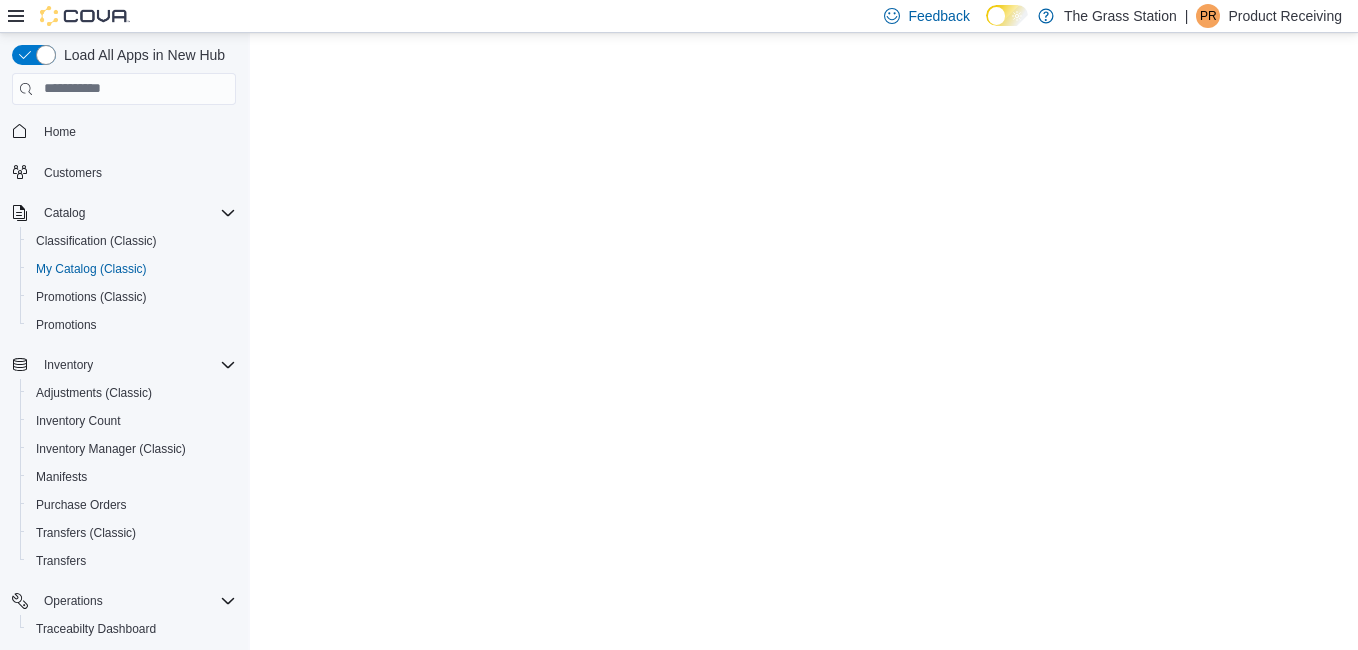 scroll, scrollTop: 0, scrollLeft: 0, axis: both 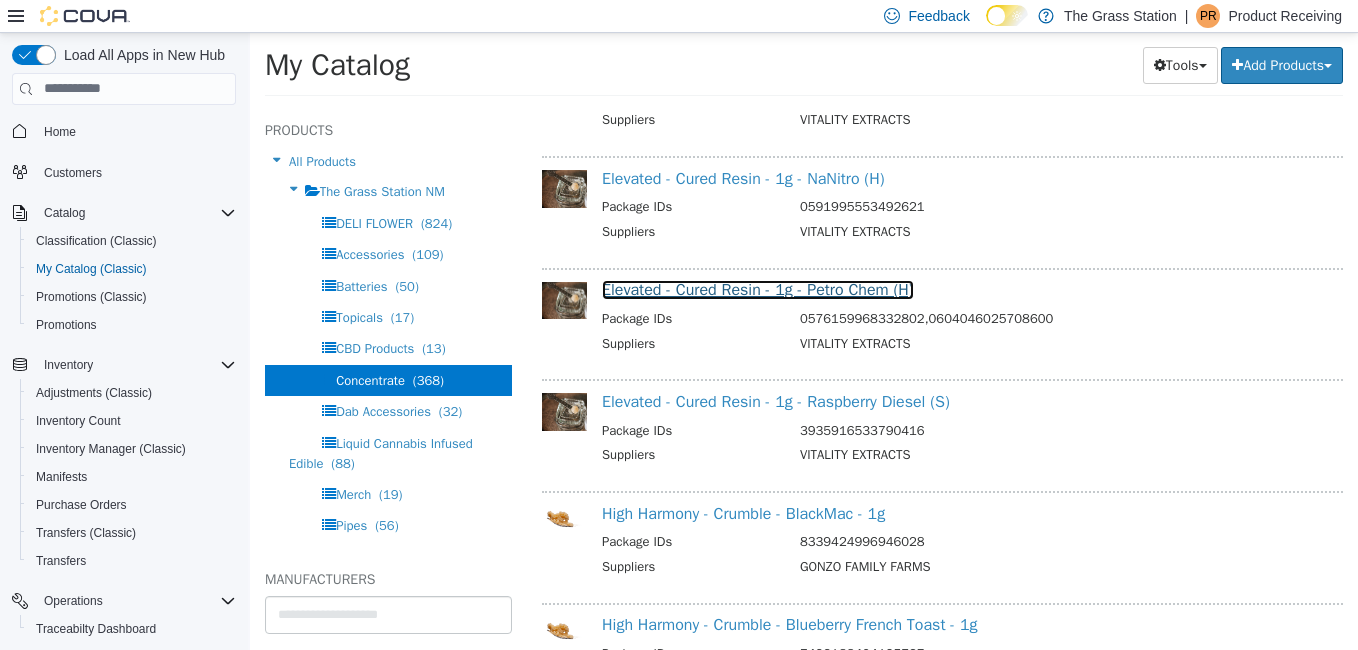 click on "Elevated - Cured Resin - 1g - Petro Chem (H)" at bounding box center [758, 289] 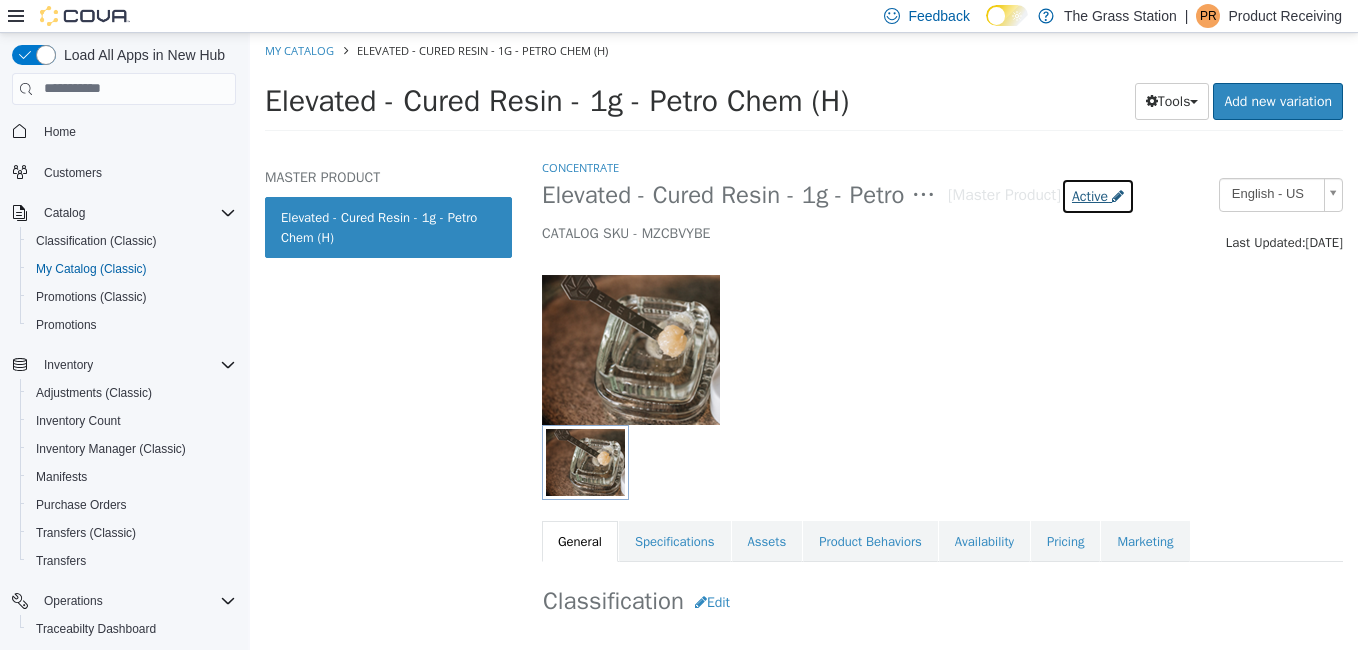click on "Active" at bounding box center [1090, 195] 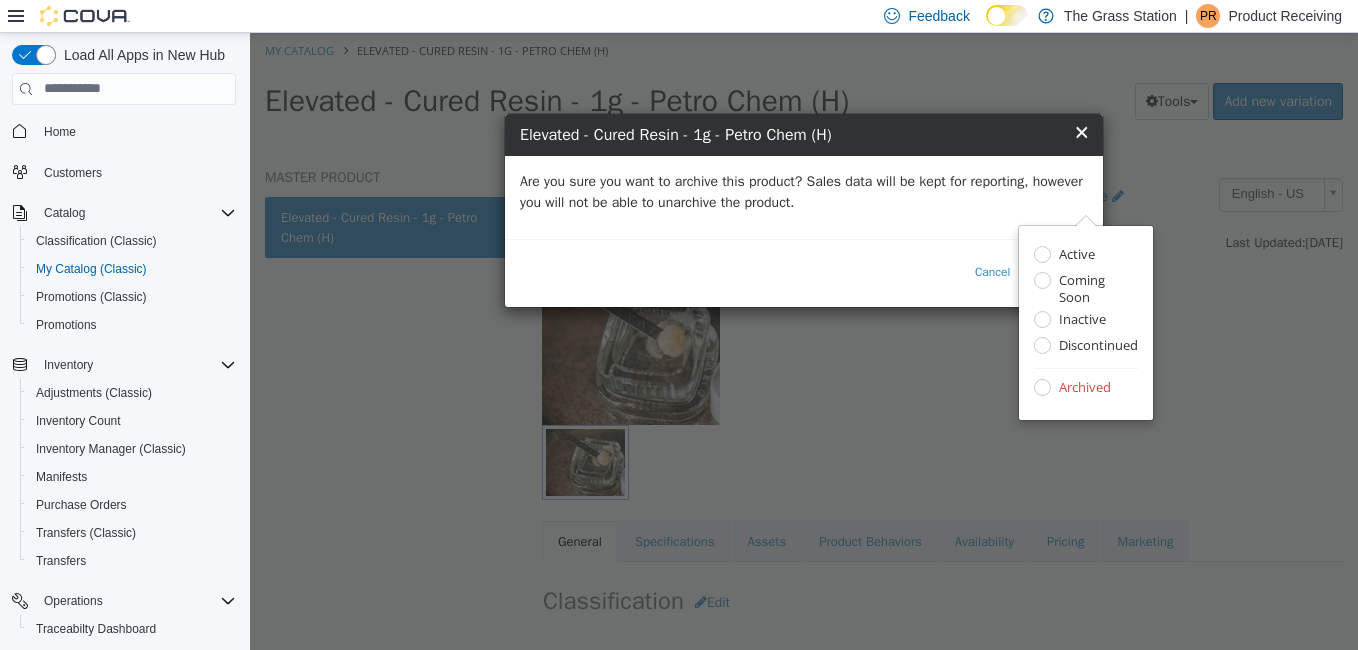 click on "Are you sure you want to archive this product? Sales data will be kept for reporting, however you will not be able to unarchive the product." at bounding box center (804, 196) 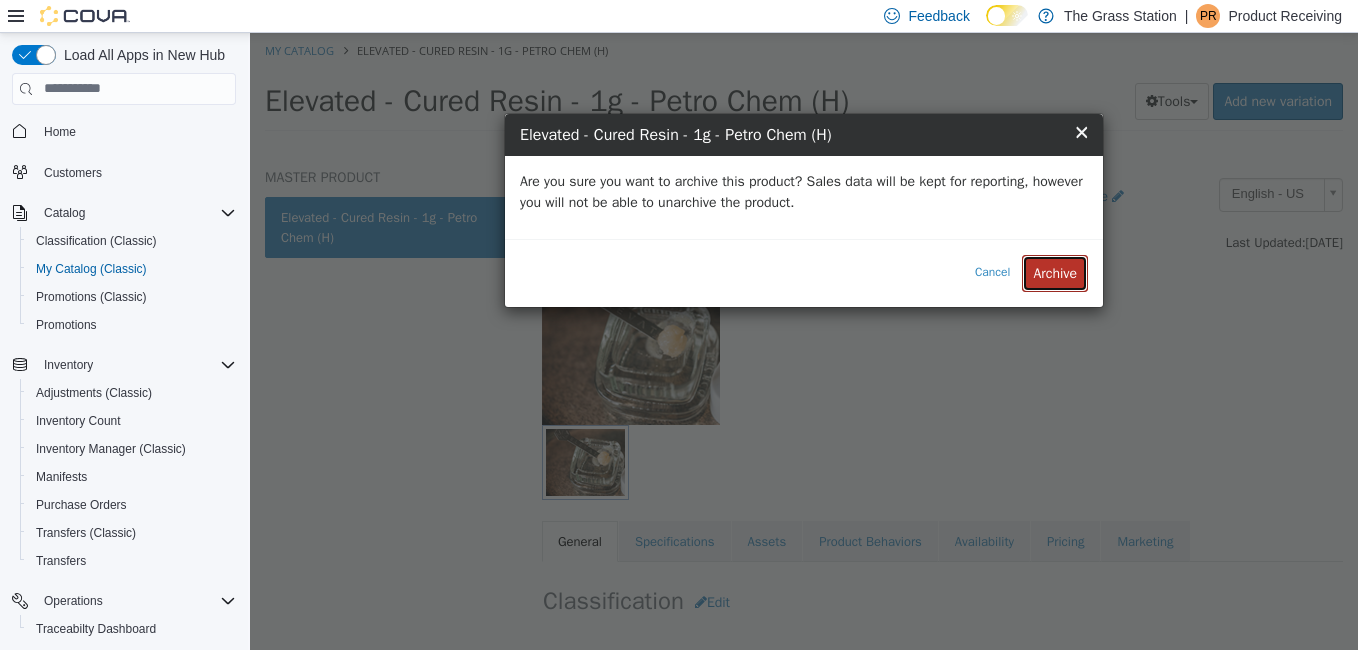 click on "Archive" at bounding box center (1055, 272) 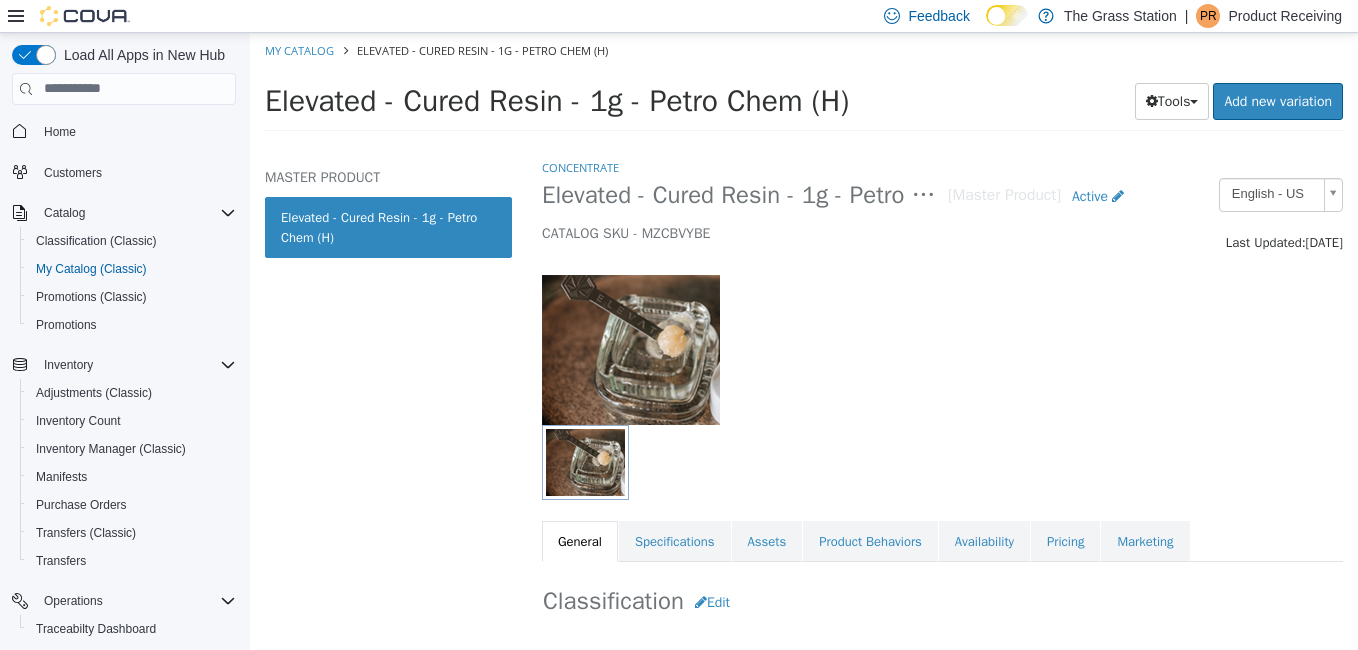 select on "**********" 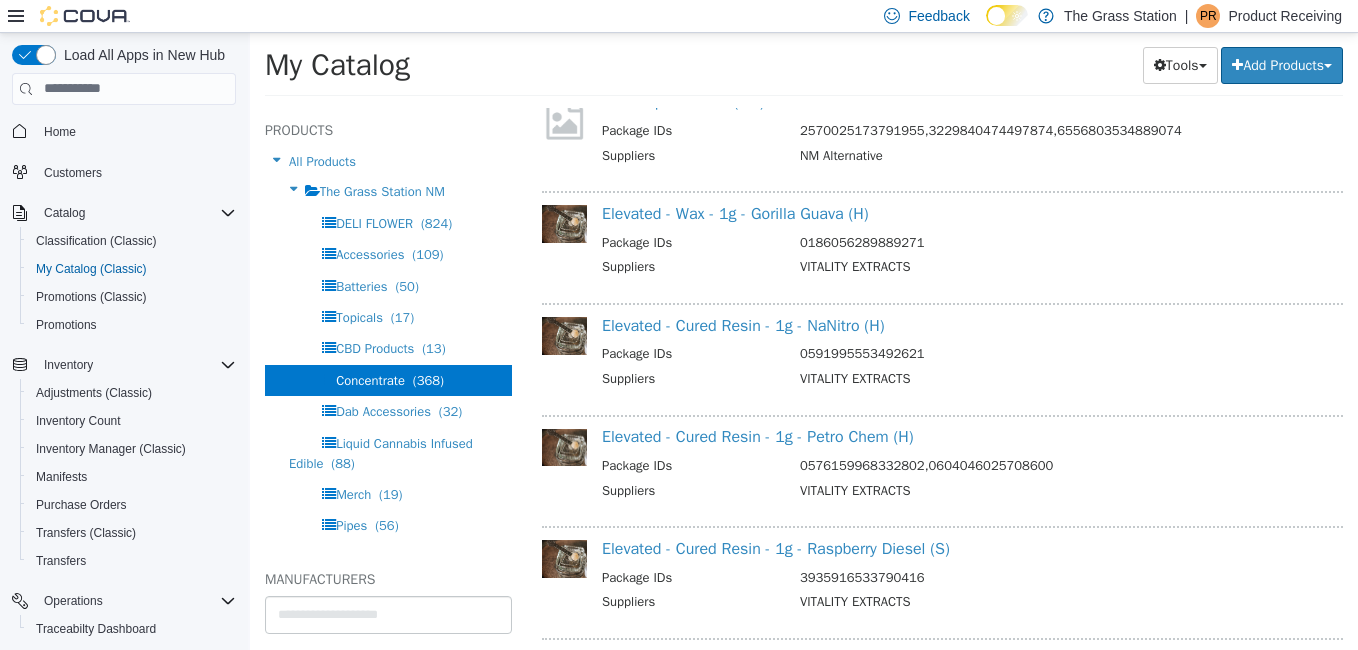 scroll, scrollTop: 1289, scrollLeft: 0, axis: vertical 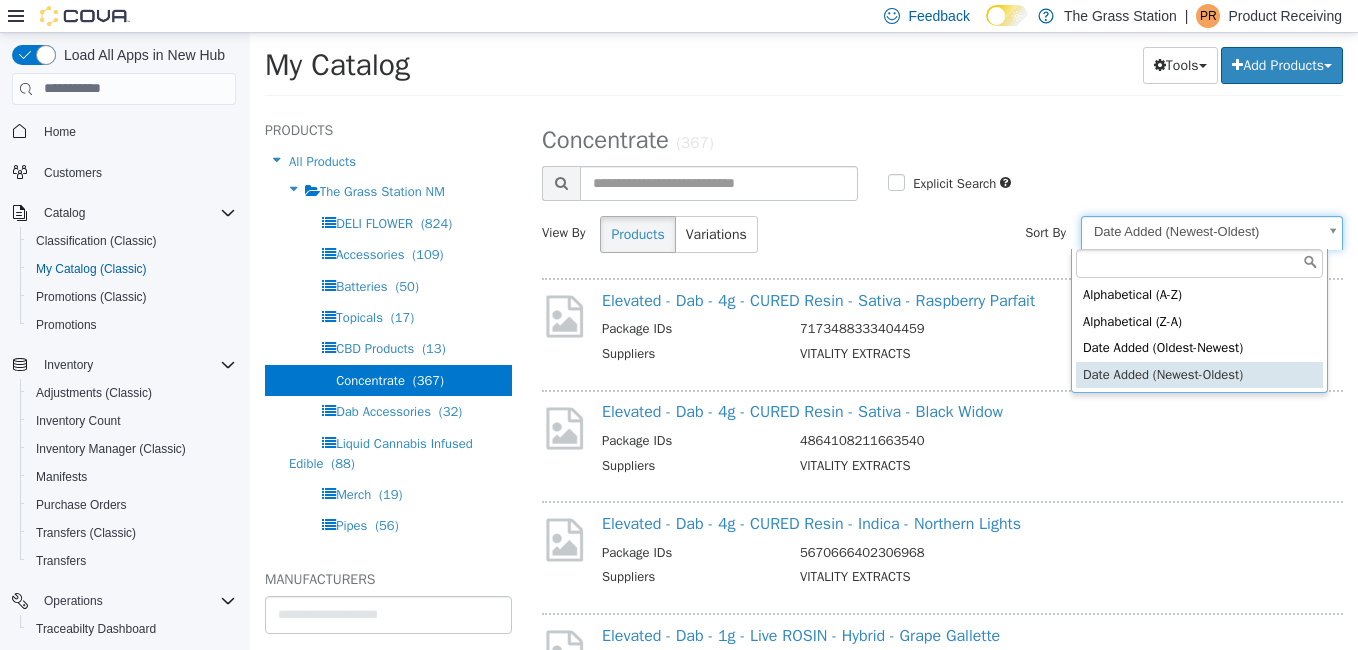 click on "**********" at bounding box center [804, 70] 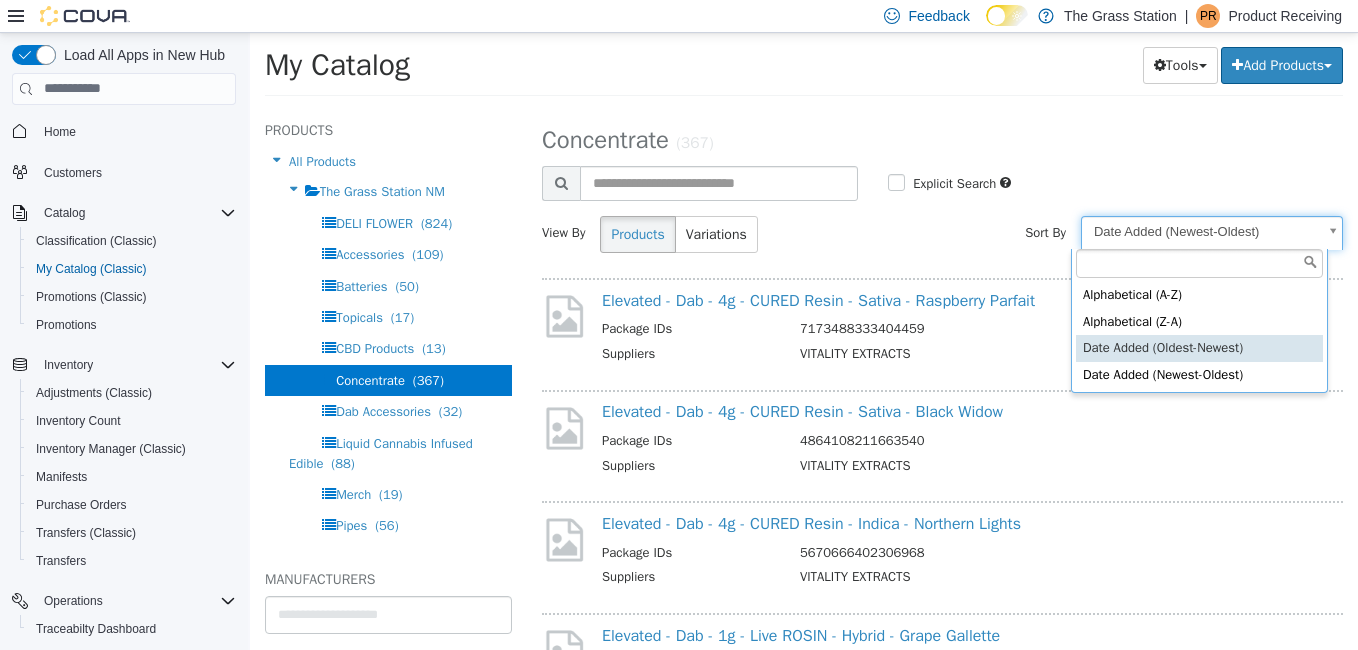 select on "**********" 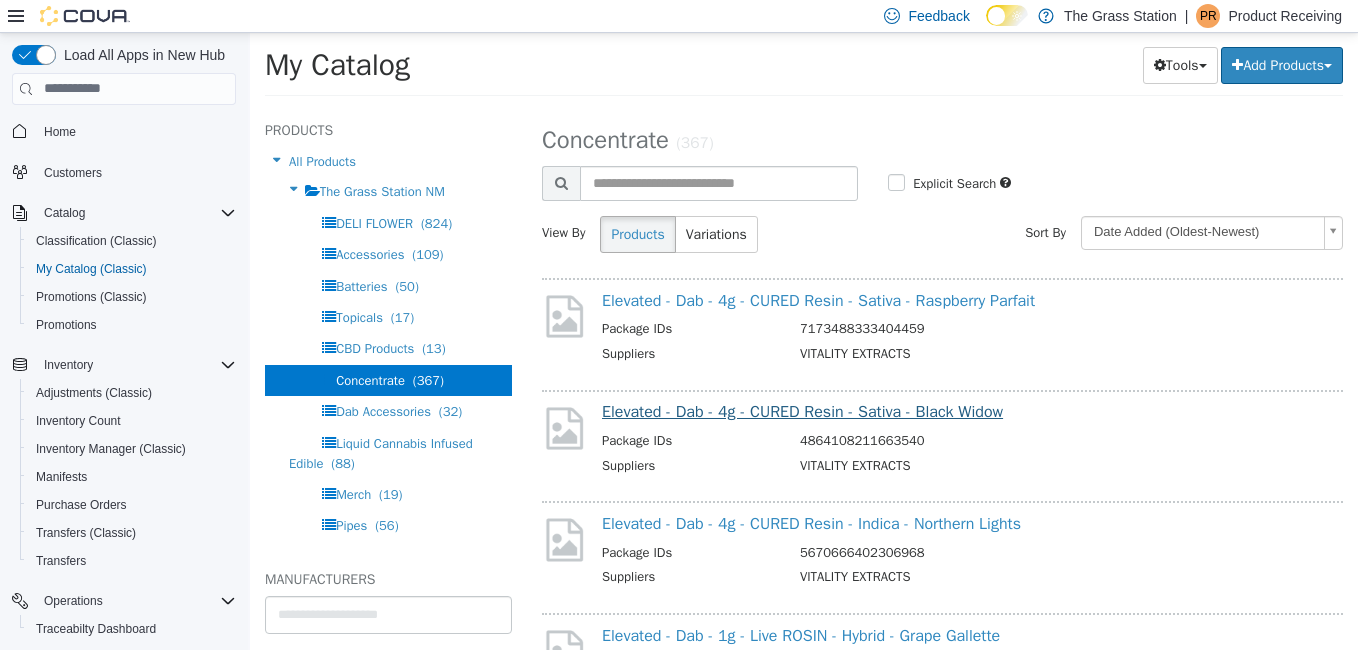 select on "**********" 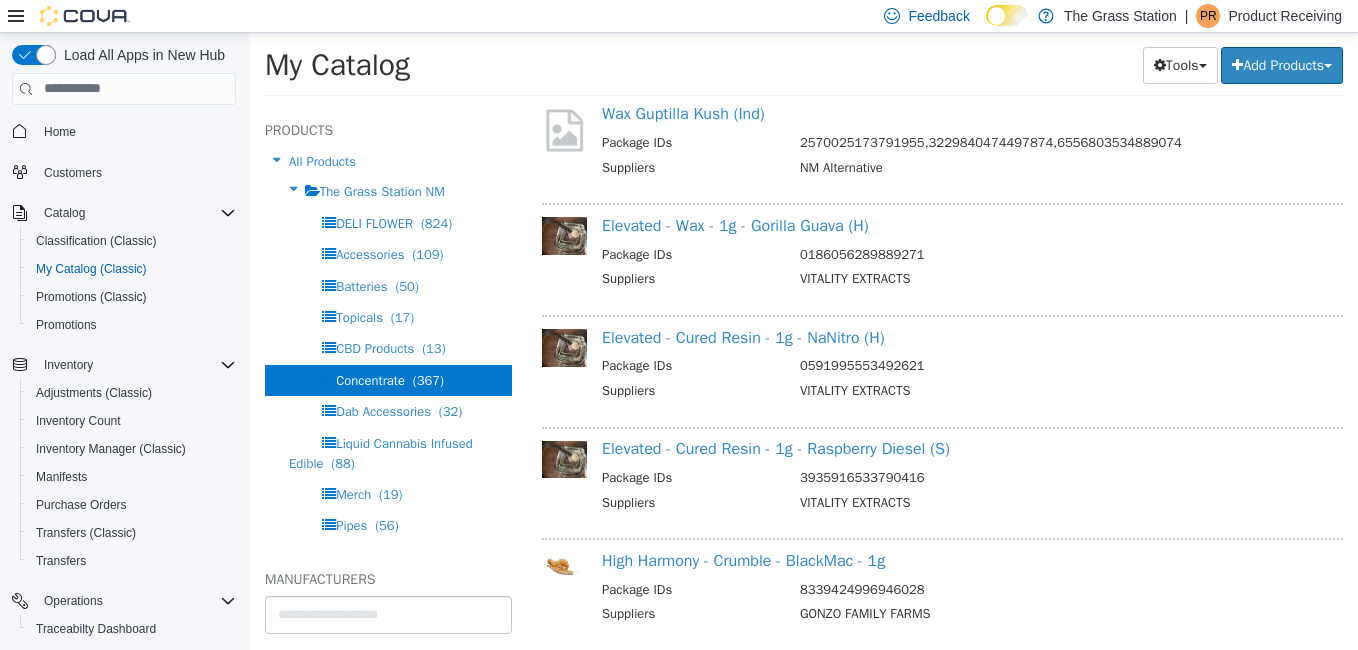 scroll, scrollTop: 1276, scrollLeft: 0, axis: vertical 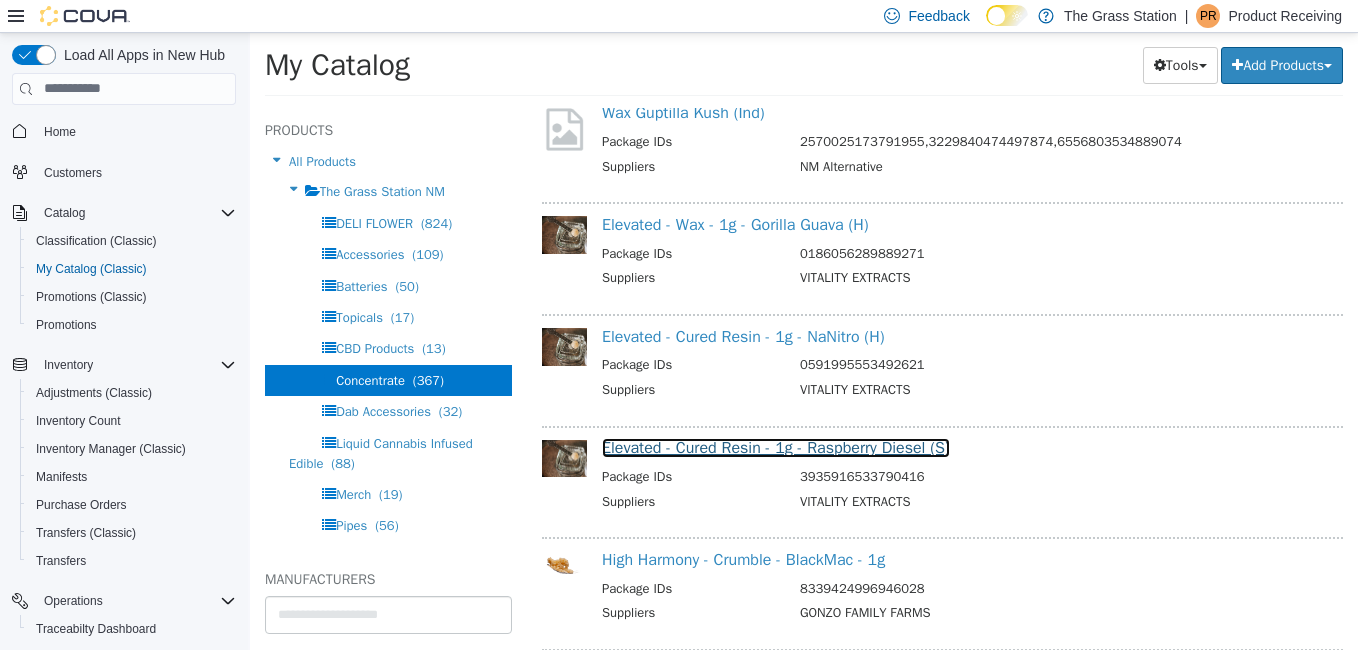 click on "Elevated - Cured Resin - 1g - Raspberry Diesel (S)" at bounding box center [776, 447] 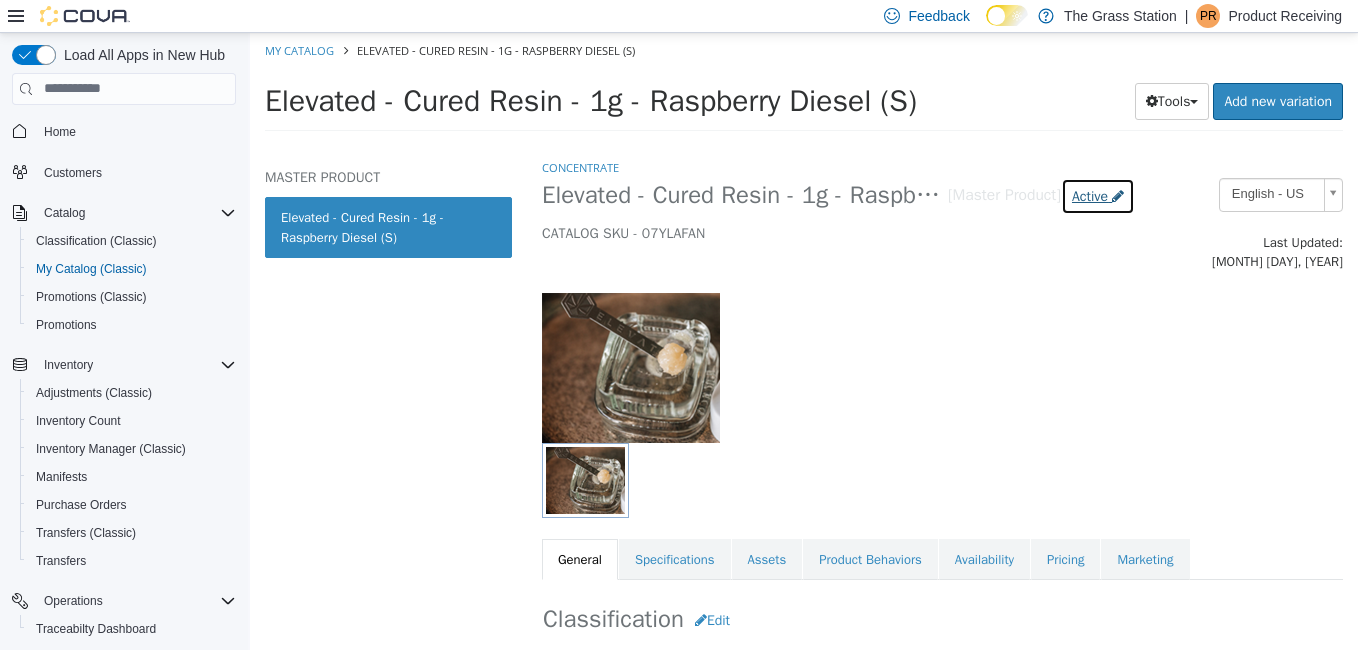 click on "Active" at bounding box center (1090, 195) 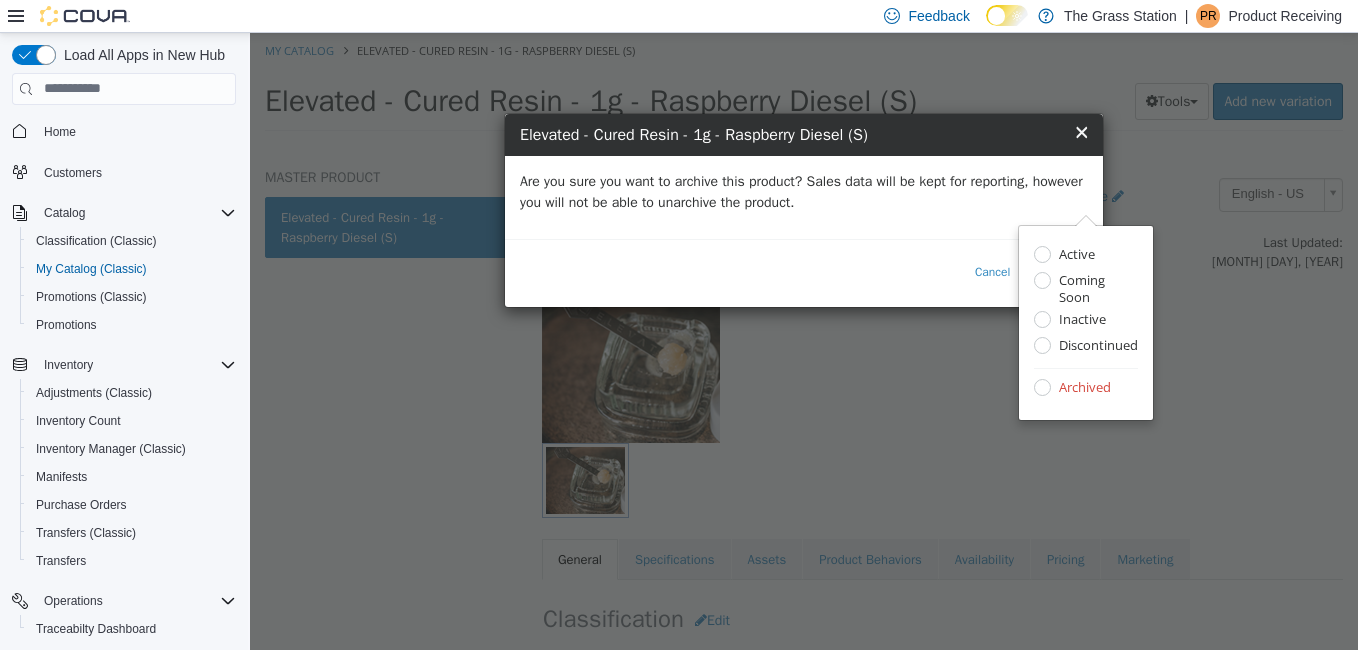 click on "Are you sure you want to archive this product? Sales data will be kept for reporting, however you will not be able to unarchive the product." at bounding box center (804, 196) 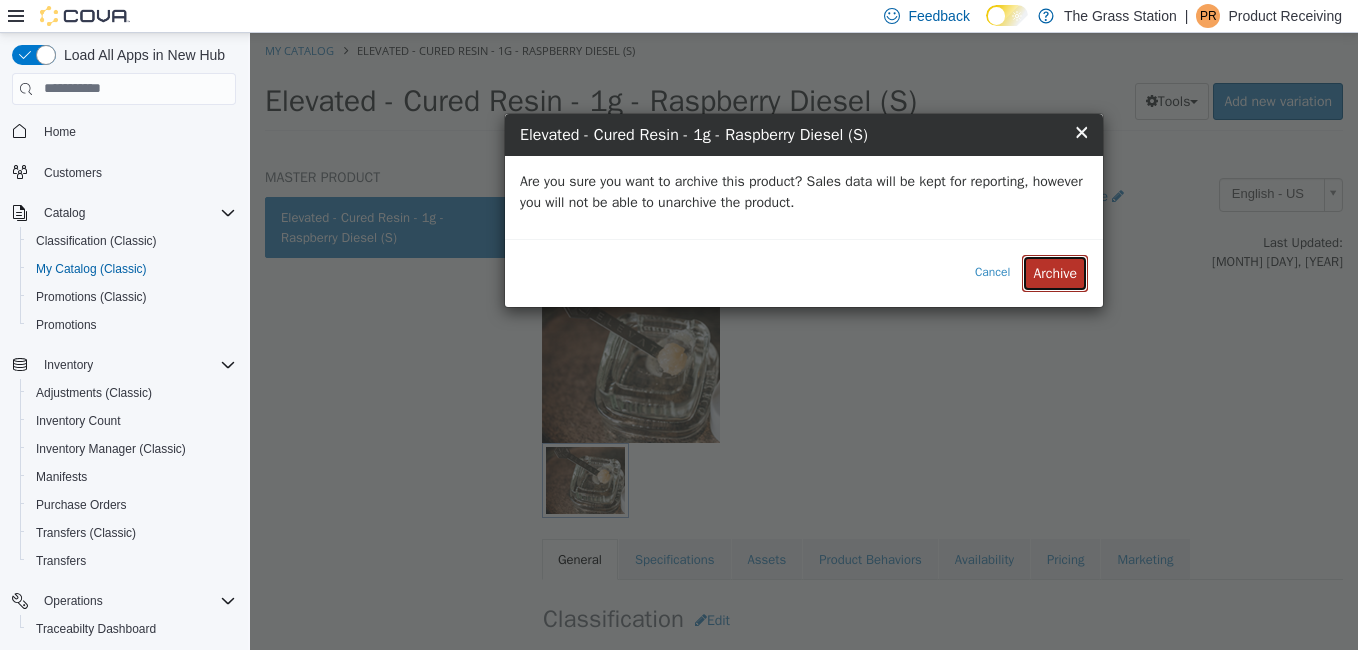 click on "Archive" at bounding box center [1055, 272] 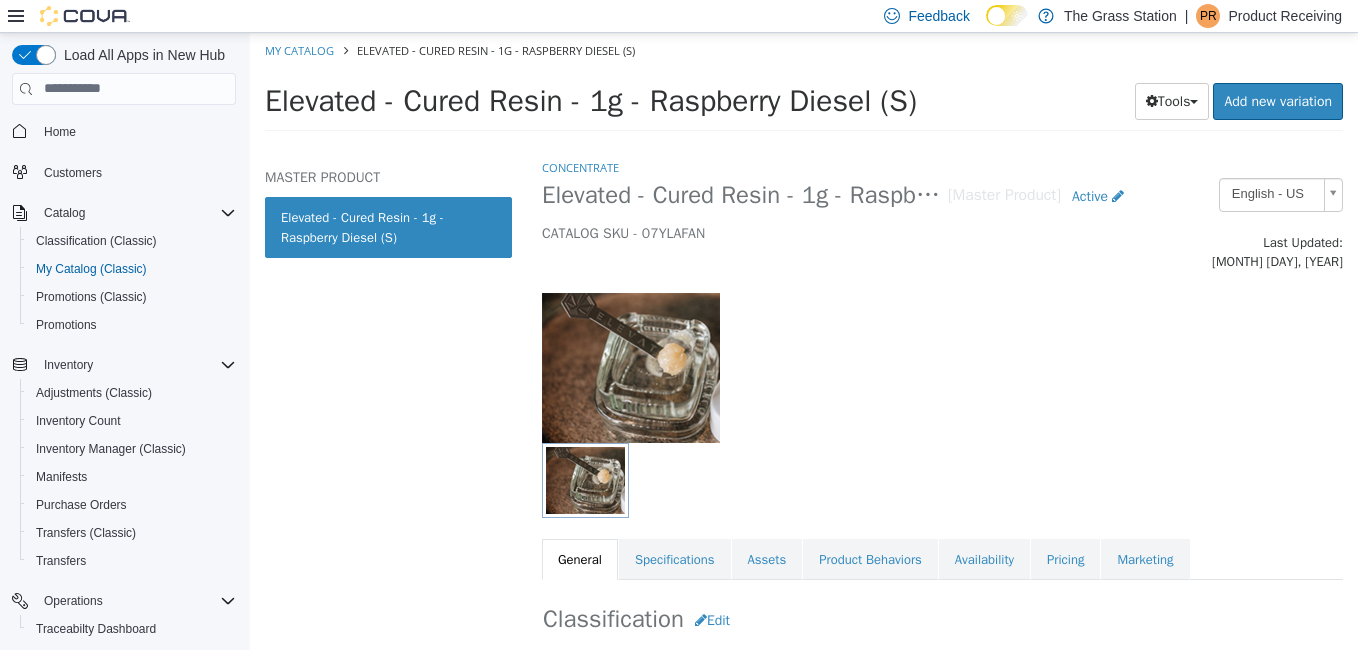 select on "**********" 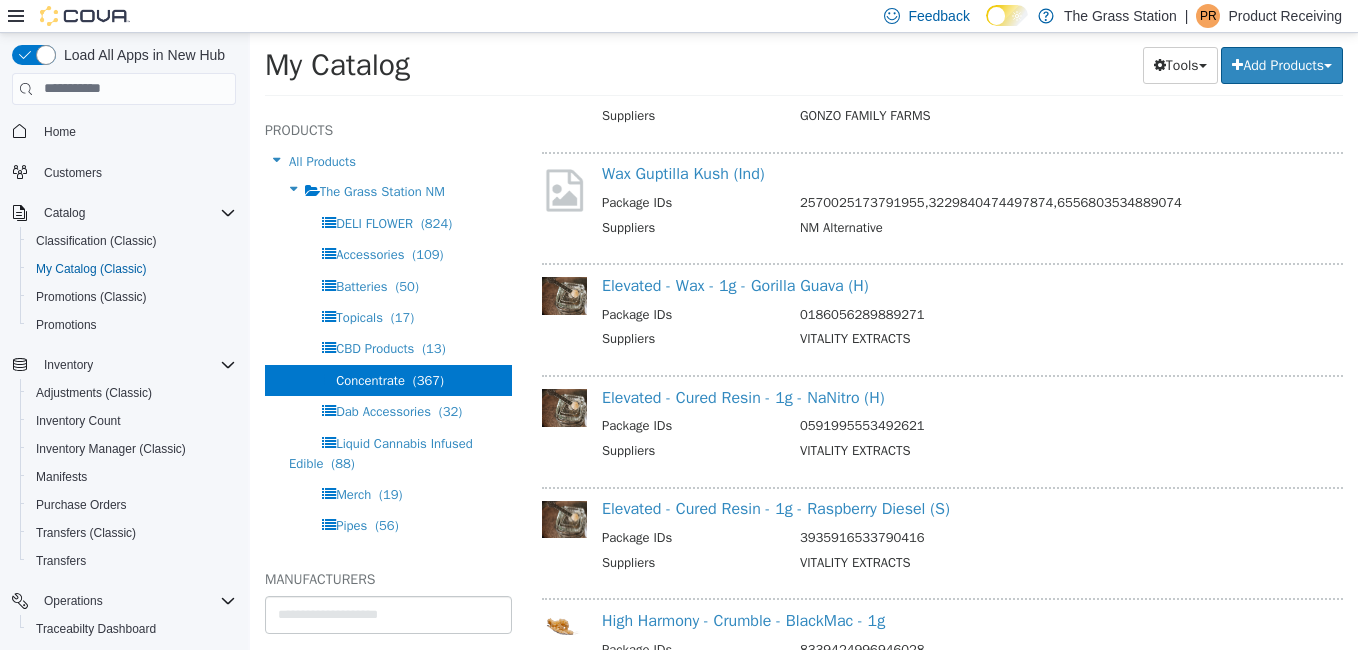 scroll, scrollTop: 1235, scrollLeft: 0, axis: vertical 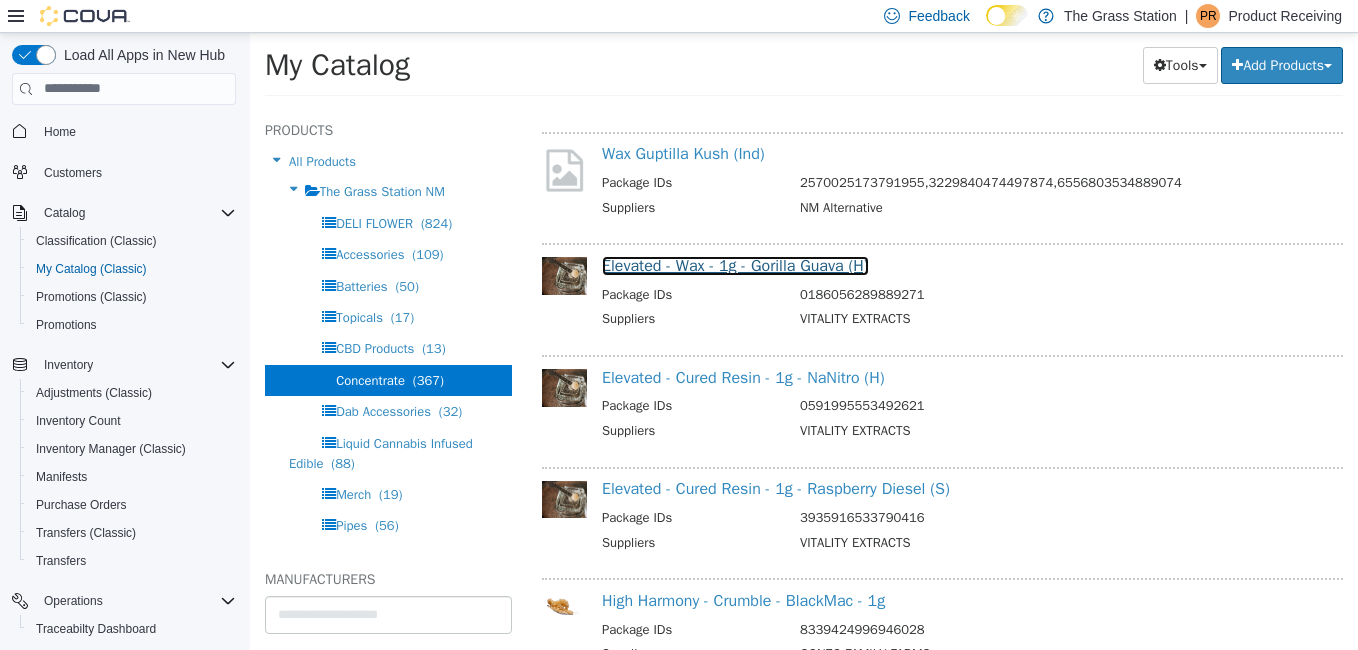 click on "Elevated - Wax - 1g - Gorilla Guava (H)" at bounding box center (735, 265) 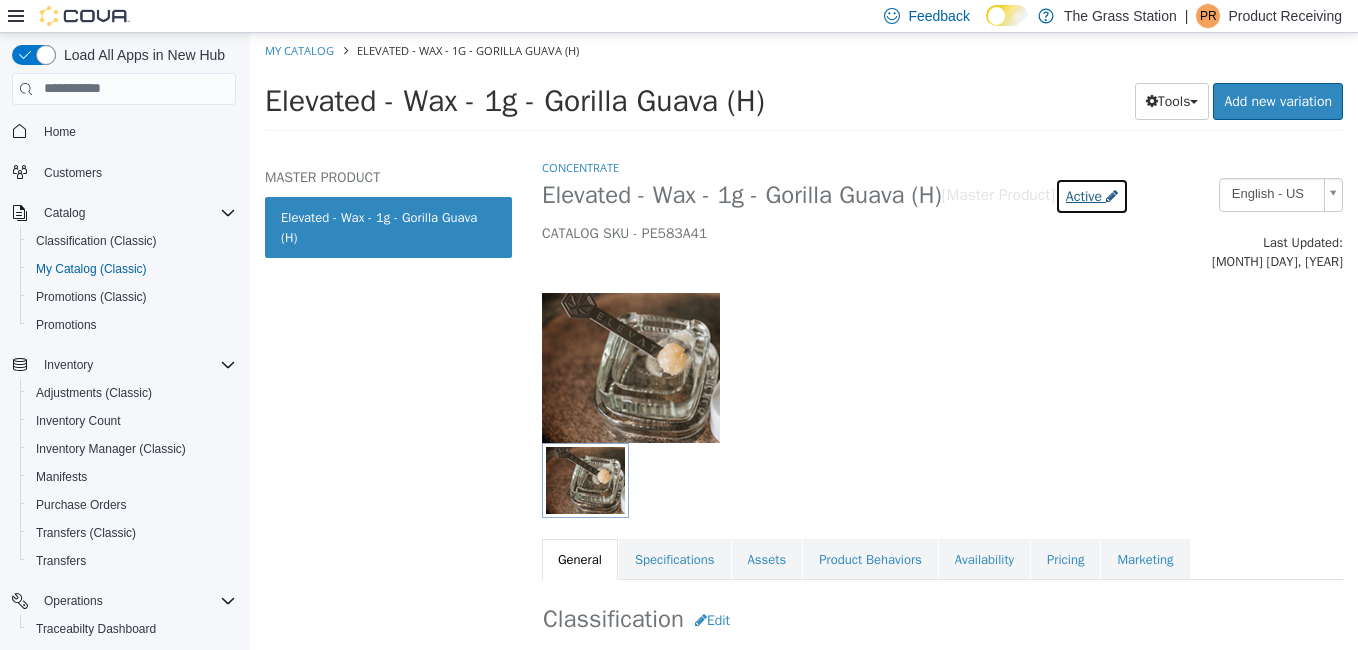 click on "Active" at bounding box center (1084, 195) 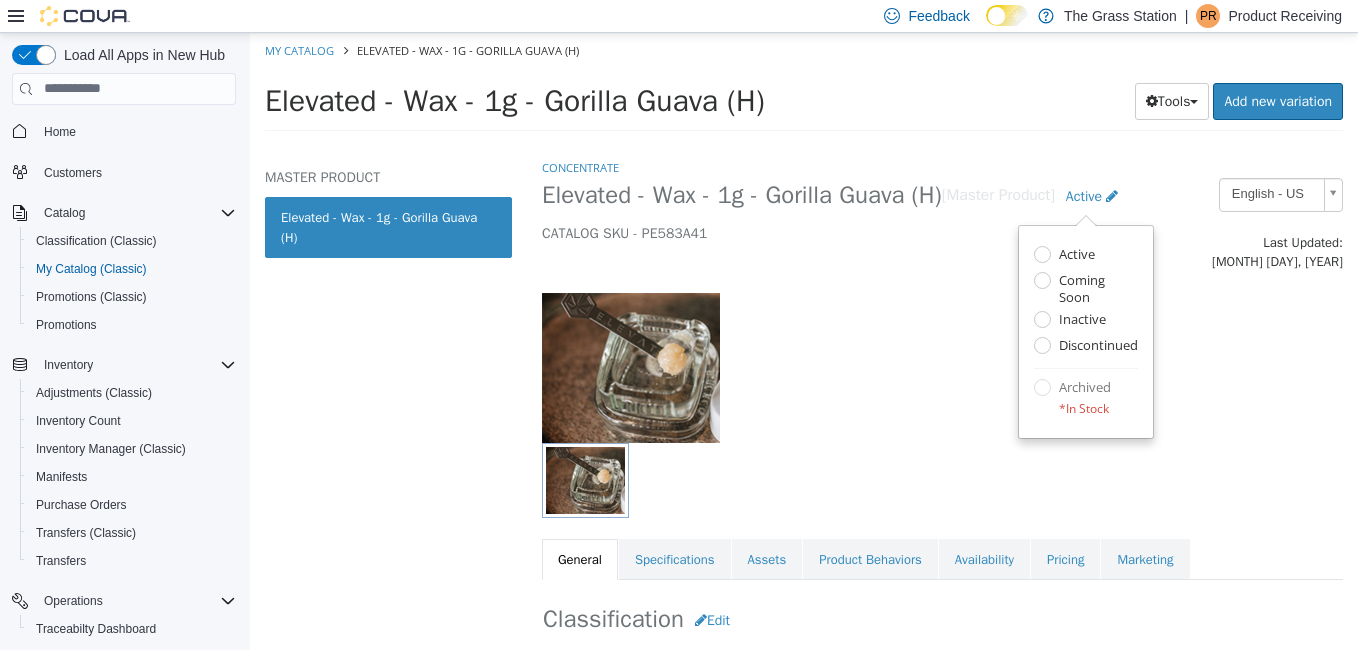 select on "**********" 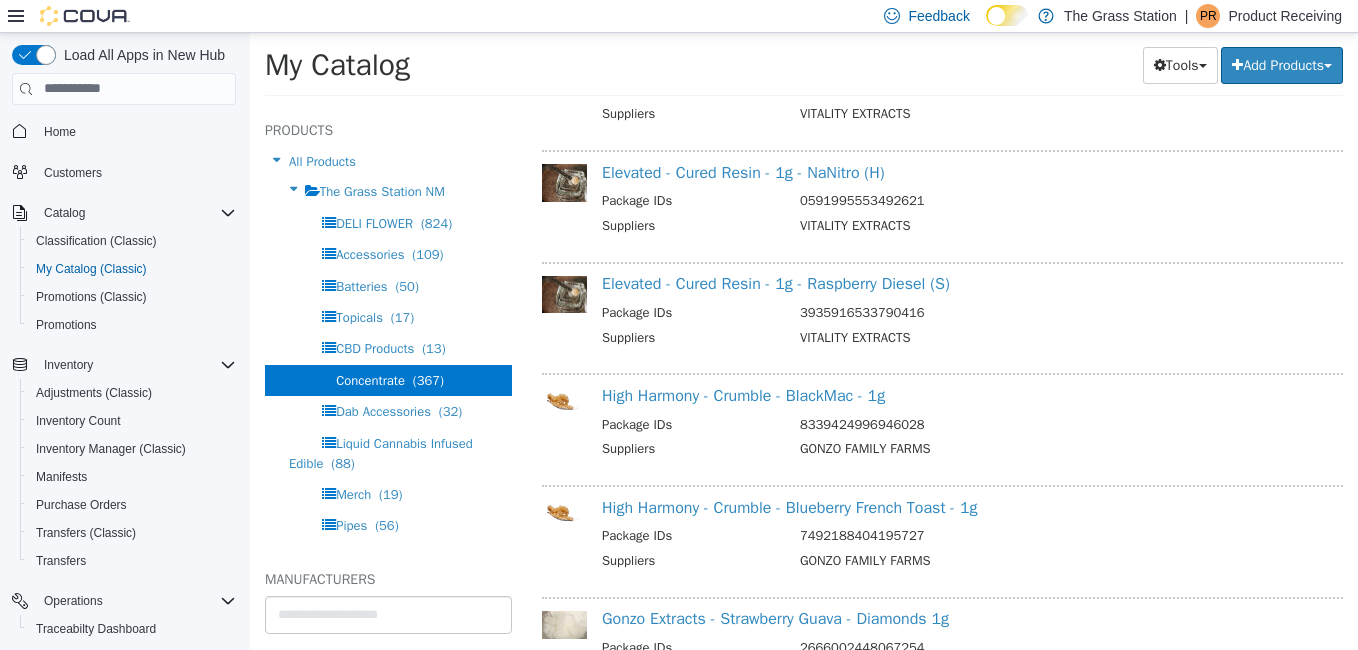 scroll, scrollTop: 1441, scrollLeft: 0, axis: vertical 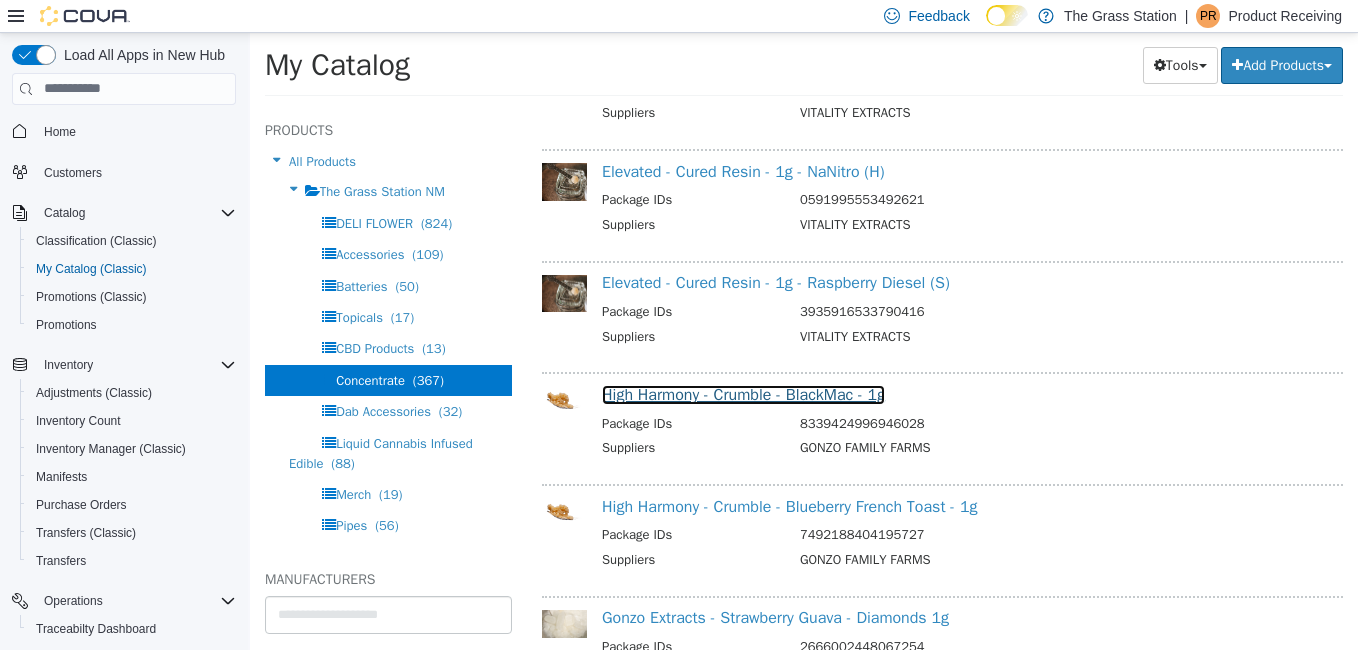 click on "High Harmony - Crumble - BlackMac - 1g" at bounding box center [743, 394] 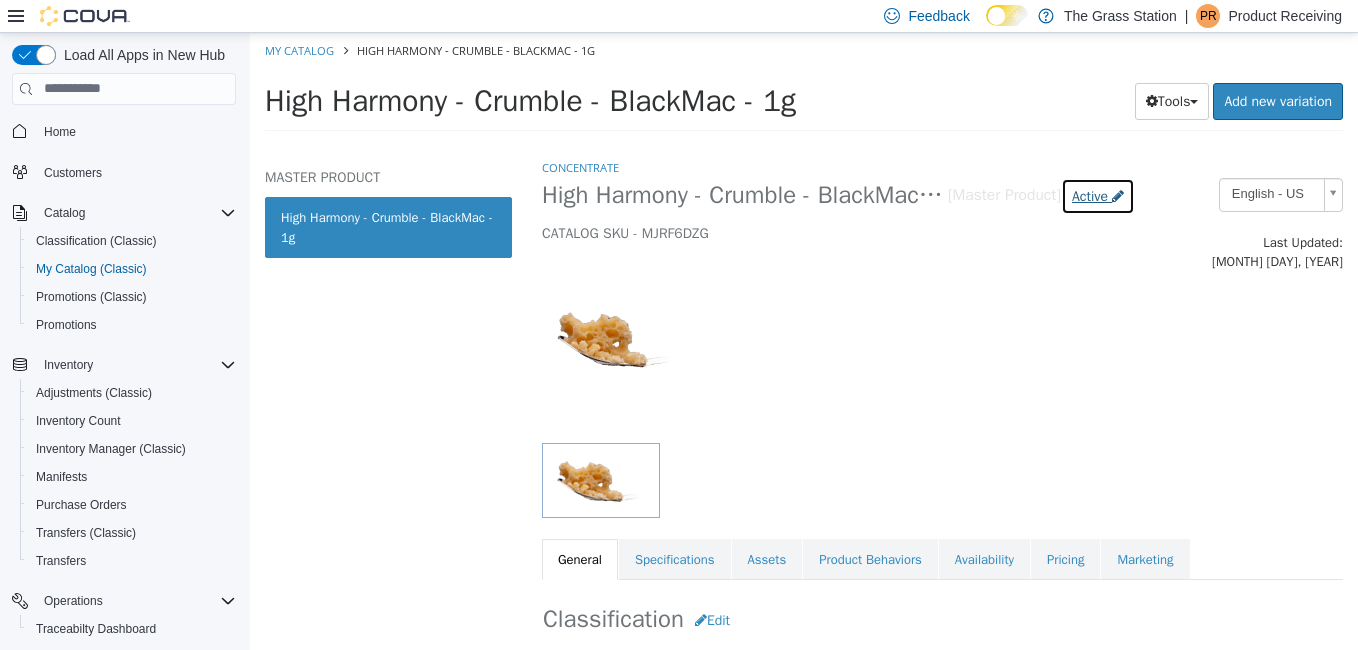 click on "Active" at bounding box center [1090, 195] 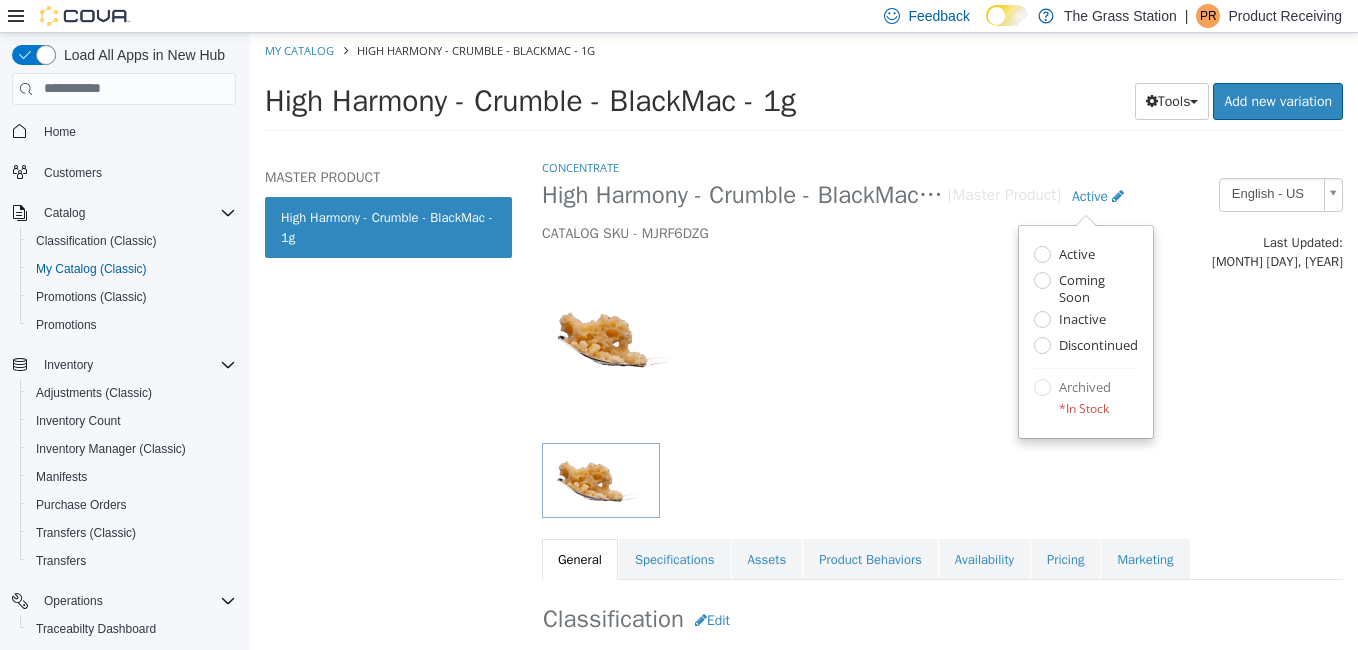 click at bounding box center [942, 356] 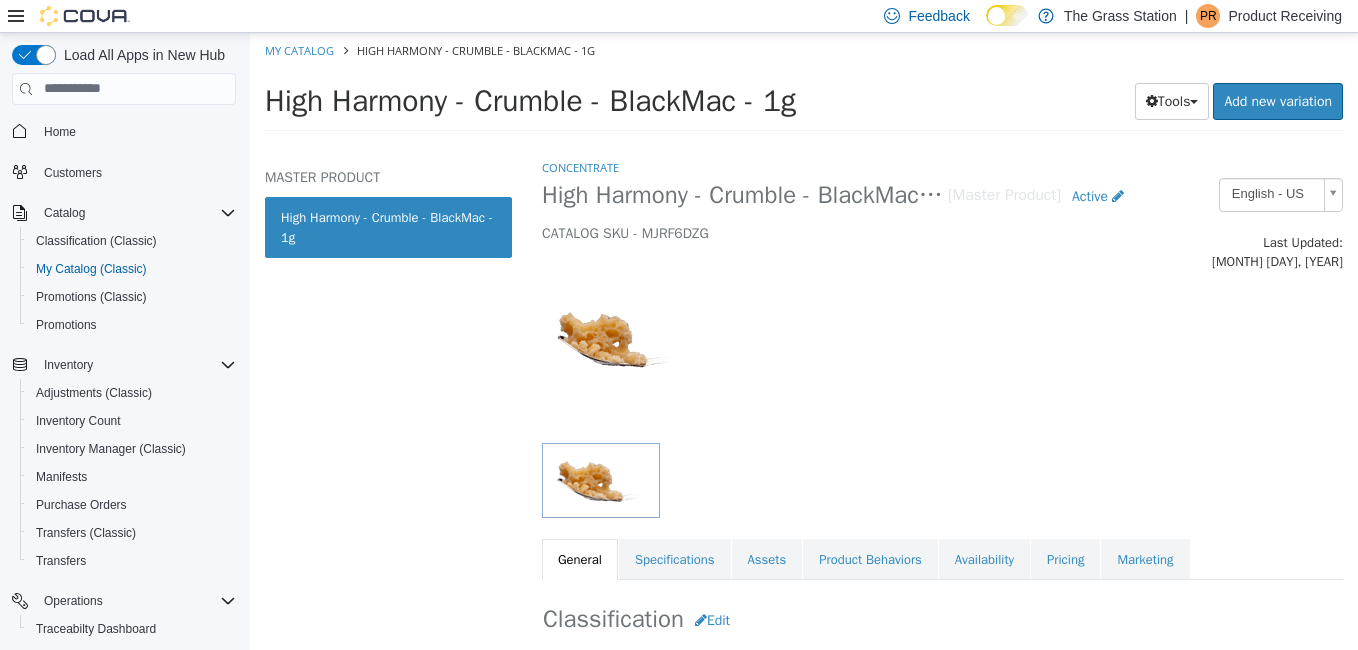 select on "**********" 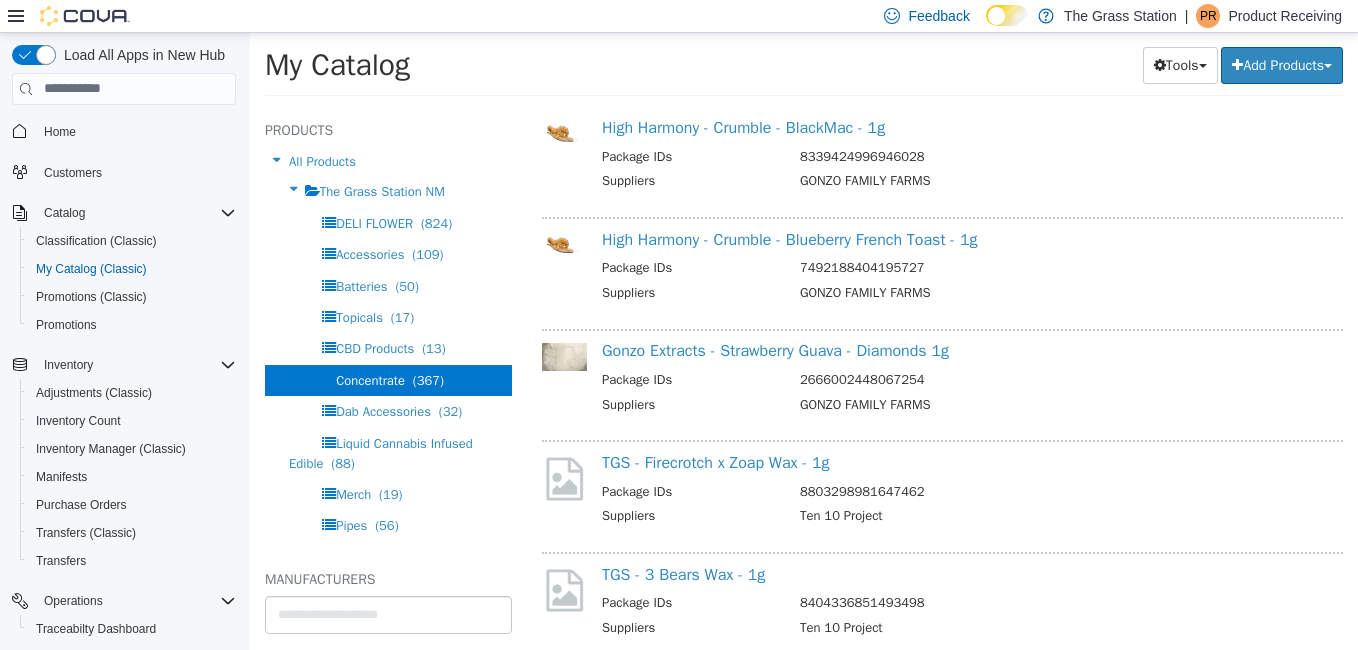 scroll, scrollTop: 1721, scrollLeft: 0, axis: vertical 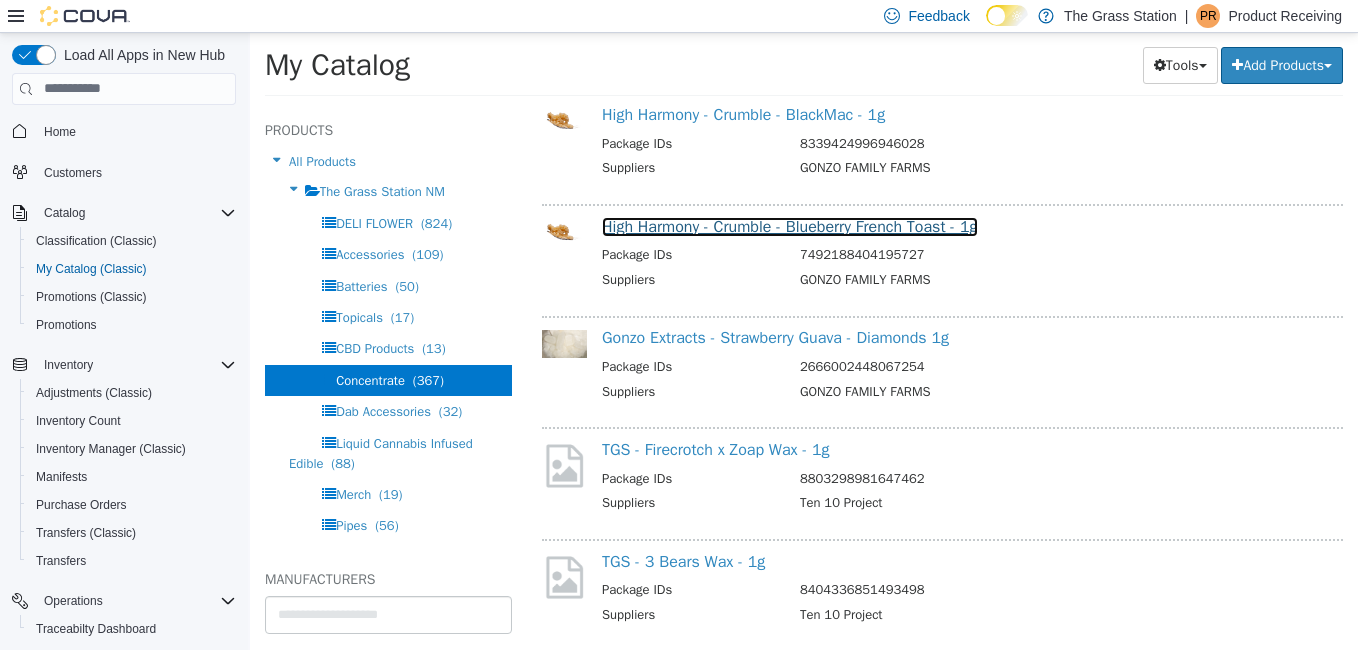 click on "High Harmony - Crumble - Blueberry French Toast - 1g" at bounding box center (790, 226) 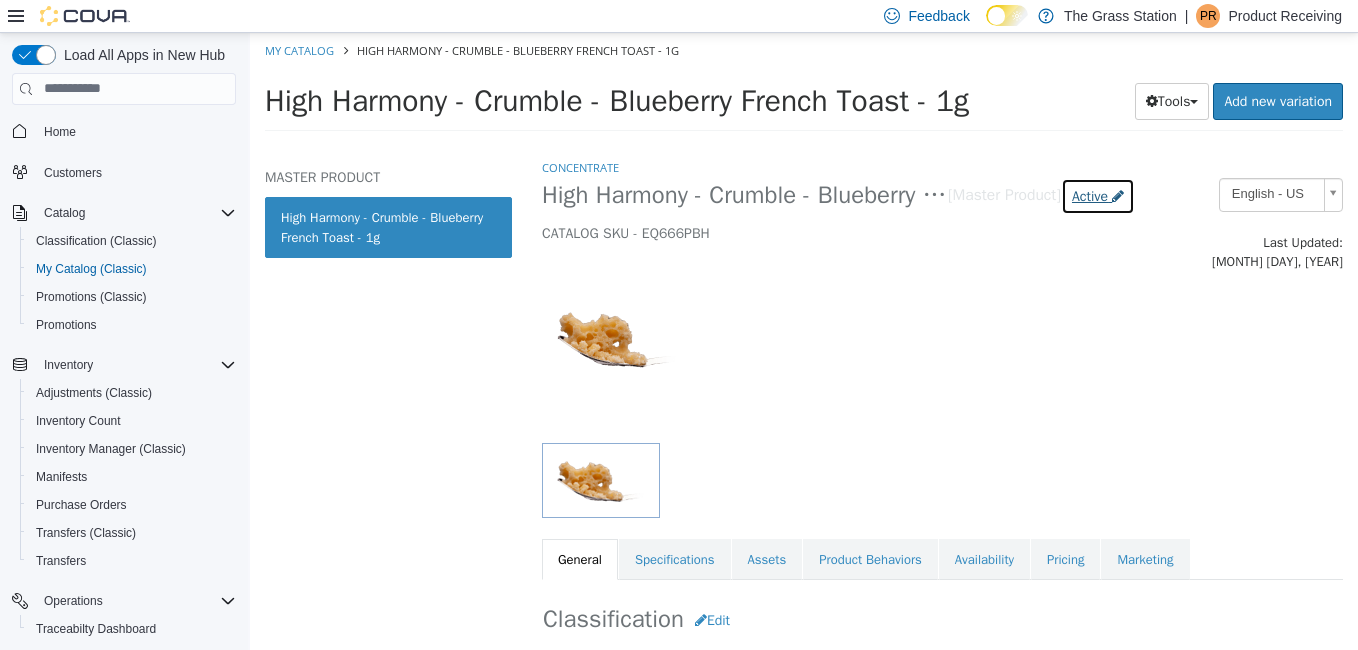 click on "Active" at bounding box center [1090, 195] 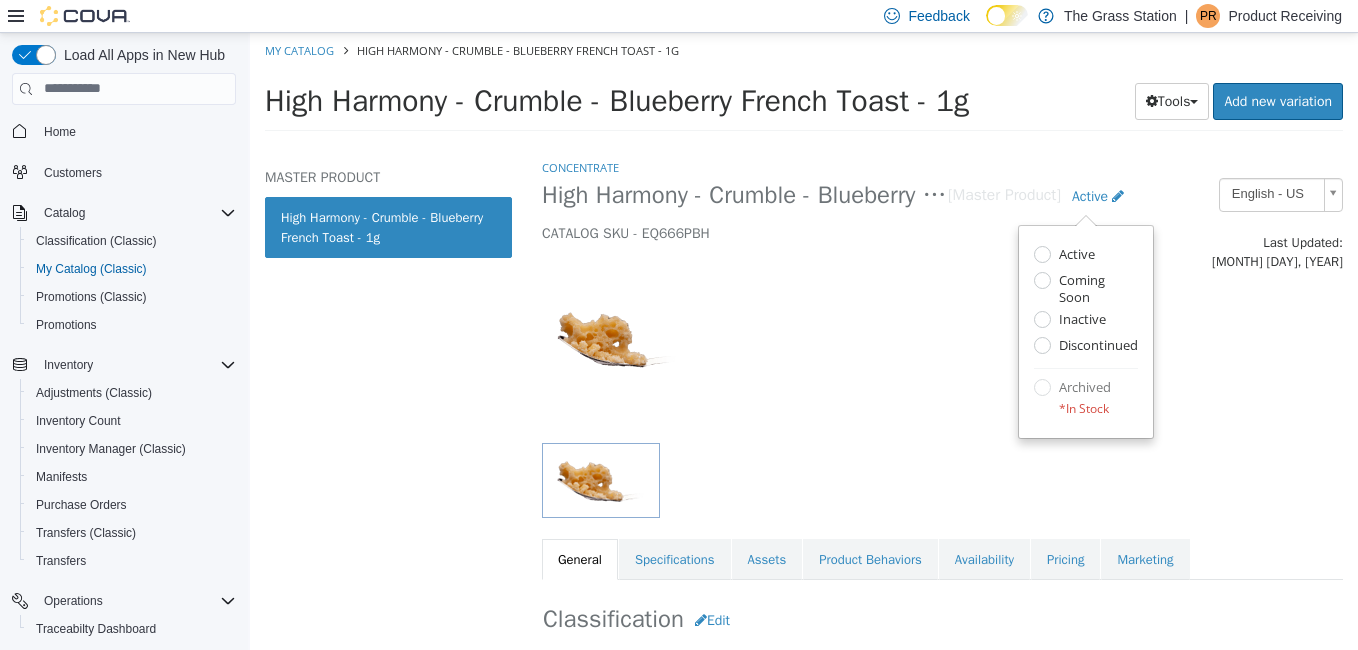 select on "**********" 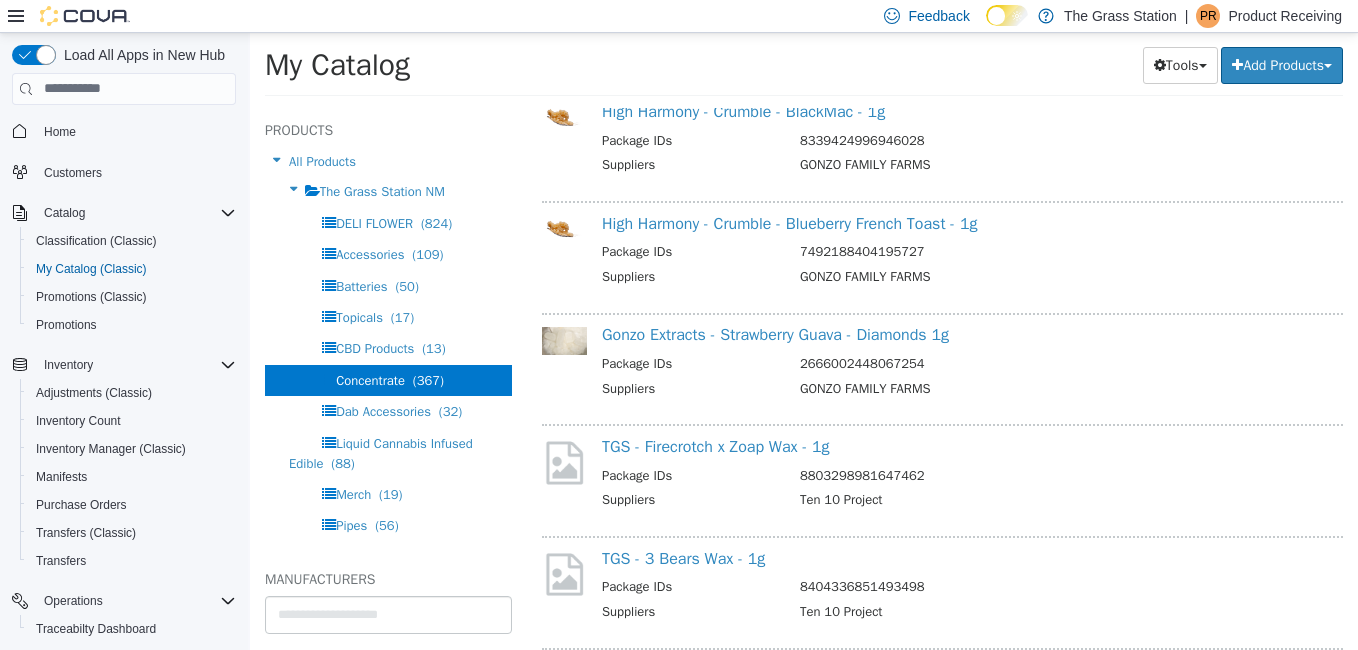 scroll, scrollTop: 1725, scrollLeft: 0, axis: vertical 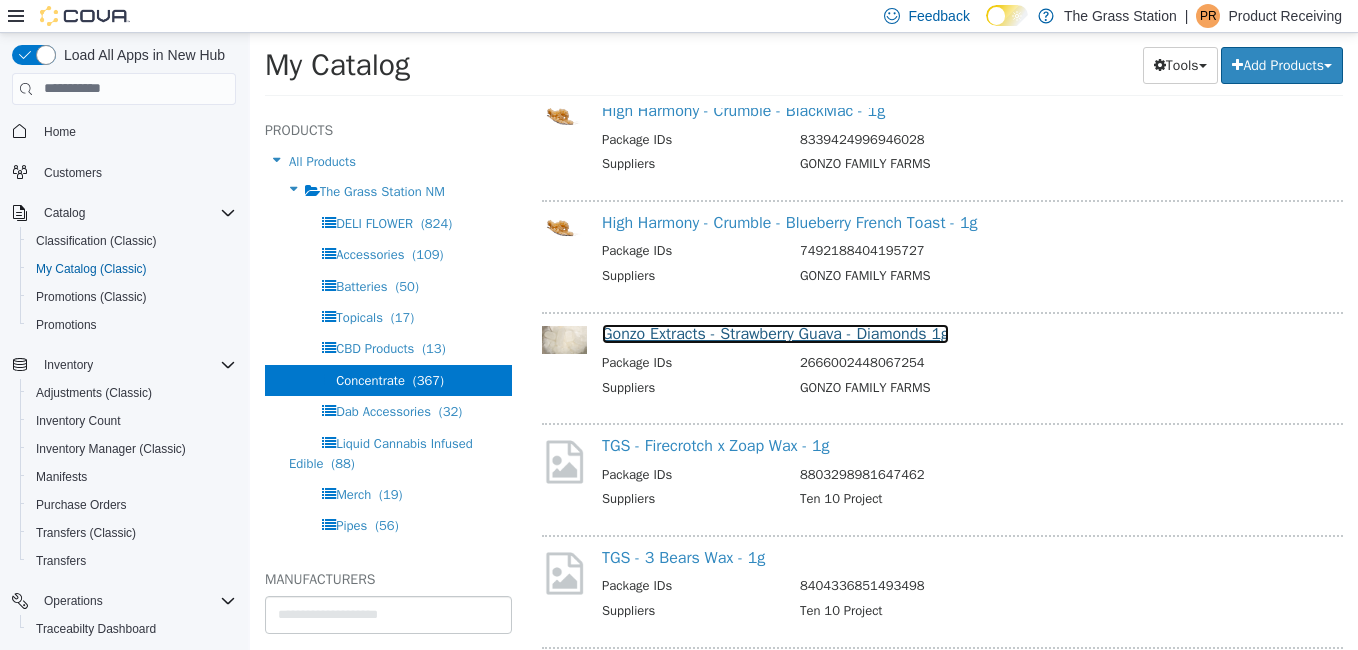 click on "Gonzo Extracts - Strawberry Guava - Diamonds 1g" at bounding box center [775, 333] 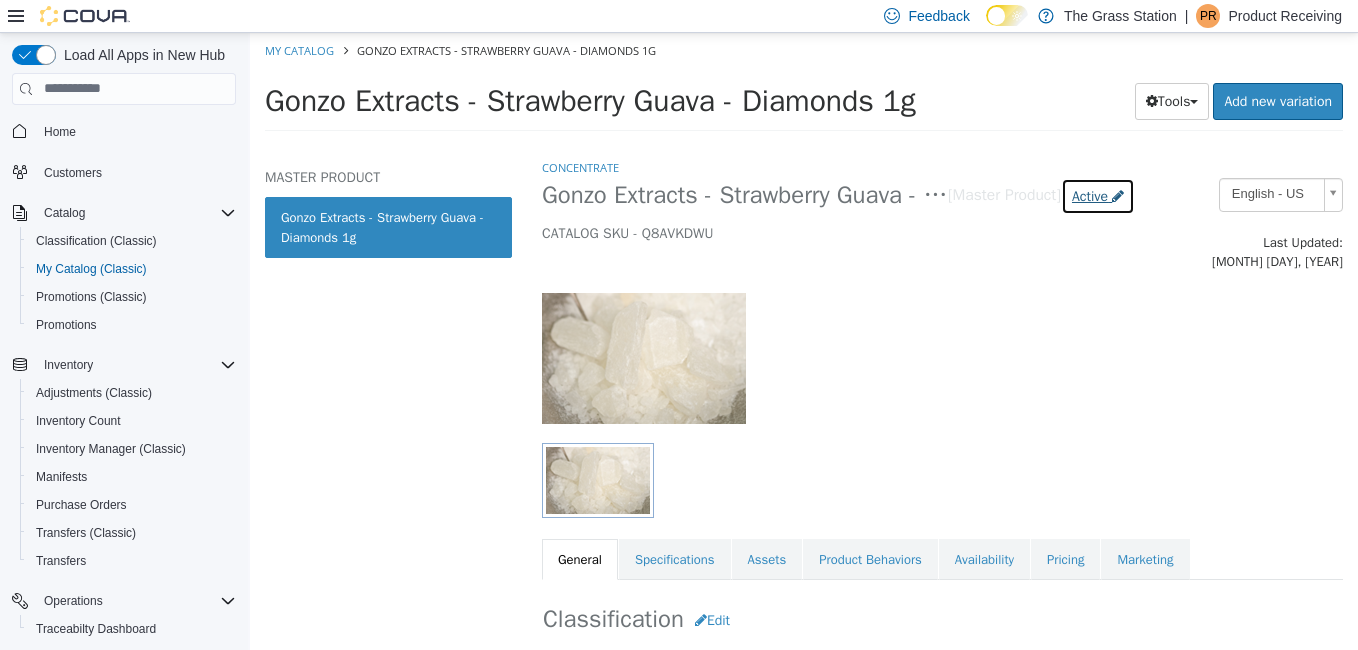 click on "Active" at bounding box center (1090, 195) 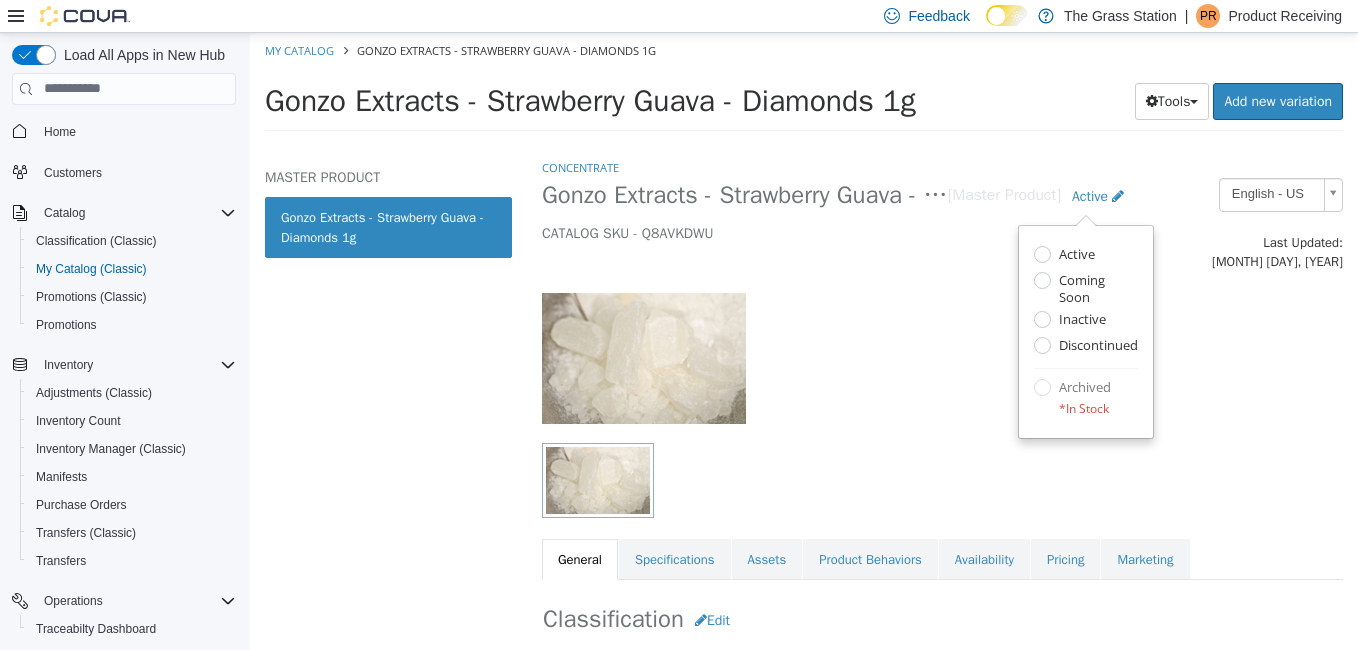 click at bounding box center [942, 356] 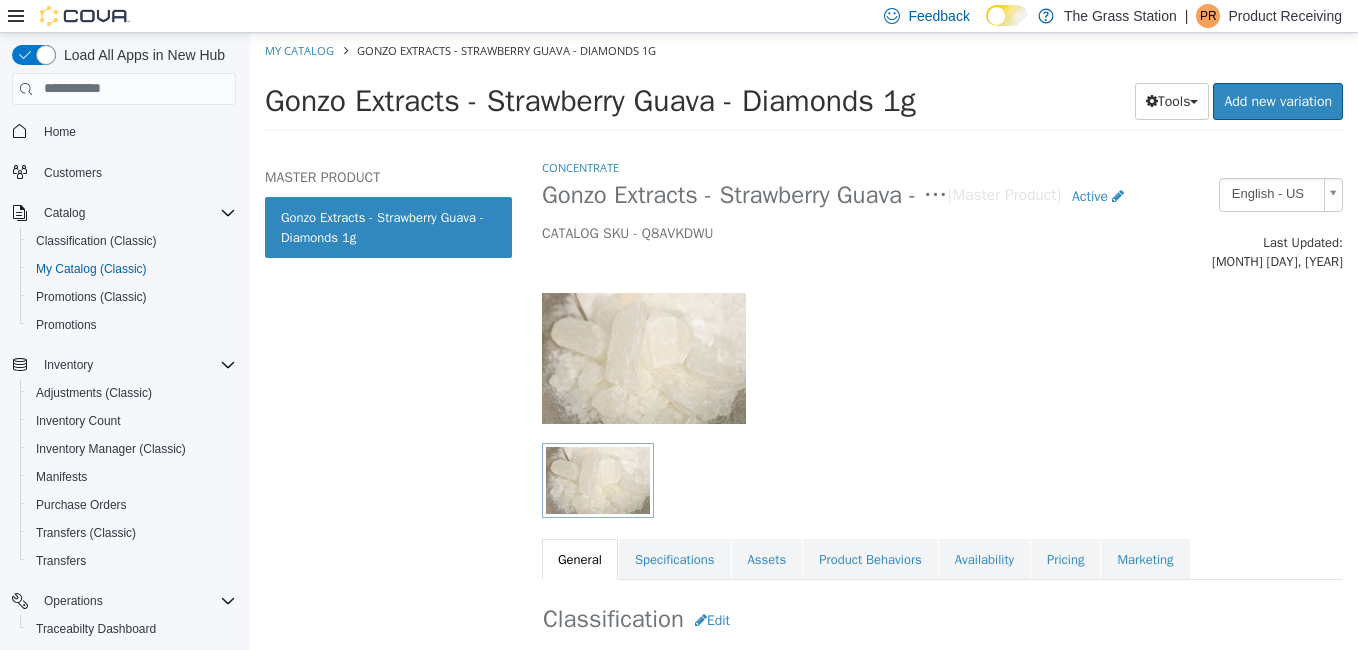 select on "**********" 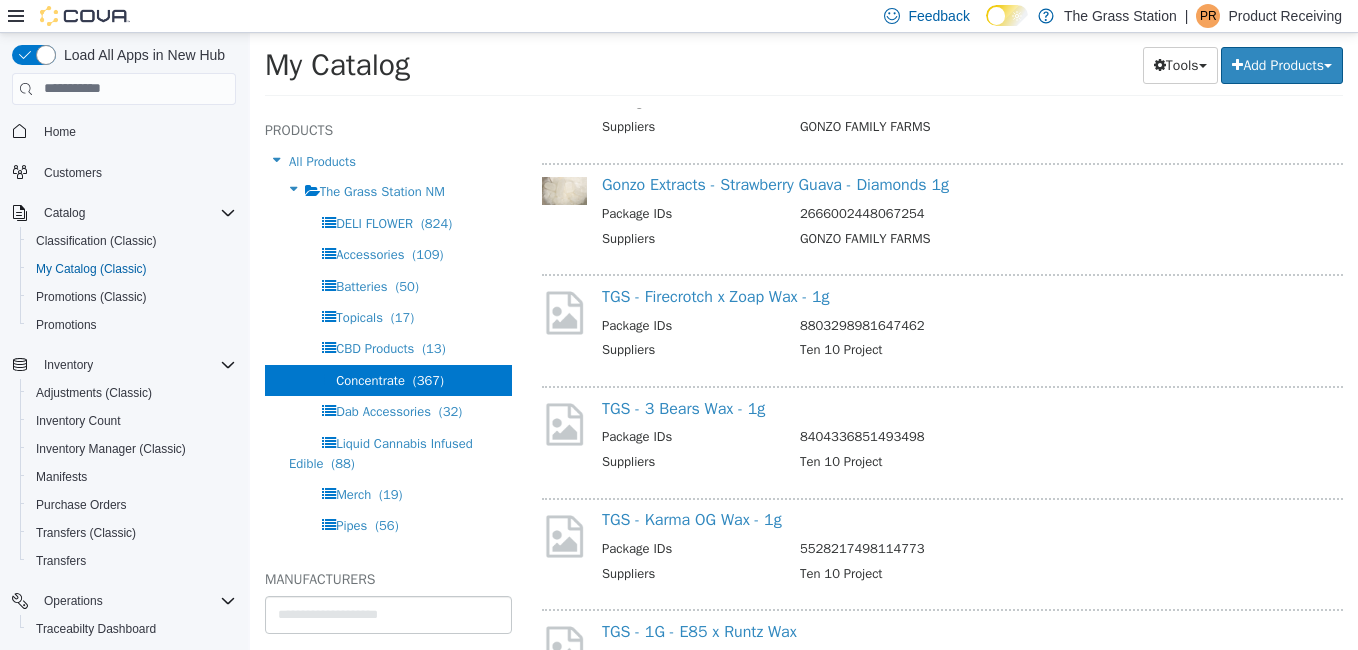 scroll, scrollTop: 1875, scrollLeft: 0, axis: vertical 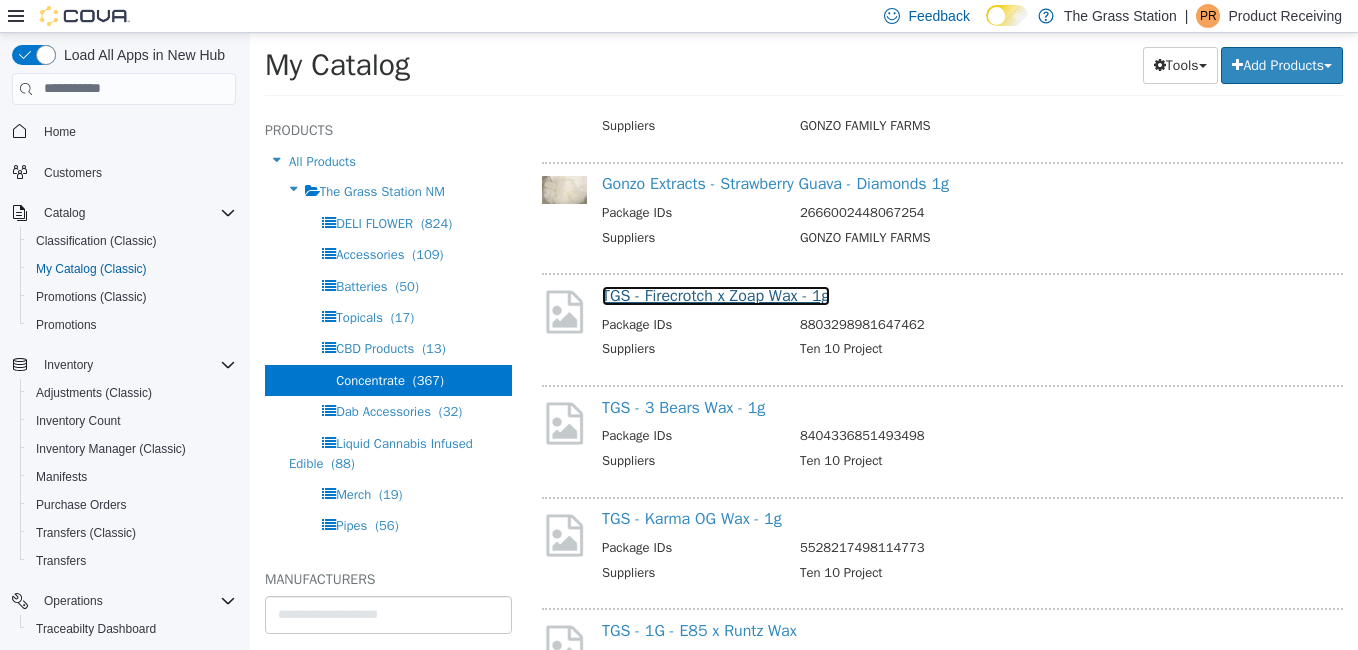 click on "TGS - Firecrotch x Zoap Wax - 1g" at bounding box center [716, 295] 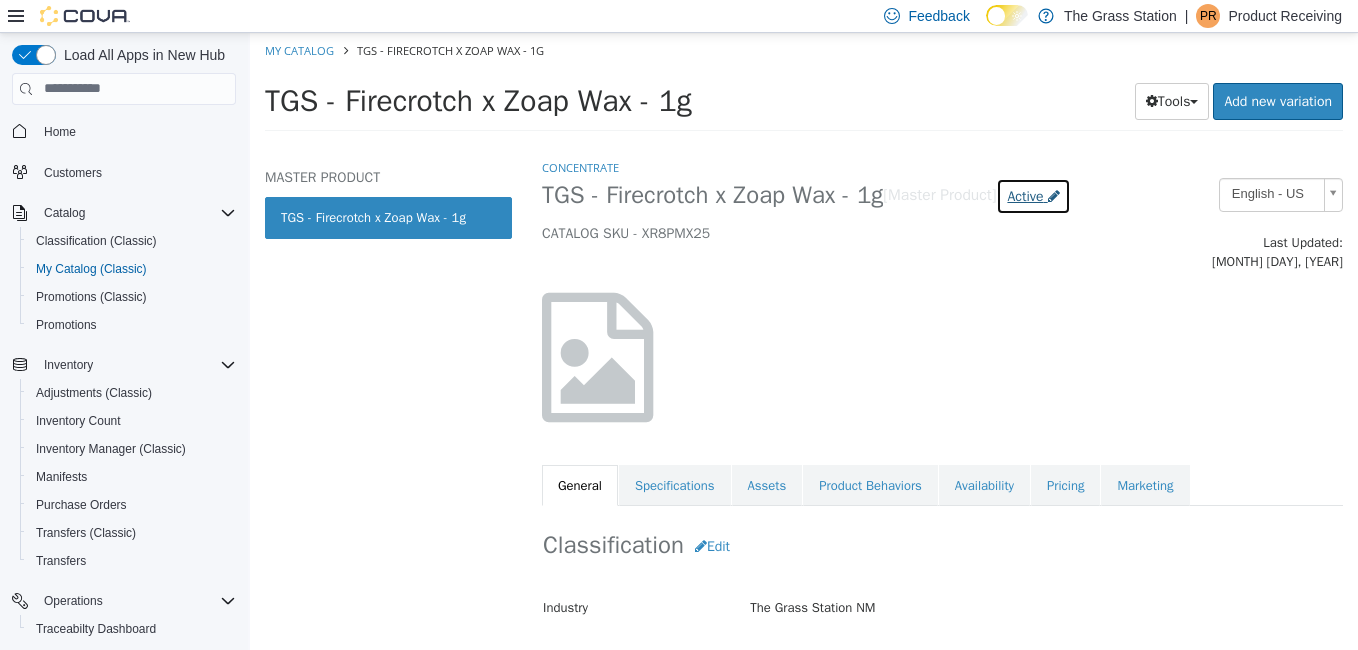 click on "Active" at bounding box center (1025, 195) 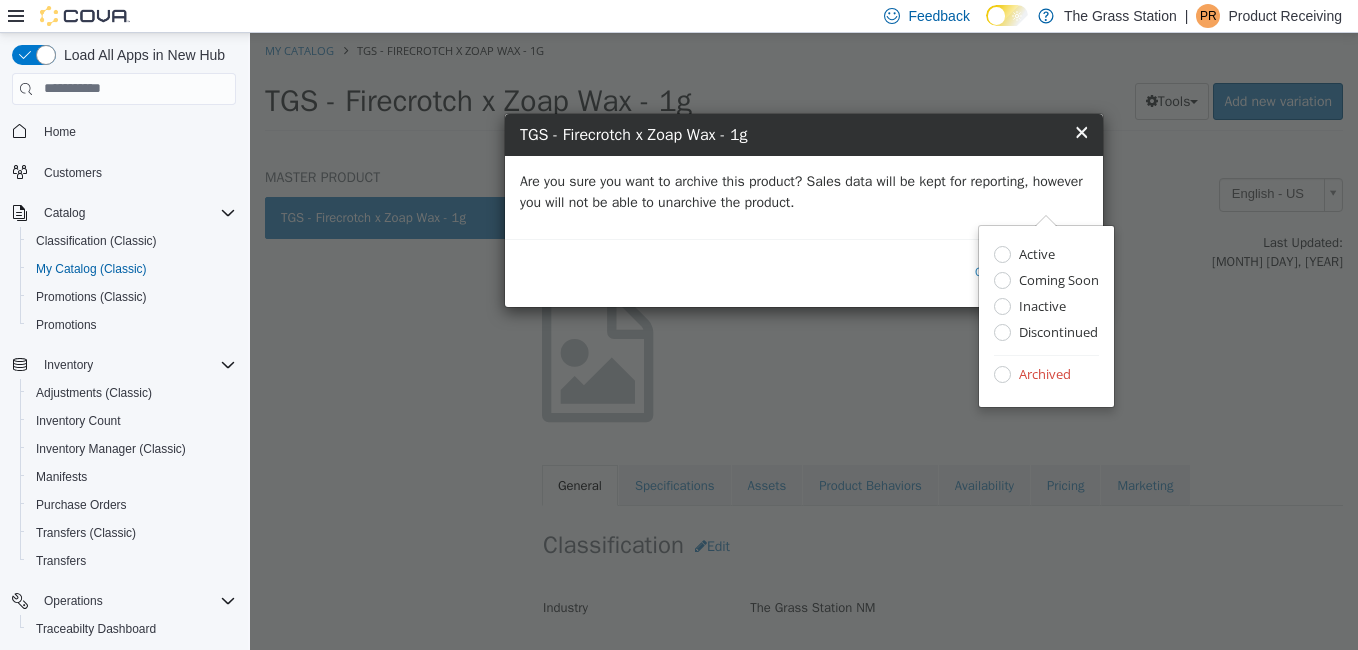 click on "Are you sure you want to archive this product? Sales data will be kept for reporting, however you will not be able to unarchive the product." at bounding box center (804, 191) 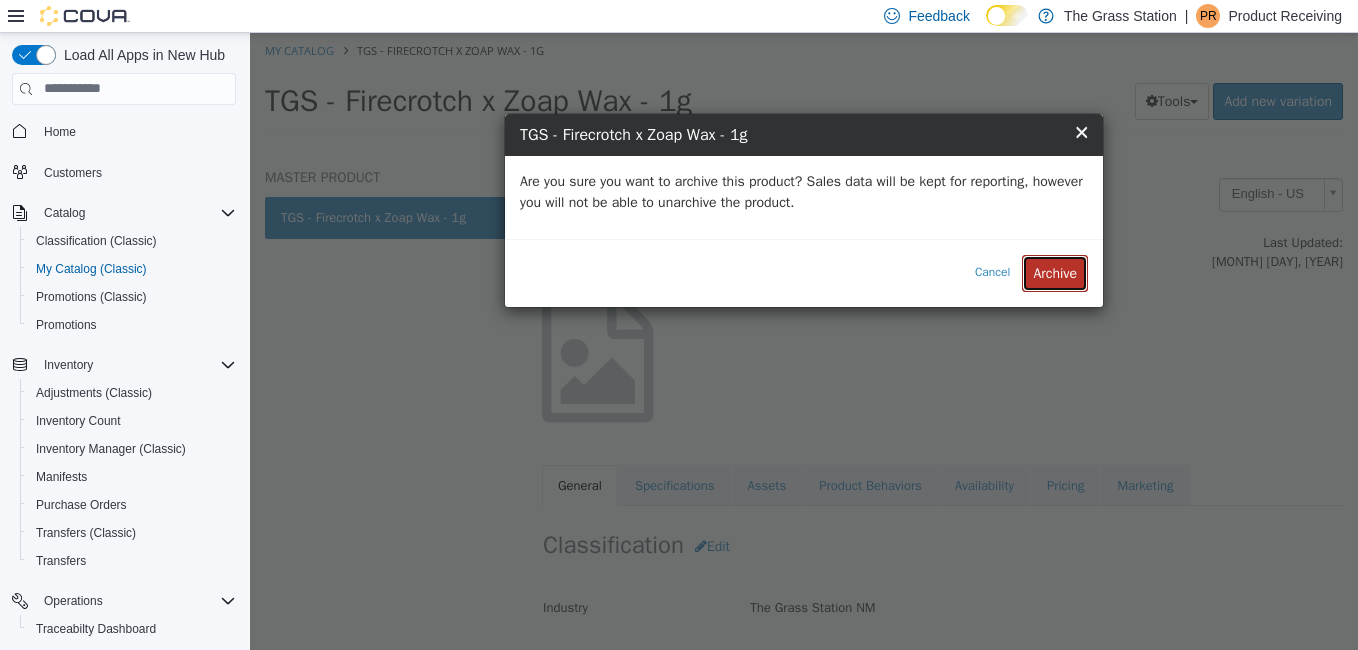 click on "Archive" at bounding box center (1055, 272) 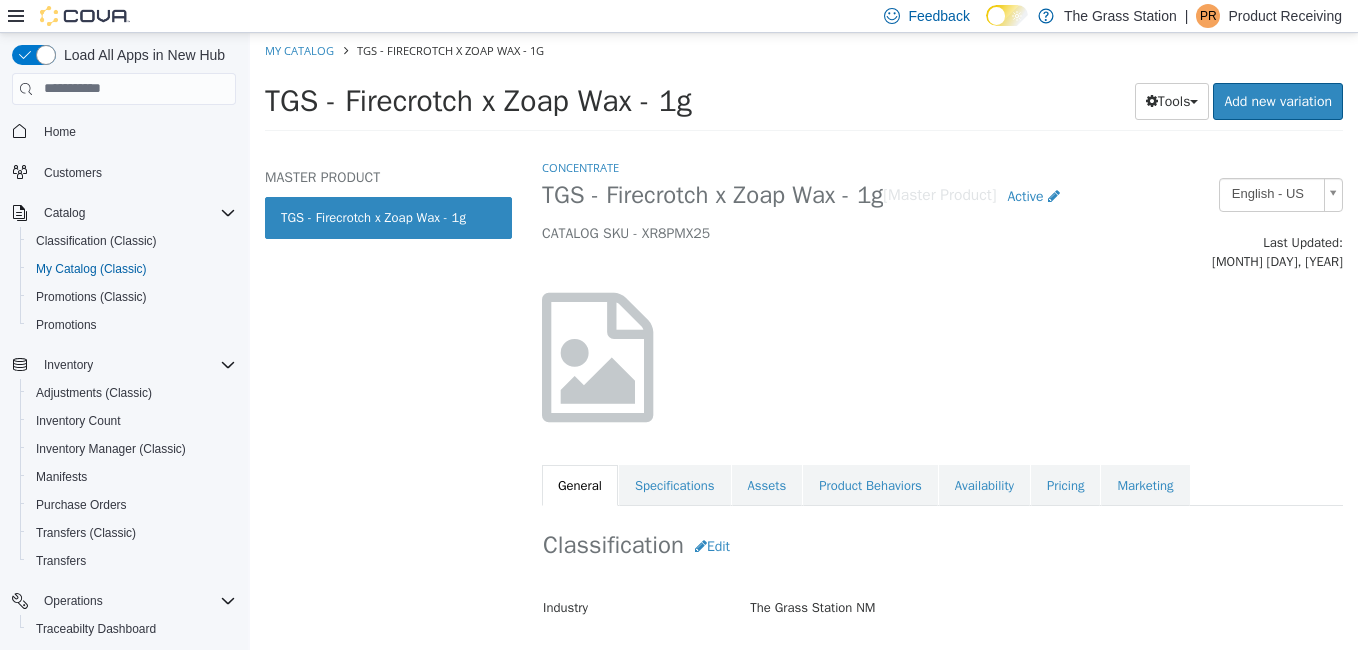 select on "**********" 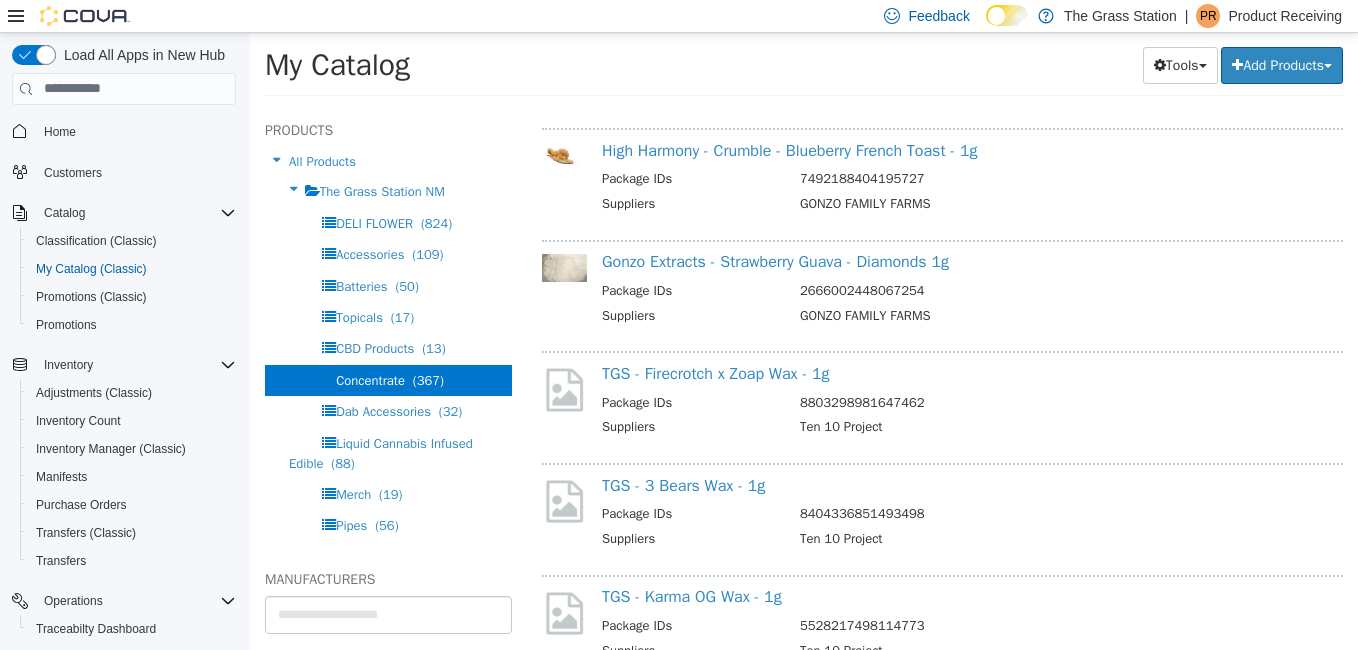 scroll, scrollTop: 1801, scrollLeft: 0, axis: vertical 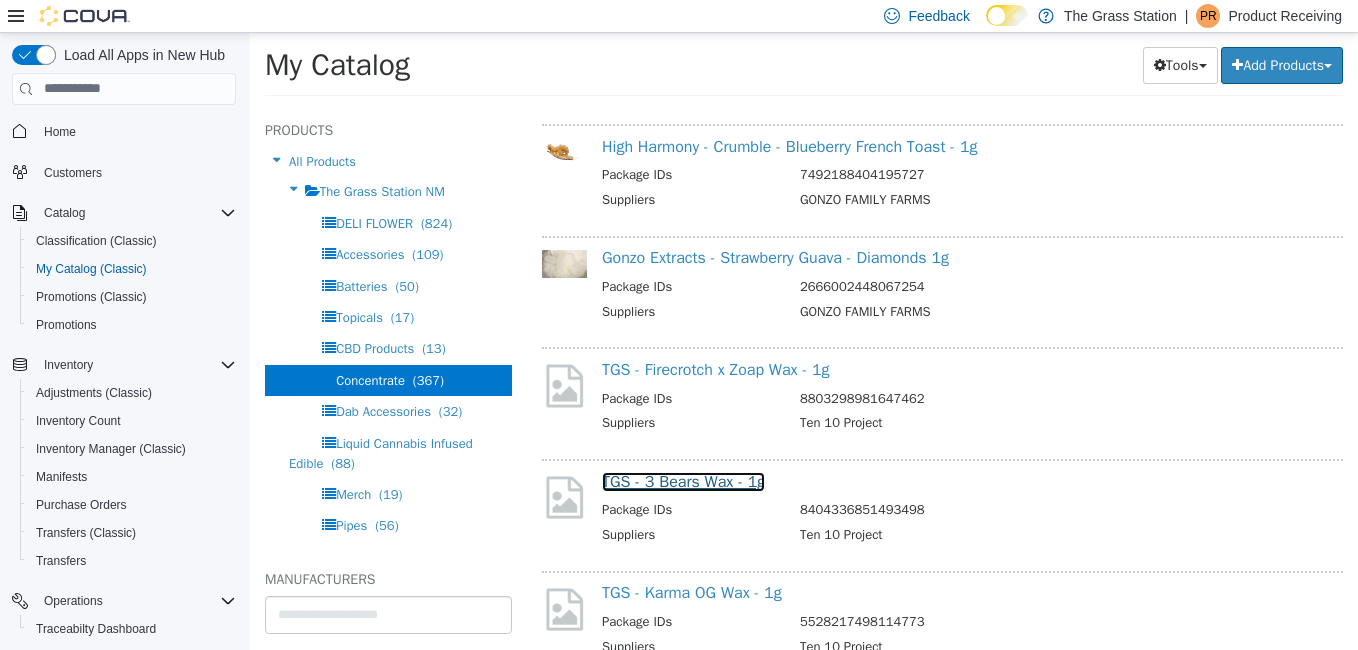 click on "TGS - 3 Bears Wax - 1g" at bounding box center (683, 481) 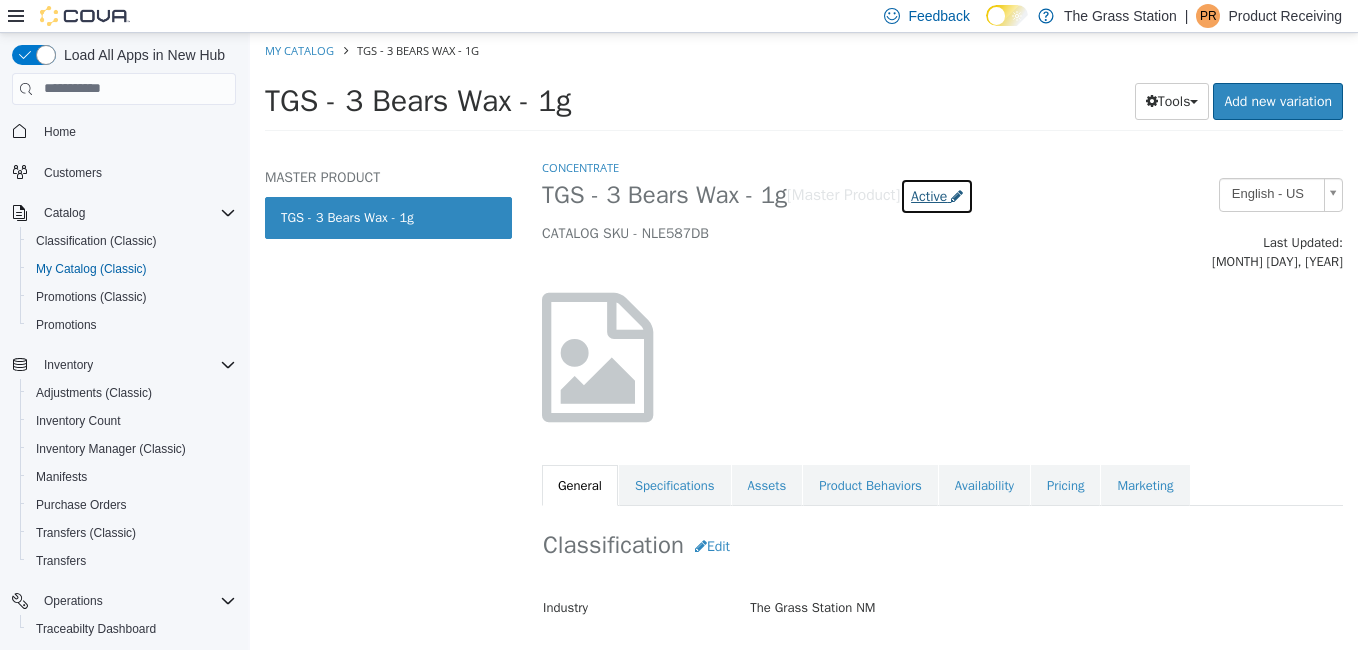 click on "Active" at bounding box center (929, 195) 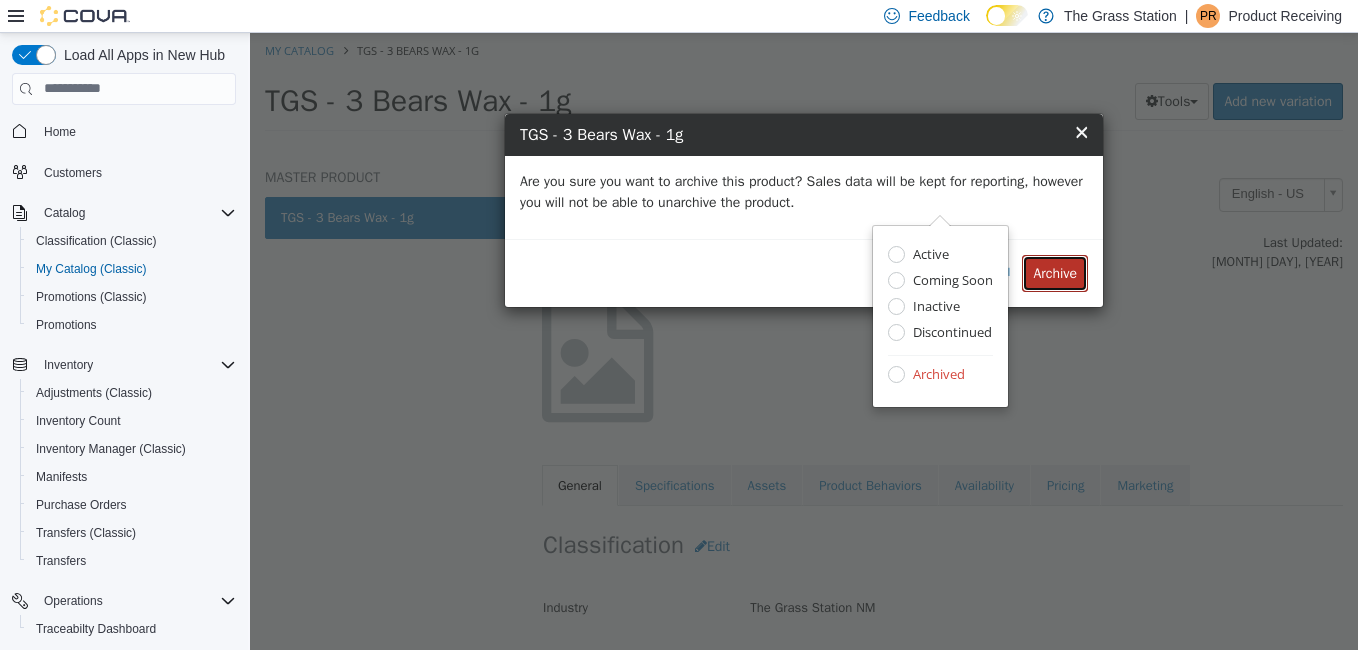 click on "Archive" at bounding box center [1055, 272] 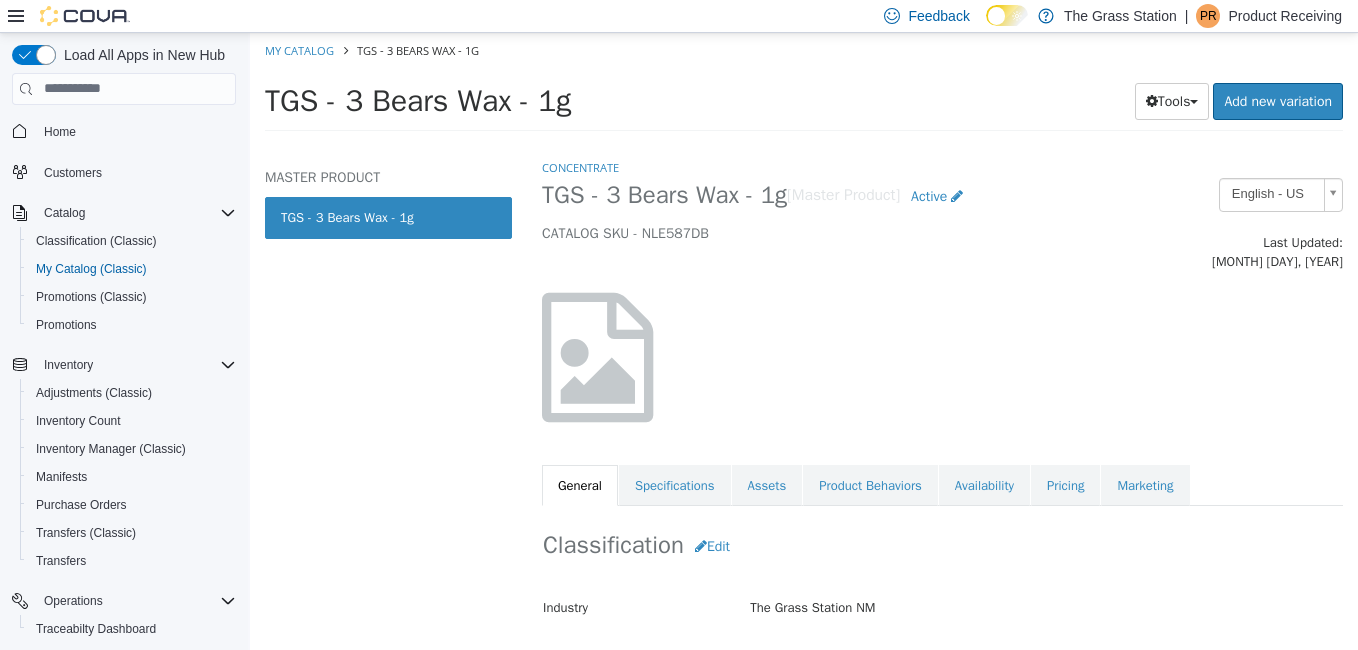 select on "**********" 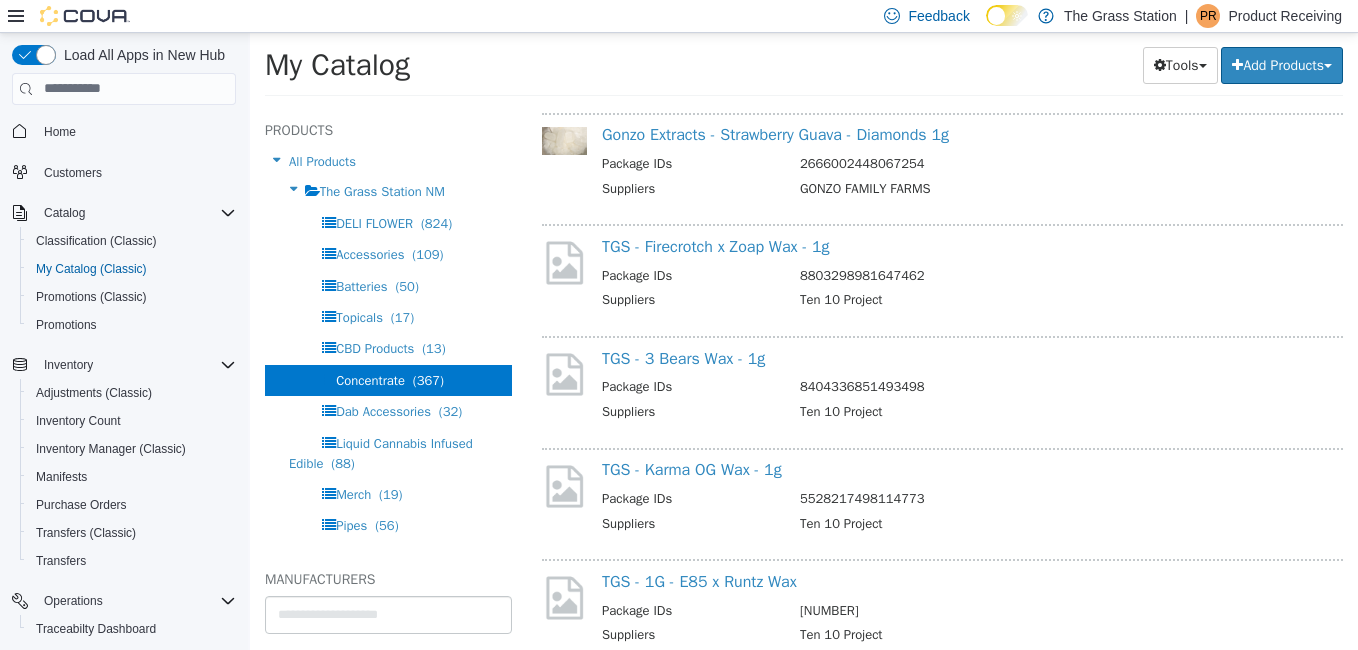 scroll, scrollTop: 1929, scrollLeft: 0, axis: vertical 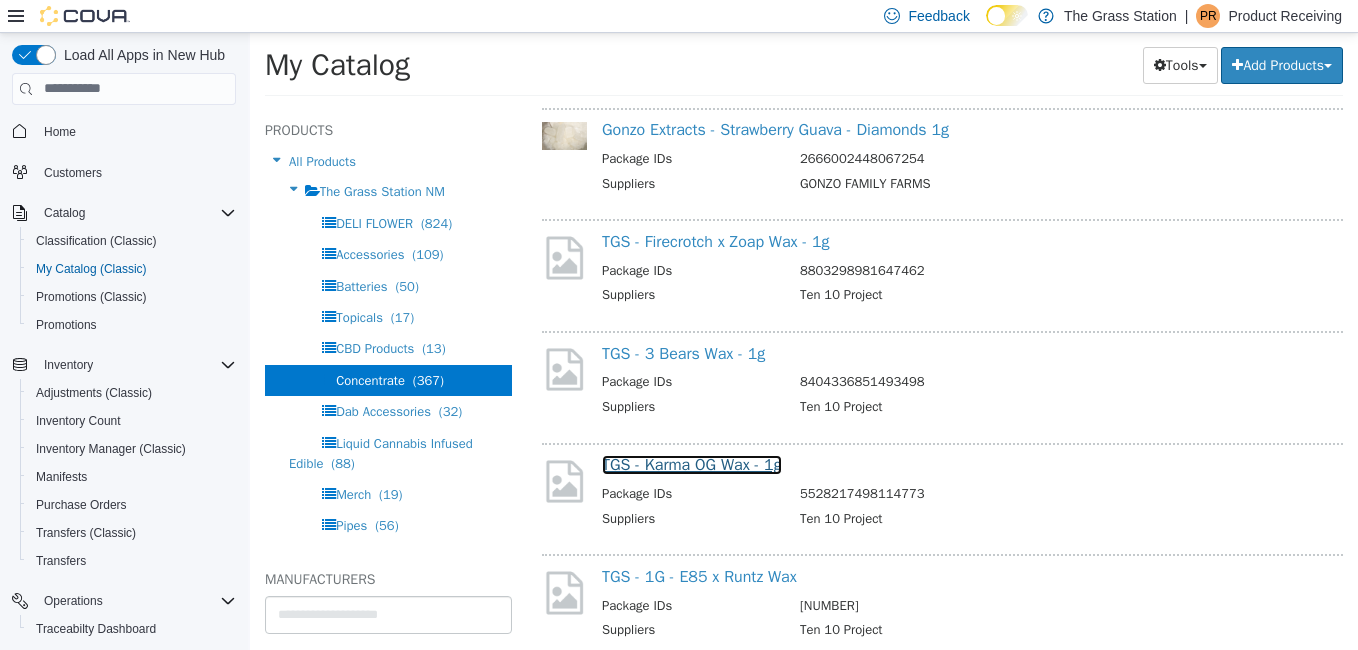 click on "TGS - Karma OG Wax - 1g" at bounding box center (692, 464) 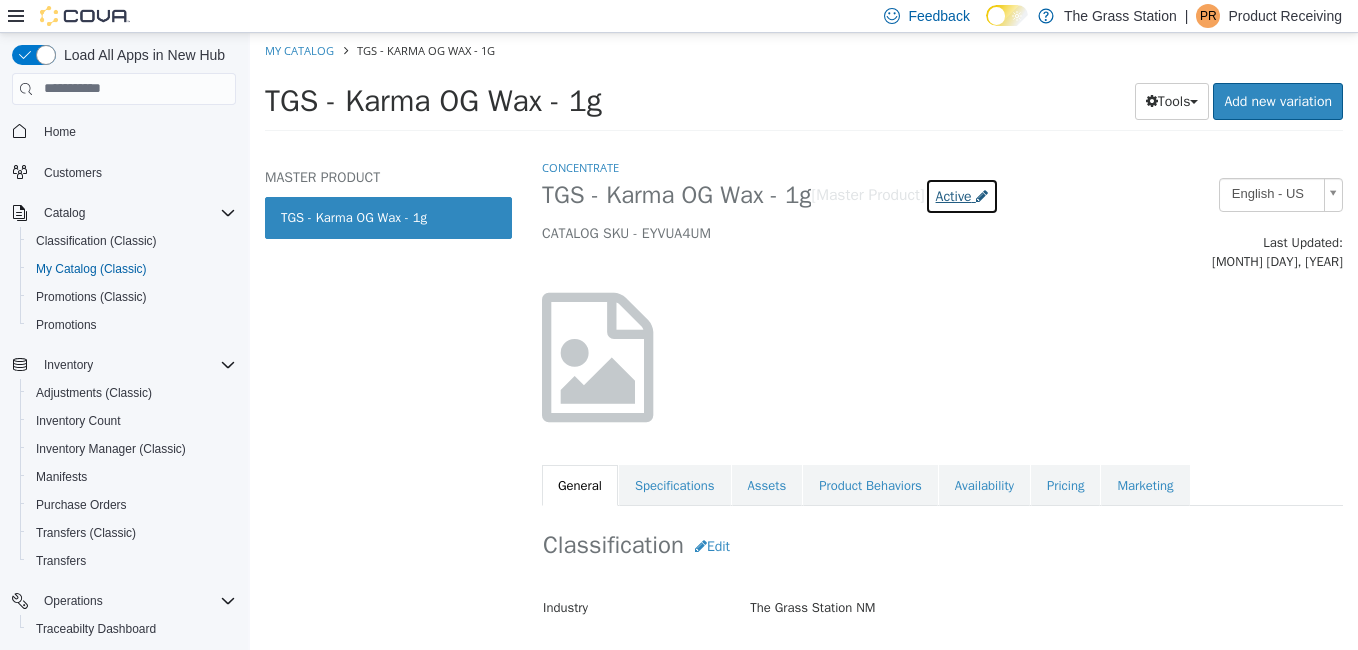 click on "Active" at bounding box center [962, 195] 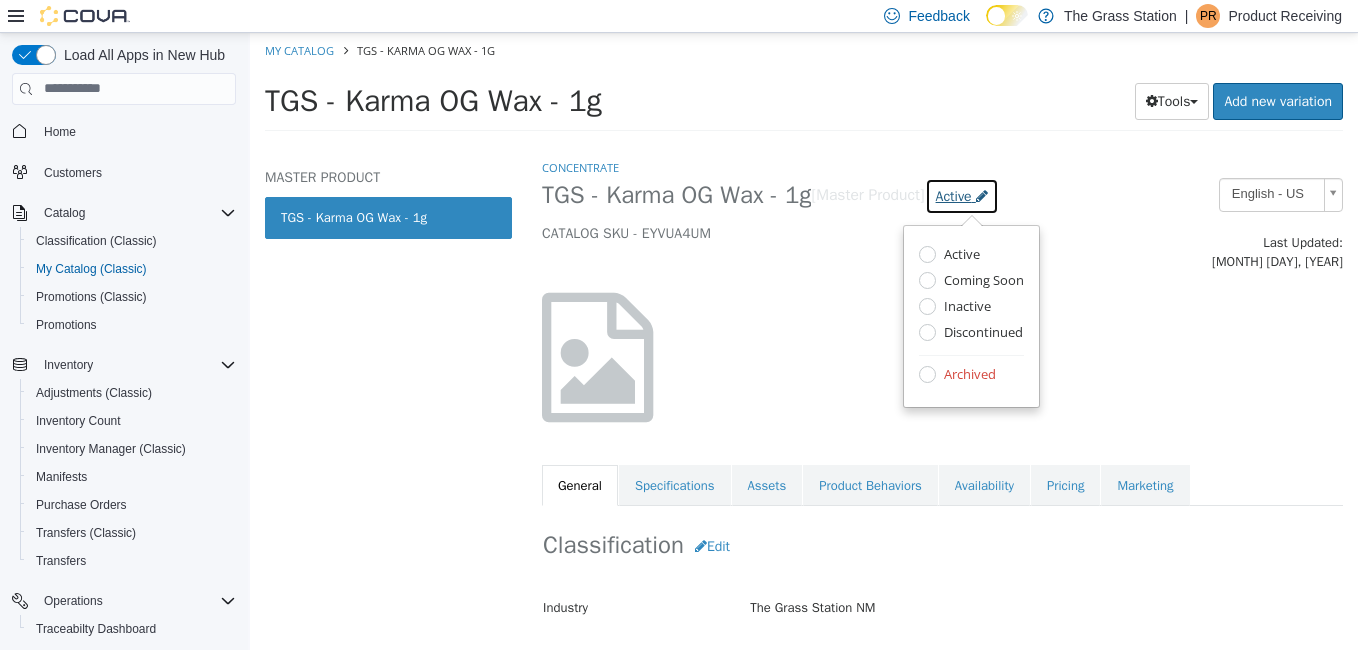 click on "Active" at bounding box center (962, 195) 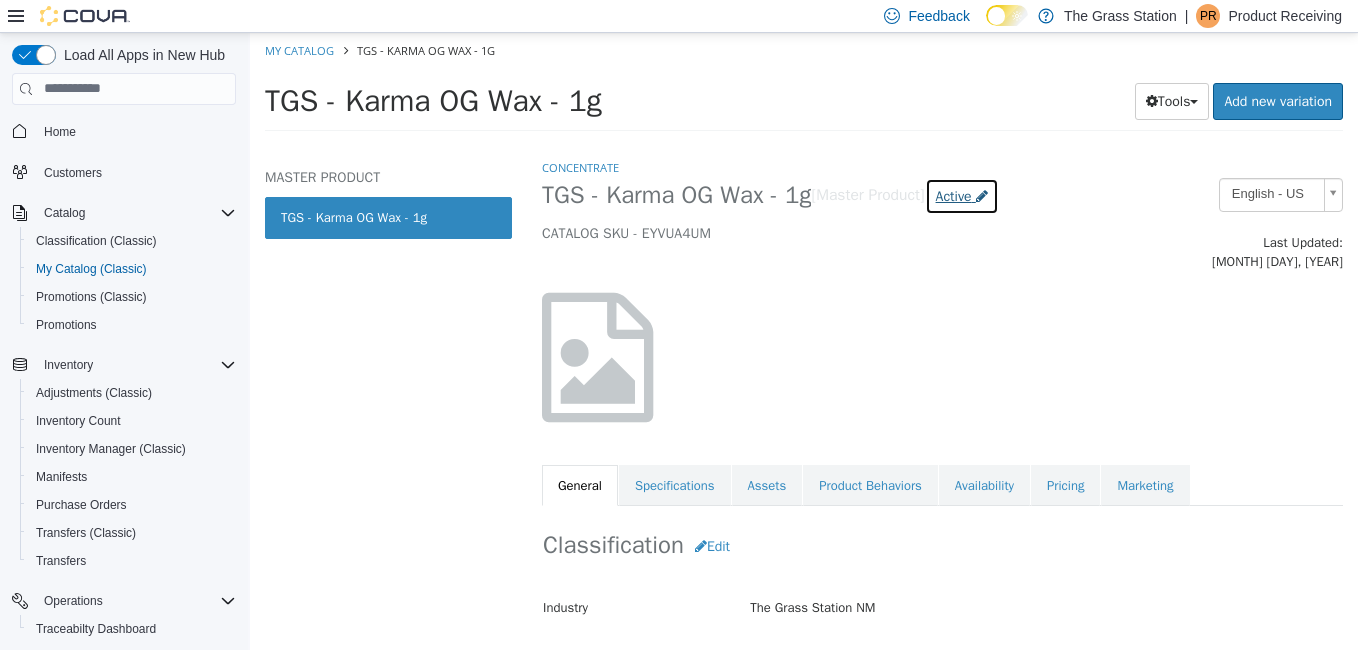 click on "Active" at bounding box center [954, 195] 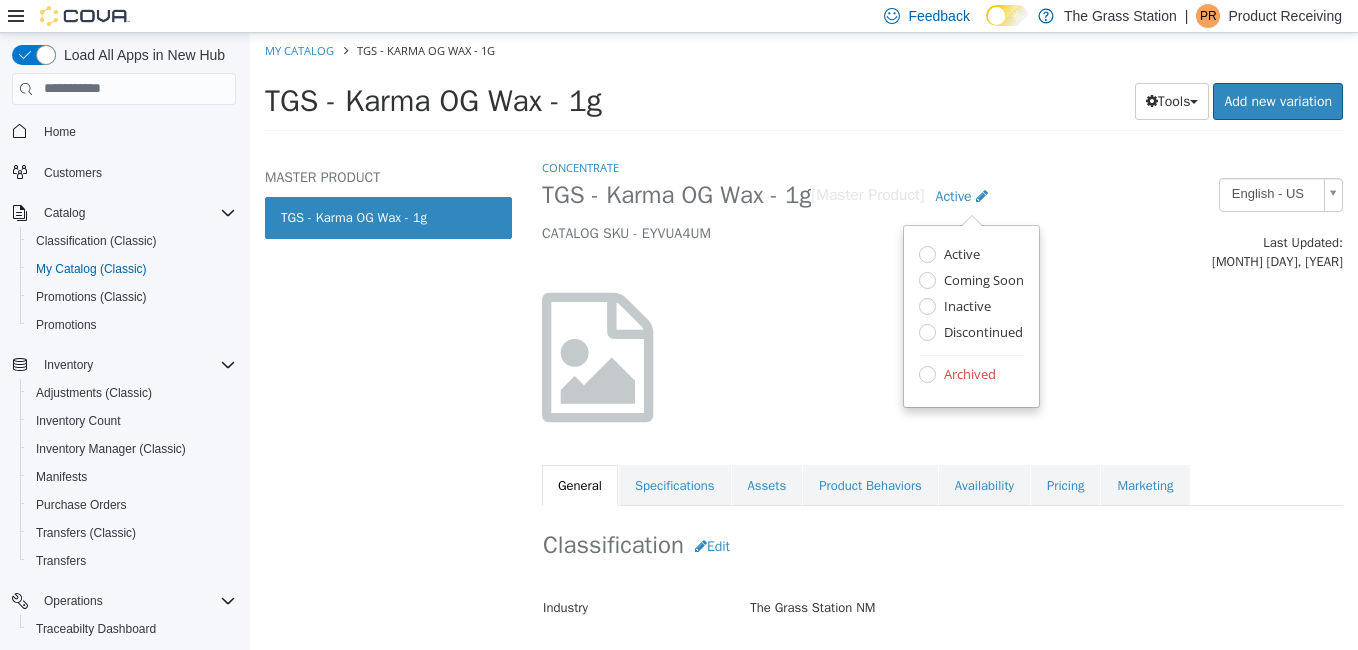 click on "Active
Coming Soon
Inactive
Discontinued
Archived" at bounding box center (971, 315) 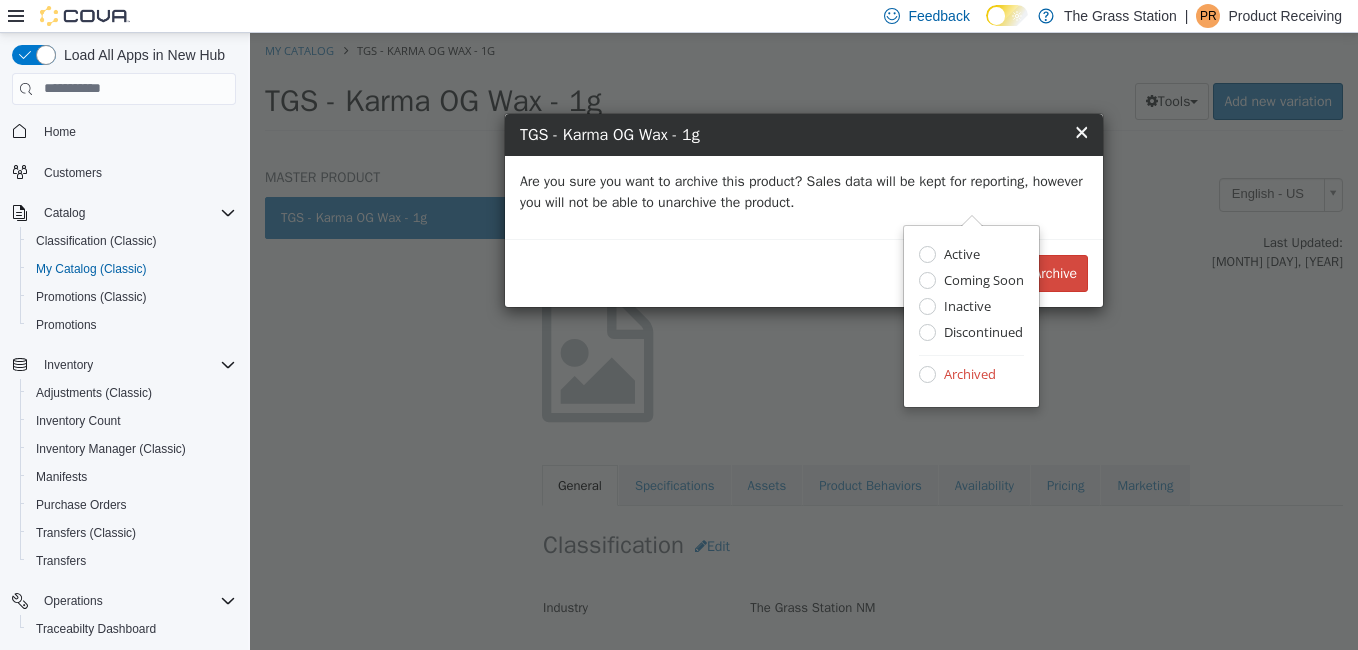 click on "Active
Coming Soon
Inactive
Discontinued
Archived" at bounding box center [971, 315] 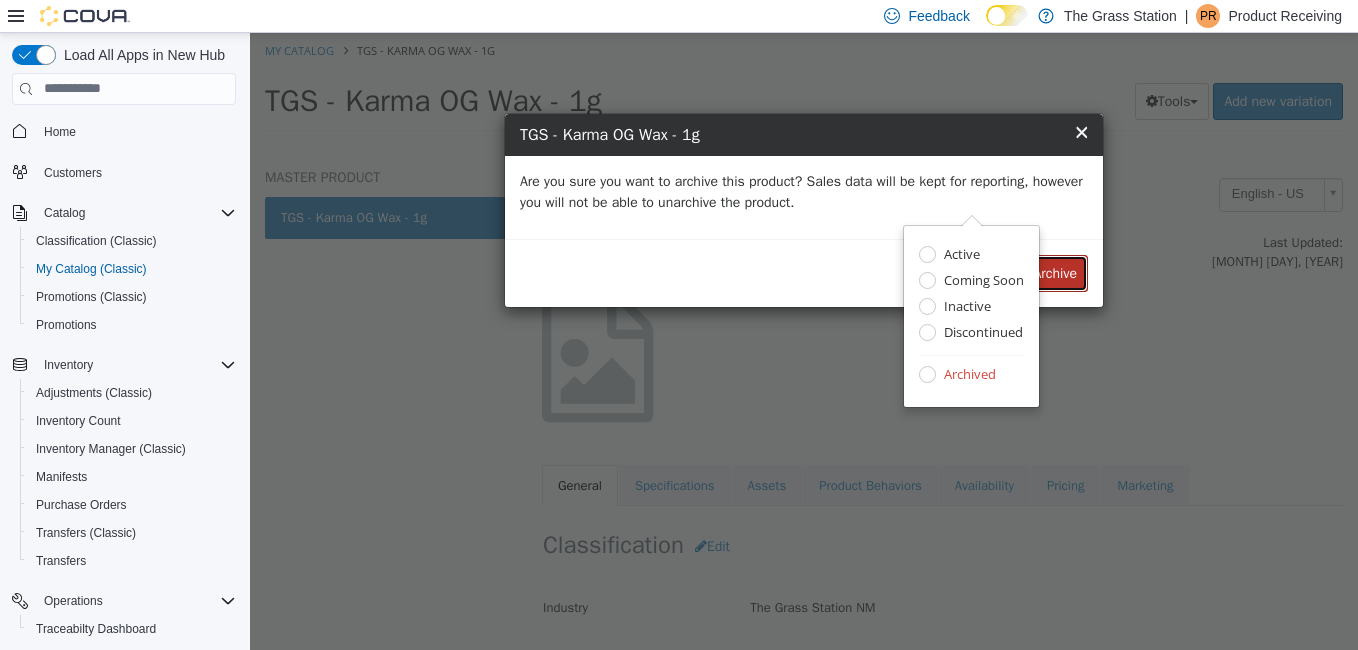 click on "Archive" at bounding box center (1055, 272) 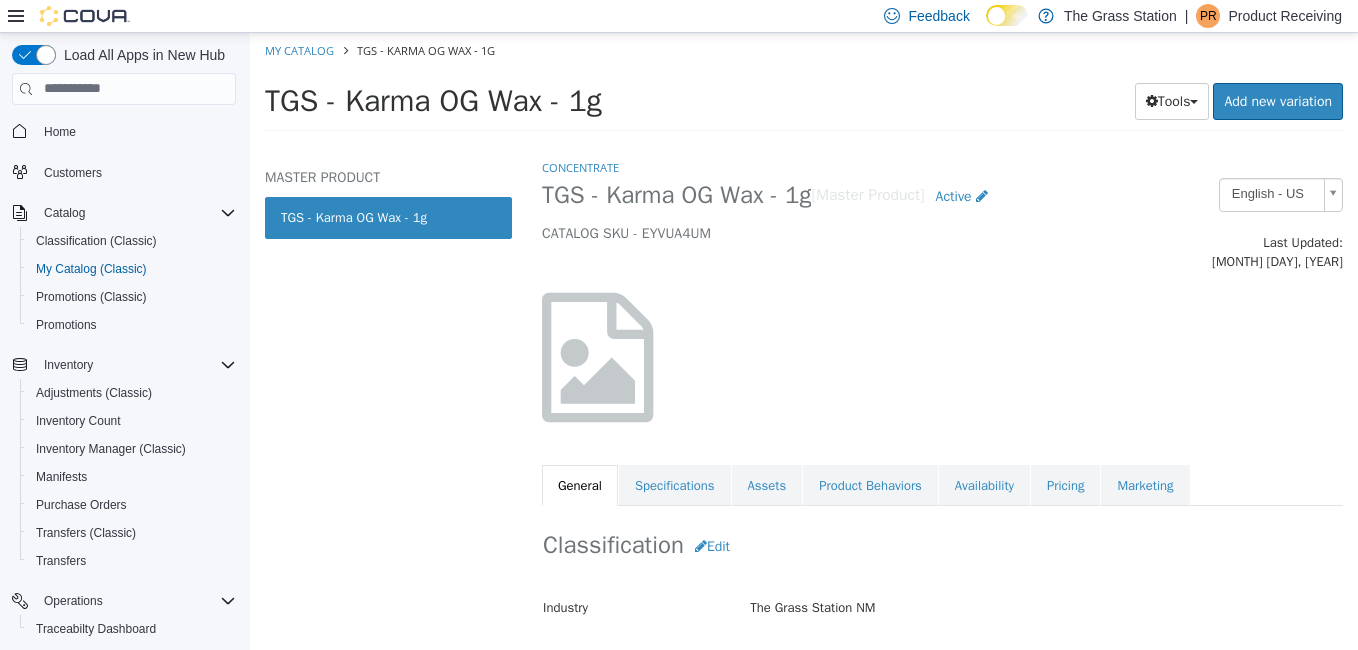 select on "**********" 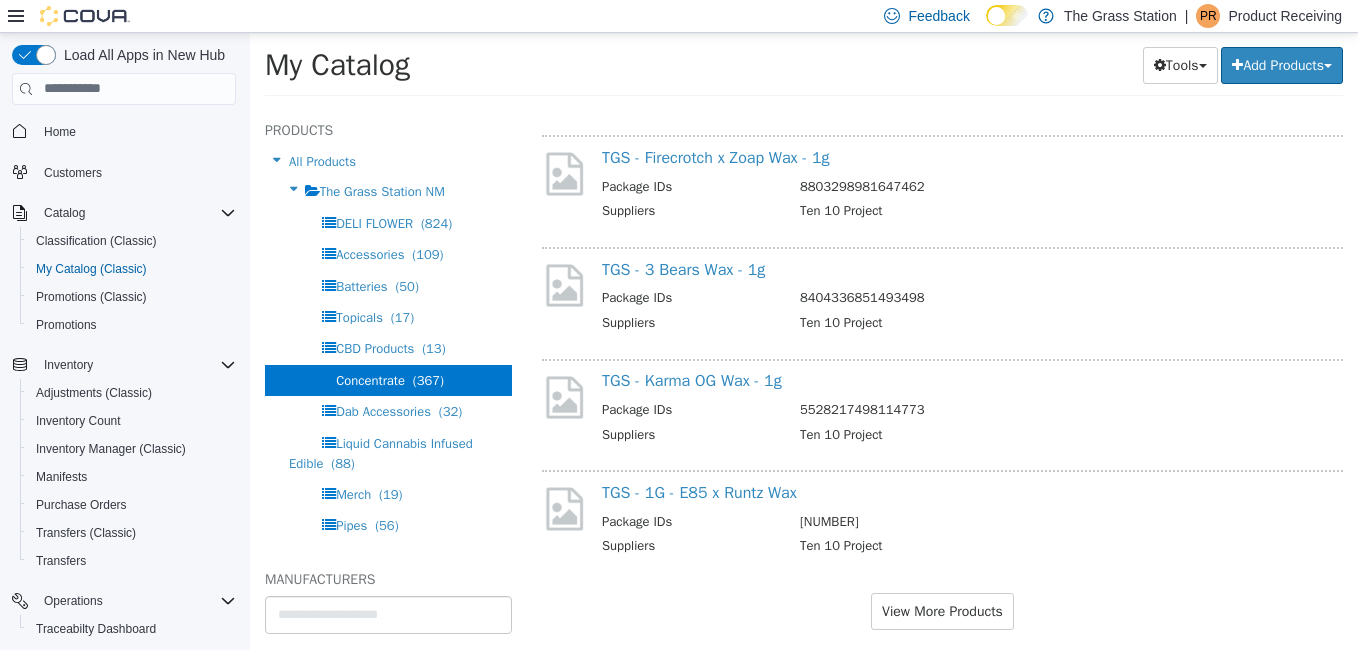 scroll, scrollTop: 2039, scrollLeft: 0, axis: vertical 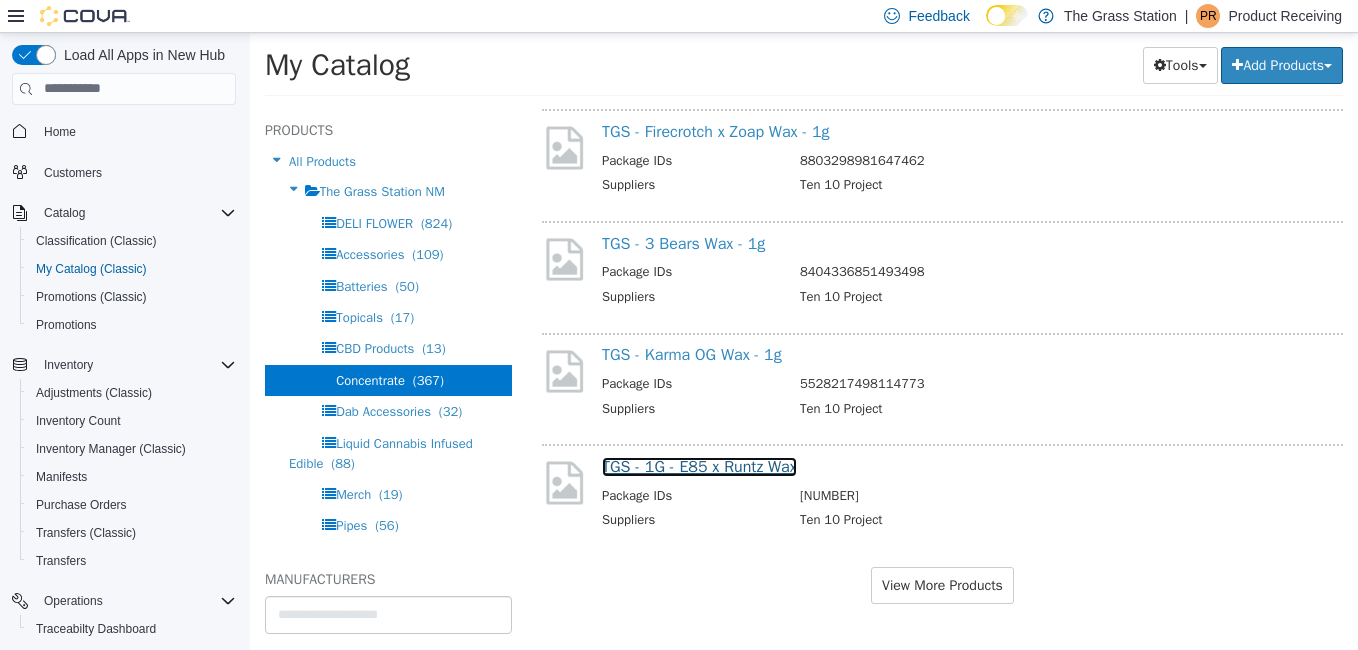 click on "TGS - 1G - E85 x Runtz Wax" at bounding box center [699, 466] 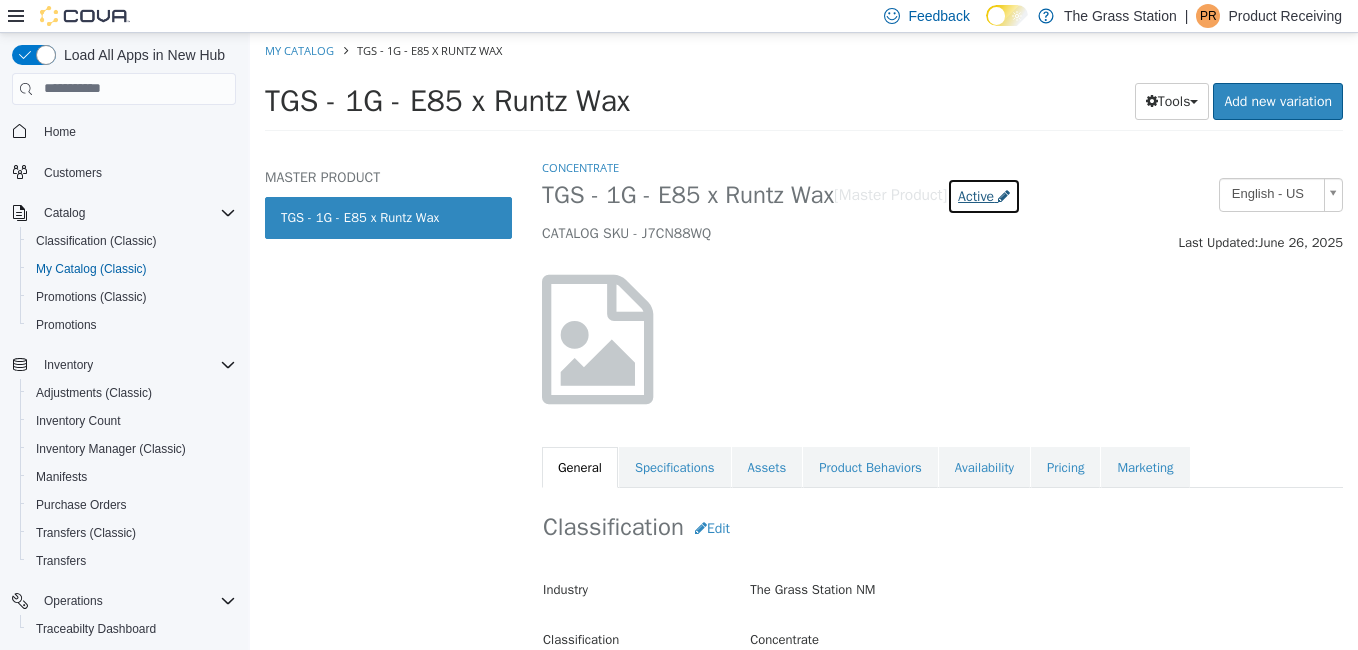 click on "Active" at bounding box center (976, 195) 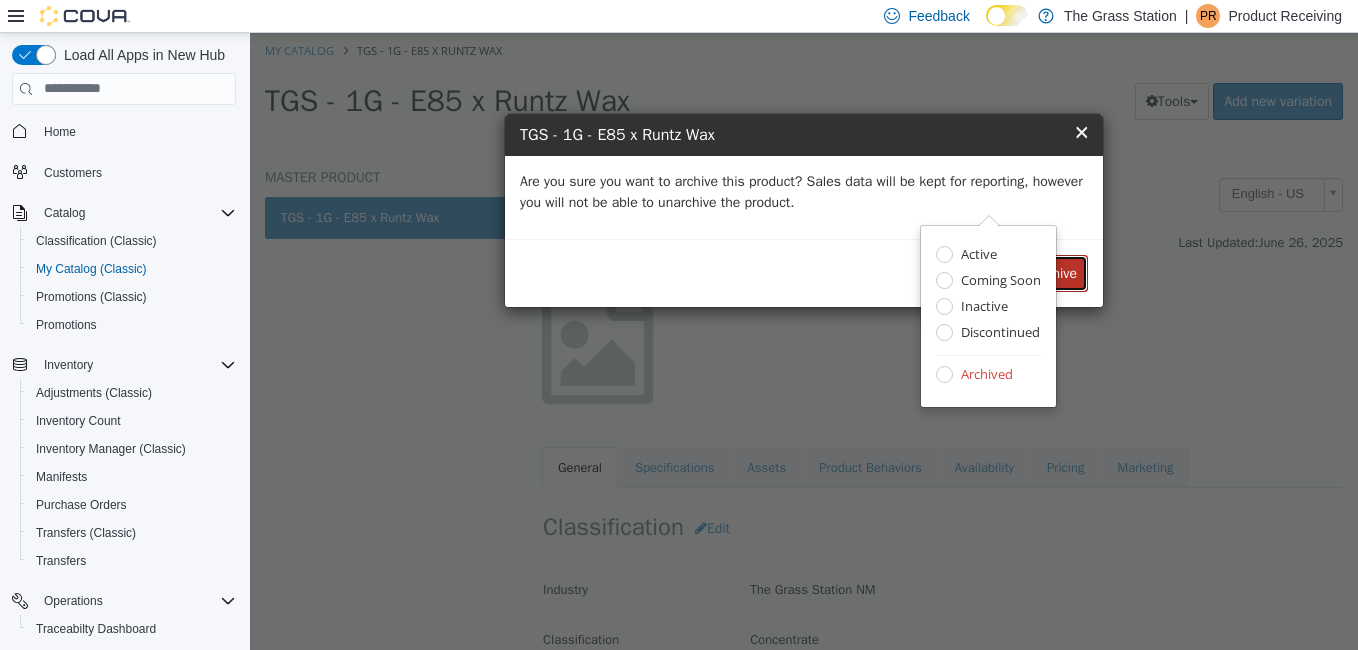 click on "Archive" at bounding box center [1055, 272] 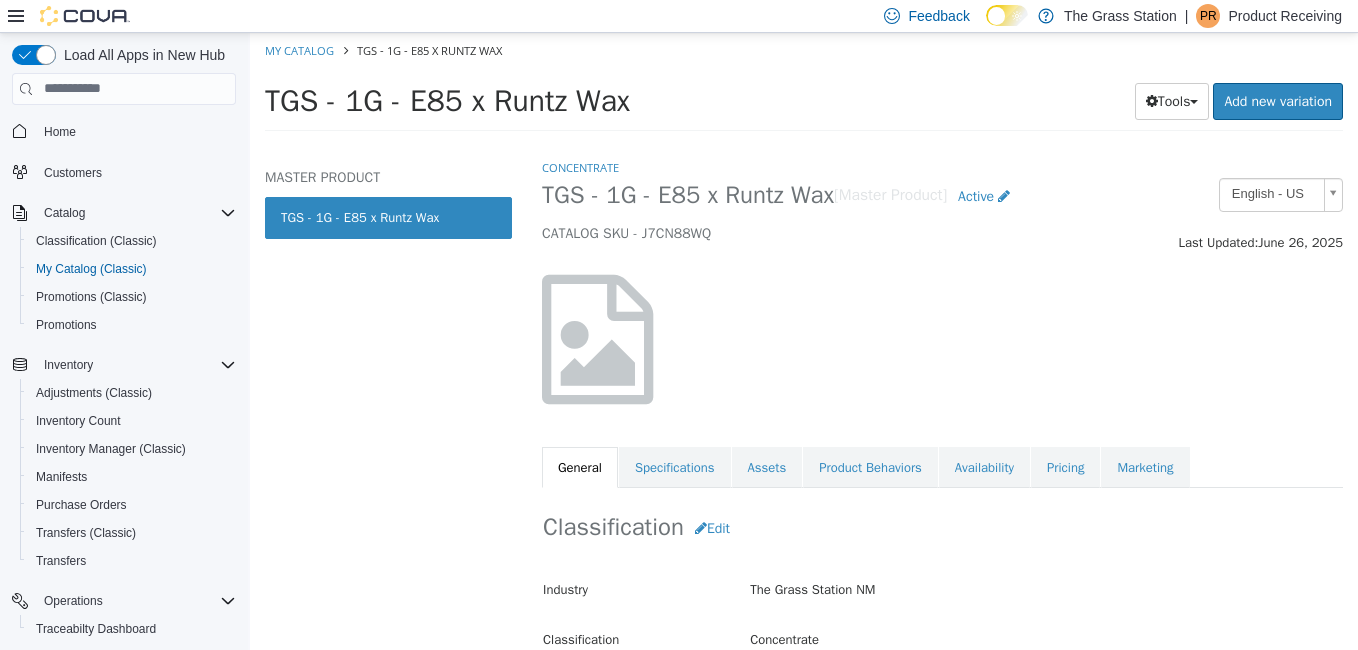 select on "**********" 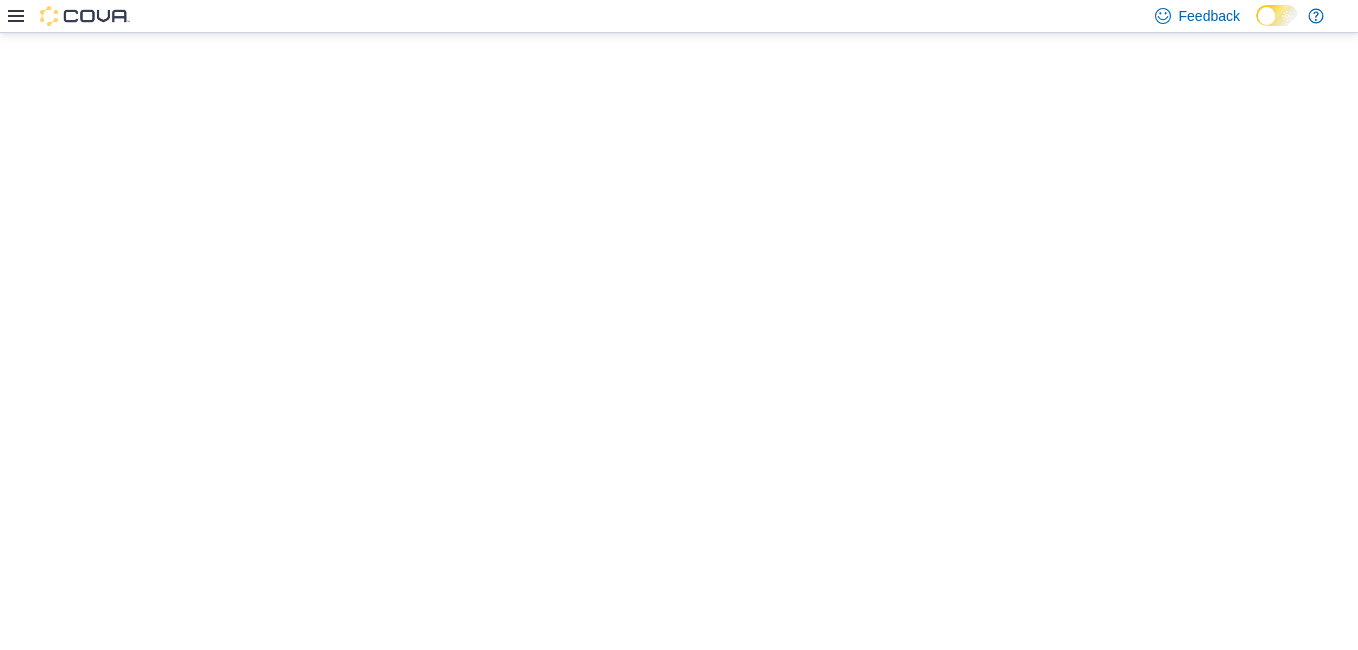 scroll, scrollTop: 0, scrollLeft: 0, axis: both 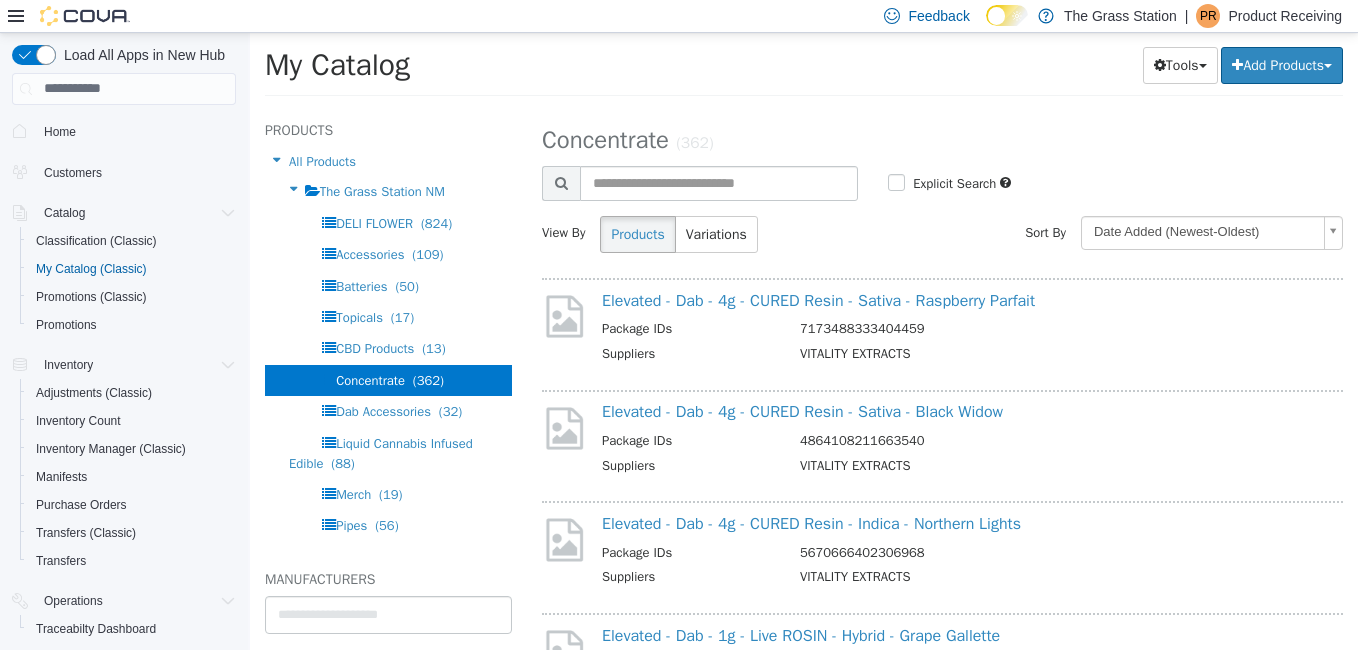 click on "**********" at bounding box center [804, 70] 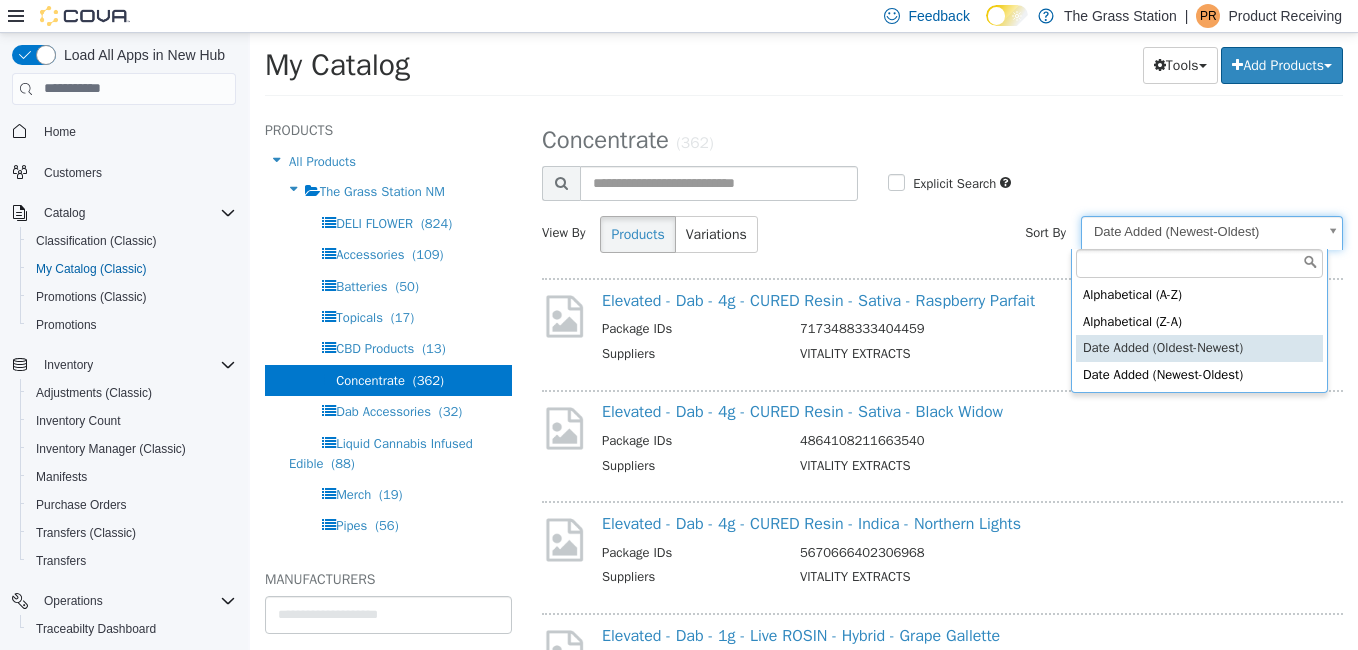 select on "**********" 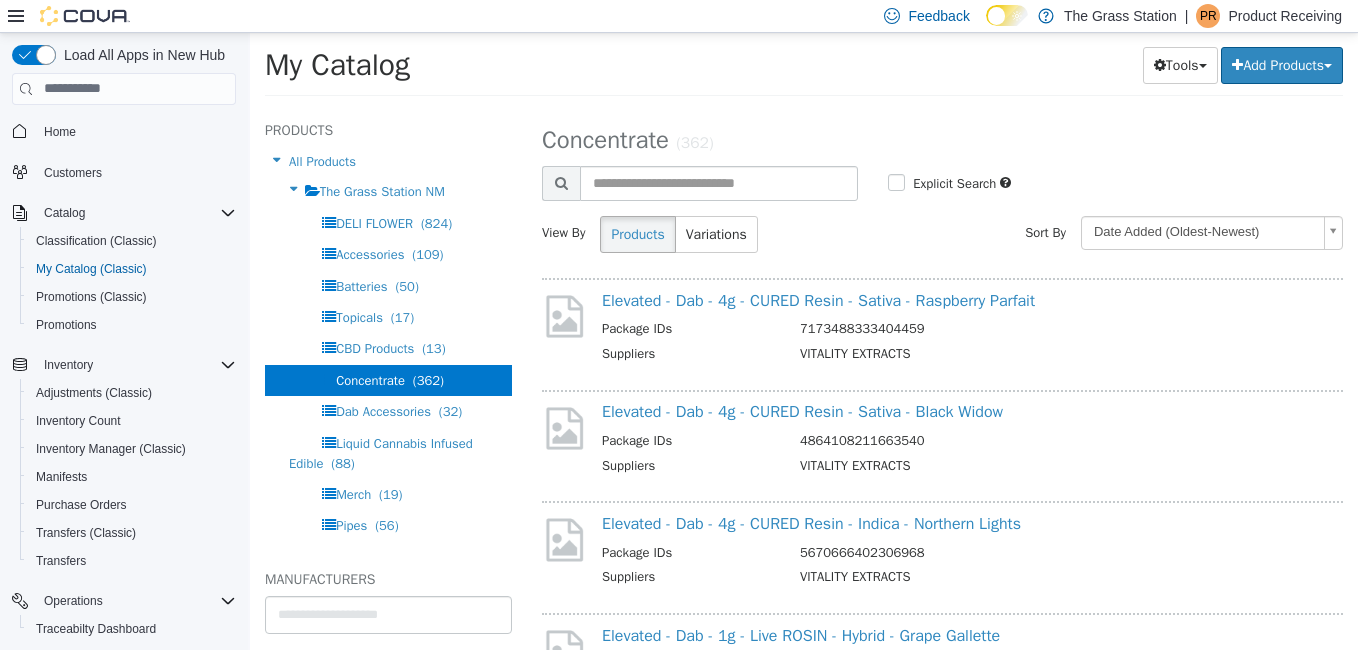 select on "**********" 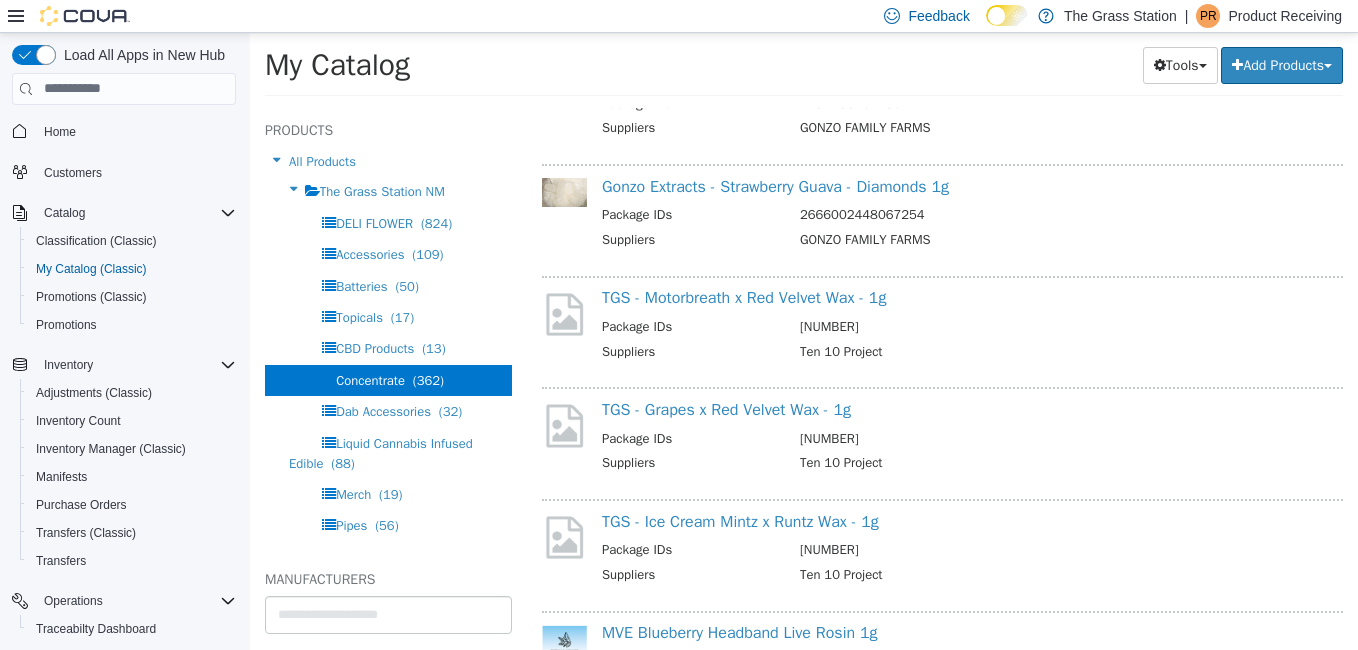 scroll, scrollTop: 2039, scrollLeft: 0, axis: vertical 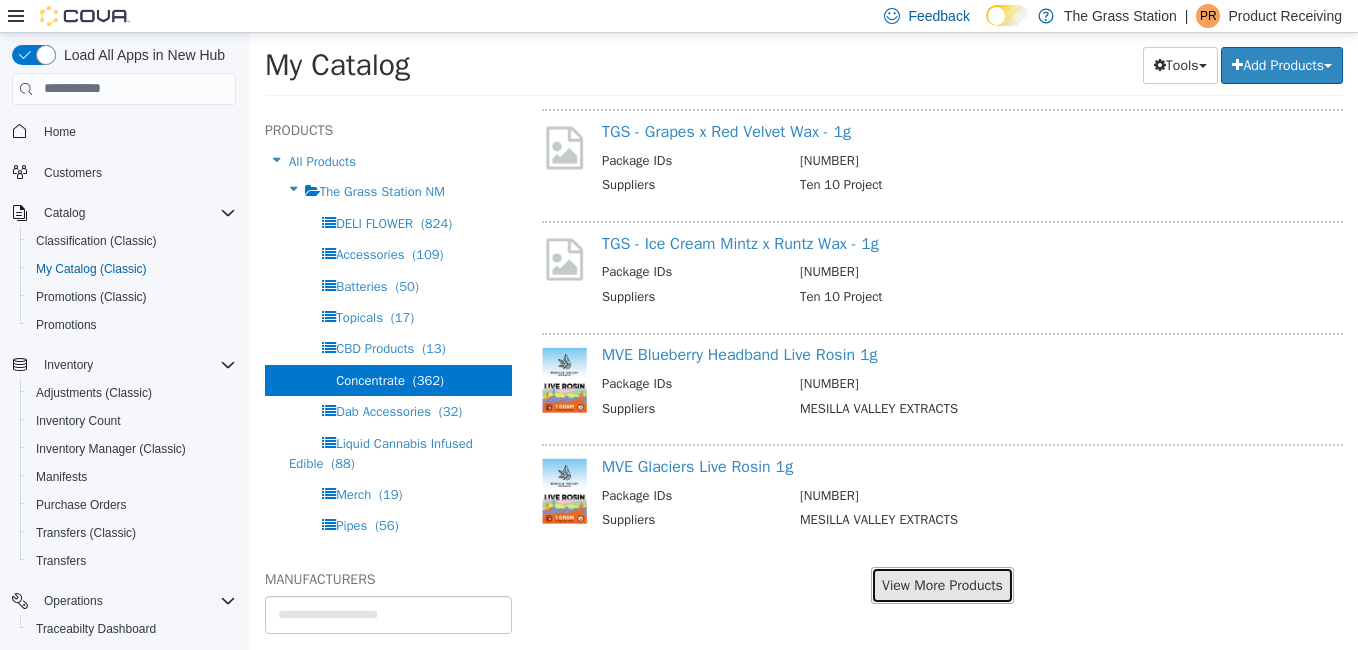 click on "View More Products" at bounding box center [942, 584] 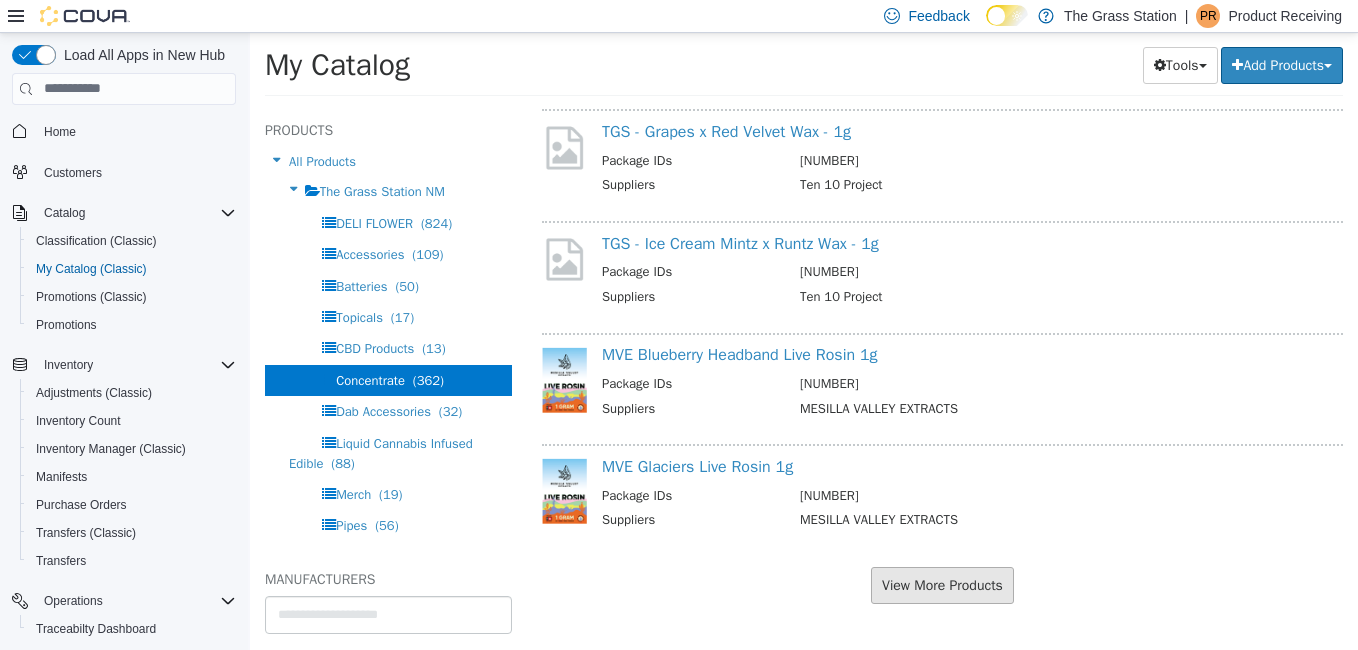 scroll, scrollTop: 1987, scrollLeft: 0, axis: vertical 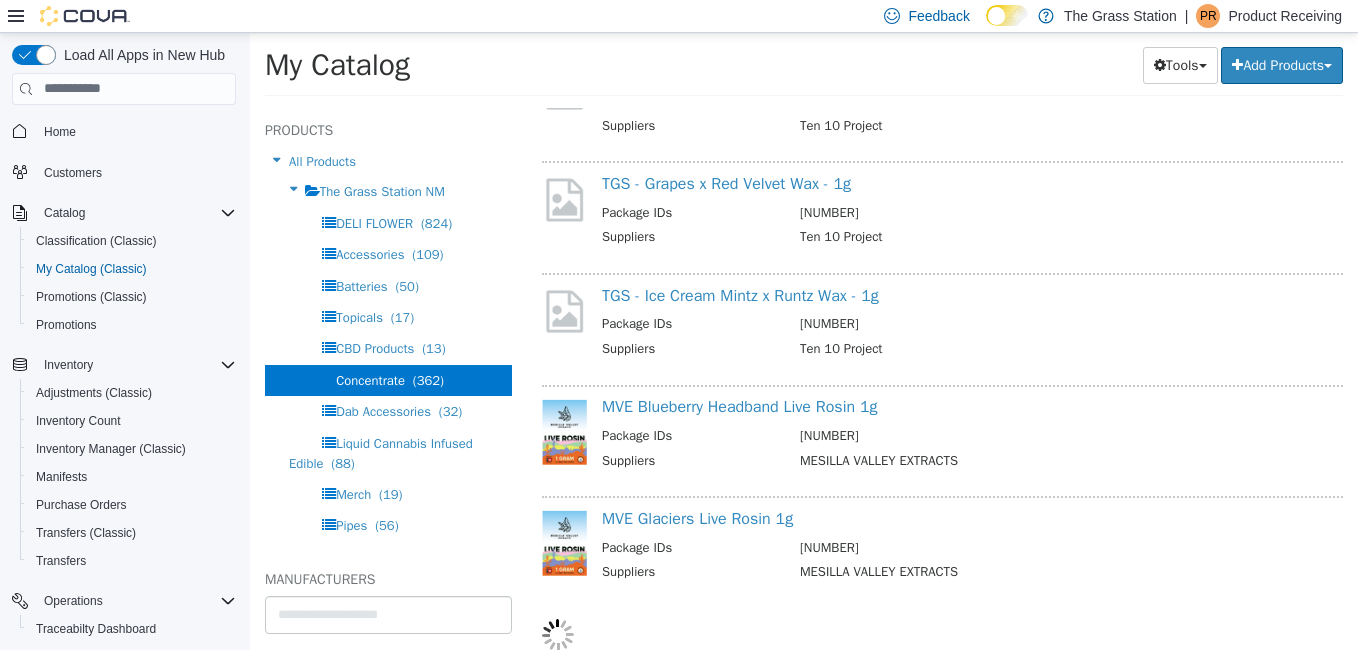 select on "**********" 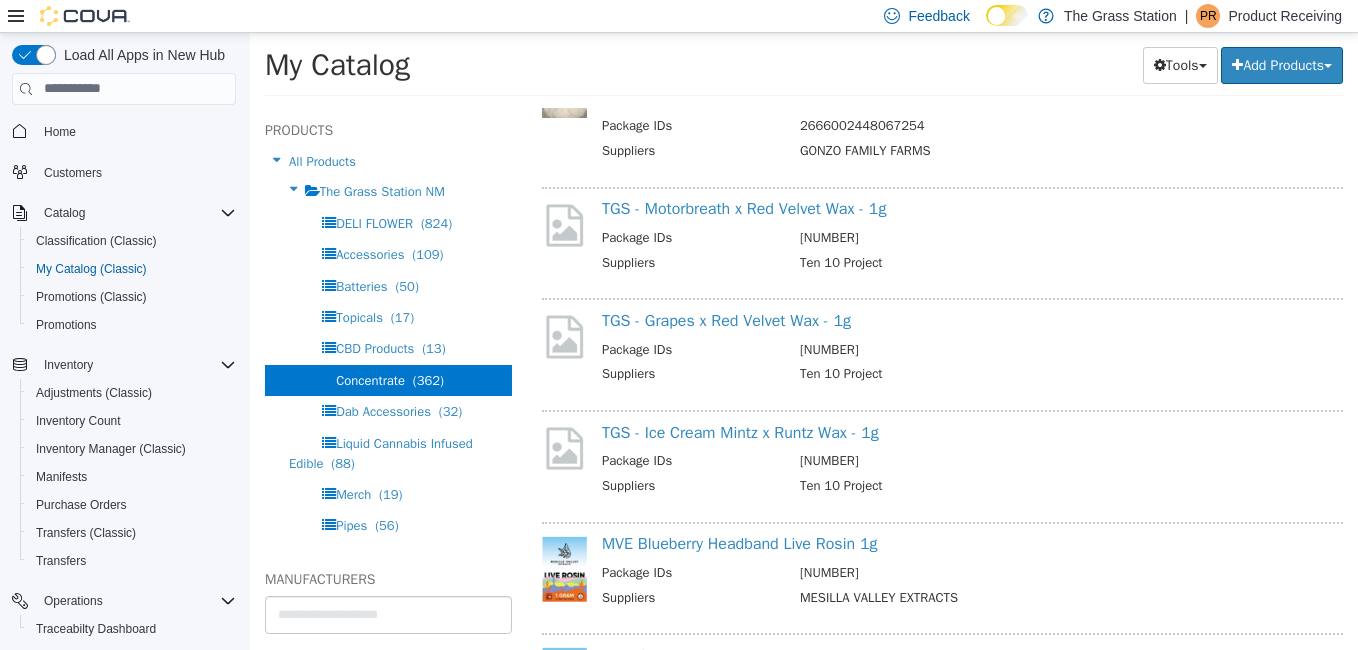 scroll, scrollTop: 1841, scrollLeft: 0, axis: vertical 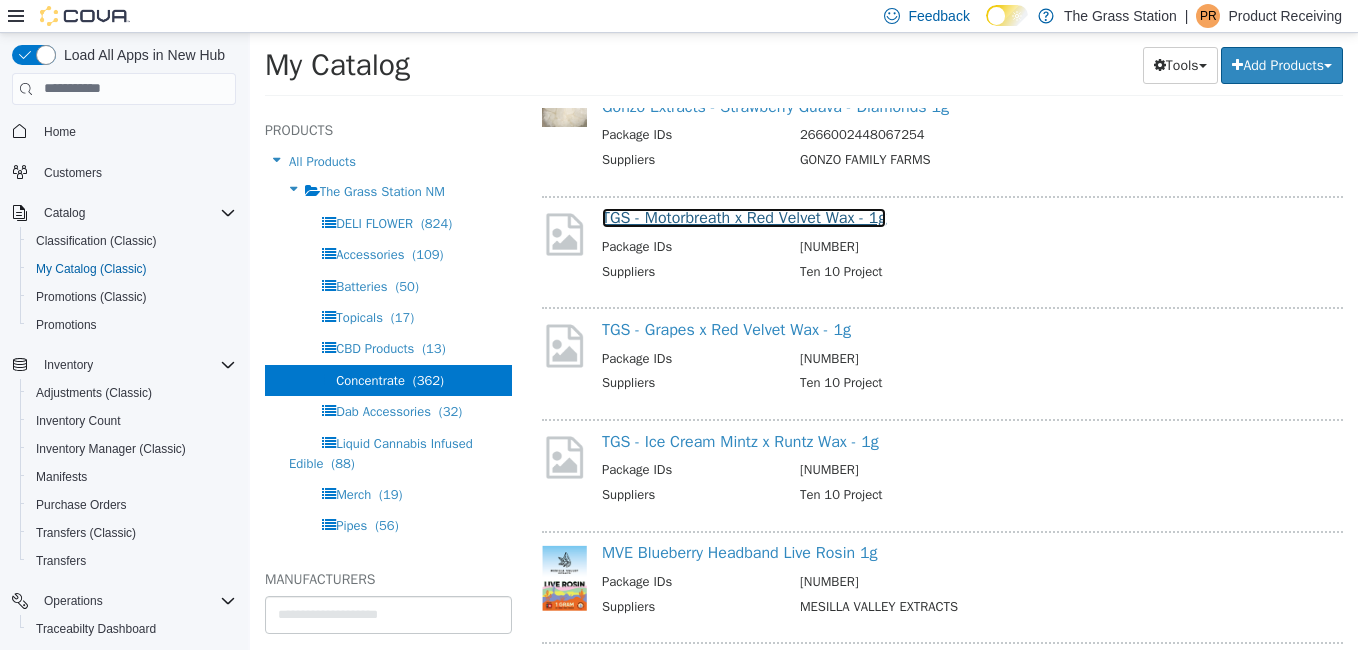 click on "TGS - Motorbreath x Red Velvet Wax - 1g" at bounding box center (744, 217) 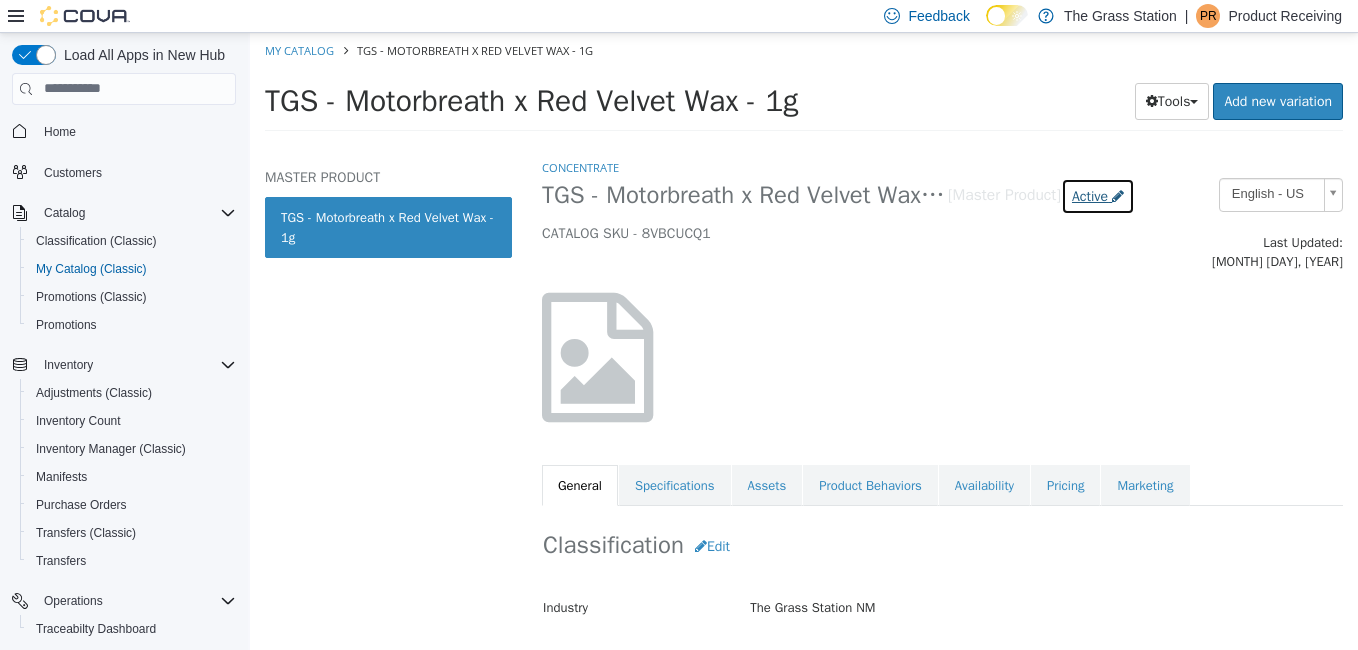 click on "Active" at bounding box center (1090, 195) 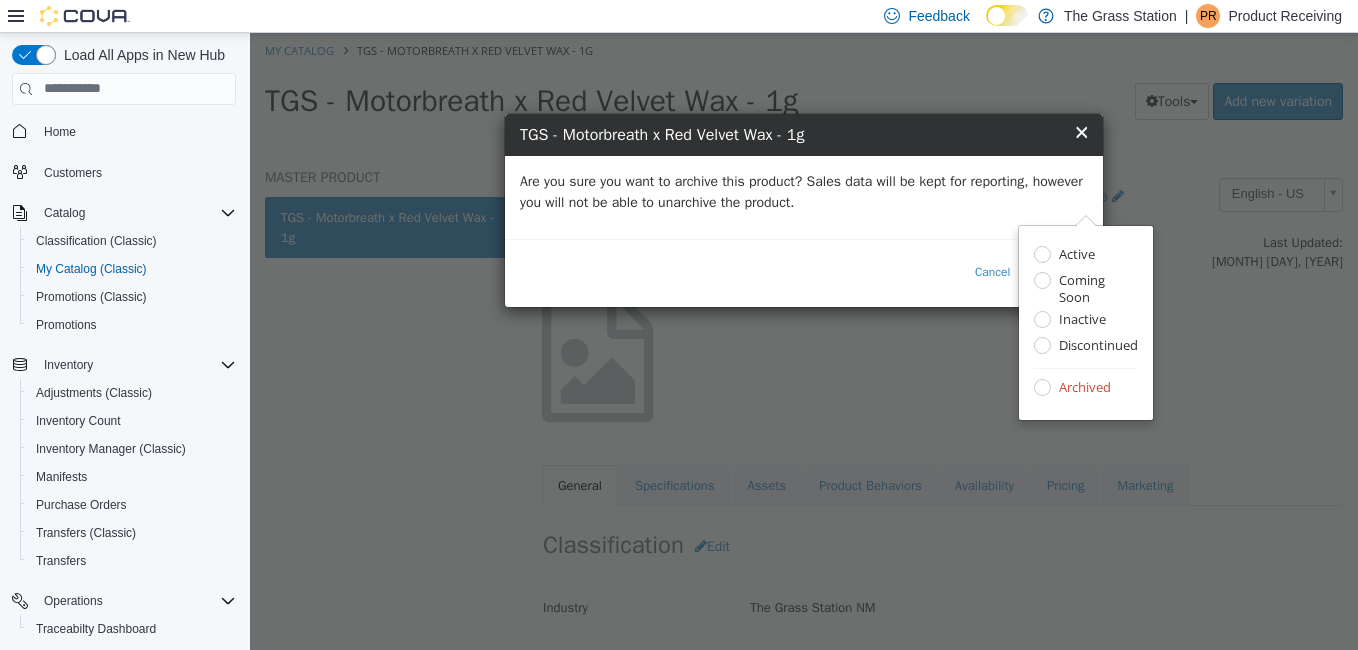 click on "Are you sure you want to archive this product? Sales data will be kept for reporting, however you will not be able to unarchive the product." at bounding box center (804, 191) 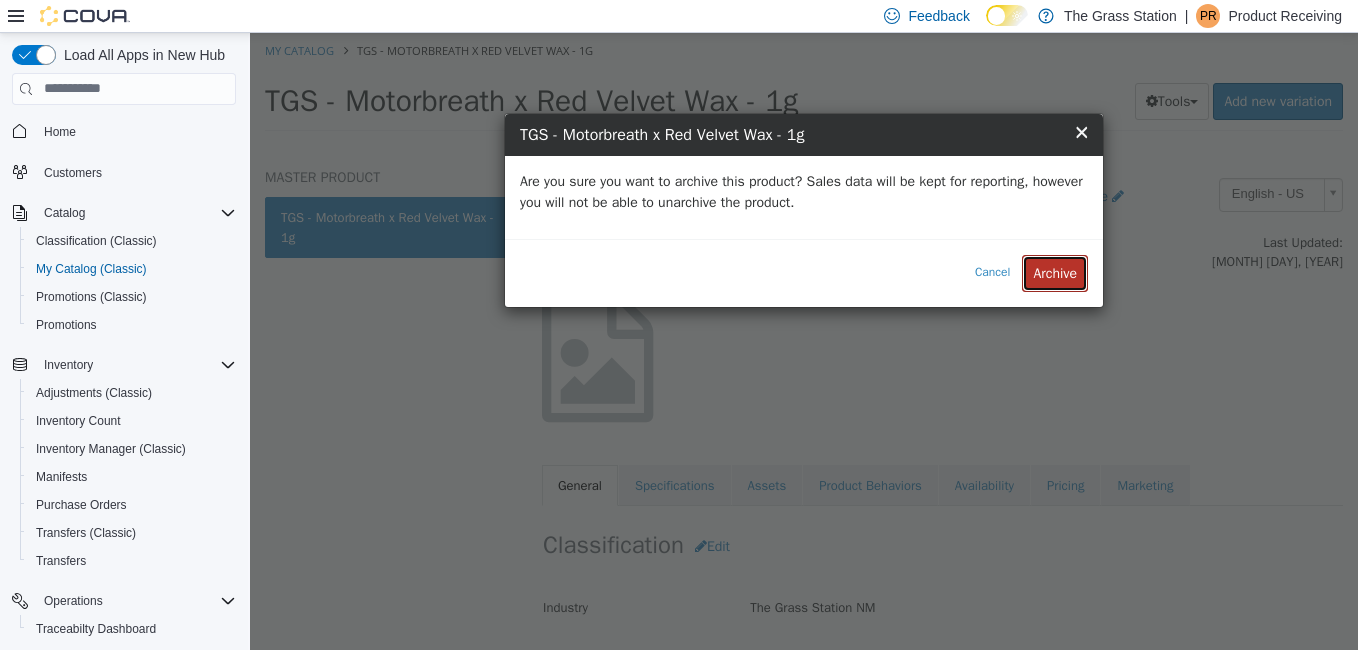 click on "Archive" at bounding box center (1055, 272) 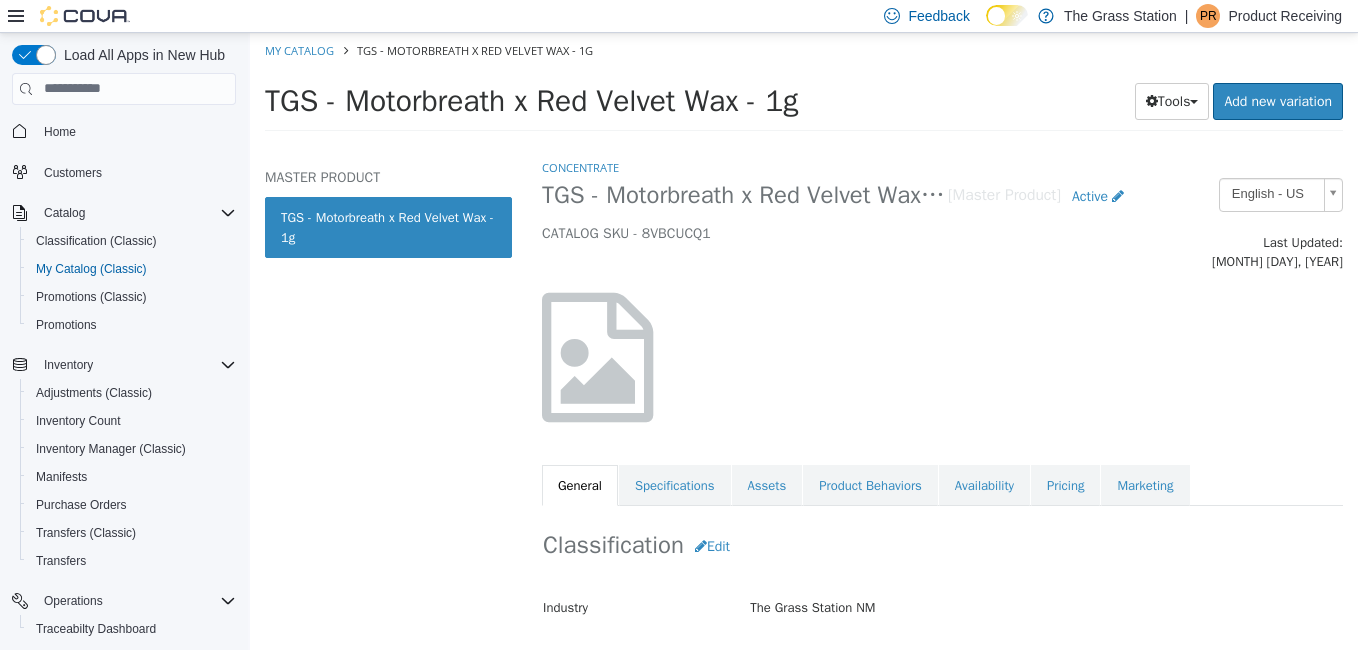 select on "**********" 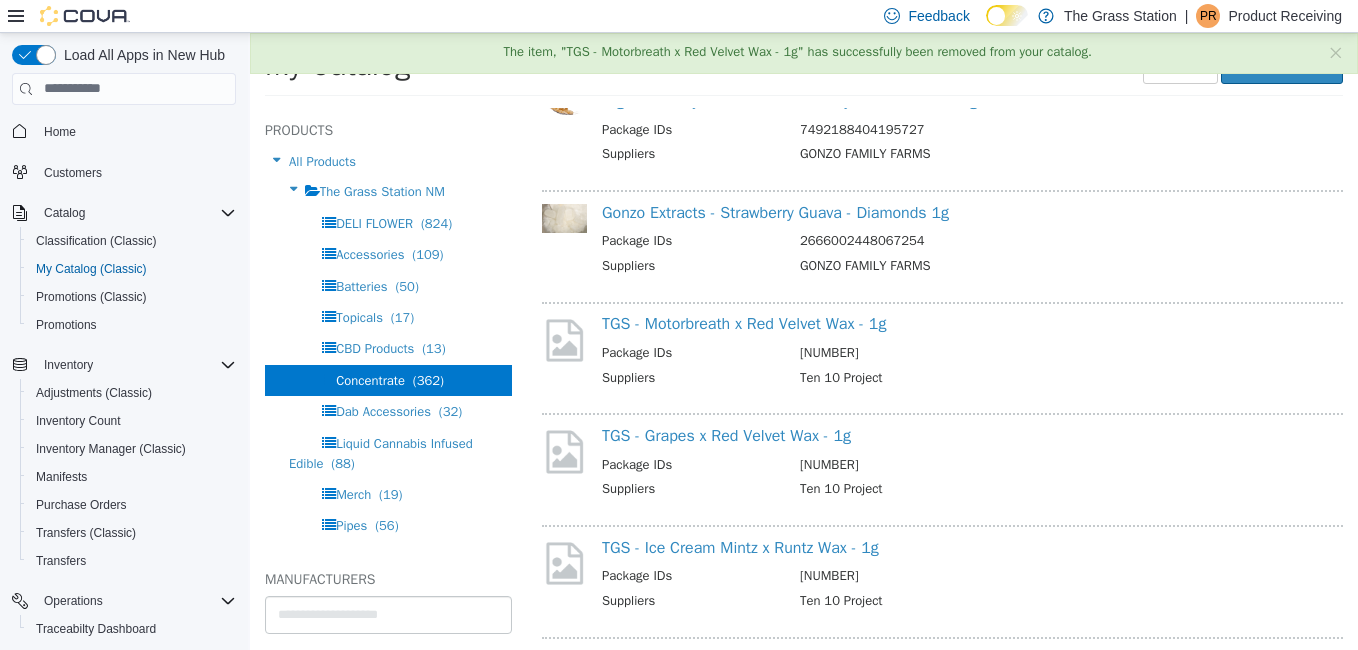 scroll, scrollTop: 1736, scrollLeft: 0, axis: vertical 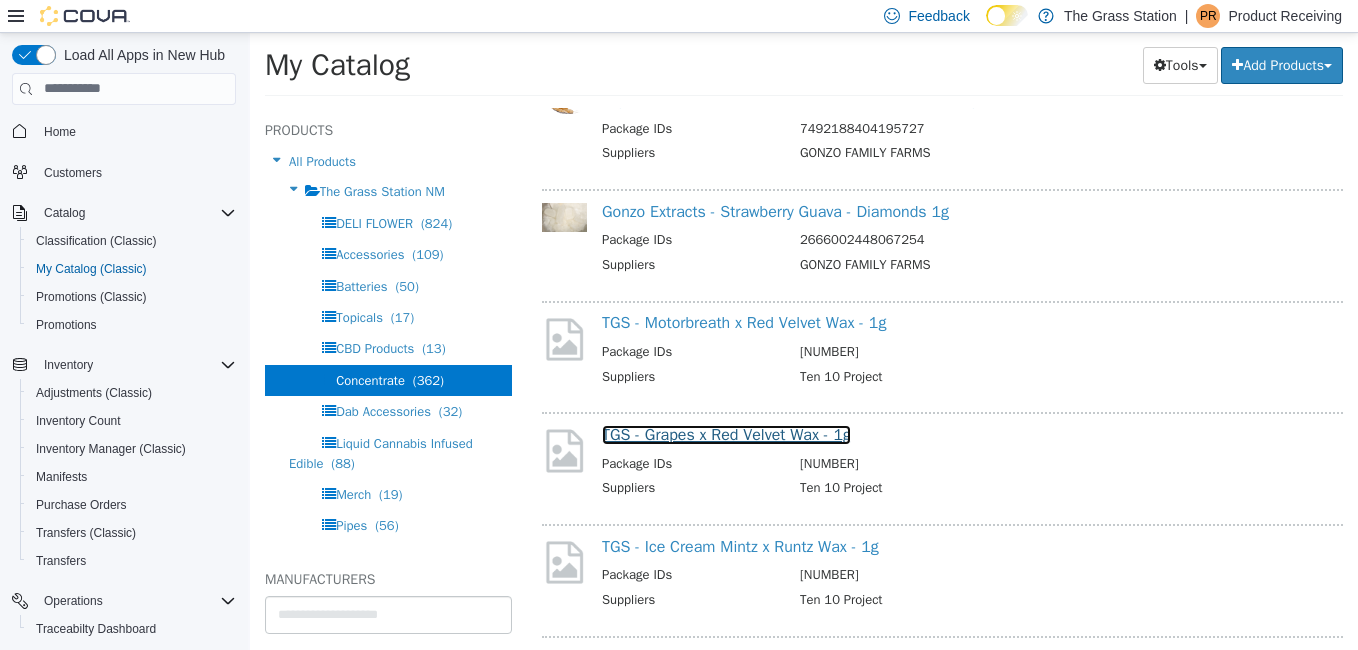 click on "TGS - Grapes x Red Velvet Wax - 1g" at bounding box center [726, 434] 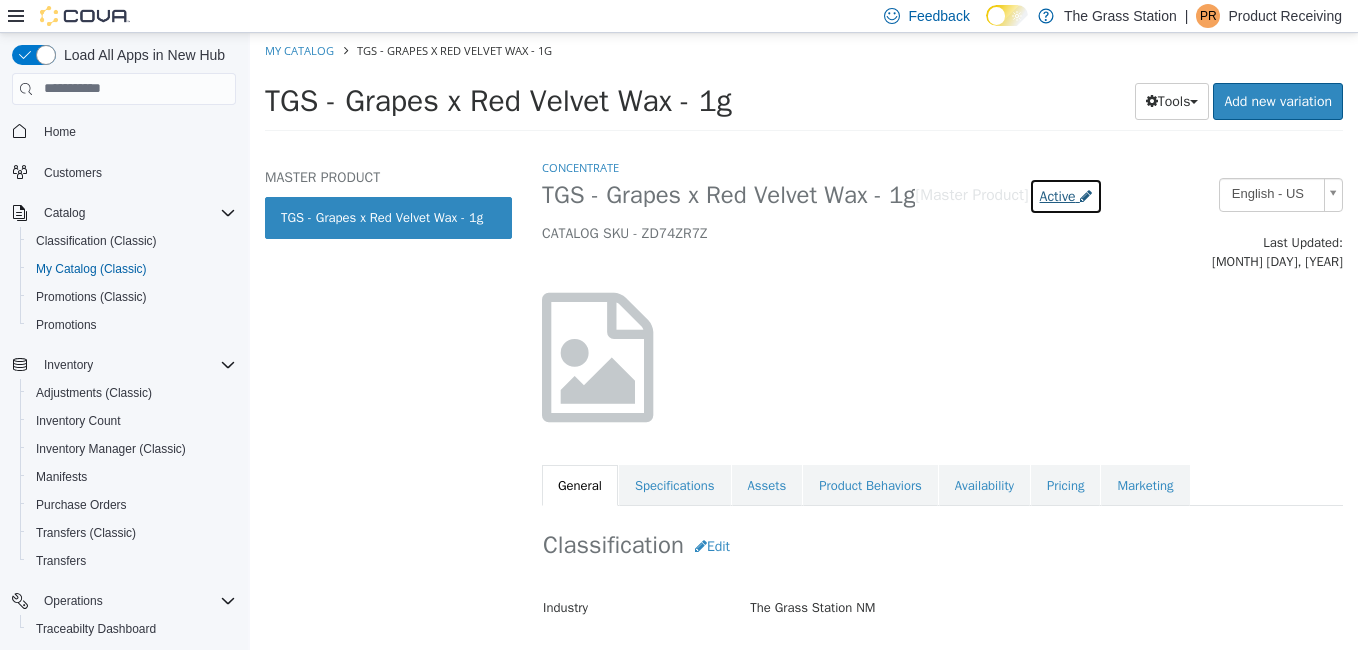click on "Active" at bounding box center (1058, 195) 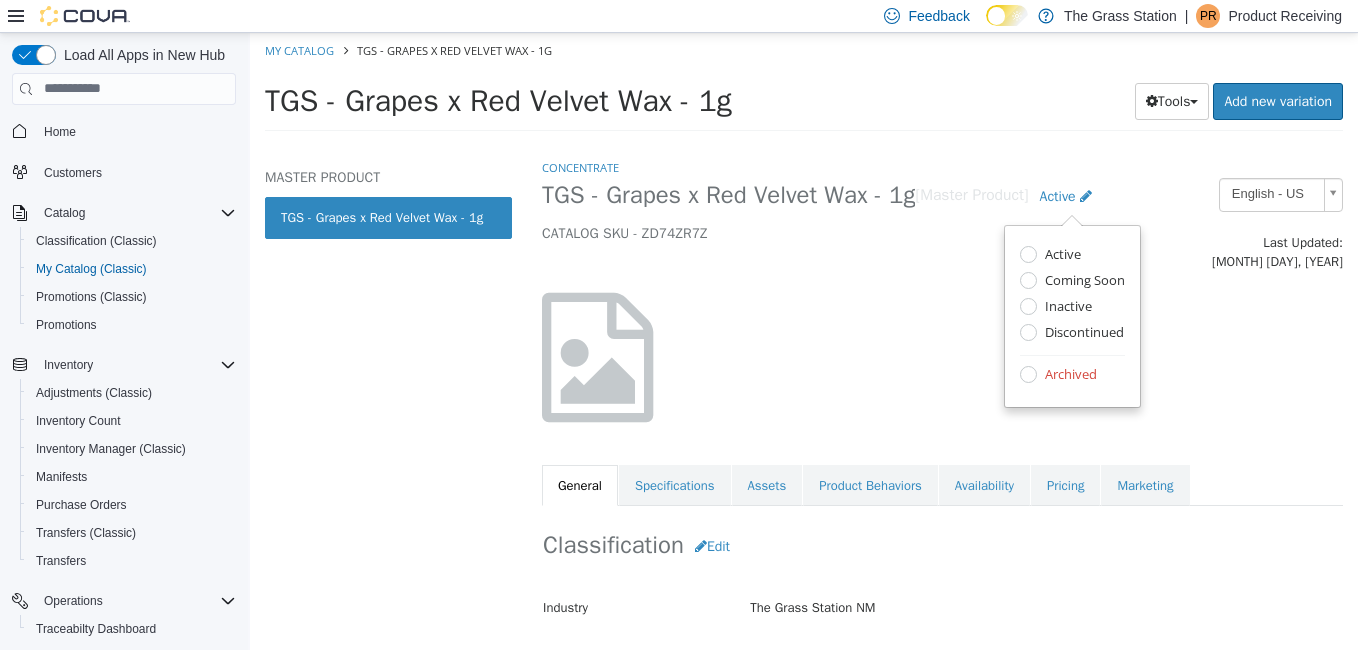 click on "Archived" at bounding box center [1068, 375] 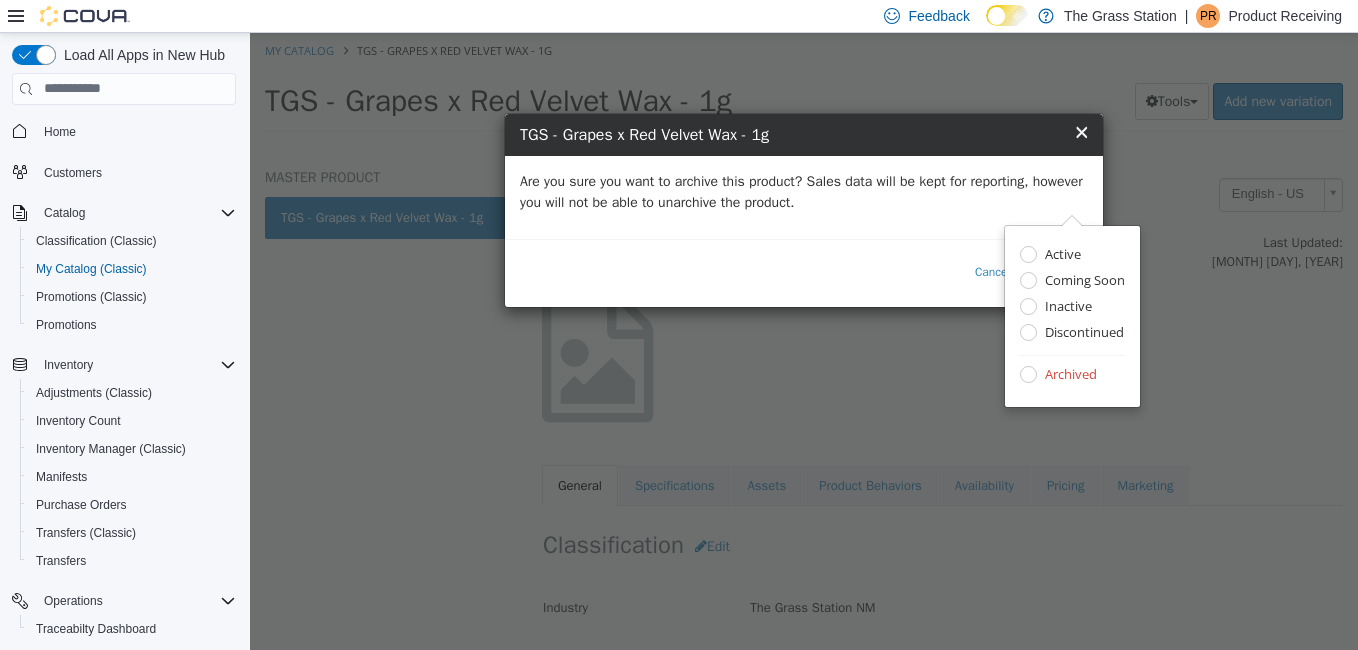 click on "Are you sure you want to archive this product? Sales data will be kept for reporting, however you will not be able to unarchive the product." at bounding box center [804, 191] 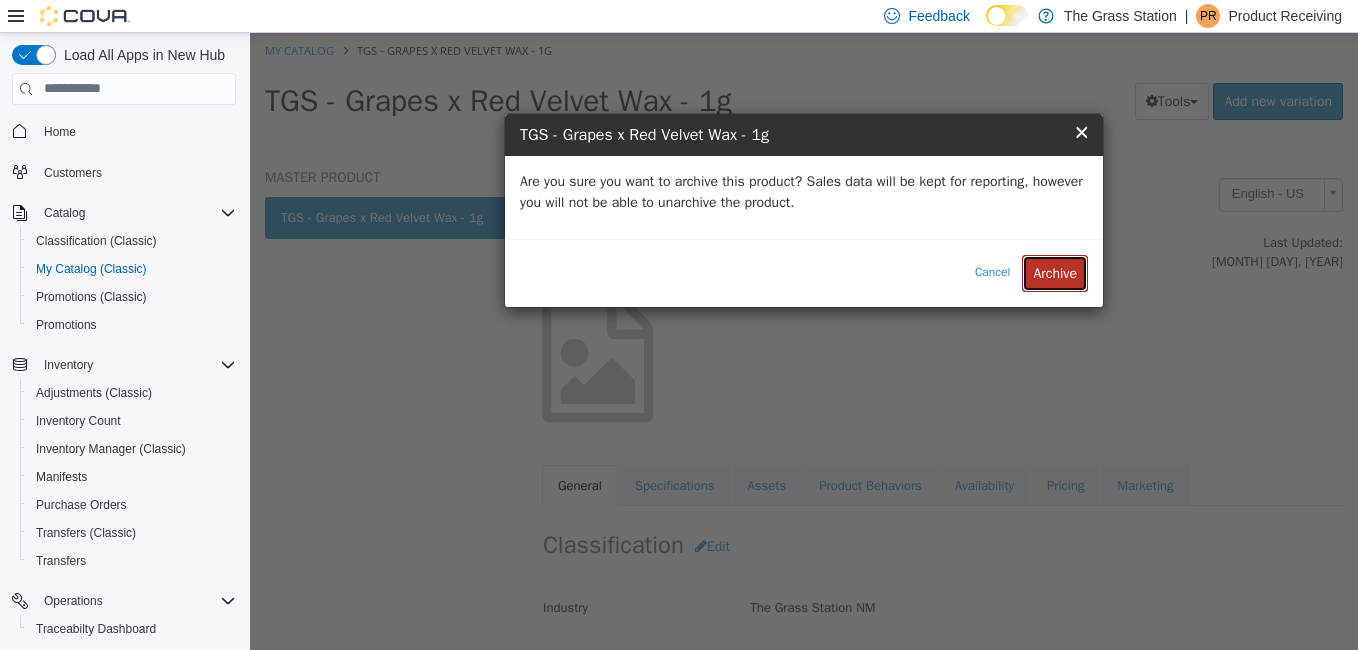 click on "Archive" at bounding box center [1055, 272] 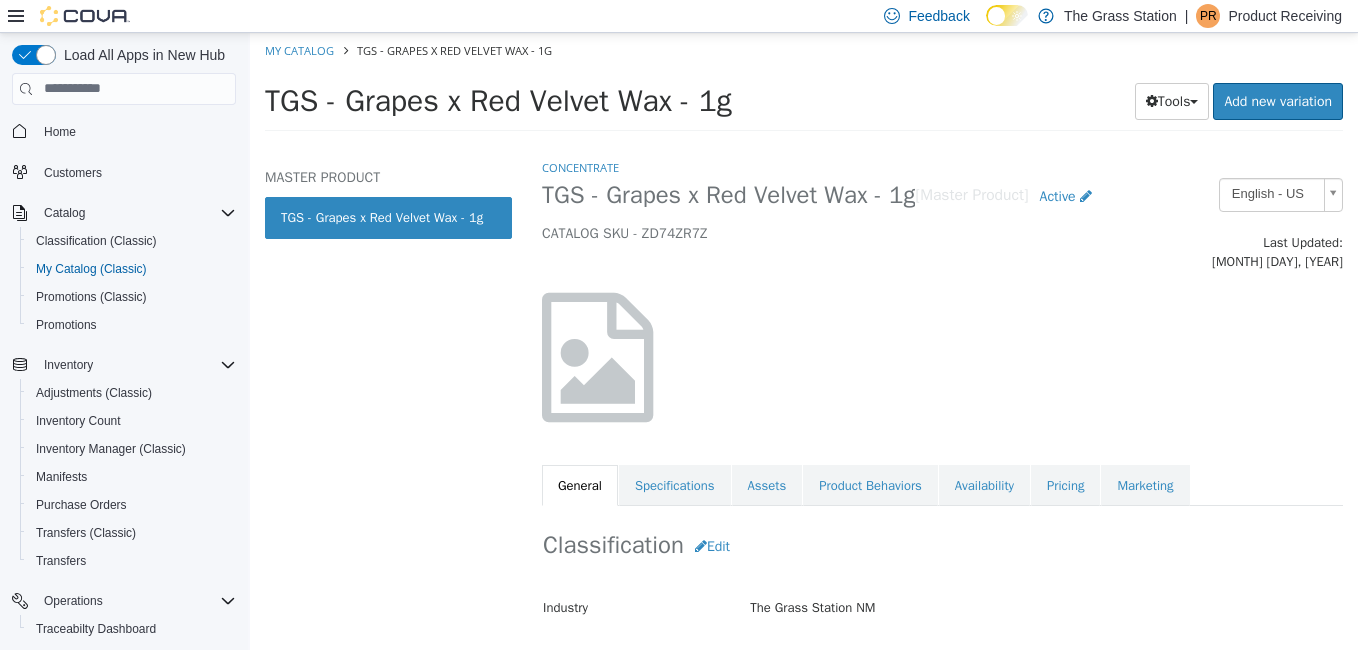 select on "**********" 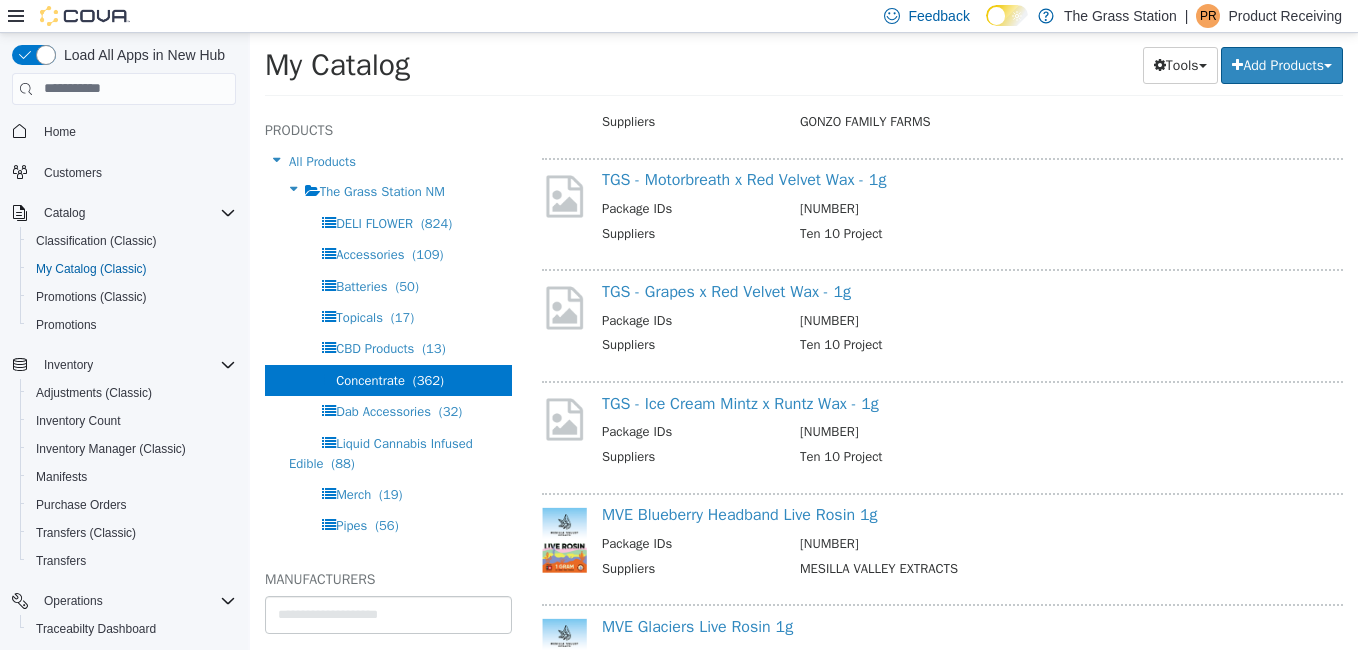 scroll, scrollTop: 1883, scrollLeft: 0, axis: vertical 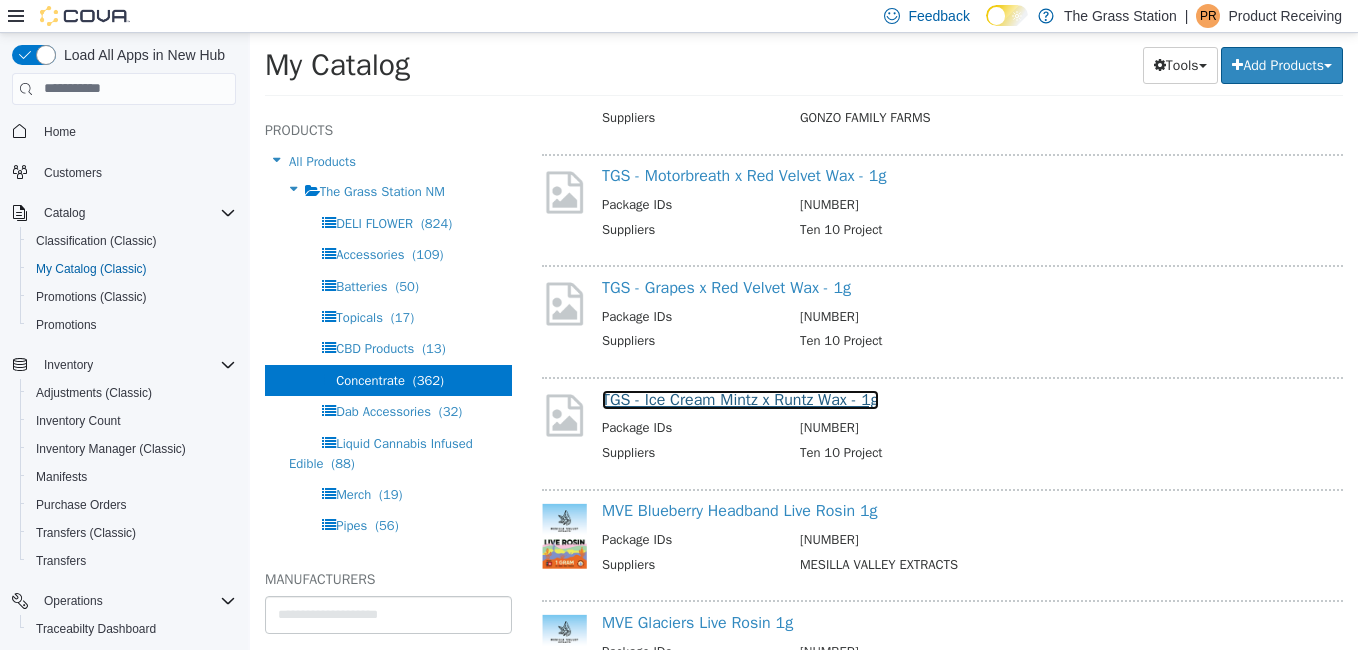 click on "TGS - Ice Cream Mintz x Runtz Wax - 1g" at bounding box center [740, 399] 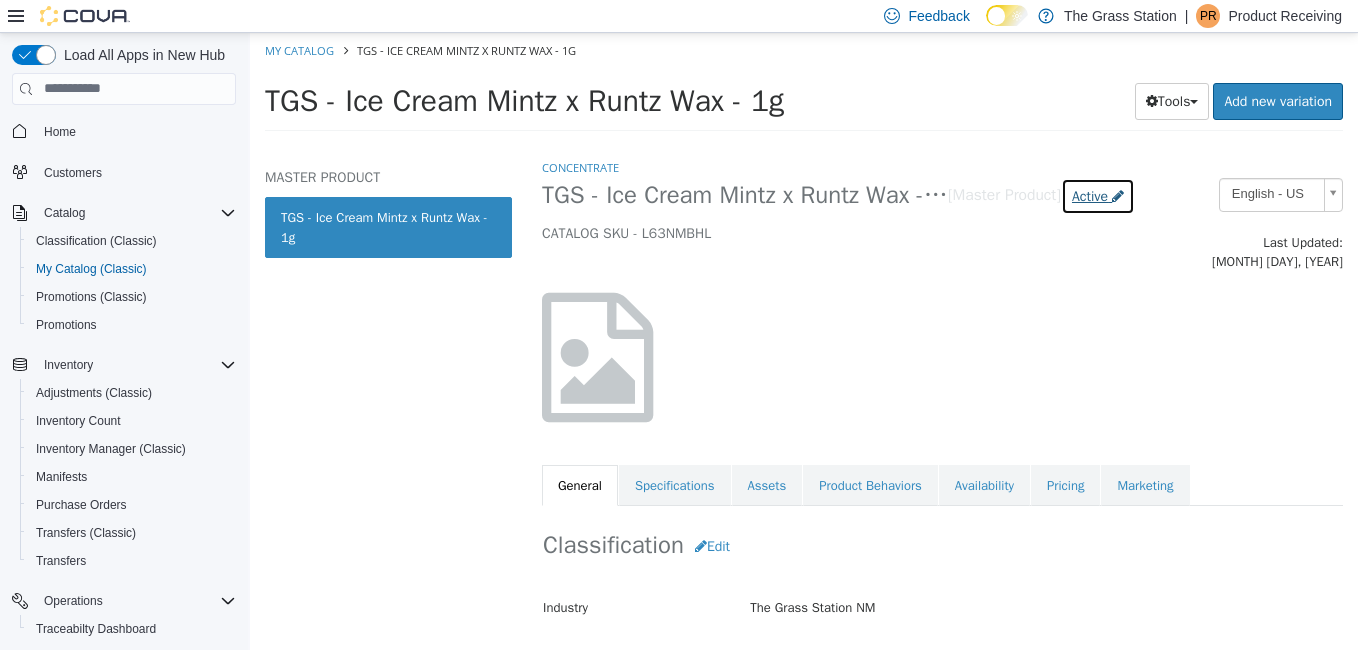 click on "Active" at bounding box center [1090, 195] 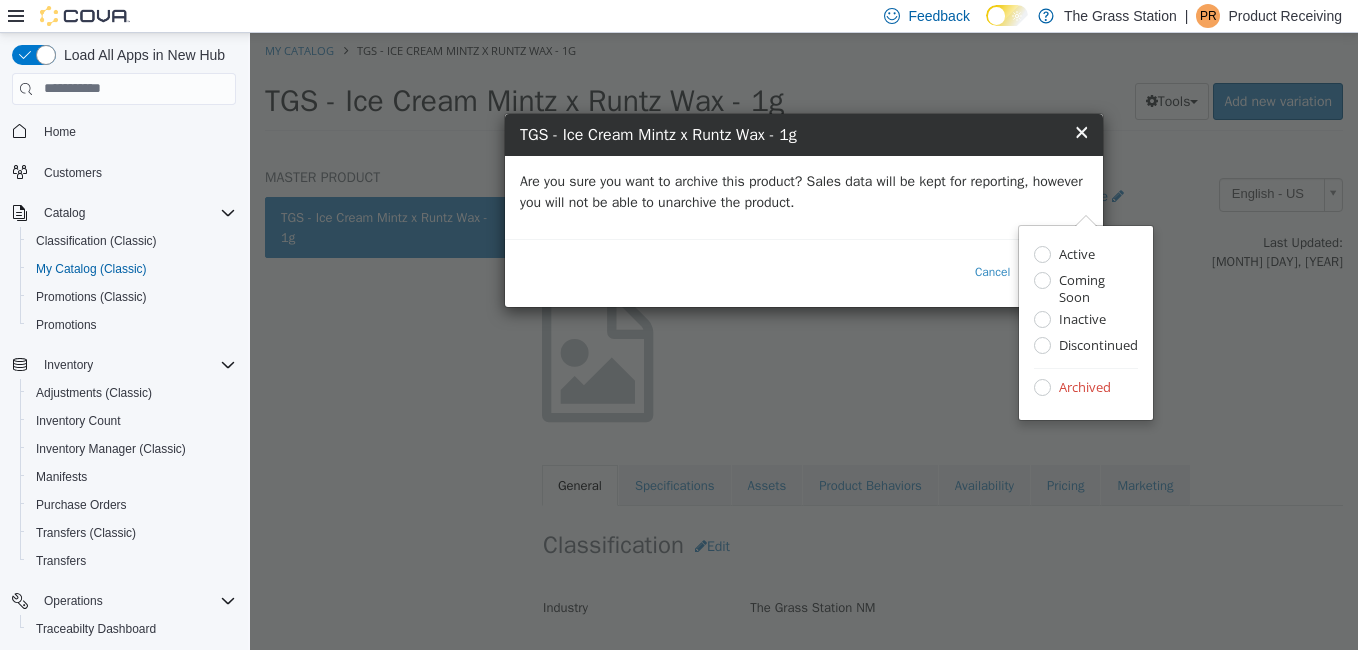 click on "Are you sure you want to archive this product? Sales data will be kept for reporting, however you will not be able to unarchive the product." at bounding box center (804, 191) 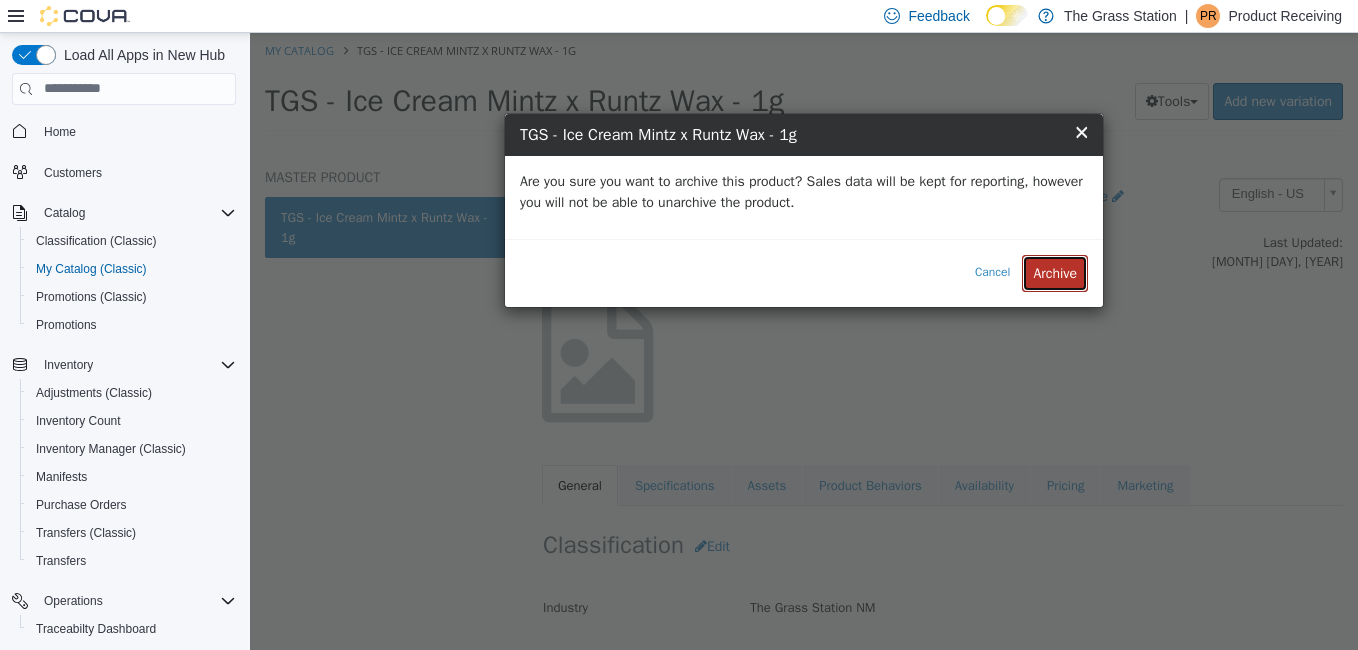 click on "Archive" at bounding box center (1055, 272) 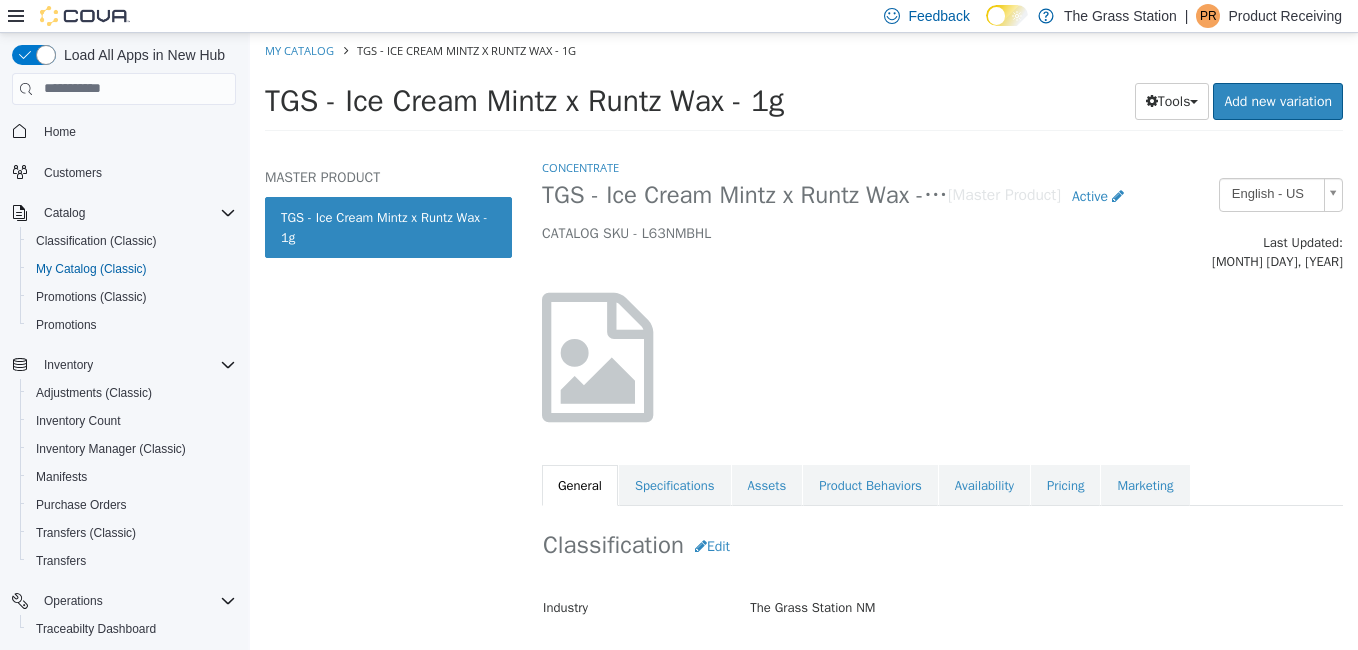 select on "**********" 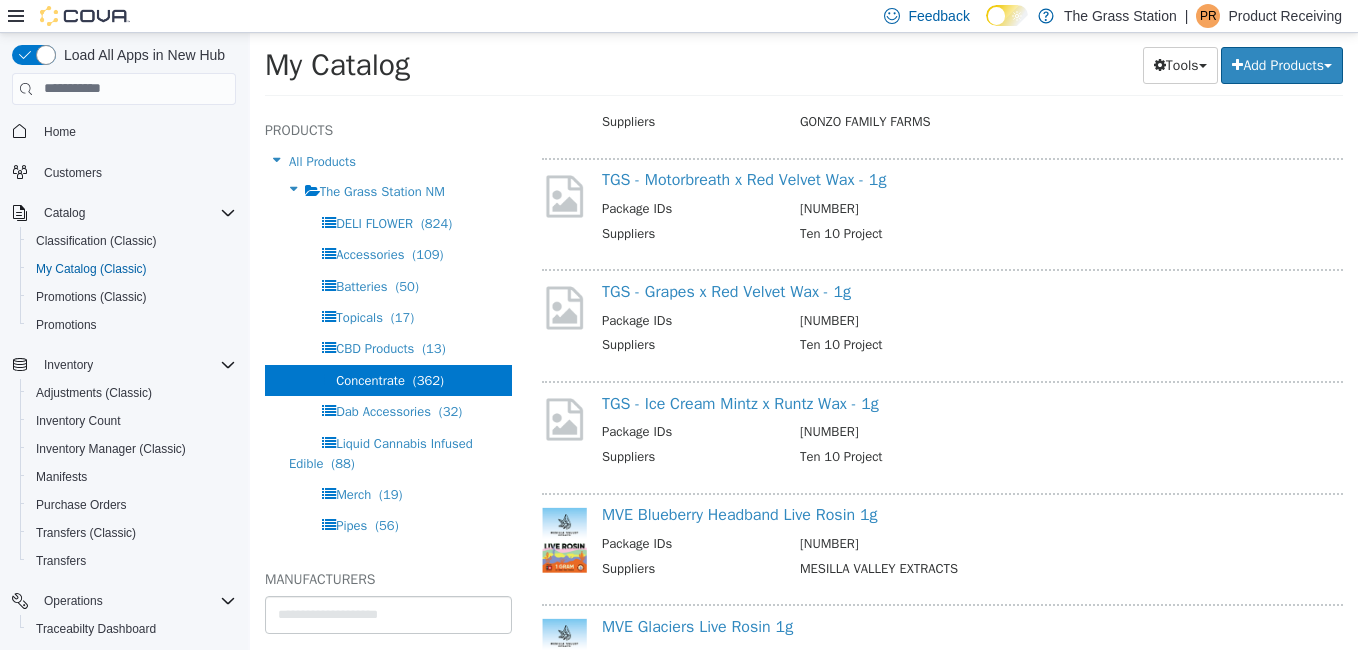 scroll, scrollTop: 1881, scrollLeft: 0, axis: vertical 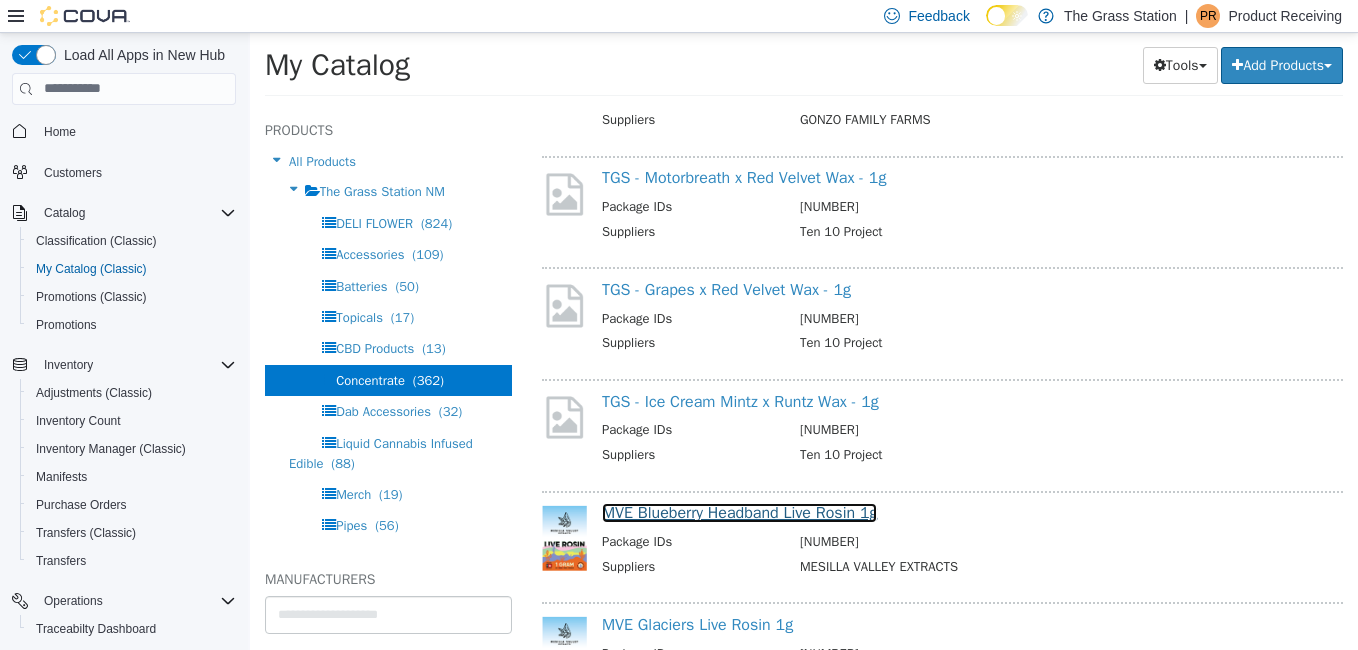 click on "MVE Blueberry Headband Live Rosin 1g" at bounding box center (739, 512) 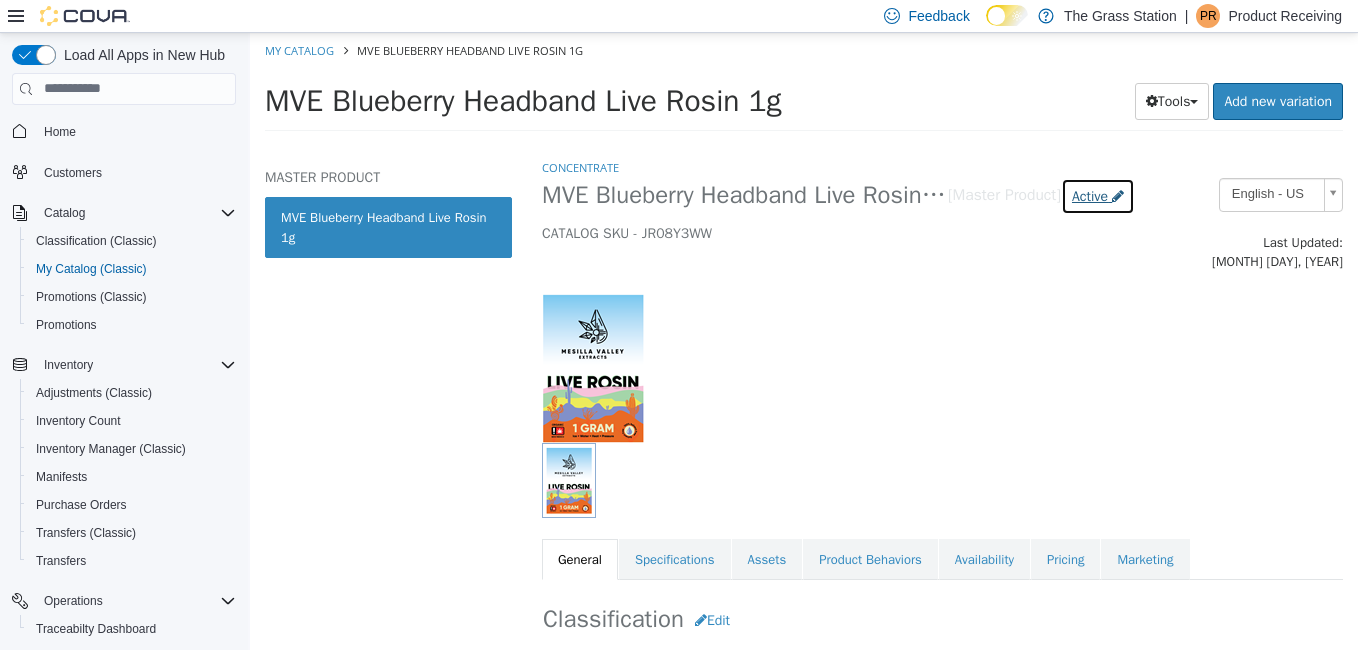 click on "Active" at bounding box center [1090, 195] 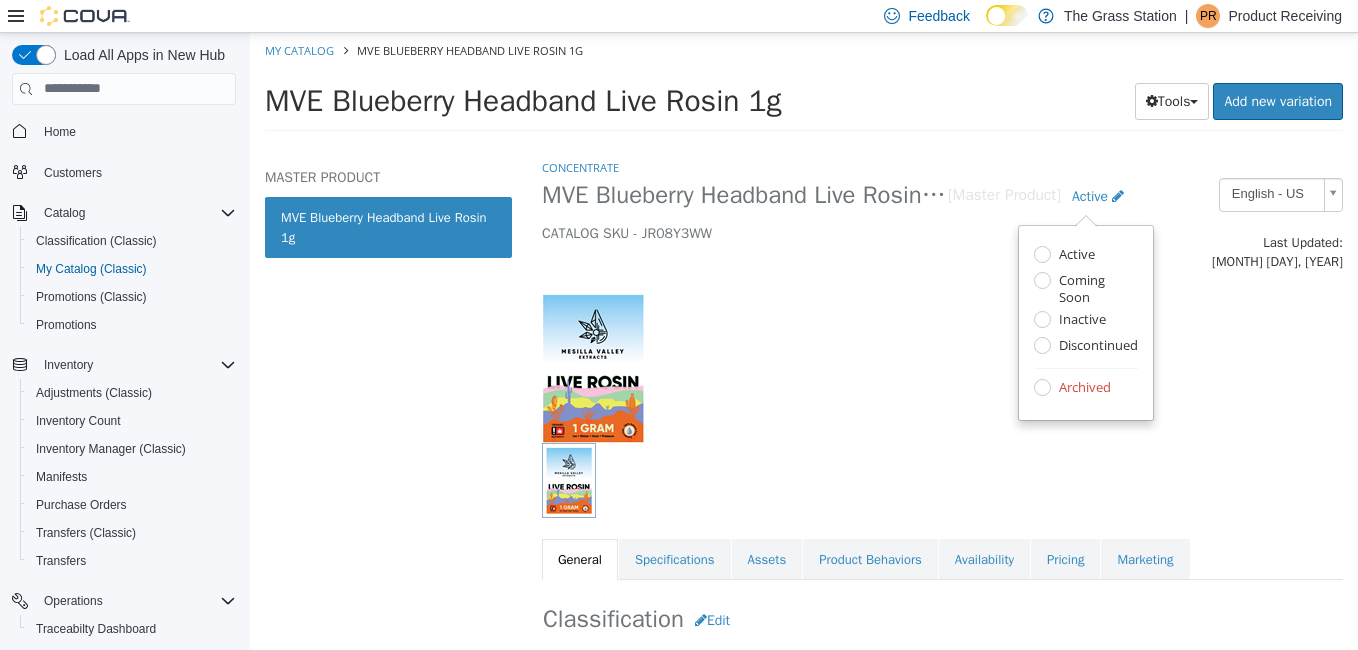 click on "Archived" at bounding box center (1082, 388) 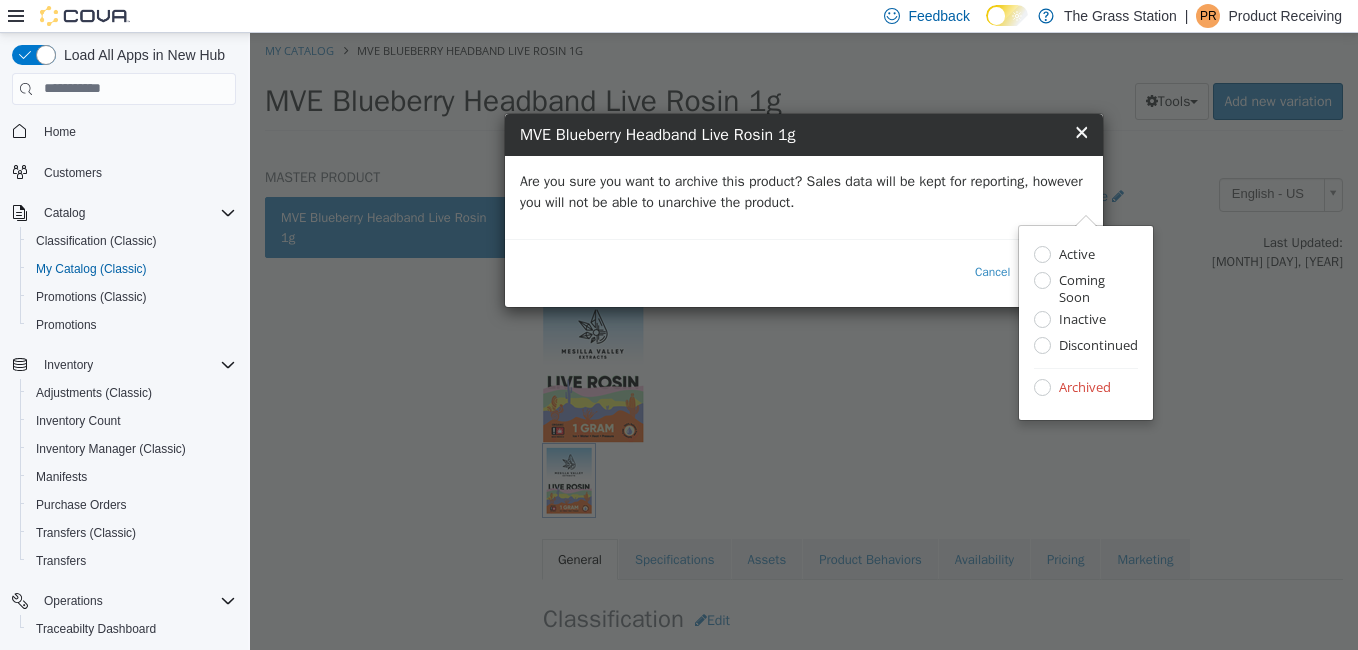 click on "Are you sure you want to archive this product? Sales data will be kept for reporting, however you will not be able to unarchive the product." at bounding box center (804, 191) 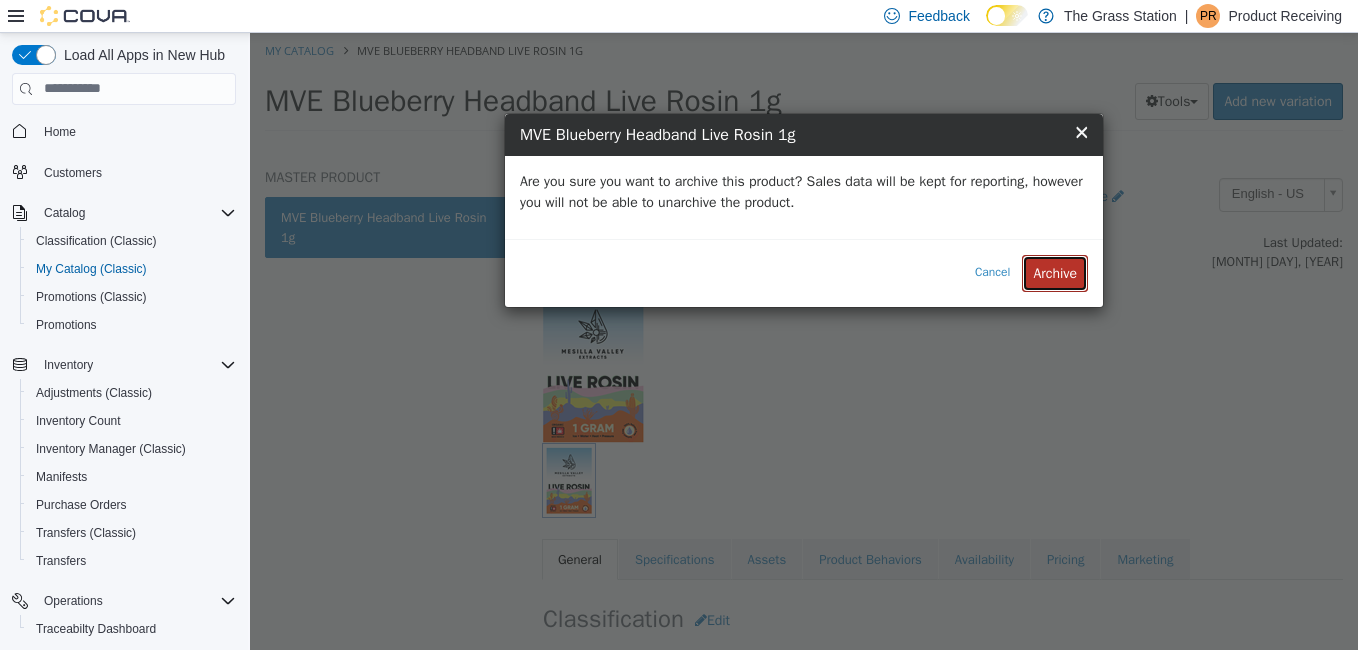 click on "Archive" at bounding box center (1055, 272) 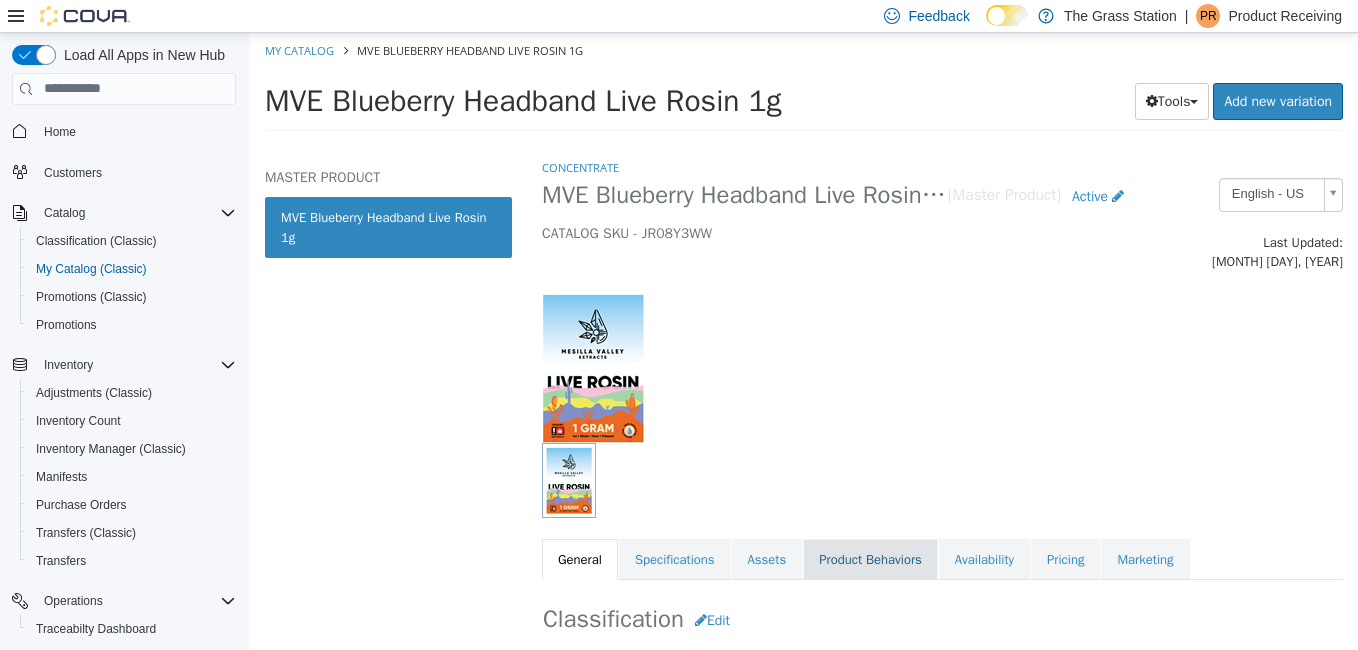 select on "**********" 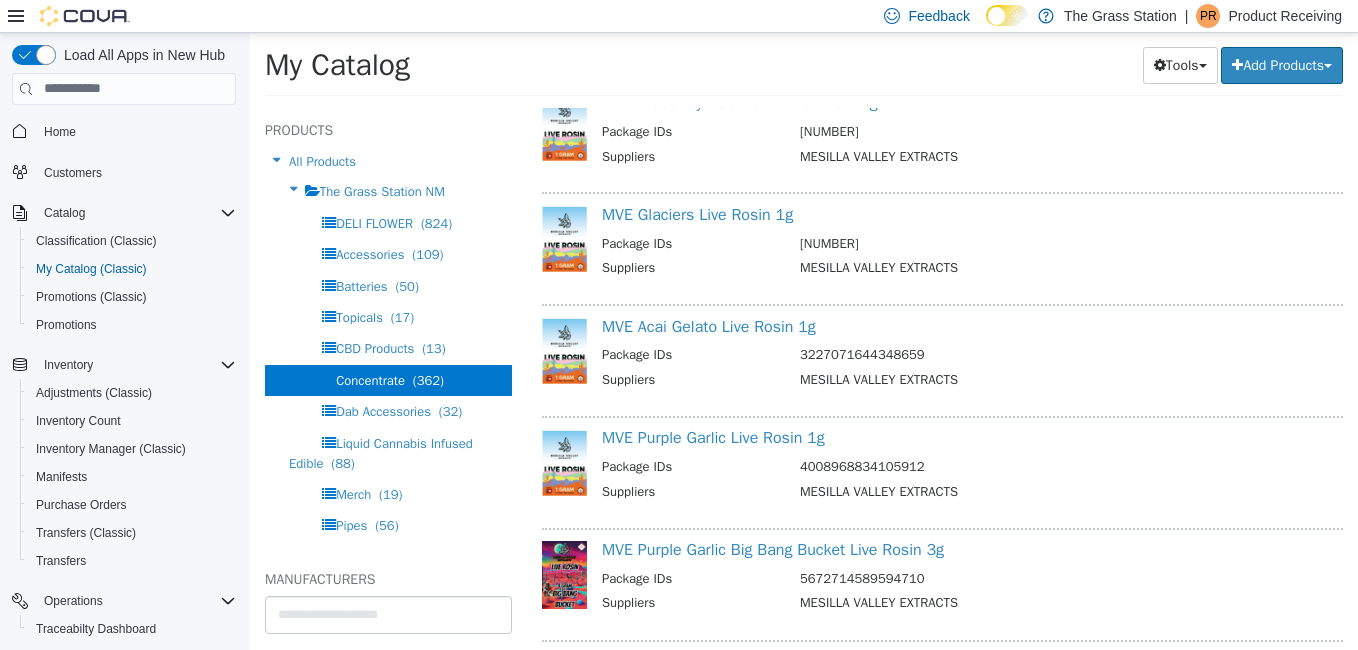 scroll, scrollTop: 2292, scrollLeft: 0, axis: vertical 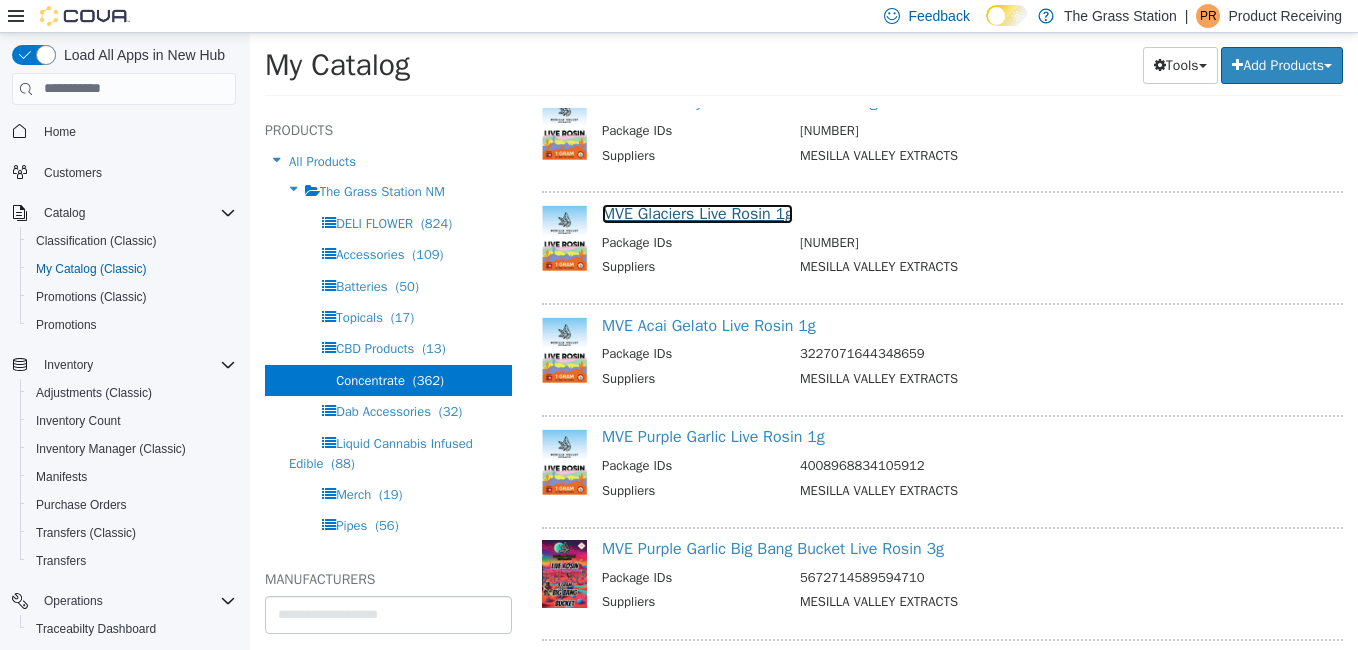 click on "MVE Glaciers Live Rosin 1g" at bounding box center (697, 213) 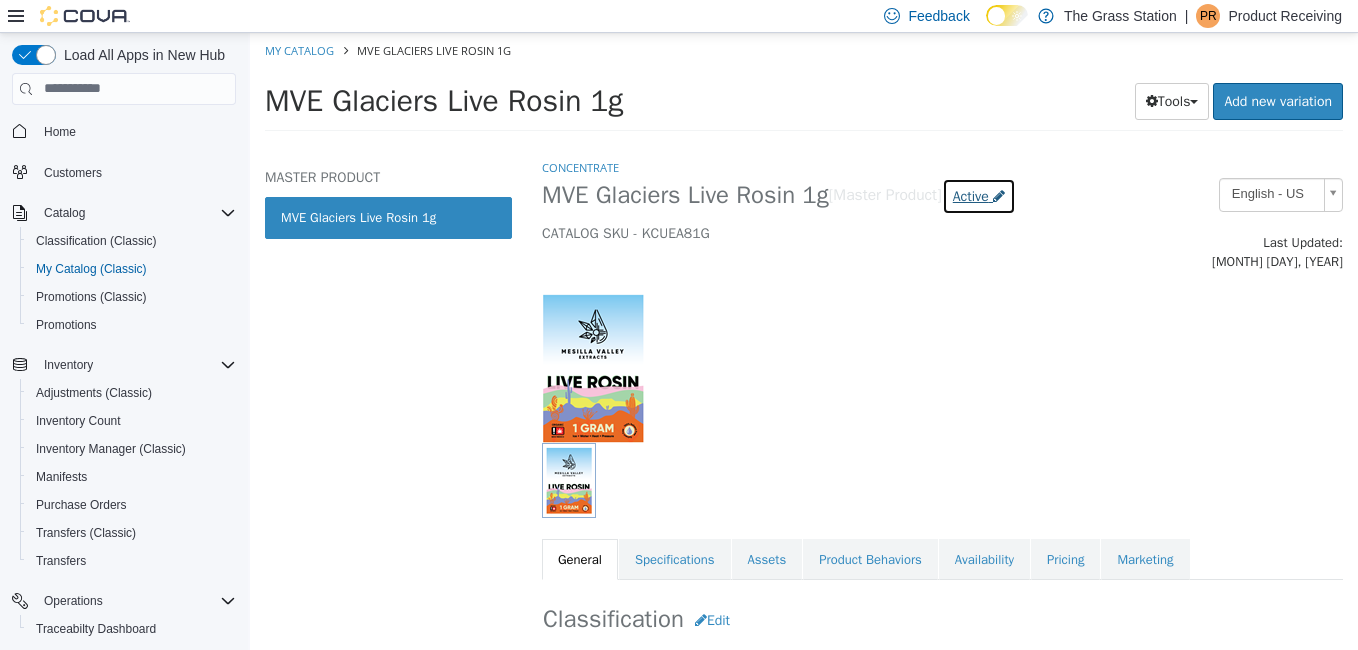 click on "Active" at bounding box center (971, 195) 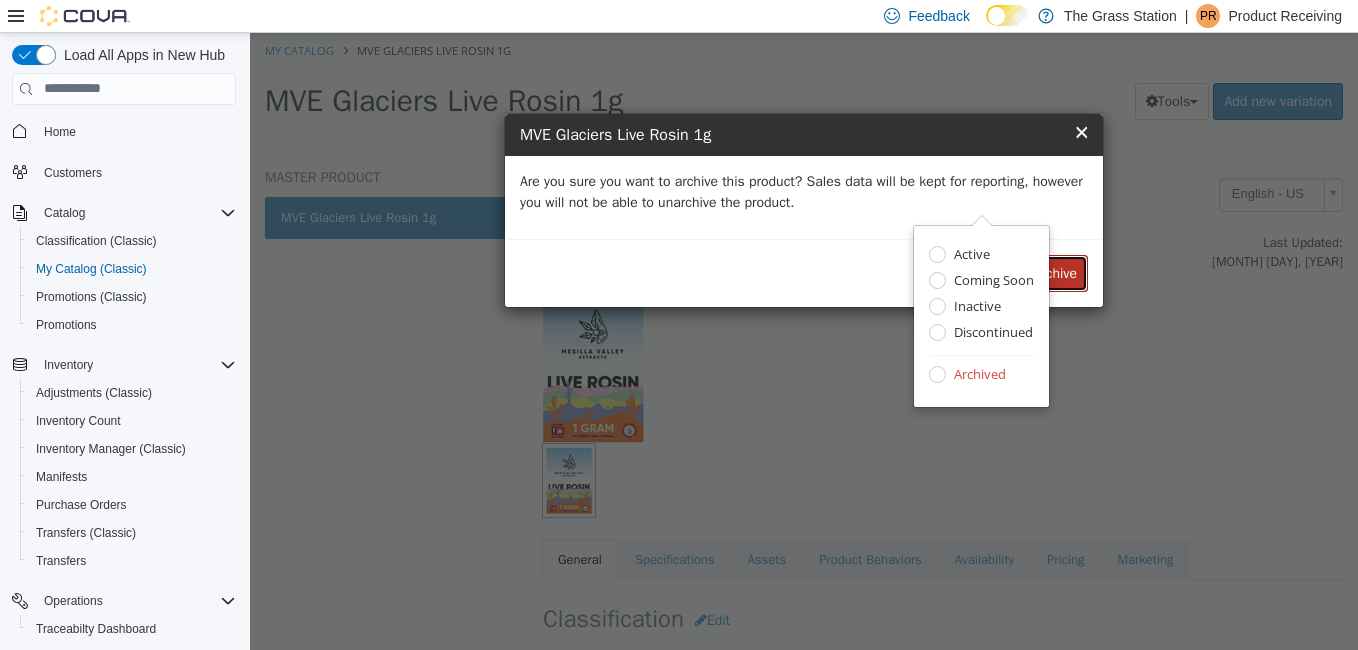 click on "Archive" at bounding box center [1055, 272] 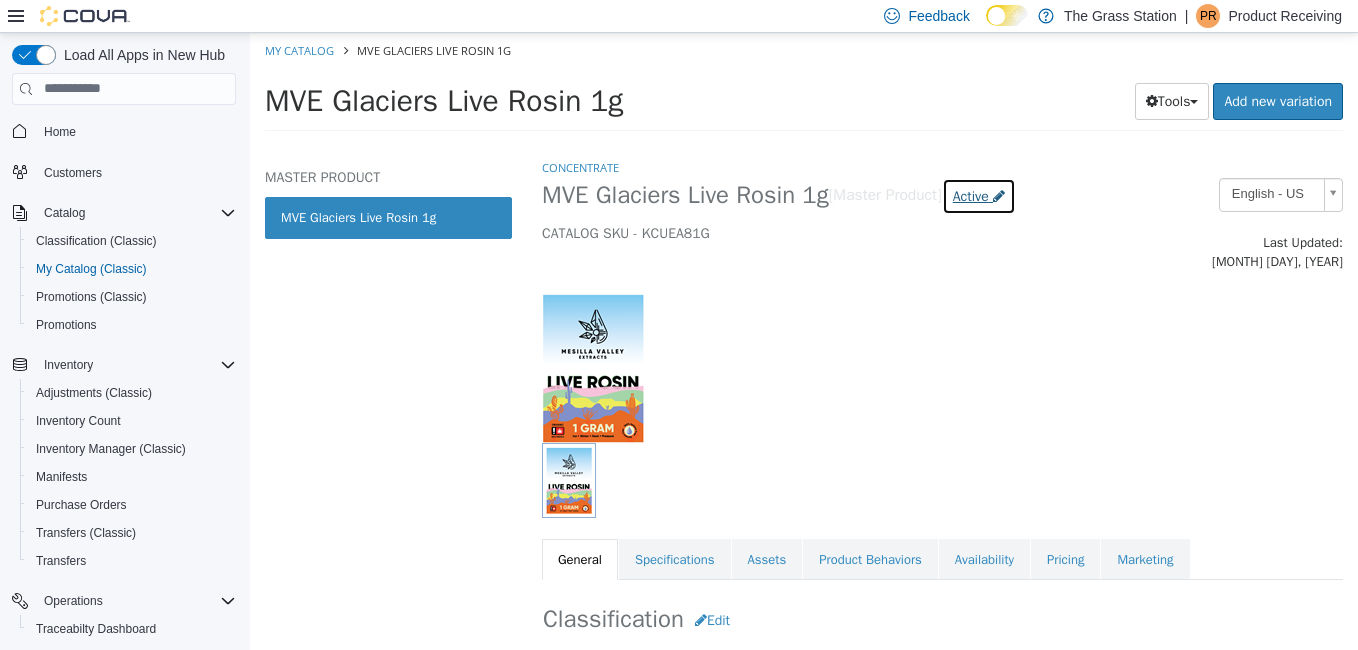 click on "Active" at bounding box center [971, 195] 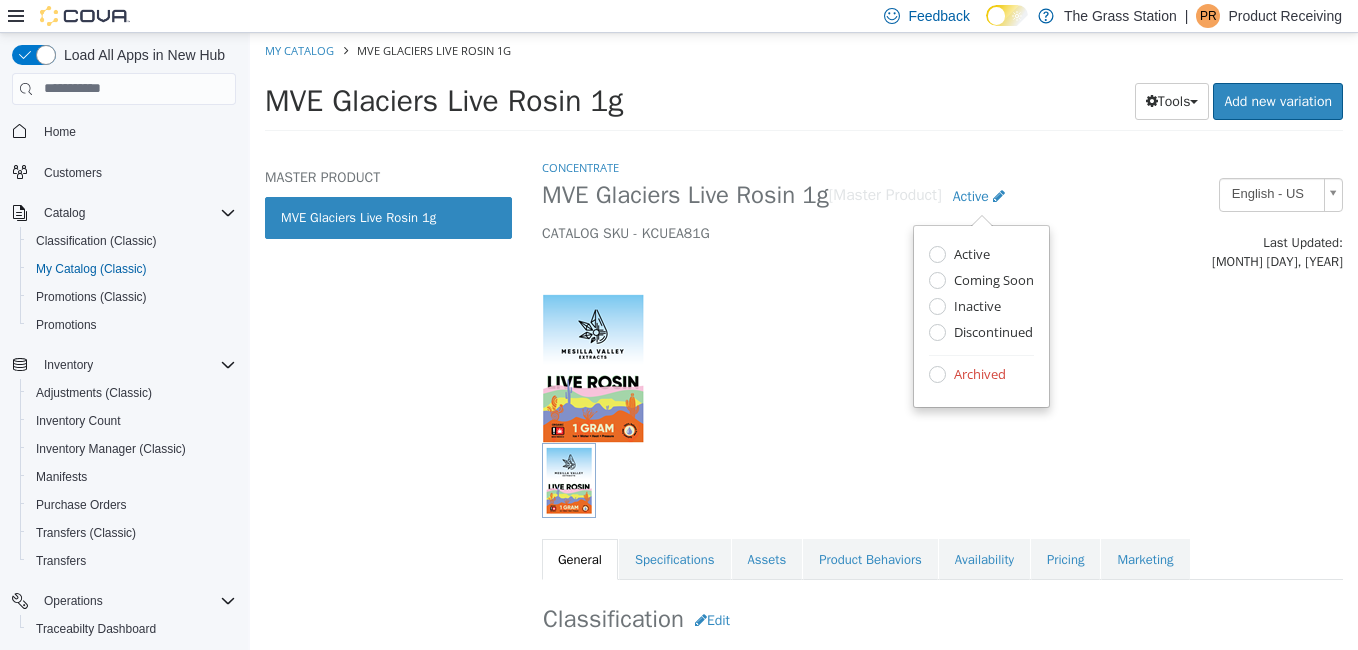 click at bounding box center (942, 356) 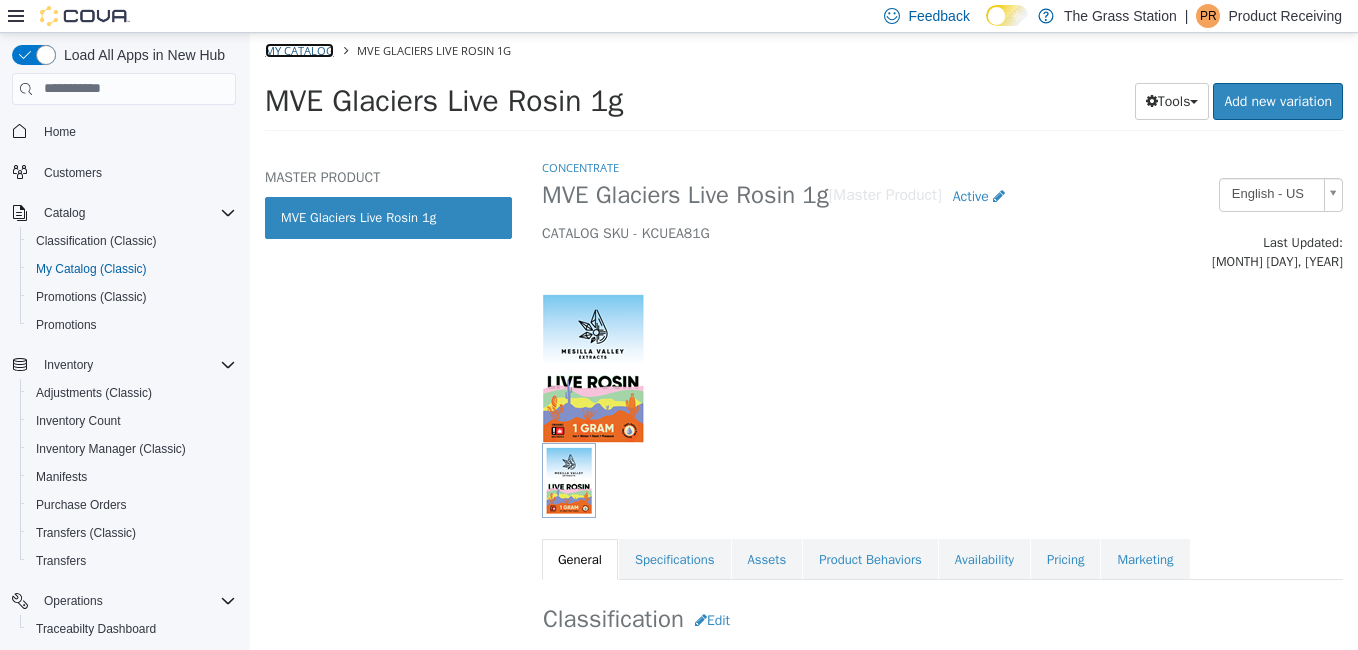 click on "My Catalog" at bounding box center (299, 49) 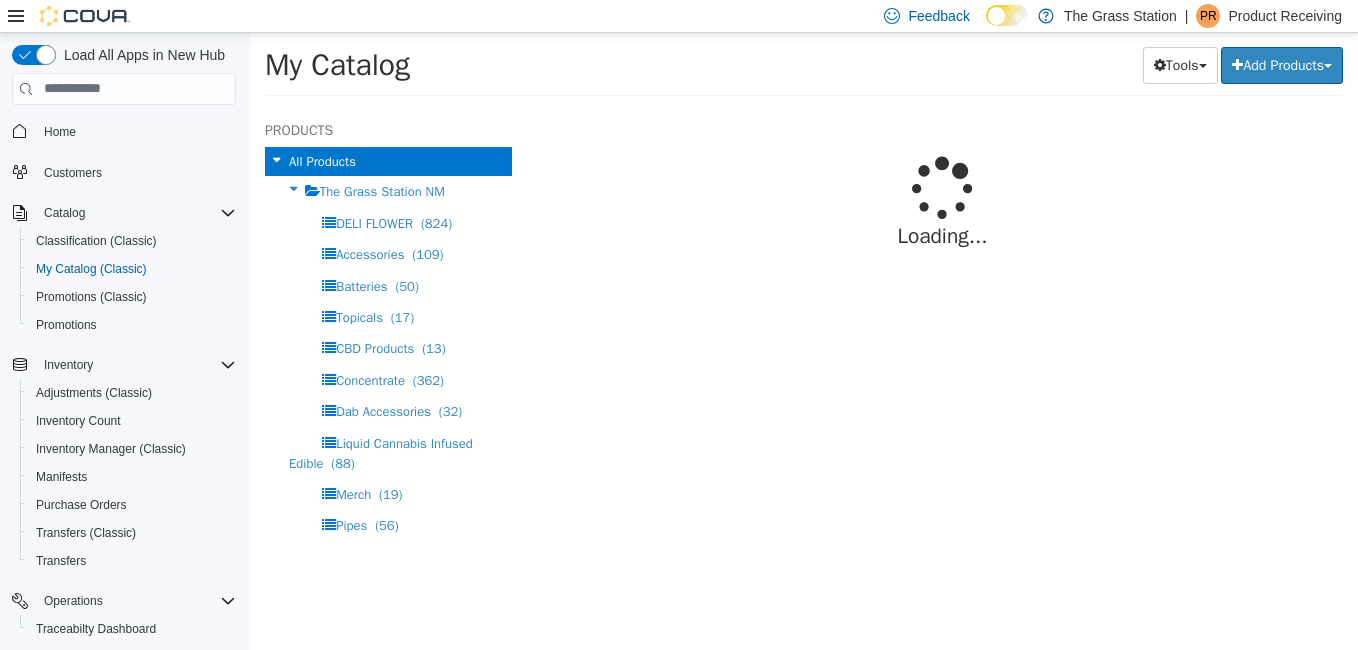 select on "**********" 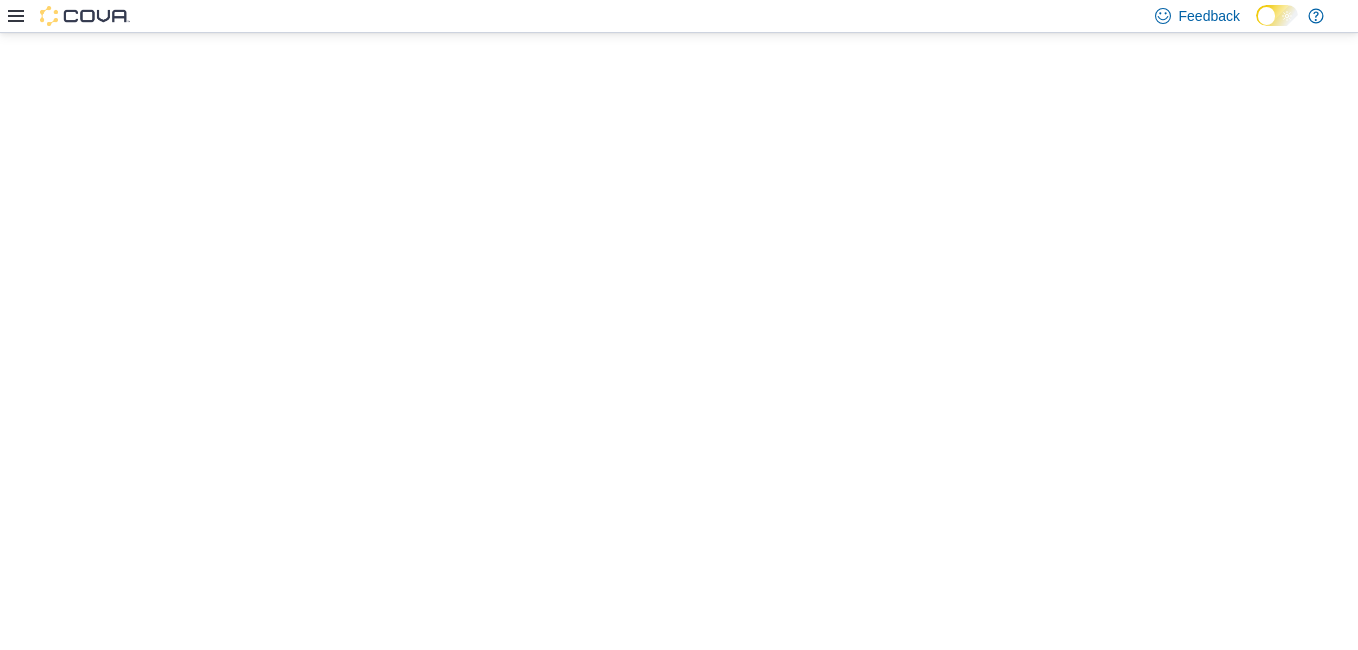 scroll, scrollTop: 0, scrollLeft: 0, axis: both 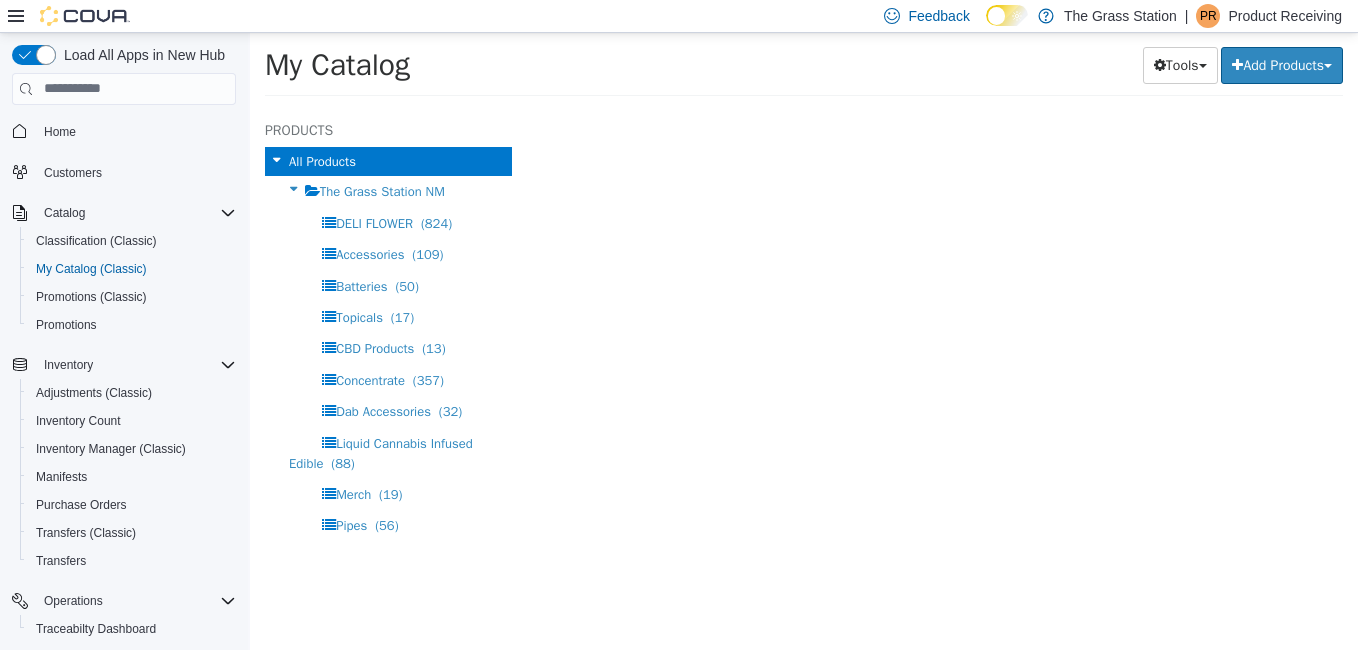select on "**********" 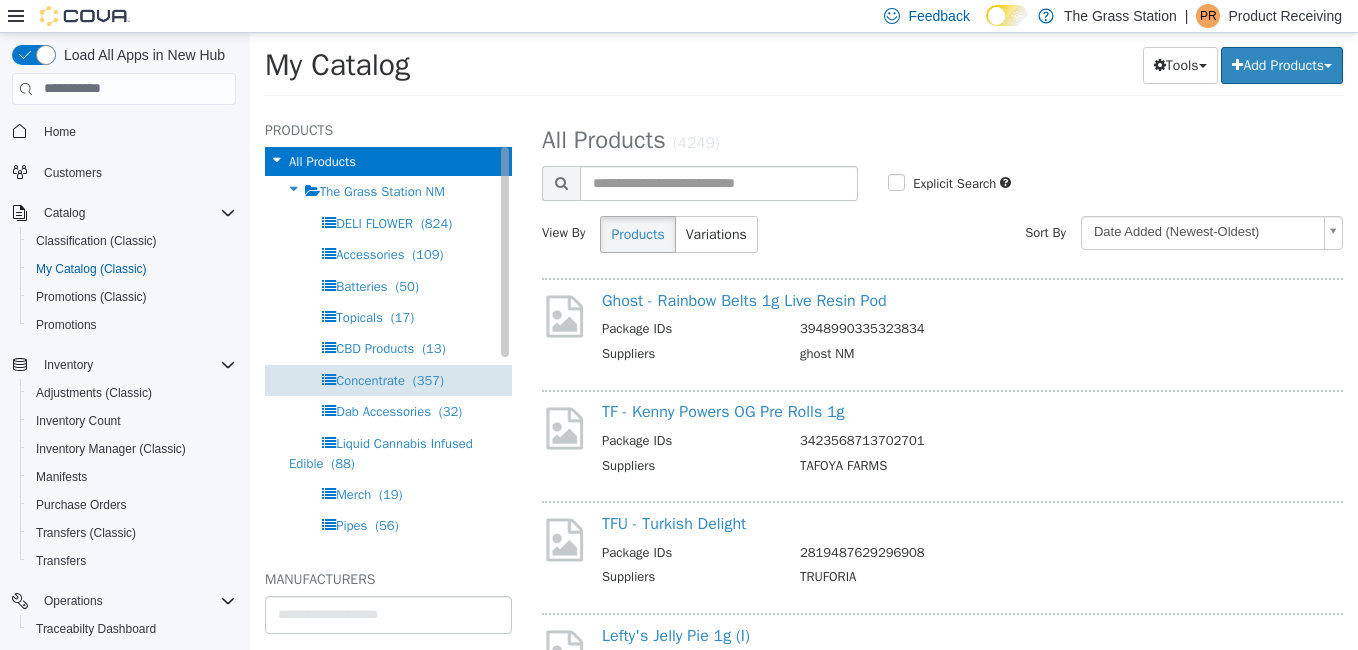 click on "Concentrate" at bounding box center (370, 379) 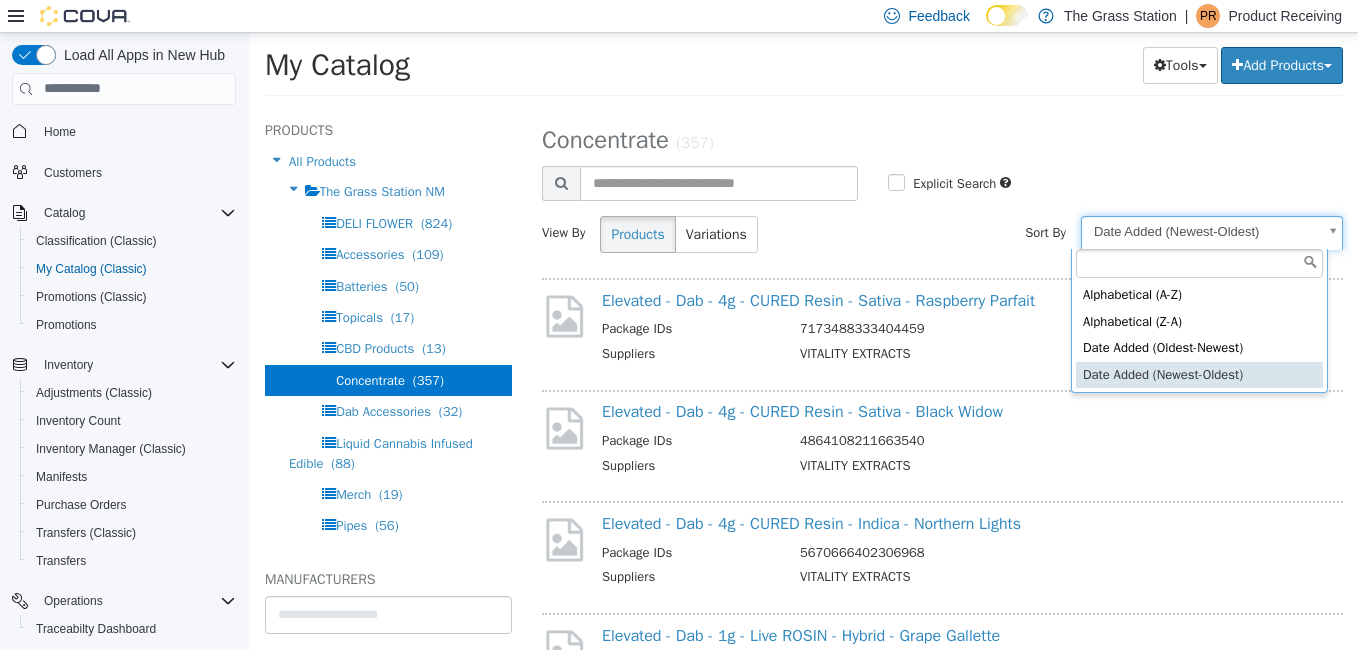 click on "**********" at bounding box center [804, 70] 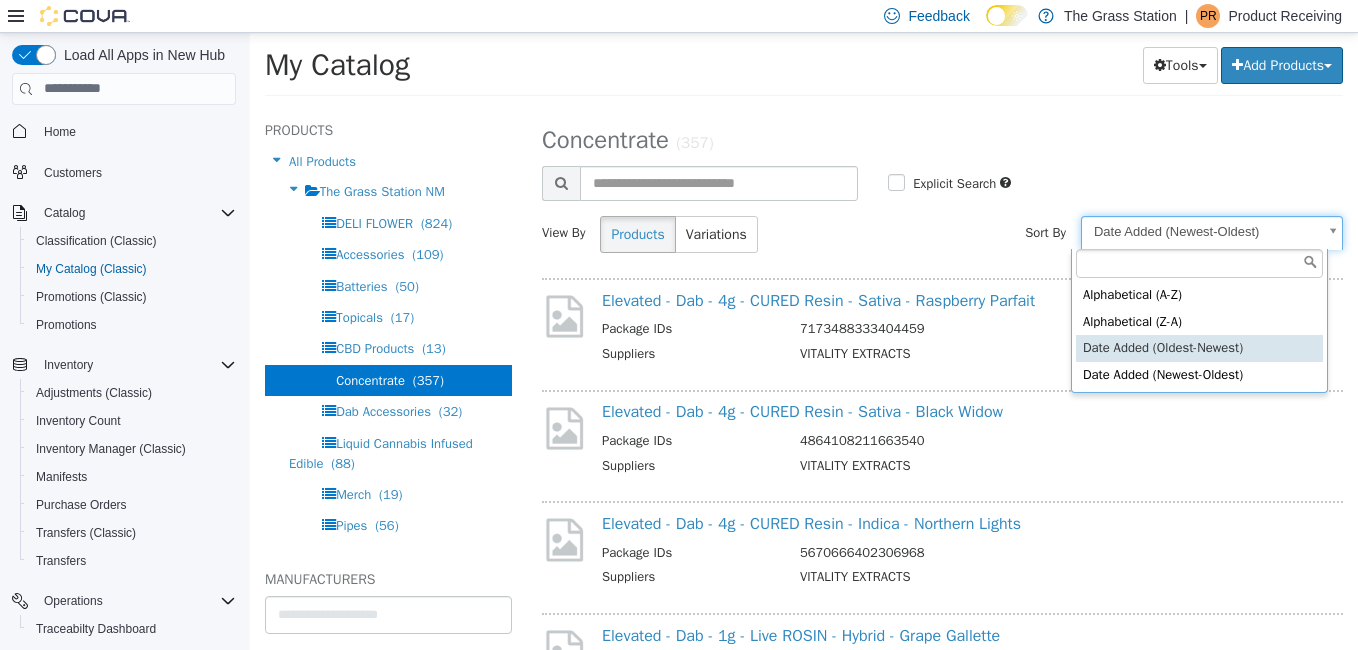 select on "**********" 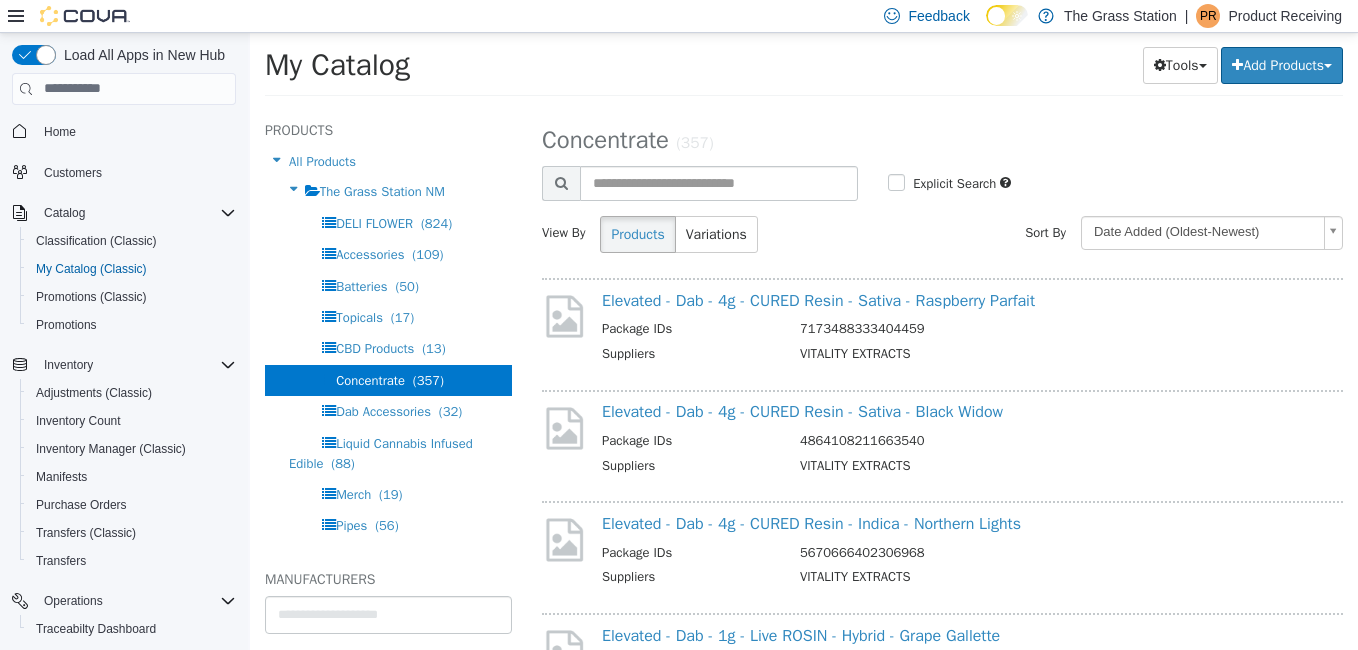 select on "**********" 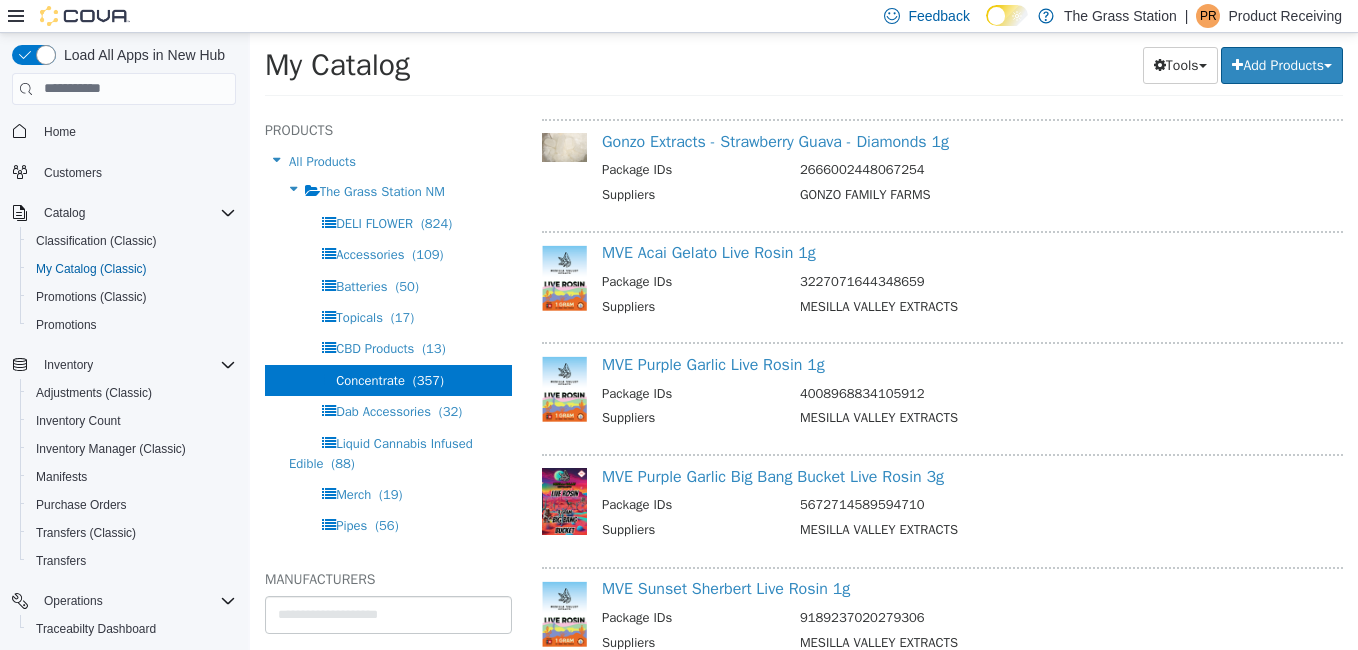 scroll, scrollTop: 1808, scrollLeft: 0, axis: vertical 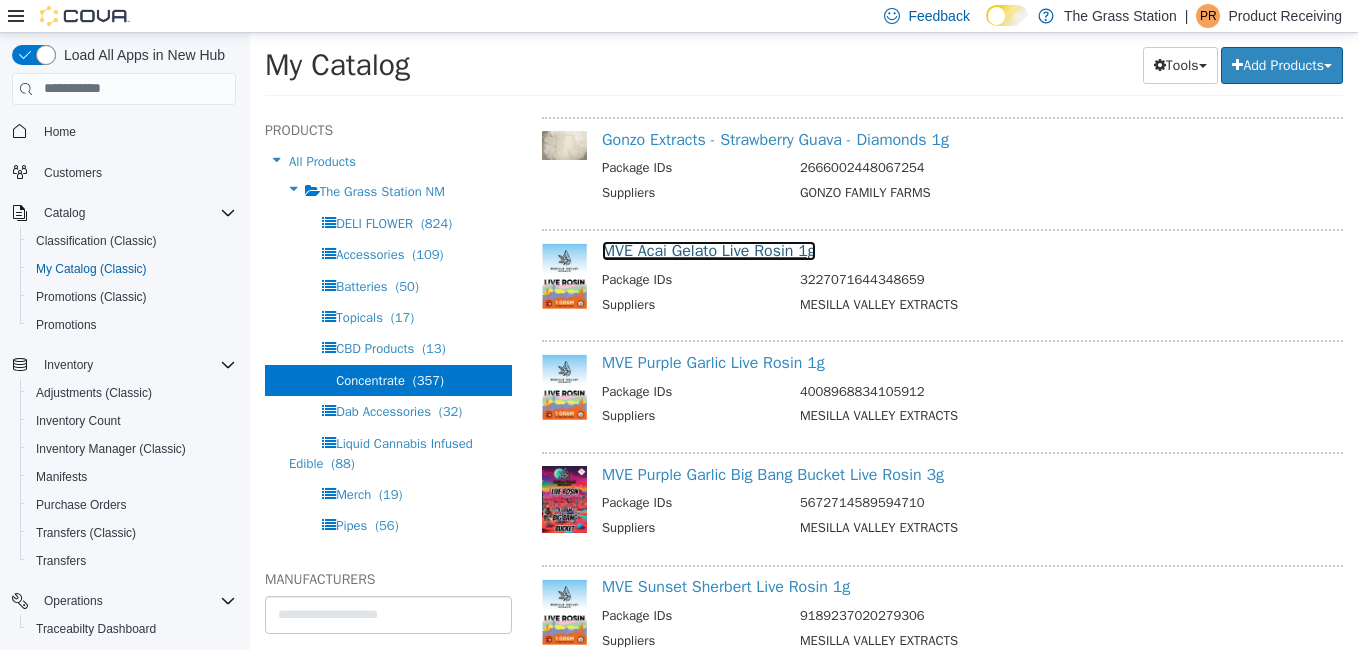 click on "MVE Acai Gelato Live Rosin 1g" at bounding box center (709, 250) 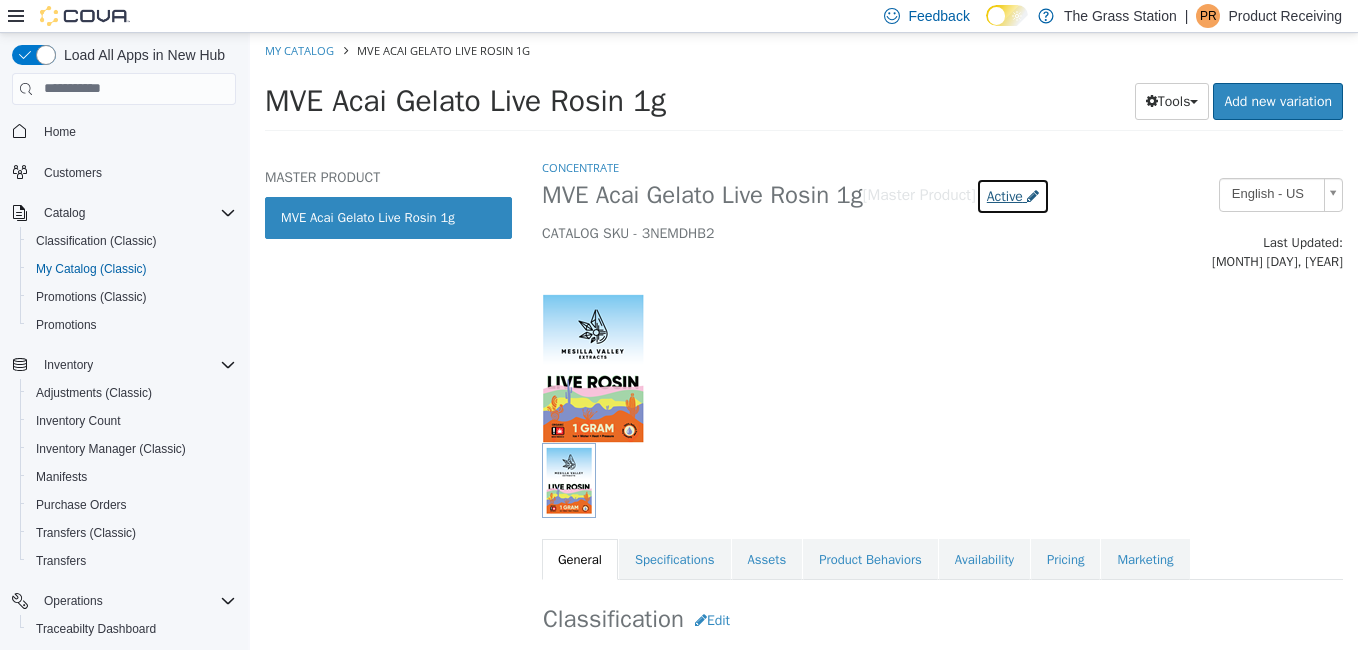 click on "Active" at bounding box center [1005, 195] 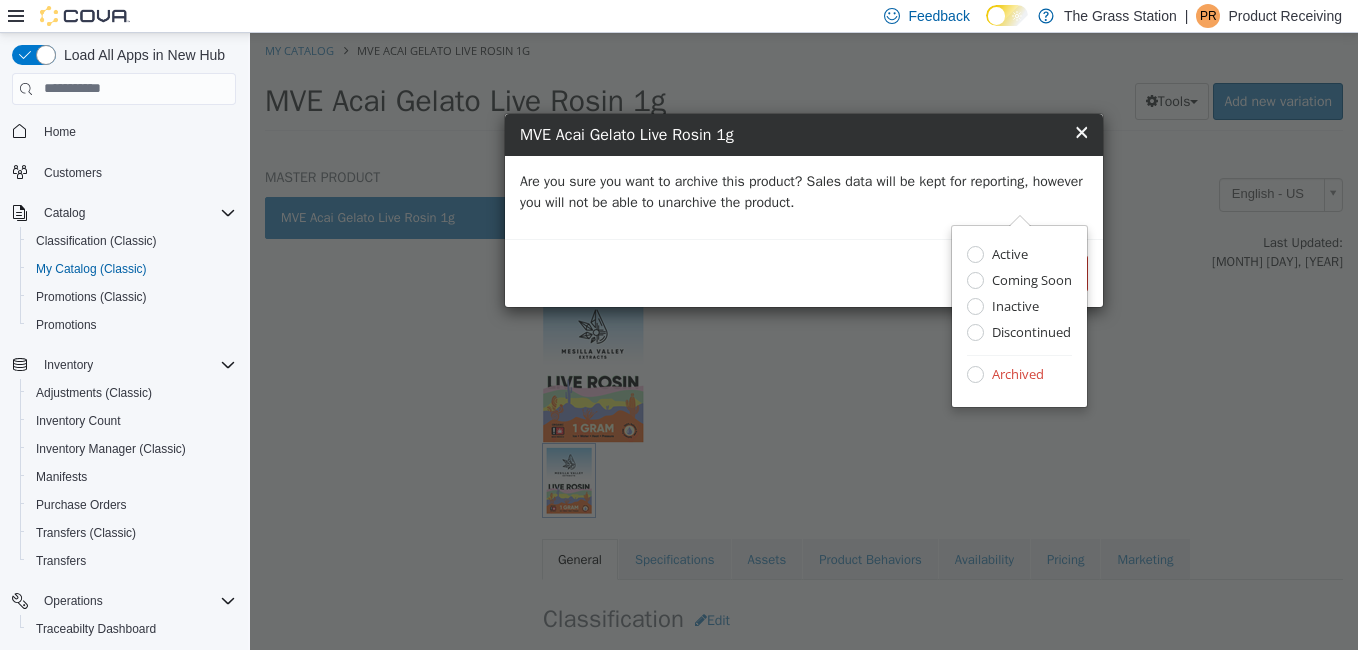 click on "Are you sure you want to archive this product? Sales data will be kept for reporting, however you will not be able to unarchive the product." at bounding box center (804, 191) 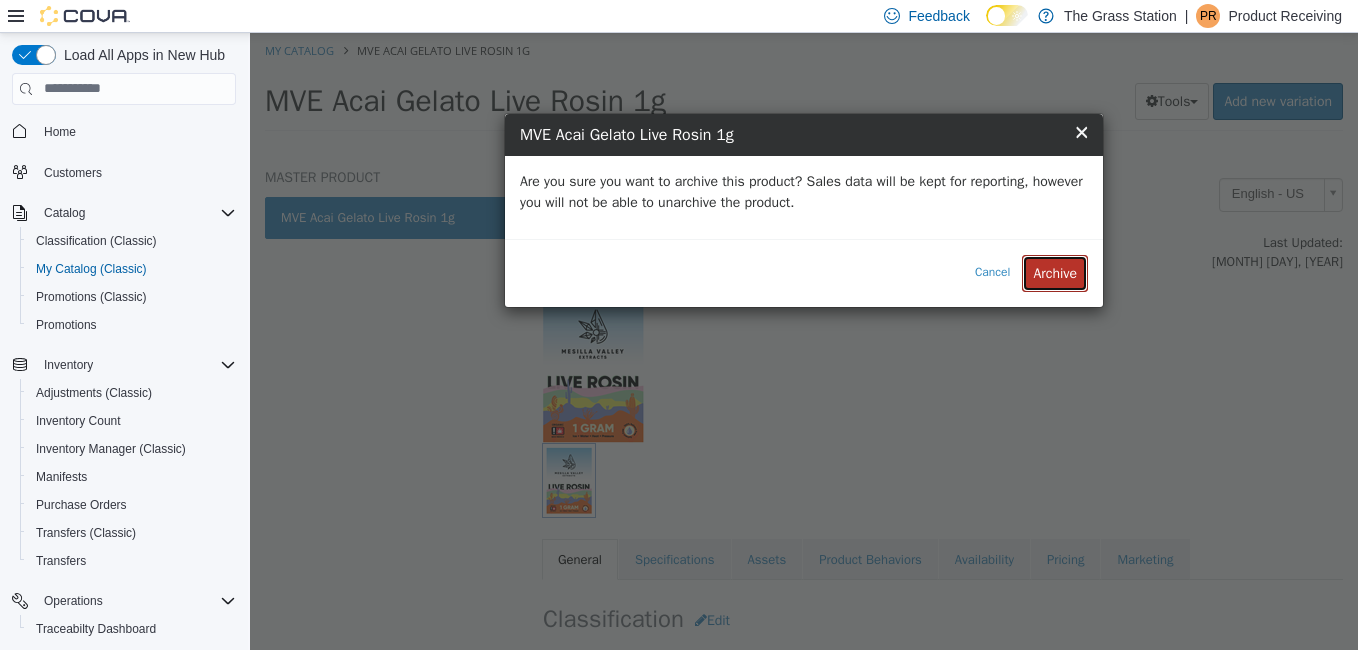 click on "Archive" at bounding box center [1055, 272] 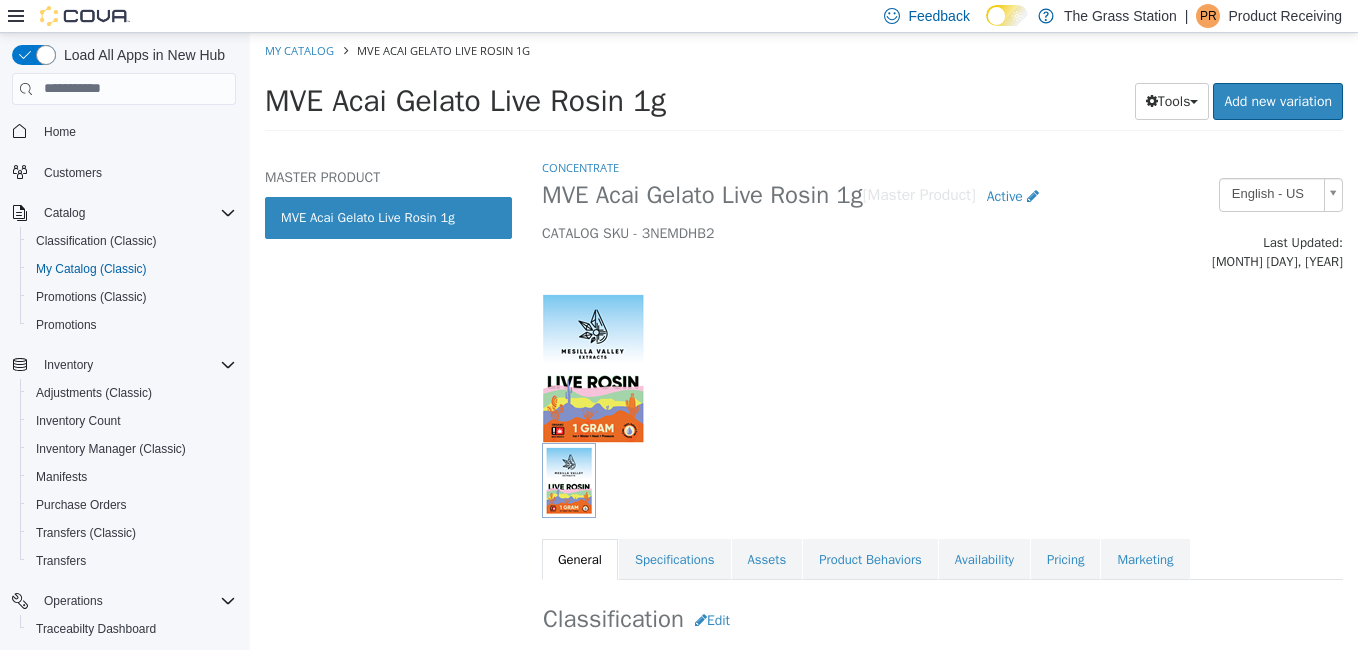select on "**********" 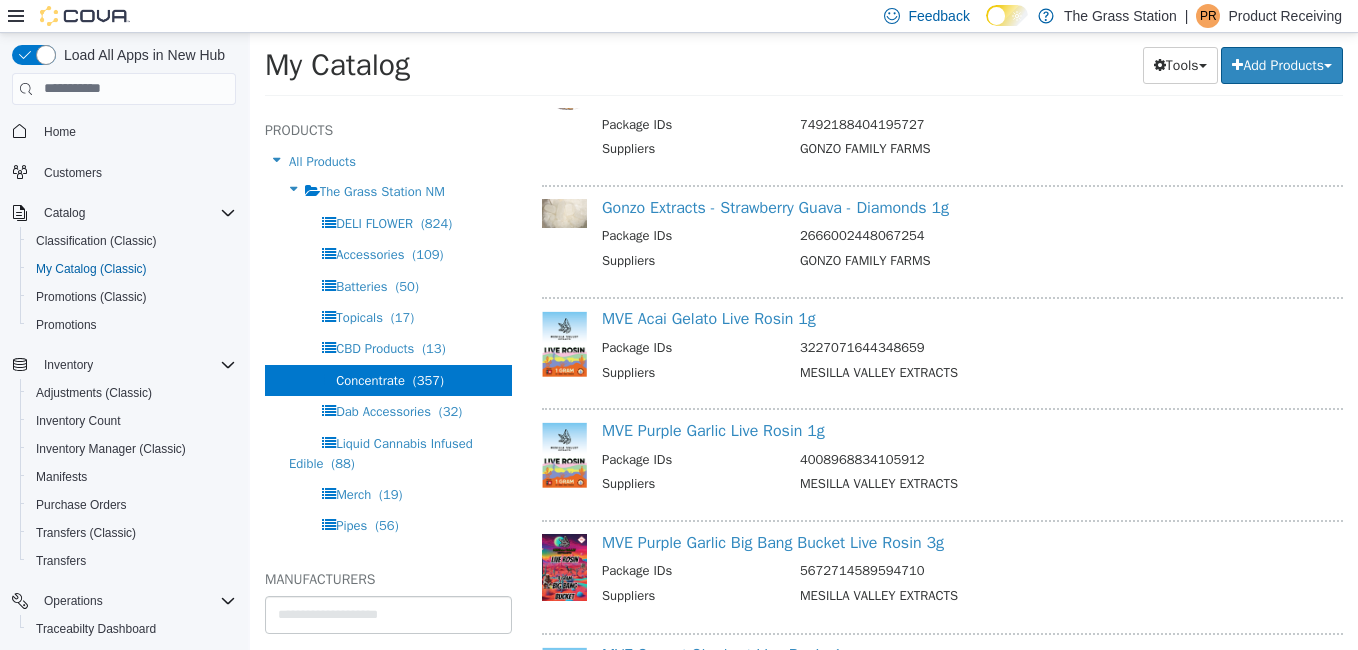 scroll, scrollTop: 1746, scrollLeft: 0, axis: vertical 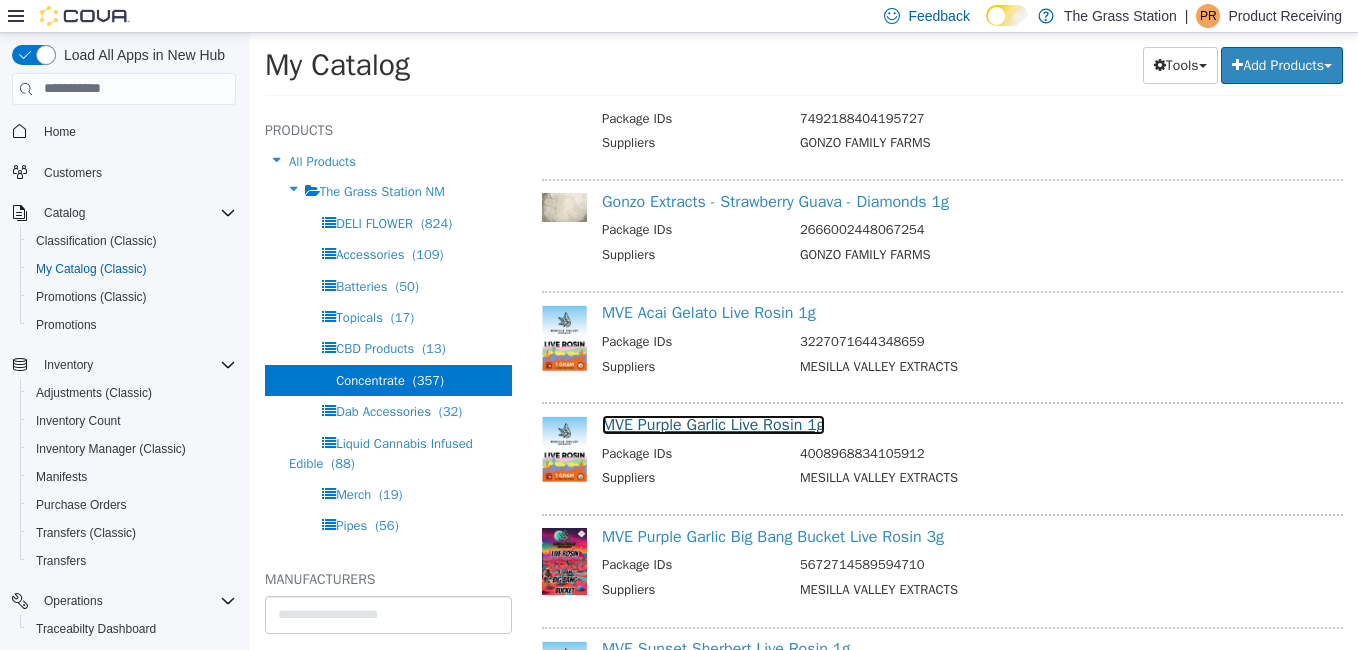 click on "MVE Purple Garlic Live Rosin 1g" at bounding box center (713, 424) 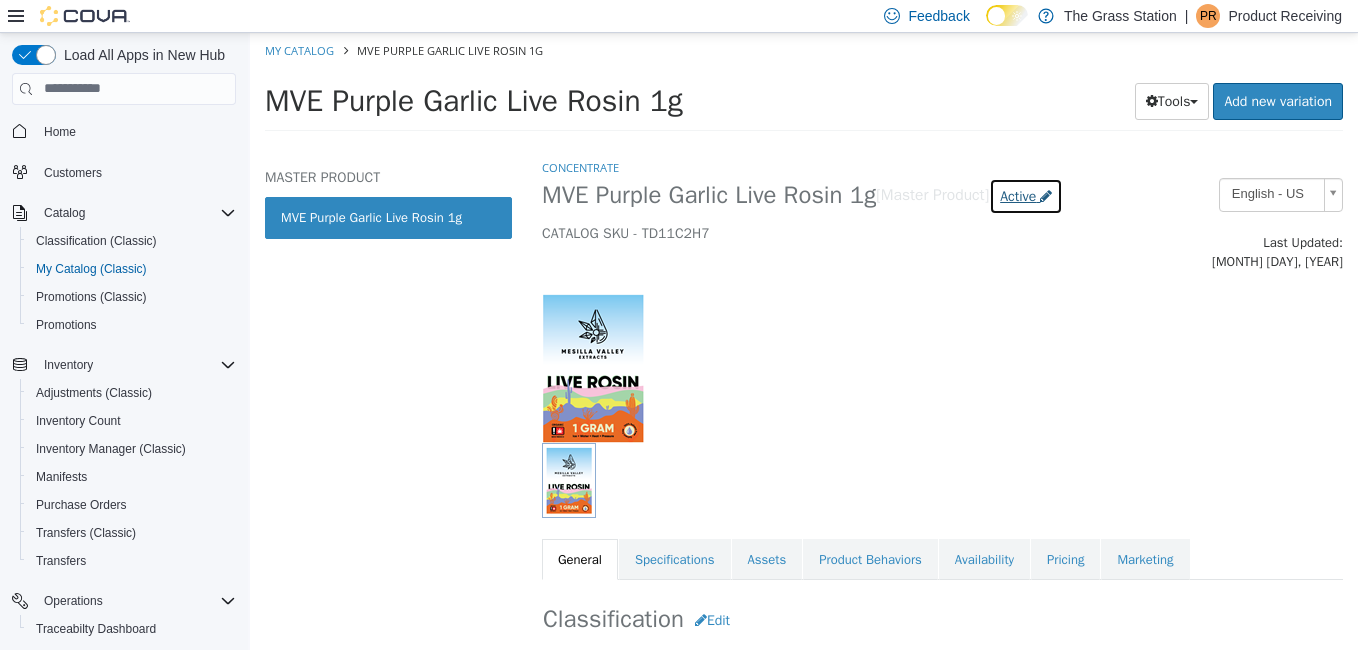 click on "Active" at bounding box center [1018, 195] 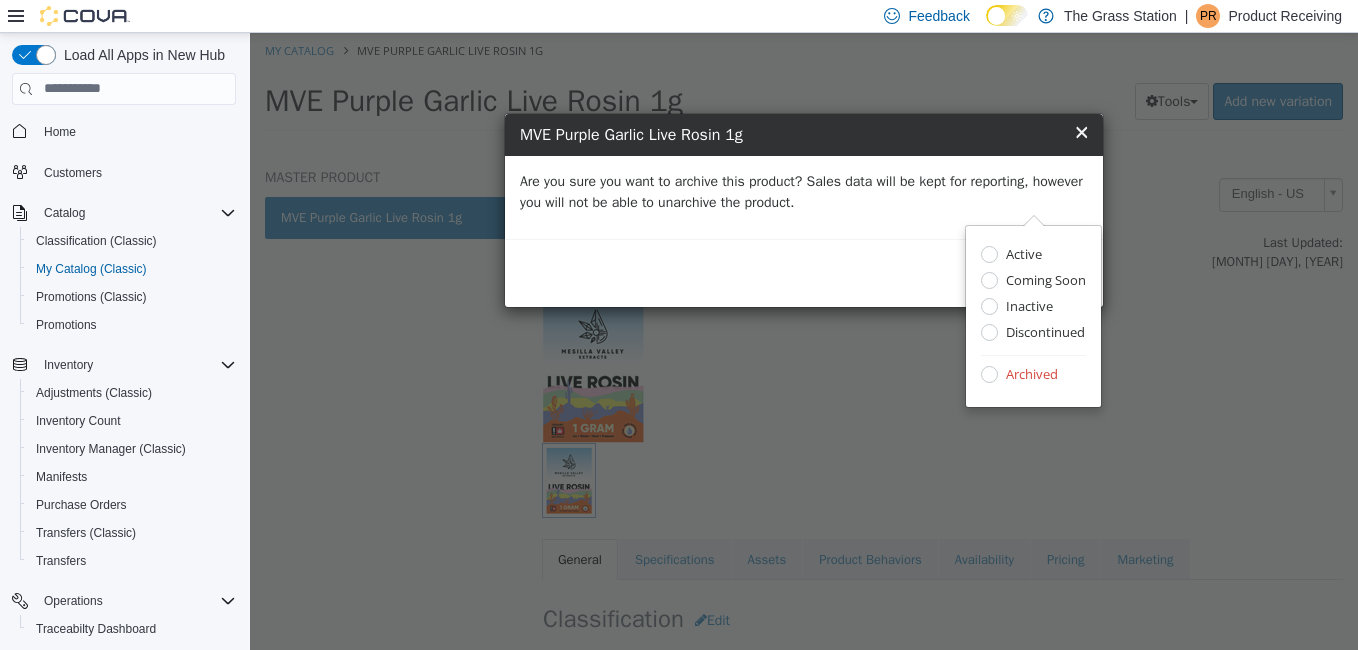 click on "Are you sure you want to archive this product? Sales data will be kept for reporting, however you will not be able to unarchive the product." at bounding box center (804, 196) 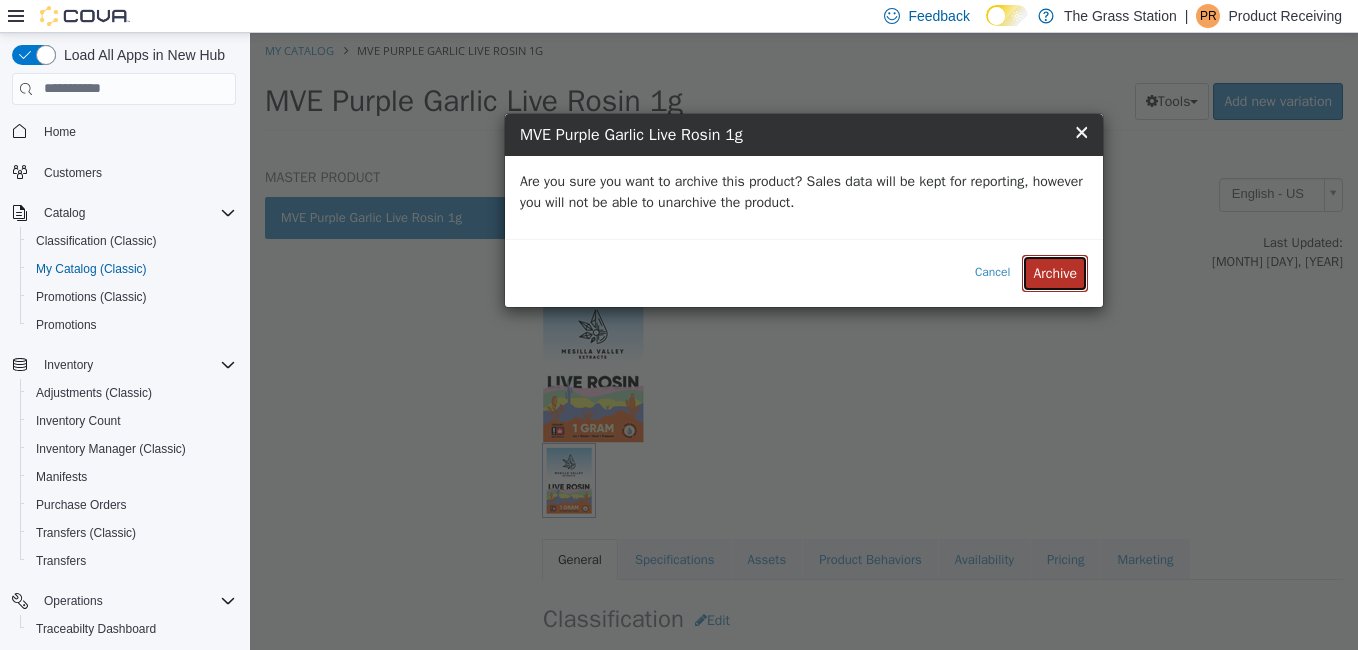 click on "Archive" at bounding box center (1055, 272) 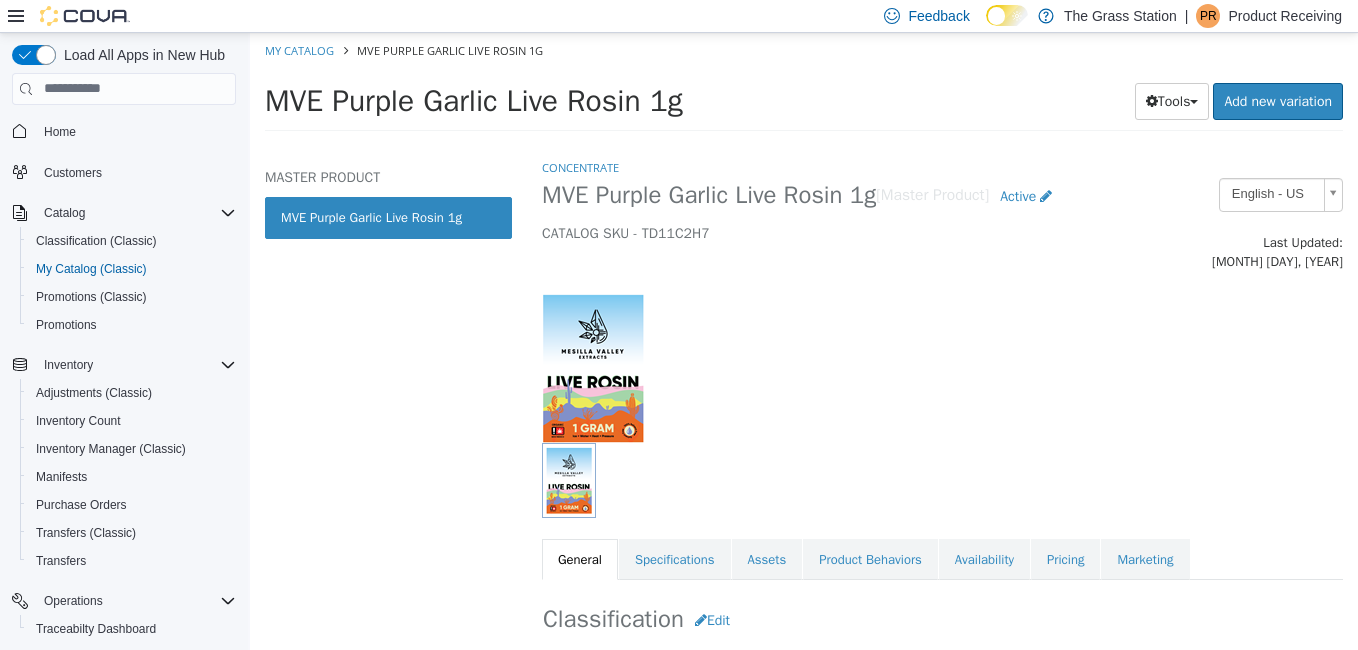 select on "**********" 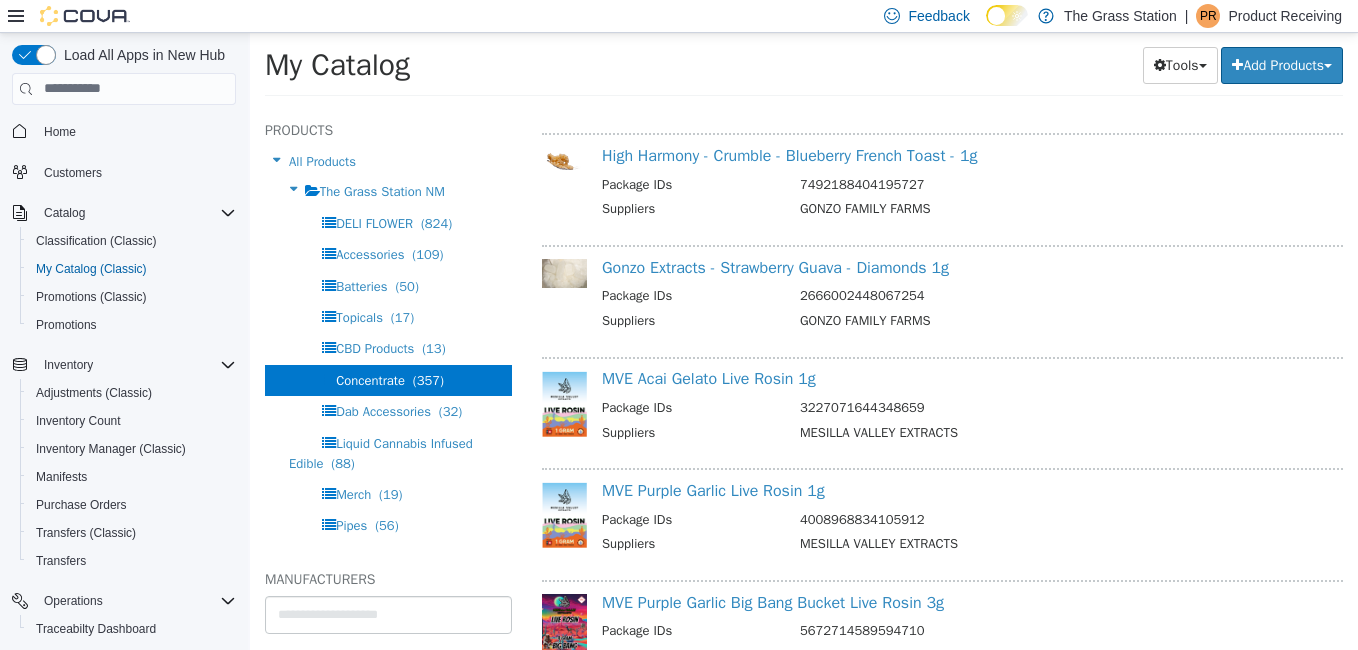 scroll, scrollTop: 2016, scrollLeft: 0, axis: vertical 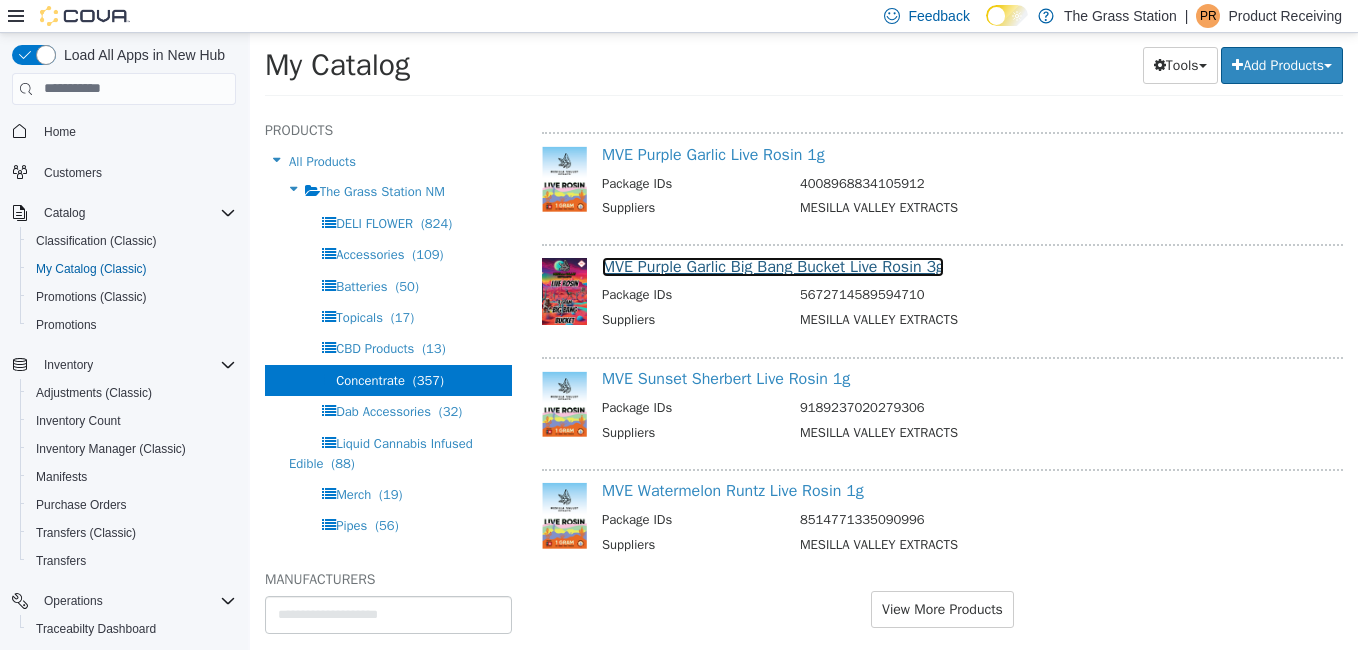 click on "MVE Purple Garlic Big Bang Bucket Live Rosin 3g" at bounding box center [773, 266] 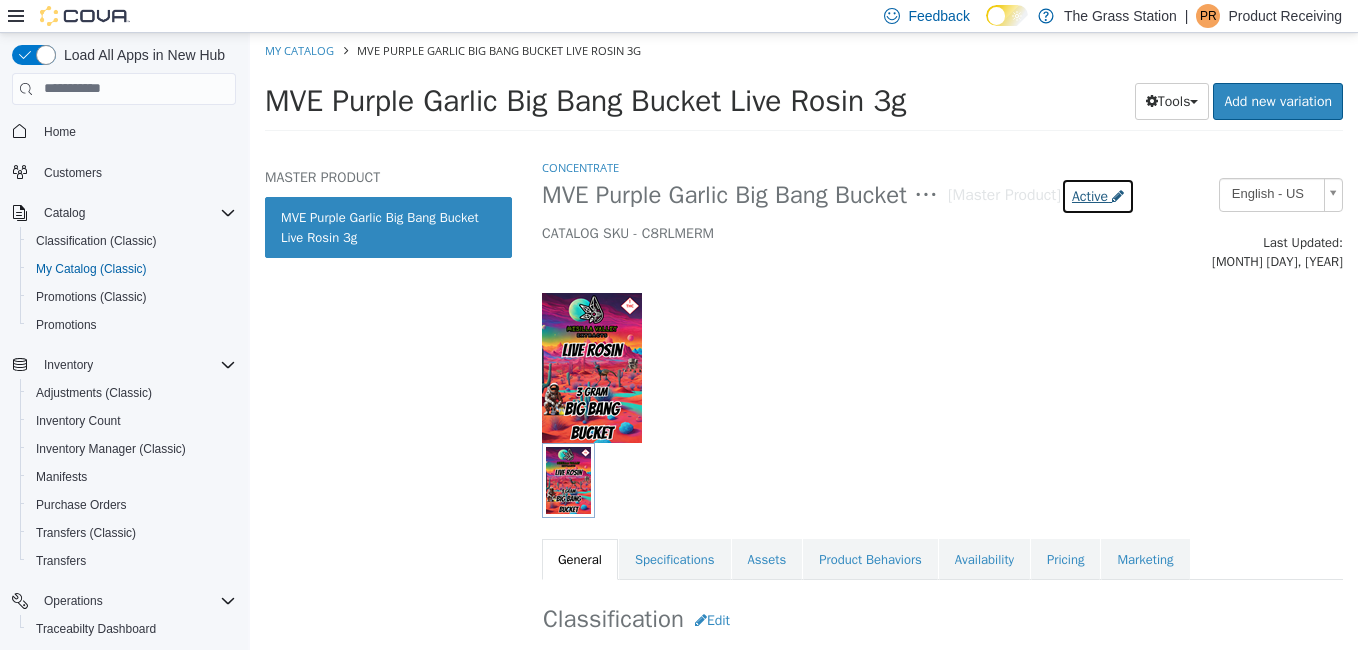 click at bounding box center (1118, 195) 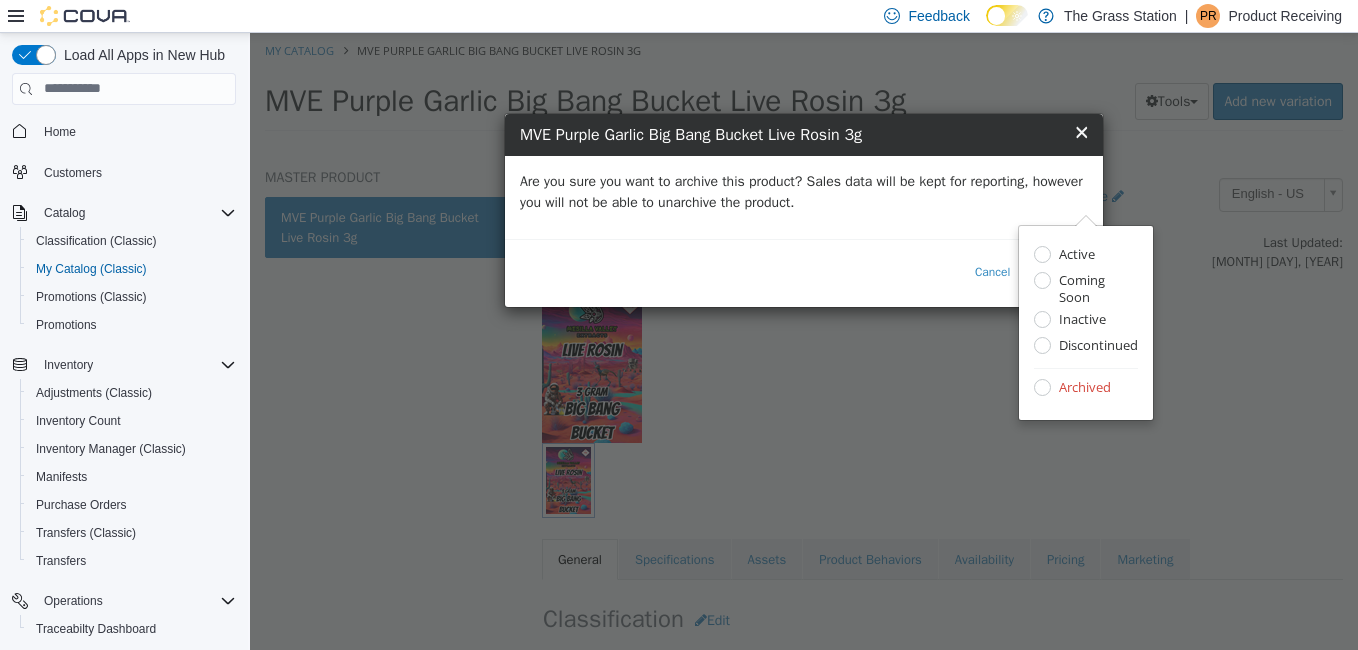 click on "Are you sure you want to archive this product? Sales data will be kept for reporting, however you will not be able to unarchive the product." at bounding box center (804, 196) 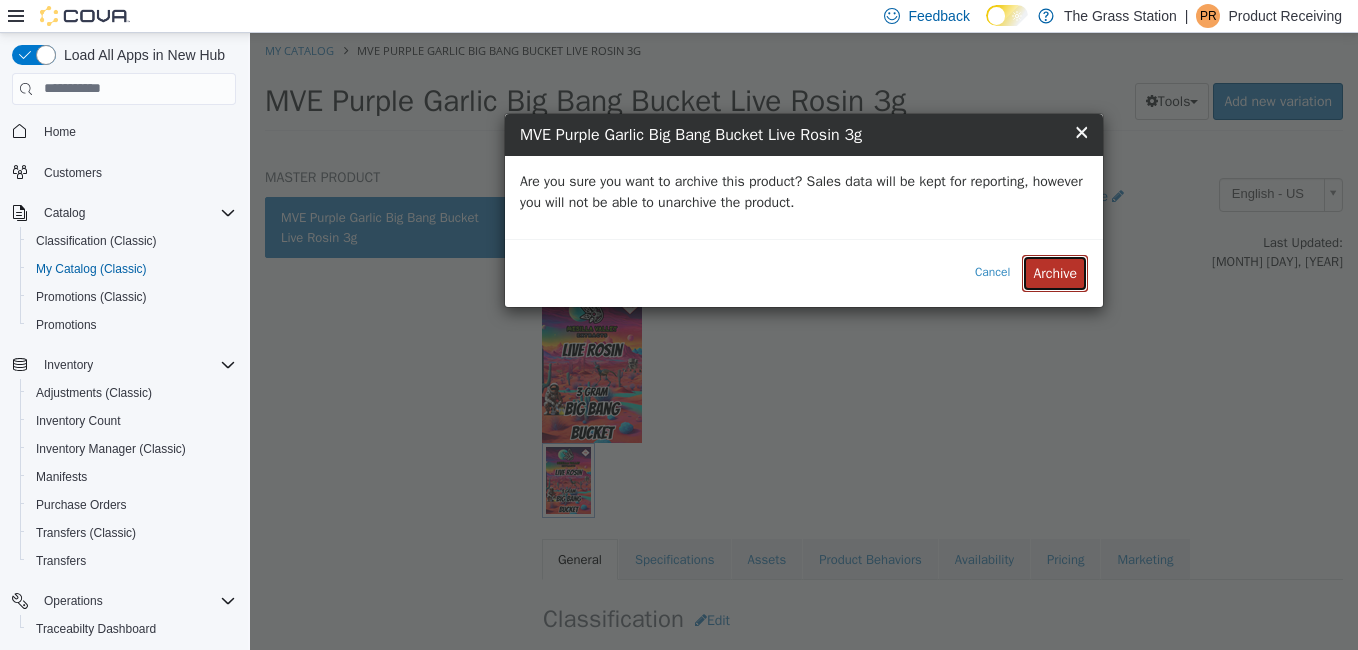 click on "Archive" at bounding box center (1055, 272) 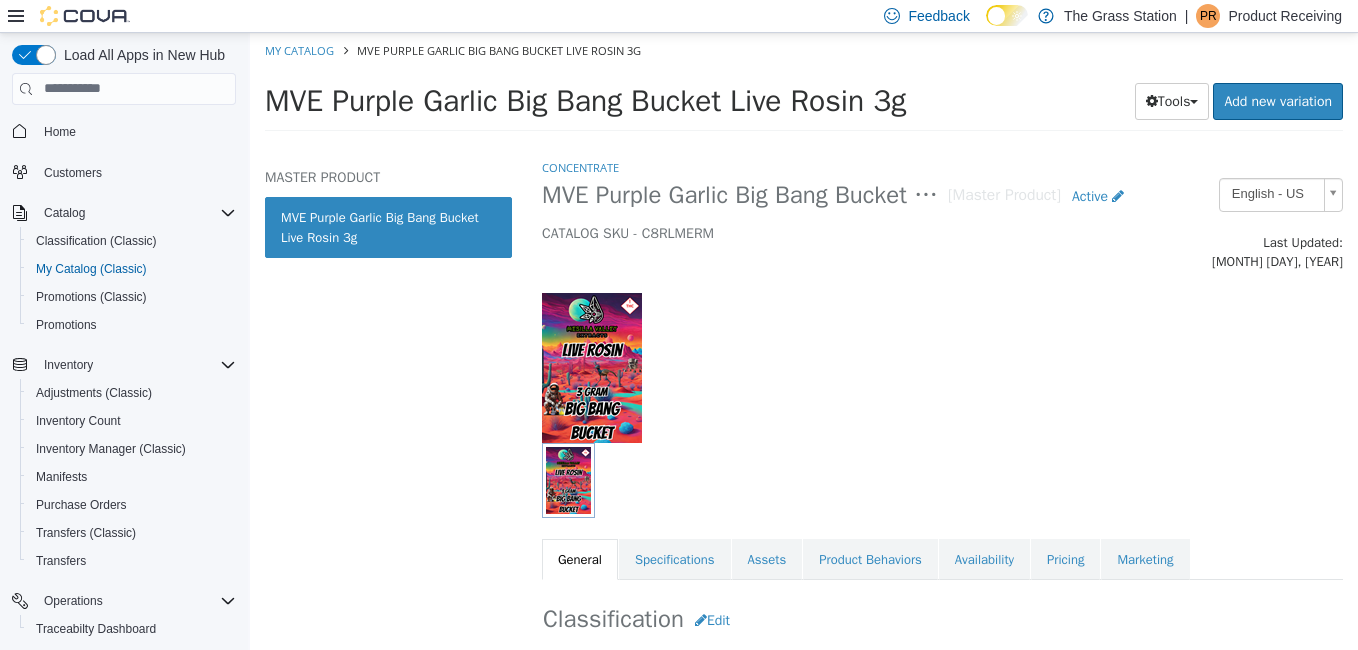 select on "**********" 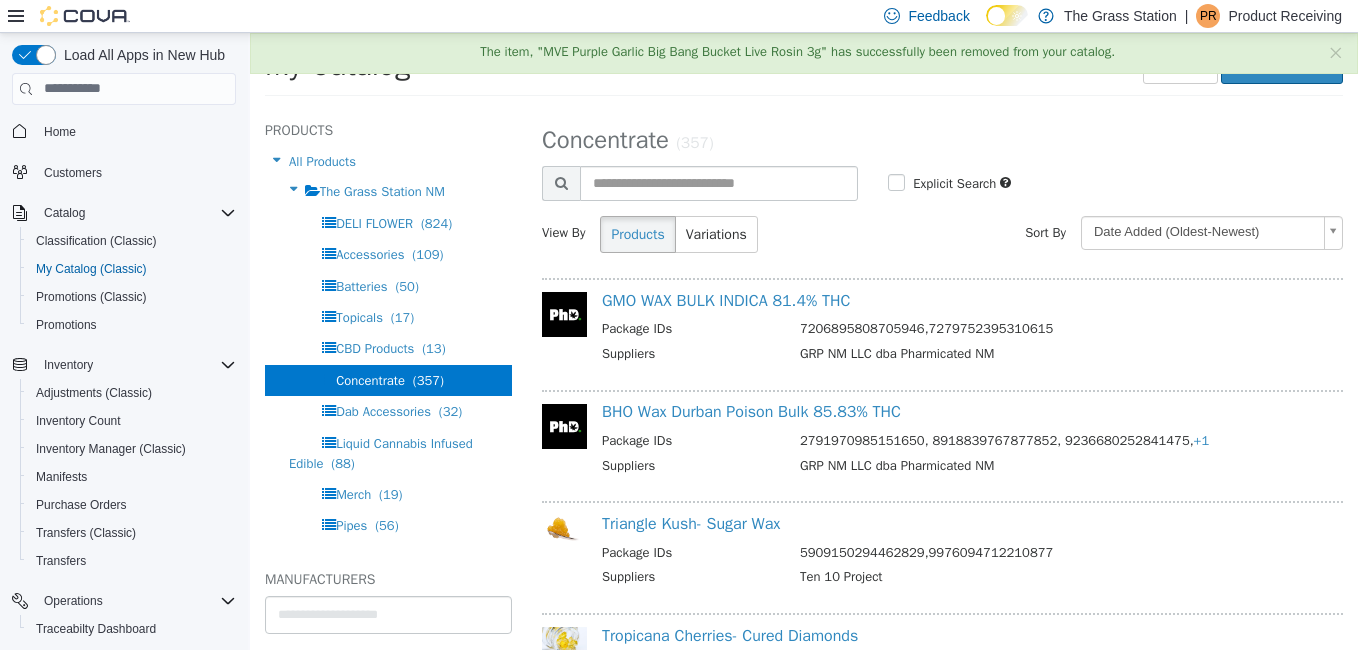 scroll, scrollTop: 2040, scrollLeft: 0, axis: vertical 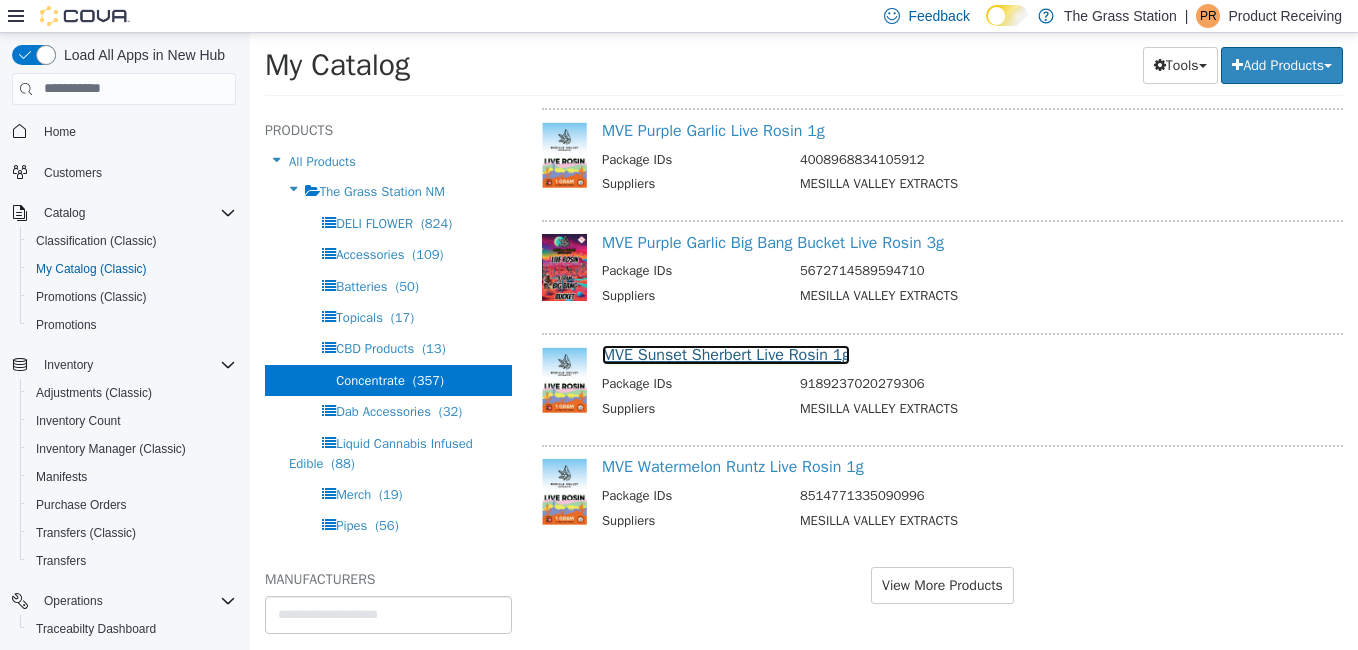 click on "MVE Sunset Sherbert Live Rosin 1g" at bounding box center (726, 354) 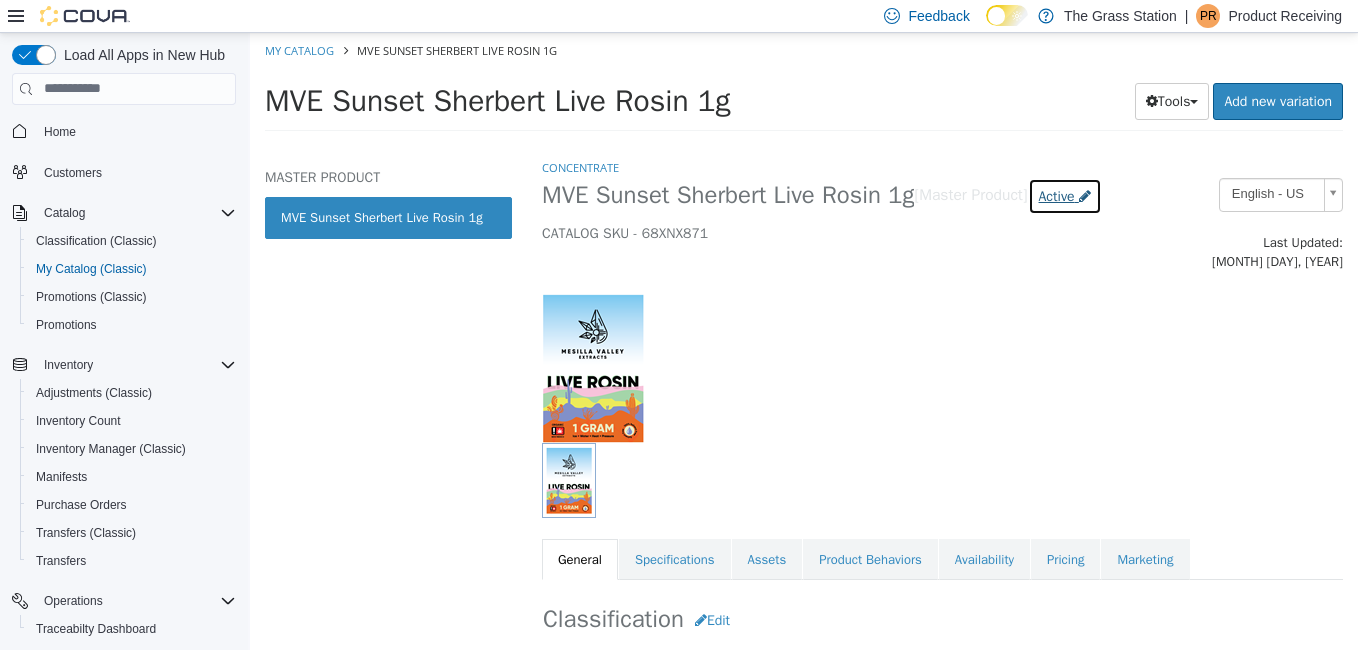 click on "Active" at bounding box center (1057, 195) 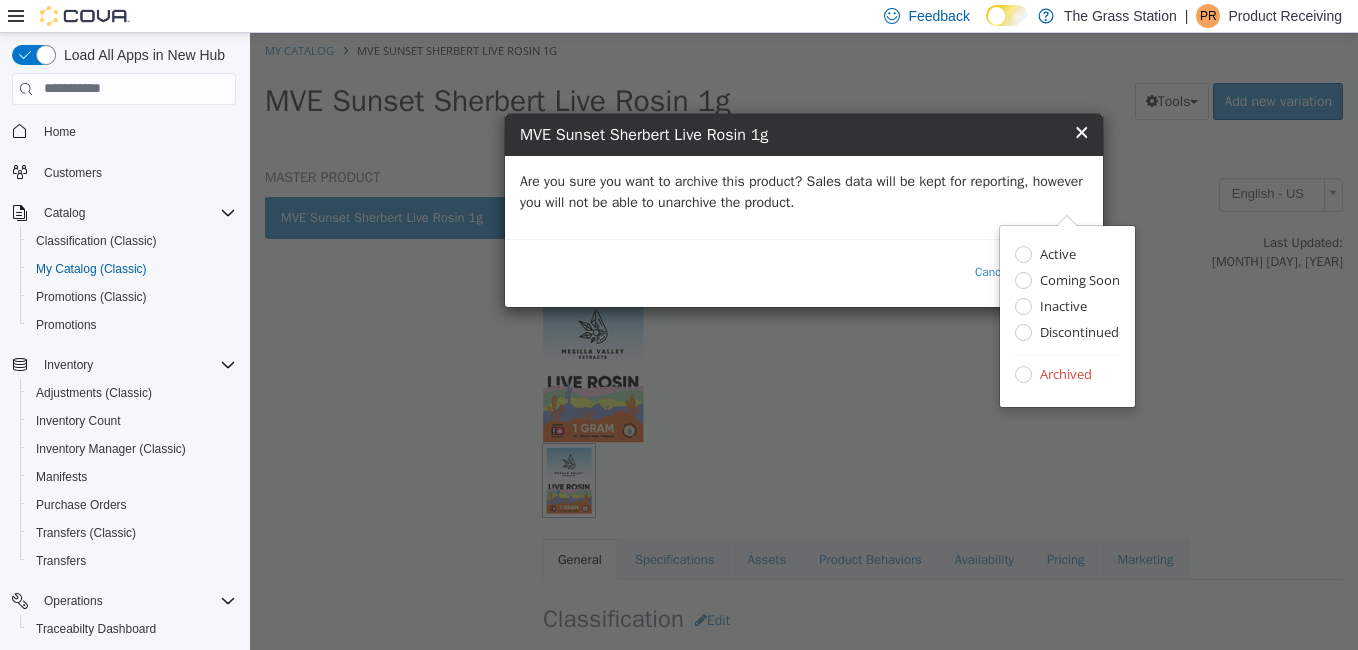 drag, startPoint x: 1003, startPoint y: 203, endPoint x: 1049, endPoint y: 193, distance: 47.07441 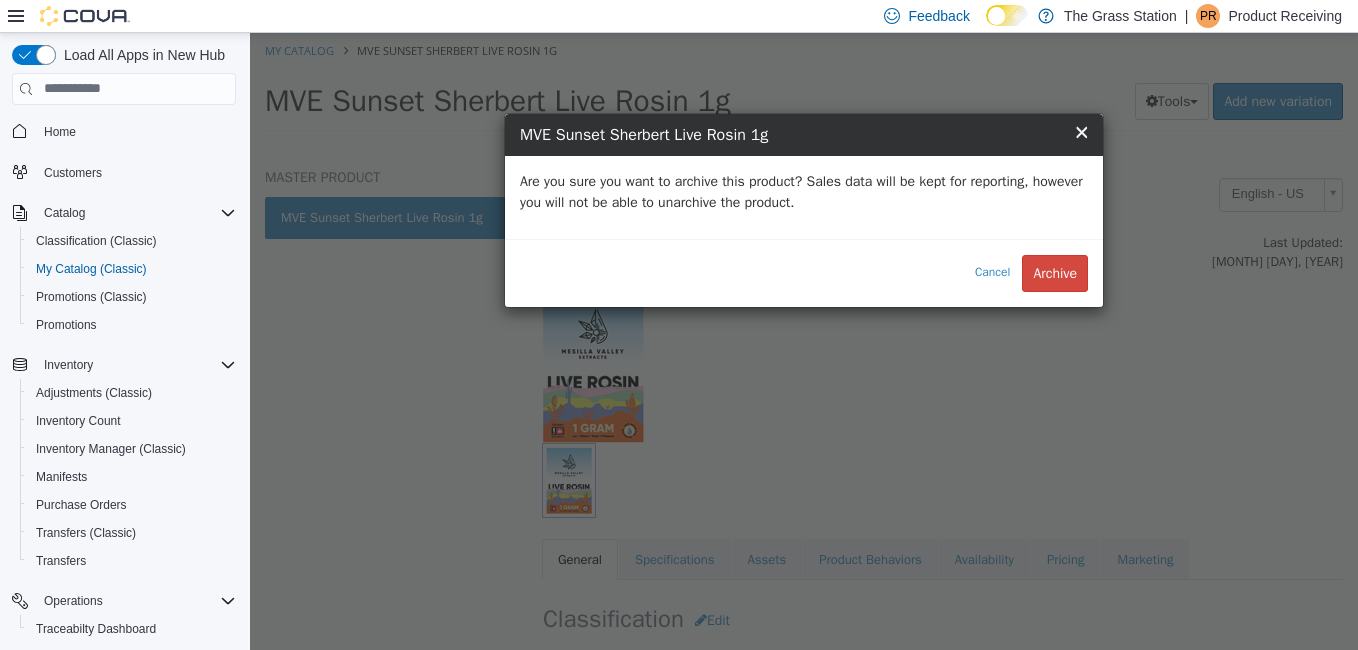 click on "Are you sure you want to archive this product? Sales data will be kept for reporting, however you will not be able to unarchive the product." at bounding box center [804, 191] 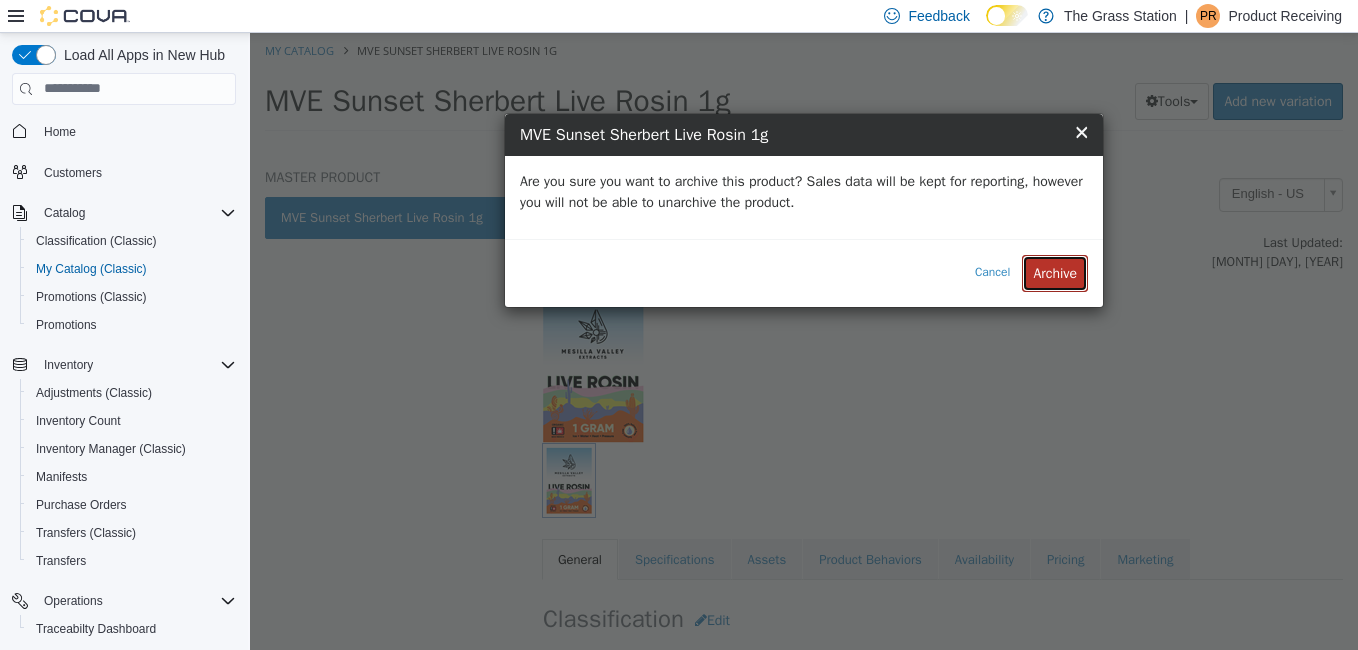 click on "Archive" at bounding box center [1055, 272] 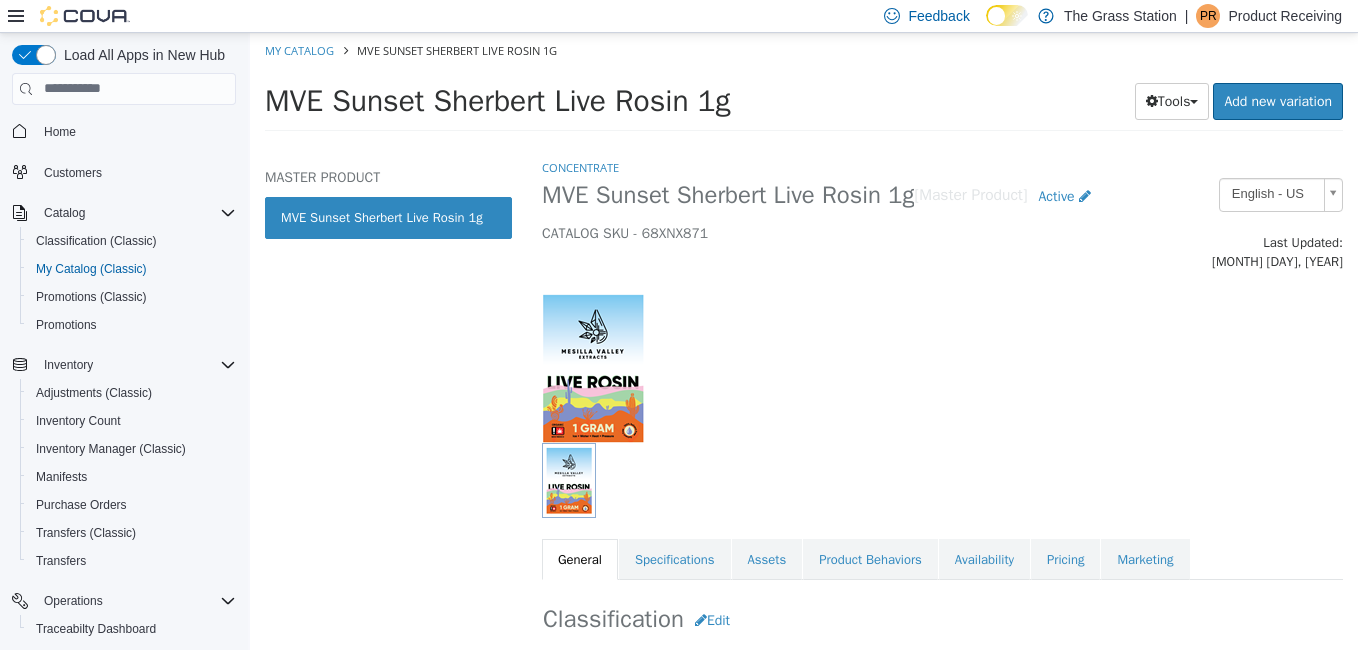 select on "**********" 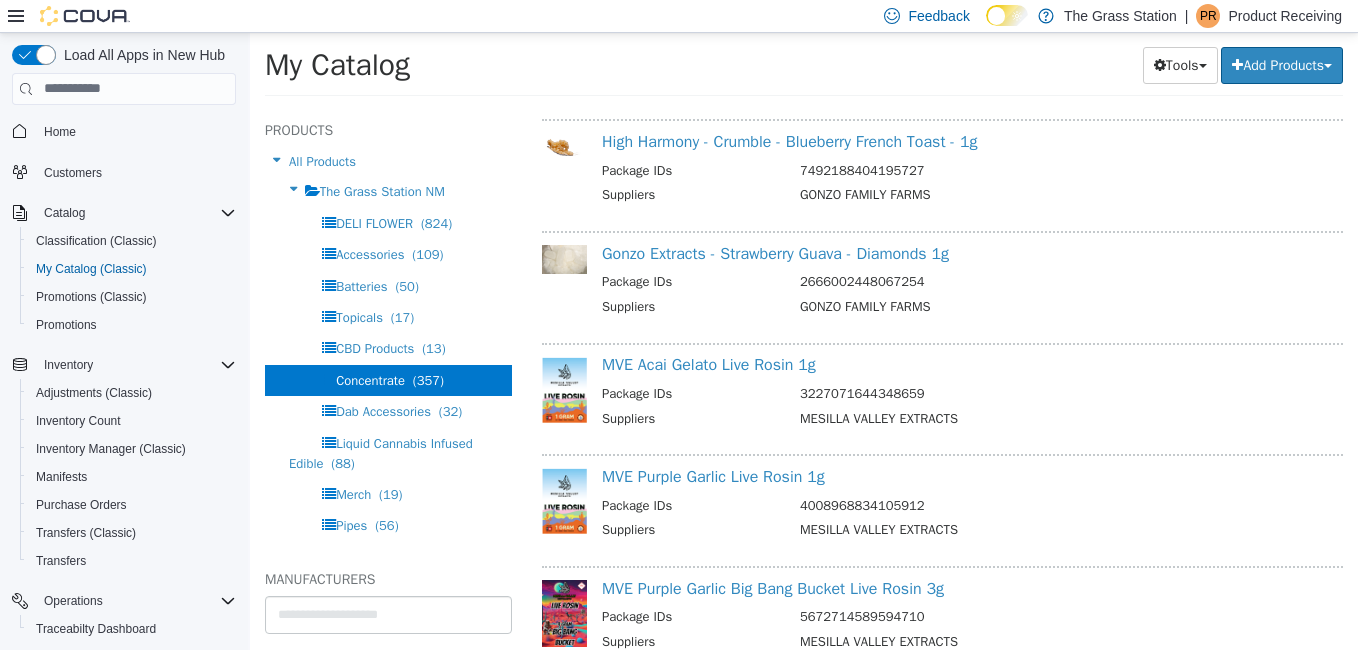scroll, scrollTop: 2040, scrollLeft: 0, axis: vertical 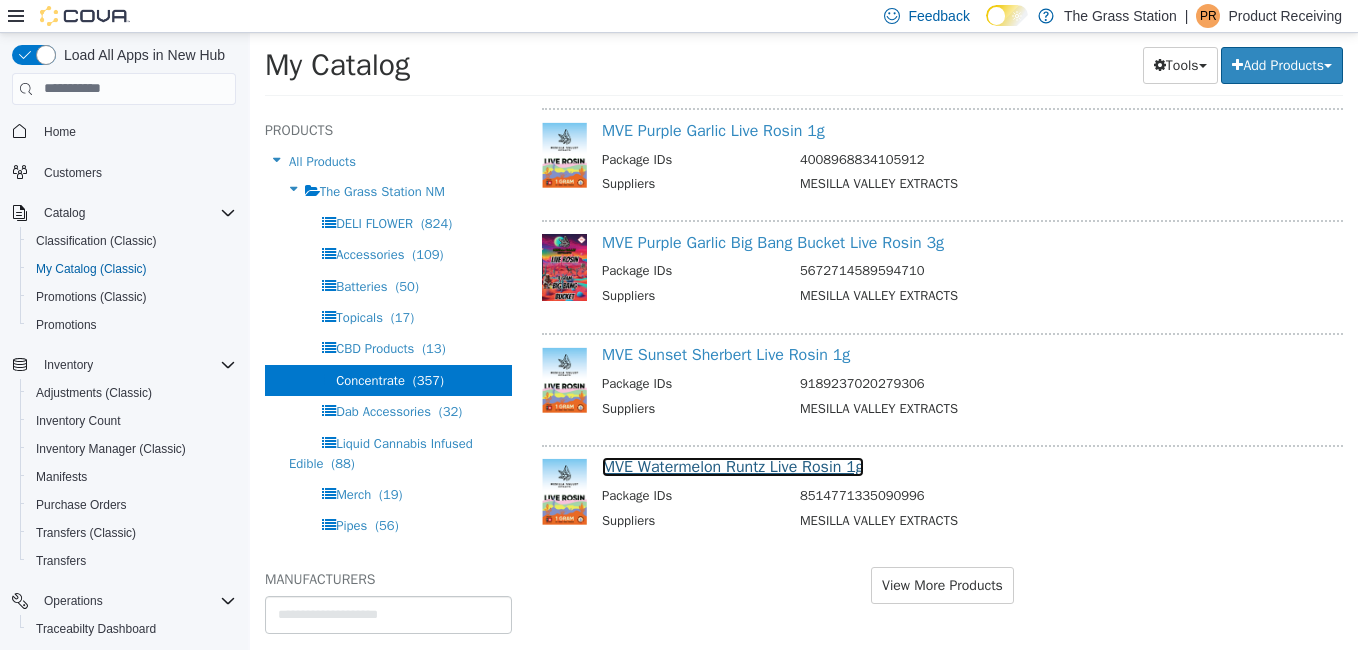 click on "MVE Watermelon Runtz Live Rosin 1g" at bounding box center [733, 466] 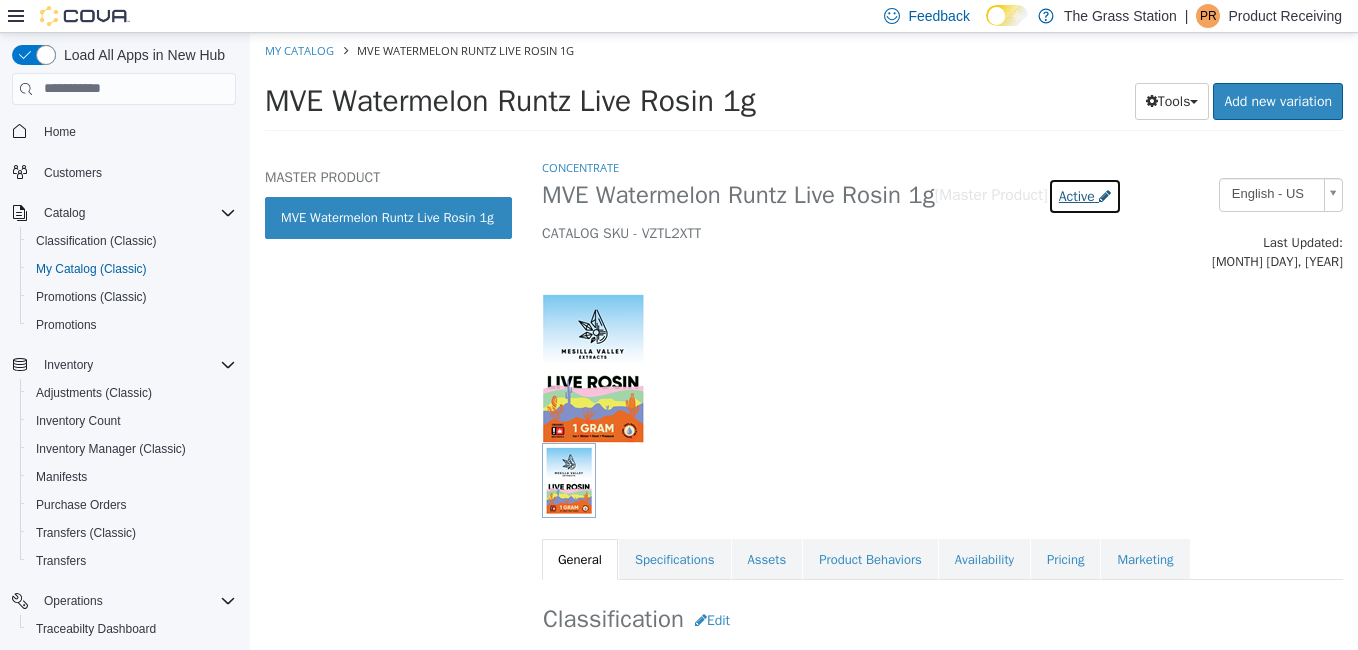 click on "Active" at bounding box center [1085, 195] 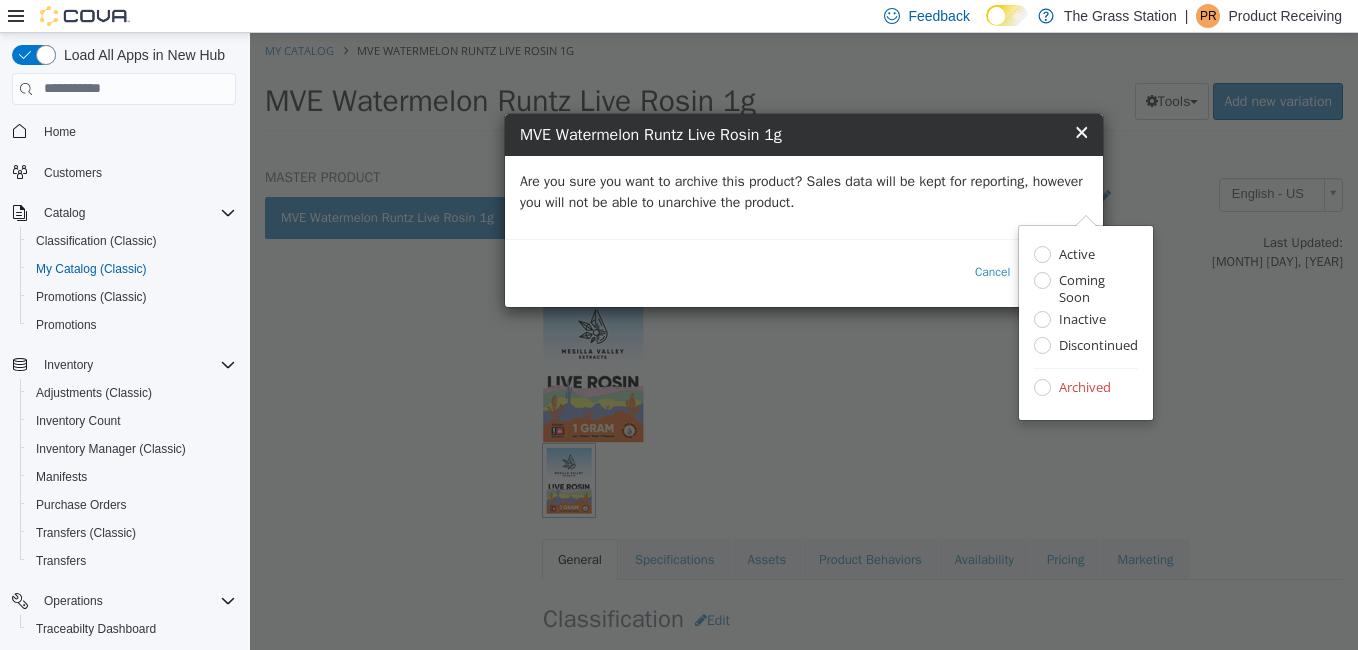 click on "Are you sure you want to archive this product? Sales data will be kept for reporting, however you will not be able to unarchive the product." at bounding box center (804, 196) 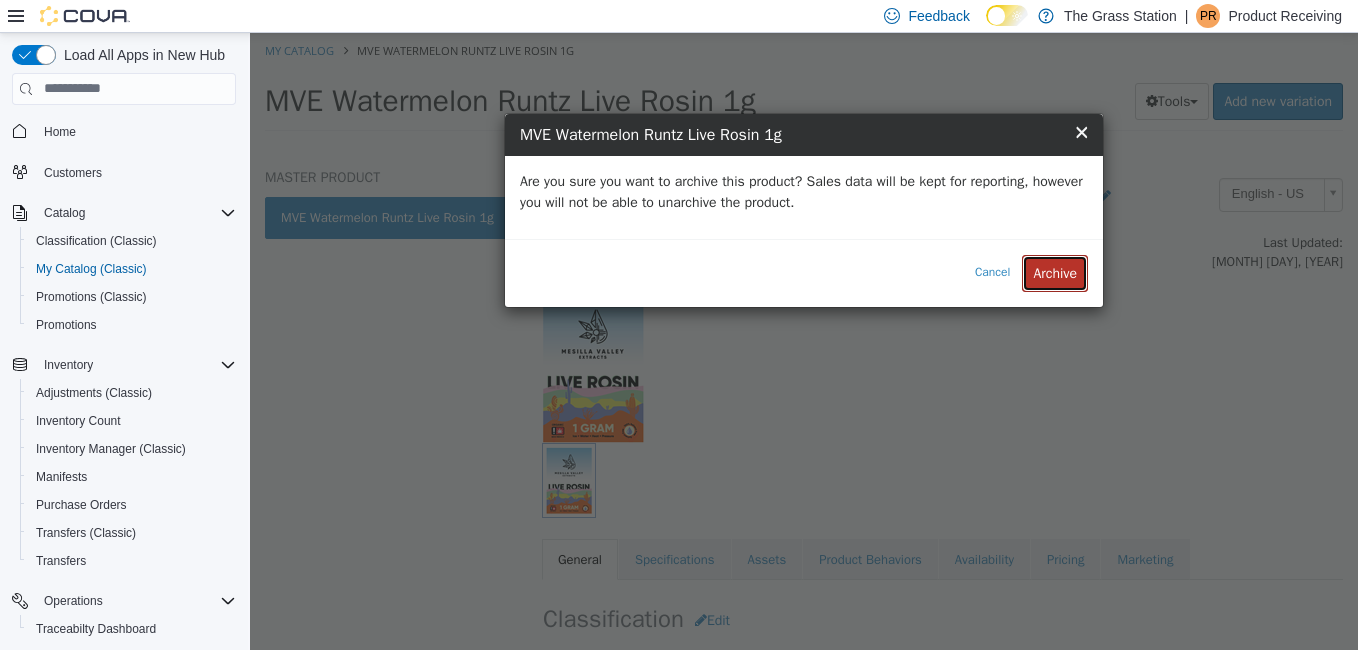 click on "Archive" at bounding box center (1055, 272) 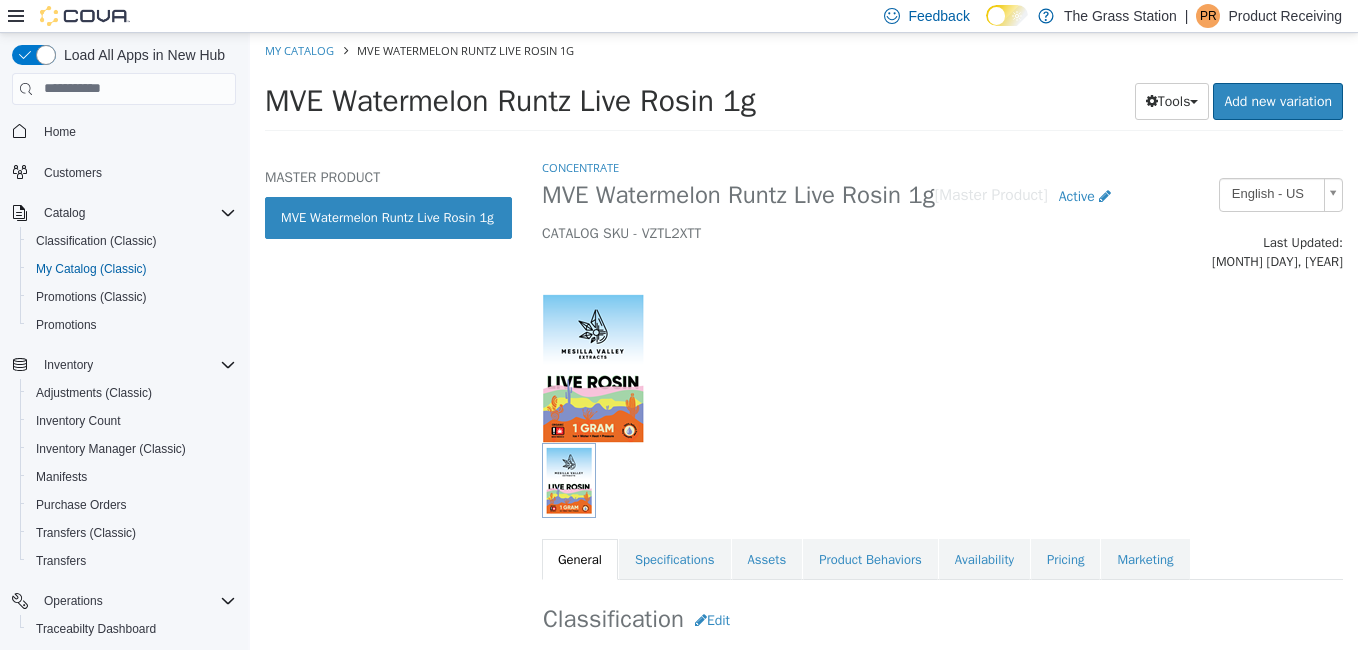 select on "**********" 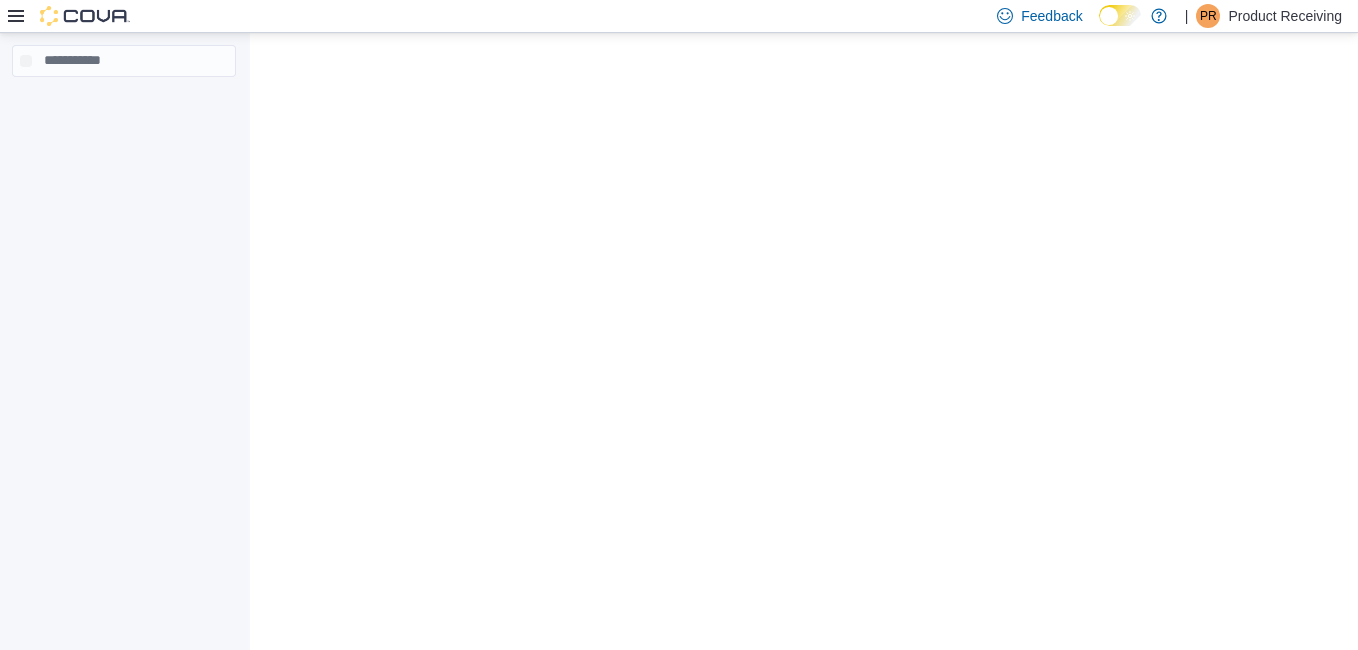 scroll, scrollTop: 0, scrollLeft: 0, axis: both 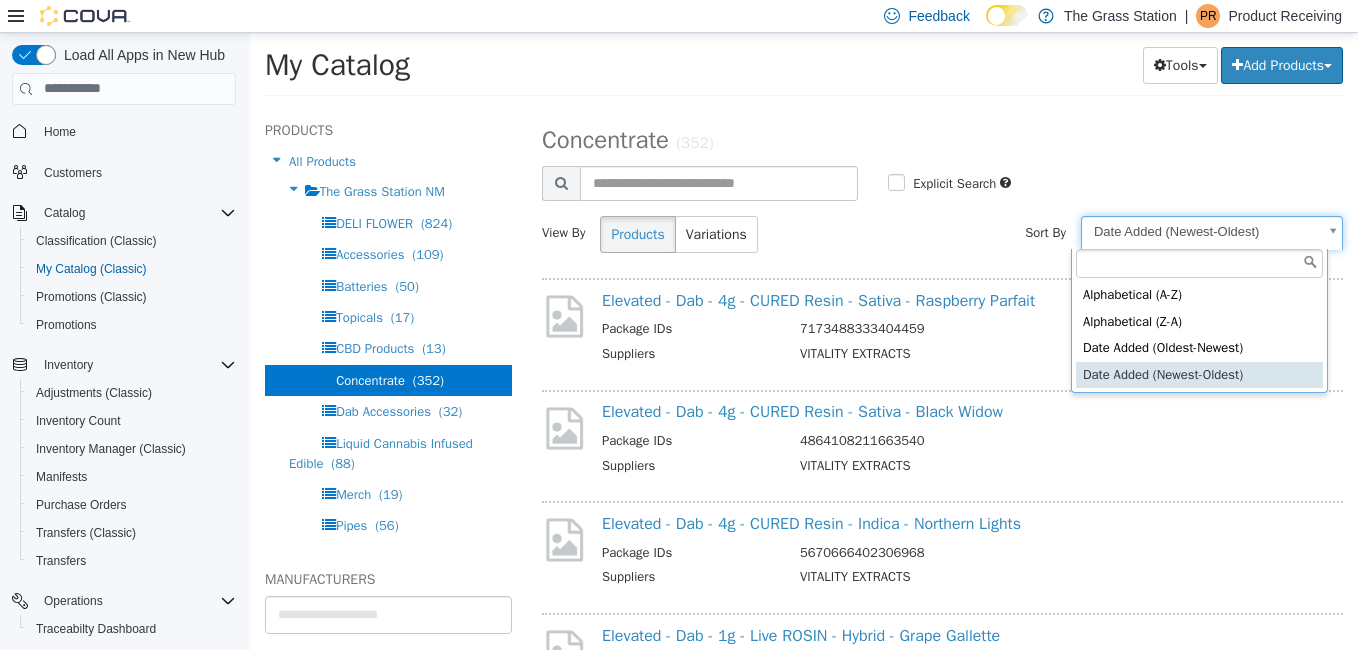 click on "**********" at bounding box center [804, 70] 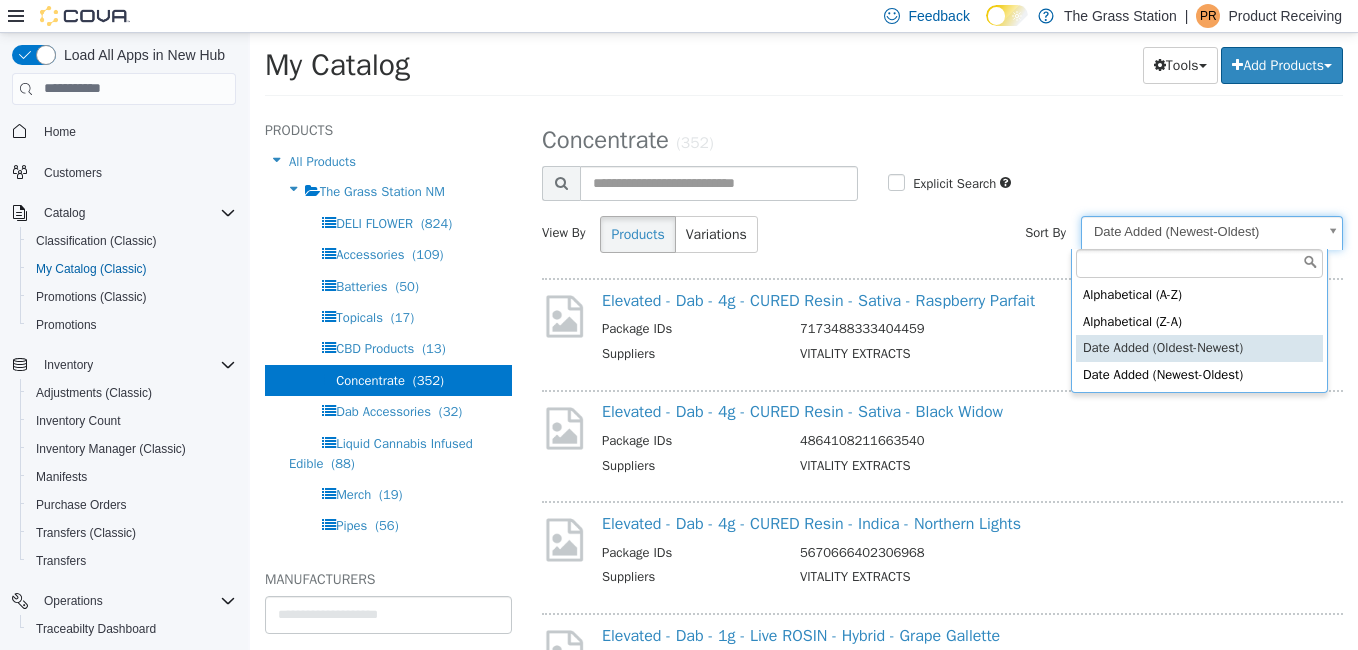 select on "**********" 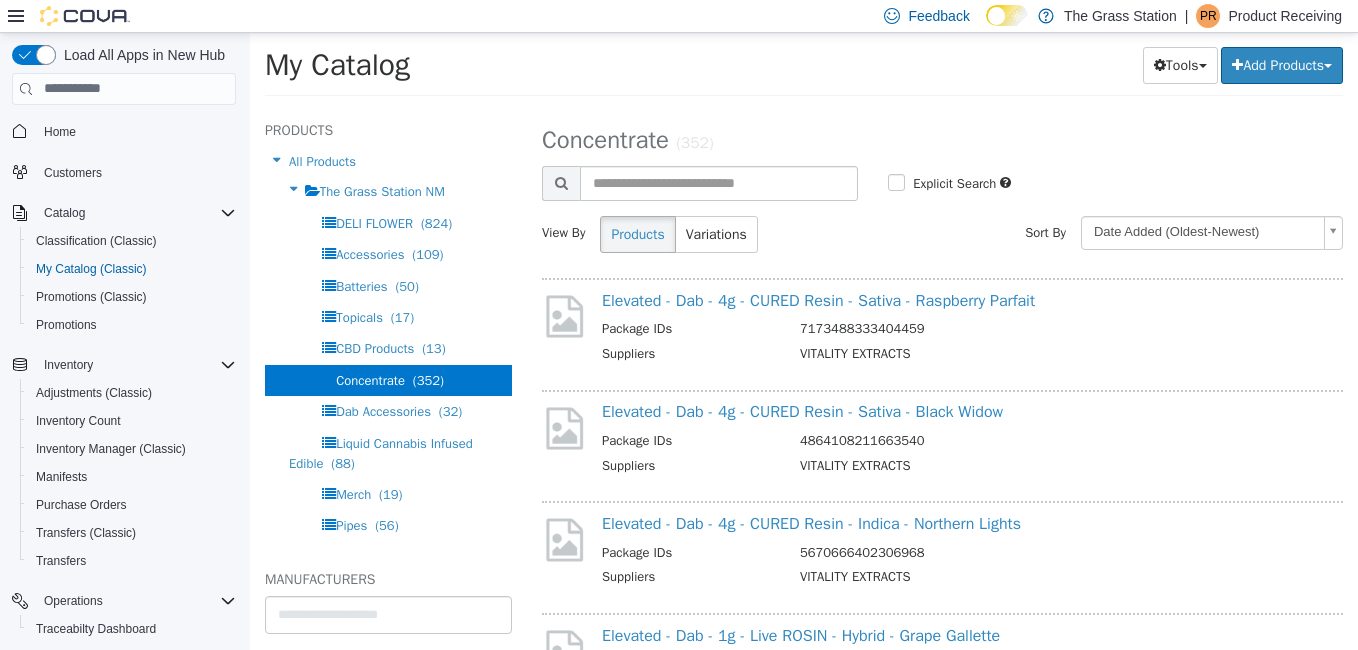 select on "**********" 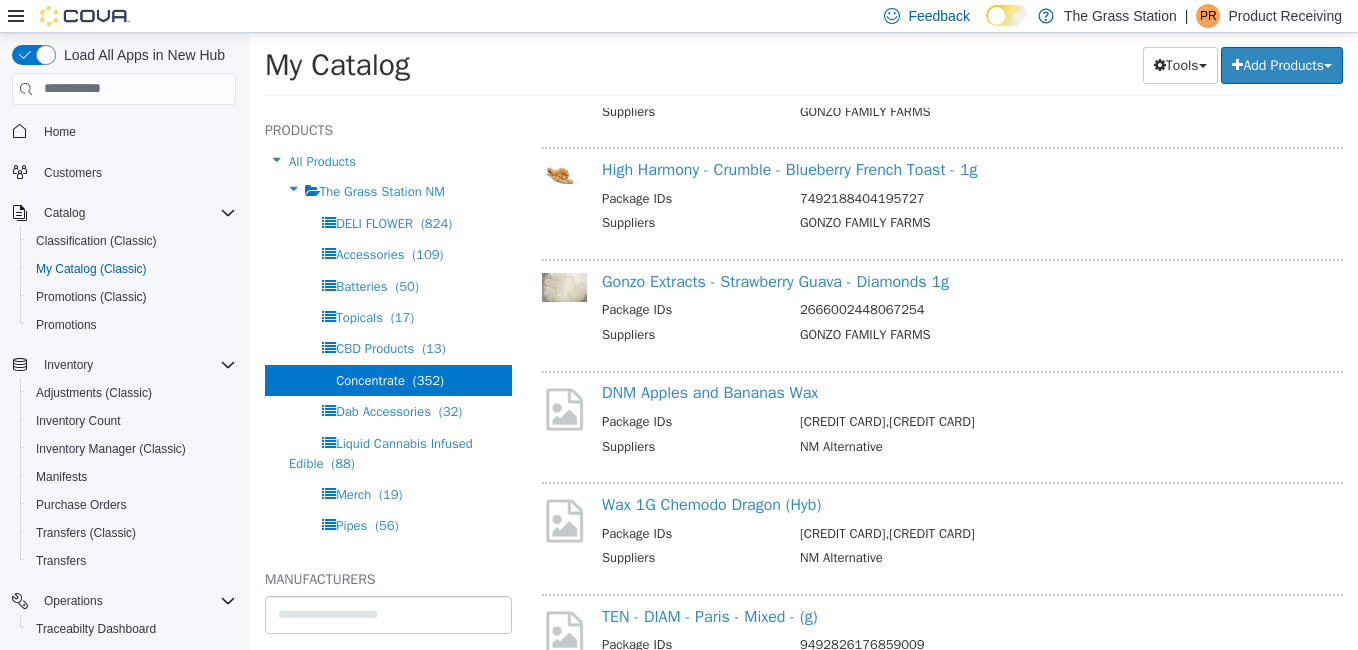scroll, scrollTop: 1830, scrollLeft: 0, axis: vertical 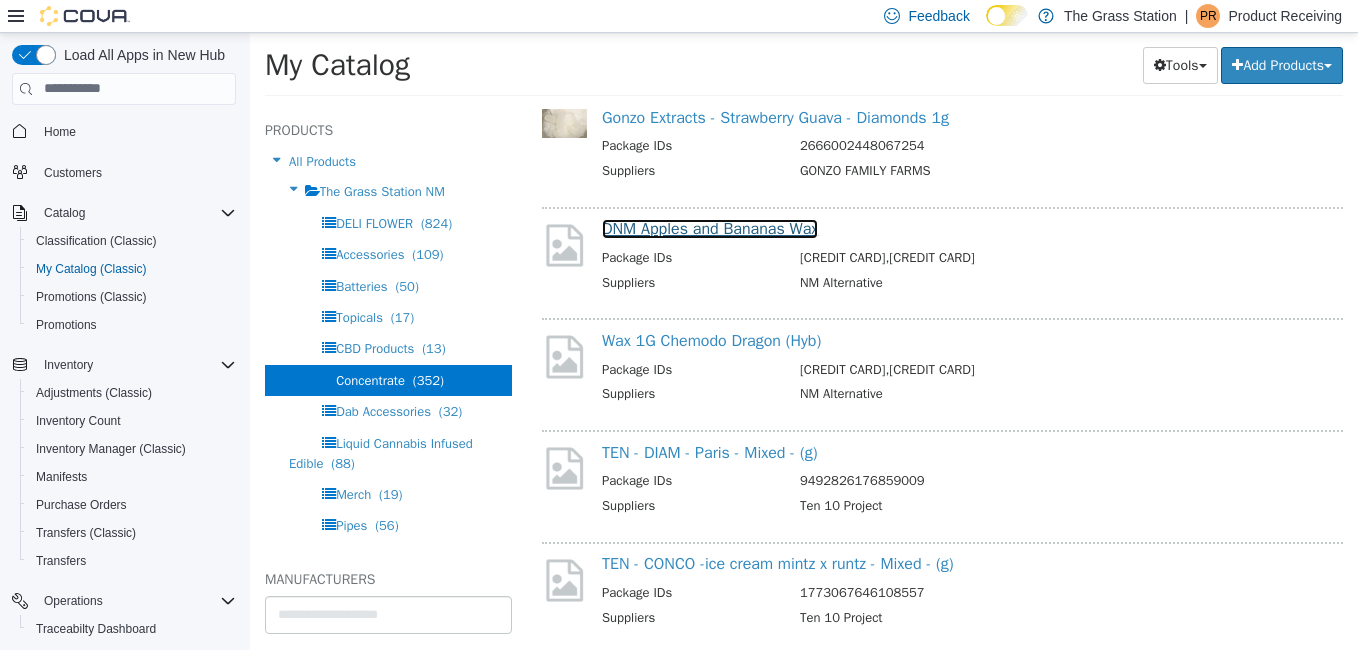 click on "DNM Apples and Bananas Wax" at bounding box center [710, 228] 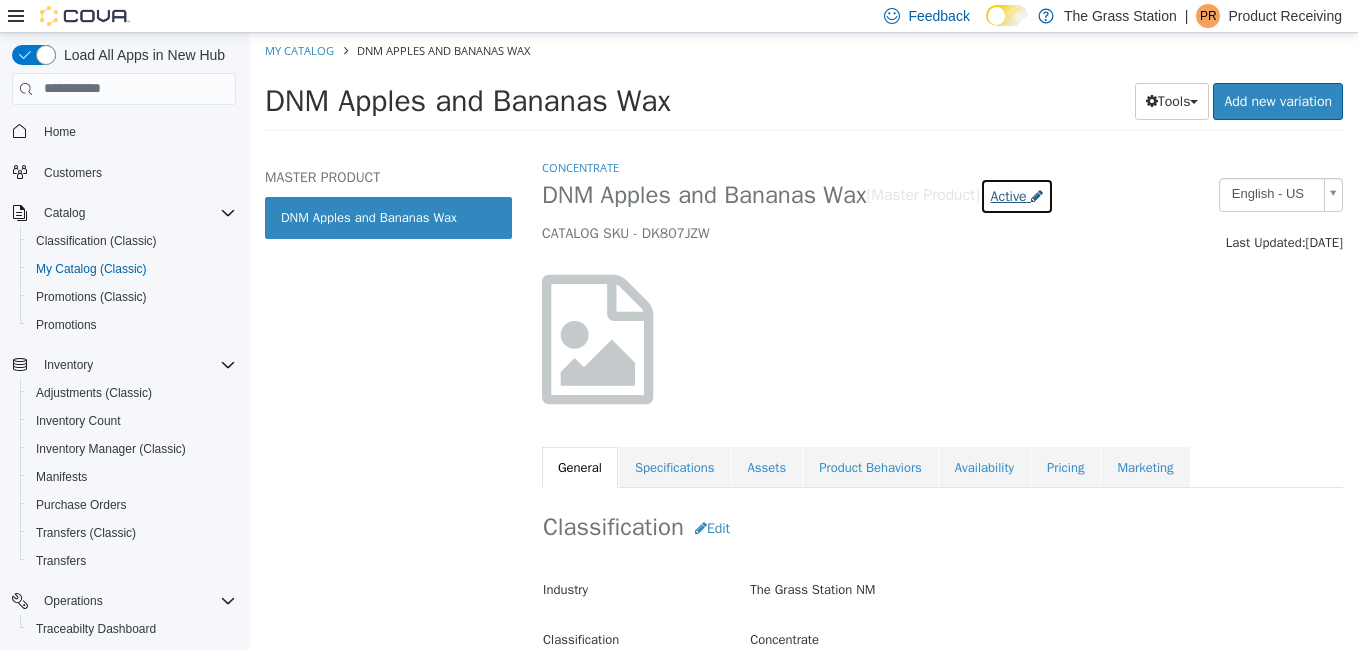 click on "Active" at bounding box center (1017, 195) 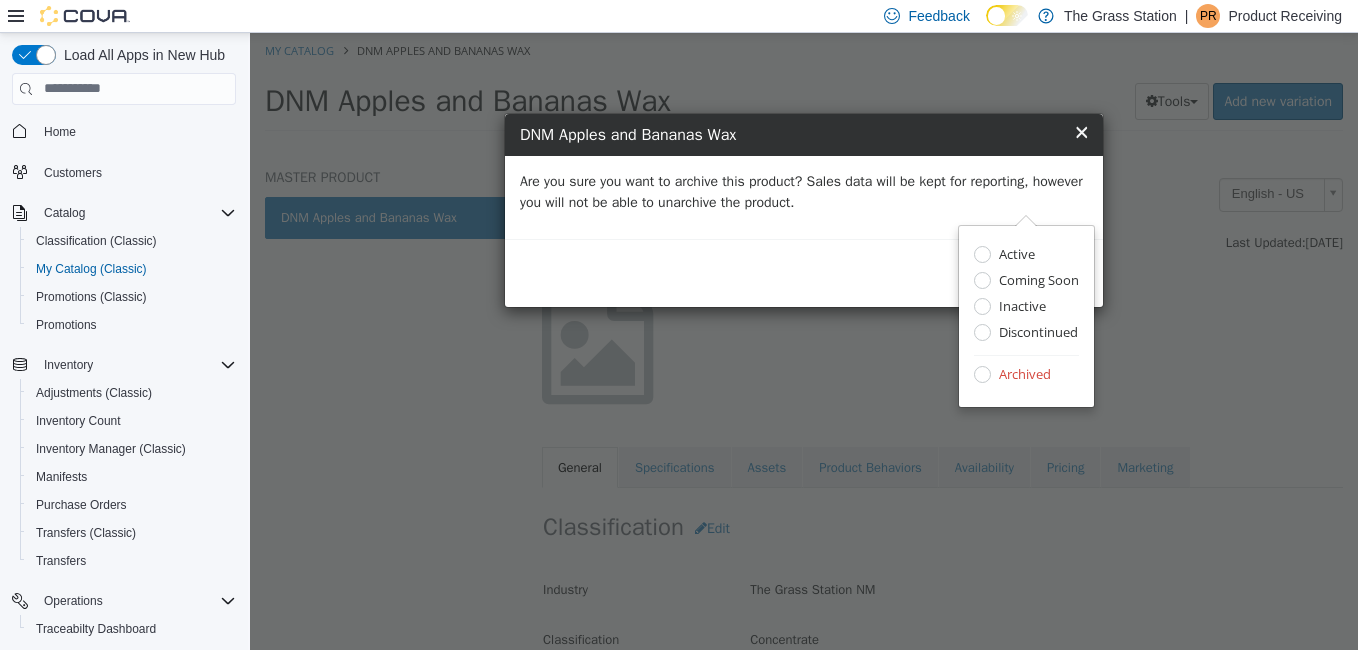 click on "Are you sure you want to archive this product? Sales data will be kept for reporting, however you will not be able to unarchive the product." at bounding box center [804, 191] 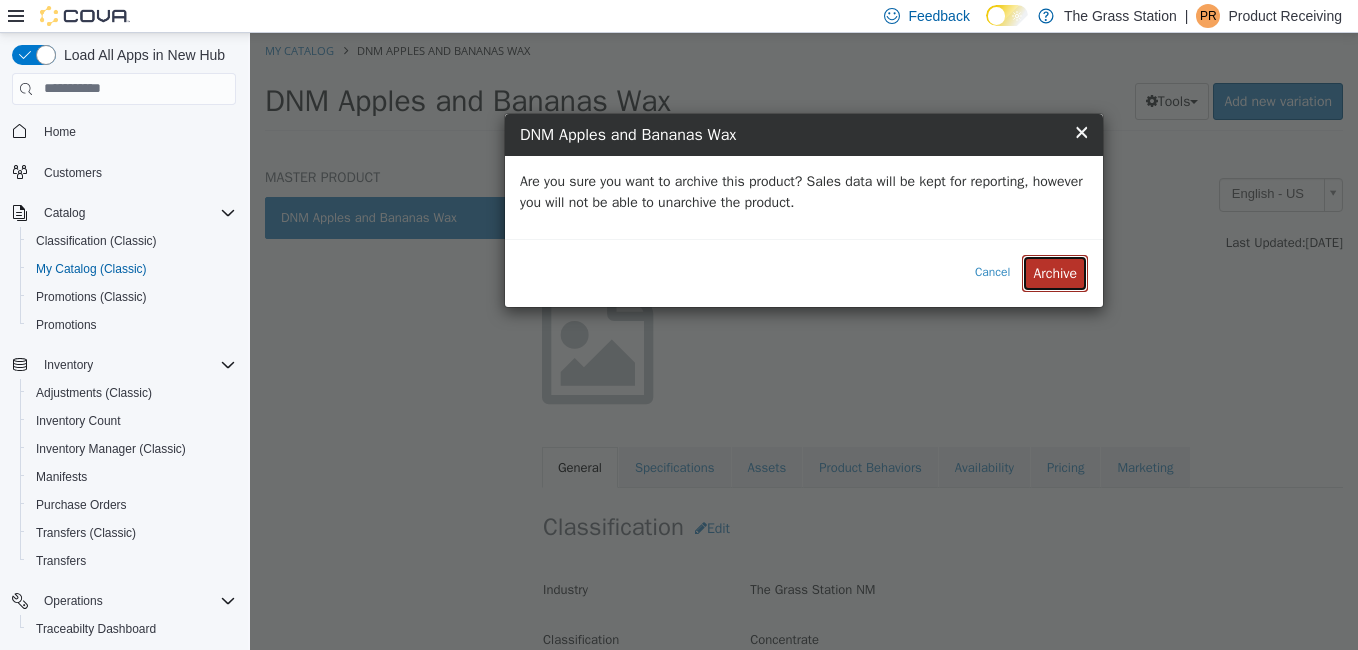 click on "Archive" at bounding box center [1055, 272] 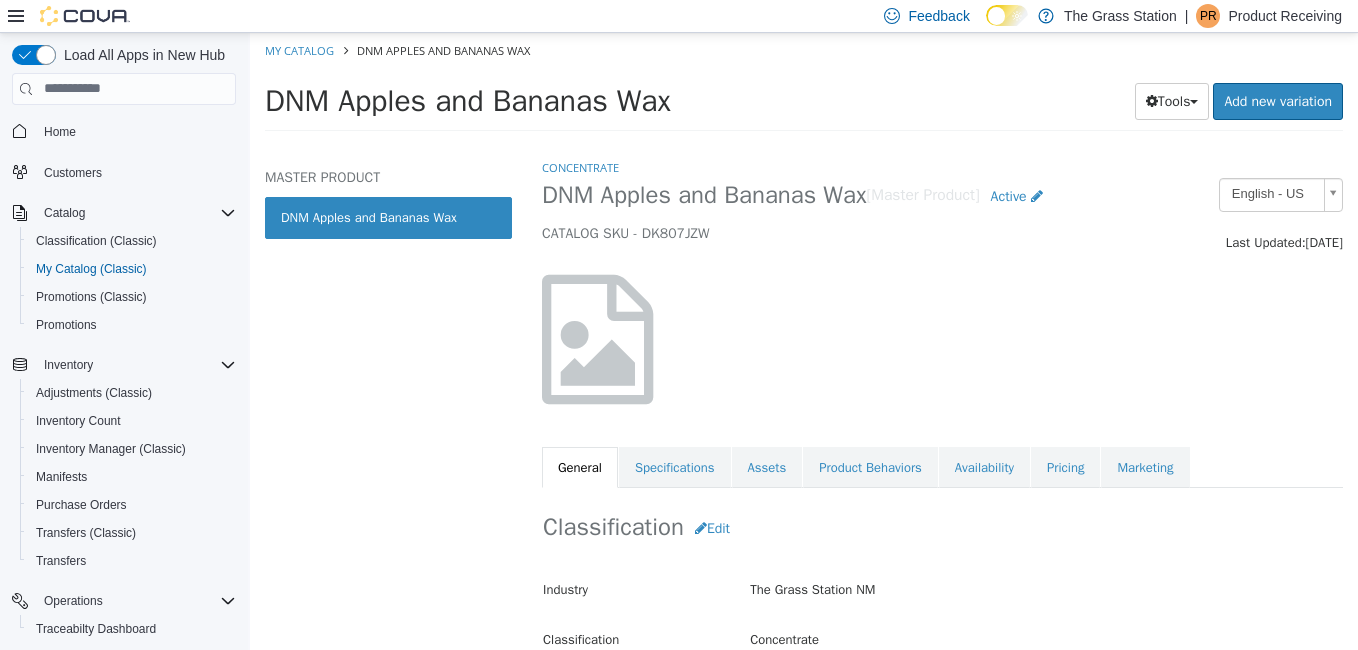 select on "**********" 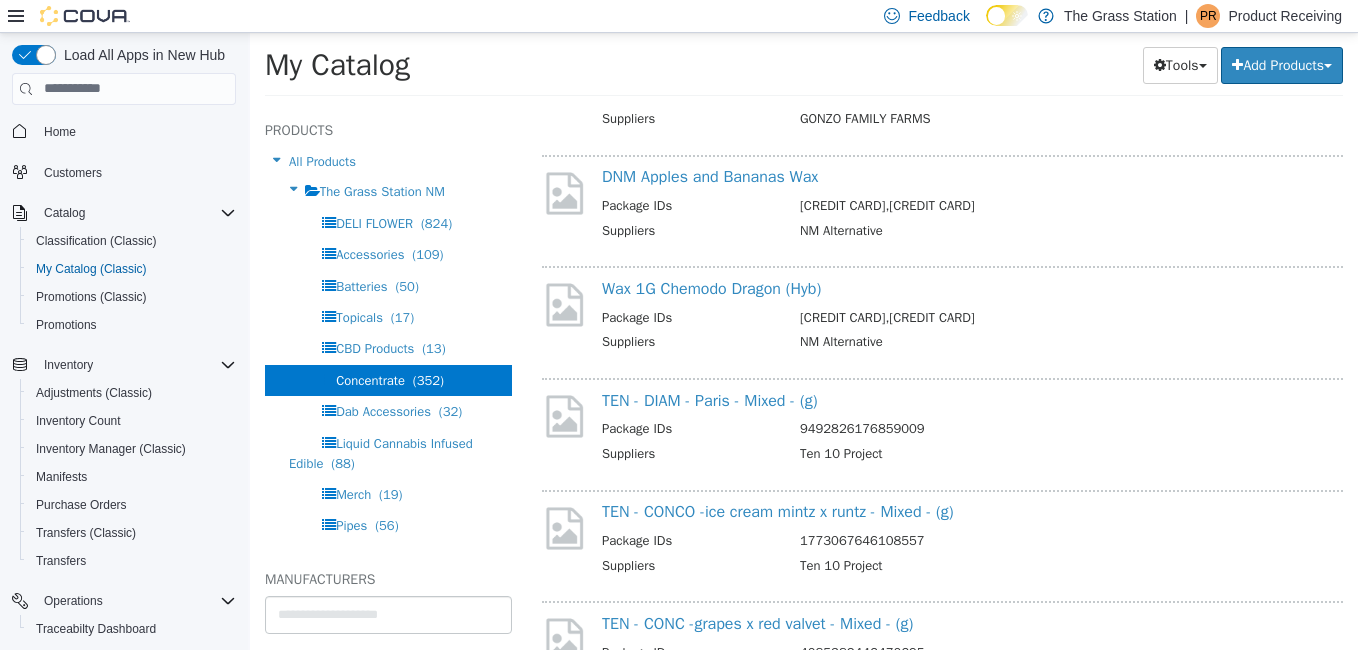 scroll, scrollTop: 1874, scrollLeft: 0, axis: vertical 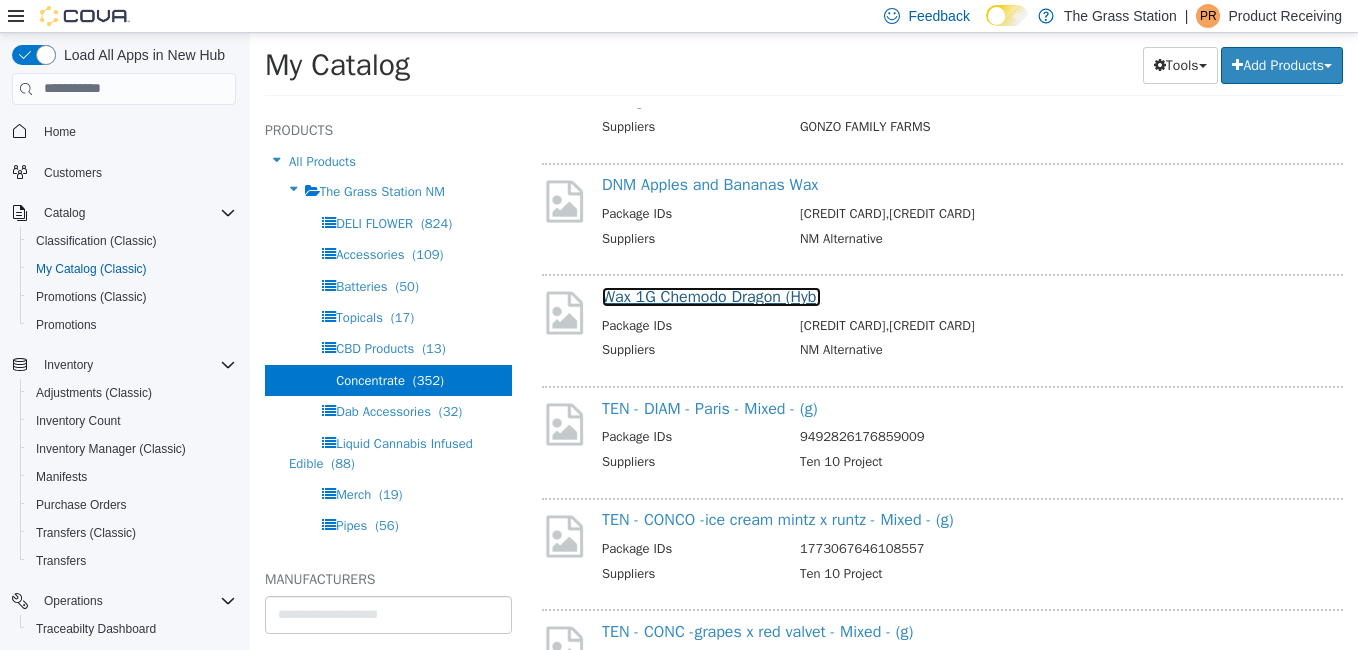 click on "Wax 1G Chemodo Dragon (Hyb)" at bounding box center [711, 296] 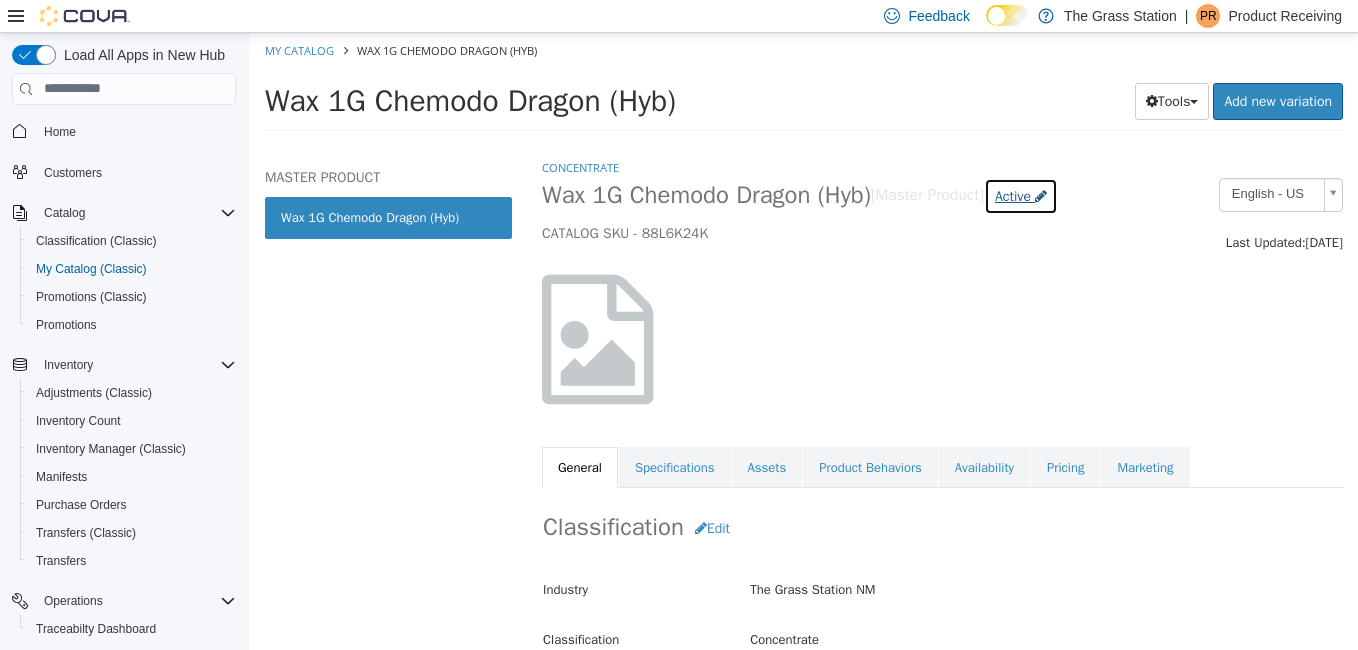 click on "Active" at bounding box center [1013, 195] 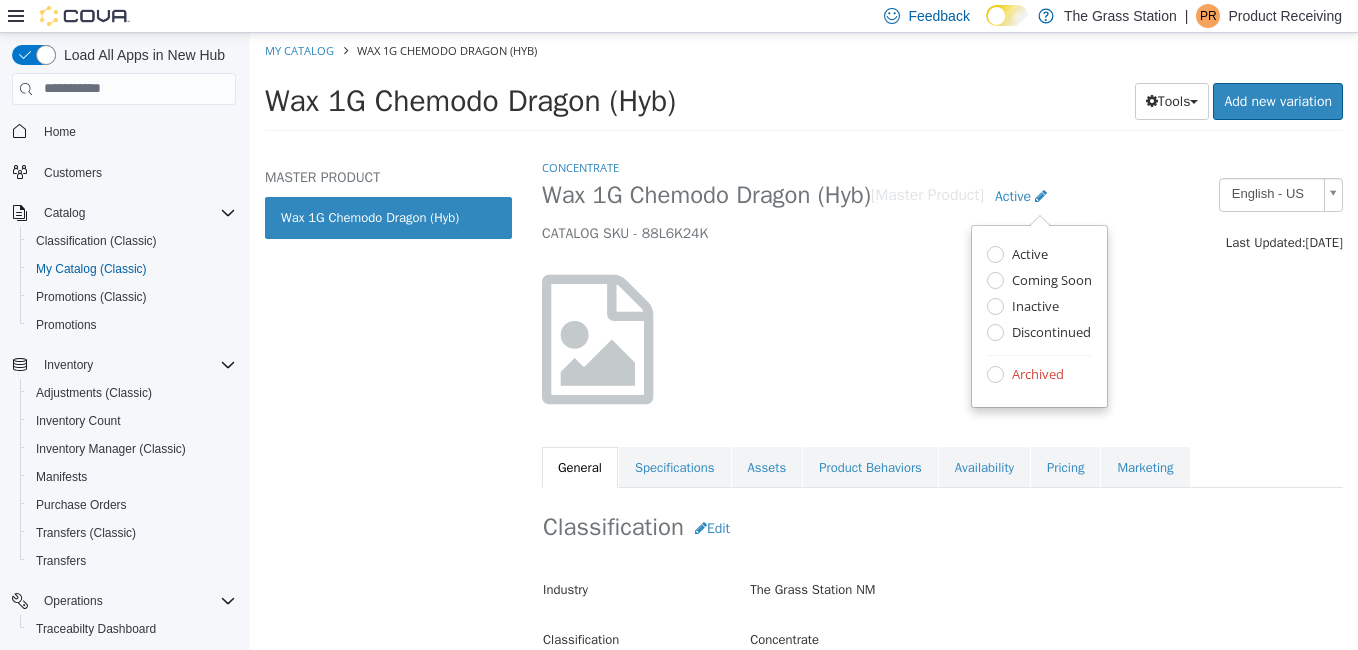 click on "Archived" at bounding box center (1035, 375) 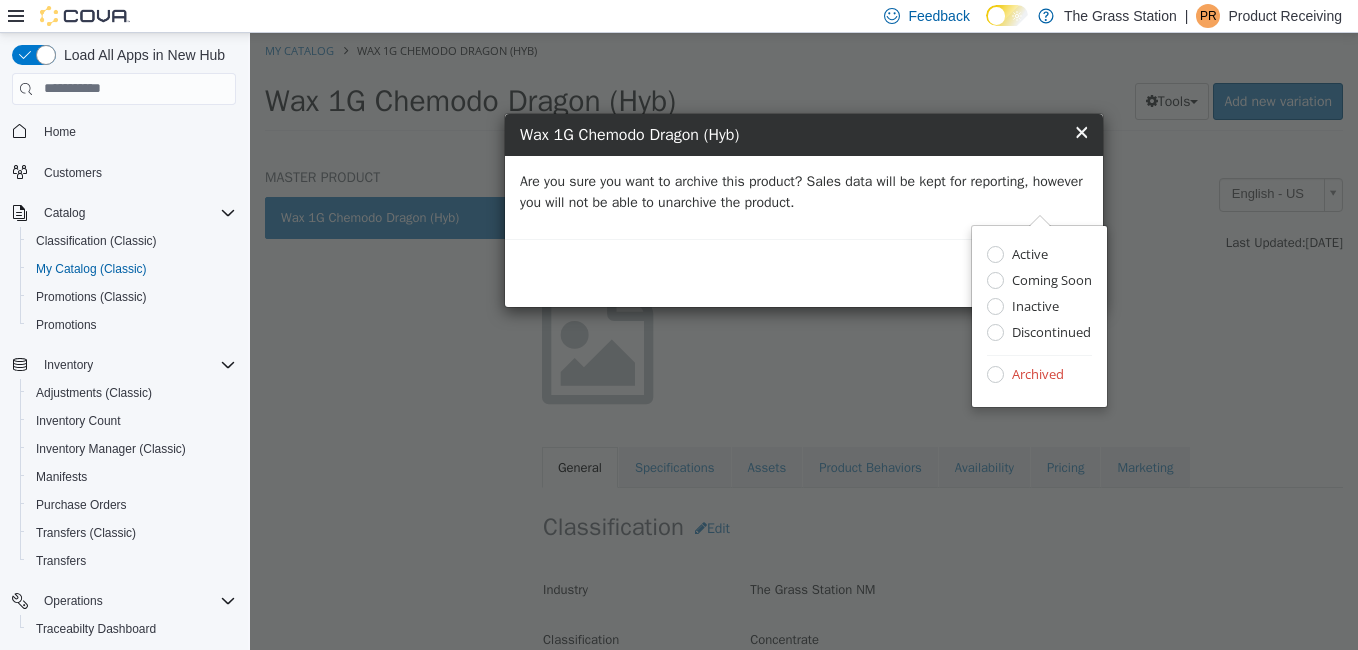 click on "Are you sure you want to archive this product? Sales data will be kept for reporting, however you will not be able to unarchive the product." at bounding box center [804, 191] 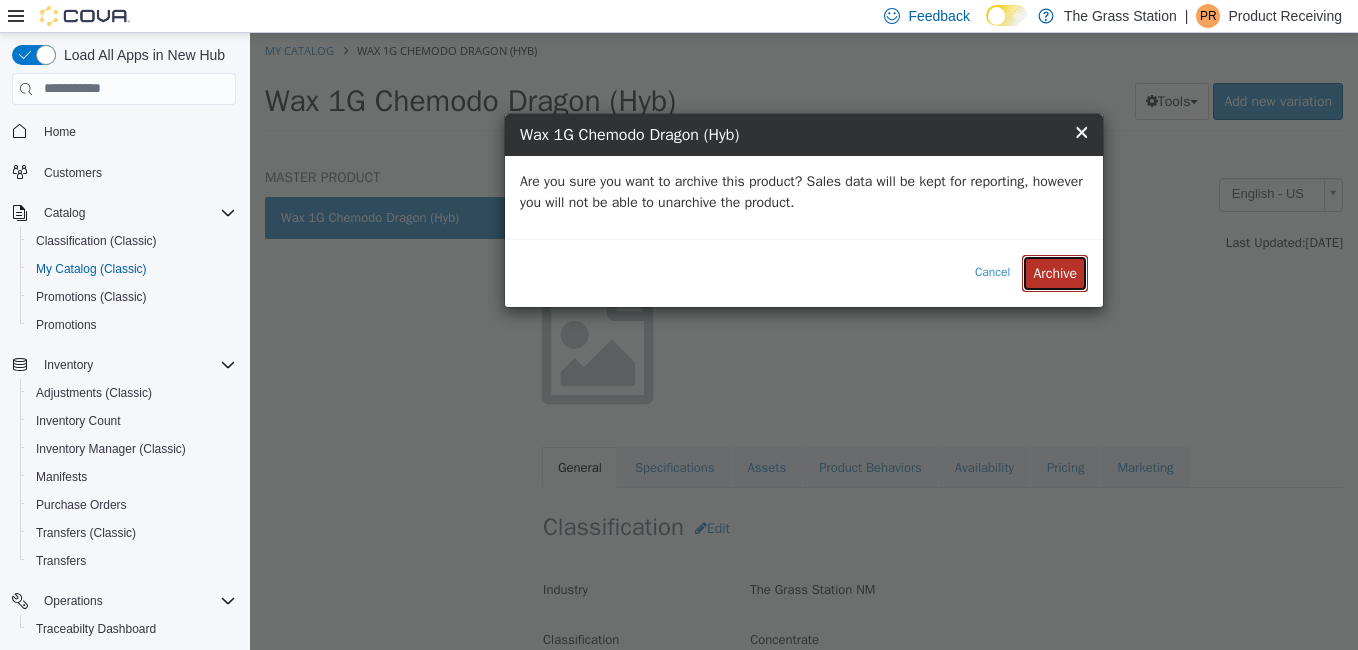 click on "Archive" at bounding box center (1055, 272) 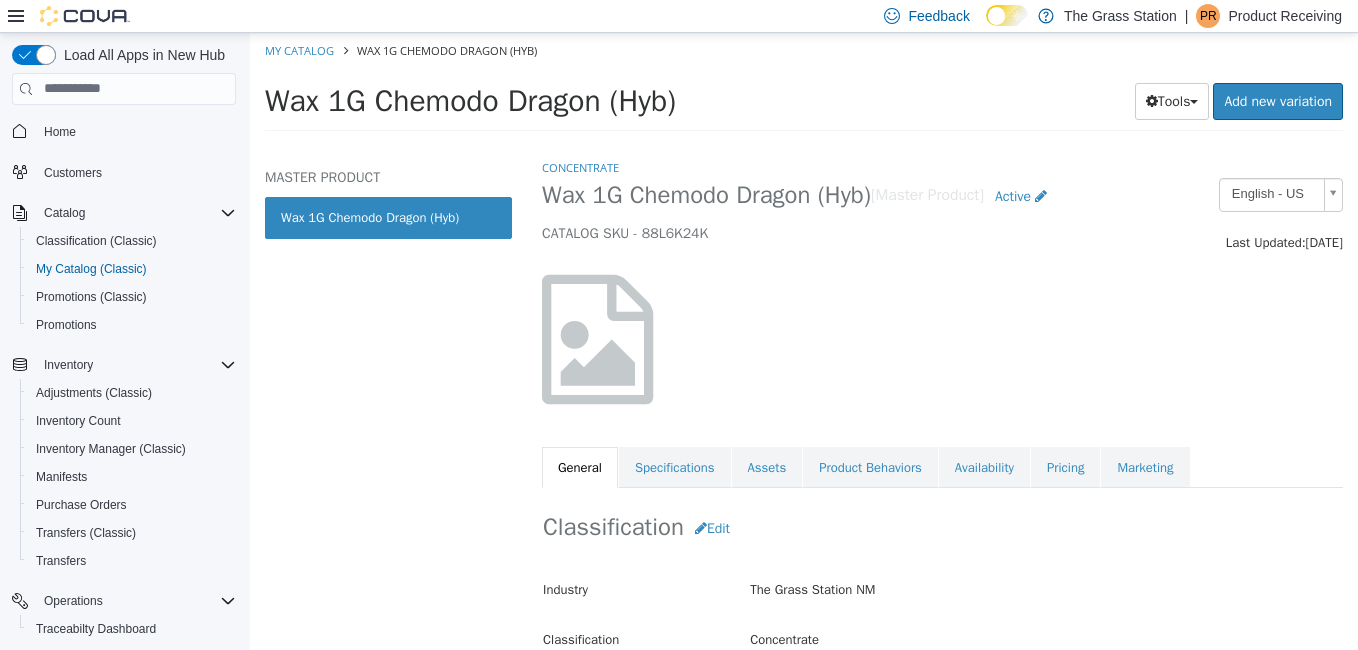 select on "**********" 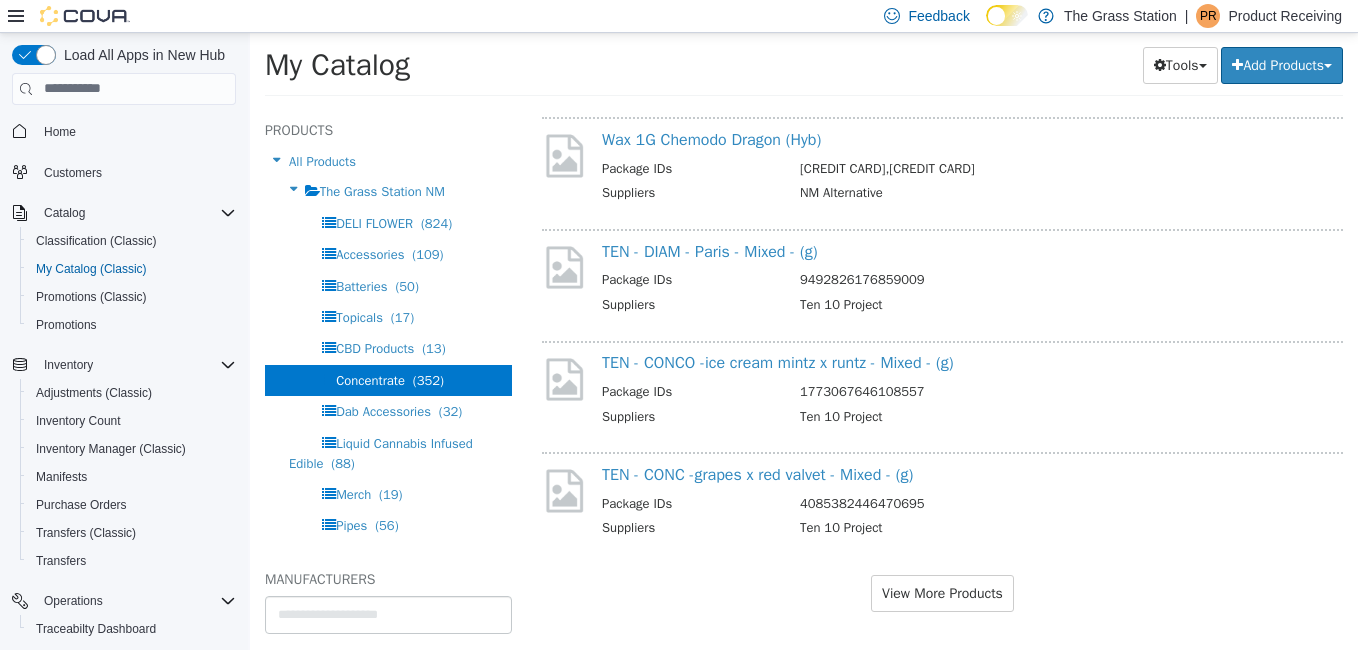 scroll, scrollTop: 2035, scrollLeft: 0, axis: vertical 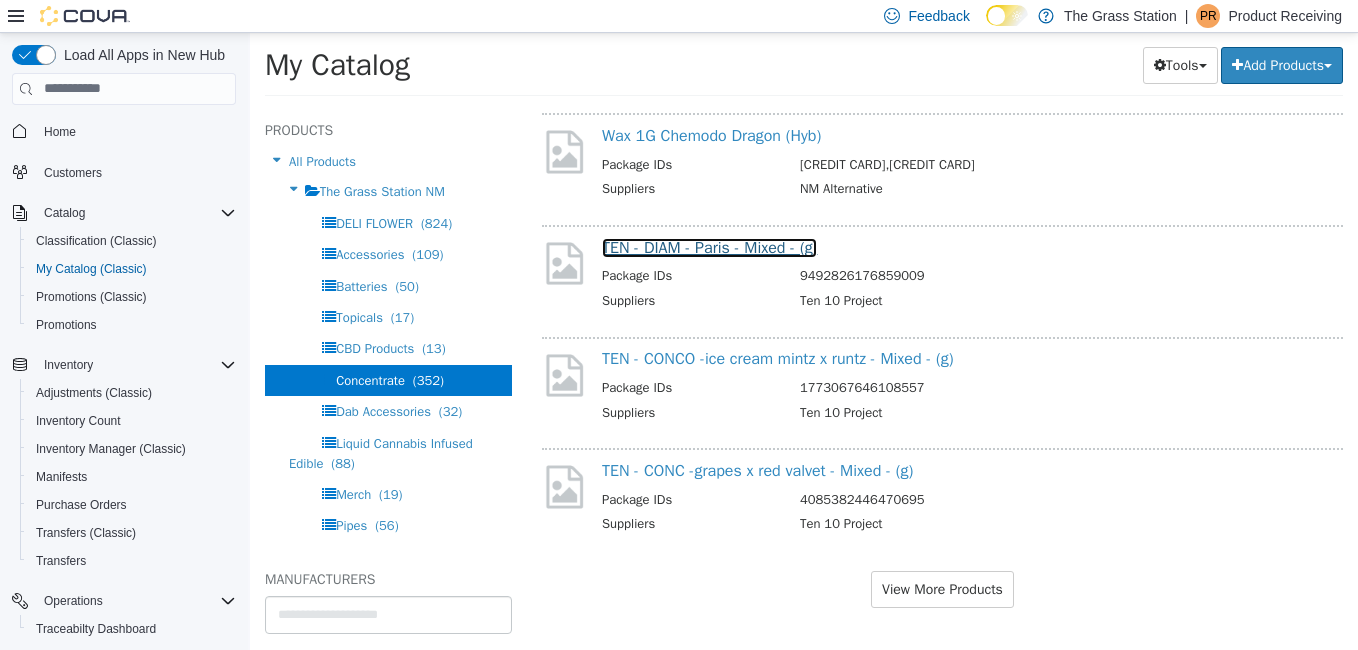 click on "TEN - DIAM - Paris - Mixed - (g)" at bounding box center (709, 247) 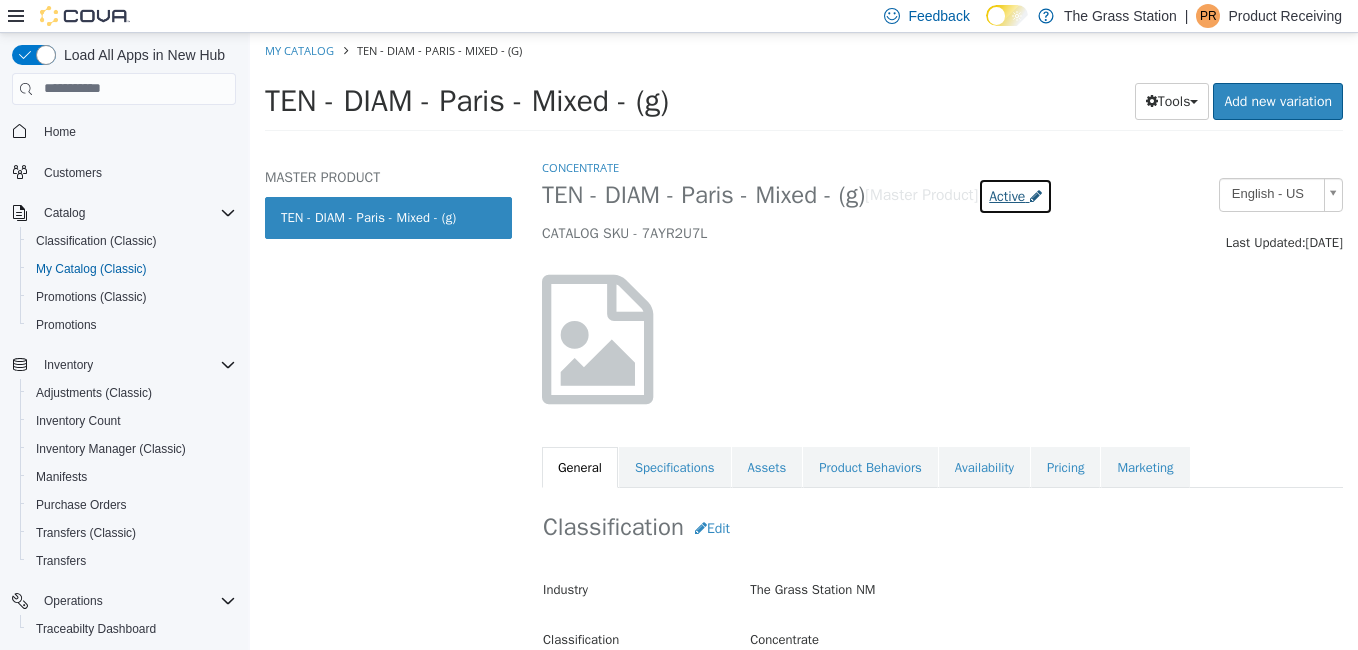 click on "Active" at bounding box center [1007, 195] 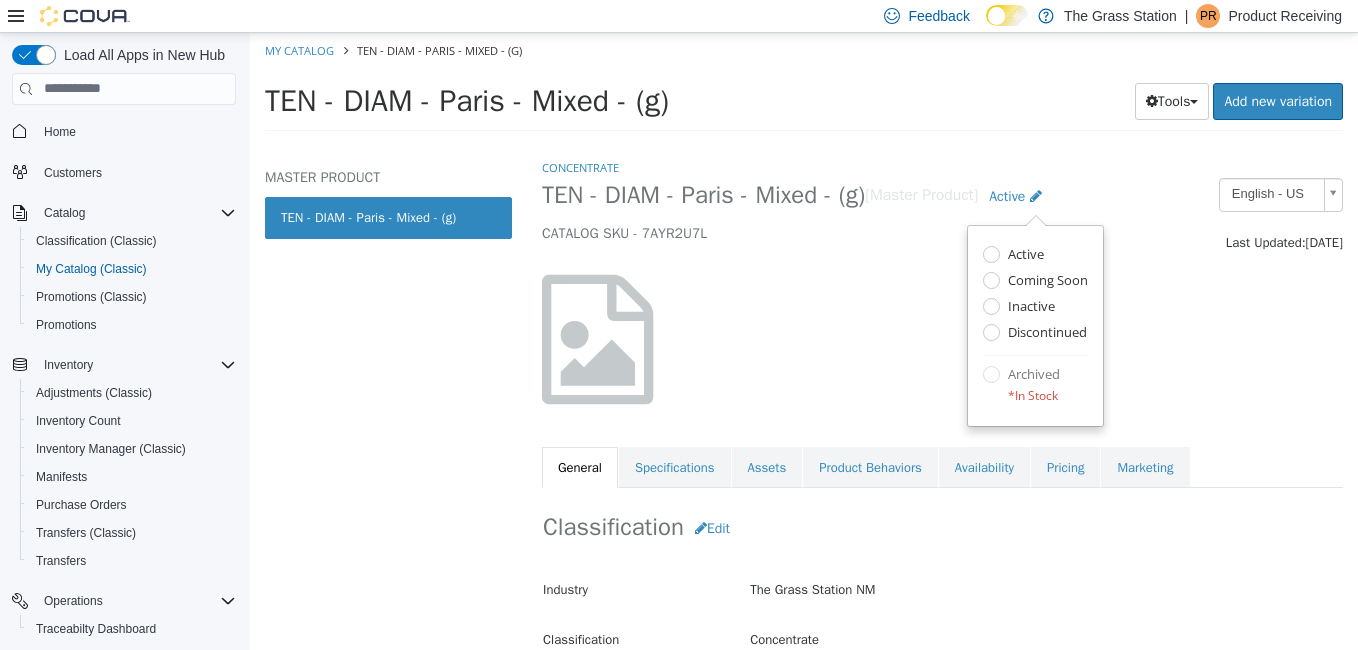 click on "TEN - DIAM - Paris - Mixed - (g)" at bounding box center (703, 194) 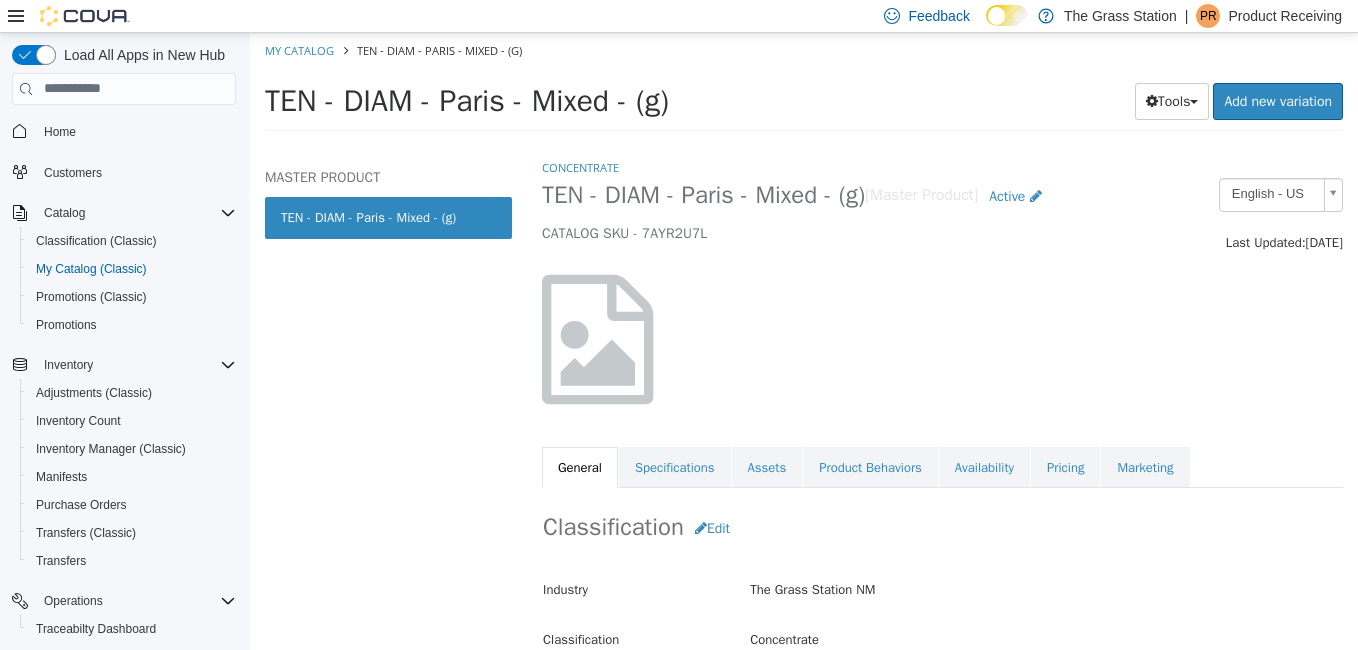 select on "**********" 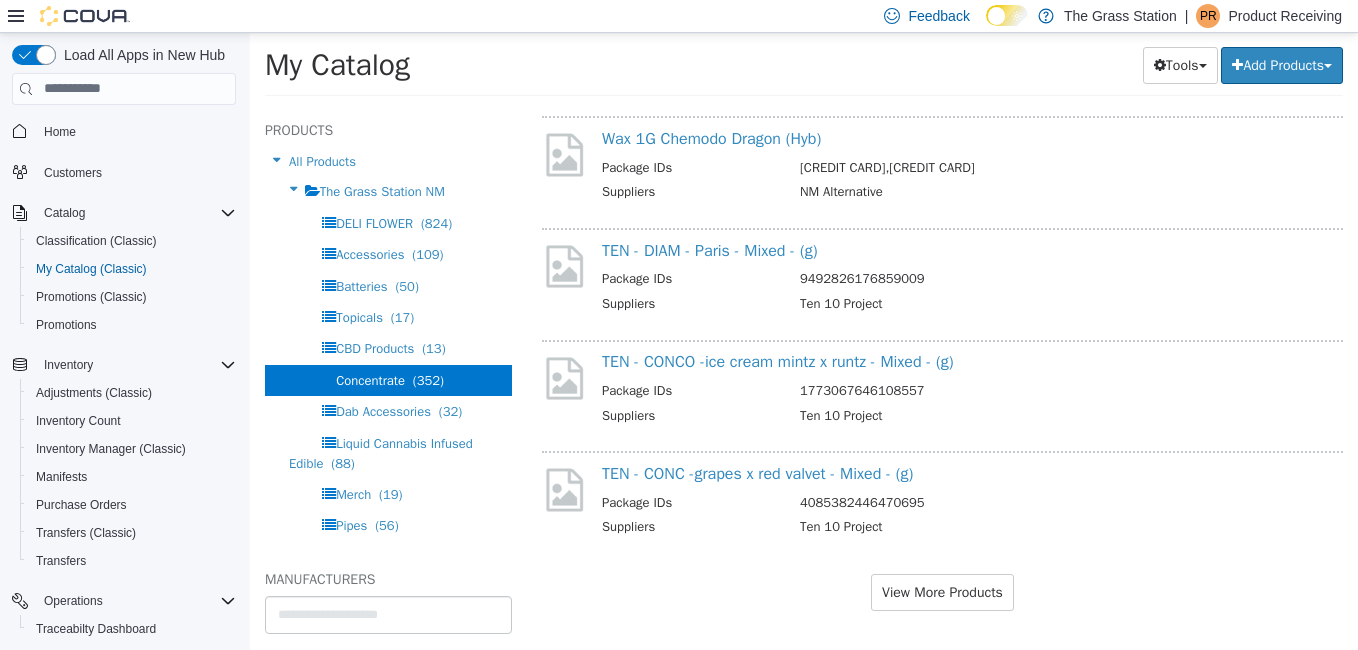 scroll, scrollTop: 2039, scrollLeft: 0, axis: vertical 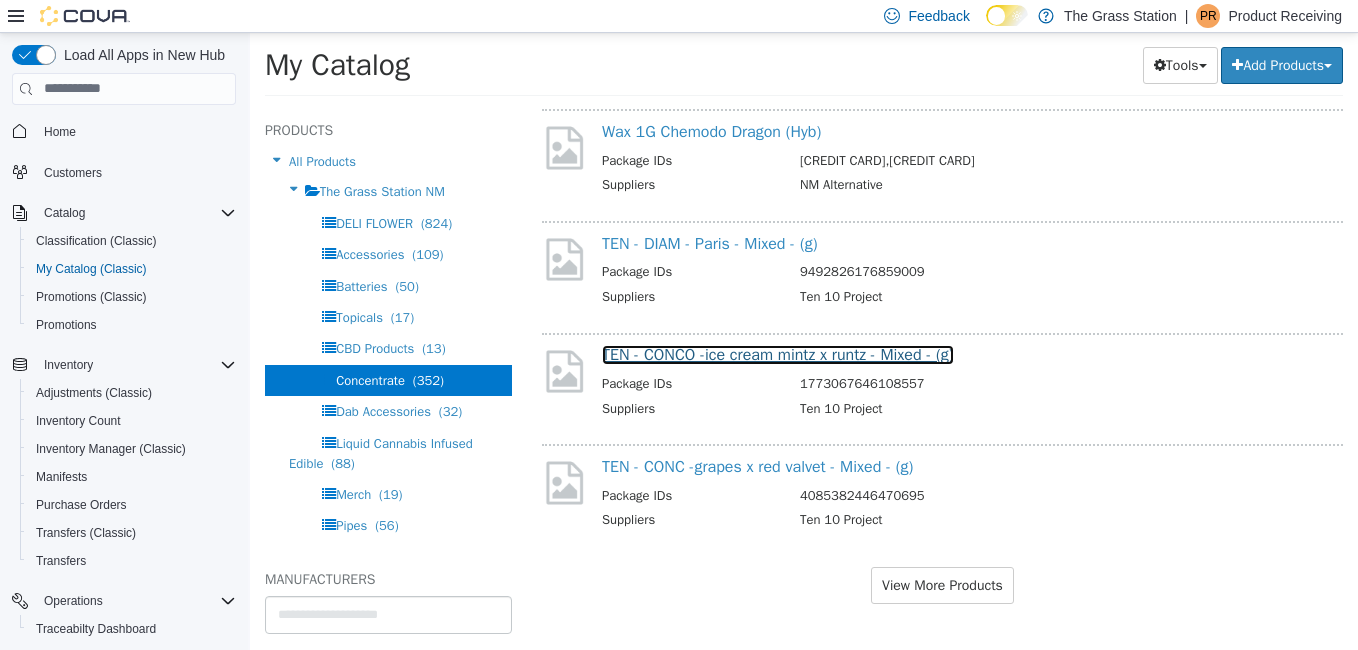 click on "TEN - CONCO -ice cream mintz x runtz - Mixed - (g)" at bounding box center [778, 354] 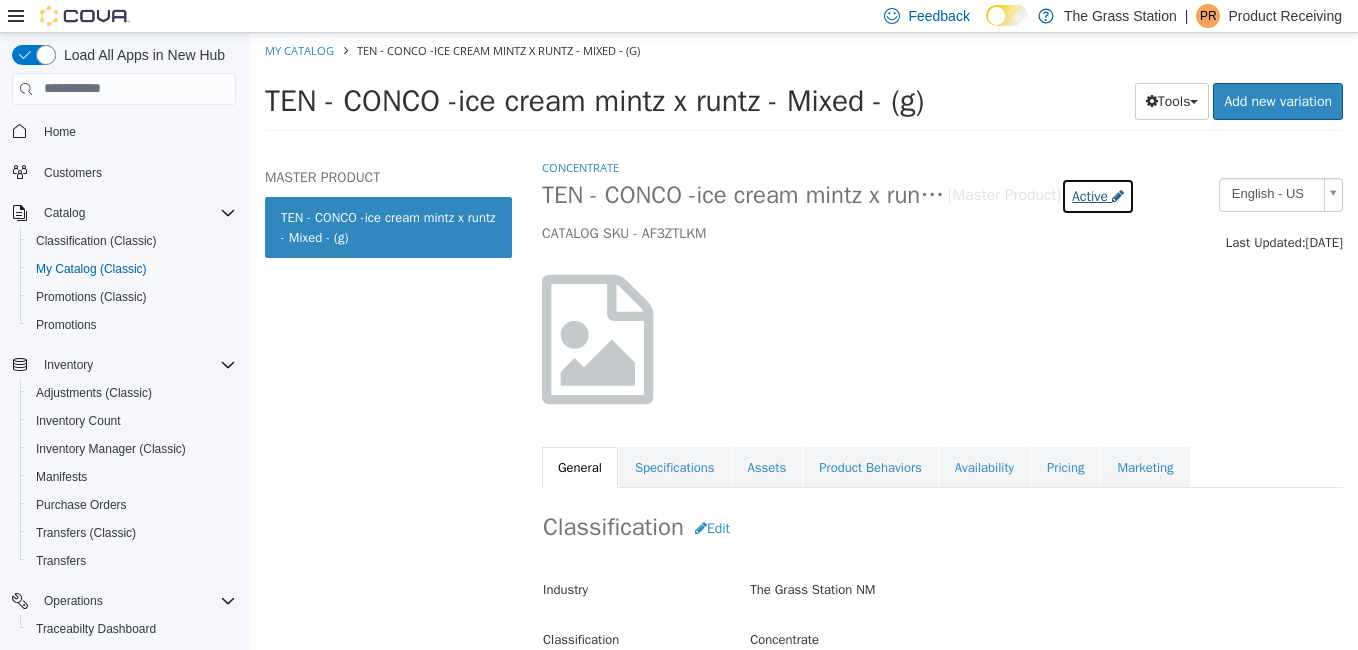click on "Active" at bounding box center (1098, 195) 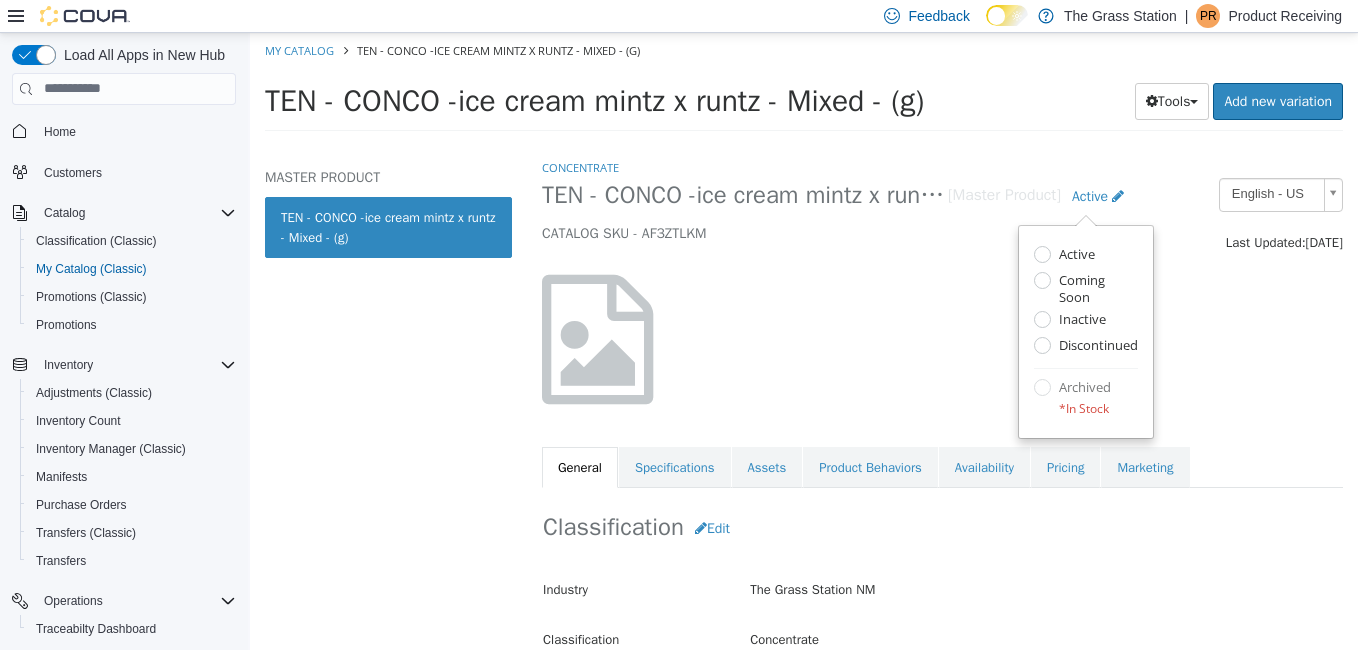 click at bounding box center [942, 338] 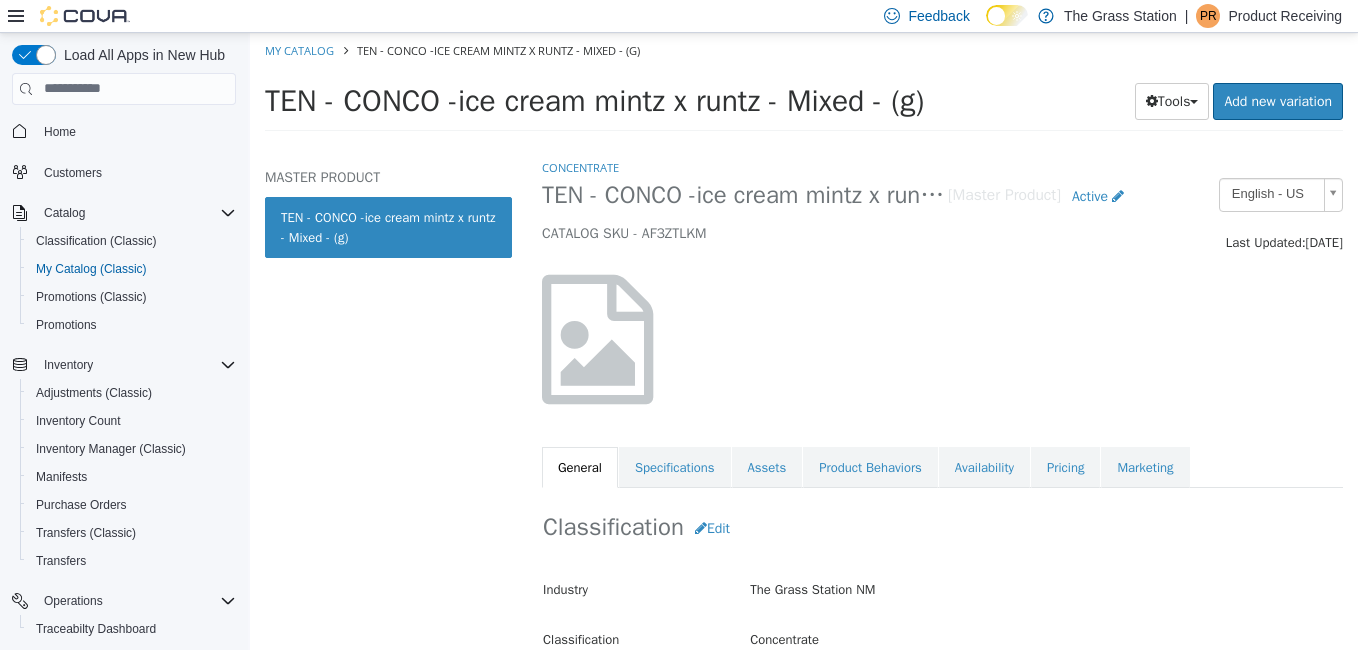 select on "**********" 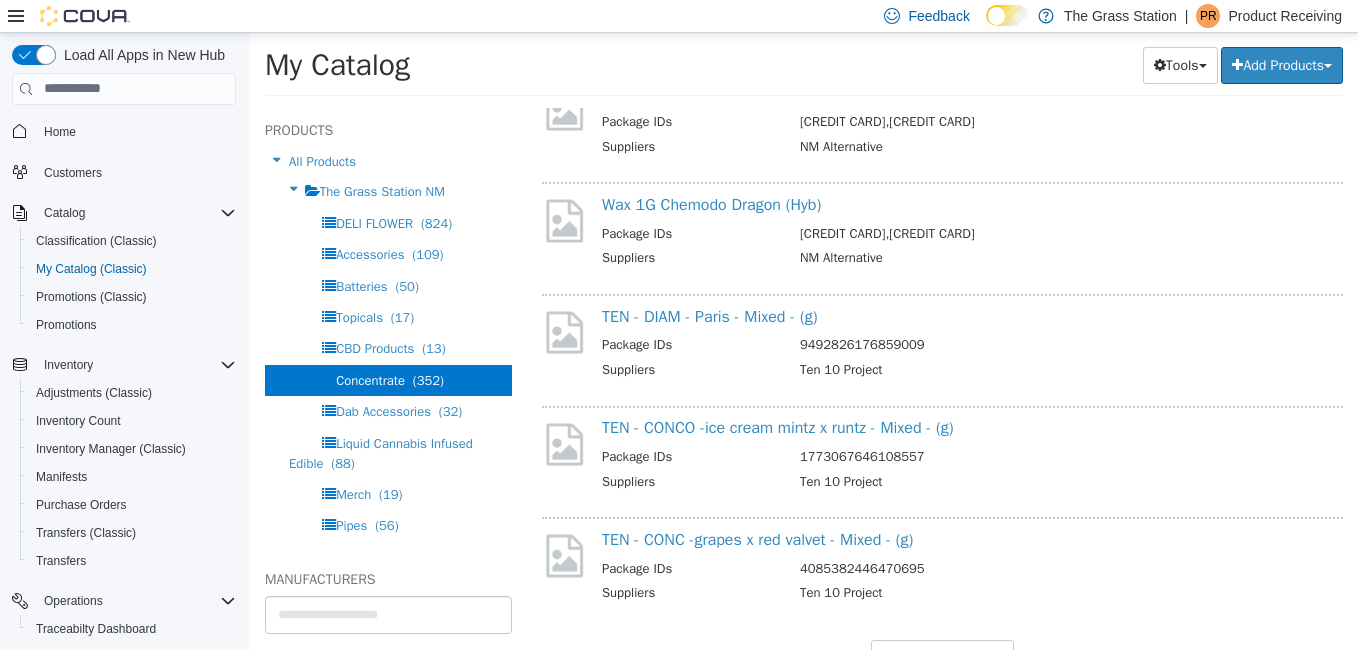 scroll, scrollTop: 2039, scrollLeft: 0, axis: vertical 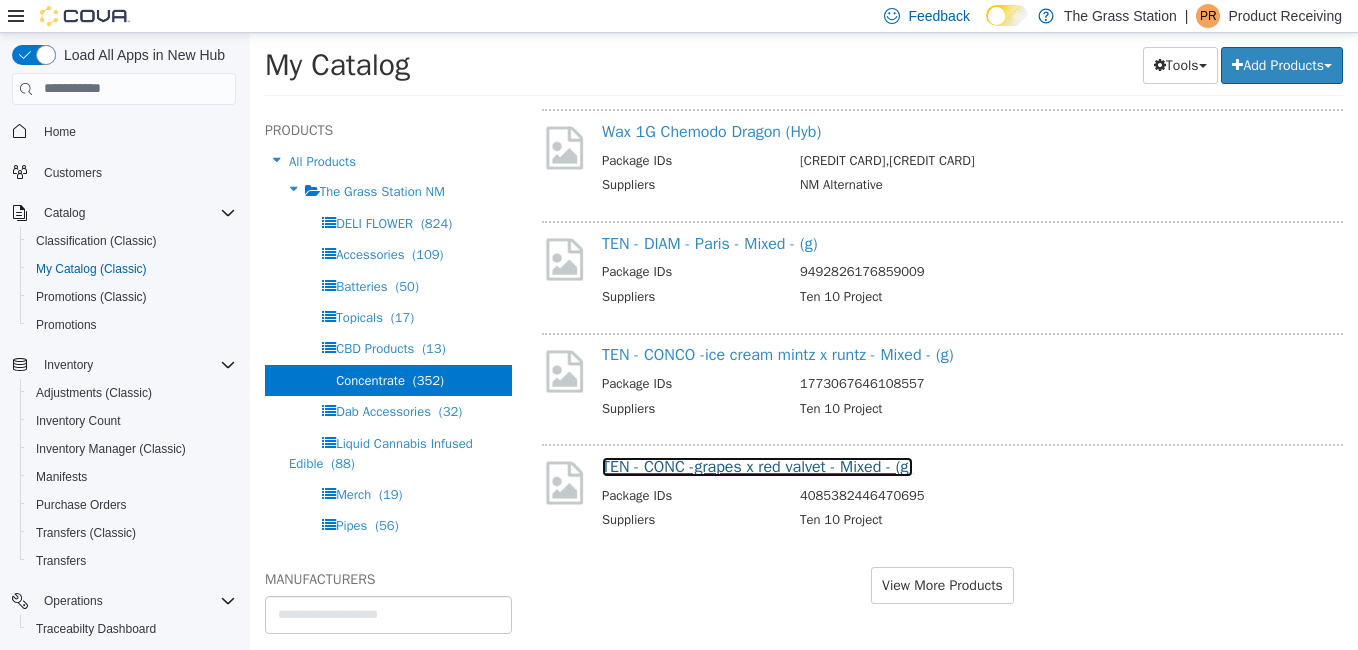 click on "TEN - CONC -grapes x red valvet - Mixed - (g)" at bounding box center (757, 466) 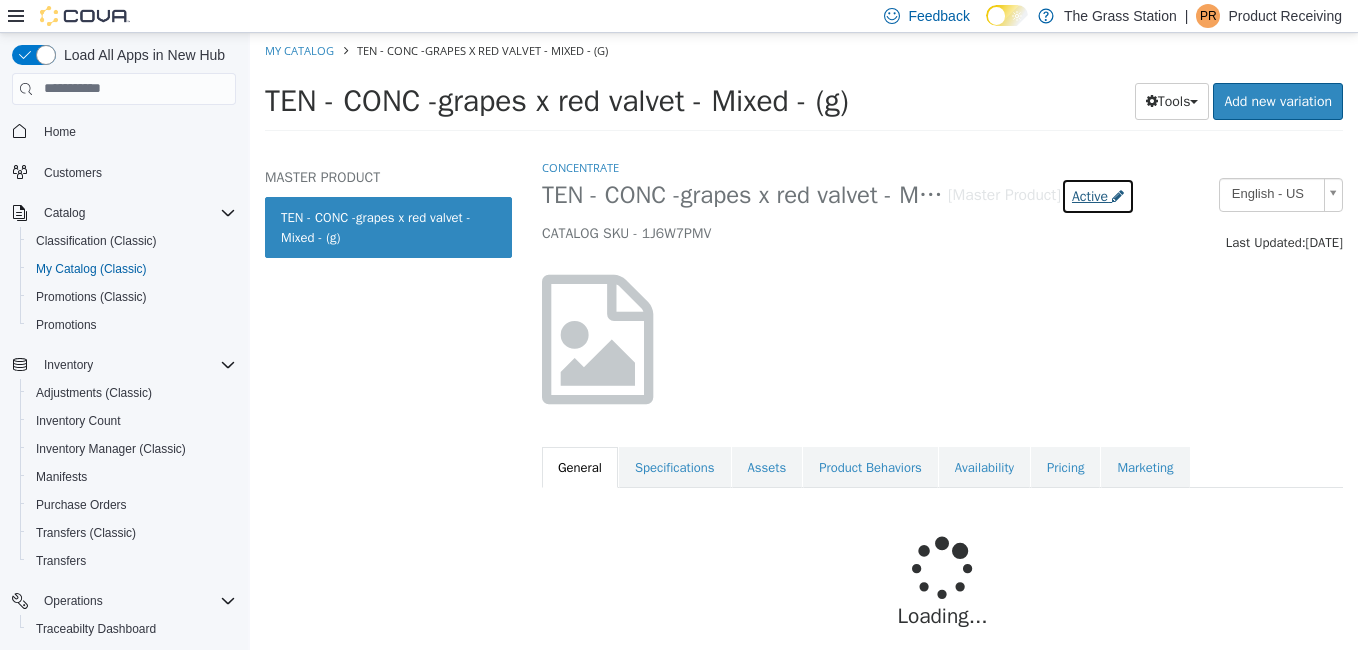 click on "Active" at bounding box center [1090, 195] 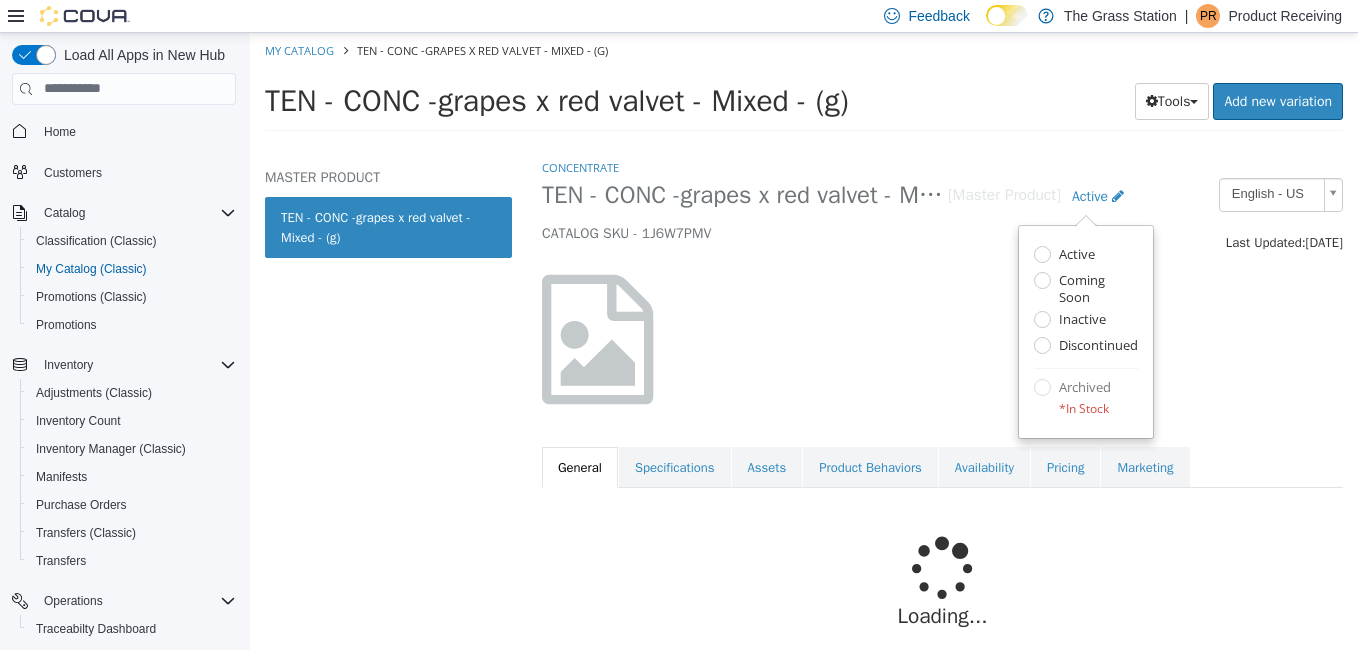 click at bounding box center (942, 338) 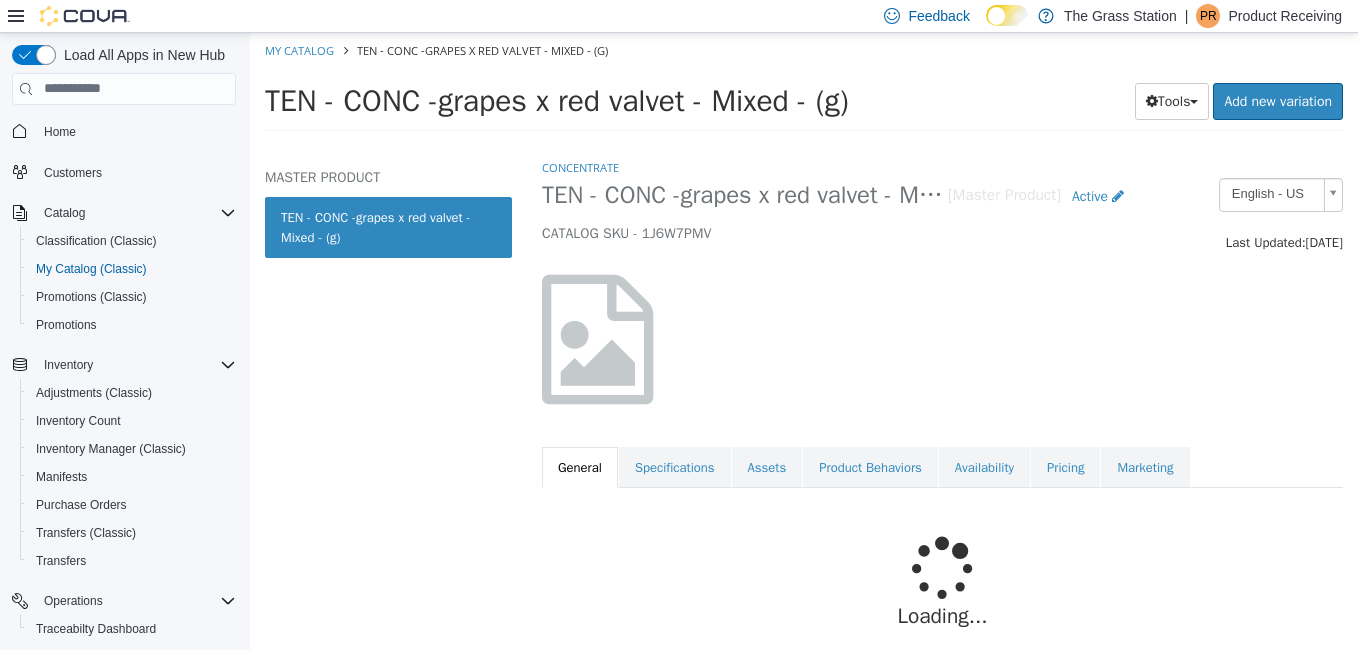select on "**********" 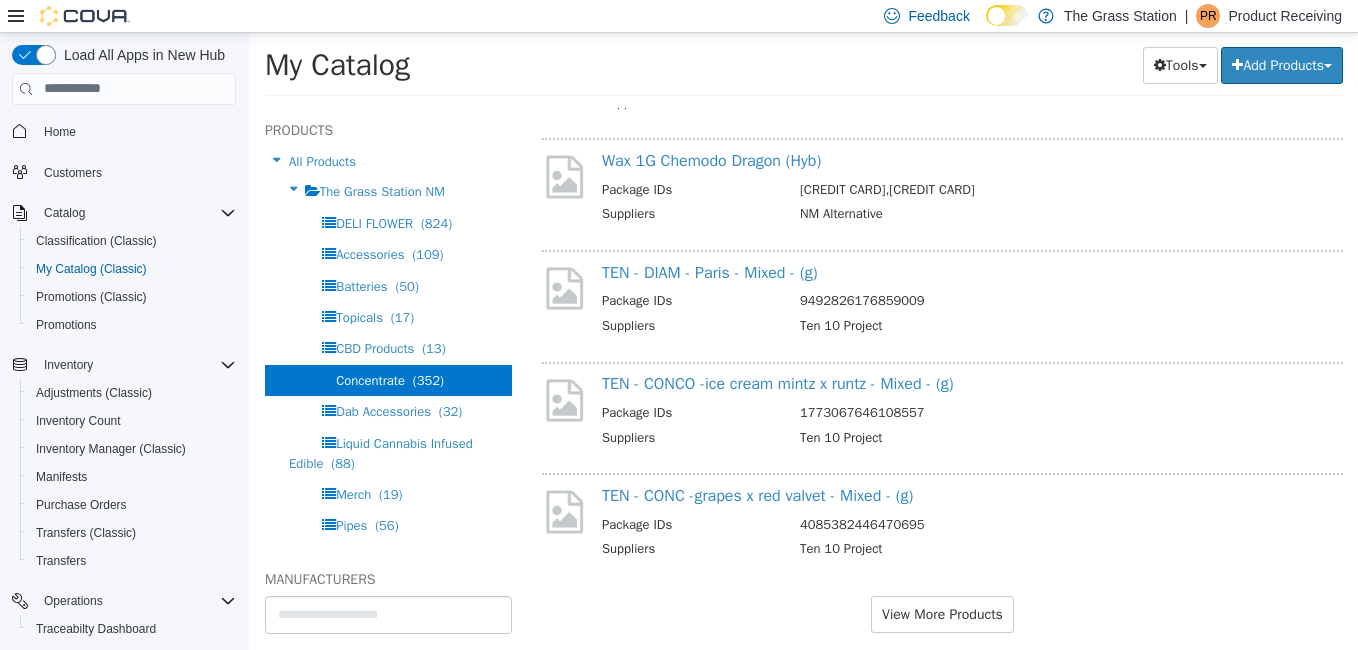 scroll, scrollTop: 2039, scrollLeft: 0, axis: vertical 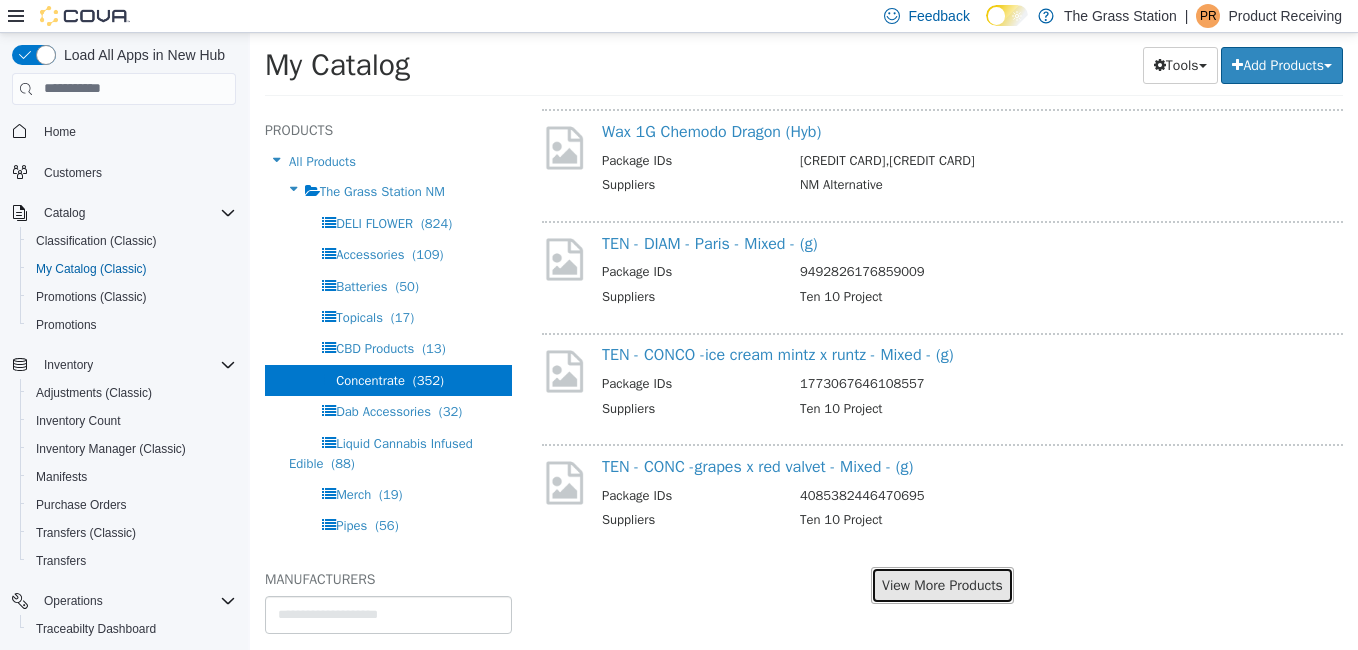 click on "View More Products" at bounding box center (942, 584) 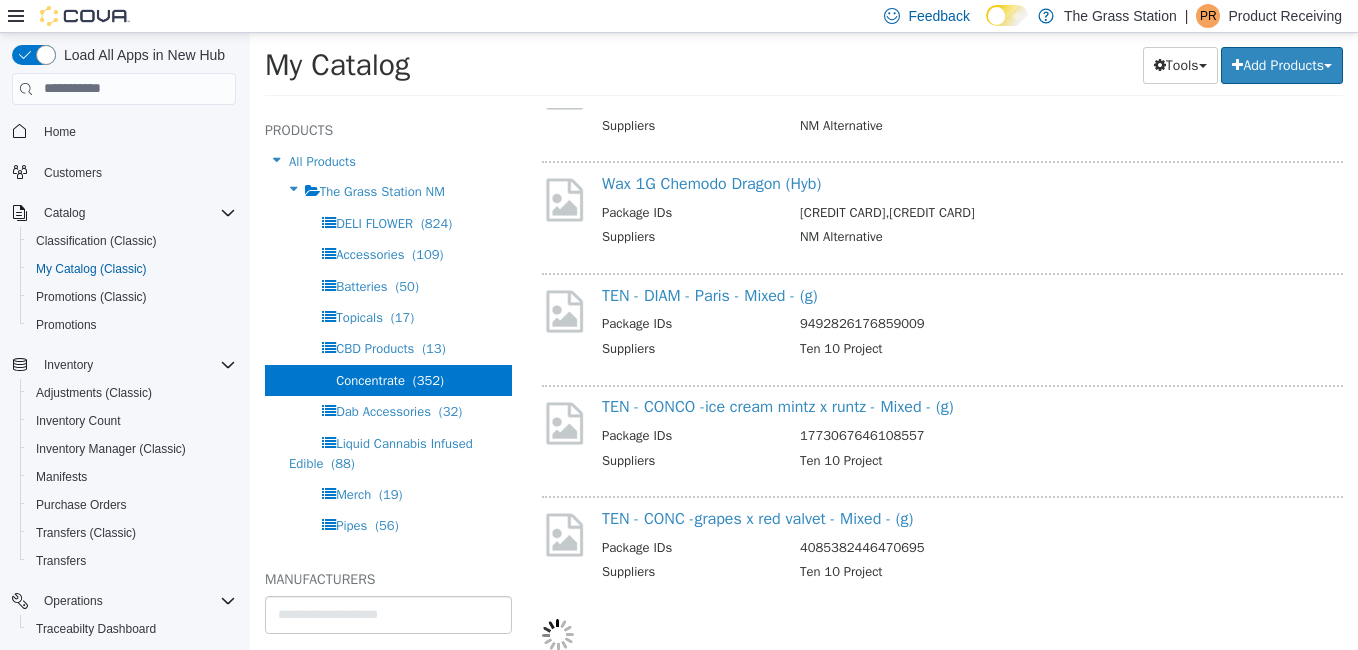 scroll, scrollTop: 1987, scrollLeft: 0, axis: vertical 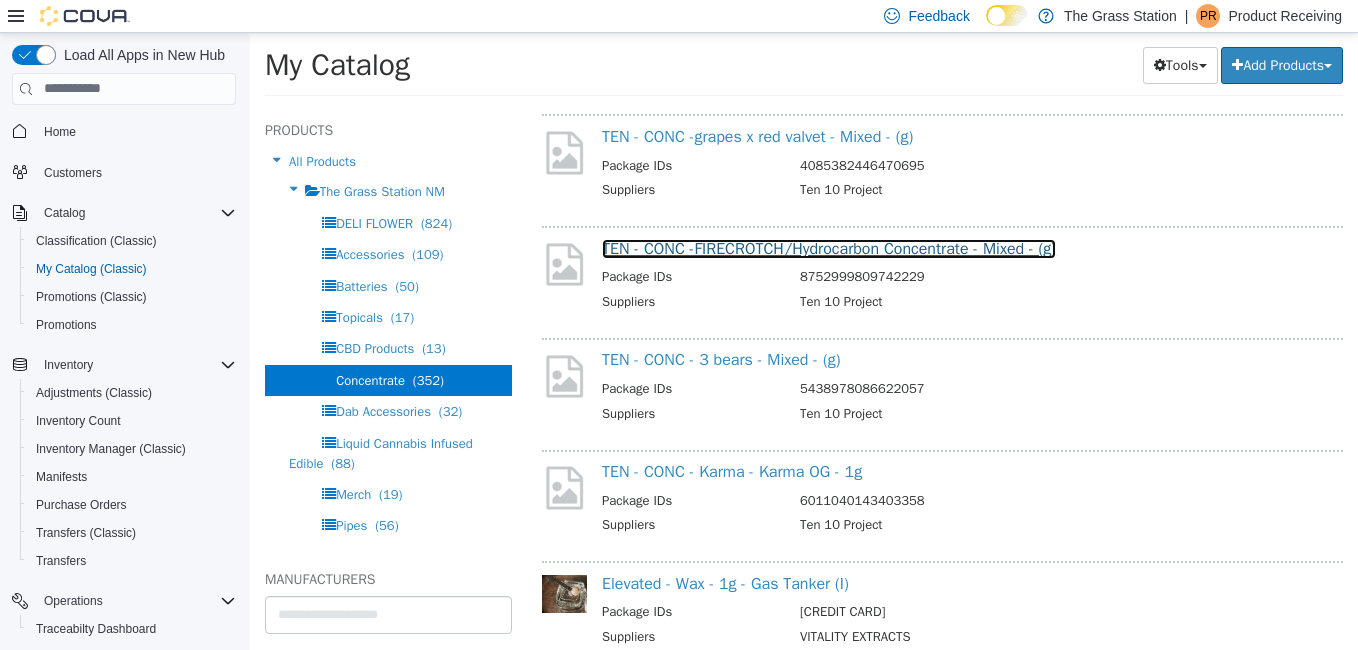 click on "TEN - CONC -FIRECROTCH/Hydrocarbon Concentrate - Mixed - (g)" at bounding box center (829, 248) 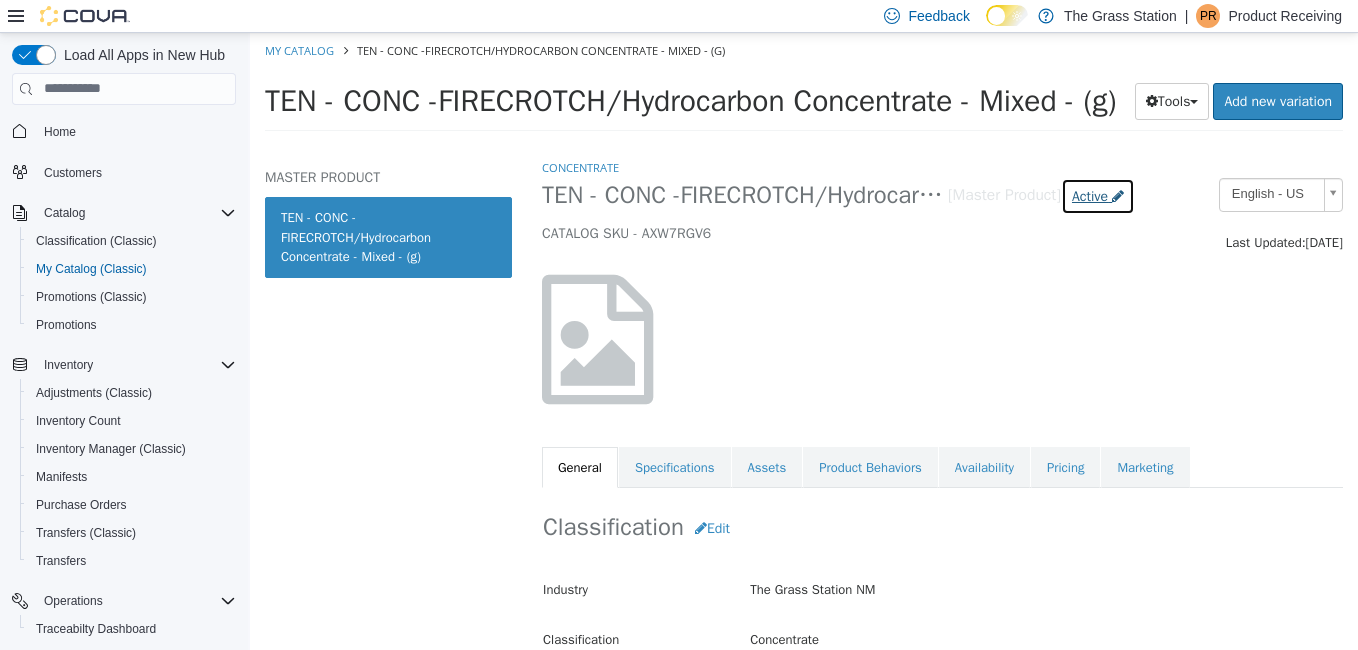 click on "Active" at bounding box center [1090, 195] 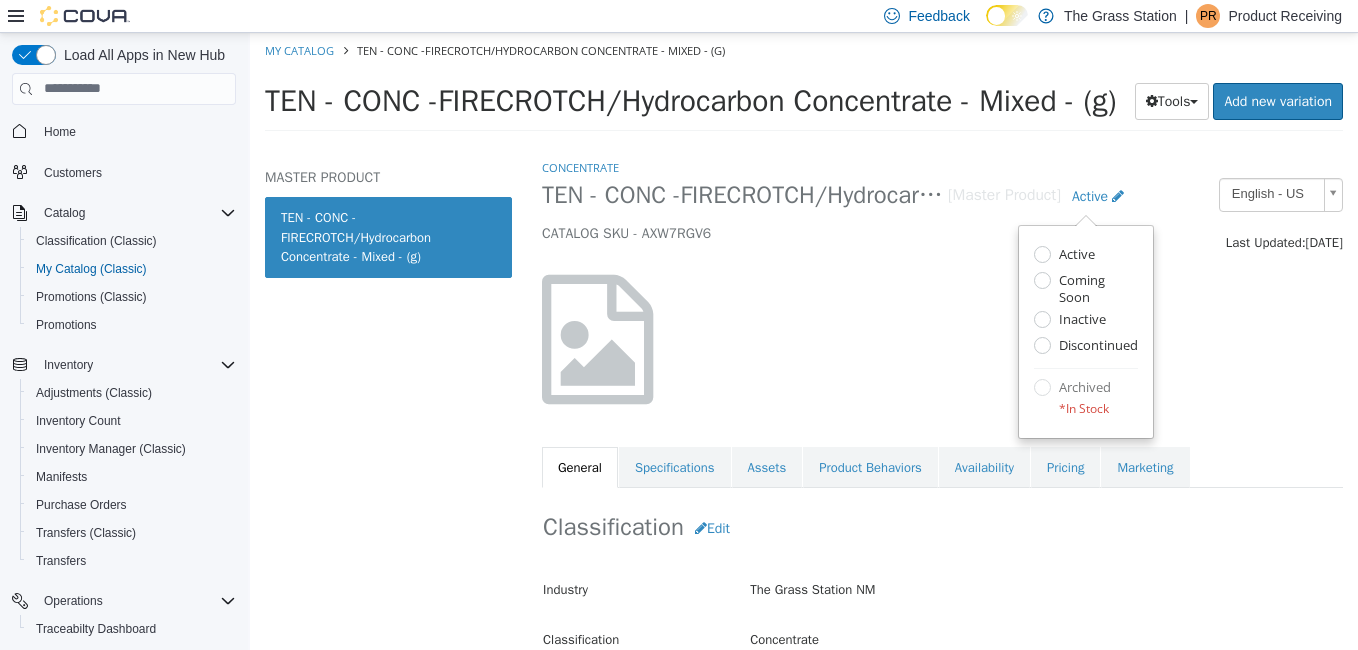 click at bounding box center [942, 338] 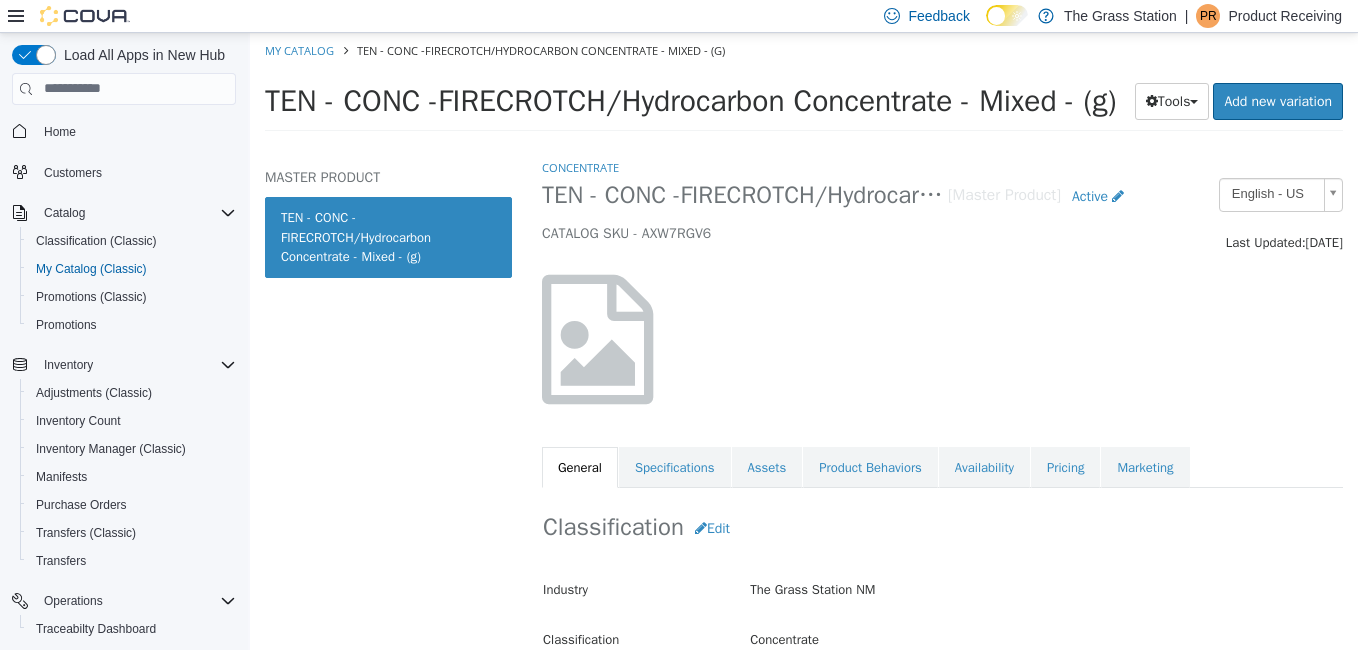 select on "**********" 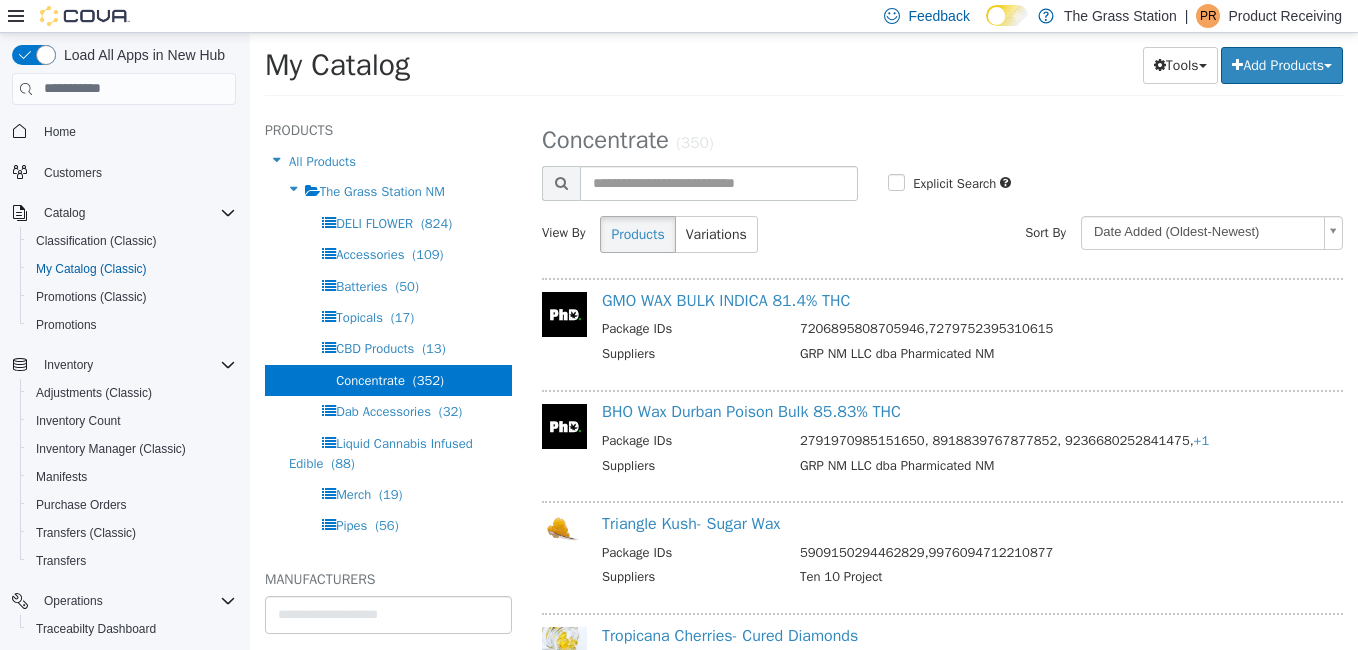 scroll, scrollTop: 321, scrollLeft: 0, axis: vertical 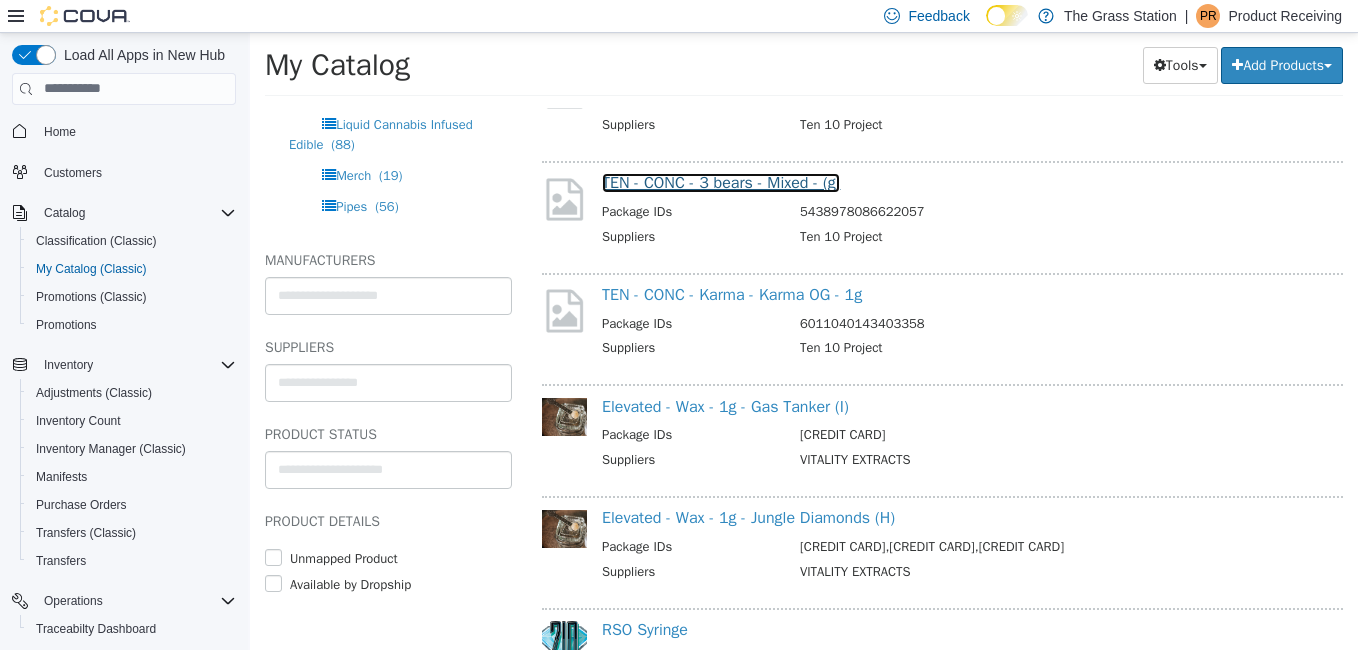 click on "TEN - CONC - 3 bears - Mixed - (g)" at bounding box center (721, 182) 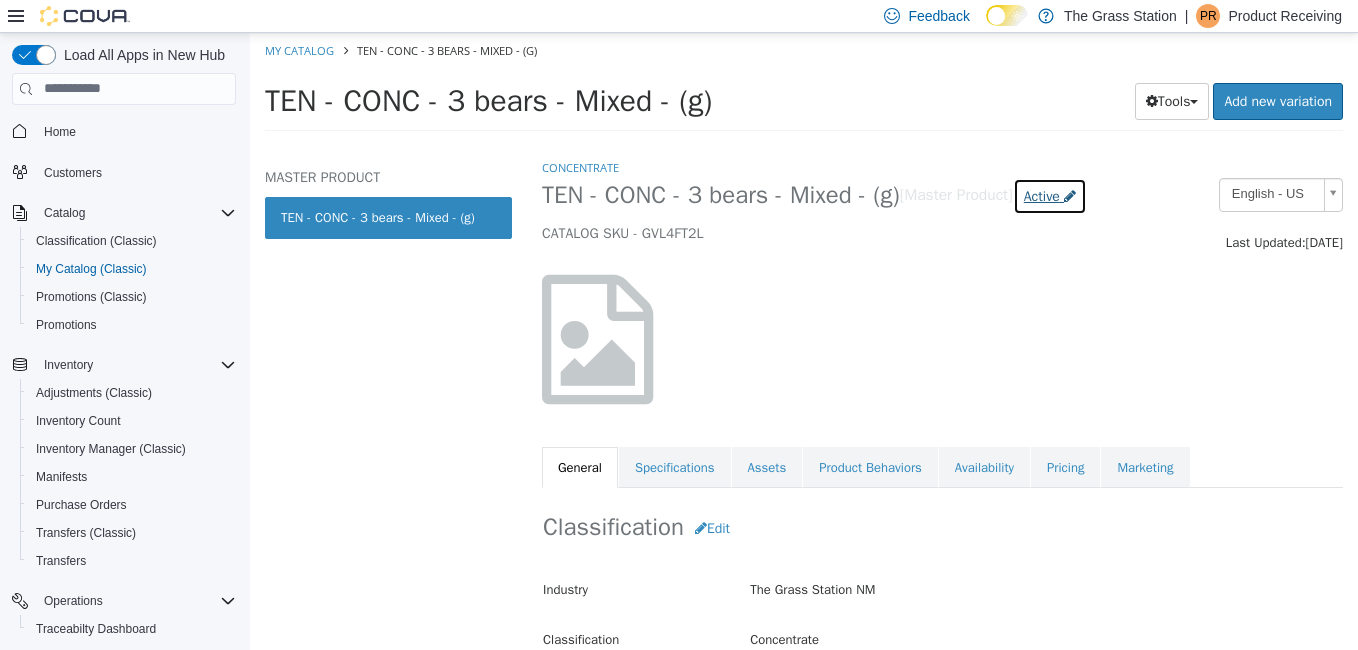 click on "Active" at bounding box center (1042, 195) 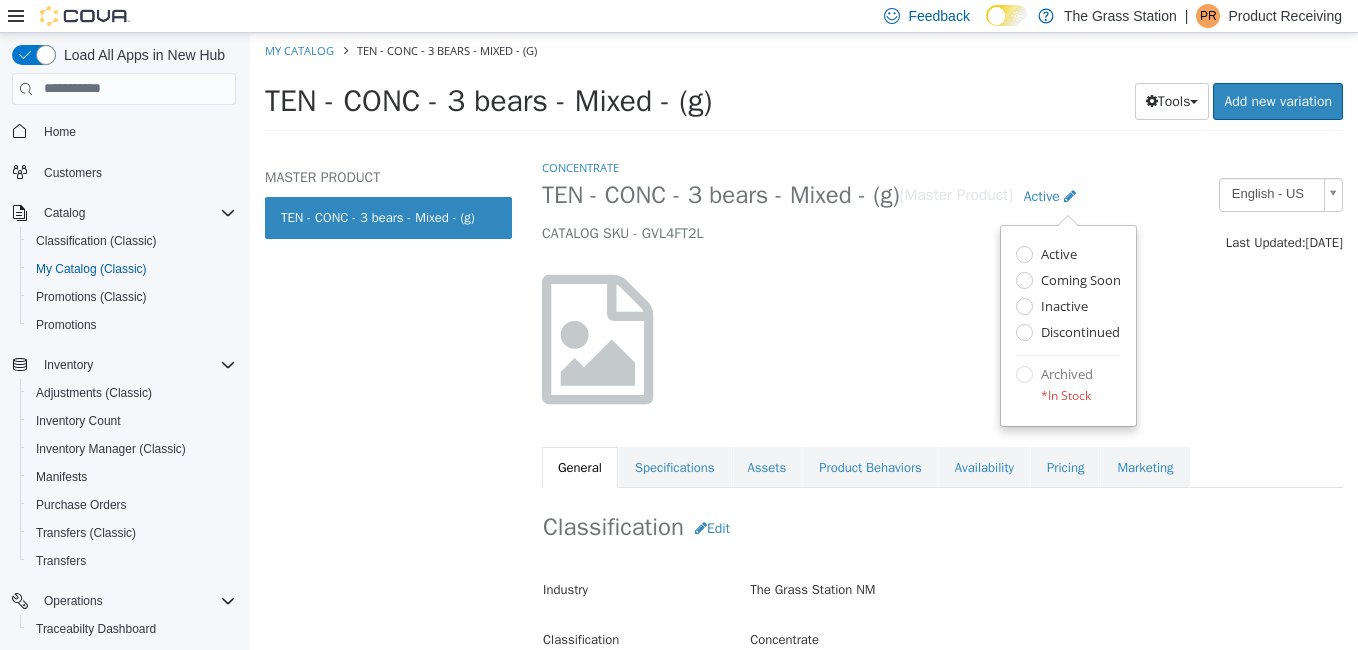 select on "**********" 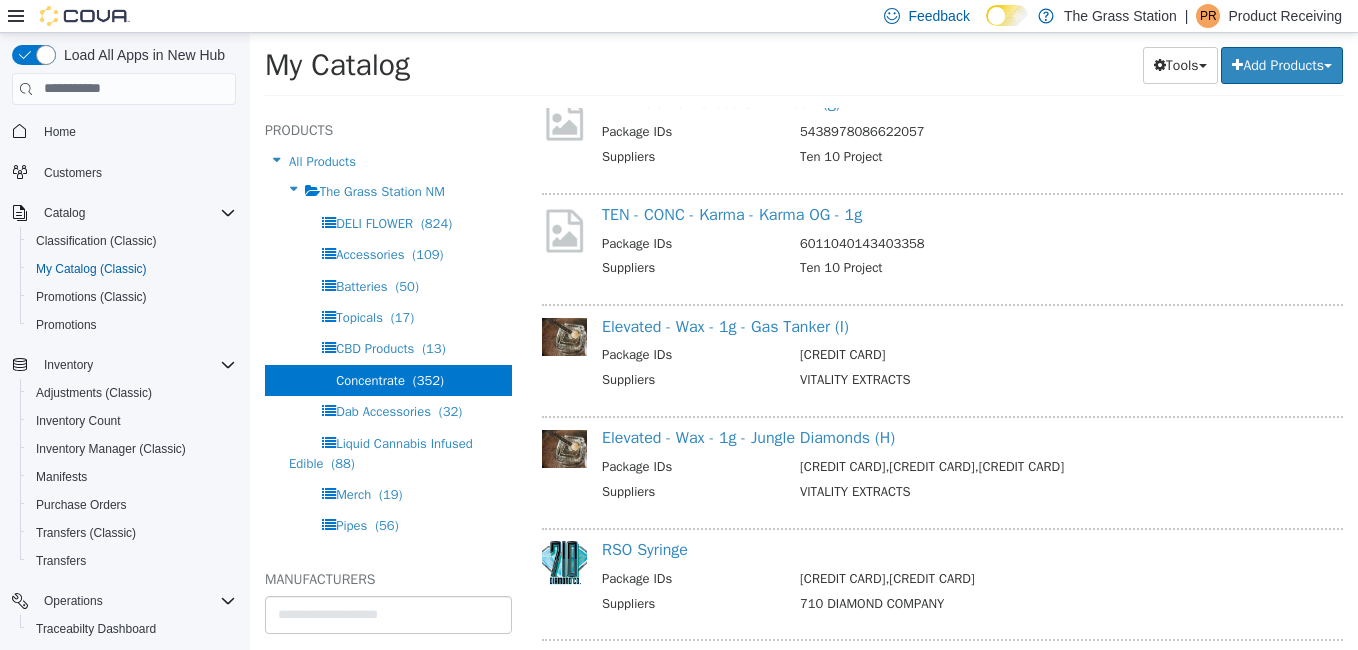 scroll, scrollTop: 2647, scrollLeft: 0, axis: vertical 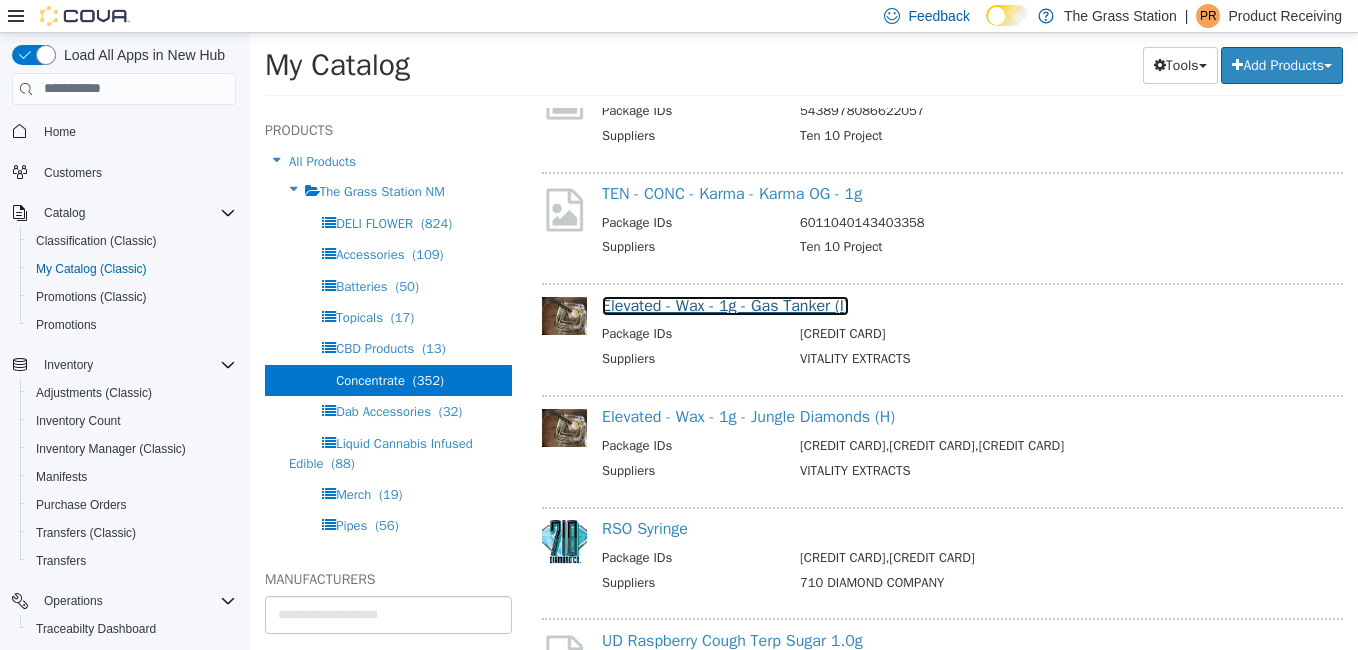 click on "Elevated - Wax - 1g - Gas Tanker (I)" at bounding box center [725, 305] 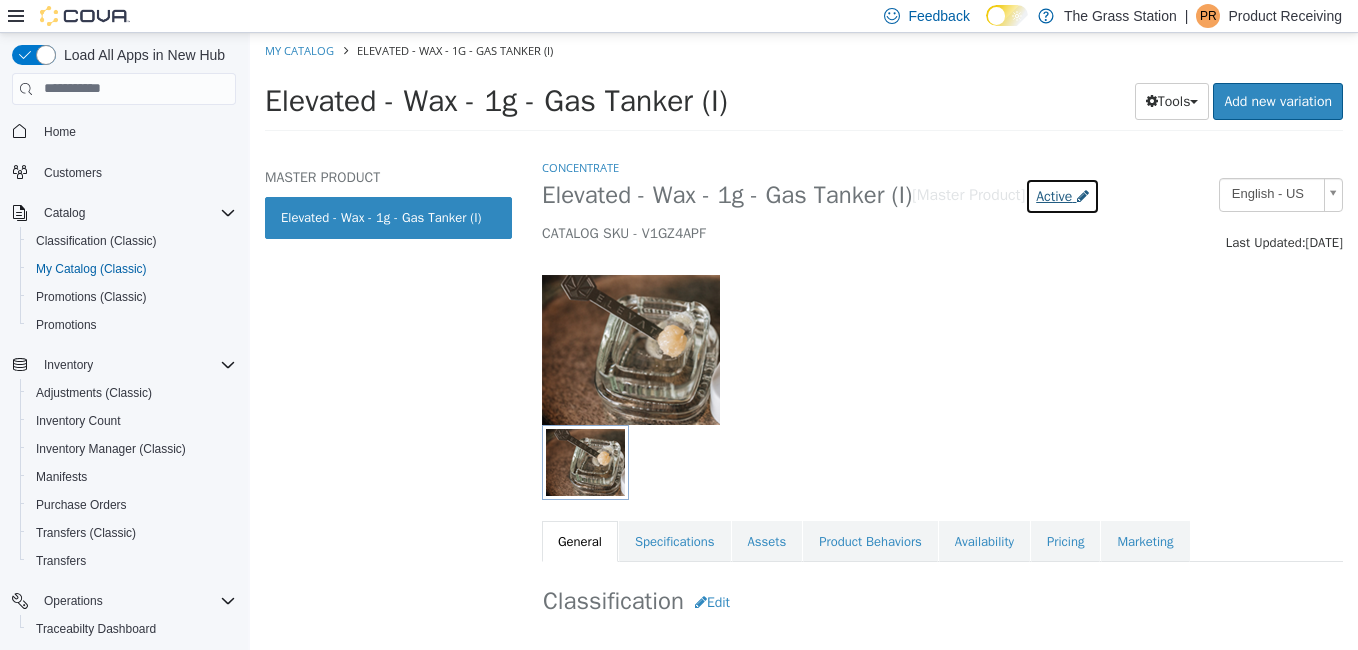 click on "Active" at bounding box center [1054, 195] 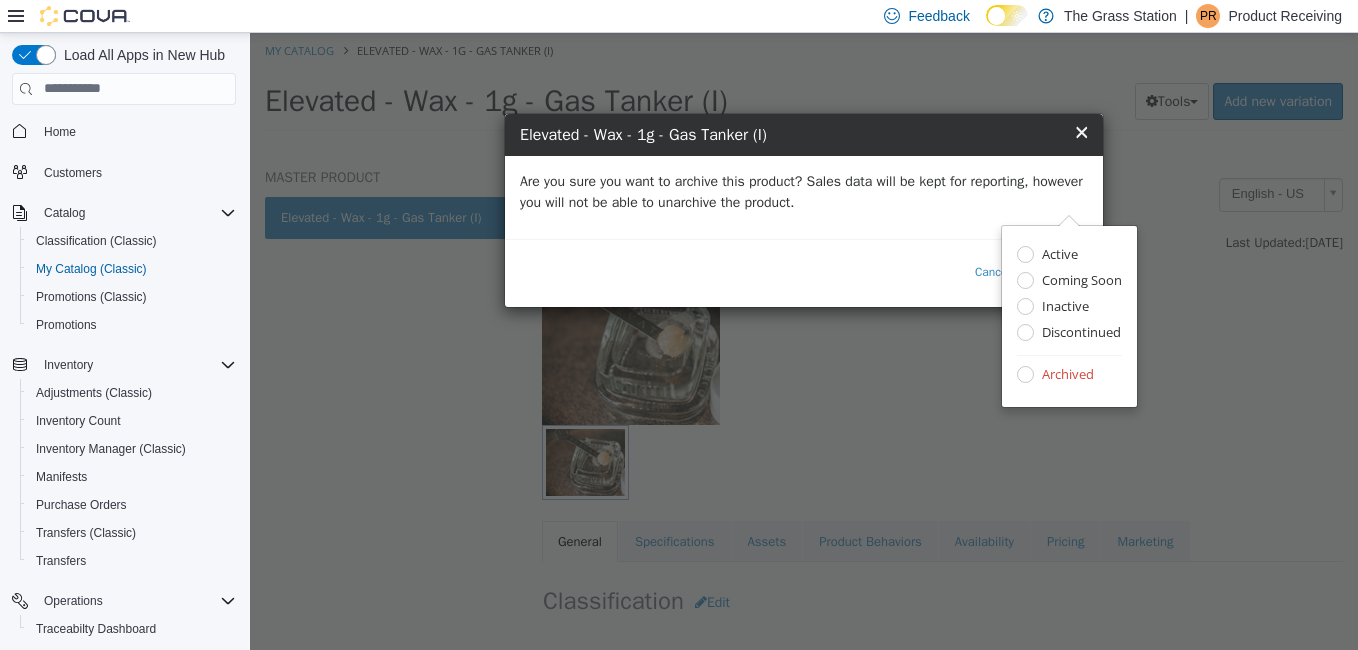 click on "Are you sure you want to archive this product? Sales data will be kept for reporting, however you will not be able to unarchive the product." at bounding box center (804, 191) 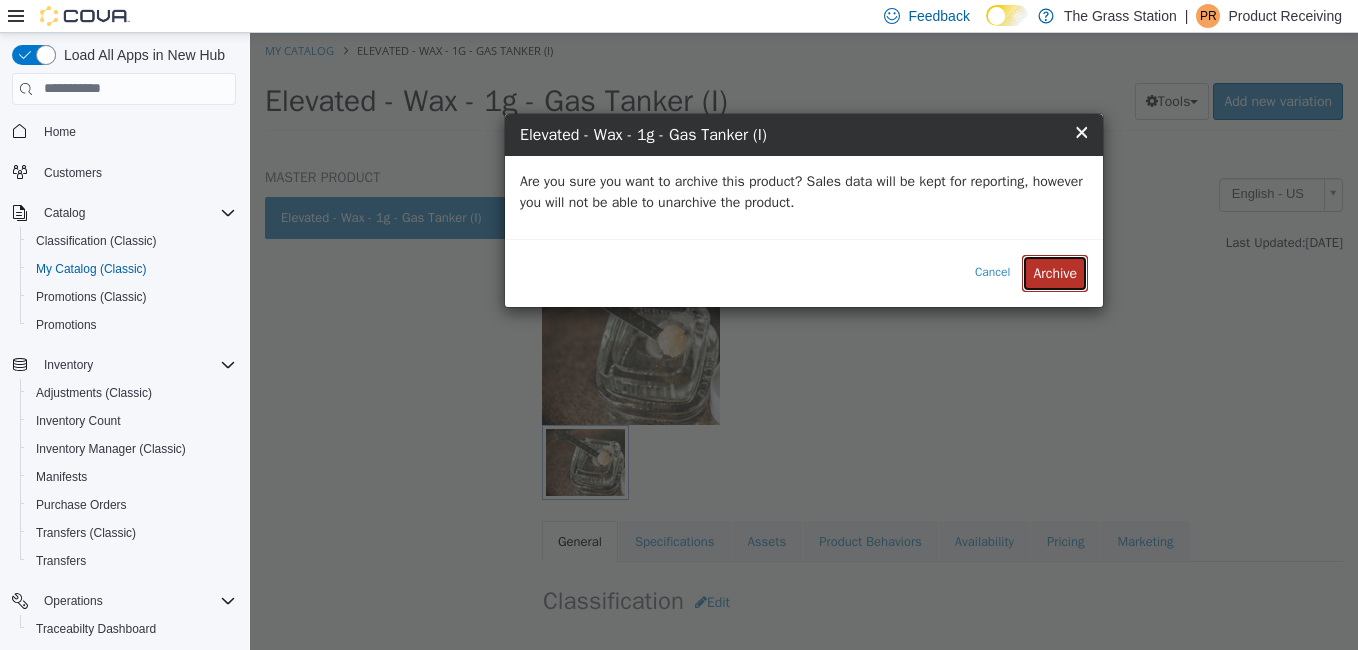 click on "Archive" at bounding box center [1055, 272] 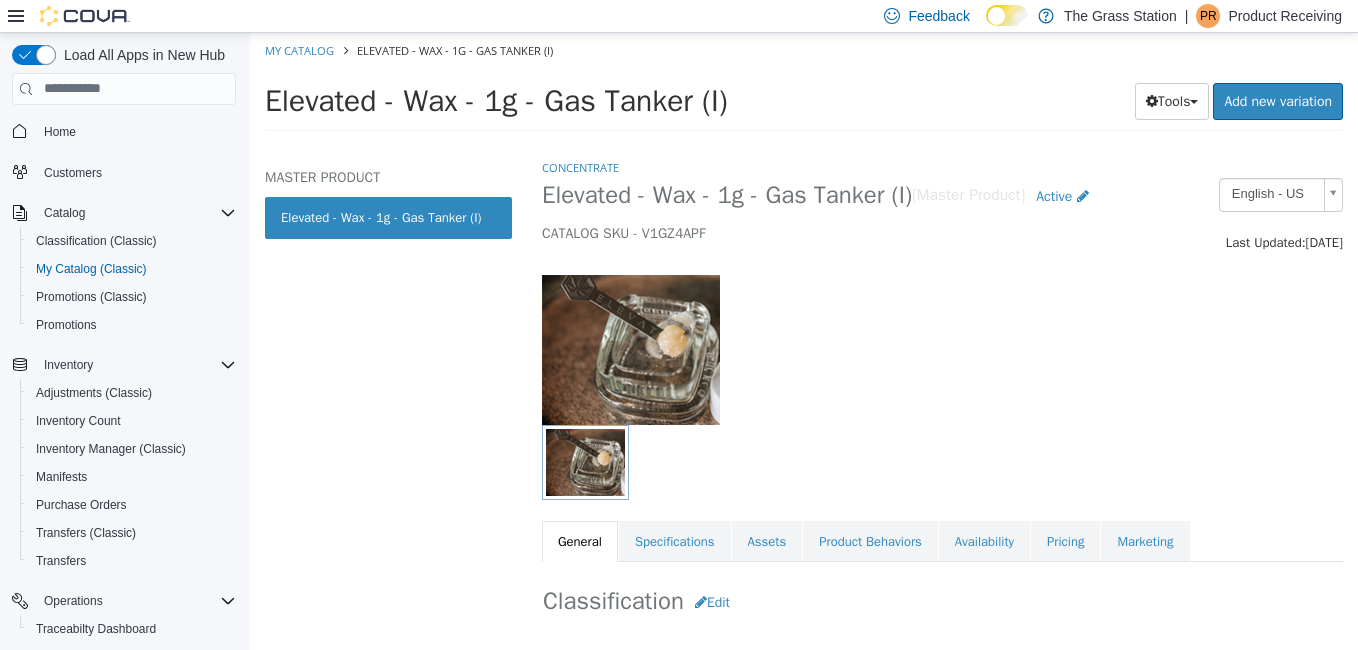 select on "**********" 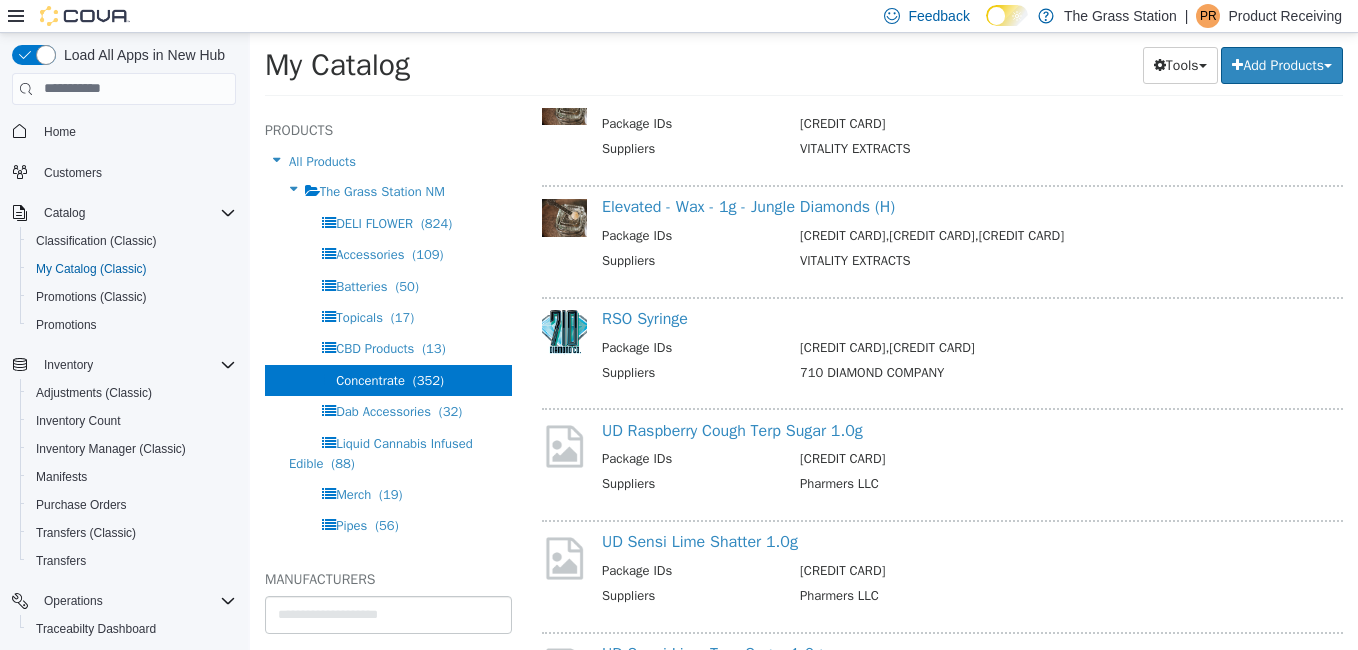 scroll, scrollTop: 2858, scrollLeft: 0, axis: vertical 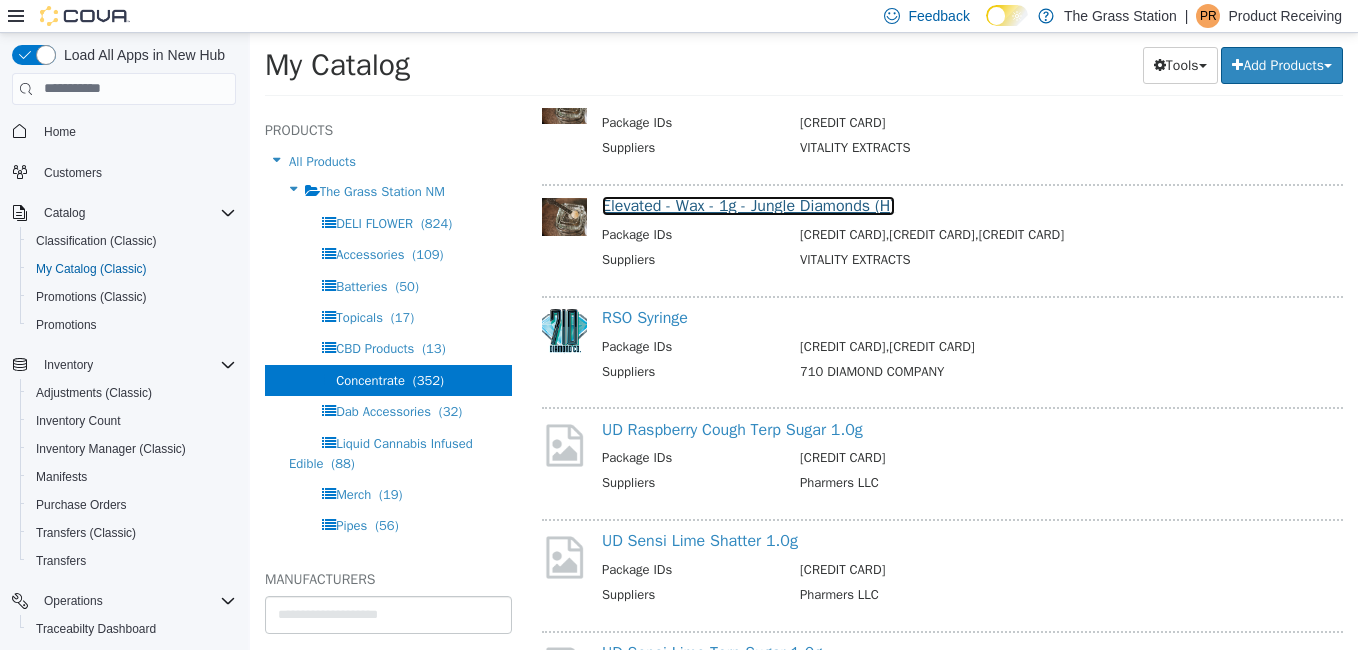 click on "Elevated - Wax - 1g - Jungle Diamonds (H)" at bounding box center (748, 205) 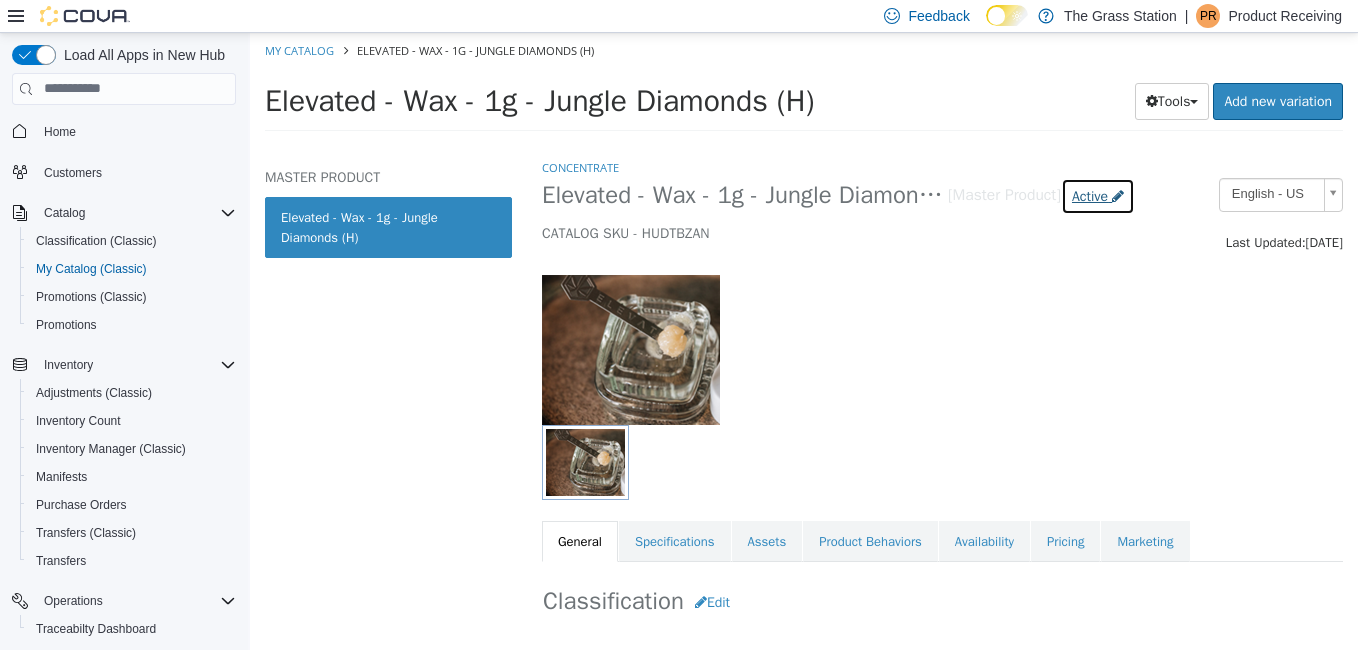 click on "Active" at bounding box center [1090, 195] 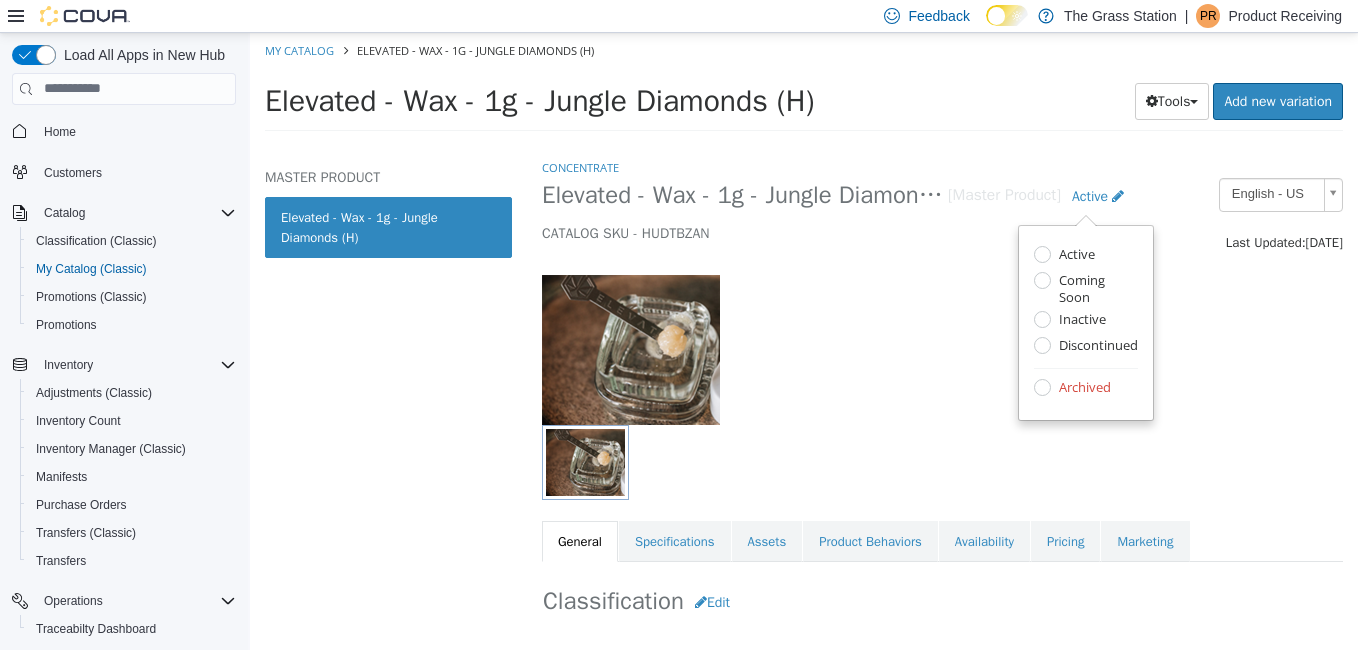 click on "Archived" at bounding box center (1082, 388) 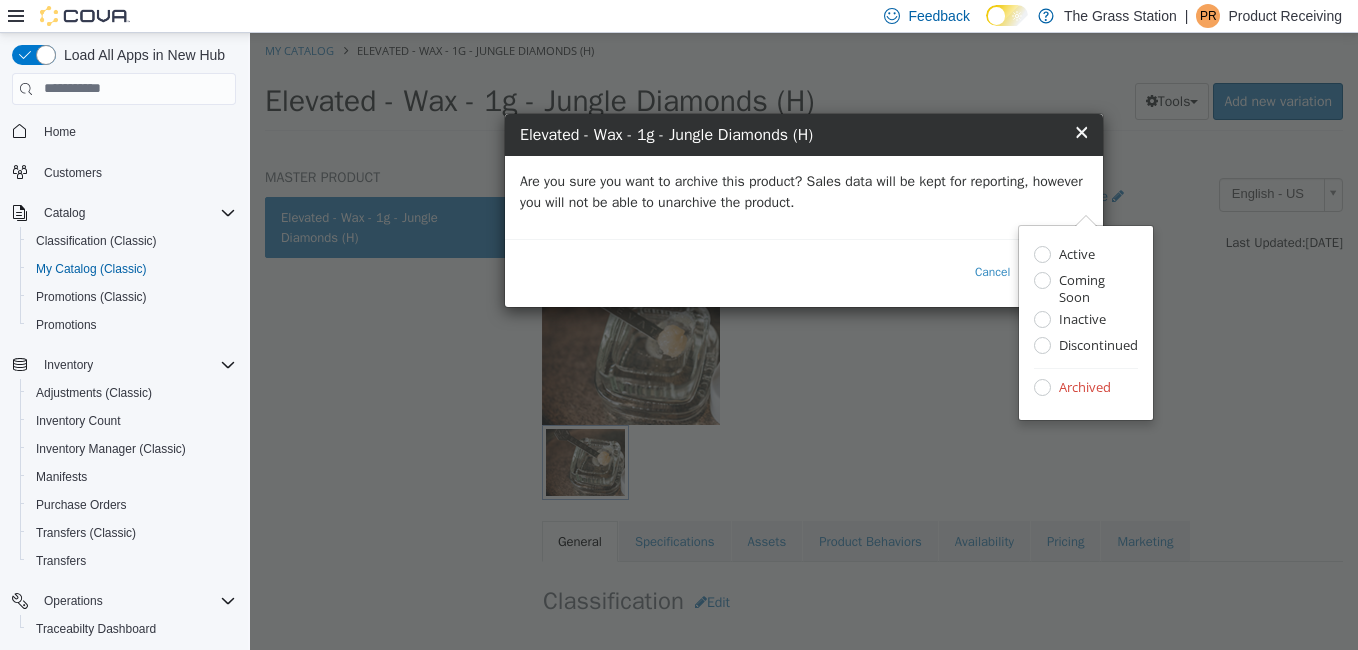 click on "Are you sure you want to archive this product? Sales data will be kept for reporting, however you will not be able to unarchive the product." at bounding box center (804, 191) 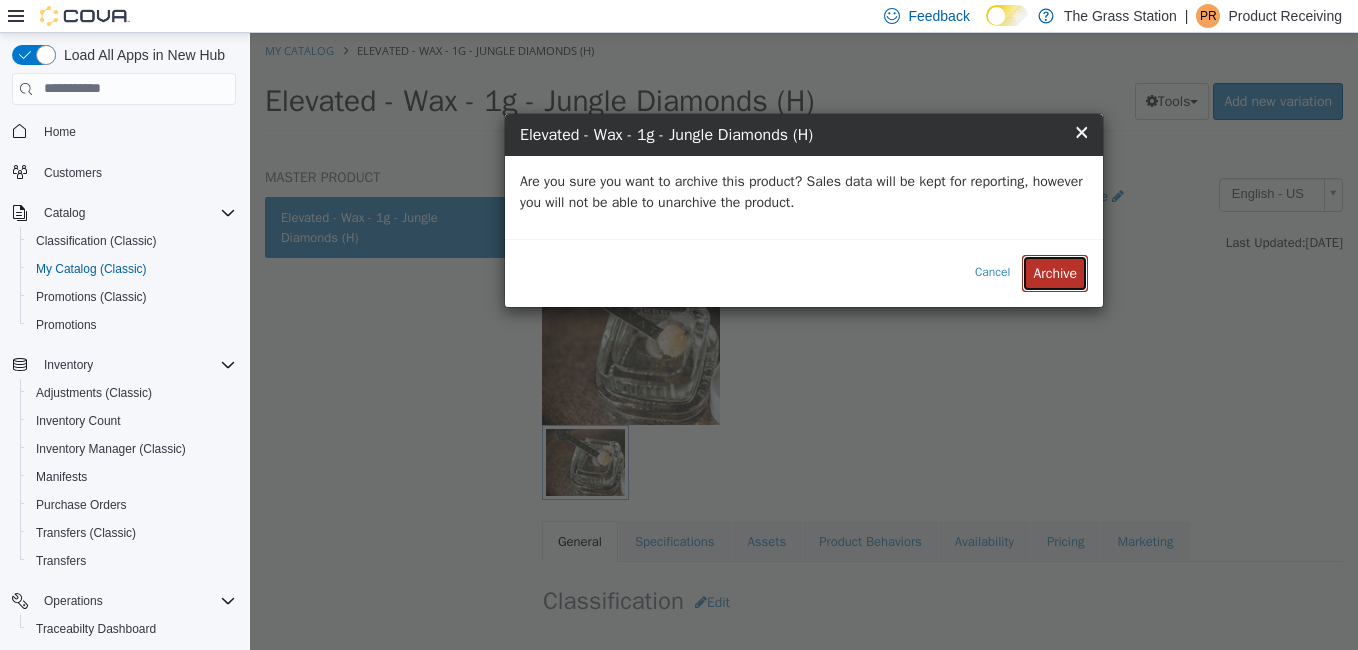 click on "Archive" at bounding box center [1055, 272] 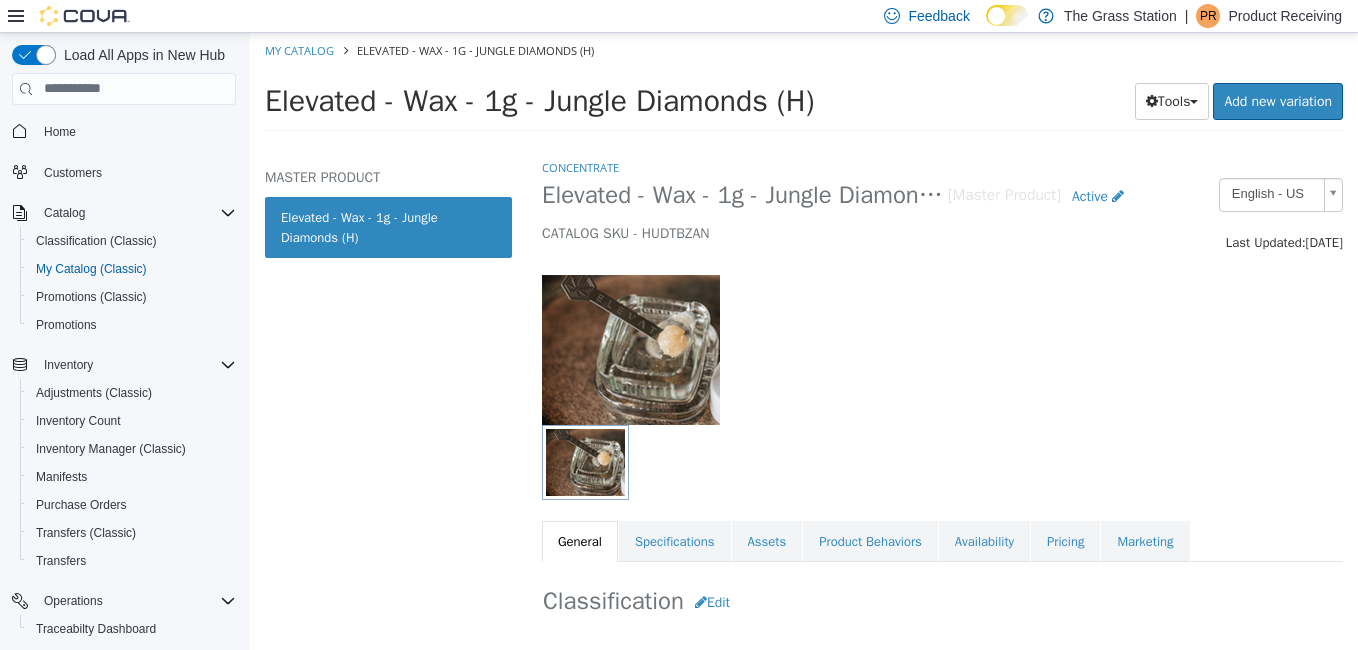 select on "**********" 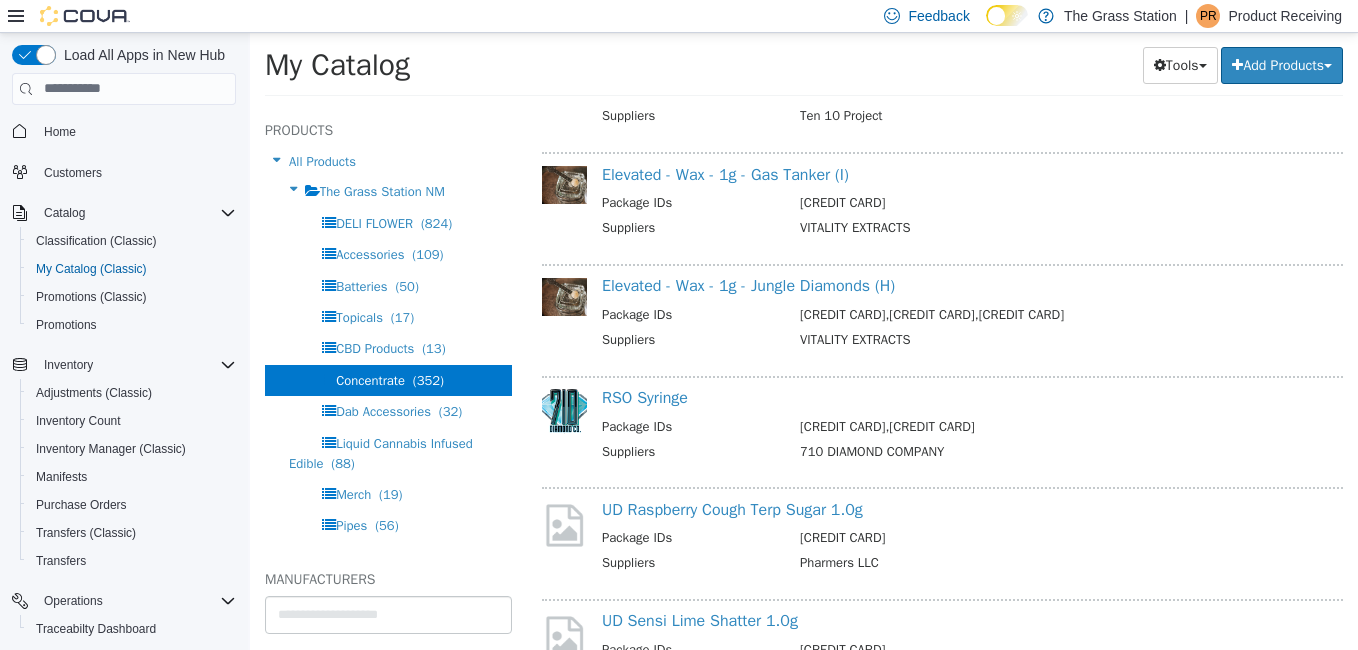 scroll, scrollTop: 2785, scrollLeft: 0, axis: vertical 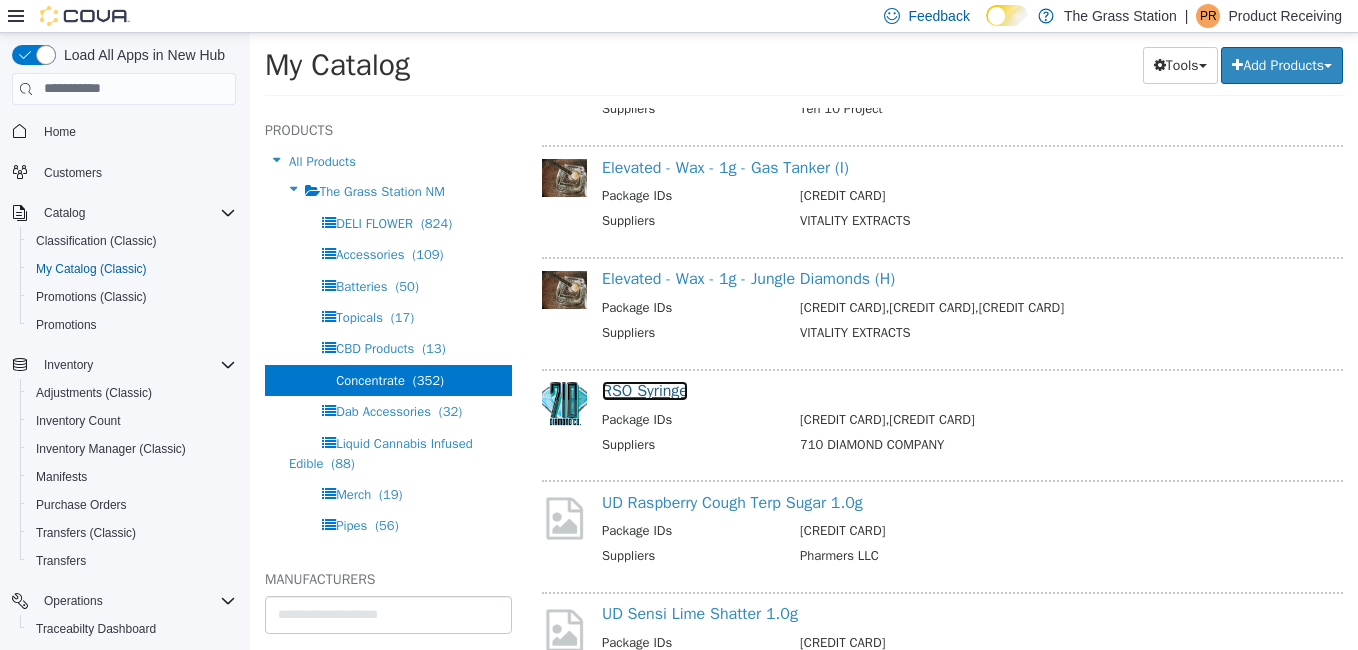 click on "RSO Syringe" at bounding box center (645, 390) 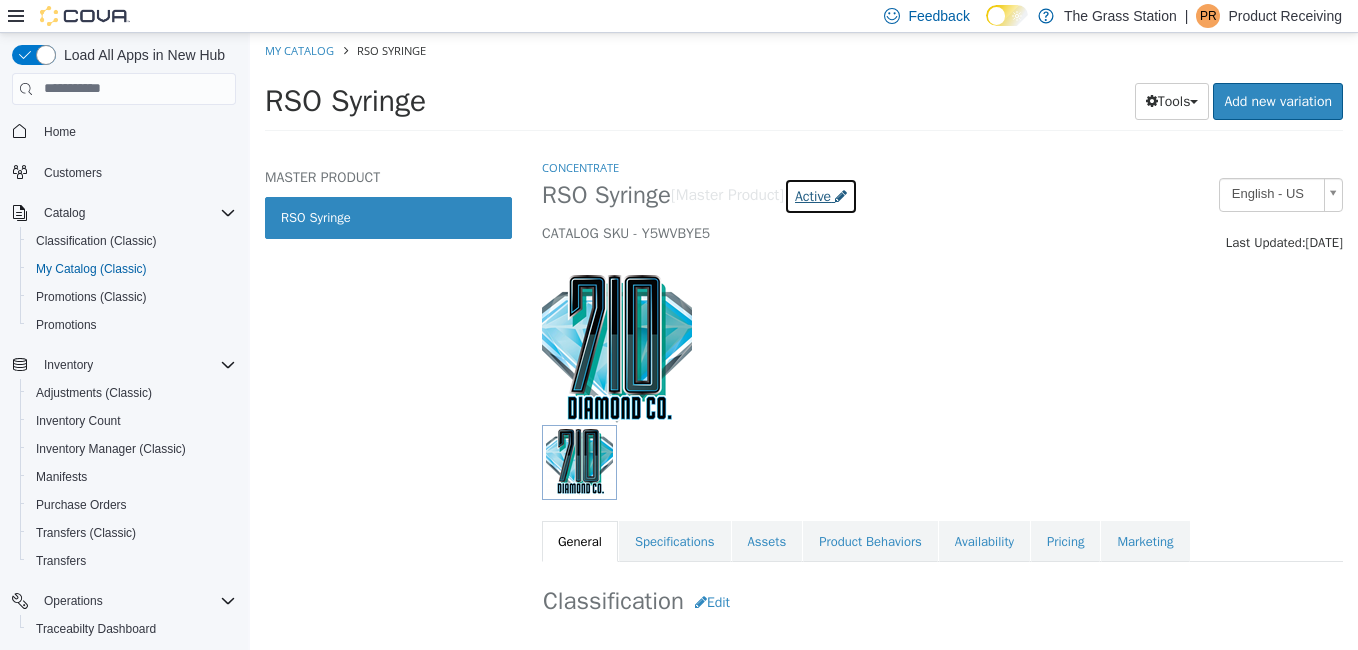 click at bounding box center (841, 195) 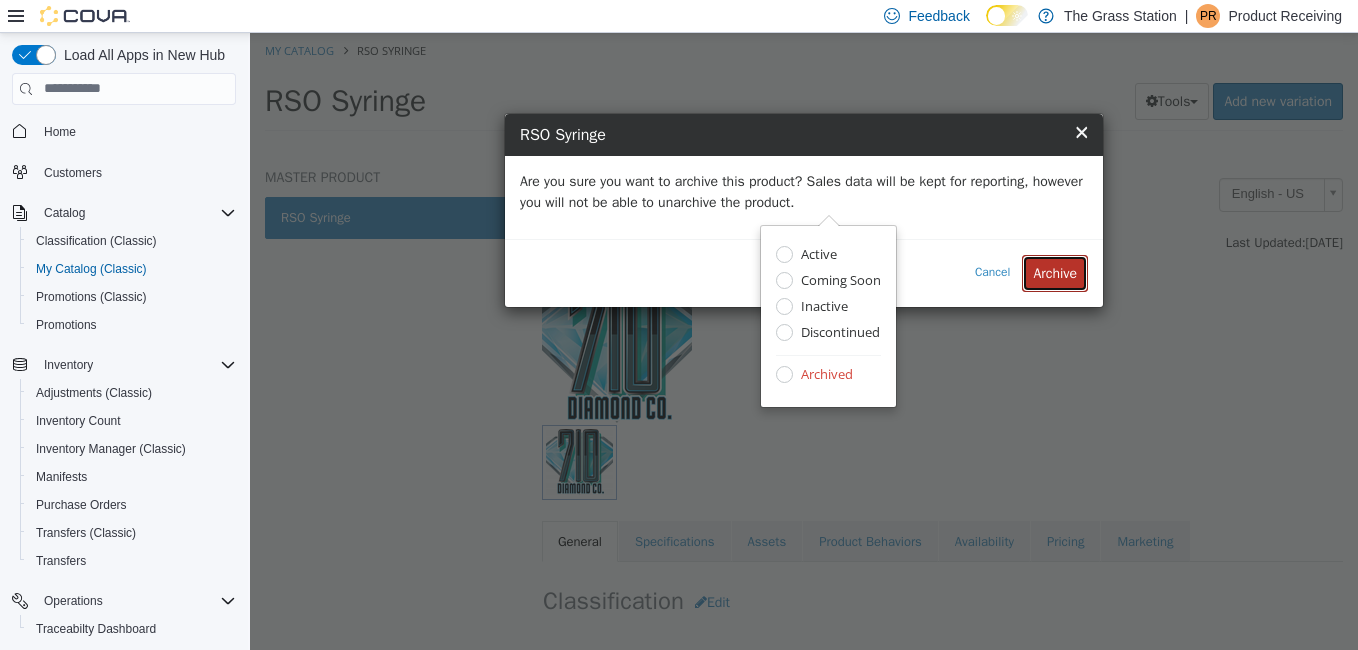 click on "Archive" at bounding box center [1055, 272] 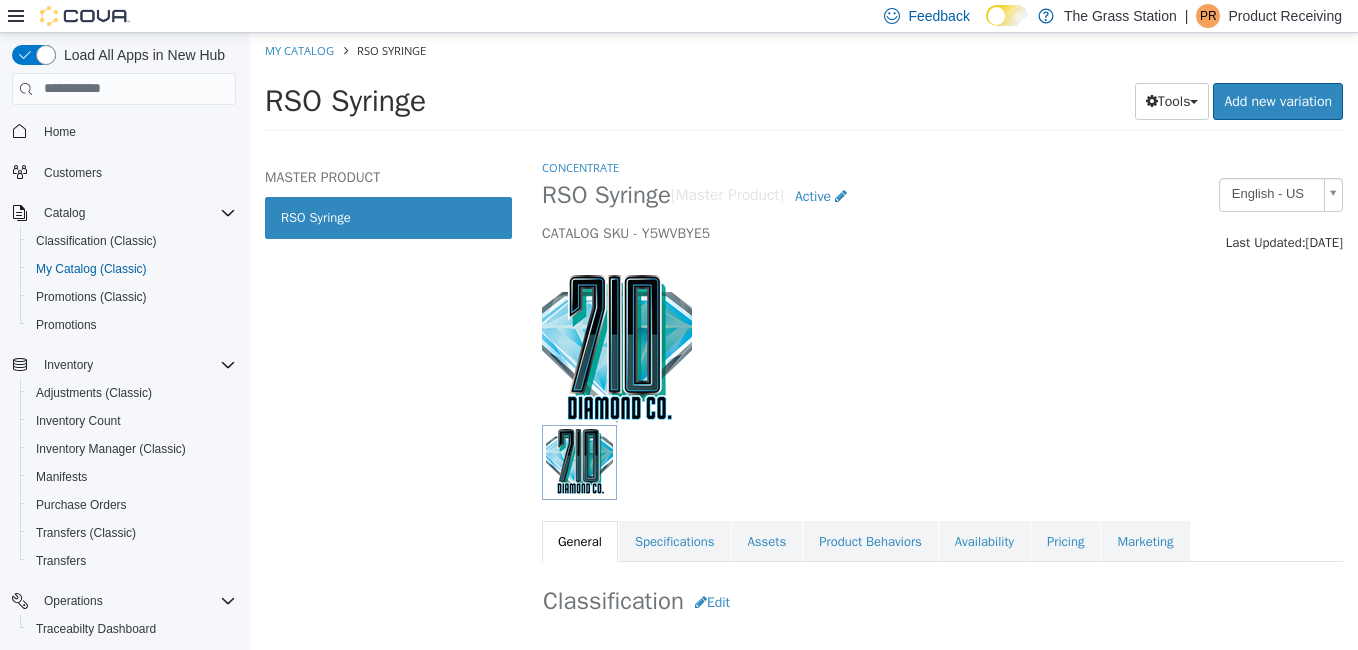 select on "**********" 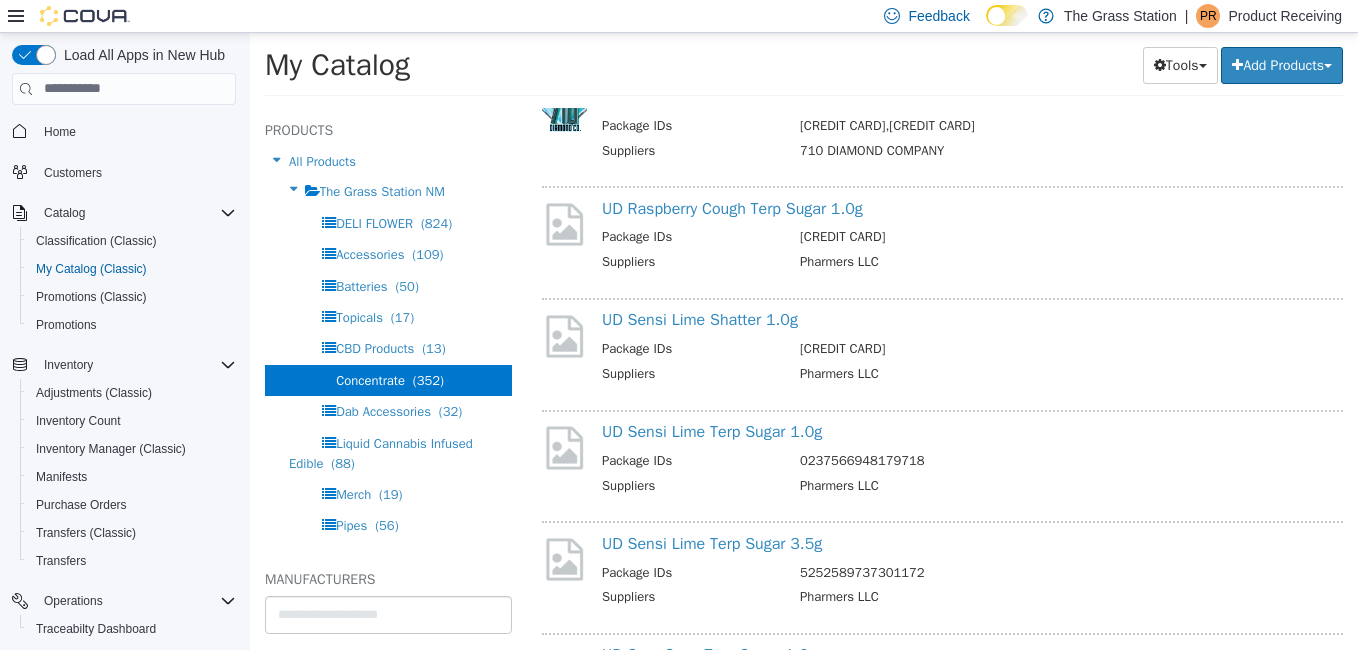scroll, scrollTop: 3080, scrollLeft: 0, axis: vertical 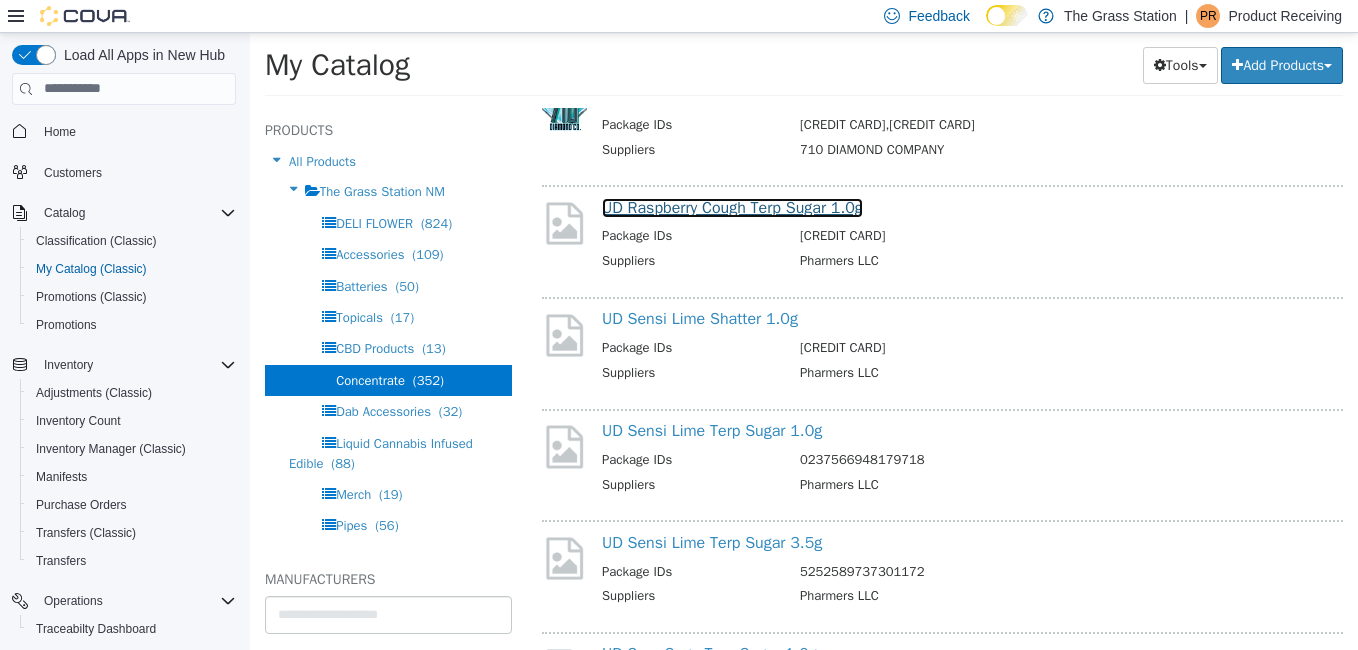 click on "UD Raspberry Cough Terp Sugar 1.0g" at bounding box center [732, 207] 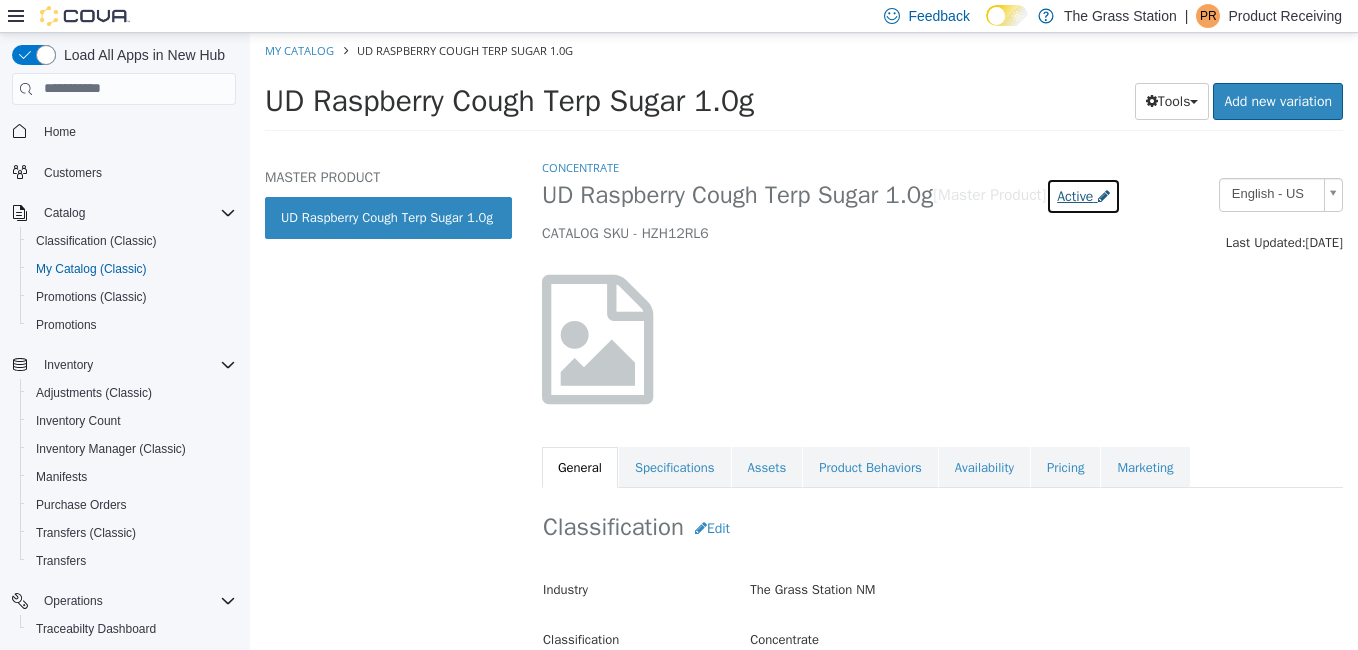 click on "Active" at bounding box center (1075, 195) 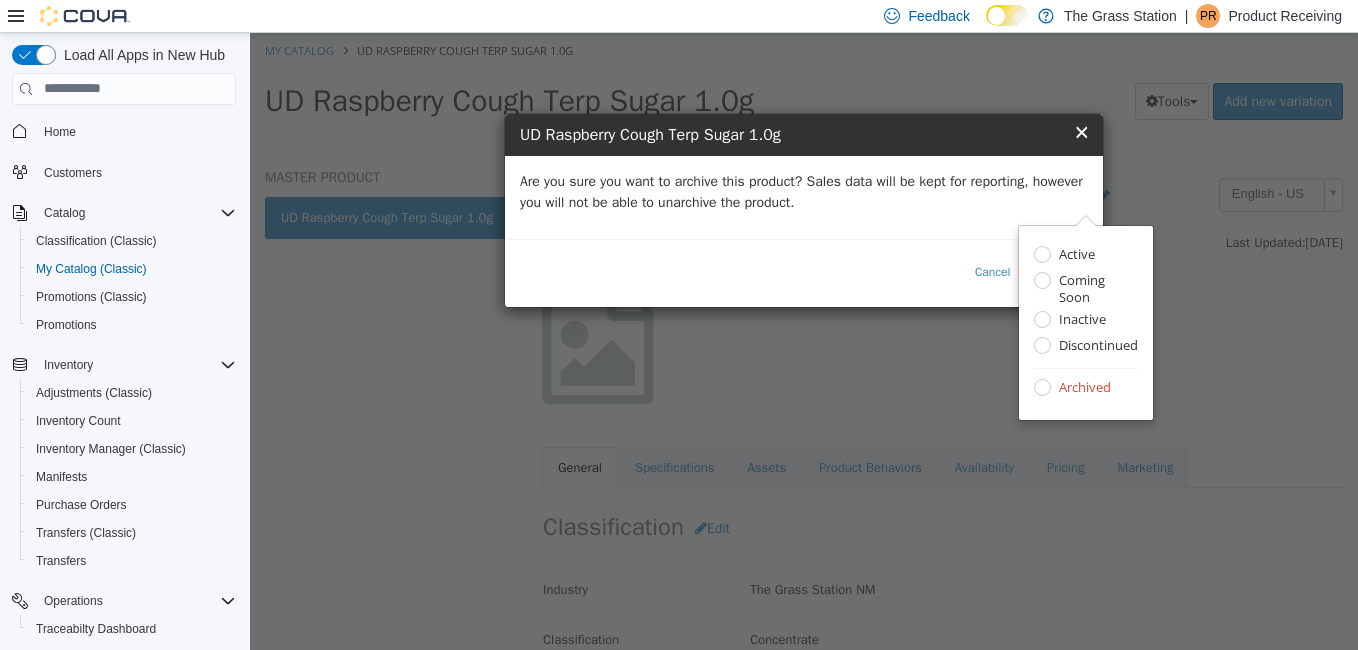 click on "Are you sure you want to archive this product? Sales data will be kept for reporting, however you will not be able to unarchive the product." at bounding box center [804, 196] 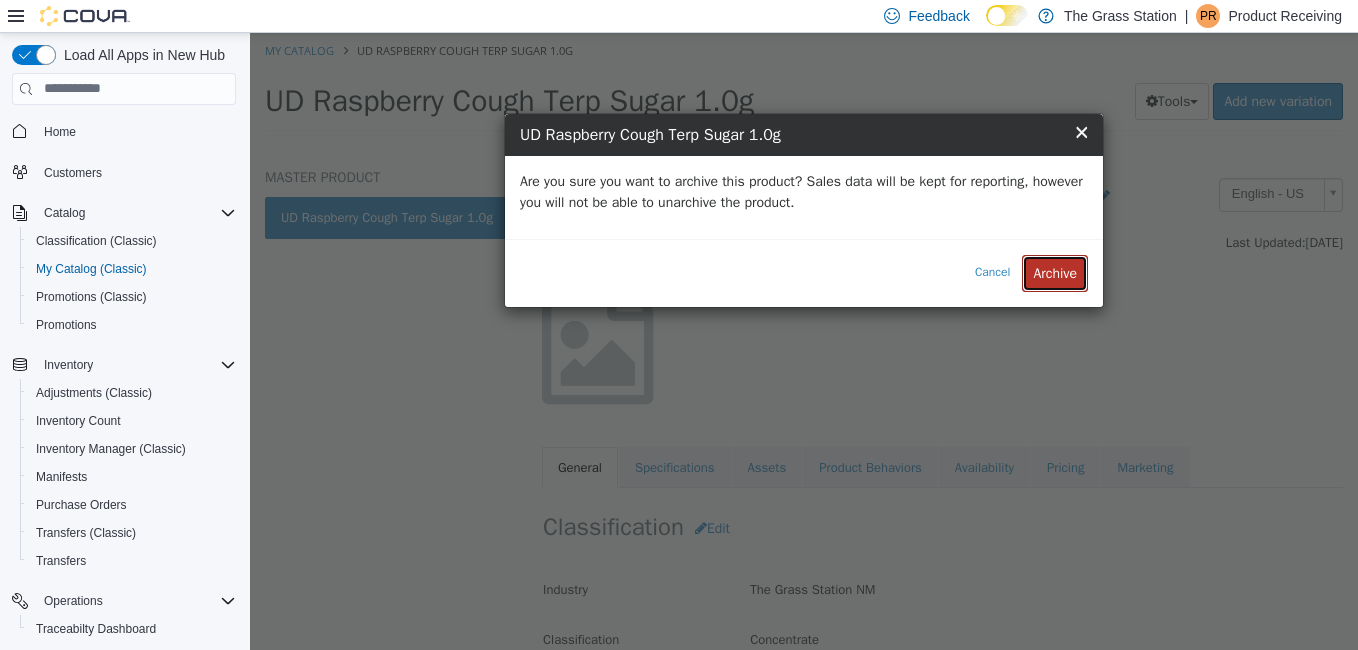click on "Archive" at bounding box center [1055, 272] 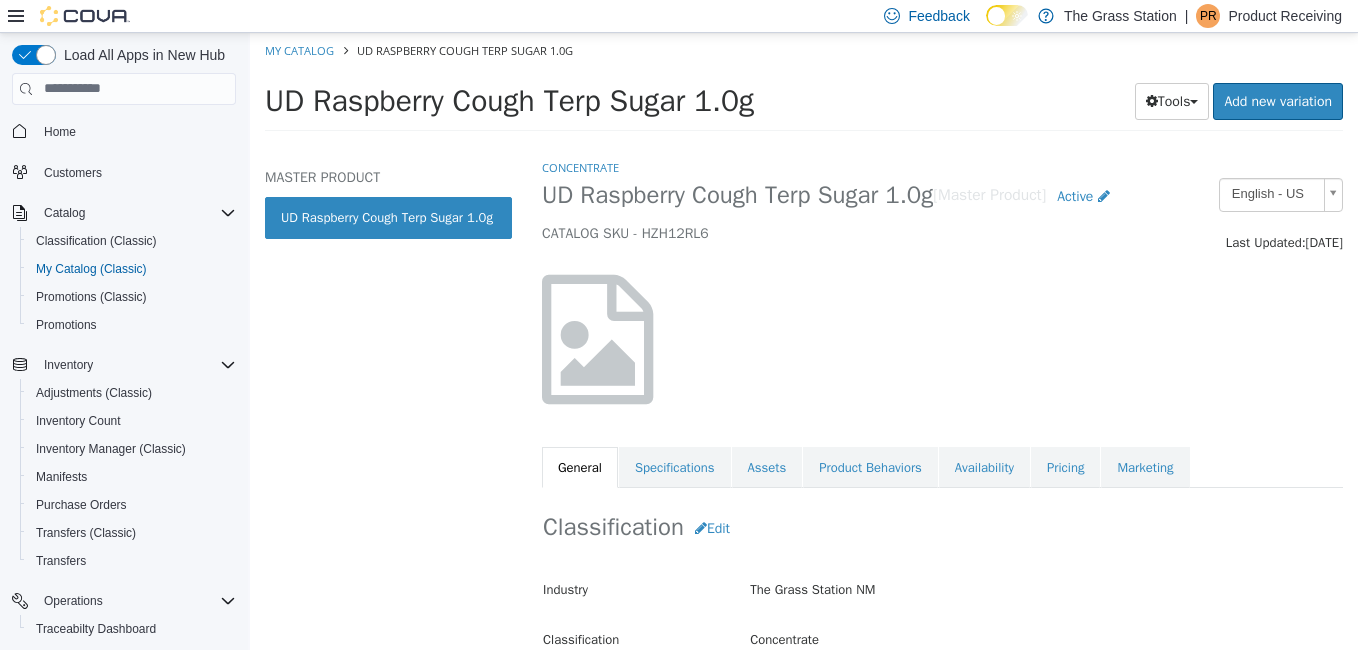 select on "**********" 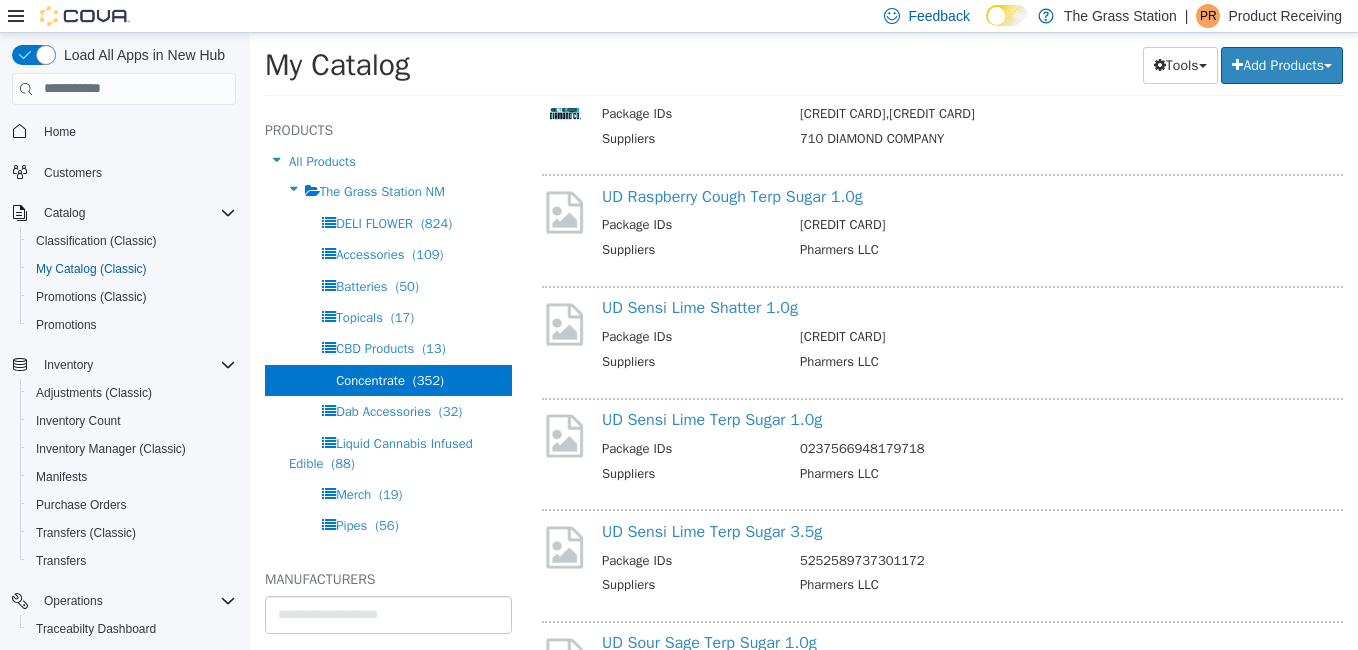 scroll, scrollTop: 3092, scrollLeft: 0, axis: vertical 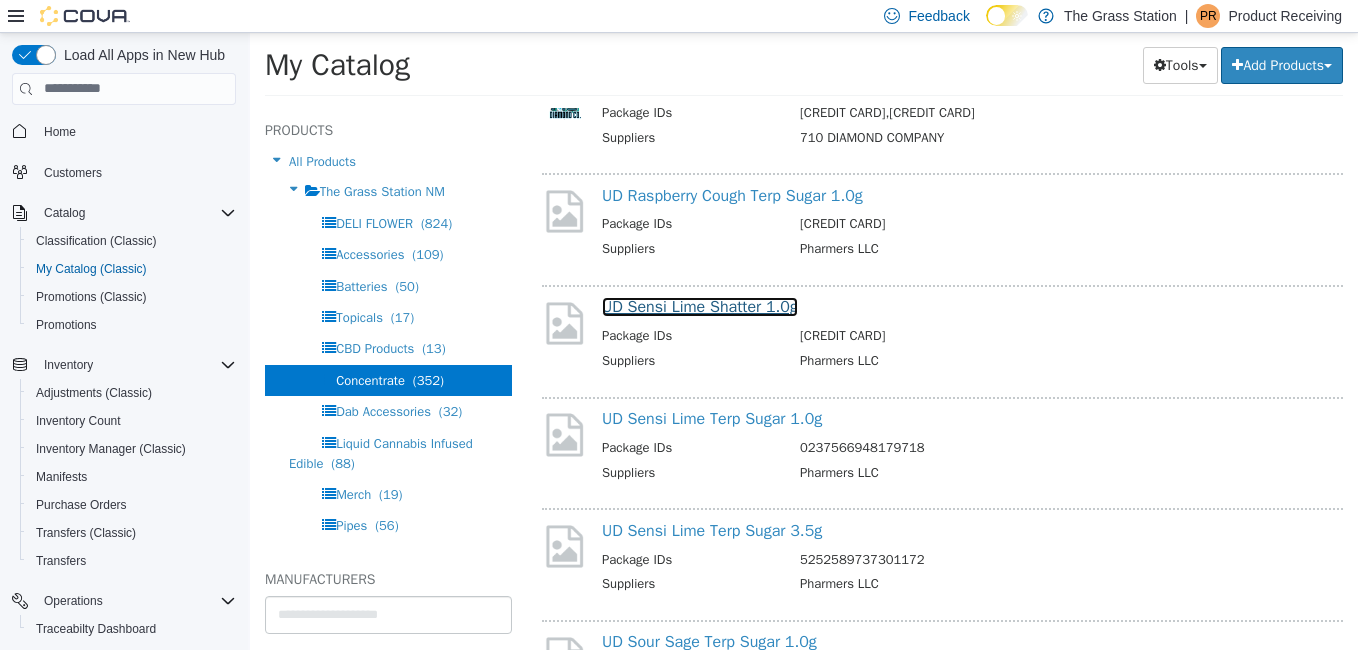 click on "UD Sensi Lime Shatter 1.0g" at bounding box center (700, 306) 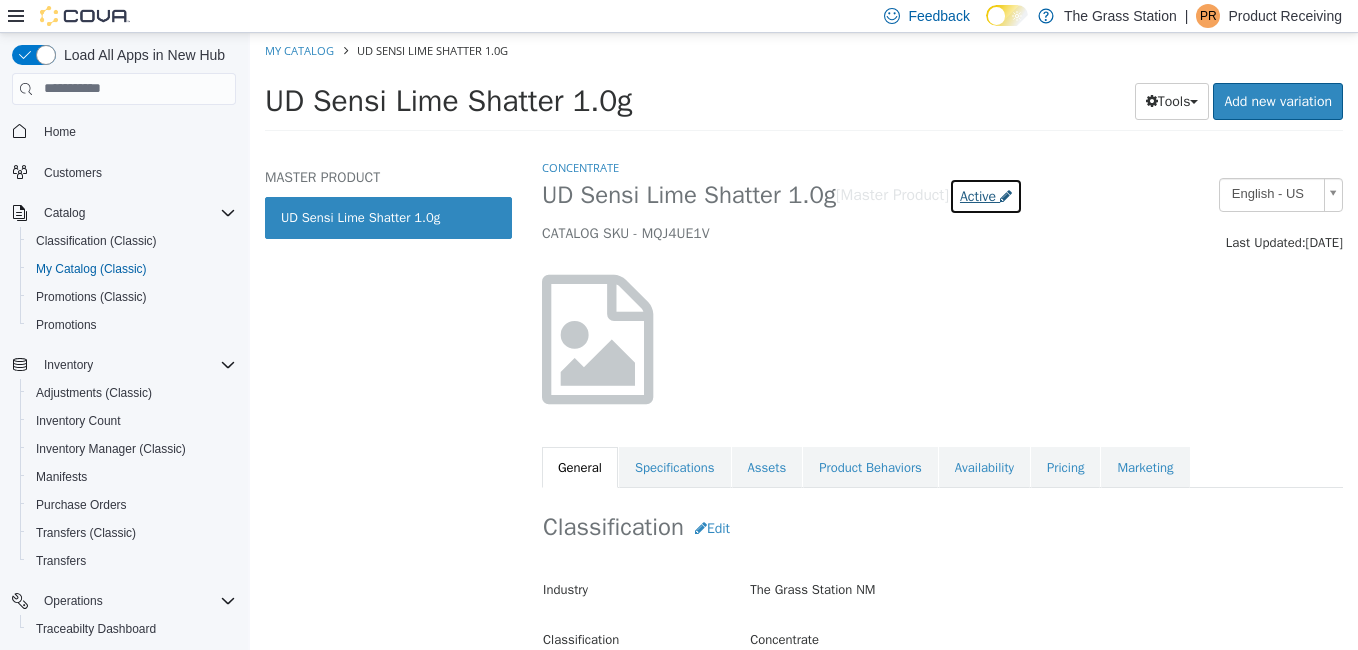 click on "Active" at bounding box center (978, 195) 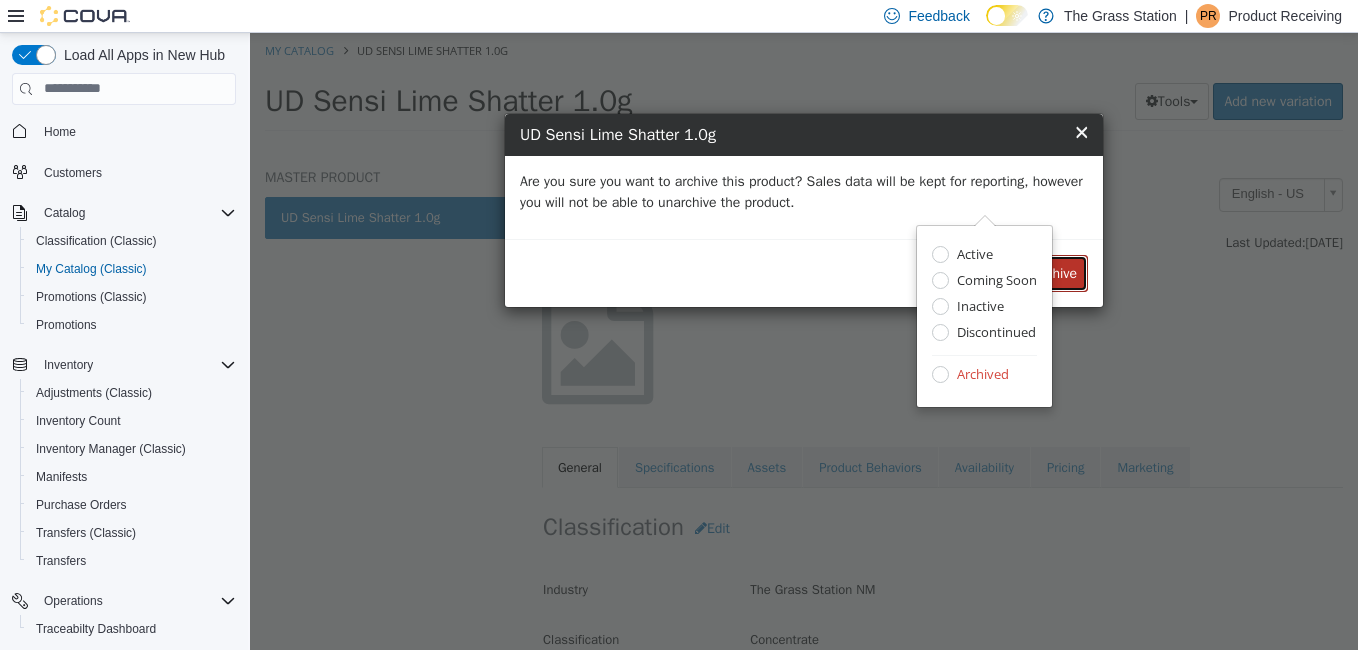 click on "Archive" at bounding box center (1055, 272) 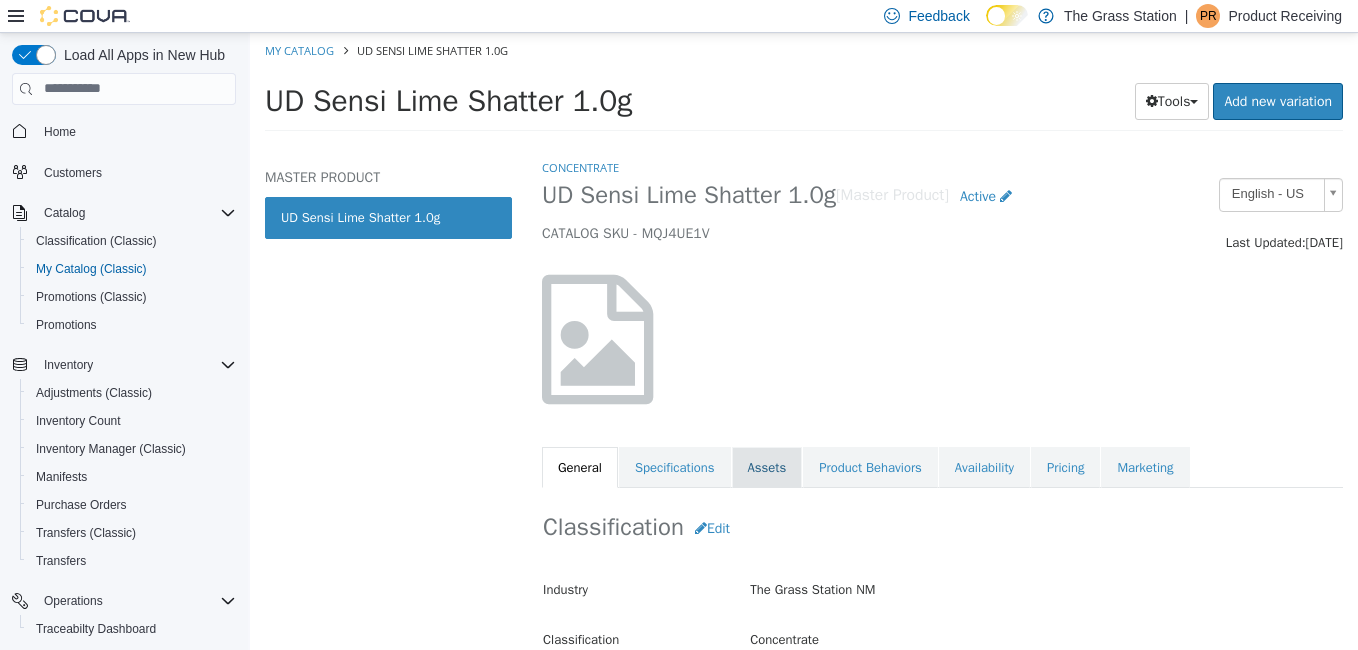 select on "**********" 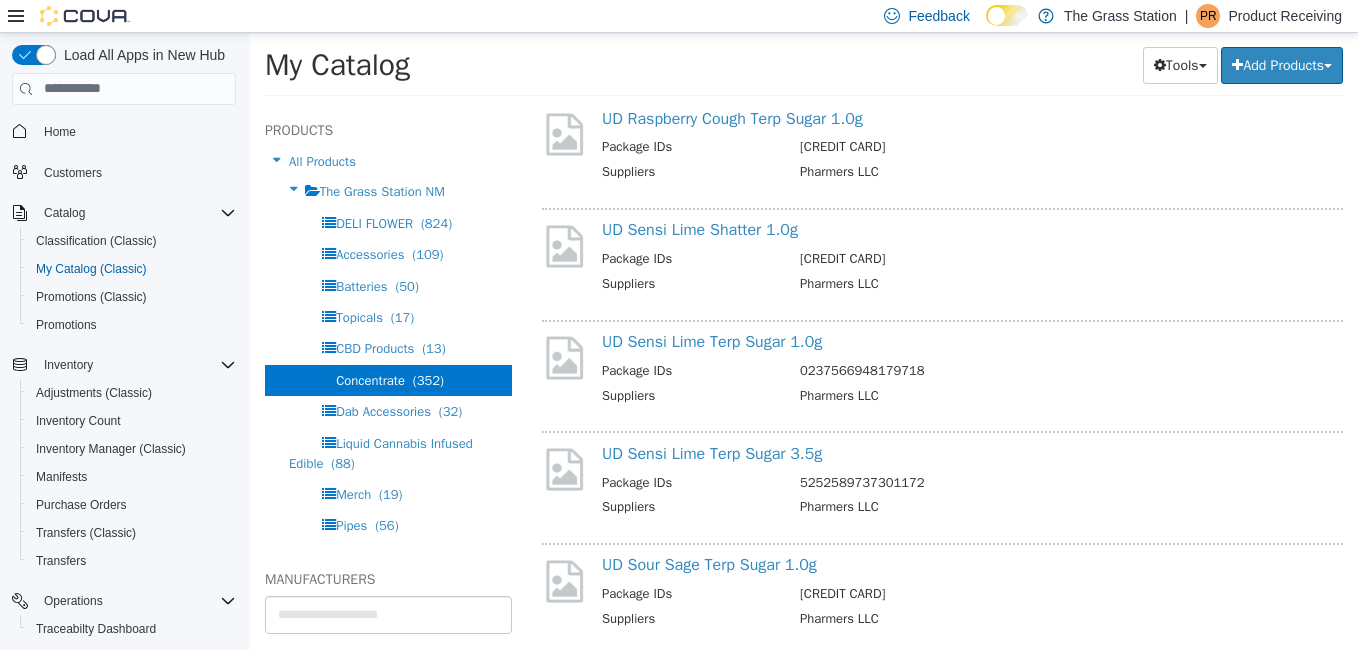 scroll, scrollTop: 3170, scrollLeft: 0, axis: vertical 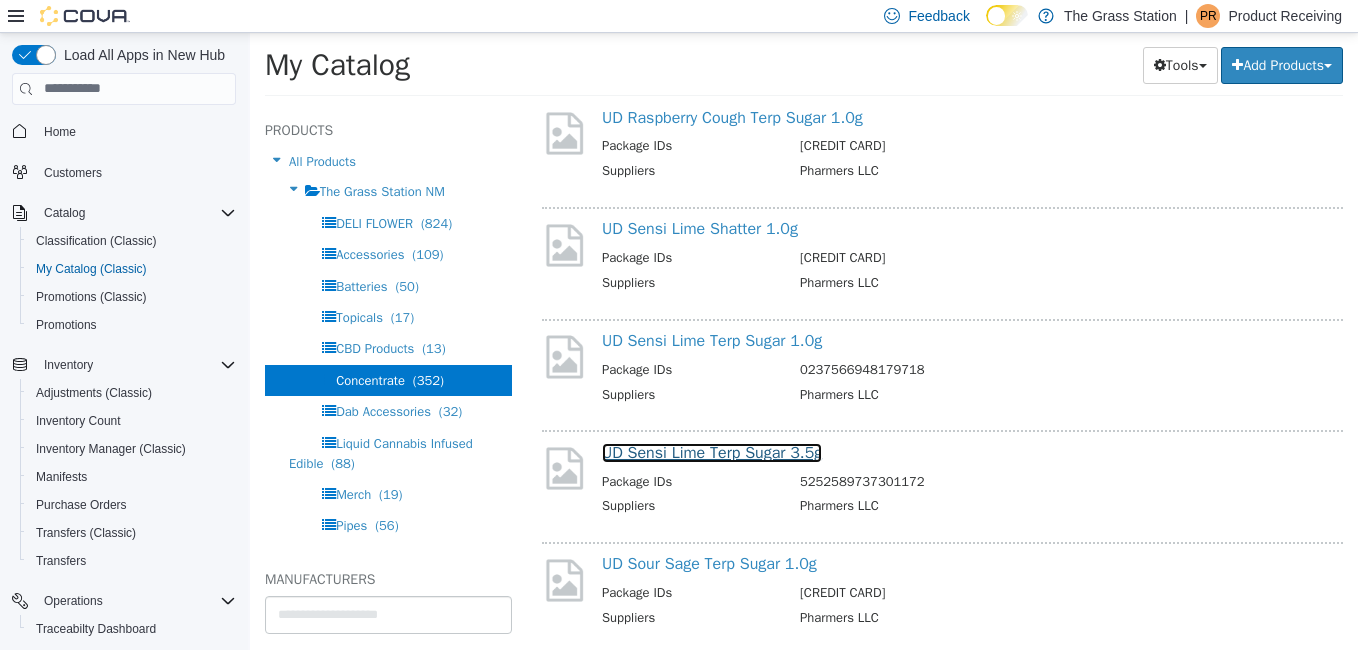 click on "UD Sensi Lime Terp Sugar 3.5g" at bounding box center [712, 452] 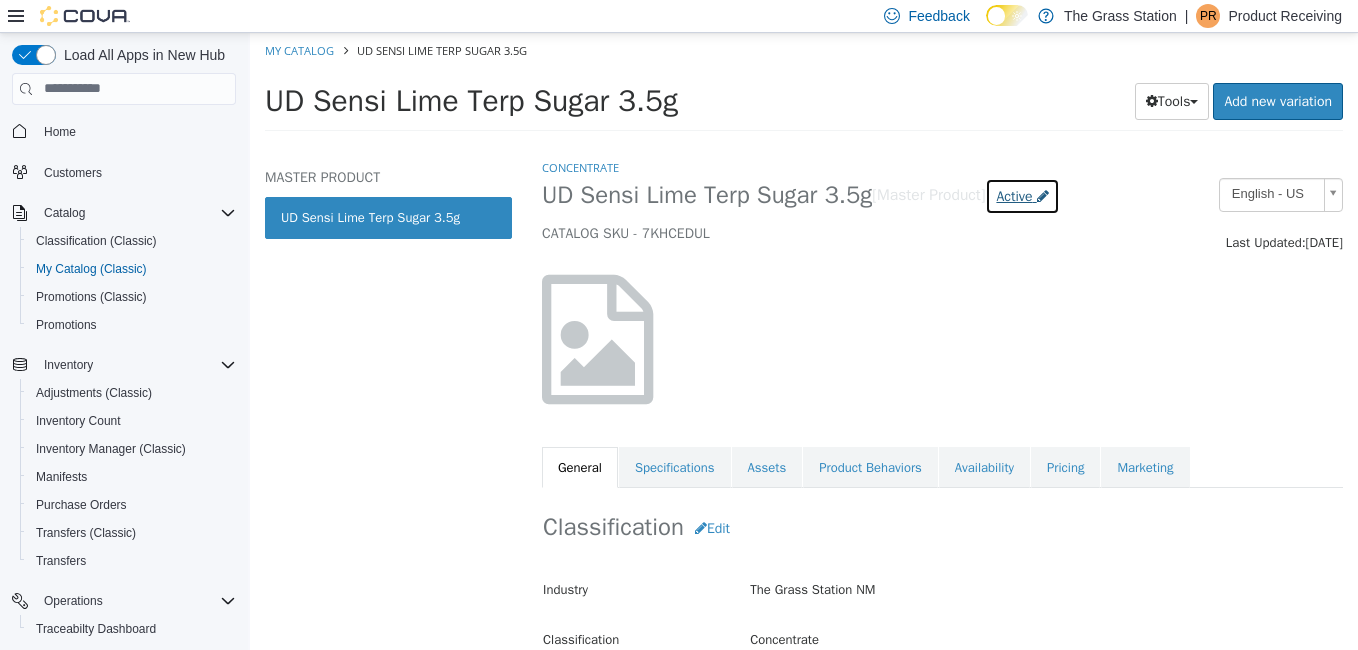 click on "Active" at bounding box center [1014, 195] 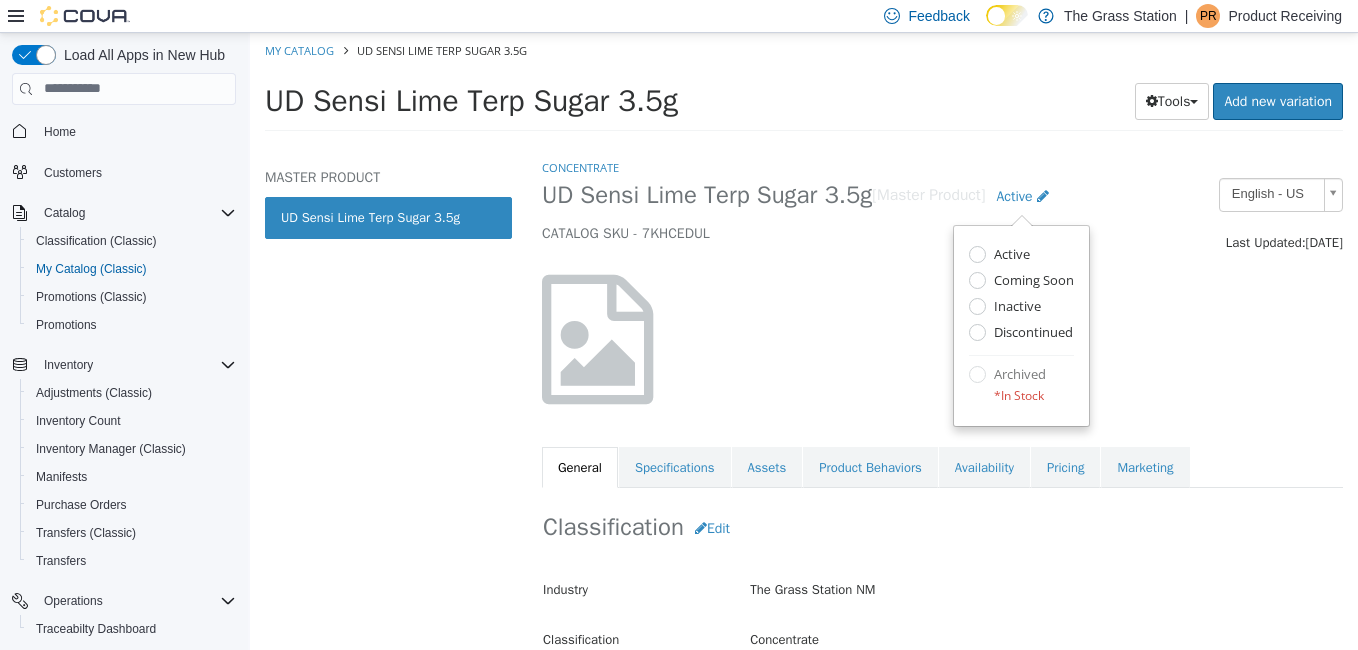 click at bounding box center (942, 338) 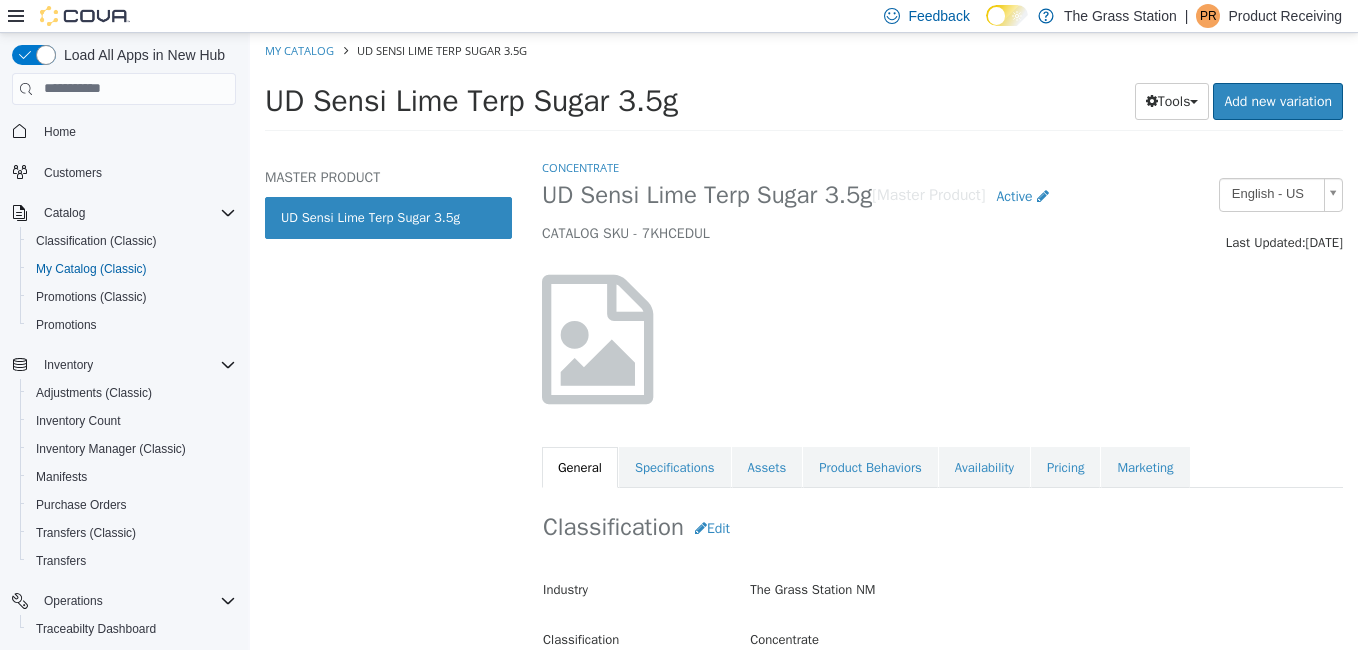 select on "**********" 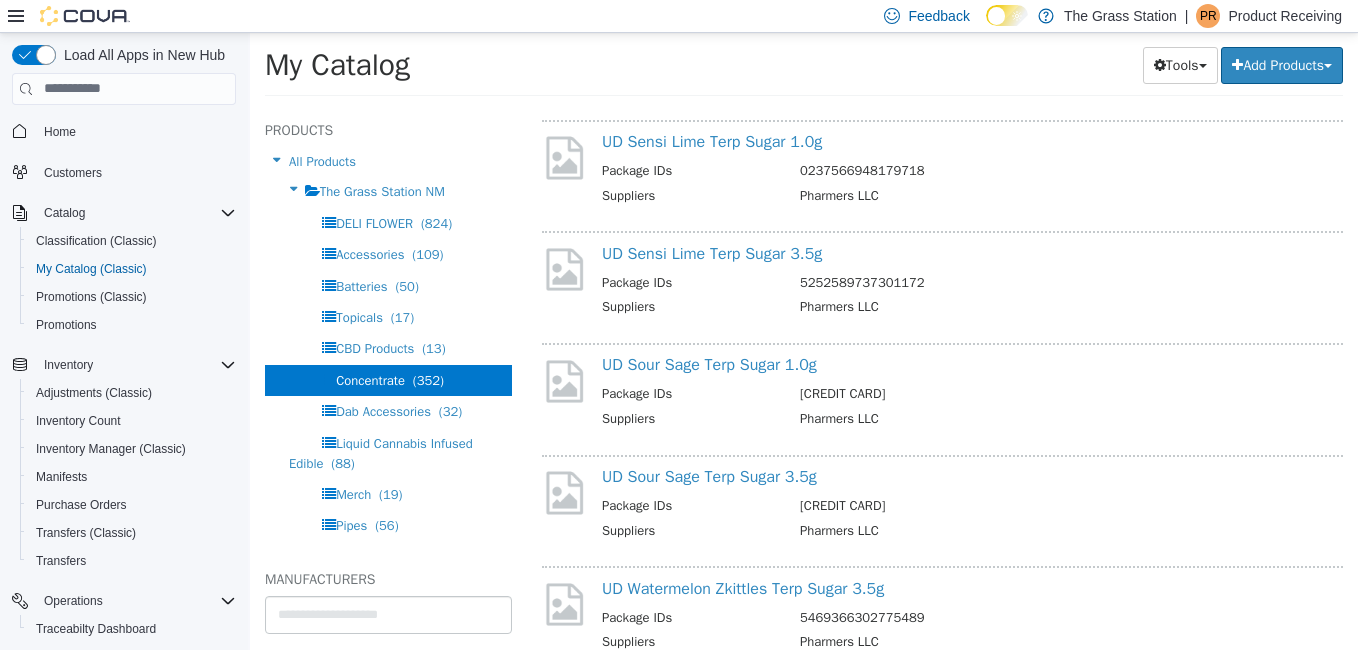 scroll, scrollTop: 3370, scrollLeft: 0, axis: vertical 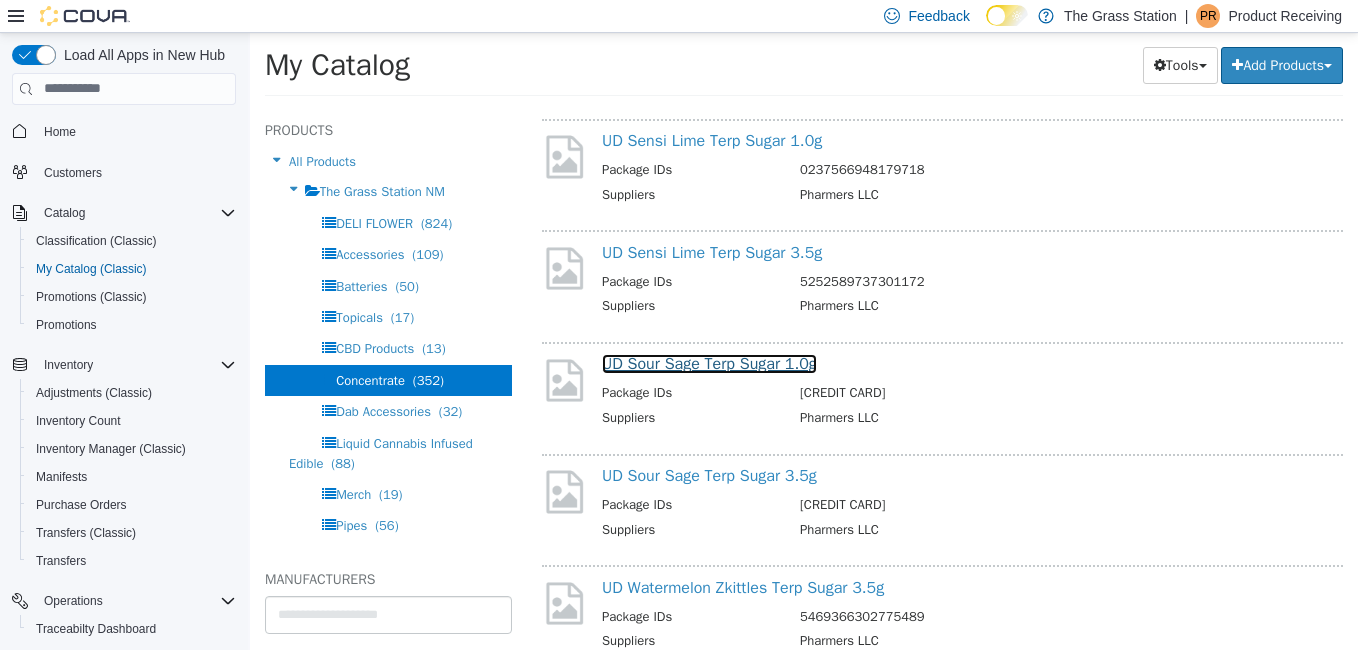 click on "UD Sour Sage Terp Sugar 1.0g" at bounding box center [709, 363] 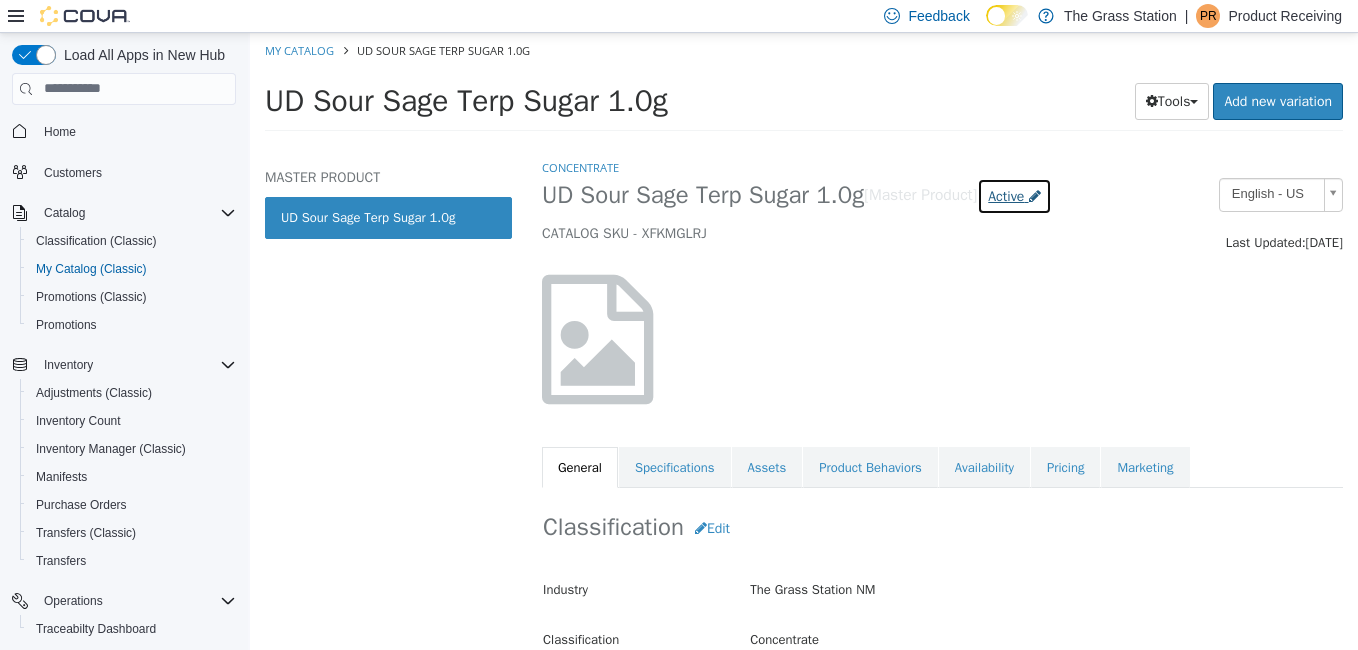 click on "Active" at bounding box center (1006, 195) 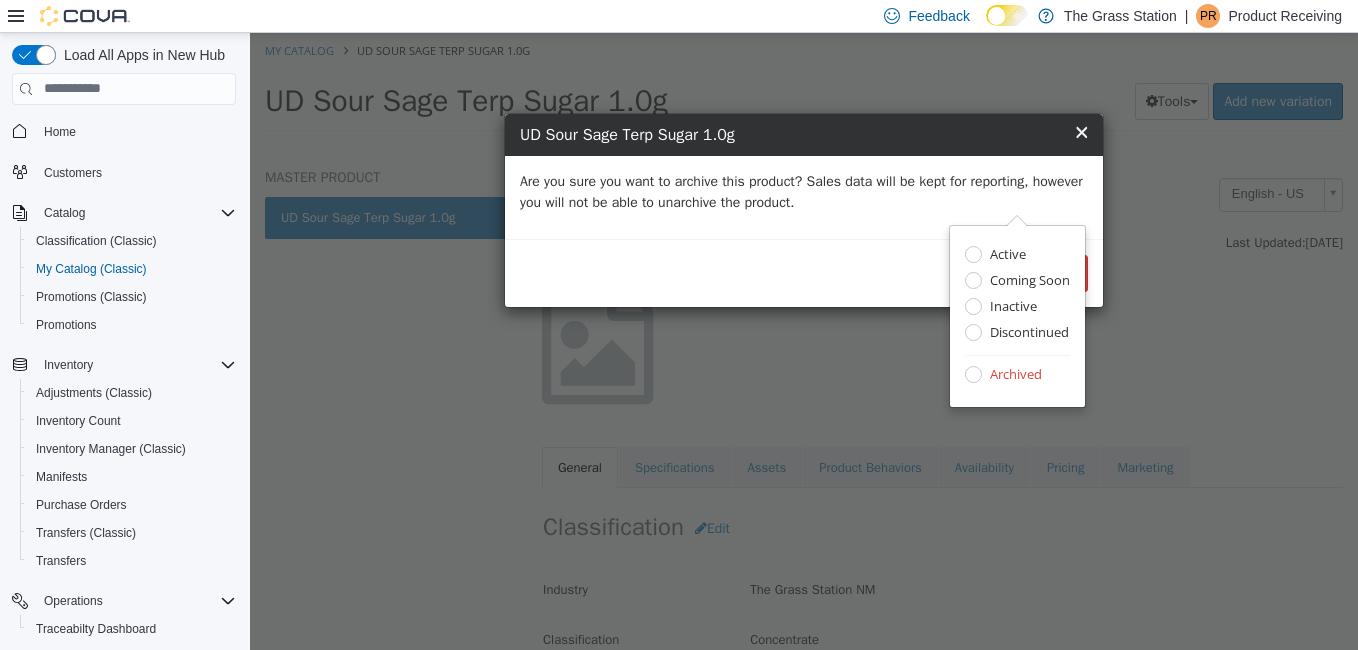 click on "Are you sure you want to archive this product? Sales data will be kept for reporting, however you will not be able to unarchive the product." at bounding box center (804, 196) 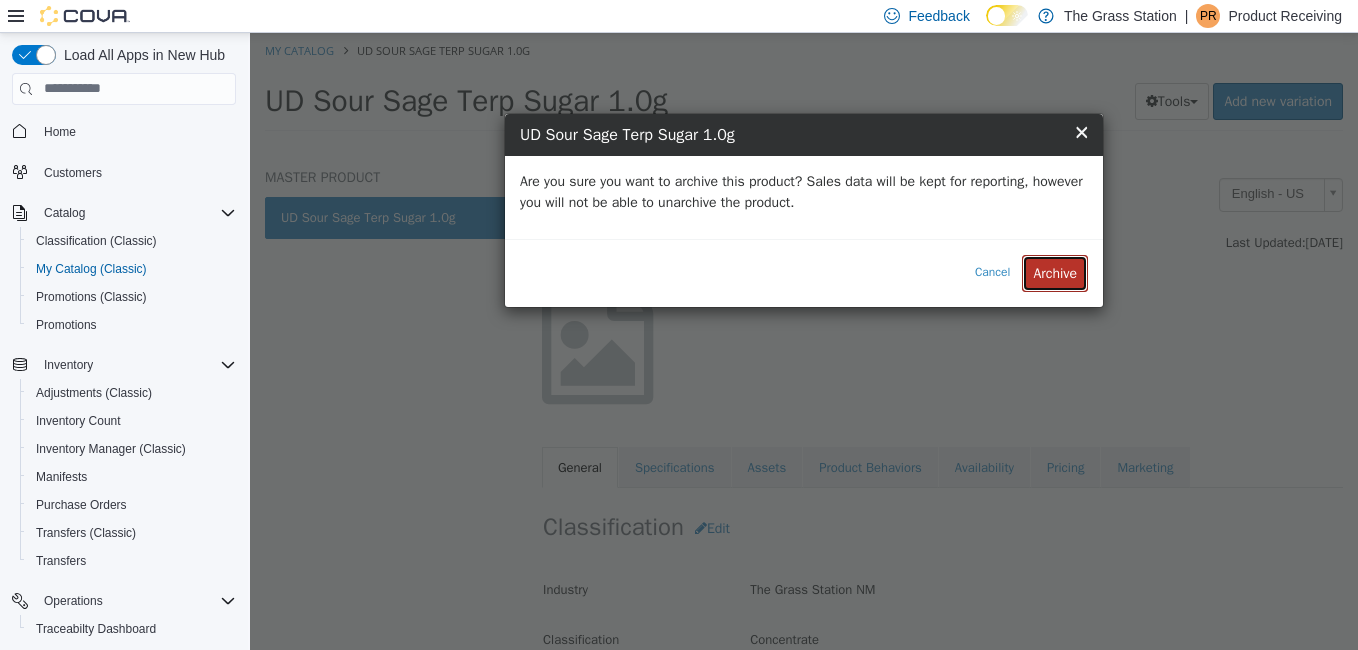 click on "Archive" at bounding box center (1055, 272) 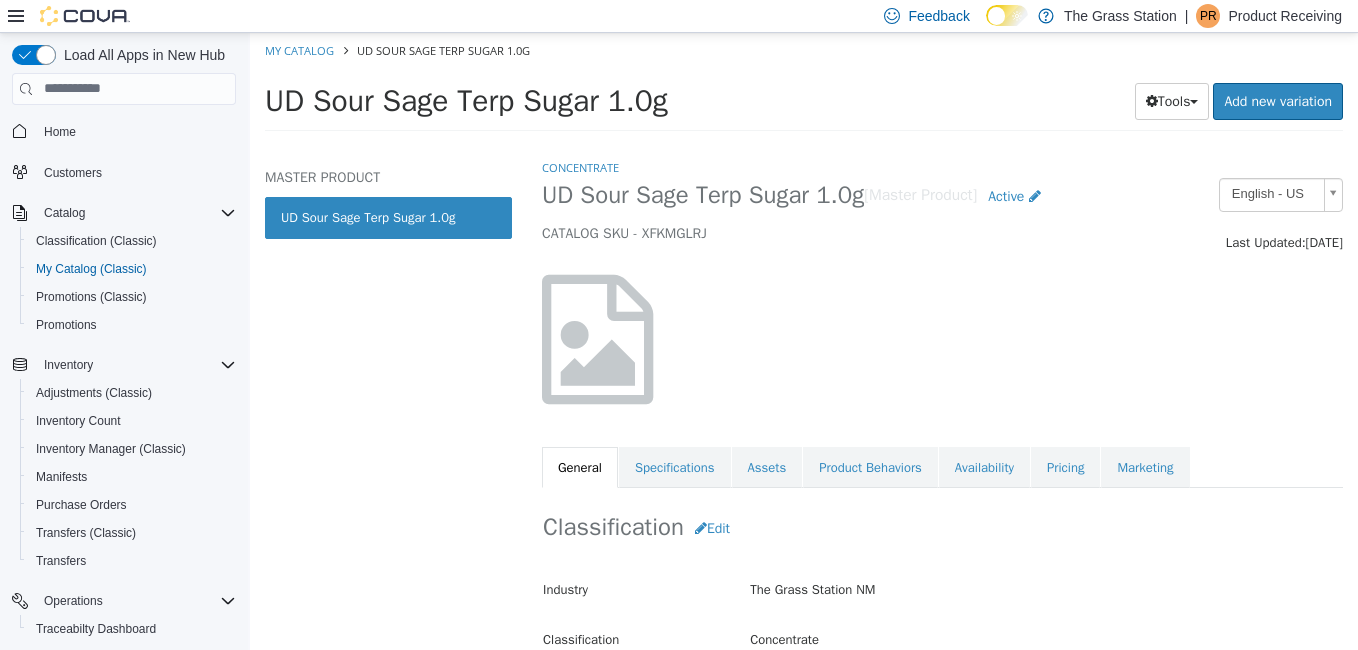 select on "**********" 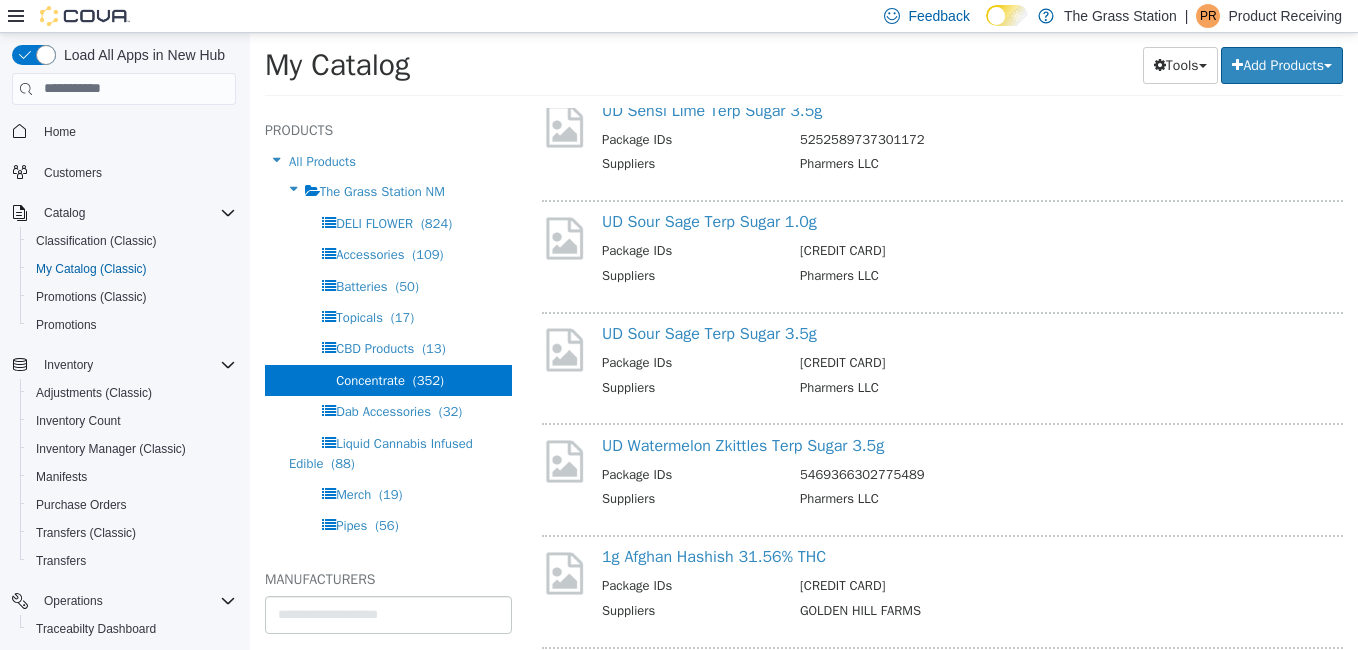 scroll, scrollTop: 3513, scrollLeft: 0, axis: vertical 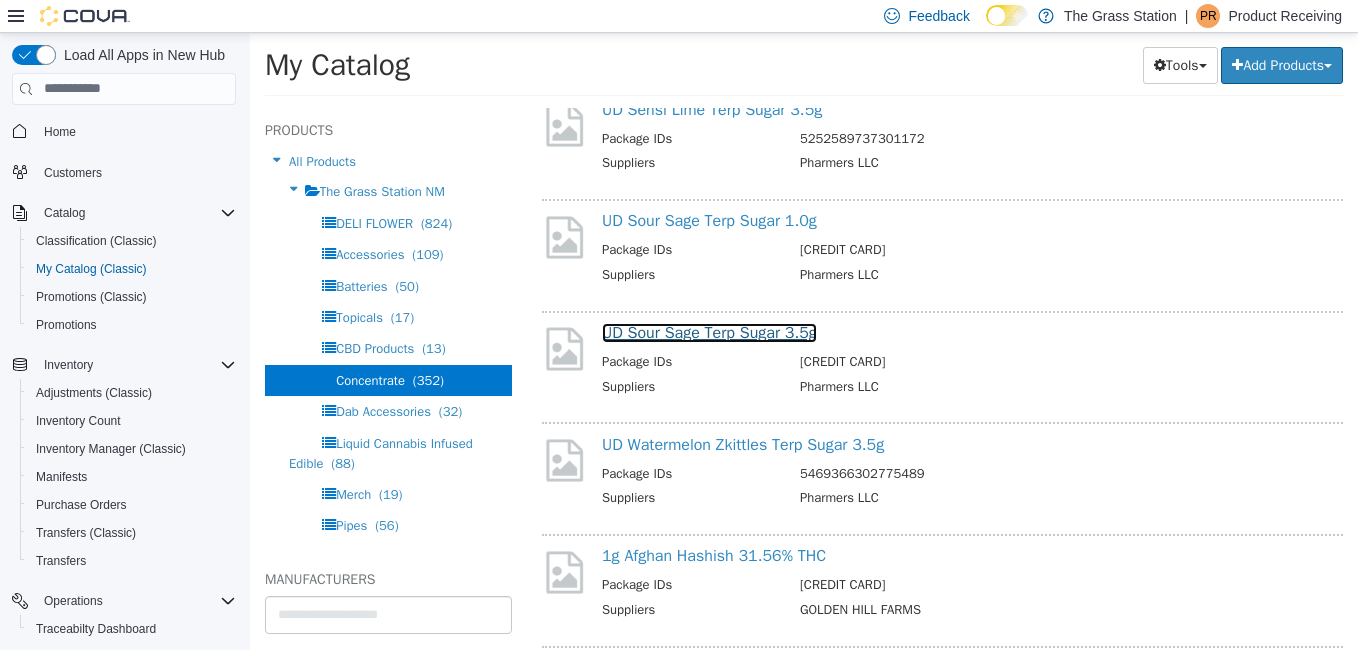 click on "UD Sour Sage Terp Sugar 3.5g" at bounding box center (709, 332) 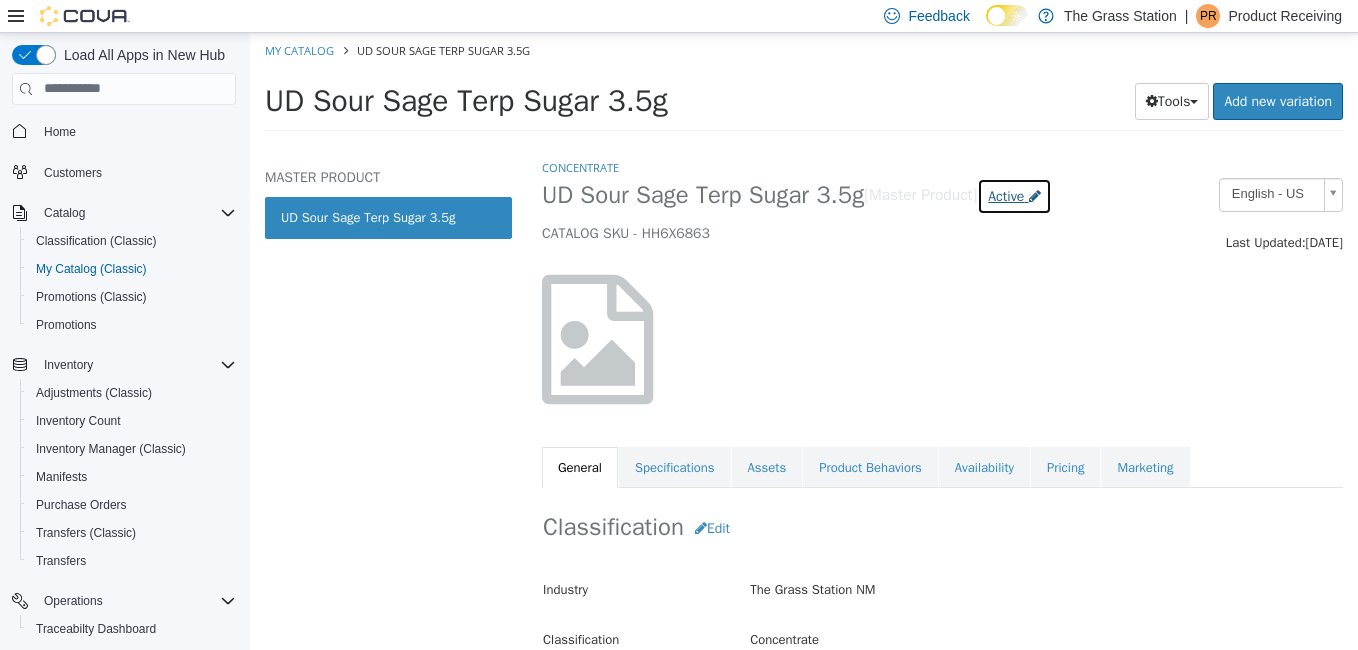 click on "Active" at bounding box center (1006, 195) 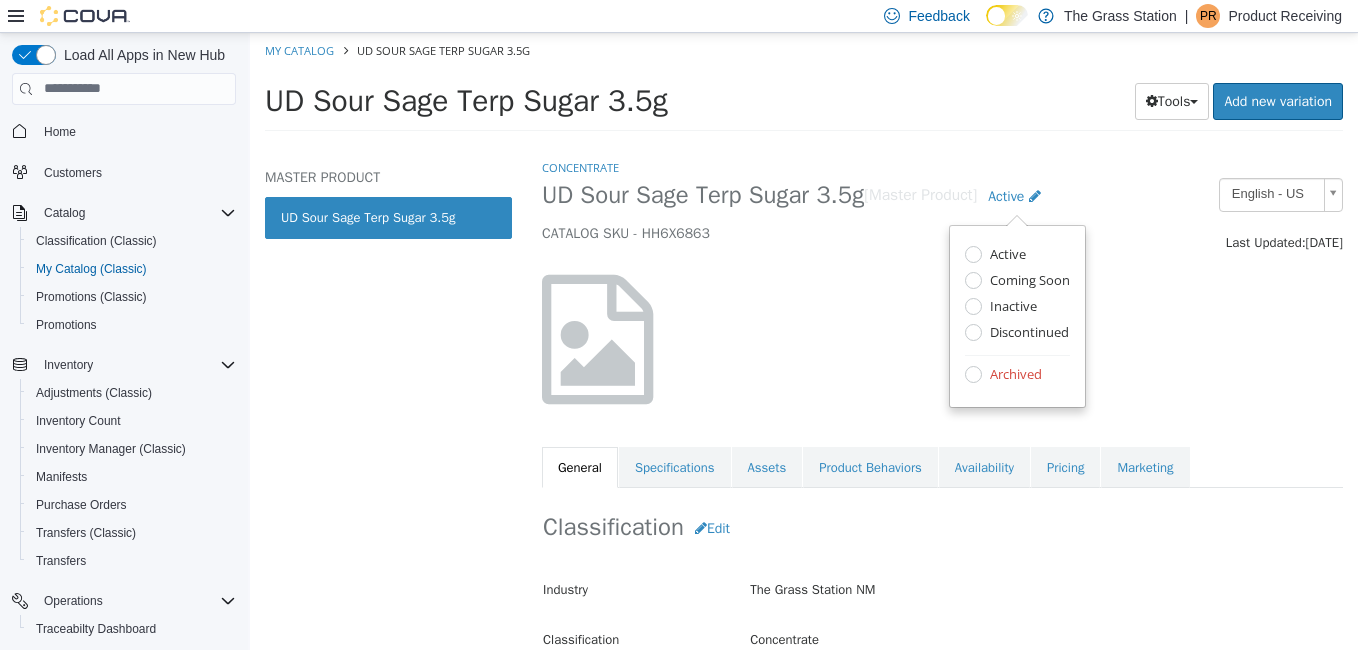 click on "Archived" at bounding box center (1013, 375) 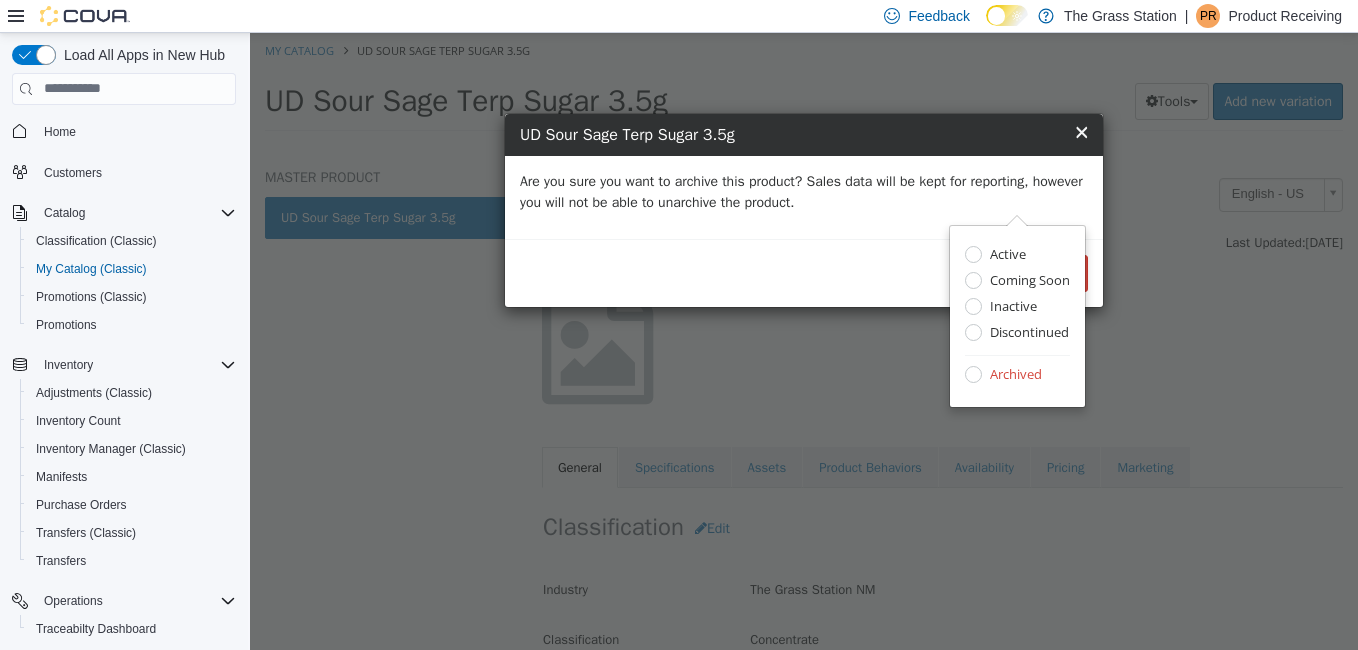 click on "Are you sure you want to archive this product? Sales data will be kept for reporting, however you will not be able to unarchive the product." at bounding box center (804, 191) 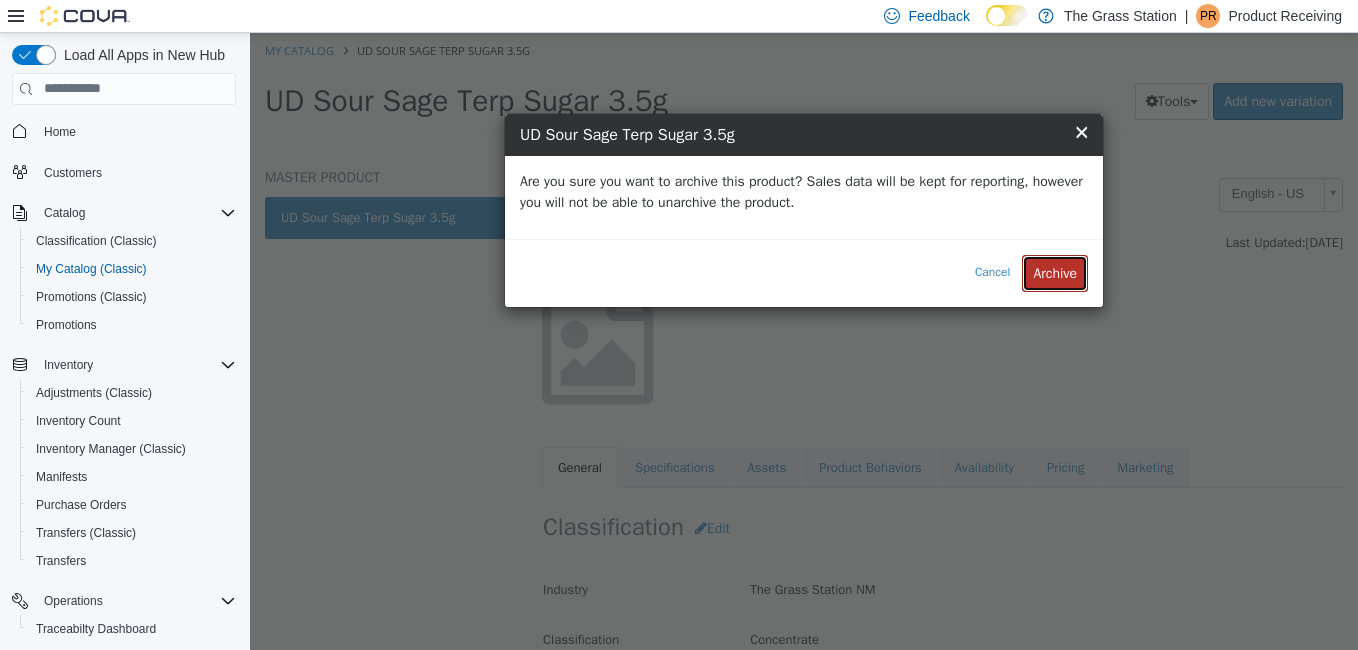click on "Archive" at bounding box center [1055, 272] 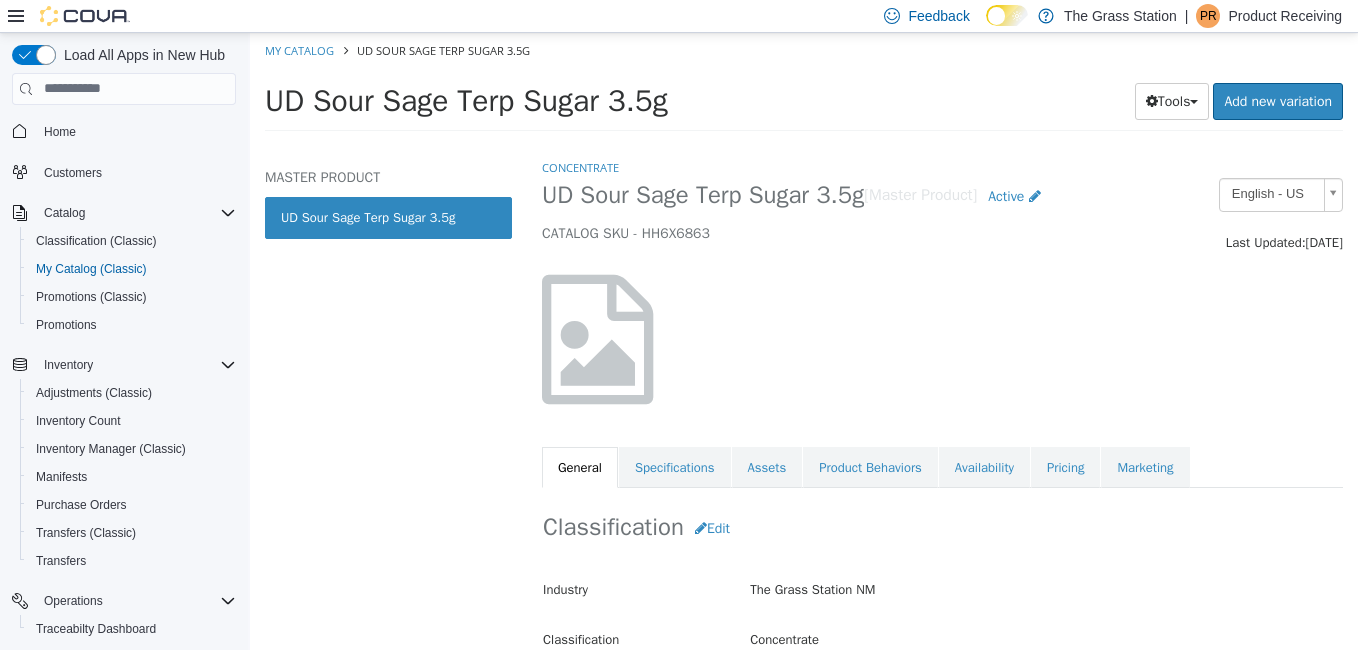 select on "**********" 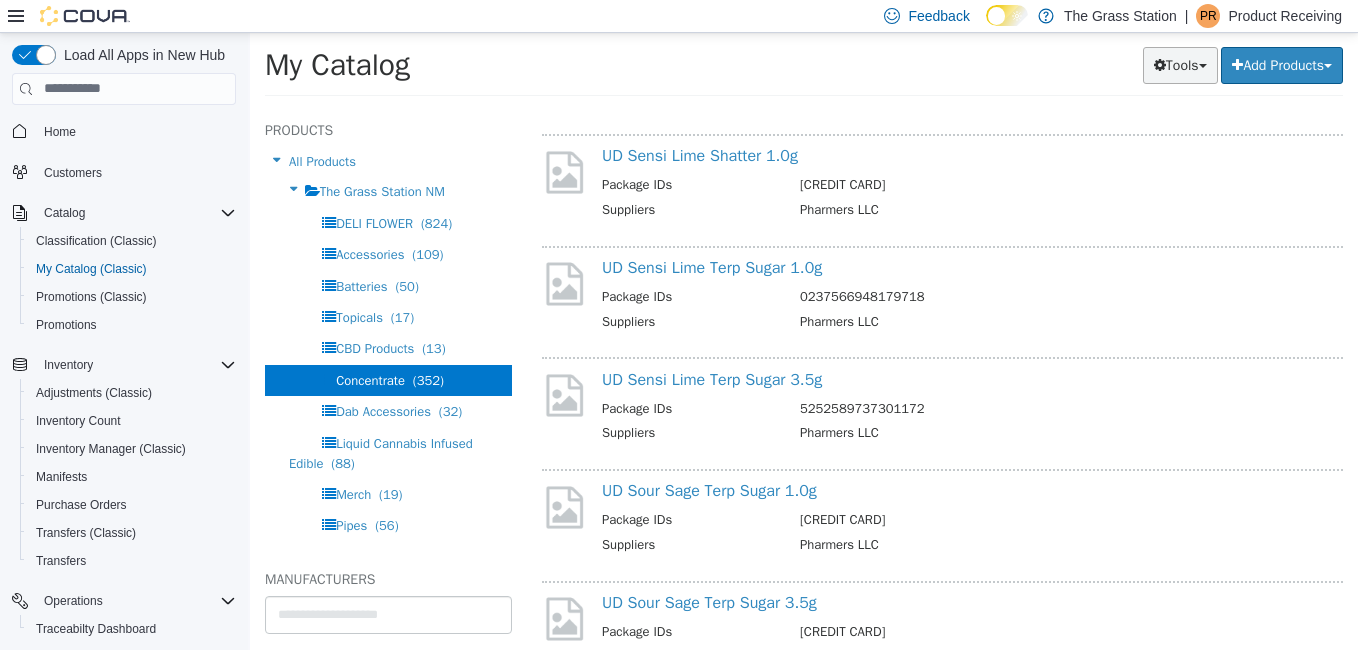 scroll, scrollTop: 3578, scrollLeft: 0, axis: vertical 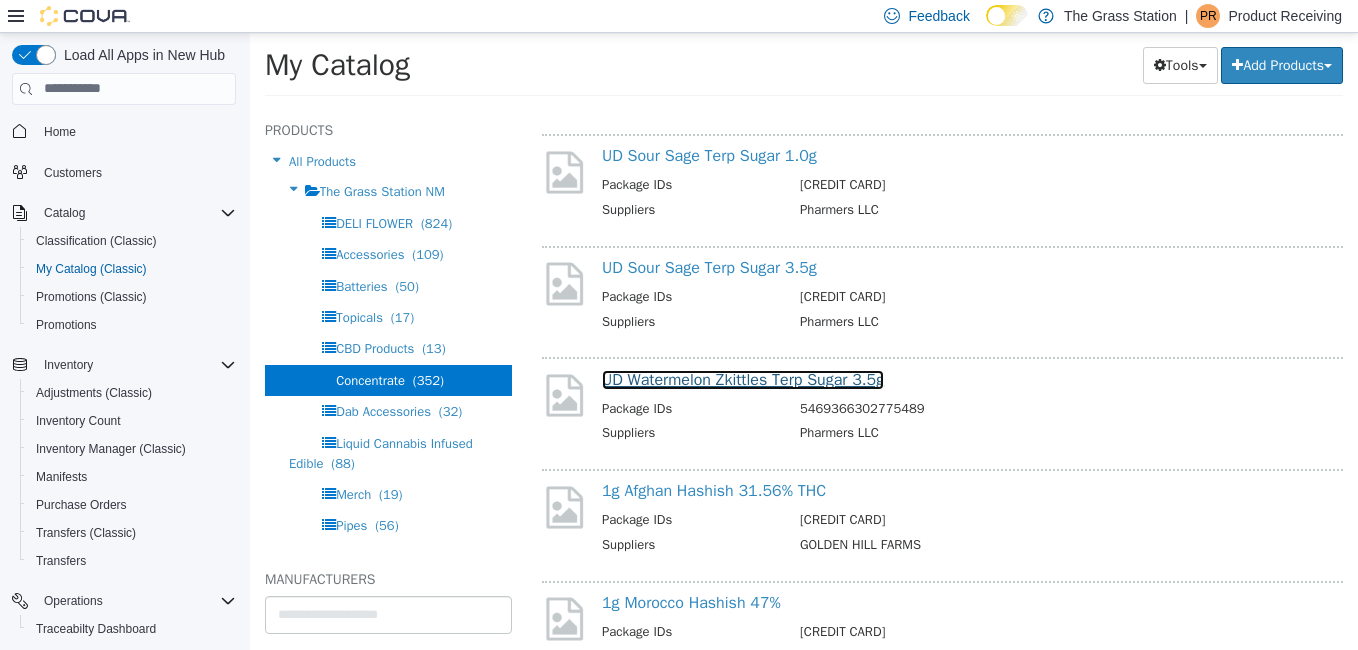 click on "UD Watermelon Zkittles Terp Sugar 3.5g" at bounding box center [743, 379] 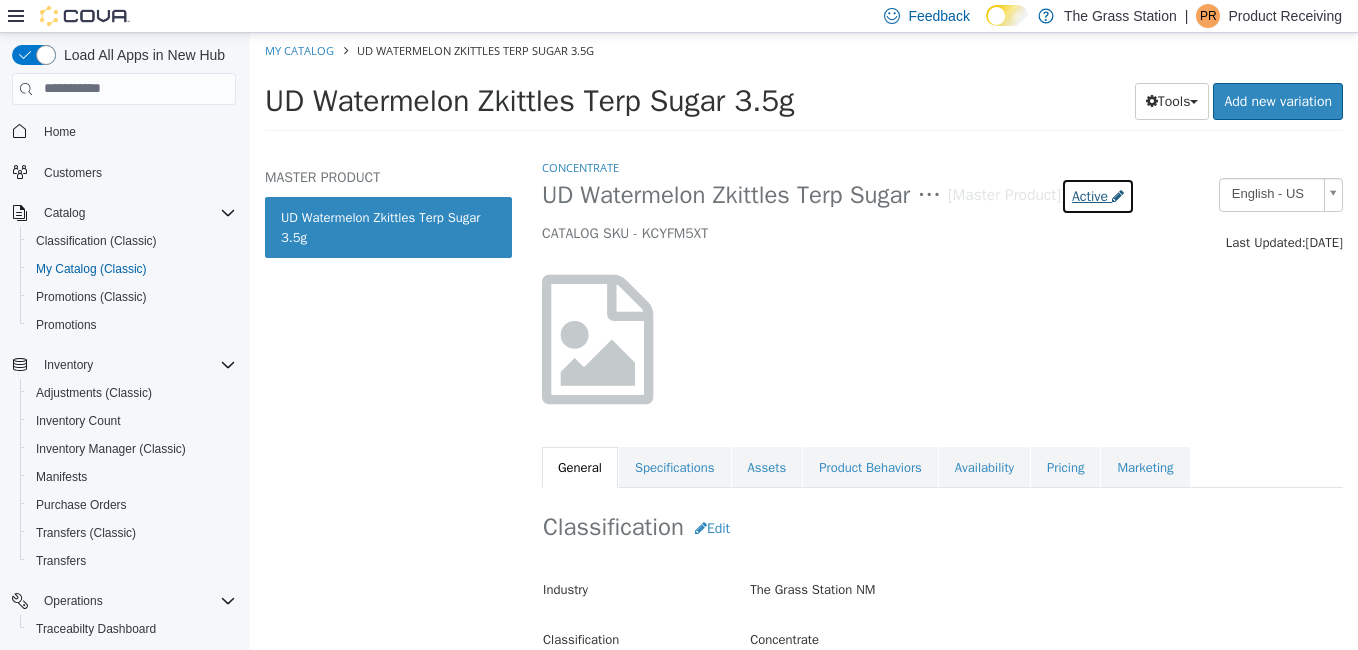 click on "Active" at bounding box center (1090, 195) 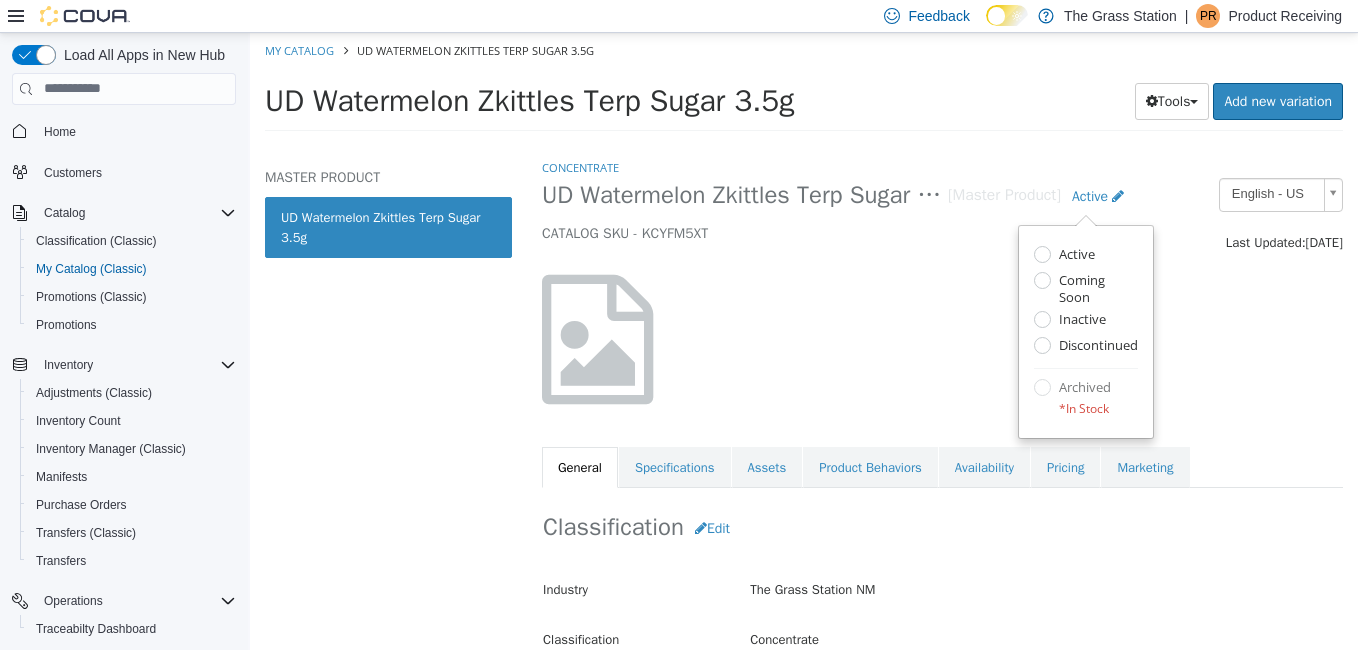 click at bounding box center [942, 338] 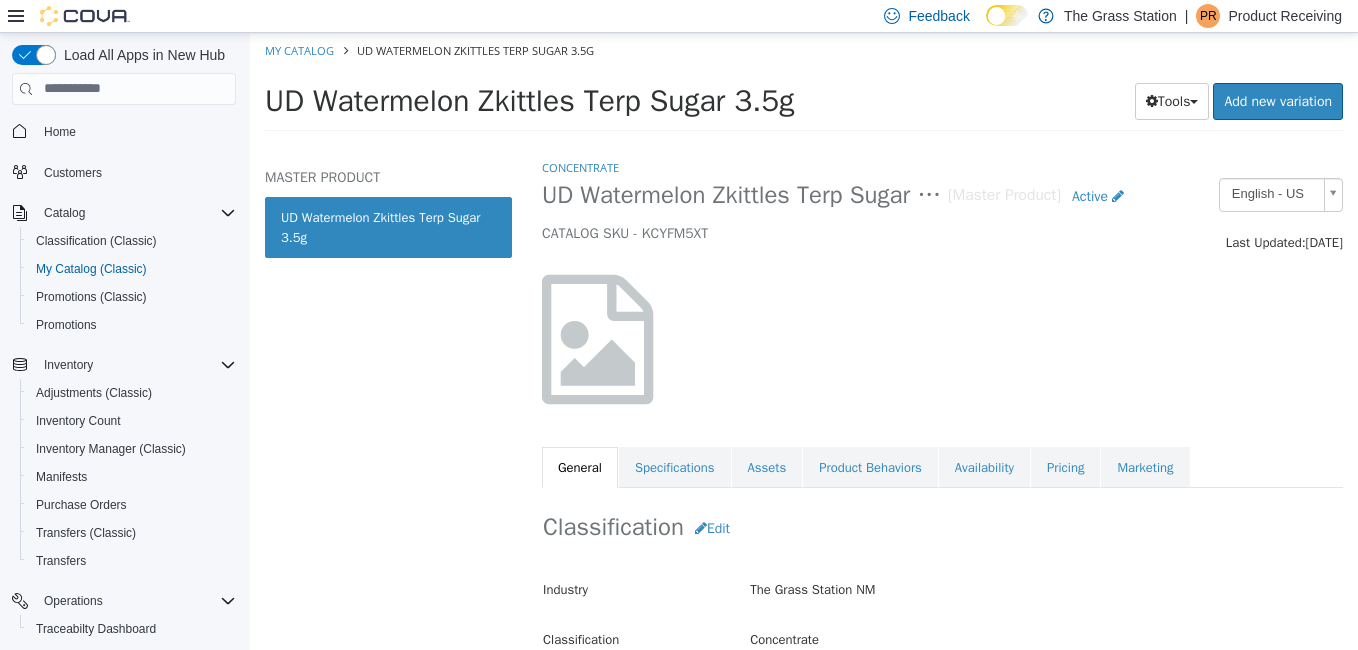 select on "**********" 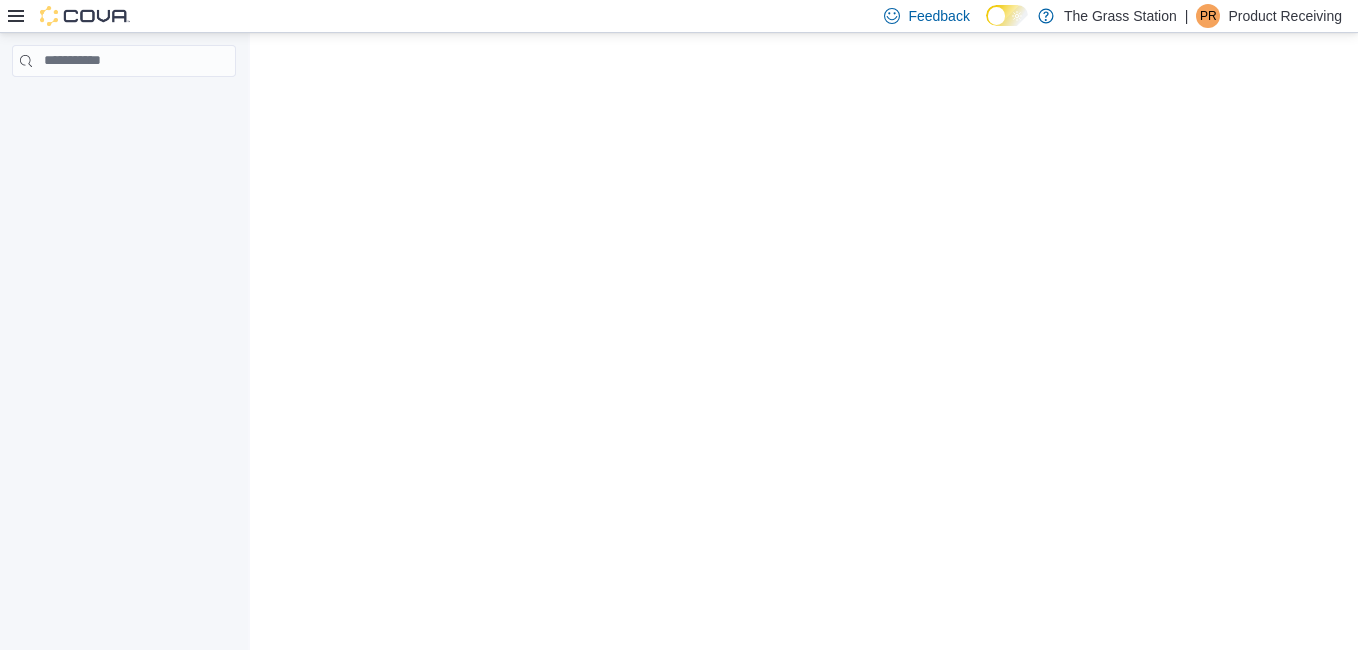 scroll, scrollTop: 0, scrollLeft: 0, axis: both 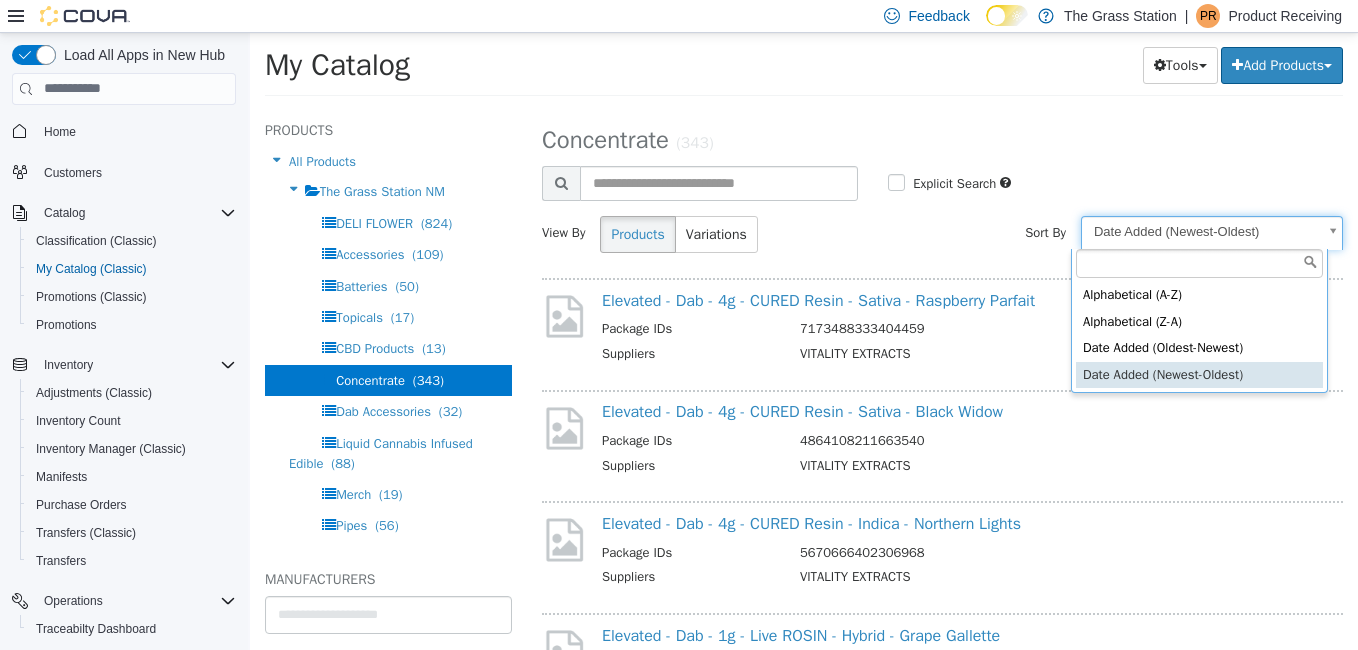 click on "**********" at bounding box center [804, 70] 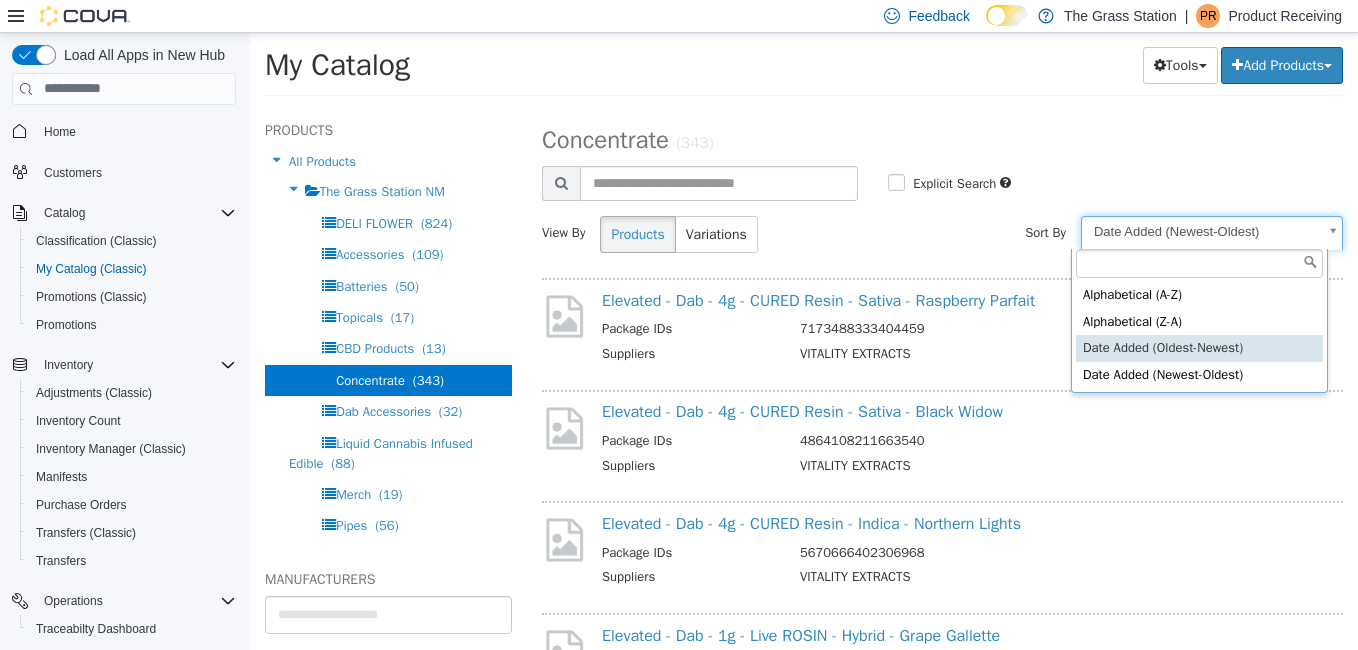select on "**********" 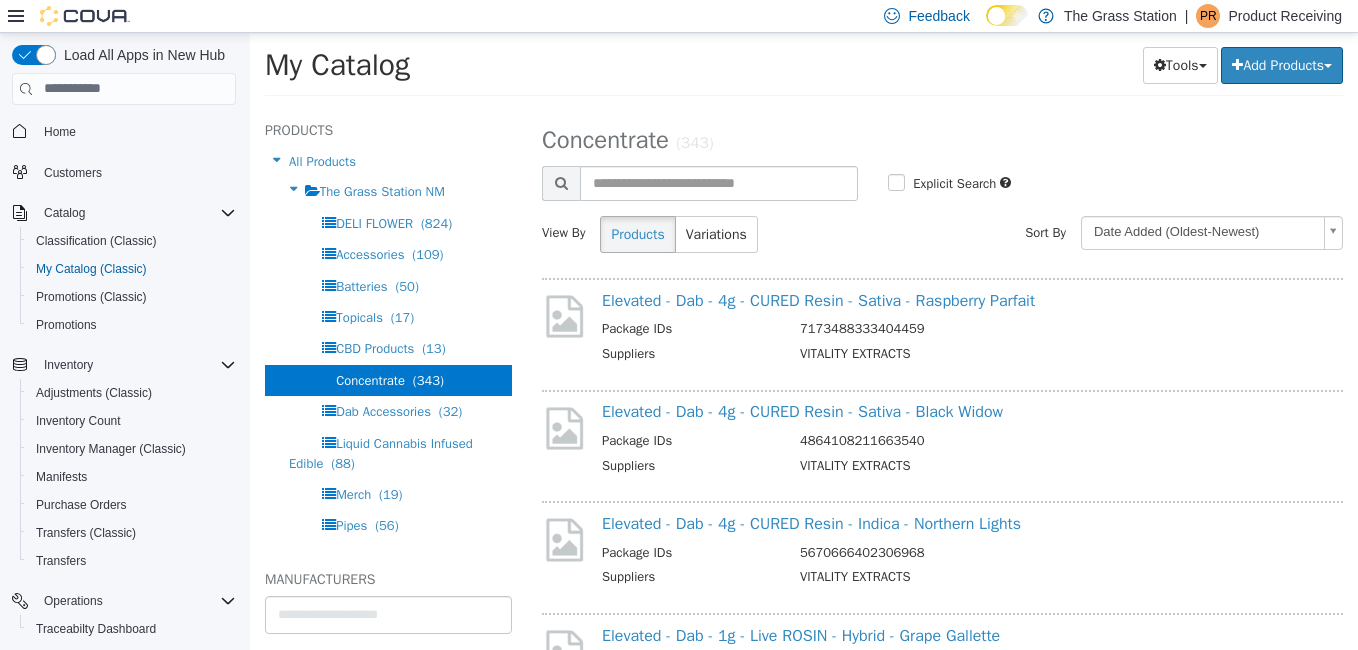 select on "**********" 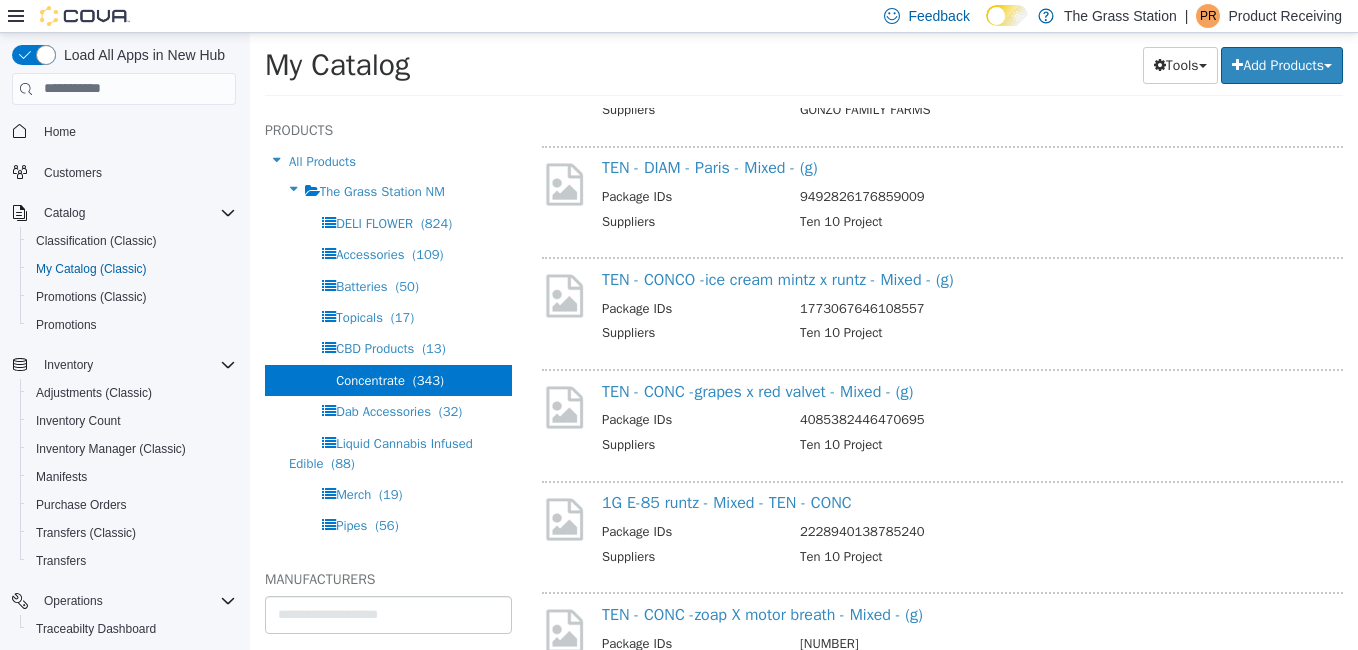 scroll, scrollTop: 2039, scrollLeft: 0, axis: vertical 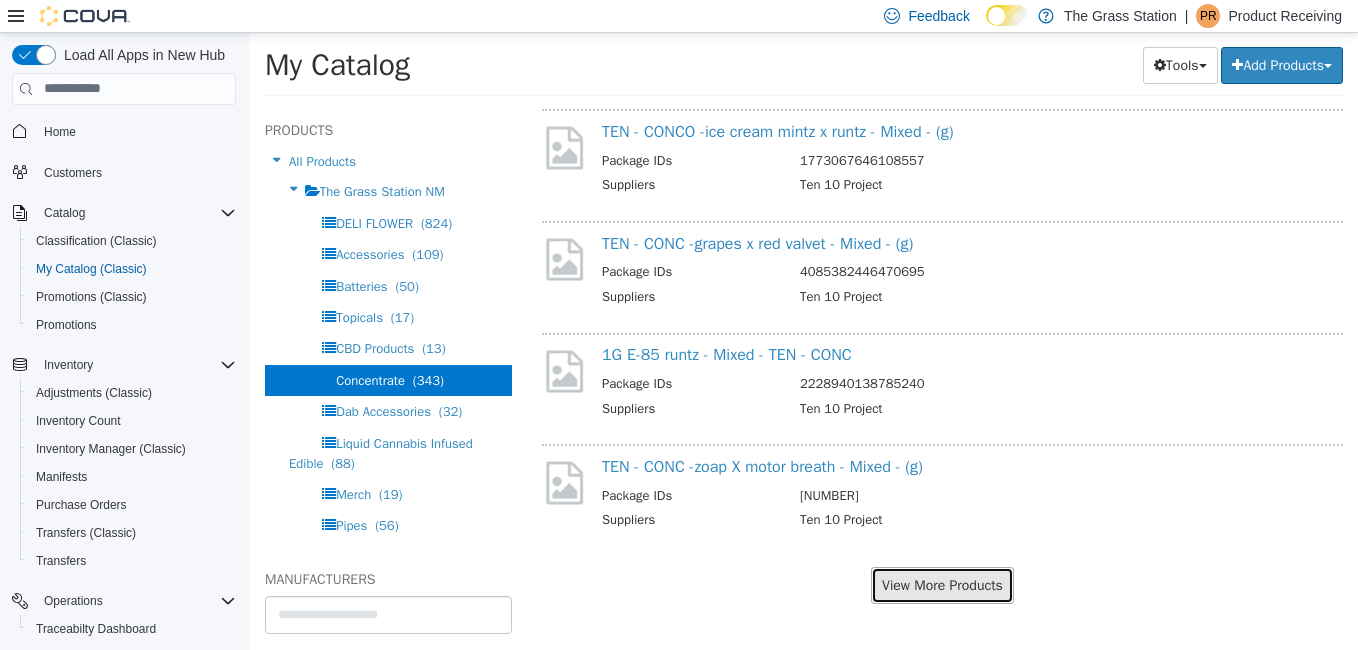 click on "View More Products" at bounding box center (942, 584) 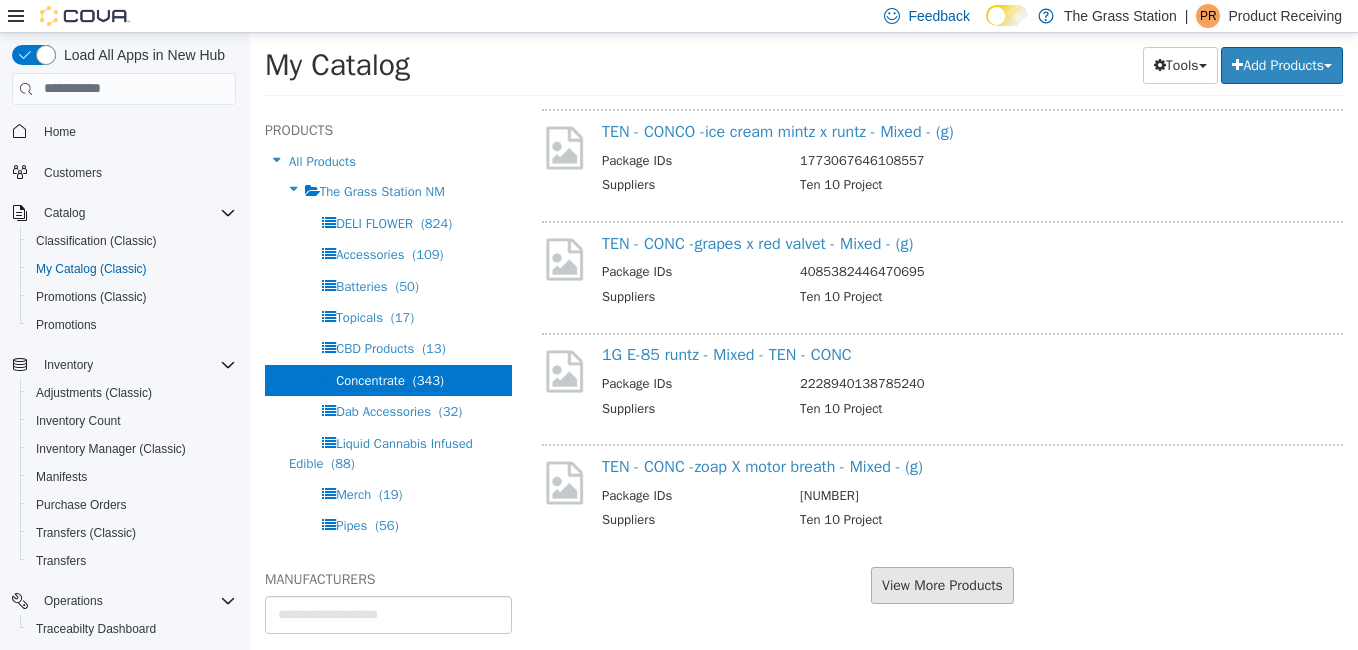 scroll, scrollTop: 1987, scrollLeft: 0, axis: vertical 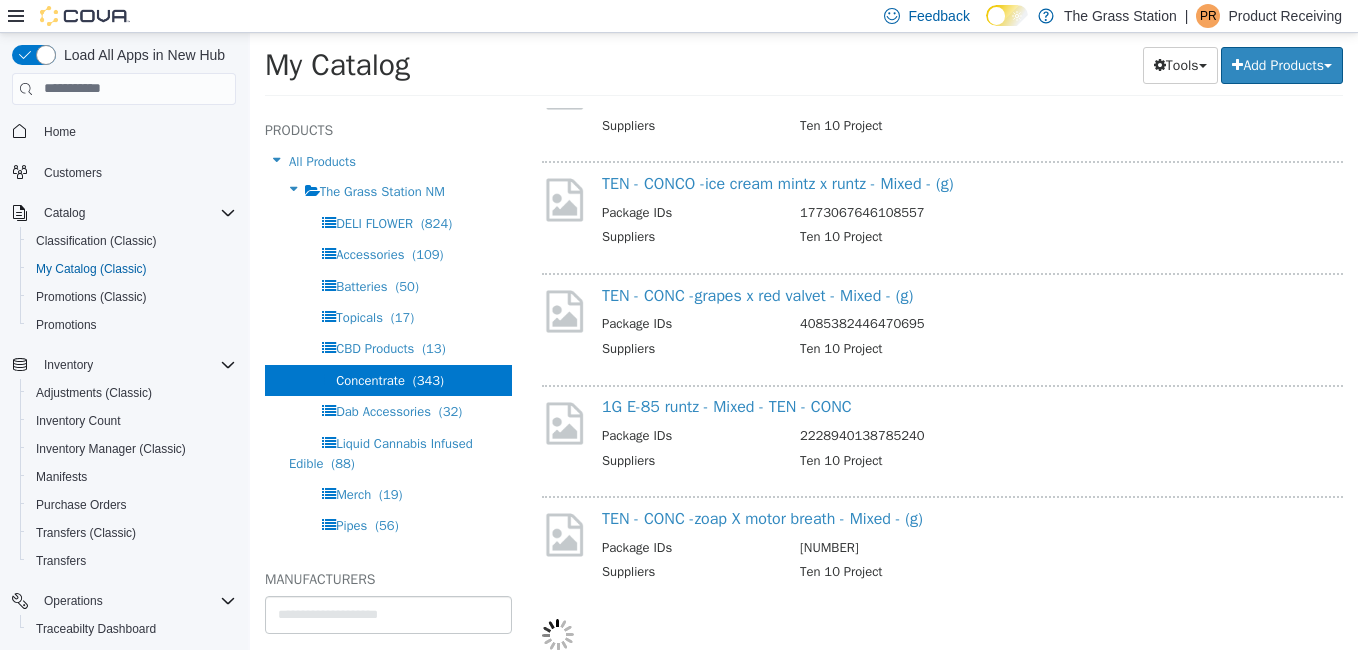 select on "**********" 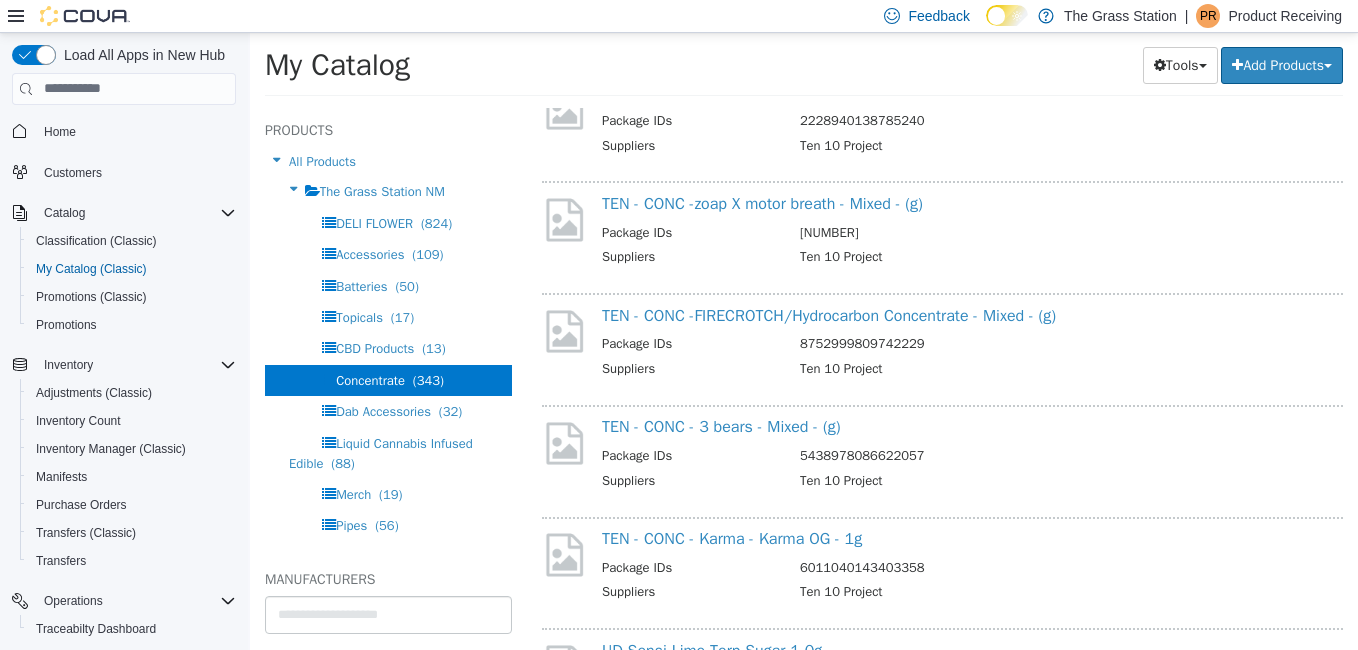 scroll, scrollTop: 2290, scrollLeft: 0, axis: vertical 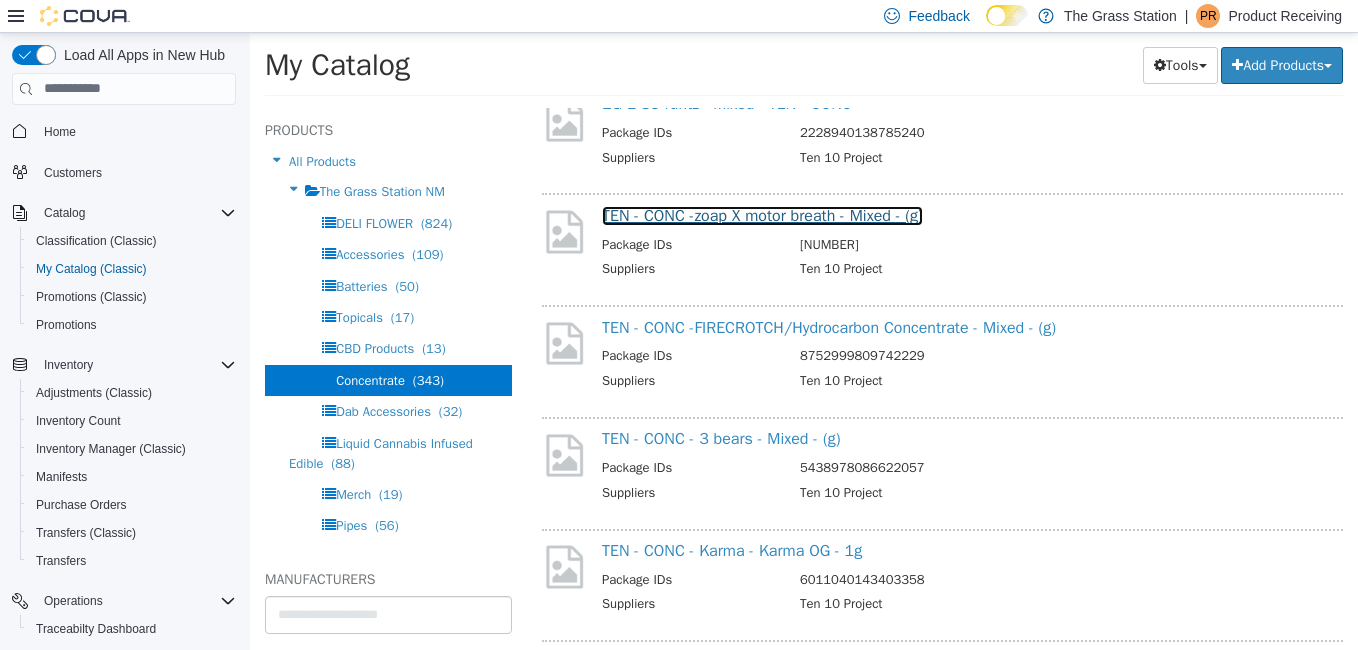 click on "TEN - CONC -zoap X motor breath - Mixed - (g)" at bounding box center [762, 215] 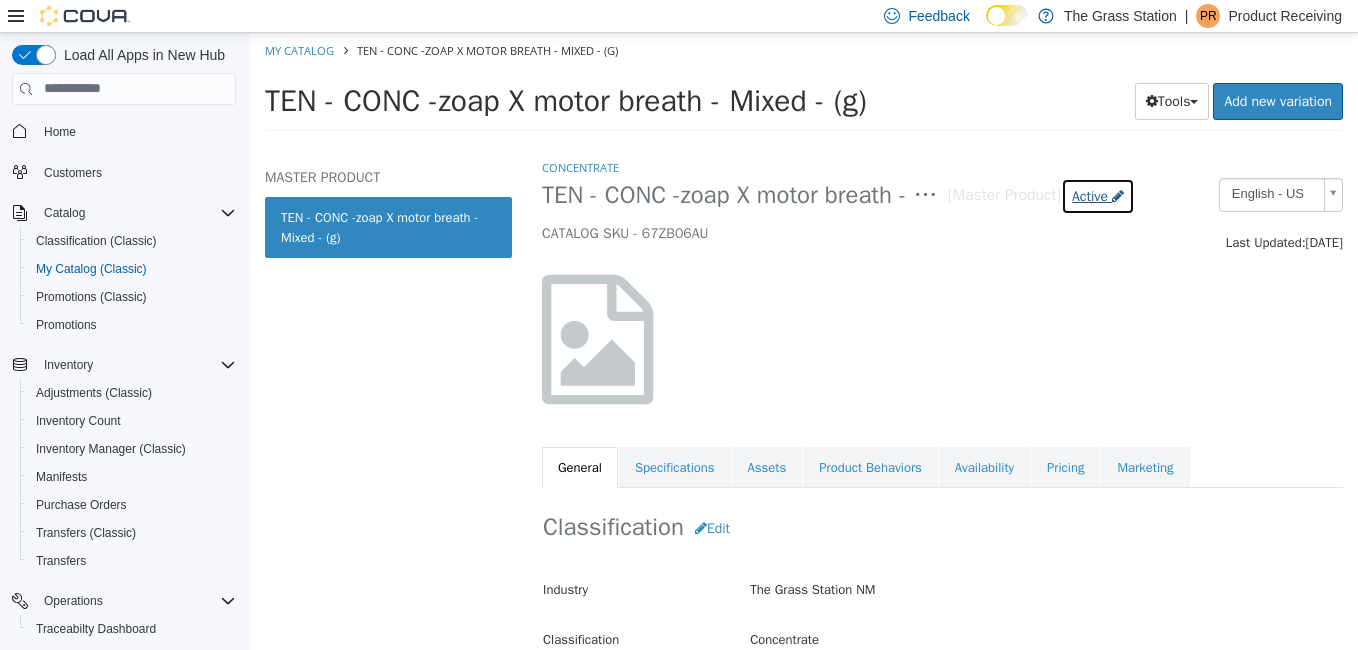 click on "Active" at bounding box center (1090, 195) 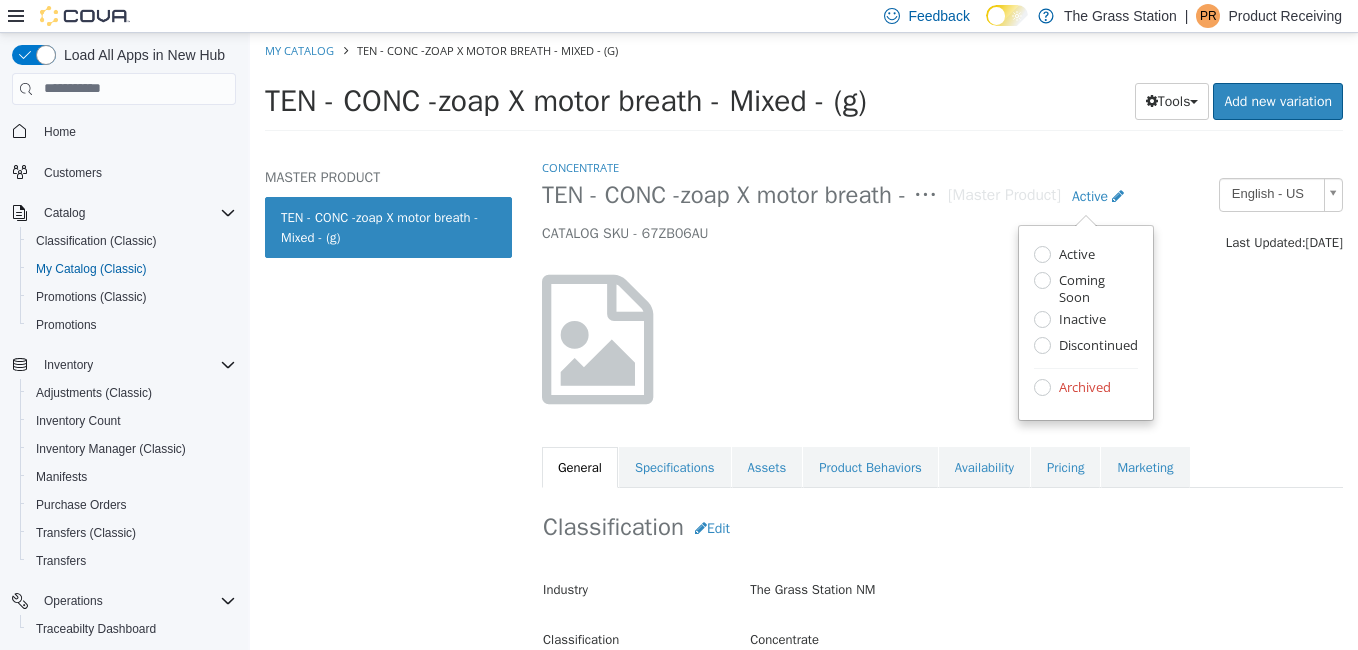 click on "Archived" at bounding box center [1082, 388] 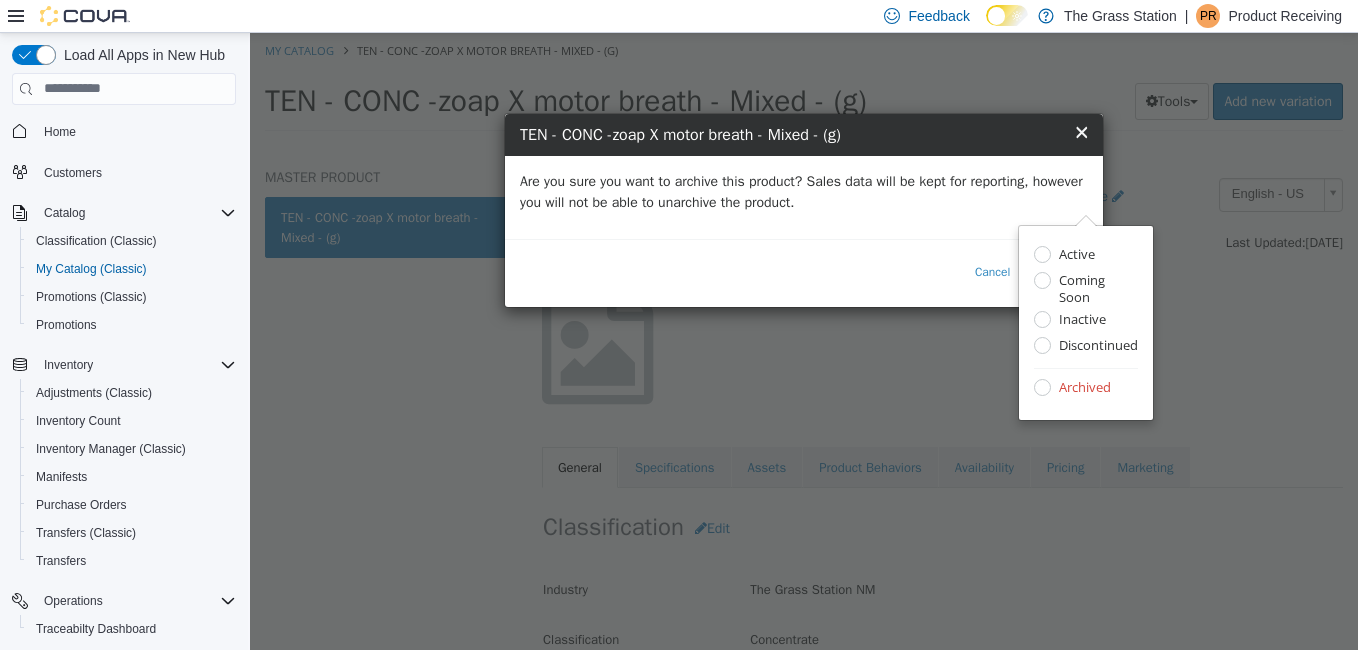 click on "Are you sure you want to archive this product? Sales data will be kept for reporting, however you will not be able to unarchive the product." at bounding box center [804, 191] 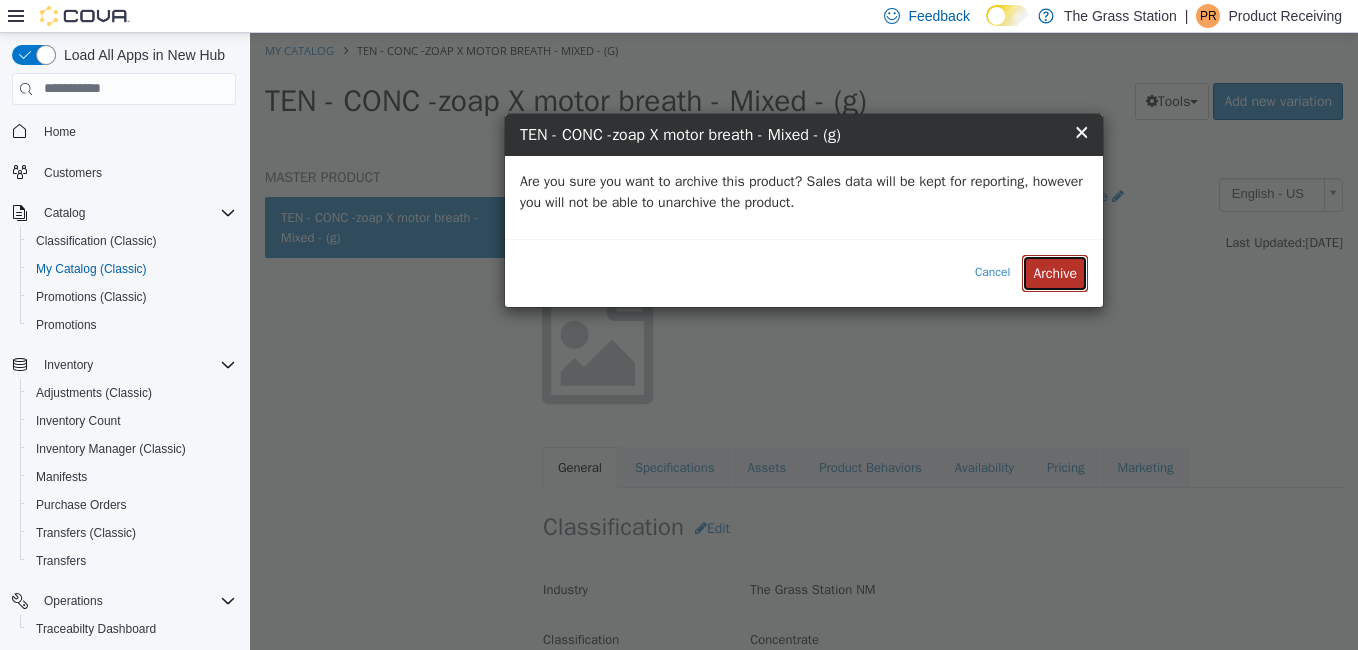 click on "Archive" at bounding box center [1055, 272] 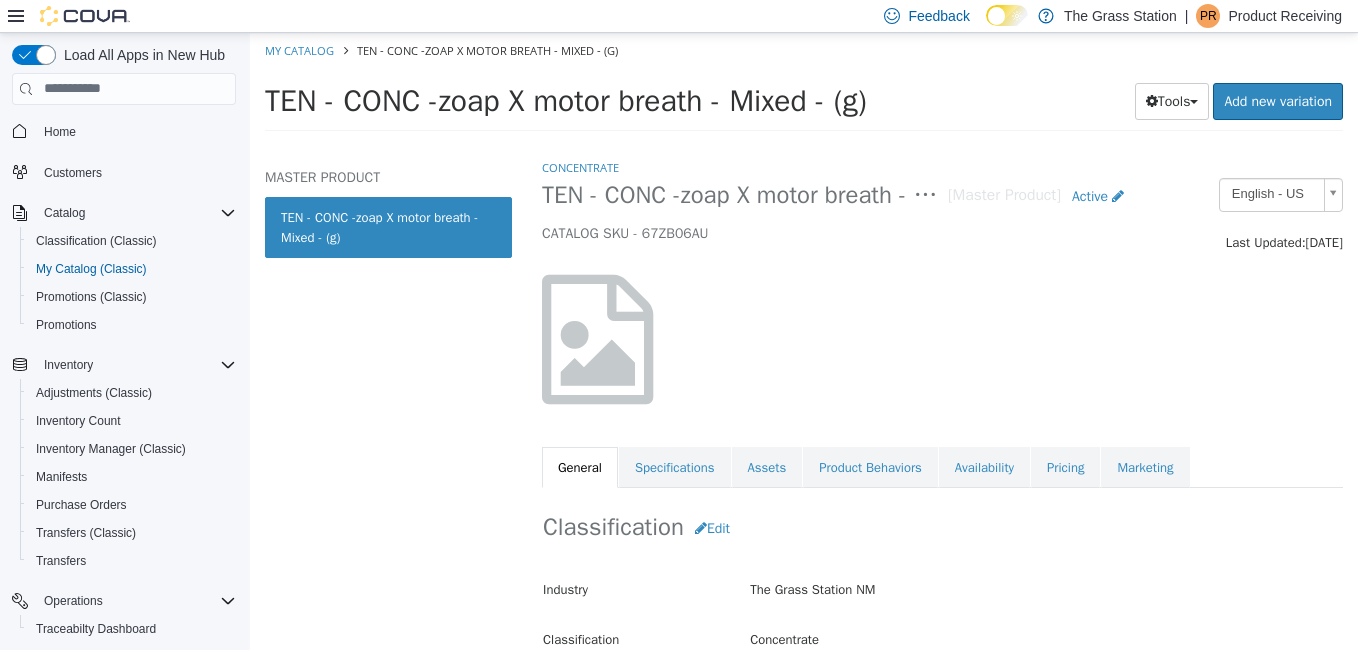 select on "**********" 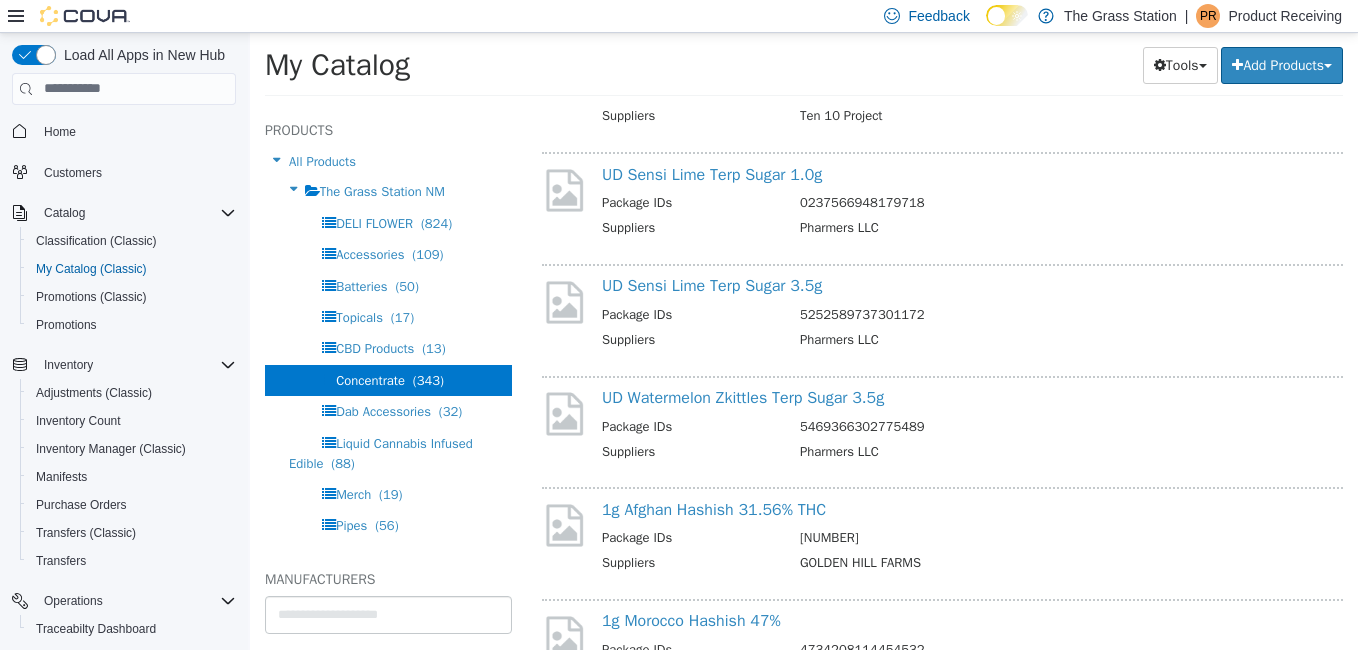 scroll, scrollTop: 2803, scrollLeft: 0, axis: vertical 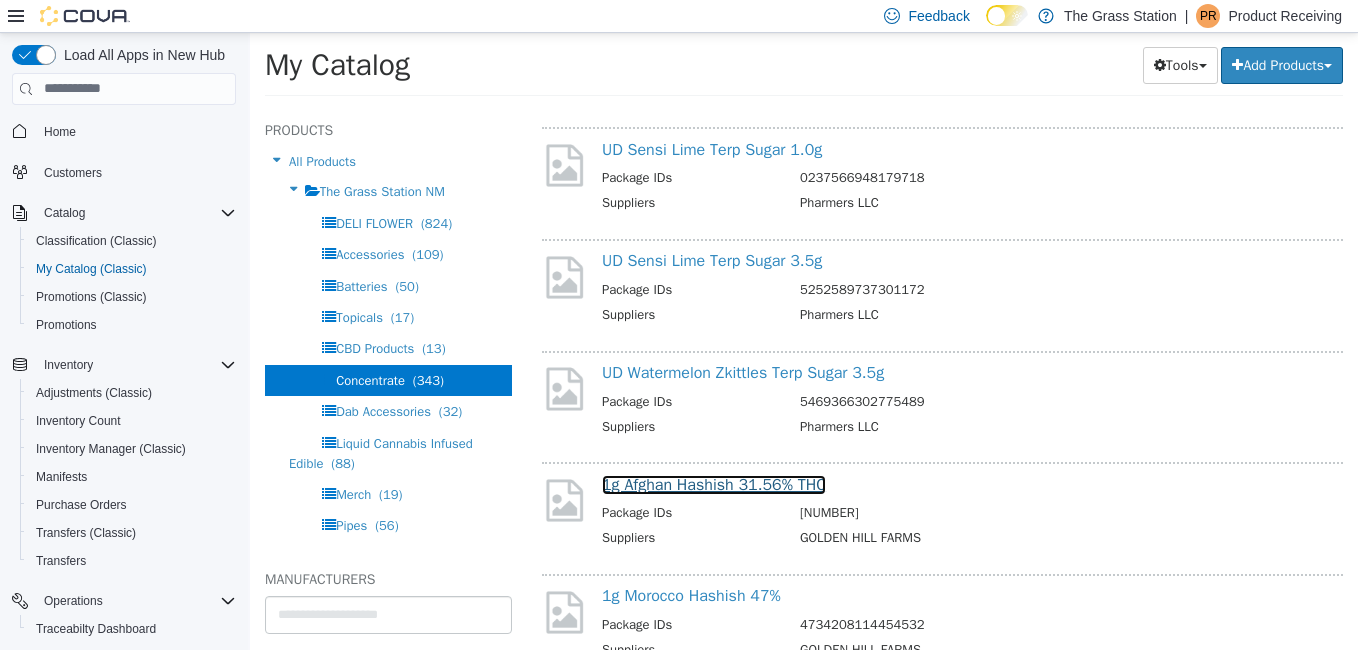 click on "1g Afghan Hashish 31.56% THC" at bounding box center (714, 484) 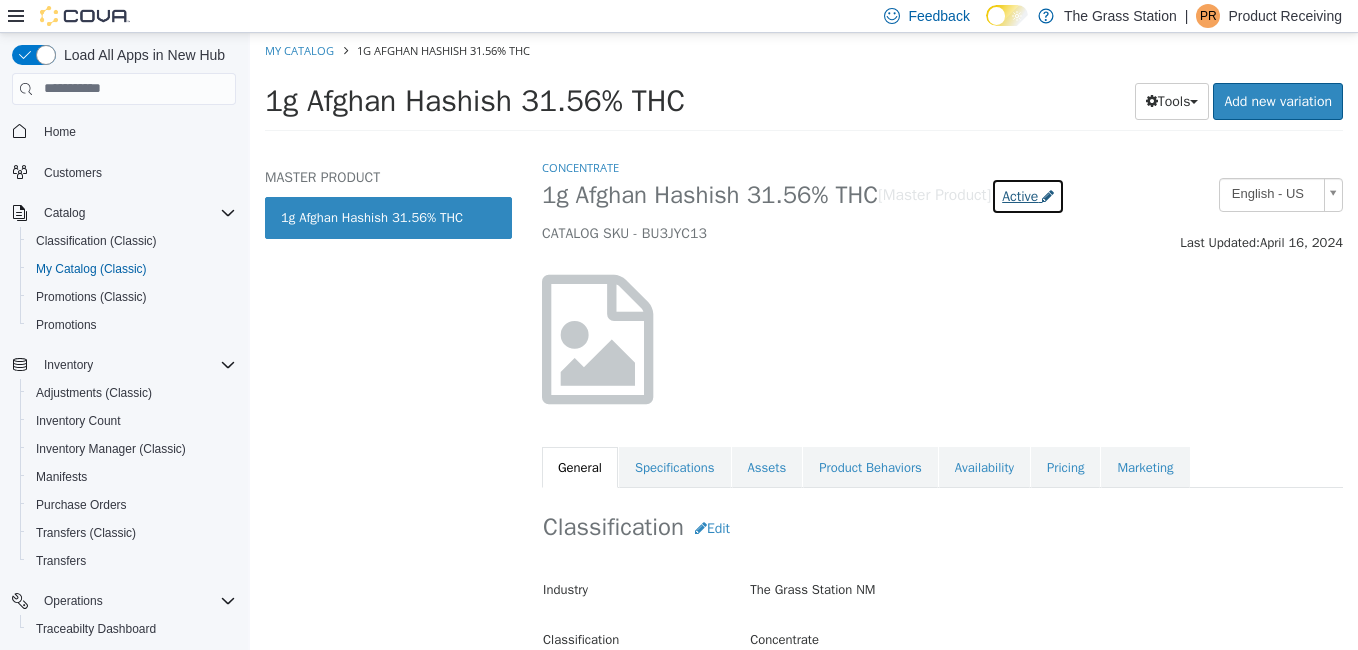 click on "Active" at bounding box center [1020, 195] 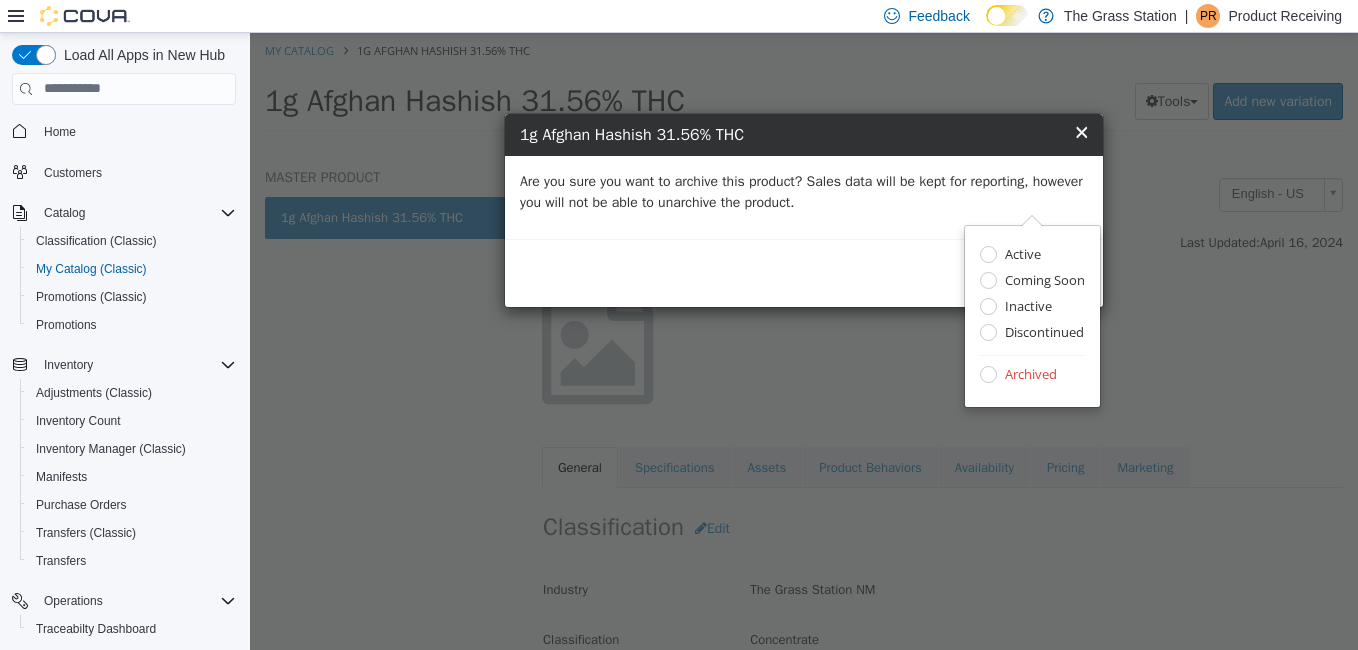 click on "Are you sure you want to archive this product? Sales data will be kept for reporting, however you will not be able to unarchive the product." at bounding box center (804, 191) 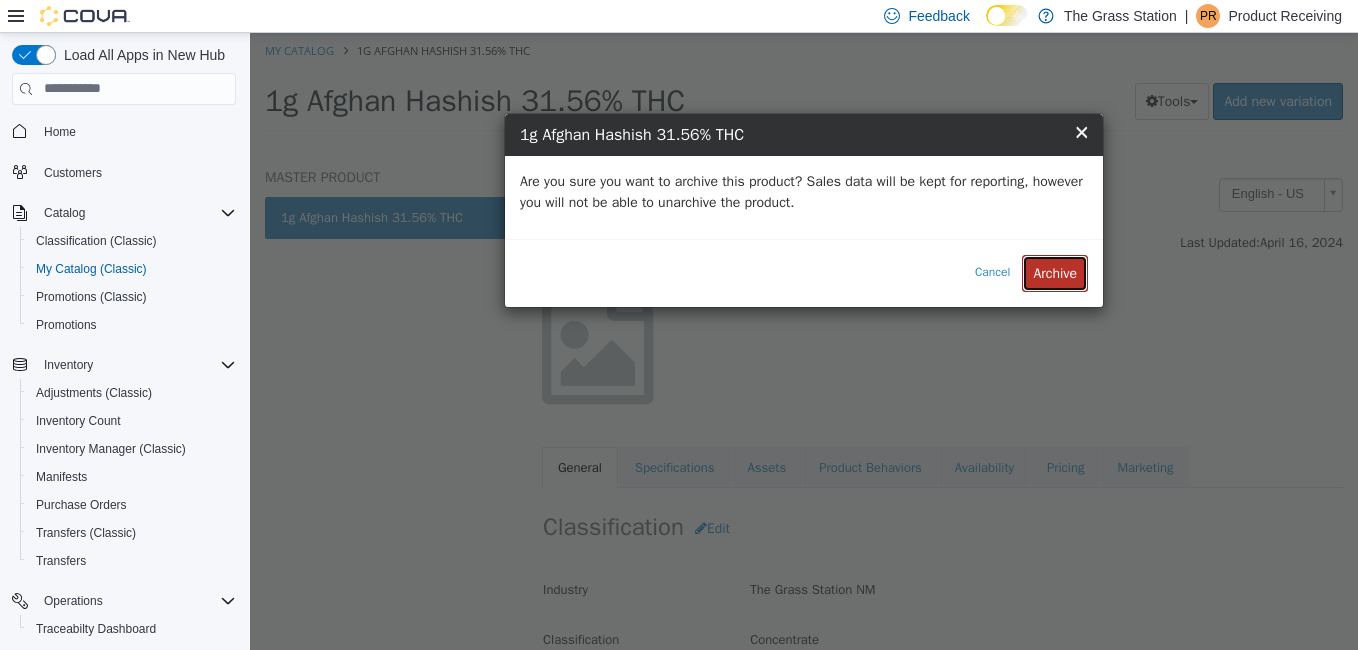 click on "Archive" at bounding box center (1055, 272) 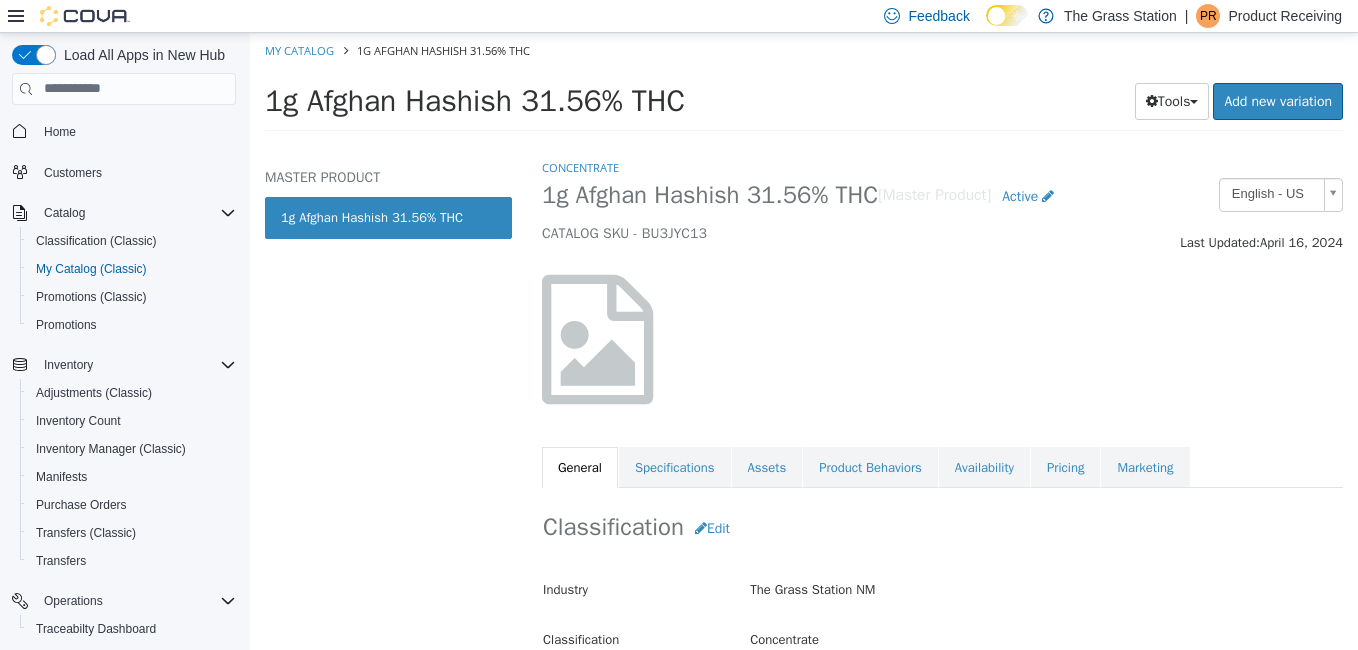 select on "**********" 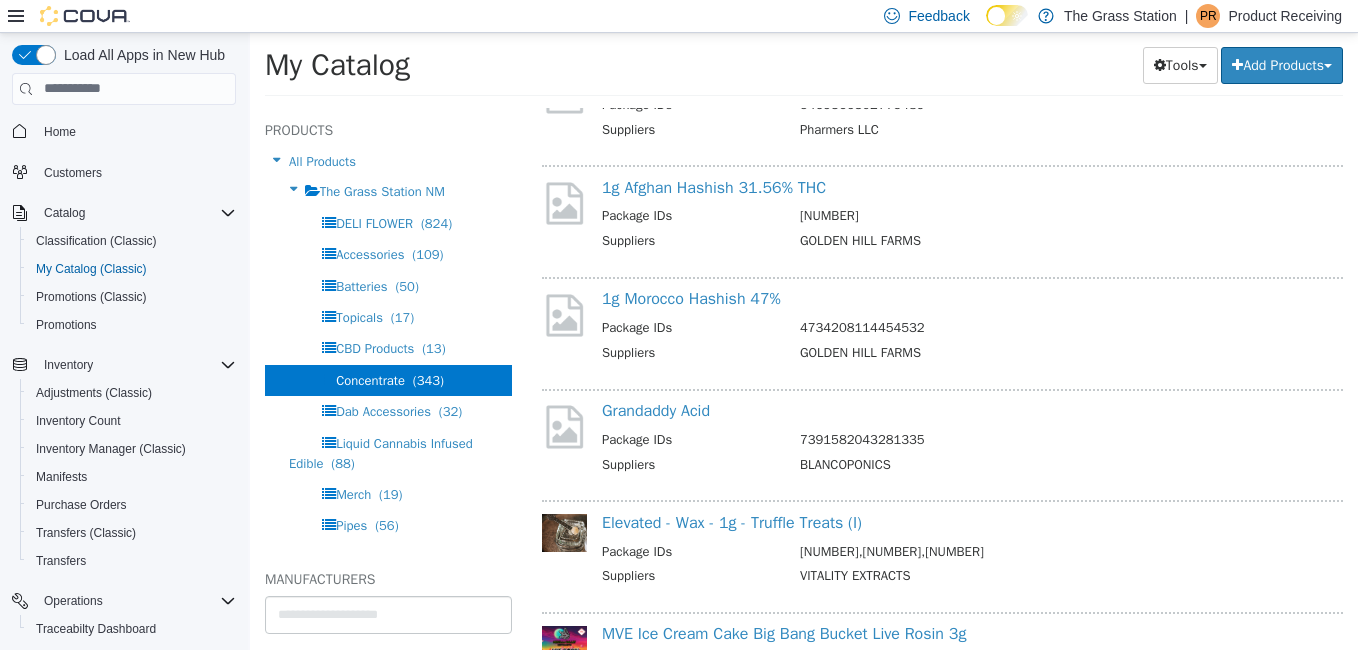 scroll, scrollTop: 3102, scrollLeft: 0, axis: vertical 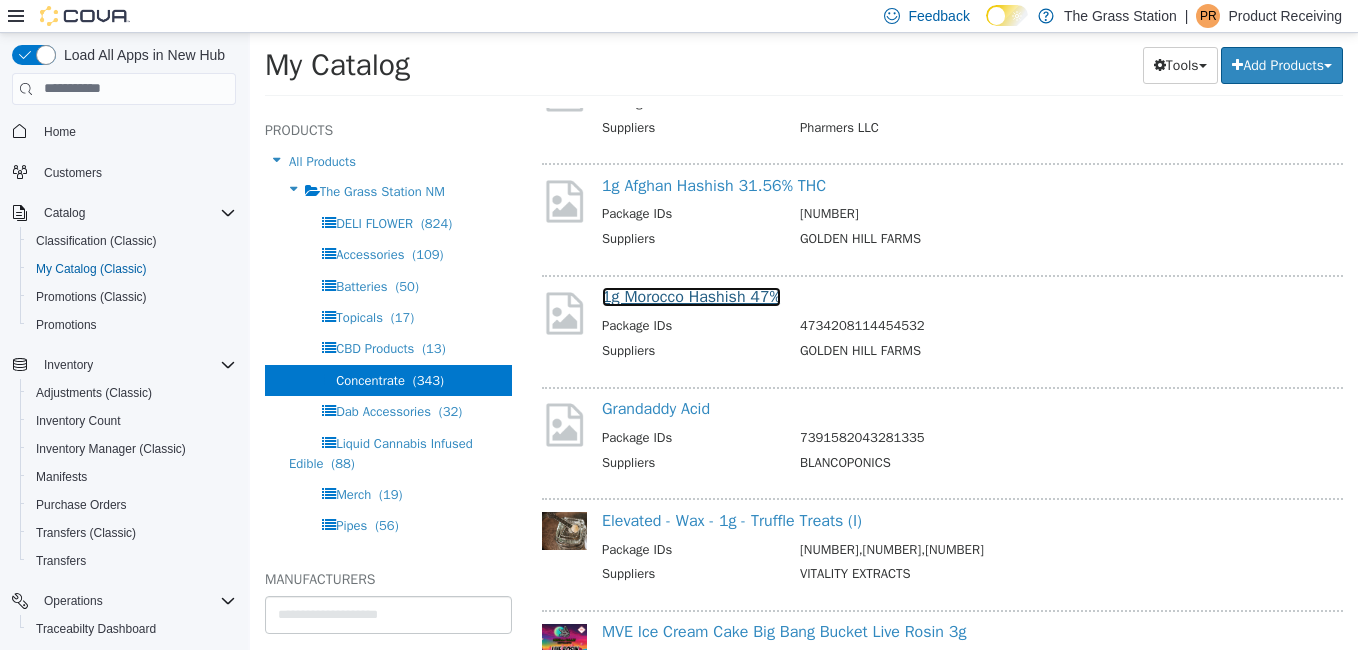 click on "1g Morocco Hashish 47%" at bounding box center (691, 296) 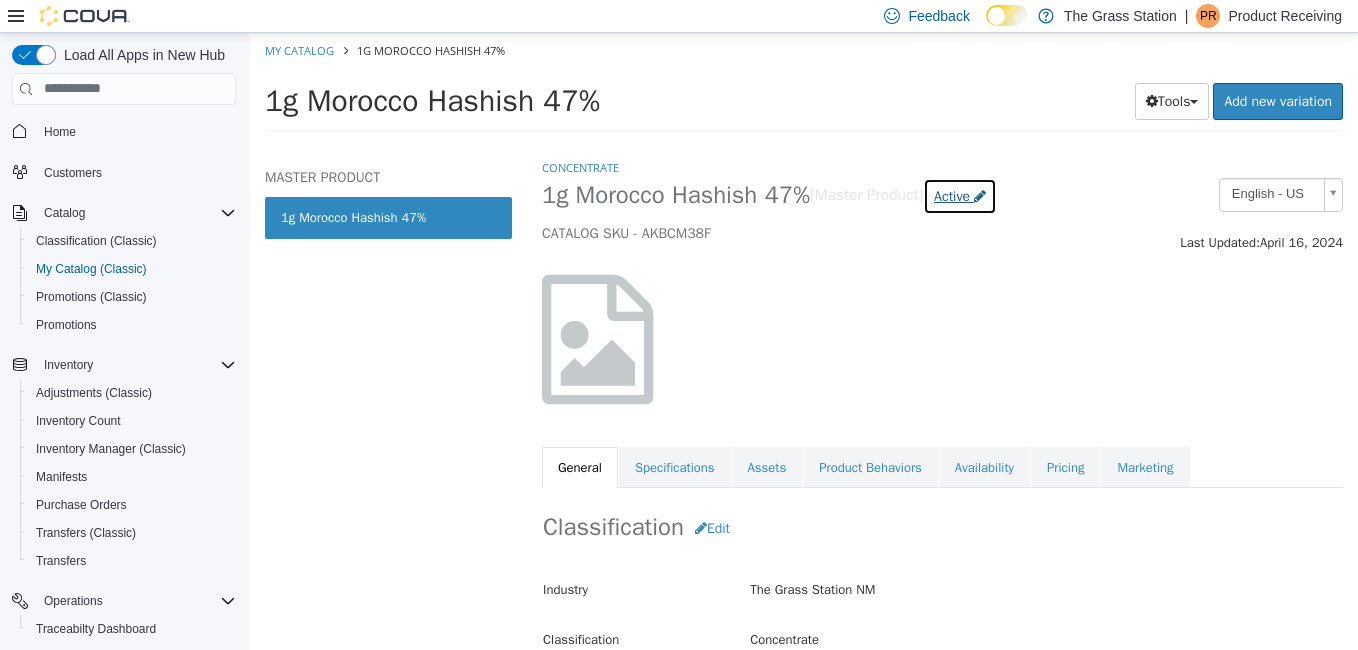 click on "Active" at bounding box center [952, 195] 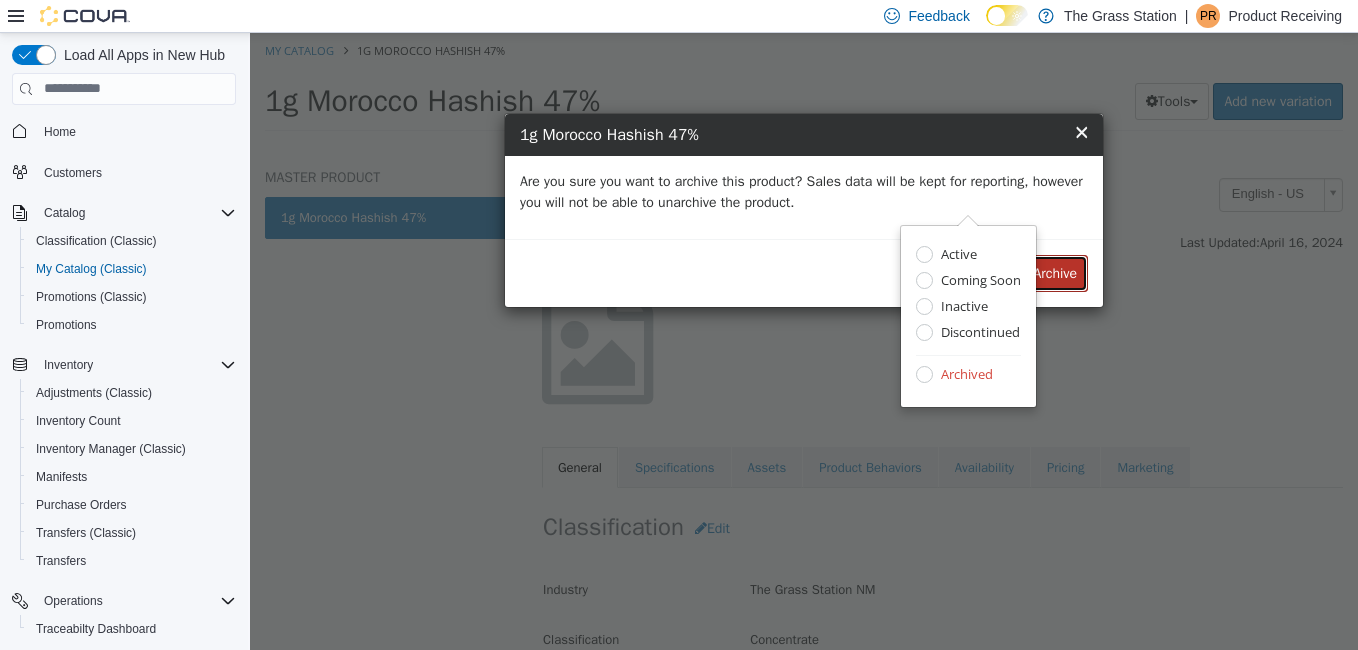 click on "Archive" at bounding box center [1055, 272] 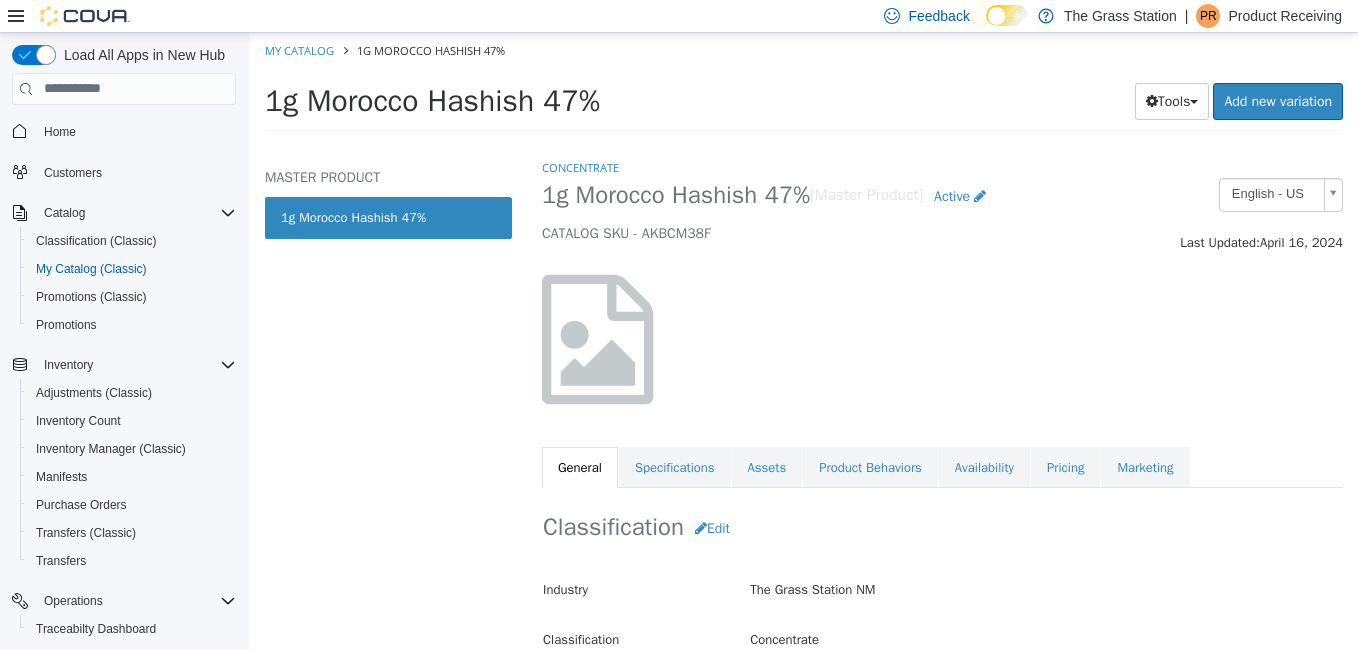 select on "**********" 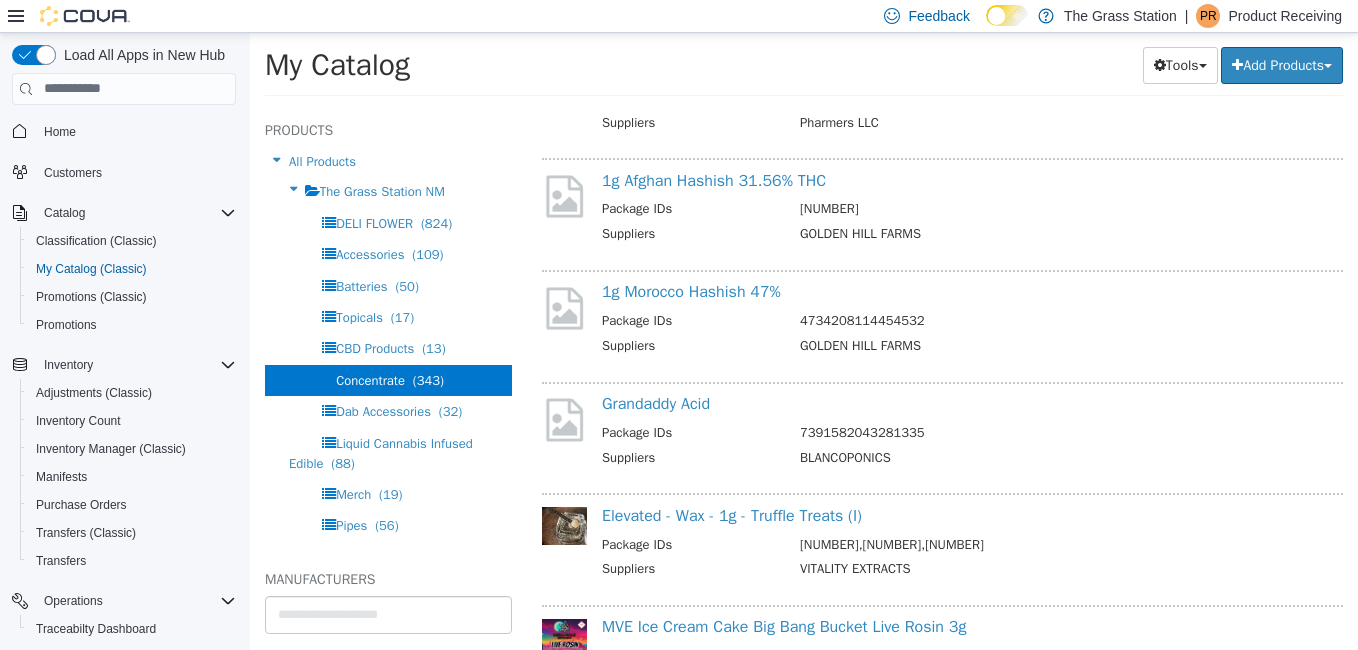 scroll, scrollTop: 3110, scrollLeft: 0, axis: vertical 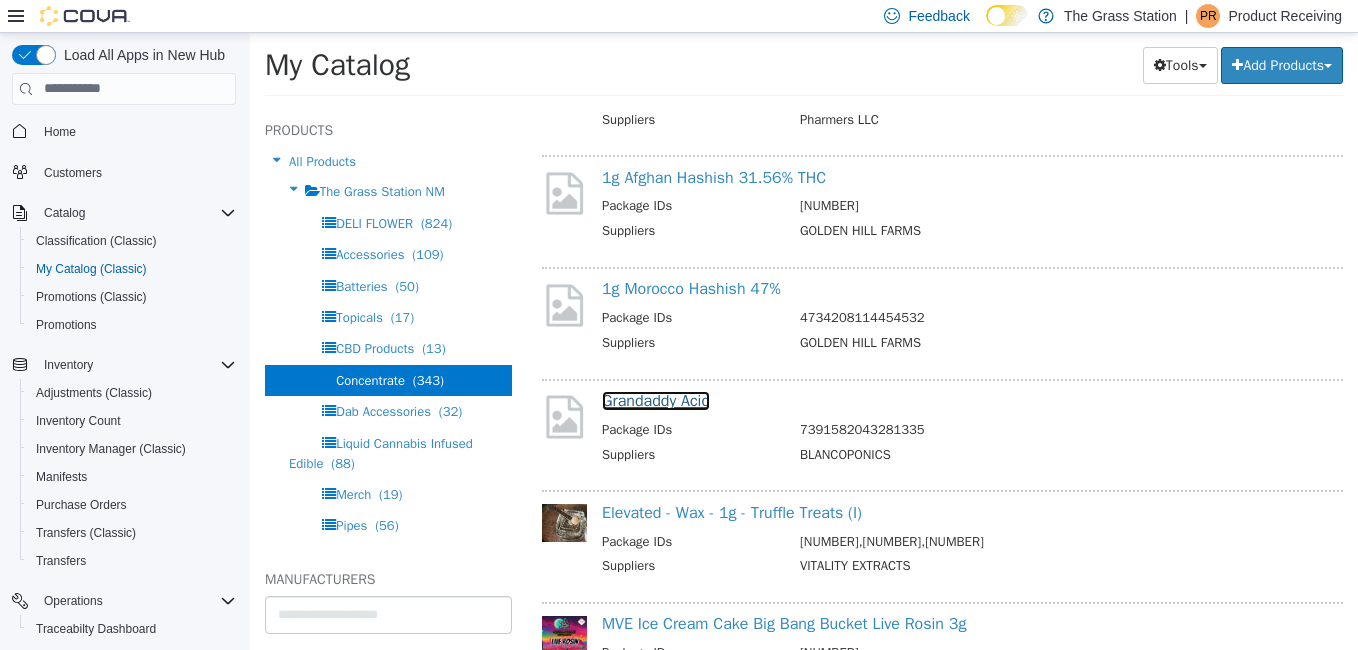 click on "Grandaddy Acid" at bounding box center [656, 400] 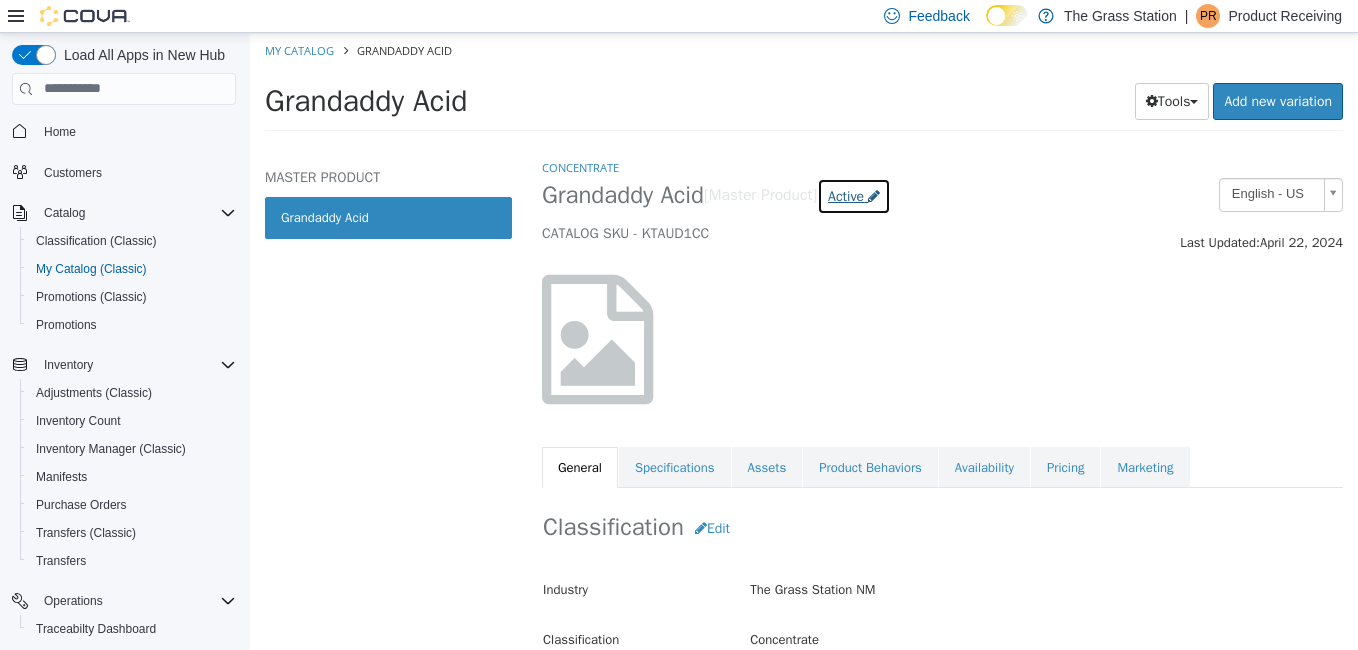click on "Active" at bounding box center [846, 195] 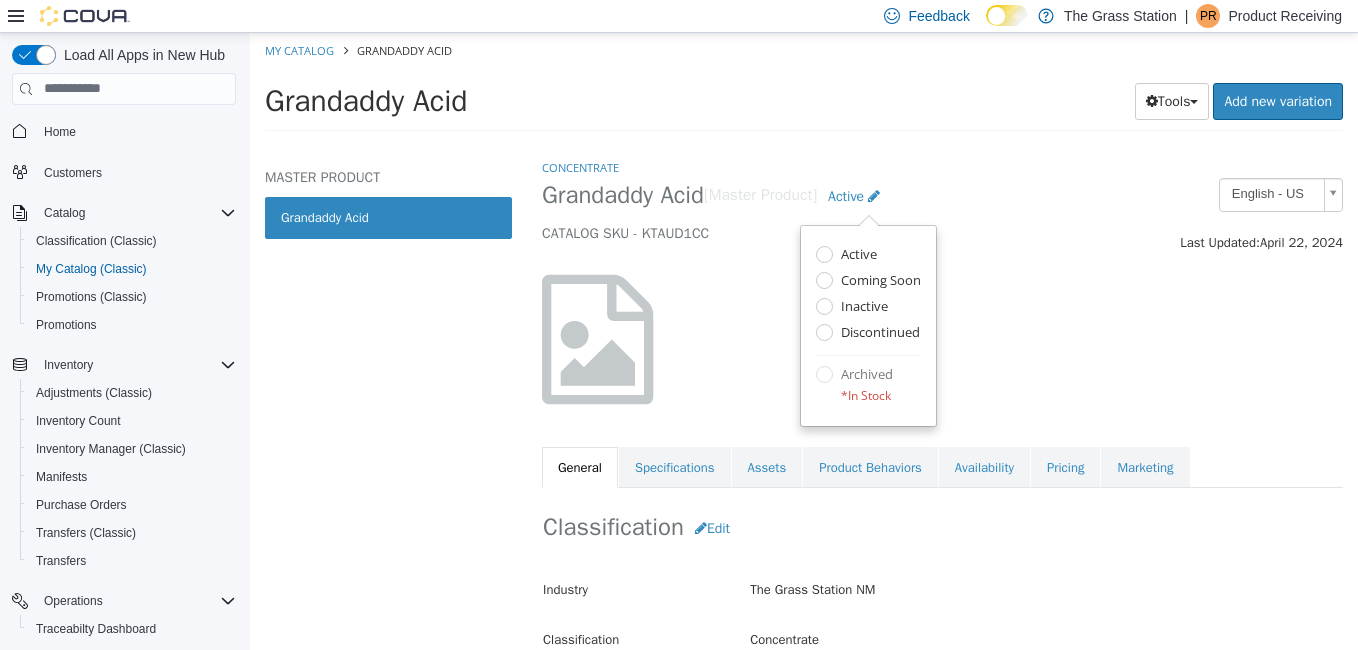 click at bounding box center [665, 349] 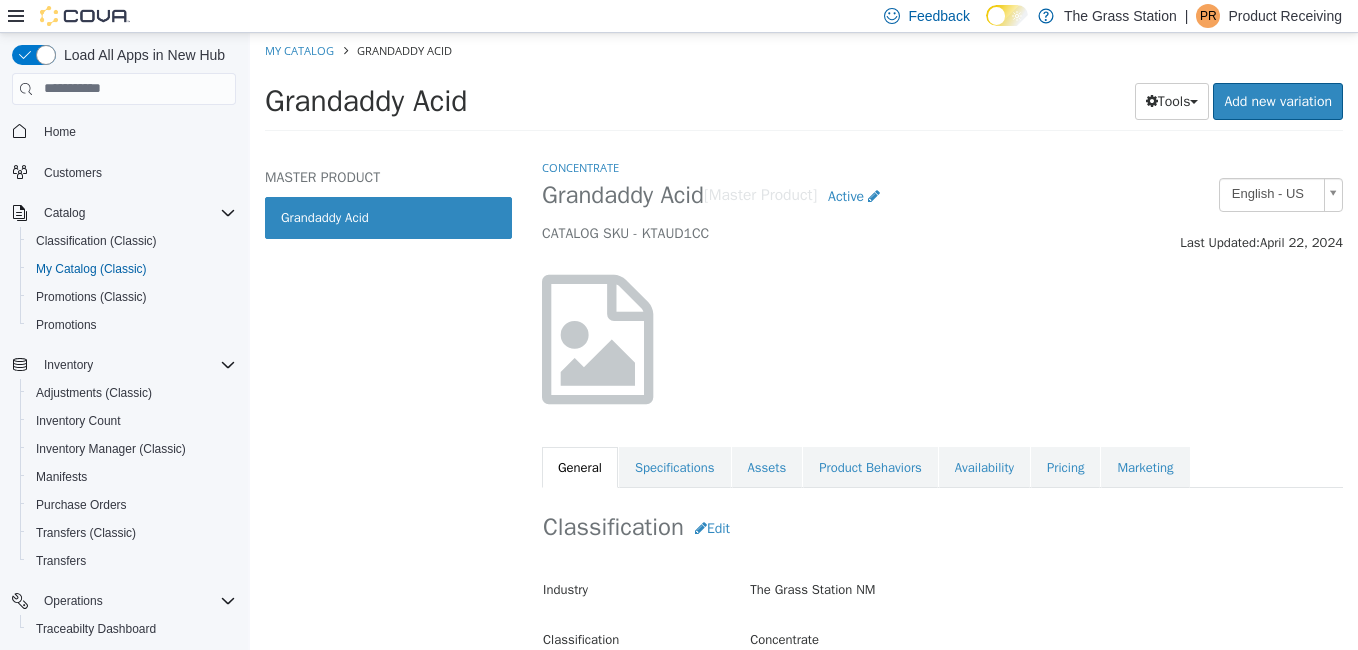 select on "**********" 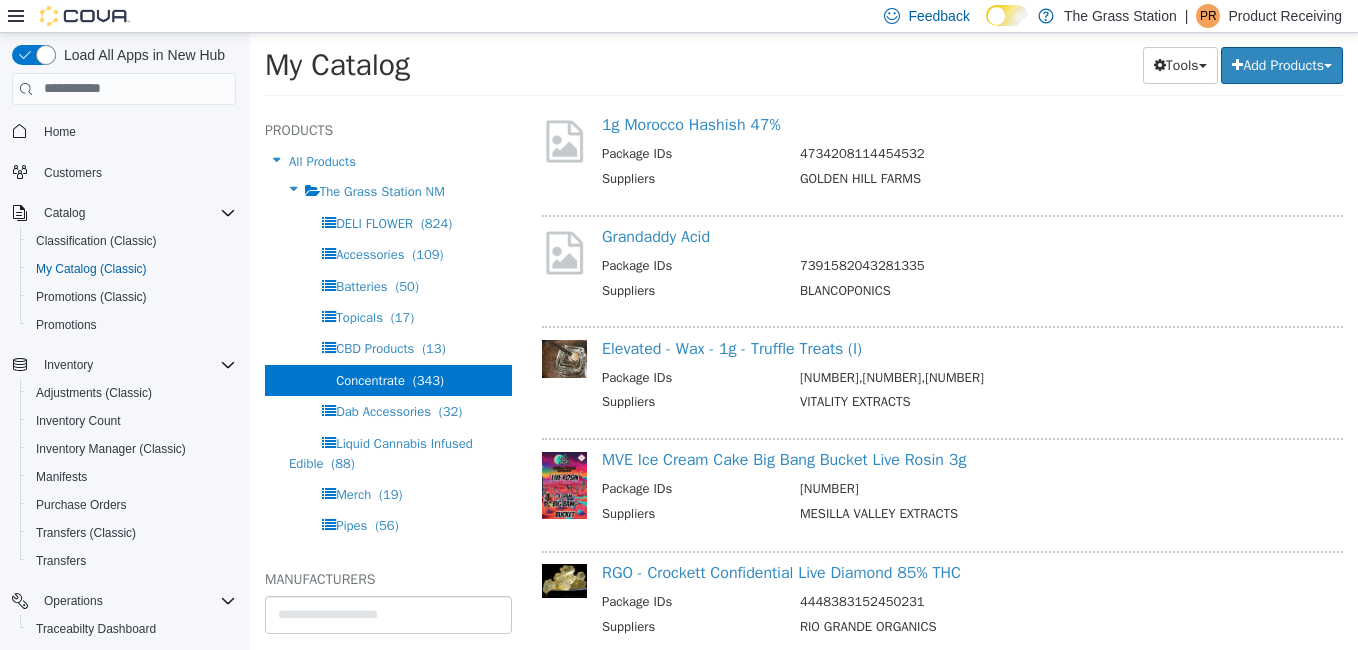 scroll, scrollTop: 3345, scrollLeft: 0, axis: vertical 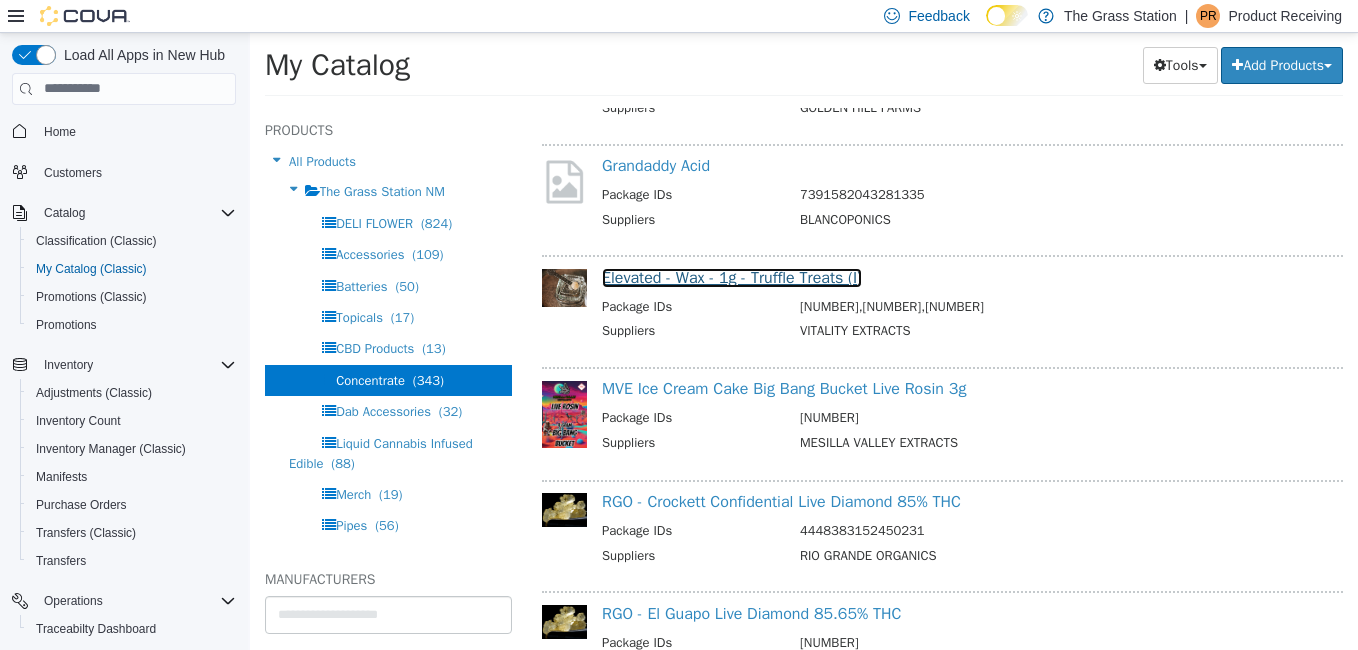 click on "Elevated - Wax - 1g - Truffle Treats (I)" at bounding box center [732, 277] 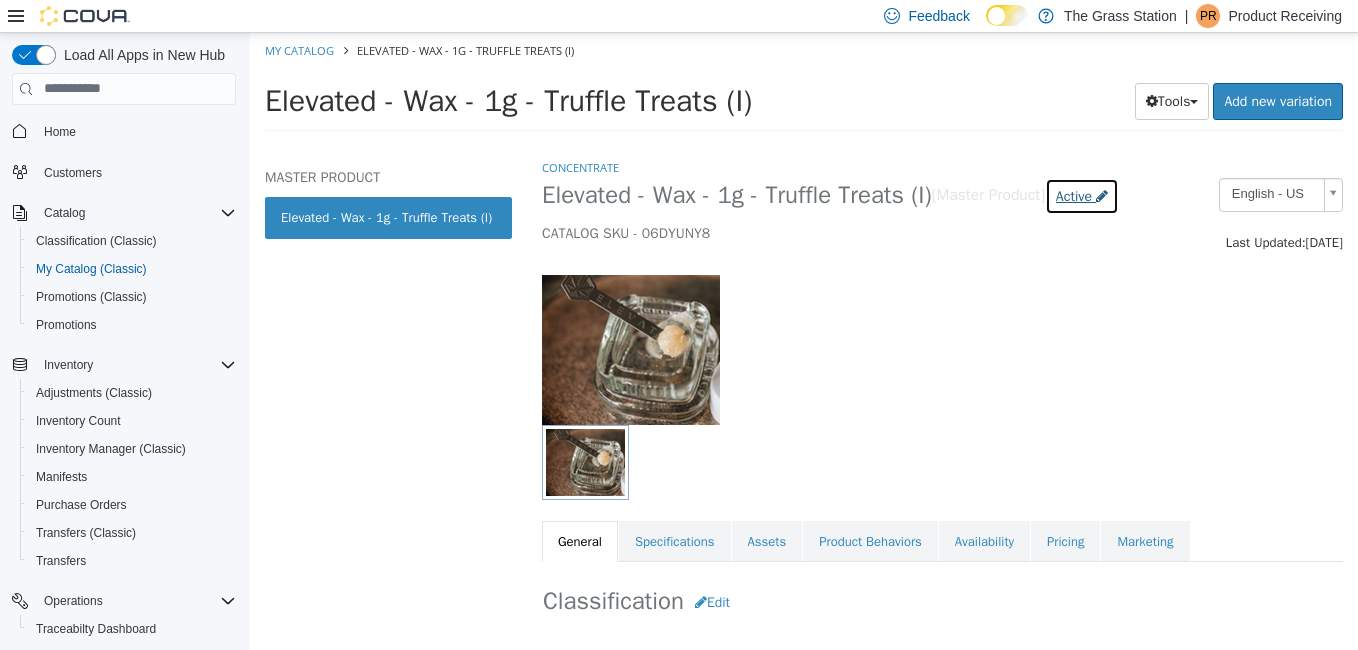 click on "Active" at bounding box center [1074, 195] 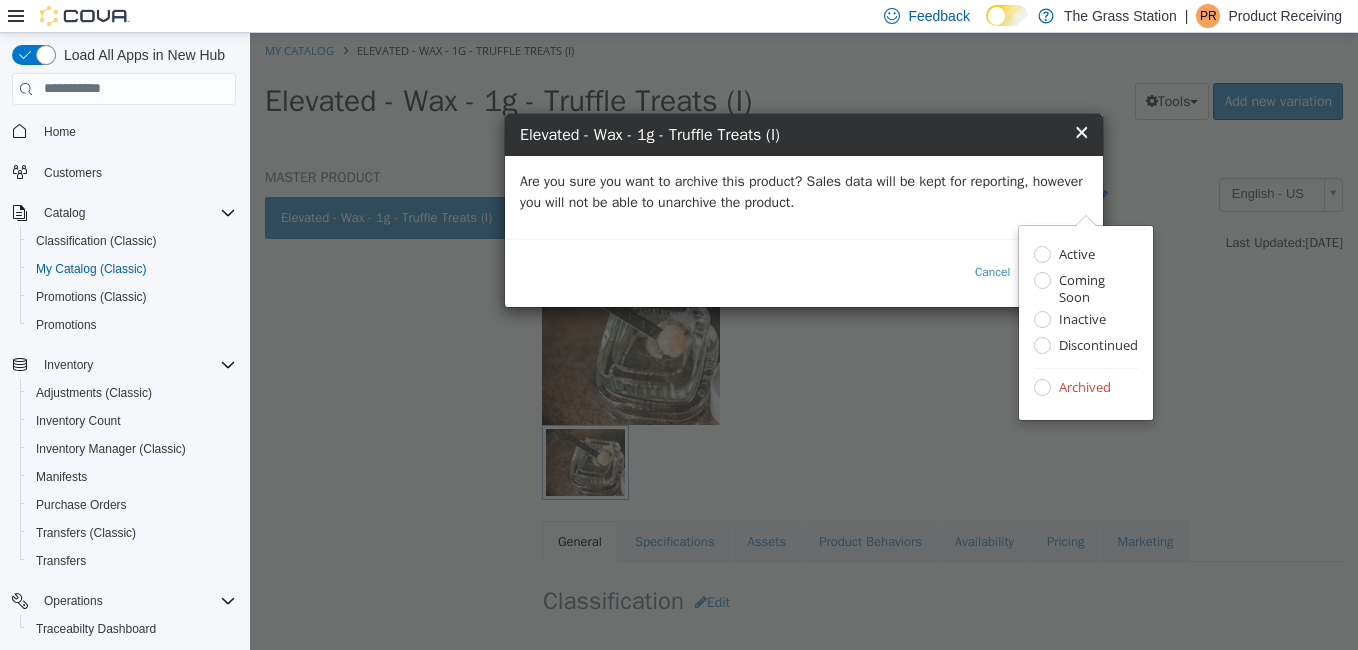 click on "Are you sure you want to archive this product? Sales data will be kept for reporting, however you will not be able to unarchive the product." at bounding box center (804, 196) 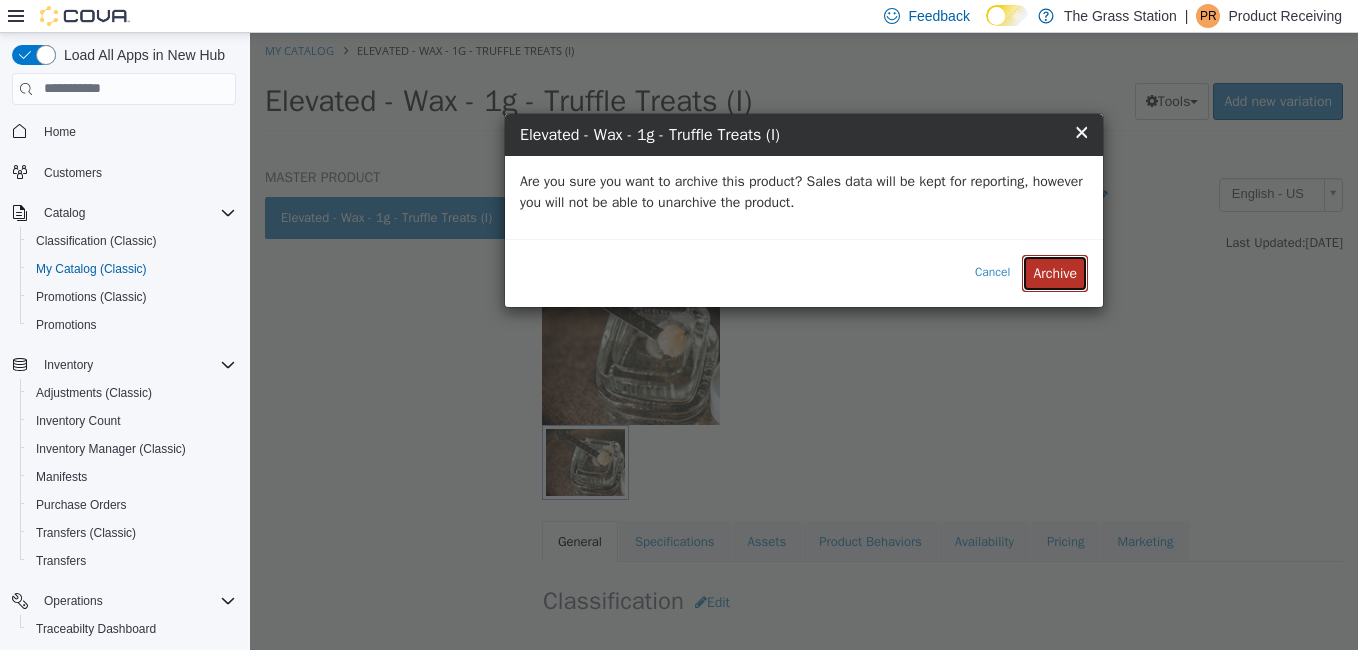 click on "Archive" at bounding box center [1055, 272] 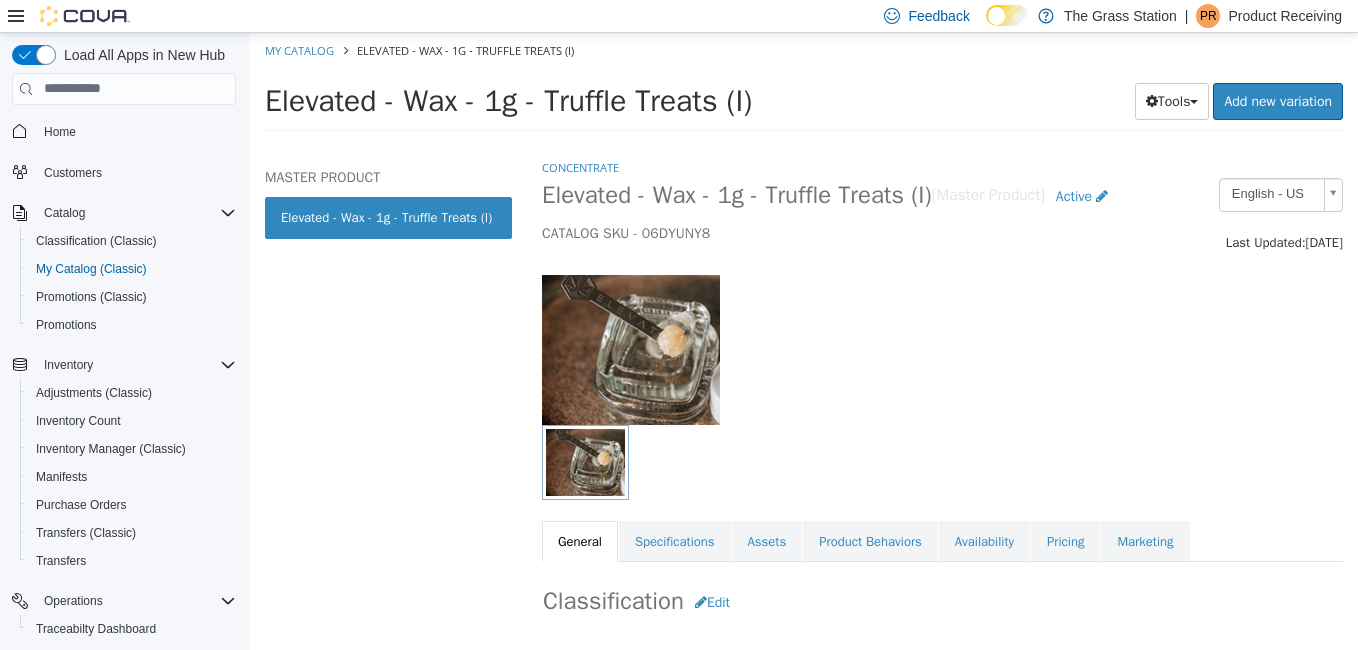 select on "**********" 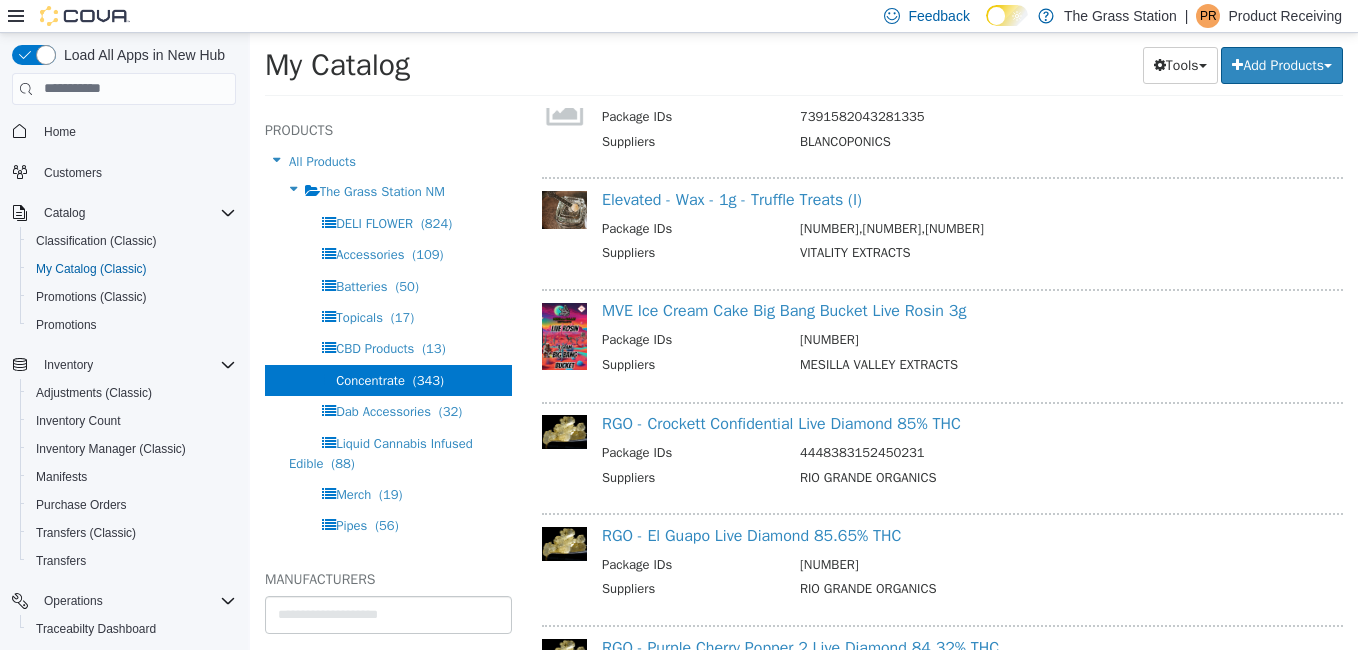 scroll, scrollTop: 3428, scrollLeft: 0, axis: vertical 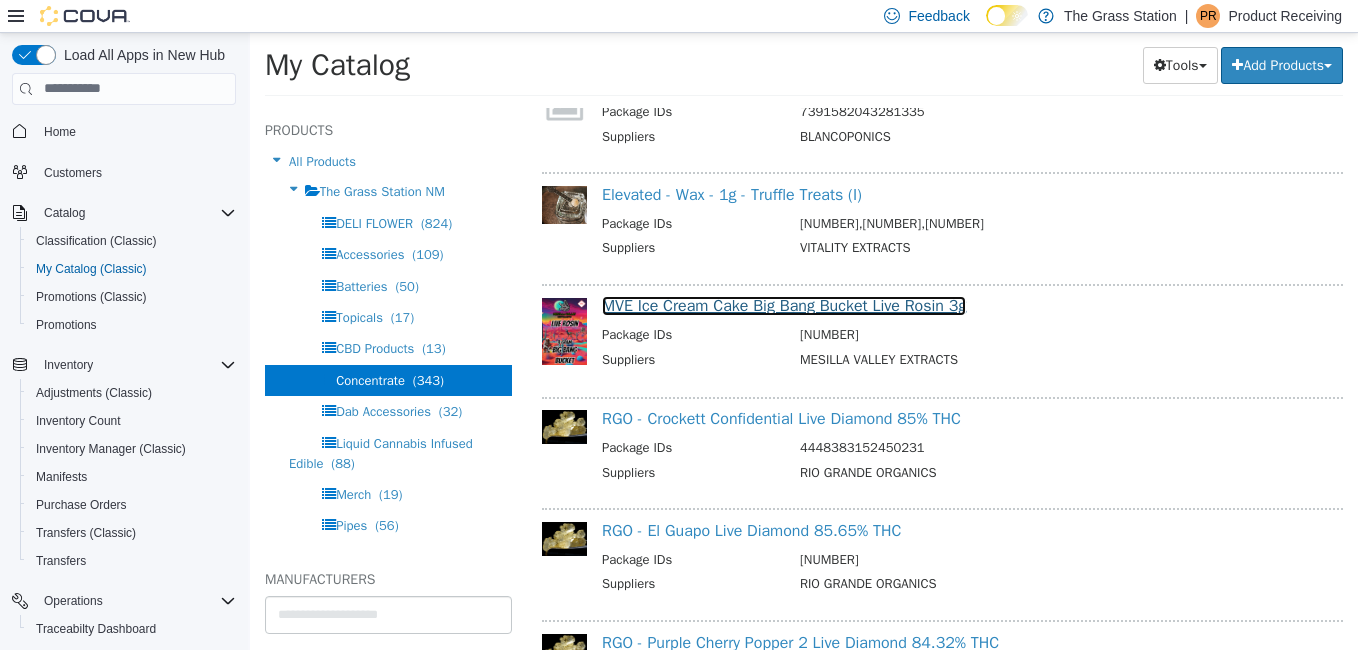 click on "MVE Ice Cream Cake Big Bang Bucket Live Rosin 3g" at bounding box center (784, 305) 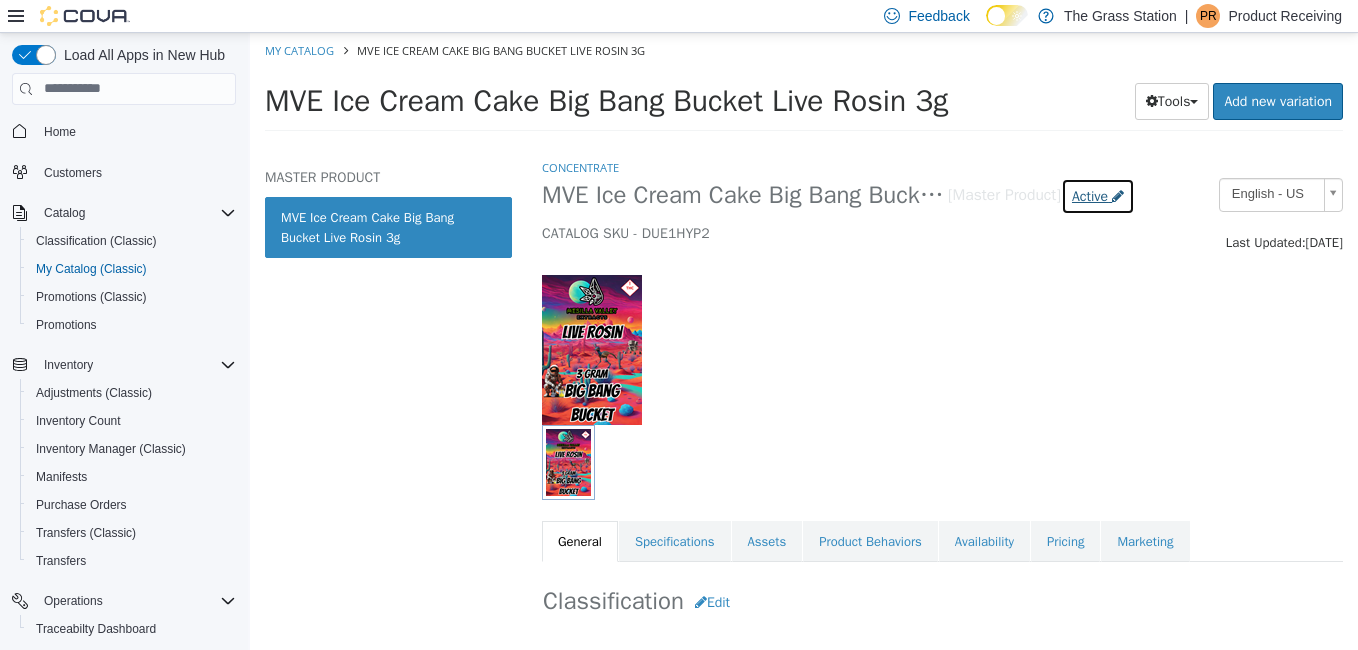 click on "Active" at bounding box center (1090, 195) 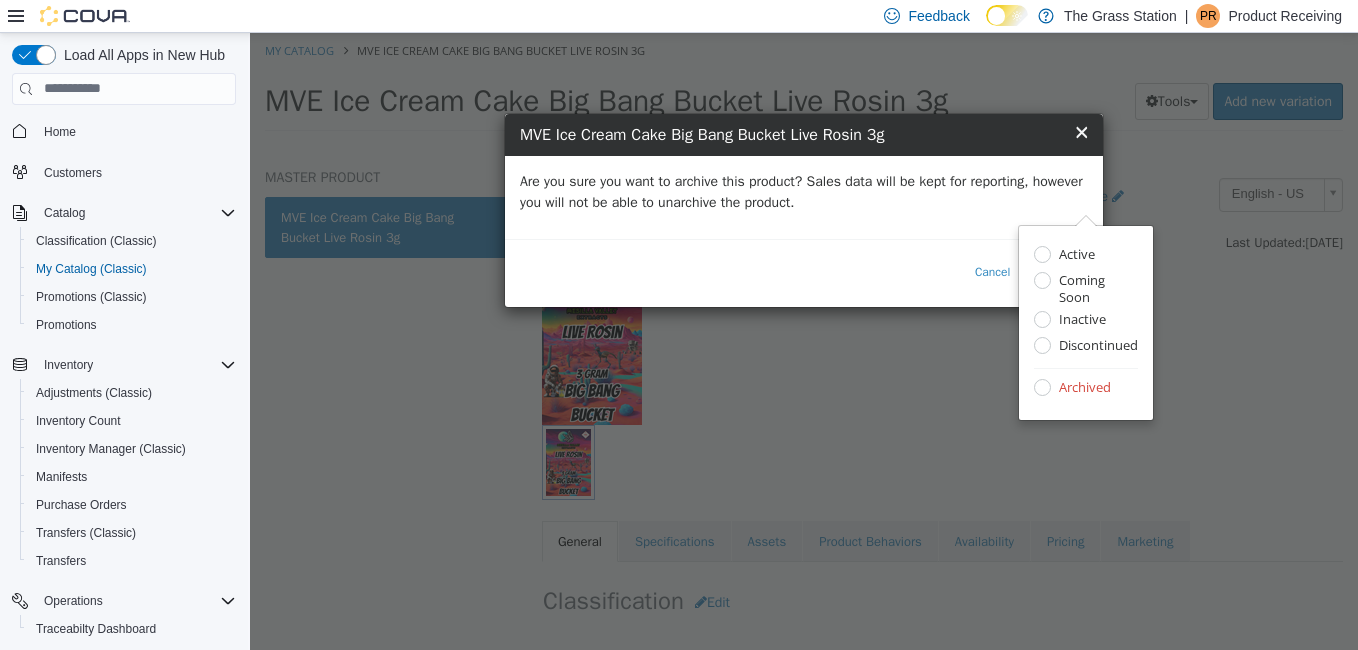 click on "Are you sure you want to archive this product? Sales data will be kept for reporting, however you will not be able to unarchive the product." at bounding box center [804, 191] 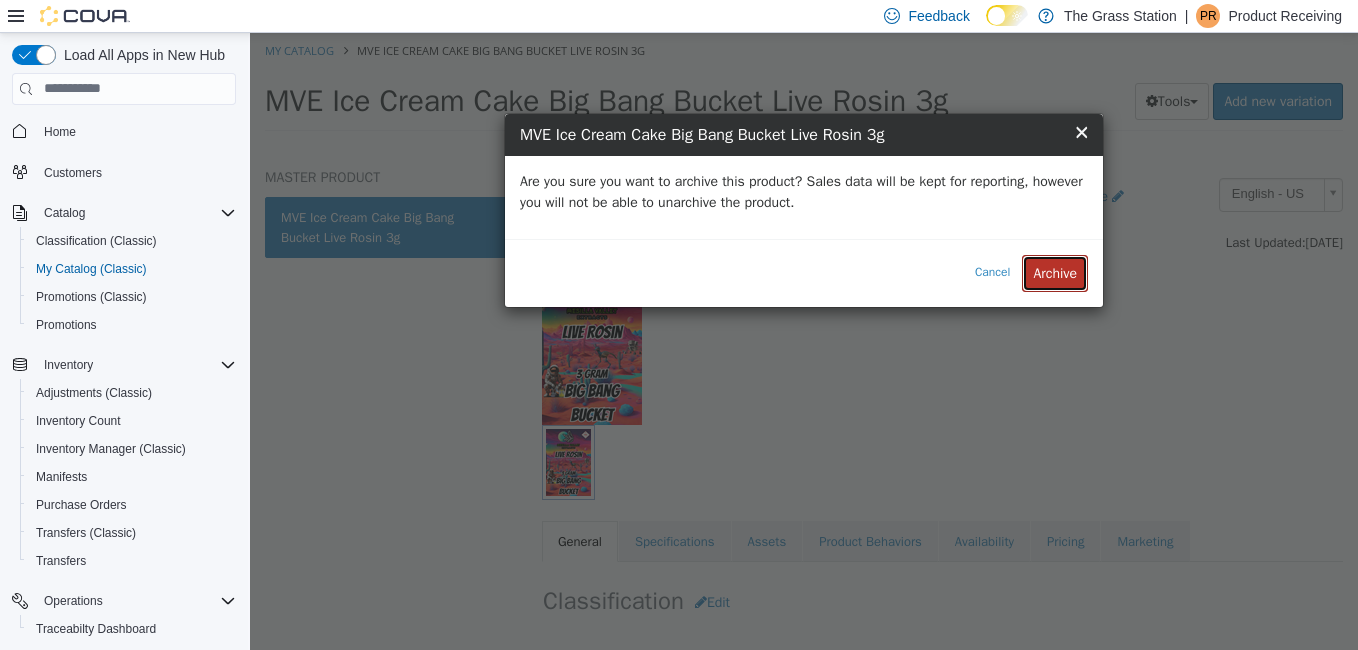 click on "Archive" at bounding box center (1055, 272) 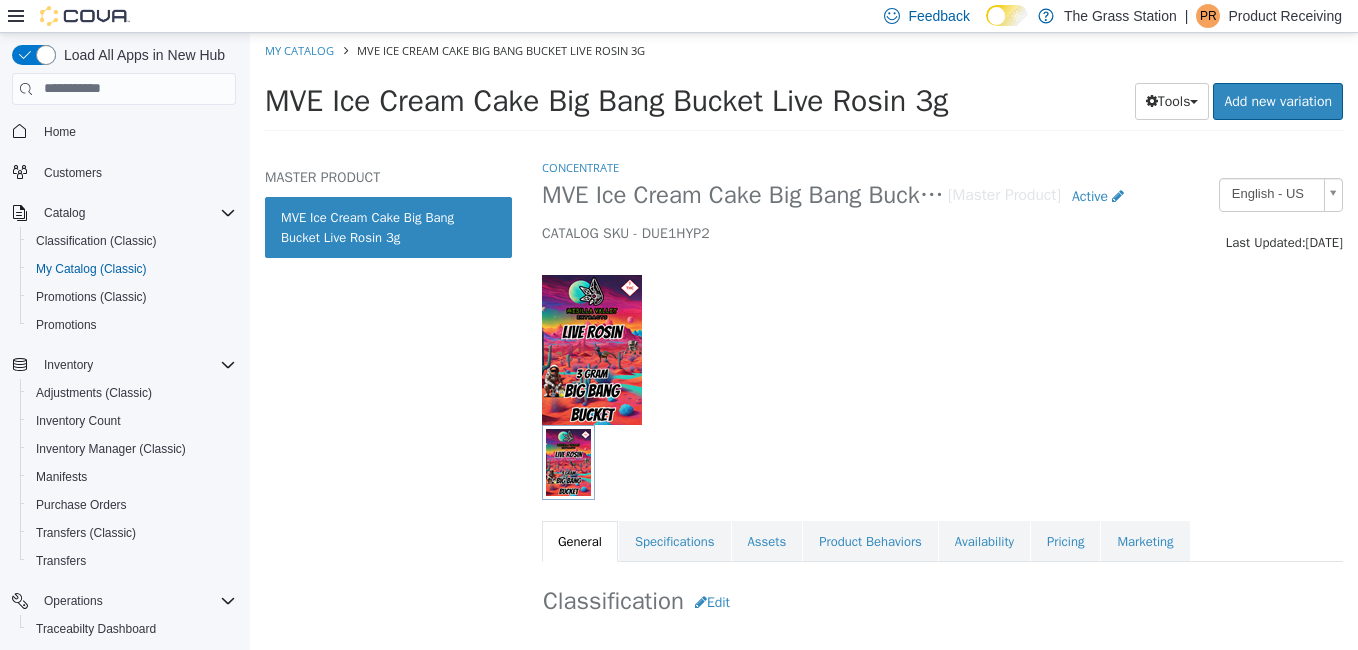 select on "**********" 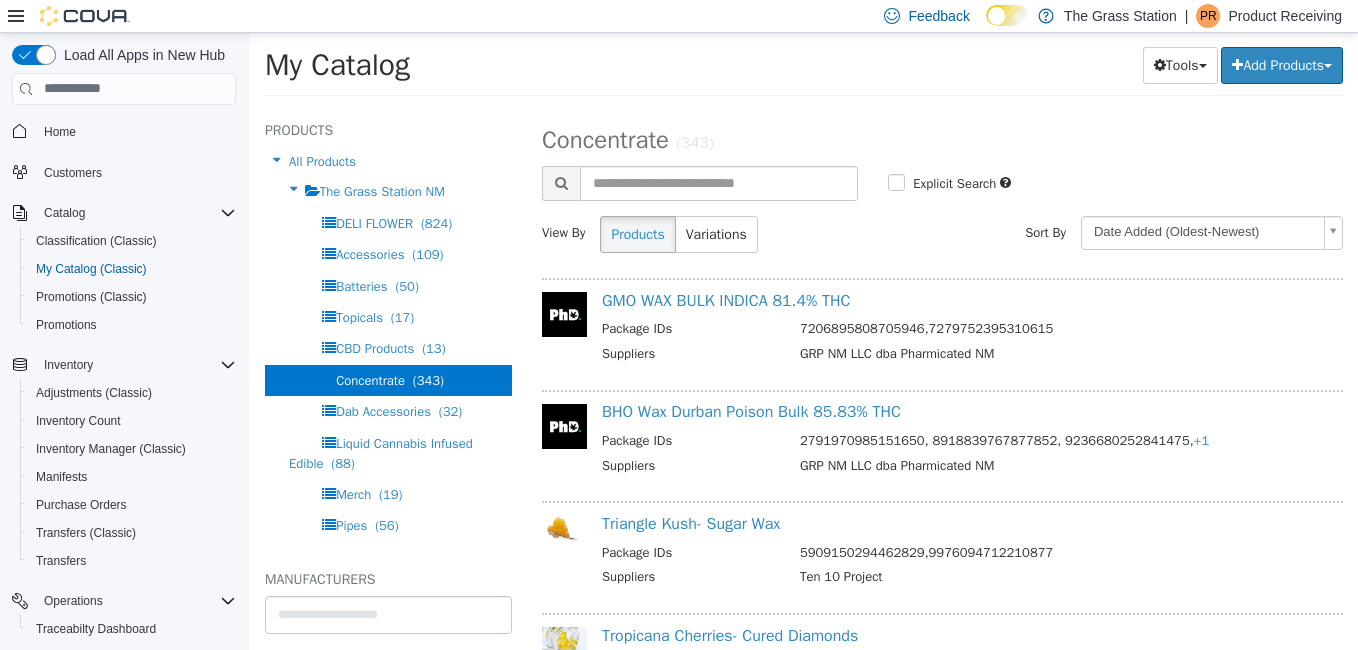 scroll, scrollTop: 3468, scrollLeft: 0, axis: vertical 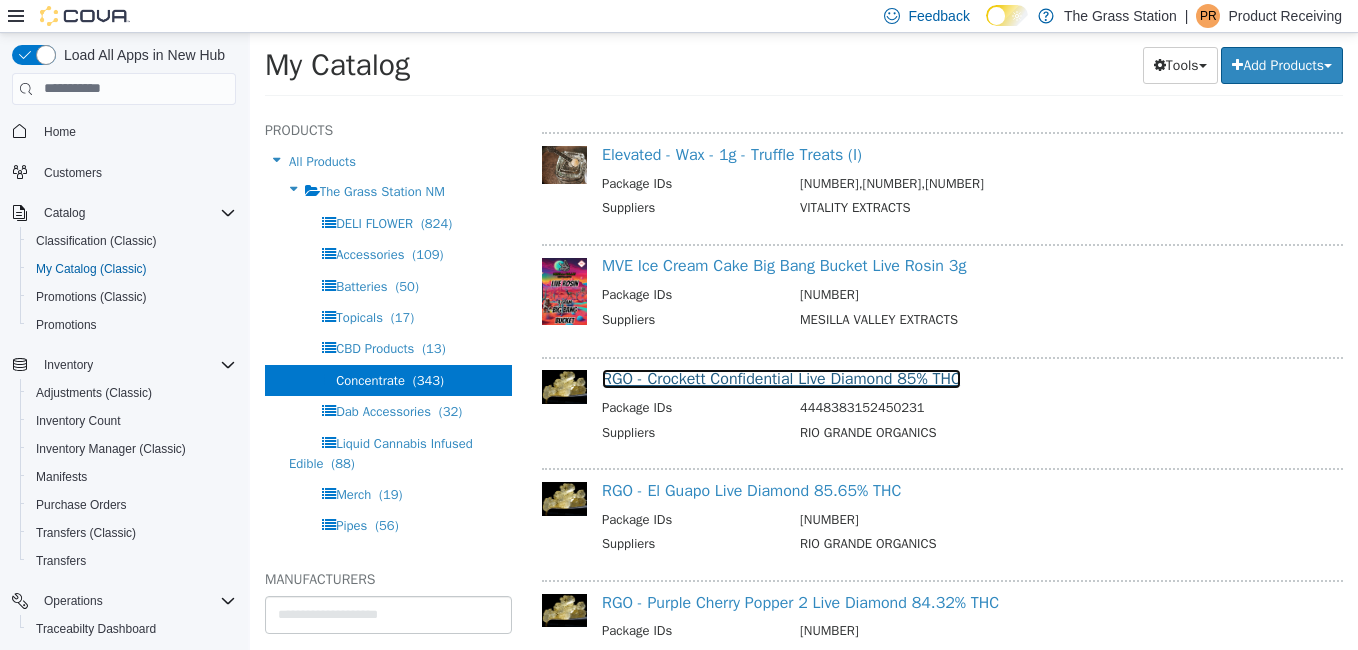 click on "RGO - Crockett Confidential Live Diamond 85% THC" at bounding box center (781, 378) 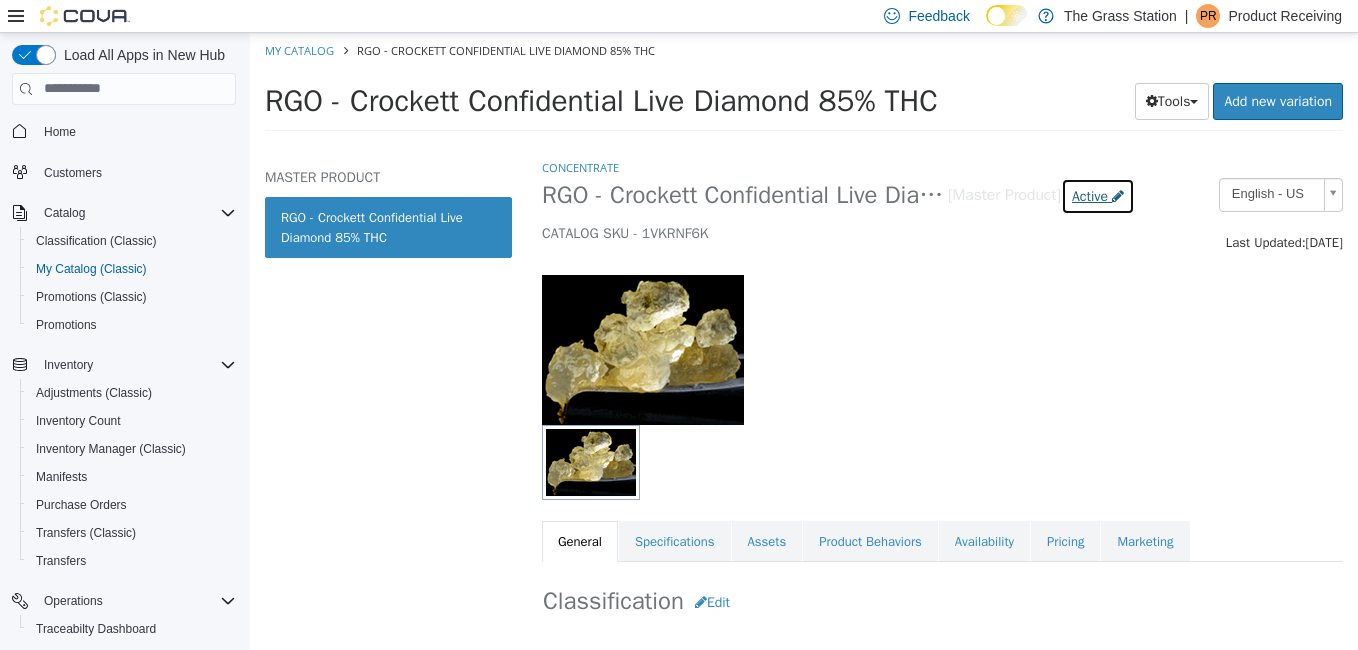 click on "Active" at bounding box center [1090, 195] 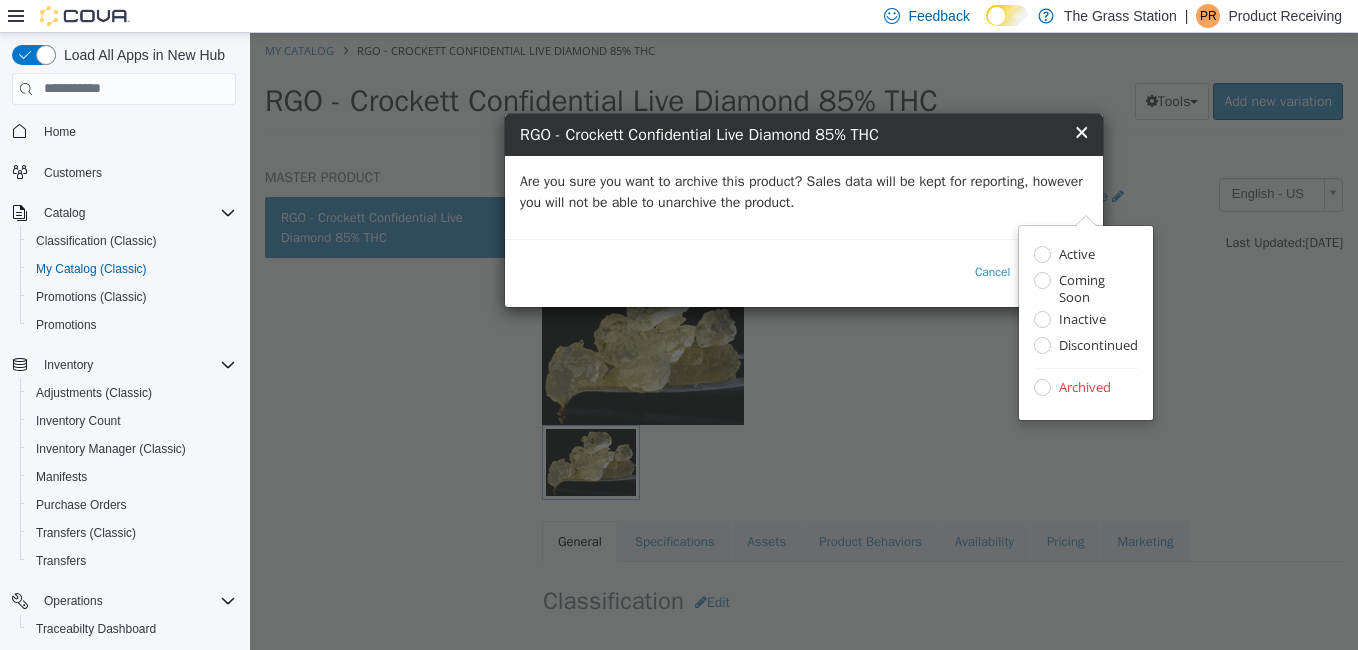 click on "Are you sure you want to archive this product? Sales data will be kept for reporting, however you will not be able to unarchive the product." at bounding box center [804, 191] 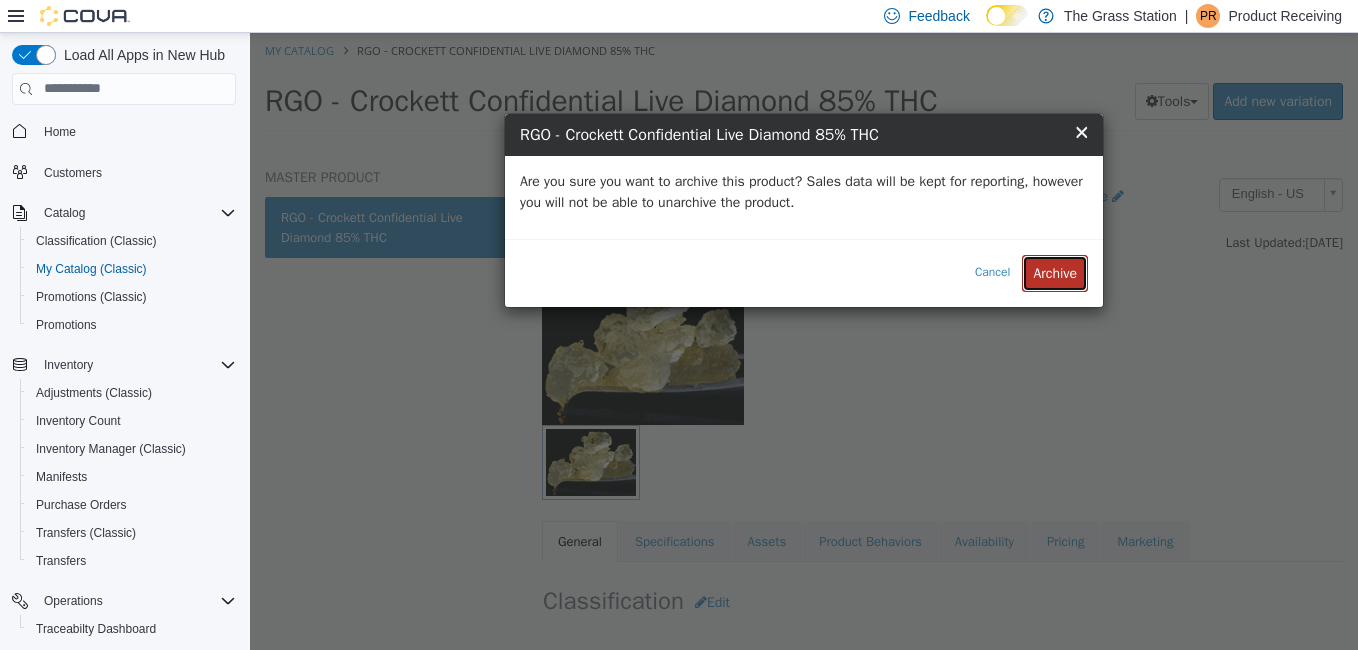click on "Archive" at bounding box center [1055, 272] 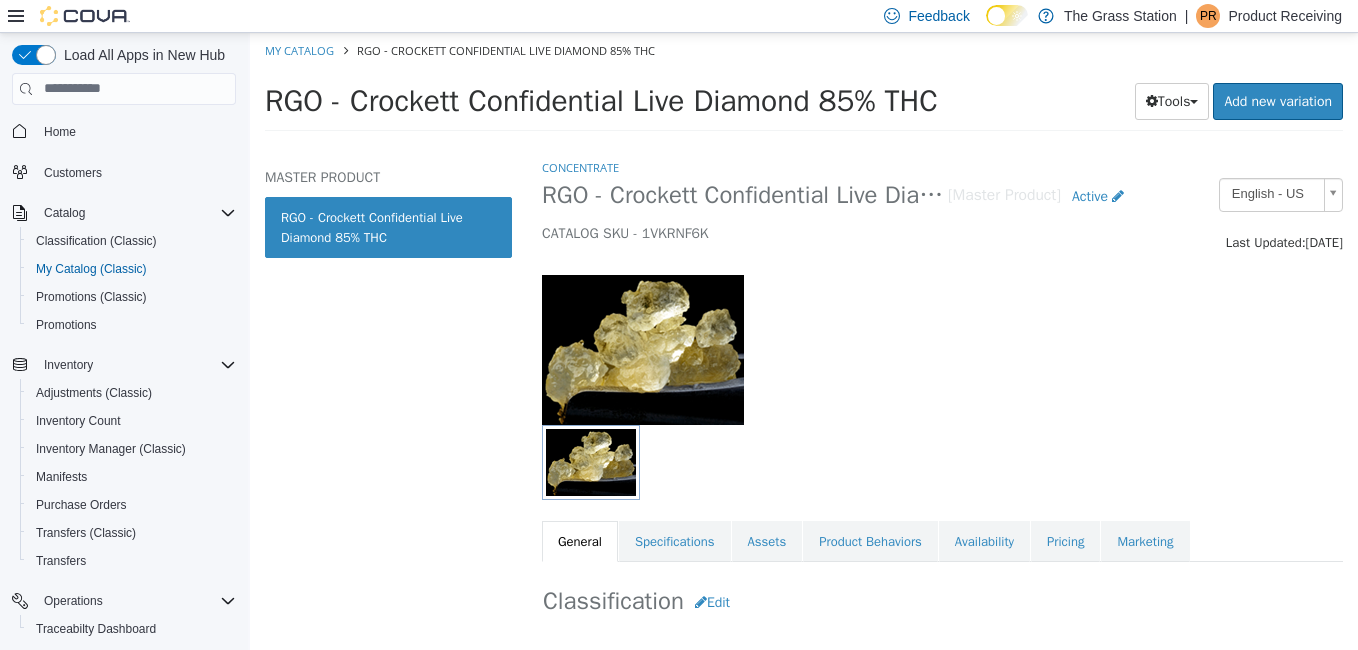 select on "**********" 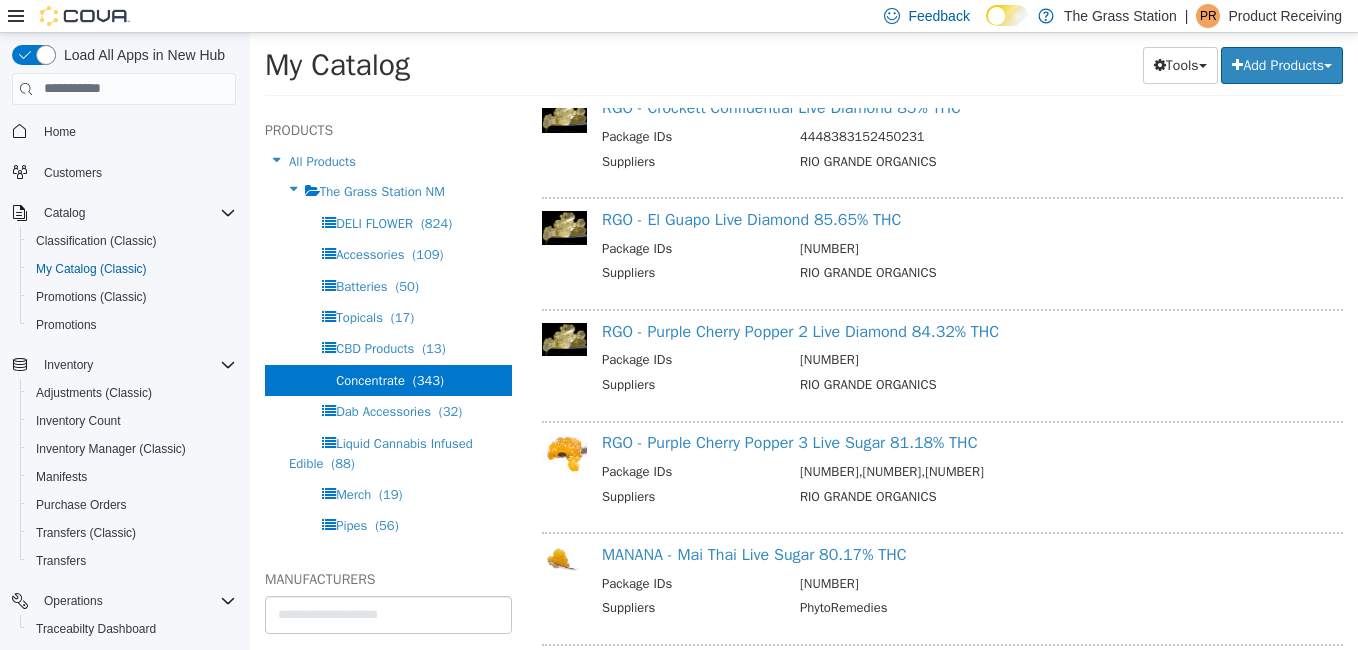 scroll, scrollTop: 3743, scrollLeft: 0, axis: vertical 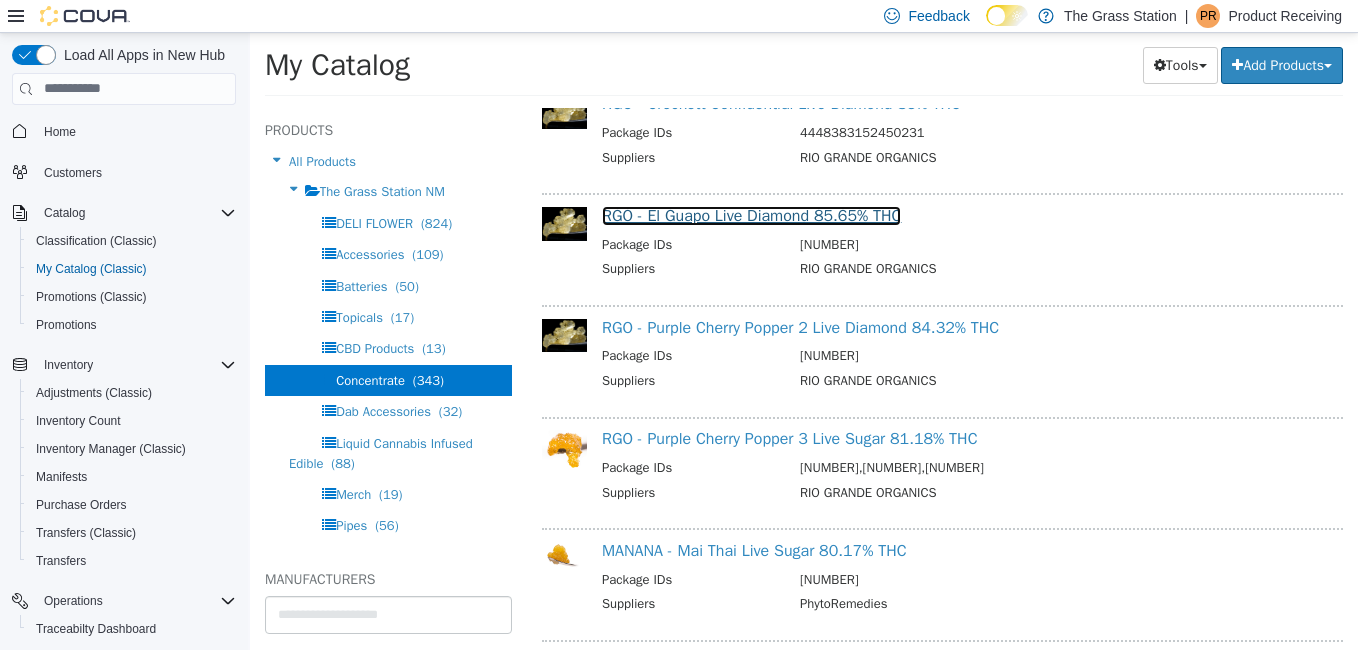 click on "RGO - El Guapo Live Diamond 85.65% THC" at bounding box center [751, 215] 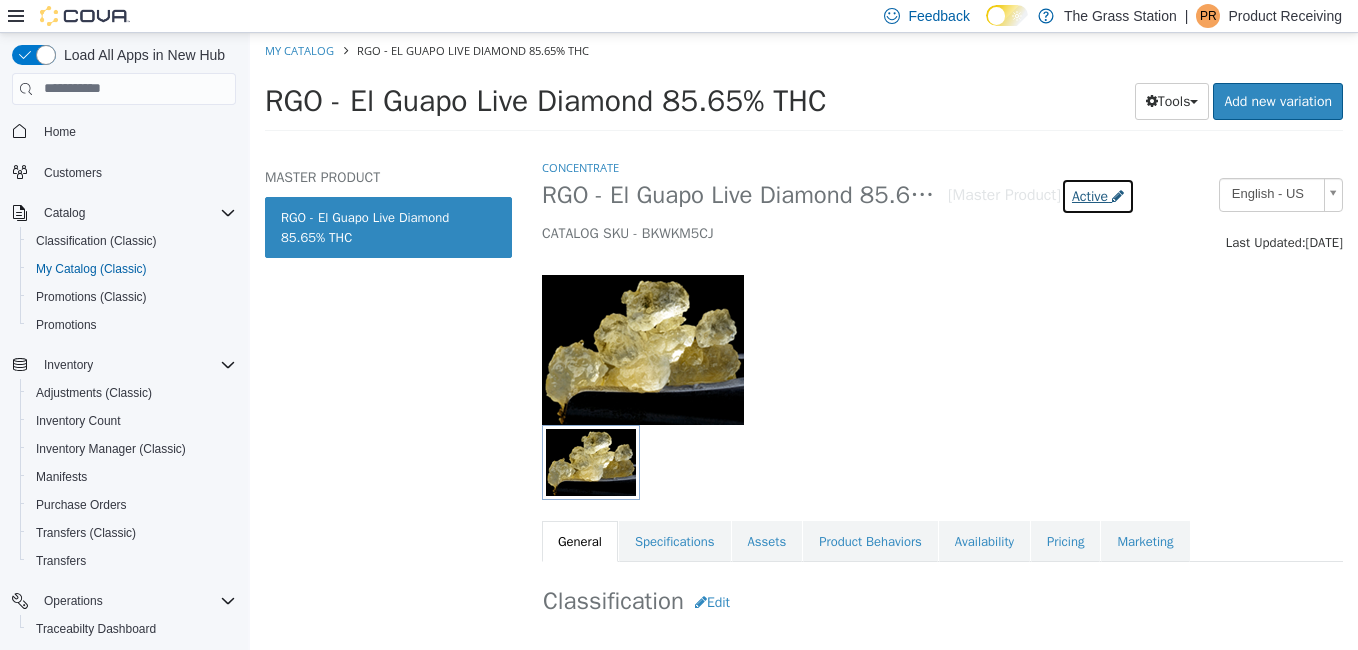 click on "Active" at bounding box center [1098, 195] 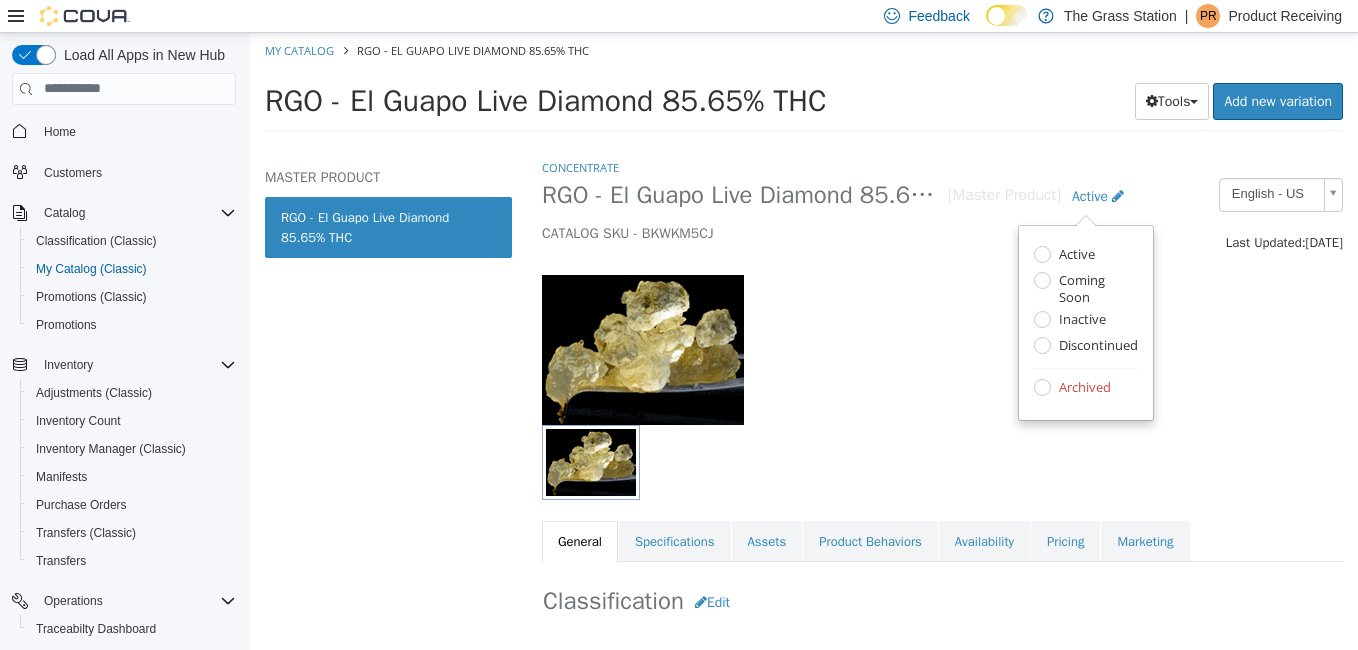 click on "Archived" at bounding box center (1082, 388) 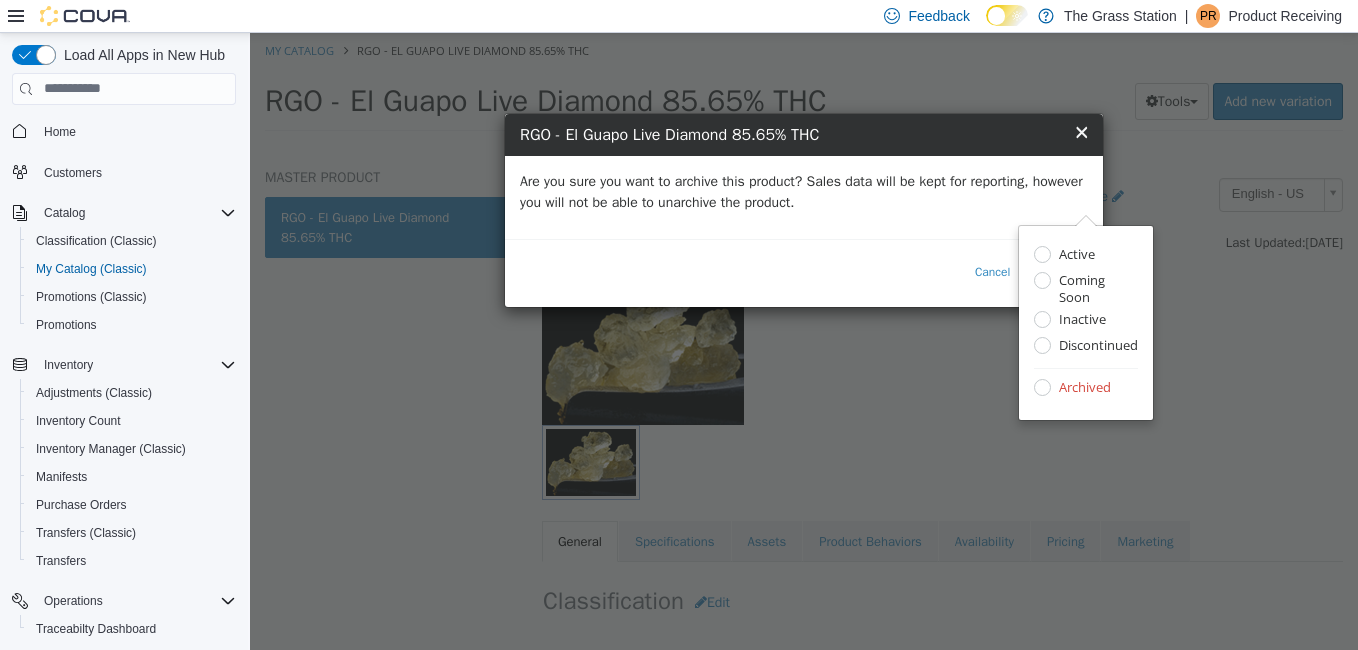 click on "Are you sure you want to archive this product? Sales data will be kept for reporting, however you will not be able to unarchive the product." at bounding box center (804, 191) 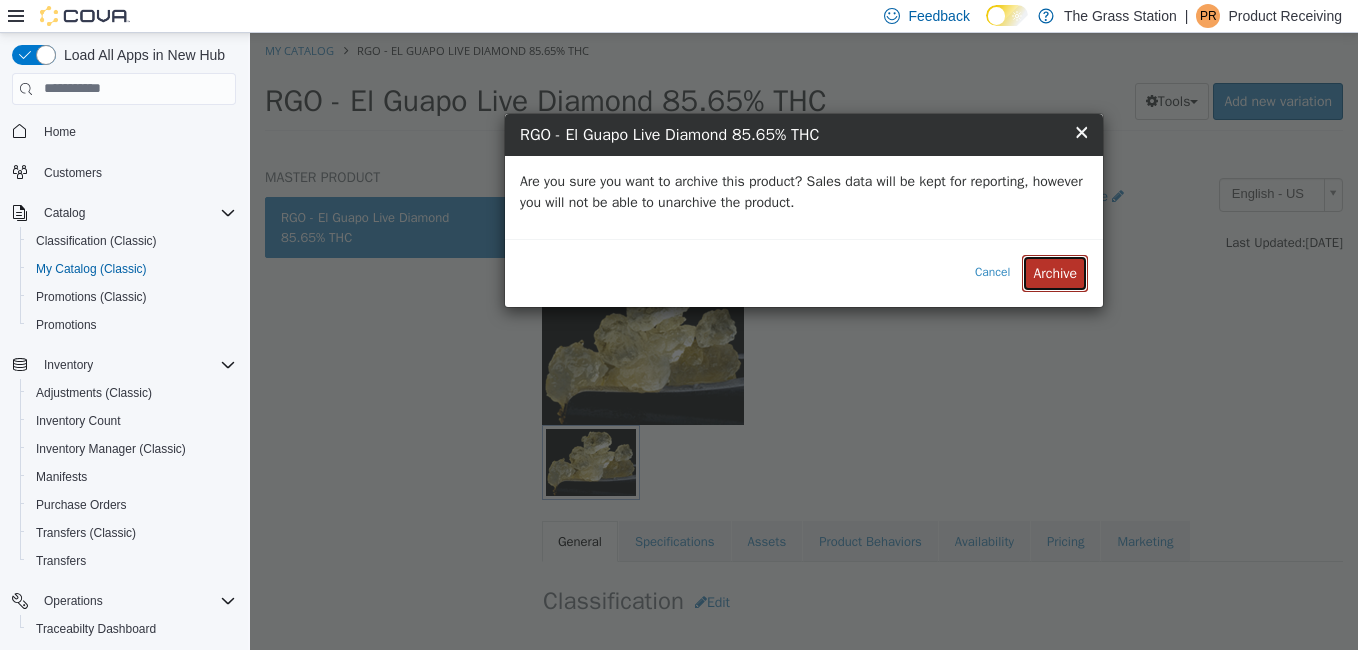 click on "Archive" at bounding box center (1055, 272) 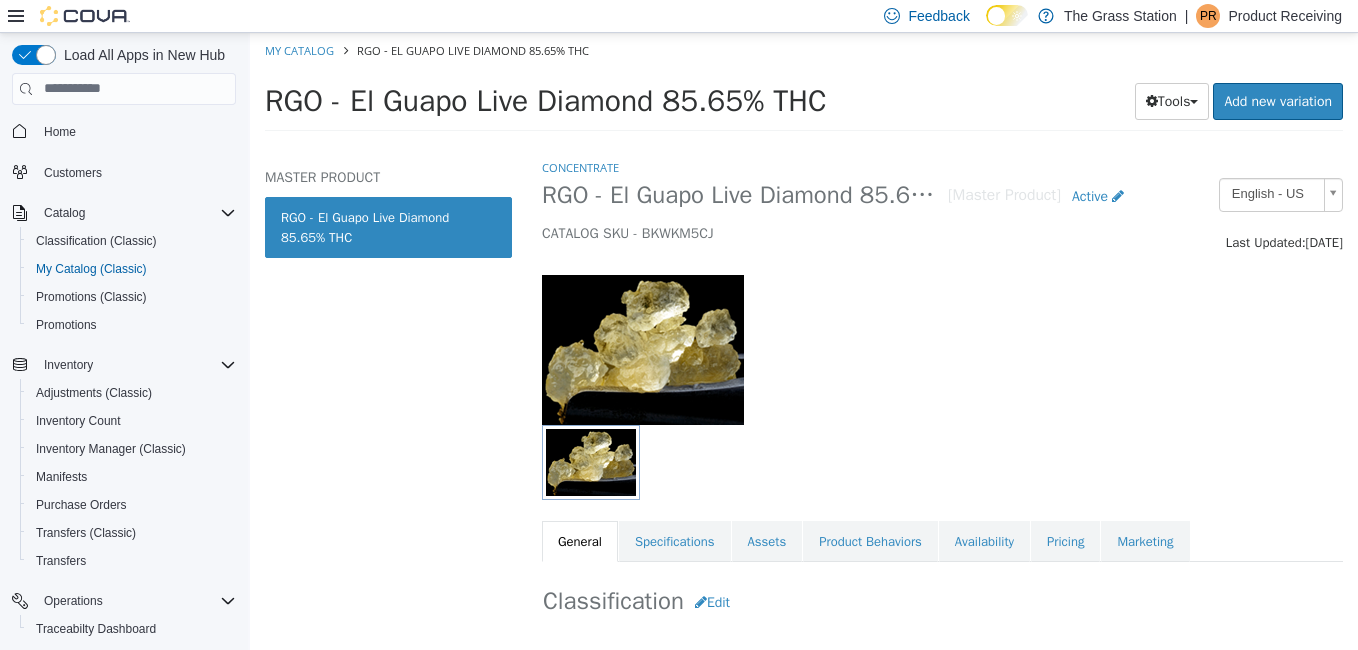 select on "**********" 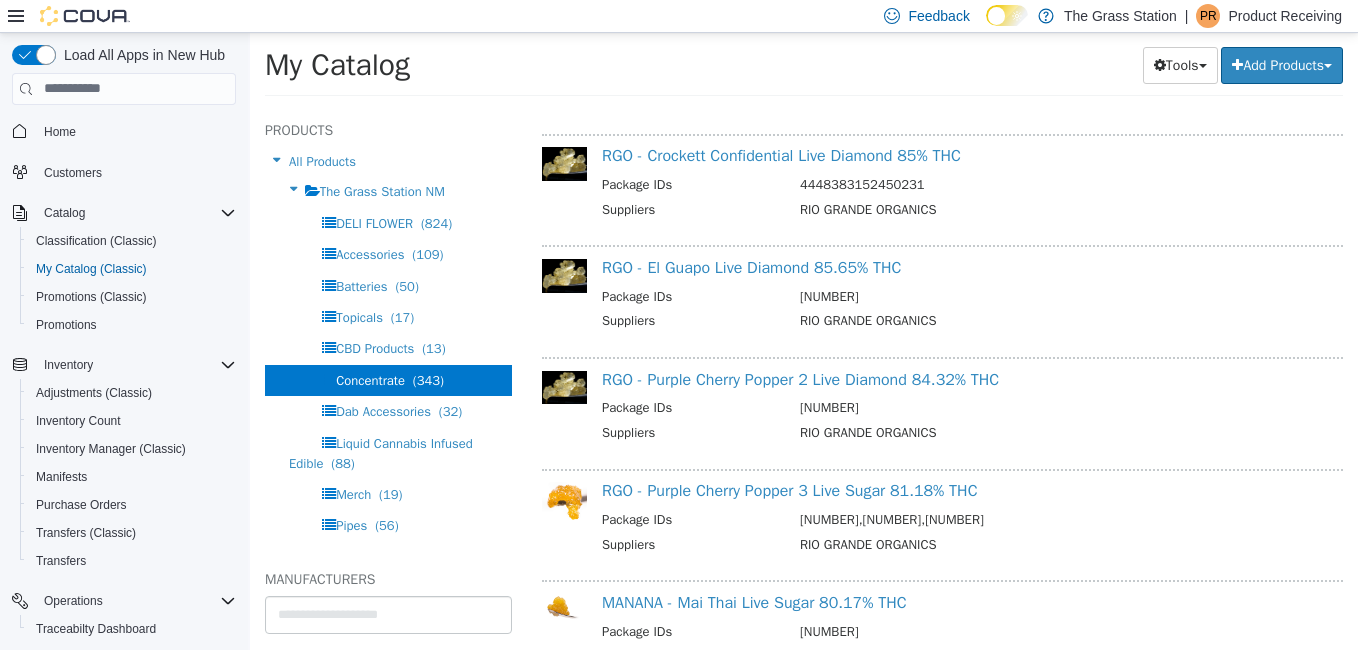 scroll, scrollTop: 3693, scrollLeft: 0, axis: vertical 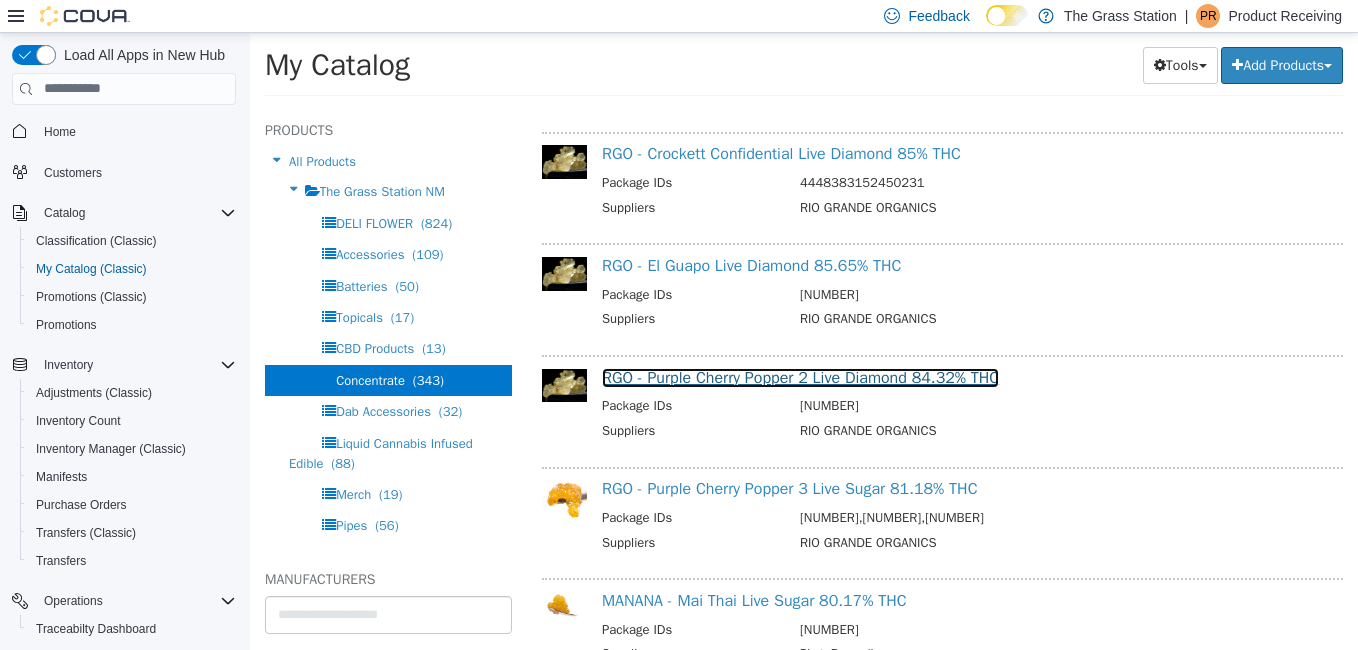 click on "RGO - Purple Cherry Popper 2 Live Diamond 84.32% THC" at bounding box center [800, 377] 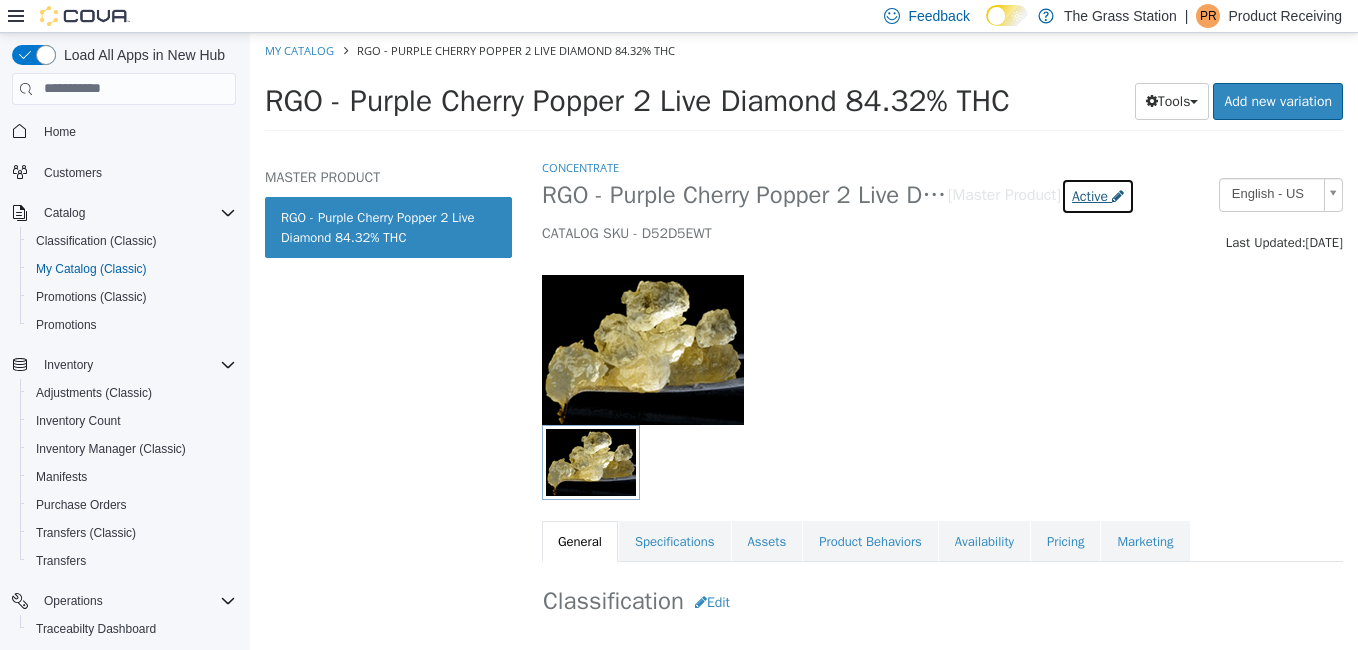 click on "Active" at bounding box center (1090, 195) 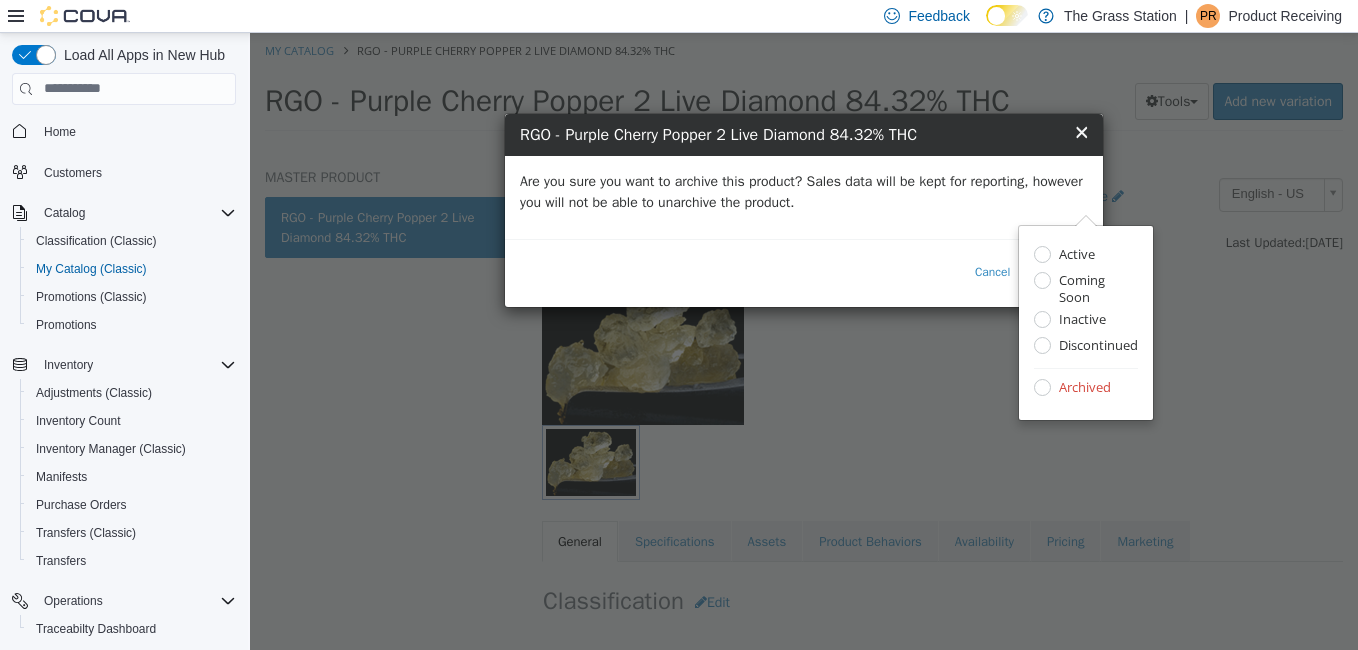 click on "Are you sure you want to archive this product? Sales data will be kept for reporting, however you will not be able to unarchive the product." at bounding box center (804, 191) 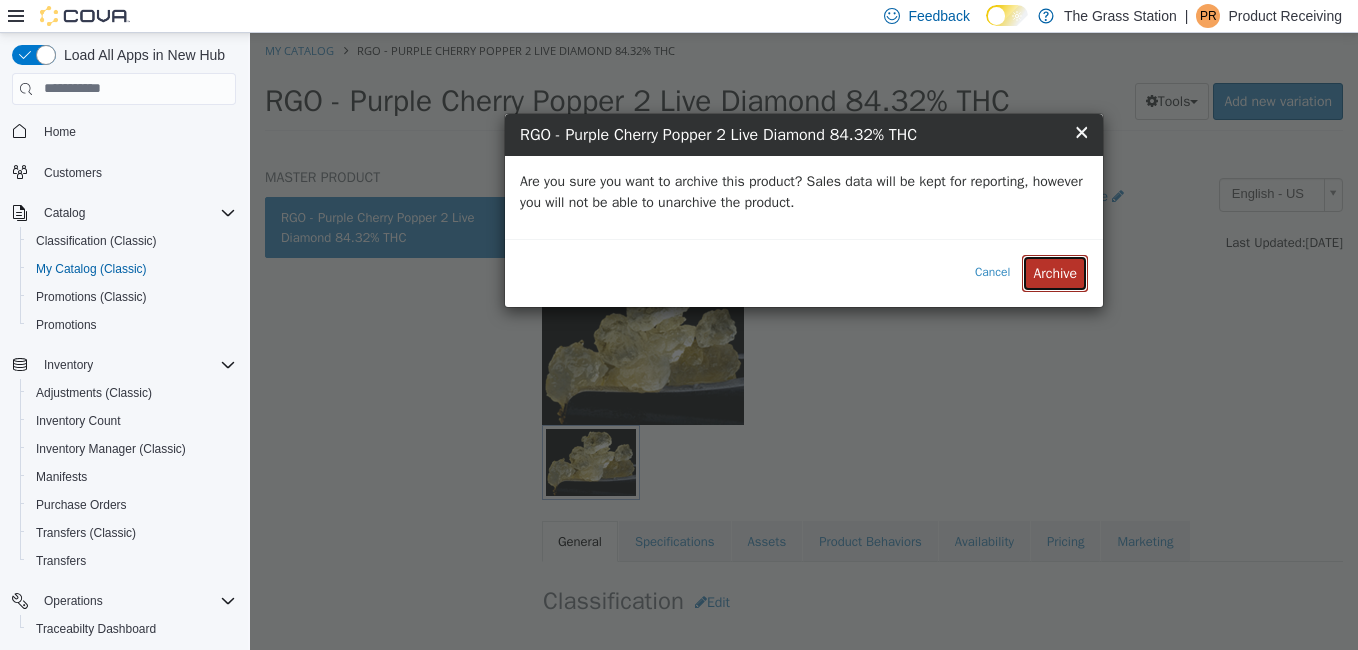 click on "Archive" at bounding box center (1055, 272) 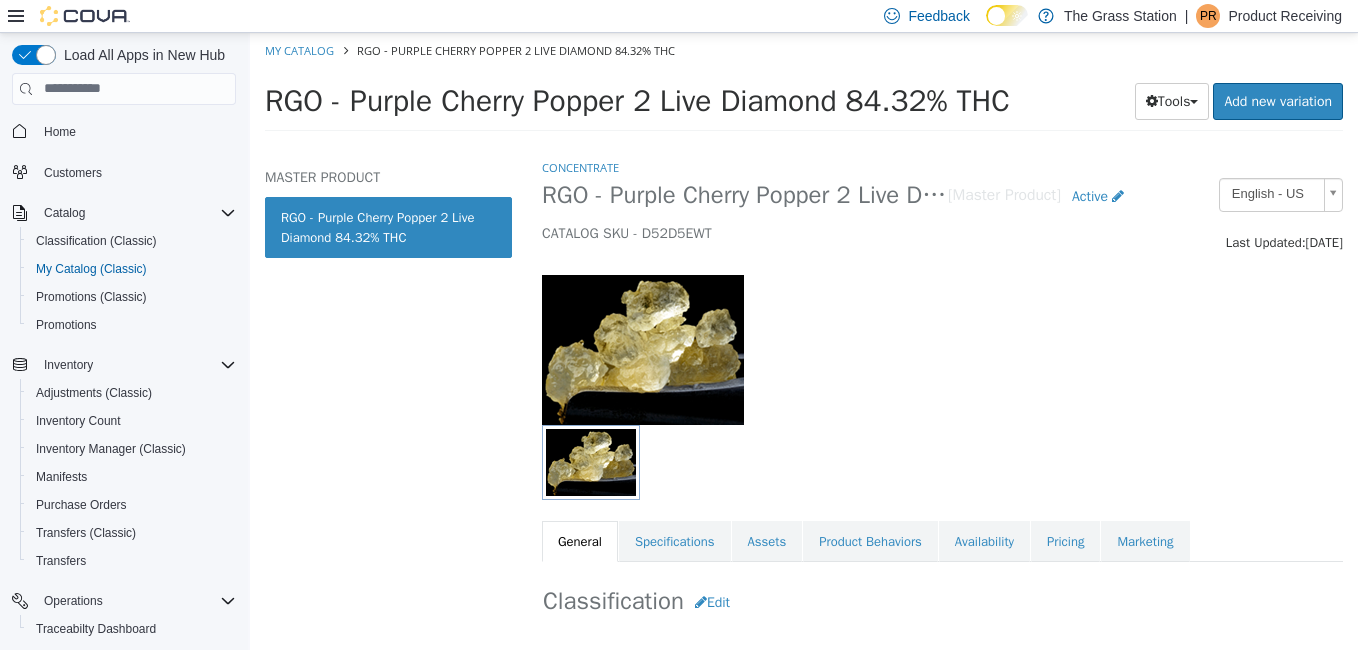 select on "**********" 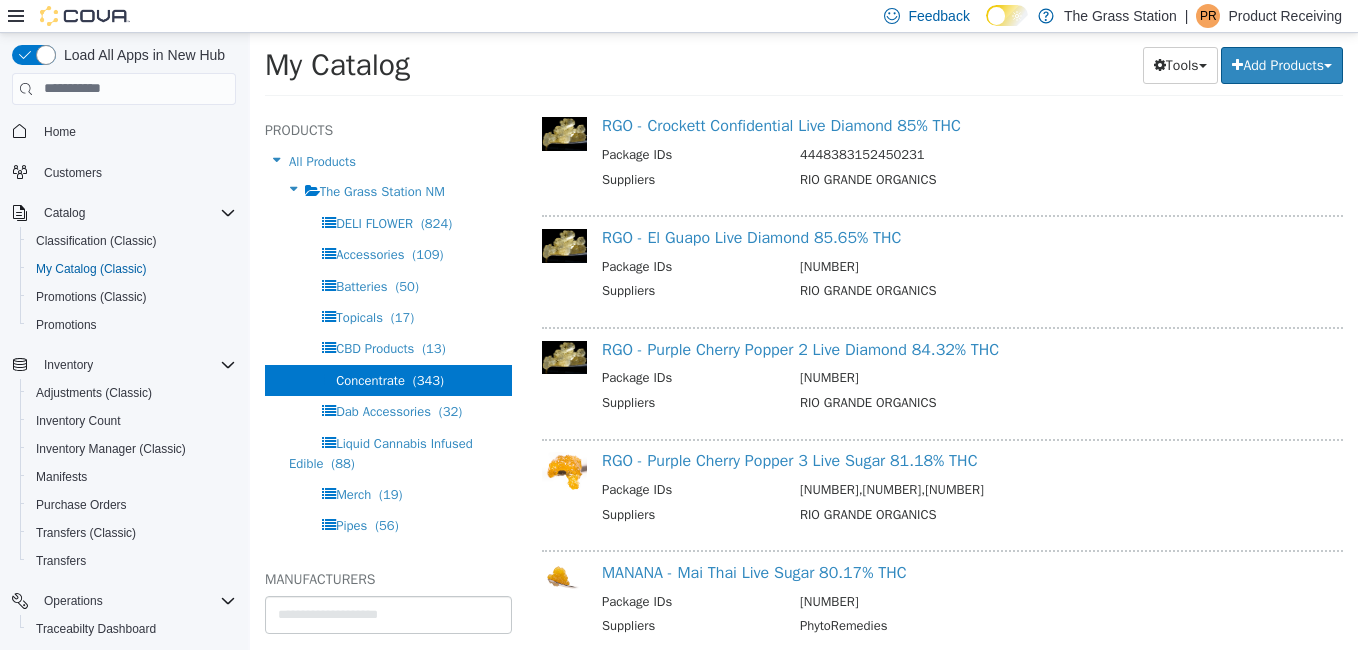 scroll, scrollTop: 3722, scrollLeft: 0, axis: vertical 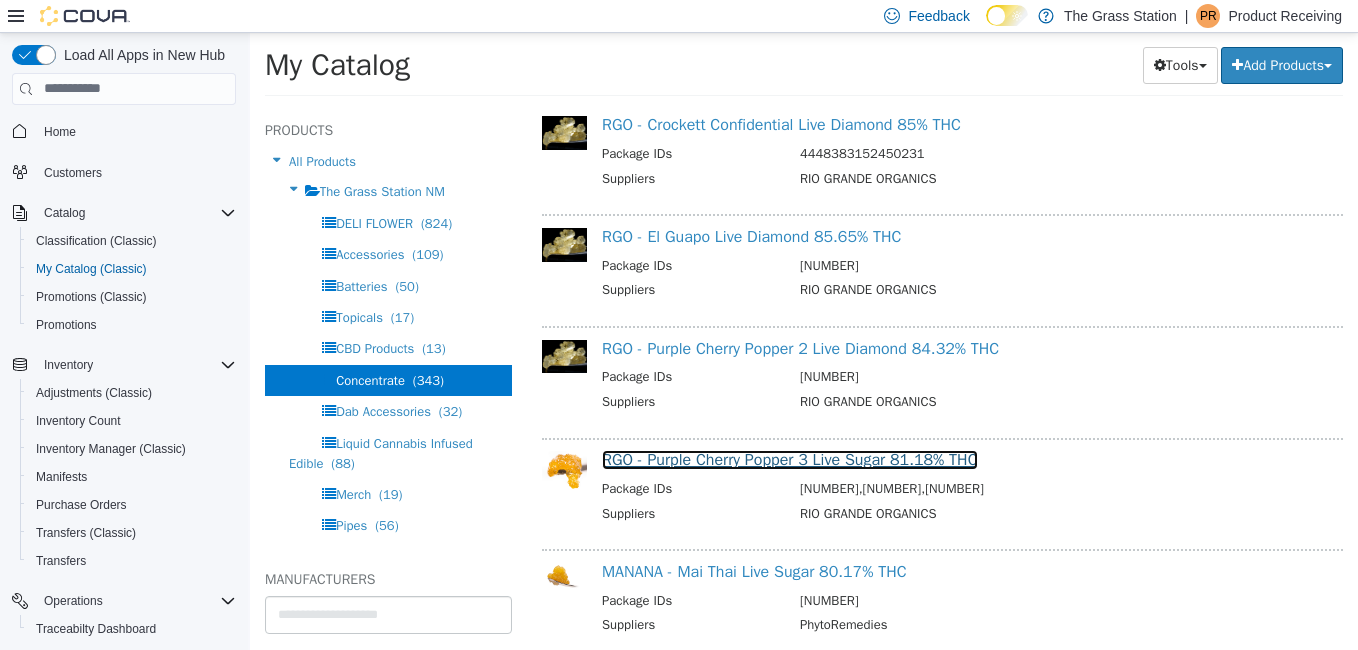 click on "RGO - Purple Cherry Popper 3 Live Sugar 81.18% THC" at bounding box center [790, 459] 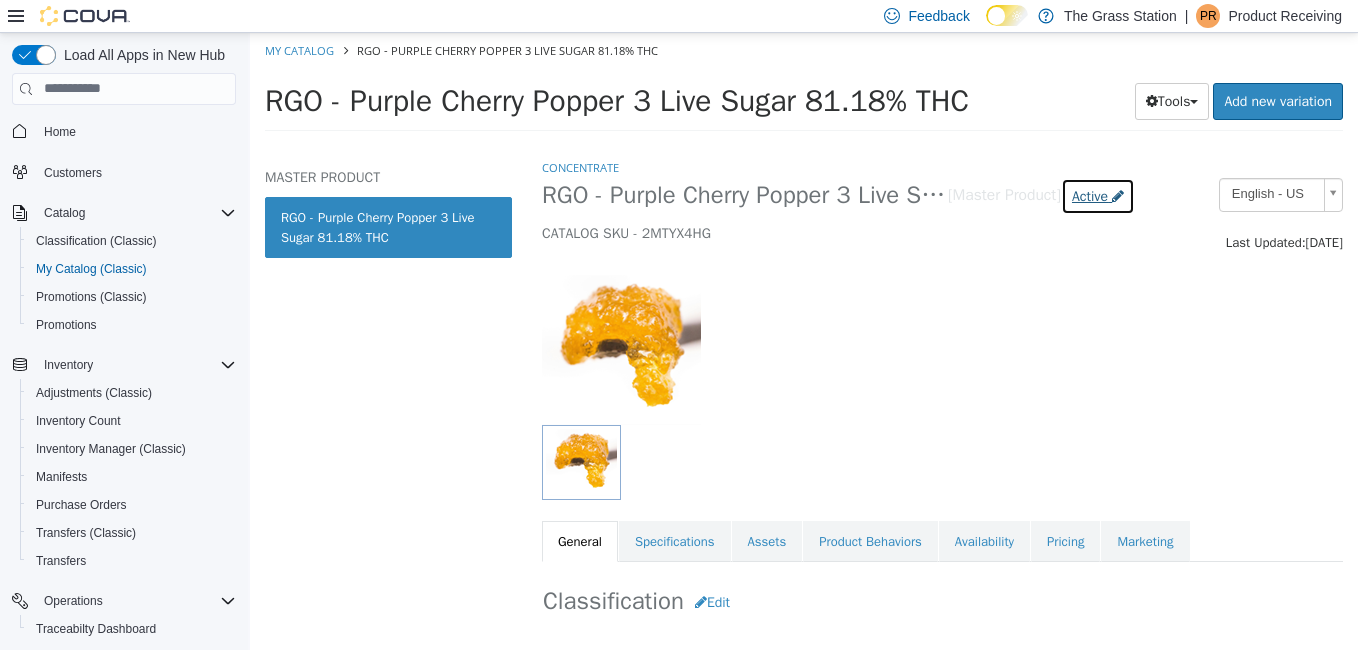 click on "Active" at bounding box center (1090, 195) 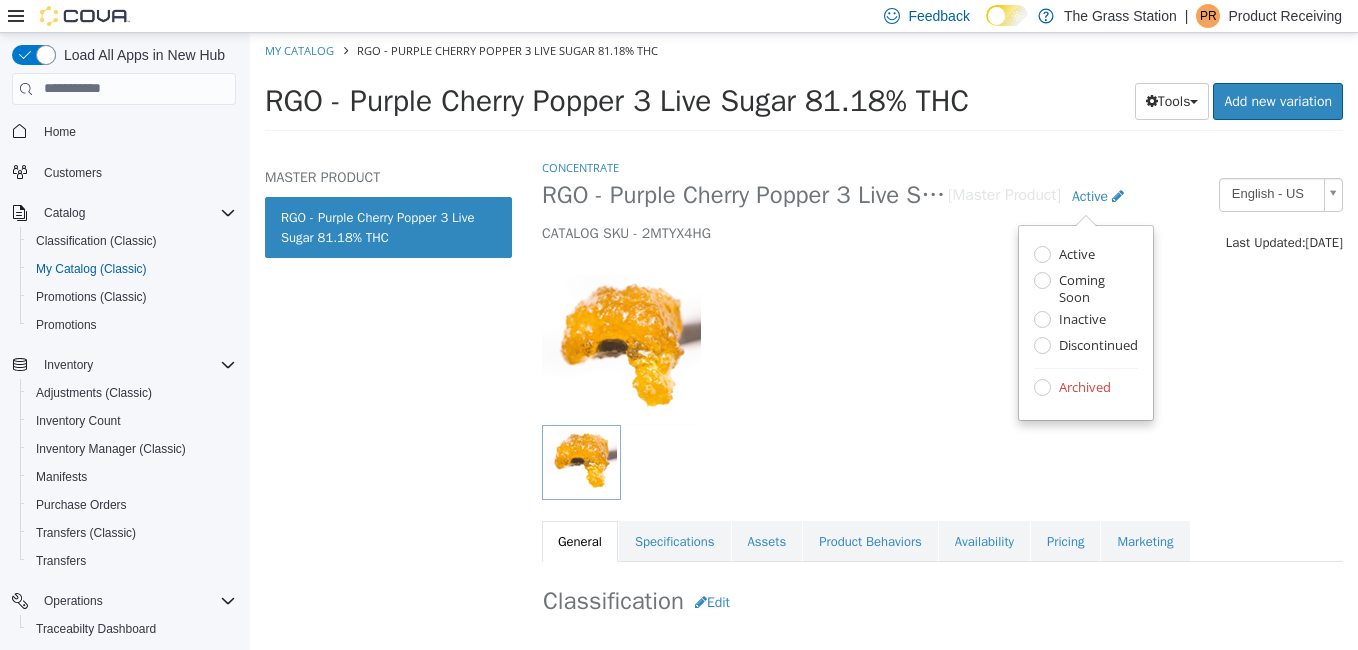 click on "Archived" at bounding box center (1086, 388) 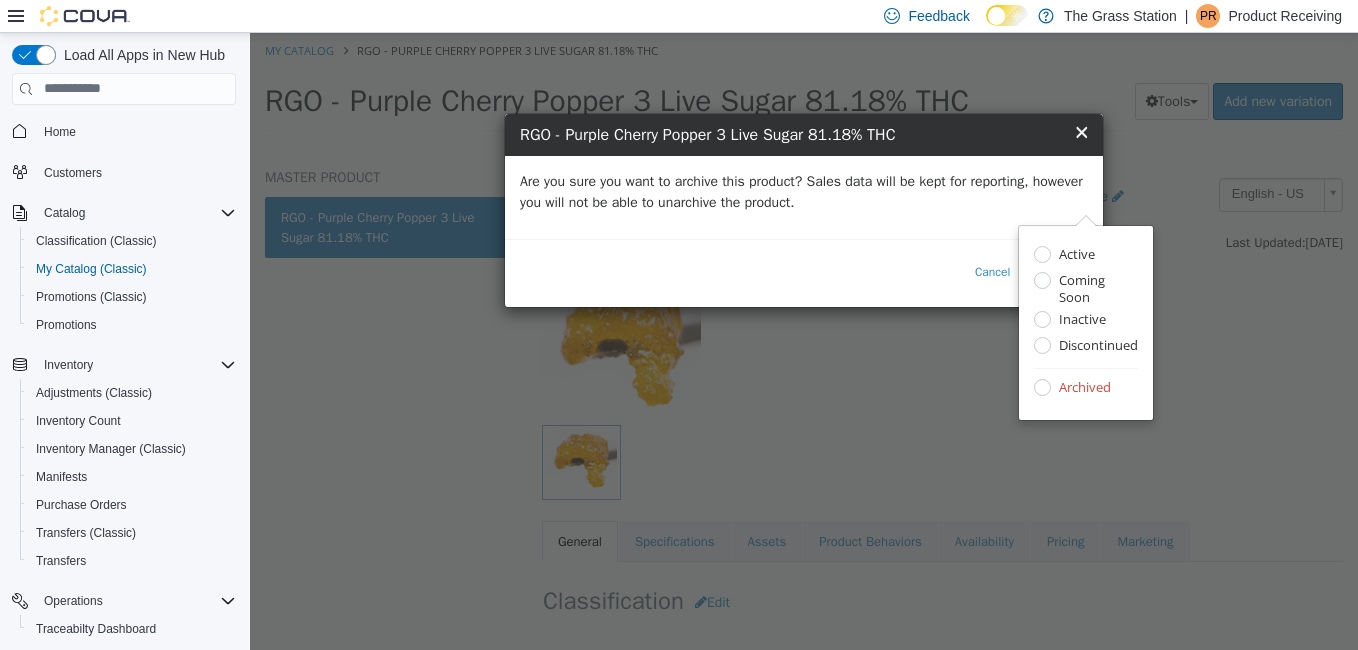 click on "Are you sure you want to archive this product? Sales data will be kept for reporting, however you will not be able to unarchive the product." at bounding box center (804, 191) 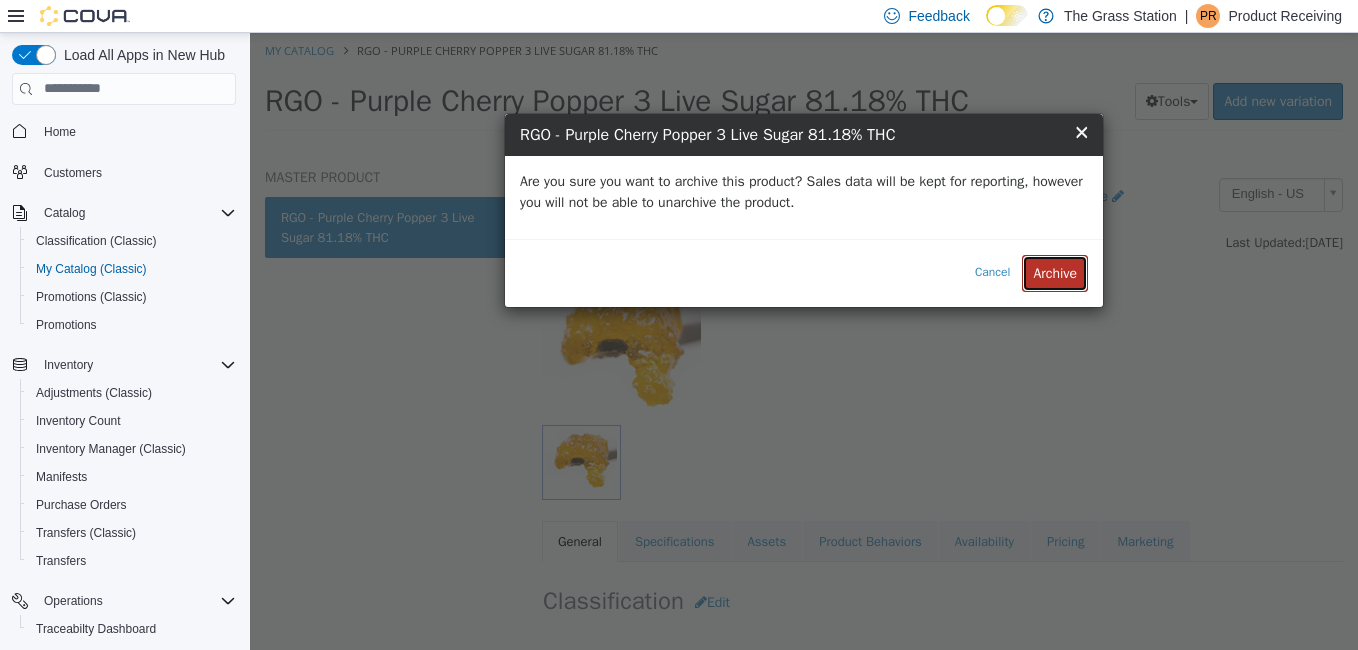 click on "Archive" at bounding box center (1055, 272) 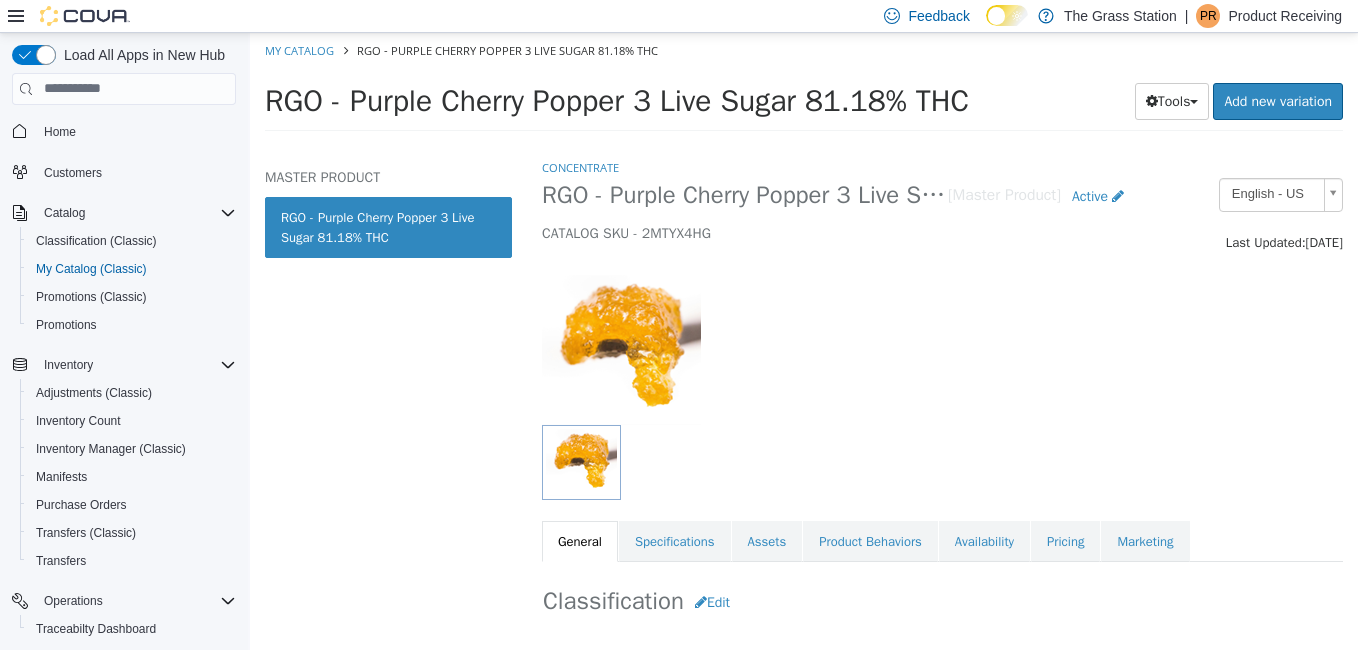 select on "**********" 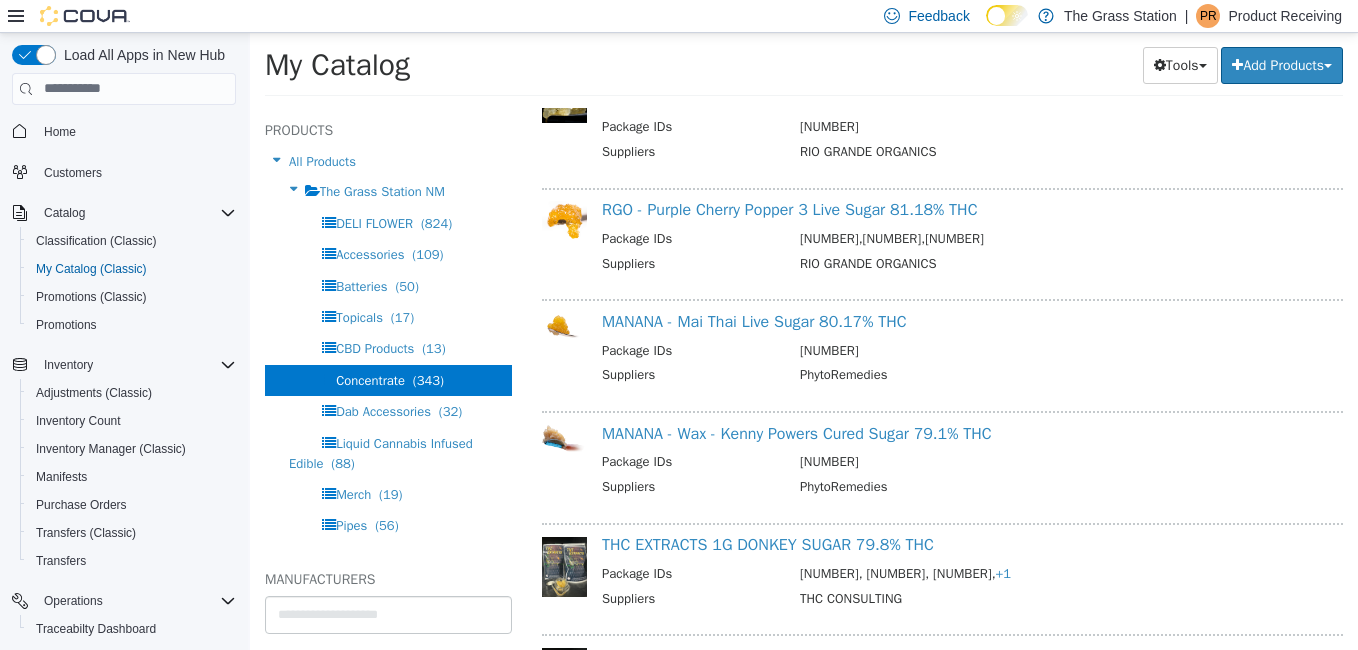 scroll, scrollTop: 3973, scrollLeft: 0, axis: vertical 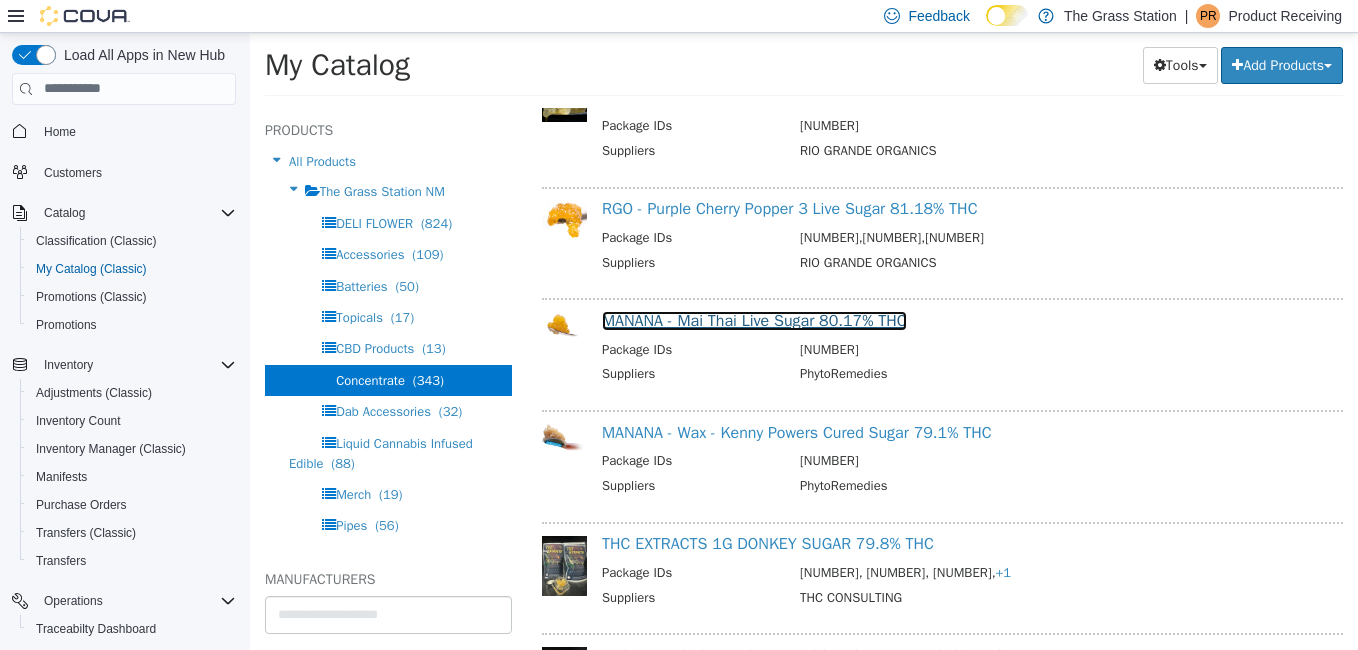click on "MANANA - Mai Thai Live Sugar 80.17% THC" at bounding box center (754, 320) 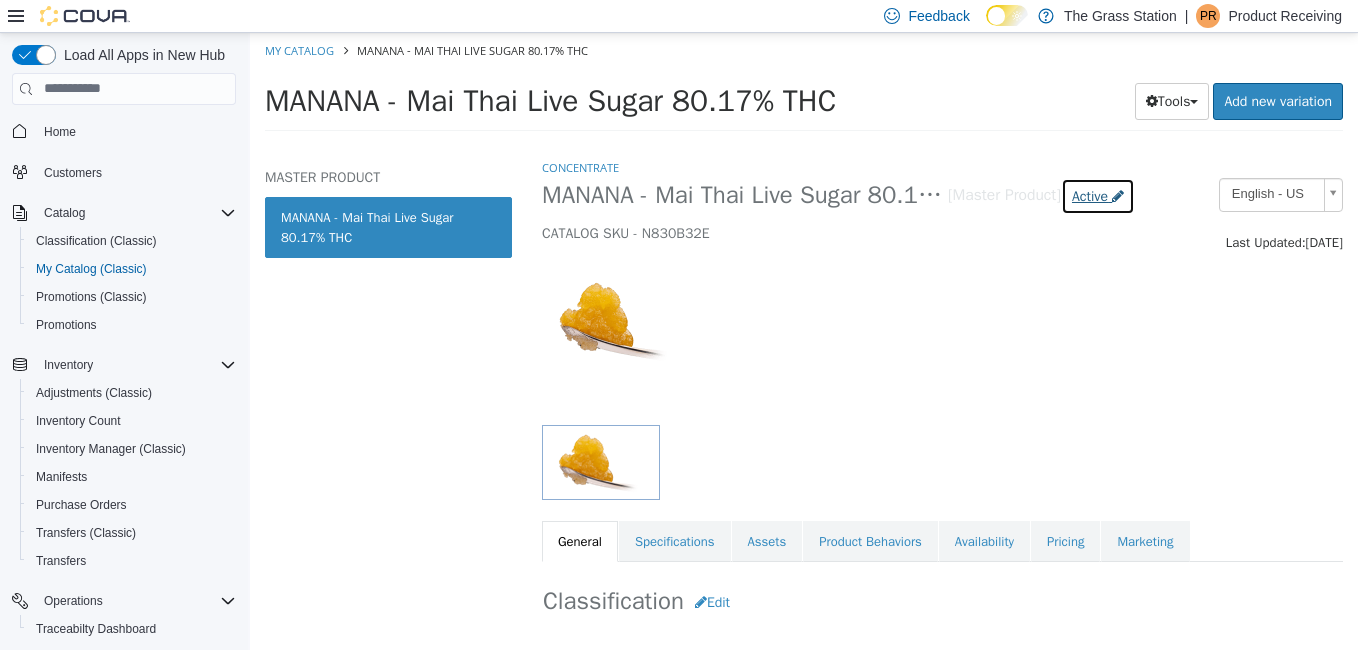 click on "Active" at bounding box center [1098, 195] 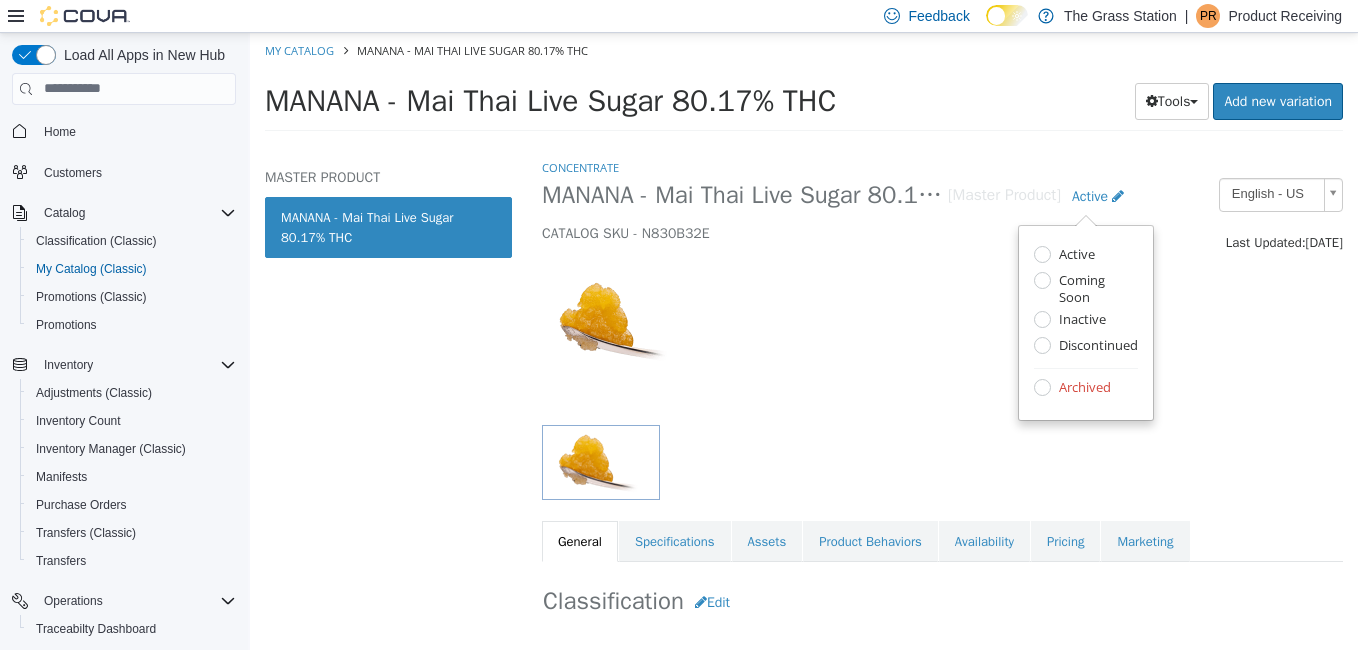 click on "Archived" at bounding box center (1086, 388) 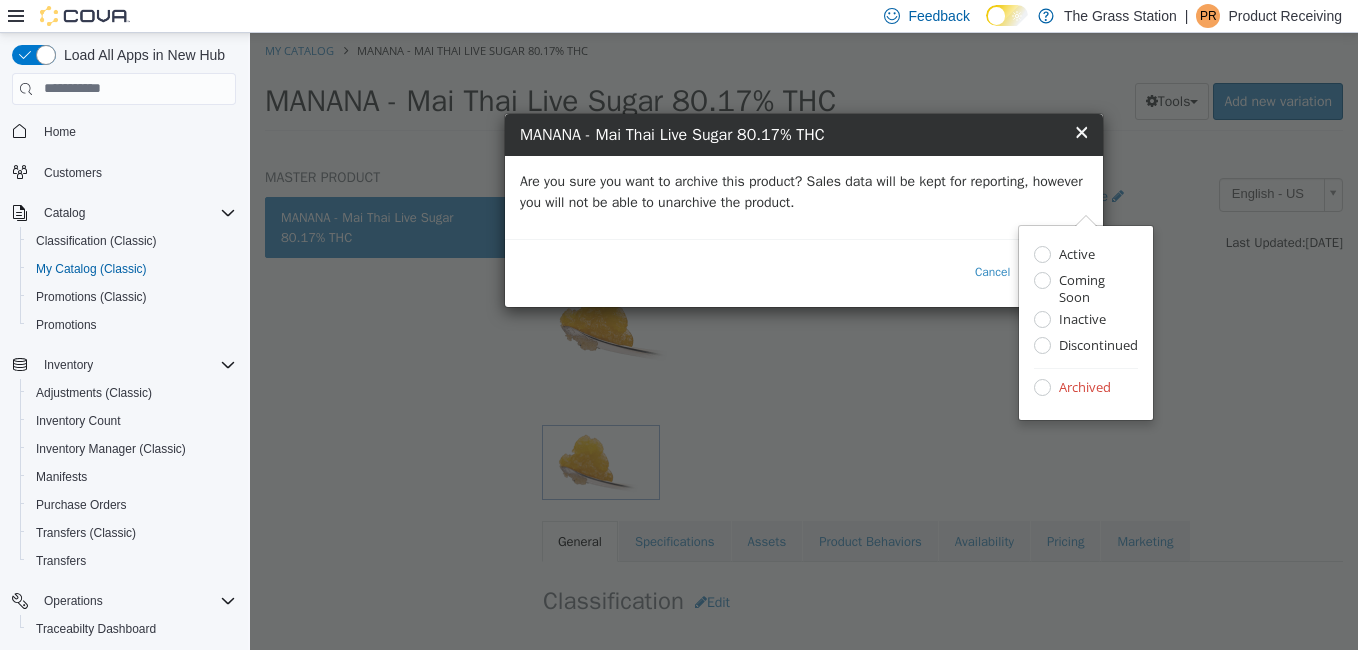click on "Are you sure you want to archive this product? Sales data will be kept for reporting, however you will not be able to unarchive the product." at bounding box center [804, 196] 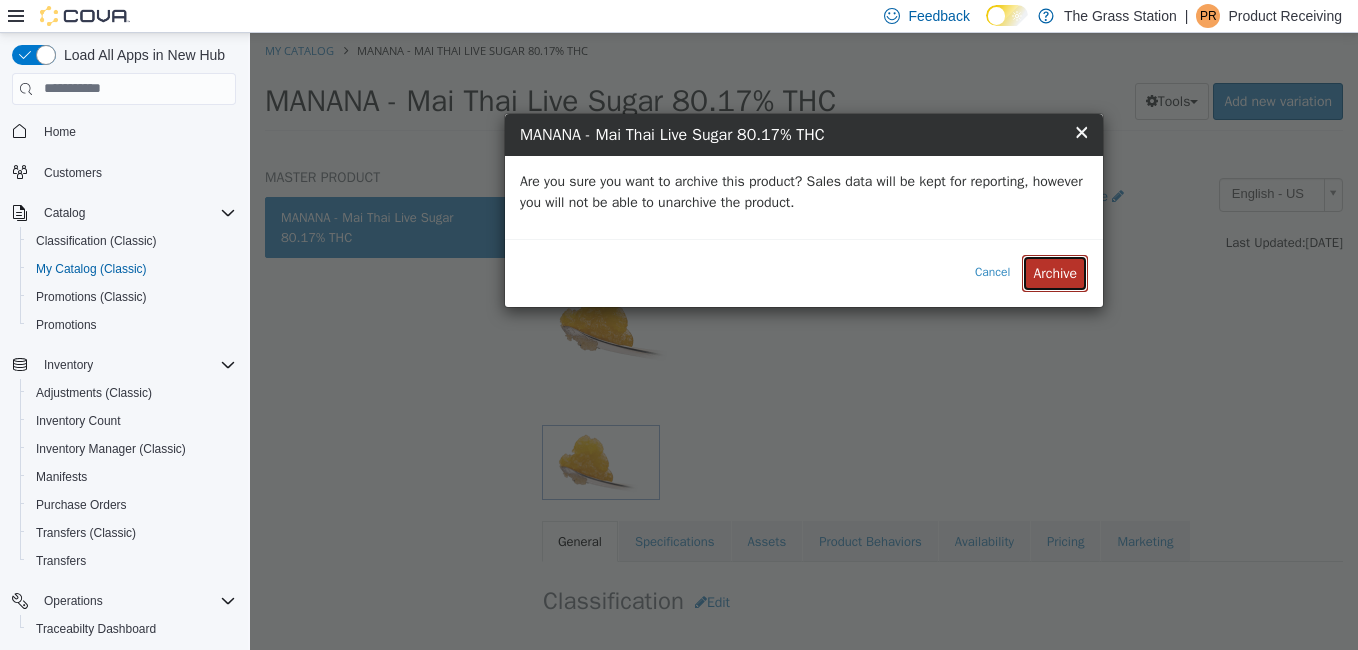 click on "Archive" at bounding box center (1055, 272) 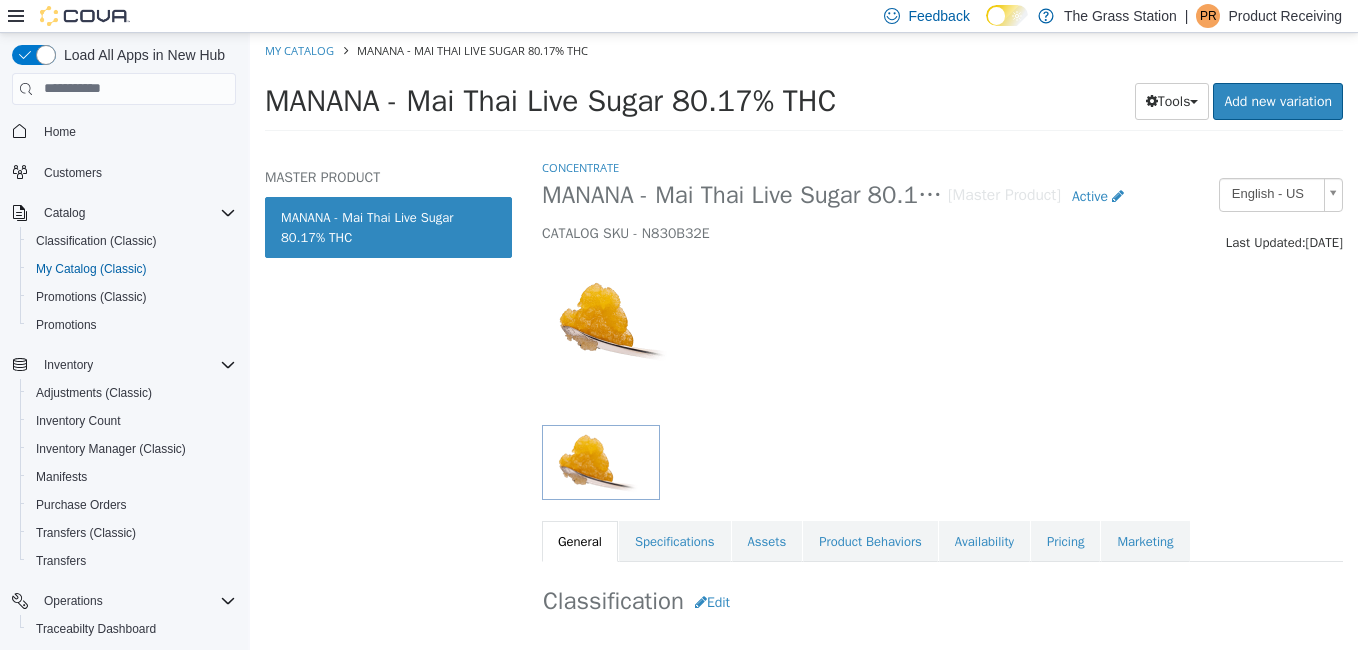 select on "**********" 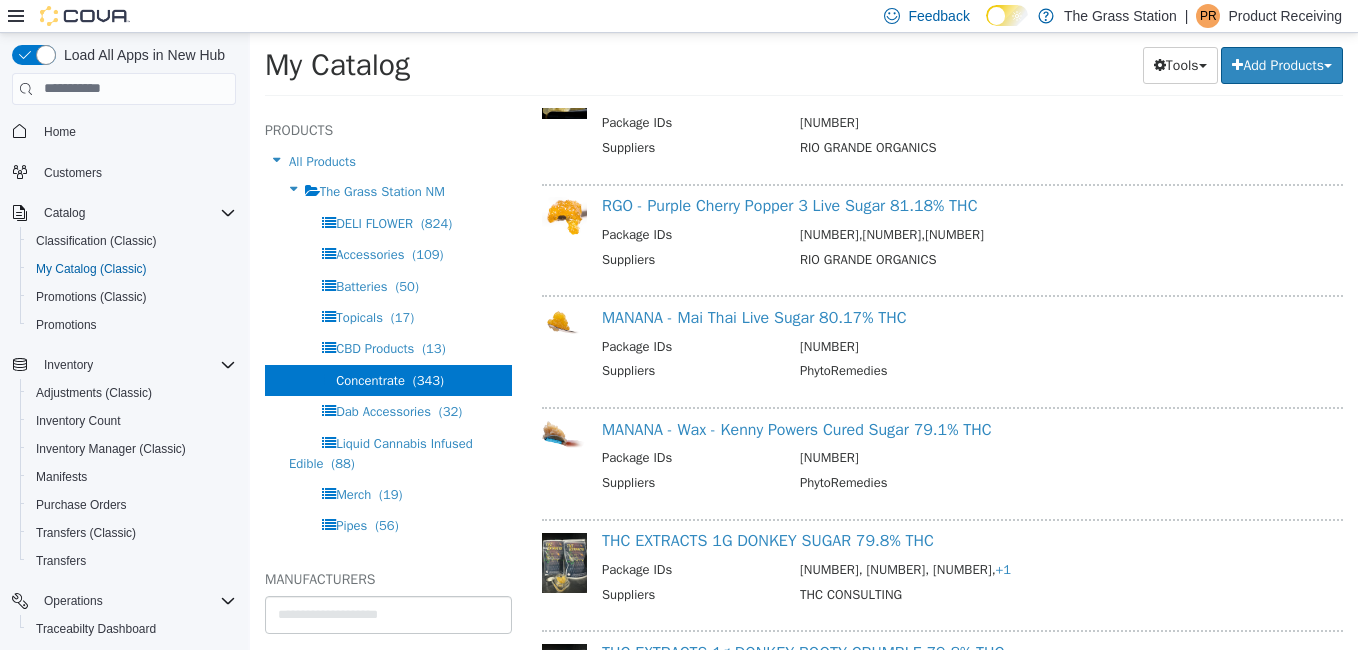 scroll, scrollTop: 3977, scrollLeft: 0, axis: vertical 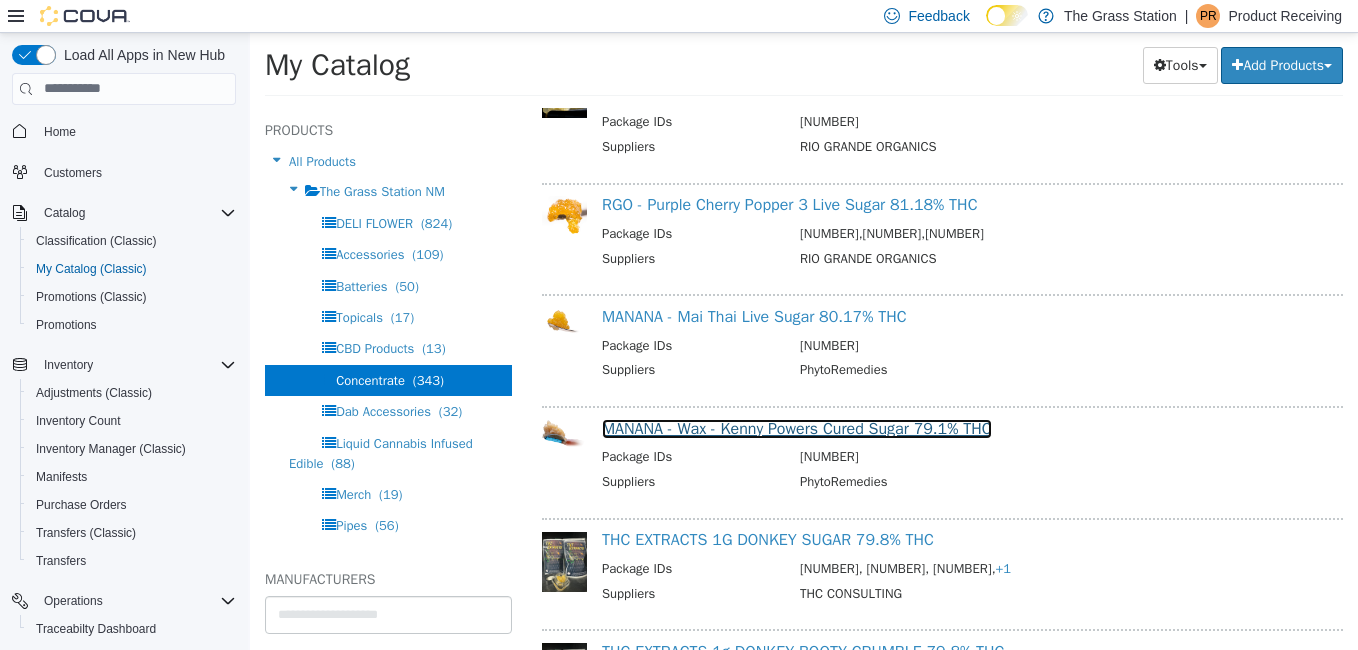 click on "MANANA - Wax - Kenny Powers Cured Sugar 79.1% THC" at bounding box center (797, 428) 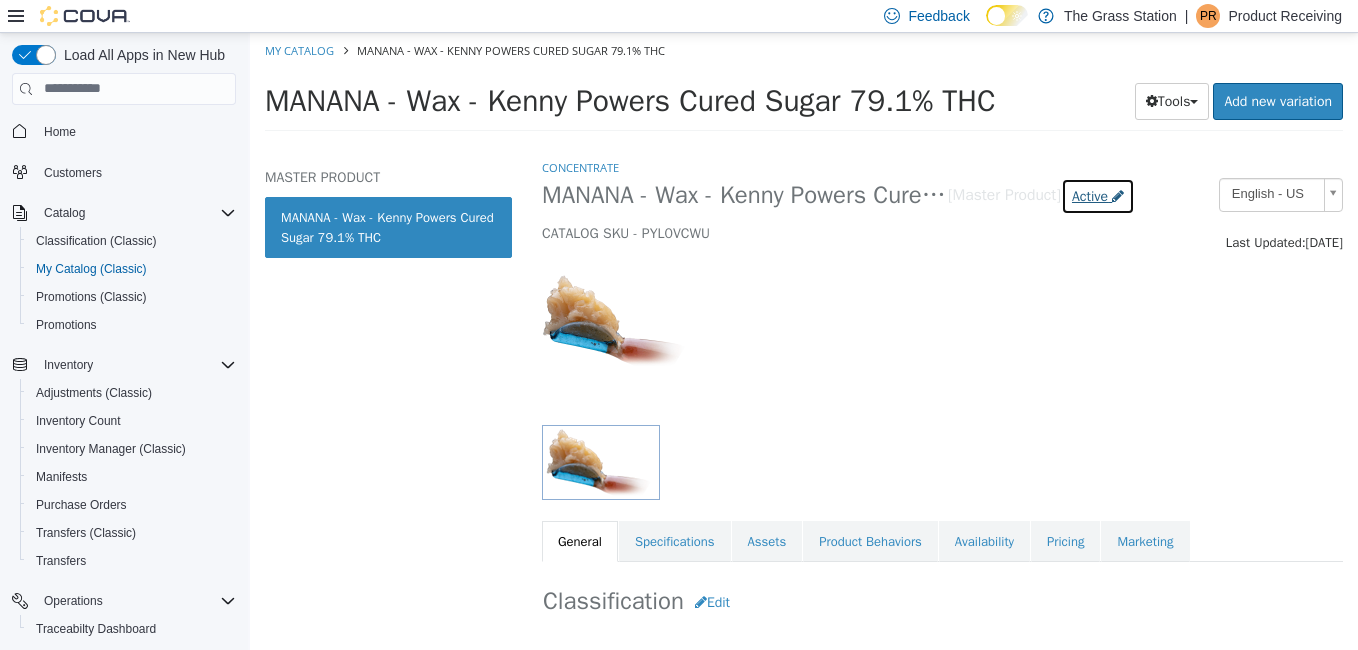 click on "Active" at bounding box center (1090, 195) 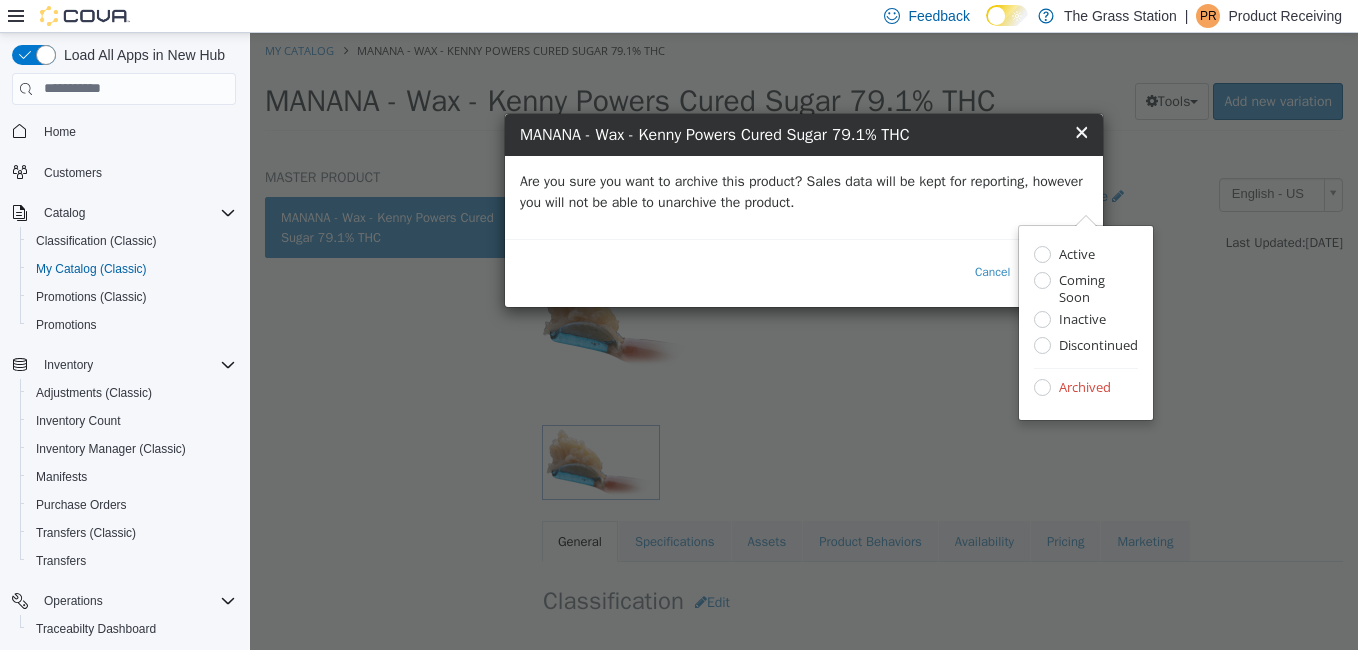 scroll, scrollTop: 1, scrollLeft: 0, axis: vertical 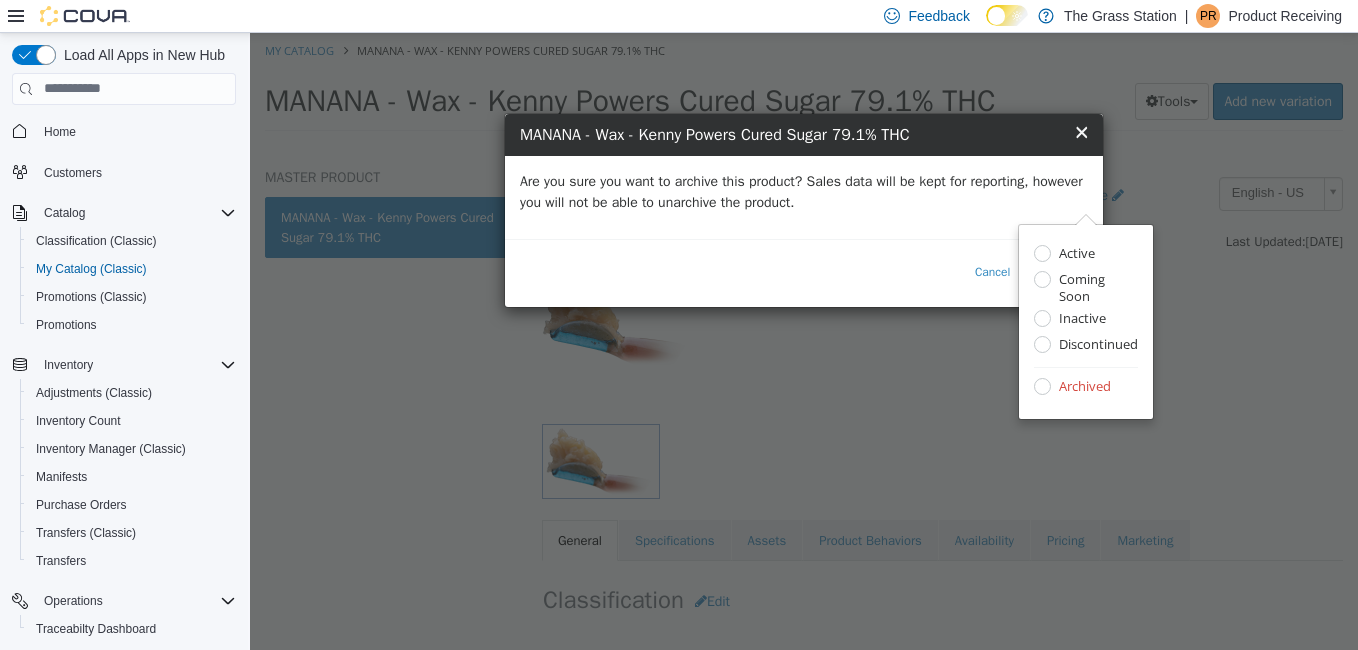 click on "Are you sure you want to archive this product? Sales data will be kept for reporting, however you will not be able to unarchive the product." at bounding box center [804, 191] 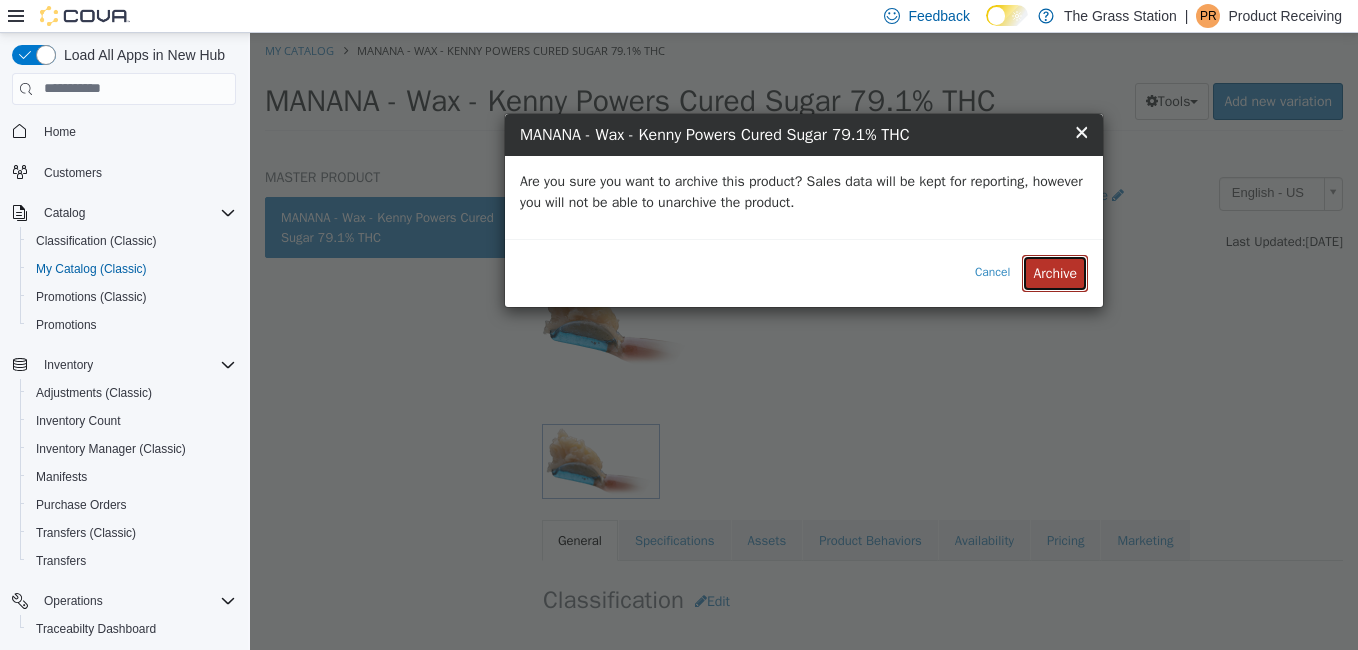click on "Archive" at bounding box center (1055, 272) 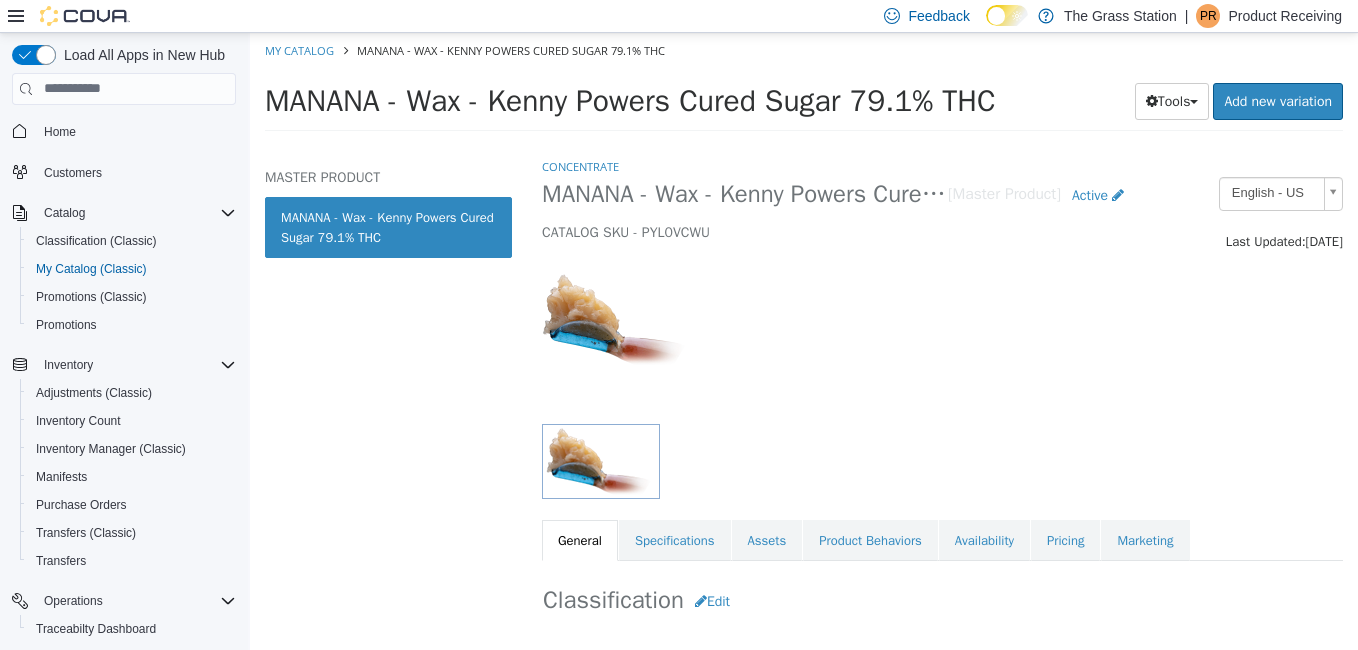 select on "**********" 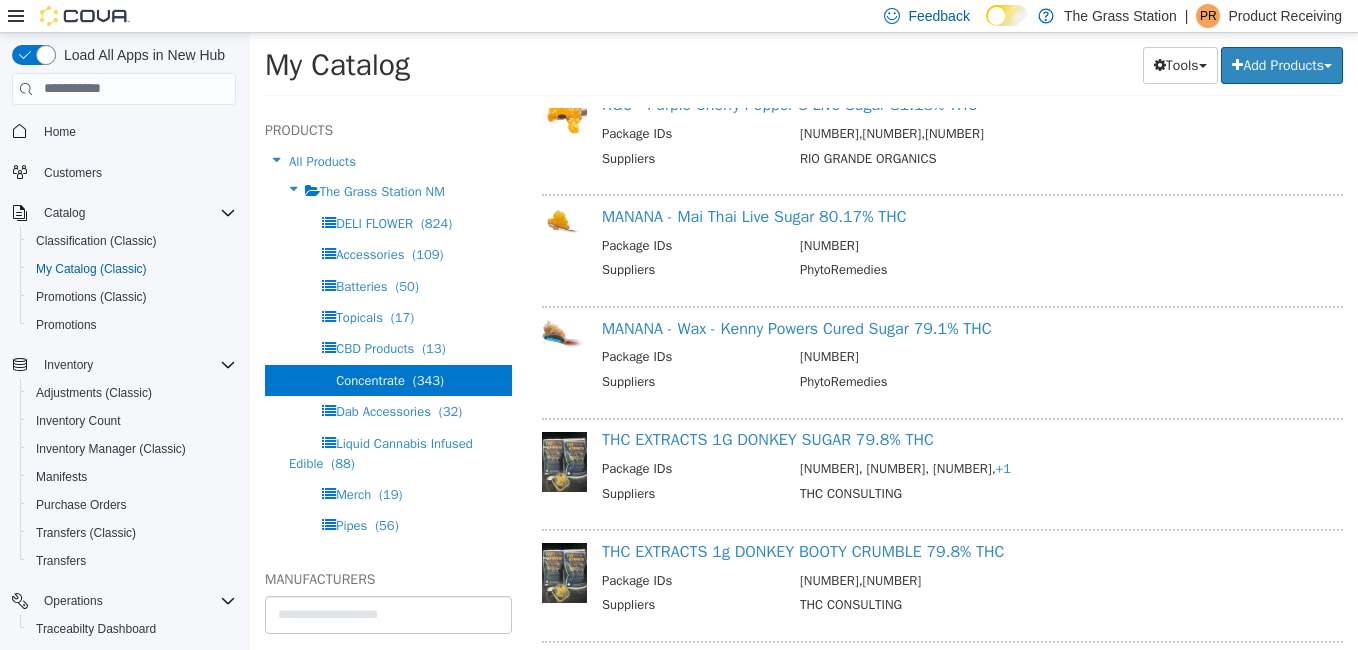 scroll, scrollTop: 4078, scrollLeft: 0, axis: vertical 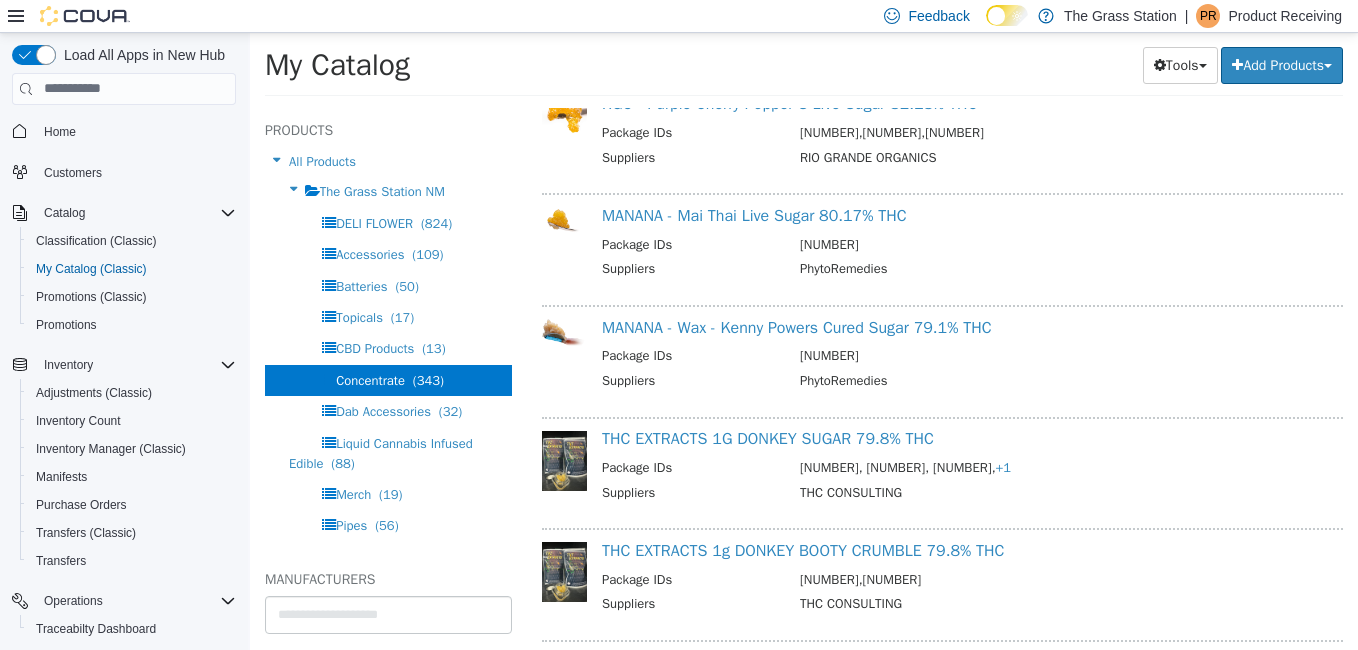 click on "GMO WAX BULK INDICA 81.4% THC
Package IDs 7206895808705946,7279752395310615
Suppliers GRP NM LLC dba Pharmicated NM  BHO Wax Durban Poison Bulk 85.83% THC
Package IDs 2791970985151650, 8918839767877852, 9236680252841475,  +1
Suppliers GRP NM LLC dba Pharmicated NM  Triangle Kush- Sugar Wax
Package IDs 5909150294462829,9976094712210877
Suppliers Ten 10 Project  Tropicana Cherries- Cured Diamonds
Package IDs 6916153309588166,7762306515311826
Suppliers Ten 10 Project  SHG Old Skool Hash 1g
Package IDs 2456058757169974,2754076972434562,5083644241204597
Suppliers S&H Green Life  MVE - RSO Syringe 1g - Mixed - 1ml
Package IDs 1058495971545392, 1430583024801798, 2906877078410950,  +5
Suppliers MESILLA VALLEY EXTRACTS  Elevated - Wax - 1g - King Louis XIII (I)
Package IDs 1576448547541498, 1863497837177620, 4613575625378239,  +2
Suppliers VITALITY EXTRACTS  PhD Wax - 1G Jar - Sleeping With The Stars
Package IDs 2850905012416365
Suppliers GRP NM LLC dba Pharmicated NM" at bounding box center (942, -1531) 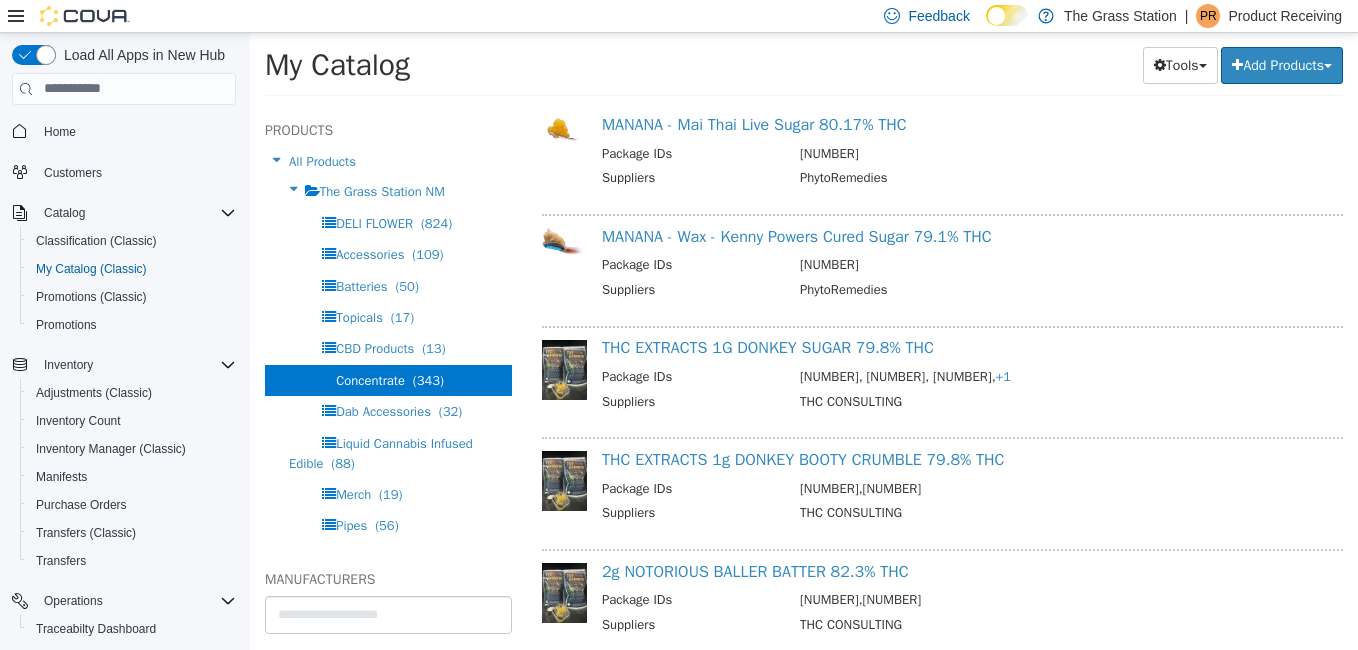 scroll, scrollTop: 4172, scrollLeft: 0, axis: vertical 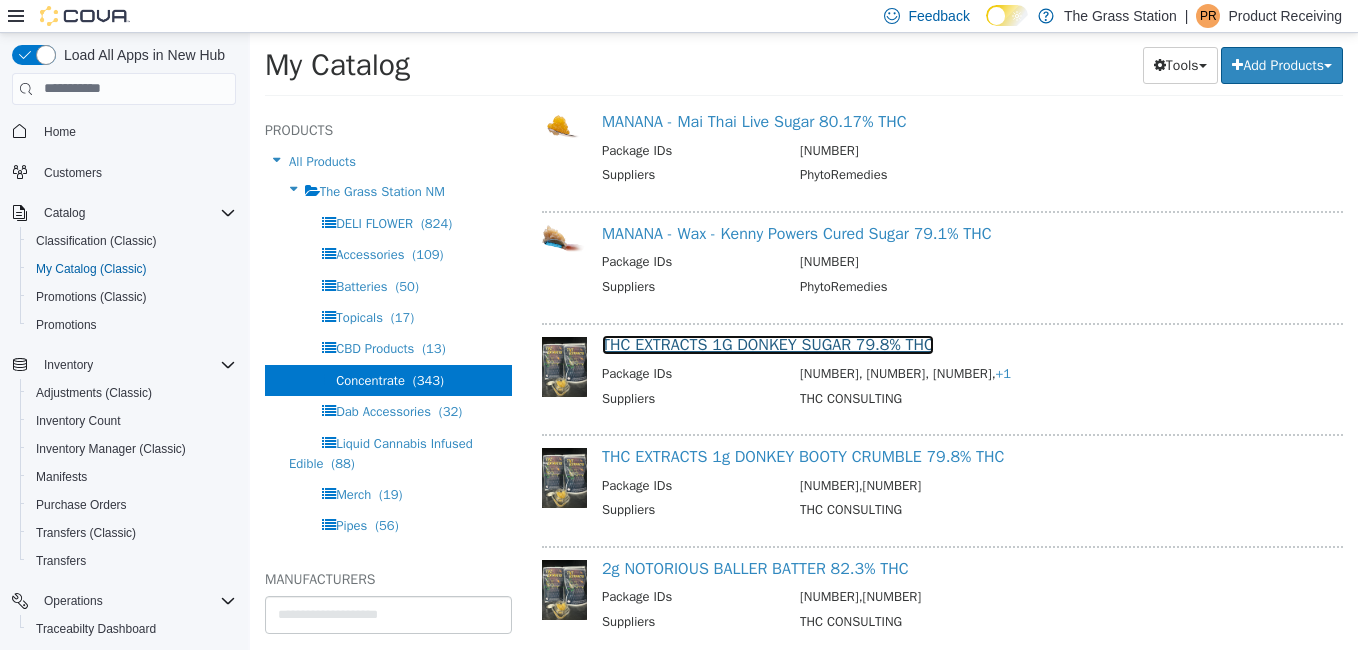 click on "THC EXTRACTS 1G DONKEY SUGAR 79.8% THC" at bounding box center [768, 344] 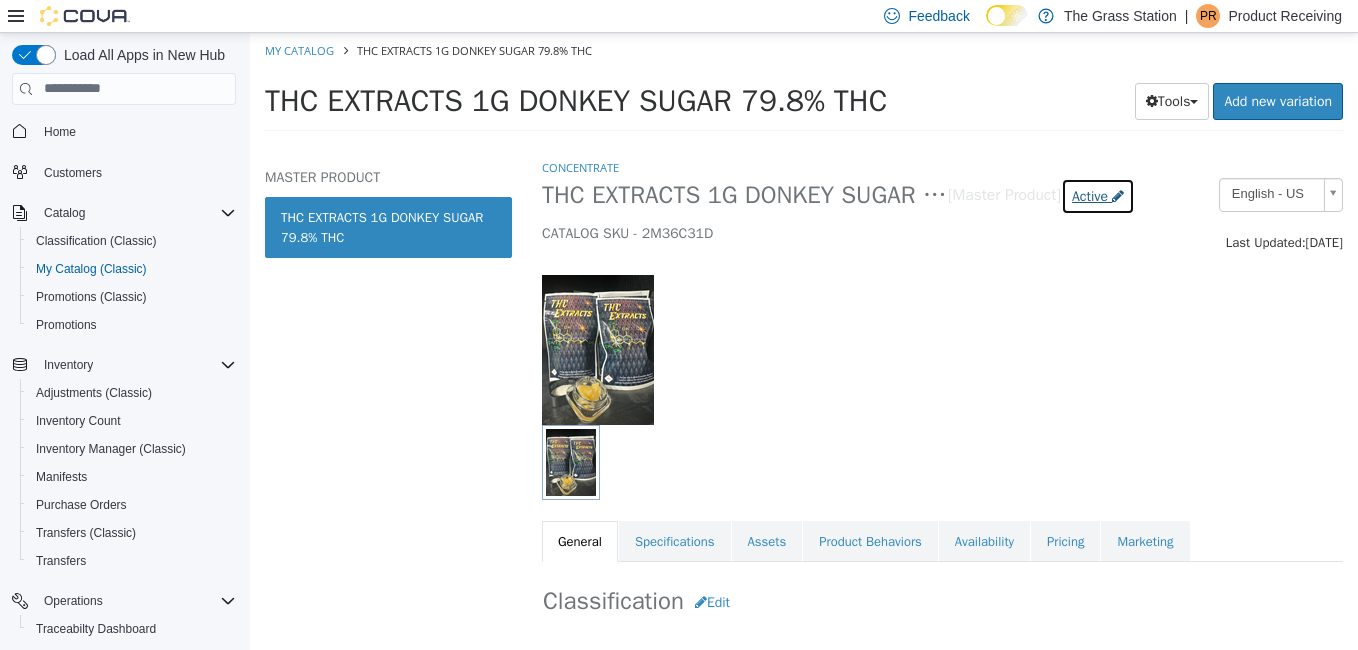 click on "Active" at bounding box center (1090, 195) 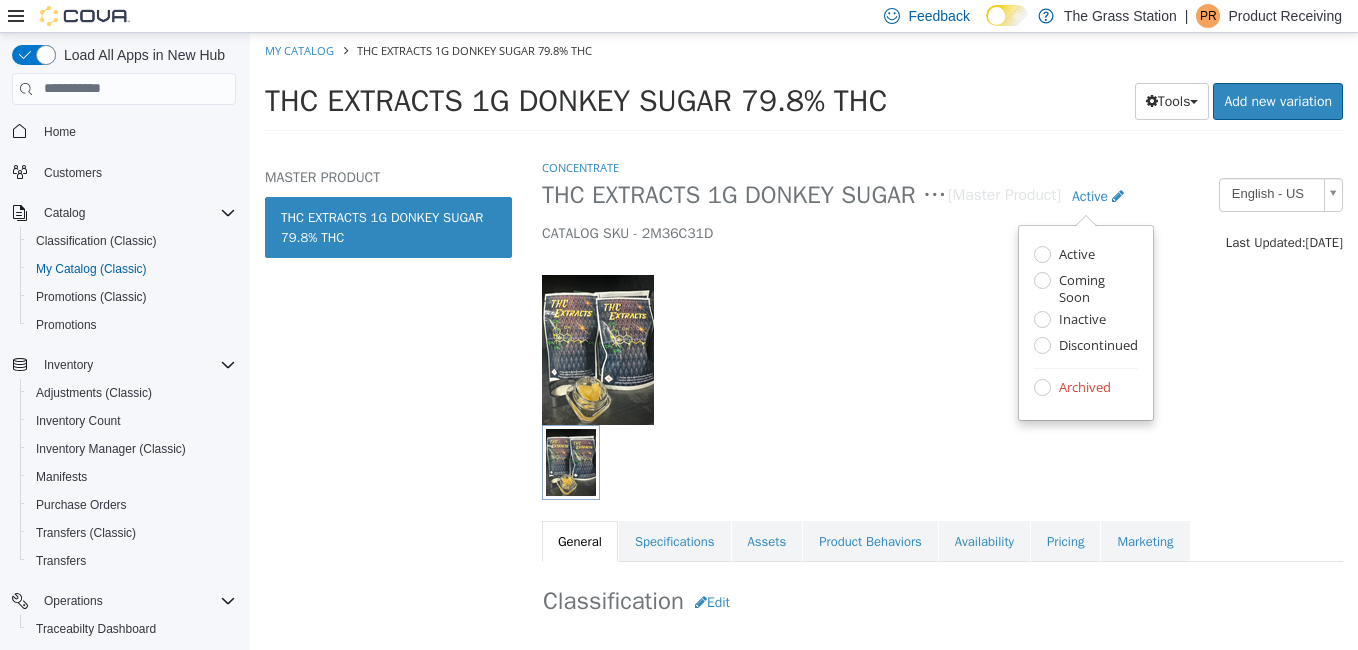 click on "Archived" at bounding box center [1082, 388] 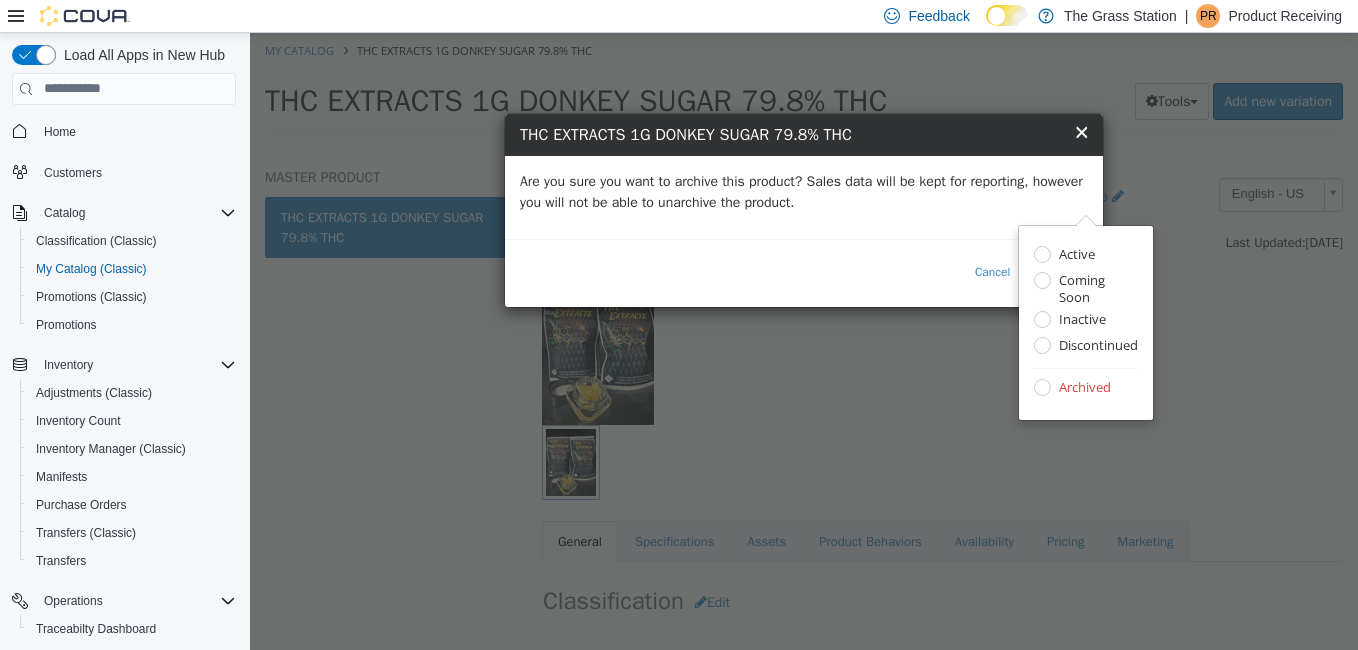 click on "Are you sure you want to archive this product? Sales data will be kept for reporting, however you will not be able to unarchive the product." at bounding box center [804, 191] 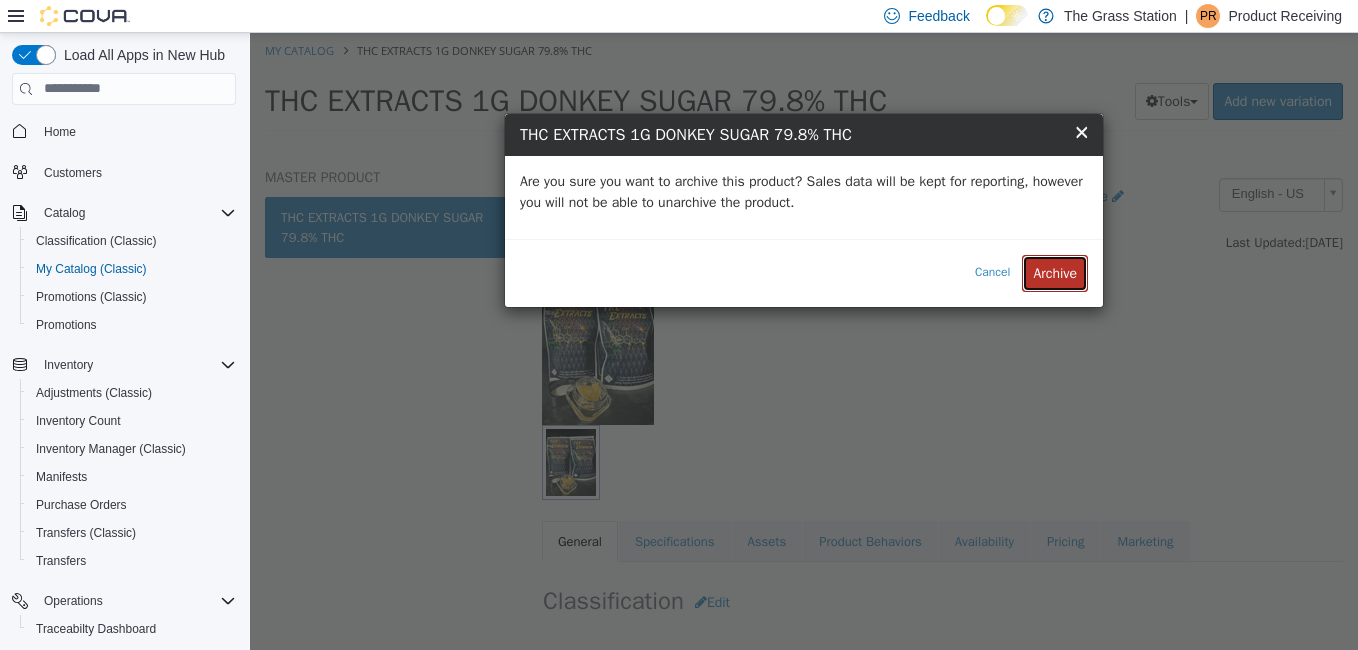 click on "Archive" at bounding box center [1055, 272] 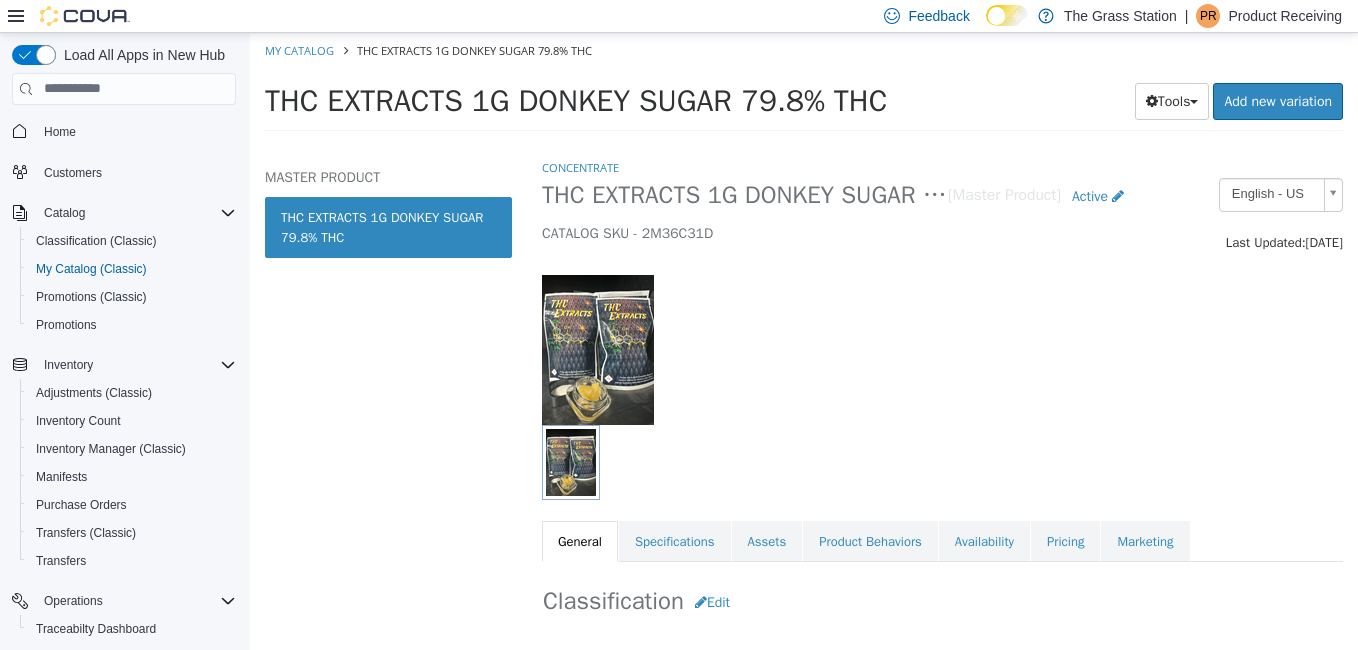 select on "**********" 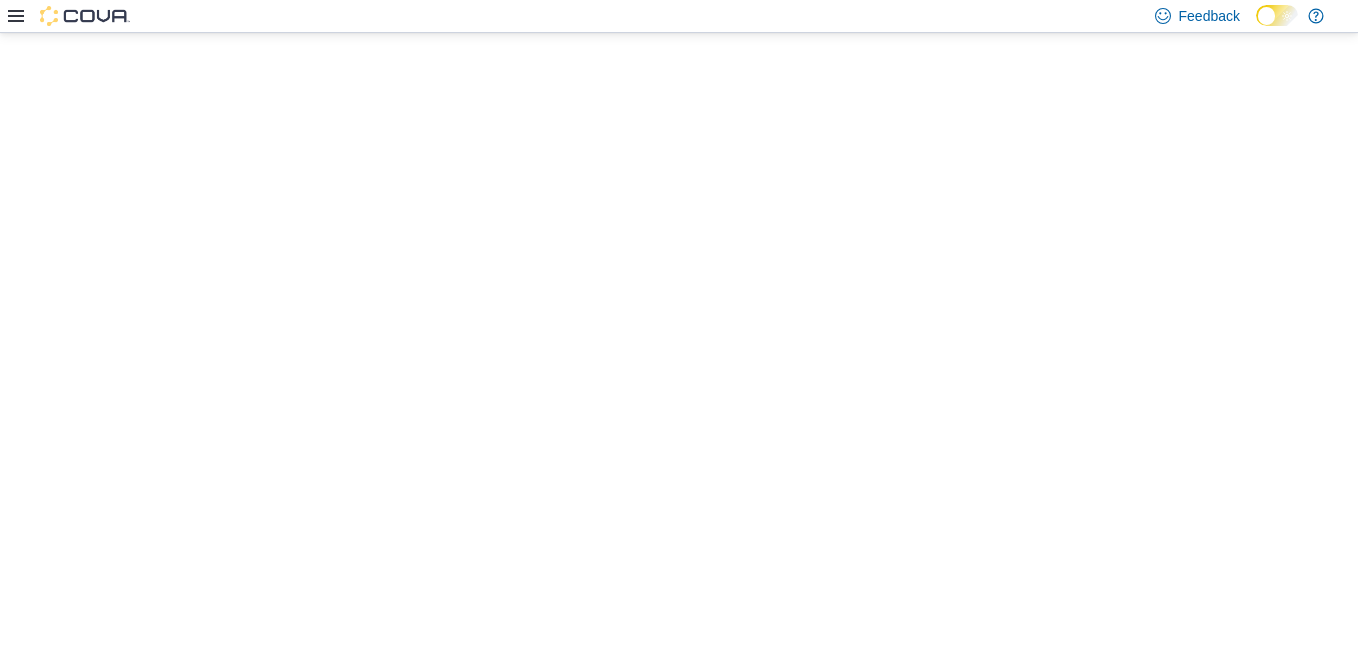 scroll, scrollTop: 0, scrollLeft: 0, axis: both 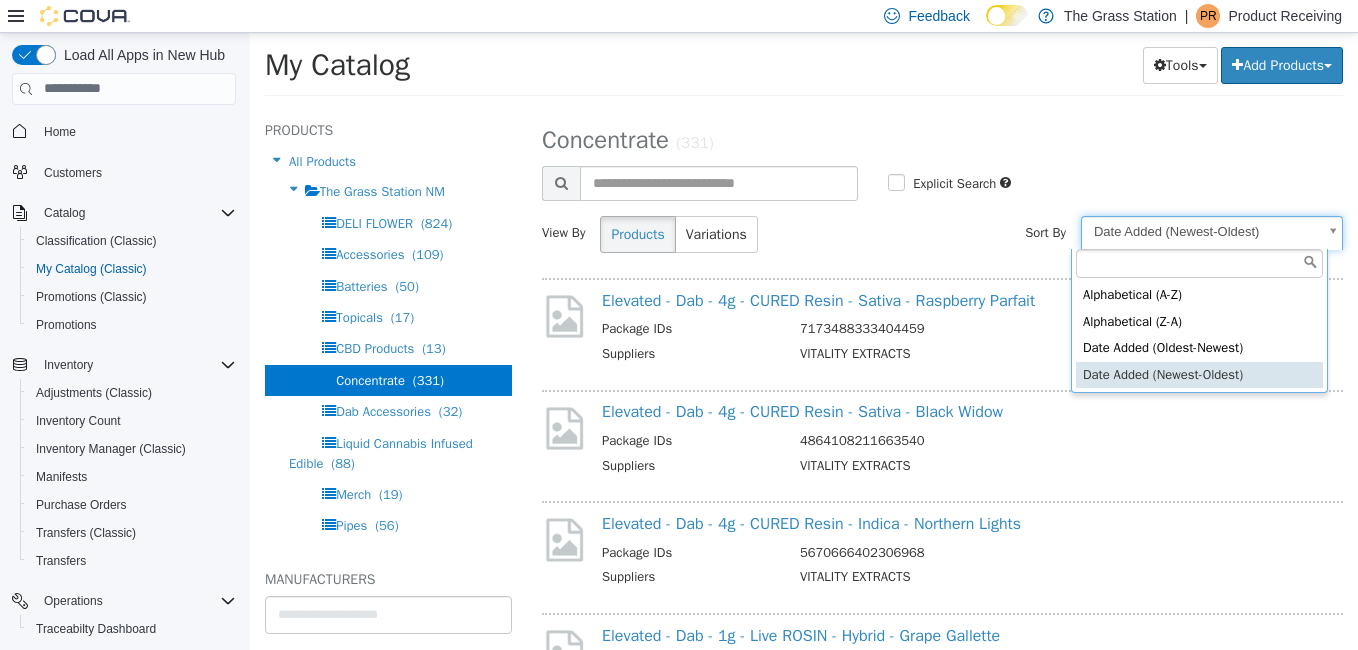 click on "**********" at bounding box center (804, 70) 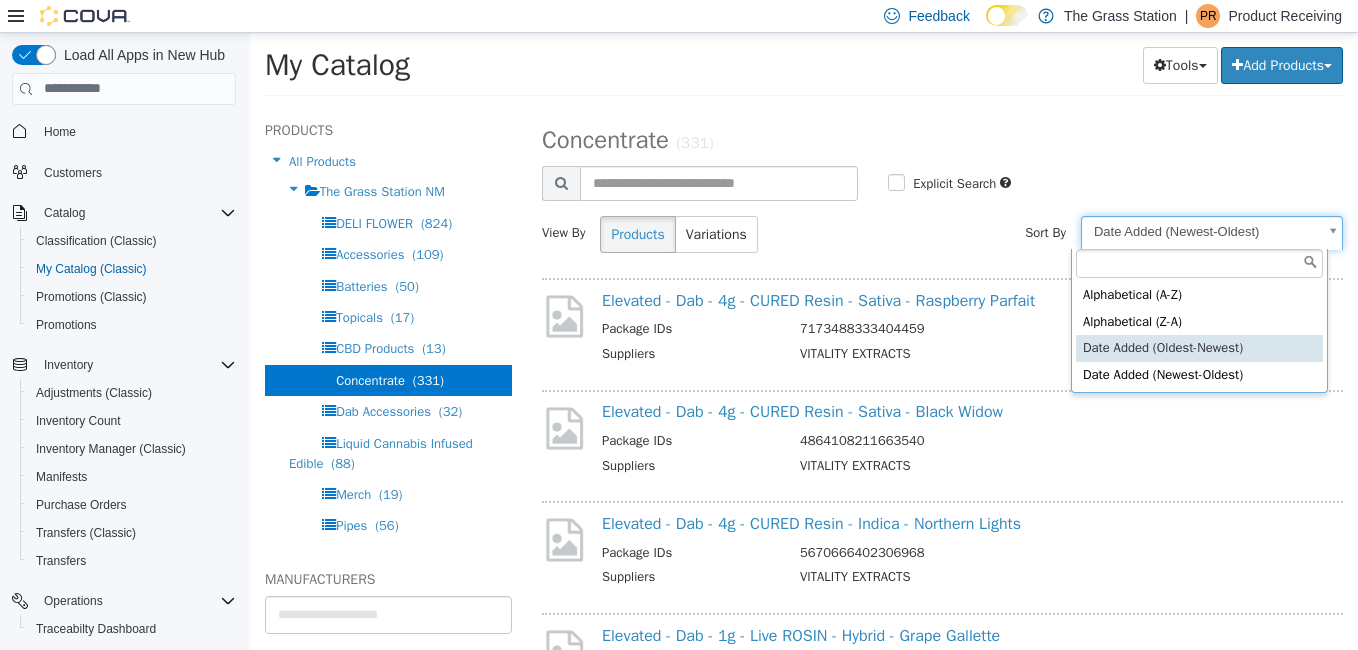 select on "**********" 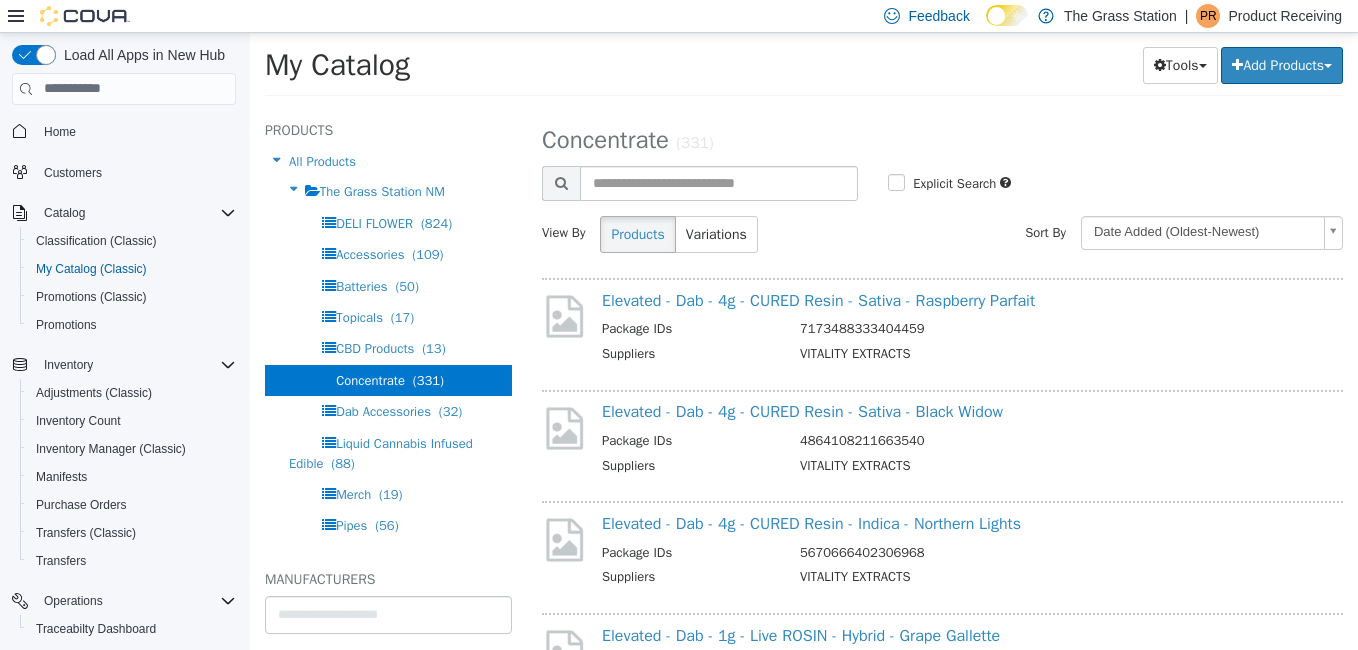 select on "**********" 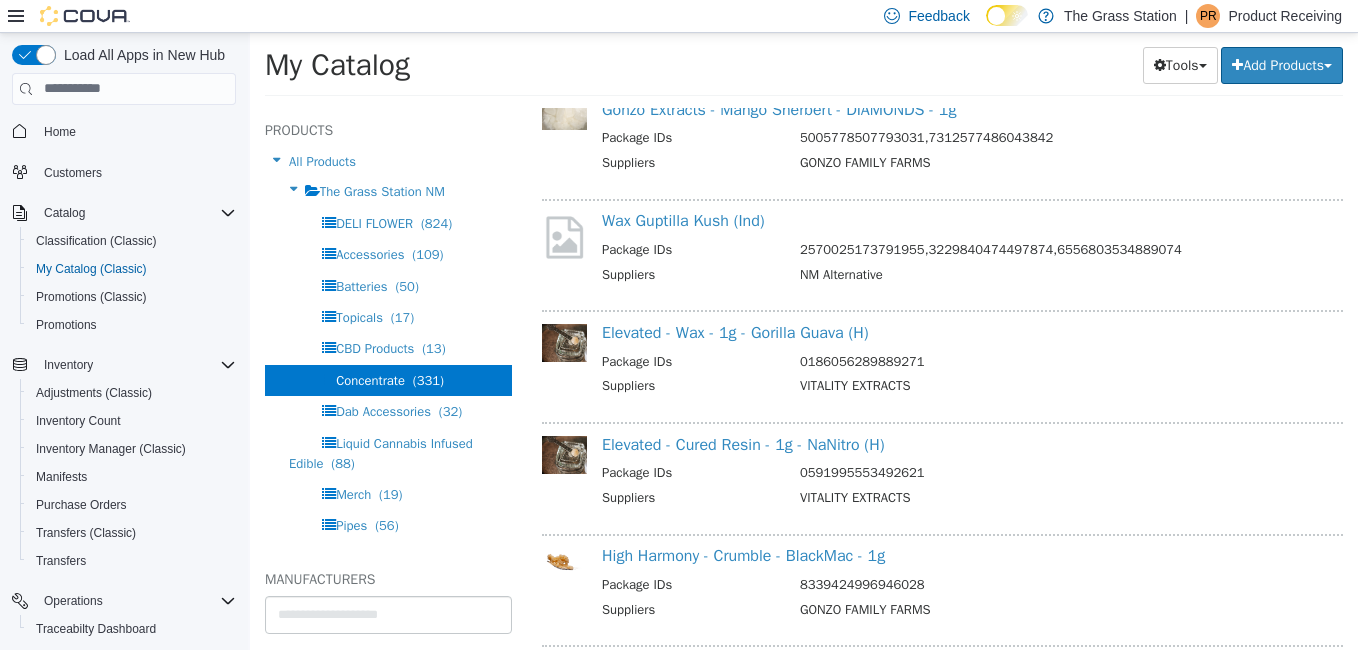 scroll, scrollTop: 2039, scrollLeft: 0, axis: vertical 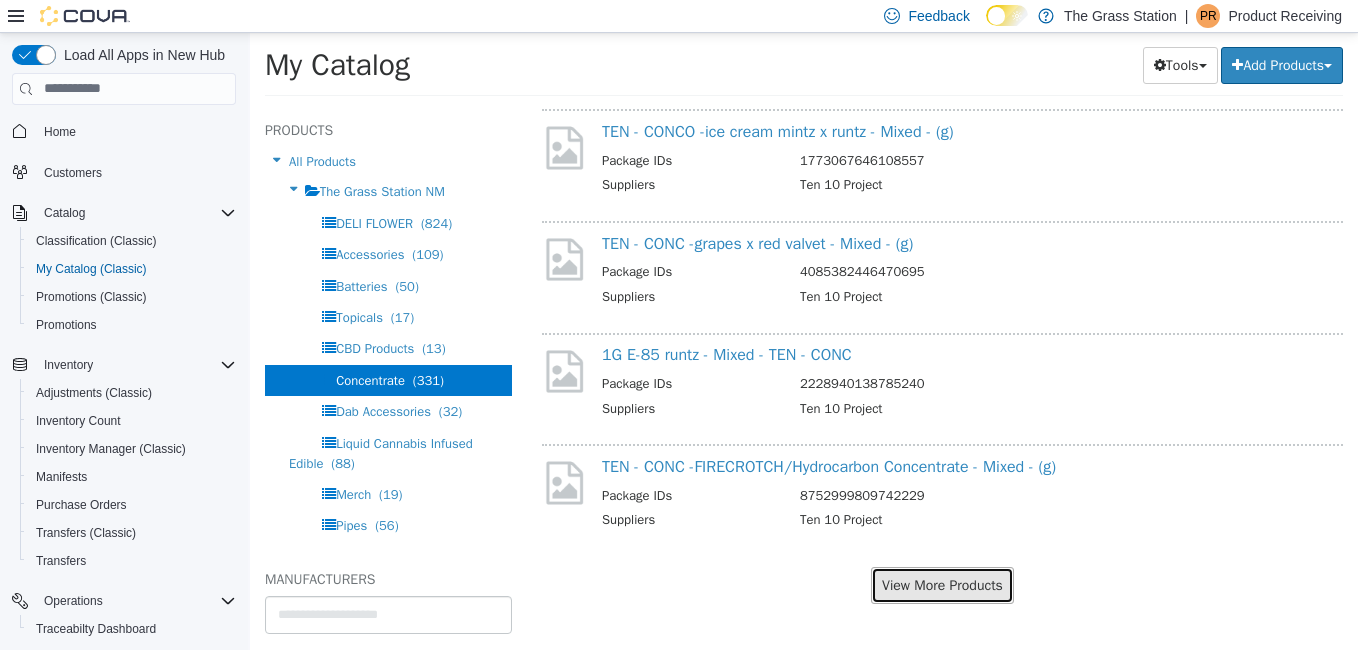 click on "View More Products" at bounding box center (942, 584) 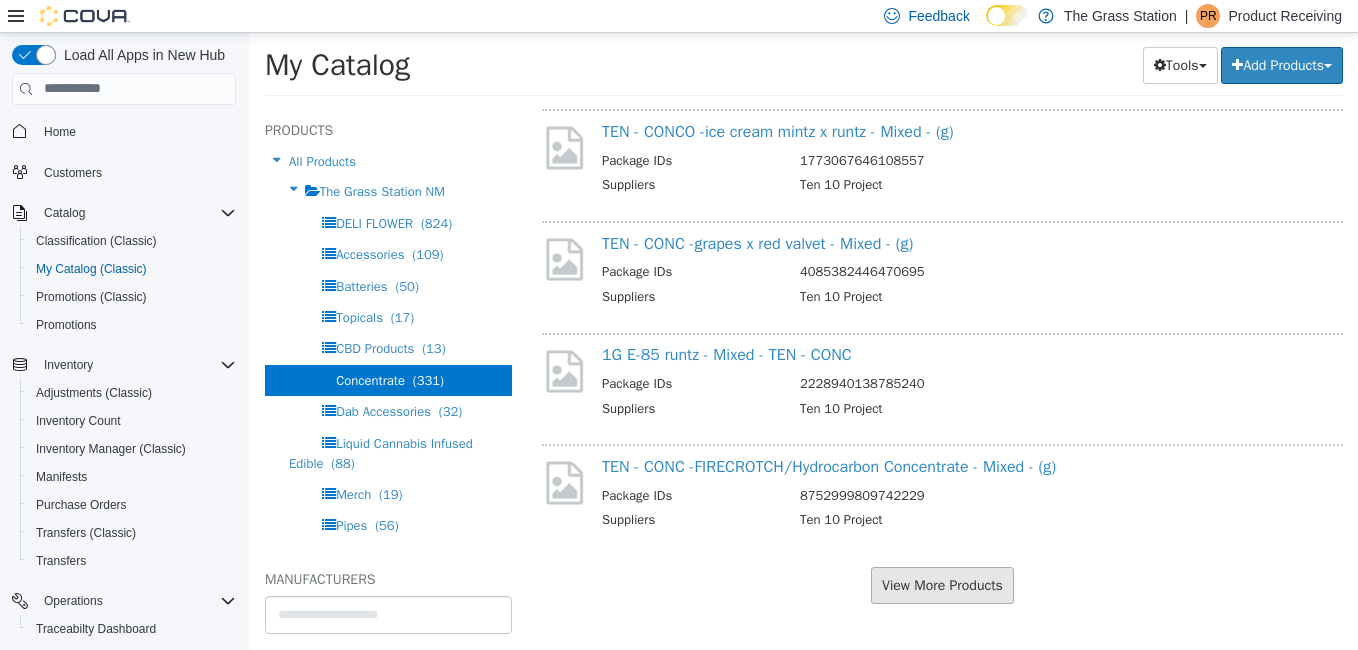 scroll, scrollTop: 1987, scrollLeft: 0, axis: vertical 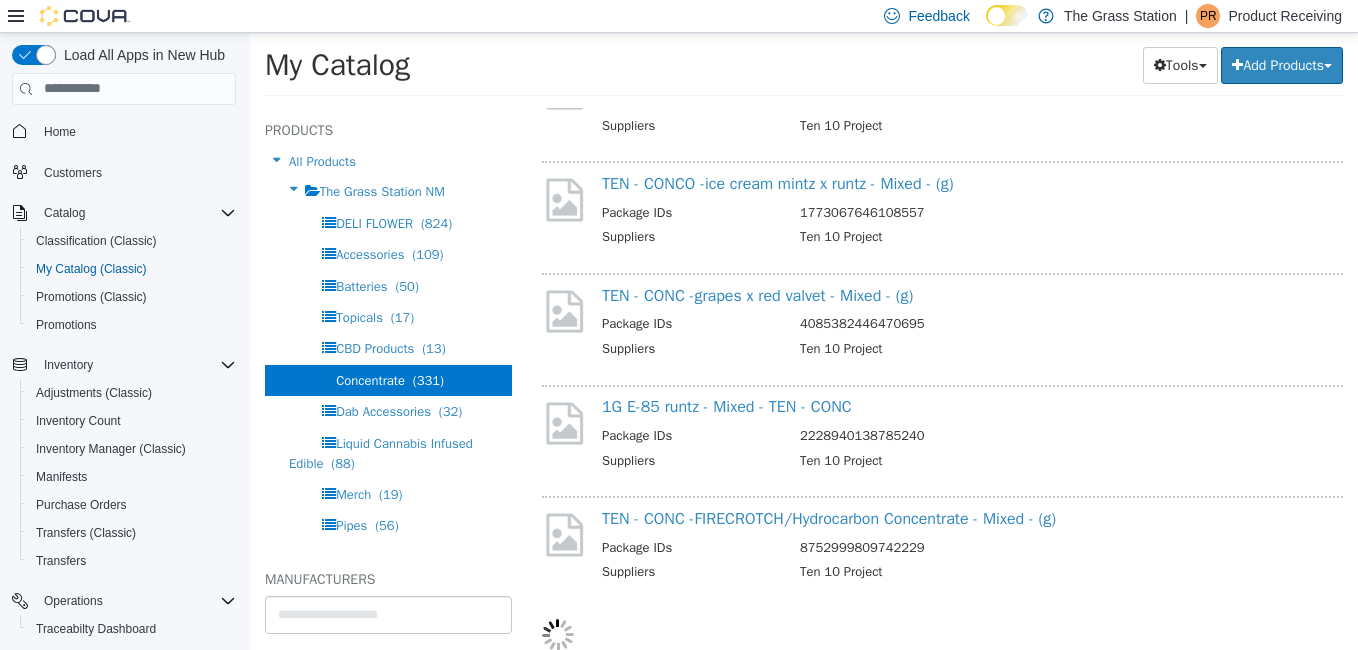 select on "**********" 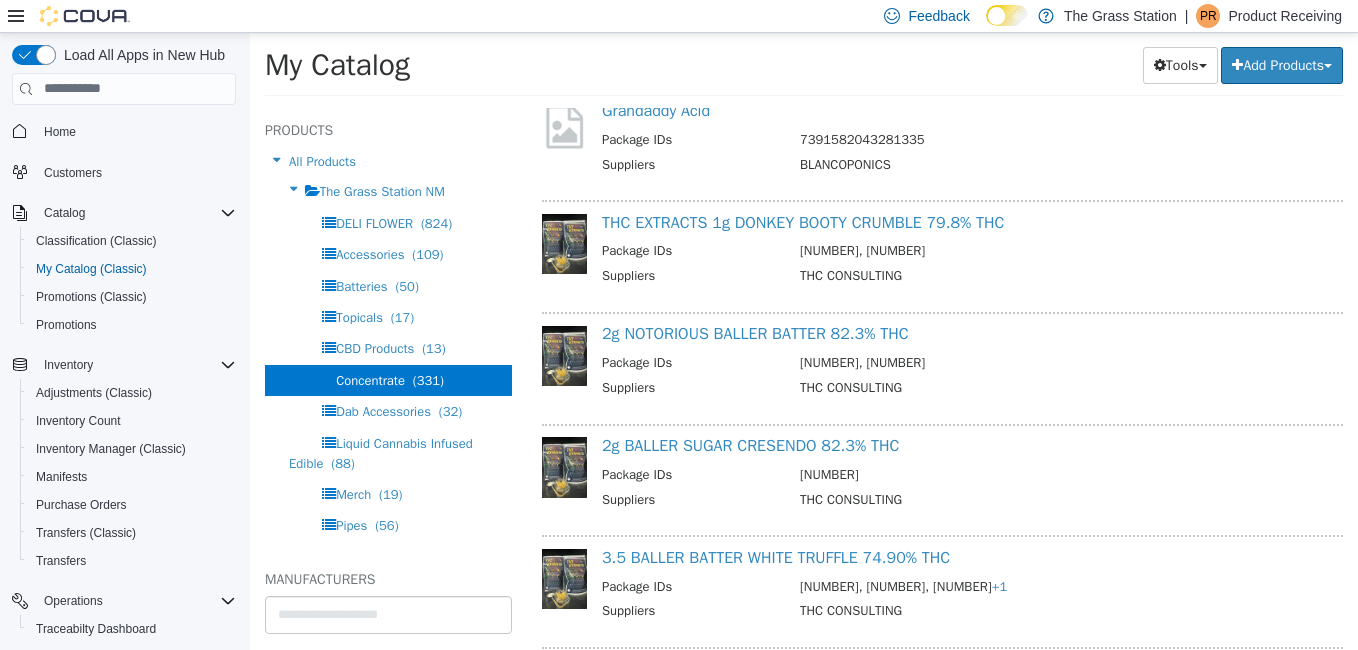scroll, scrollTop: 3068, scrollLeft: 0, axis: vertical 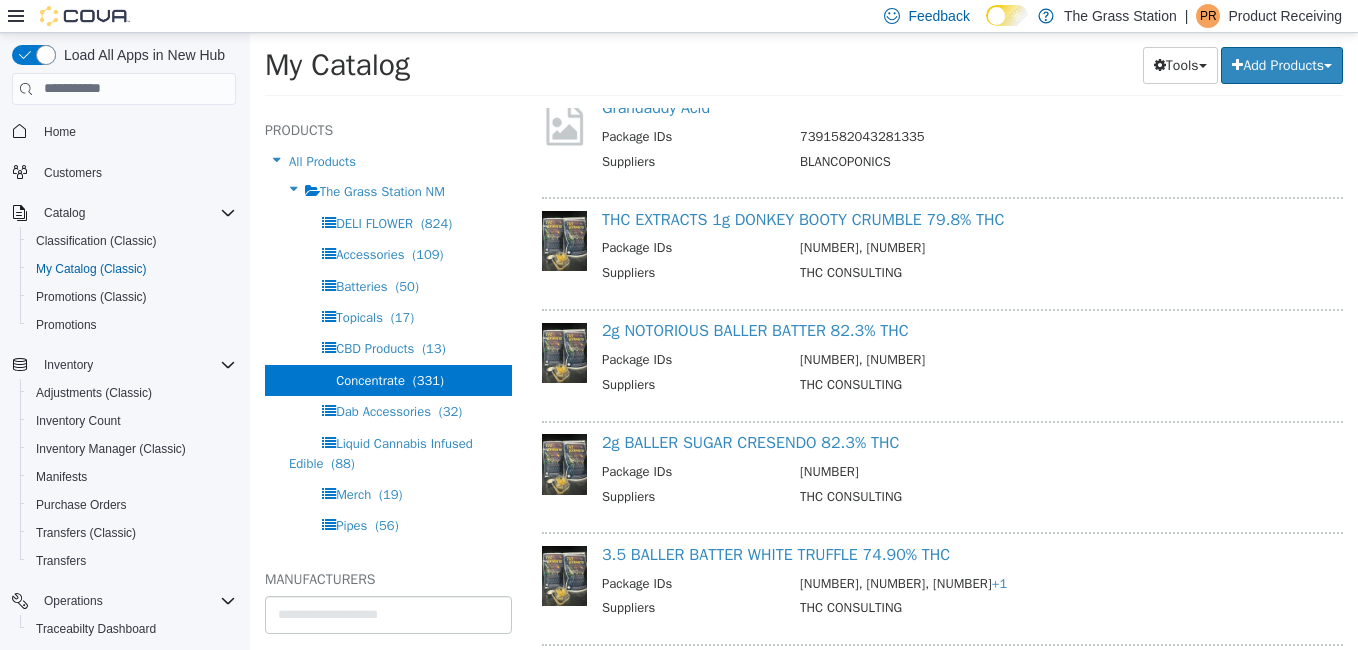 click on "GMO WAX BULK INDICA 81.4% THC
Package IDs [NUMBER], [NUMBER]
Suppliers [NAME]  BHO Wax Durban Poison Bulk 85.83% THC
Package IDs [NUMBER], [NUMBER], [NUMBER], +1
Suppliers [NAME]  Triangle Kush- Sugar Wax
Package IDs [NUMBER], [NUMBER]
Suppliers [NAME]  Tropicana Cherries- Cured Diamonds
Package IDs [NUMBER], [NUMBER]
Suppliers [NAME]  MVE - RSO Syringe 1g - Mixed - 1ml
Package IDs [NUMBER], [NUMBER], [NUMBER], +5
Suppliers [NAME]  Elevated - Wax - 1g - King Louis XIII (I)
Package IDs [NUMBER], [NUMBER], [NUMBER], +2
Suppliers [NAME]  PhD Wax - 1G Jar - Sleeping With The Stars
Package IDs [NUMBER]
Suppliers [NAME]" at bounding box center (942, -521) 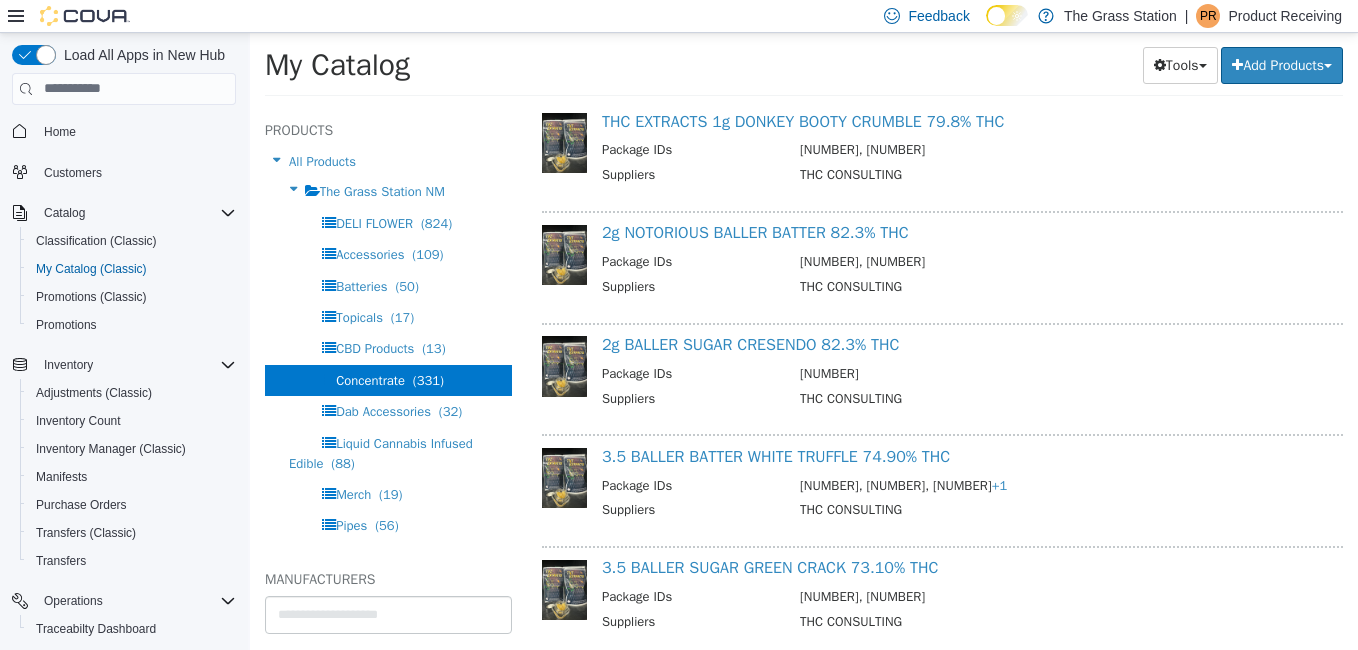 scroll, scrollTop: 3167, scrollLeft: 0, axis: vertical 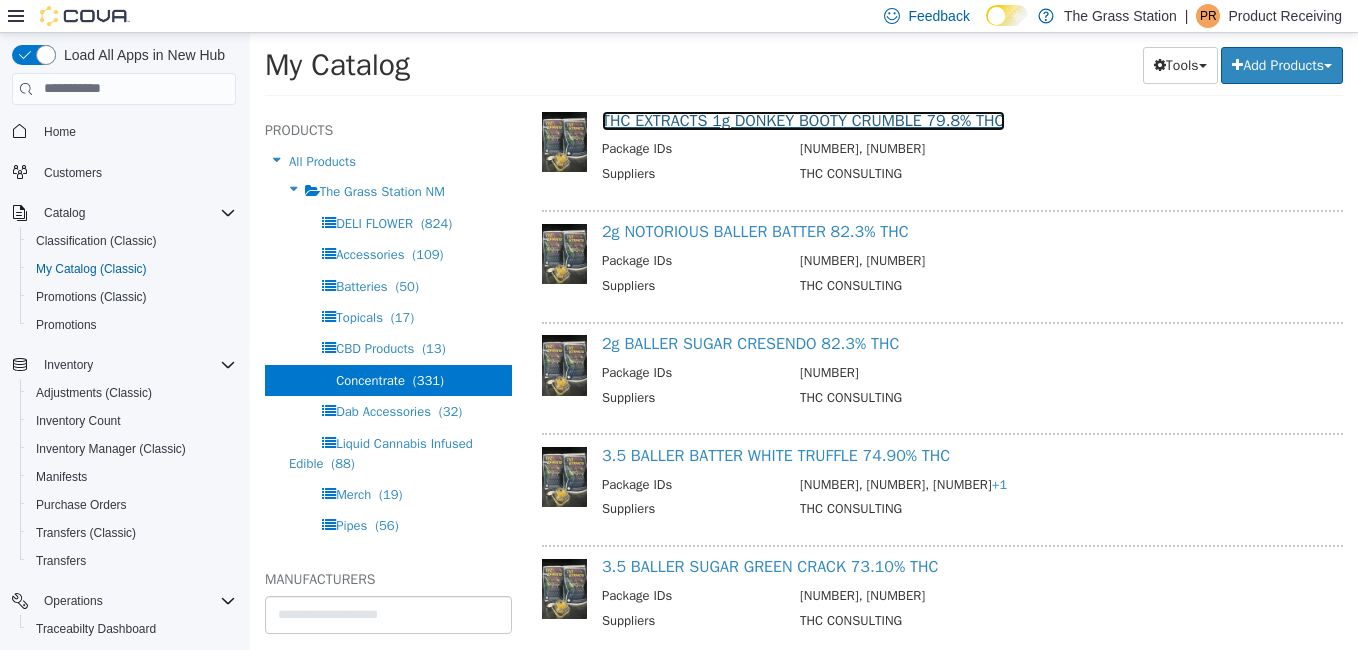 click on "THC EXTRACTS 1g DONKEY BOOTY CRUMBLE 79.8% THC" at bounding box center (803, 120) 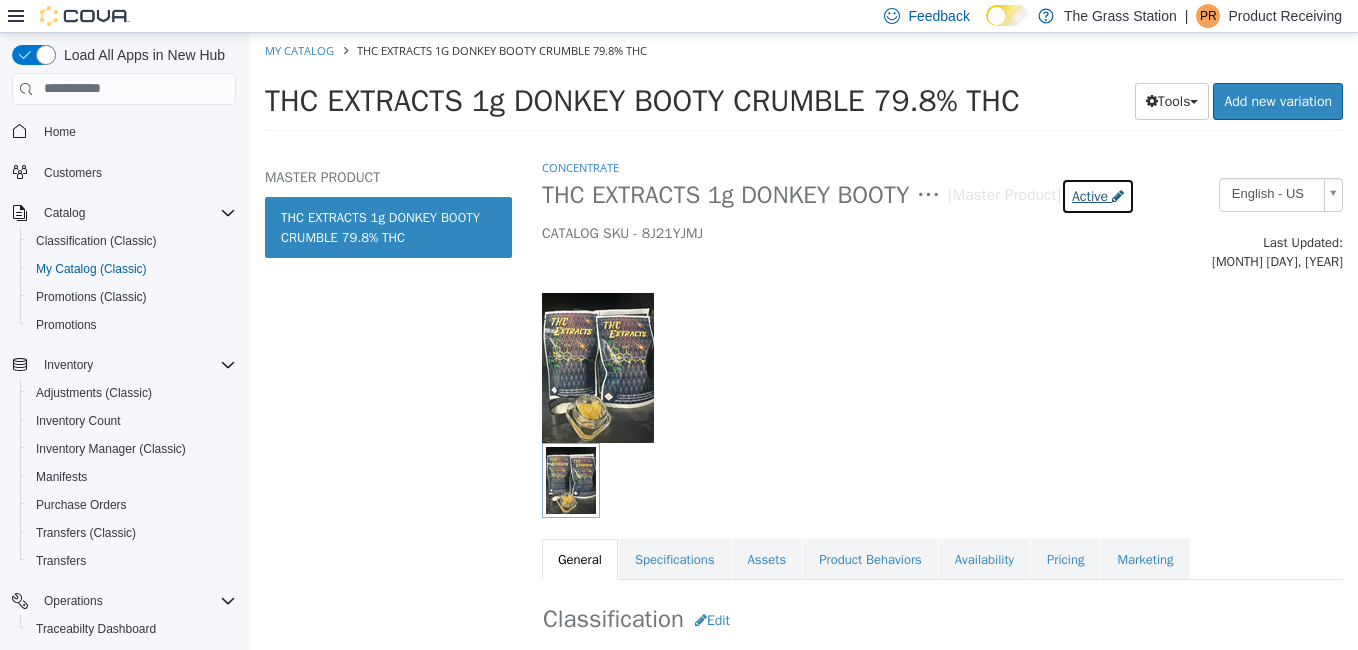 click on "Active" at bounding box center [1090, 195] 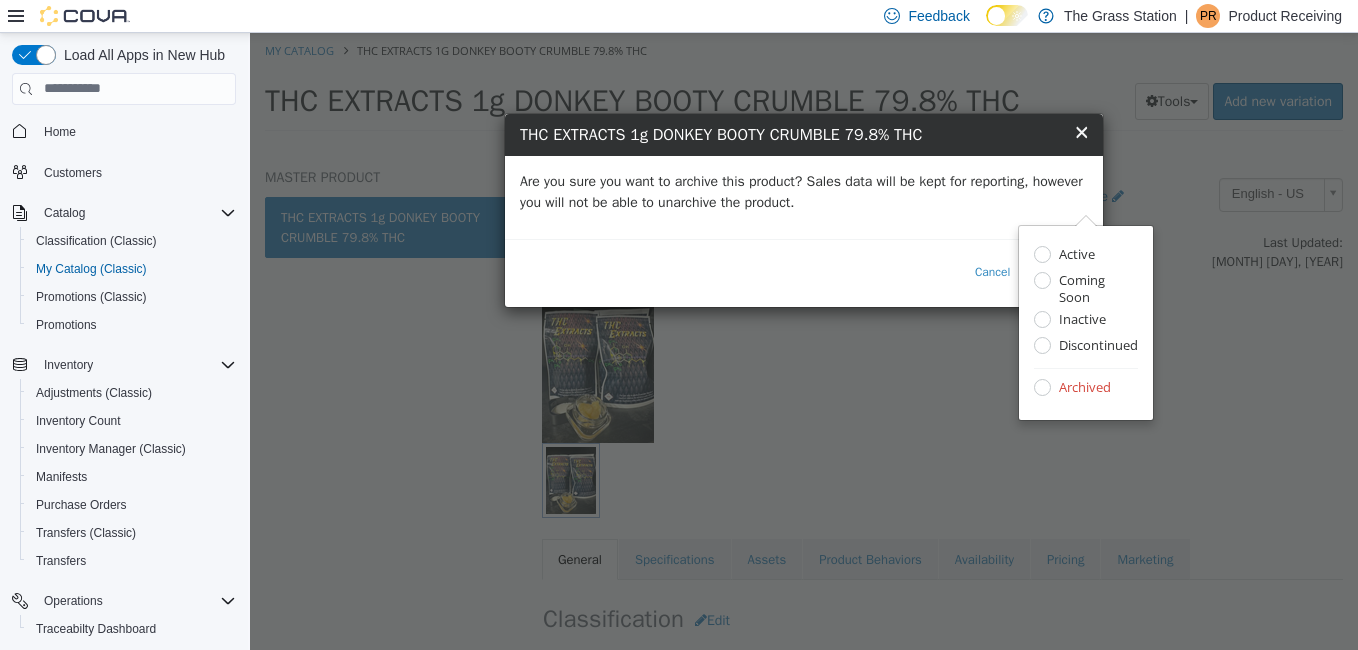 click on "Are you sure you want to archive this product? Sales data will be kept for reporting, however you will not be able to unarchive the product." at bounding box center (804, 196) 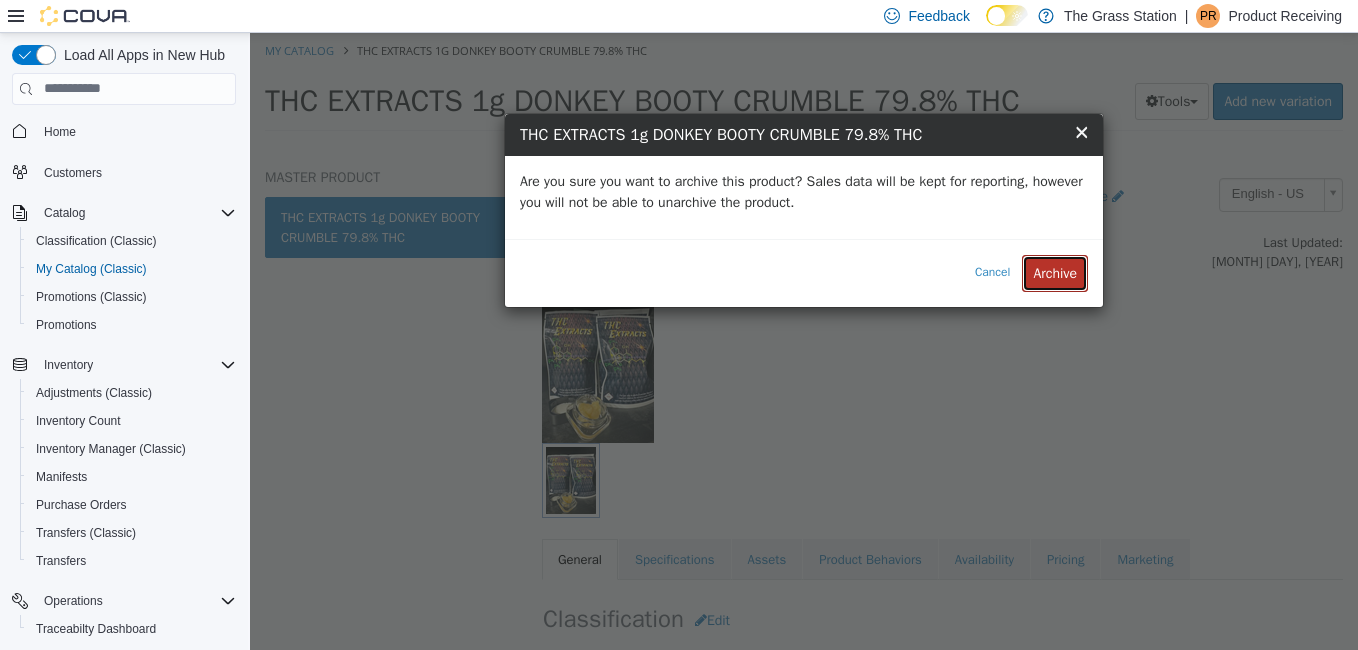 click on "Archive" at bounding box center [1055, 272] 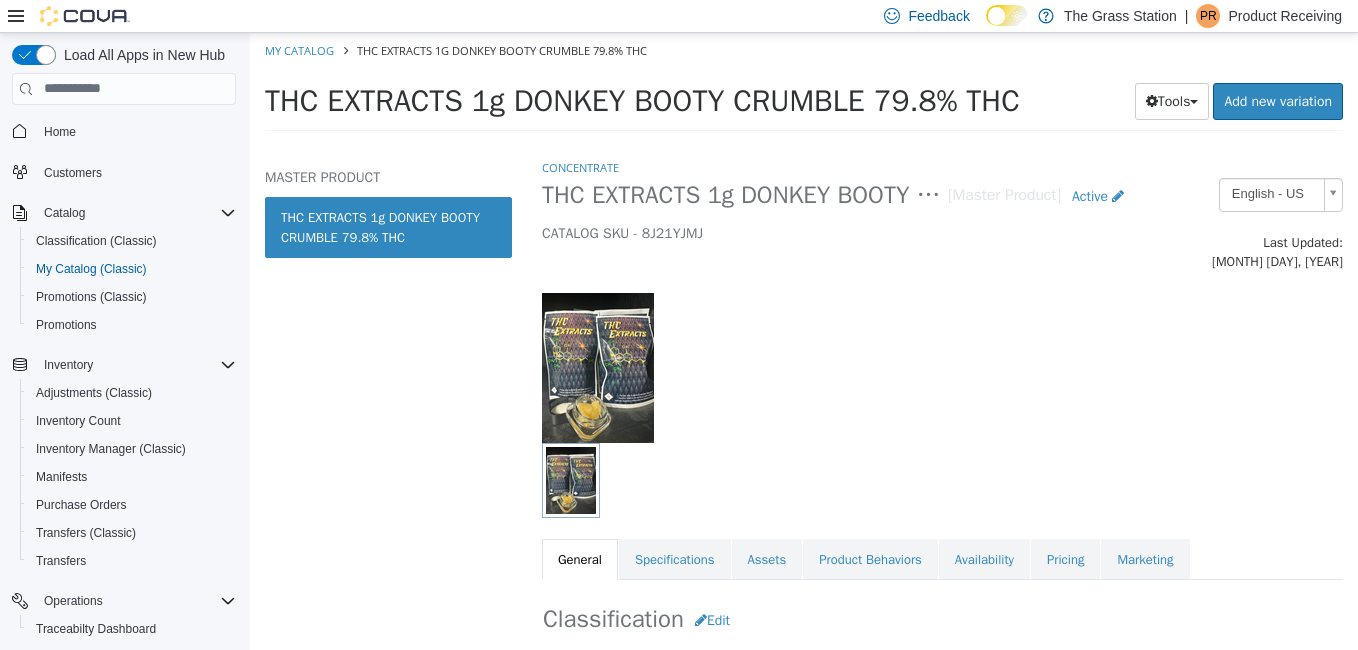 select on "**********" 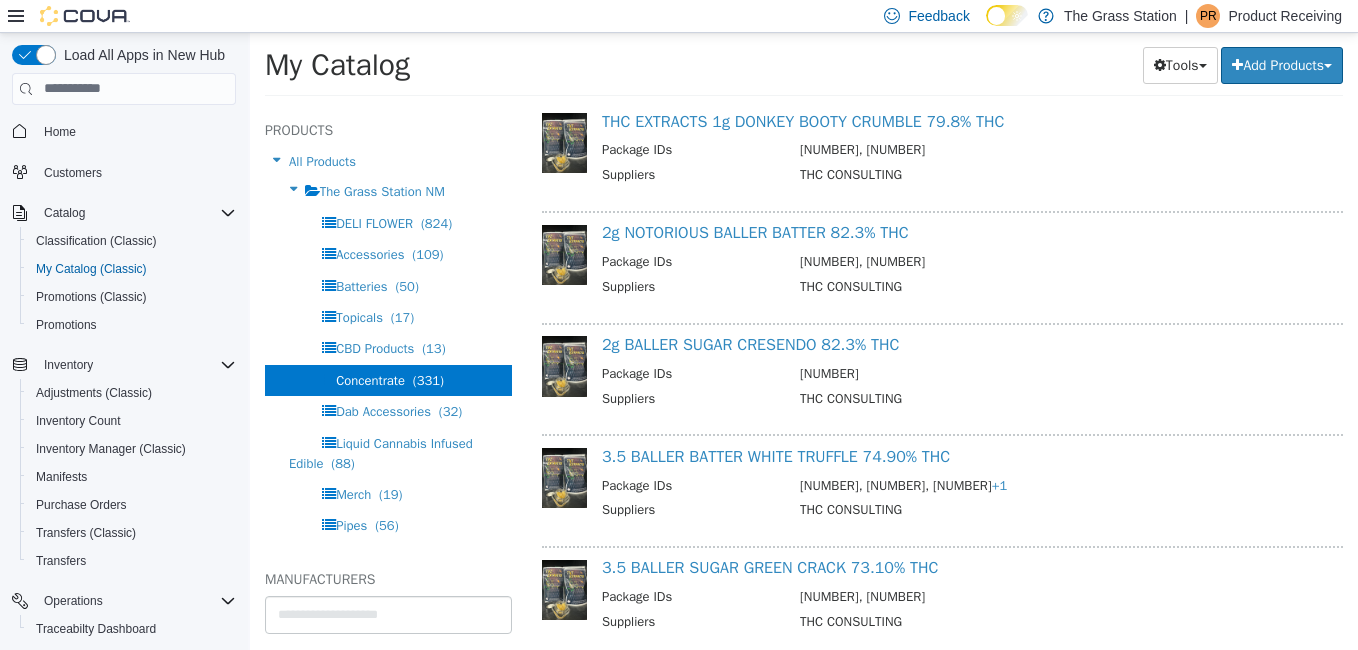 scroll, scrollTop: 3078, scrollLeft: 0, axis: vertical 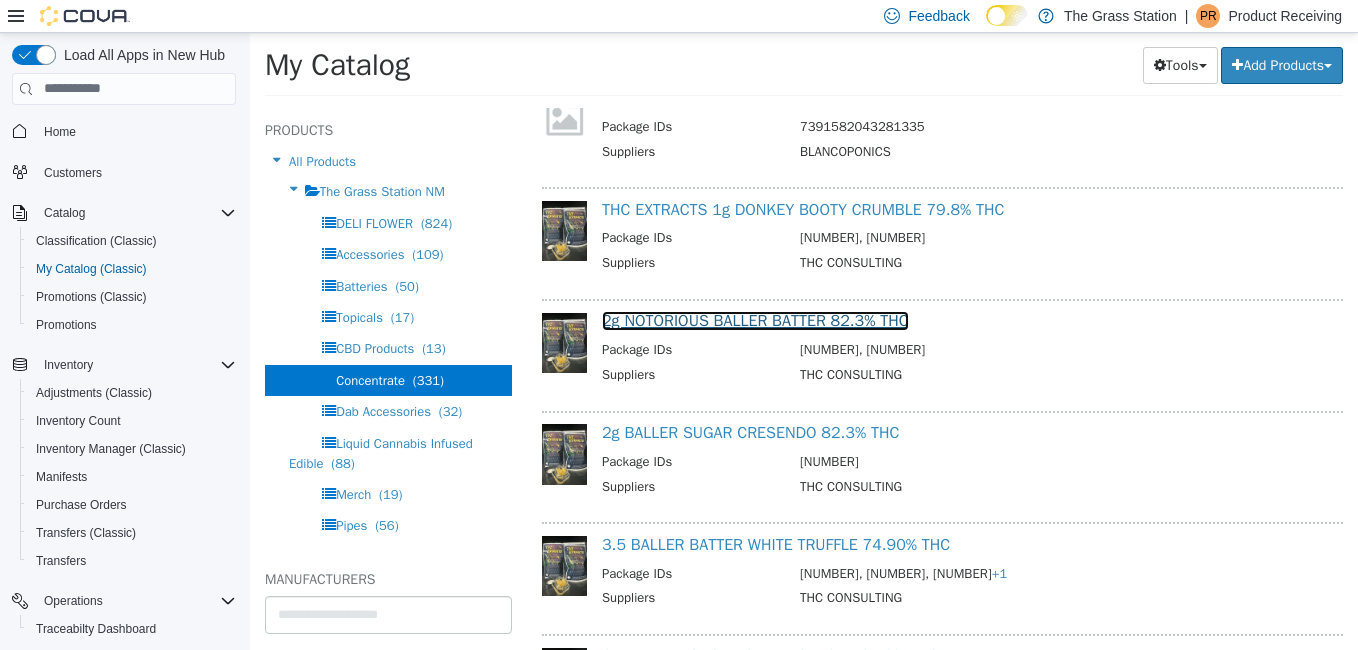 click on "2g NOTORIOUS BALLER BATTER 82.3% THC" at bounding box center [755, 320] 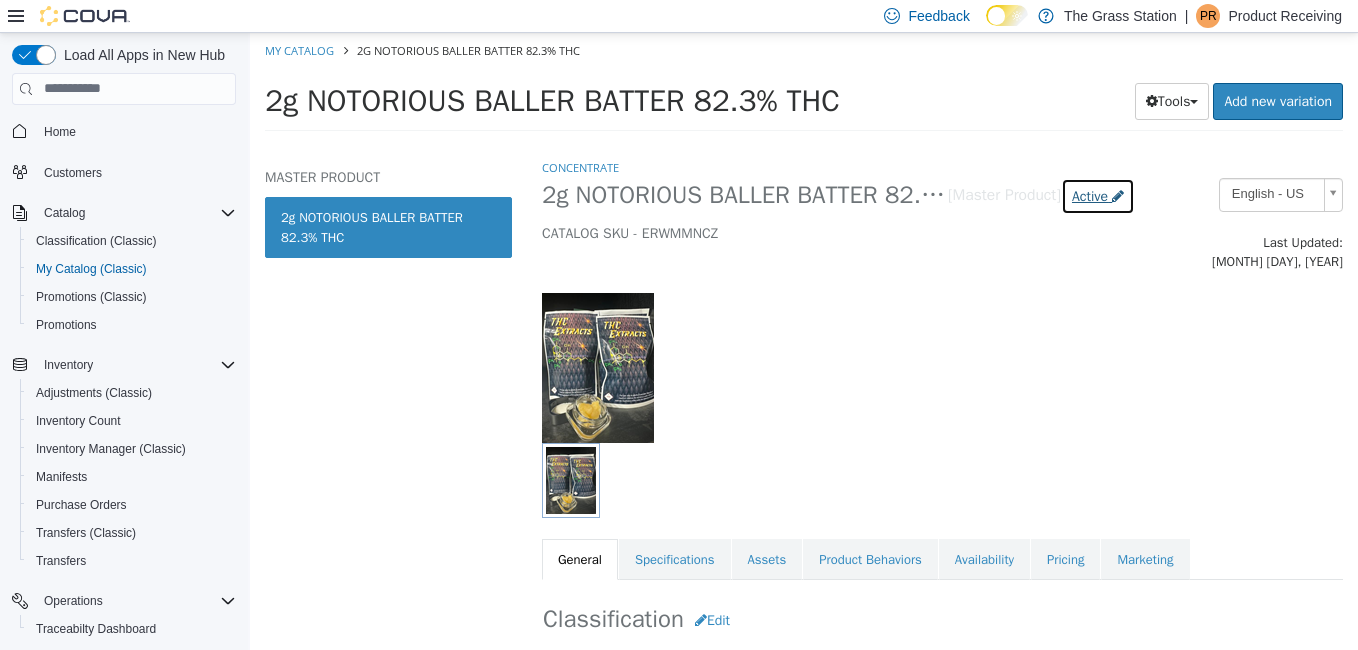 click on "Active" at bounding box center (1090, 195) 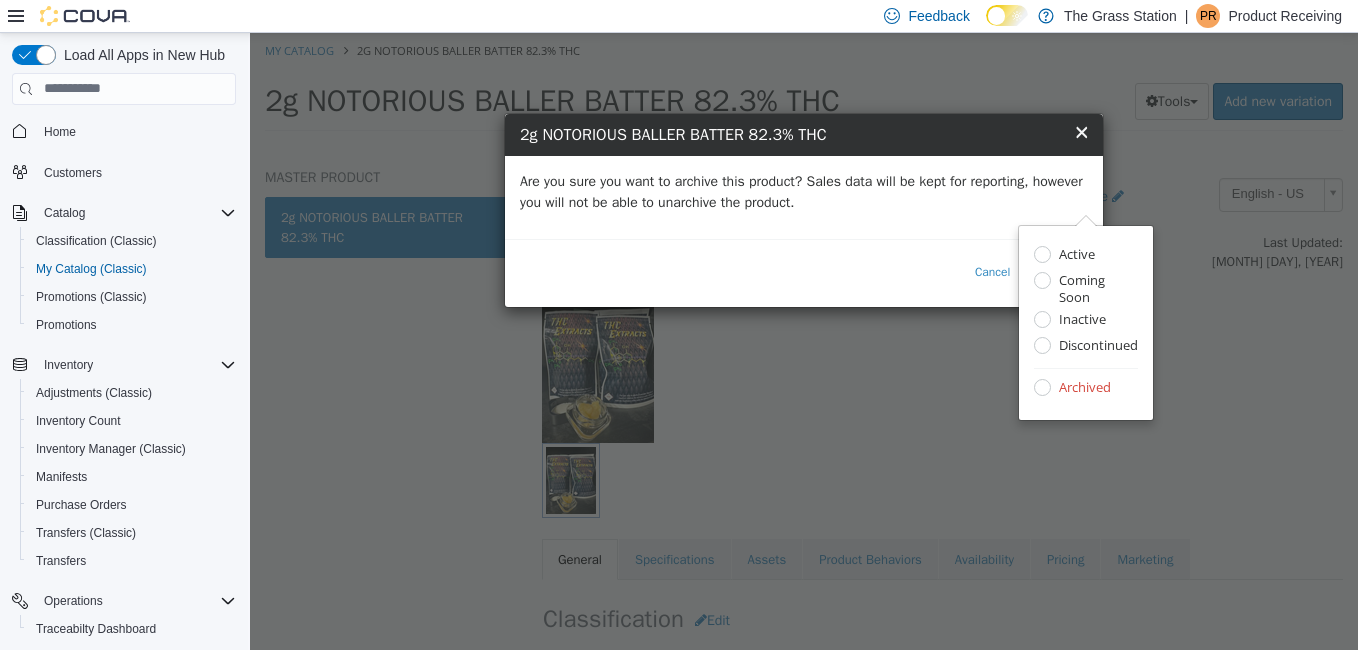 click on "Are you sure you want to archive this product? Sales data will be kept for reporting, however you will not be able to unarchive the product." at bounding box center (804, 191) 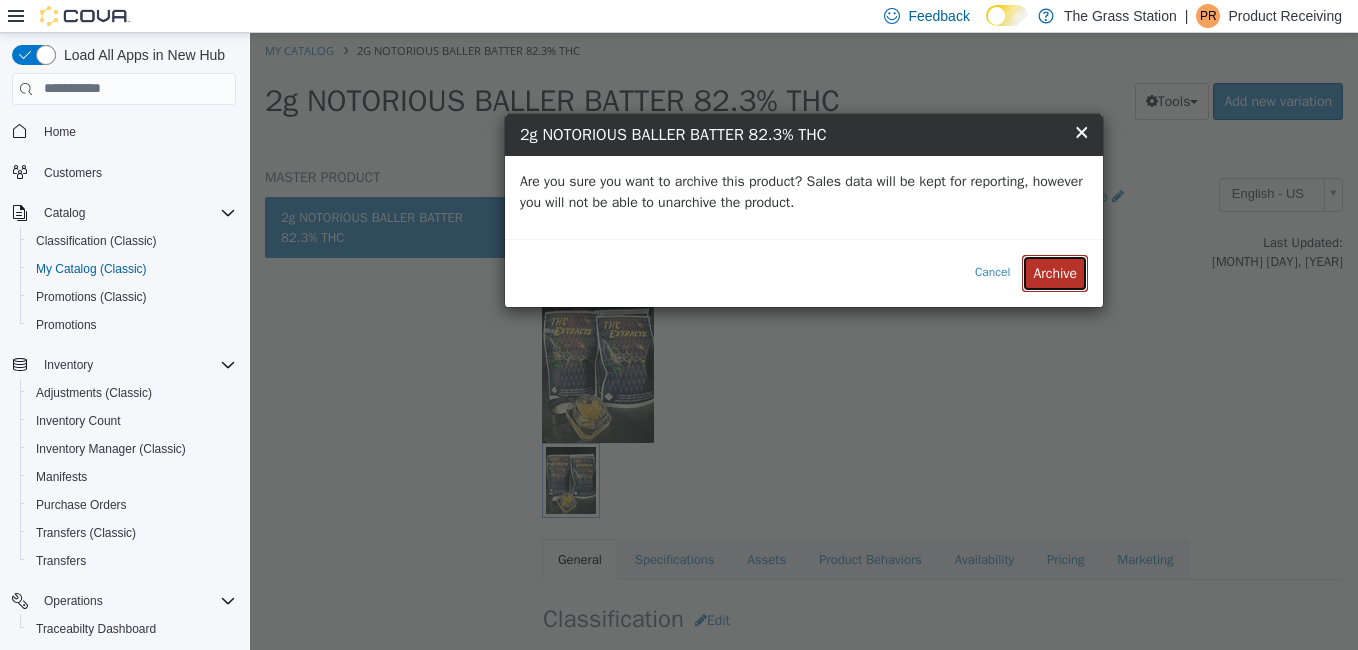 click on "Archive" at bounding box center (1055, 272) 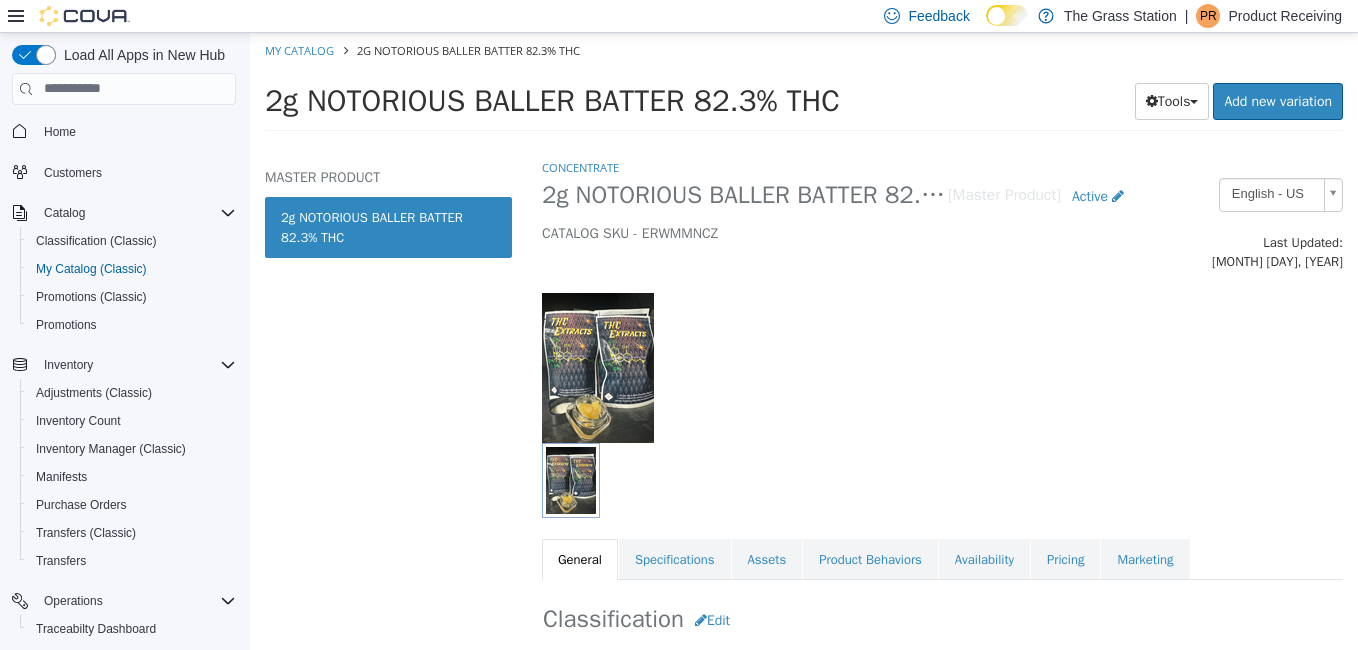 select on "**********" 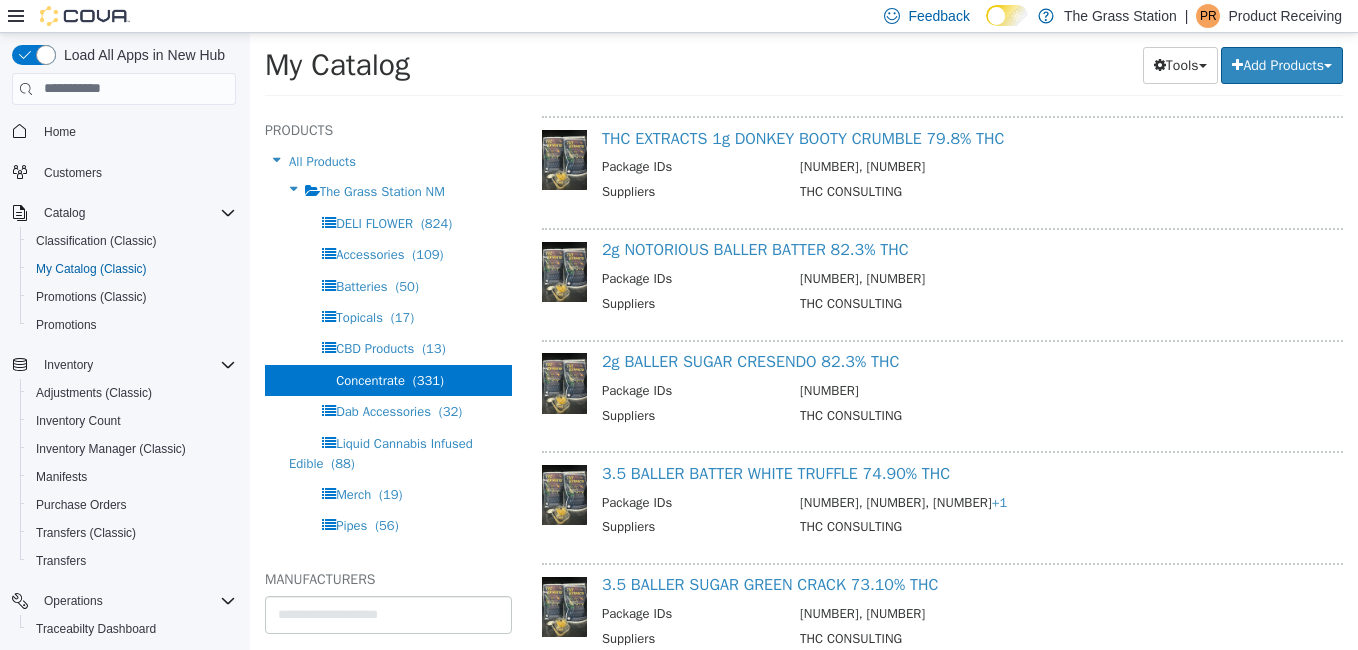 scroll, scrollTop: 3159, scrollLeft: 0, axis: vertical 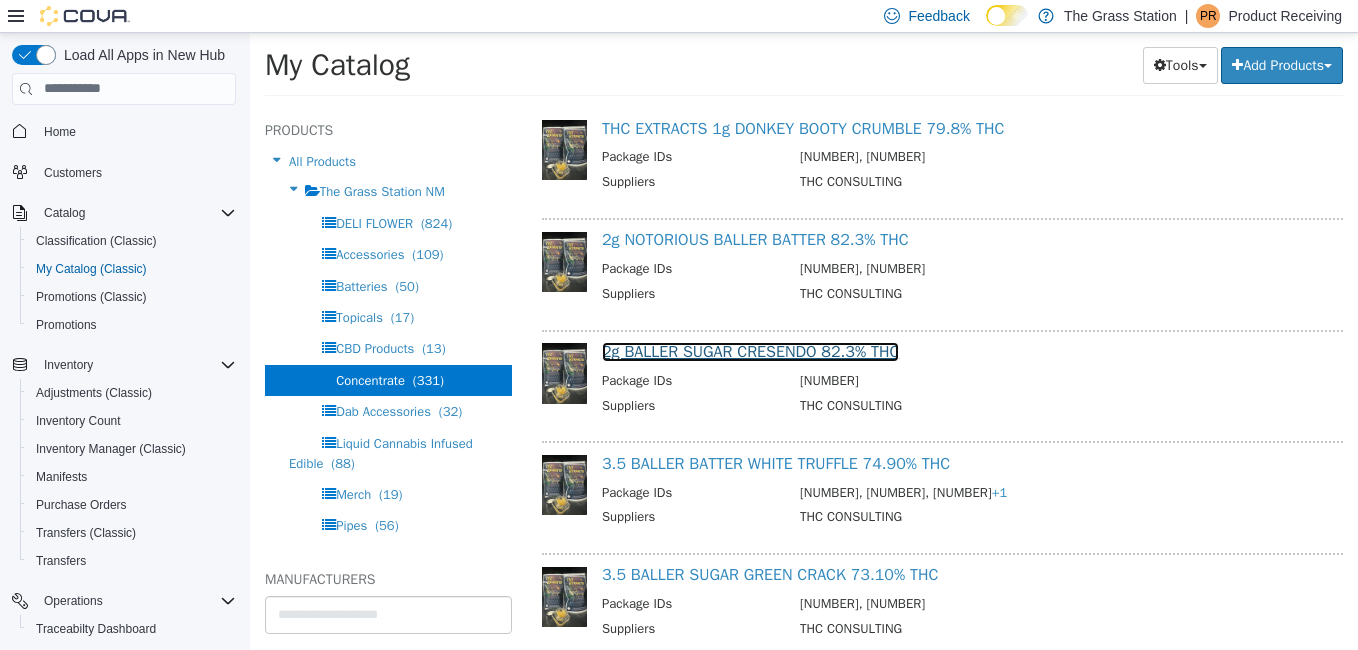 click on "2g BALLER SUGAR CRESENDO 82.3% THC" at bounding box center (750, 351) 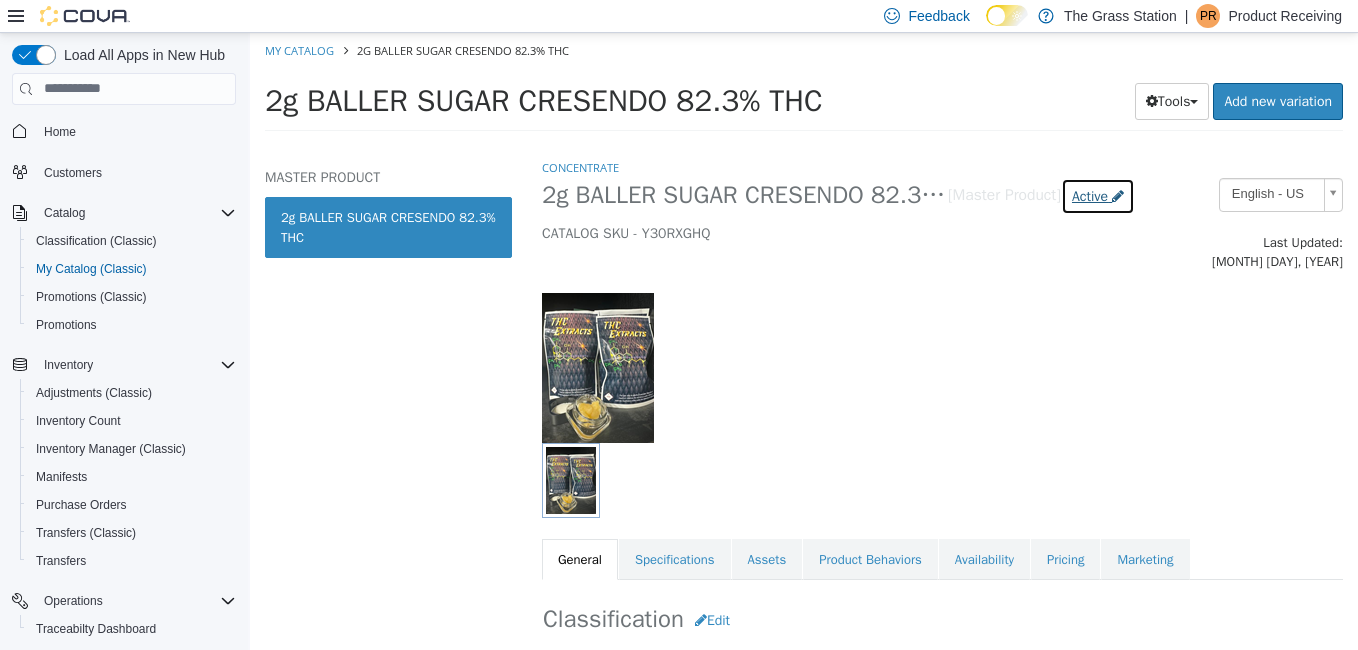 click on "Active" at bounding box center [1090, 195] 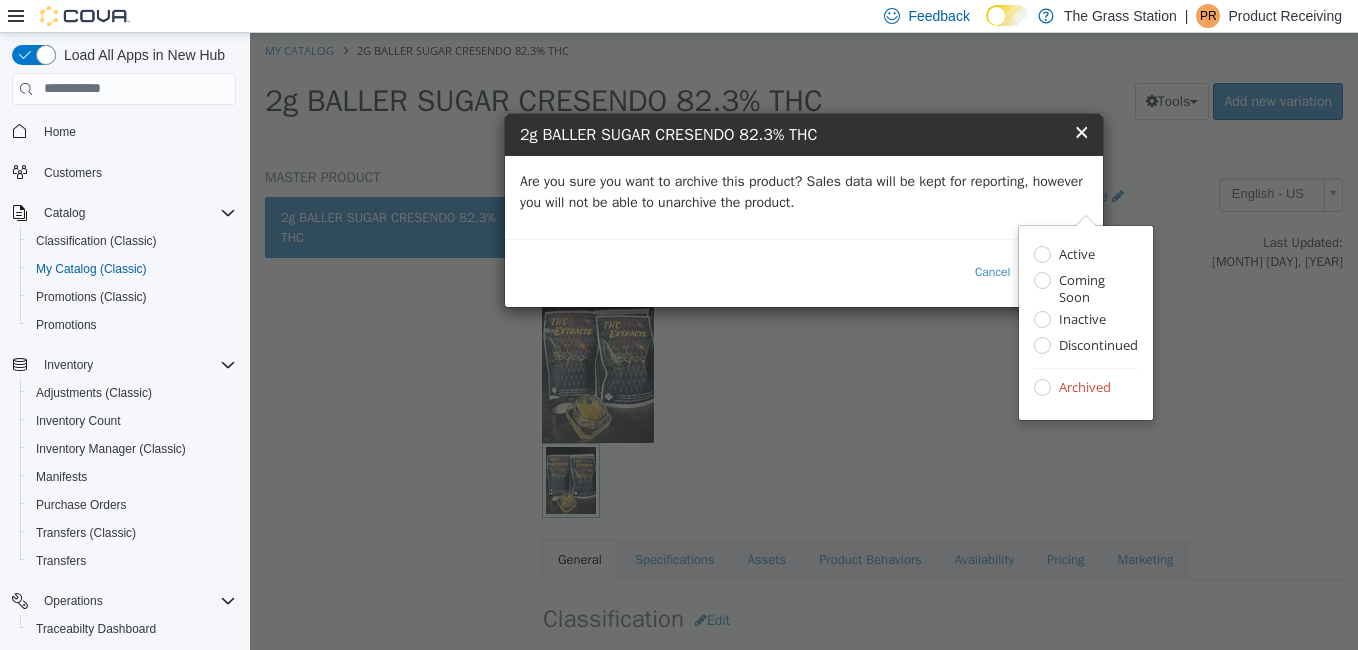 click on "Are you sure you want to archive this product? Sales data will be kept for reporting, however you will not be able to unarchive the product." at bounding box center (804, 191) 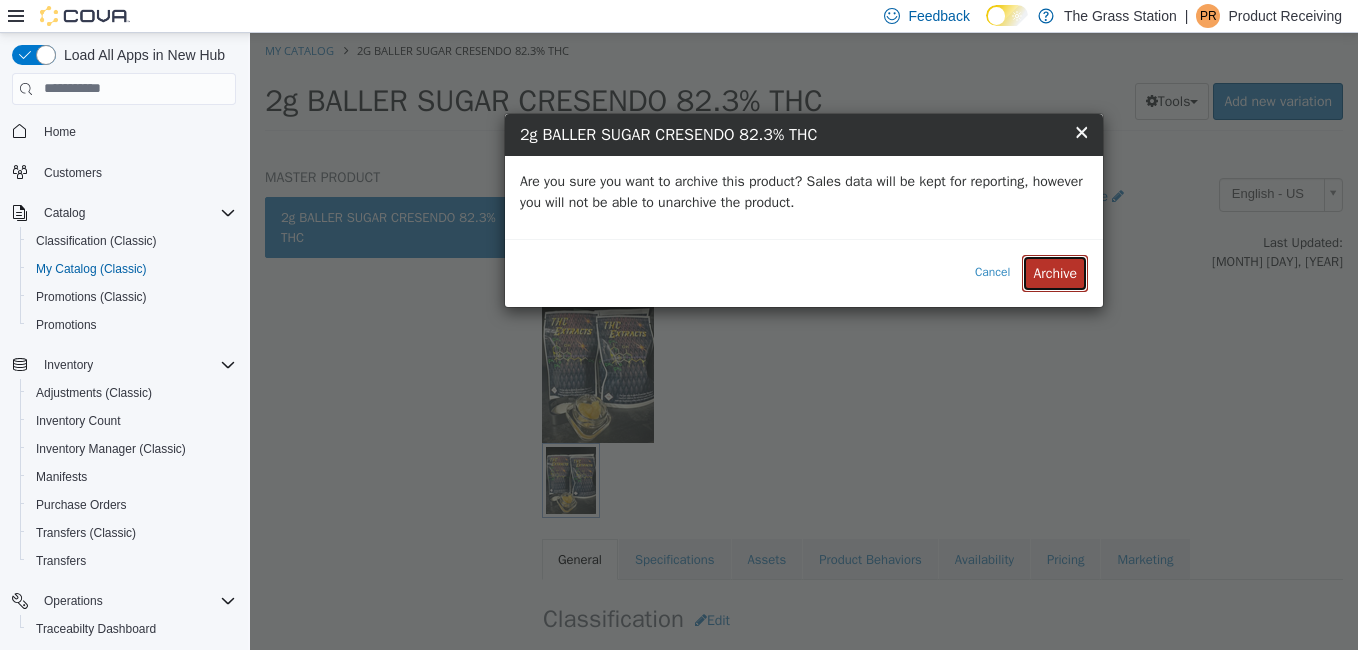click on "Archive" at bounding box center [1055, 272] 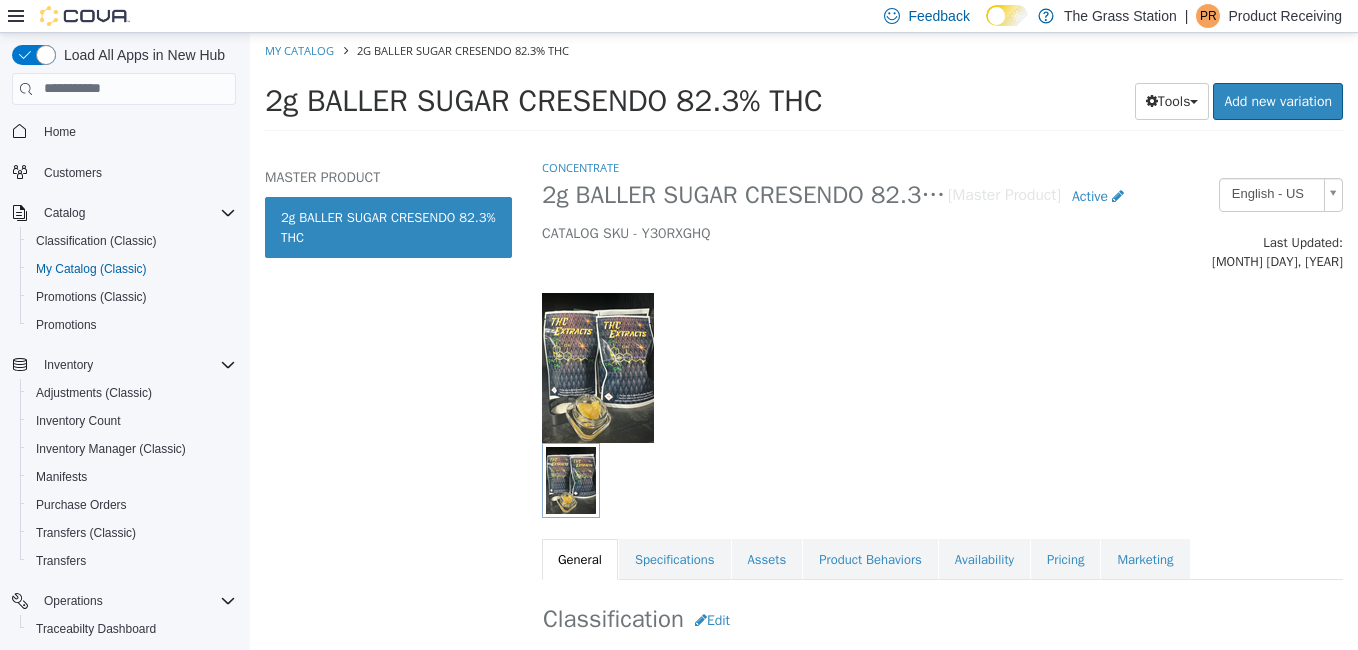 select on "**********" 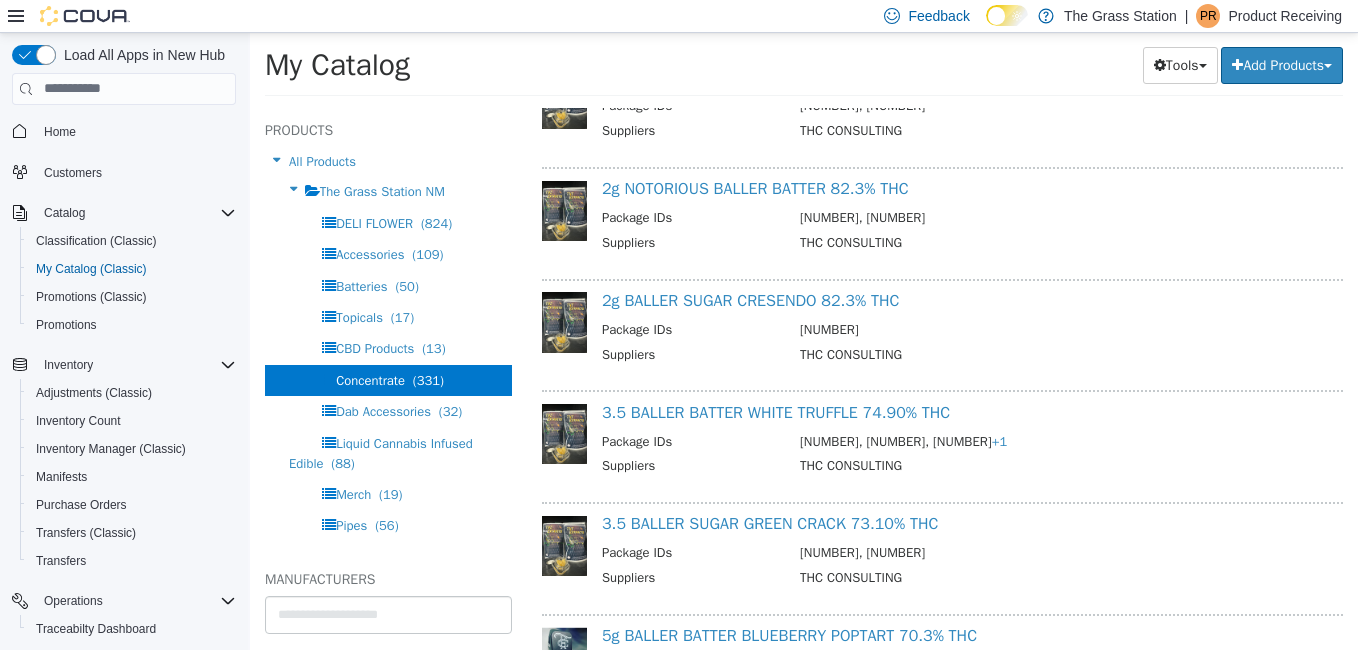 scroll, scrollTop: 3213, scrollLeft: 0, axis: vertical 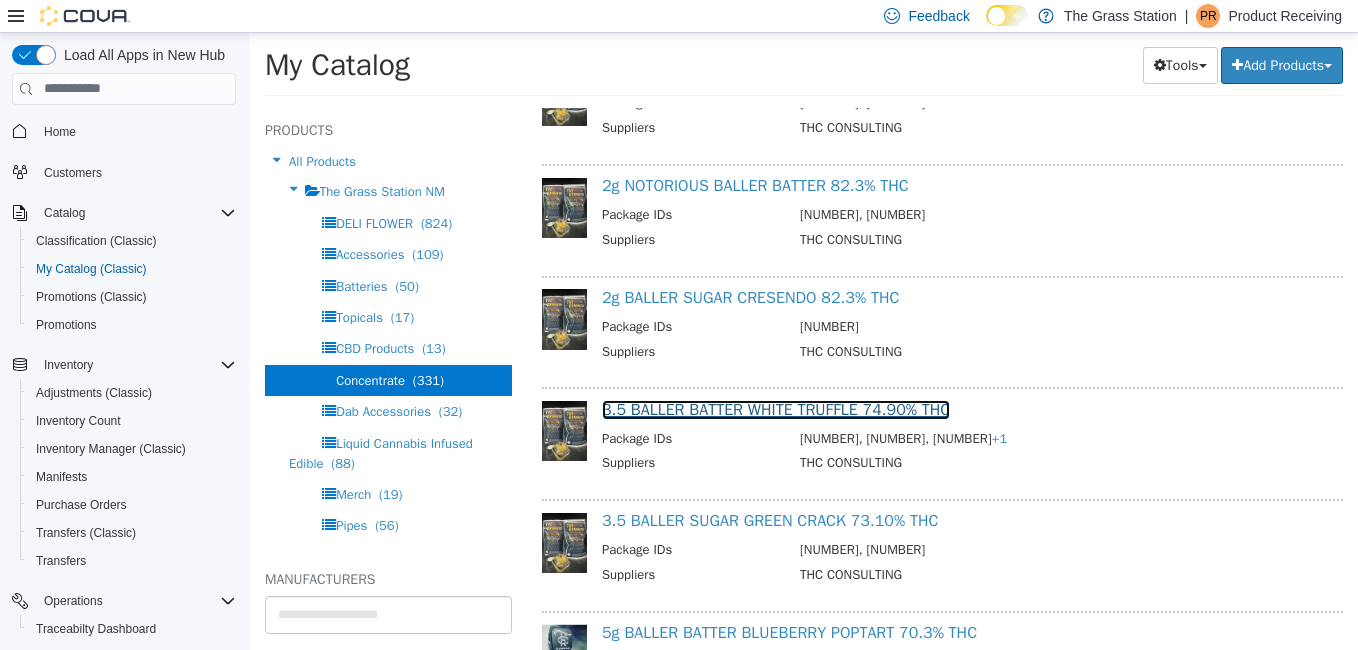 click on "3.5 BALLER BATTER WHITE TRUFFLE 74.90% THC" at bounding box center [776, 409] 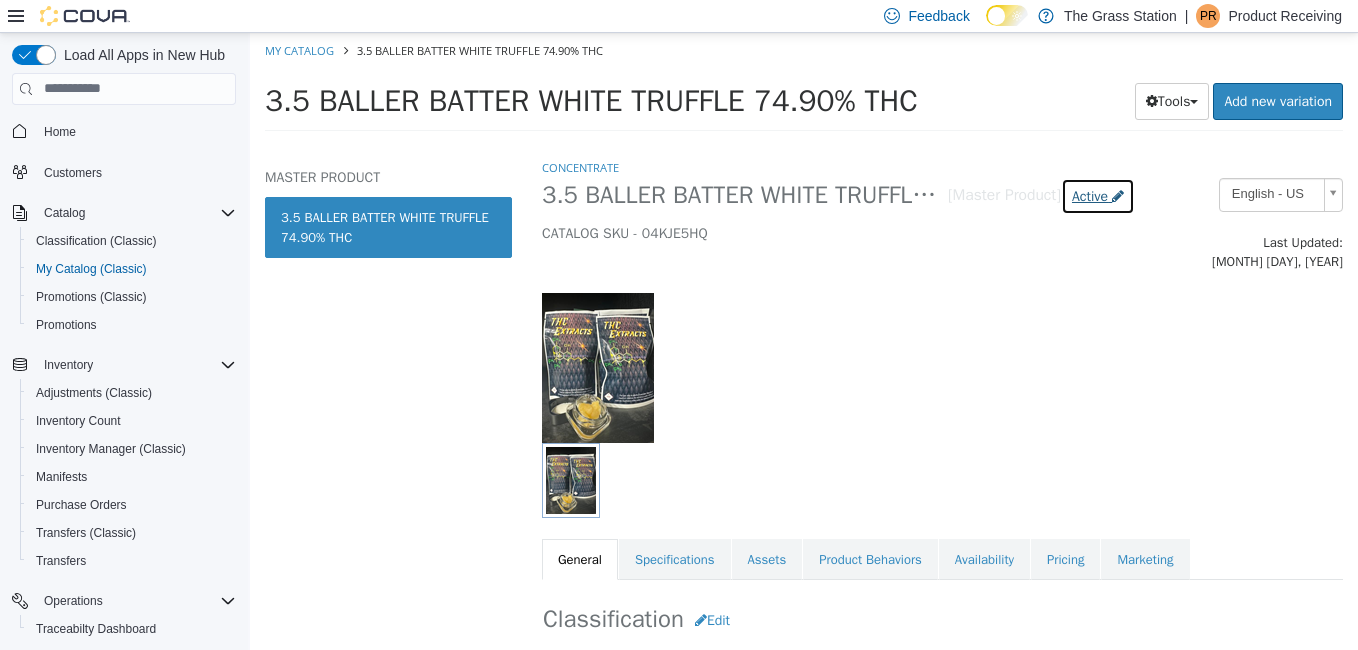 click on "Active" at bounding box center [1090, 195] 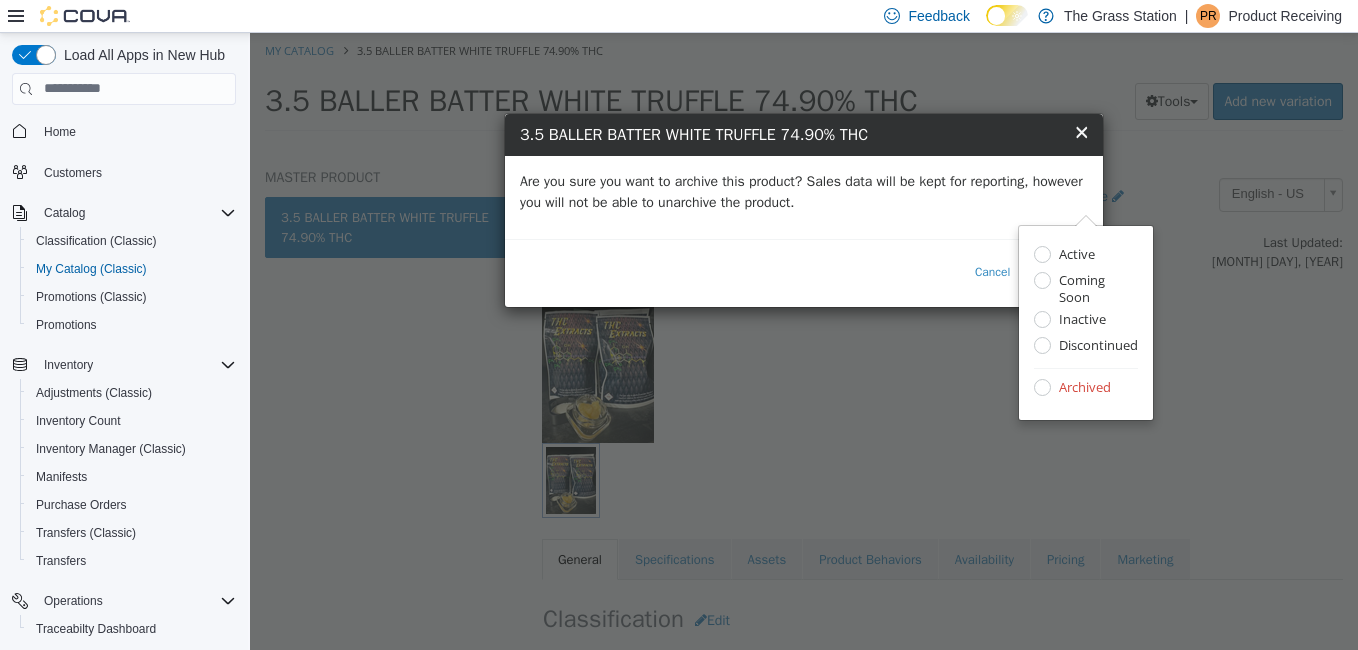click on "Are you sure you want to archive this product? Sales data will be kept for reporting, however you will not be able to unarchive the product." at bounding box center (804, 191) 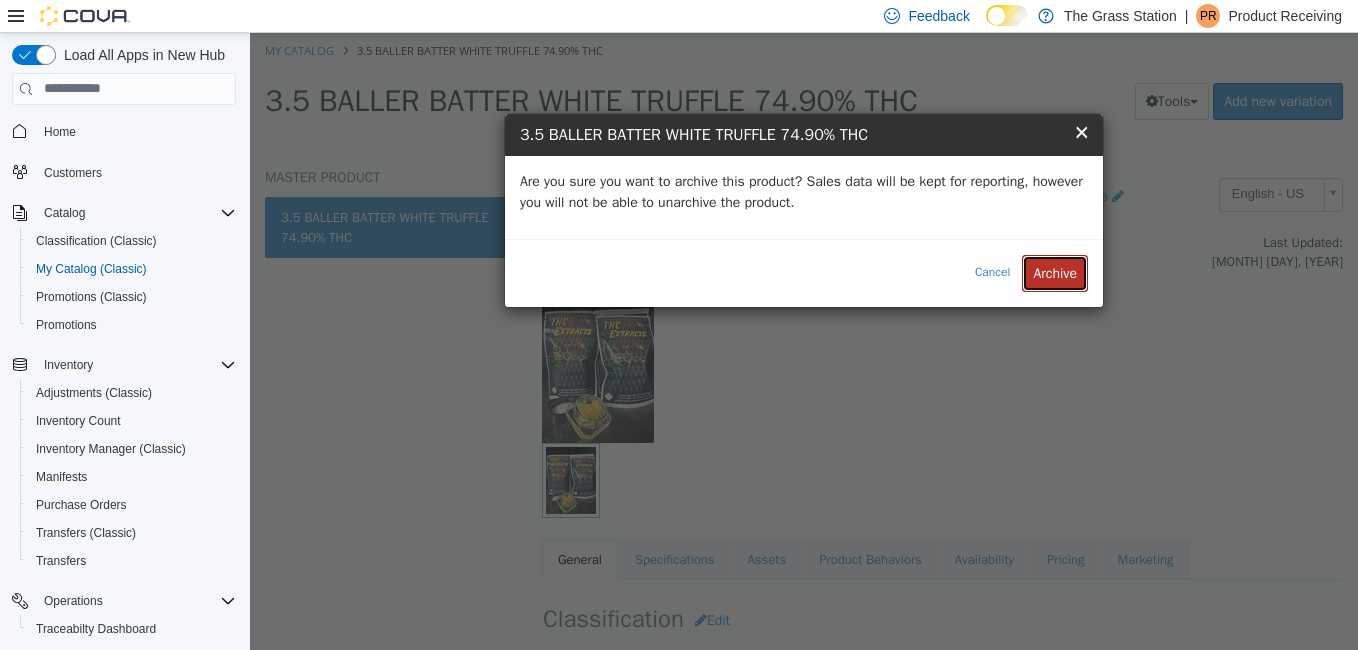 click on "Archive" at bounding box center (1055, 272) 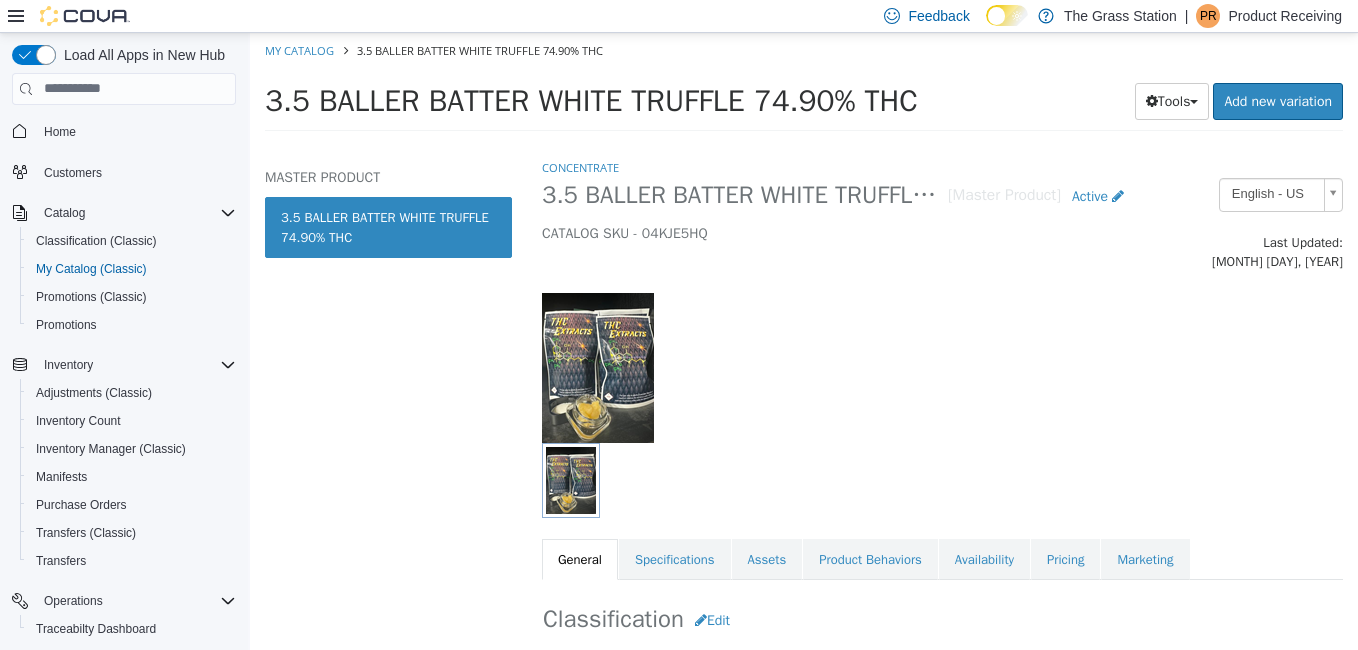 select on "**********" 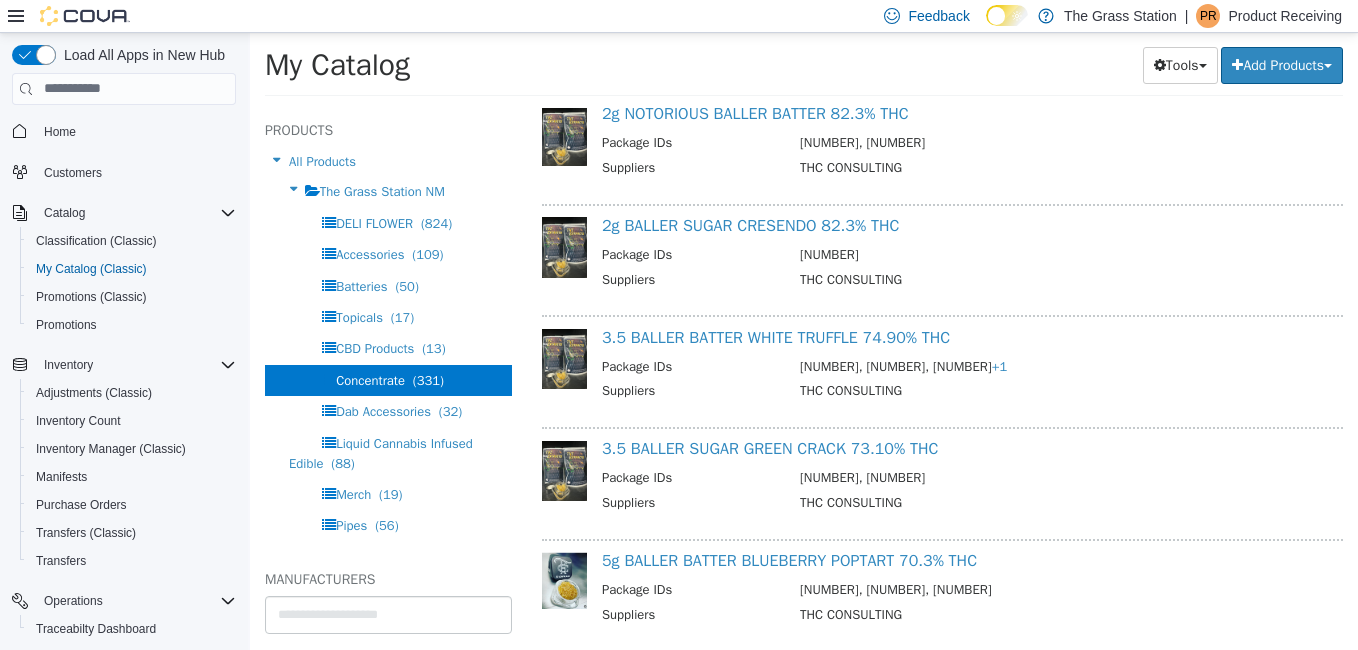 scroll, scrollTop: 3283, scrollLeft: 0, axis: vertical 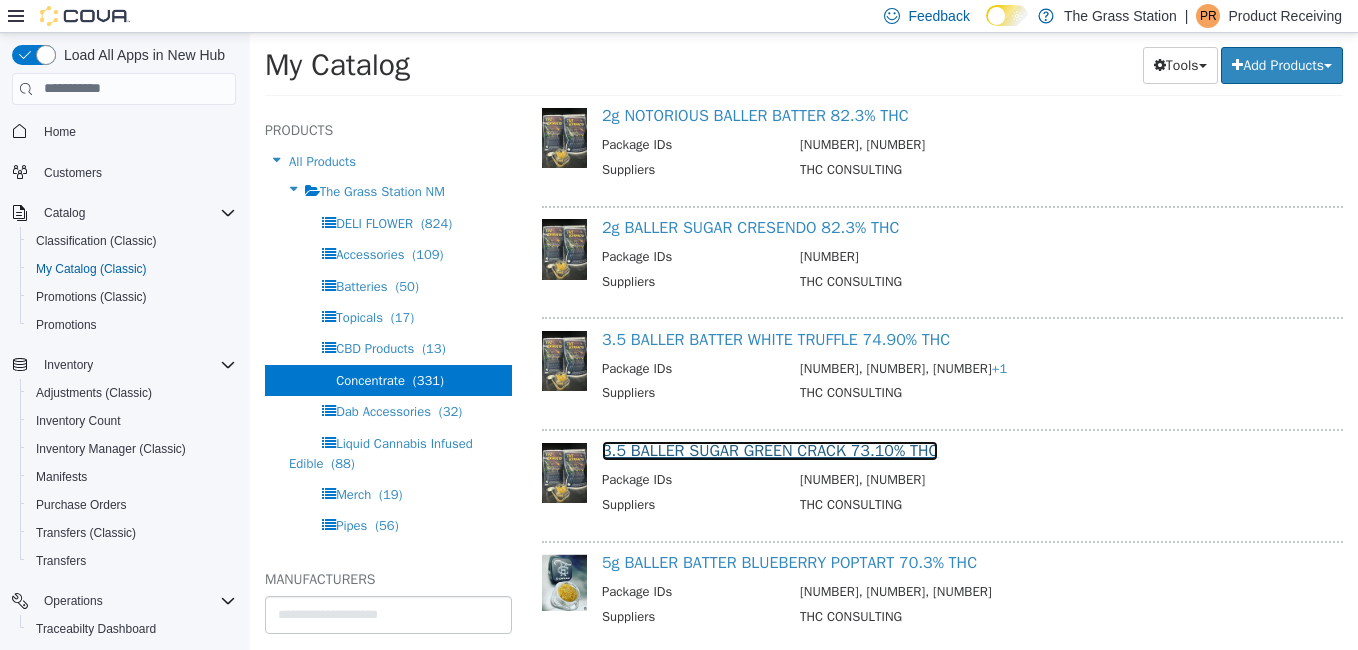 click on "3.5 BALLER SUGAR GREEN CRACK 73.10% THC" at bounding box center [770, 450] 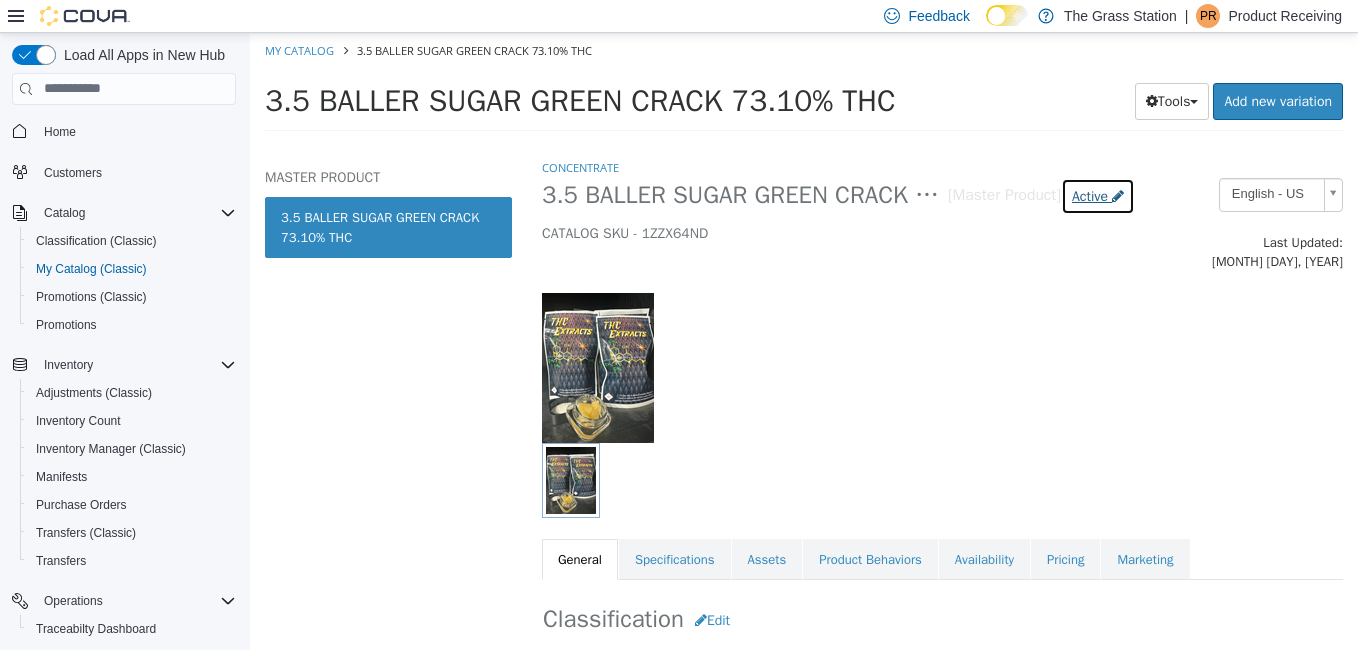 click on "Active" at bounding box center (1090, 195) 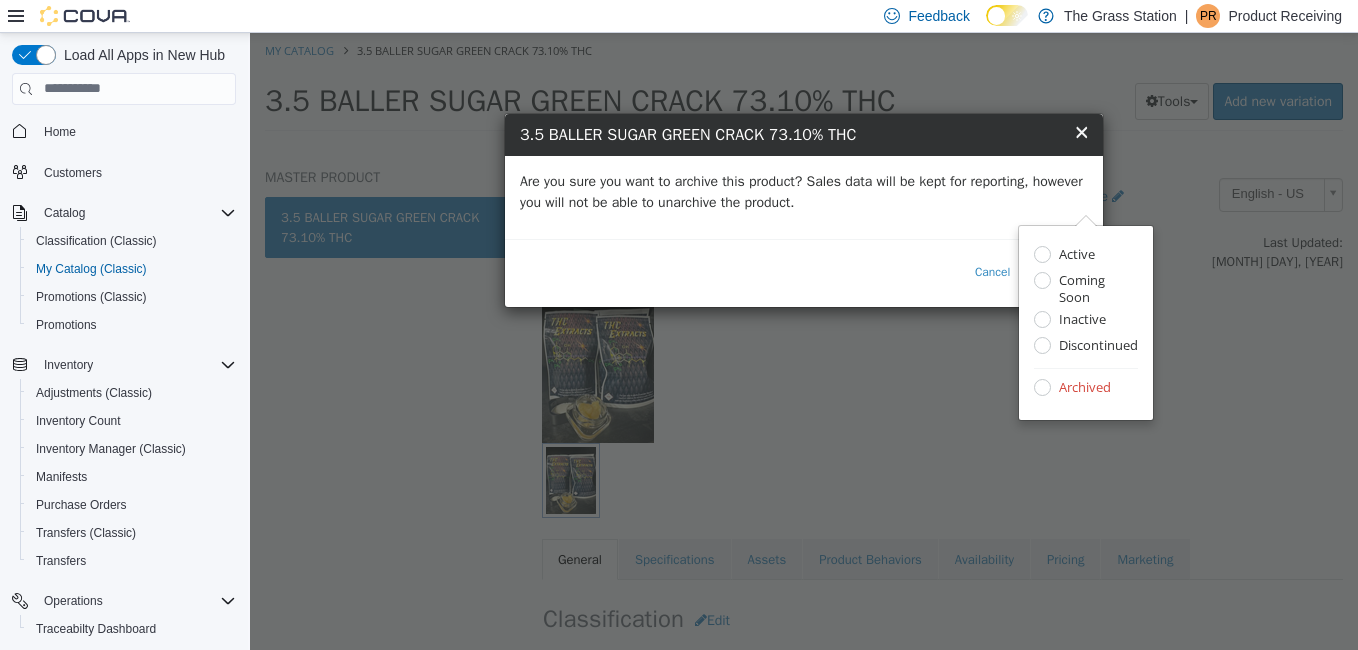 click on "Are you sure you want to archive this product? Sales data will be kept for reporting, however you will not be able to unarchive the product." at bounding box center (804, 196) 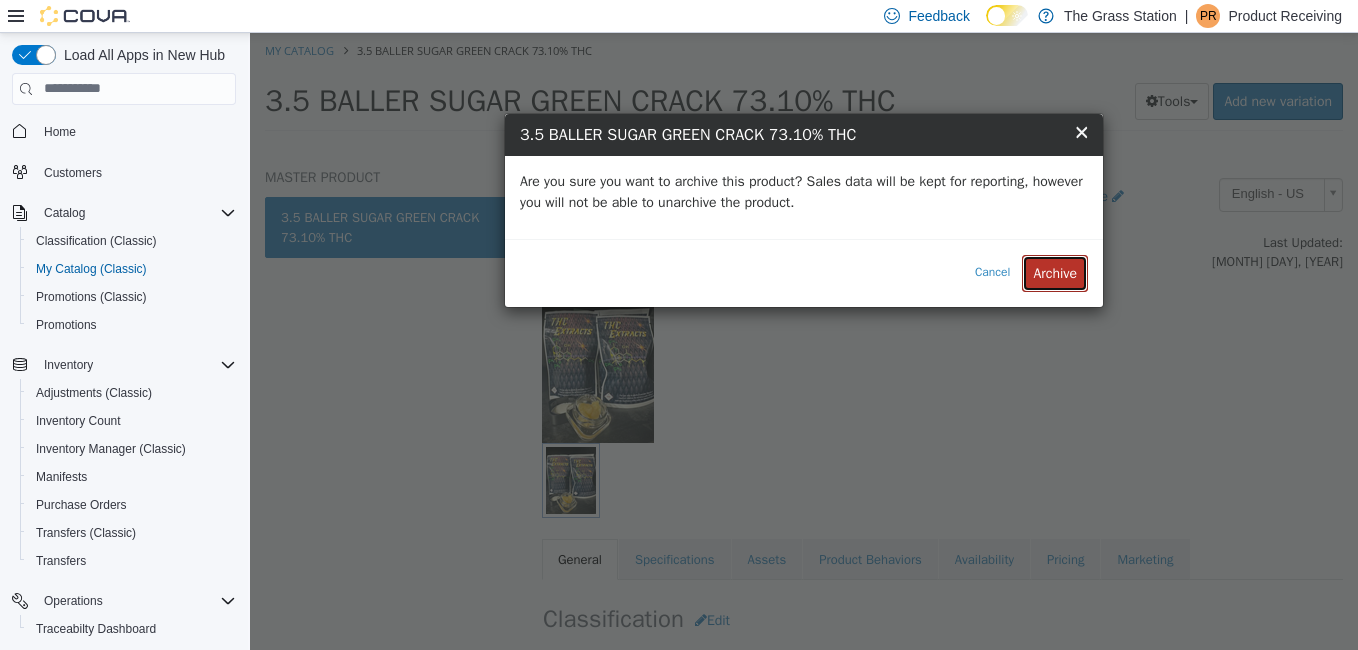 click on "Archive" at bounding box center [1055, 272] 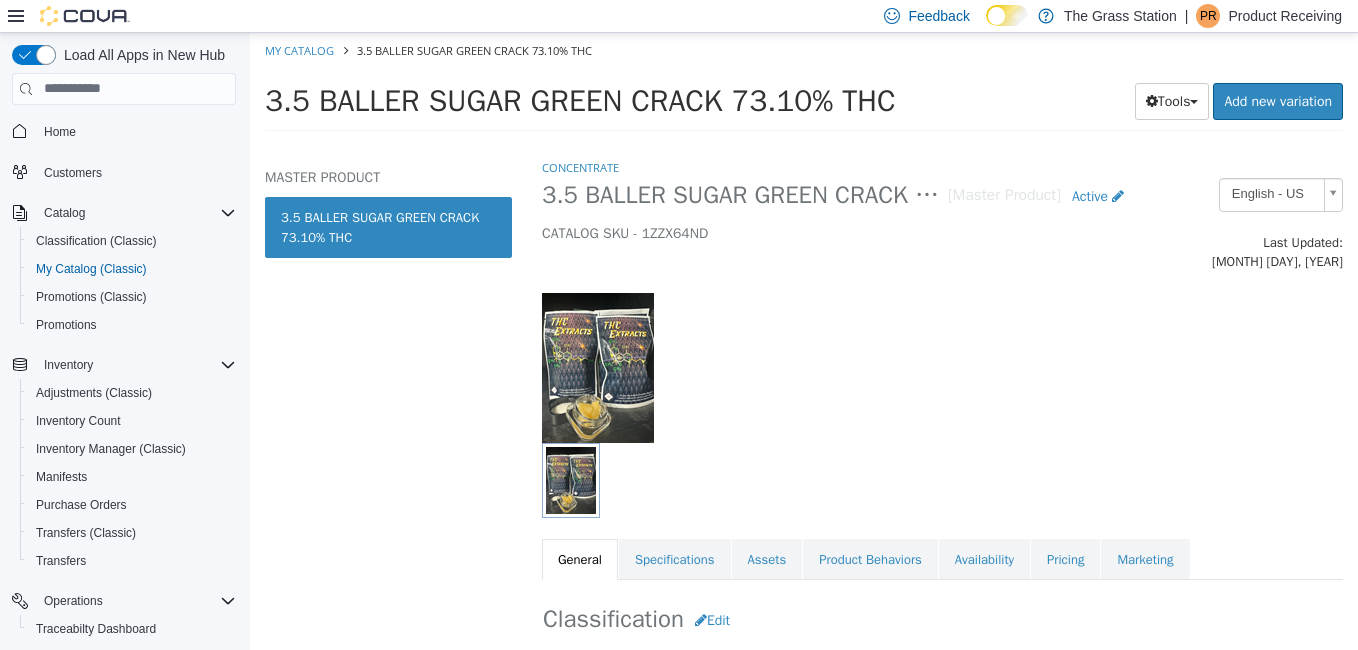select on "**********" 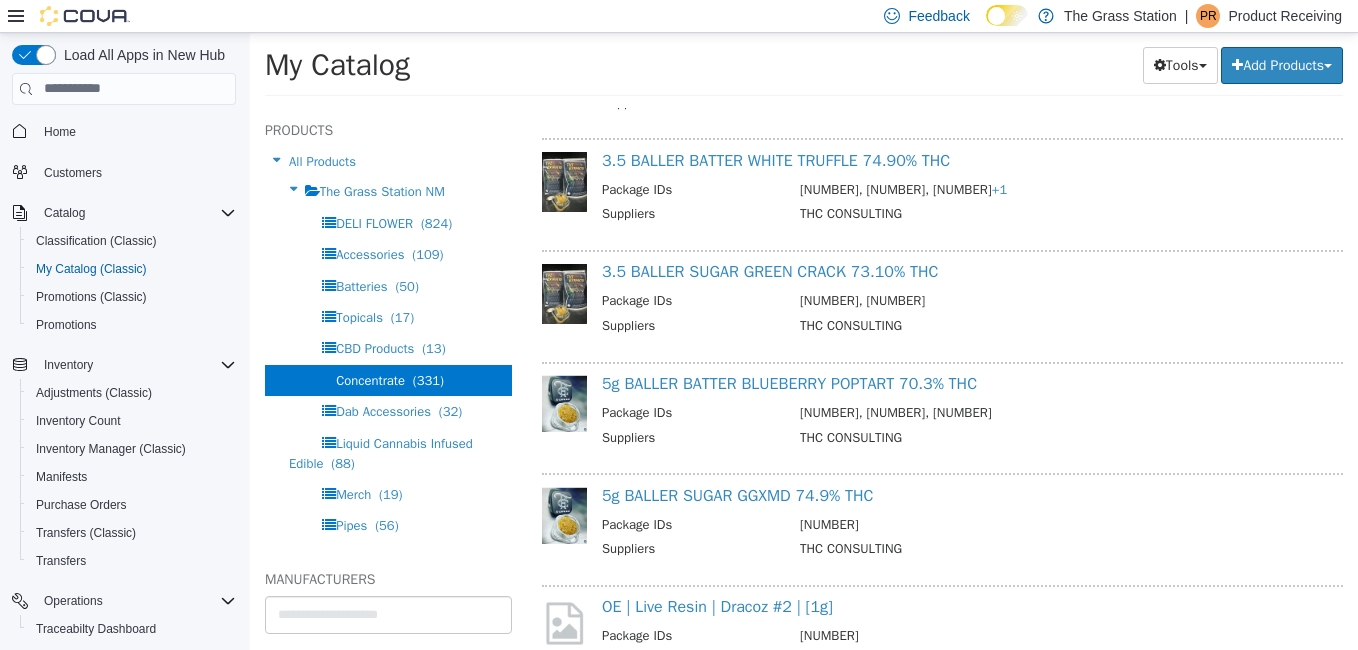 scroll, scrollTop: 3476, scrollLeft: 0, axis: vertical 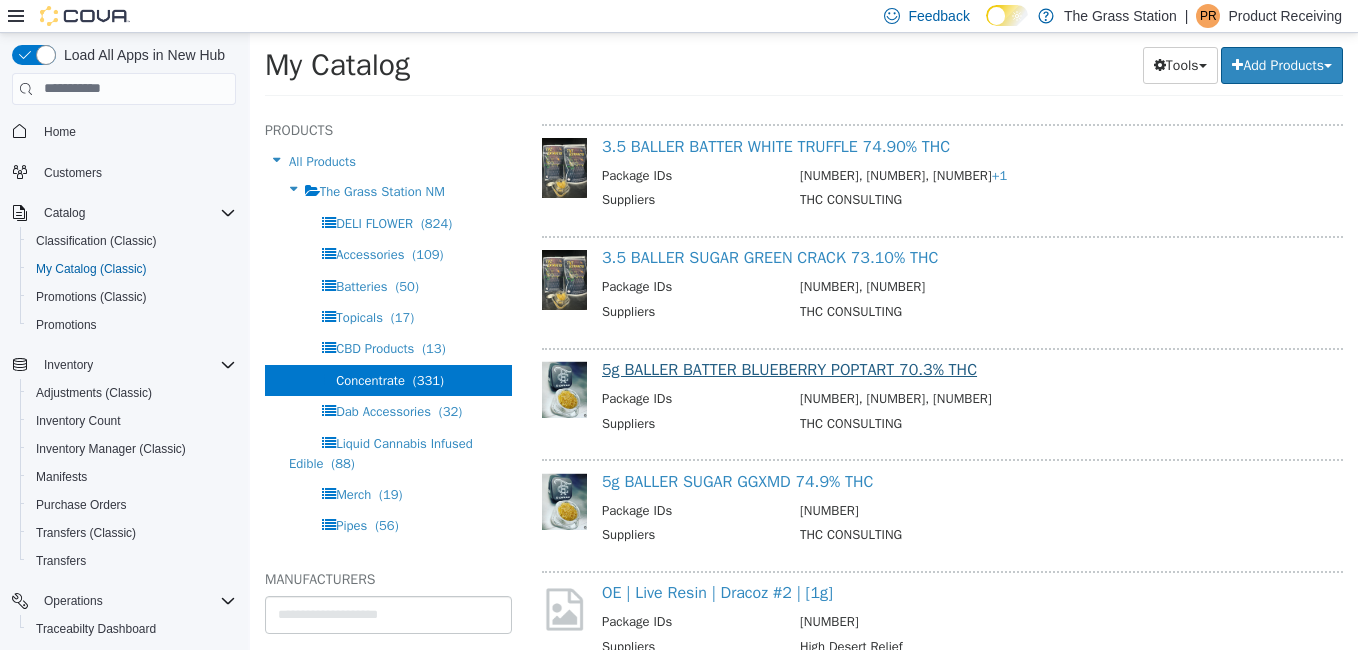 drag, startPoint x: 726, startPoint y: 381, endPoint x: 728, endPoint y: 366, distance: 15.132746 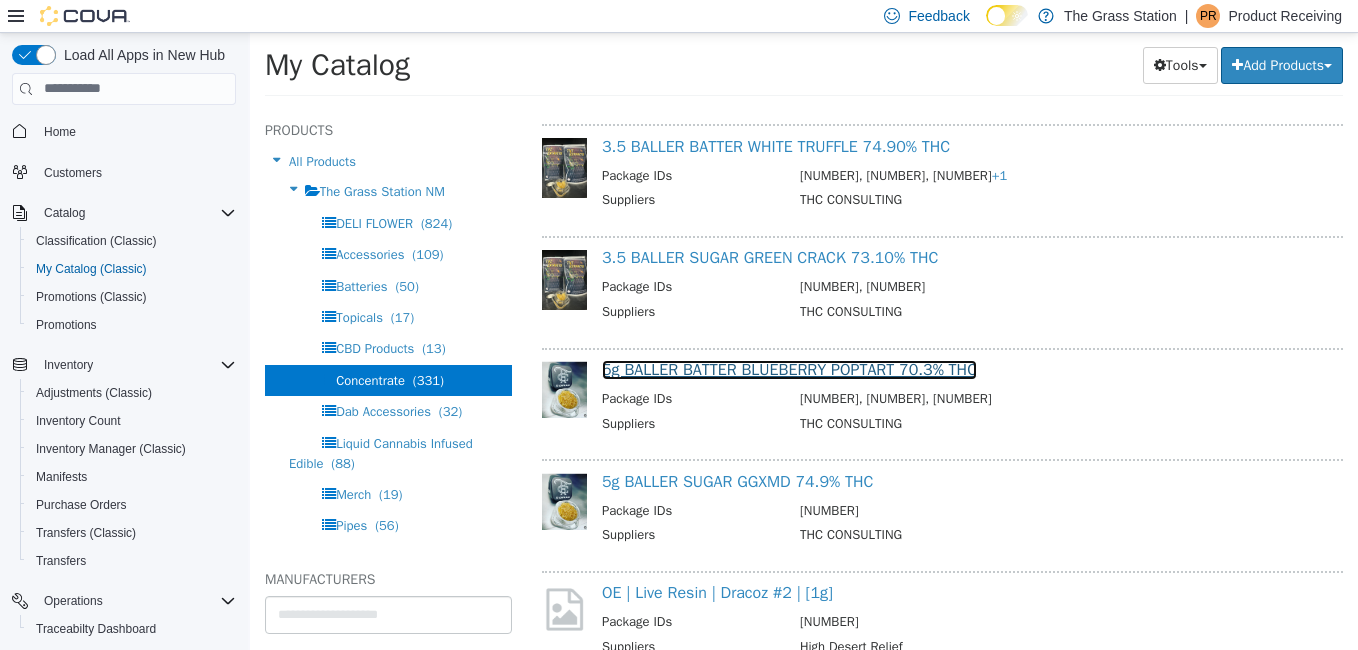 click on "5g BALLER BATTER BLUEBERRY POPTART 70.3% THC" at bounding box center [789, 369] 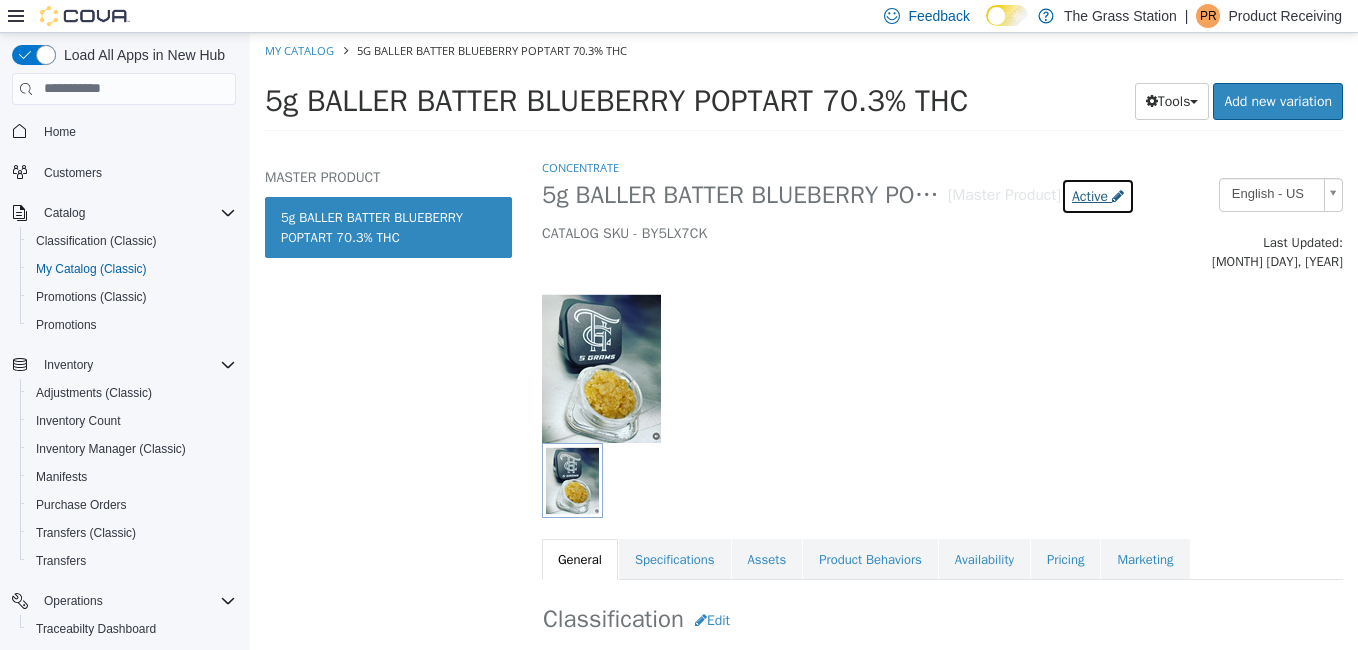 click on "Active" at bounding box center (1090, 195) 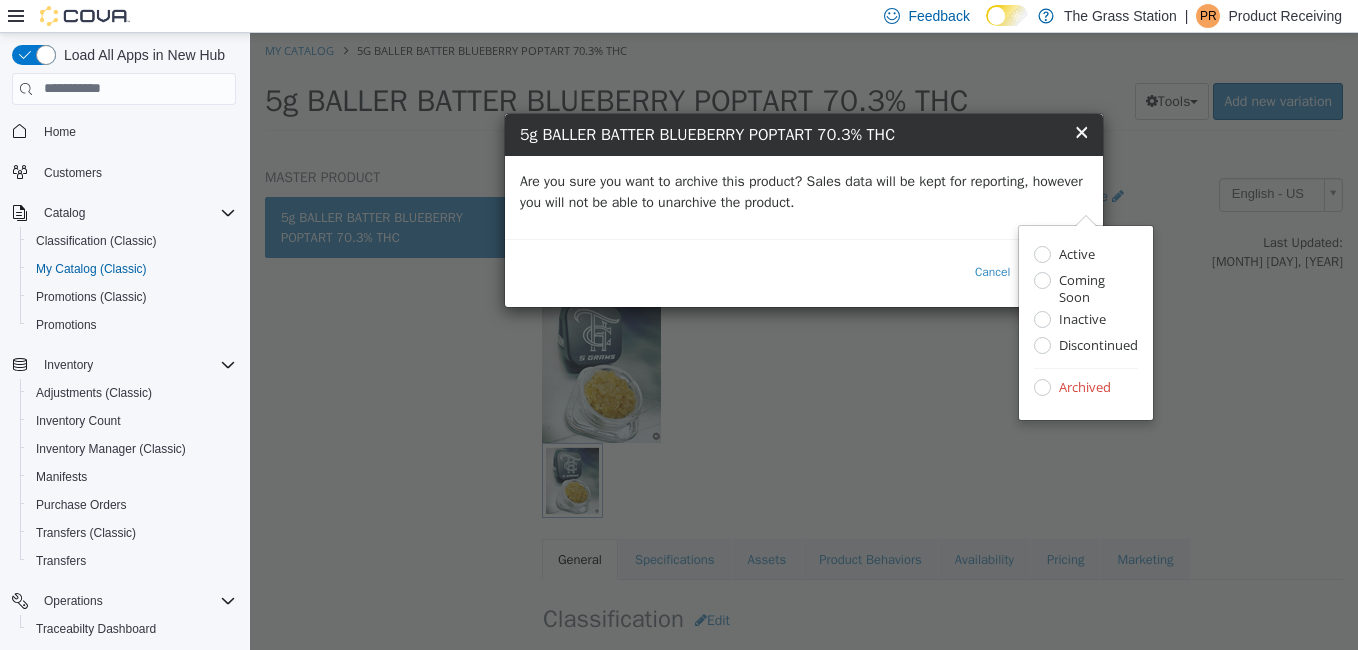 click on "Are you sure you want to archive this product? Sales data will be kept for reporting, however you will not be able to unarchive the product." at bounding box center (804, 191) 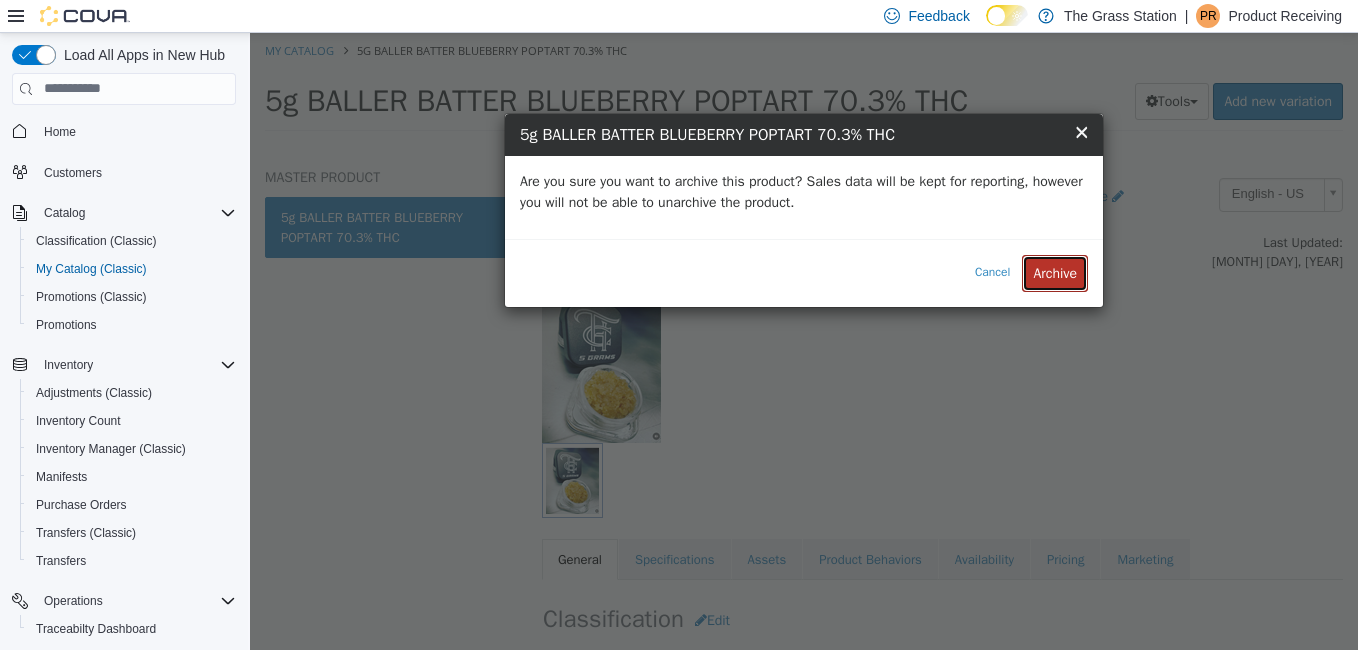 click on "Archive" at bounding box center (1055, 272) 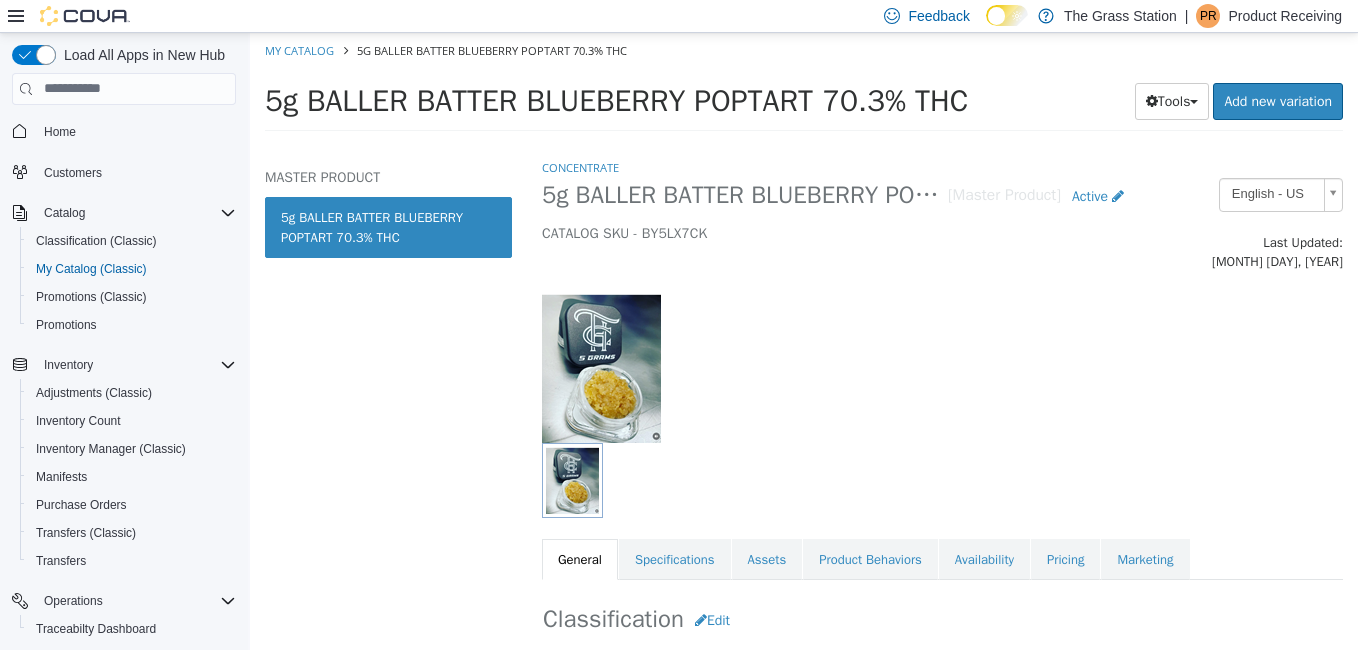 select on "**********" 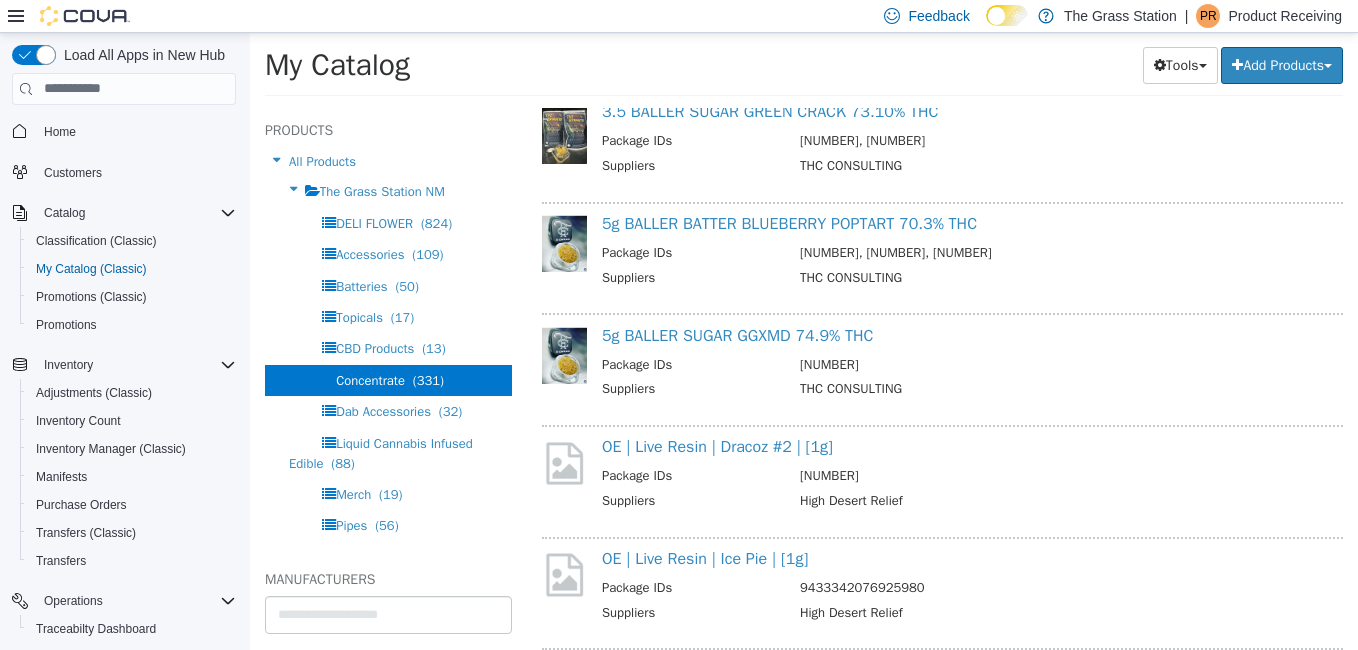 scroll, scrollTop: 3623, scrollLeft: 0, axis: vertical 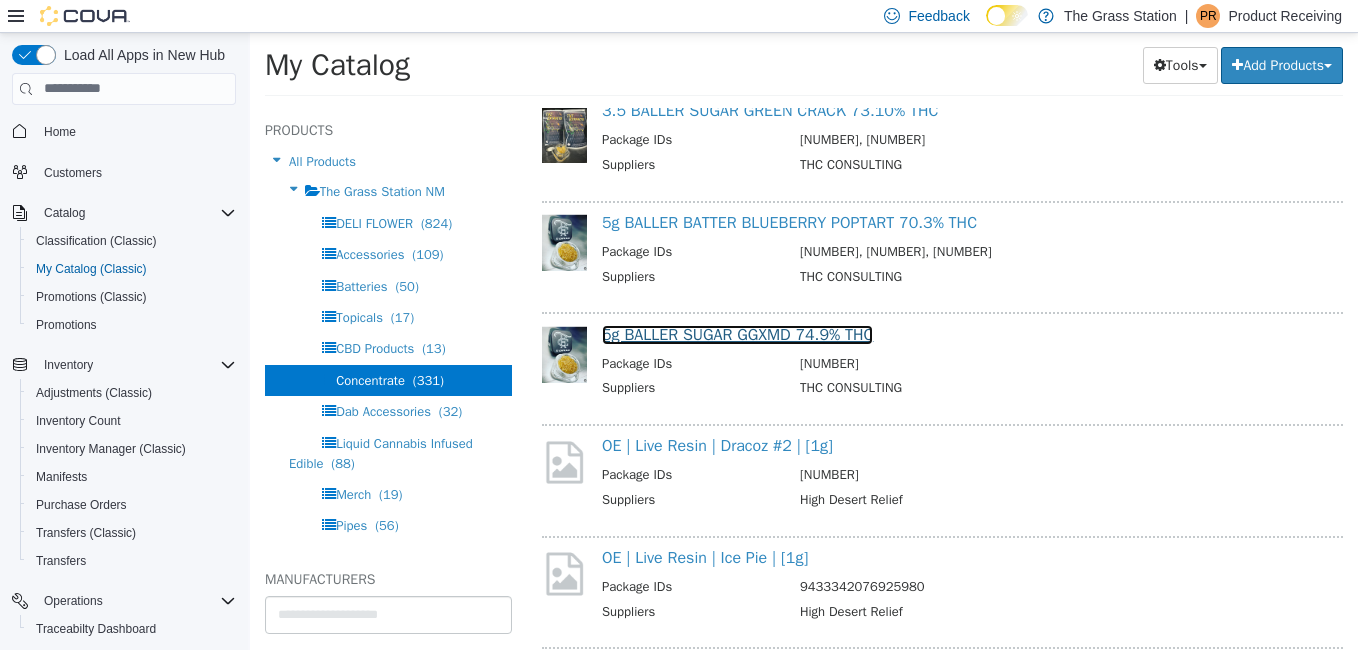 click on "5g BALLER SUGAR GGXMD 74.9% THC" at bounding box center (737, 334) 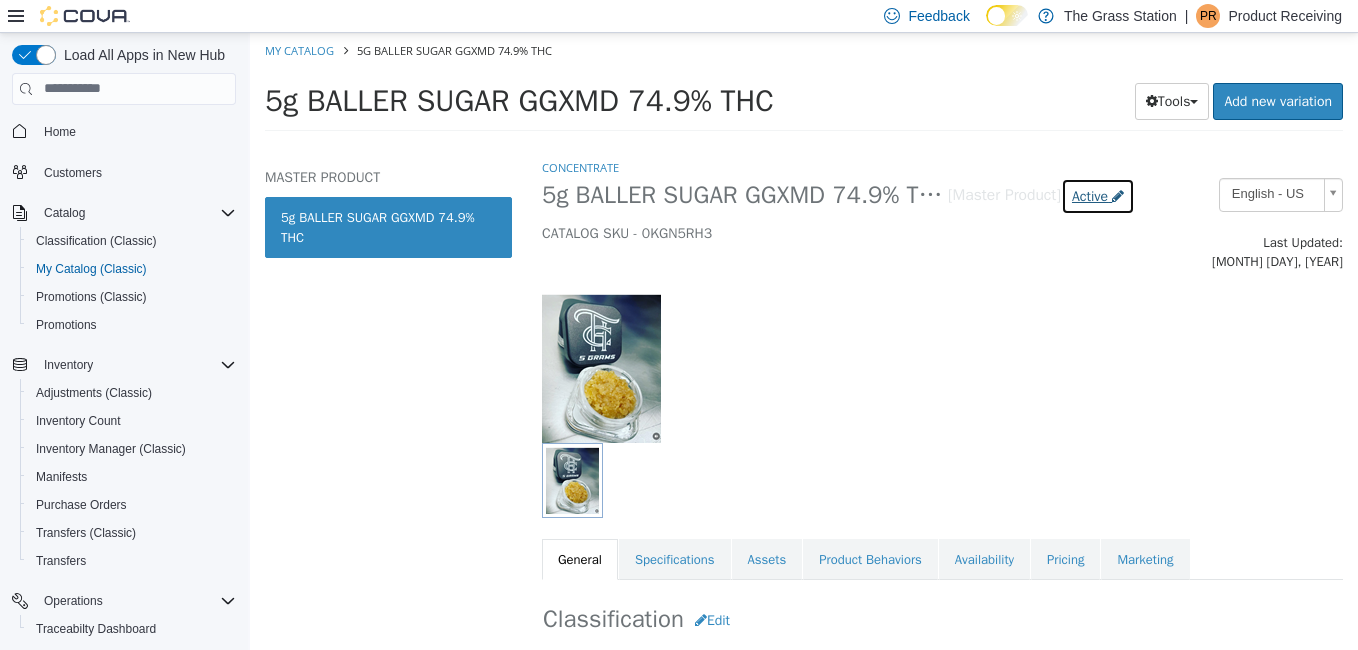click on "Active" at bounding box center (1090, 195) 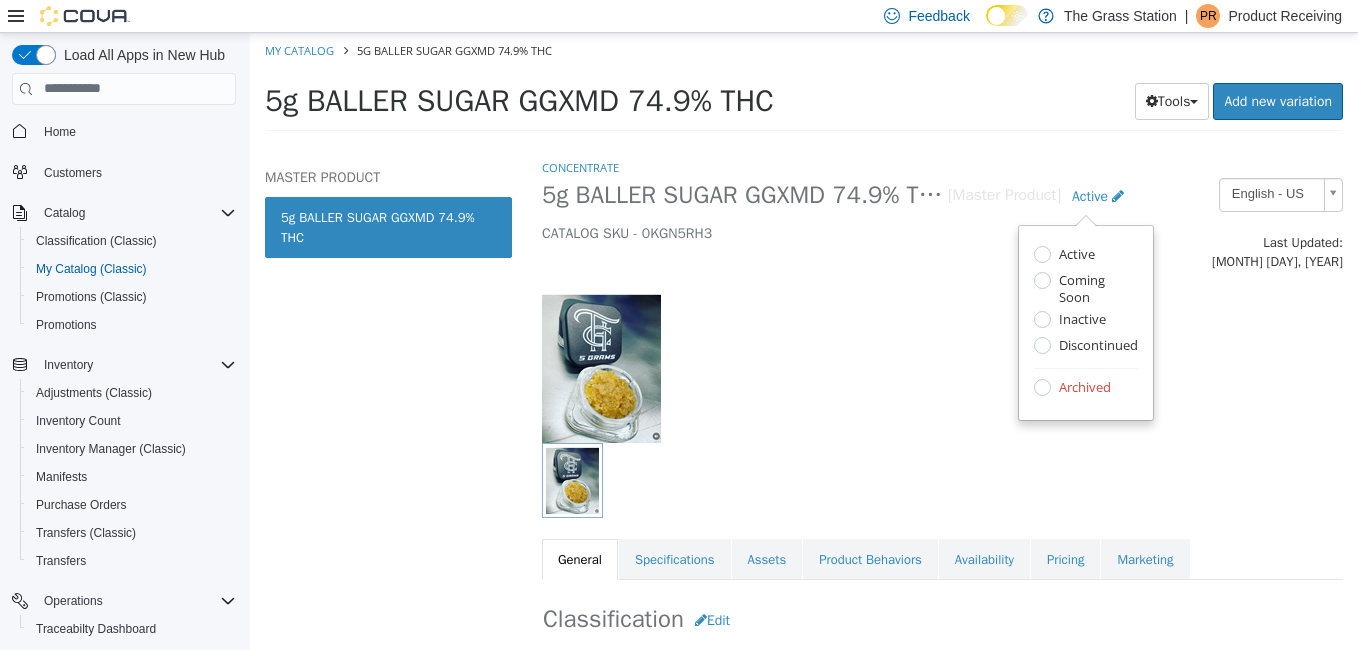 click on "Archived" at bounding box center (1086, 388) 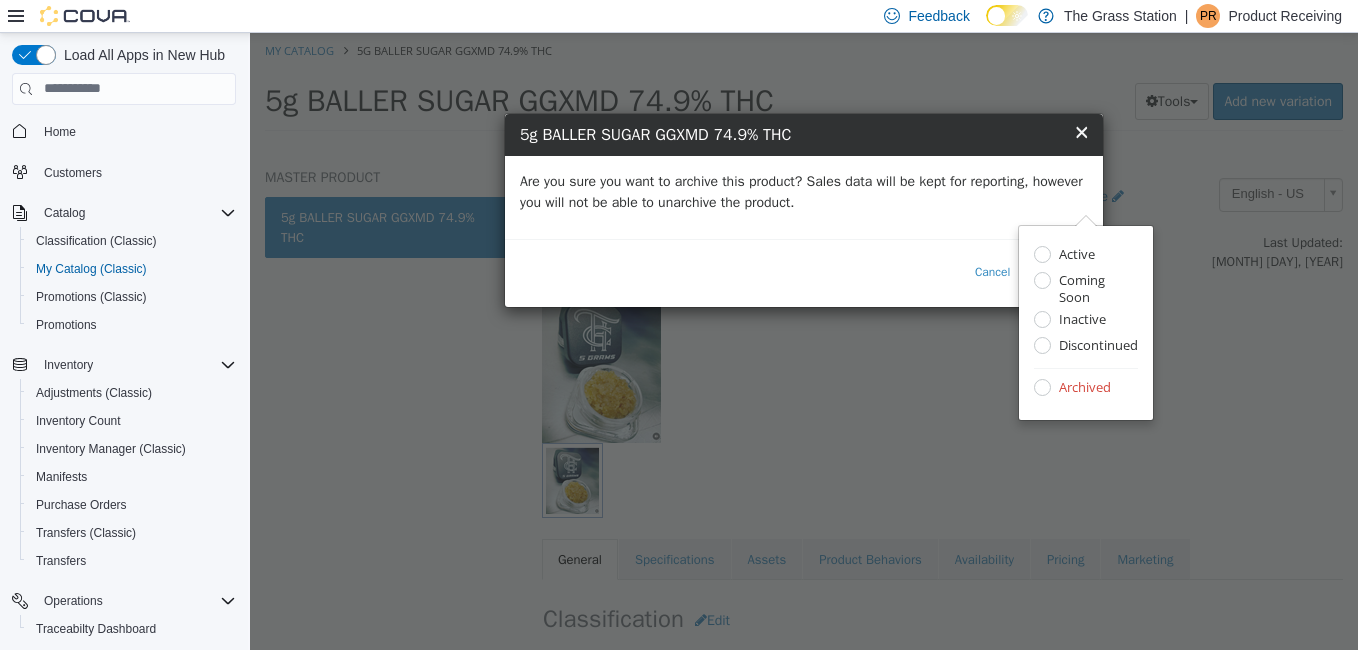 click on "Are you sure you want to archive this product? Sales data will be kept for reporting, however you will not be able to unarchive the product." at bounding box center (804, 191) 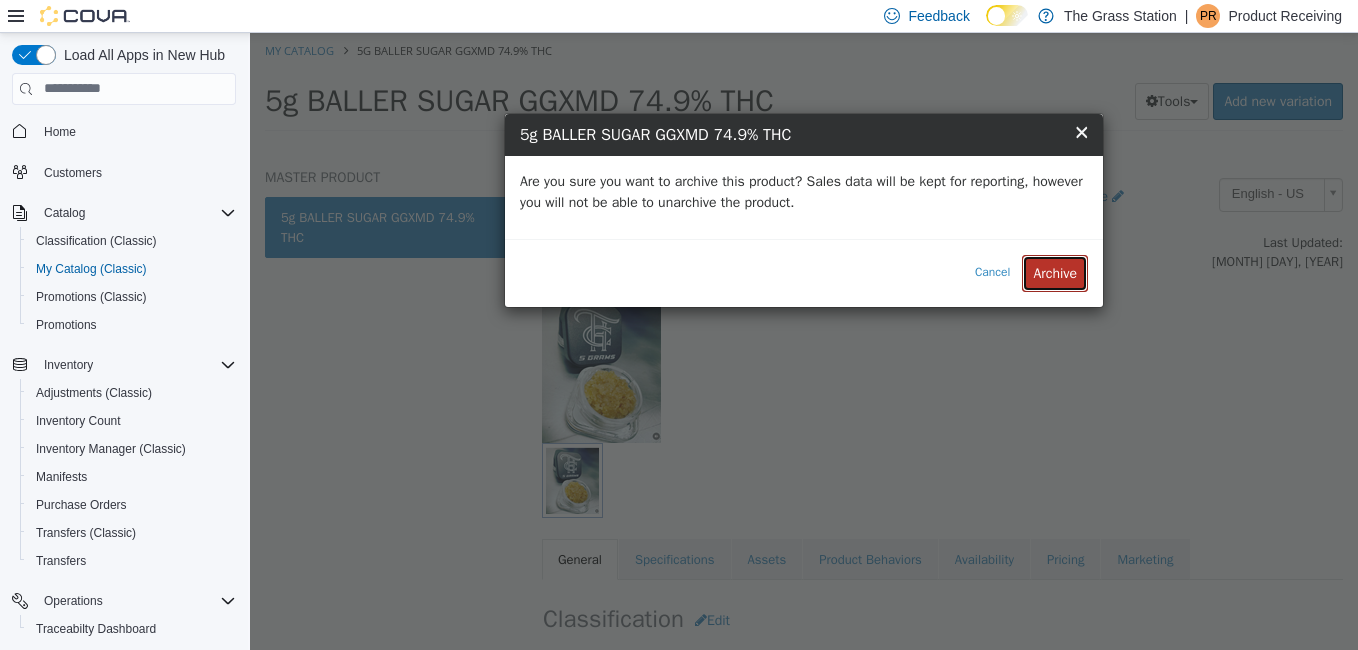 click on "Archive" at bounding box center (1055, 272) 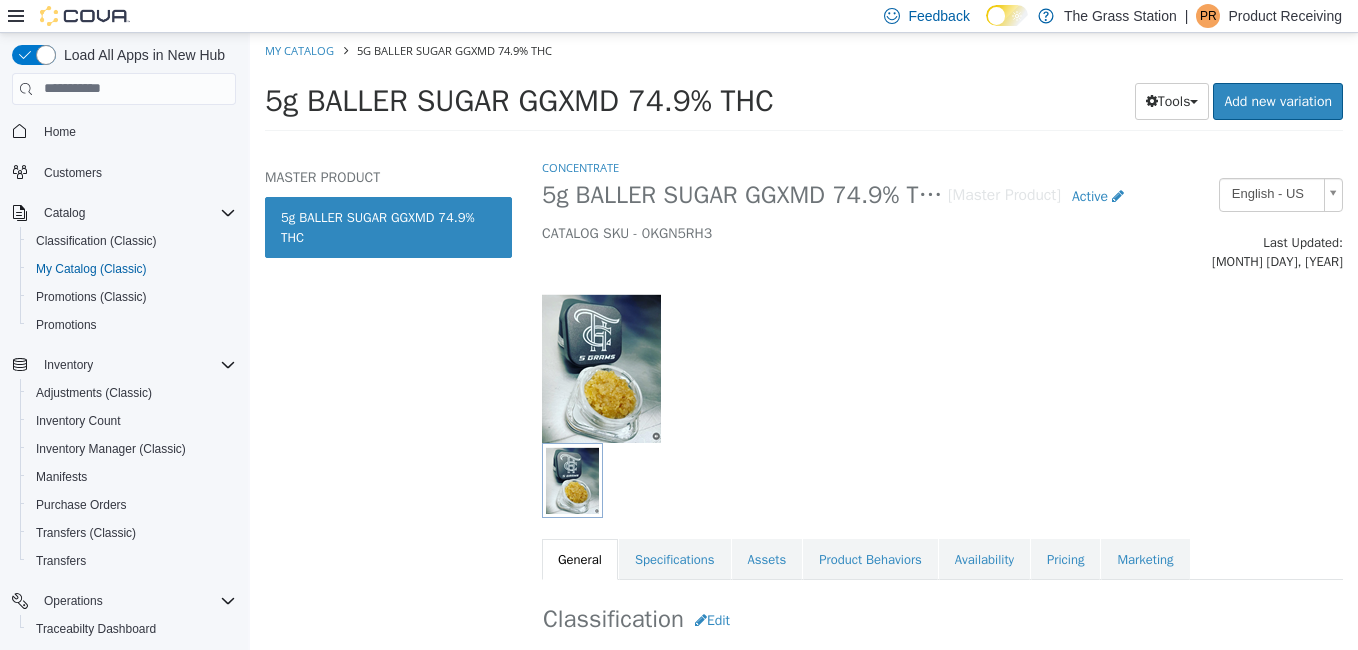 select on "**********" 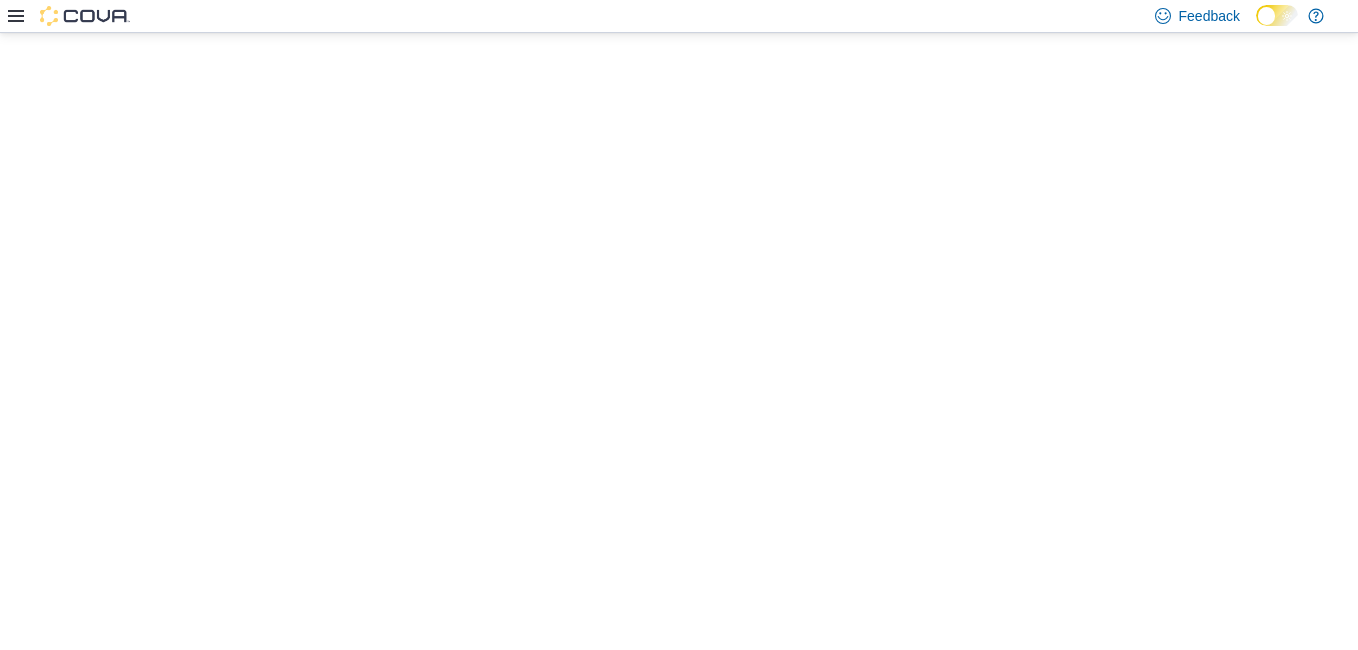 scroll, scrollTop: 0, scrollLeft: 0, axis: both 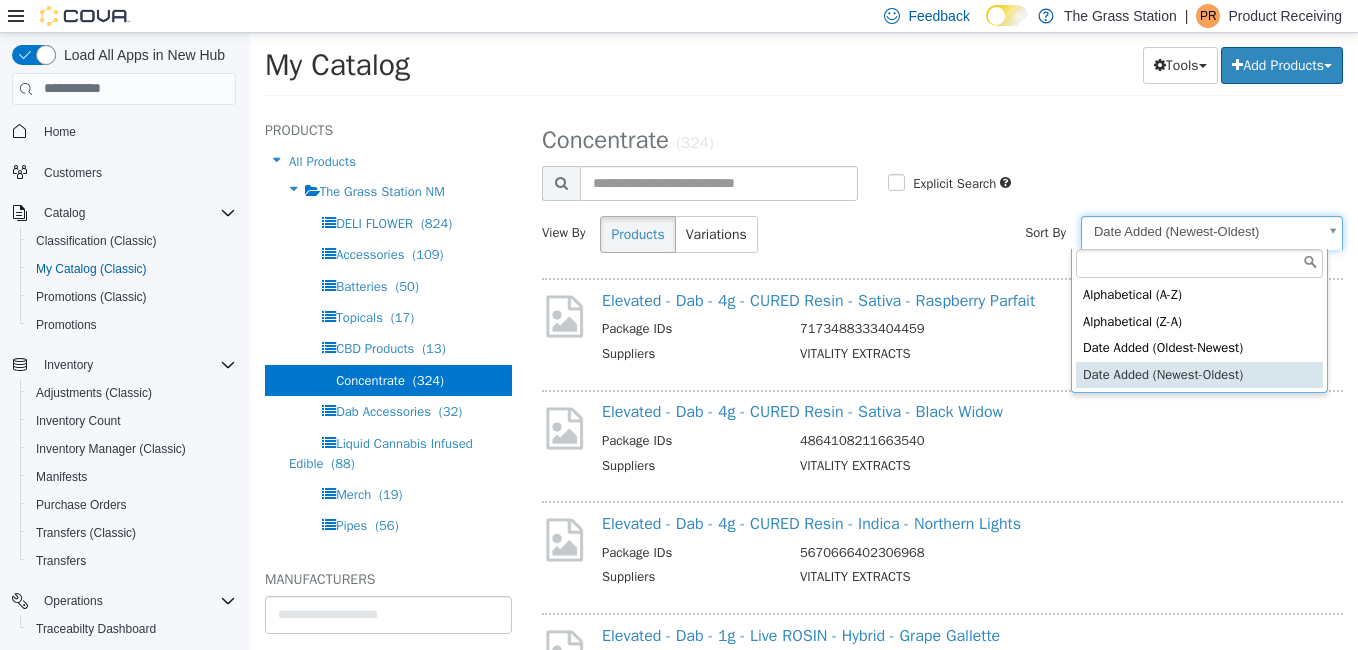 click on "**********" at bounding box center (804, 70) 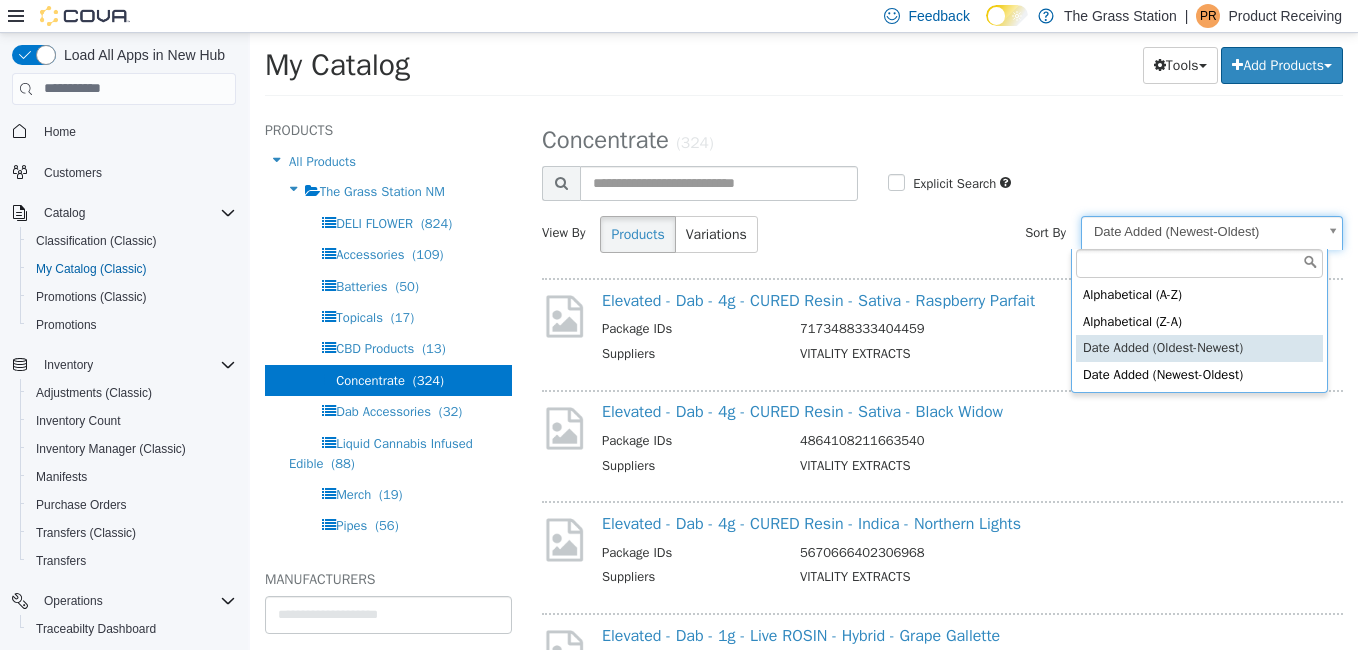 select on "**********" 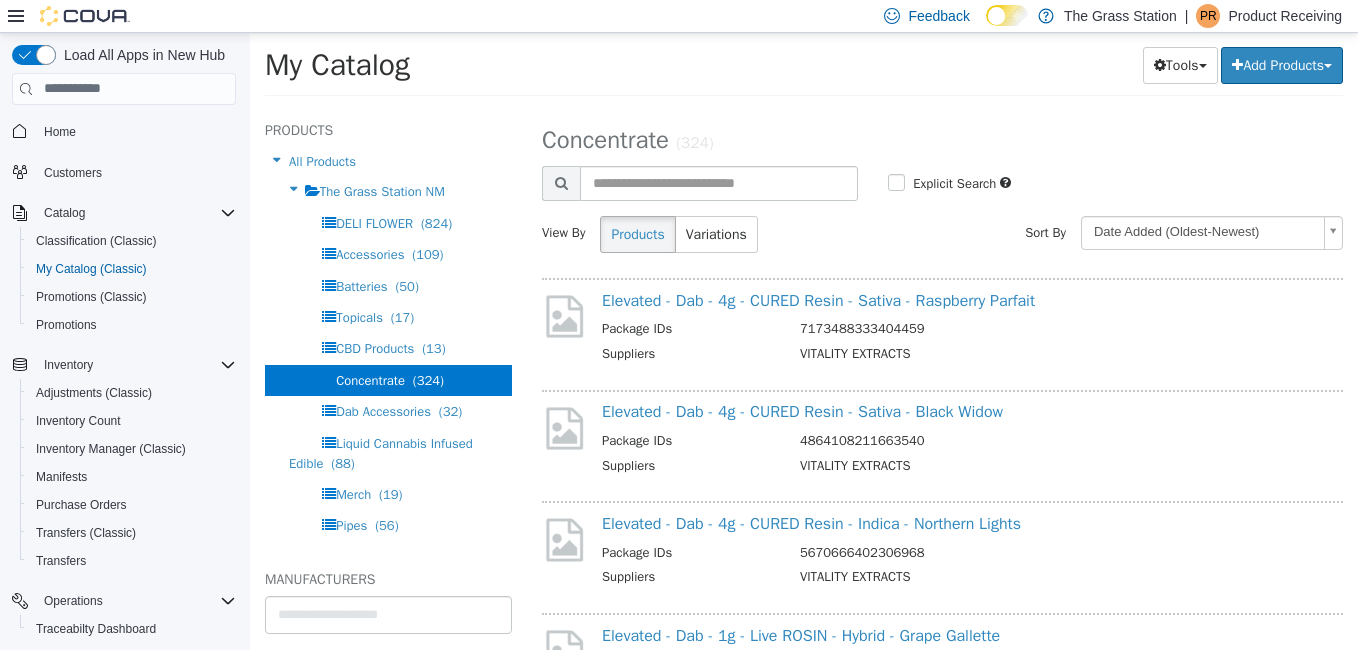 select on "**********" 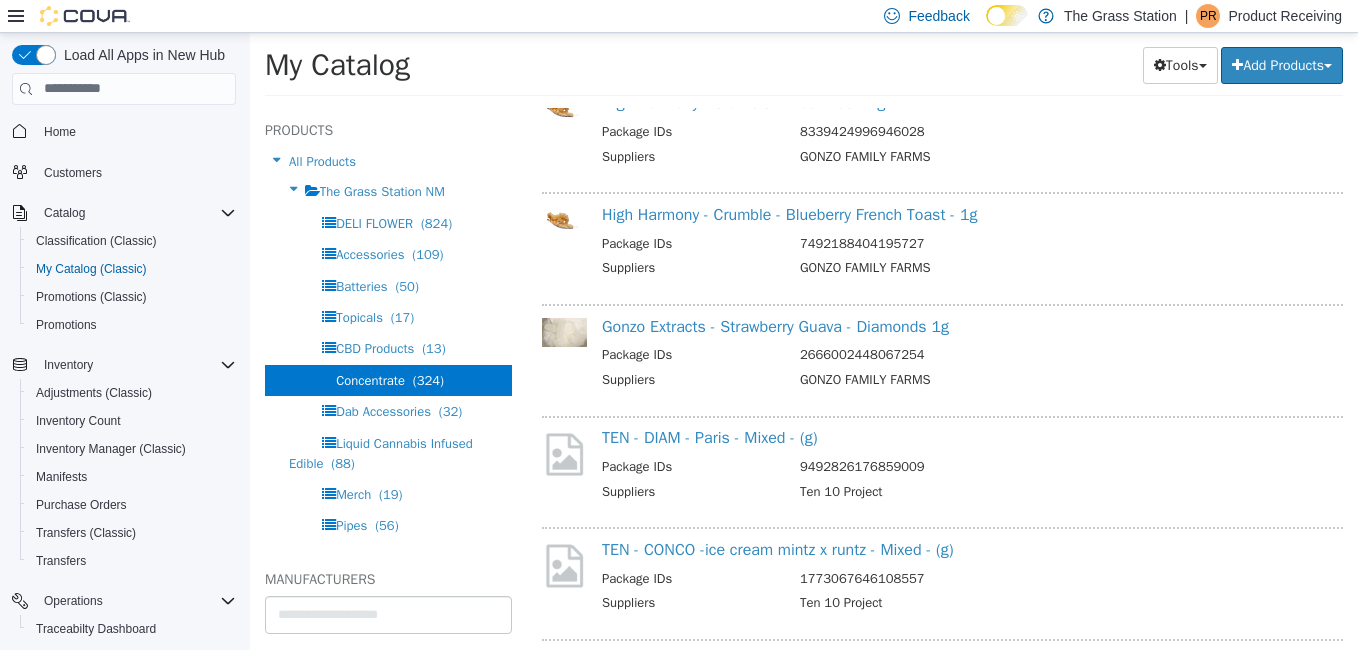 scroll, scrollTop: 2039, scrollLeft: 0, axis: vertical 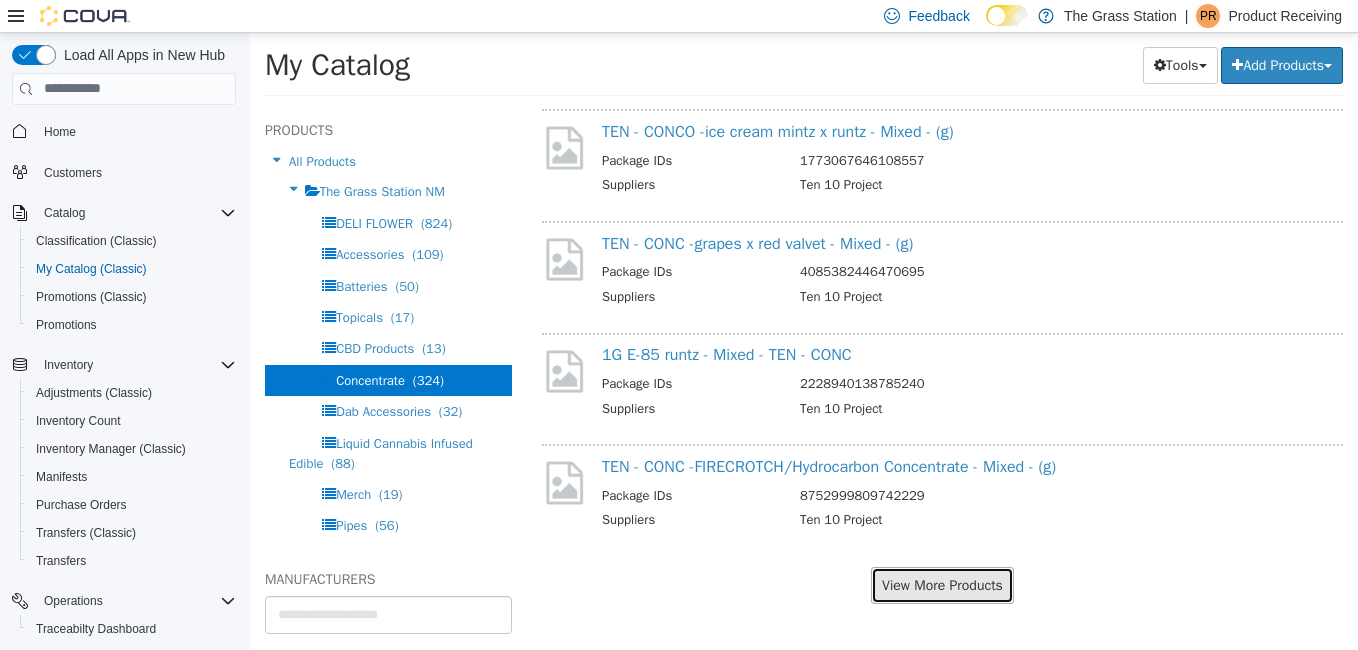 click on "View More Products" at bounding box center (942, 584) 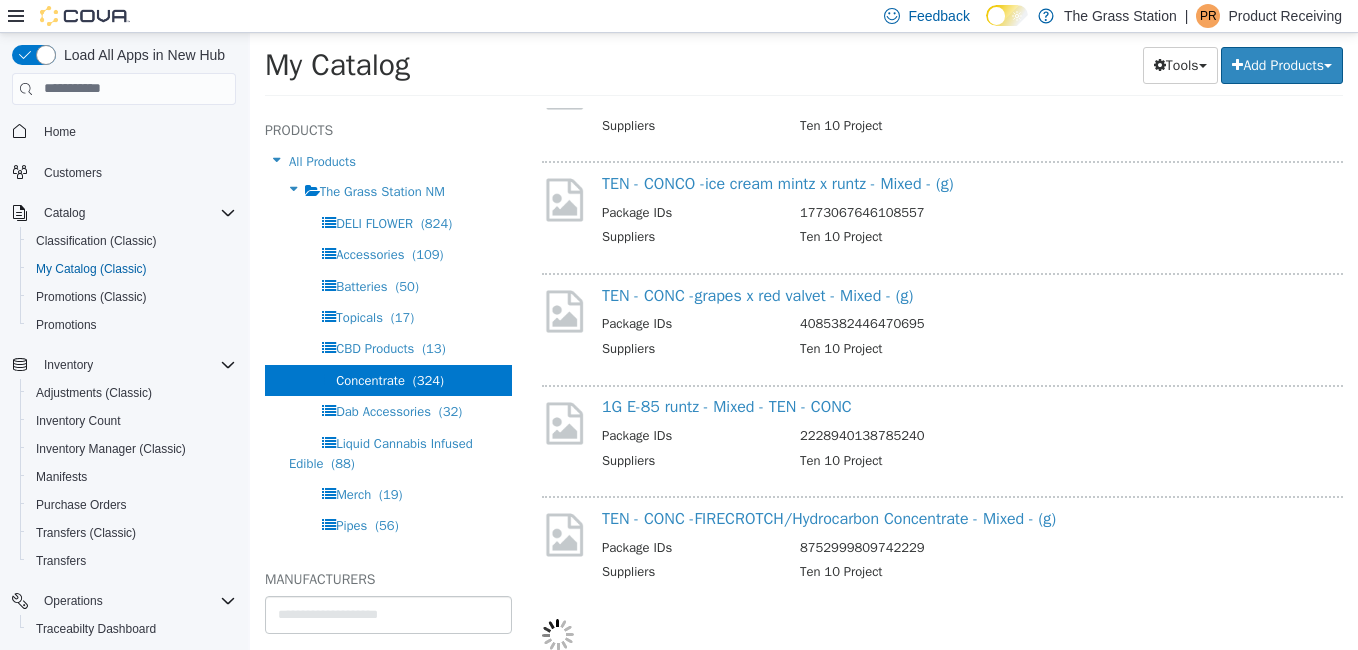 scroll, scrollTop: 1987, scrollLeft: 0, axis: vertical 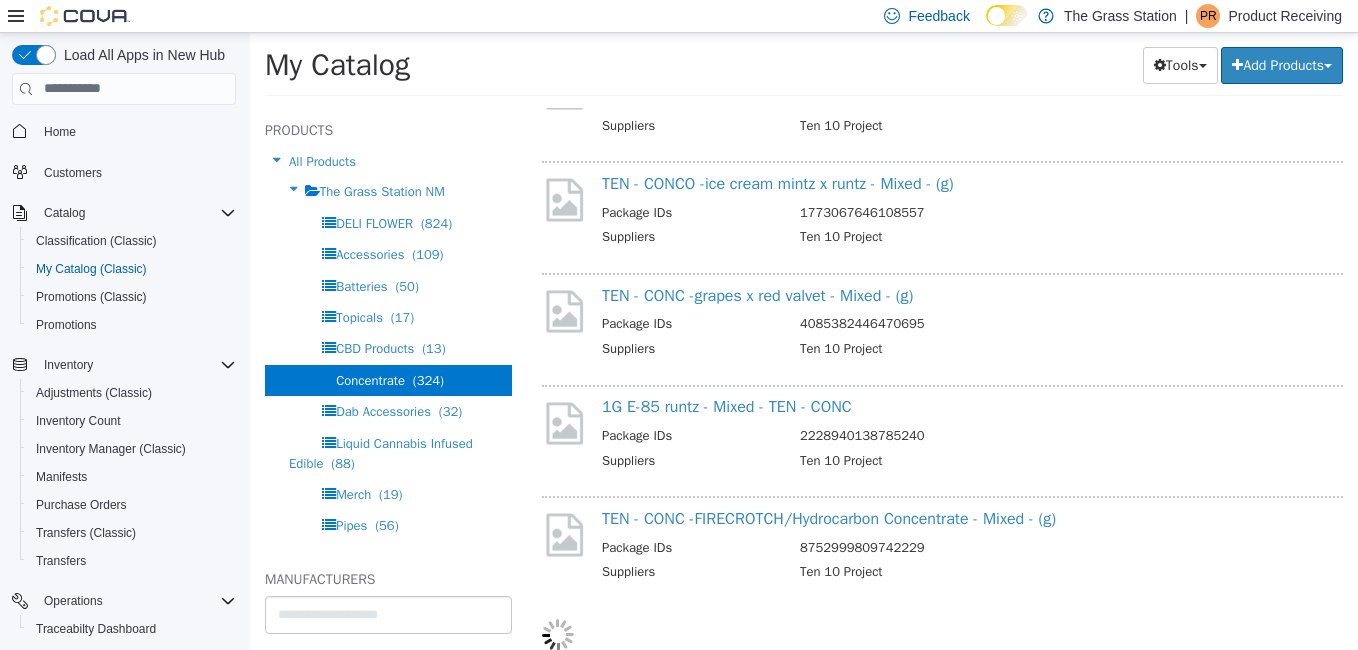 select on "**********" 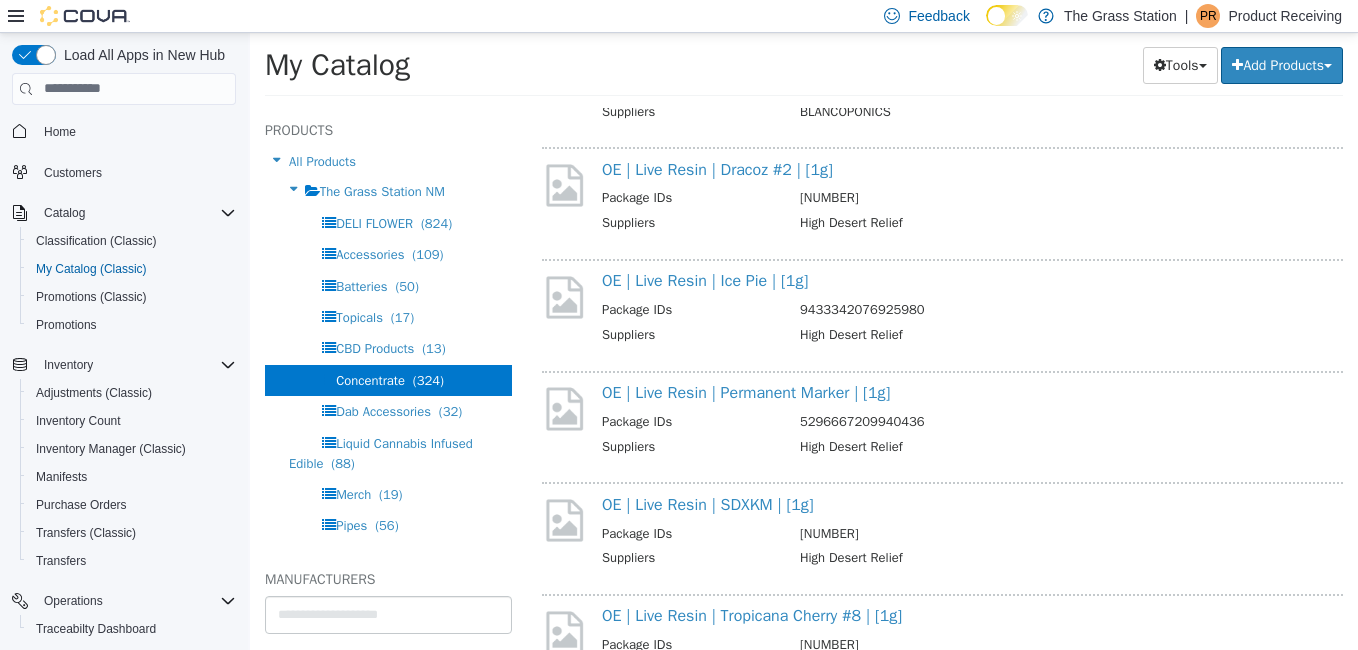 scroll, scrollTop: 3119, scrollLeft: 0, axis: vertical 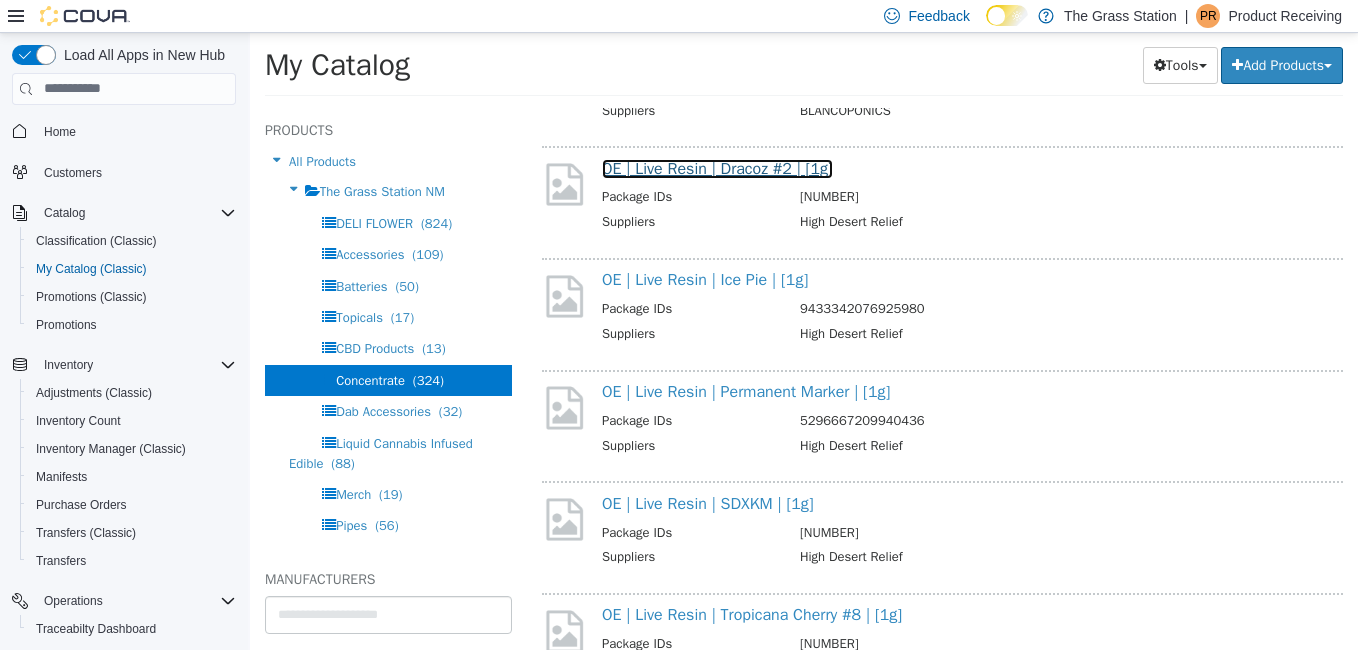 click on "OE | Live Resin | Dracoz #2 | [1g]" at bounding box center [717, 168] 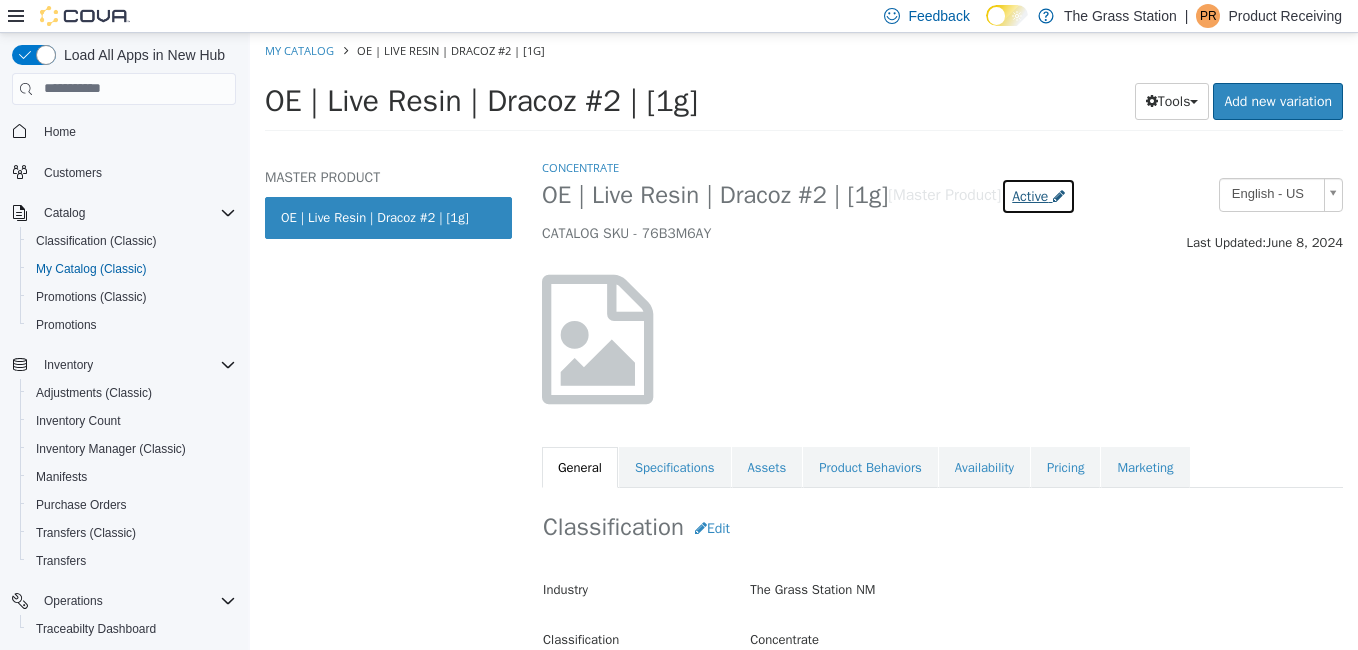 click on "Active" at bounding box center (1030, 195) 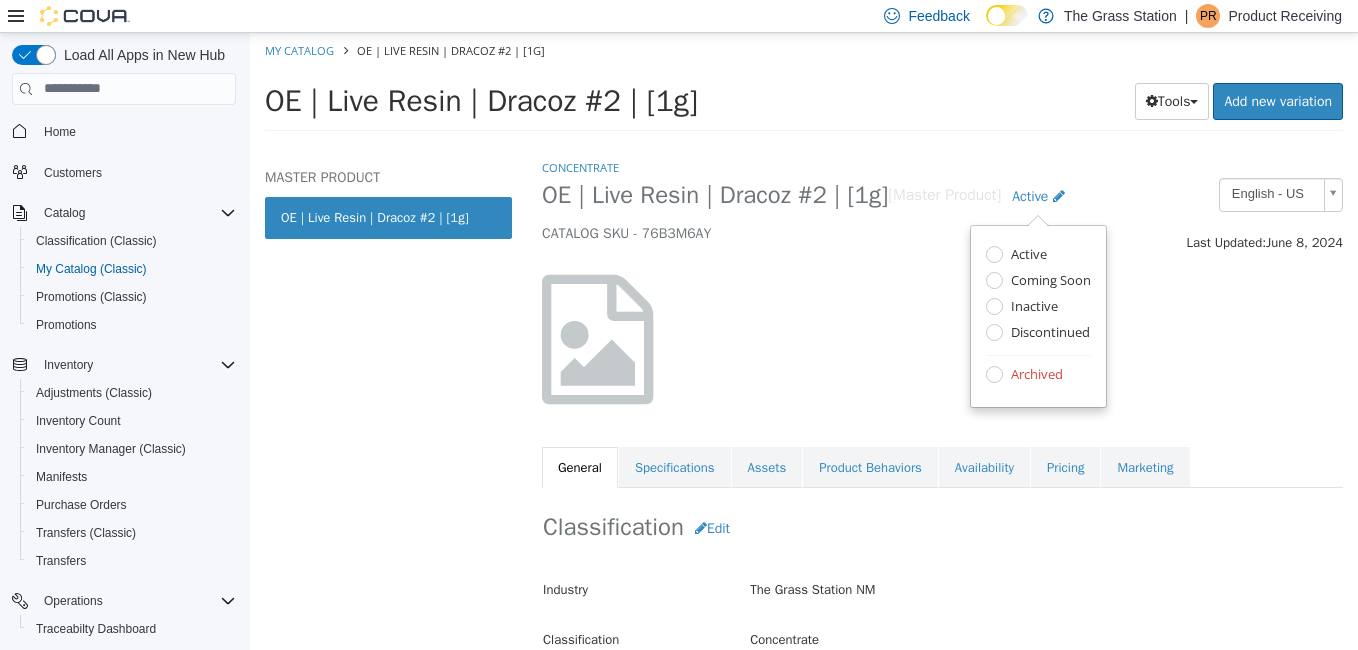 click on "Archived" at bounding box center [1034, 375] 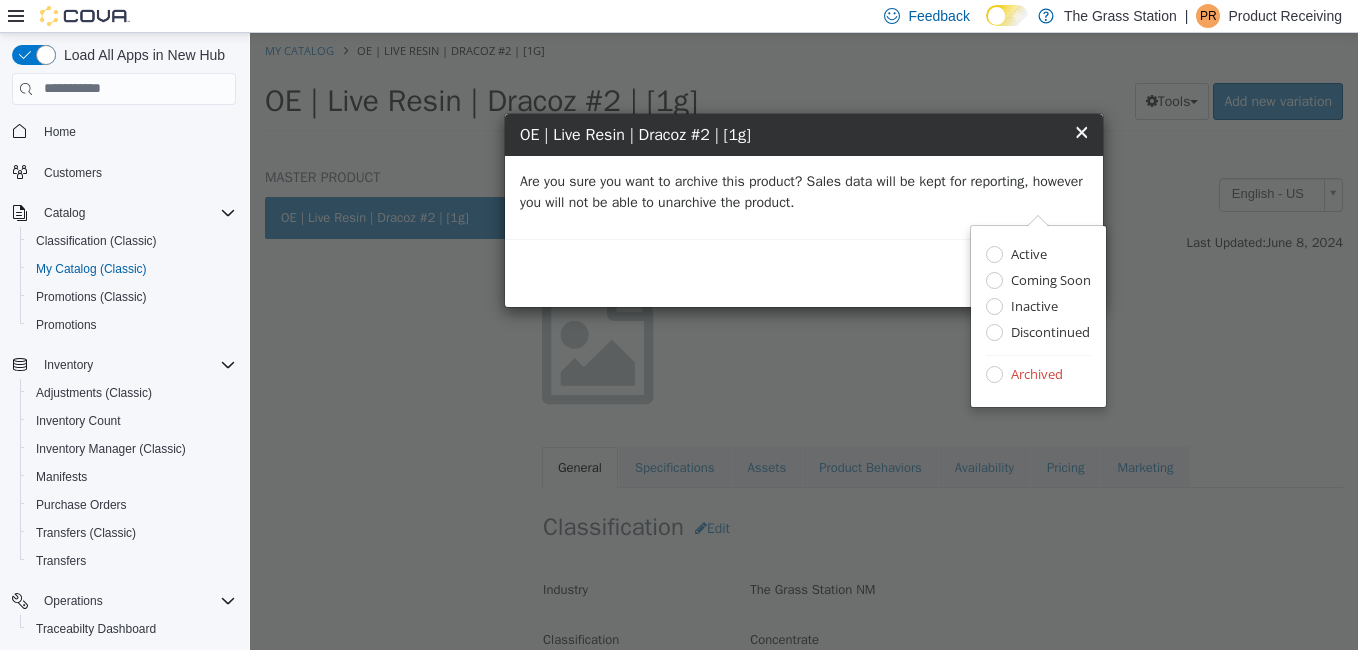 click on "Are you sure you want to archive this product? Sales data will be kept for reporting, however you will not be able to unarchive the product." at bounding box center (804, 196) 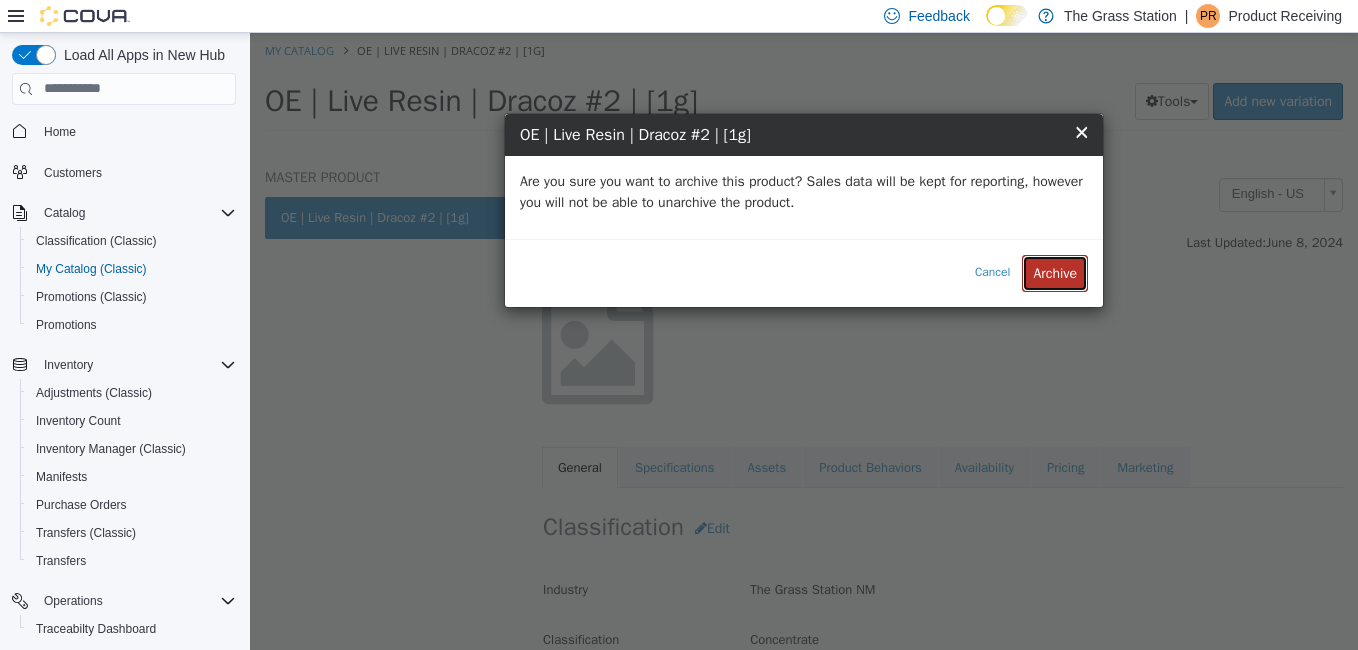 click on "Archive" at bounding box center (1055, 272) 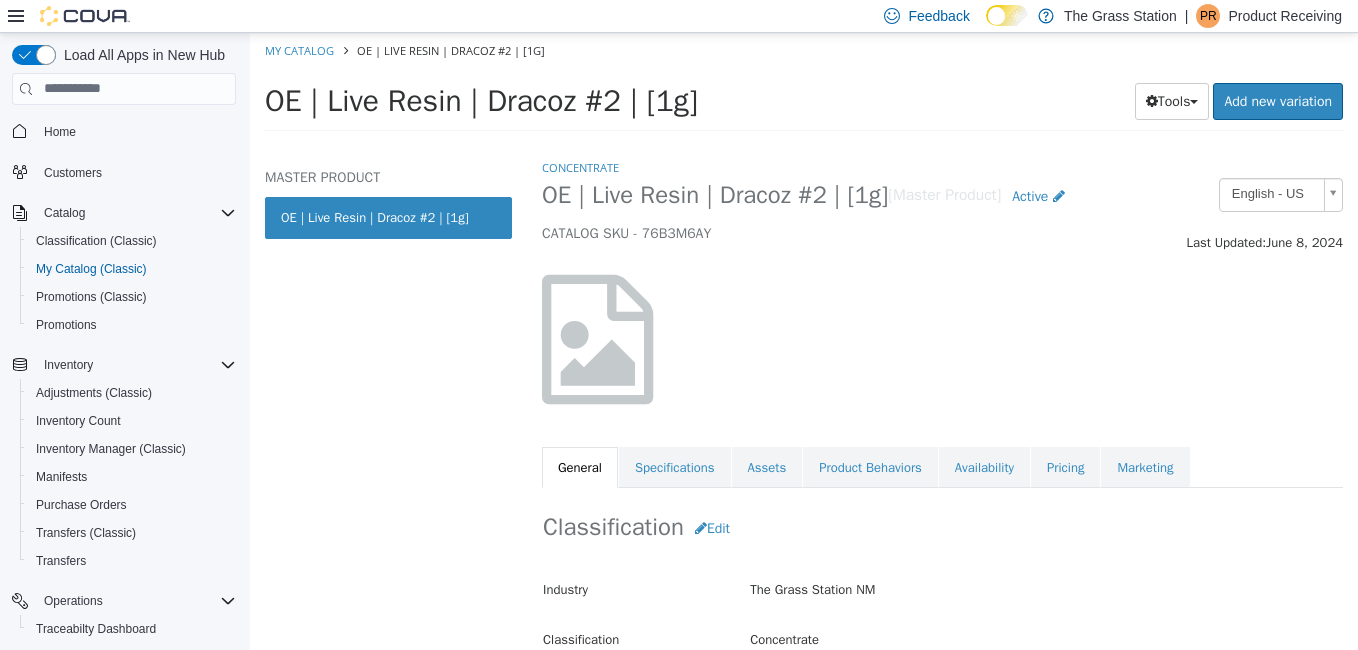 select on "**********" 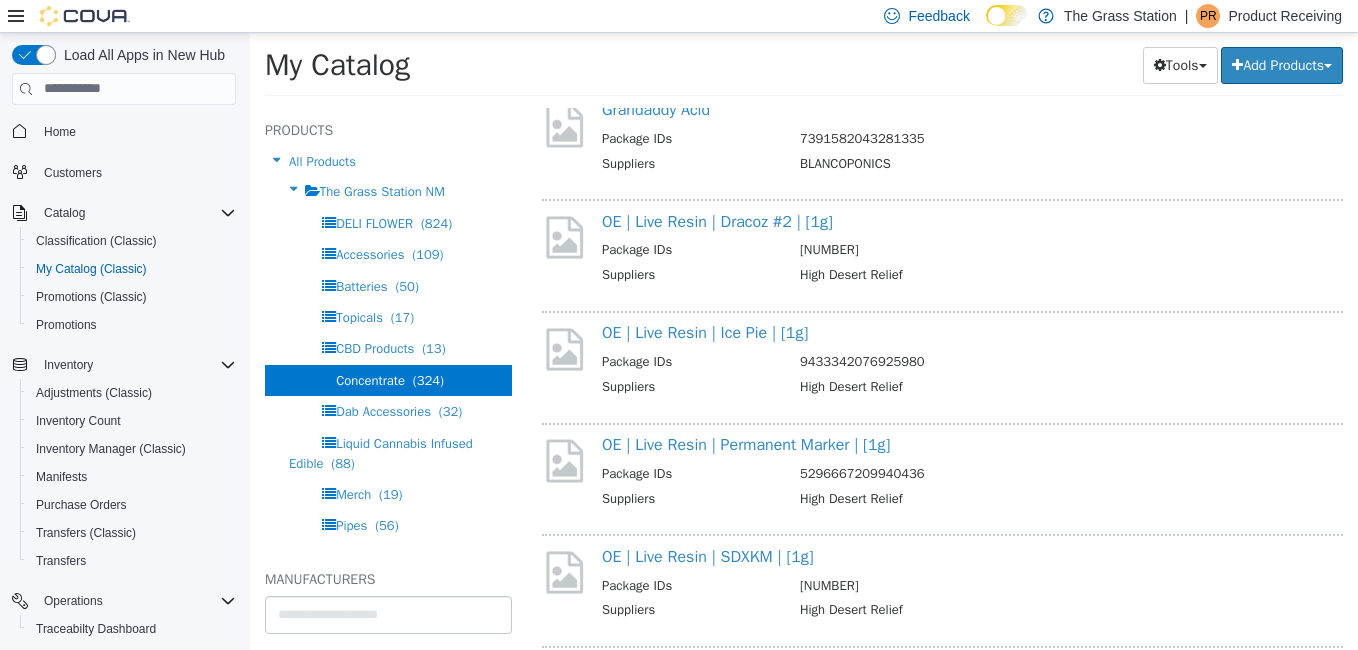 scroll, scrollTop: 3067, scrollLeft: 0, axis: vertical 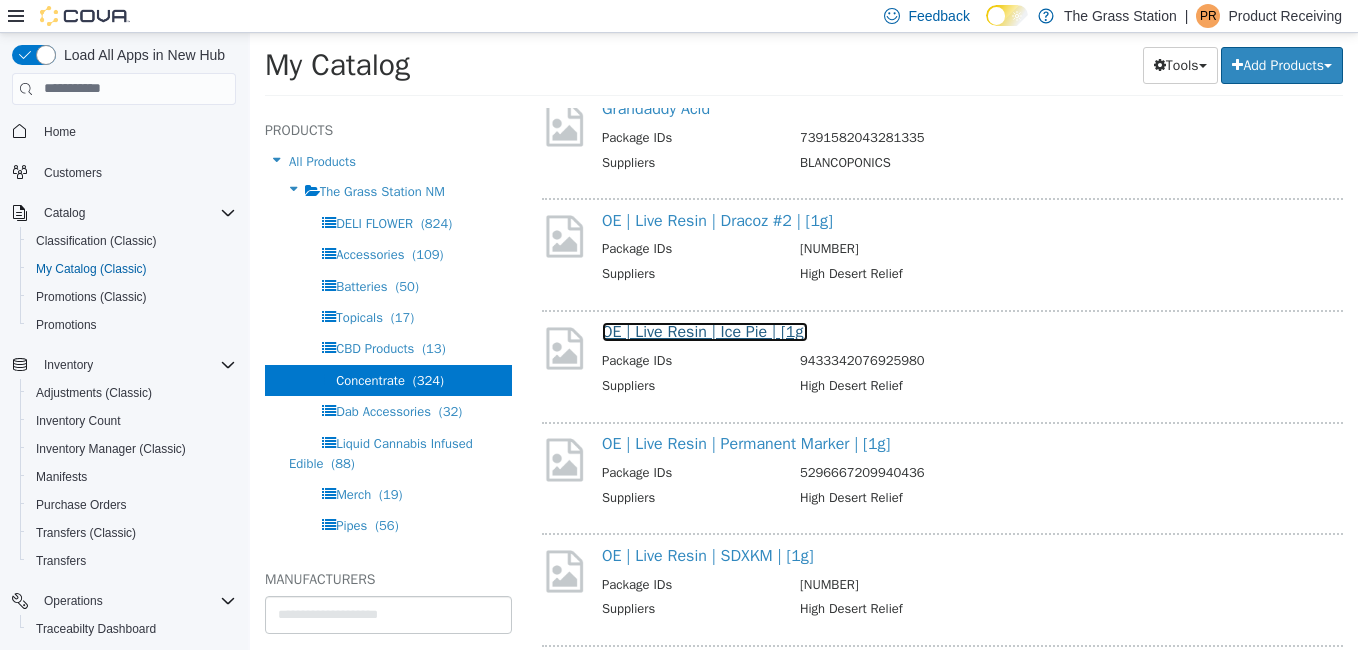click on "OE | Live Resin | Ice Pie | [1g]" at bounding box center (705, 331) 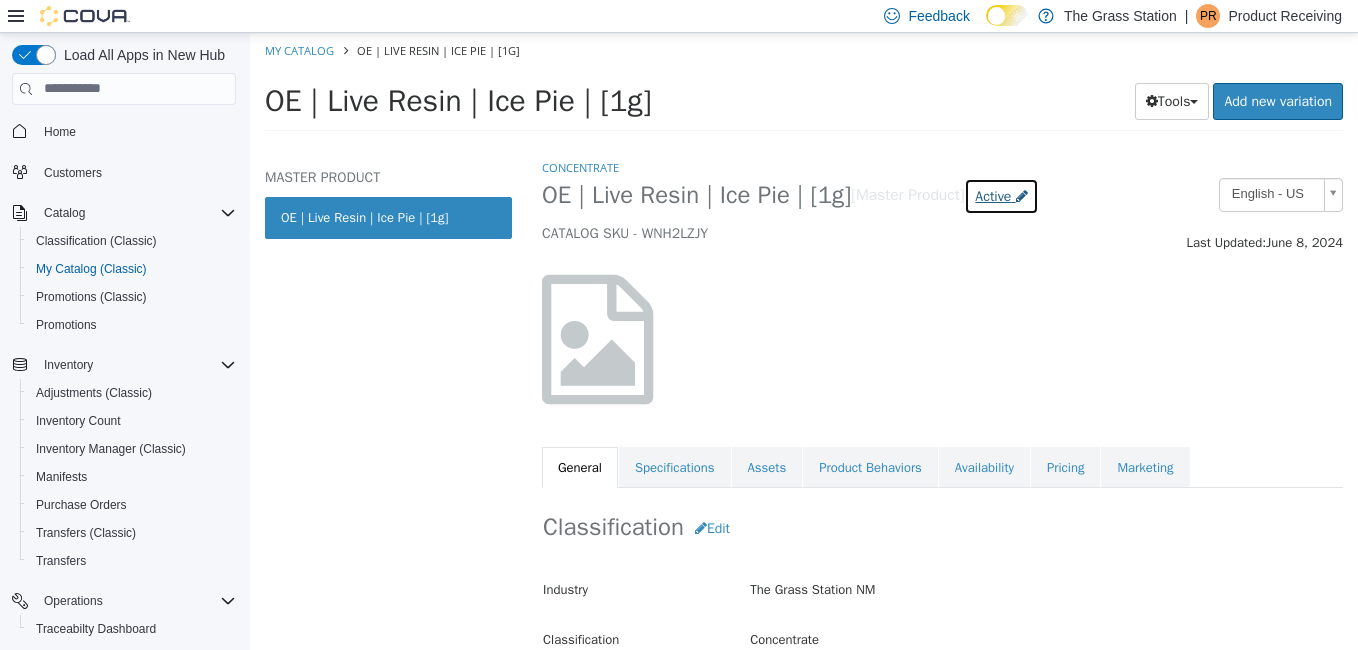 click on "Active" at bounding box center (993, 195) 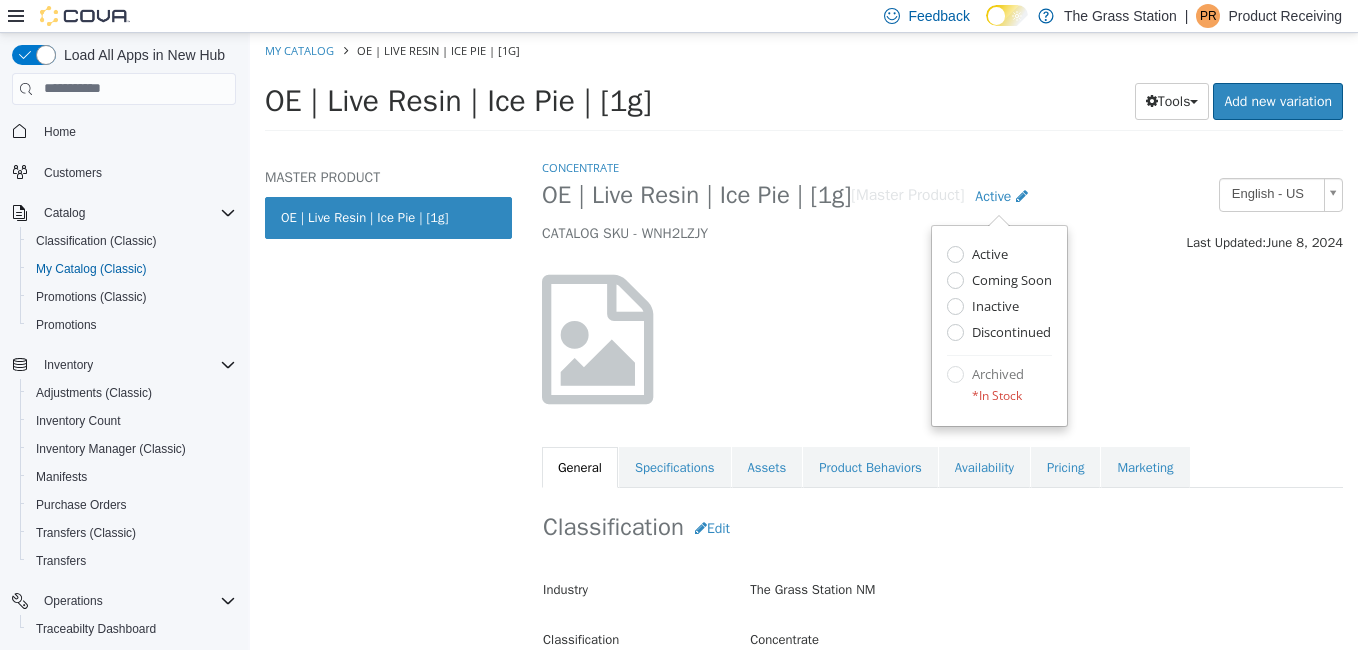 select on "**********" 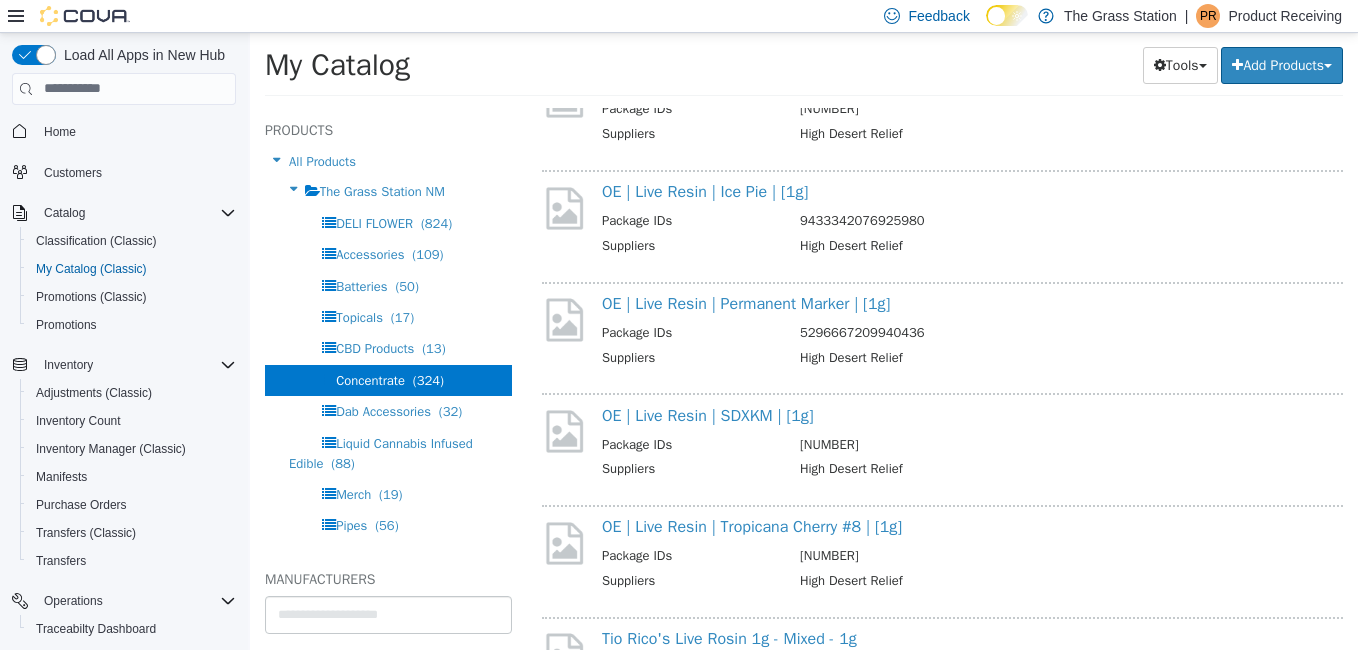 scroll, scrollTop: 3209, scrollLeft: 0, axis: vertical 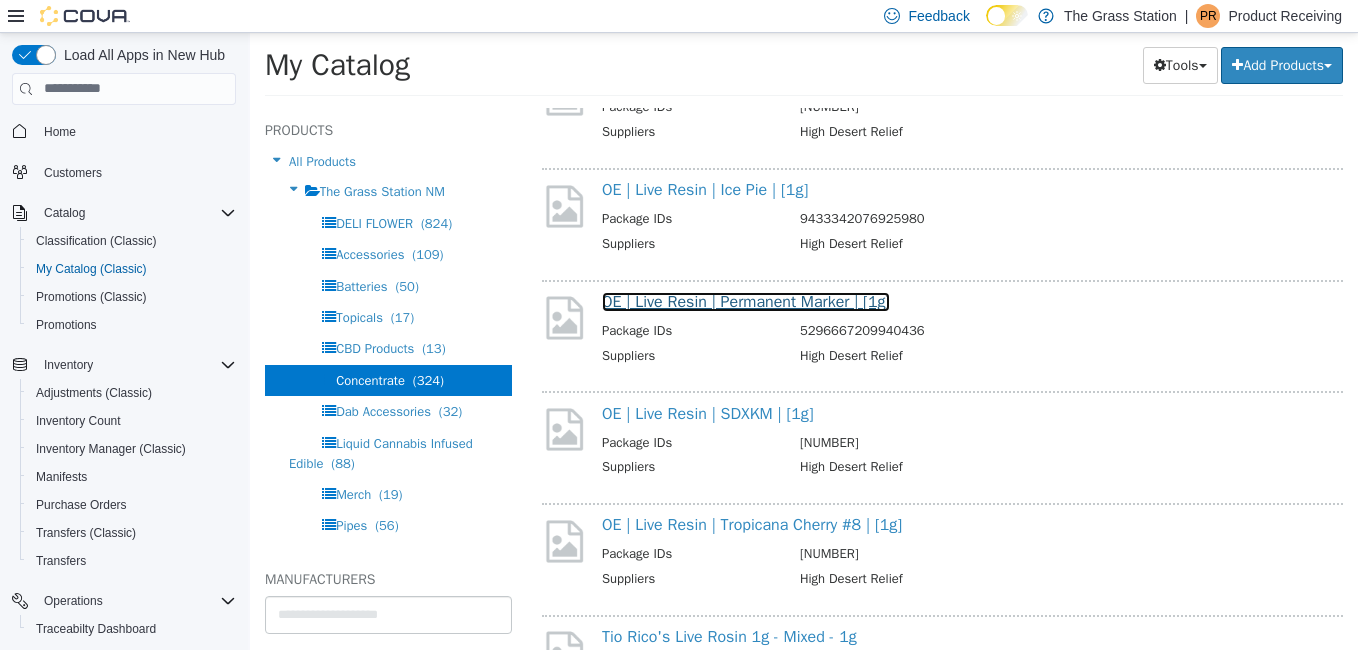 click on "OE | Live Resin | Permanent Marker | [1g]" at bounding box center [746, 301] 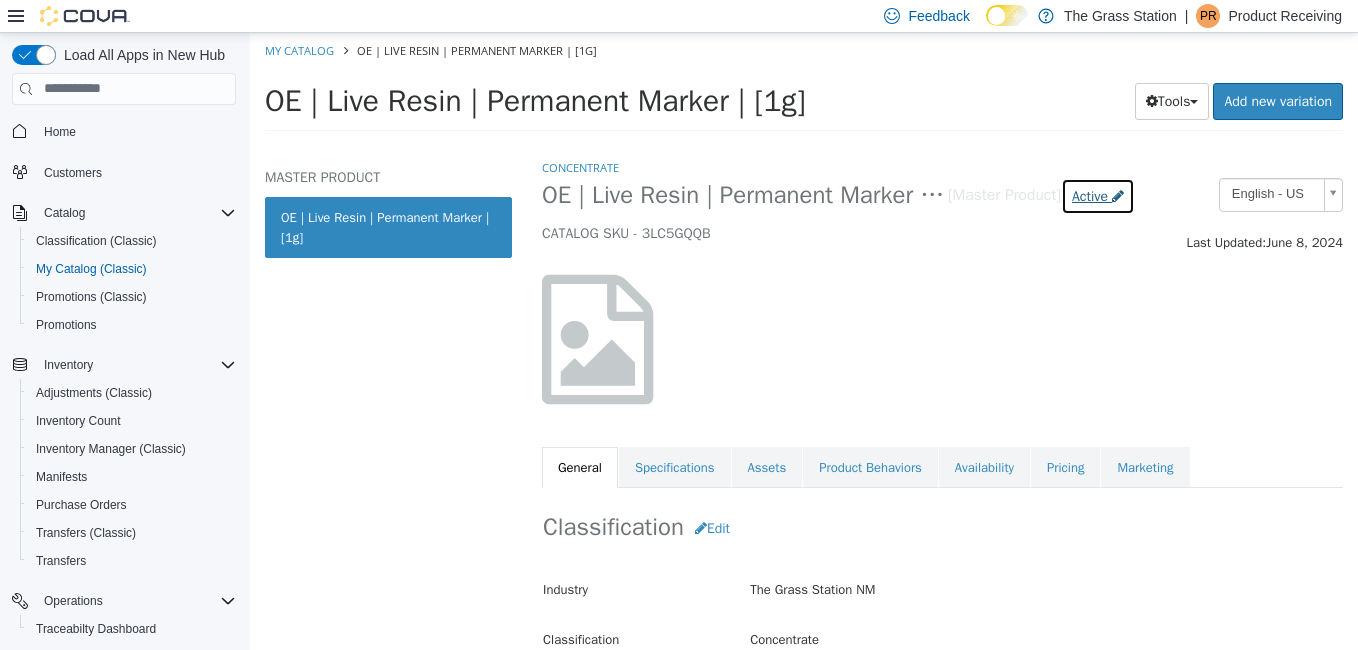 click on "Active" at bounding box center (1098, 195) 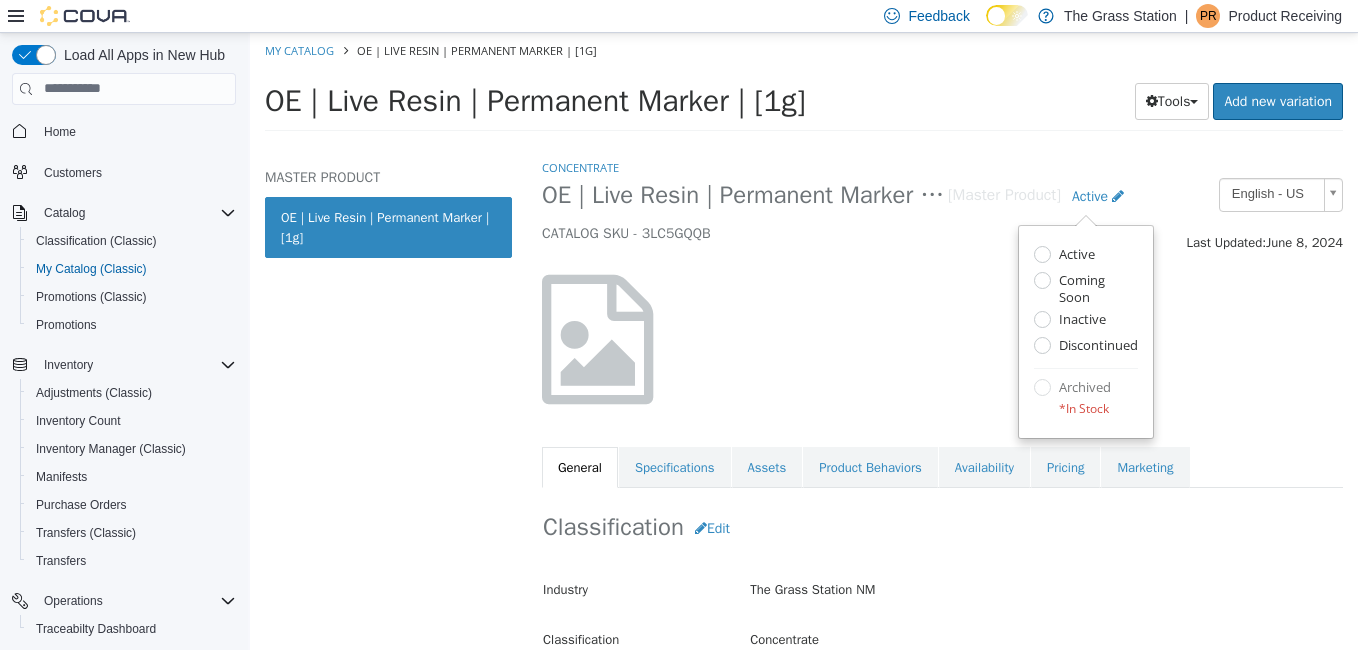select on "**********" 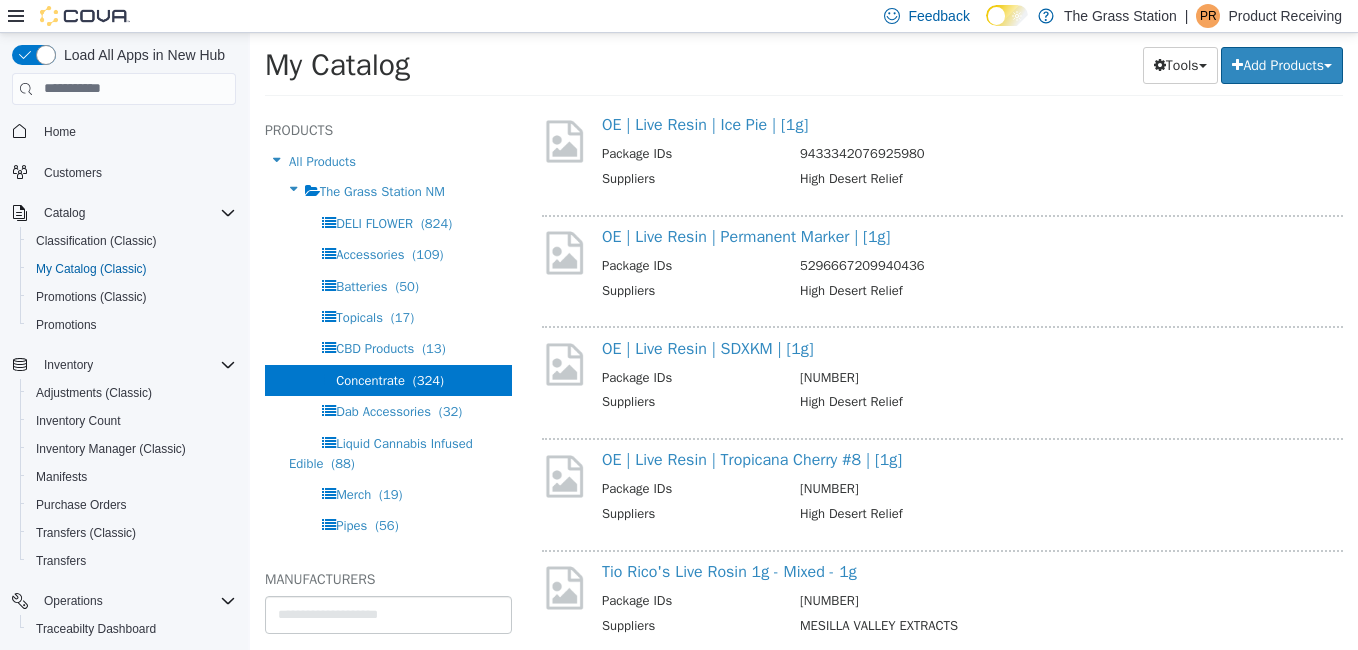 scroll, scrollTop: 3275, scrollLeft: 0, axis: vertical 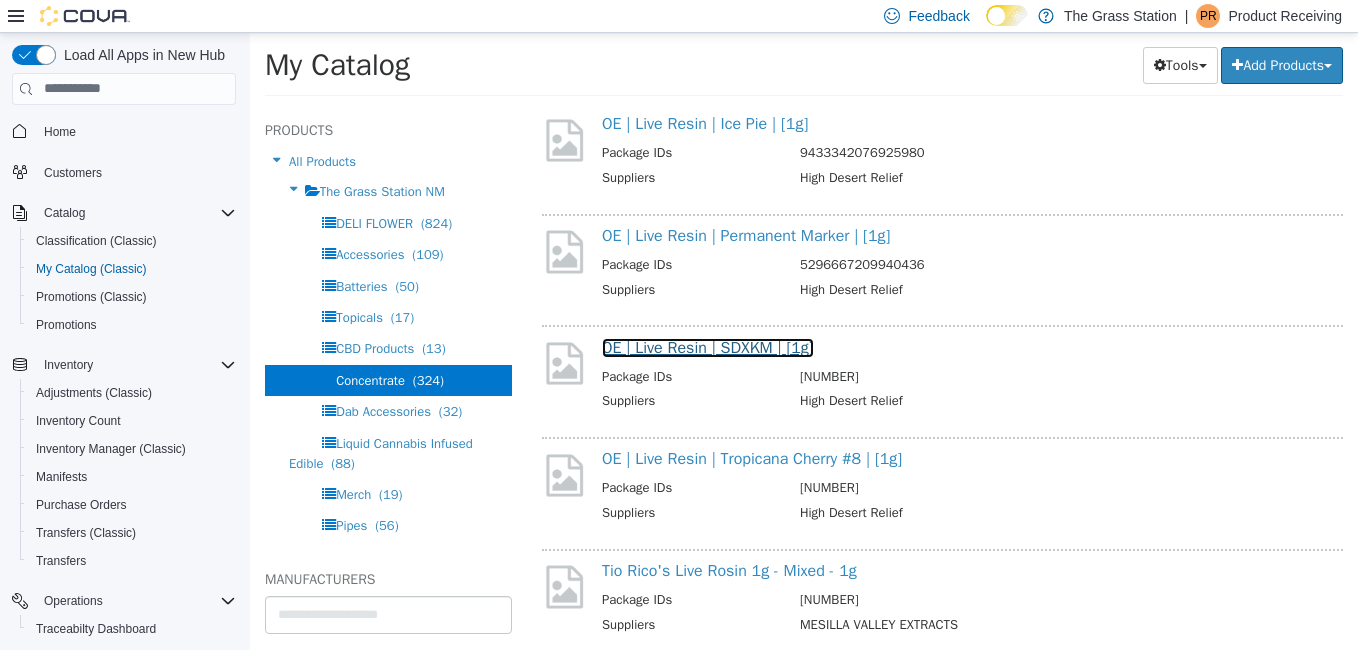 click on "OE | Live Resin | SDXKM | [1g]" at bounding box center [708, 347] 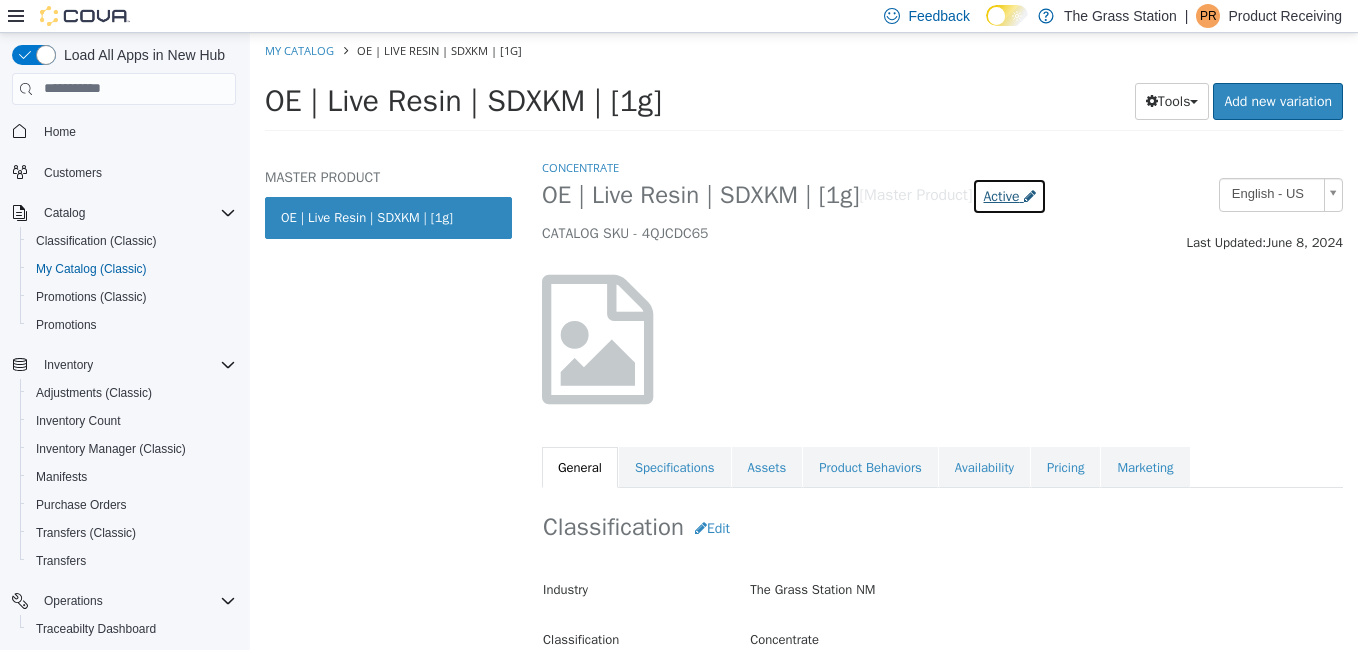 click on "Active" at bounding box center [1001, 195] 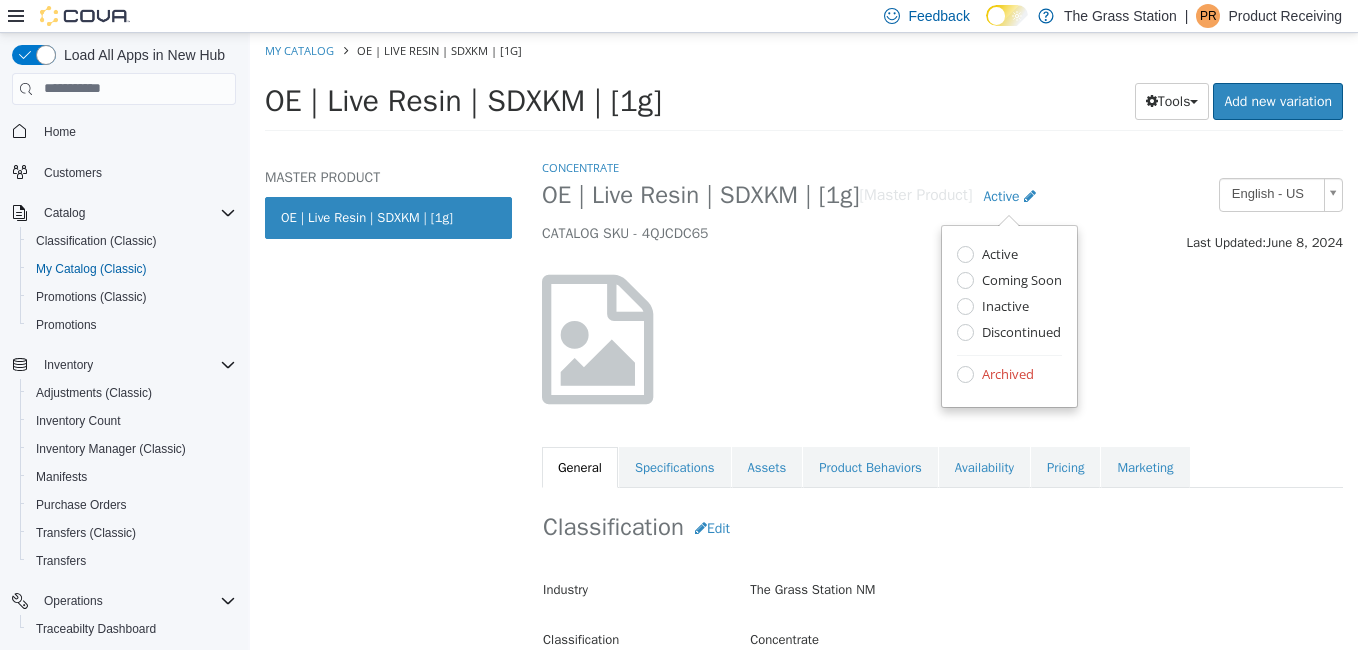 click on "Archived" at bounding box center [1009, 375] 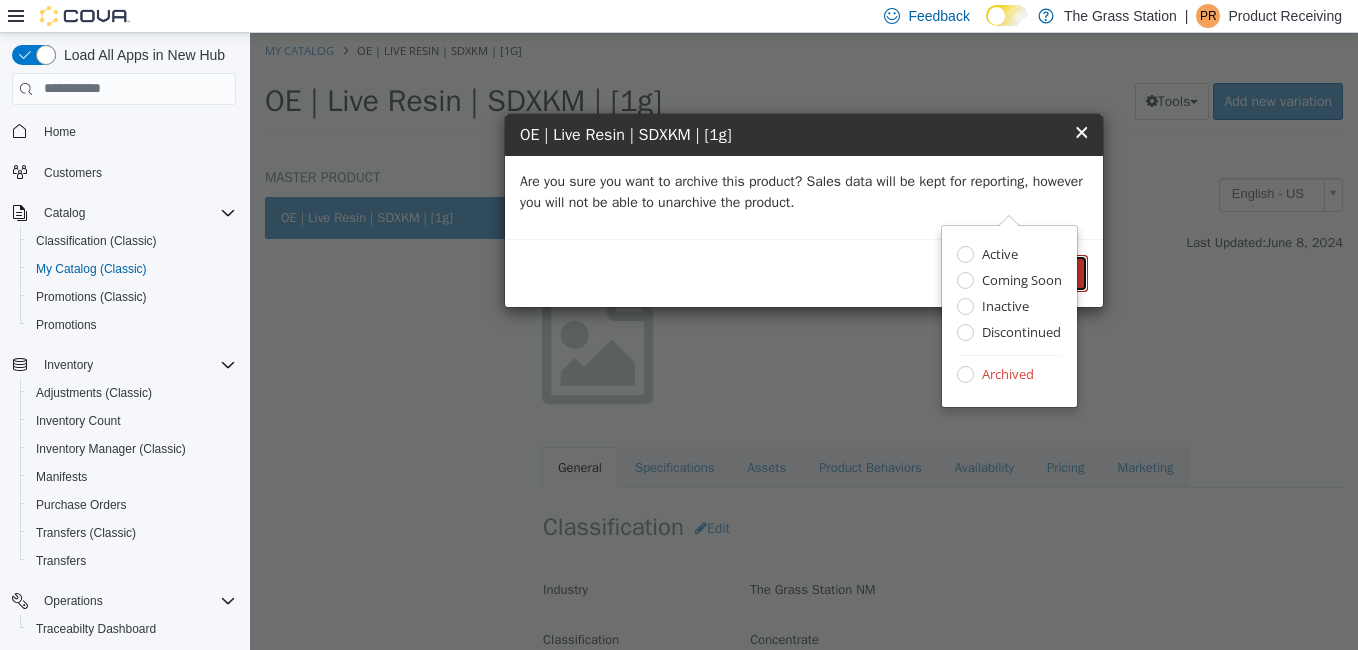 click on "Archive" at bounding box center [1055, 272] 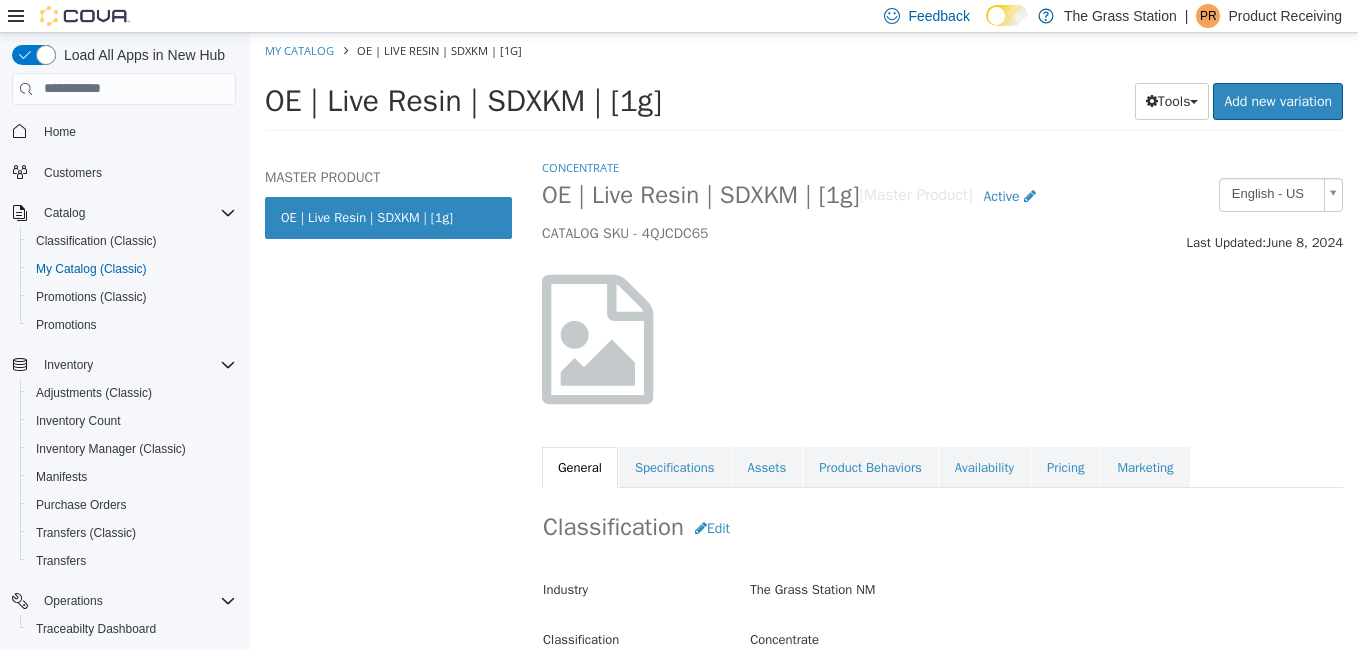 select on "**********" 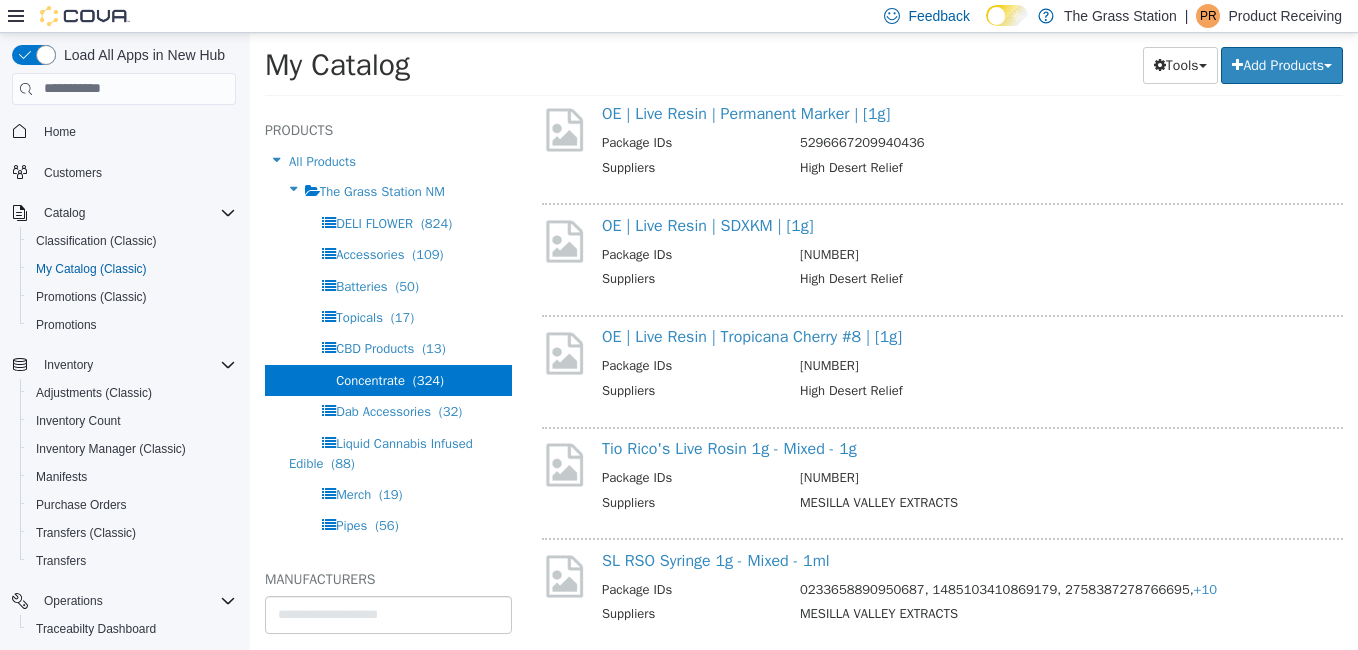 scroll, scrollTop: 3401, scrollLeft: 0, axis: vertical 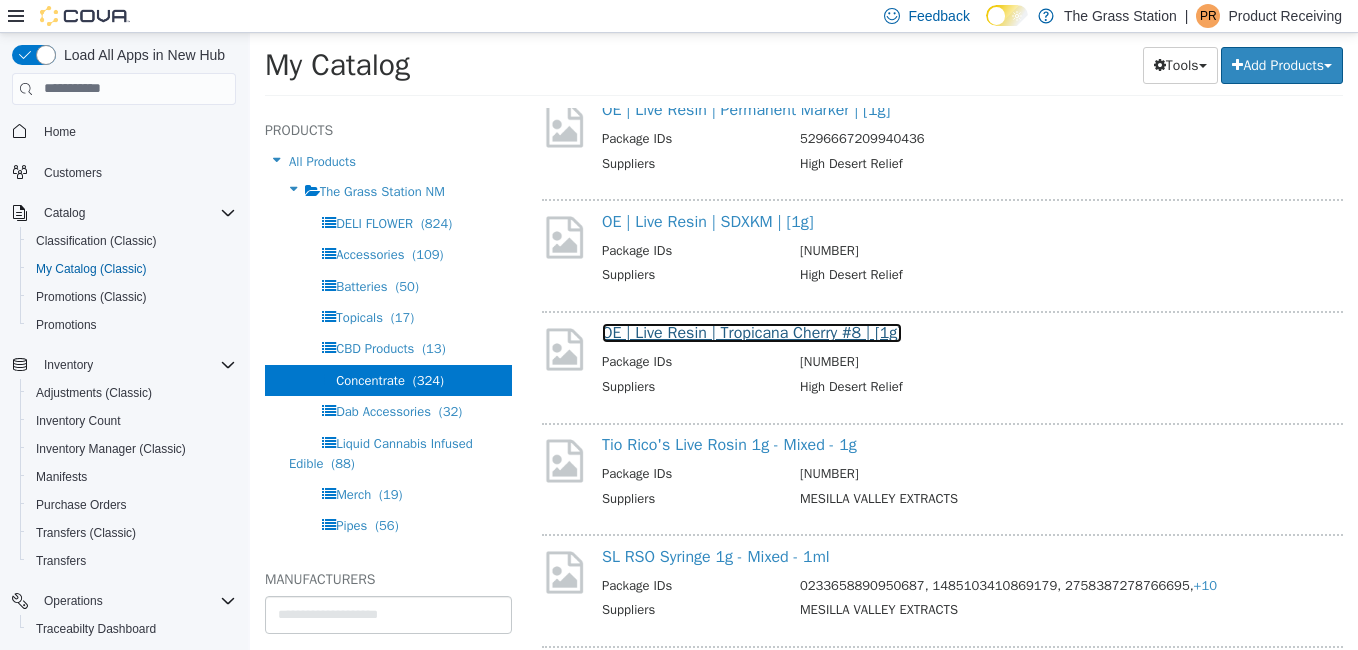 click on "OE | Live Resin | Tropicana Cherry #8 | [1g]" at bounding box center (752, 332) 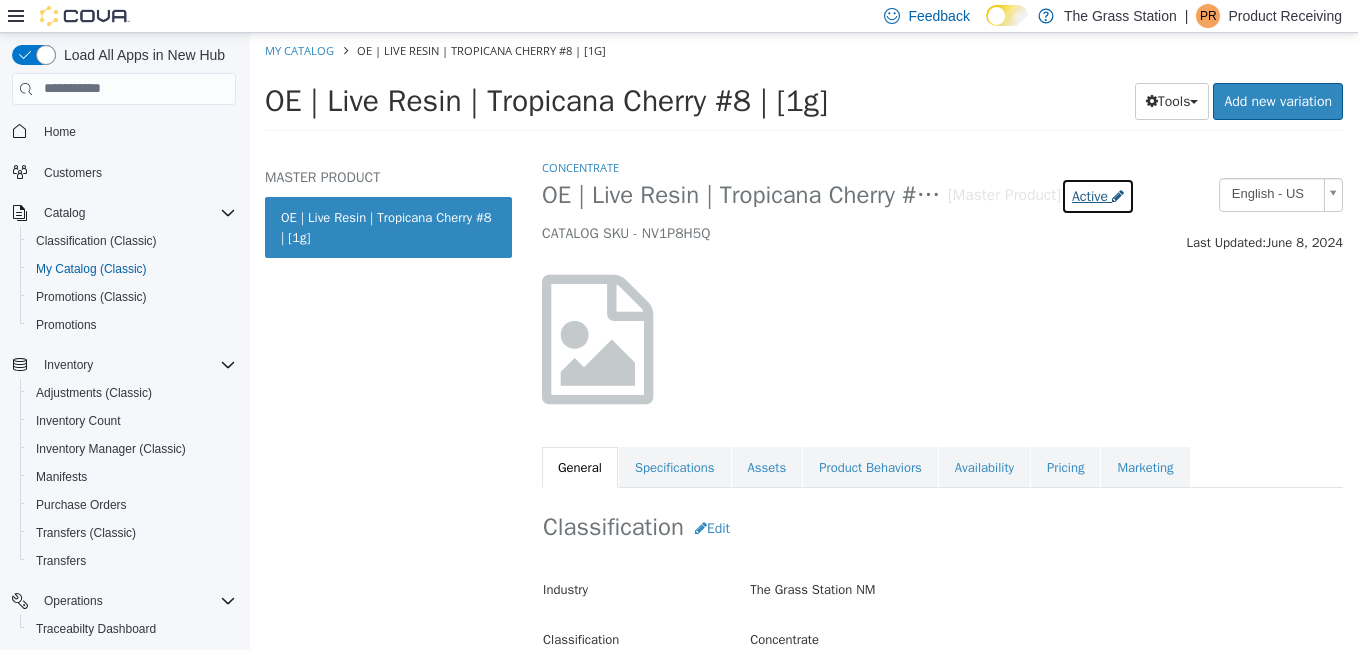 click on "Active" at bounding box center (1090, 195) 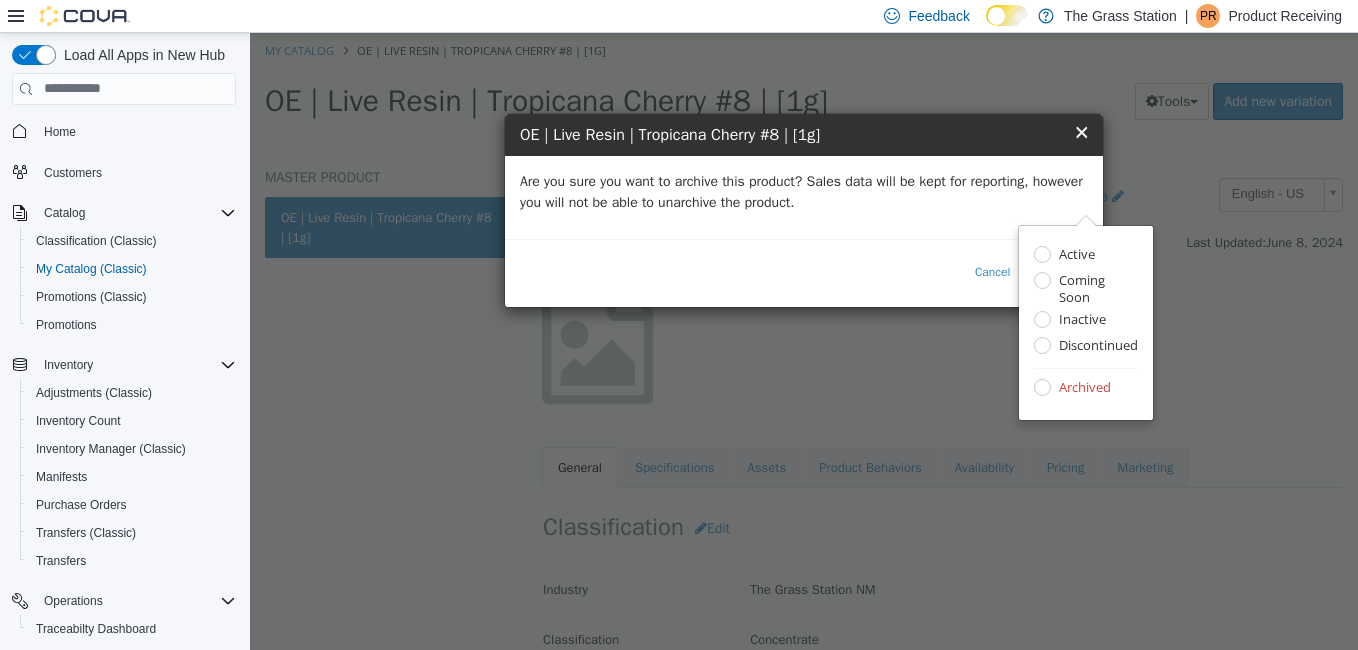 click on "Are you sure you want to archive this product? Sales data will be kept for reporting, however you will not be able to unarchive the product." at bounding box center [804, 191] 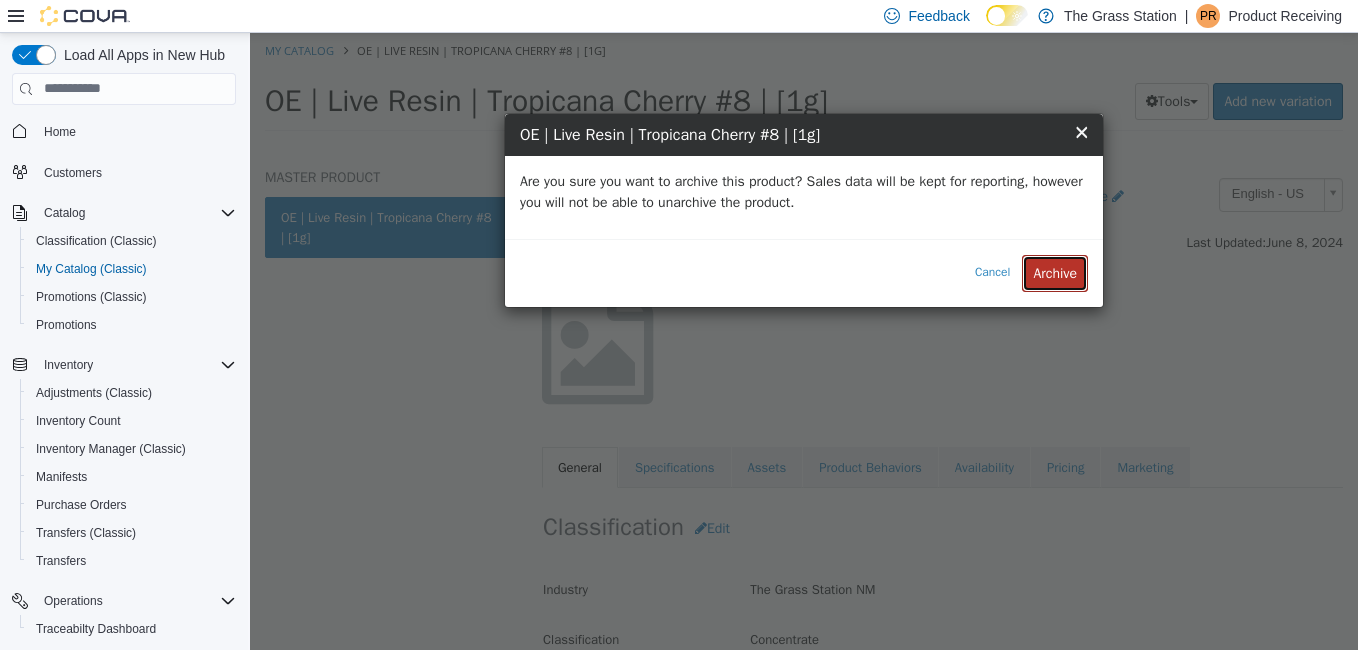 click on "Archive" at bounding box center [1055, 272] 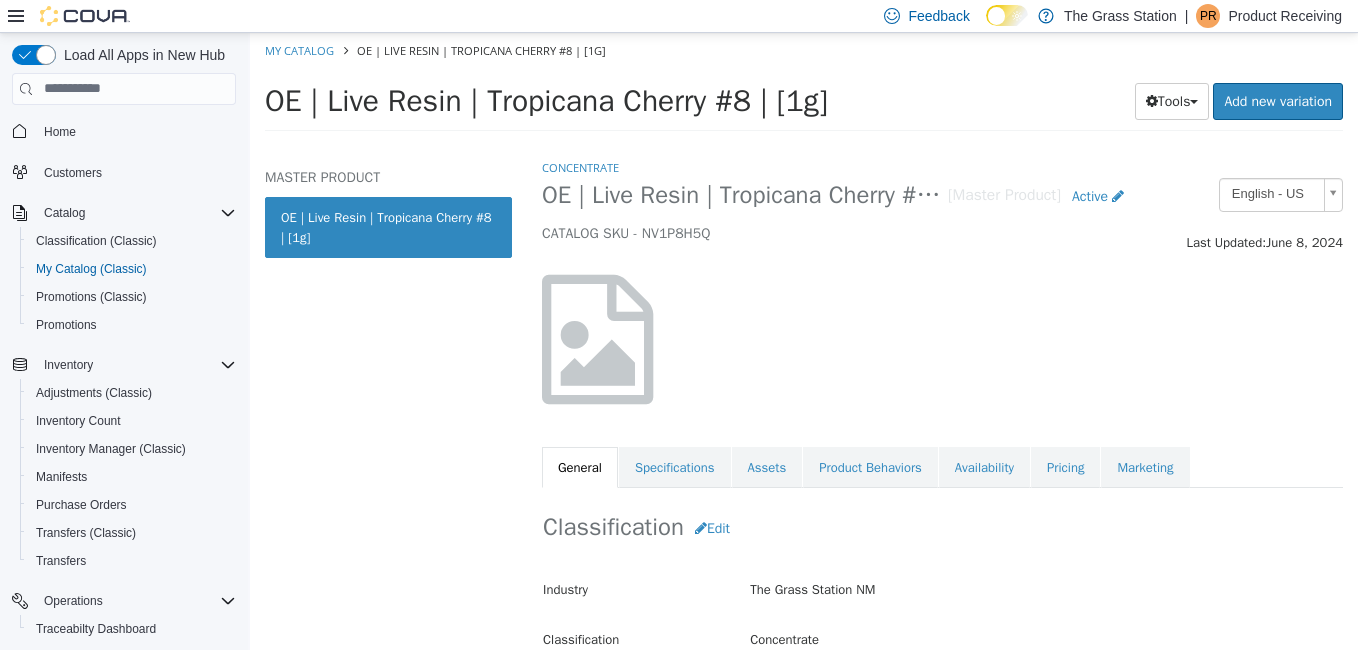 select on "**********" 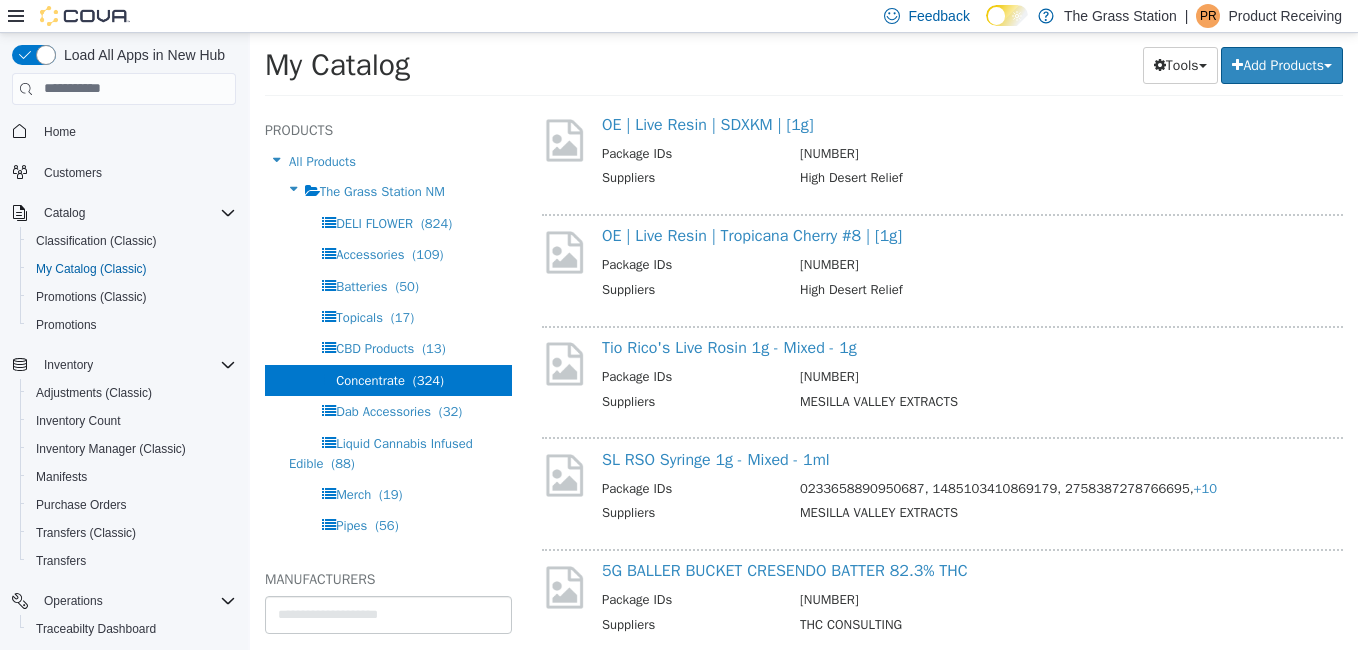 scroll, scrollTop: 3517, scrollLeft: 0, axis: vertical 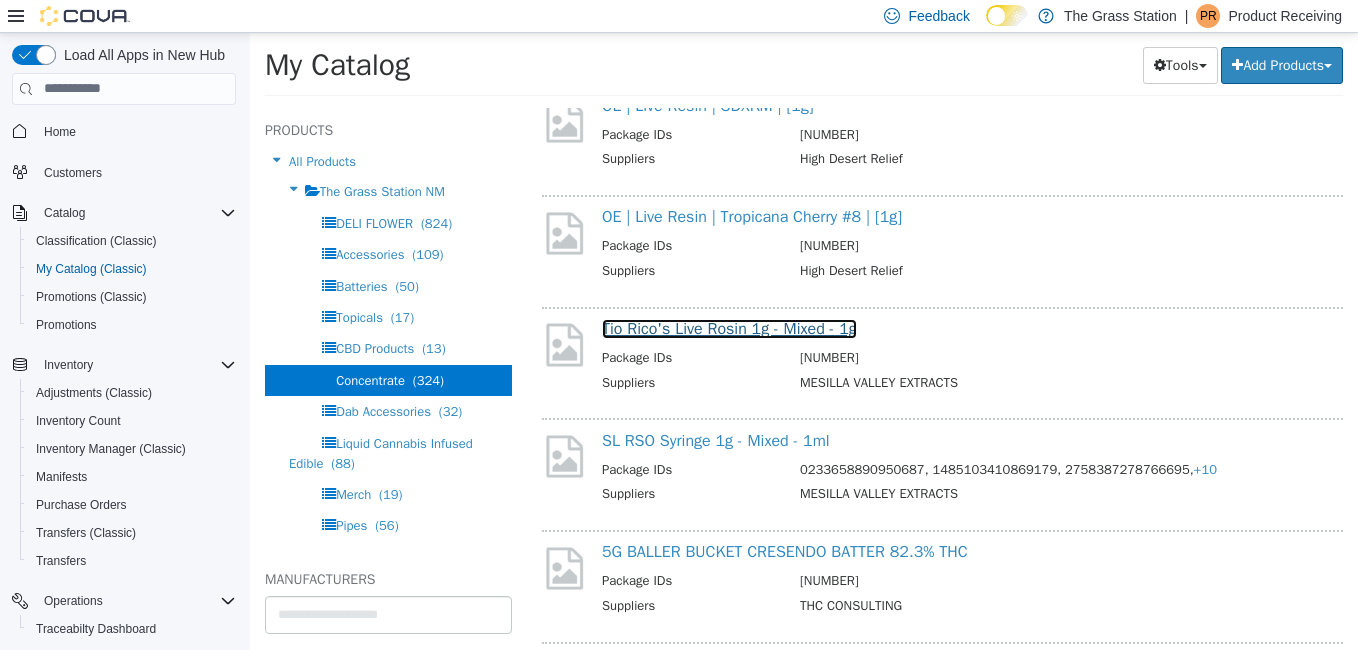 click on "Tio Rico's Live Rosin 1g - Mixed - 1g" at bounding box center [729, 328] 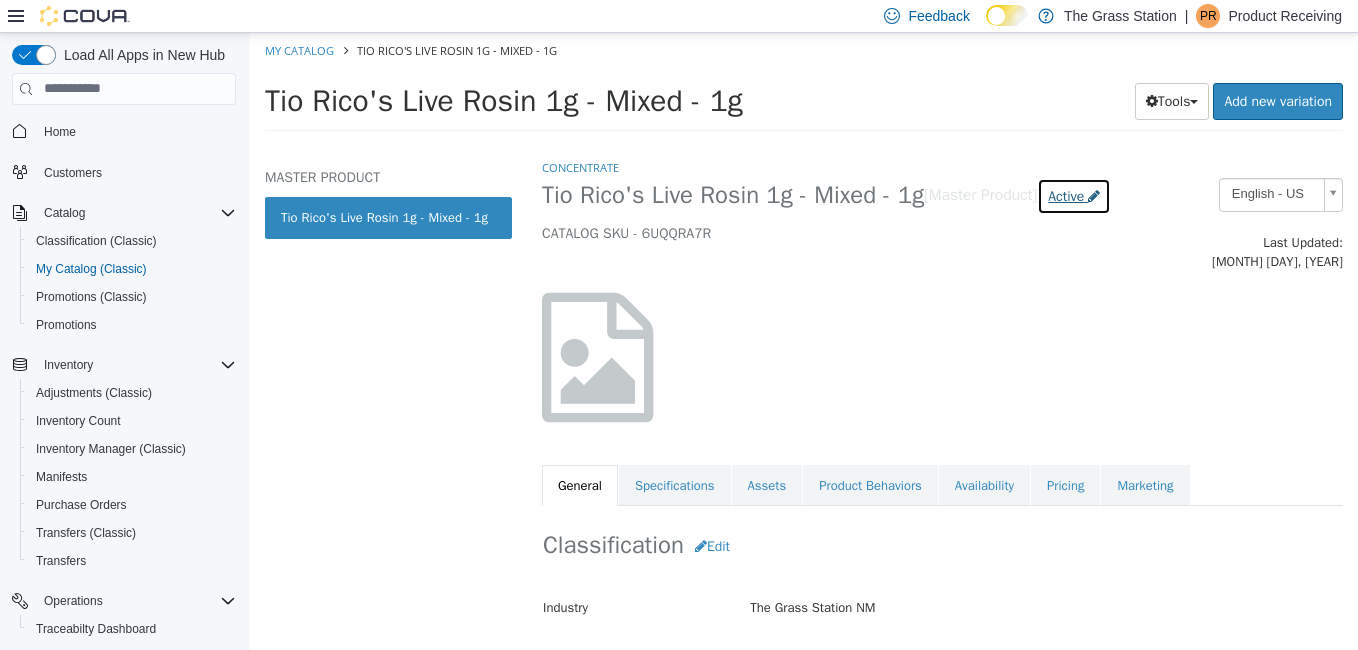 click on "Active" at bounding box center (1066, 195) 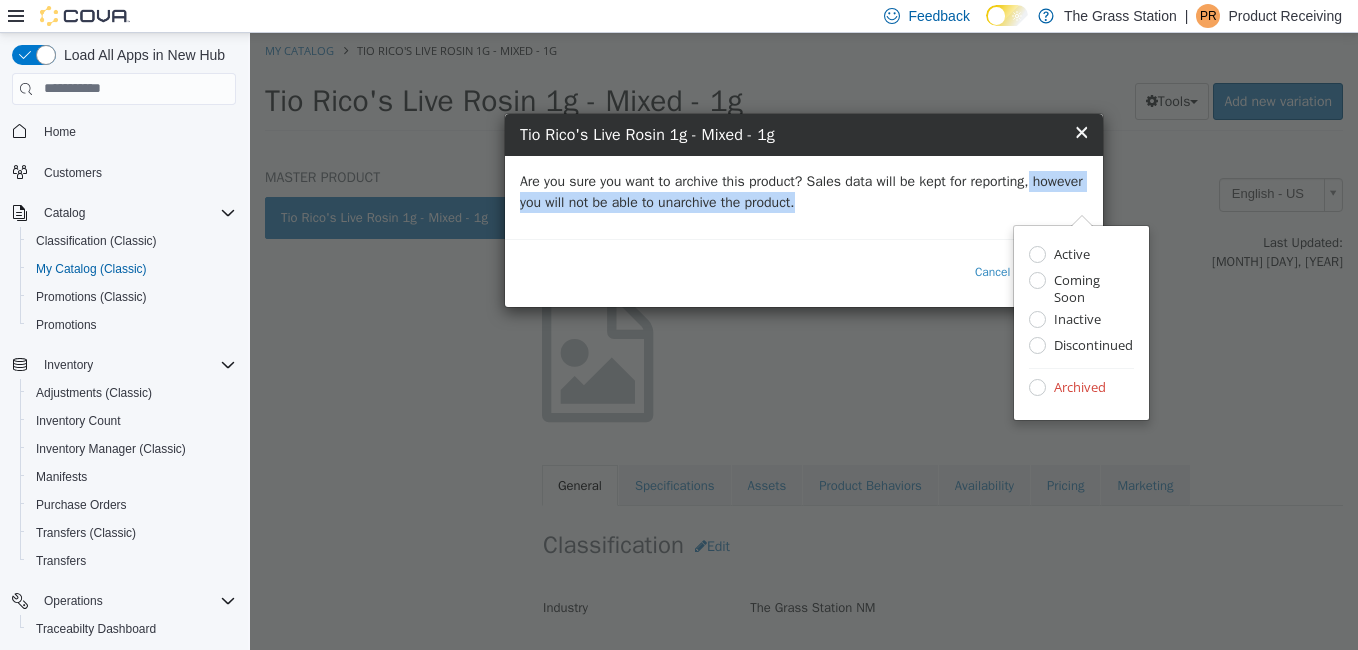drag, startPoint x: 1093, startPoint y: 185, endPoint x: 1062, endPoint y: 198, distance: 33.61547 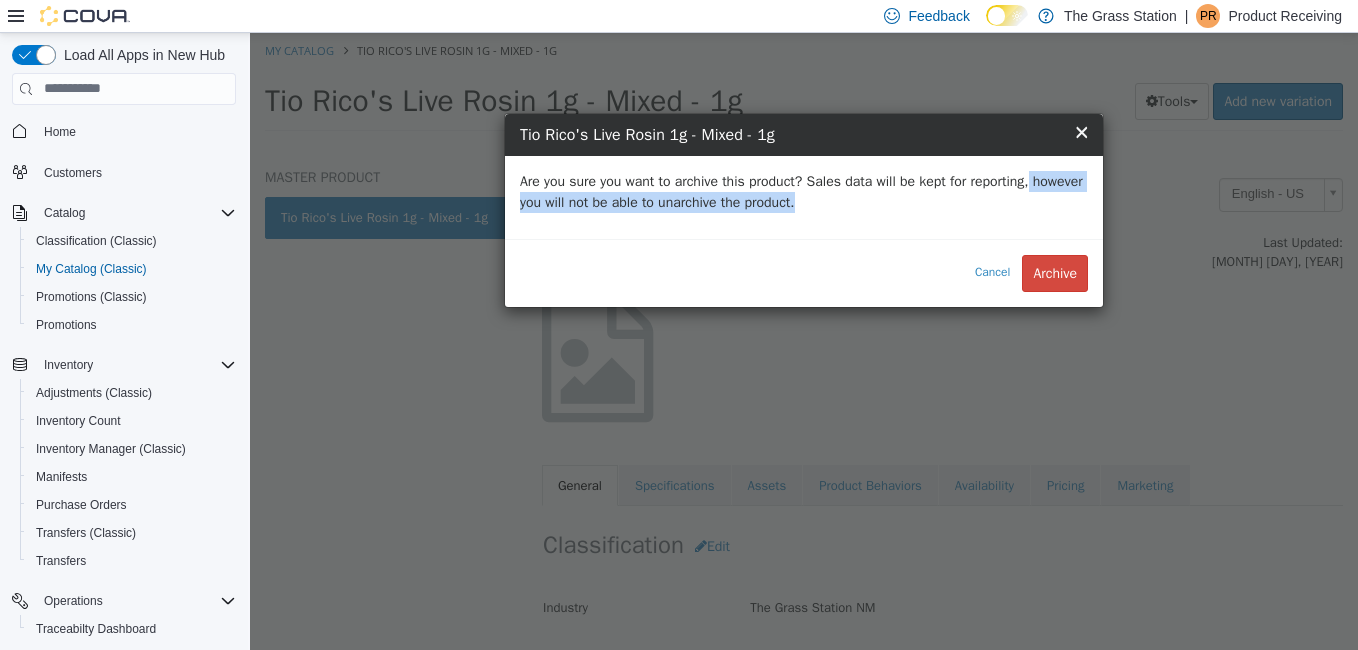 click on "Are you sure you want to archive this product? Sales data will be kept for reporting, however you will not be able to unarchive the product." at bounding box center [804, 191] 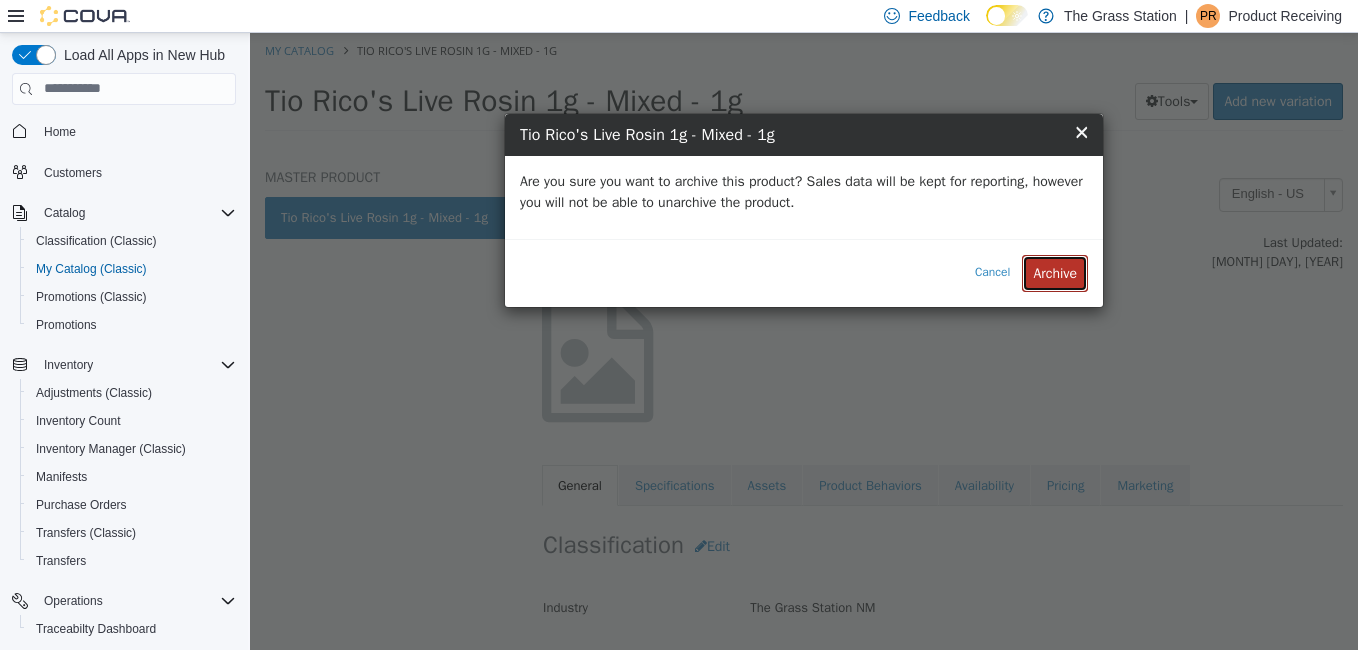 click on "Archive" at bounding box center (1055, 272) 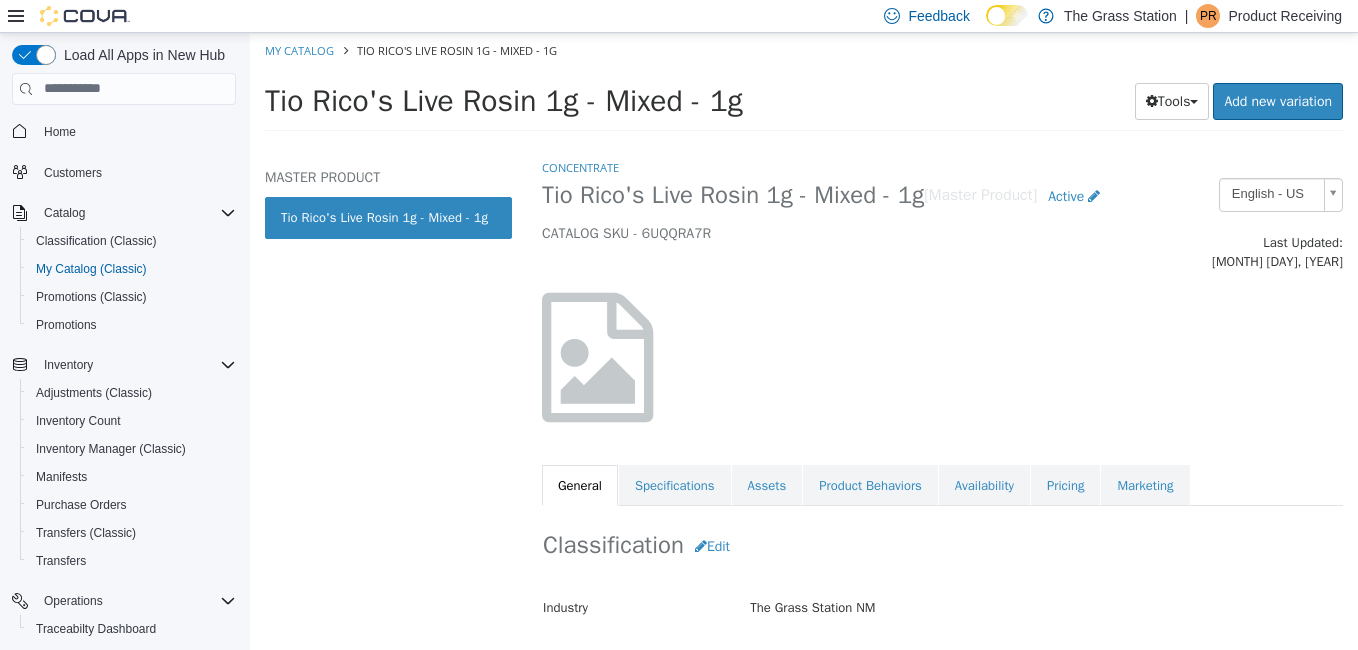 select on "**********" 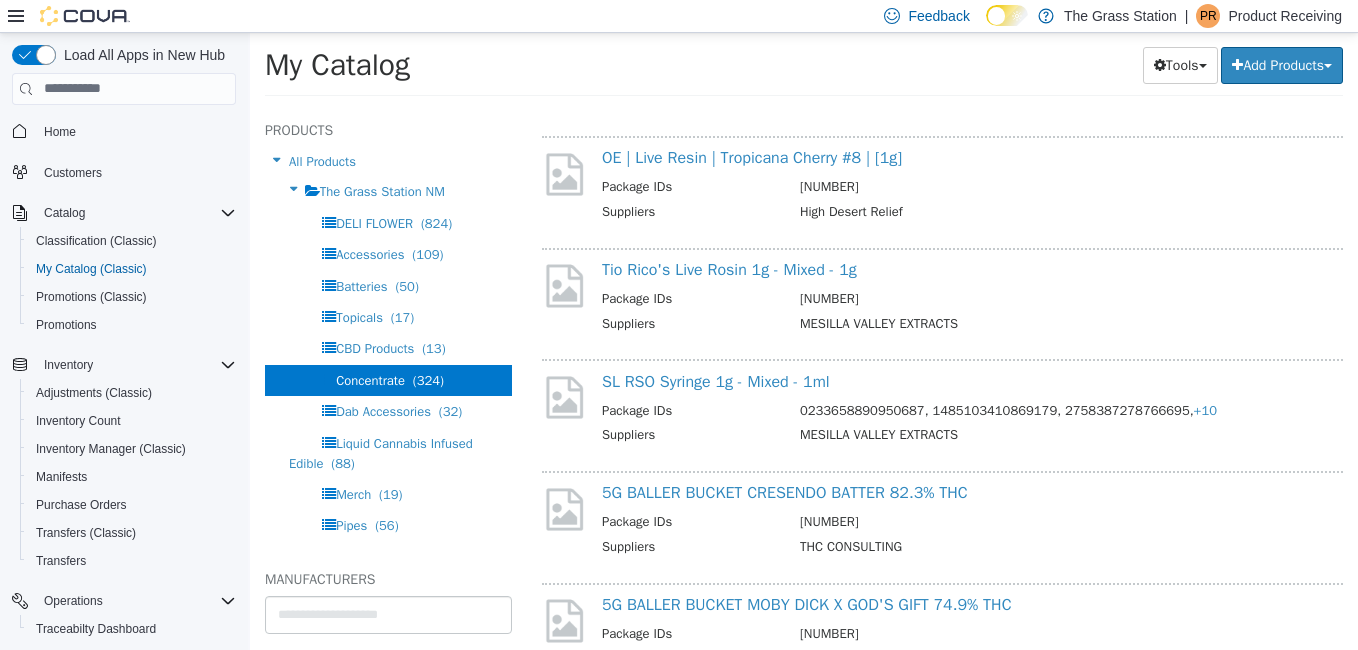 scroll, scrollTop: 3593, scrollLeft: 0, axis: vertical 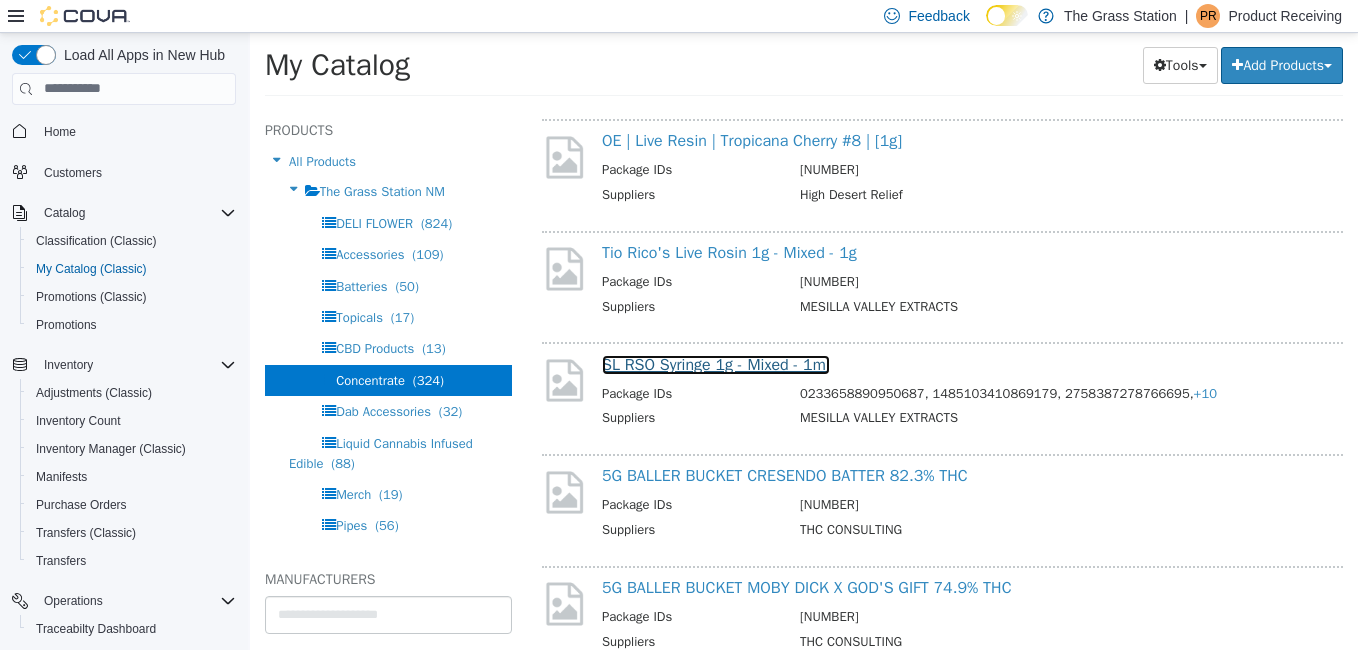 click on "SL RSO Syringe 1g - Mixed - 1ml" at bounding box center [716, 364] 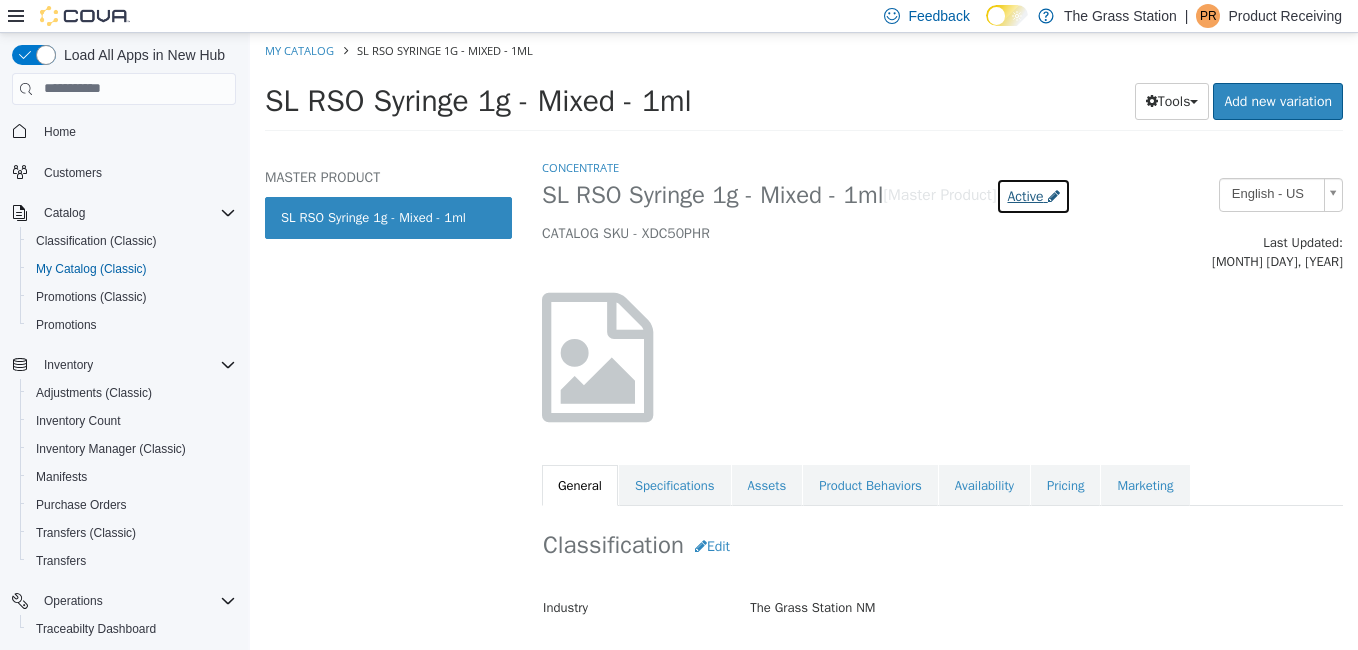 click on "Active" at bounding box center (1025, 195) 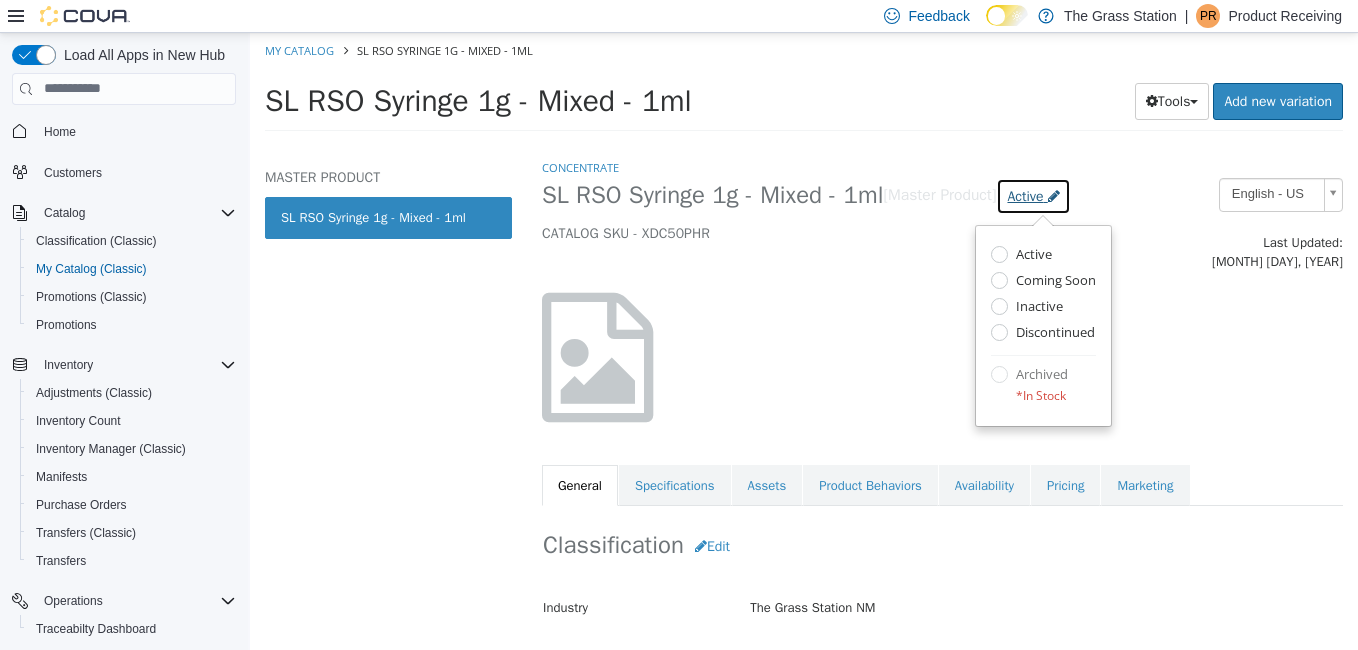 click on "Active" at bounding box center [1025, 195] 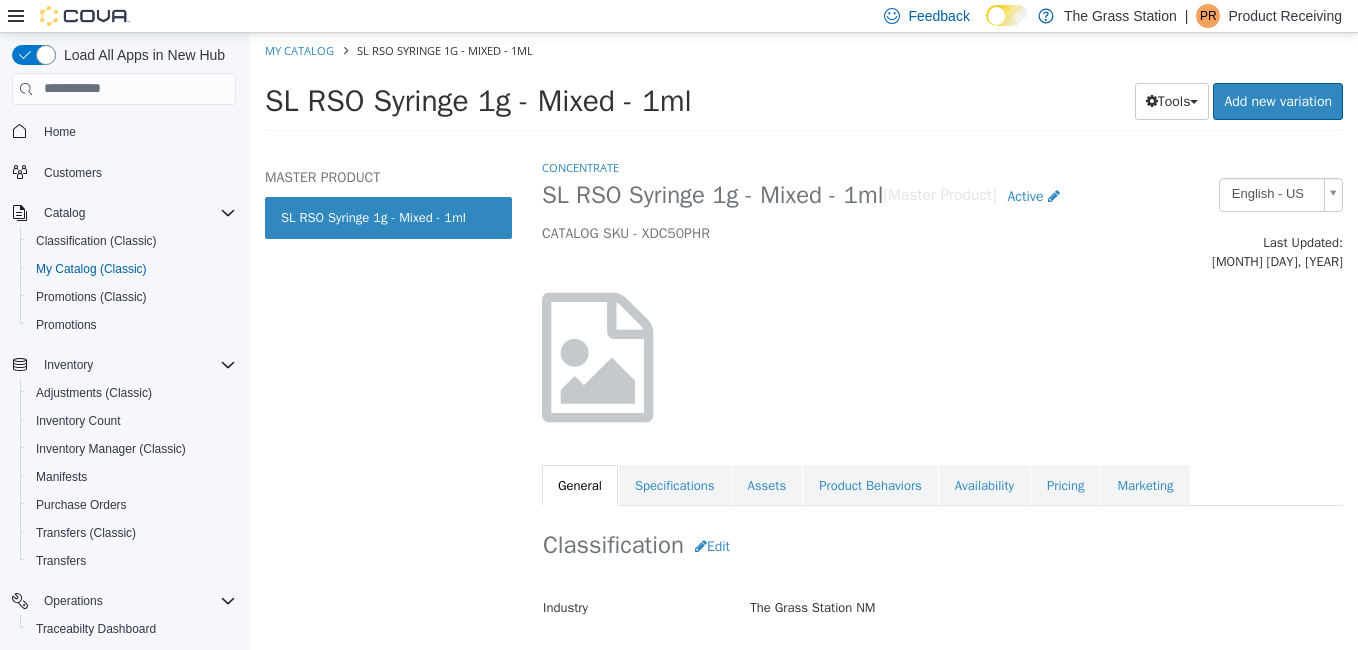 select on "**********" 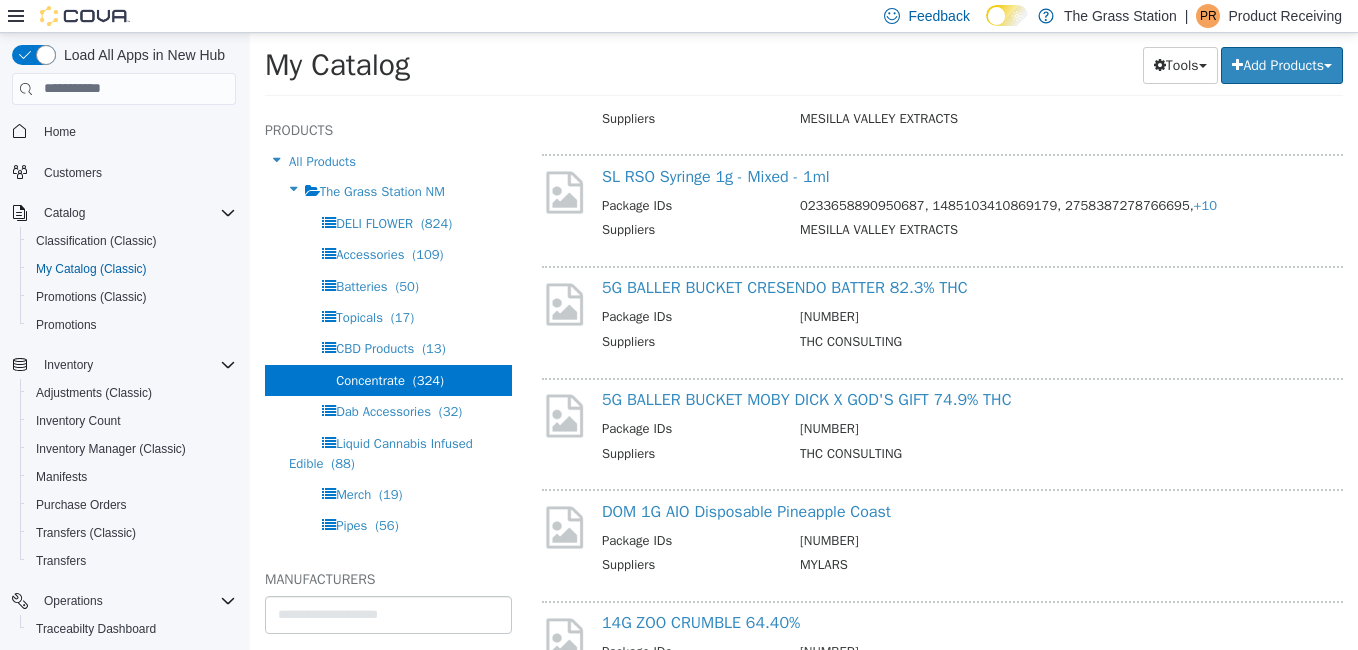 scroll, scrollTop: 3783, scrollLeft: 0, axis: vertical 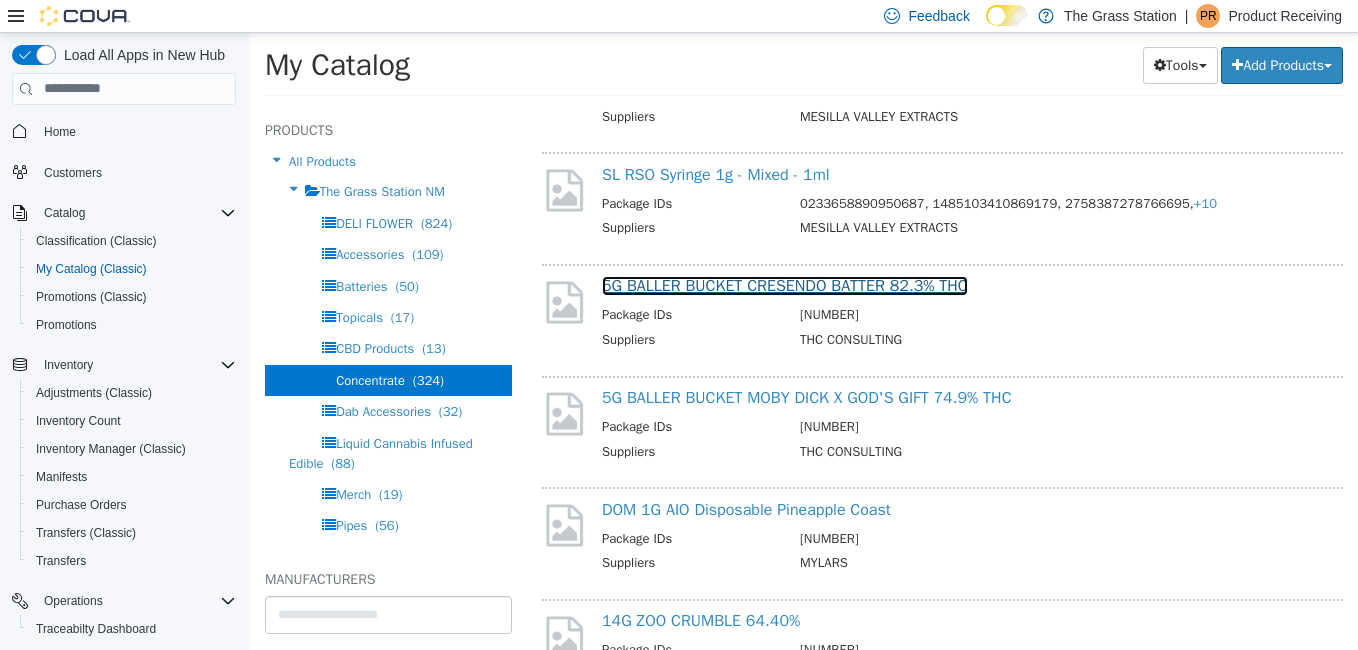 click on "5G BALLER BUCKET CRESENDO BATTER 82.3% THC" at bounding box center (785, 285) 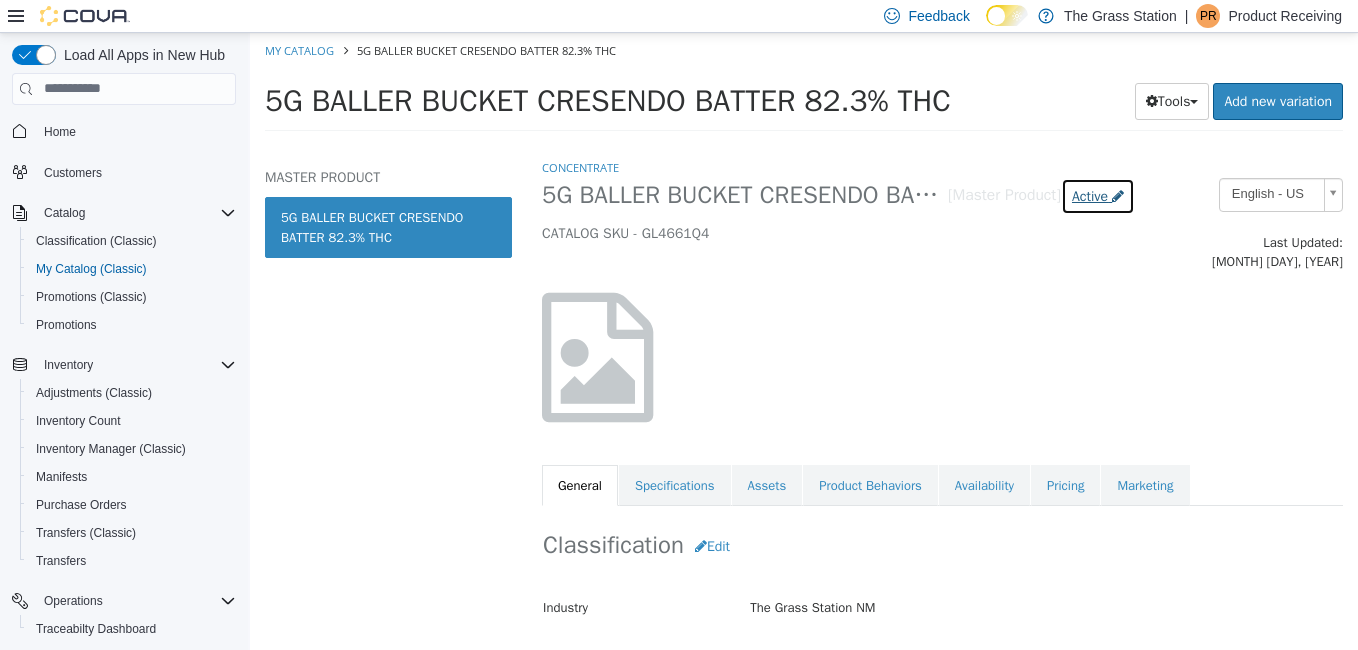 click on "Active" at bounding box center [1090, 195] 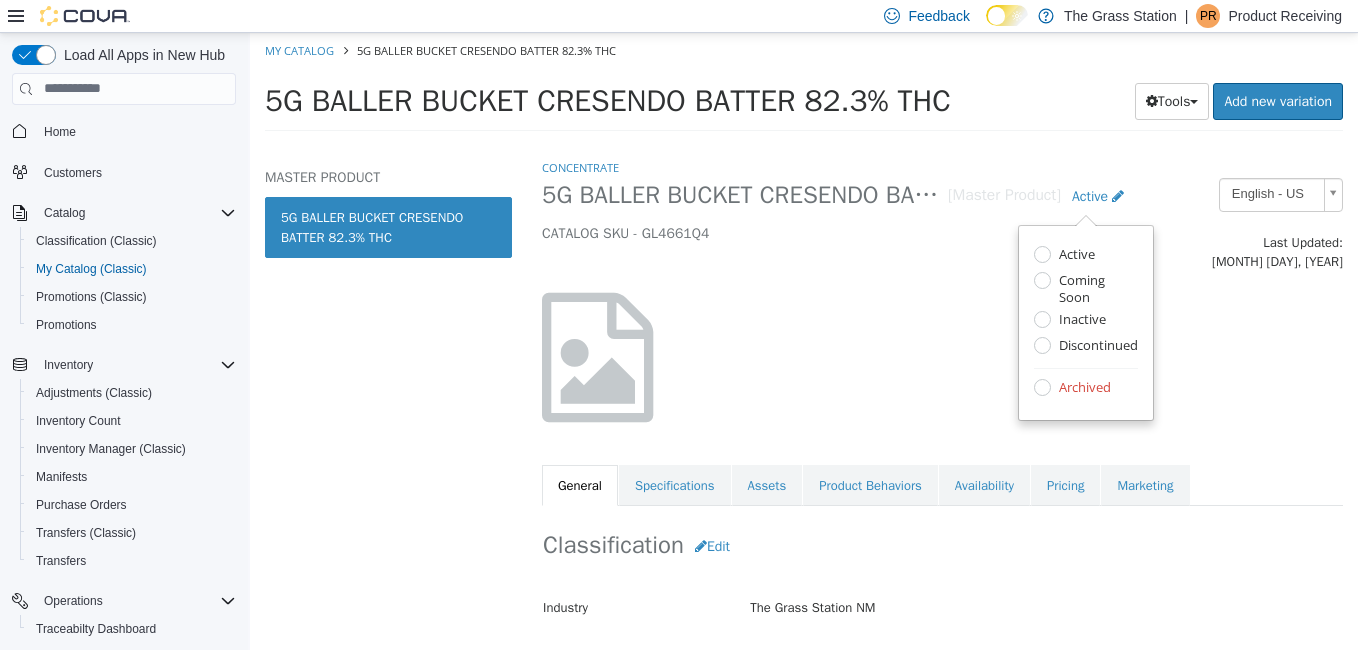 click on "Archived" at bounding box center [1082, 388] 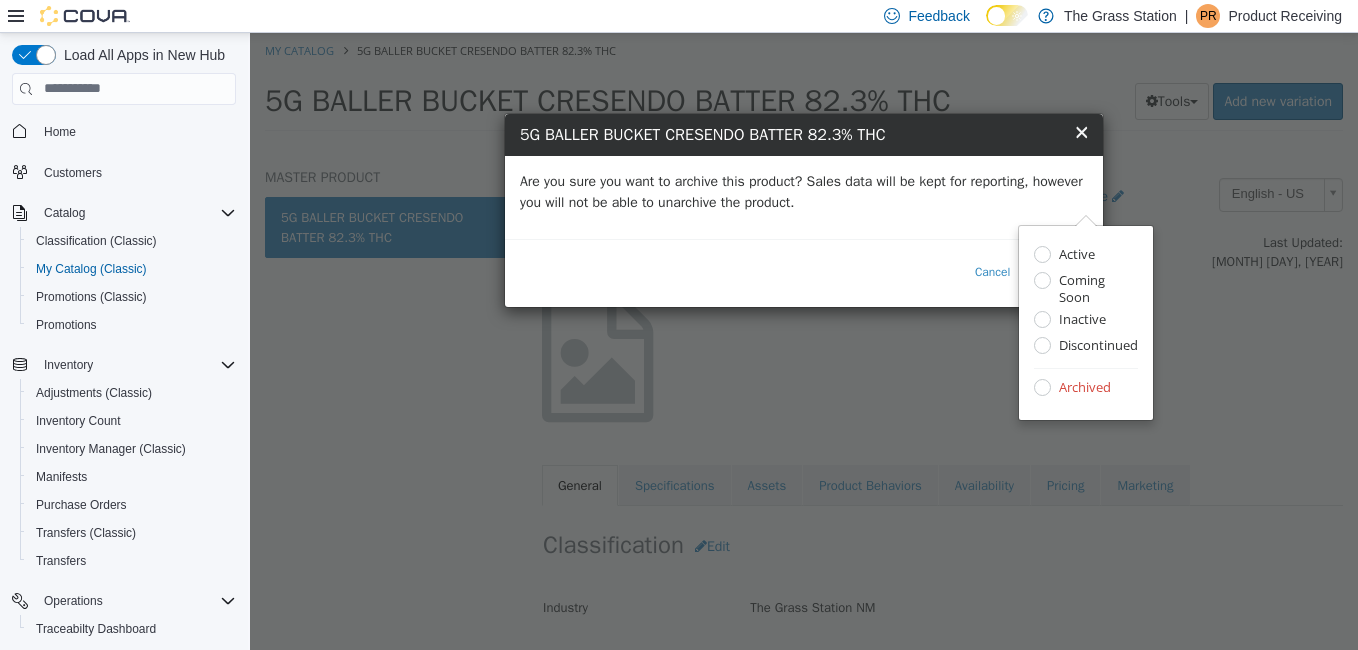 click on "Are you sure you want to archive this product? Sales data will be kept for reporting, however you will not be able to unarchive the product." at bounding box center (804, 191) 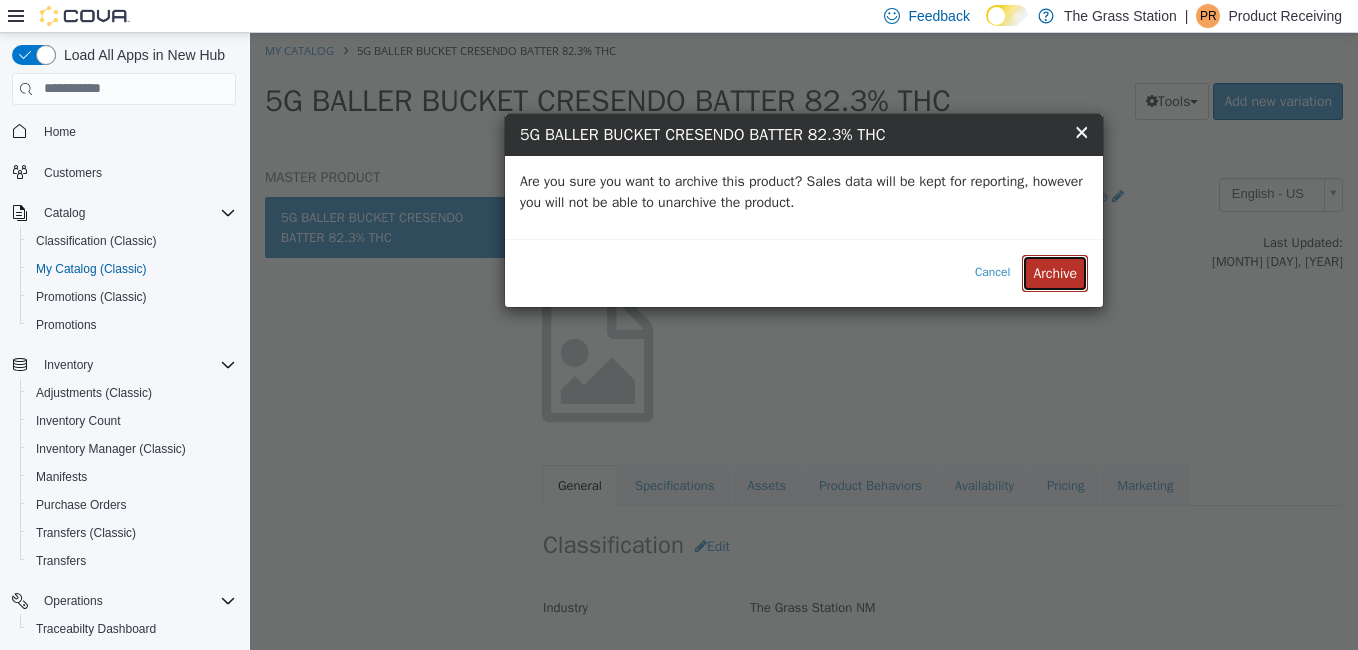 click on "Archive" at bounding box center [1055, 272] 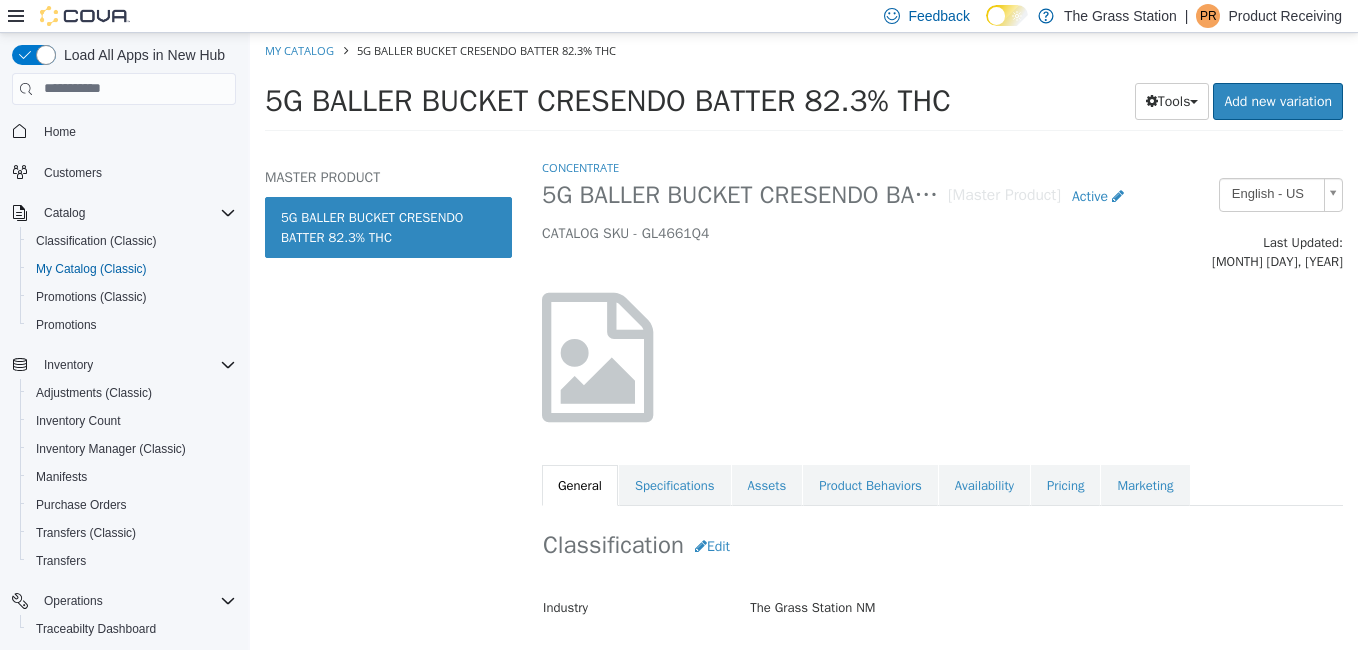 select on "**********" 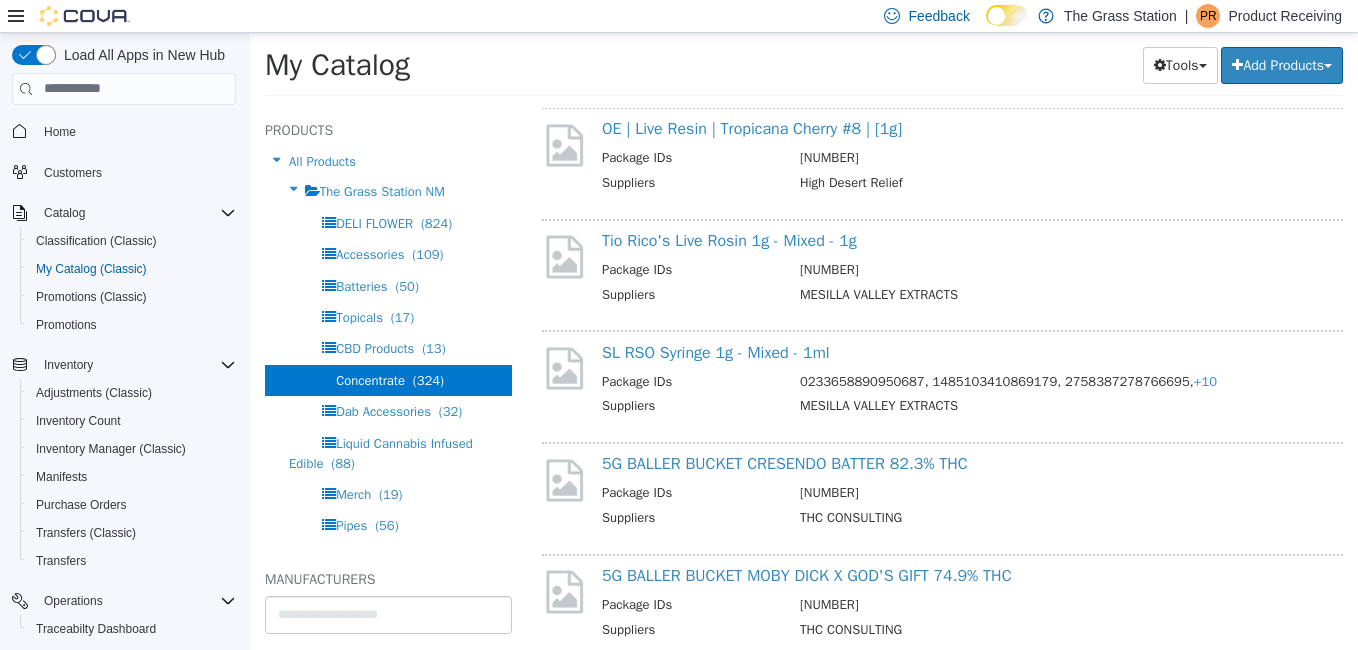 scroll, scrollTop: 3739, scrollLeft: 0, axis: vertical 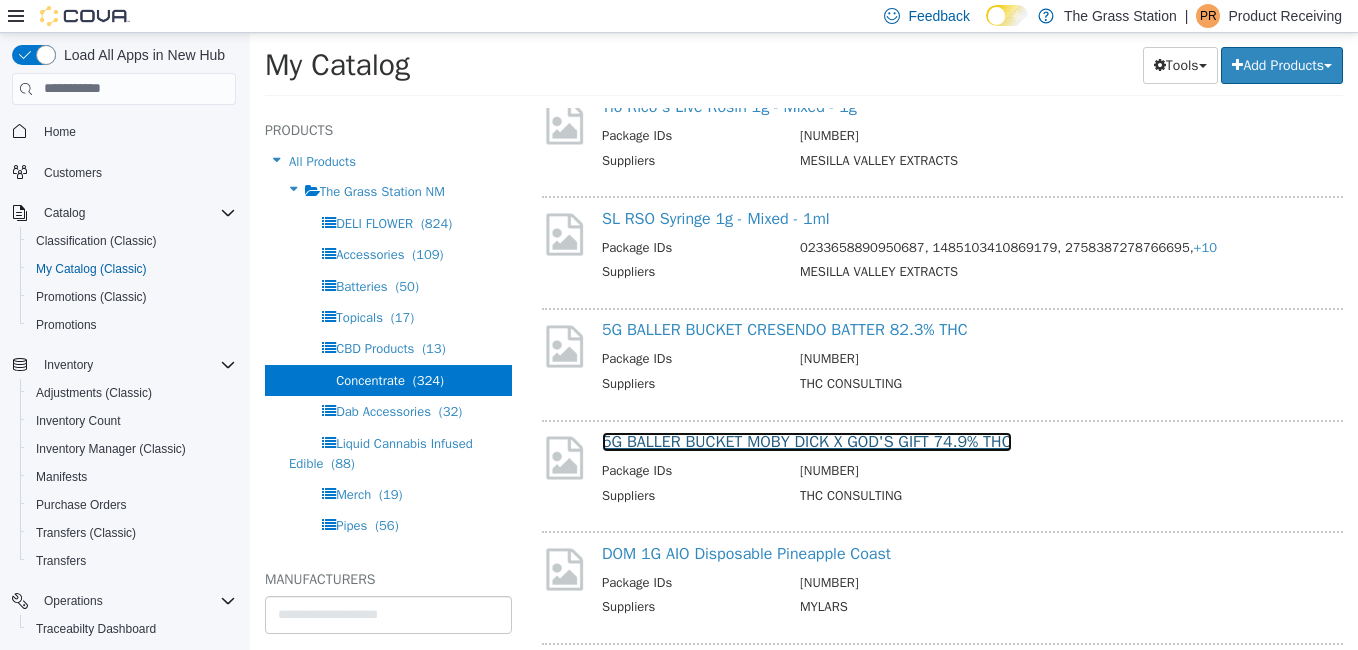 click on "5G BALLER BUCKET MOBY DICK X GOD'S GIFT 74.9% THC" at bounding box center [807, 441] 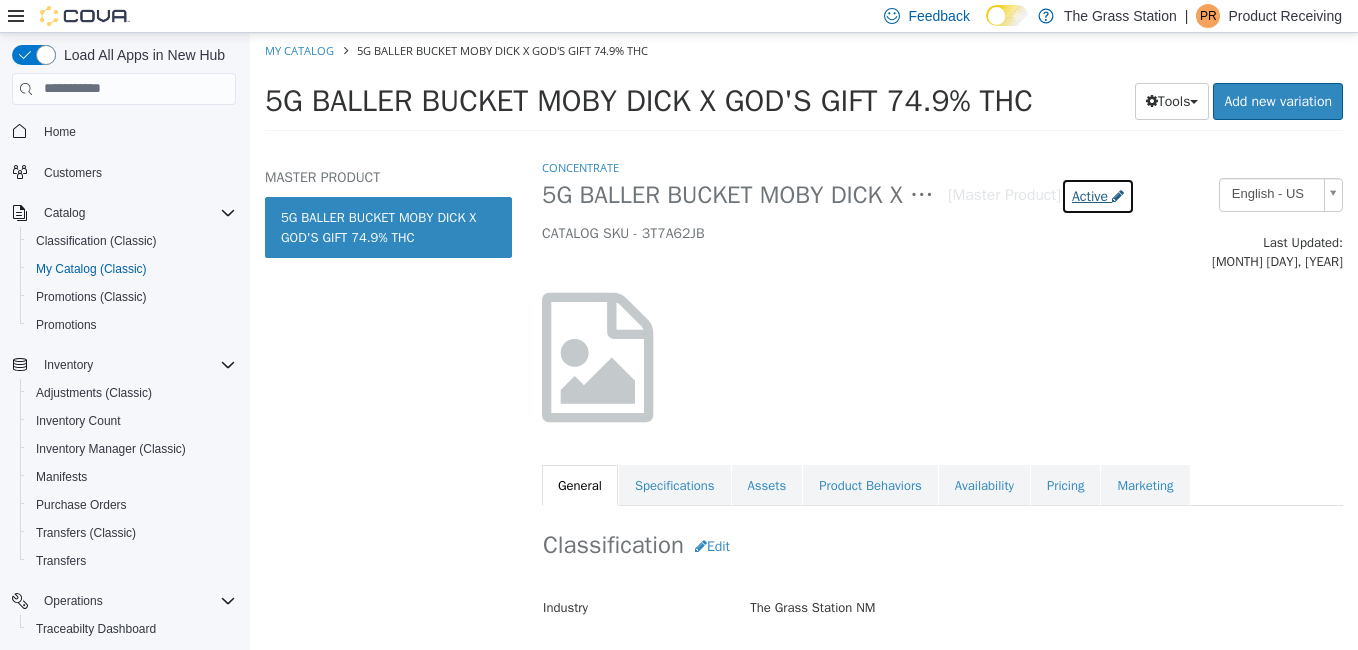 click on "Active" at bounding box center [1090, 195] 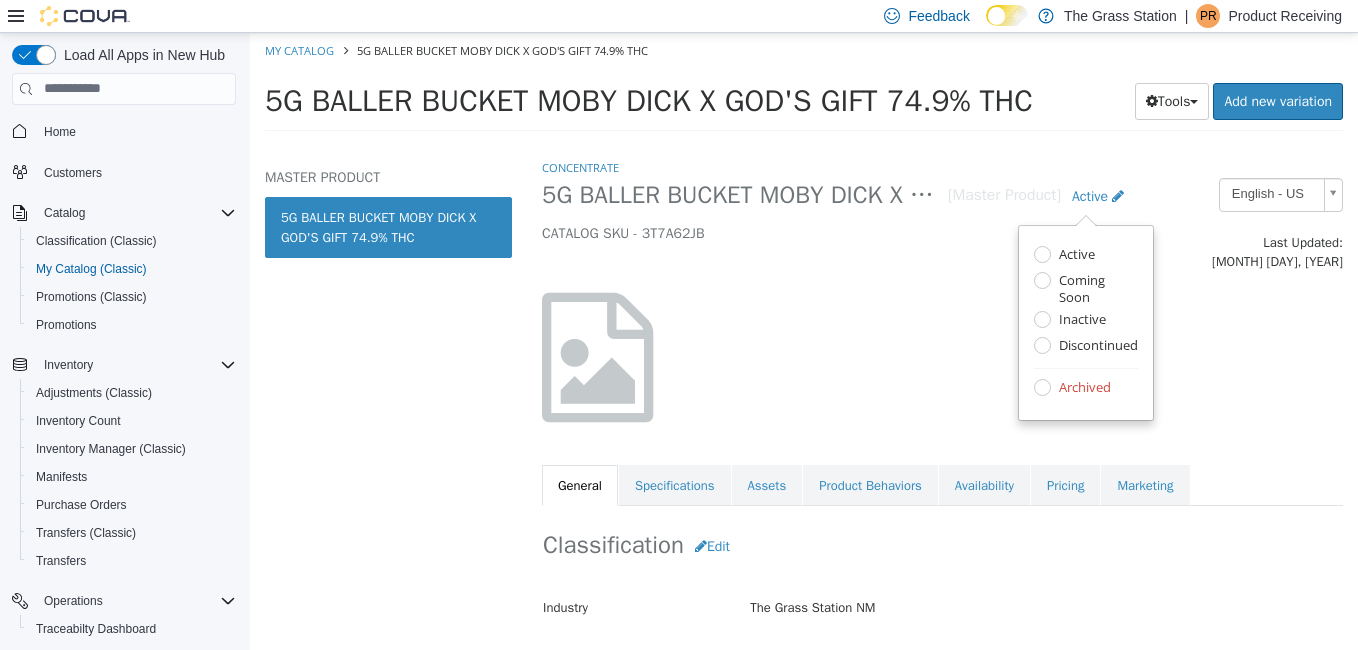 click on "Archived" at bounding box center [1086, 388] 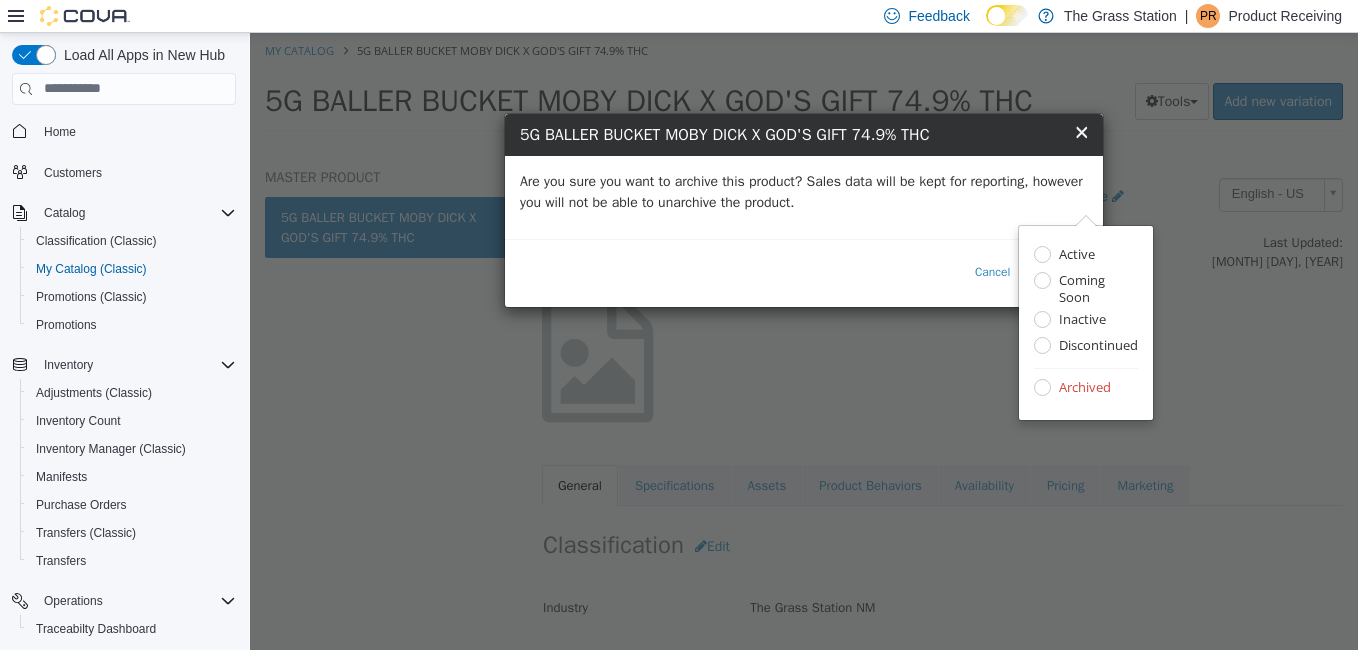 click on "Are you sure you want to archive this product? Sales data will be kept for reporting, however you will not be able to unarchive the product." at bounding box center [804, 196] 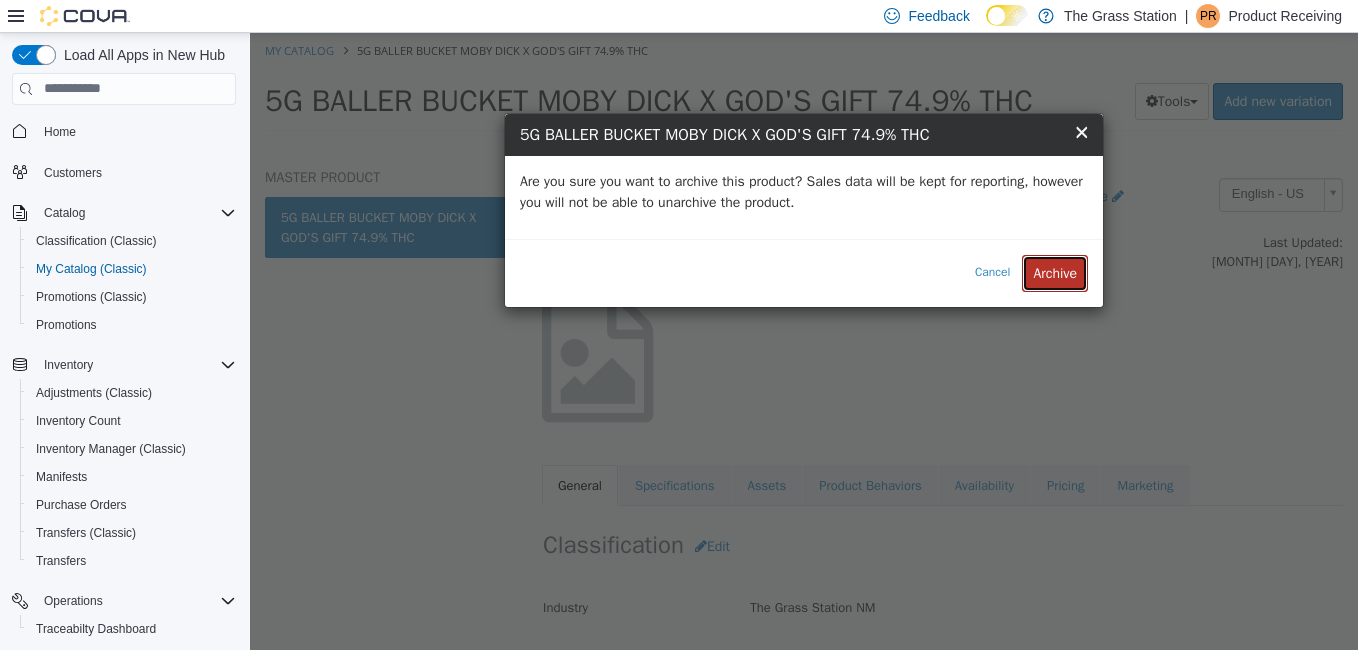 click on "Archive" at bounding box center [1055, 272] 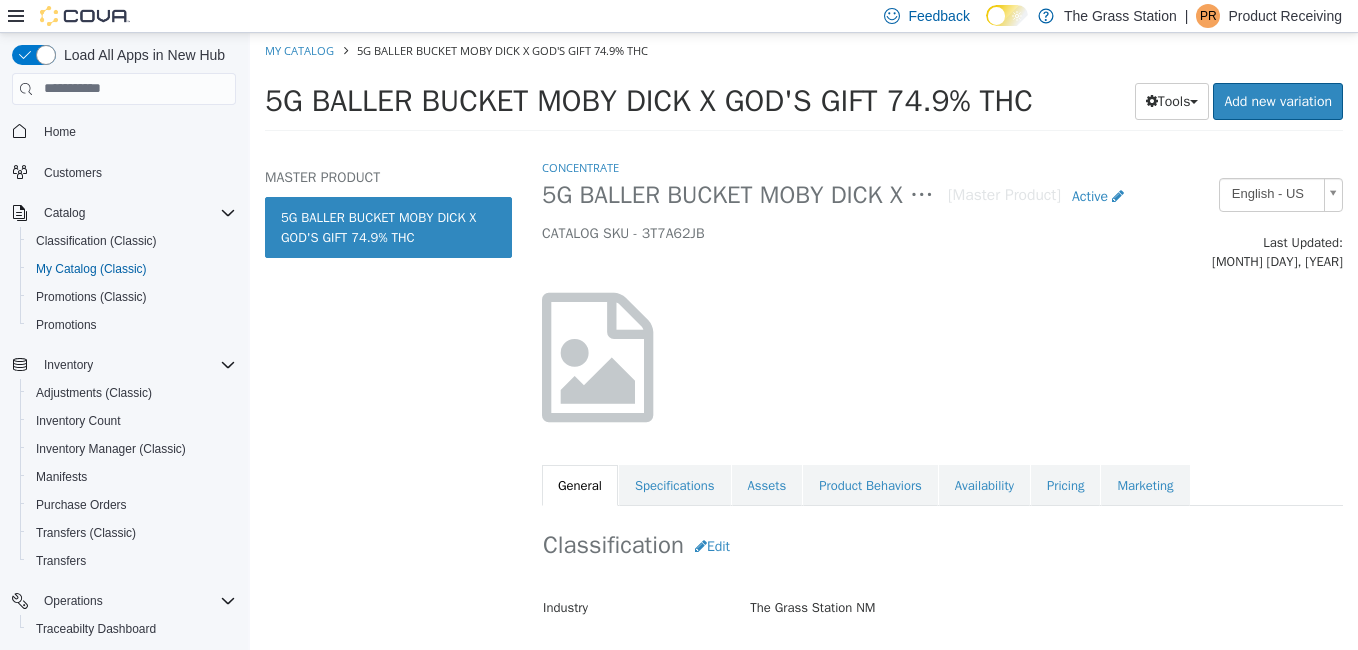 select on "**********" 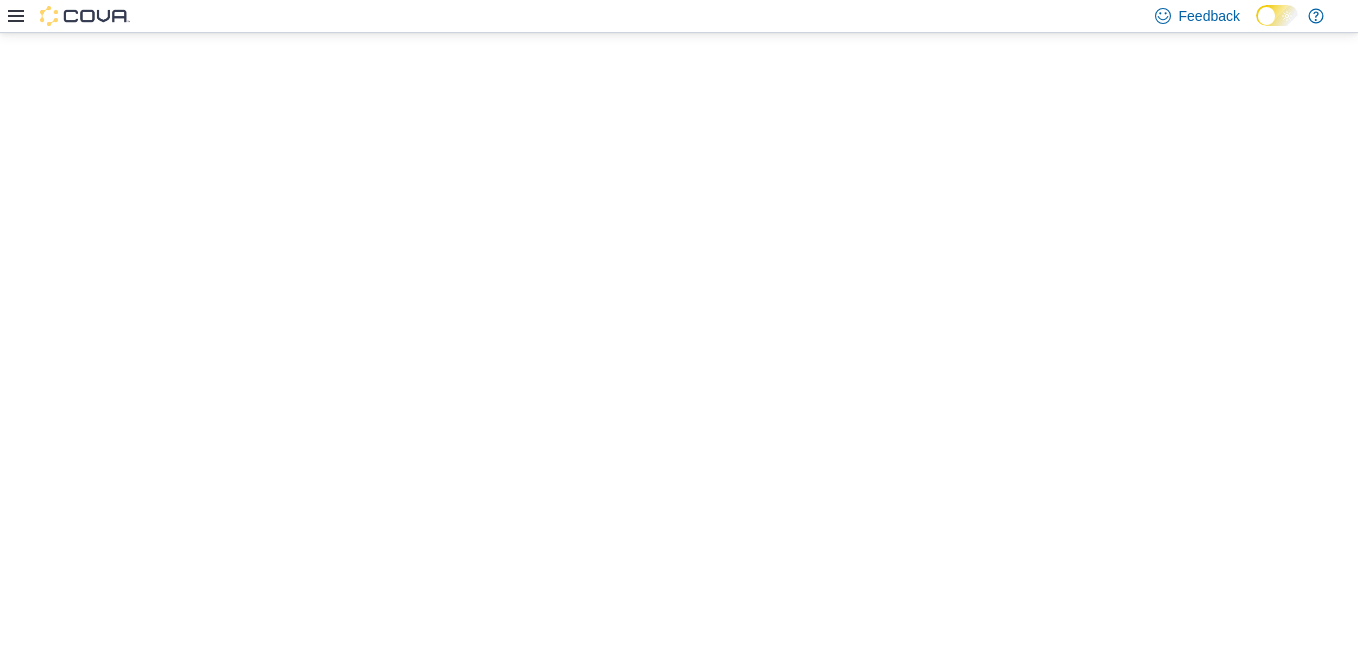 scroll, scrollTop: 0, scrollLeft: 0, axis: both 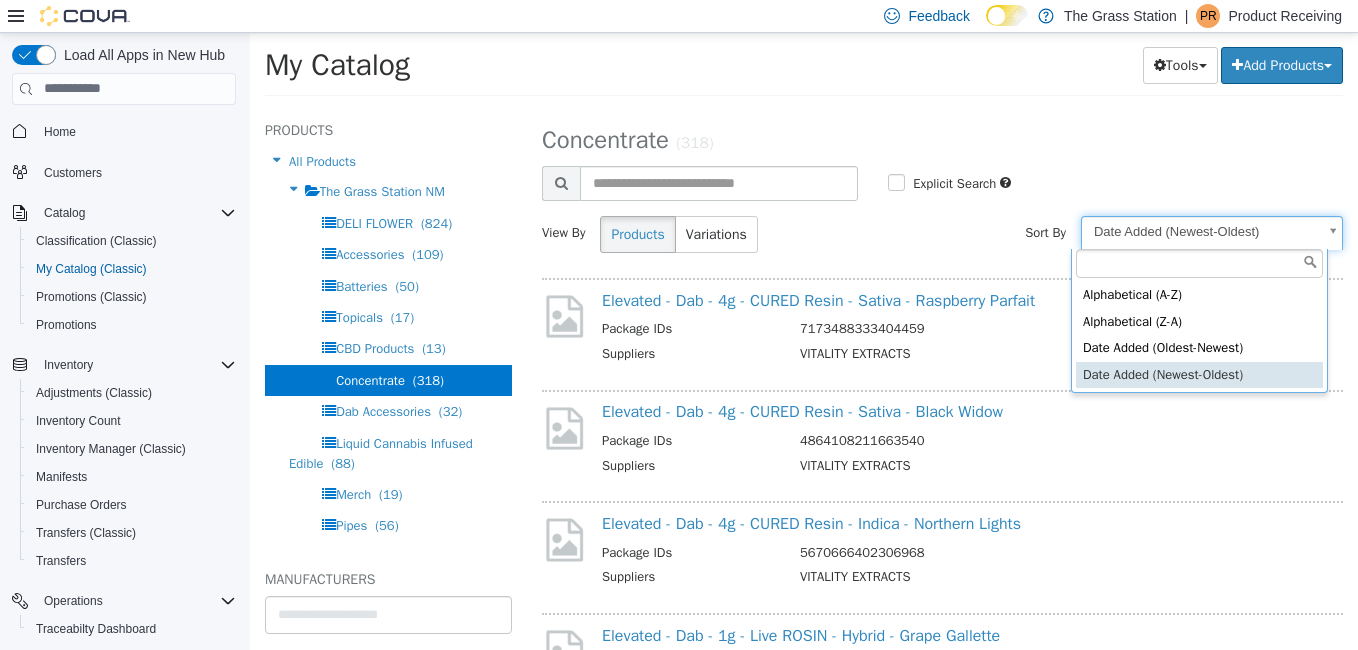 click on "**********" at bounding box center (804, 70) 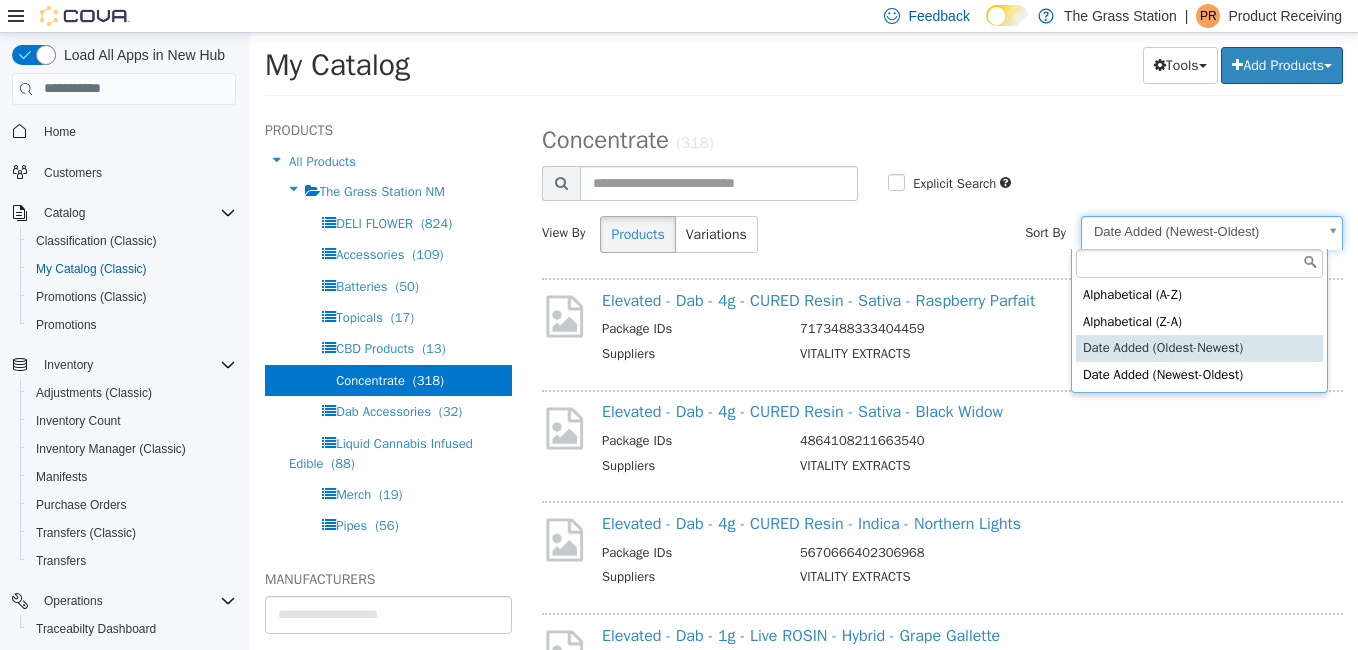 select on "**********" 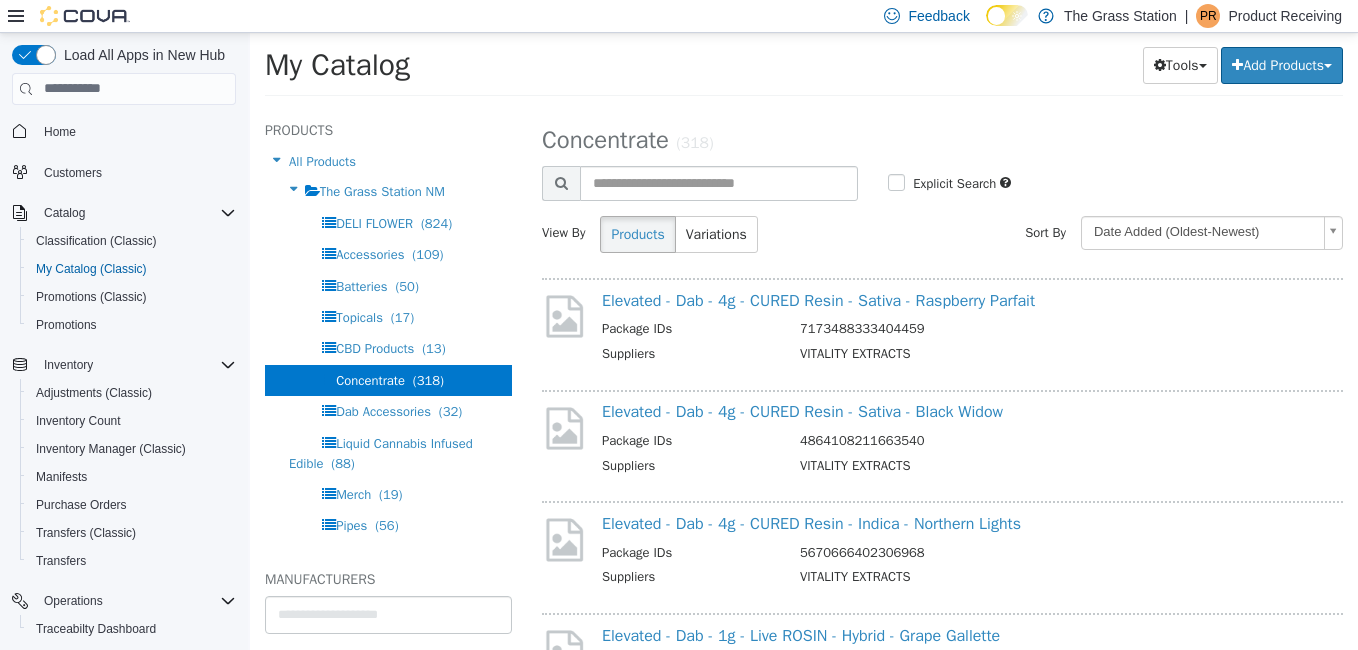 select on "**********" 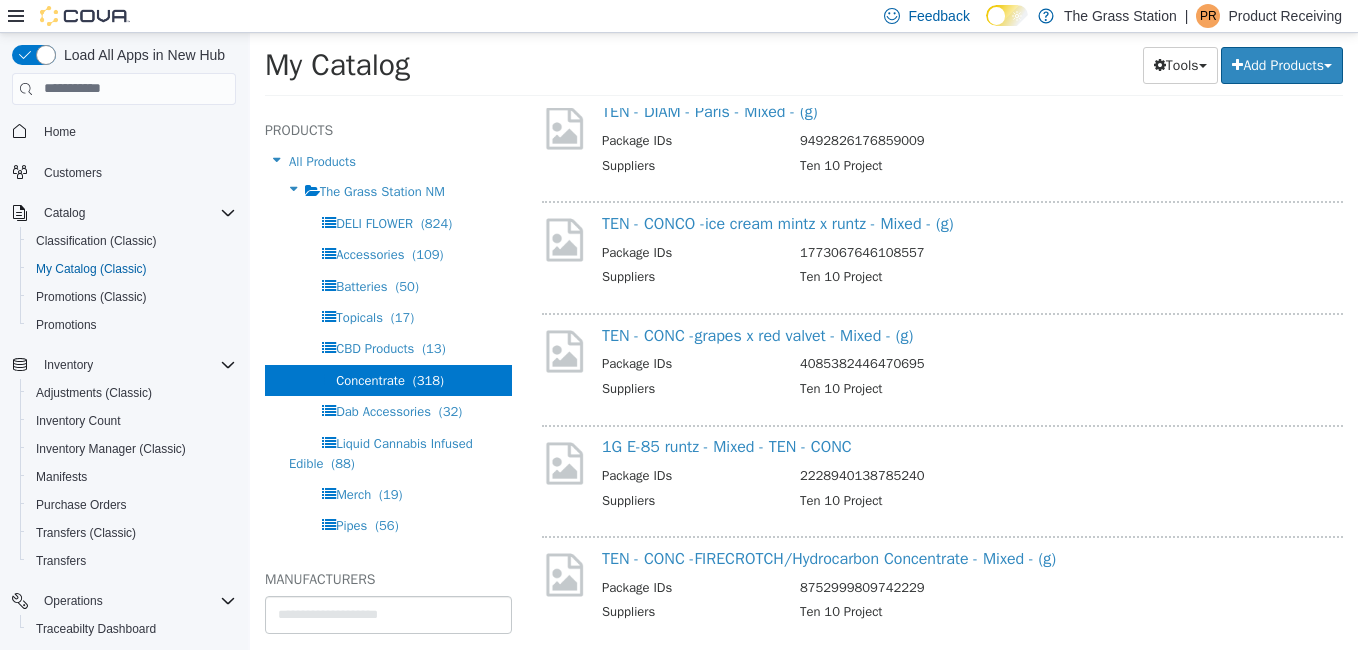 scroll, scrollTop: 2039, scrollLeft: 0, axis: vertical 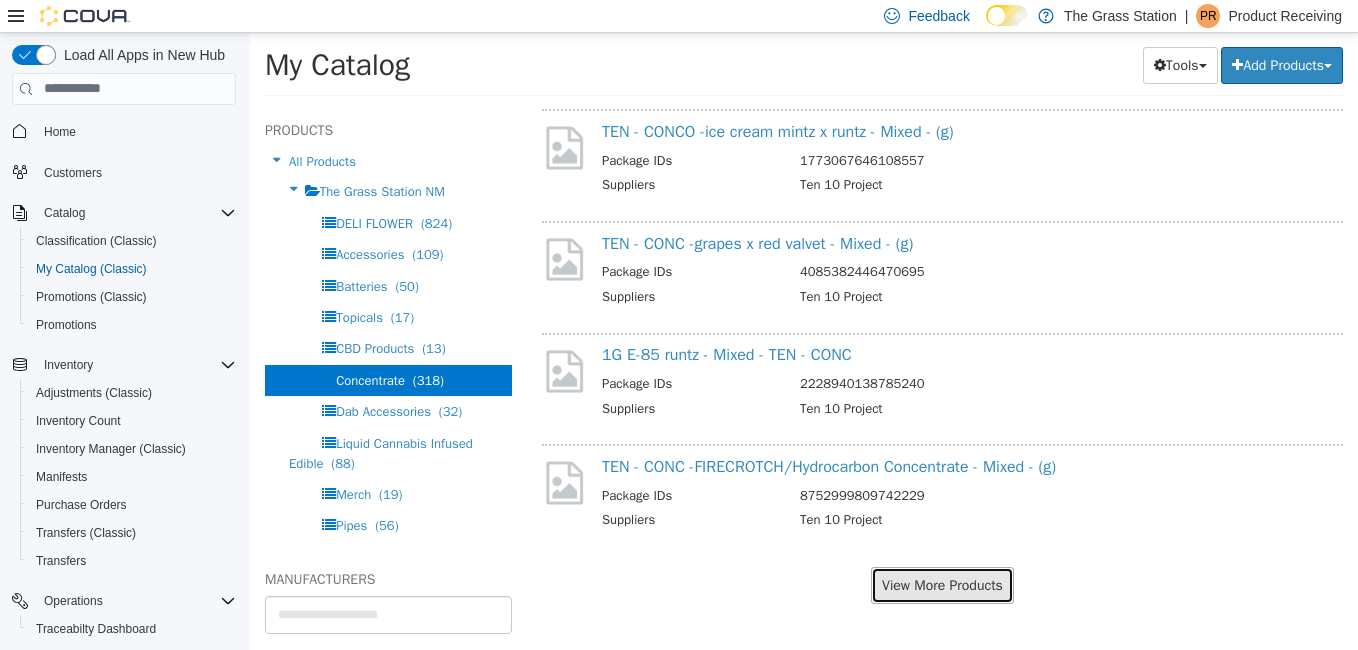click on "View More Products" at bounding box center [942, 584] 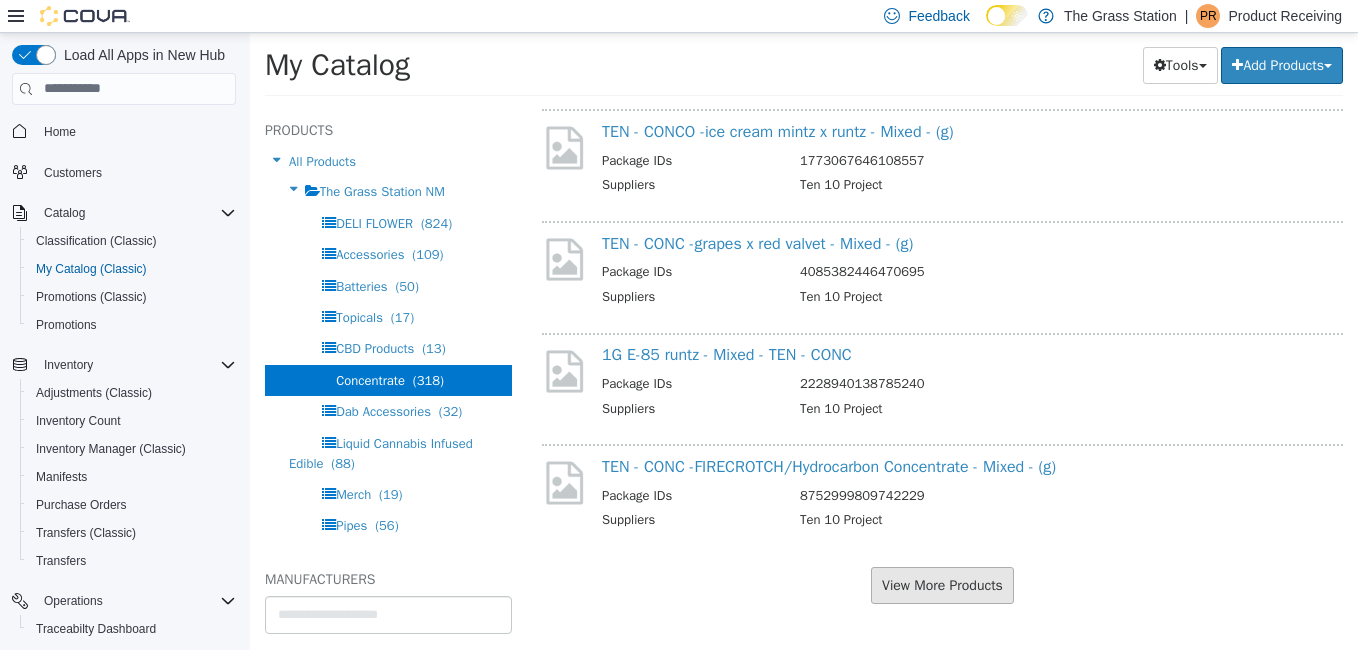 scroll, scrollTop: 1987, scrollLeft: 0, axis: vertical 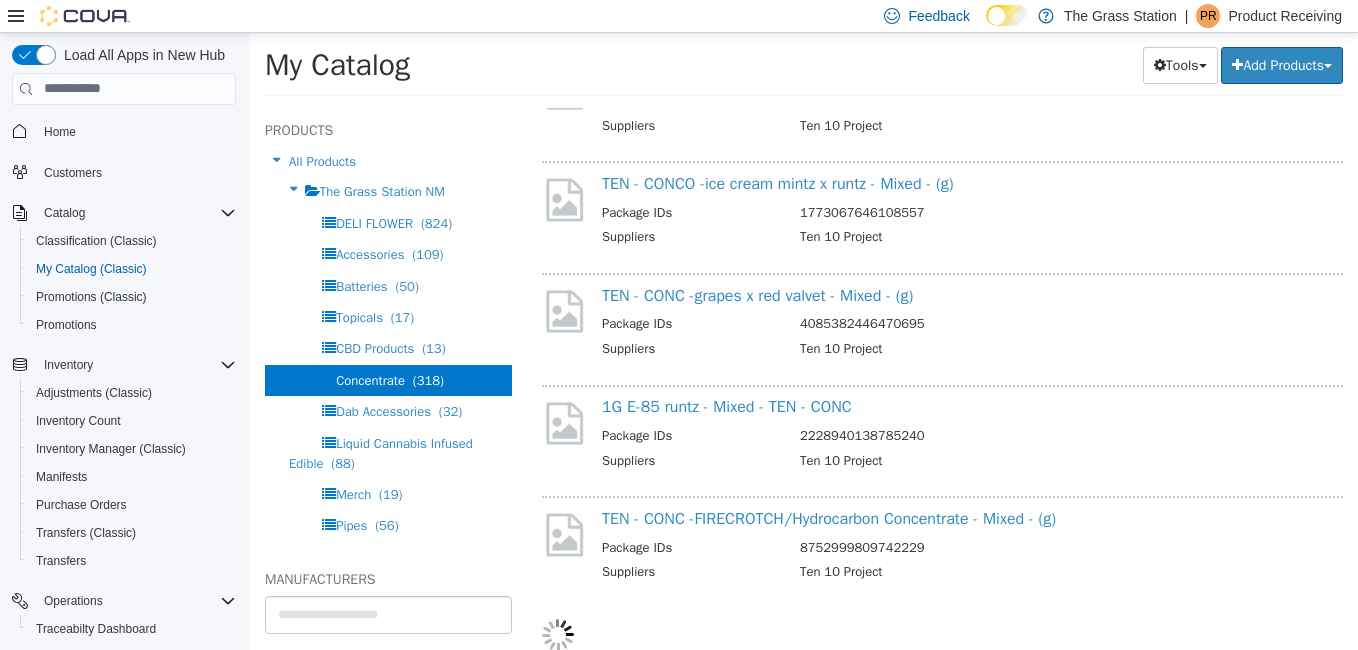 select on "**********" 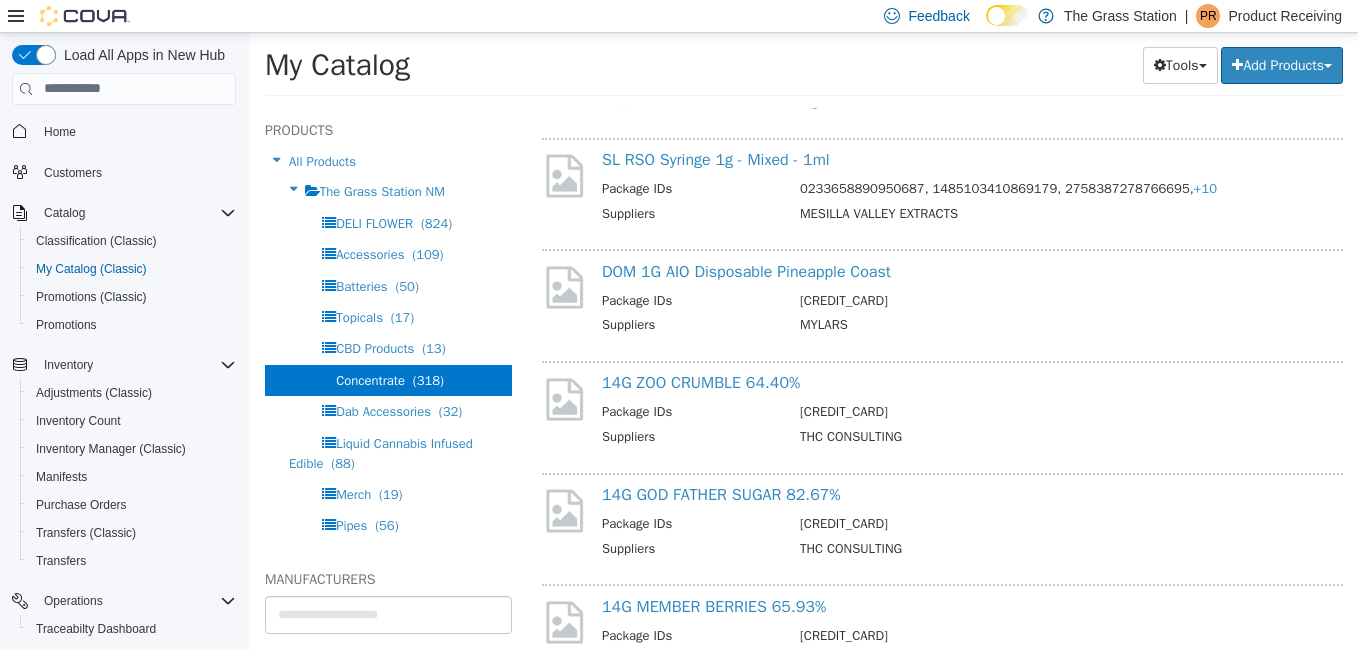 scroll, scrollTop: 3352, scrollLeft: 0, axis: vertical 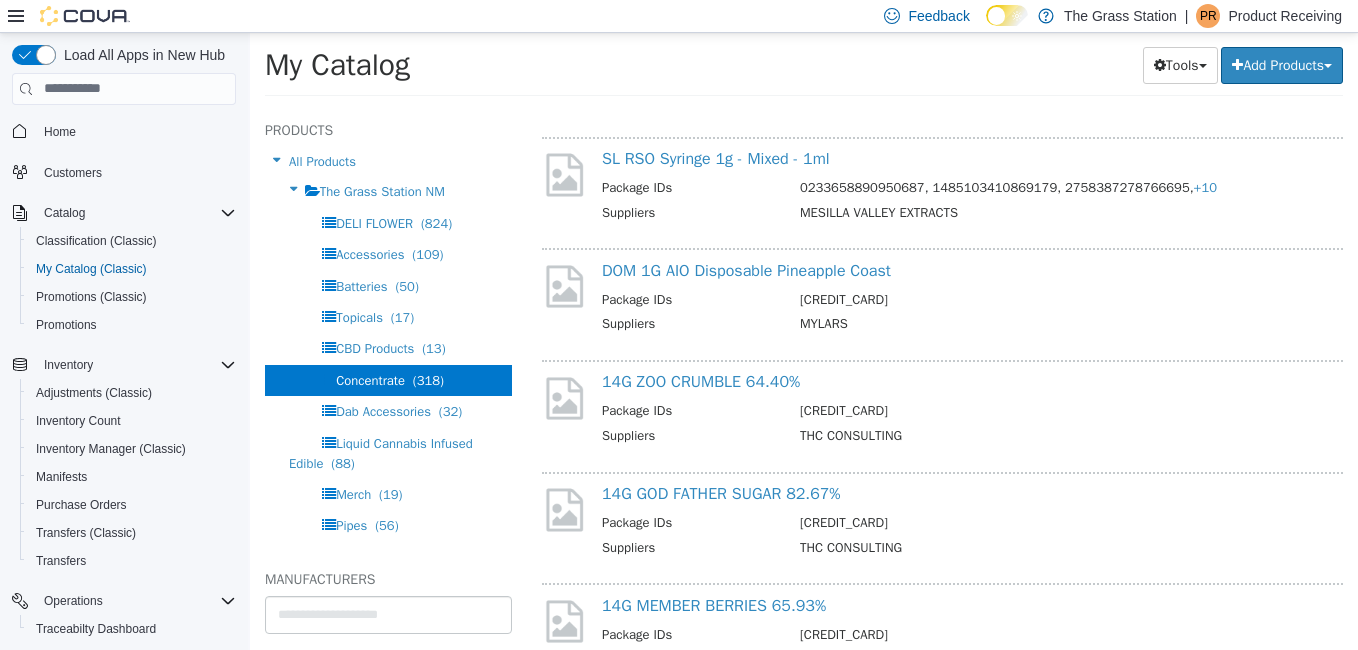 click on "THC CONSULTING" at bounding box center (1059, 437) 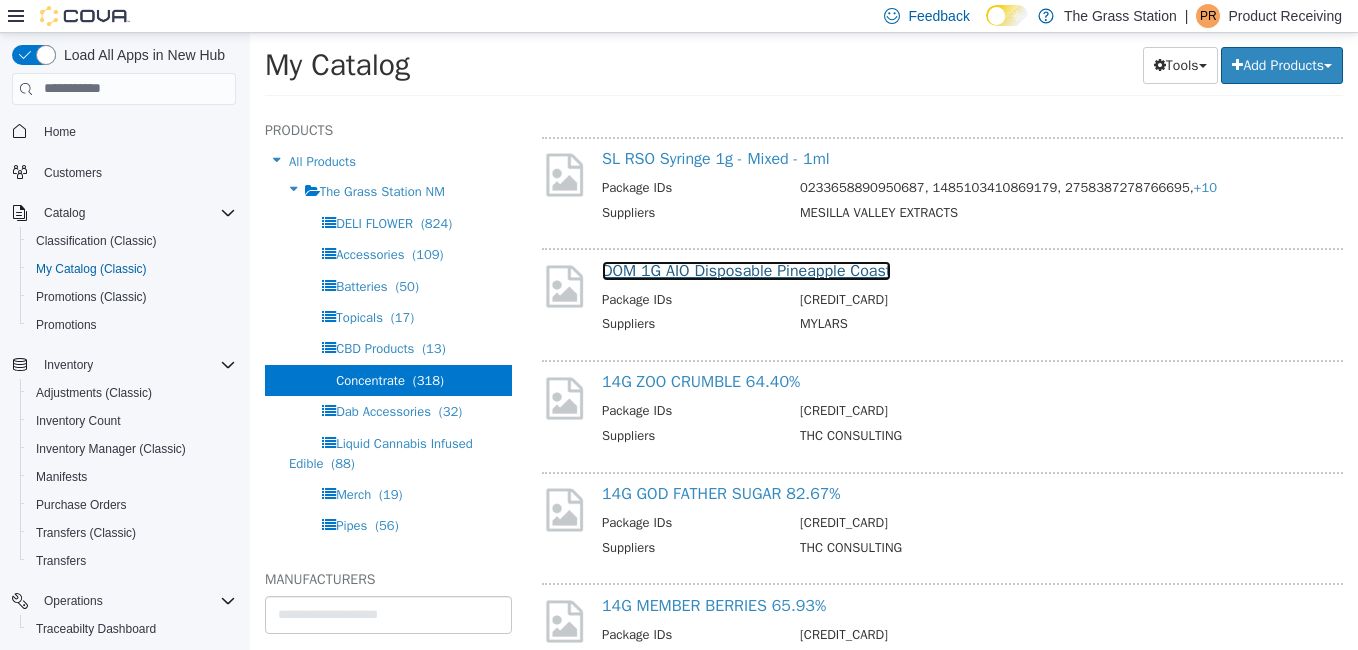 click on "DOM 1G AIO Disposable Pineapple Coast" at bounding box center [746, 270] 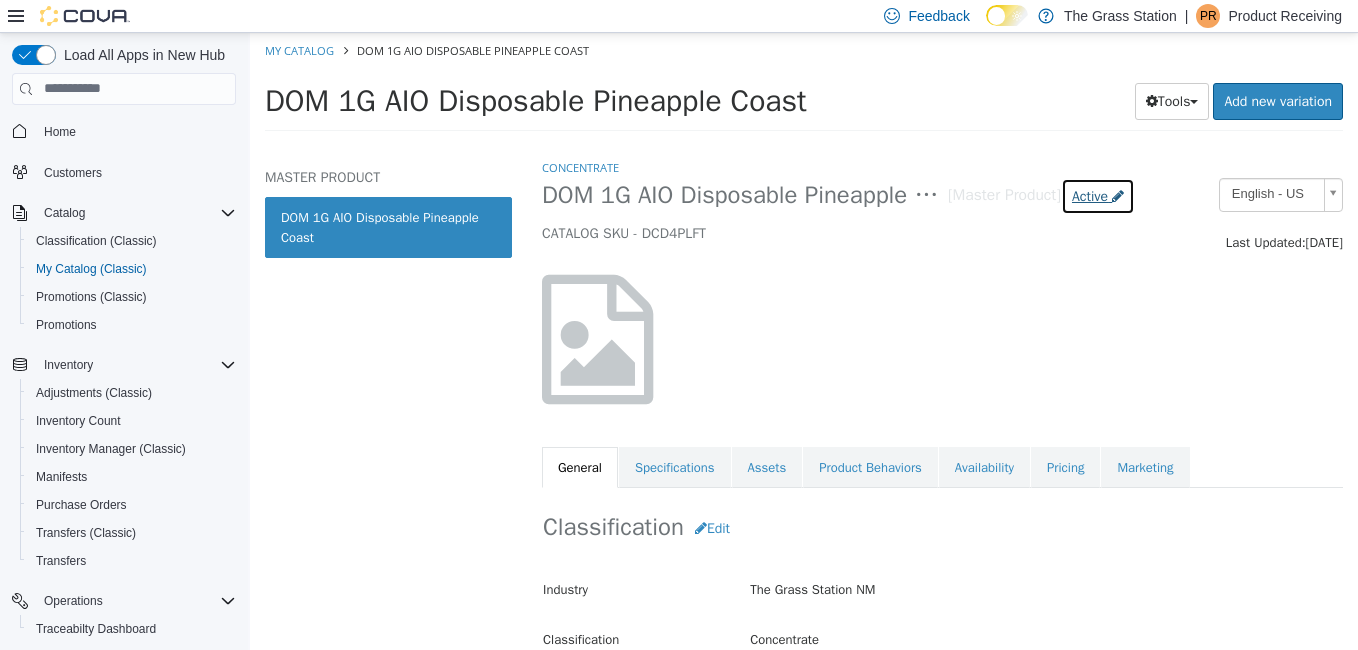 click on "Active" at bounding box center (1090, 195) 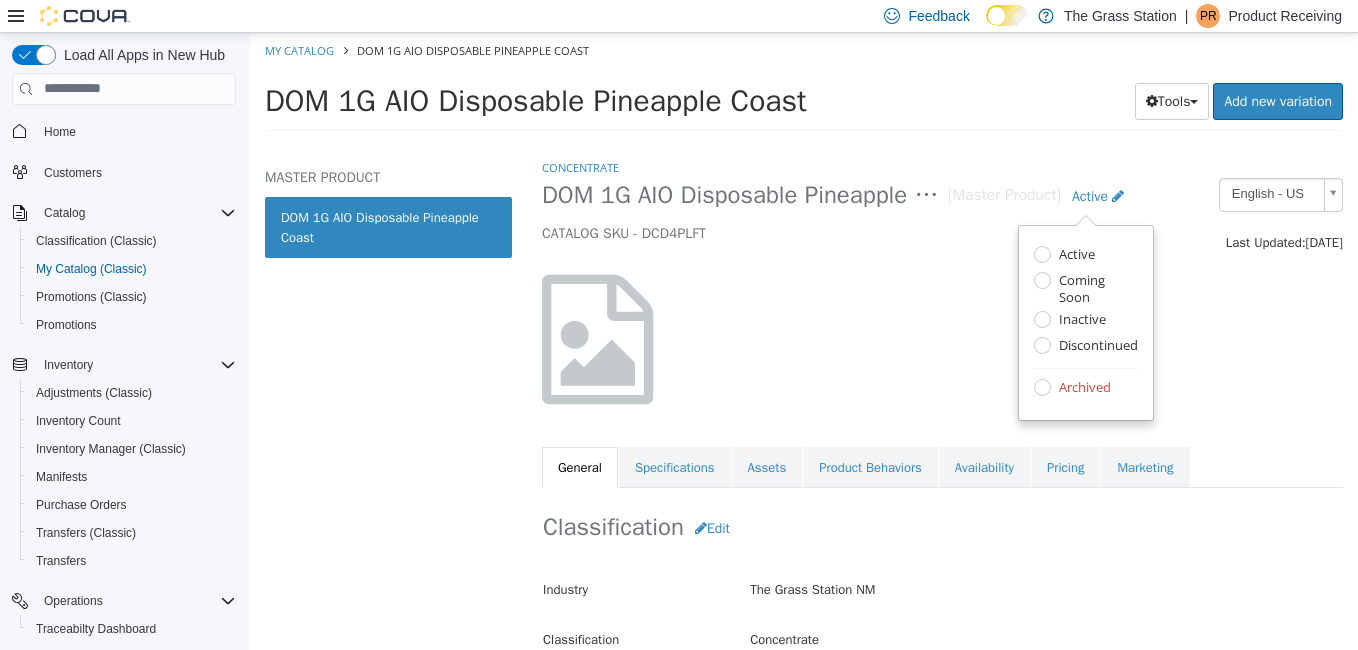 click on "Archived" at bounding box center (1082, 388) 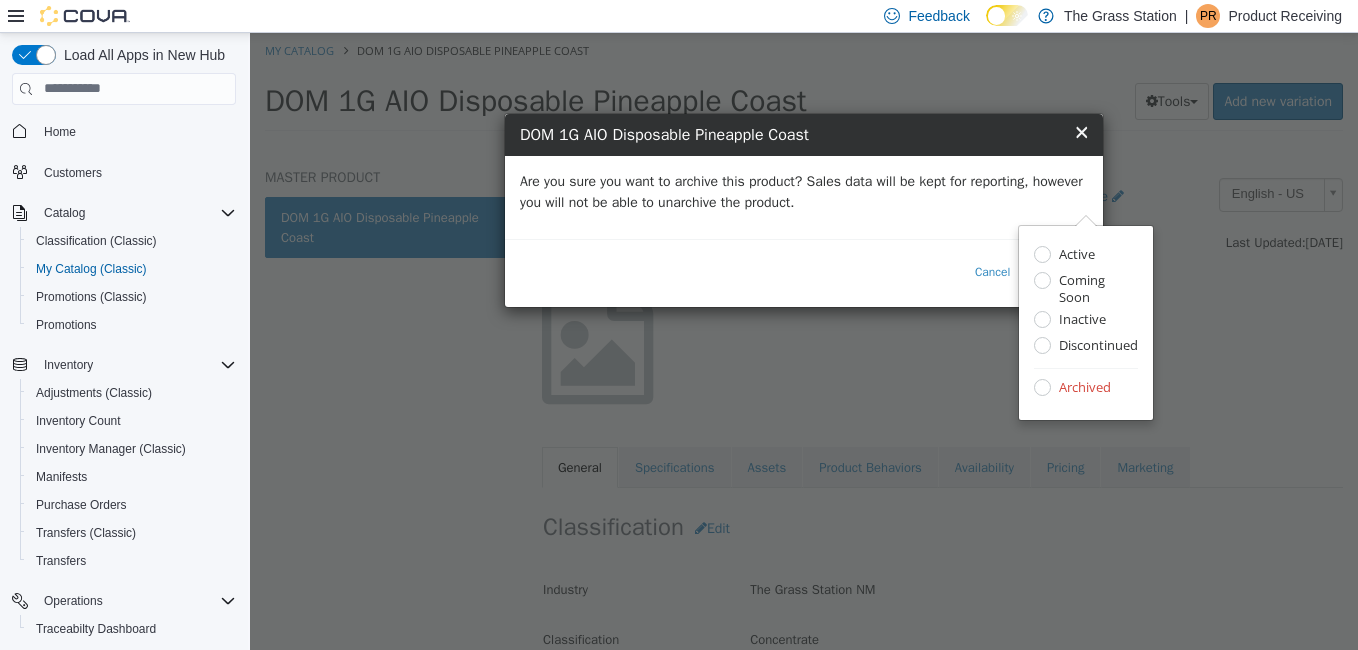 click on "Are you sure you want to archive this product? Sales data will be kept for reporting, however you will not be able to unarchive the product." at bounding box center (804, 191) 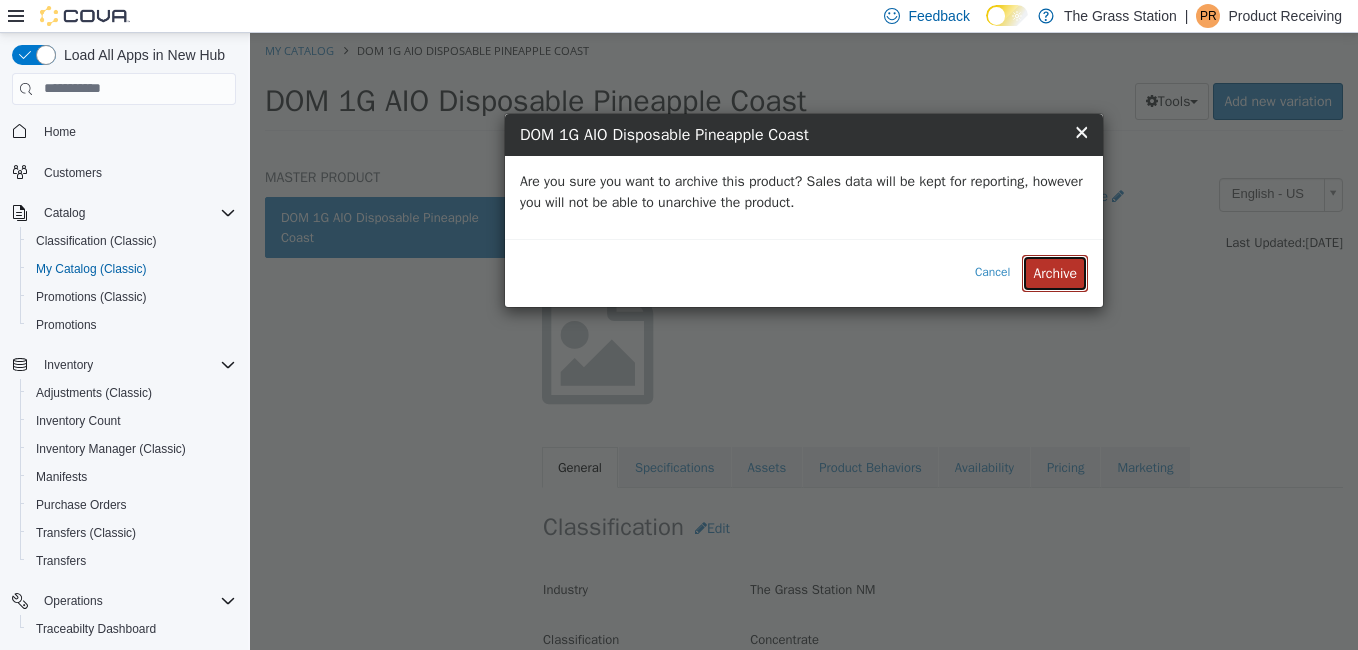 click on "Archive" at bounding box center (1055, 272) 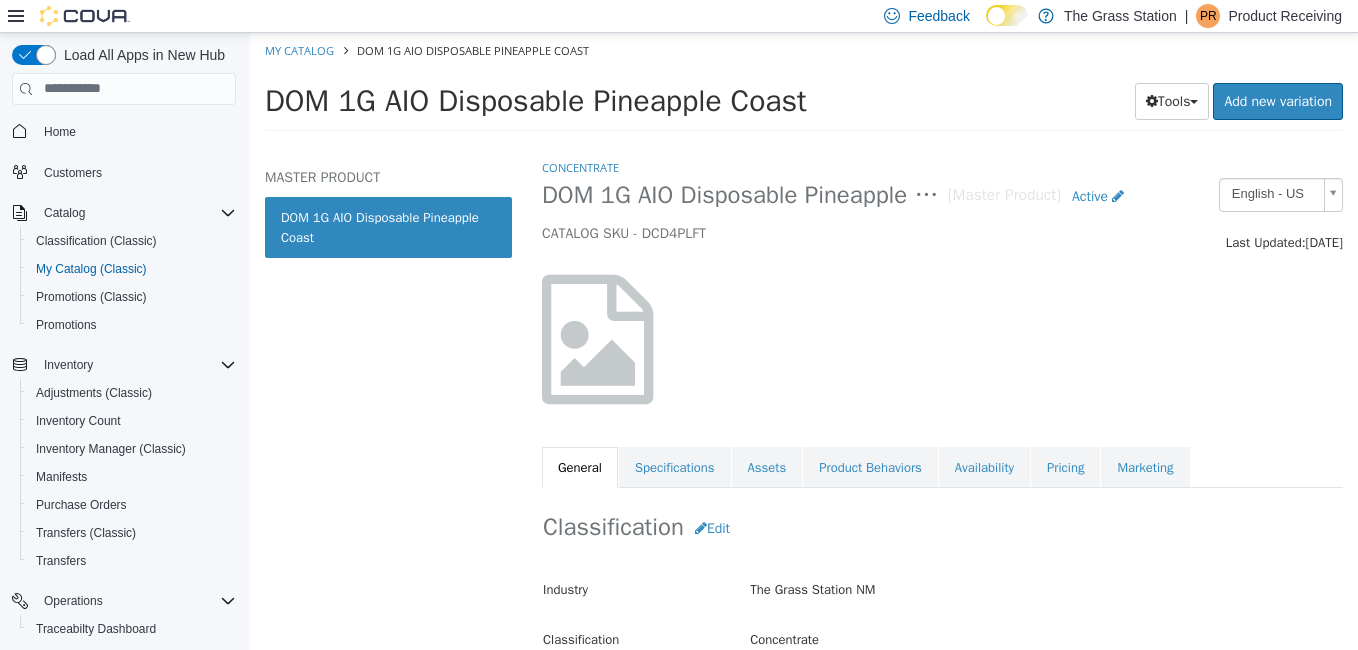 select on "**********" 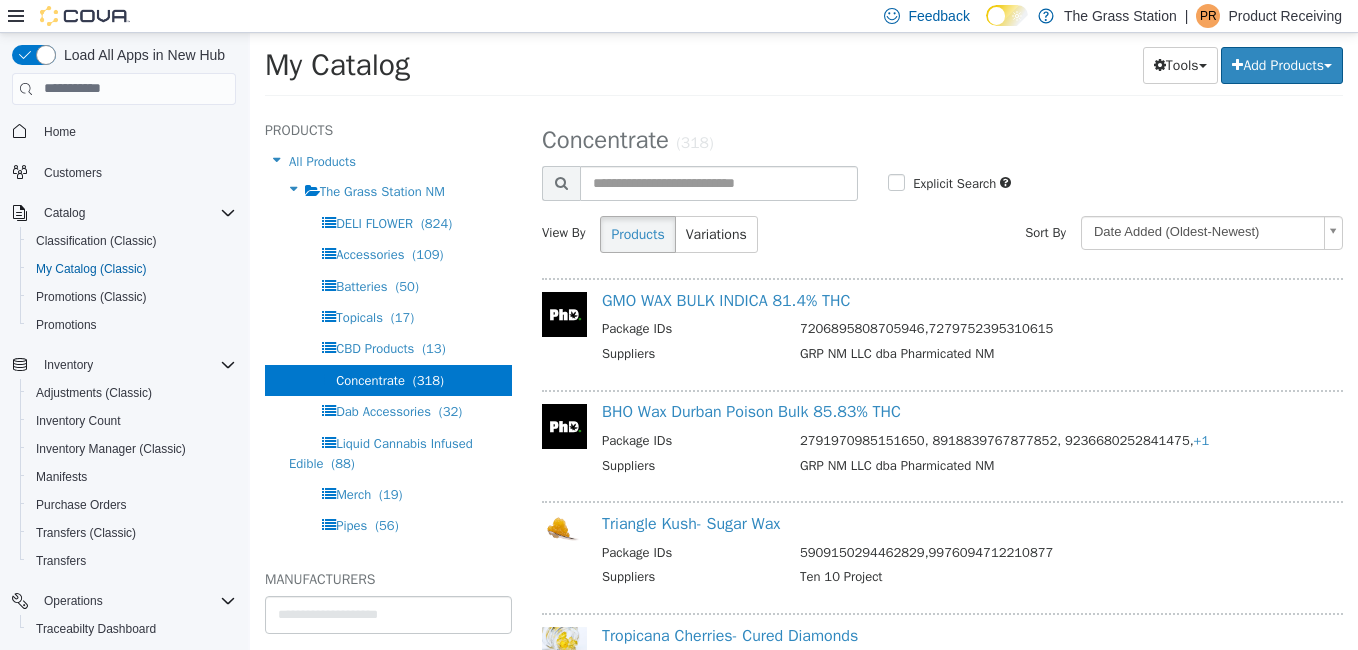 click on "GMO WAX BULK INDICA 81.4% THC
Package IDs [CREDIT_CARD], [CREDIT_CARD]
Suppliers GRP NM LLC dba Pharmicated NM  BHO Wax Durban Poison Bulk 85.83% THC
Package IDs [CREDIT_CARD], [CREDIT_CARD], [CREDIT_CARD], +1
Suppliers GRP NM LLC dba Pharmicated NM  Triangle Kush- Sugar Wax
Package IDs [CREDIT_CARD], [CREDIT_CARD]
Suppliers Ten 10 Project  Tropicana Cherries- Cured Diamonds
Package IDs [CREDIT_CARD], [CREDIT_CARD]
Suppliers Ten 10 Project  SHG Old Skool Hash 1g
Package IDs [CREDIT_CARD], [CREDIT_CARD], [CREDIT_CARD]
Suppliers S&H Green Life  MVE - RSO Syringe 1g - Mixed - 1ml
Package IDs [CREDIT_CARD], [CREDIT_CARD], [CREDIT_CARD], +5
Suppliers MESILLA VALLEY EXTRACTS  Elevated - Wax - 1g - King Louis XIII (I)
Package IDs [CREDIT_CARD], [CREDIT_CARD], [CREDIT_CARD], +2
Suppliers VITALITY EXTRACTS  PhD Wax - 1G Jar - Sleeping With The Stars
Package IDs [CREDIT_CARD]
Suppliers GRP NM LLC dba Pharmicated NM" at bounding box center (942, 2548) 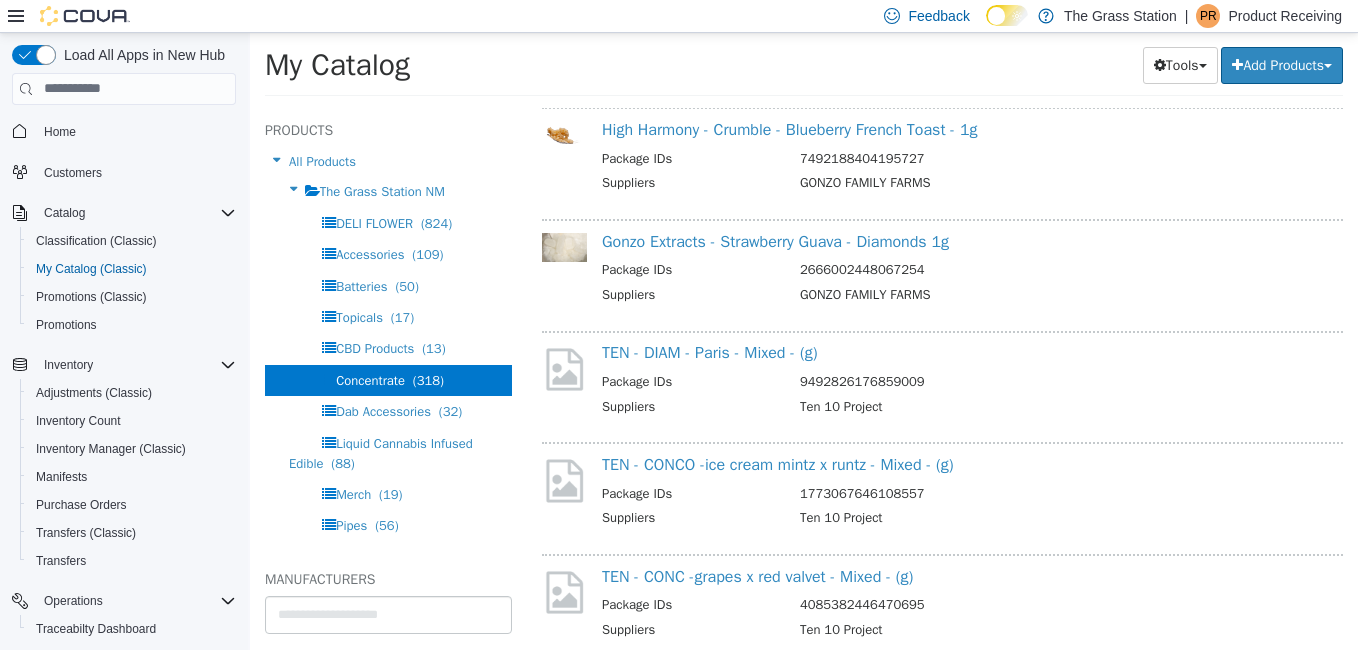 scroll, scrollTop: 1708, scrollLeft: 0, axis: vertical 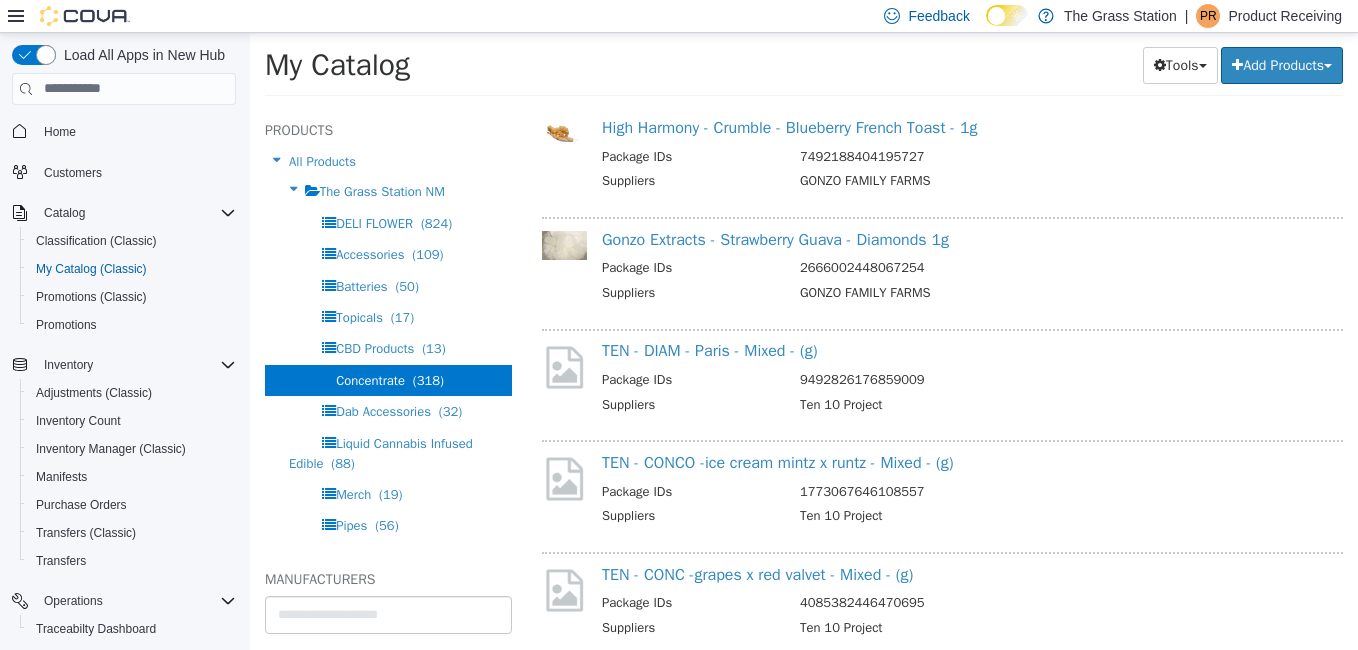 click on "GONZO FAMILY FARMS" at bounding box center (1059, 294) 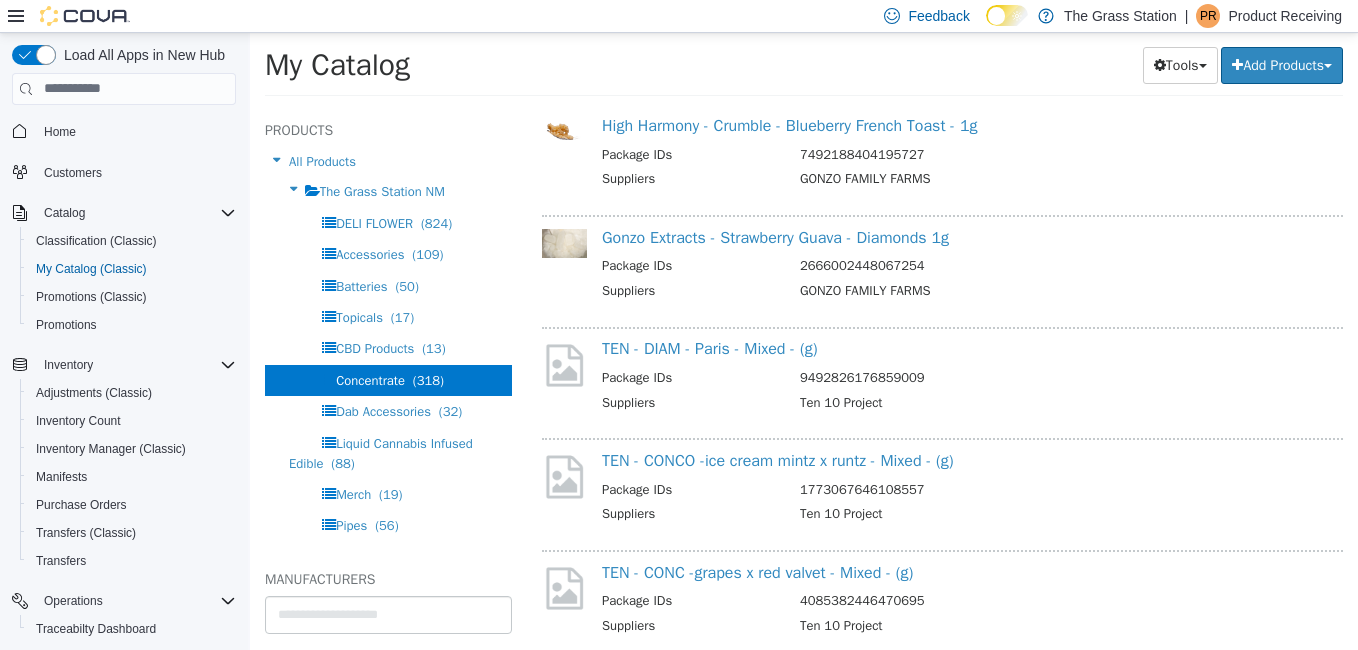 scroll, scrollTop: 1744, scrollLeft: 0, axis: vertical 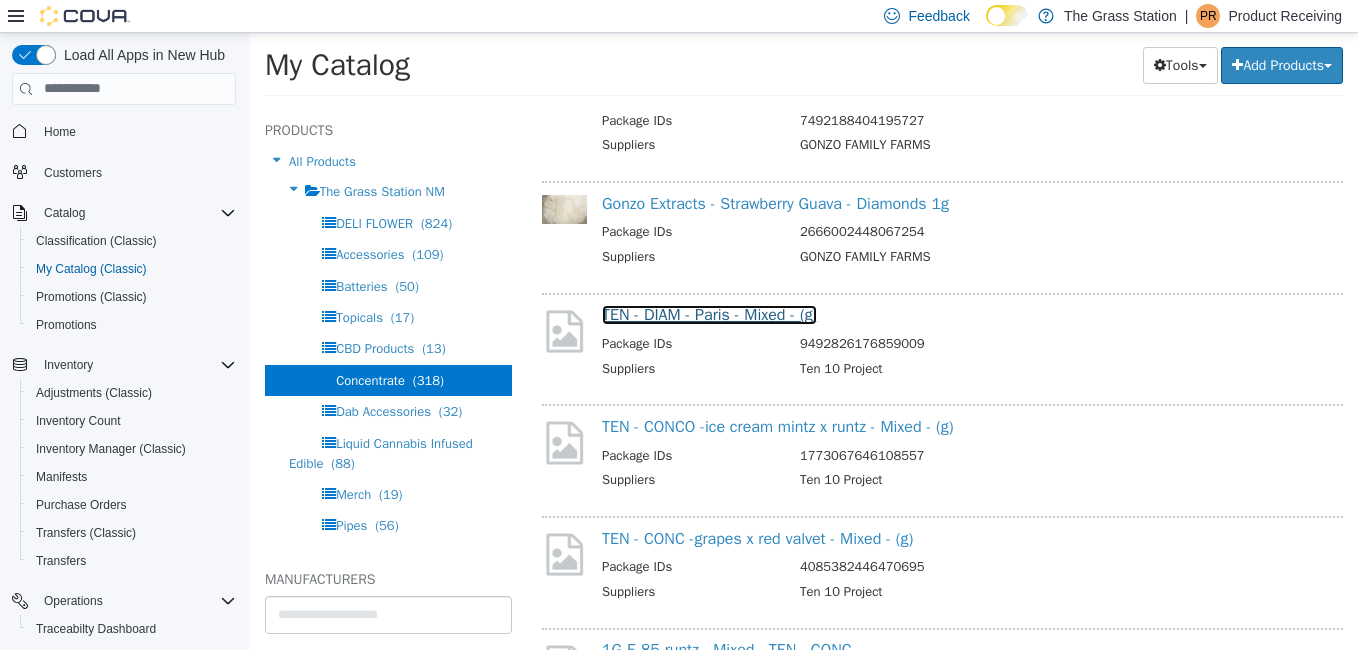 click on "TEN - DIAM - Paris - Mixed - (g)" at bounding box center [709, 314] 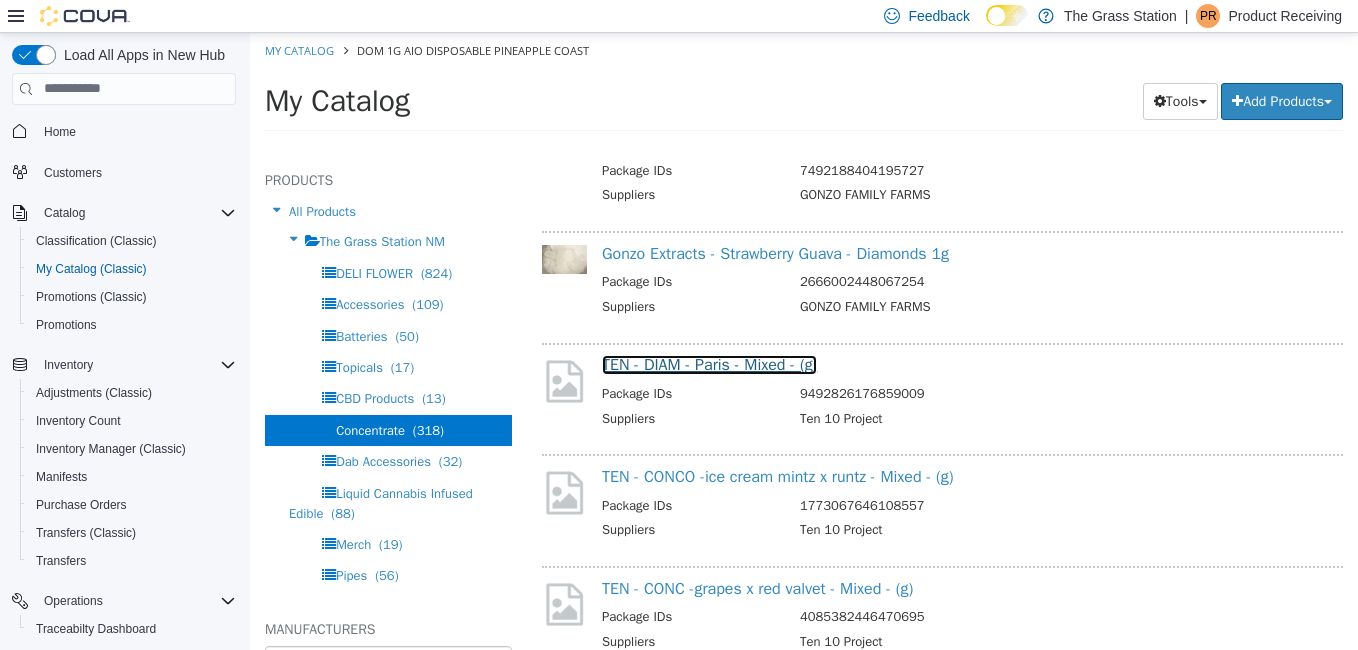 click on "TEN - DIAM - Paris - Mixed - (g)" at bounding box center [709, 364] 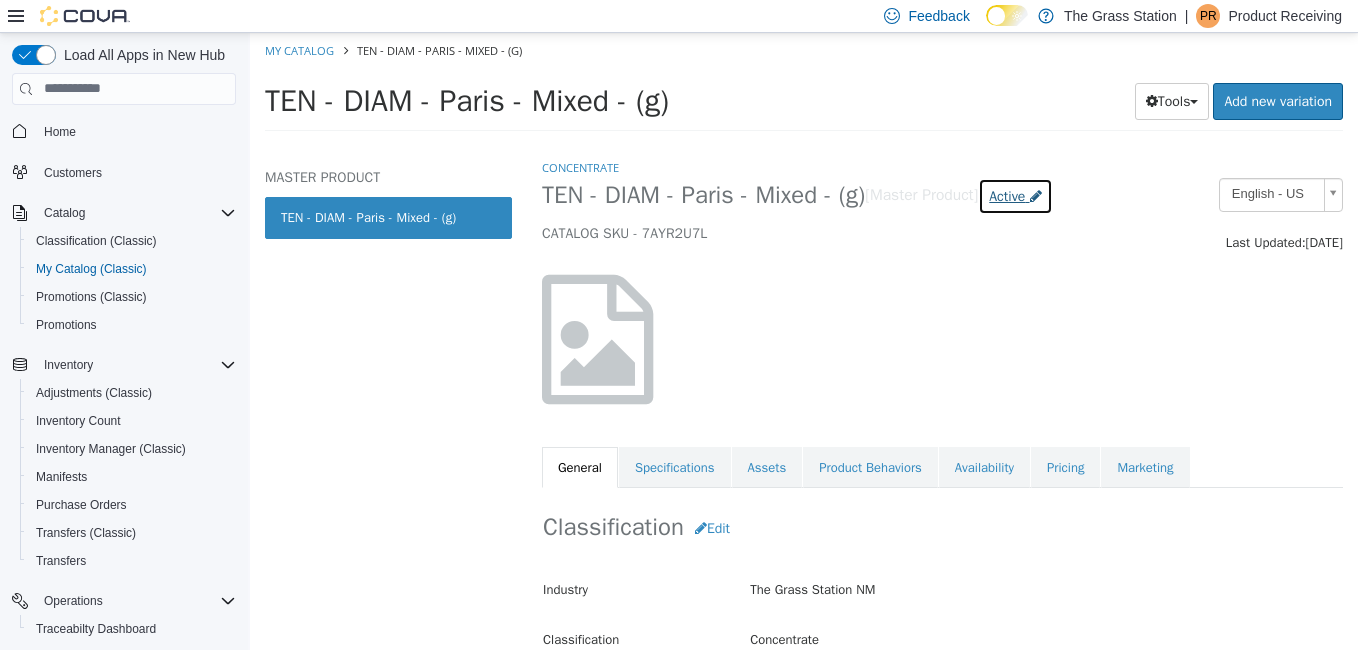 click on "Active" at bounding box center [1007, 195] 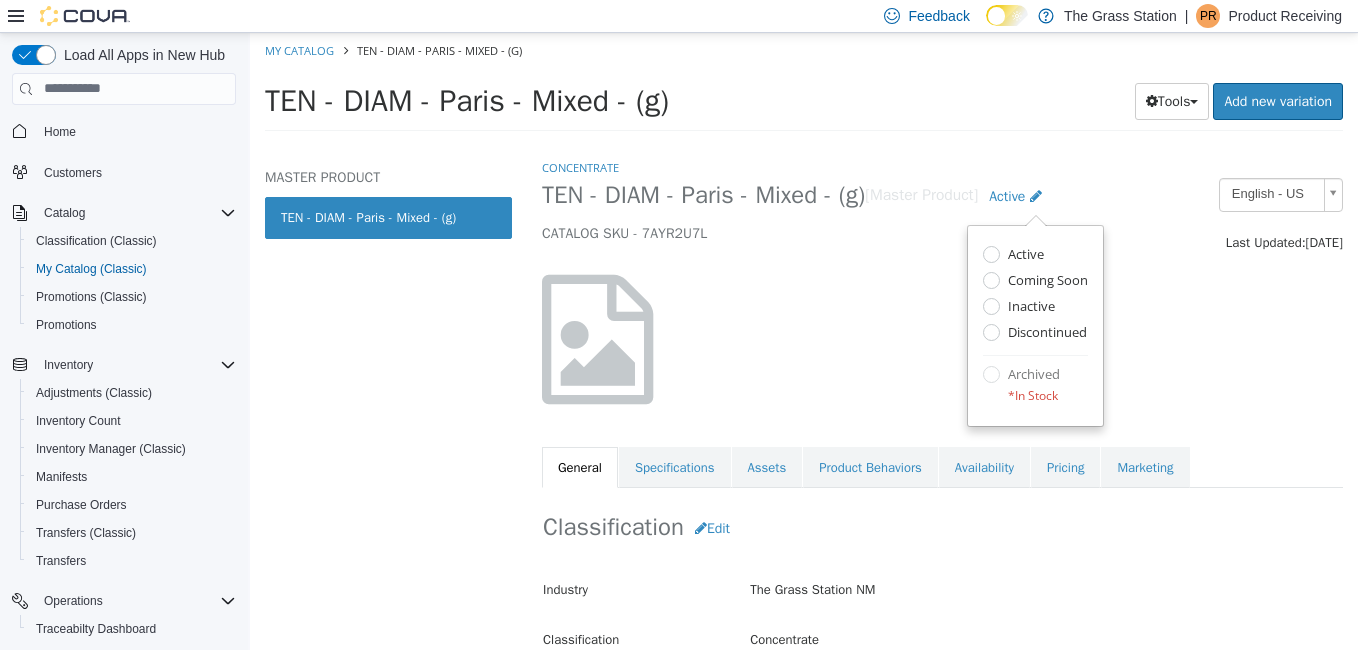 drag, startPoint x: 921, startPoint y: 265, endPoint x: 439, endPoint y: 33, distance: 534.92804 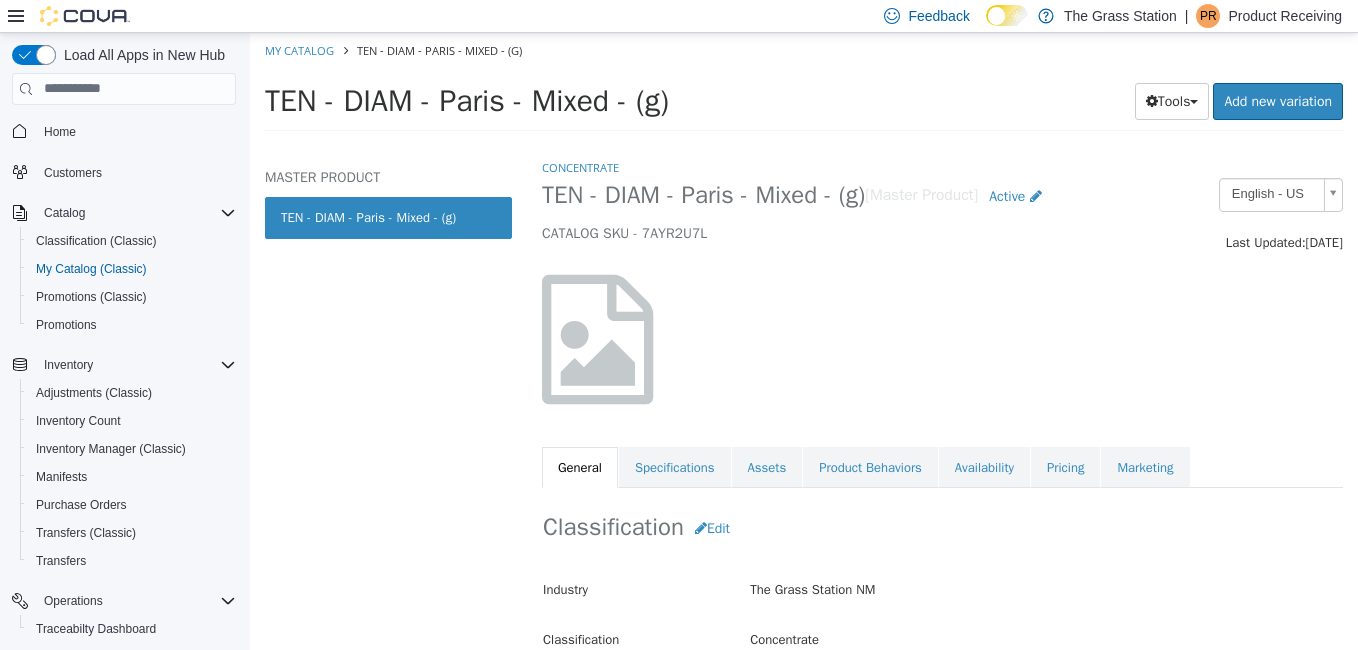 select on "**********" 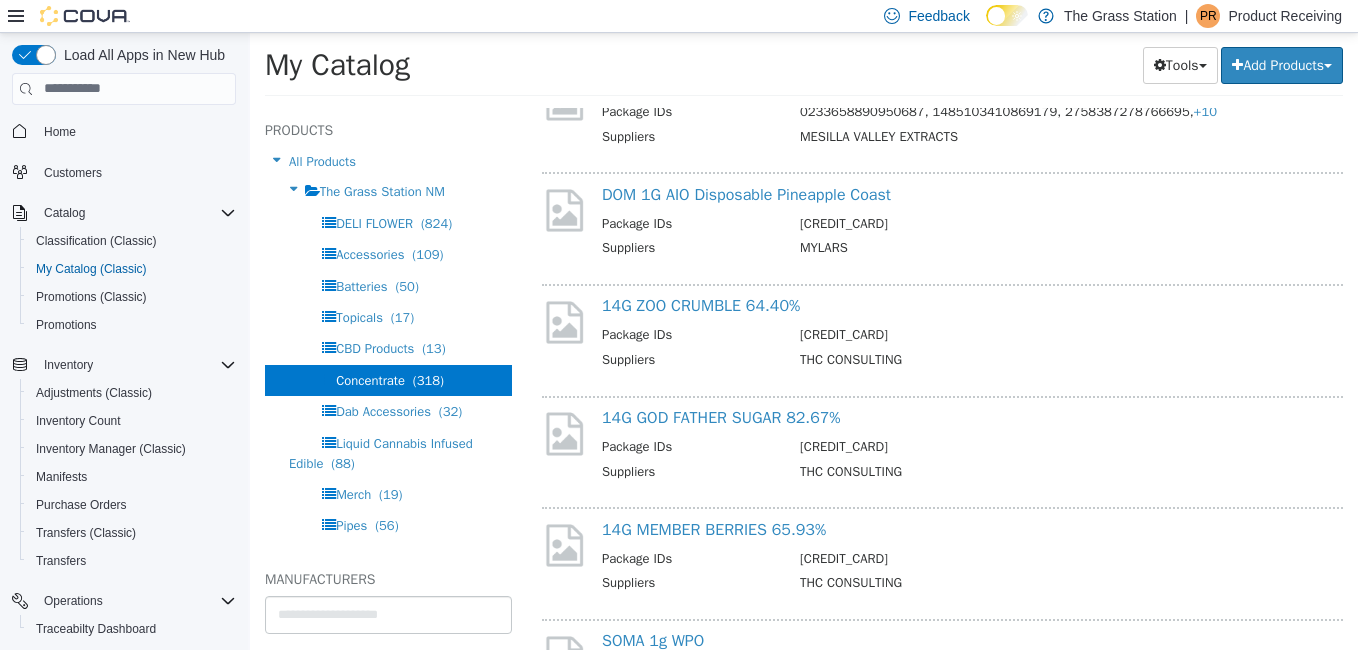 scroll, scrollTop: 3429, scrollLeft: 0, axis: vertical 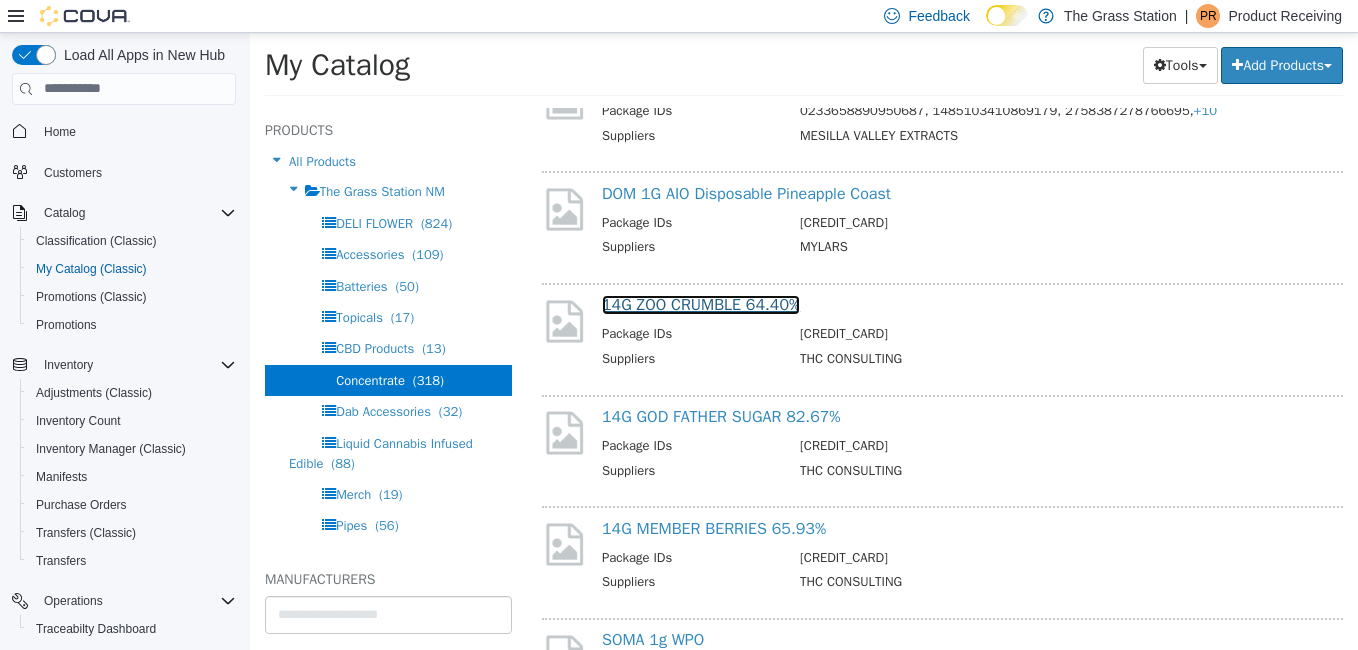 click on "14G ZOO CRUMBLE 64.40%" at bounding box center [701, 304] 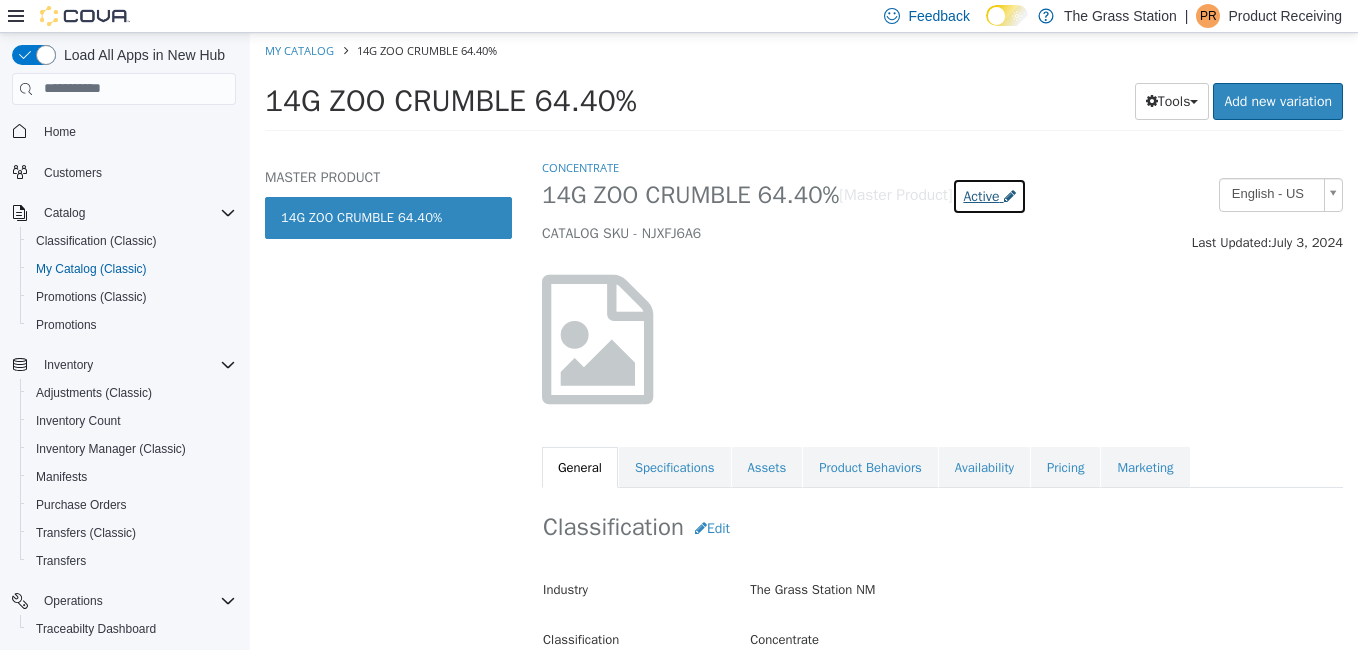 click on "Active" at bounding box center (981, 195) 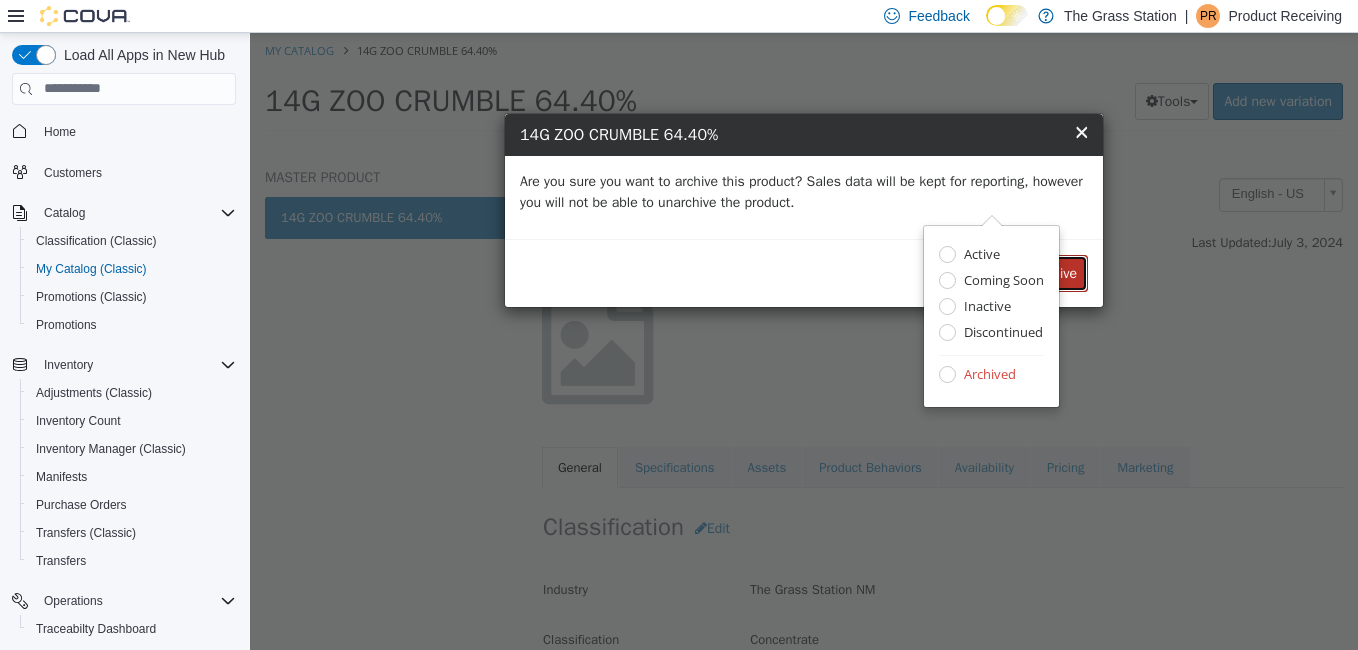 click on "Archive" at bounding box center (1055, 272) 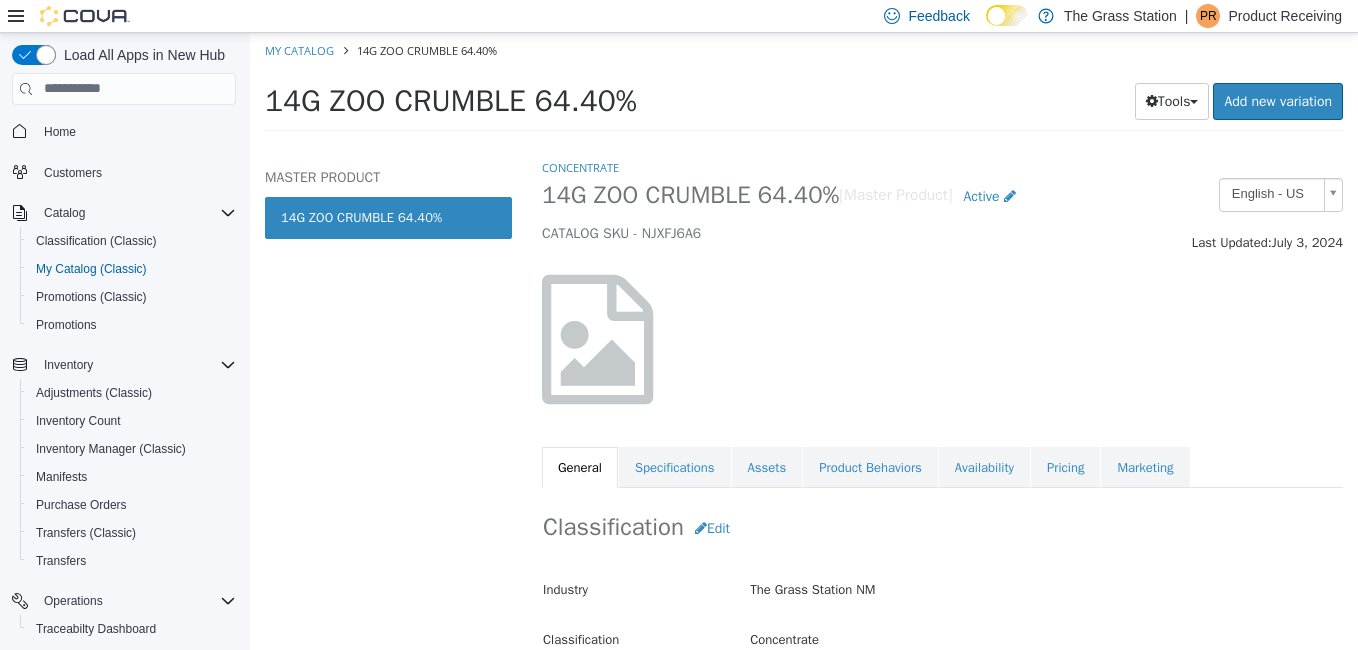 drag, startPoint x: 1076, startPoint y: 267, endPoint x: 880, endPoint y: 344, distance: 210.58252 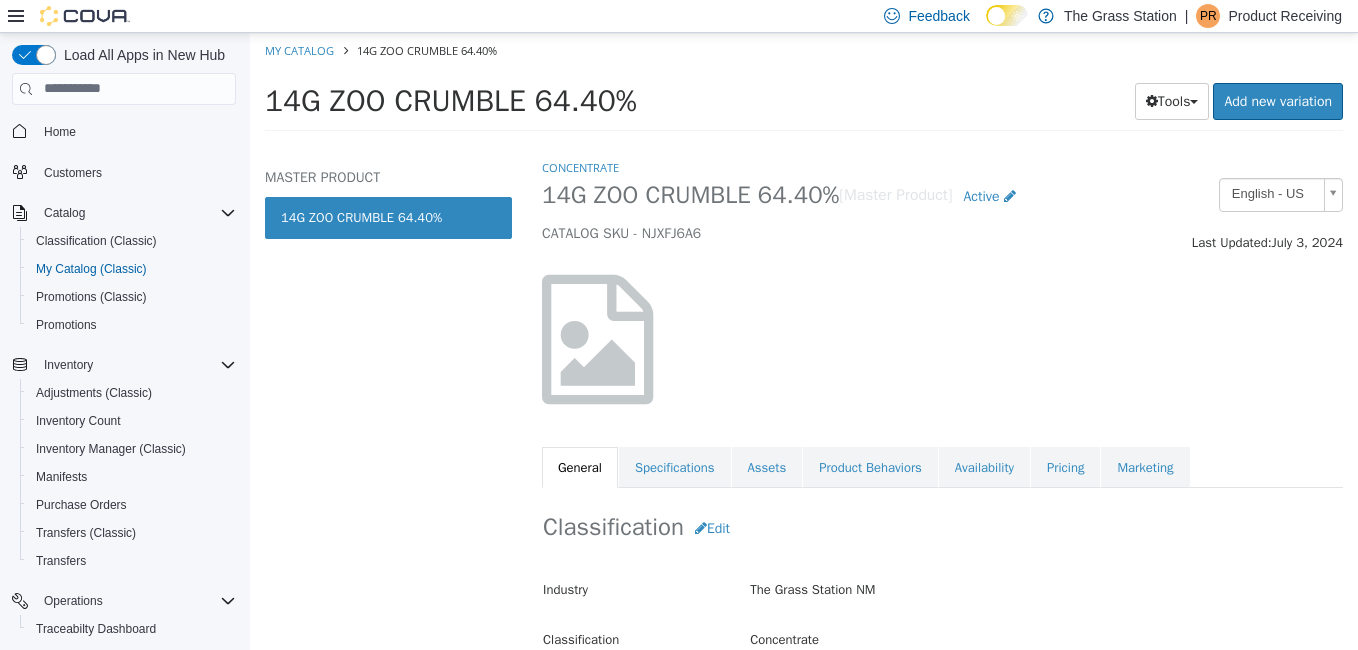 click on "Classification" at bounding box center [631, 635] 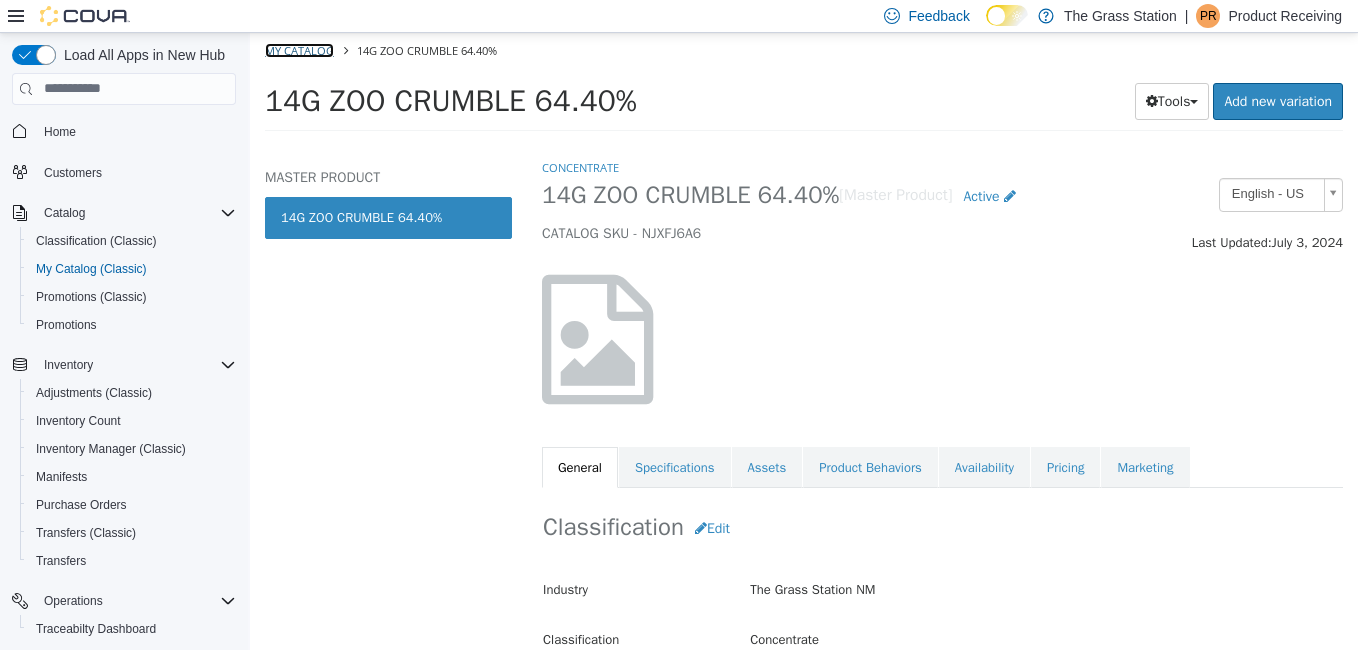 click on "My Catalog" at bounding box center (299, 49) 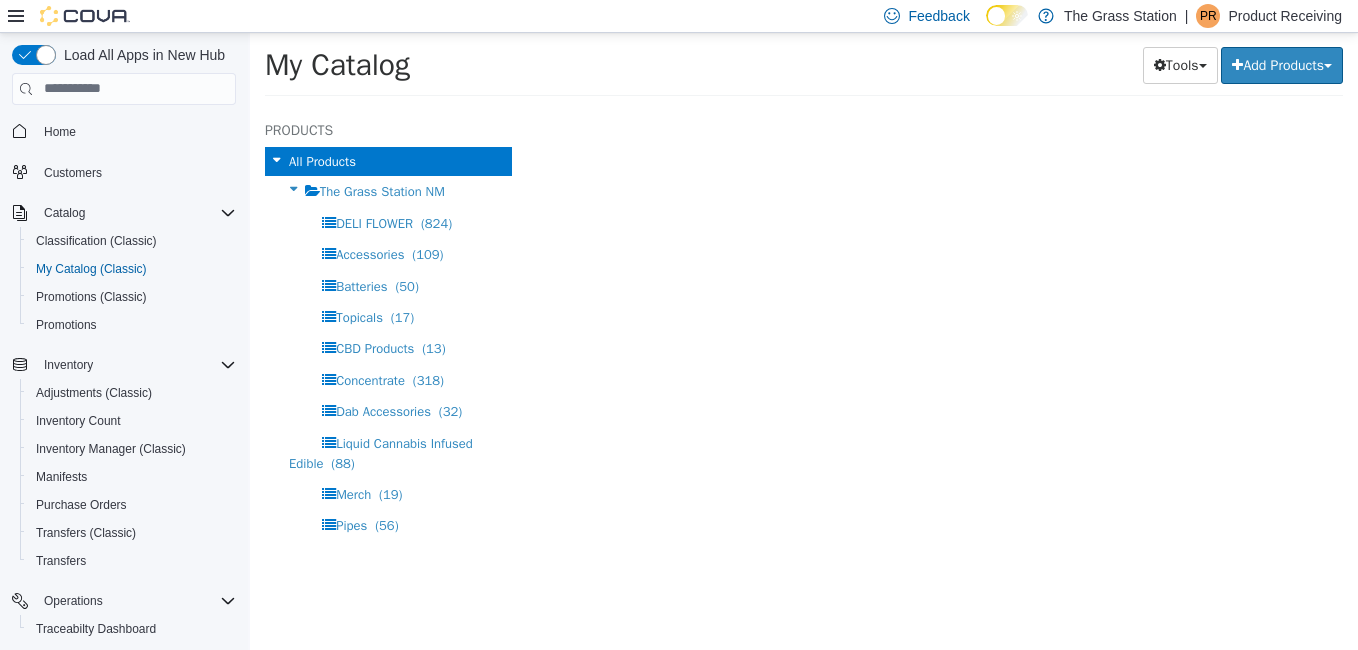 select on "**********" 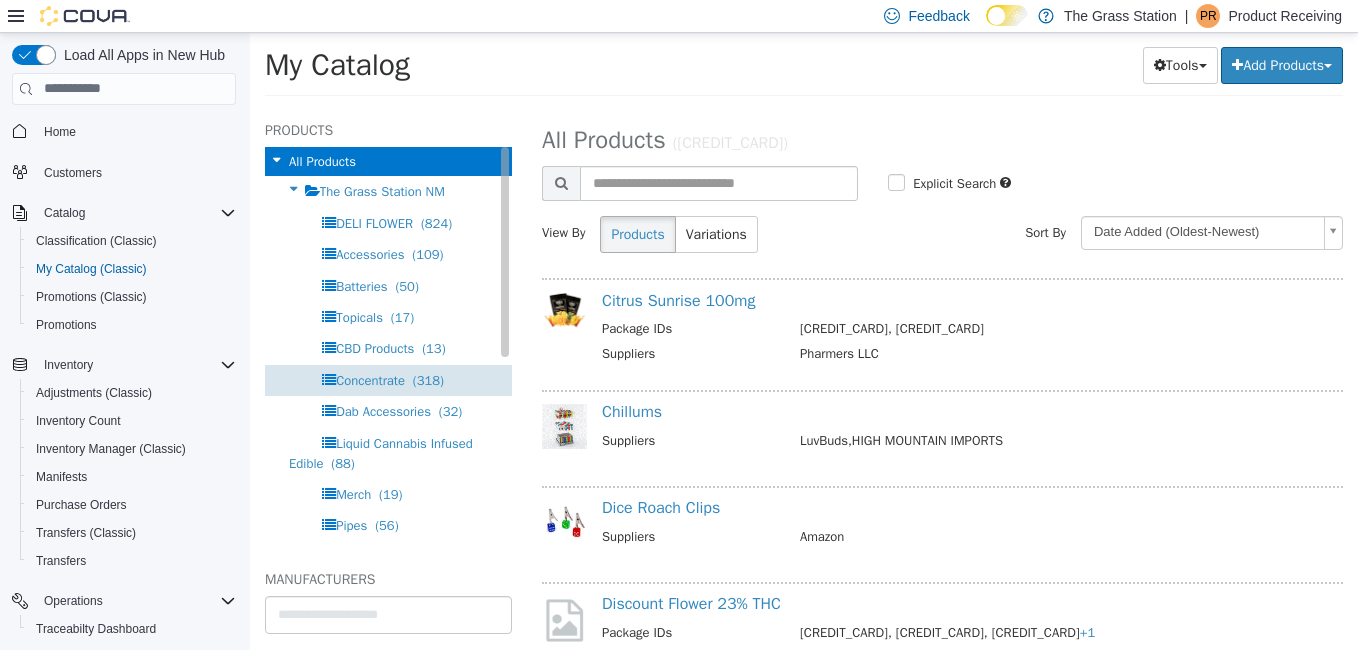 click on "Concentrate" at bounding box center (370, 379) 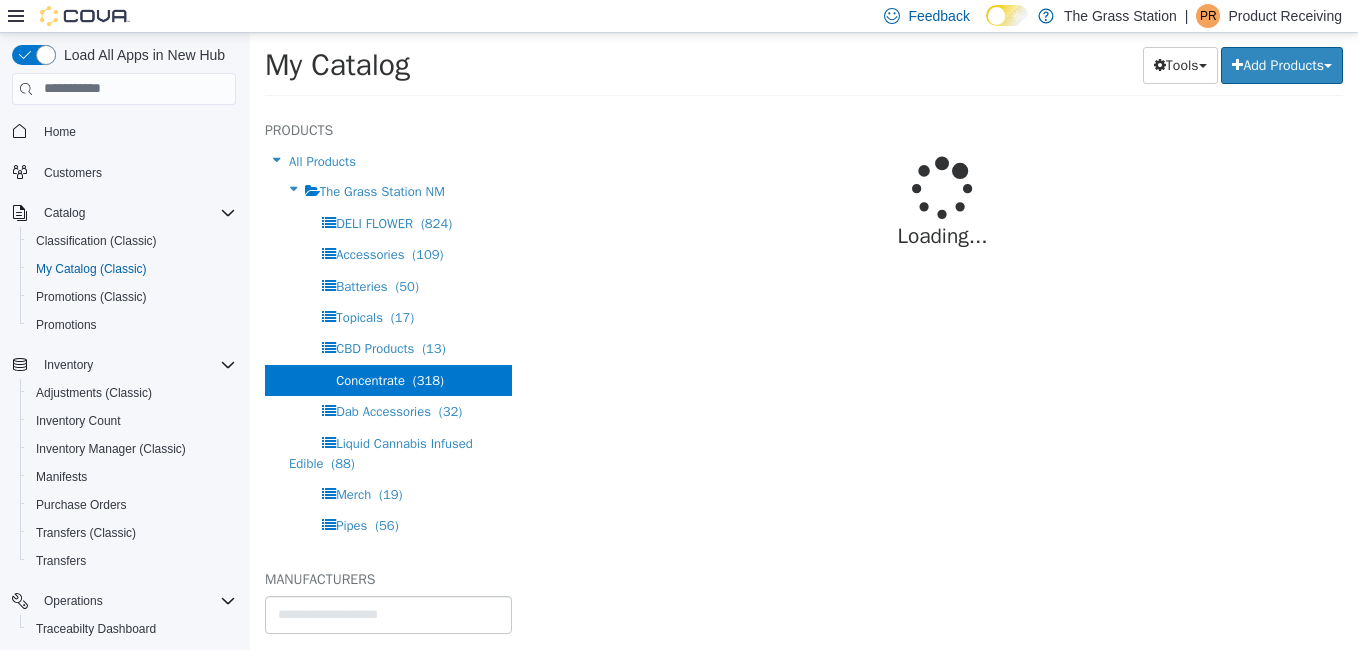select on "**********" 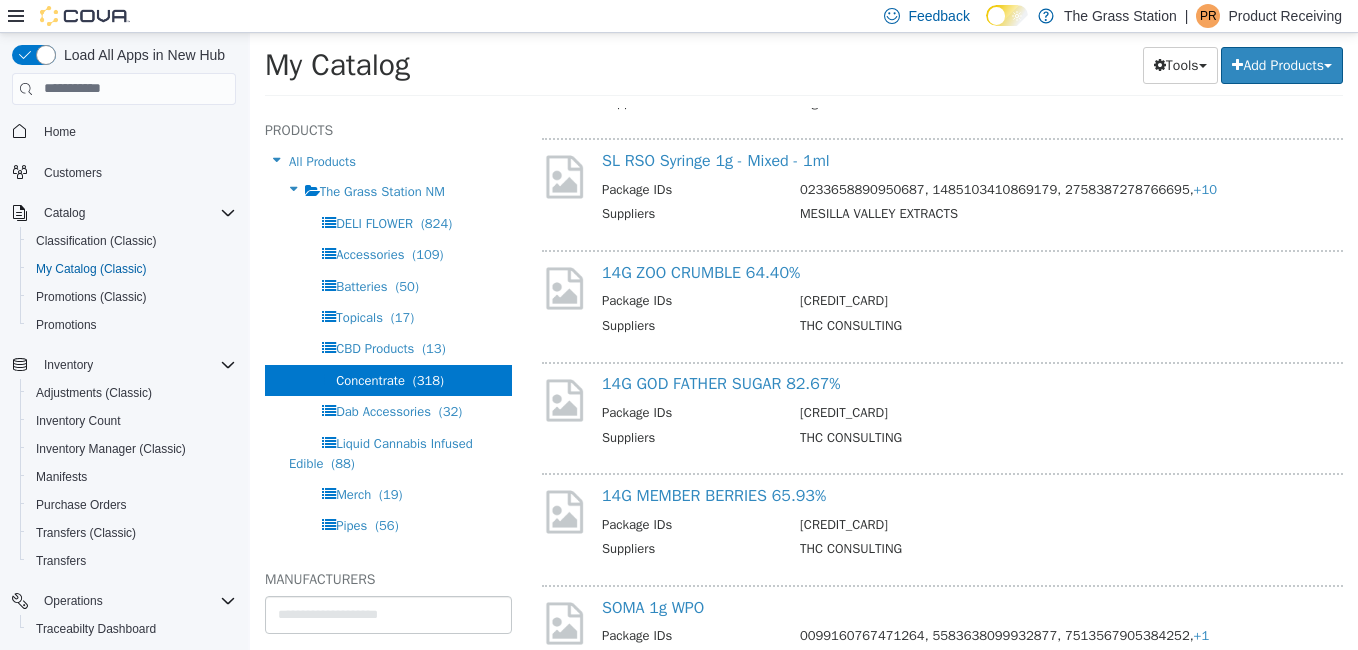 scroll, scrollTop: 1034, scrollLeft: 0, axis: vertical 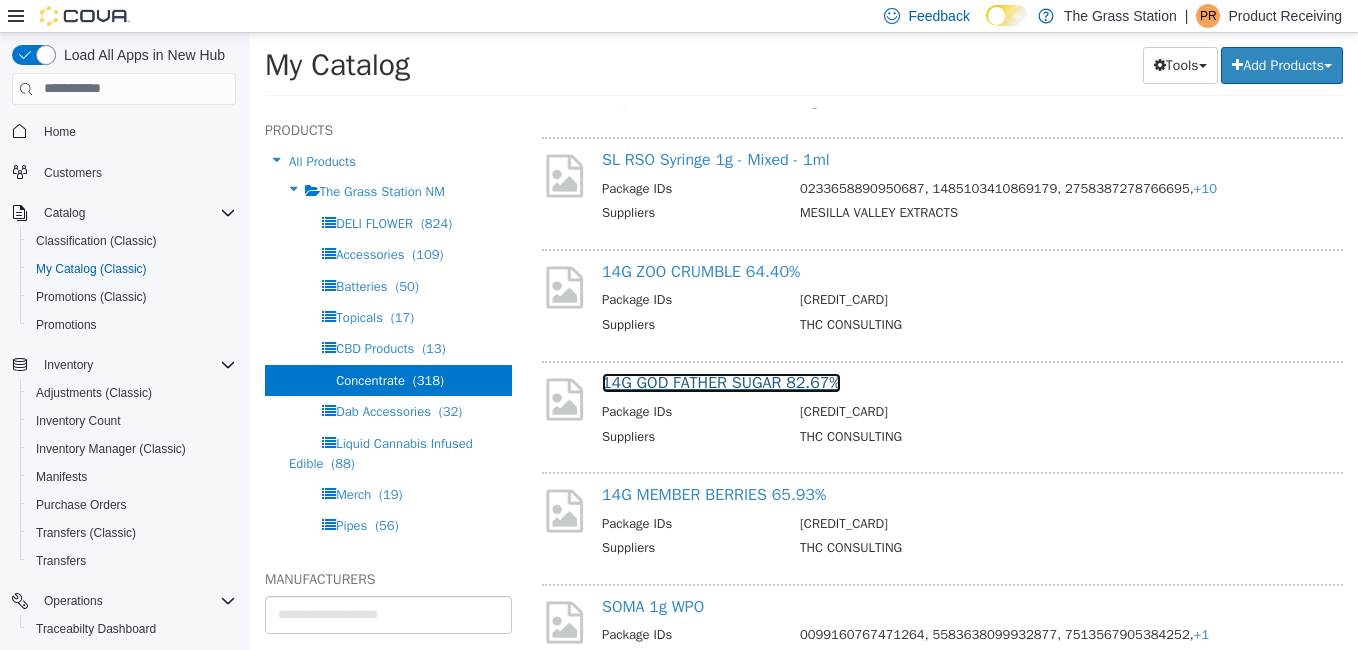 click on "14G GOD FATHER SUGAR 82.67%" at bounding box center [721, 382] 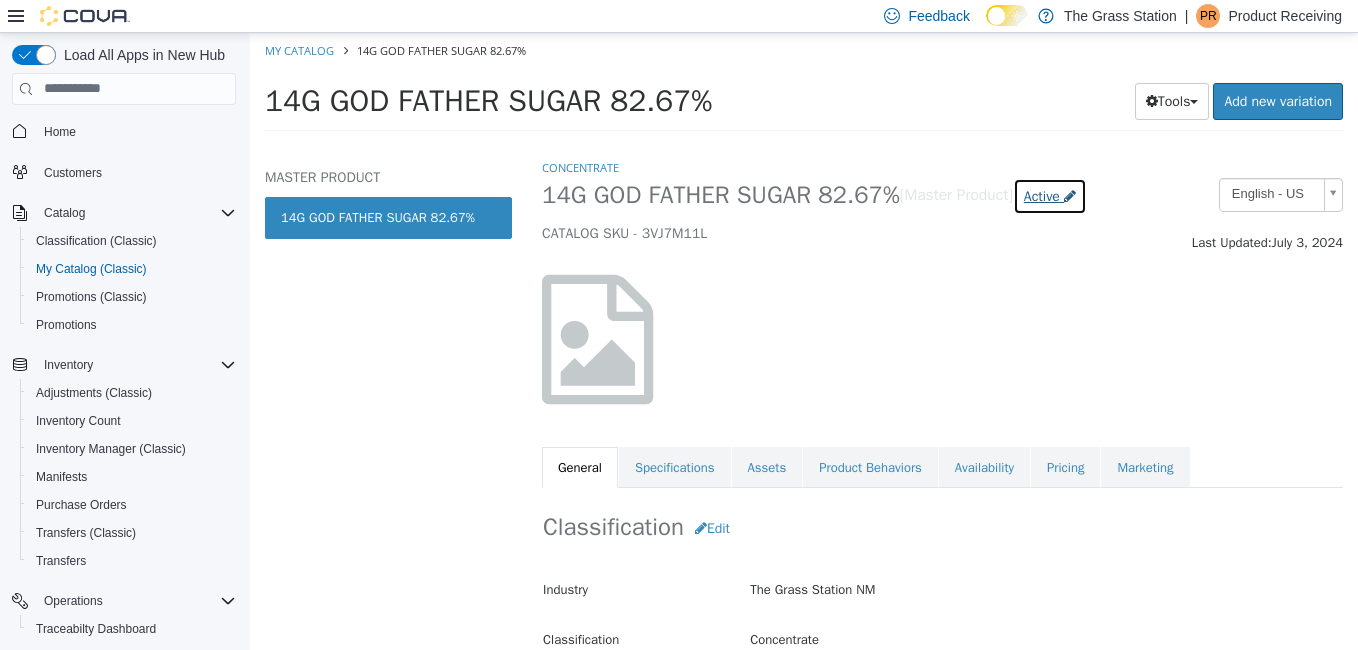 click on "Active" at bounding box center (1050, 195) 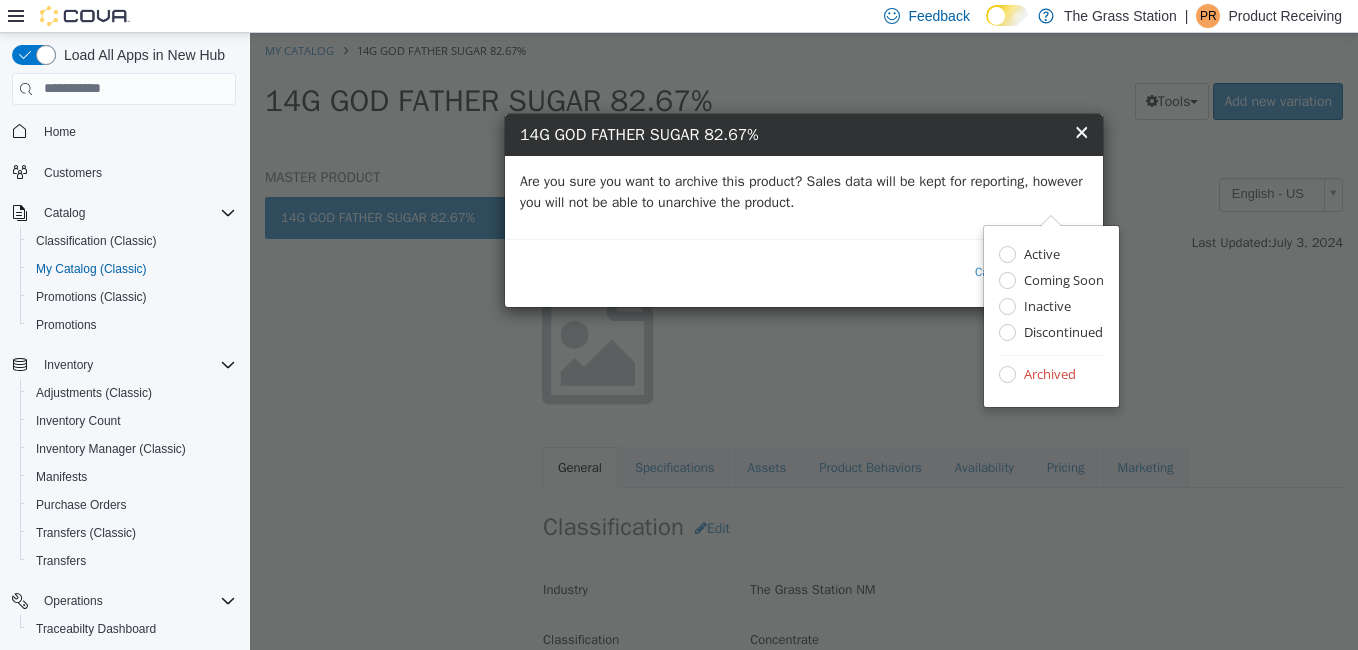 click on "Are you sure you want to archive this product? Sales data will be kept for reporting, however you will not be able to unarchive the product." at bounding box center (804, 191) 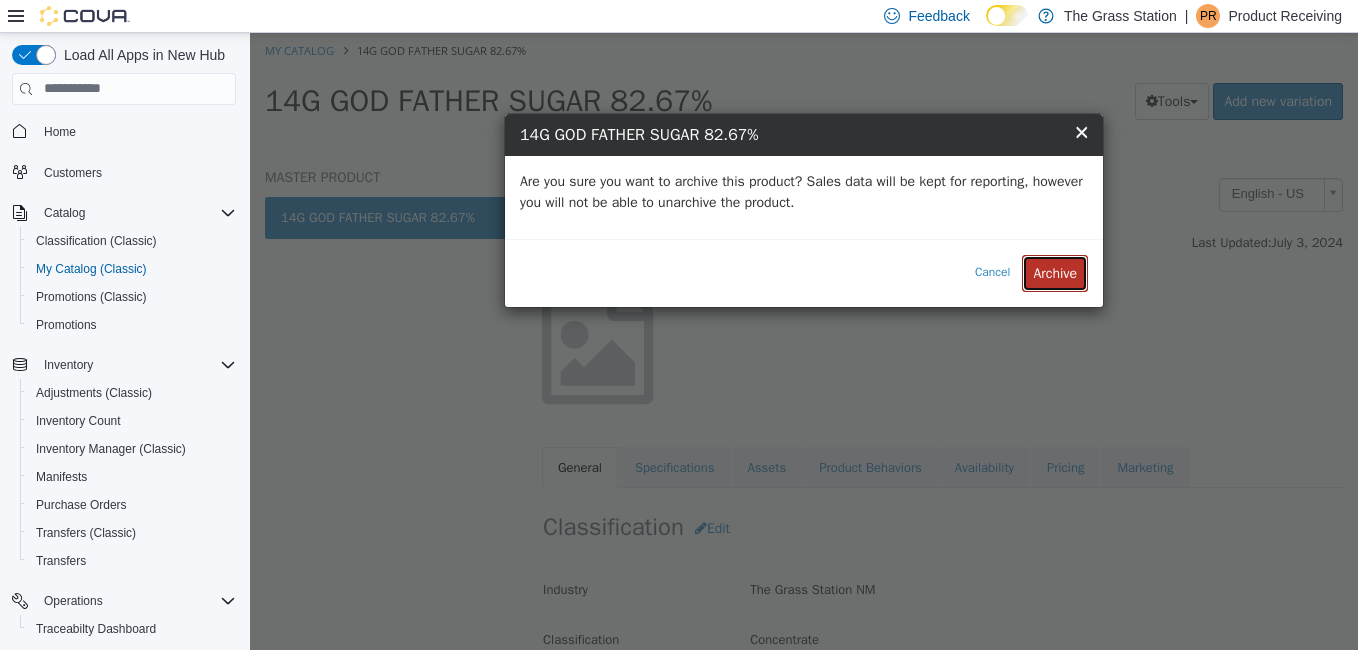 click on "Archive" at bounding box center (1055, 272) 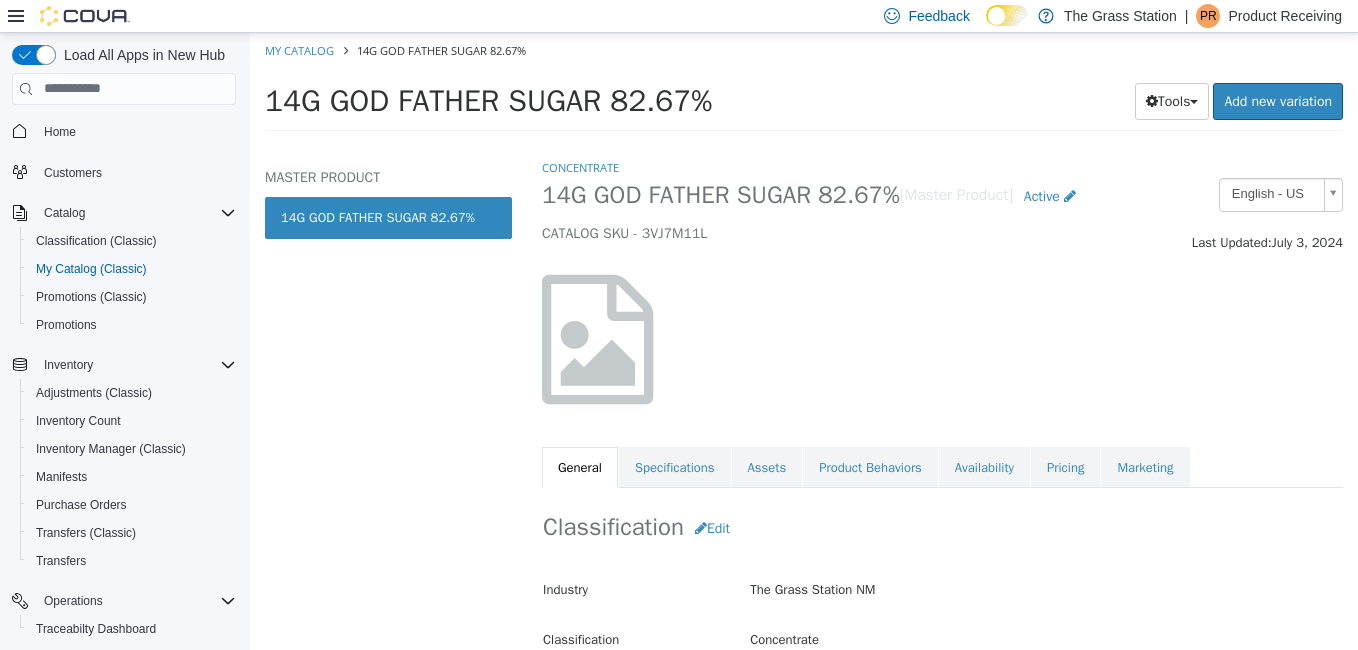 select on "**********" 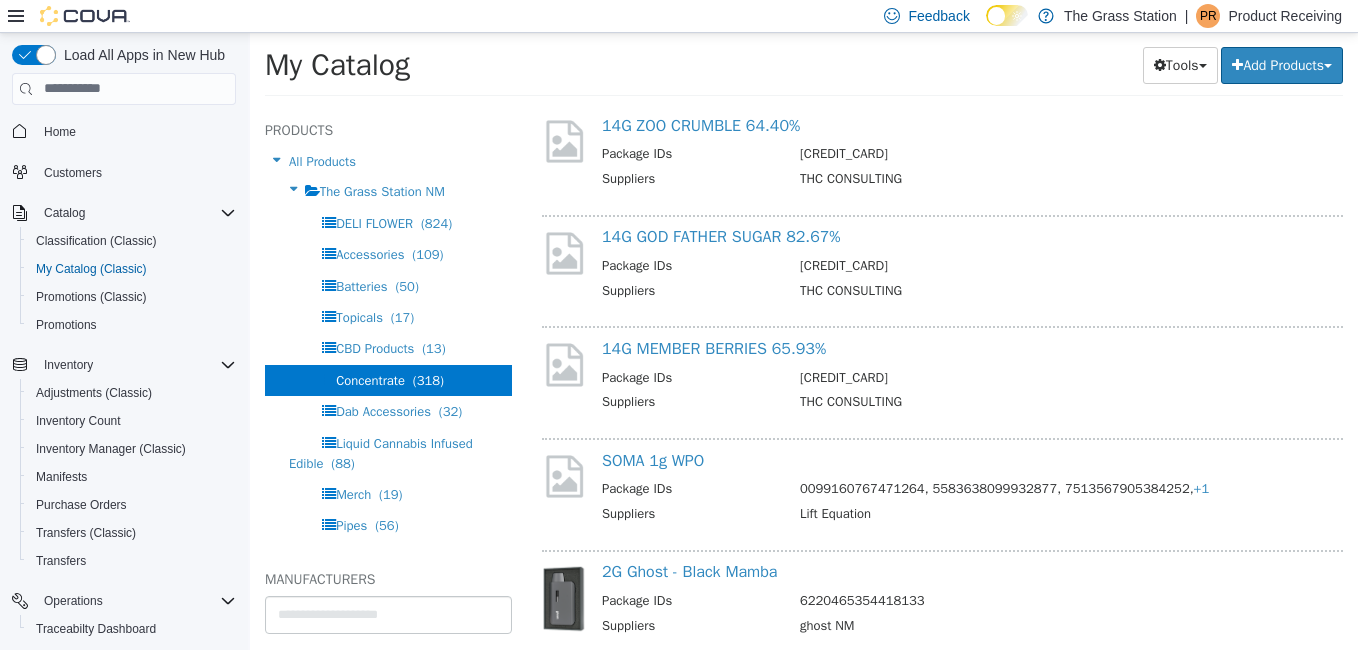 scroll, scrollTop: 1181, scrollLeft: 0, axis: vertical 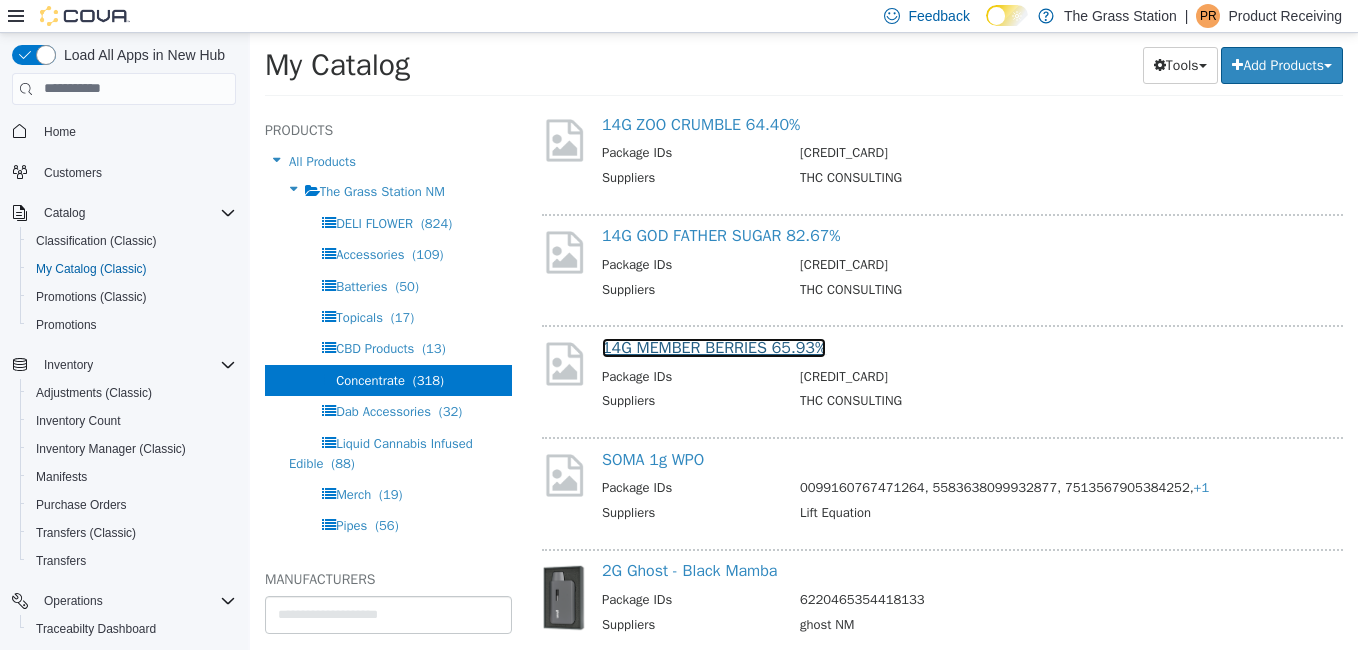 click on "14G MEMBER BERRIES 65.93%" at bounding box center (714, 347) 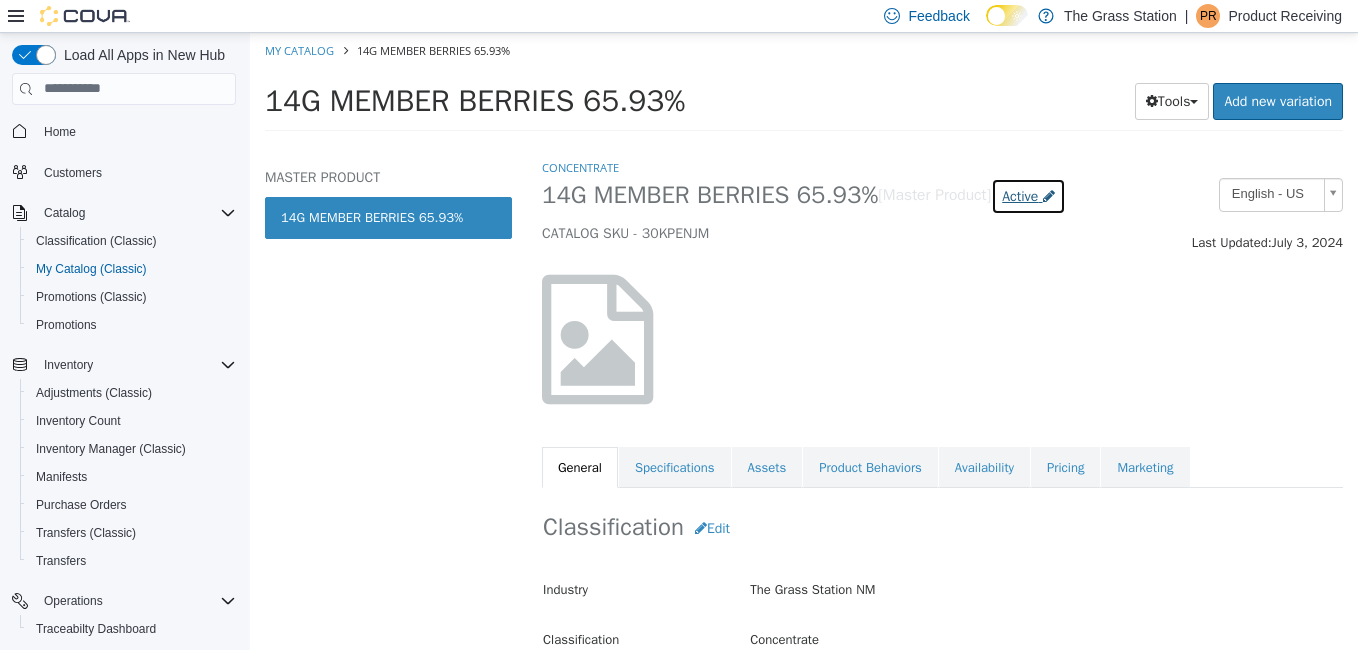 click on "Active" at bounding box center [1020, 195] 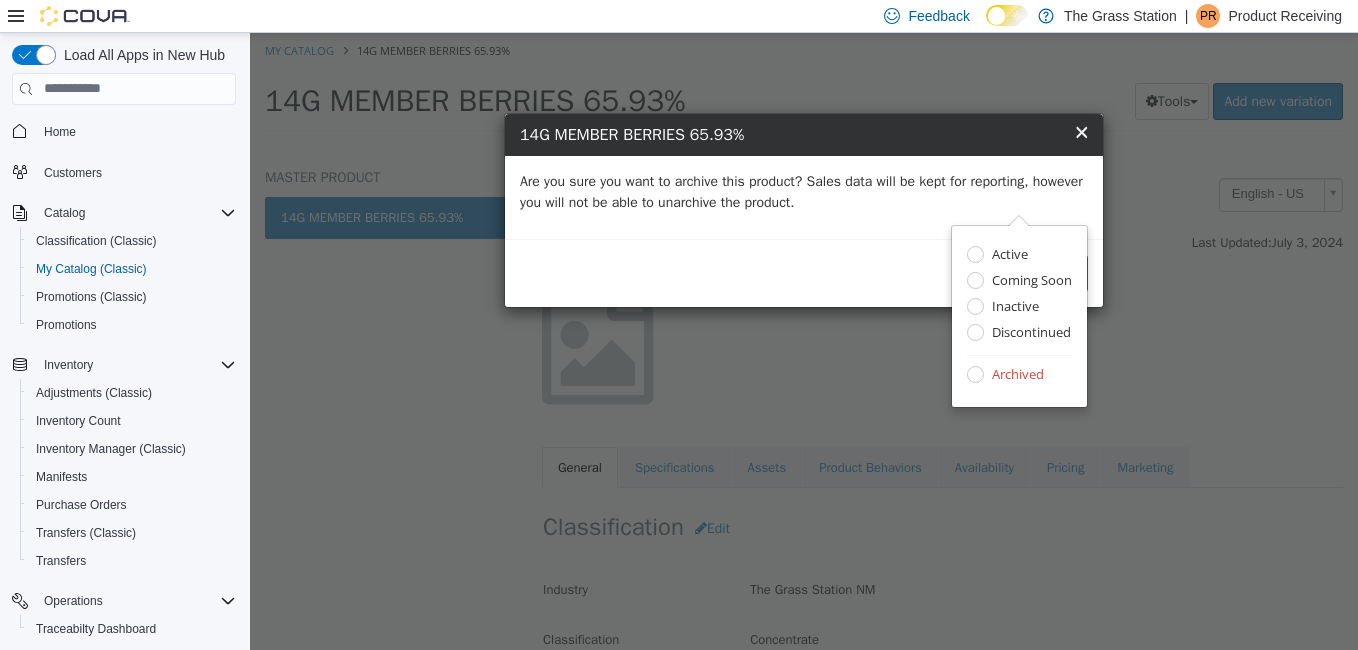 click on "Are you sure you want to archive this product? Sales data will be kept for reporting, however you will not be able to unarchive the product." at bounding box center [804, 191] 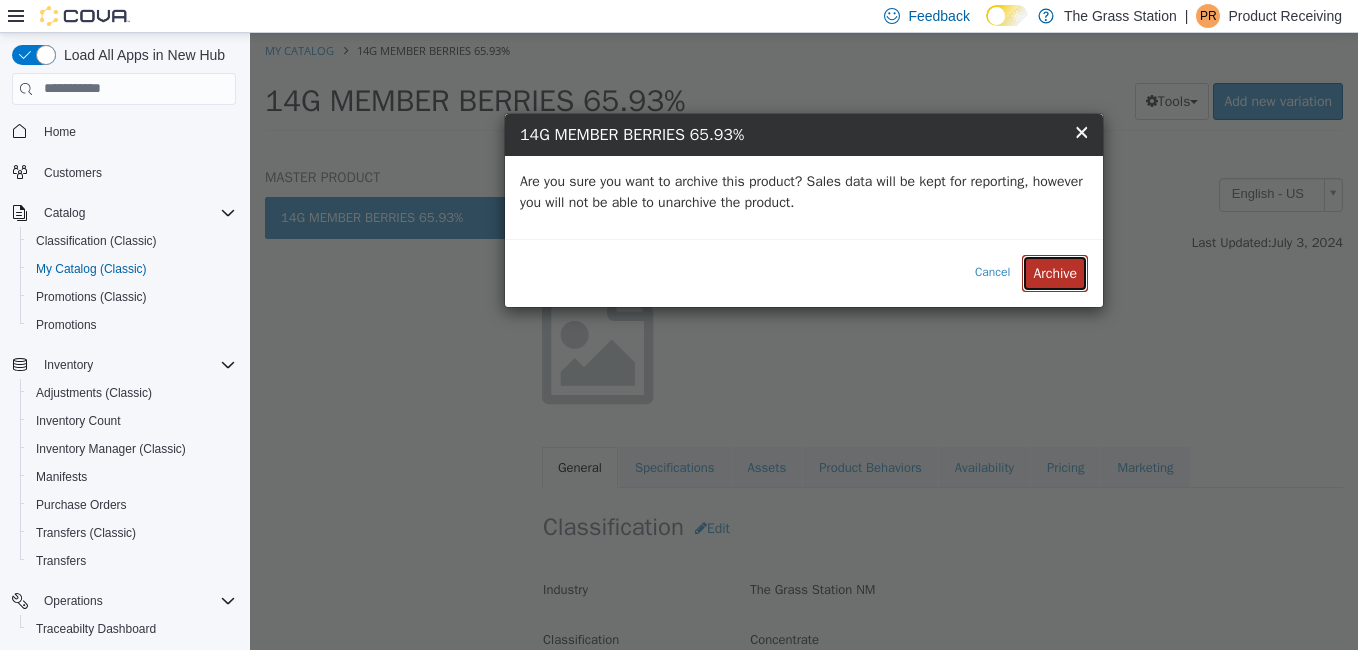 click on "Archive" at bounding box center [1055, 272] 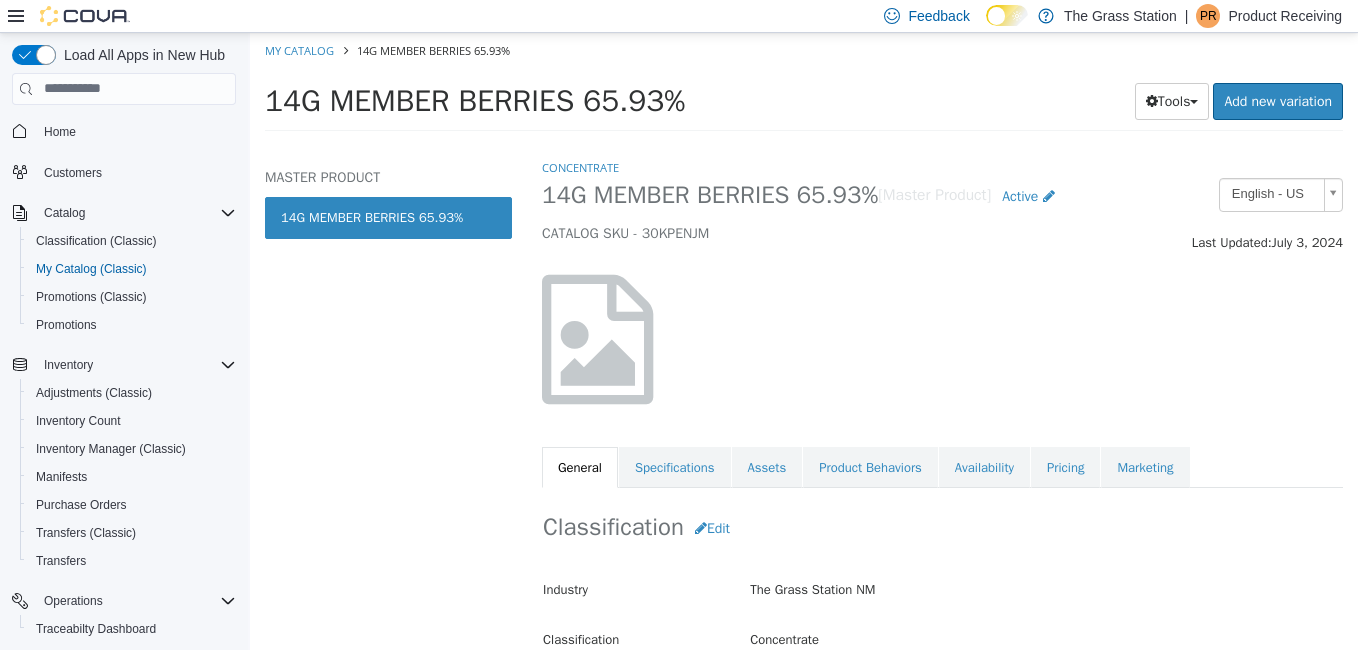 select on "**********" 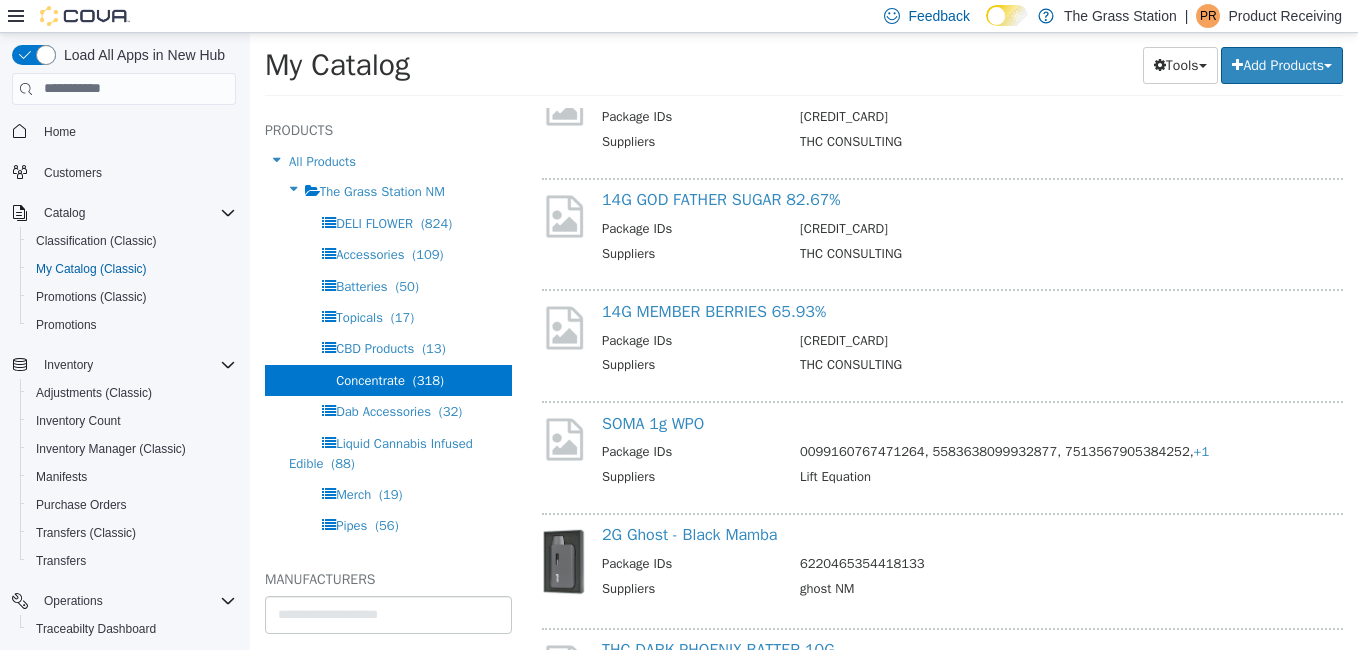 scroll, scrollTop: 1218, scrollLeft: 0, axis: vertical 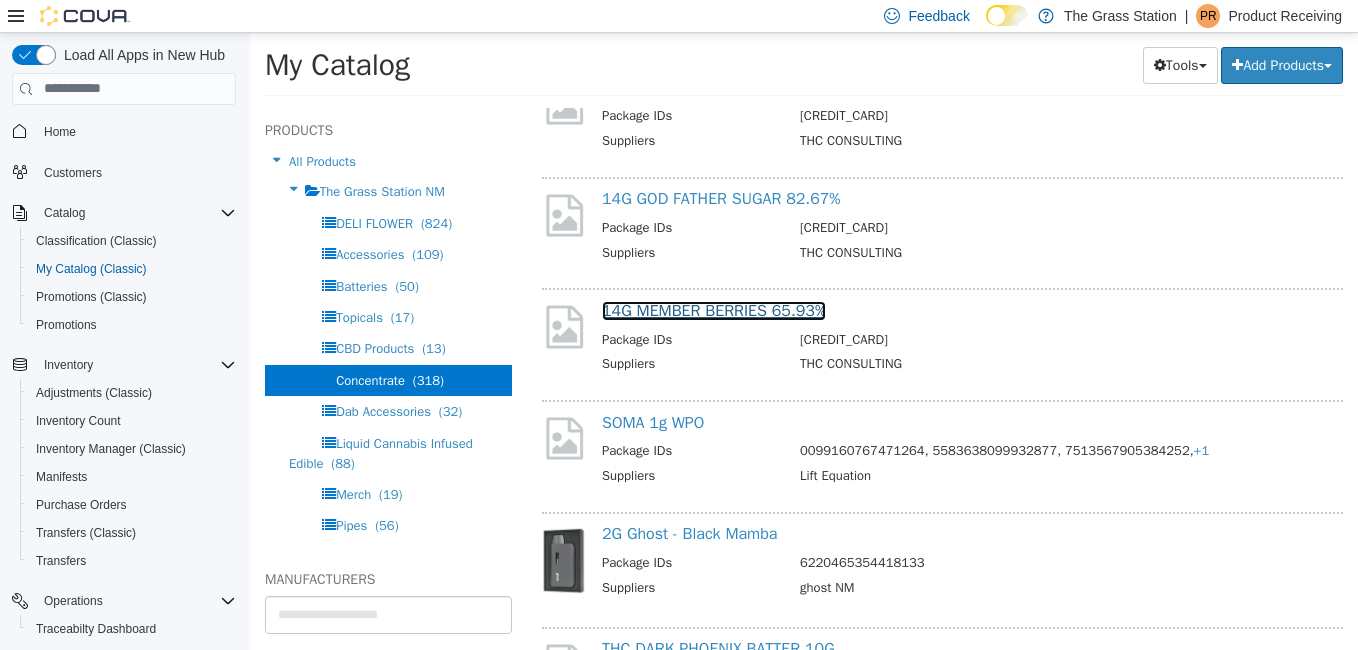 click on "14G MEMBER BERRIES 65.93%" at bounding box center [714, 310] 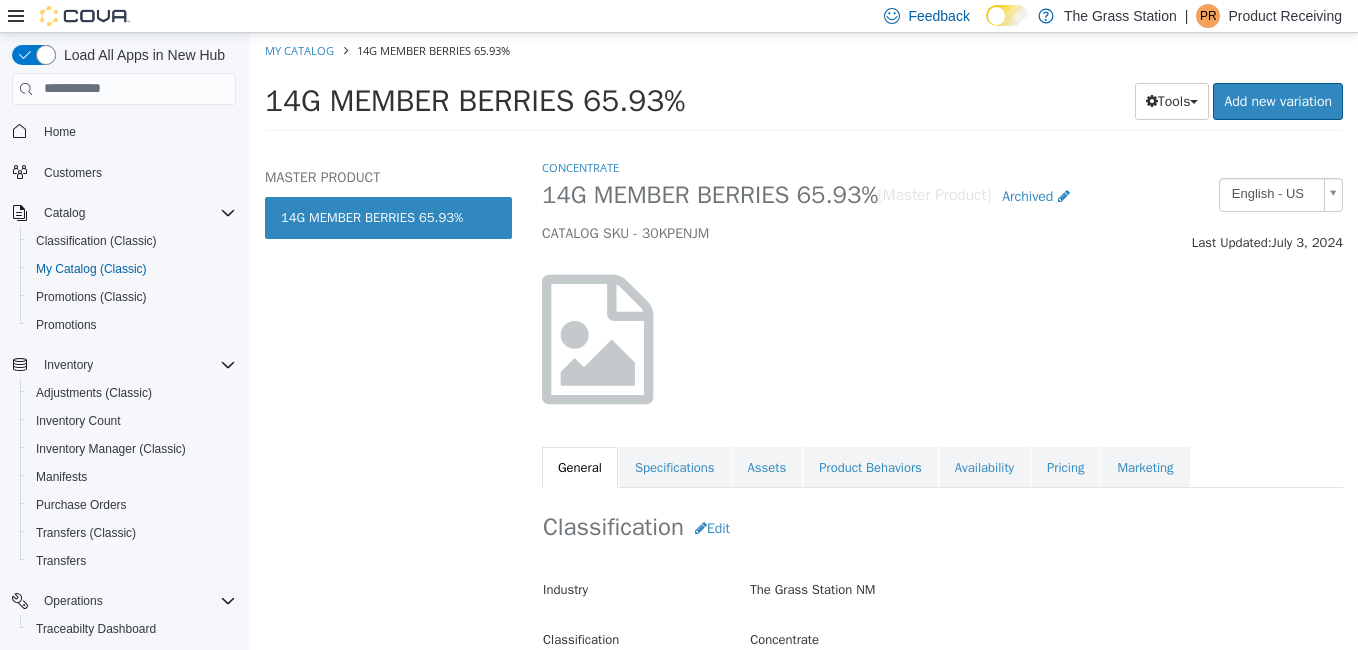 select on "**********" 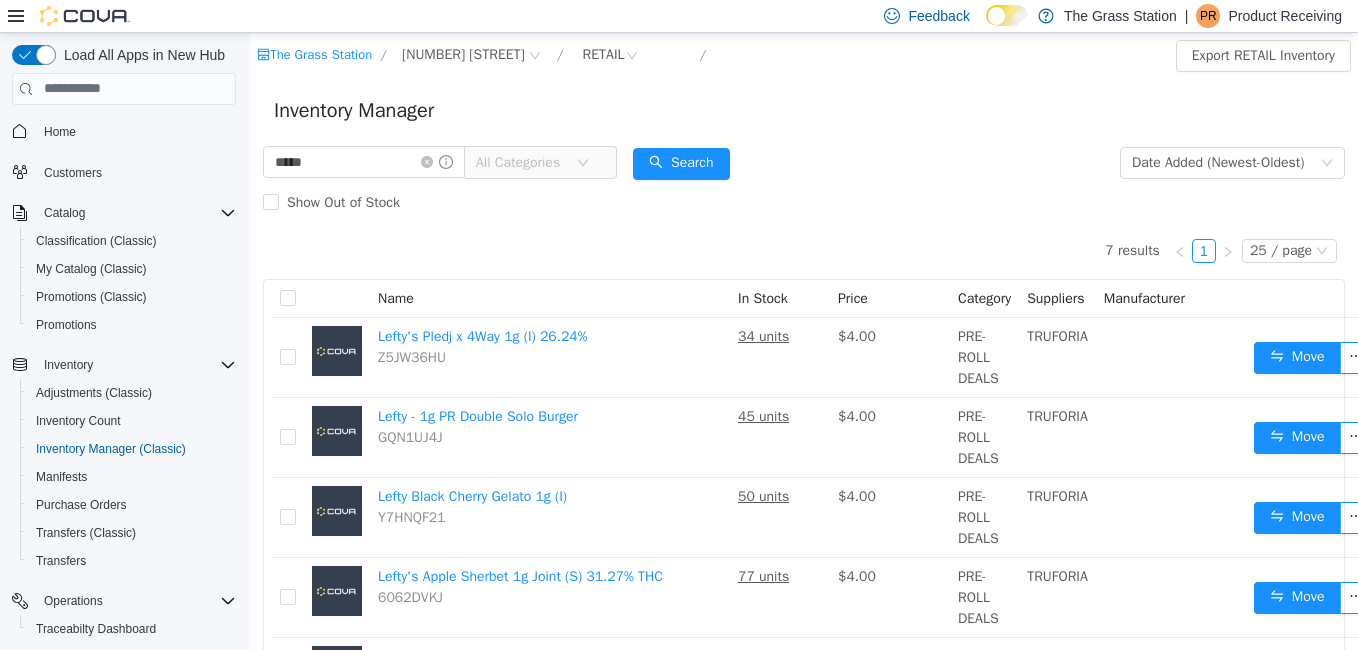 scroll, scrollTop: 0, scrollLeft: 0, axis: both 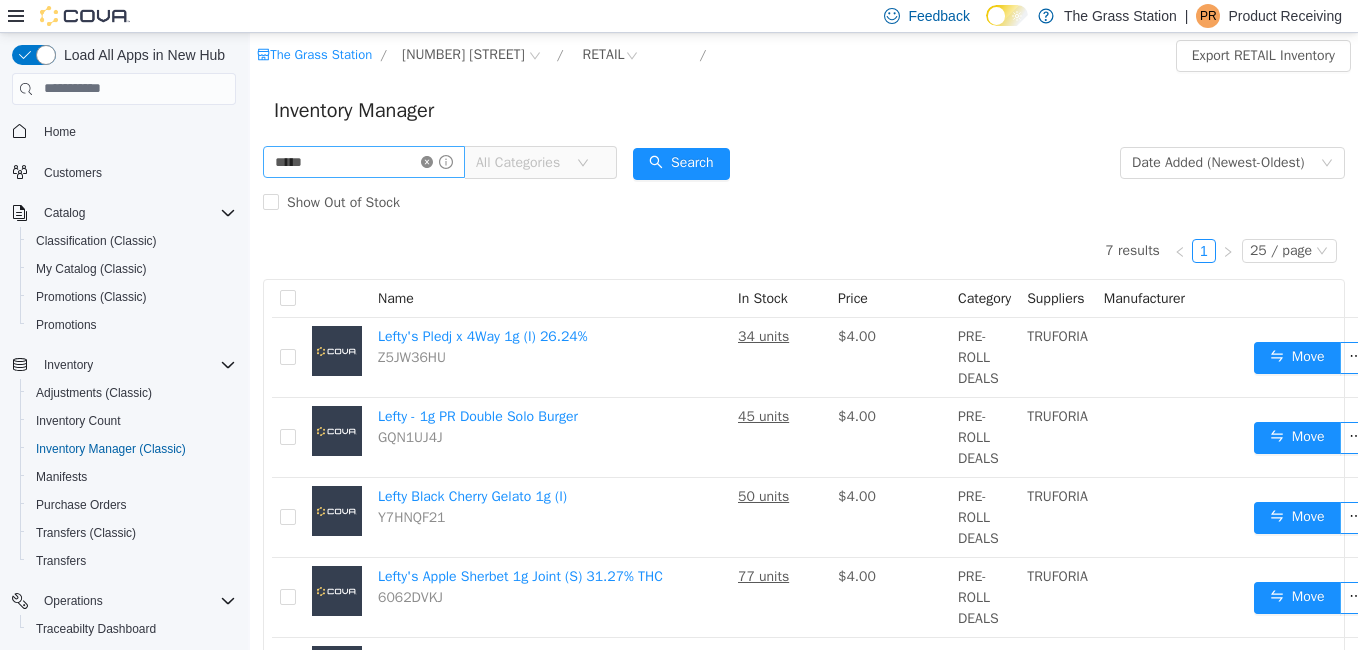 click at bounding box center (437, 161) 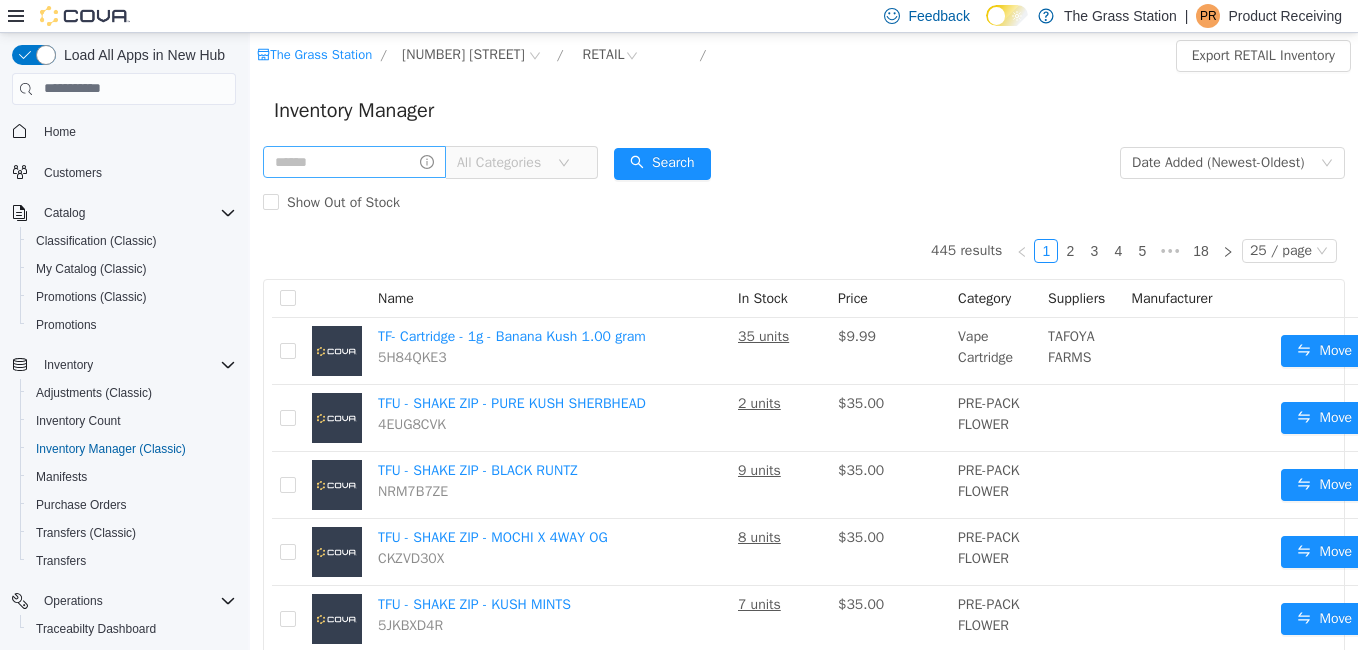 click on "All Categories" at bounding box center (502, 162) 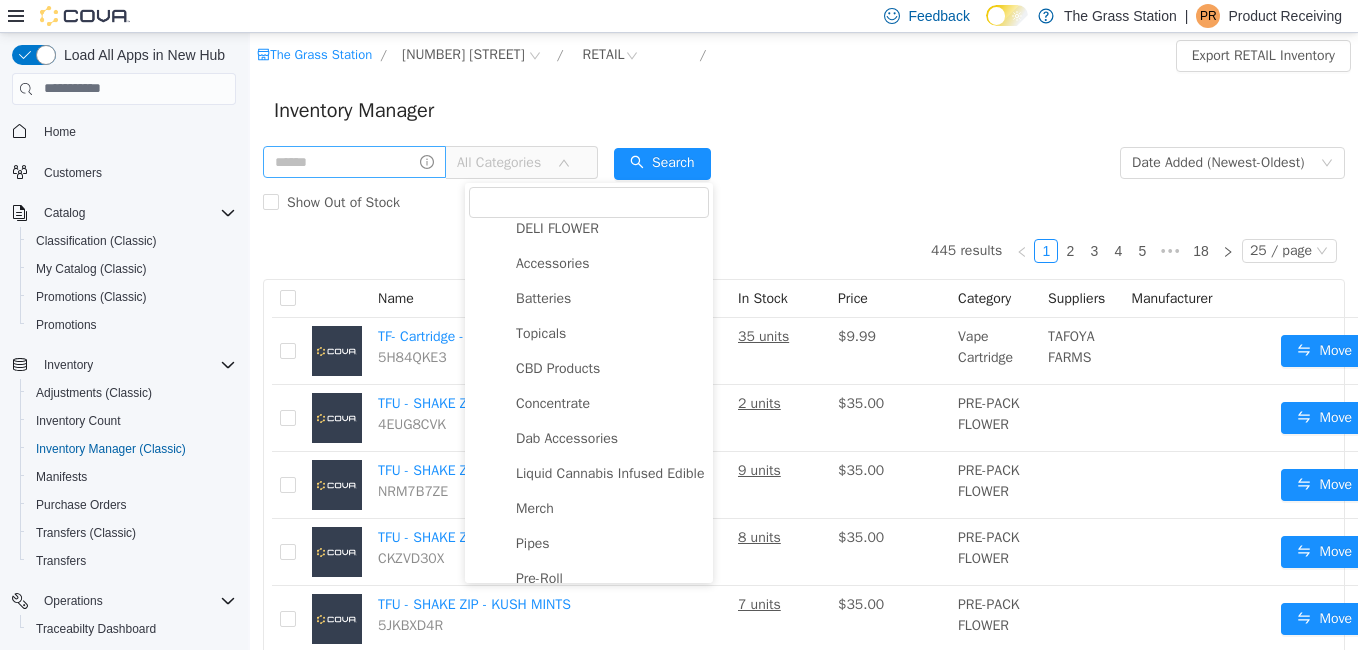 scroll, scrollTop: 45, scrollLeft: 0, axis: vertical 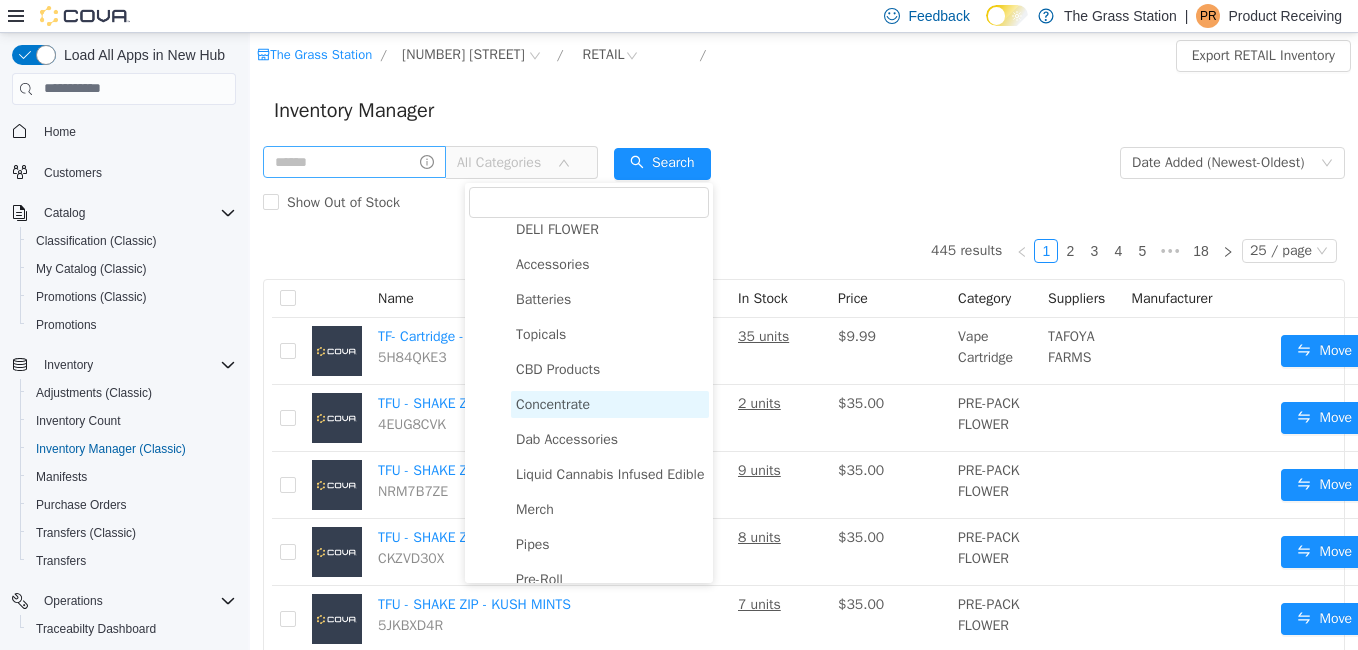 click on "Concentrate" at bounding box center (553, 403) 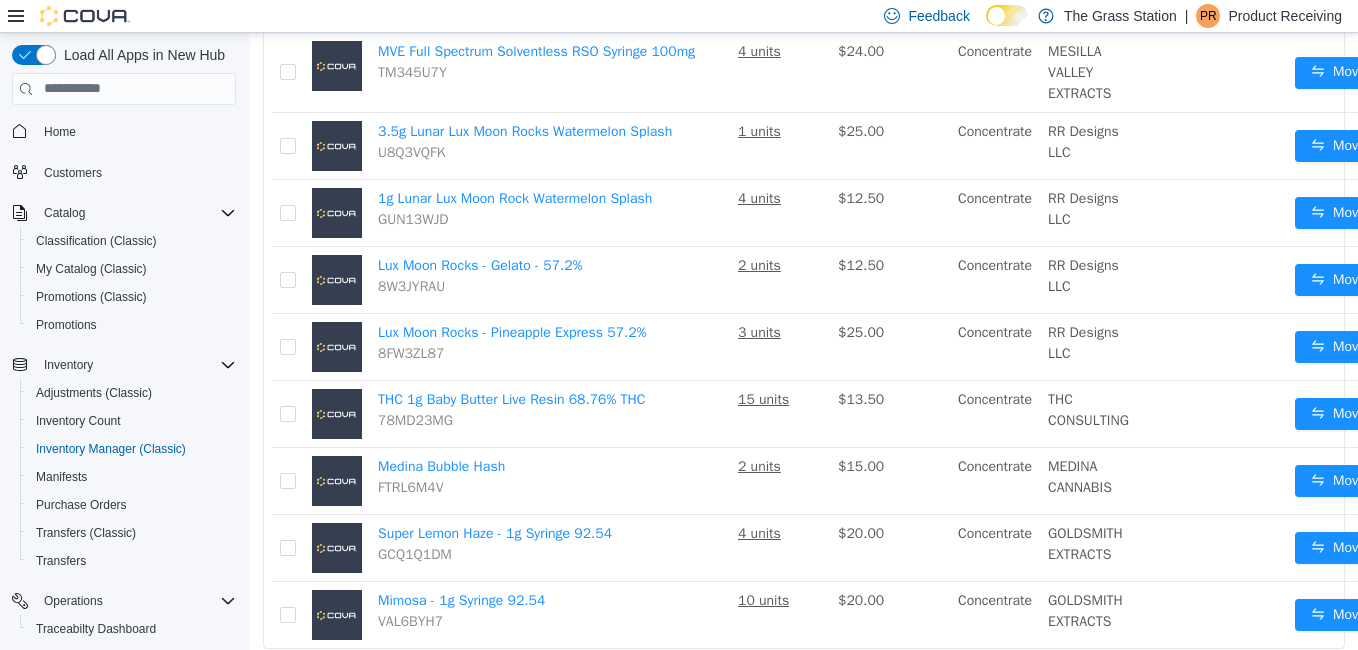 scroll, scrollTop: 1518, scrollLeft: 0, axis: vertical 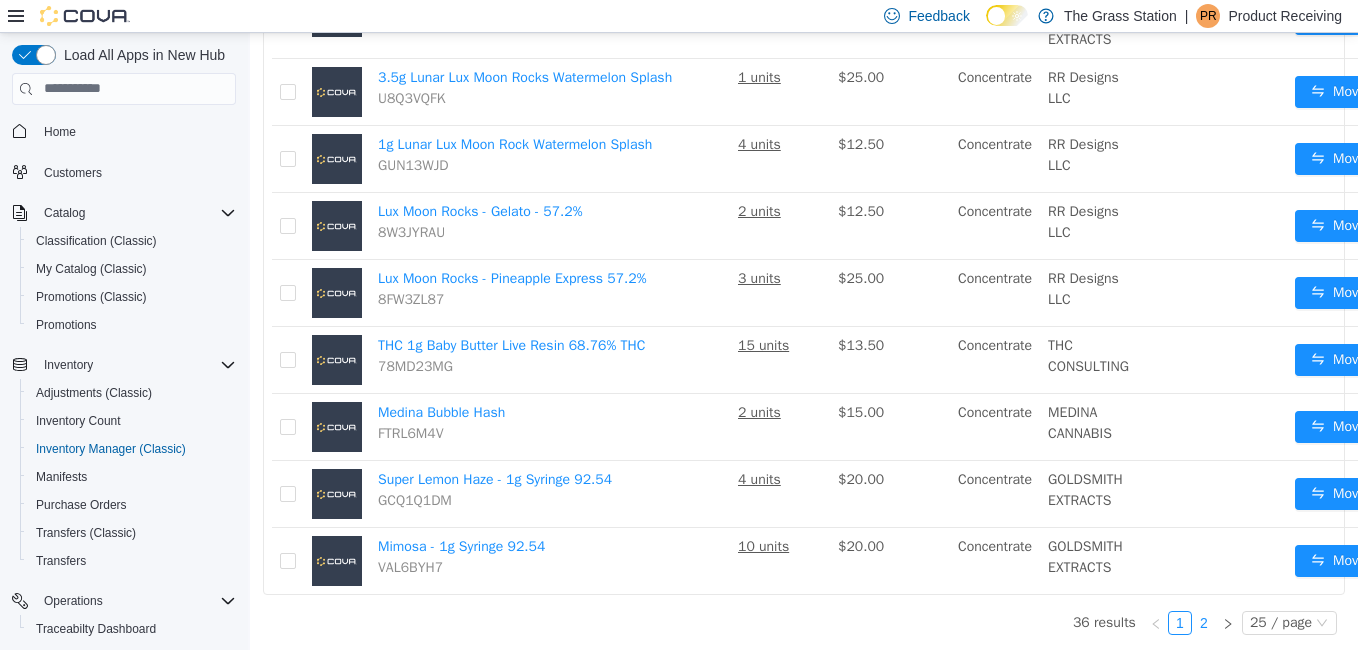 click on "2" at bounding box center (1204, 622) 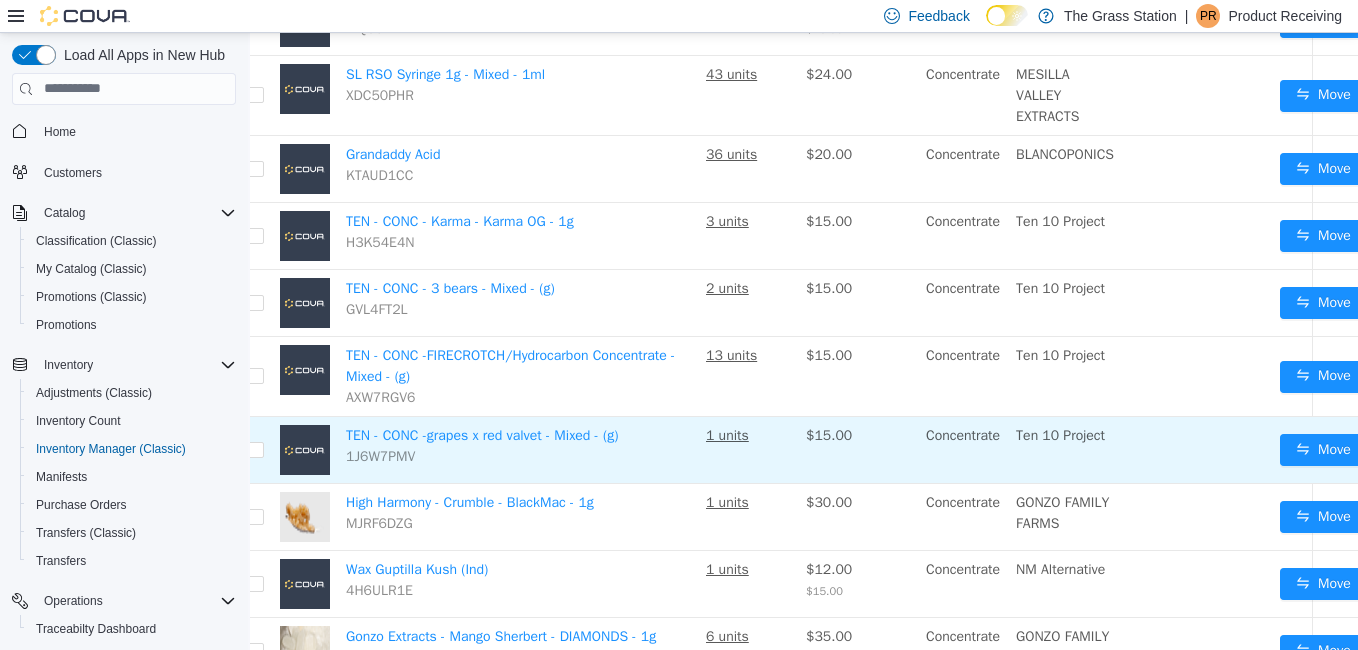 scroll, scrollTop: 396, scrollLeft: 35, axis: both 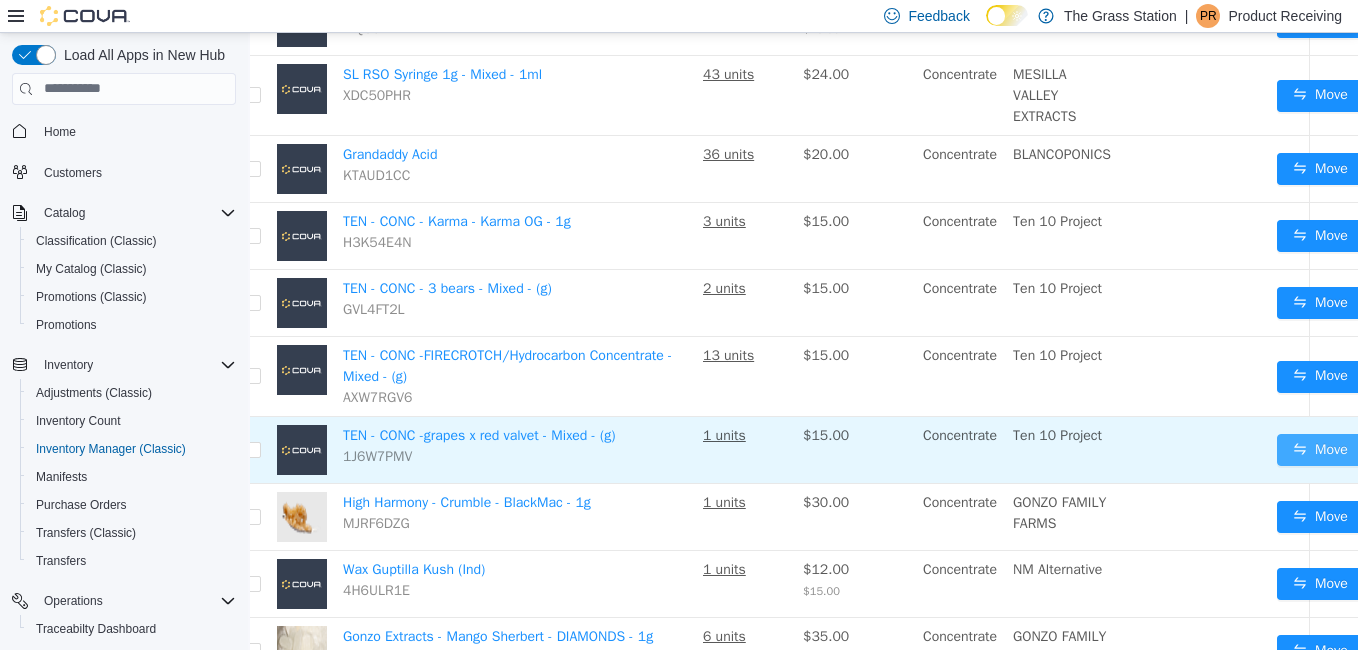 click on "Move" at bounding box center (1320, 449) 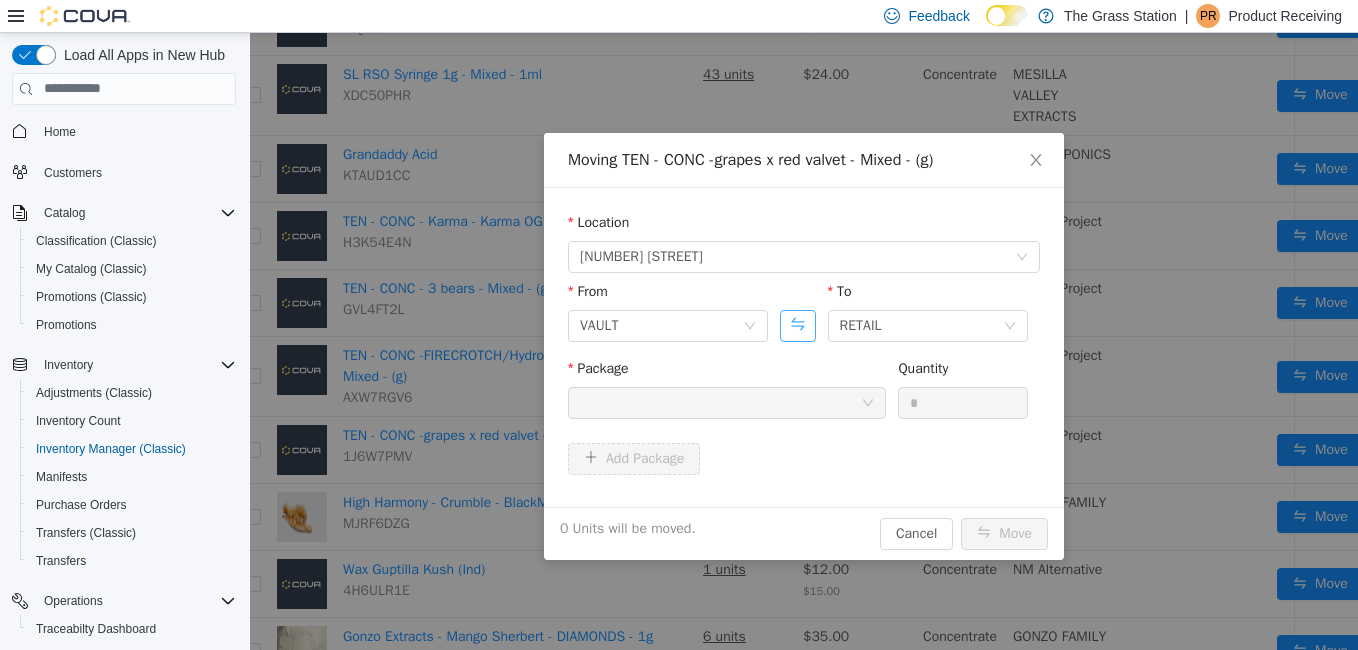 click at bounding box center [797, 325] 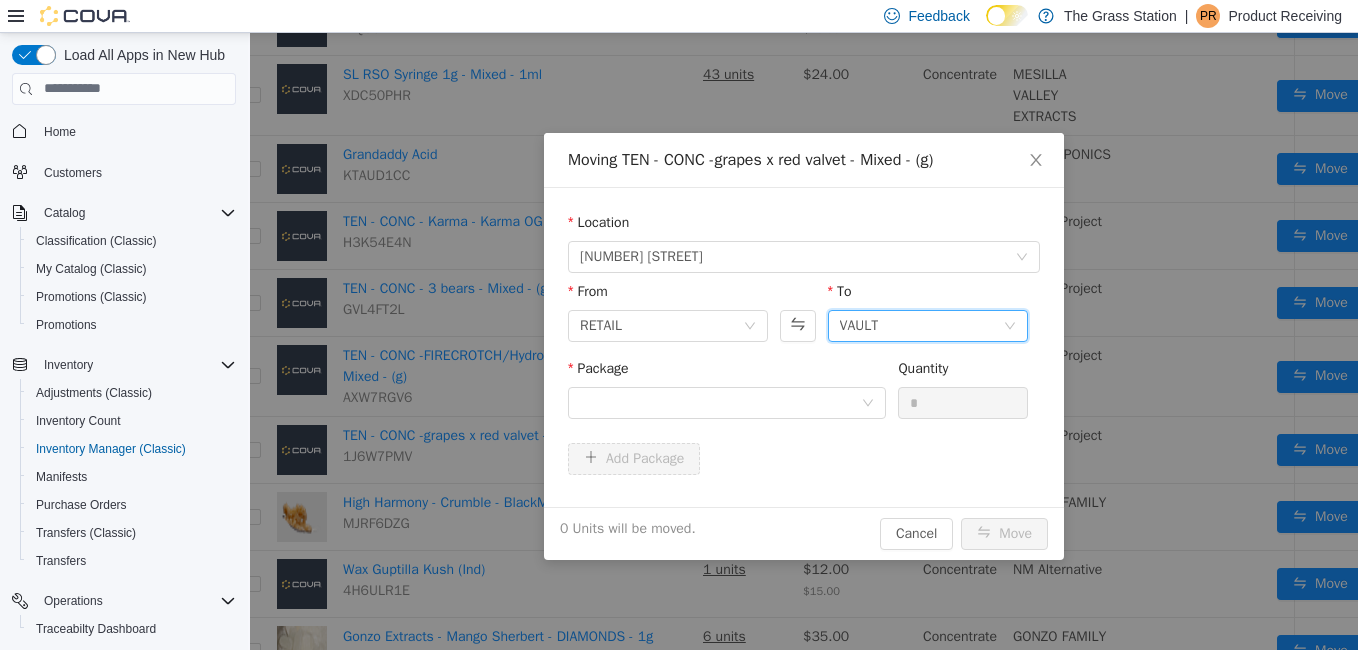 click on "VAULT" at bounding box center [921, 325] 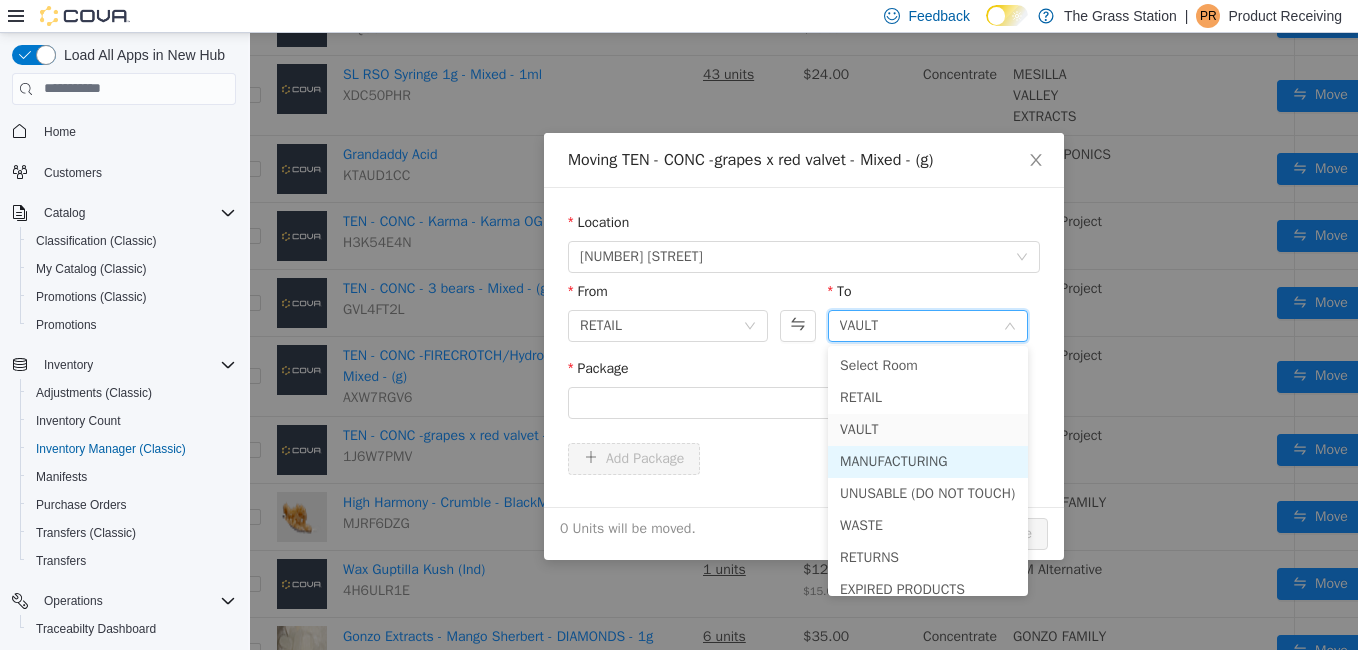 scroll, scrollTop: 46, scrollLeft: 0, axis: vertical 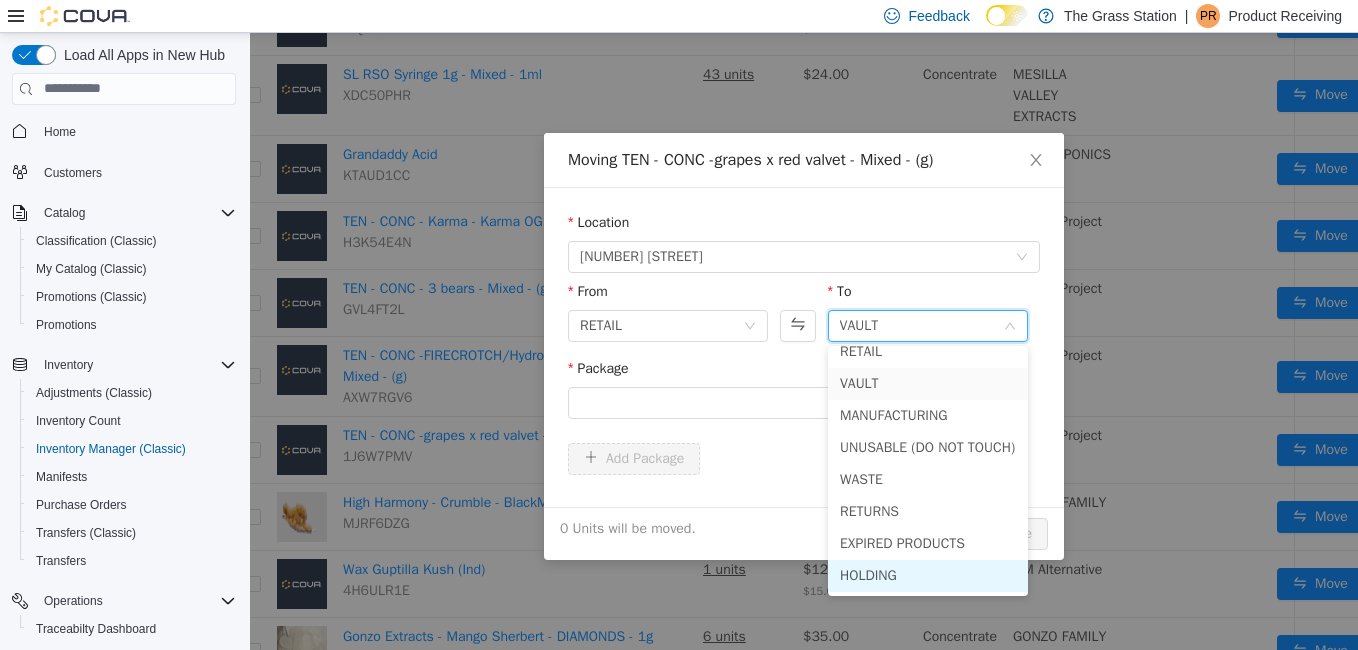 click on "HOLDING" at bounding box center (928, 575) 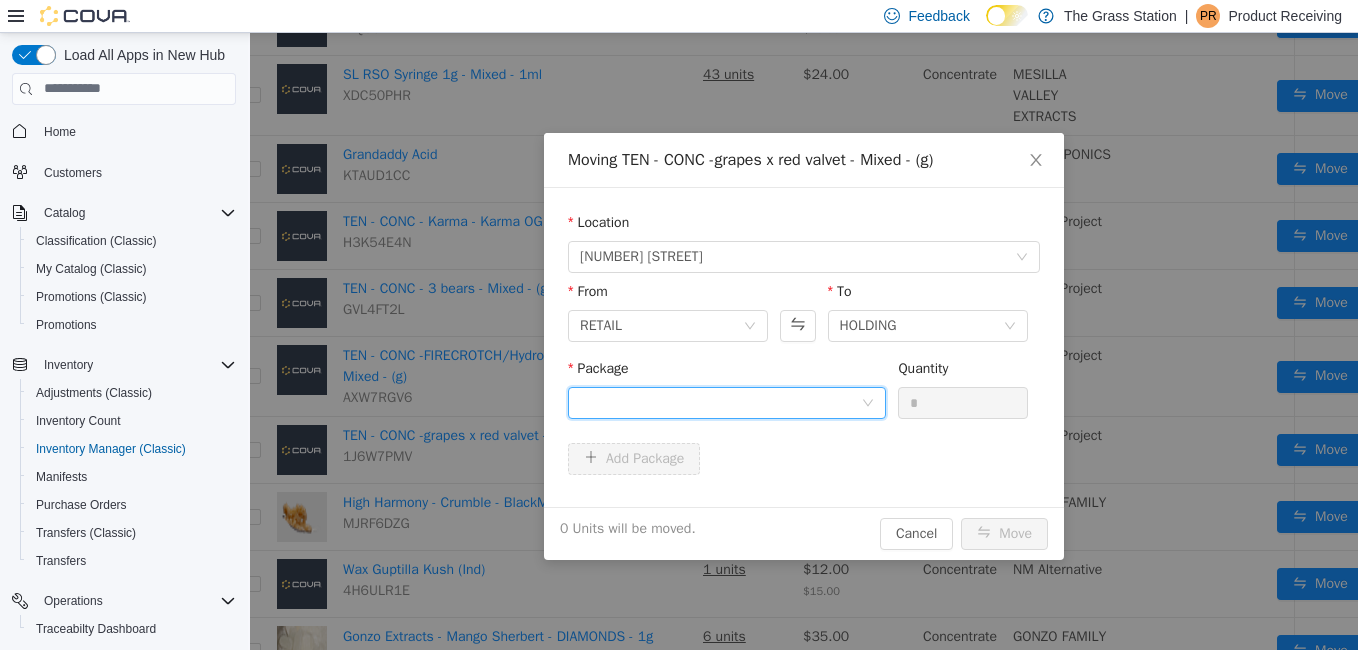 click at bounding box center (727, 402) 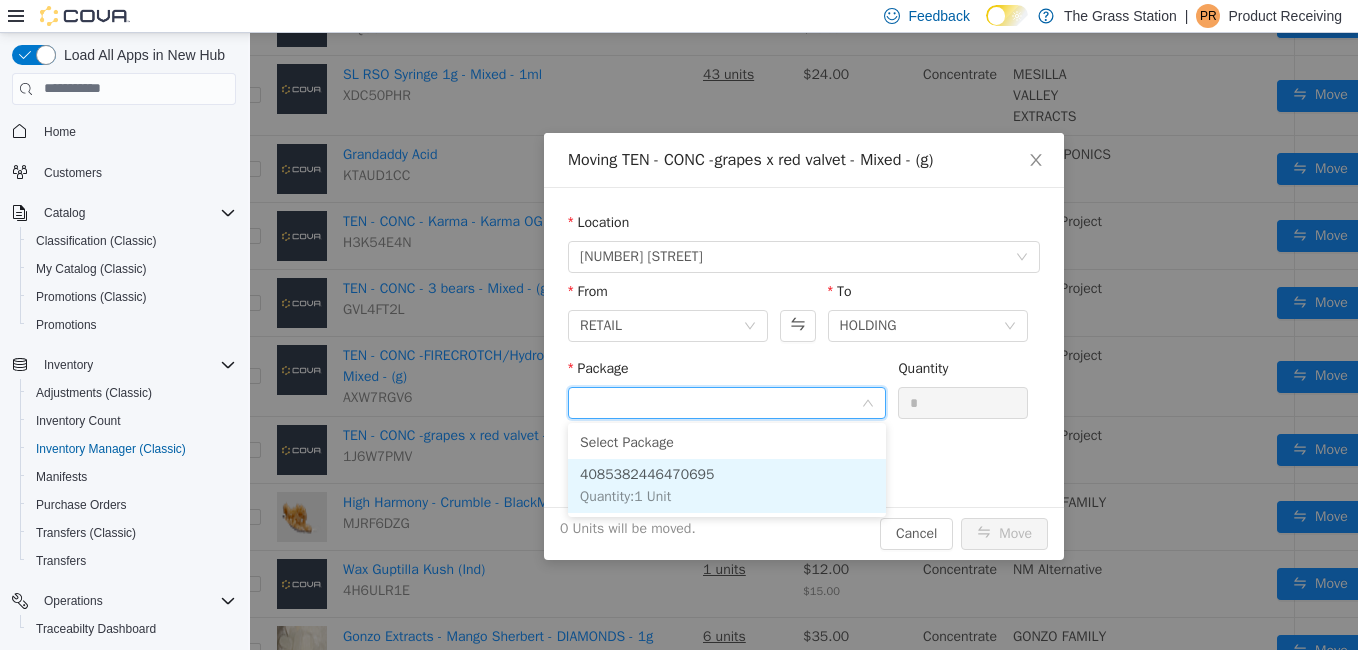 click on "4085382446470695 Quantity :  1 Unit" at bounding box center (727, 485) 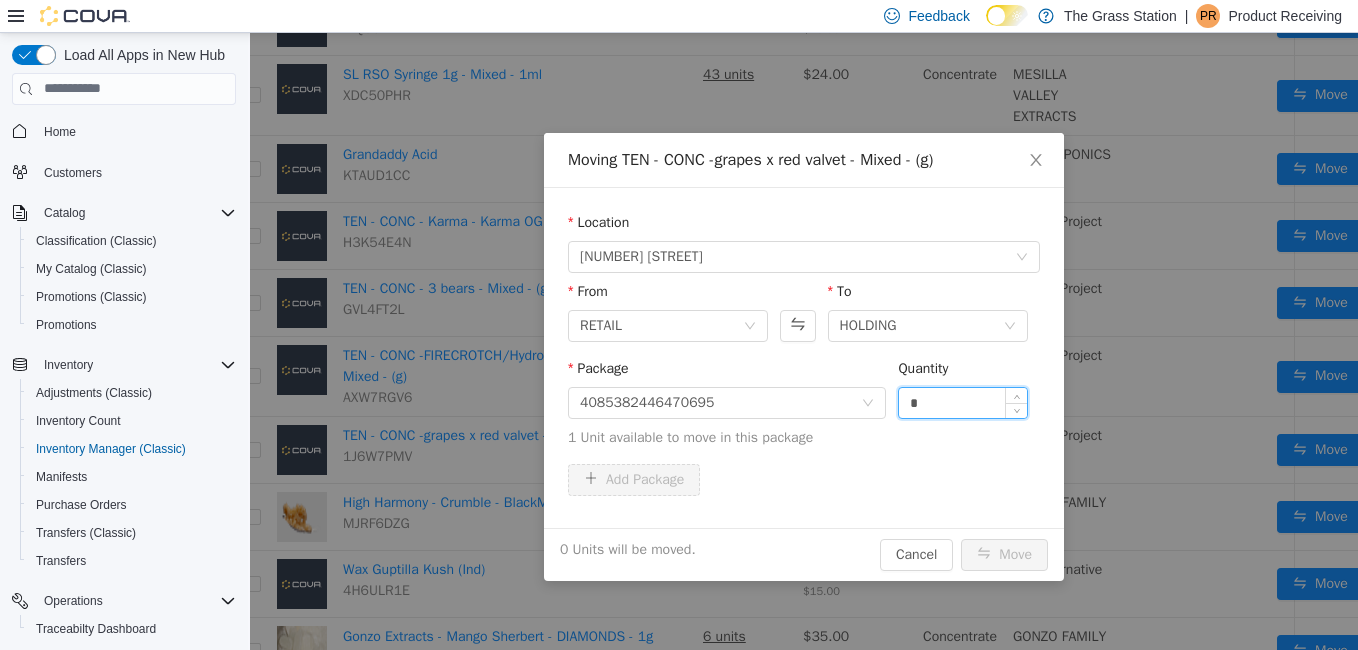 click on "*" at bounding box center [963, 402] 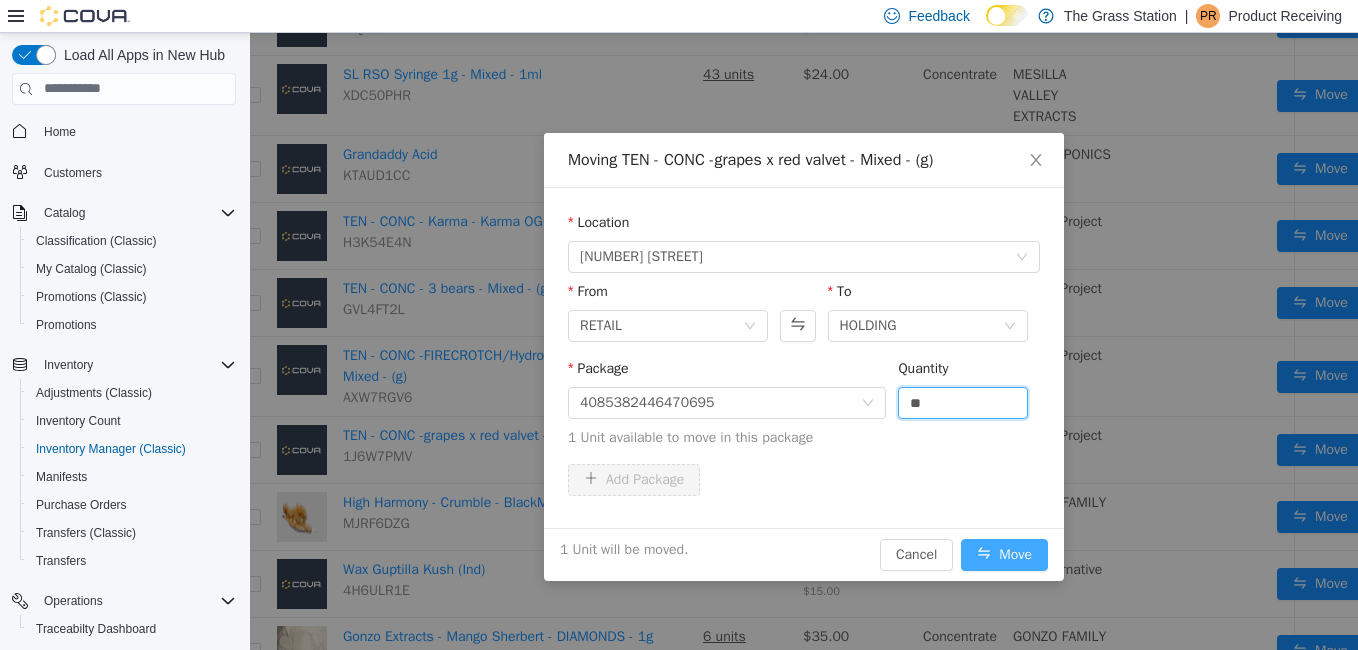 type on "*" 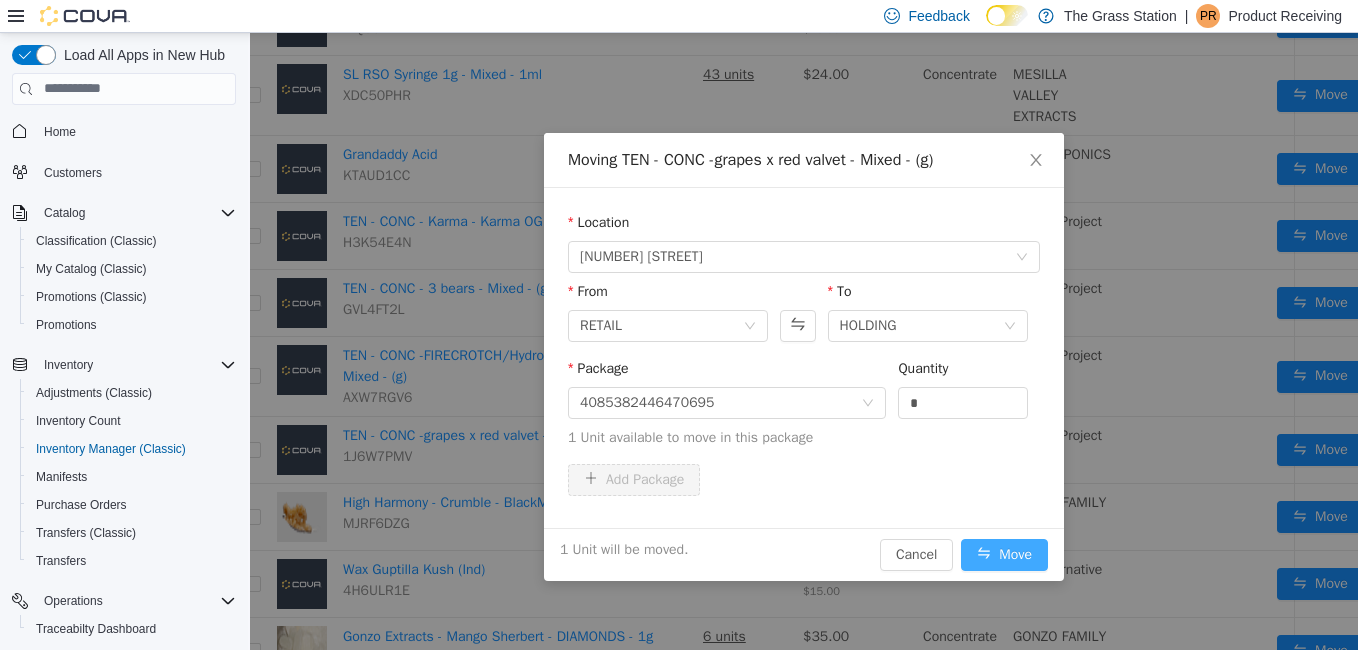 click on "Move" at bounding box center (1004, 554) 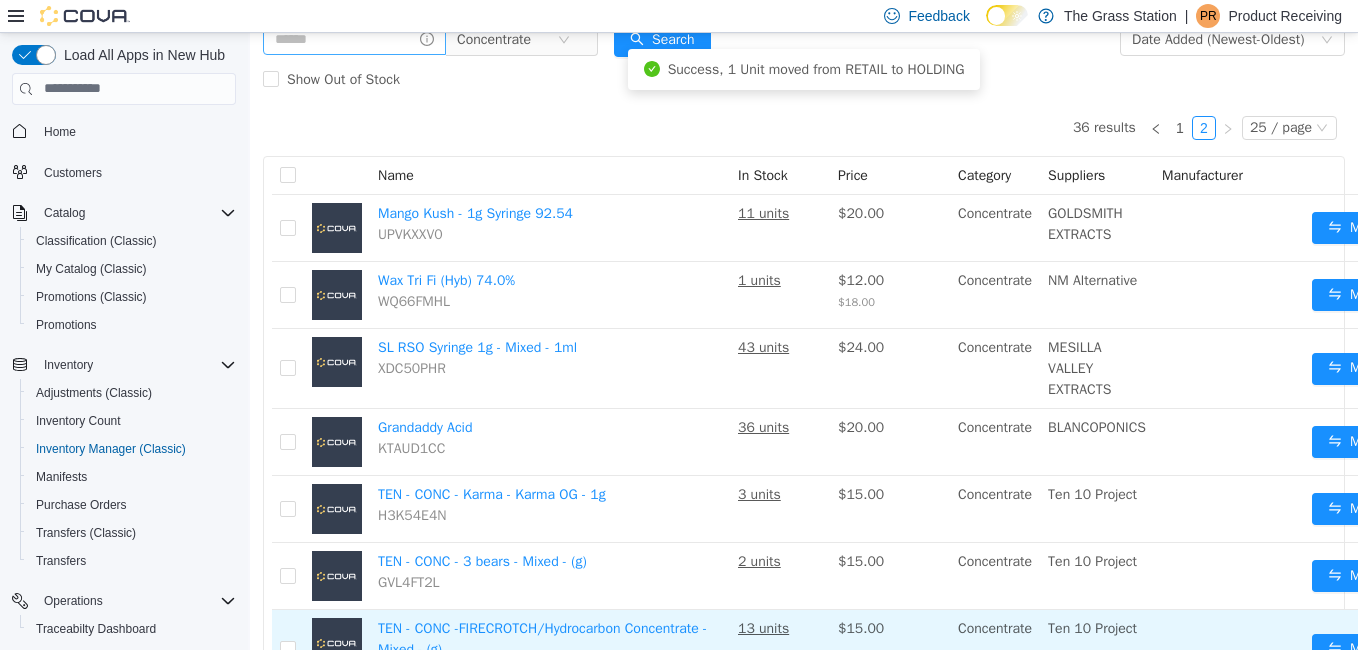 scroll, scrollTop: 110, scrollLeft: 0, axis: vertical 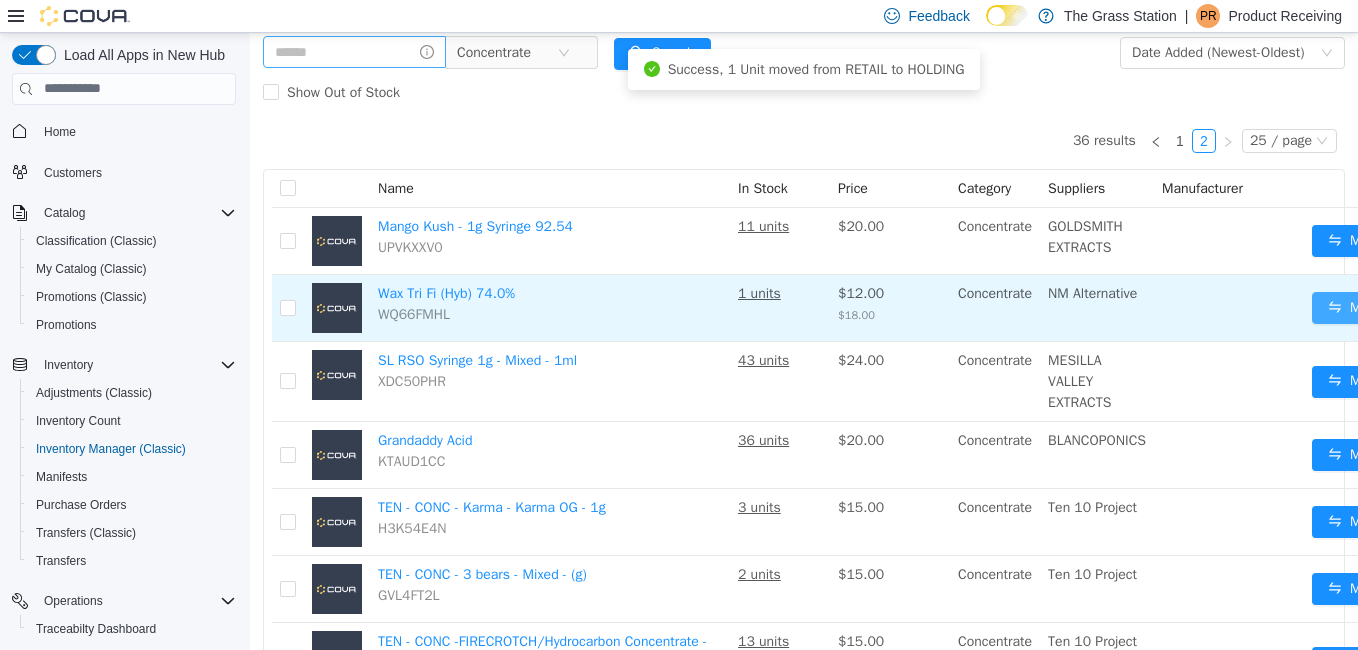 click on "Move" at bounding box center (1355, 307) 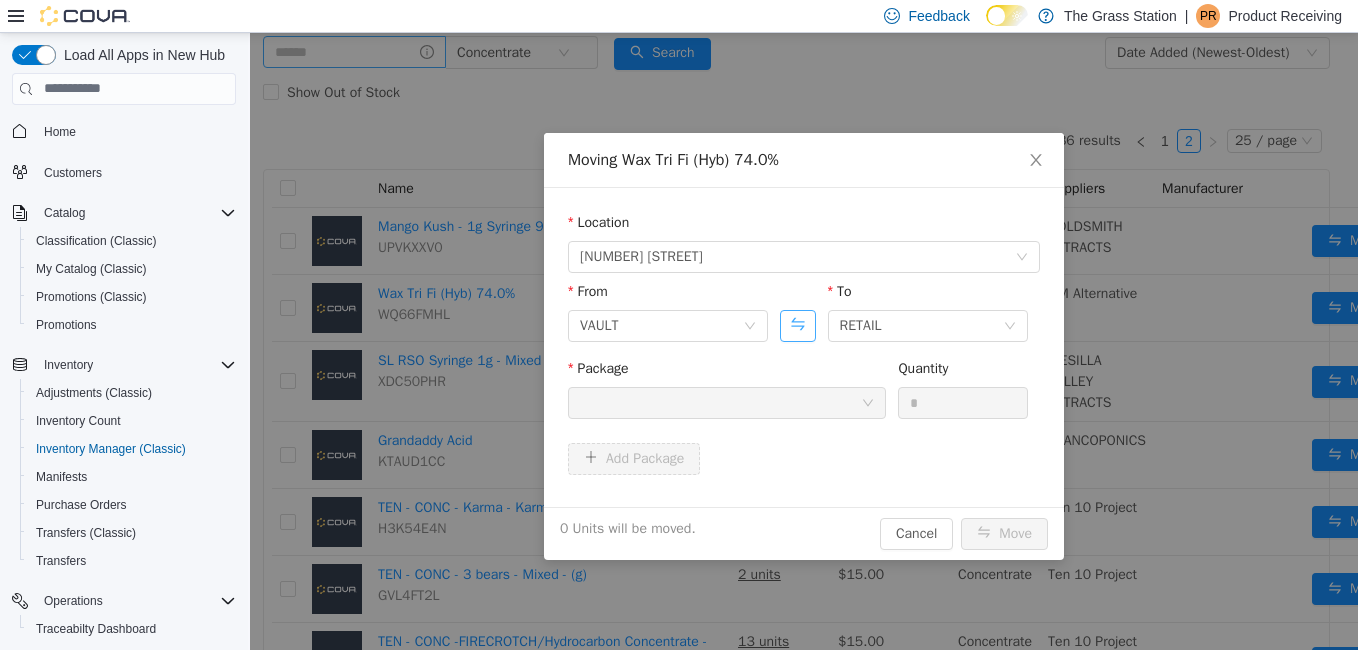 click at bounding box center [797, 325] 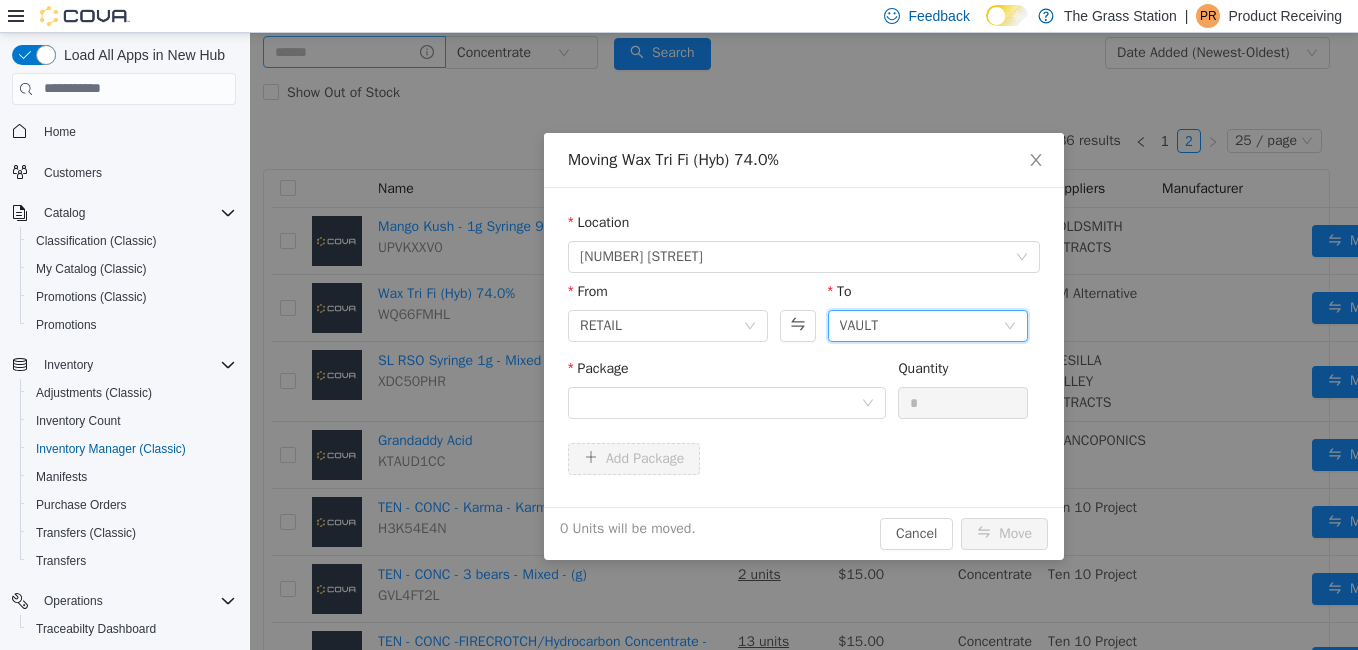 click on "VAULT" at bounding box center [921, 325] 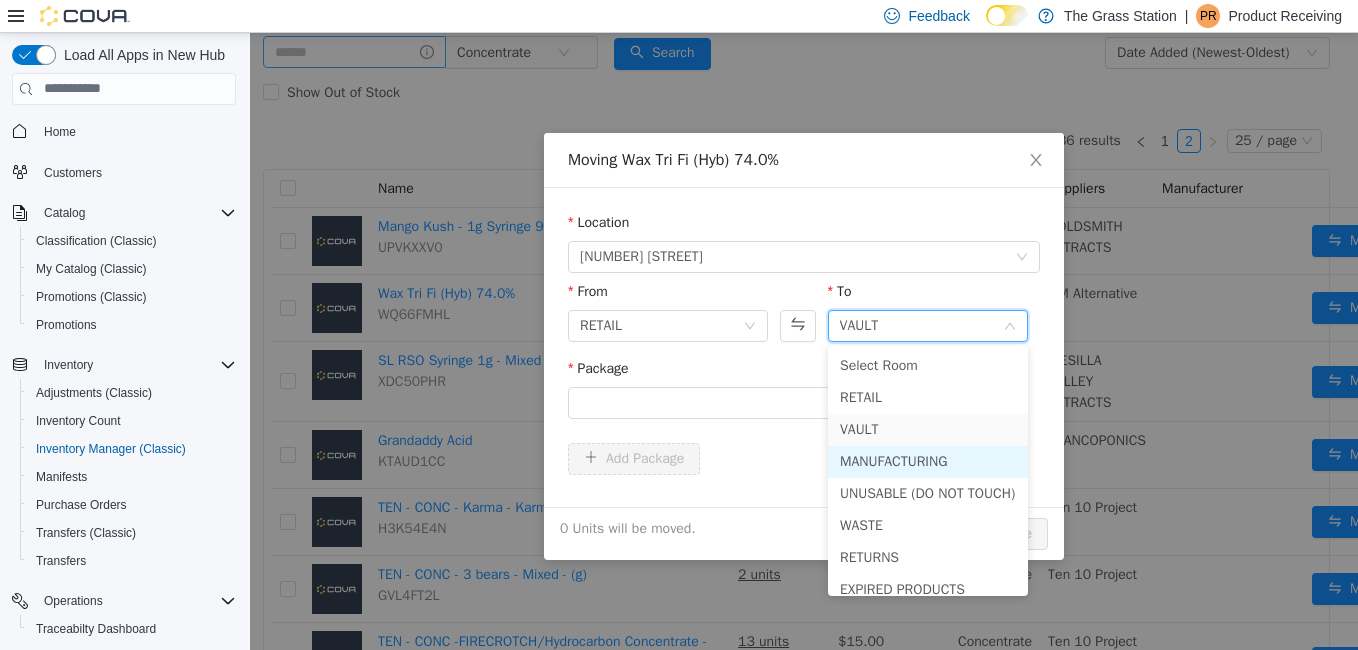scroll, scrollTop: 46, scrollLeft: 0, axis: vertical 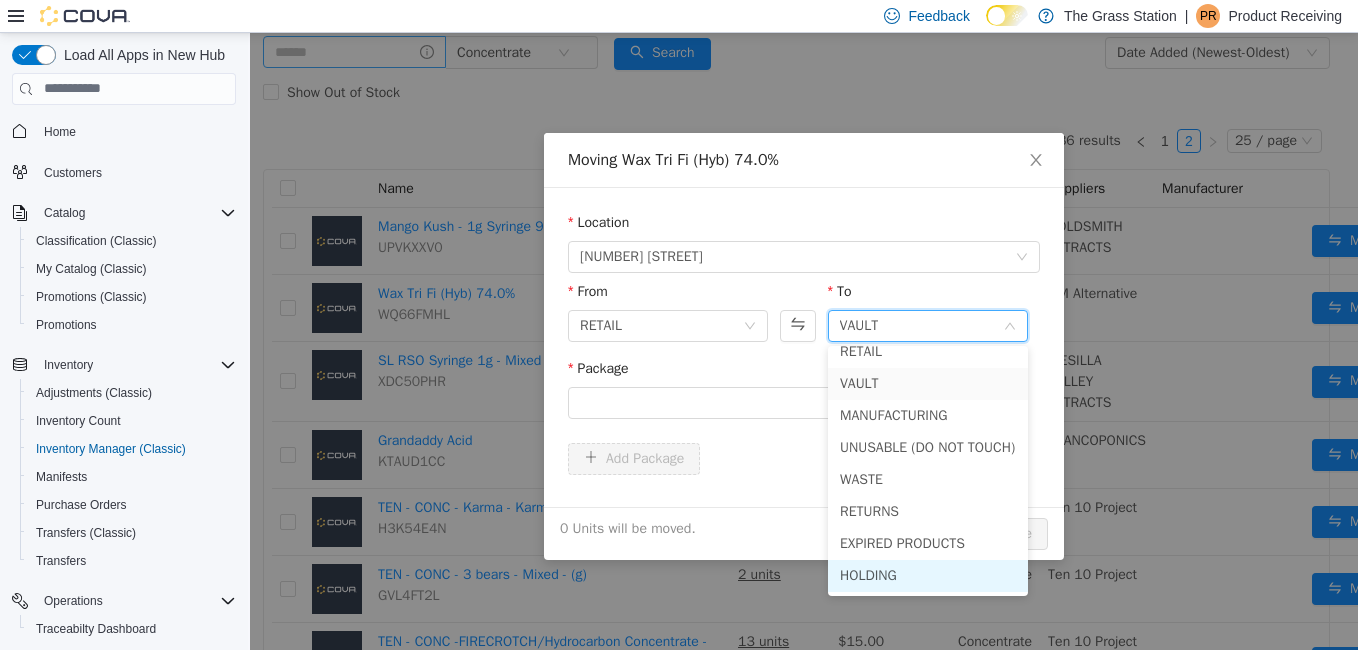 click on "HOLDING" at bounding box center [928, 575] 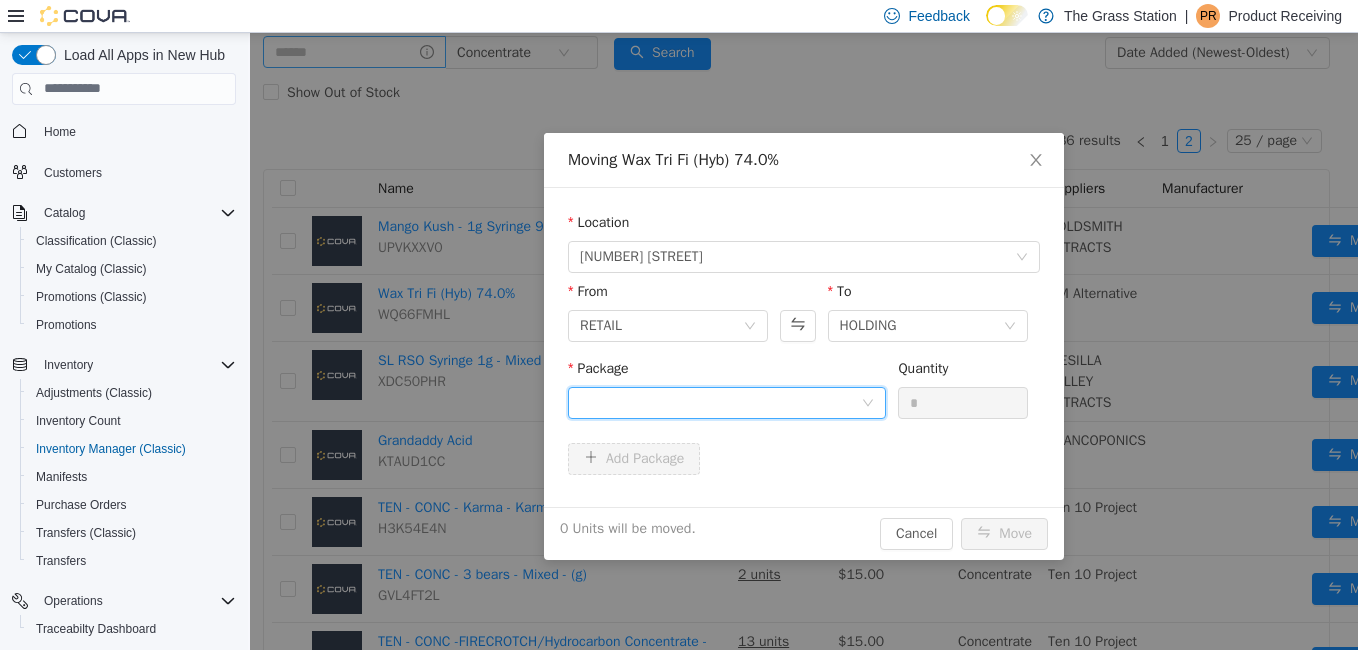 click at bounding box center [720, 402] 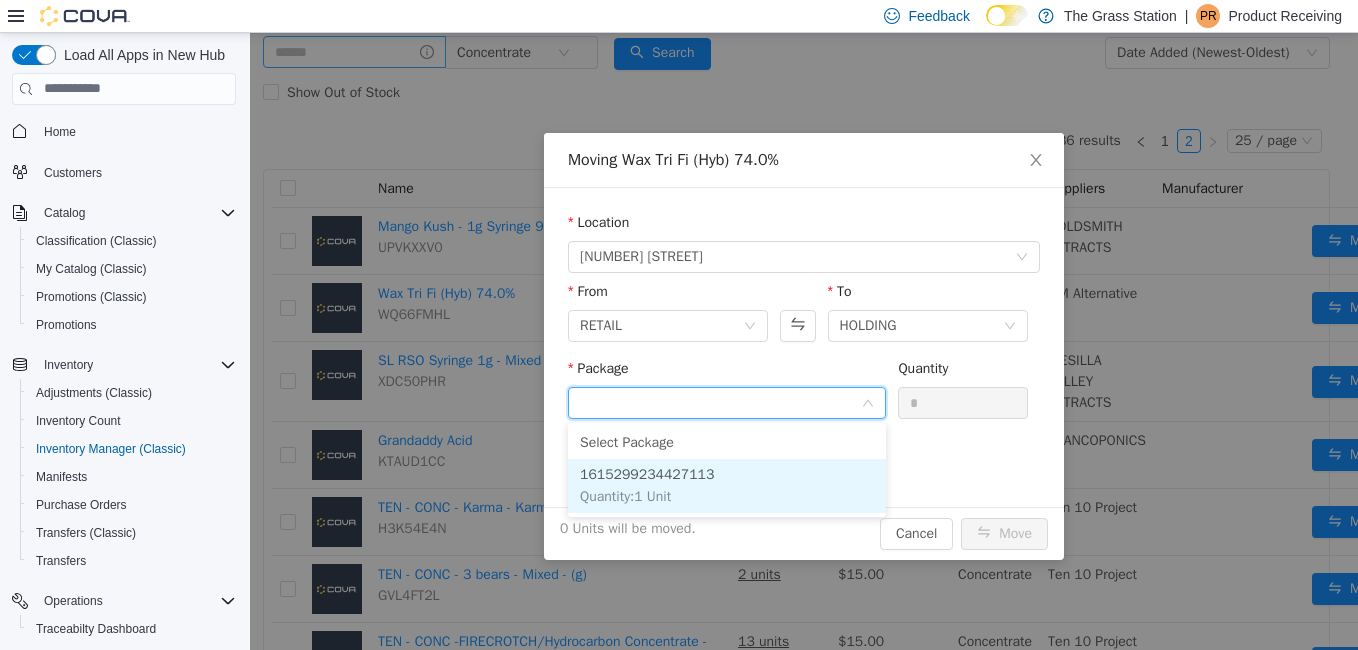 click on "1615299234427113" at bounding box center (647, 473) 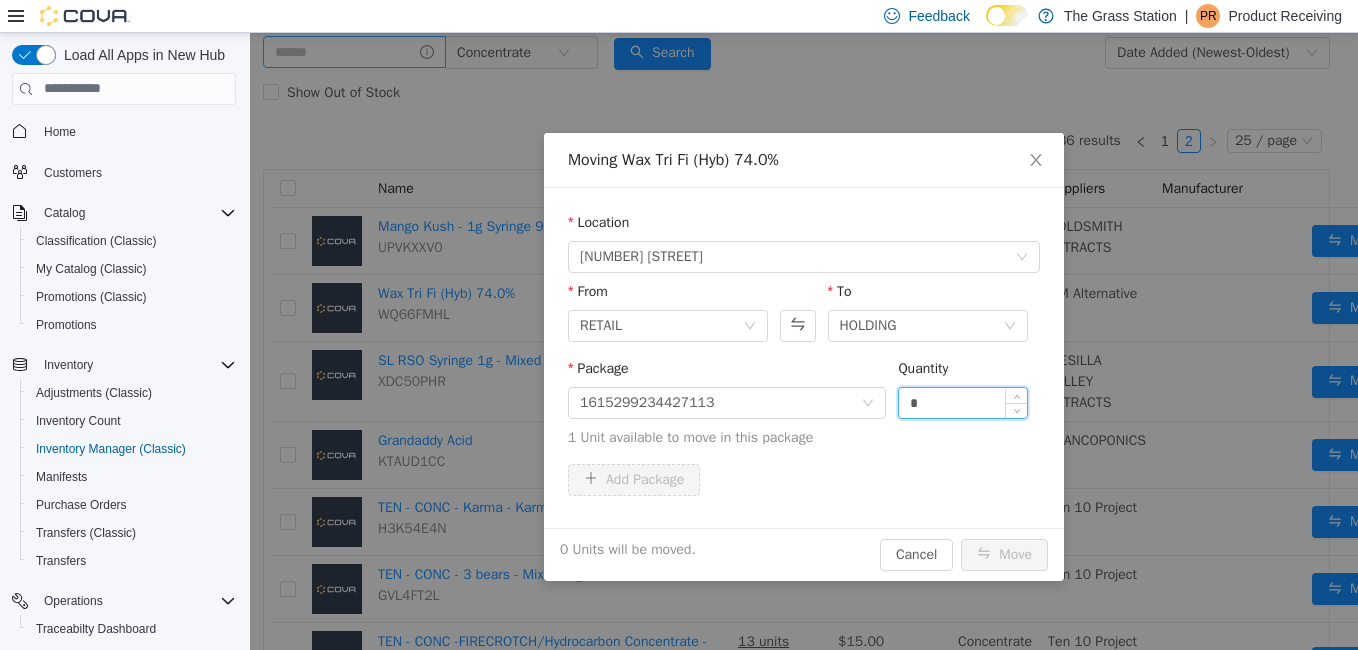 click on "*" at bounding box center [963, 402] 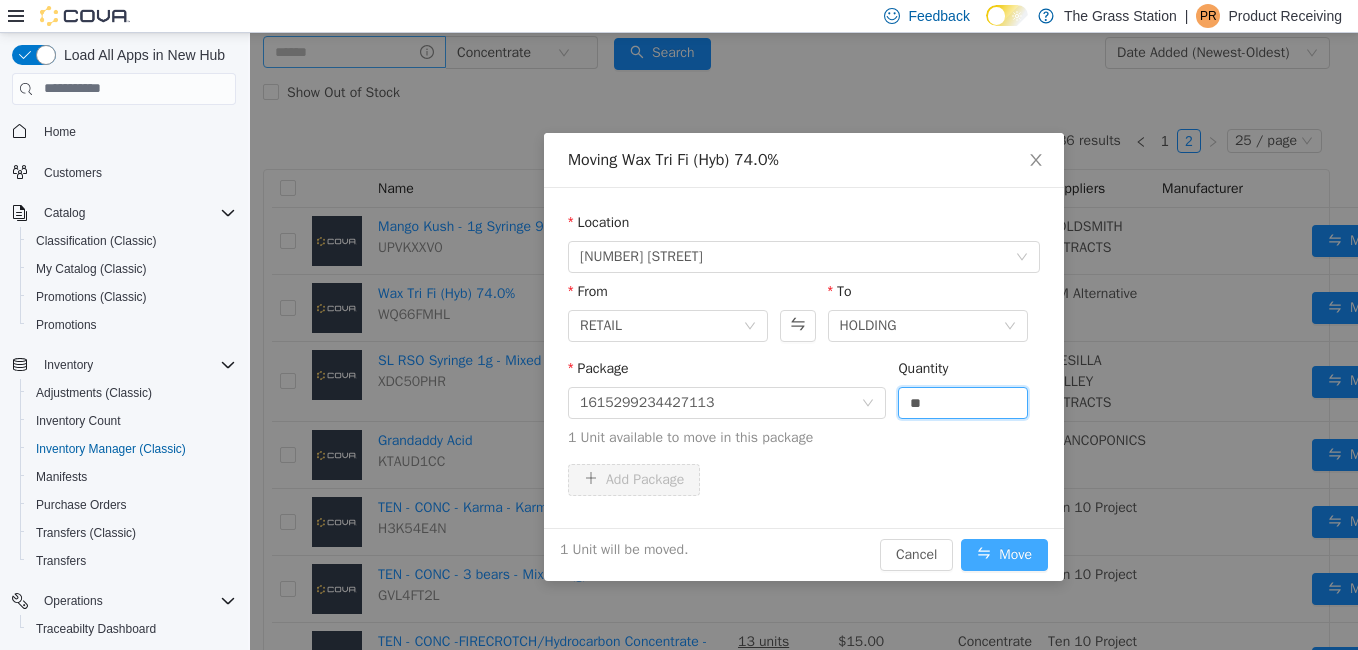 type on "*" 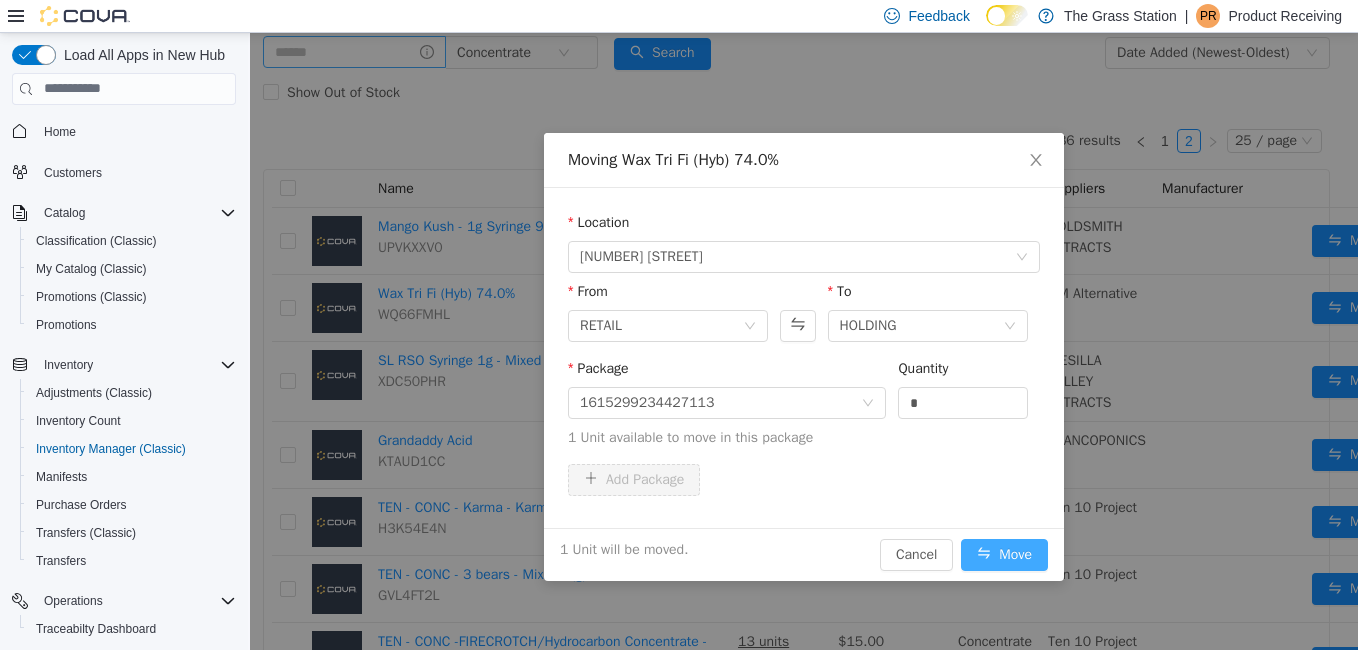 click on "Move" at bounding box center (1004, 554) 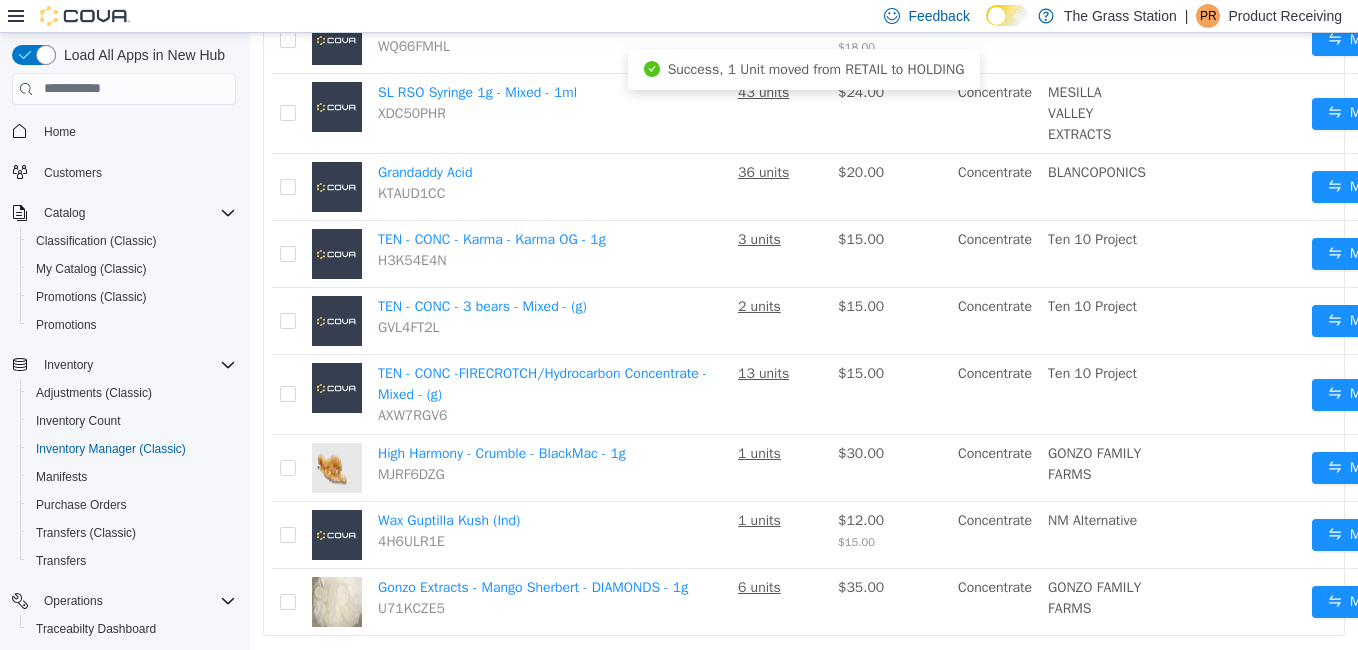 scroll, scrollTop: 435, scrollLeft: 0, axis: vertical 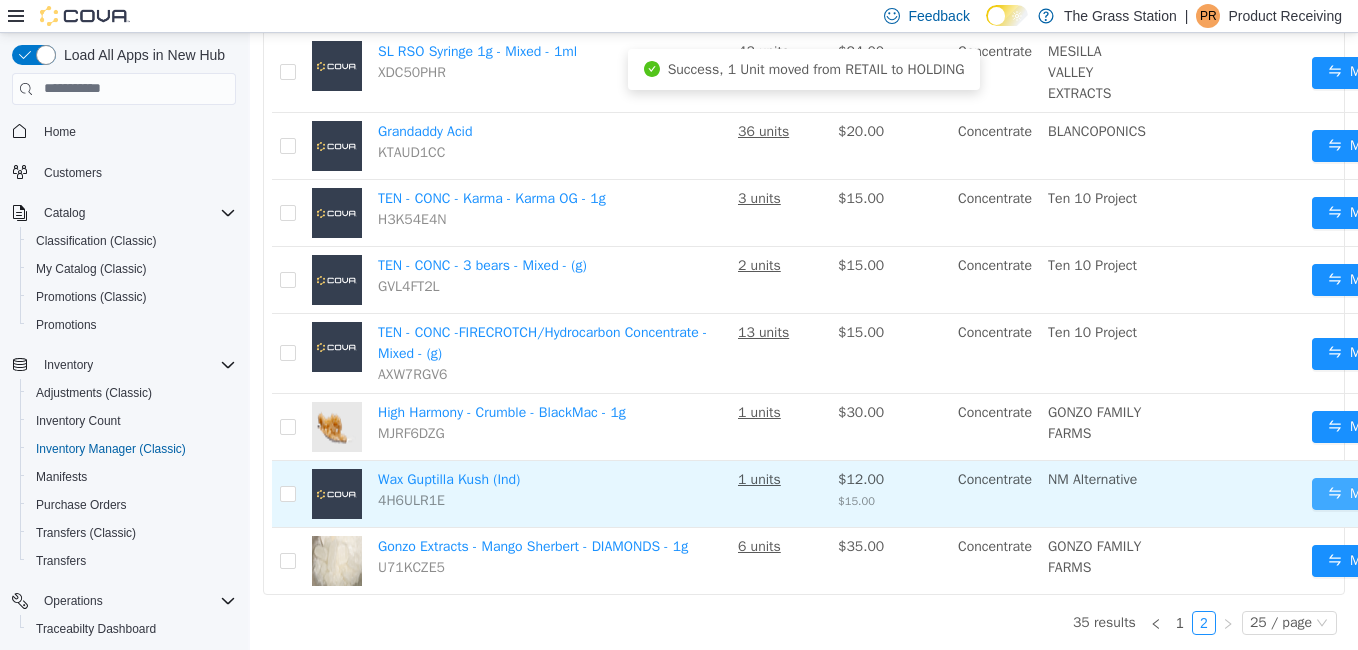click on "Move" at bounding box center [1355, 493] 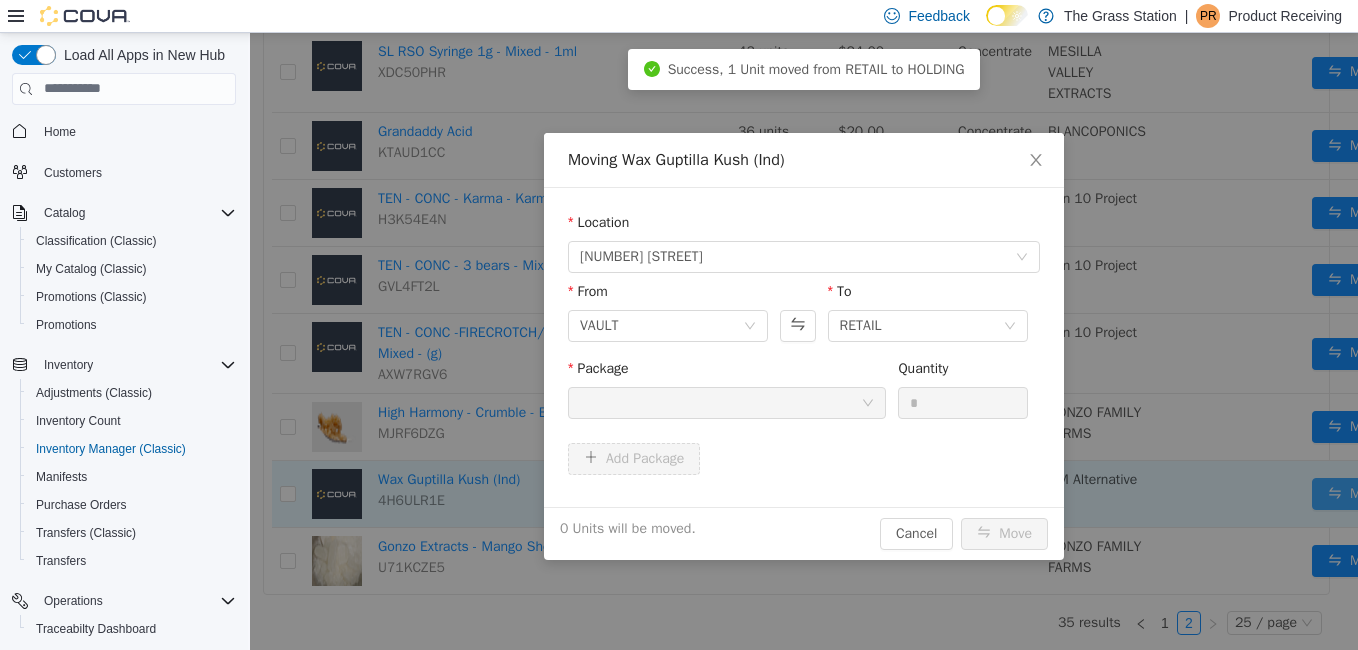scroll, scrollTop: 420, scrollLeft: 0, axis: vertical 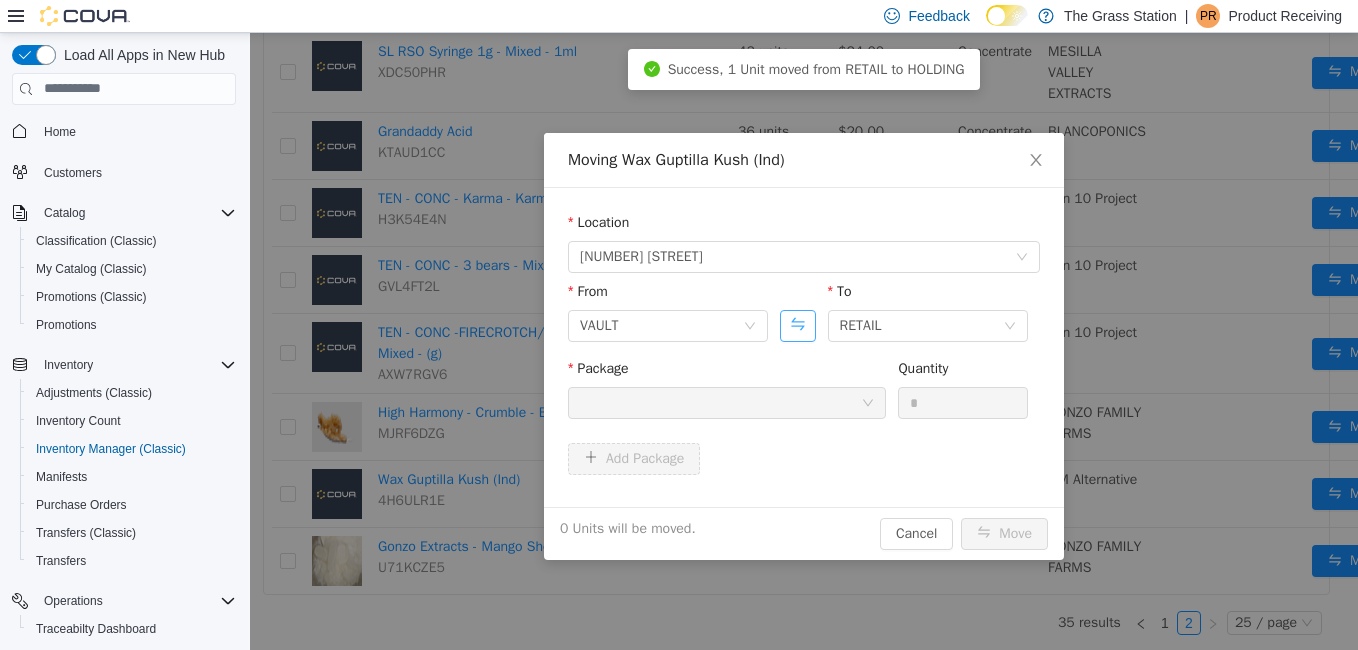 click at bounding box center [797, 325] 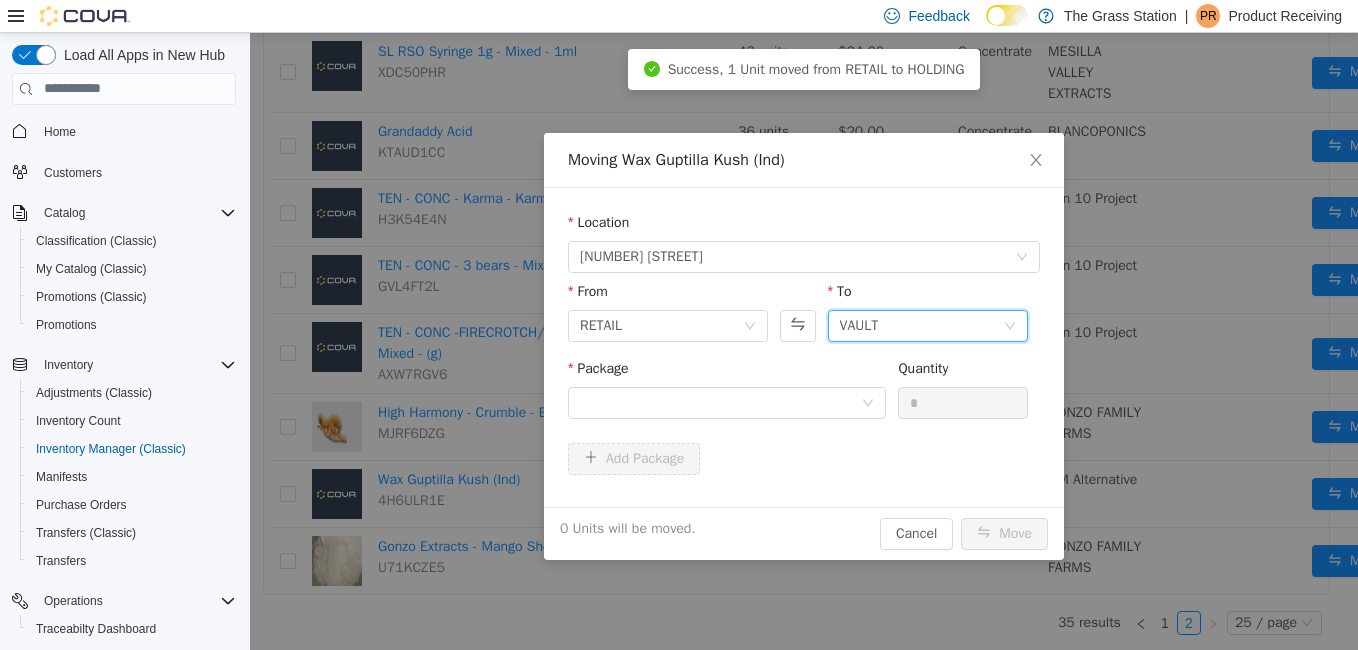 click on "VAULT" at bounding box center [928, 325] 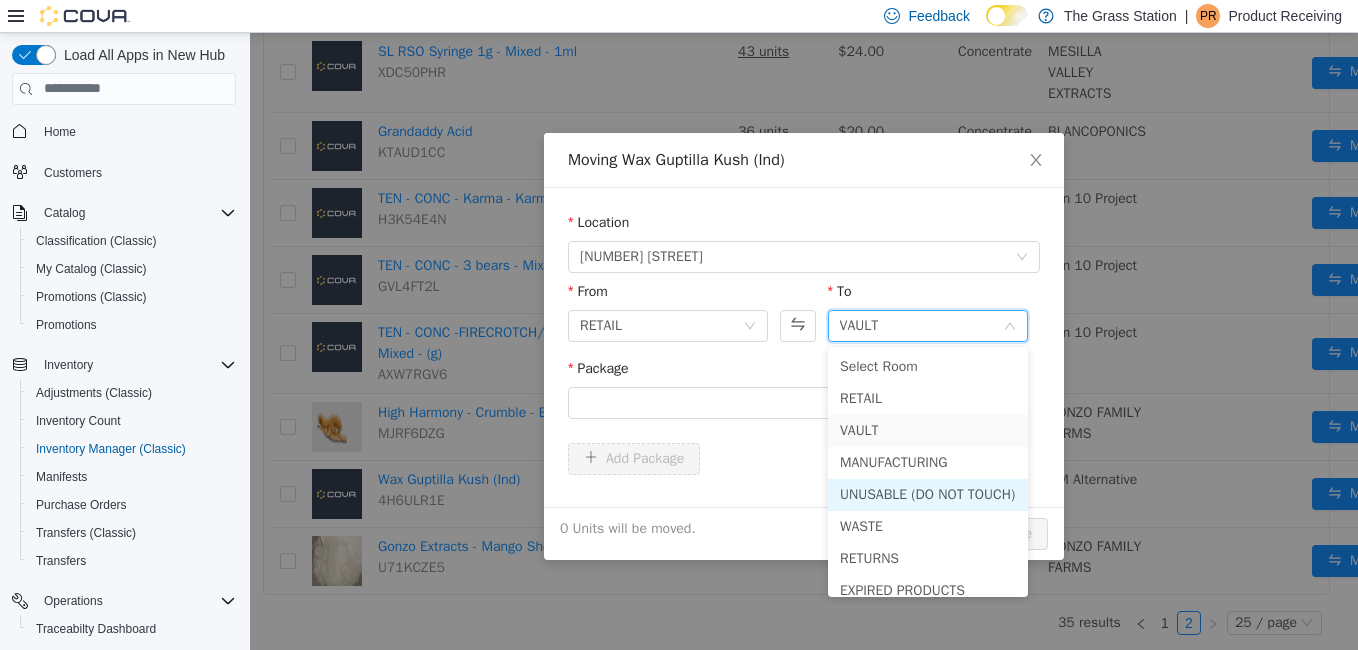 scroll, scrollTop: 46, scrollLeft: 0, axis: vertical 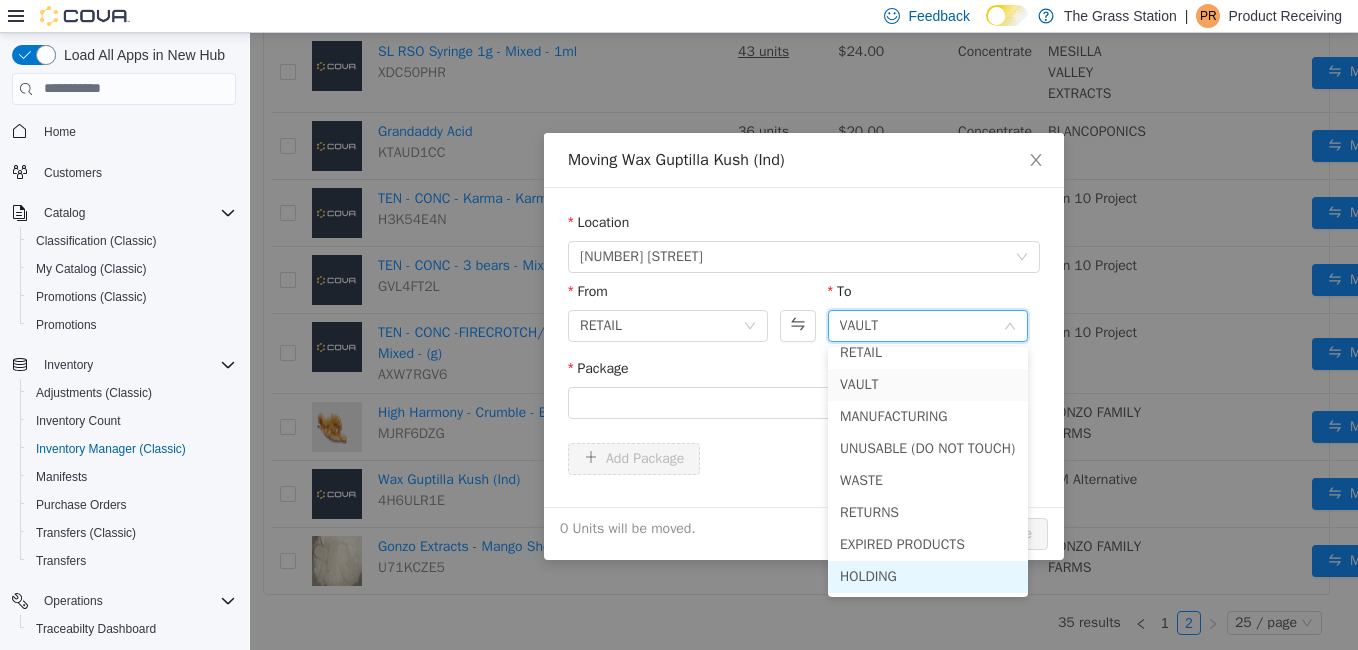 click on "HOLDING" at bounding box center [928, 576] 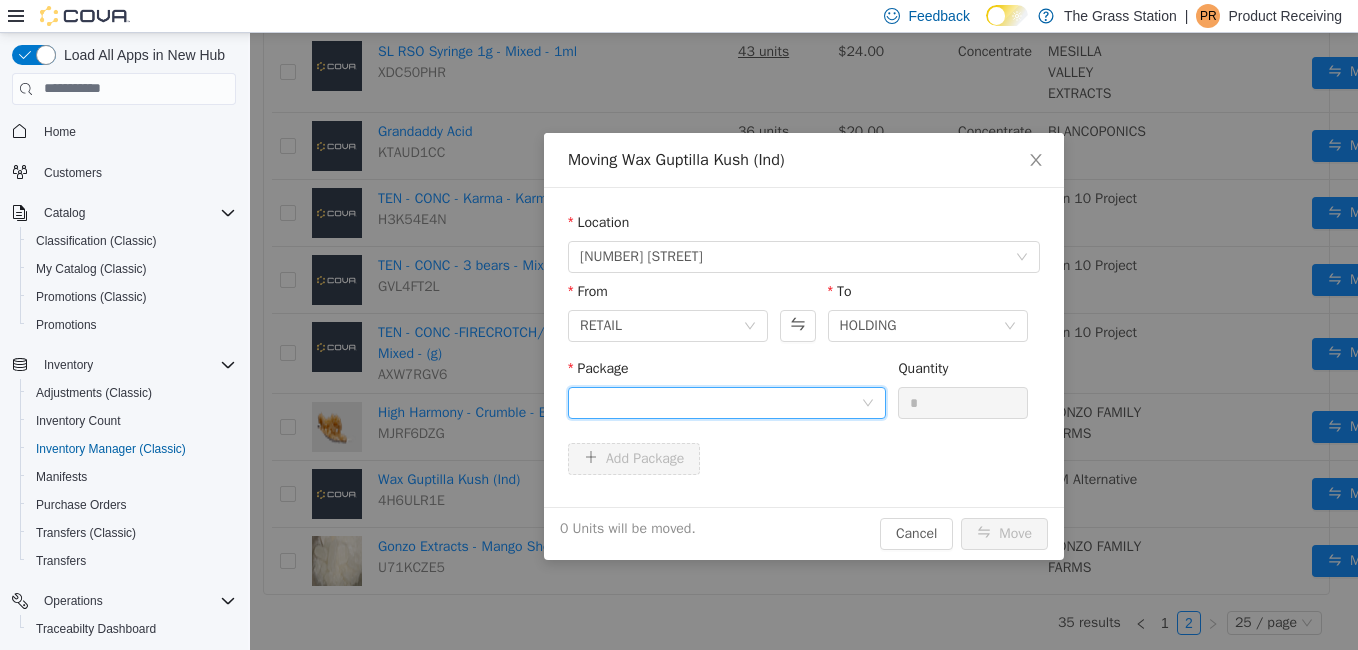 click at bounding box center (720, 402) 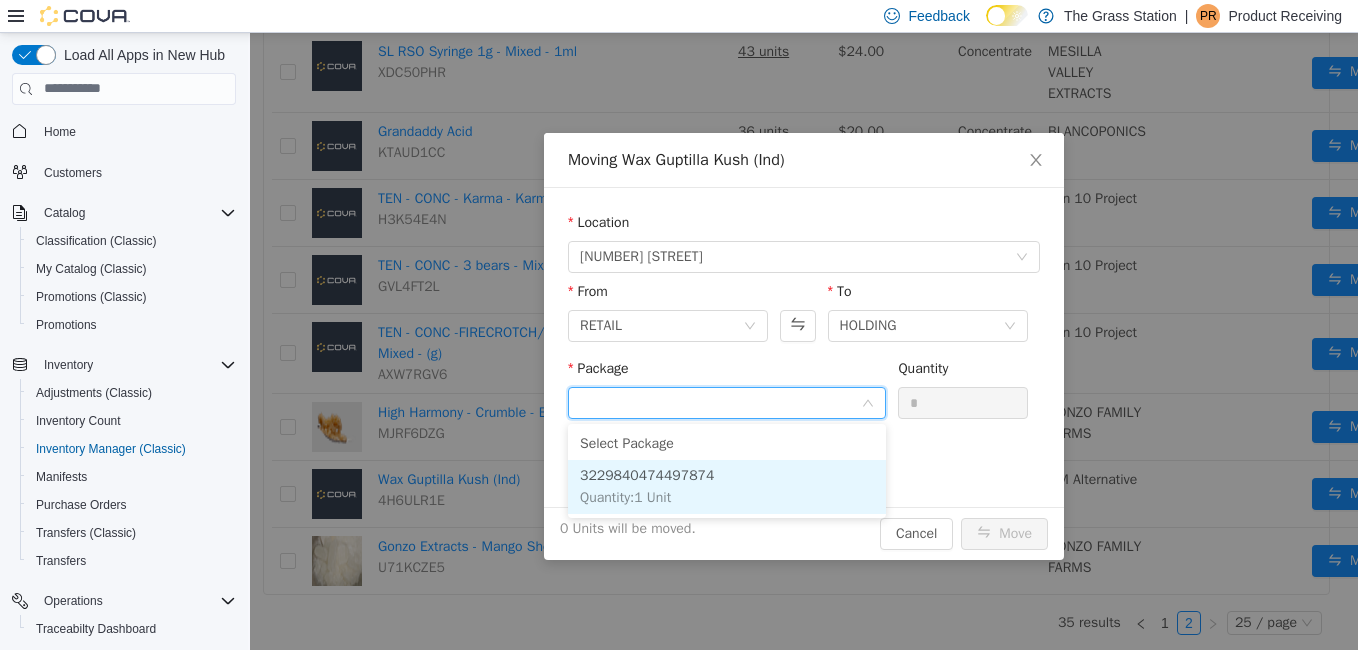 click on "3229840474497874 Quantity :  1 Unit" at bounding box center (727, 486) 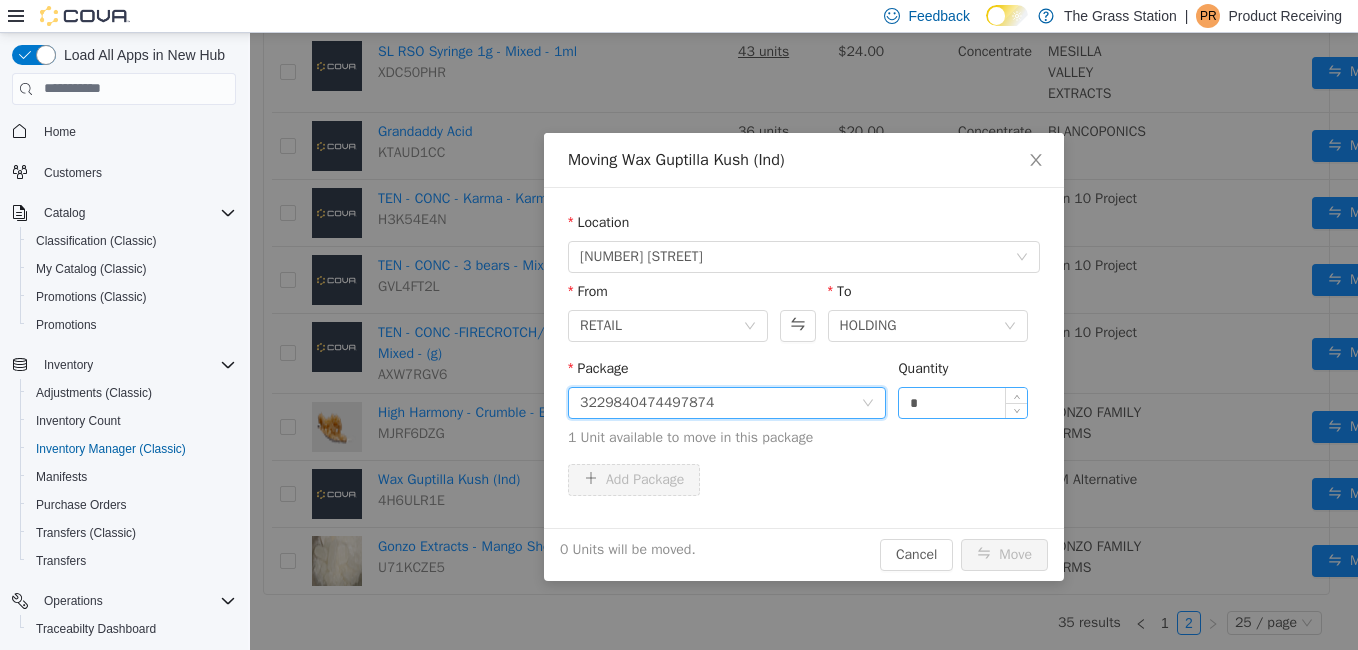 click on "*" at bounding box center [963, 402] 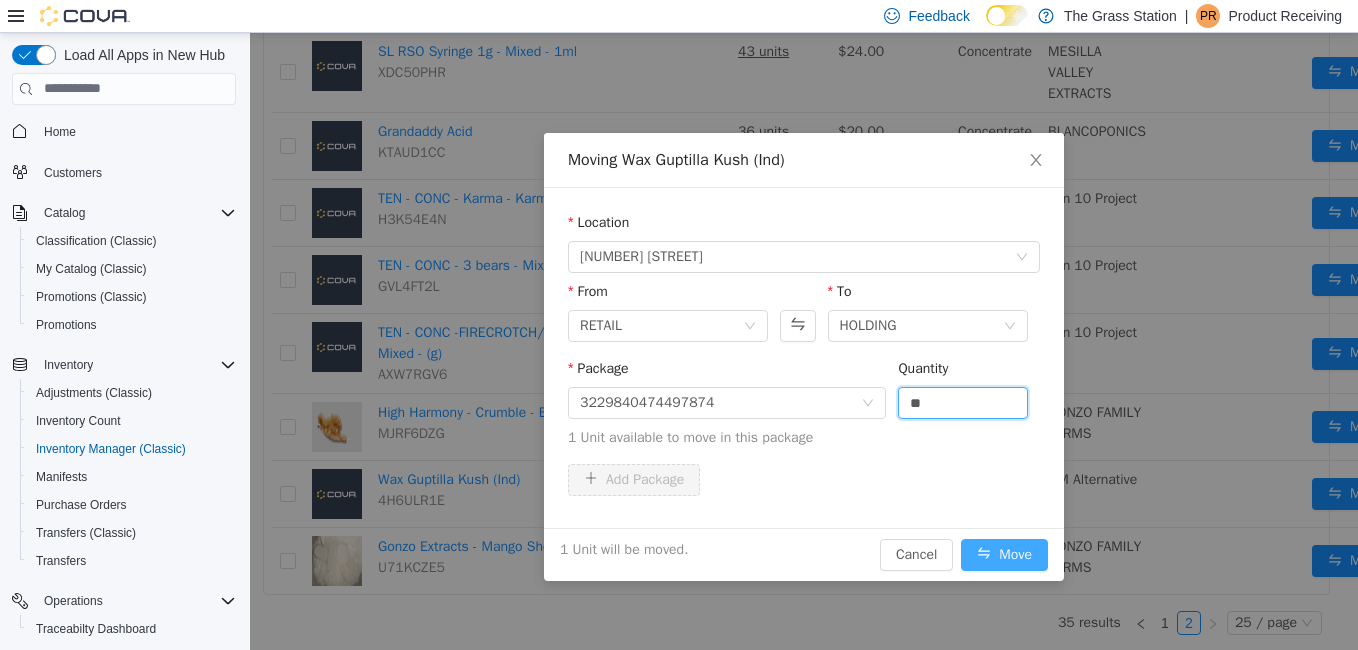 type on "*" 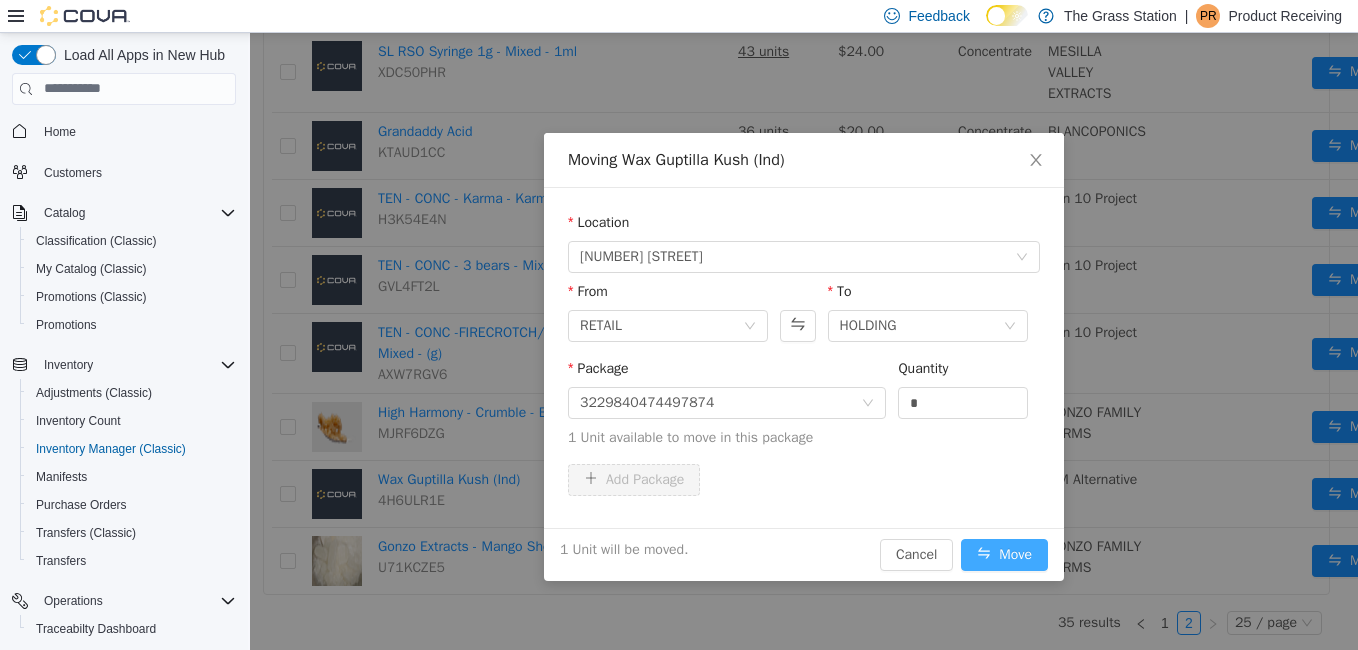 click on "Move" at bounding box center [1004, 554] 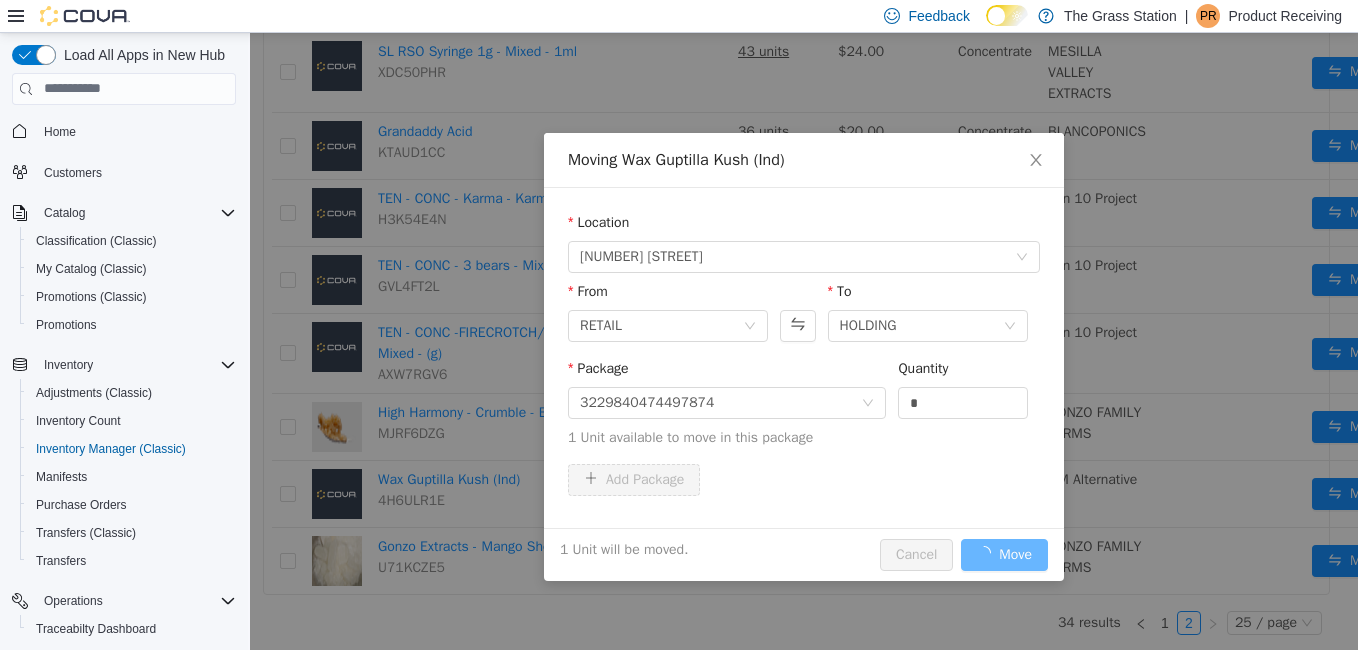 scroll, scrollTop: 353, scrollLeft: 0, axis: vertical 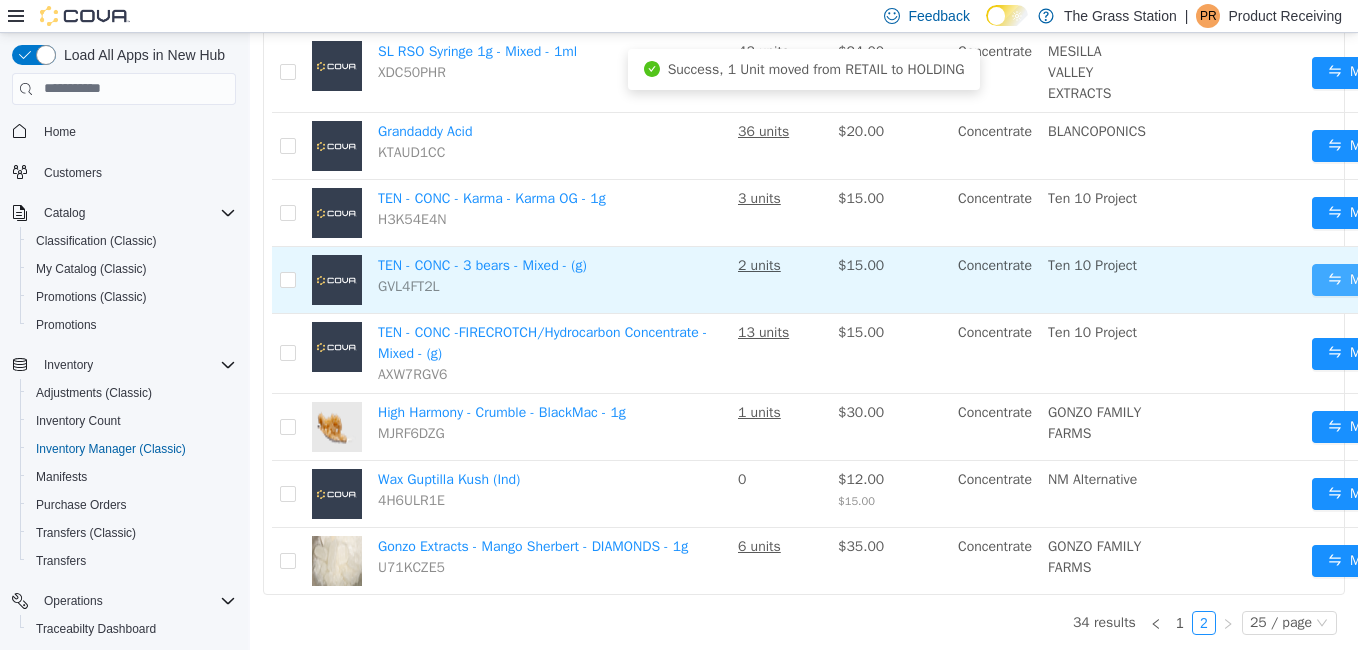 click on "Move" at bounding box center [1355, 279] 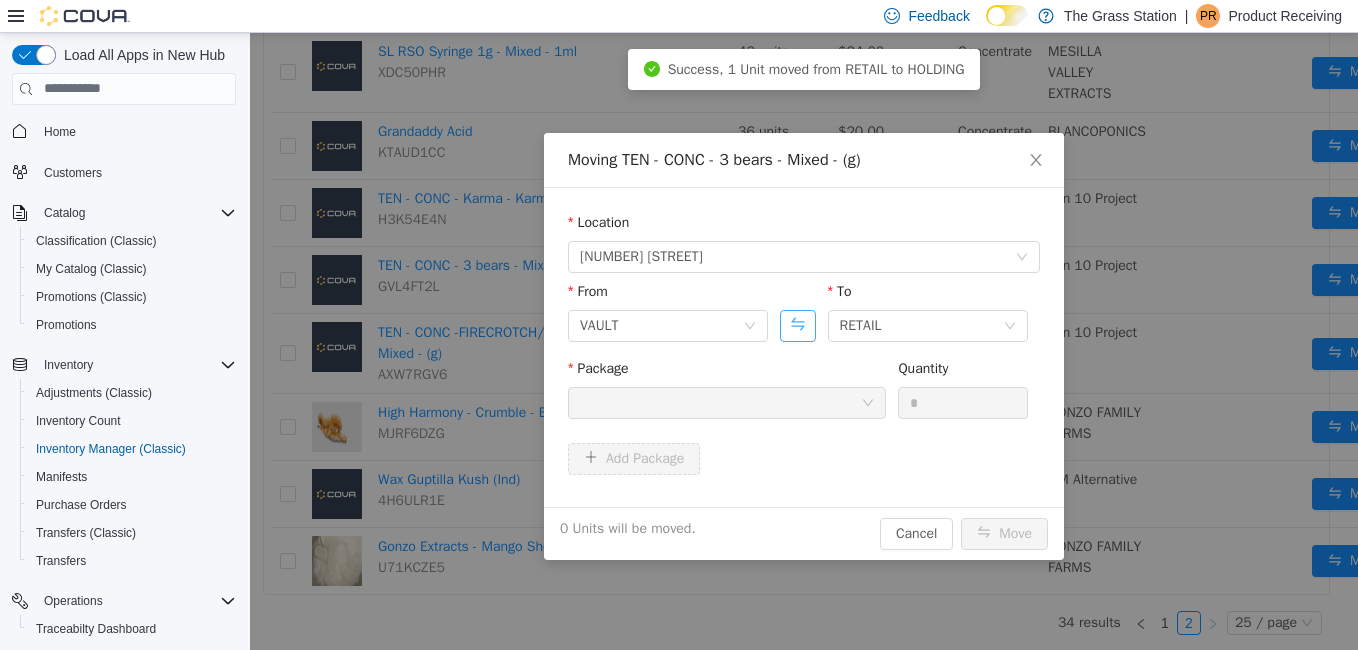 click at bounding box center [797, 325] 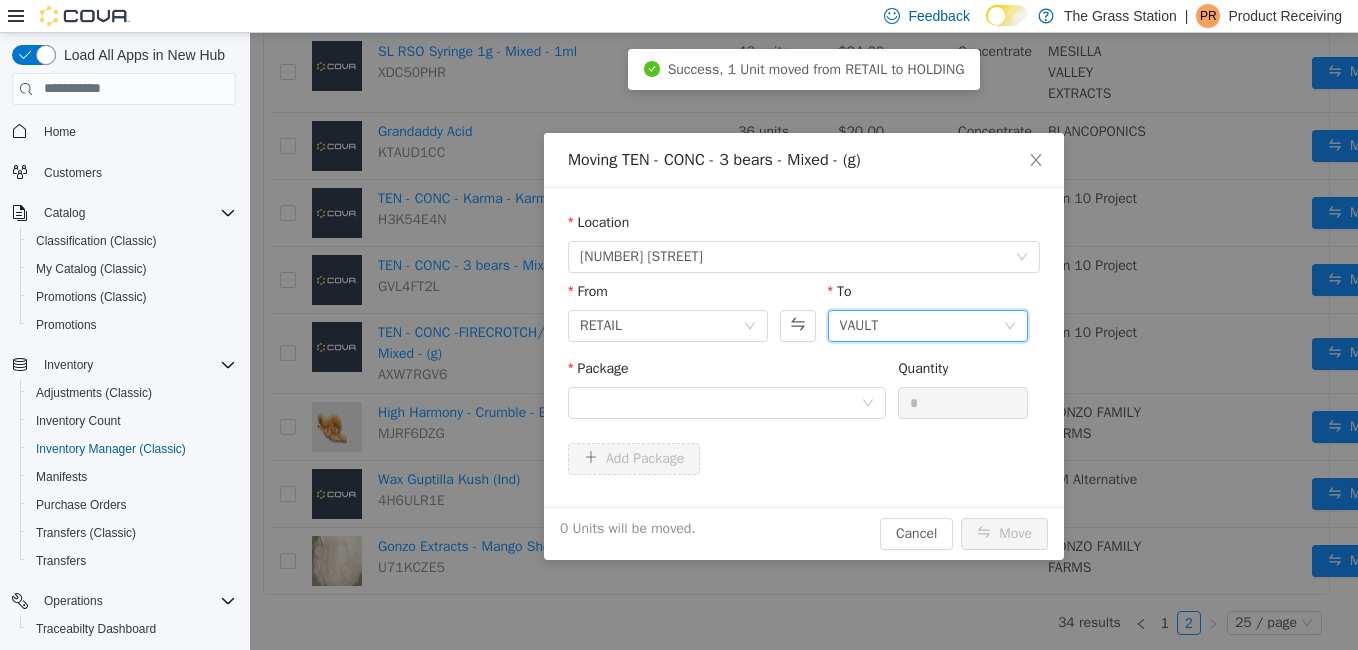 click on "VAULT" at bounding box center (859, 325) 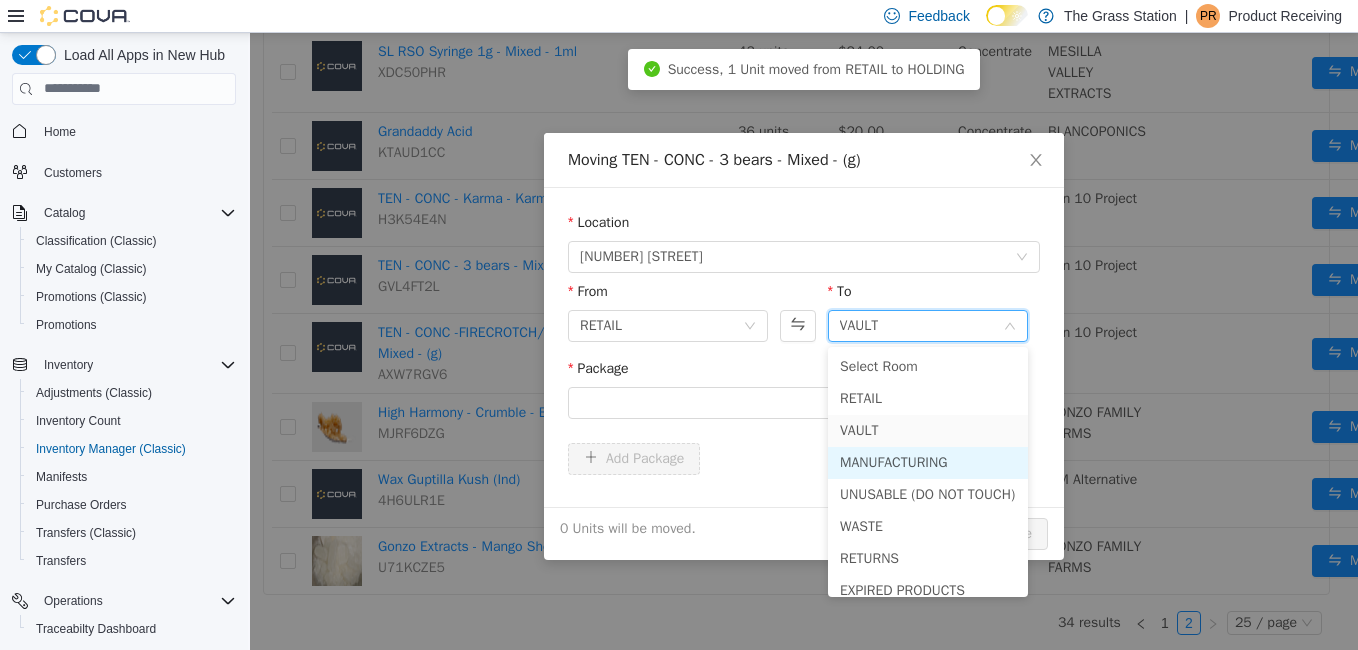scroll, scrollTop: 46, scrollLeft: 0, axis: vertical 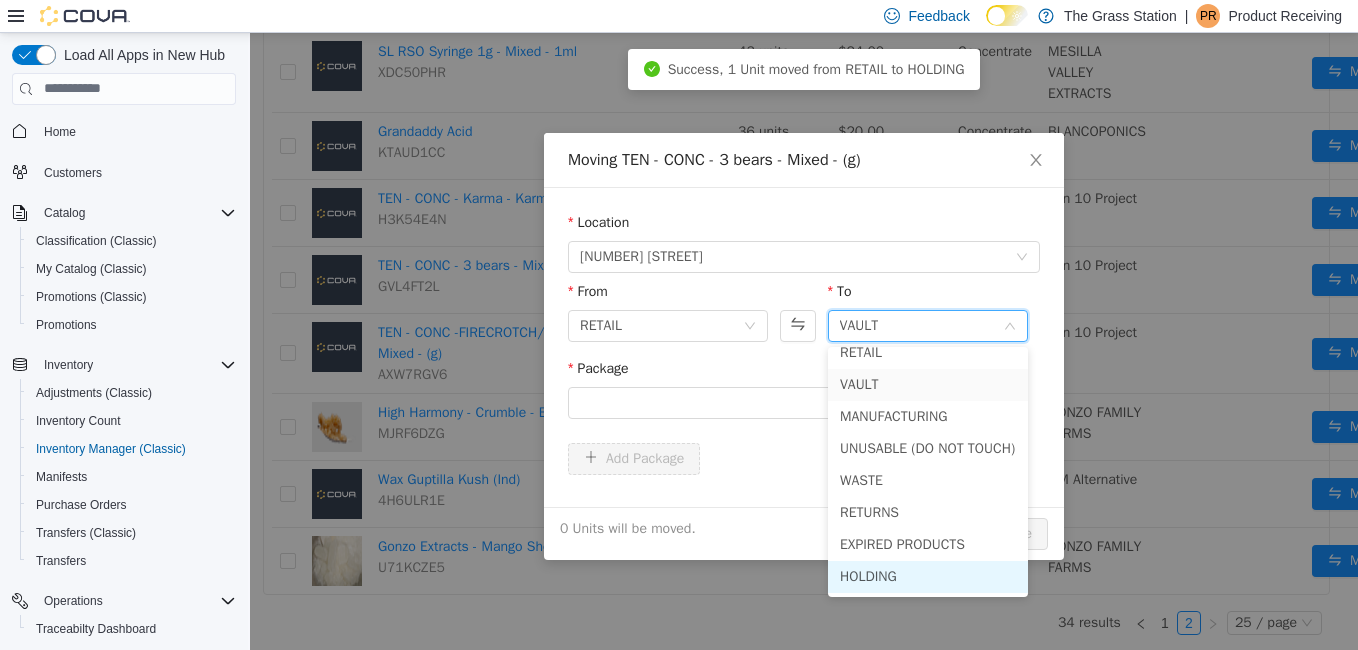 click on "HOLDING" at bounding box center (928, 576) 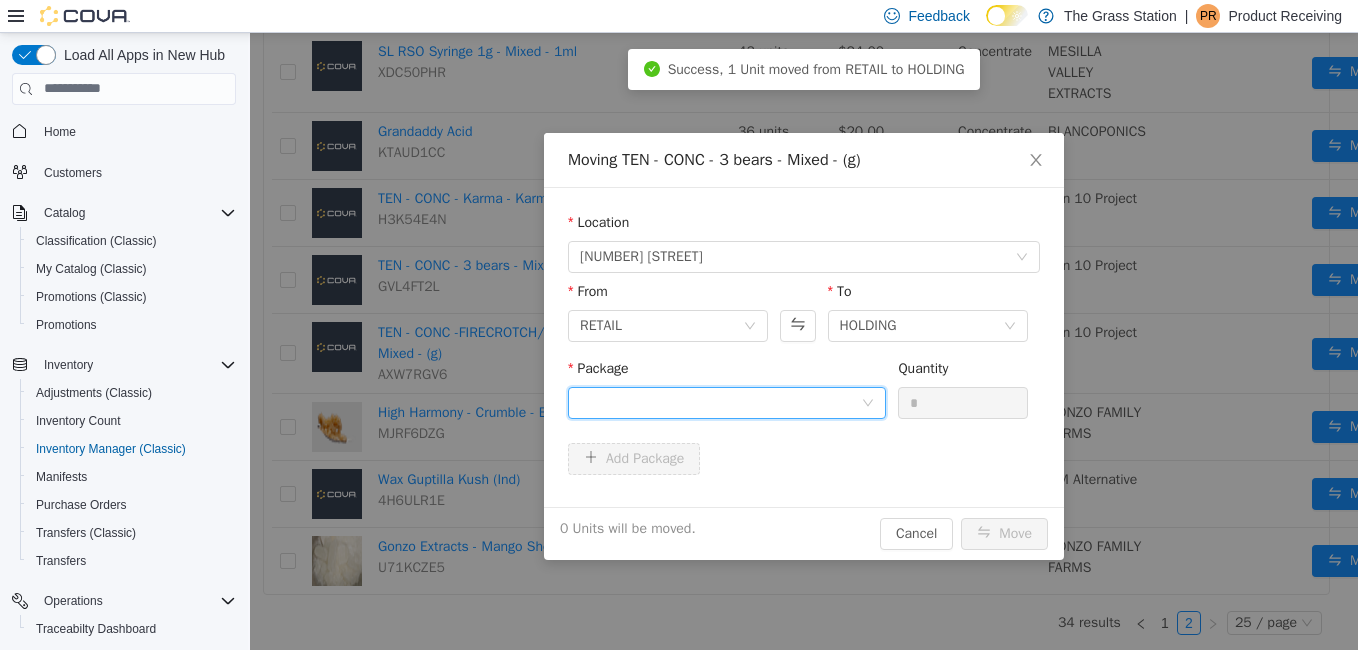 click at bounding box center [720, 402] 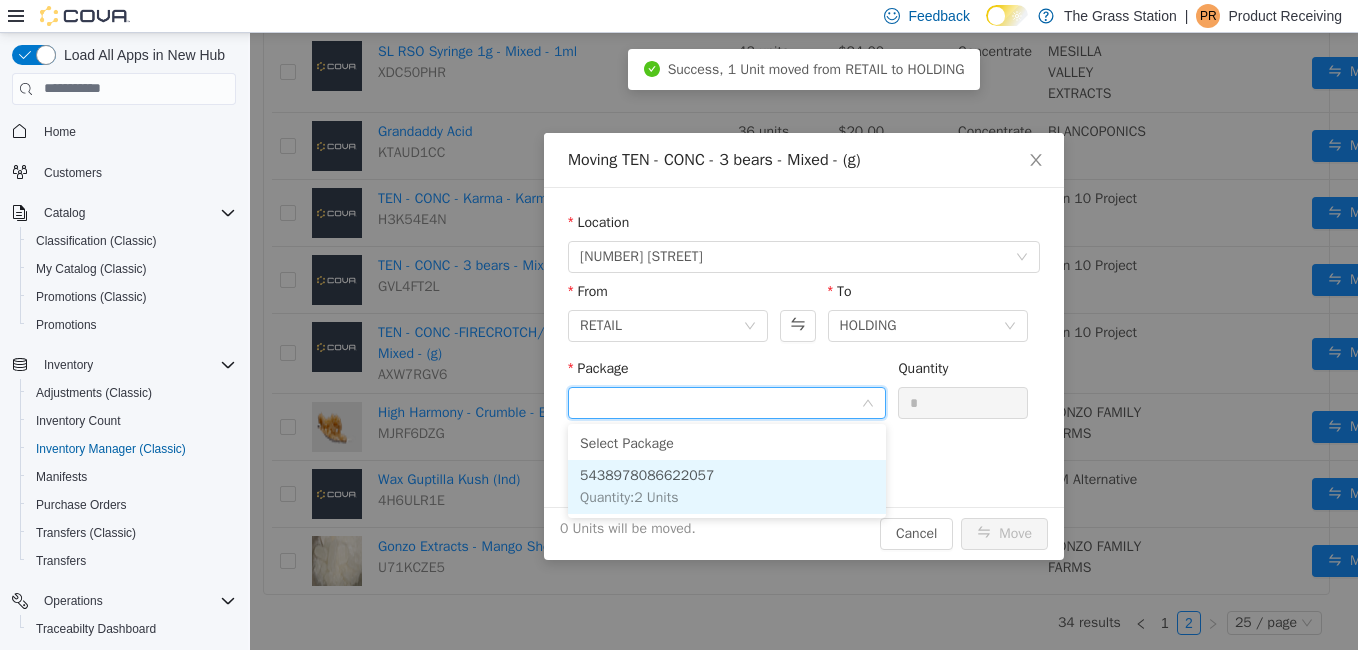 click on "5438978086622057 Quantity :  2 Units" at bounding box center [727, 486] 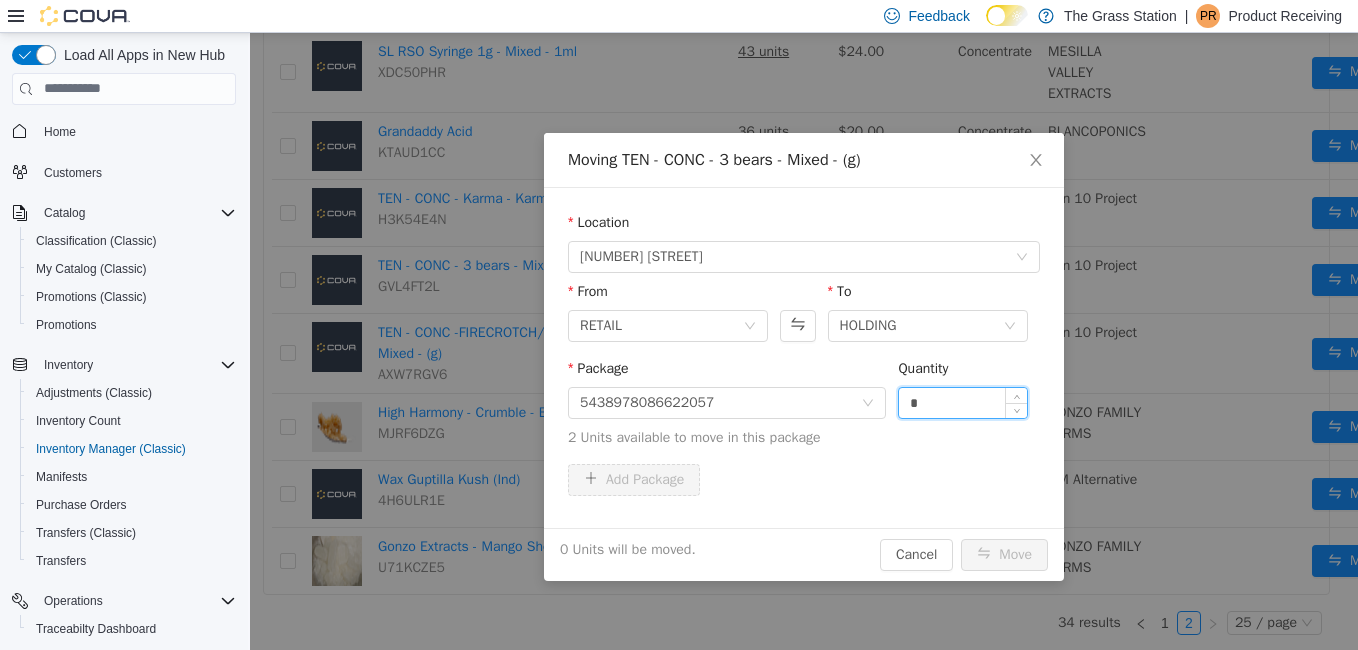 click on "*" at bounding box center [963, 402] 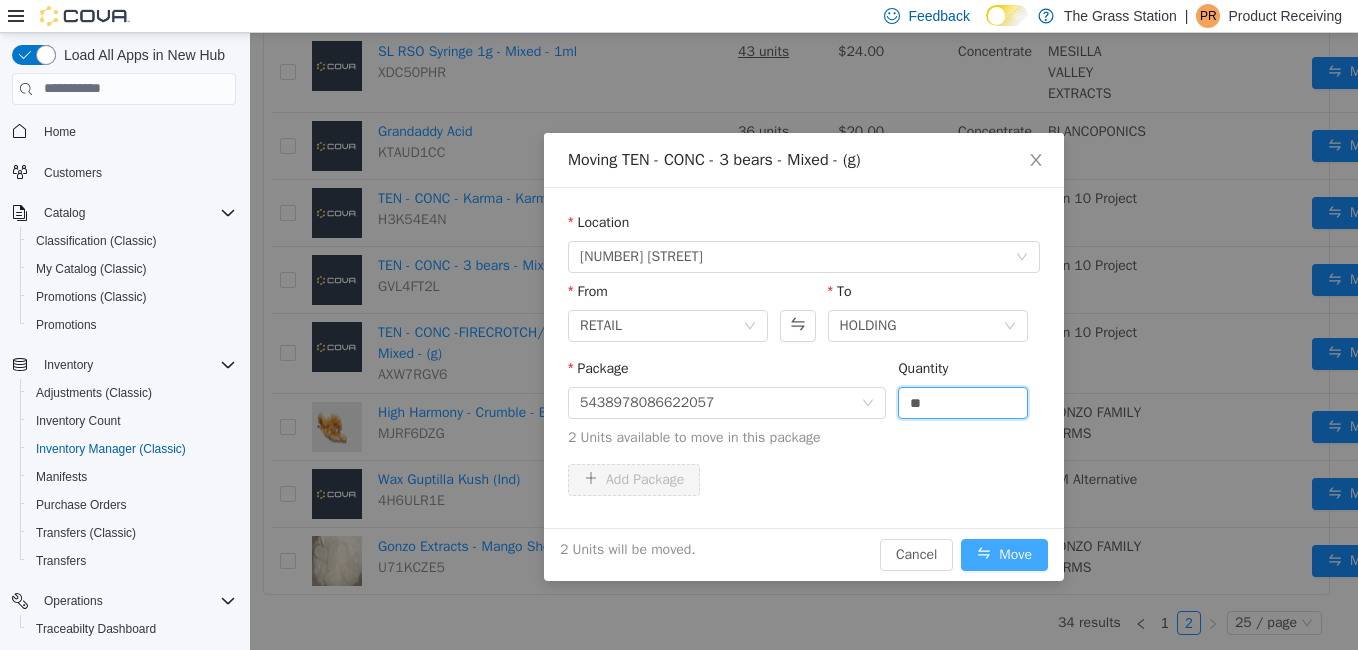 type on "*" 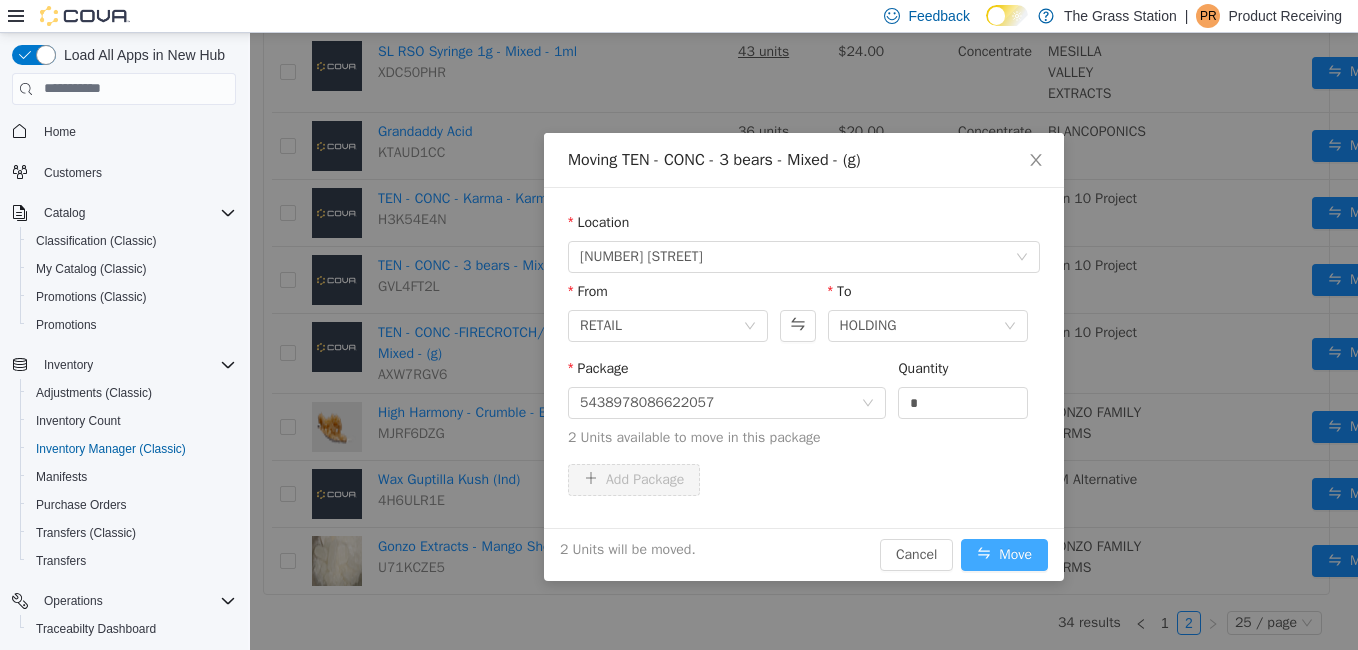 click on "Move" at bounding box center [1004, 554] 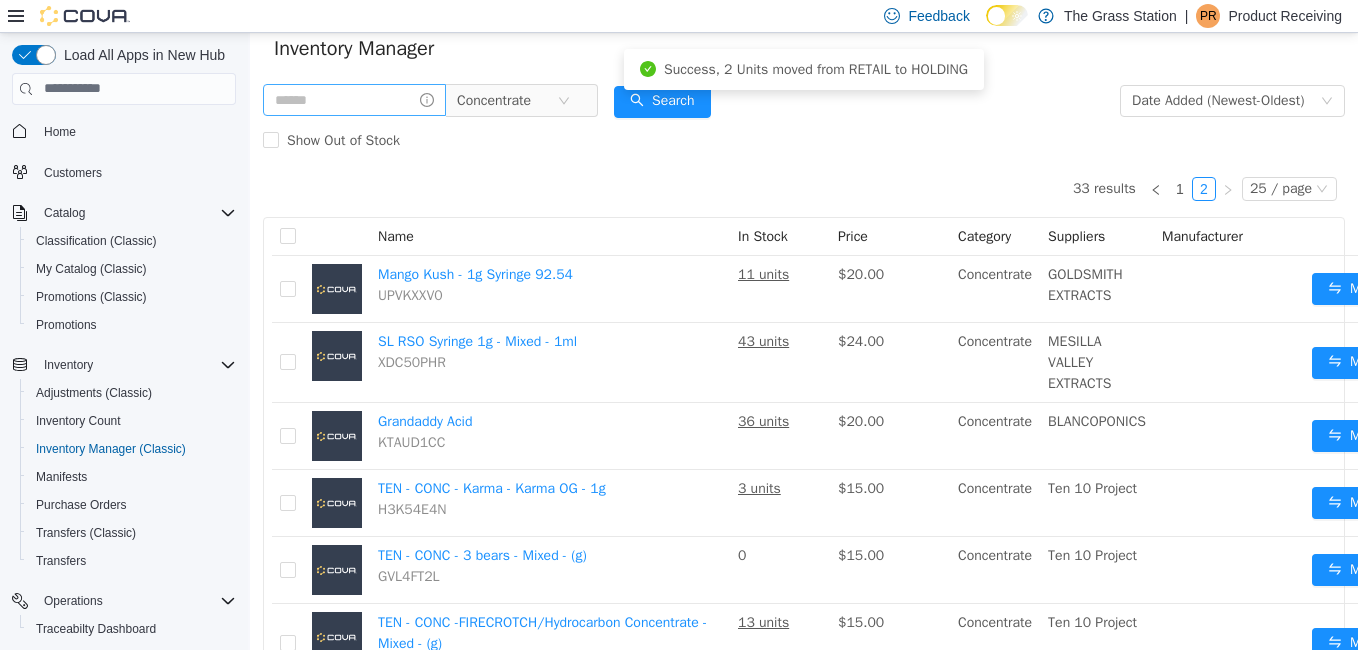 scroll, scrollTop: 0, scrollLeft: 0, axis: both 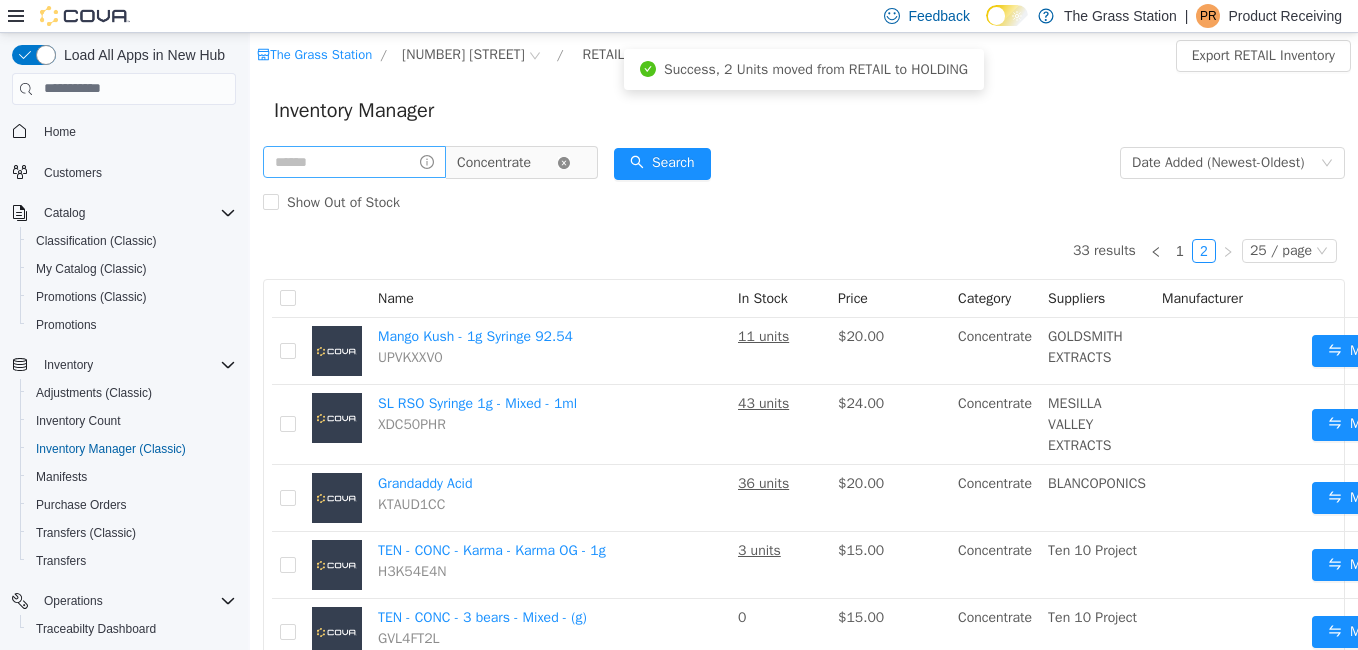 click 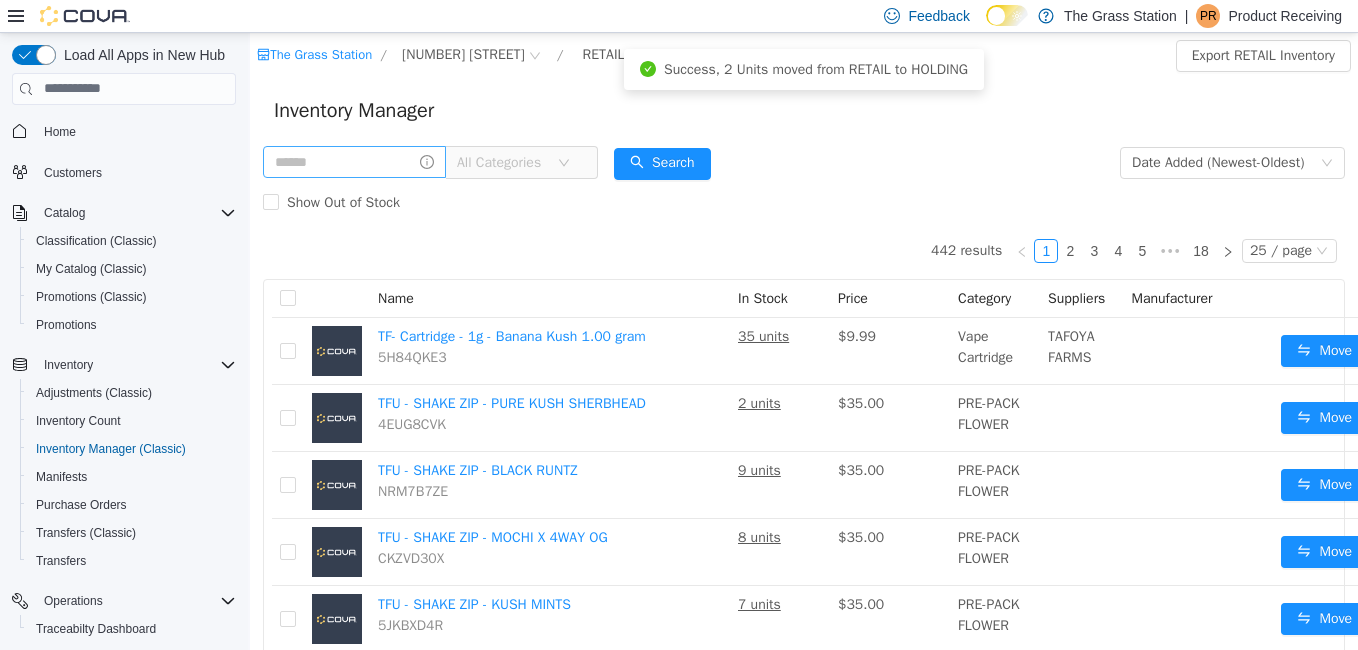 click 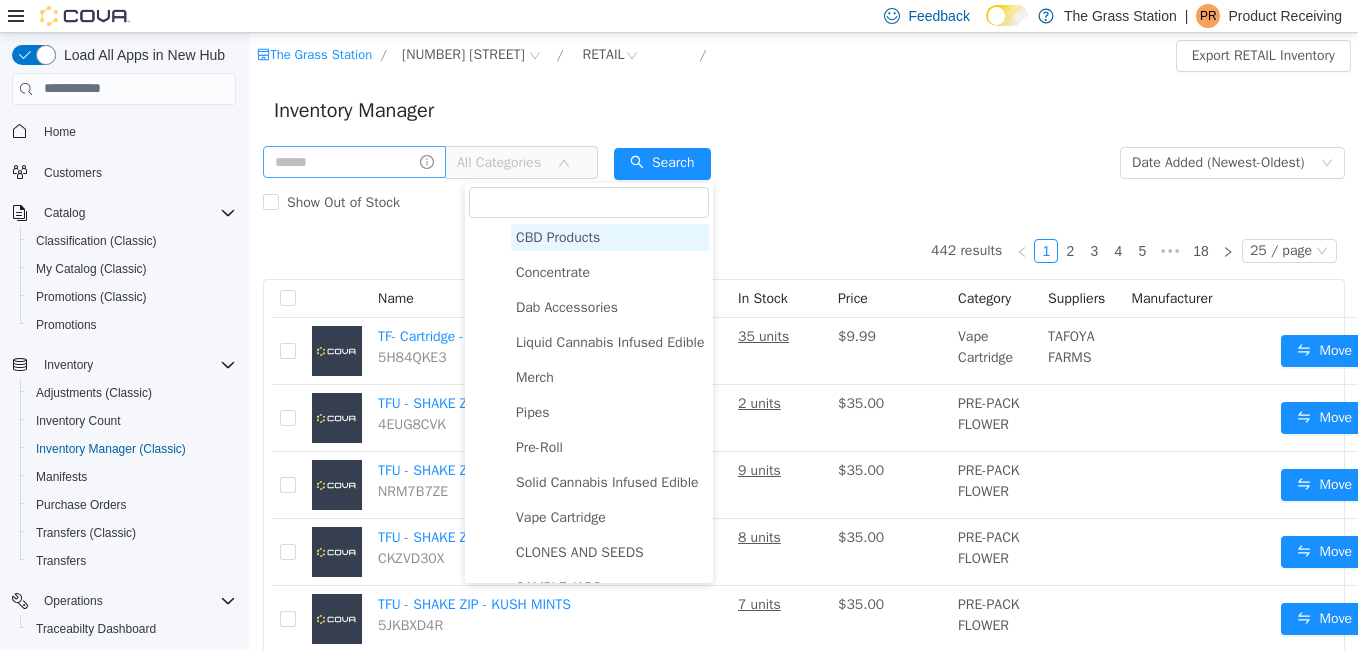 scroll, scrollTop: 180, scrollLeft: 0, axis: vertical 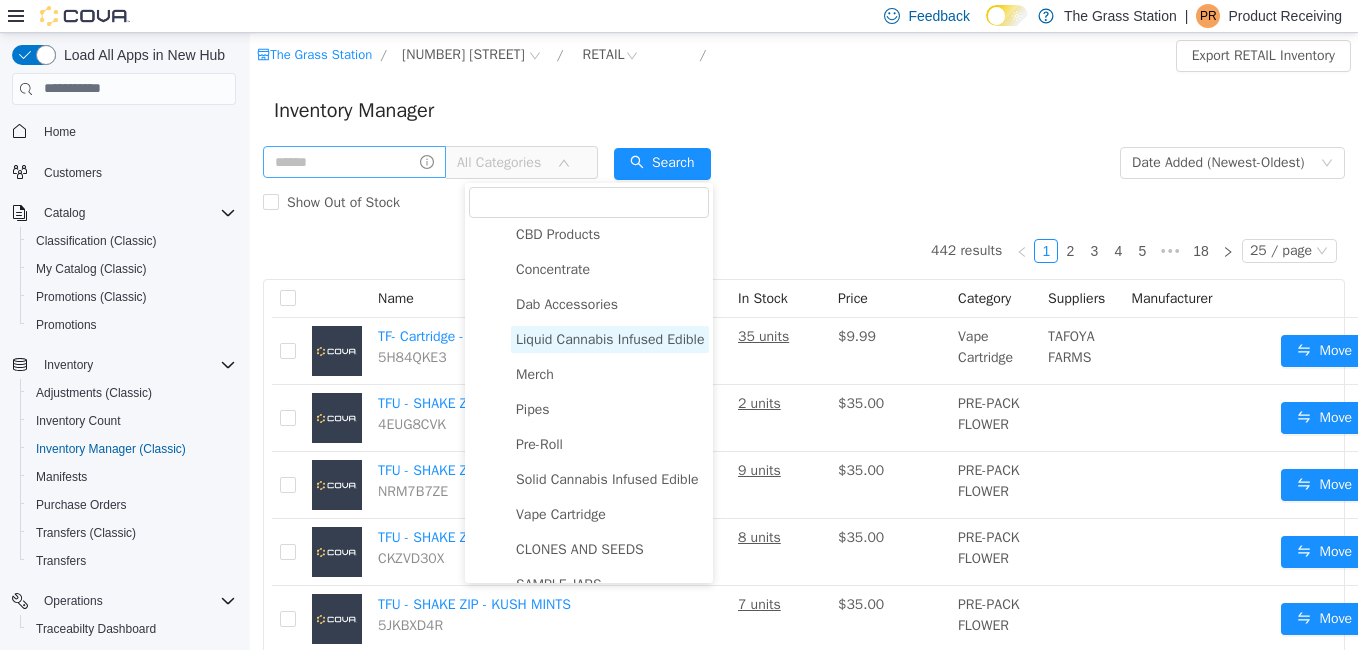 click on "Liquid Cannabis Infused Edible" at bounding box center [610, 338] 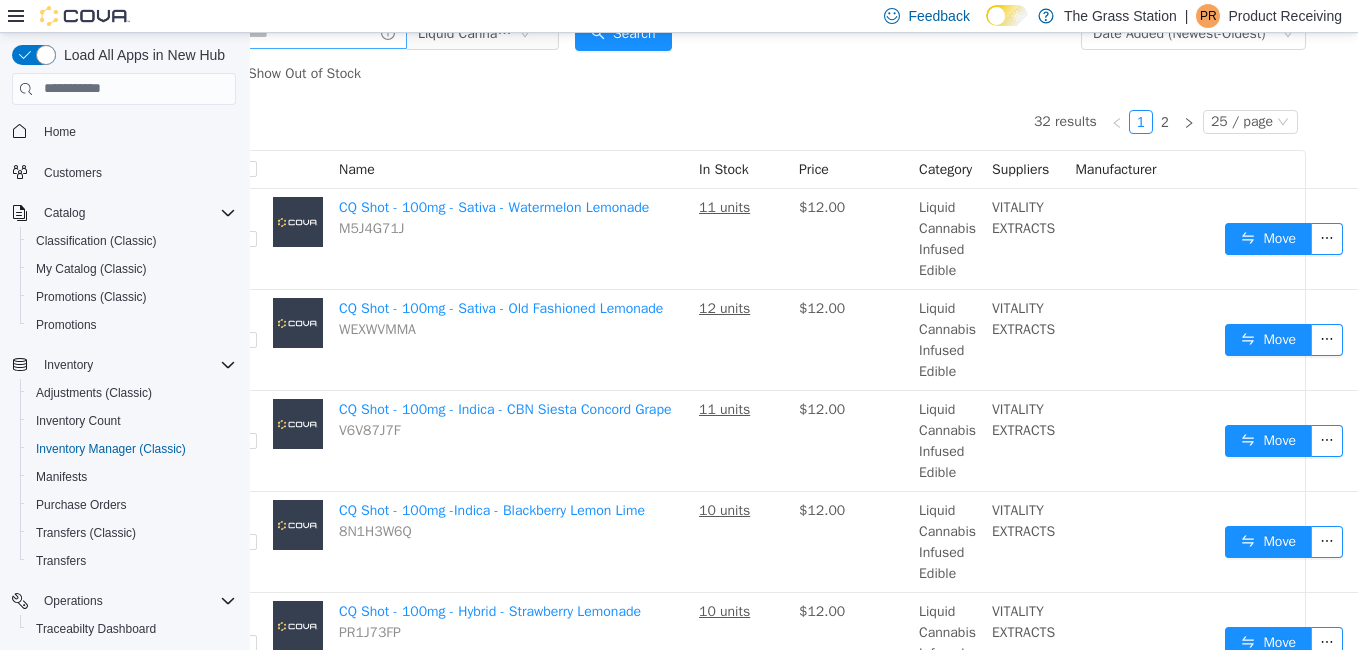 scroll, scrollTop: 0, scrollLeft: 60, axis: horizontal 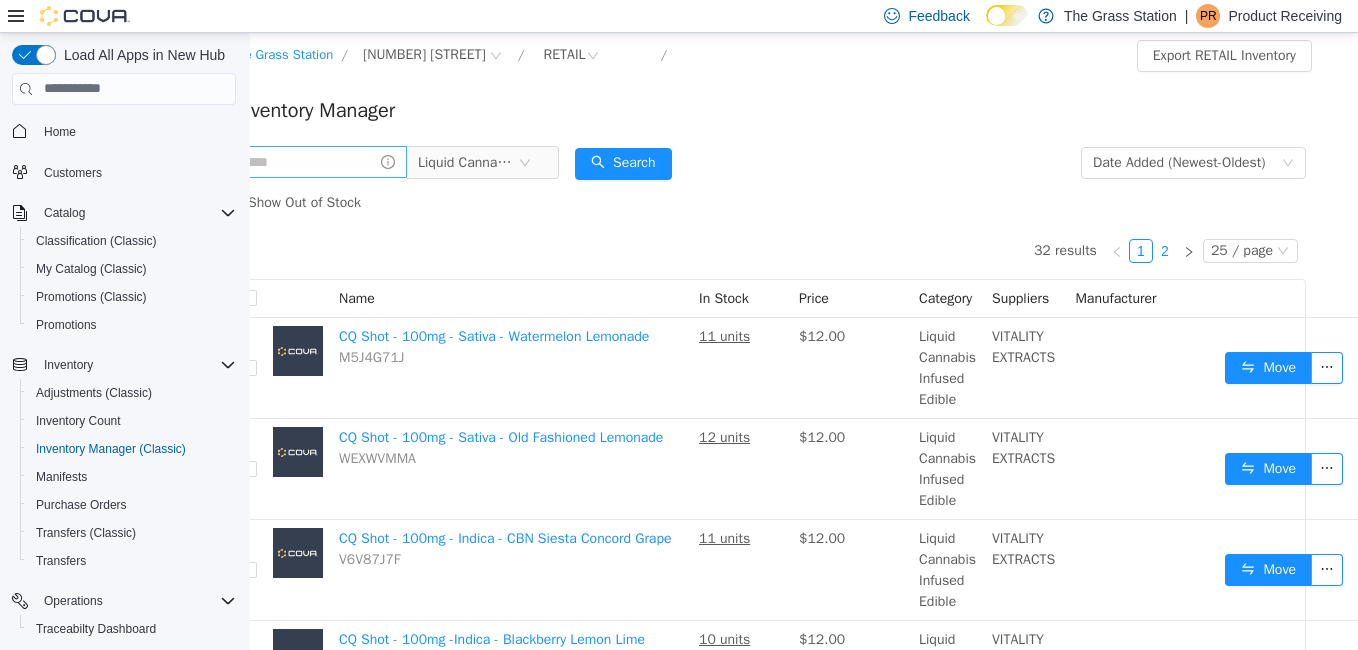 click on "2" at bounding box center (1165, 250) 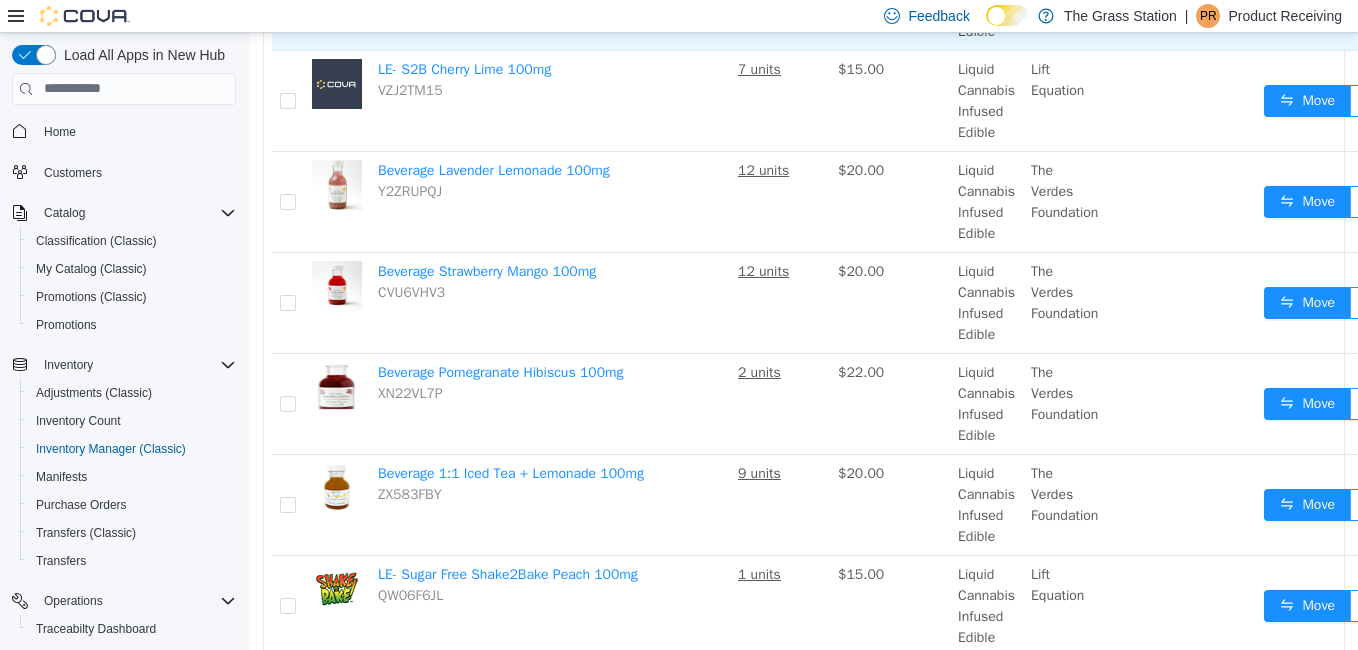 scroll, scrollTop: 446, scrollLeft: 0, axis: vertical 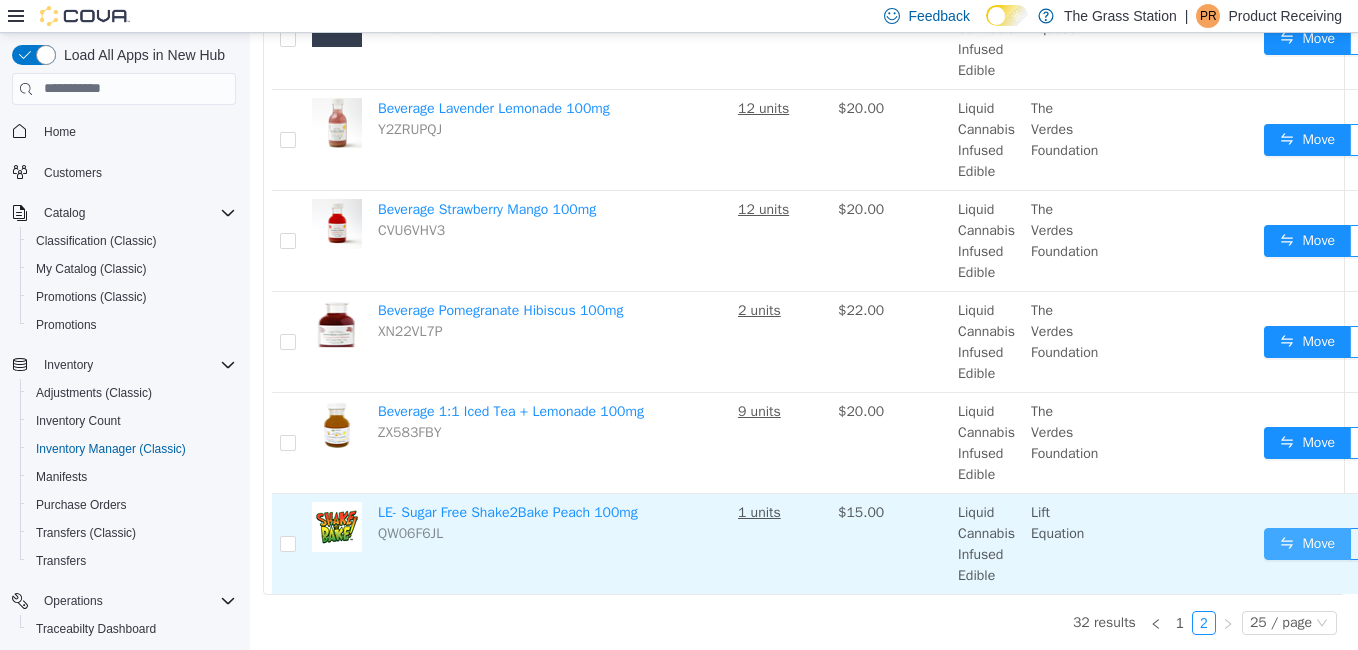 click on "Move" at bounding box center [1307, 543] 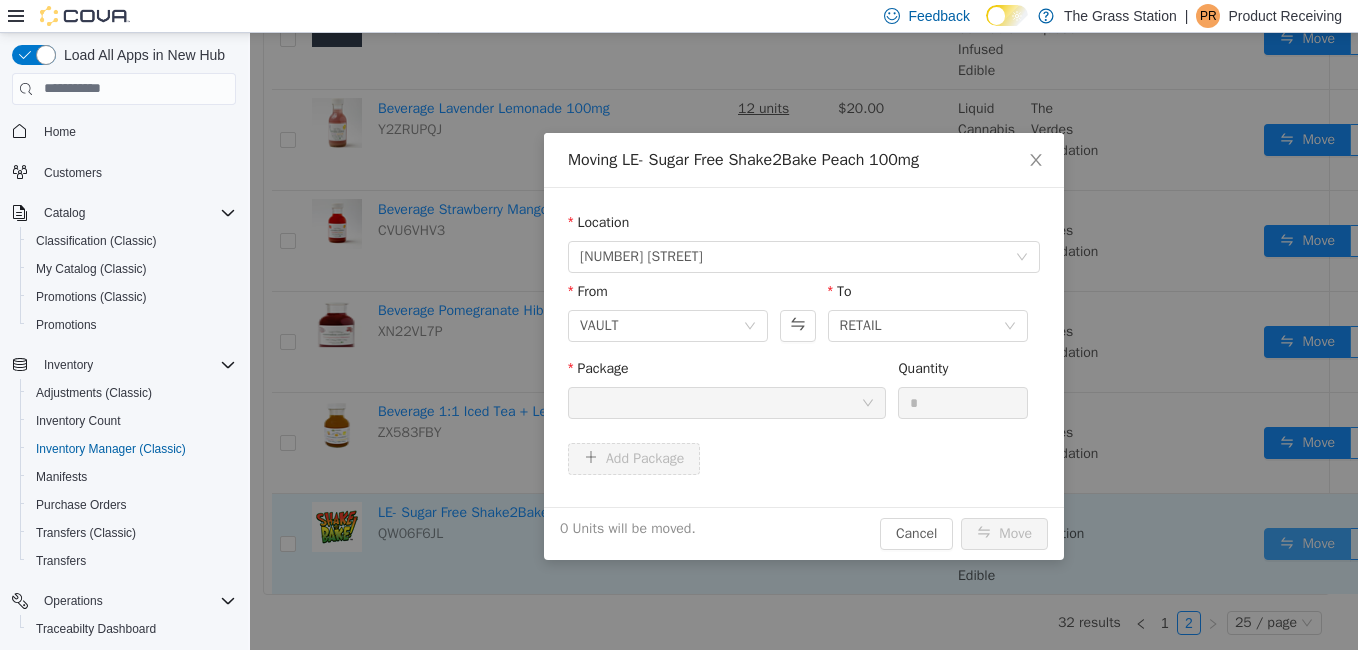 scroll, scrollTop: 431, scrollLeft: 0, axis: vertical 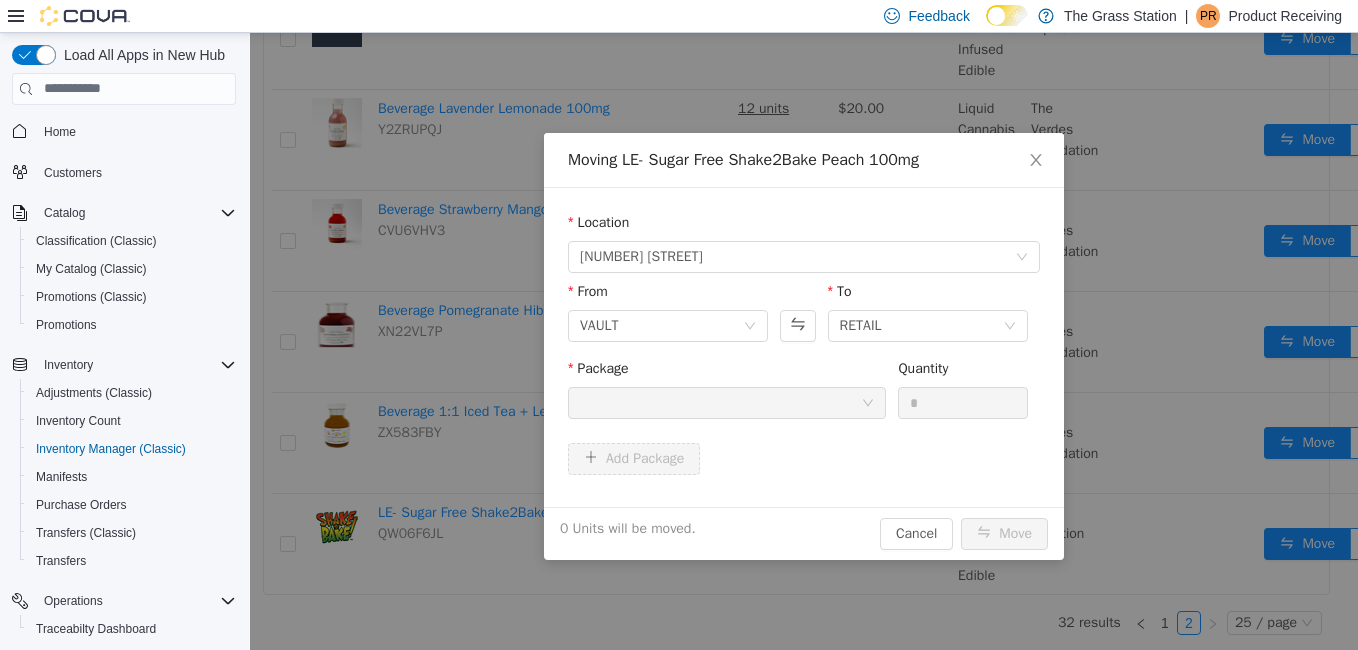click on "From VAULT   To RETAIL" at bounding box center [804, 314] 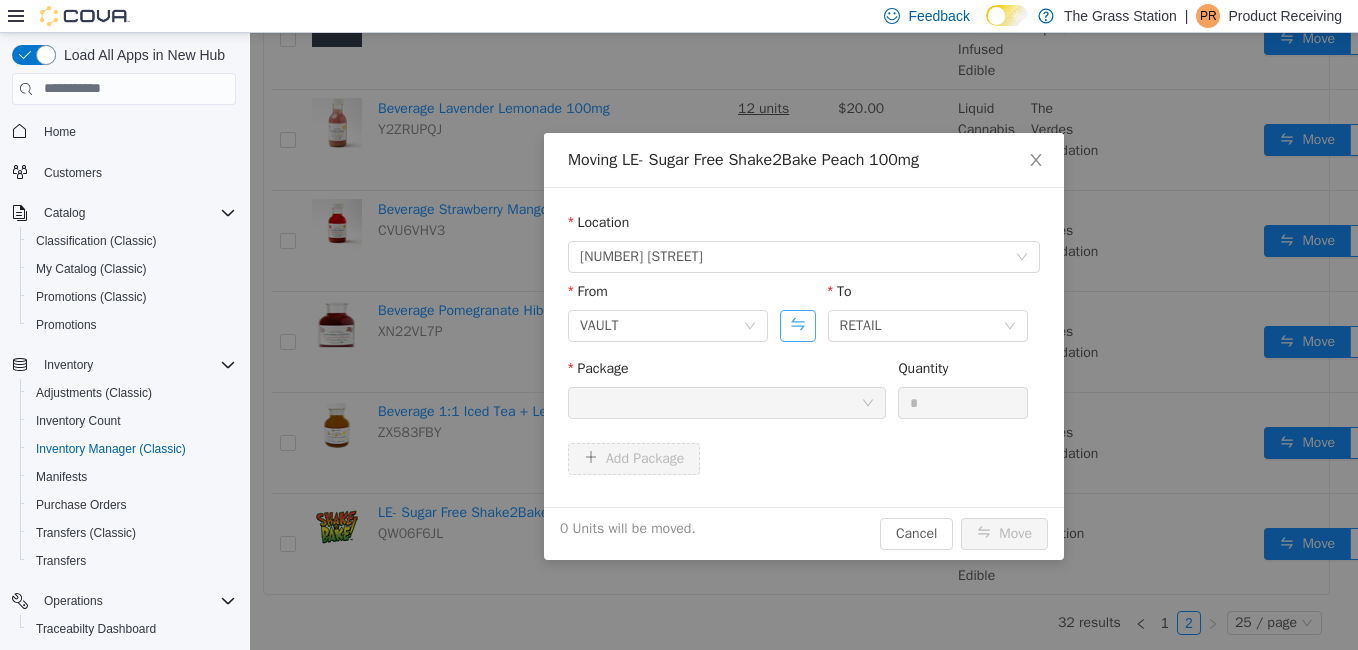 click at bounding box center (797, 325) 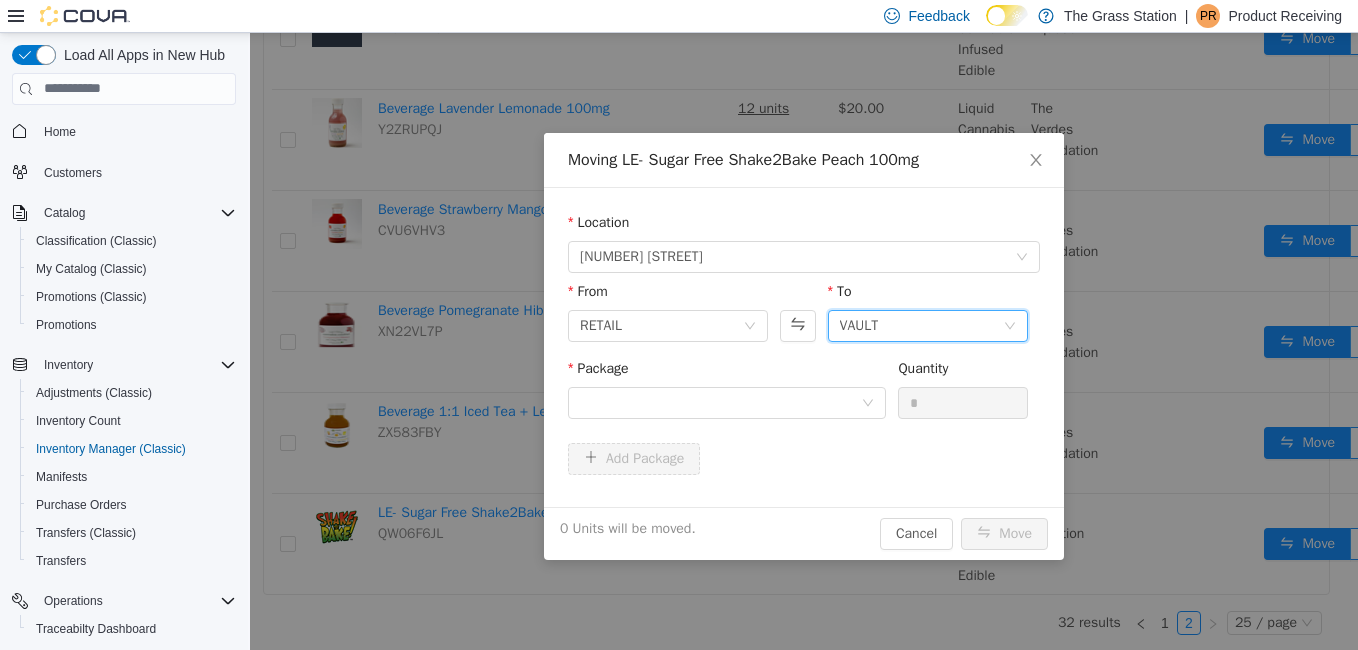 click on "VAULT" at bounding box center (921, 325) 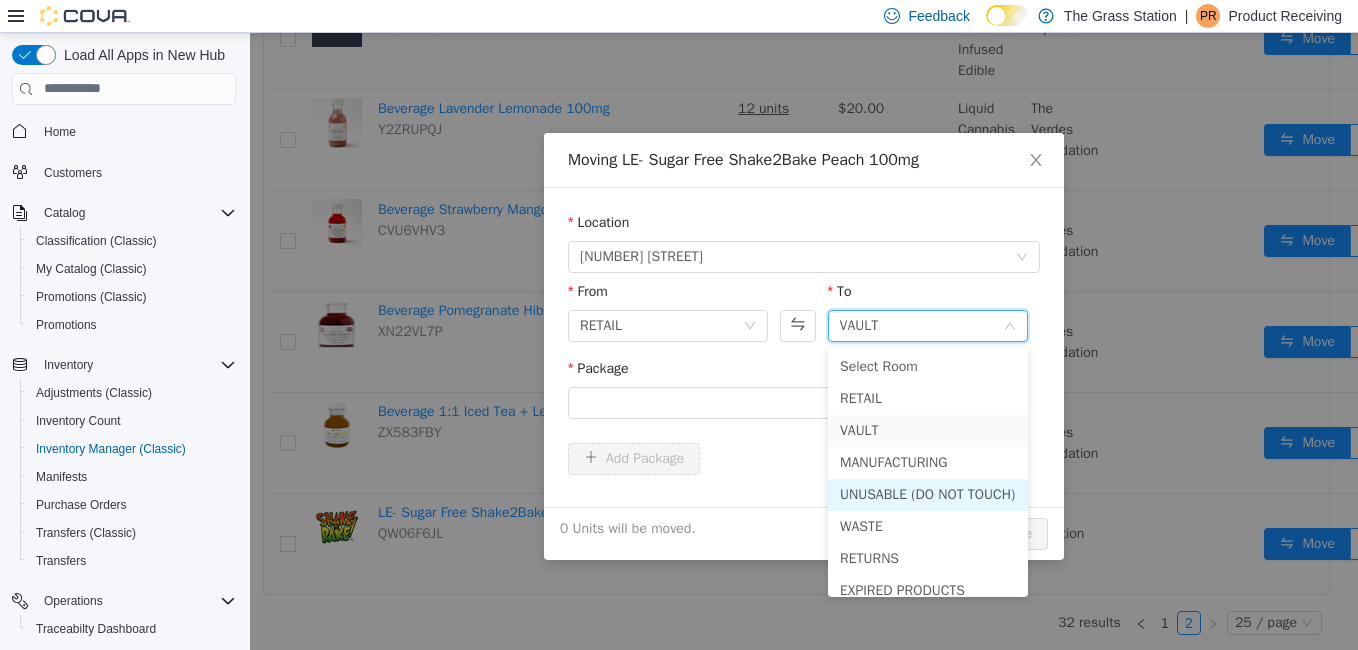 scroll, scrollTop: 46, scrollLeft: 0, axis: vertical 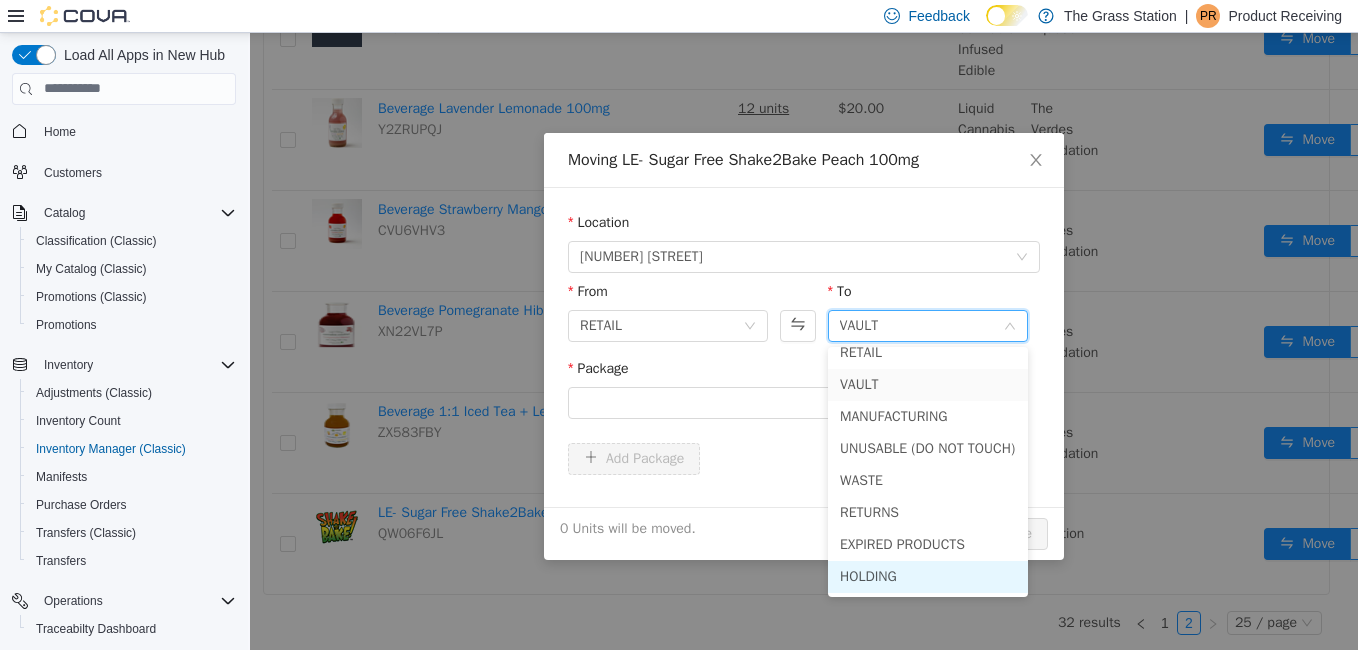 click on "HOLDING" at bounding box center (928, 576) 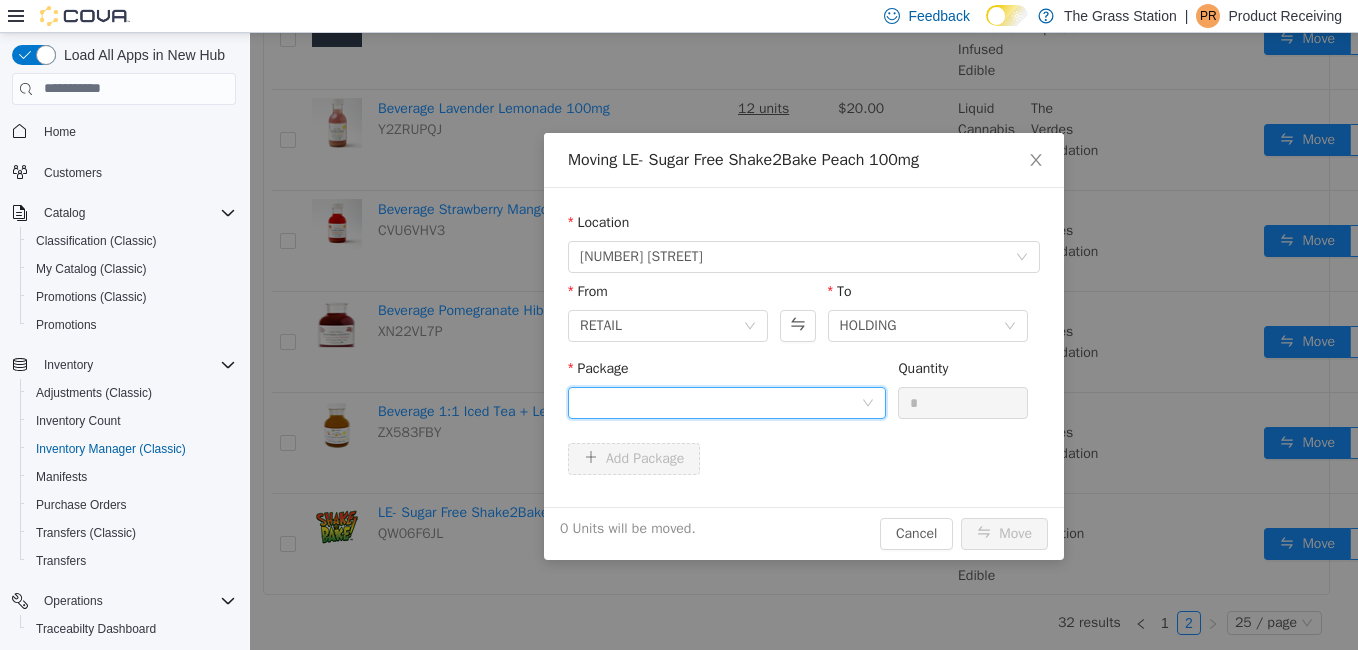 click at bounding box center [720, 402] 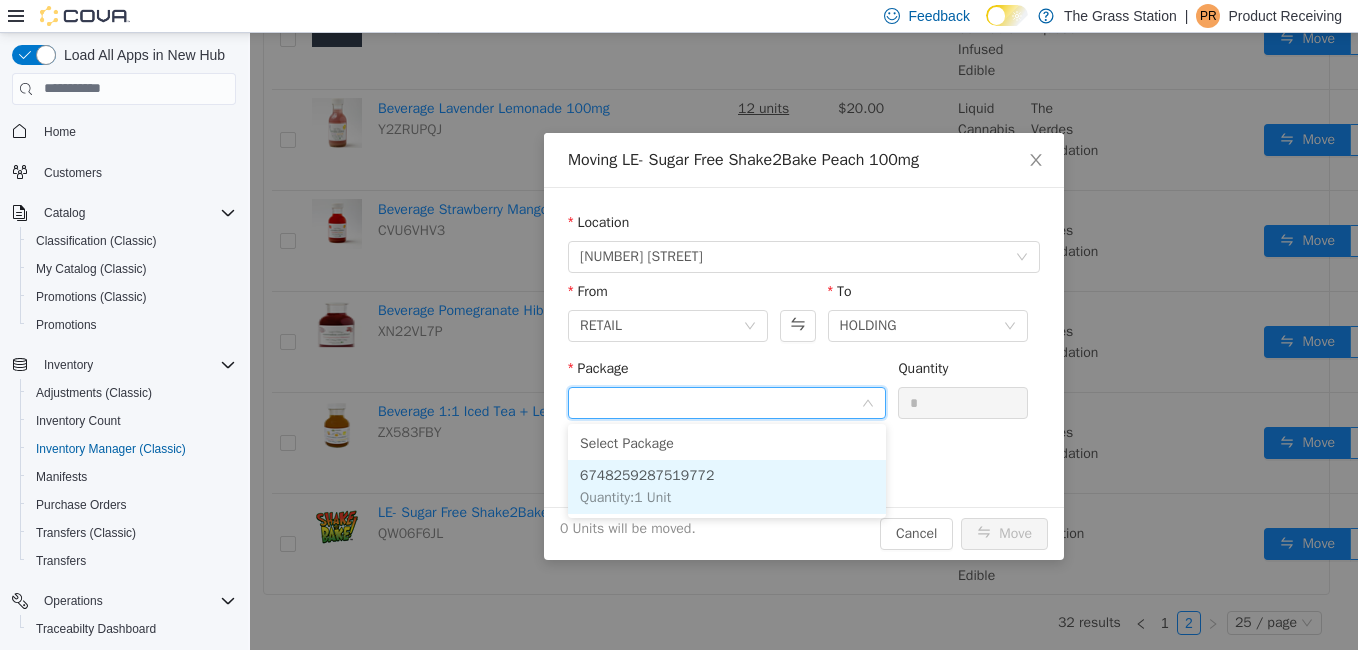 click on "6748259287519772 Quantity :  1 Unit" at bounding box center [727, 486] 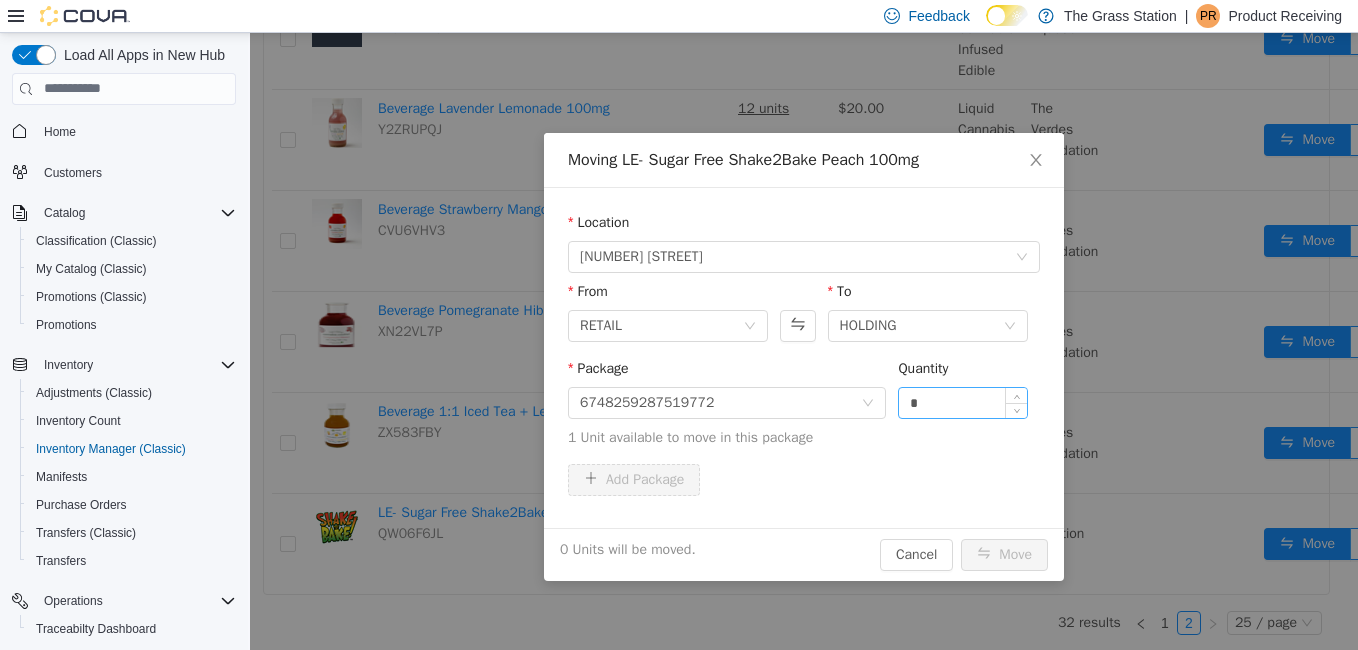 drag, startPoint x: 954, startPoint y: 384, endPoint x: 936, endPoint y: 405, distance: 27.658634 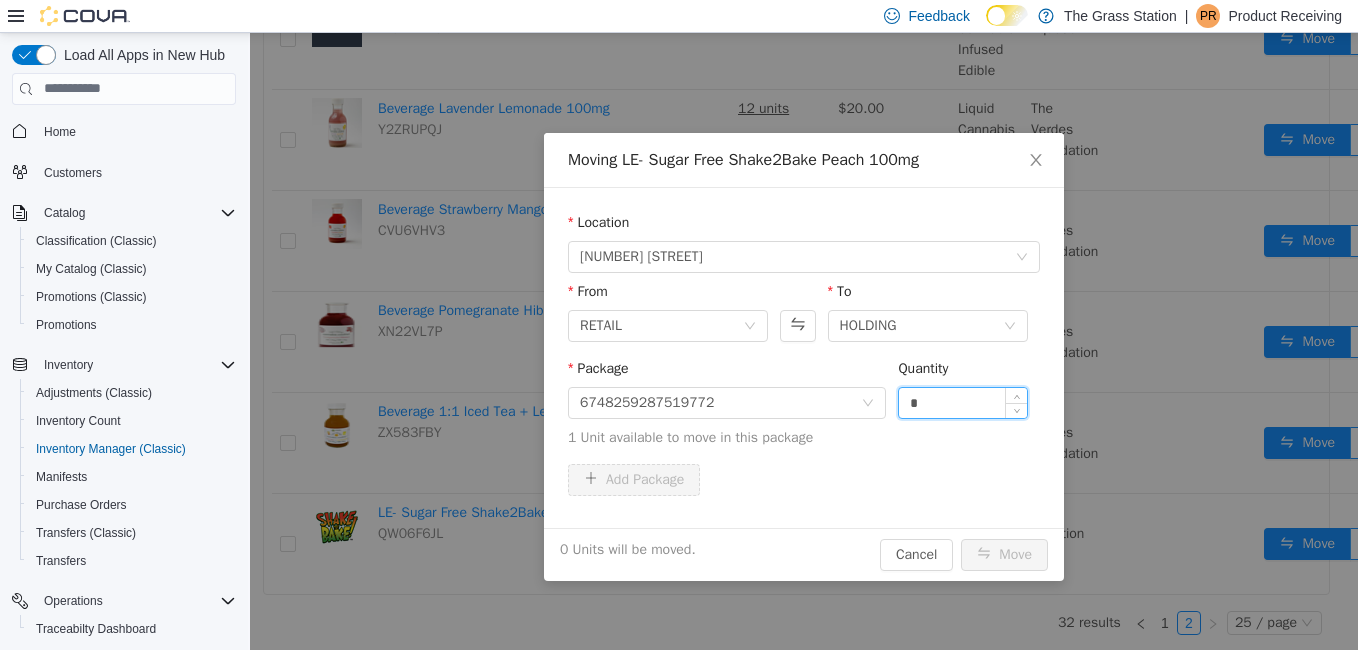 click on "*" at bounding box center (963, 402) 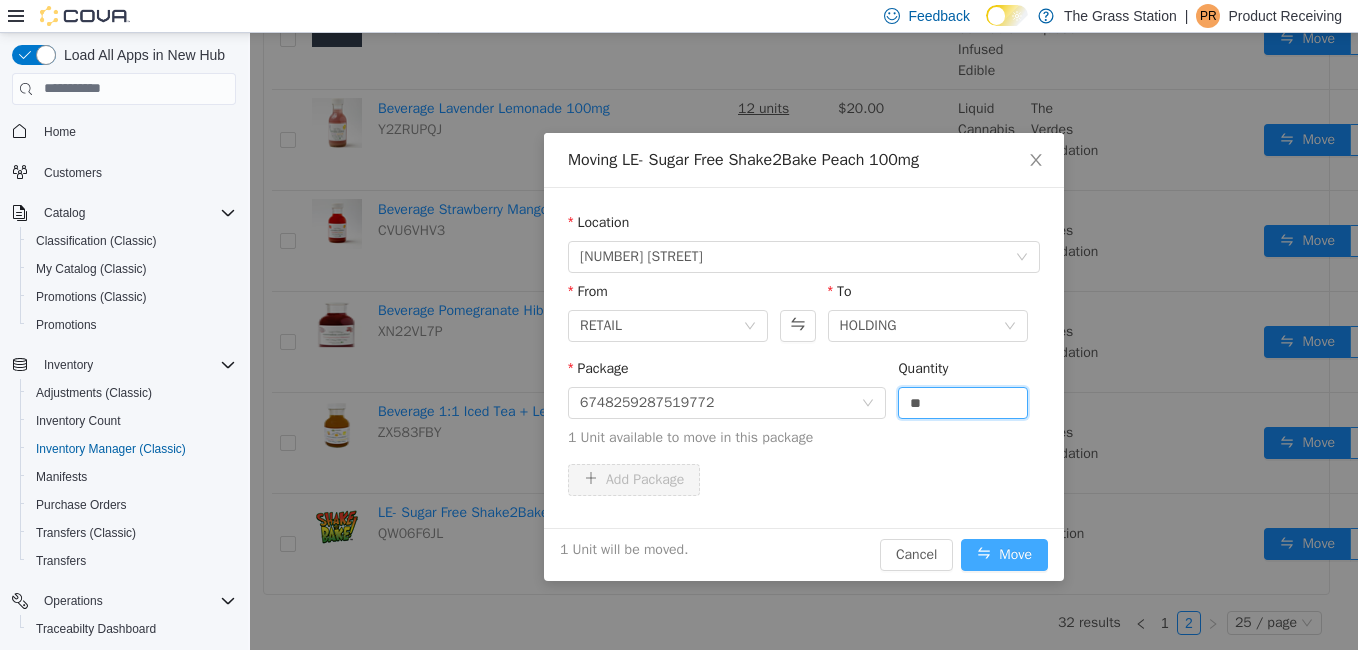 type on "*" 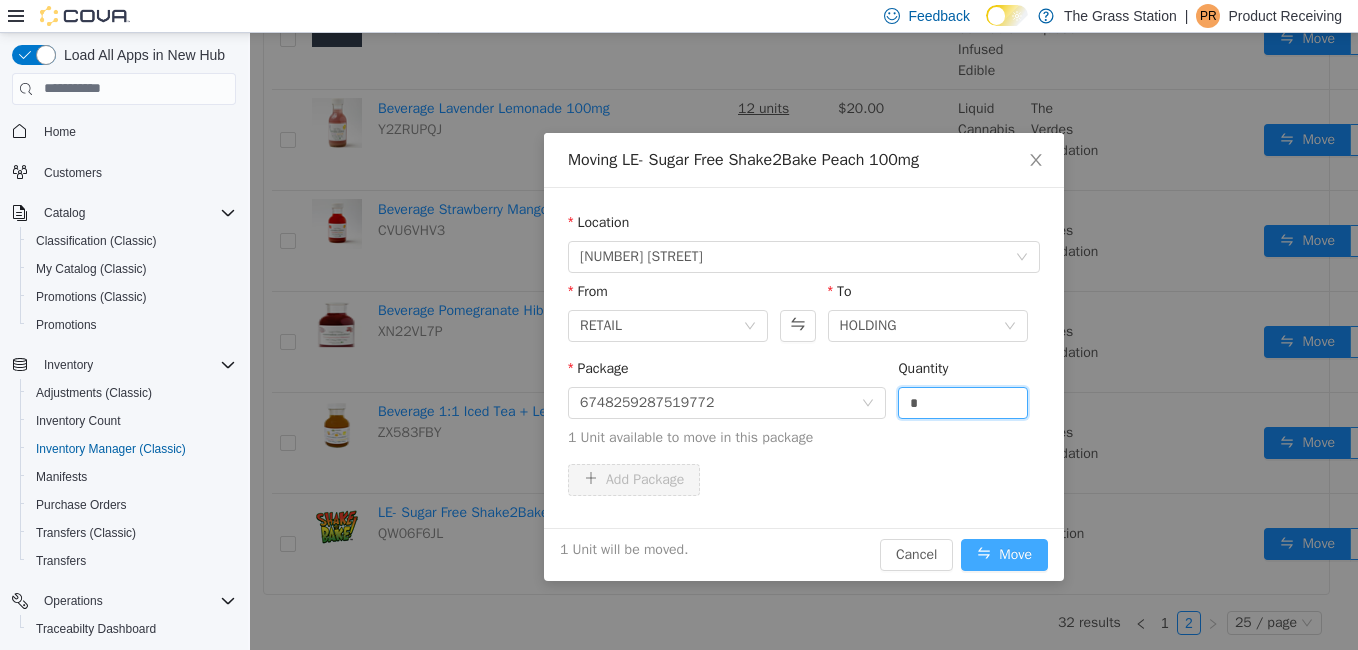 click on "Move" at bounding box center (1004, 554) 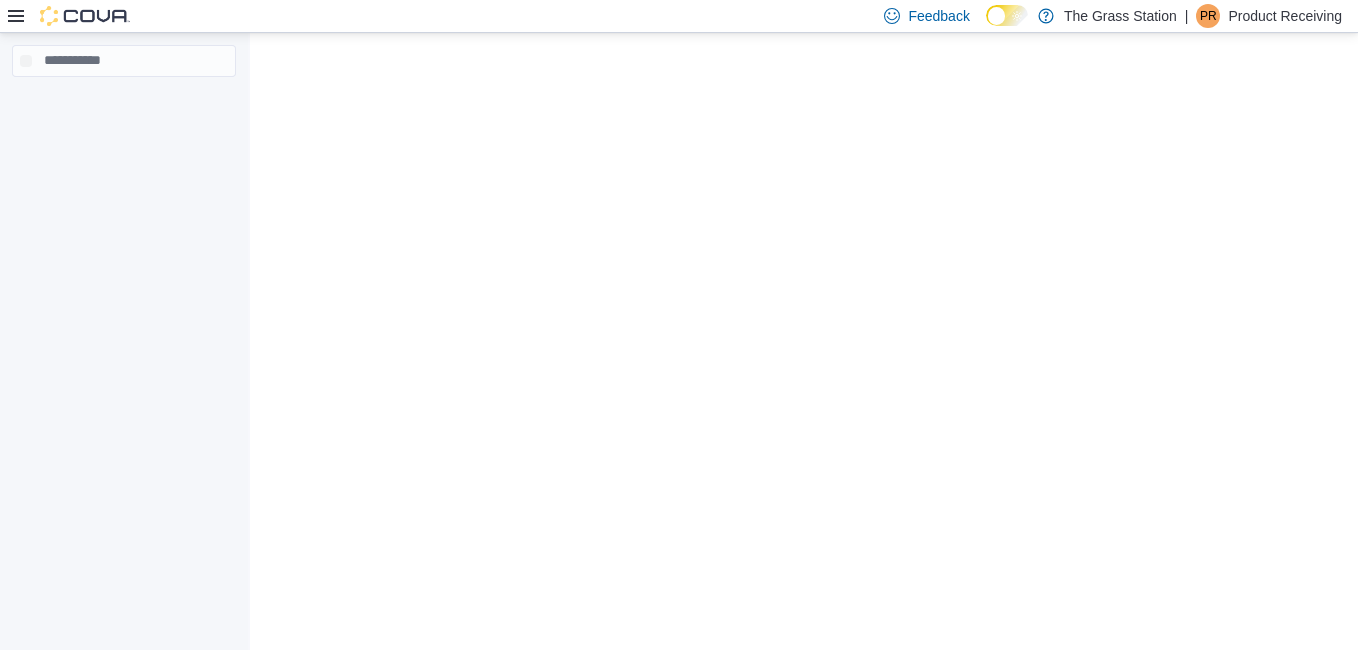 scroll, scrollTop: 0, scrollLeft: 0, axis: both 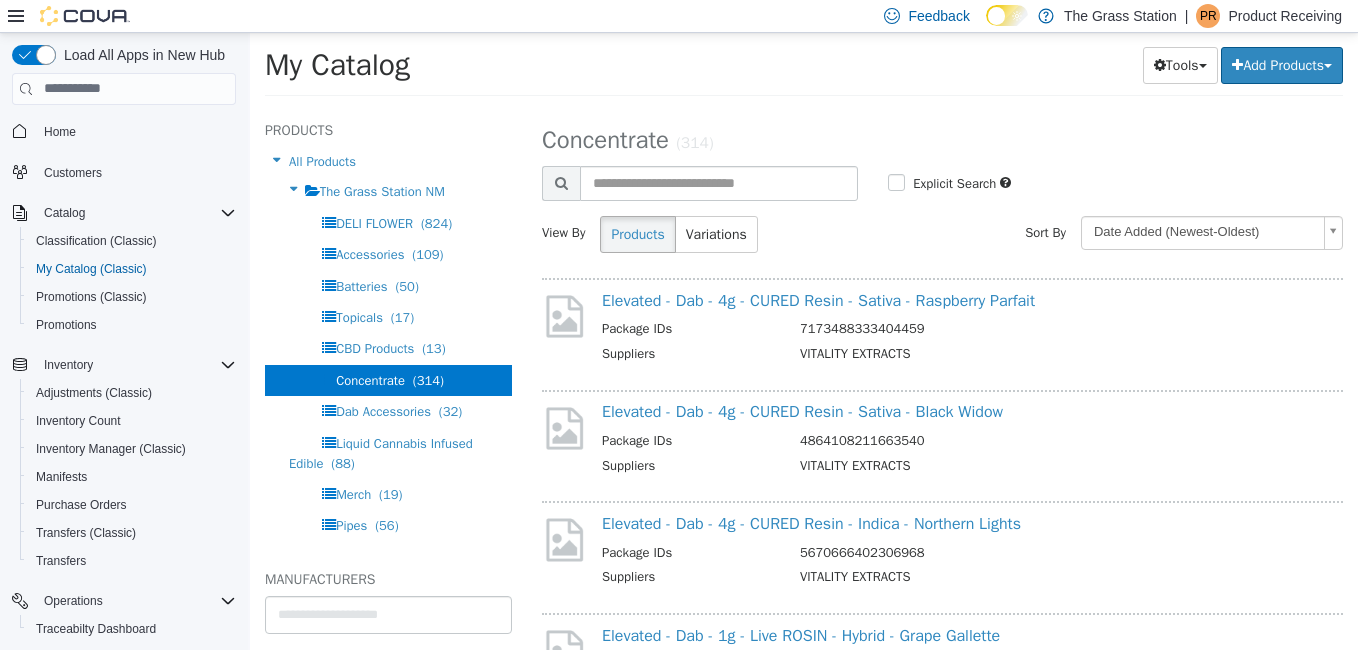 click on "Elevated - Dab - 4g - CURED Resin - Sativa - Black Widow
Package IDs [NUMBER]
Suppliers VITALITY EXTRACTS" at bounding box center [968, 445] 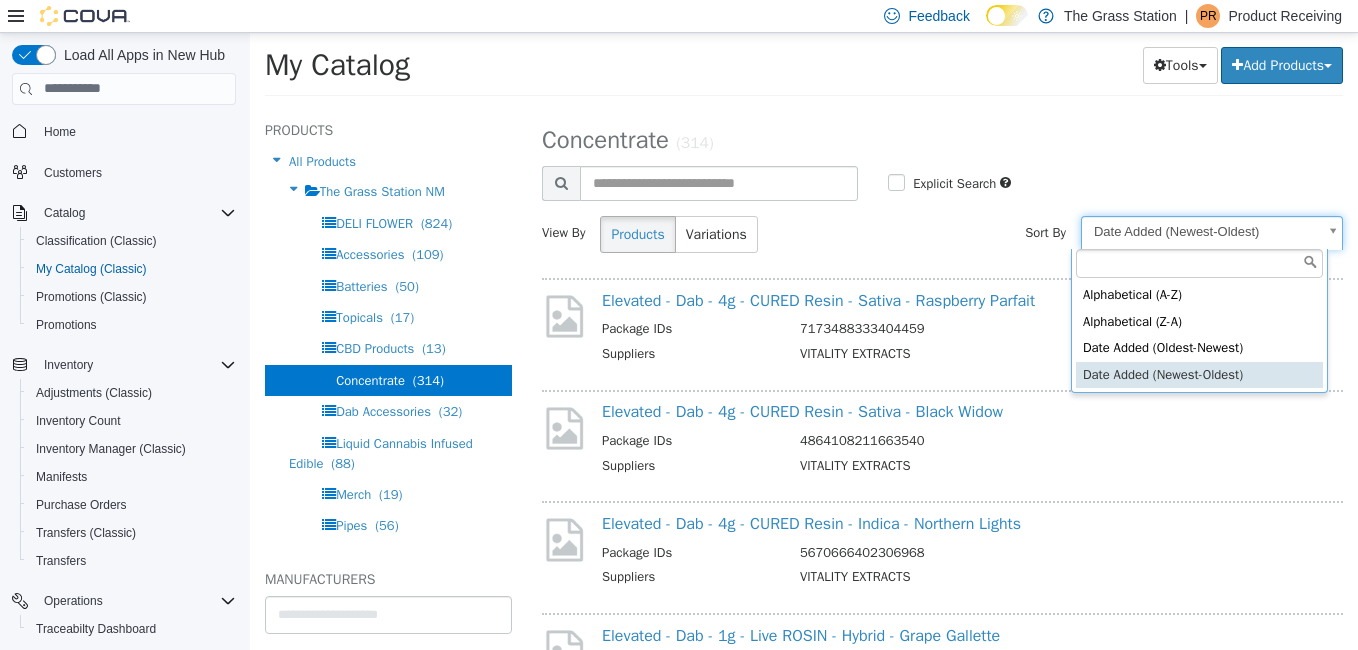 click on "**********" at bounding box center [804, 70] 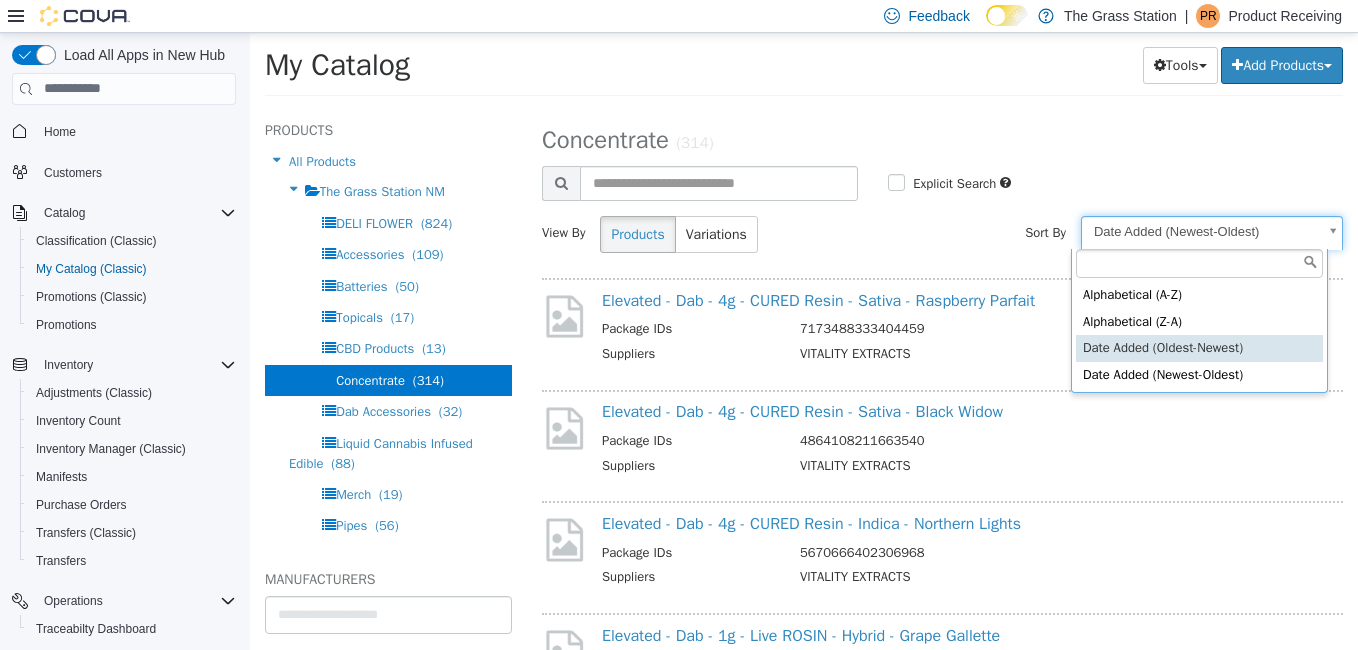 select on "**********" 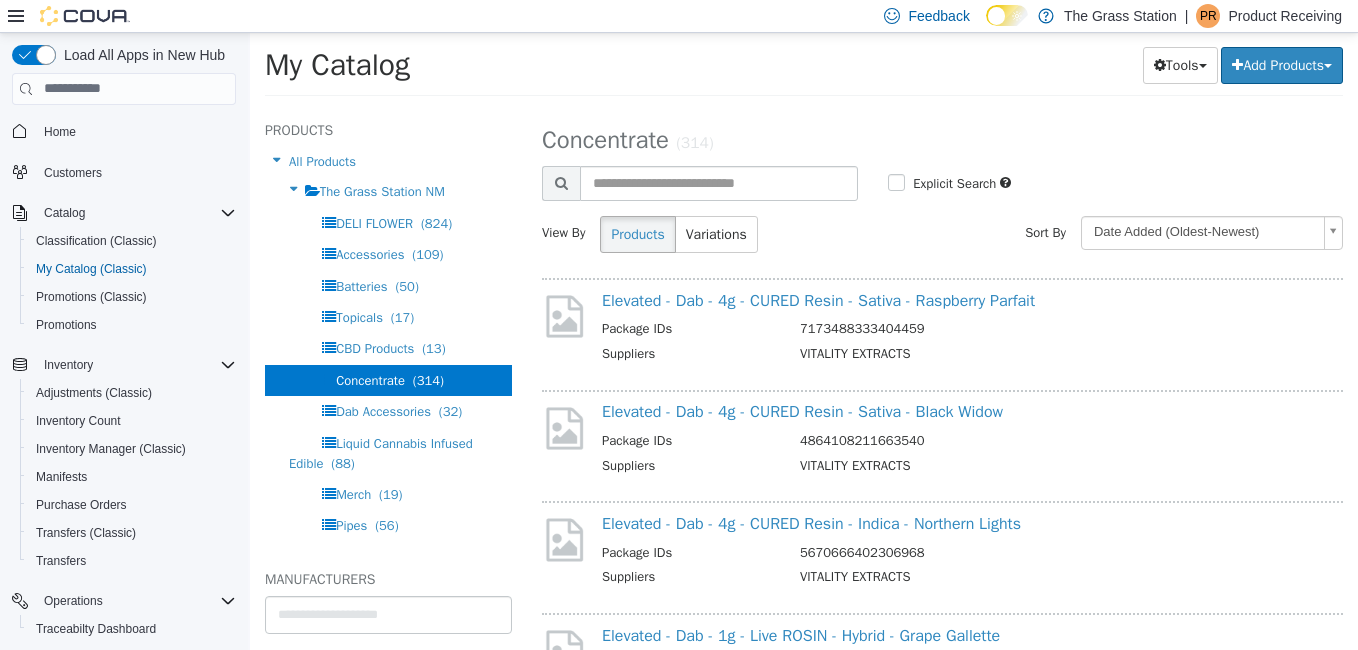 select on "**********" 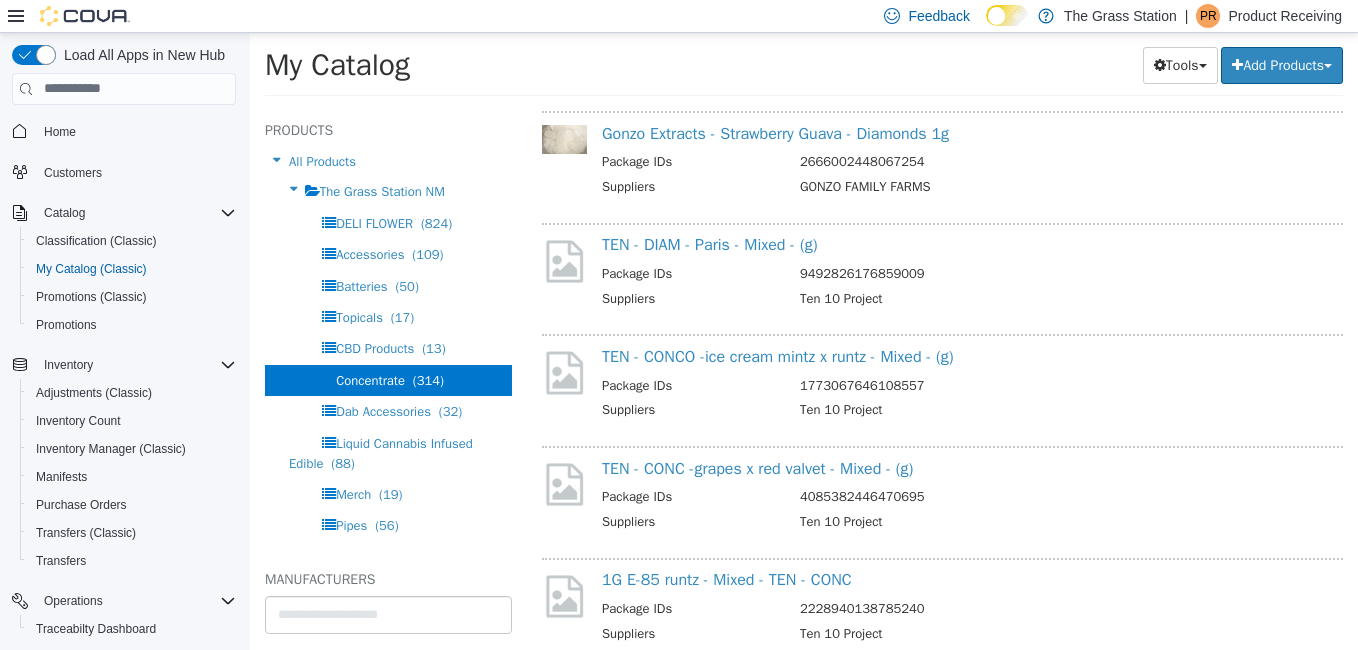 scroll, scrollTop: 2039, scrollLeft: 0, axis: vertical 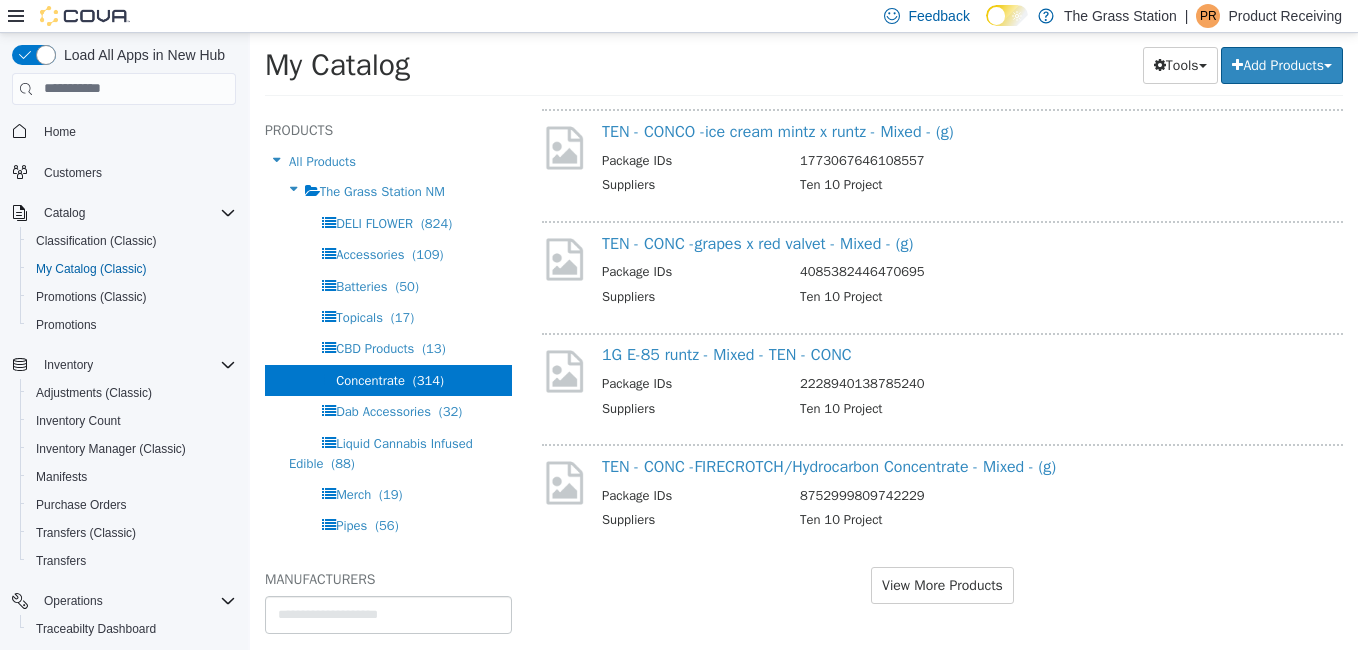 click on "**********" at bounding box center [942, -659] 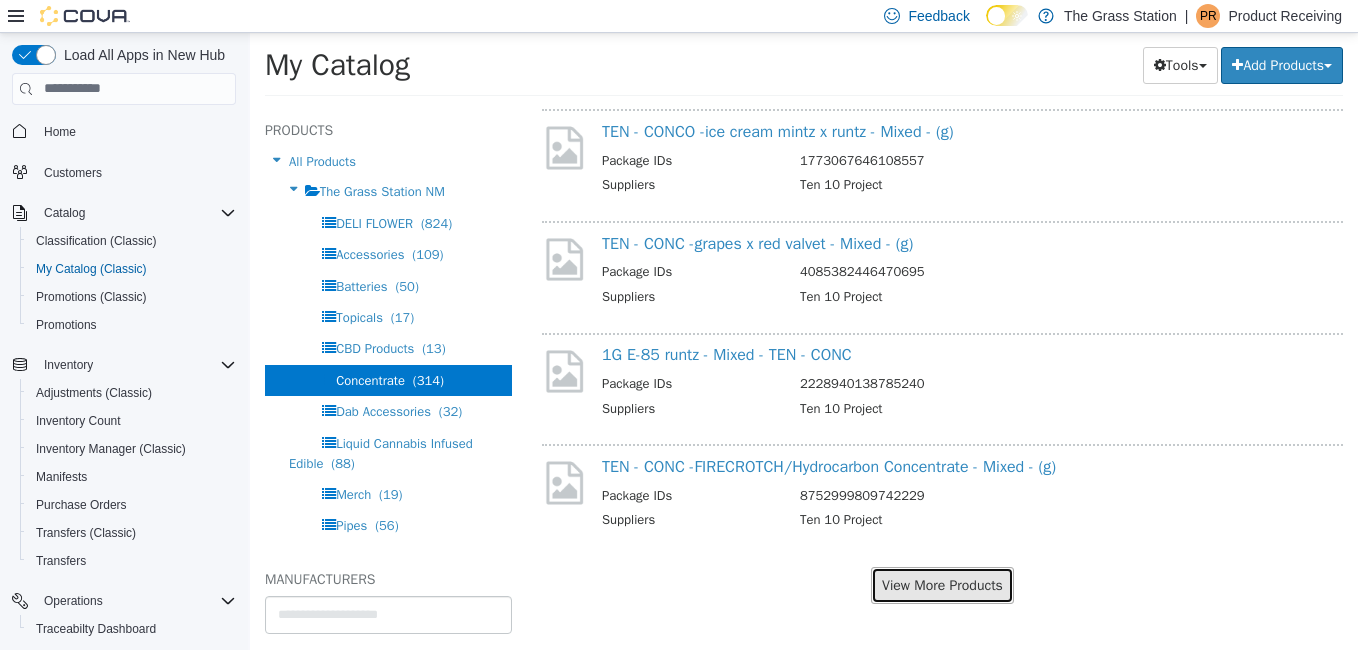 click on "View More Products" at bounding box center (942, 584) 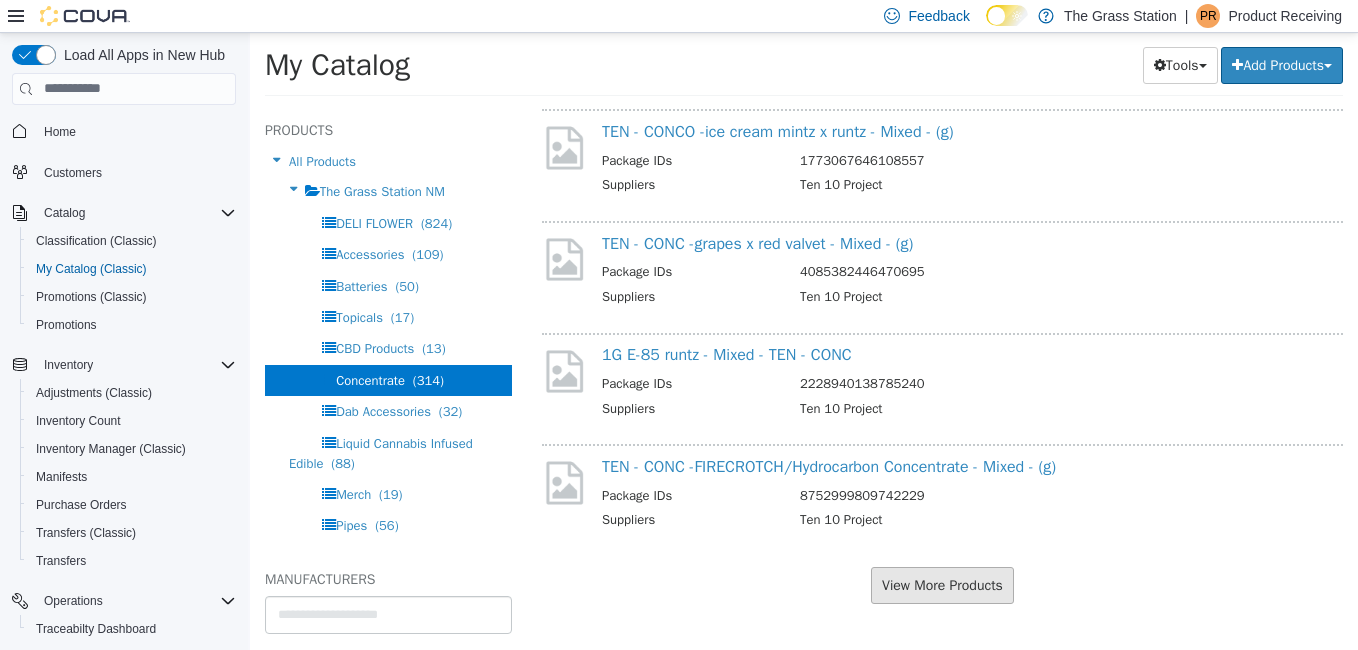 scroll, scrollTop: 1987, scrollLeft: 0, axis: vertical 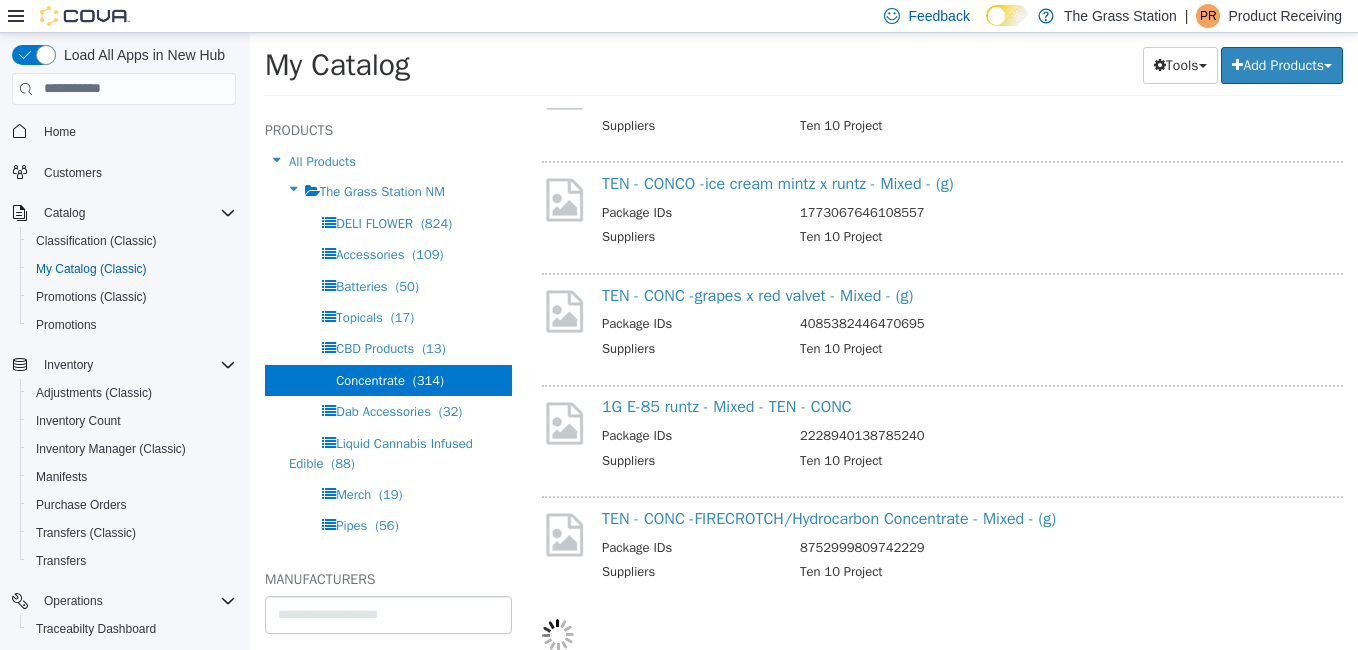 select on "**********" 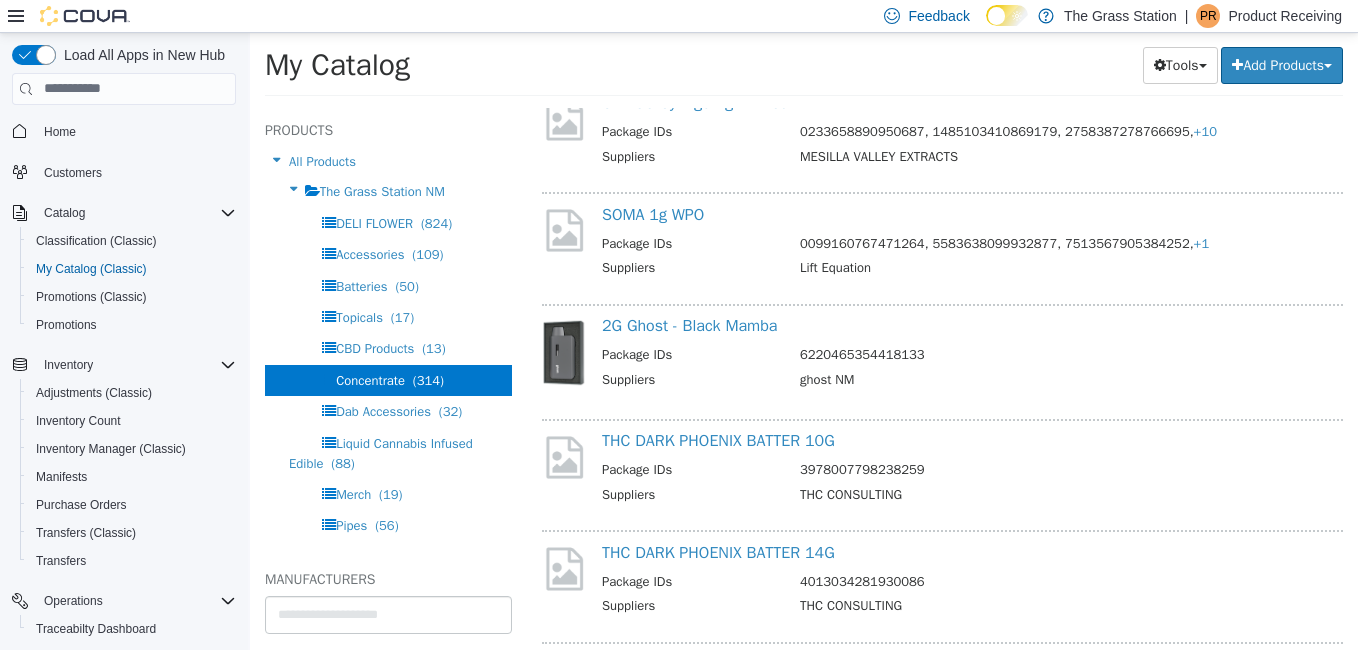 scroll, scrollTop: 3412, scrollLeft: 0, axis: vertical 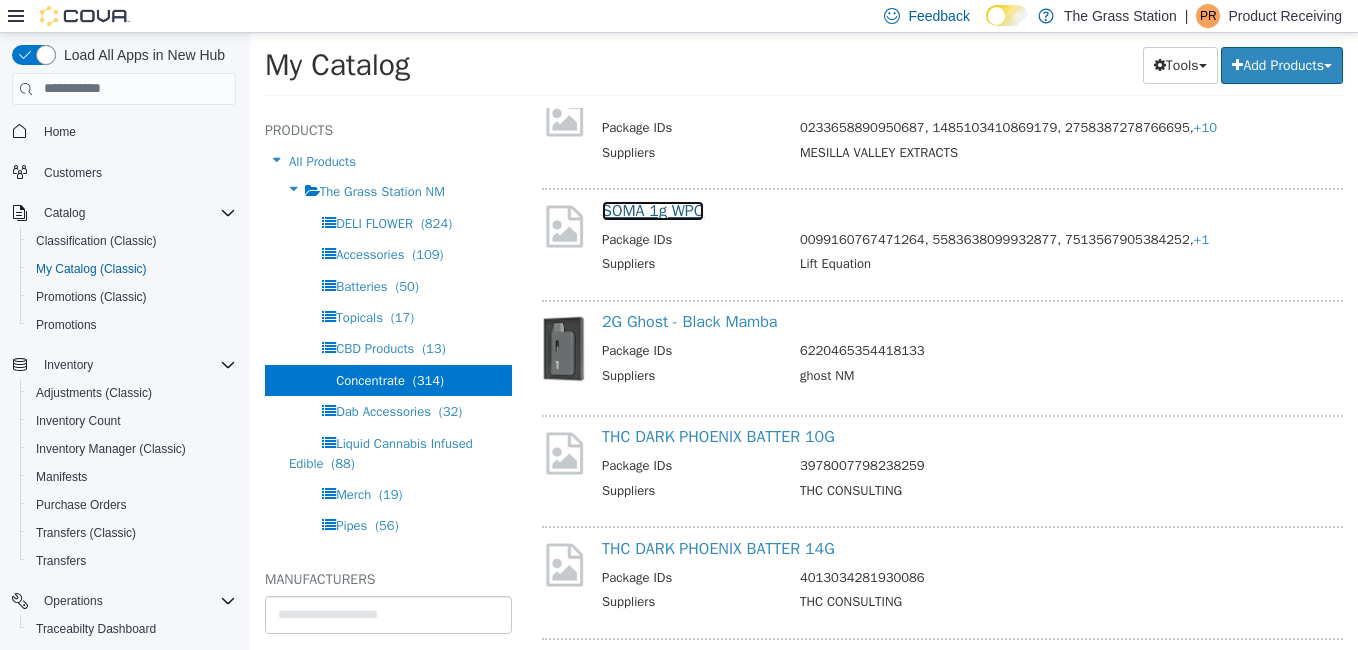 click on "SOMA 1g WPO" at bounding box center [653, 210] 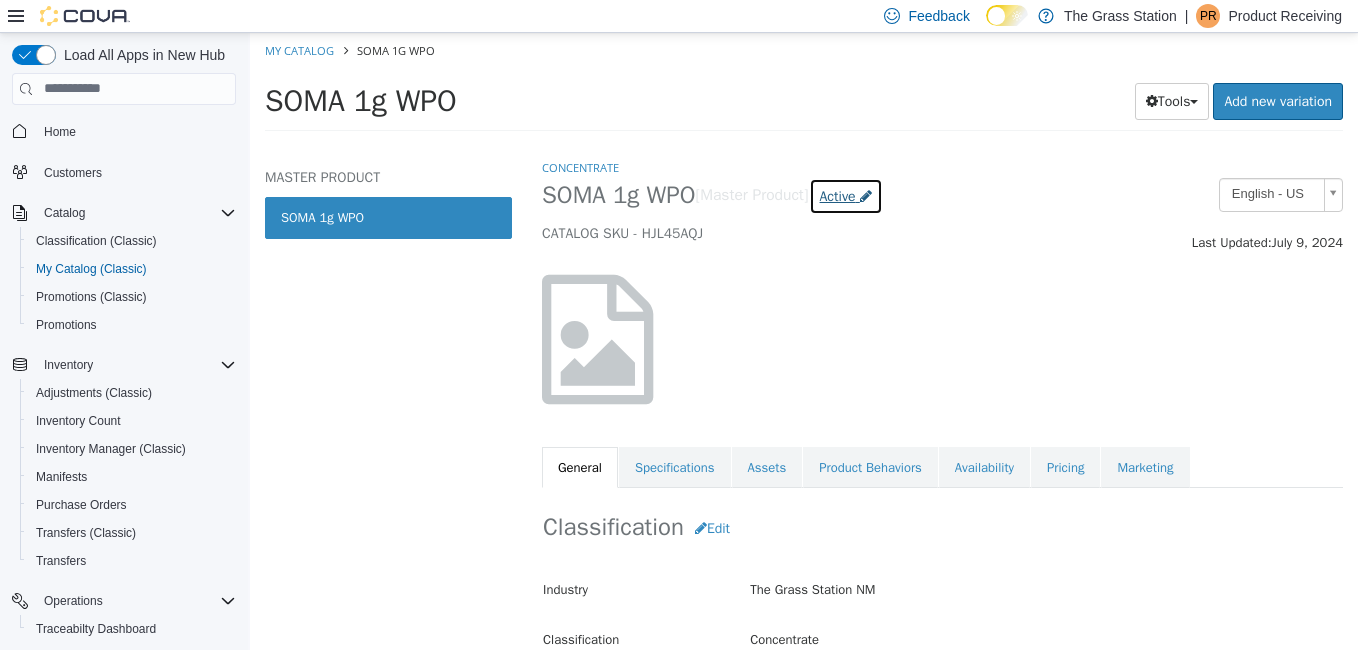 click on "Active" at bounding box center [838, 195] 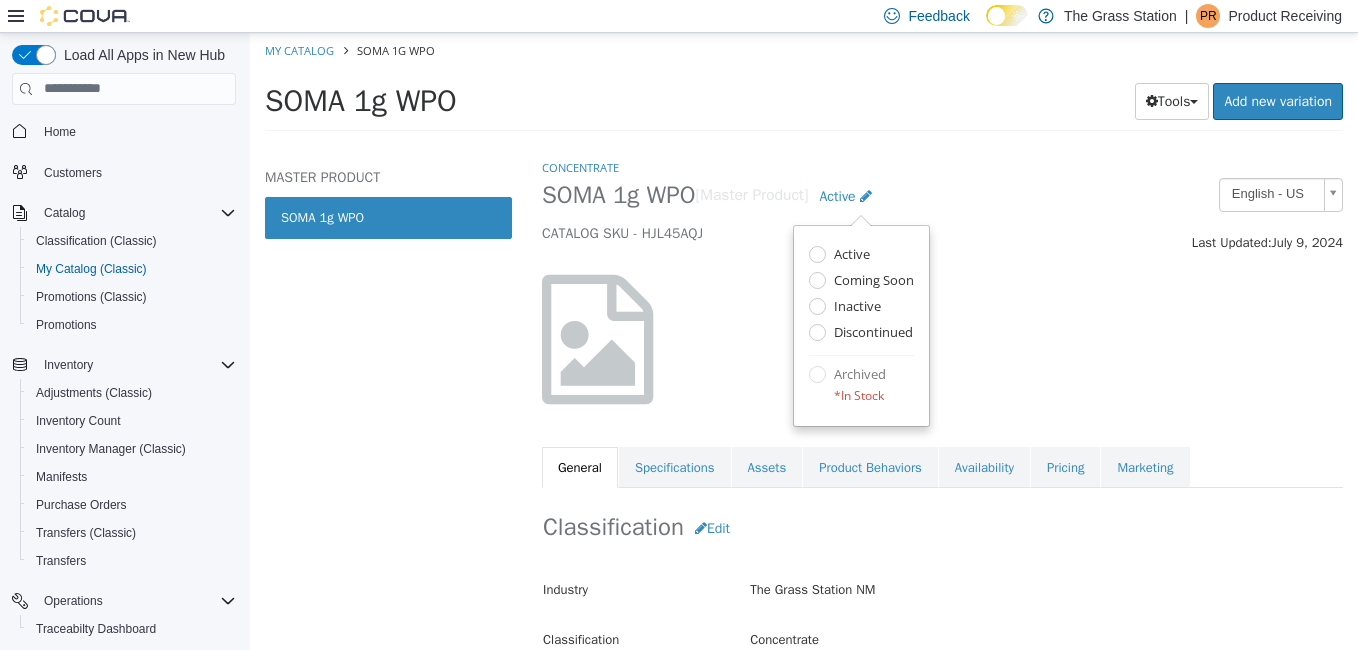 click on "CATALOG SKU - HJL45AQJ" at bounding box center [838, 233] 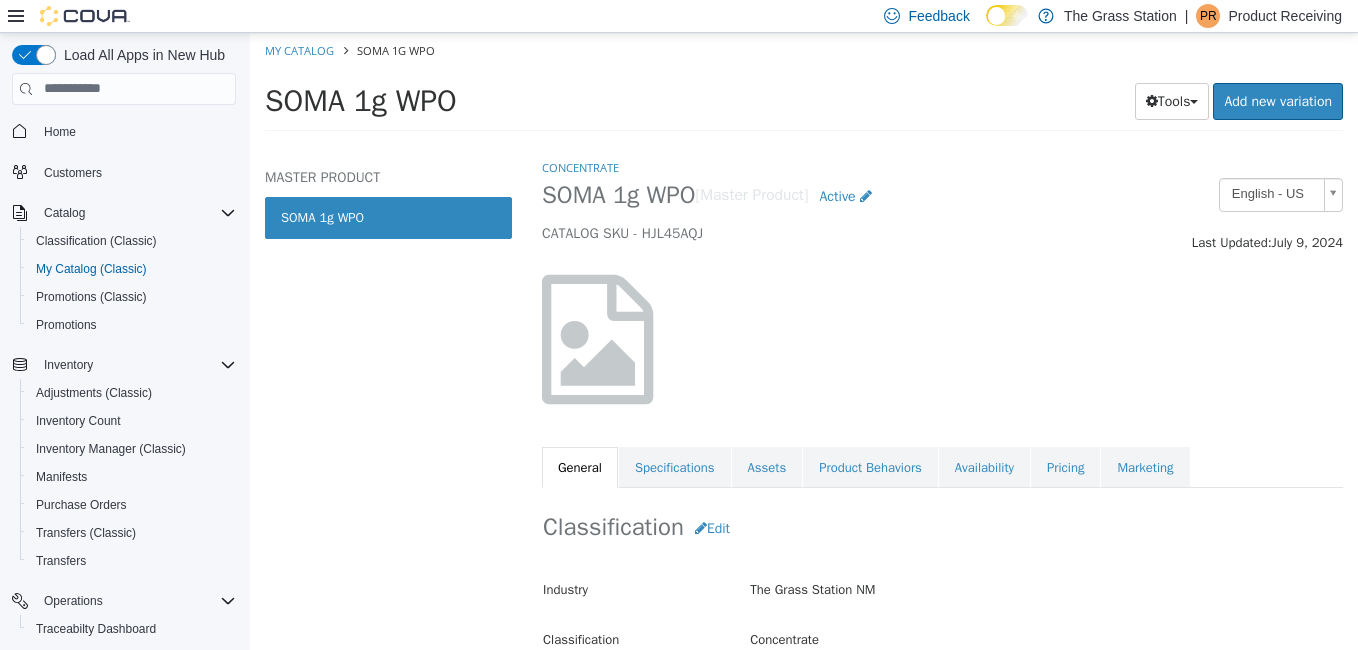 select on "**********" 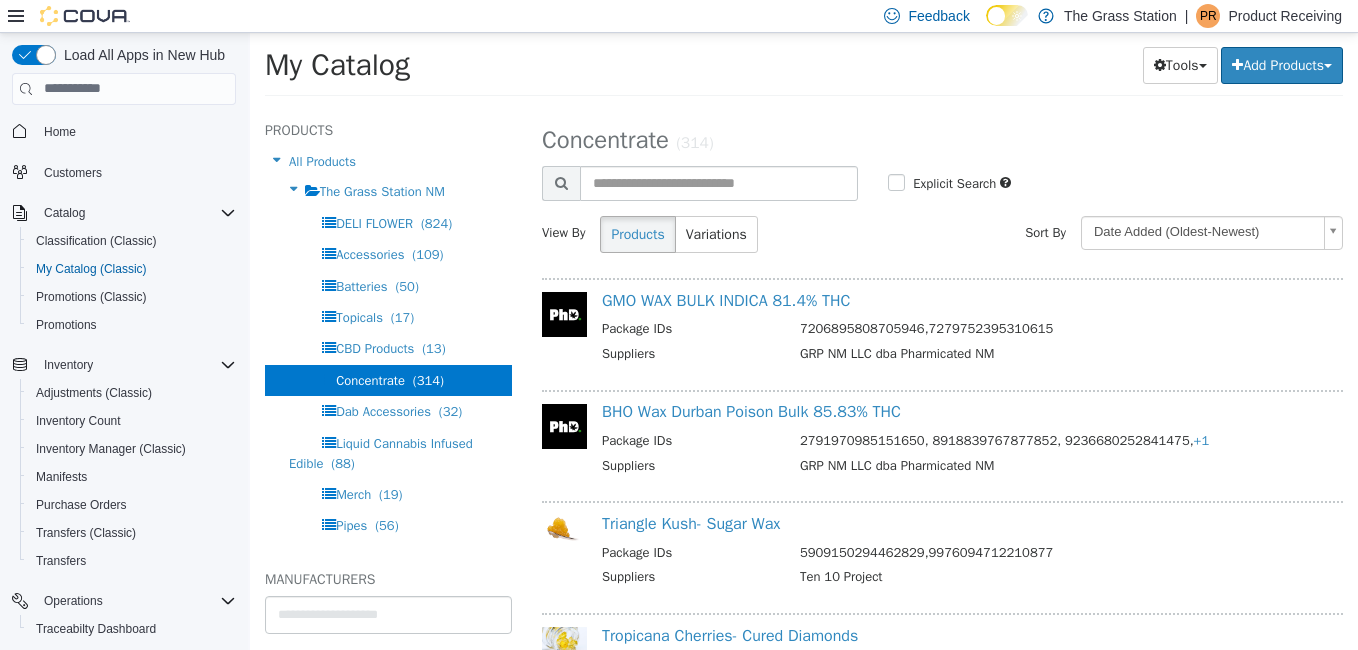 click on "GMO WAX BULK INDICA 81.4% THC
Package IDs 7206895808705946,7279752395310615
Suppliers GRP NM LLC dba Pharmicated NM" at bounding box center [942, 334] 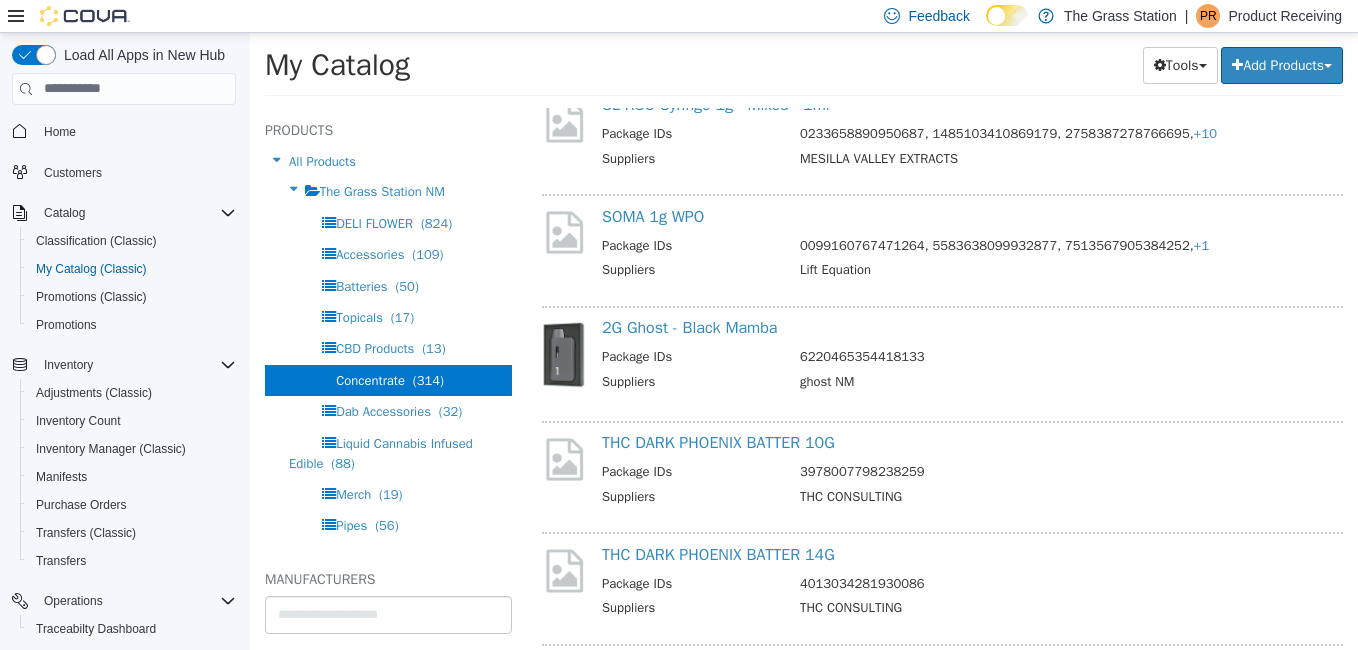 scroll, scrollTop: 3407, scrollLeft: 0, axis: vertical 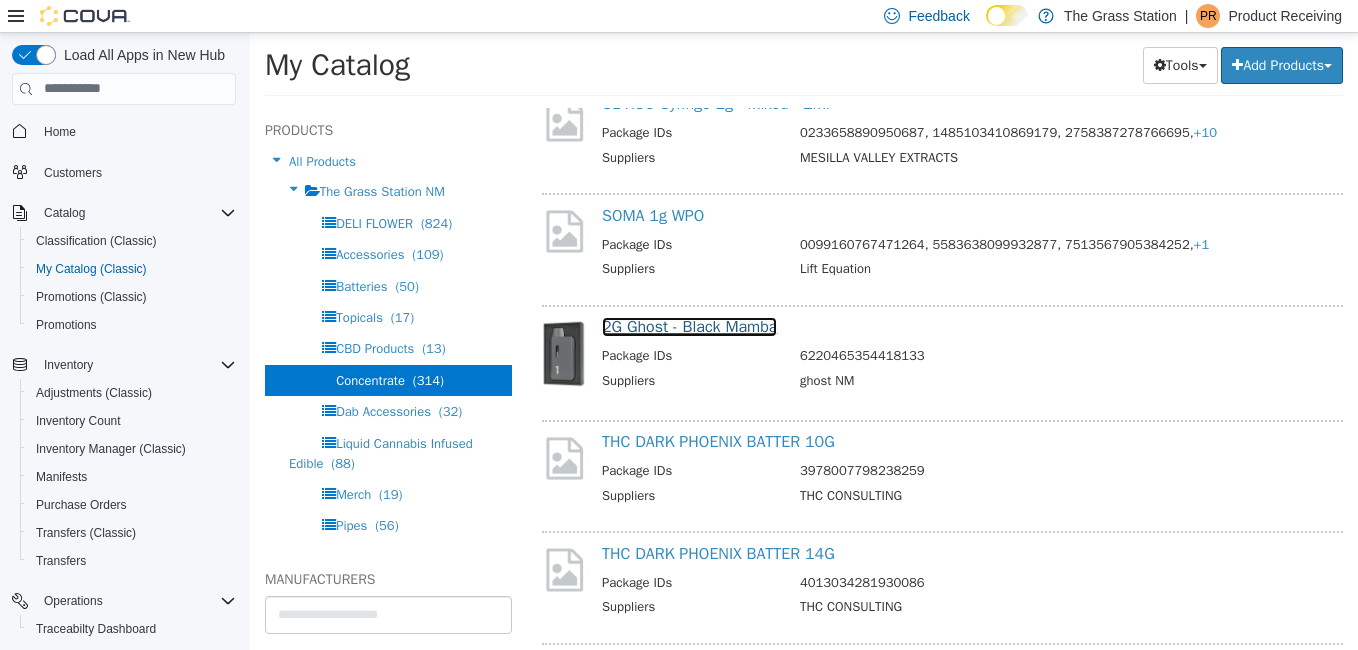 click on "2G Ghost - Black Mamba" at bounding box center [689, 326] 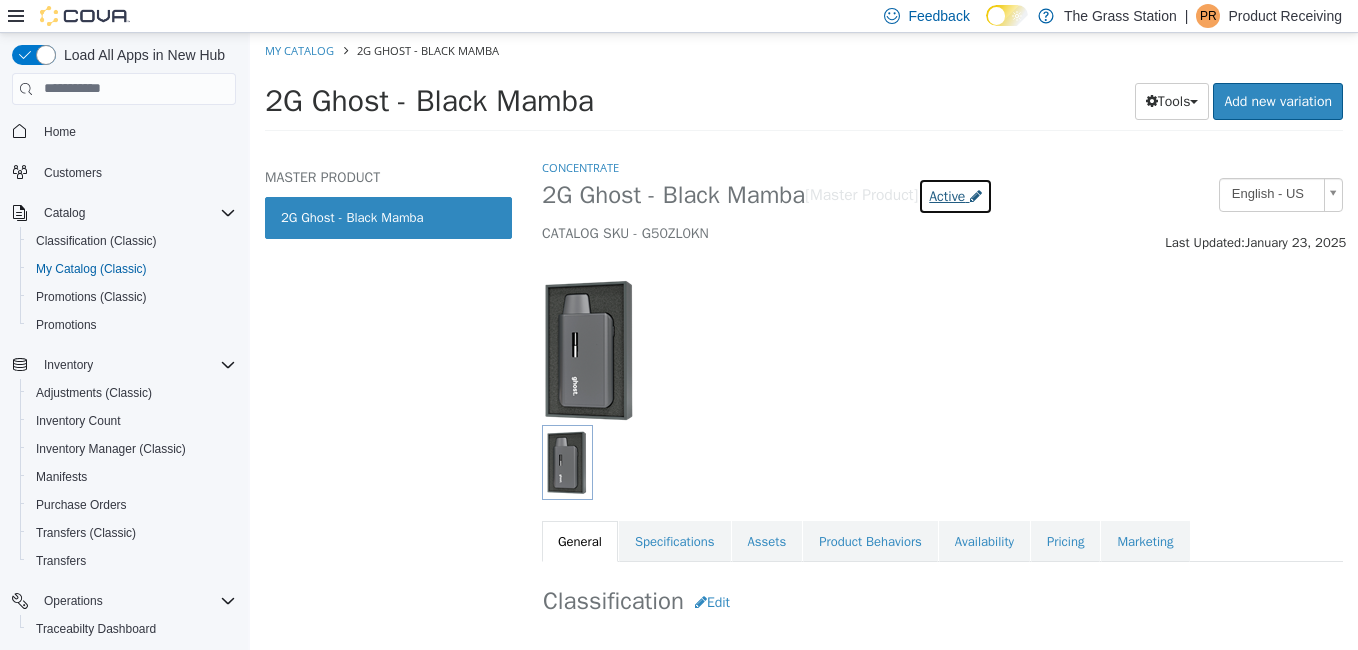 click on "Active" at bounding box center (947, 195) 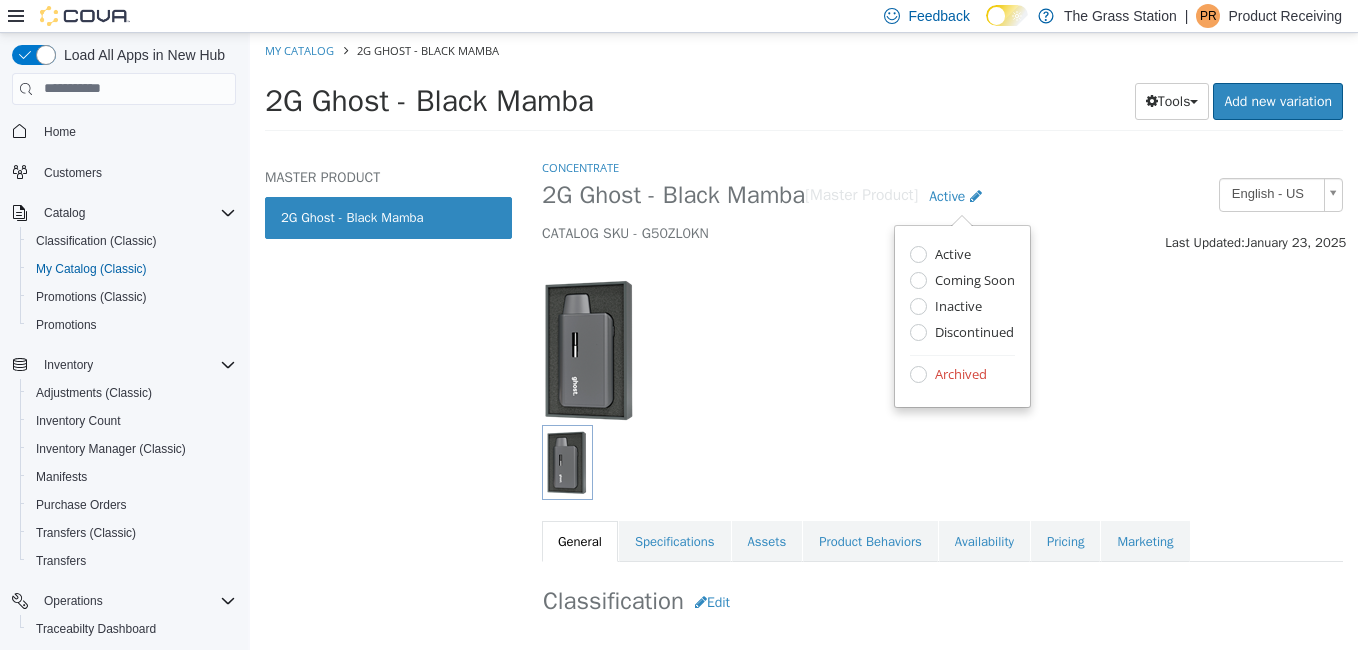 click at bounding box center (942, 338) 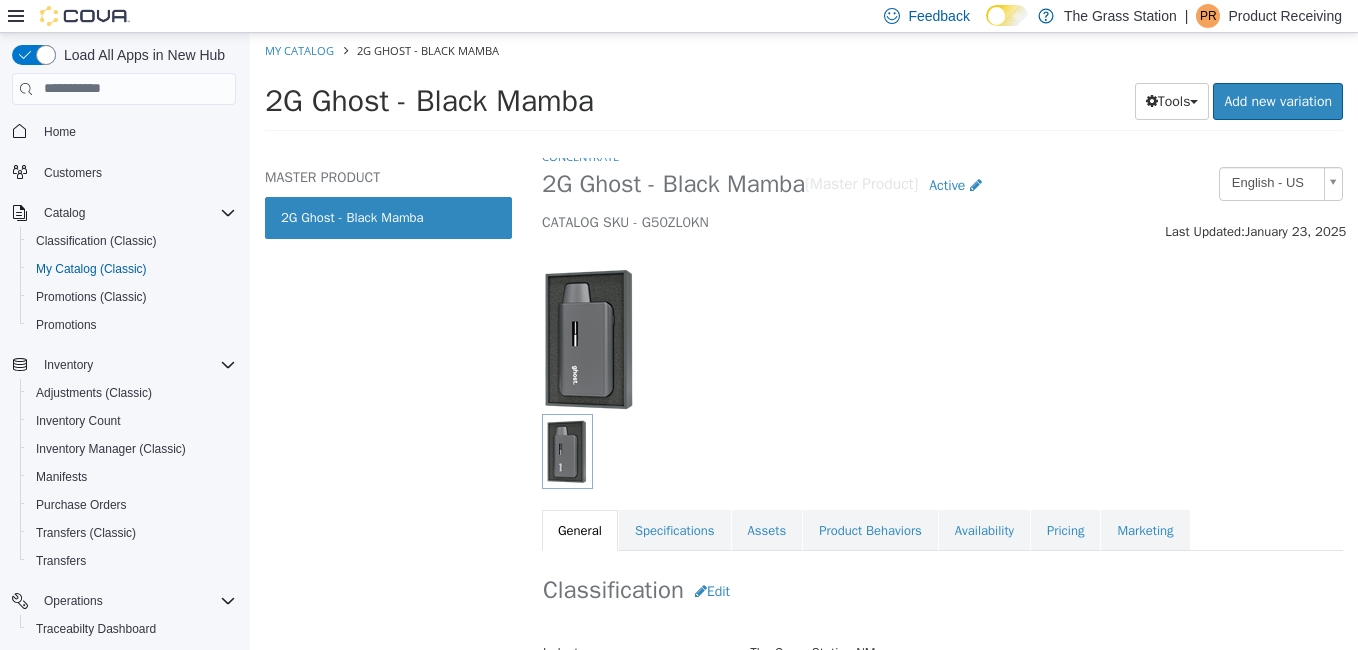 scroll, scrollTop: 0, scrollLeft: 0, axis: both 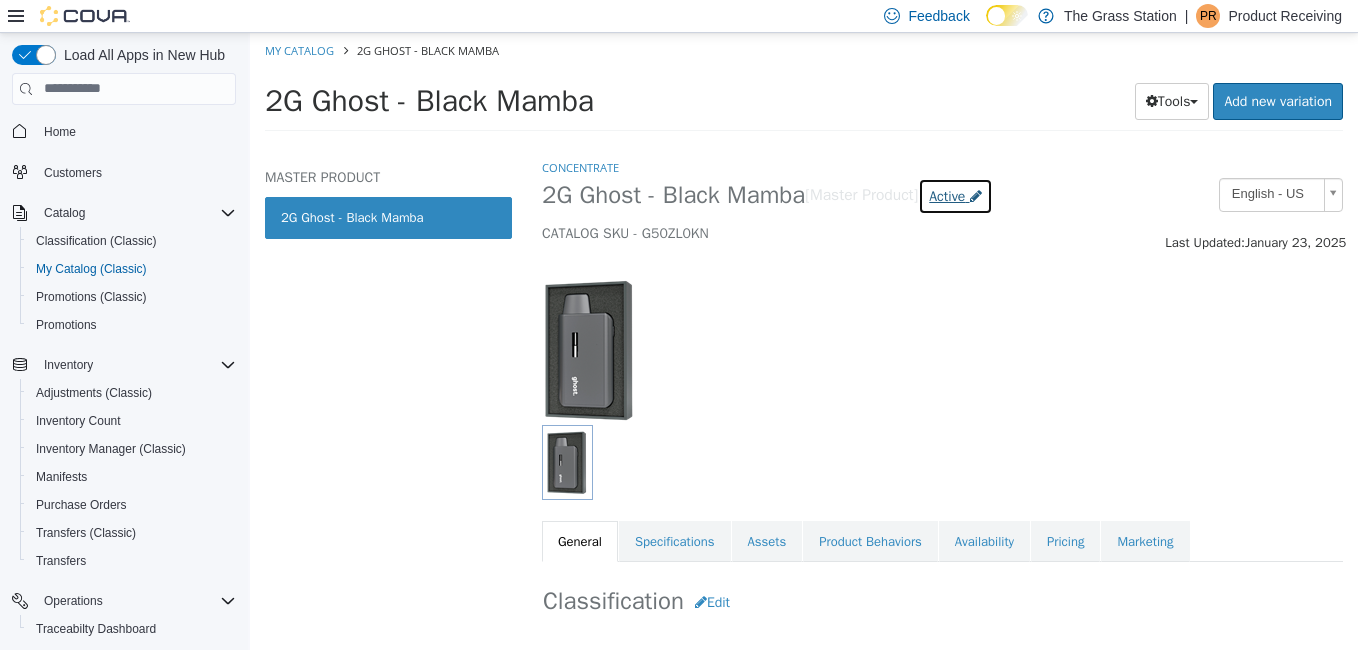 click on "Active" at bounding box center (947, 195) 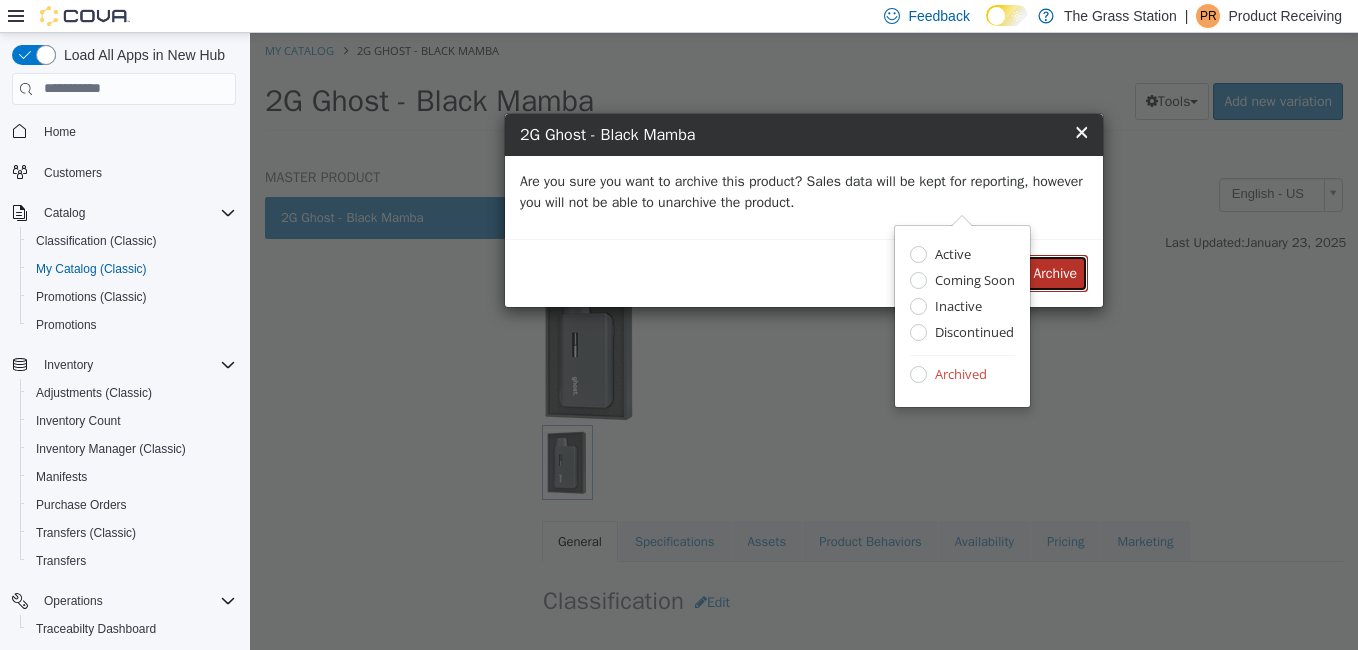 click on "Archive" at bounding box center (1055, 272) 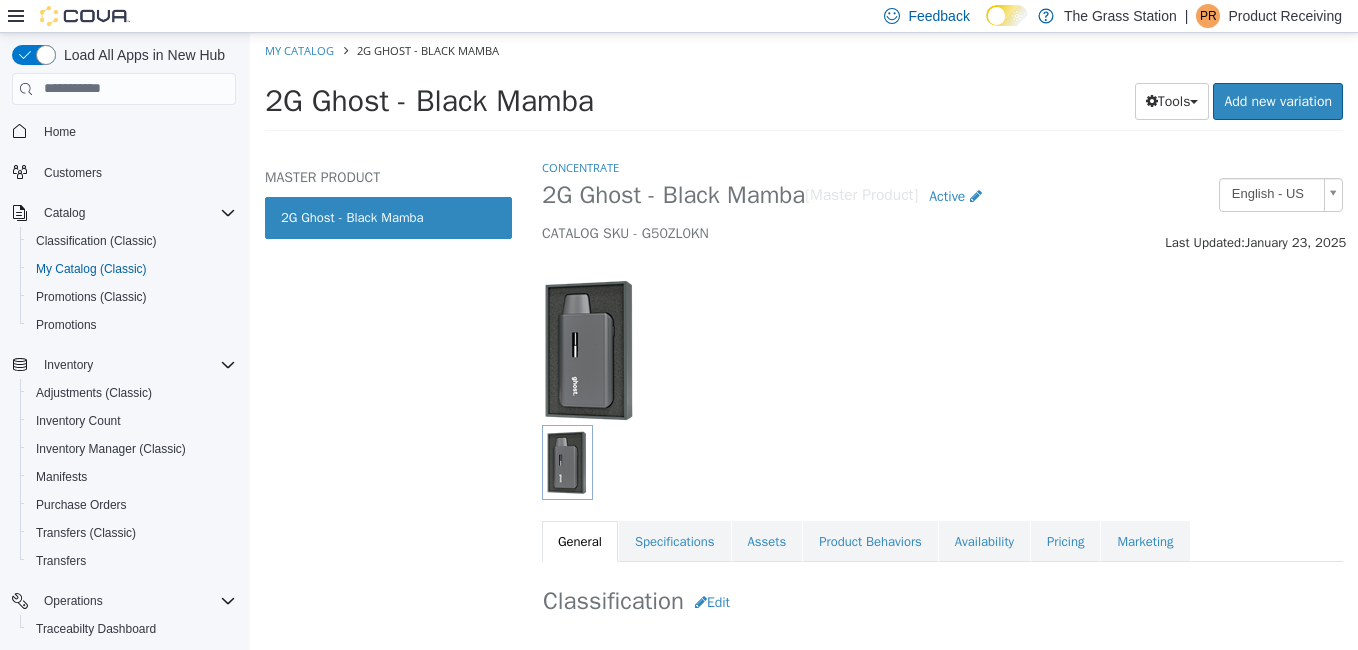 select on "**********" 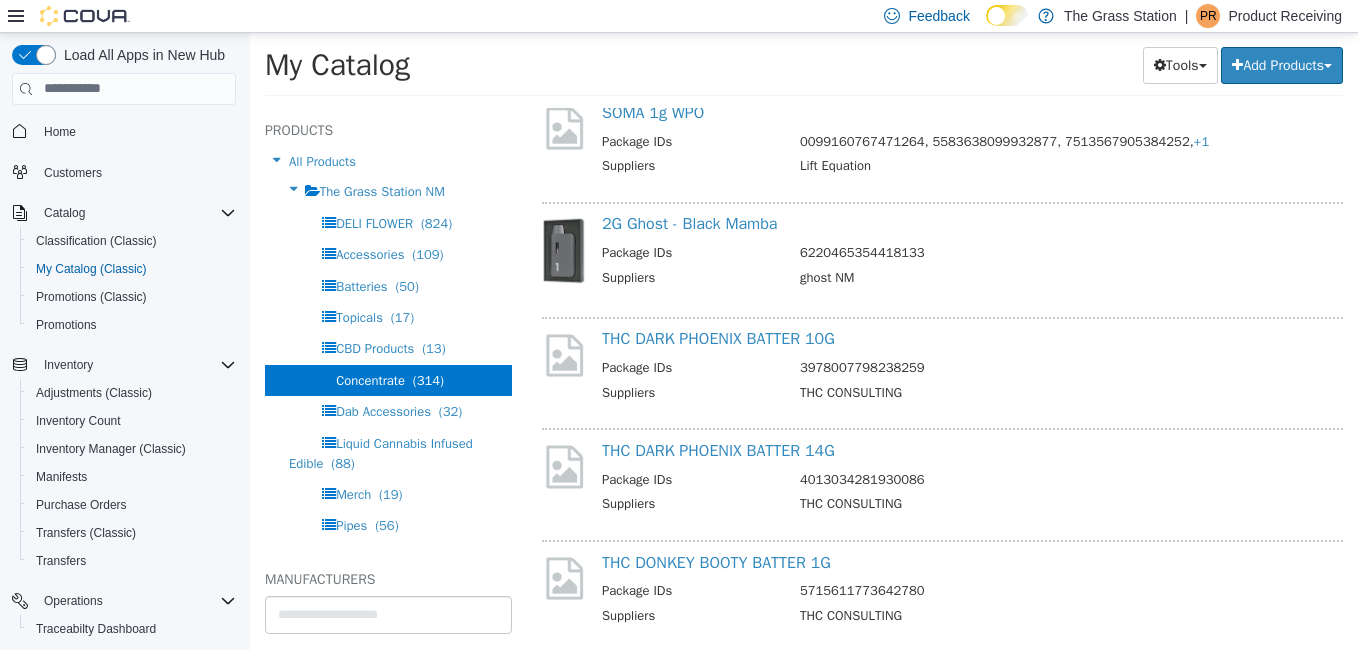 scroll, scrollTop: 3511, scrollLeft: 0, axis: vertical 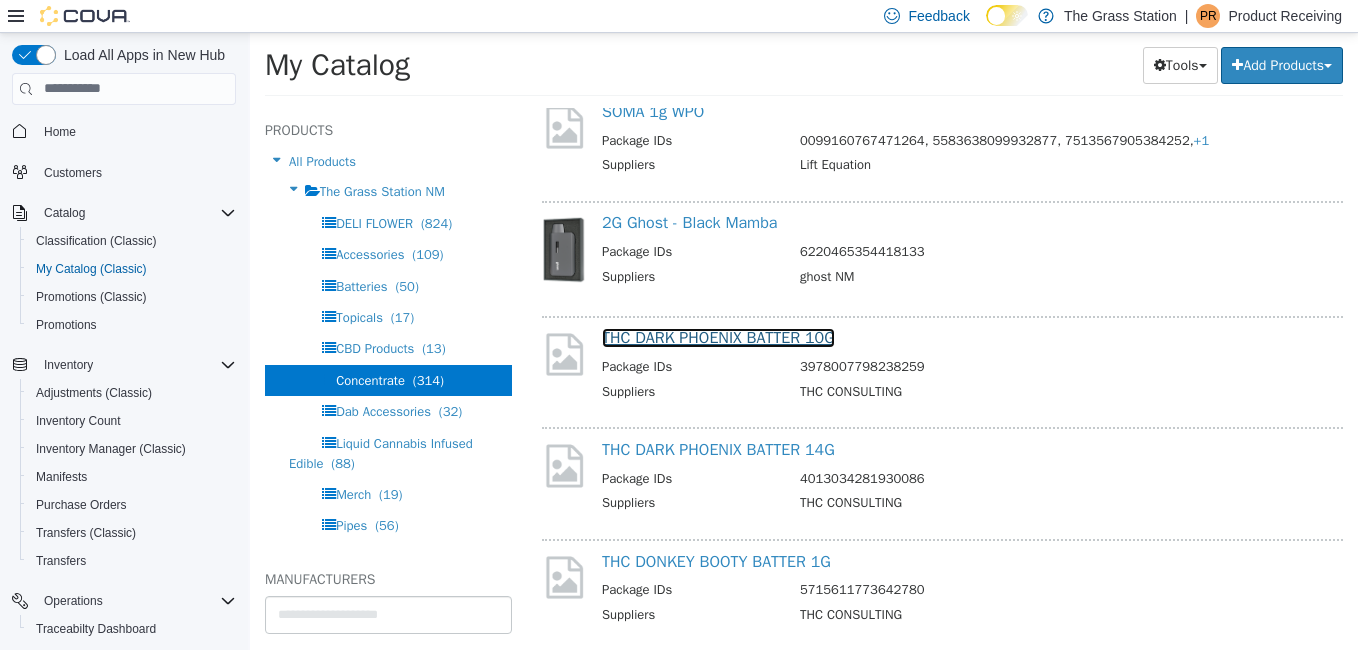 click on "THC DARK PHOENIX BATTER 10G" at bounding box center (718, 337) 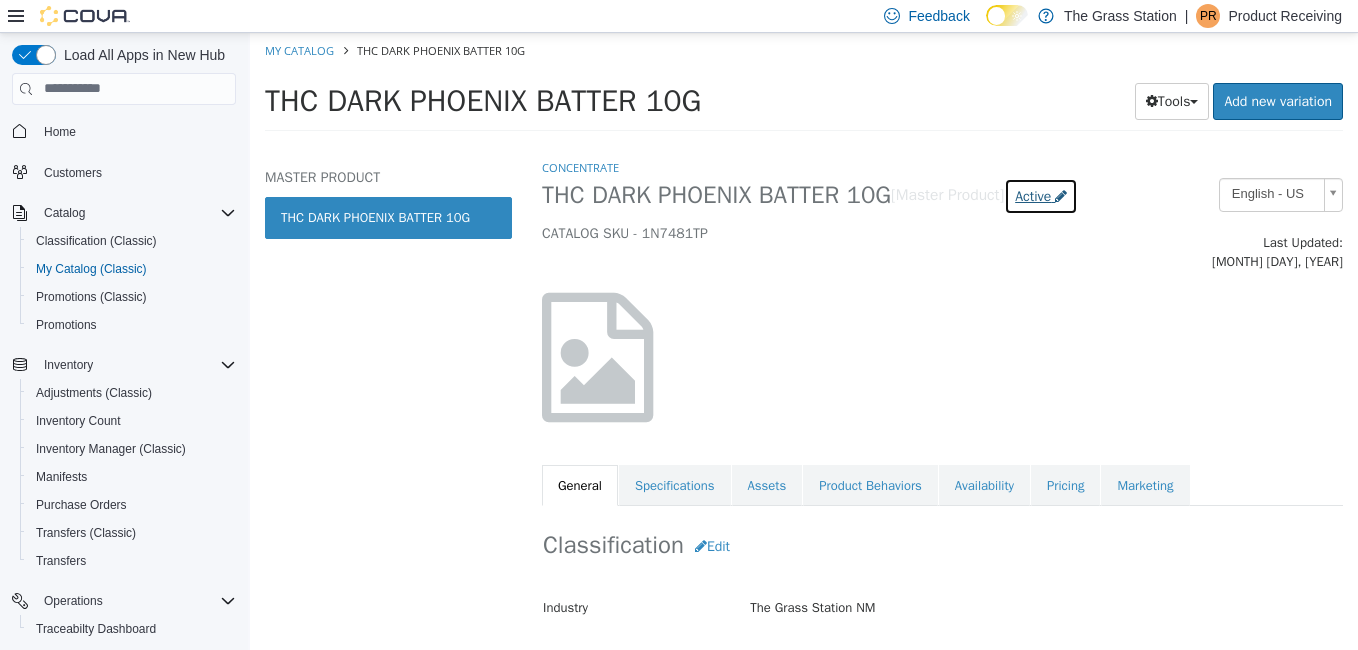click on "Active" at bounding box center (1033, 195) 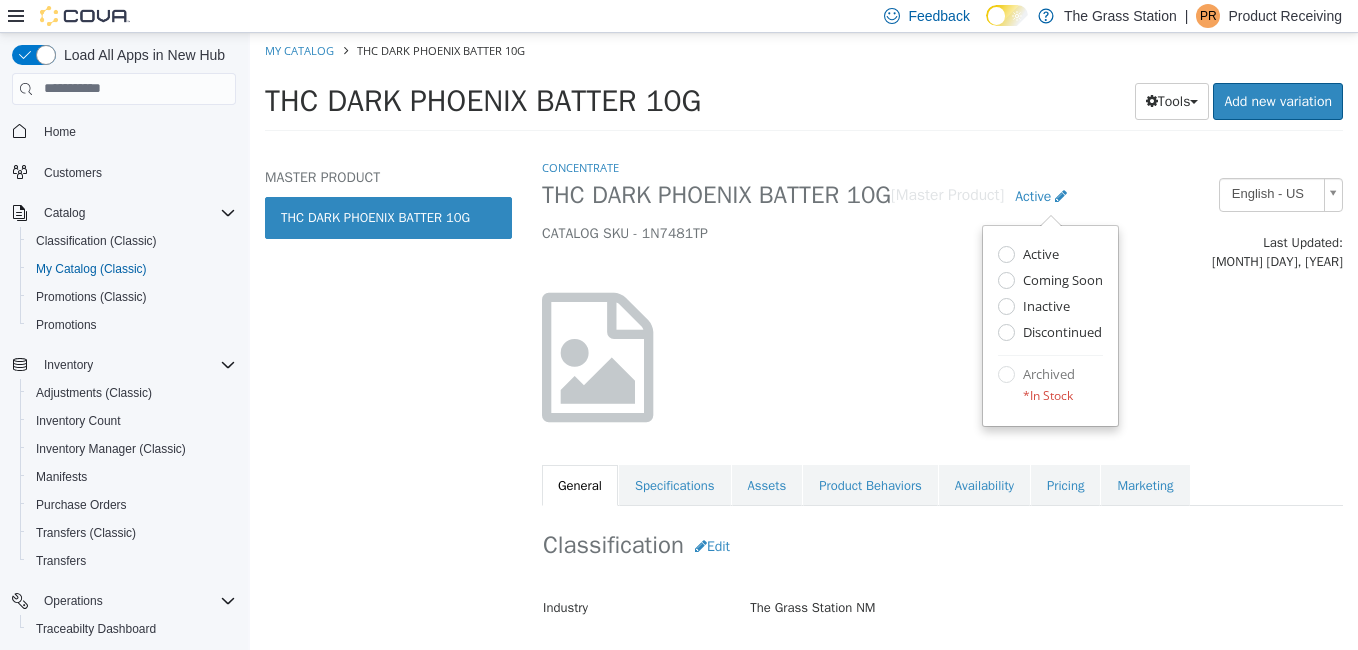 click at bounding box center [942, 356] 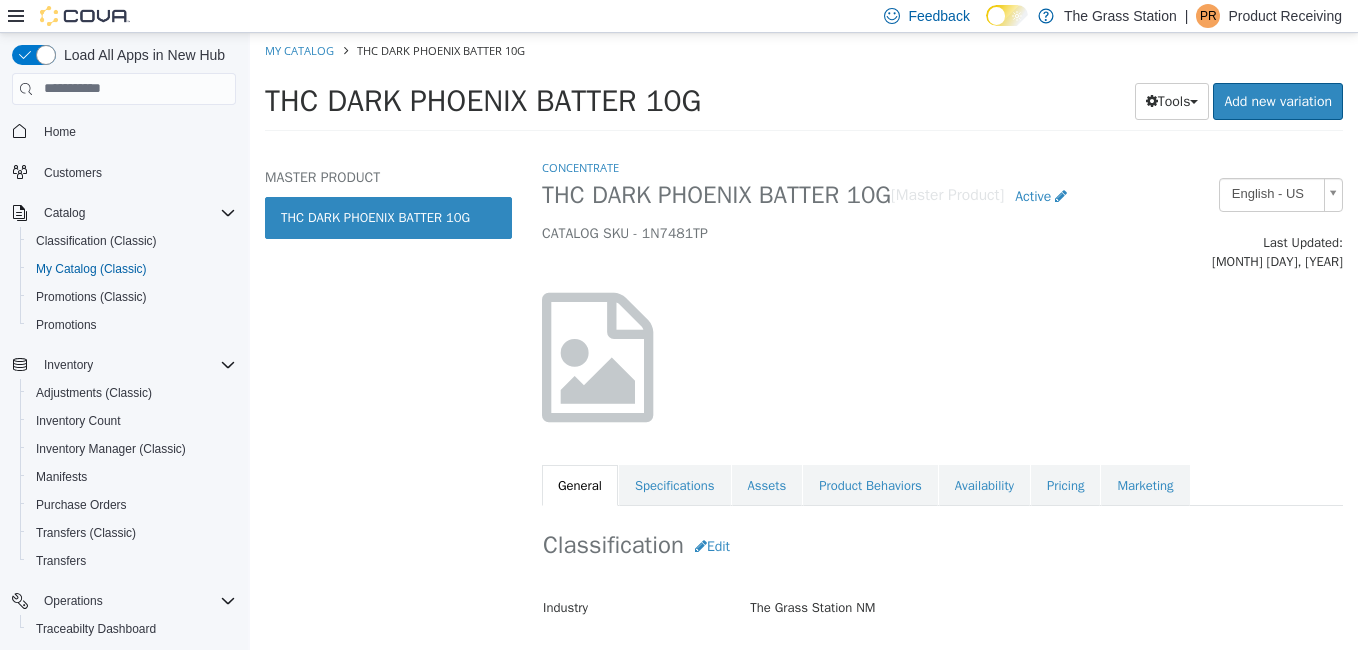 select on "**********" 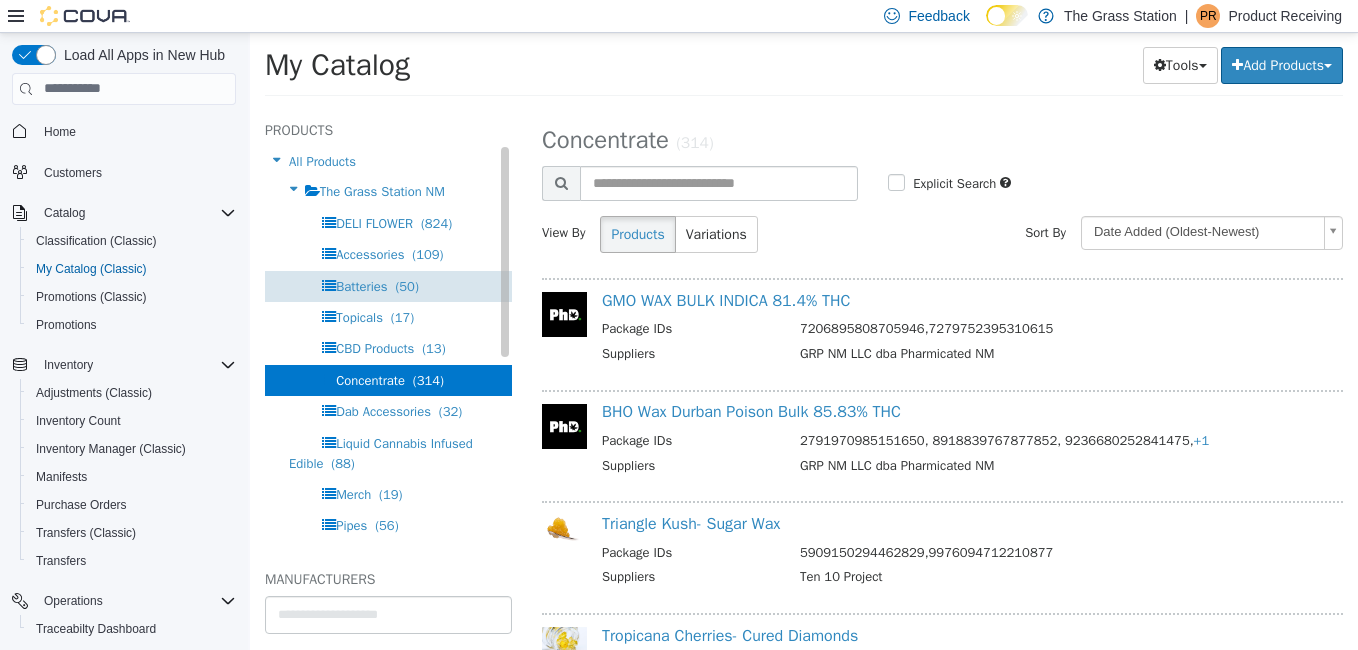 scroll, scrollTop: 3470, scrollLeft: 0, axis: vertical 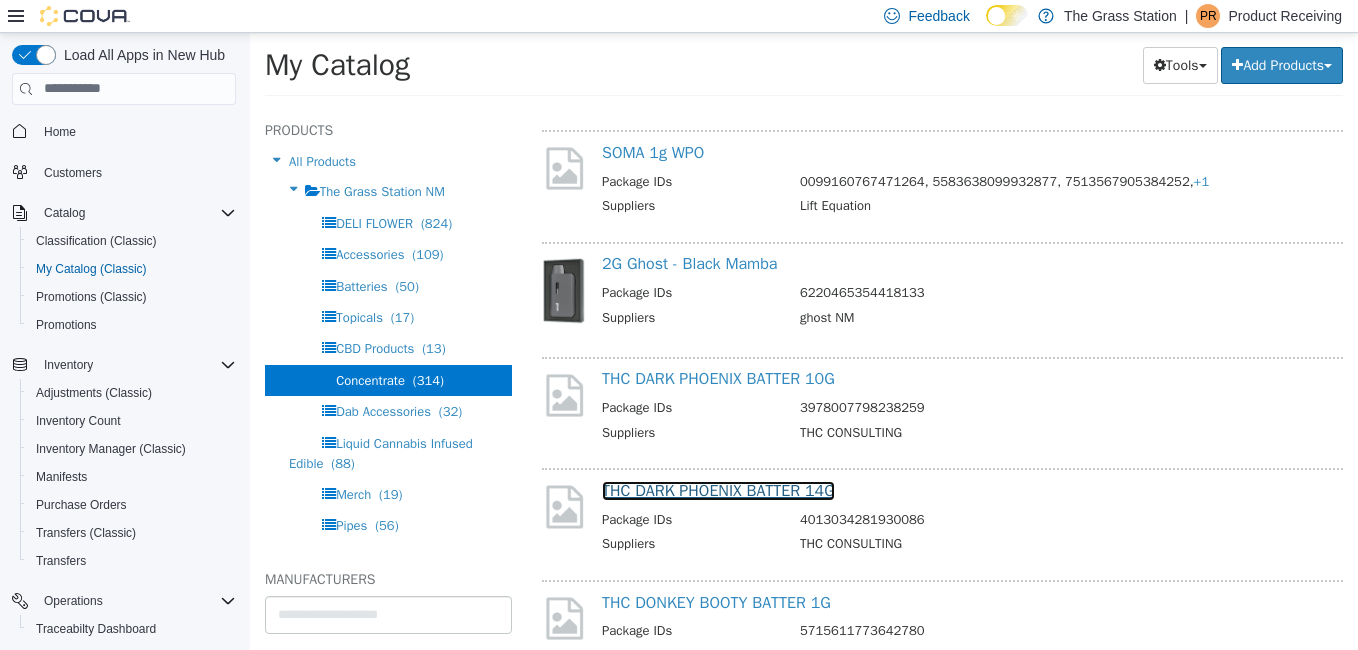 click on "THC DARK PHOENIX BATTER 14G" at bounding box center (718, 490) 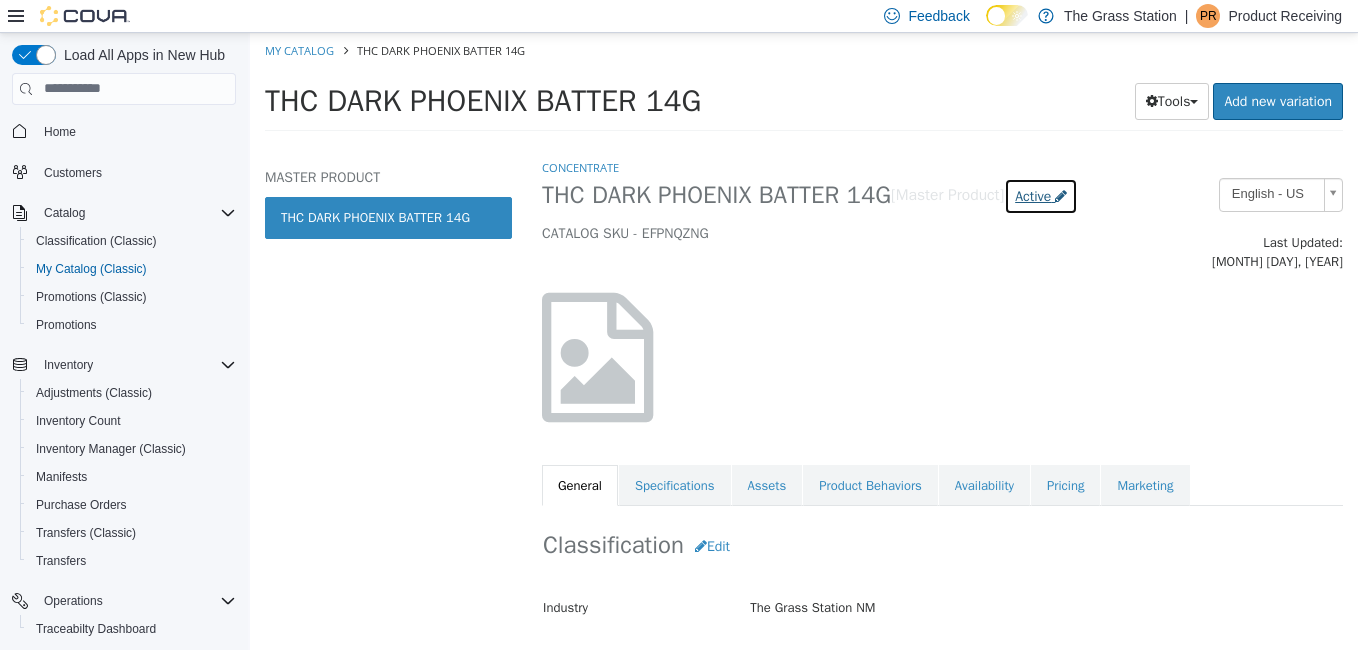 click on "Active" at bounding box center (1033, 195) 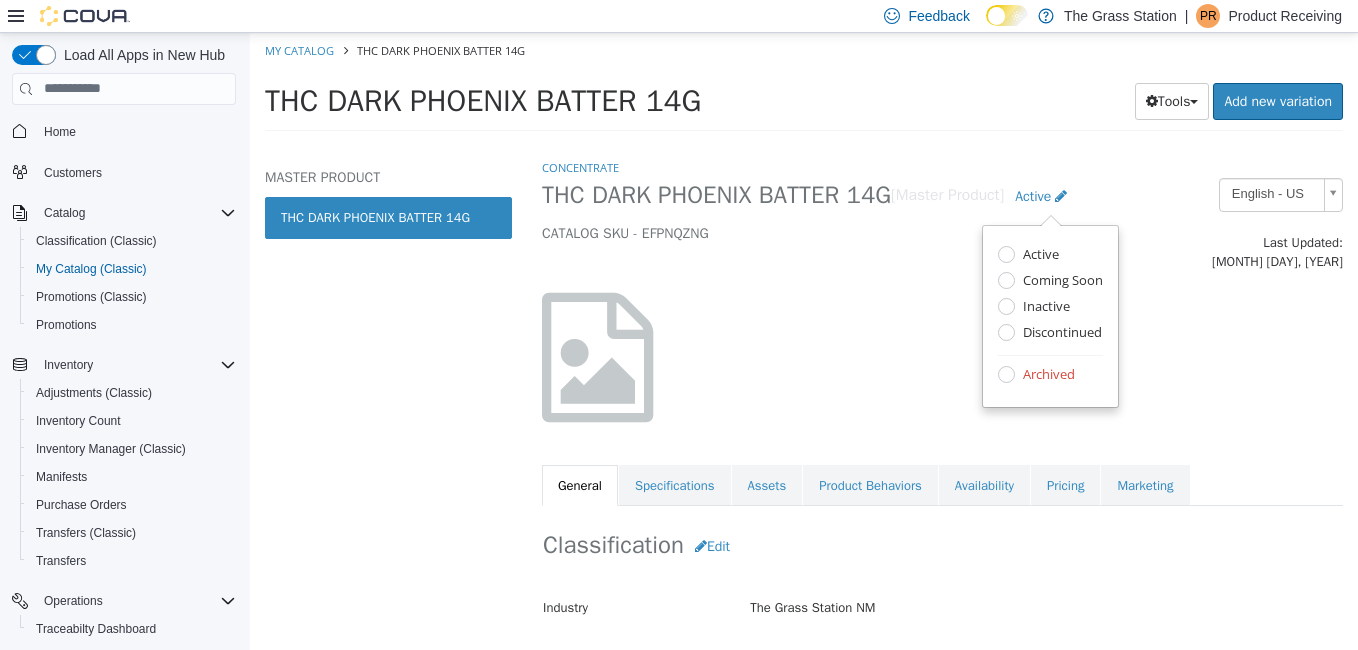 click on "Archived" at bounding box center [1046, 375] 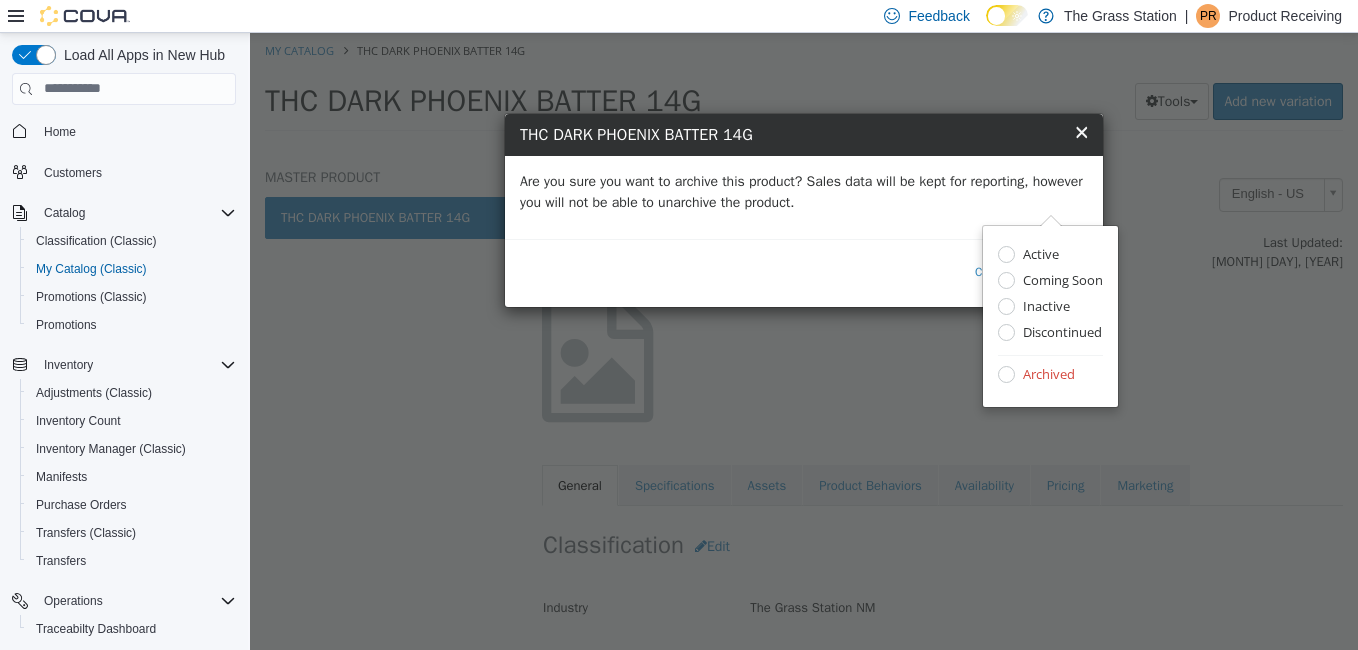 click on "Are you sure you want to archive this product? Sales data will be kept for reporting, however you will not be able to unarchive the product." at bounding box center (804, 191) 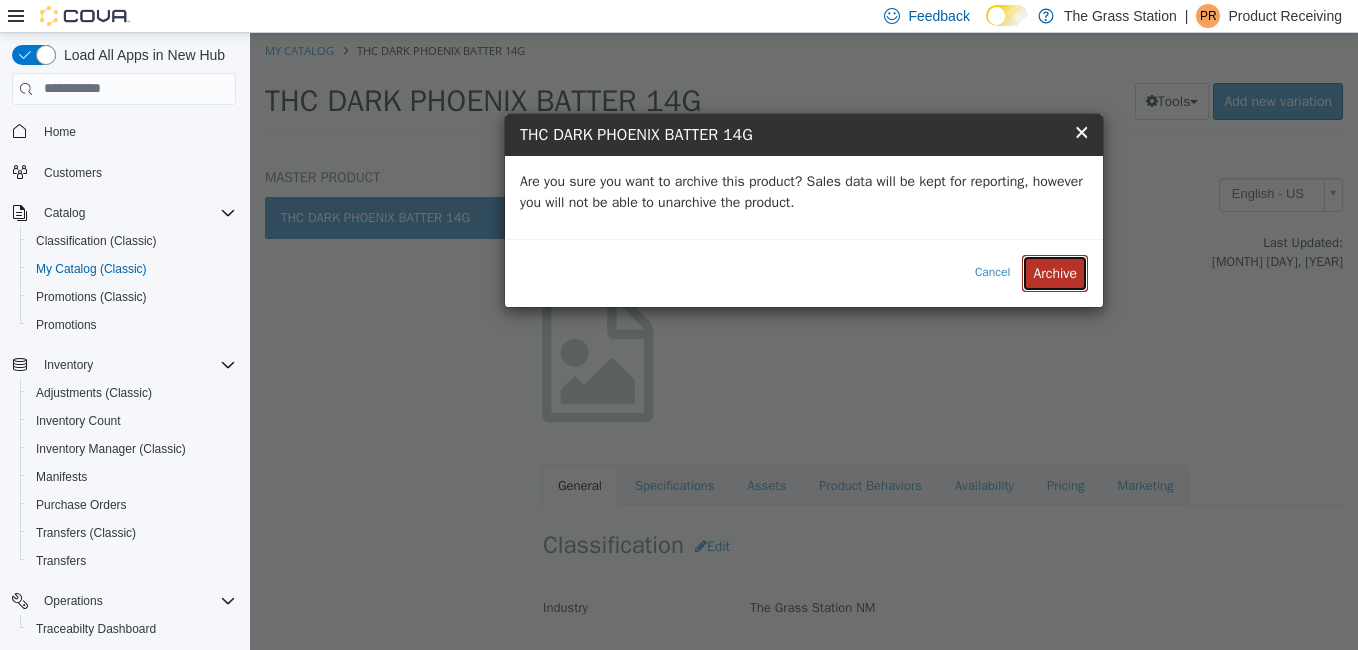 click on "Archive" at bounding box center [1055, 272] 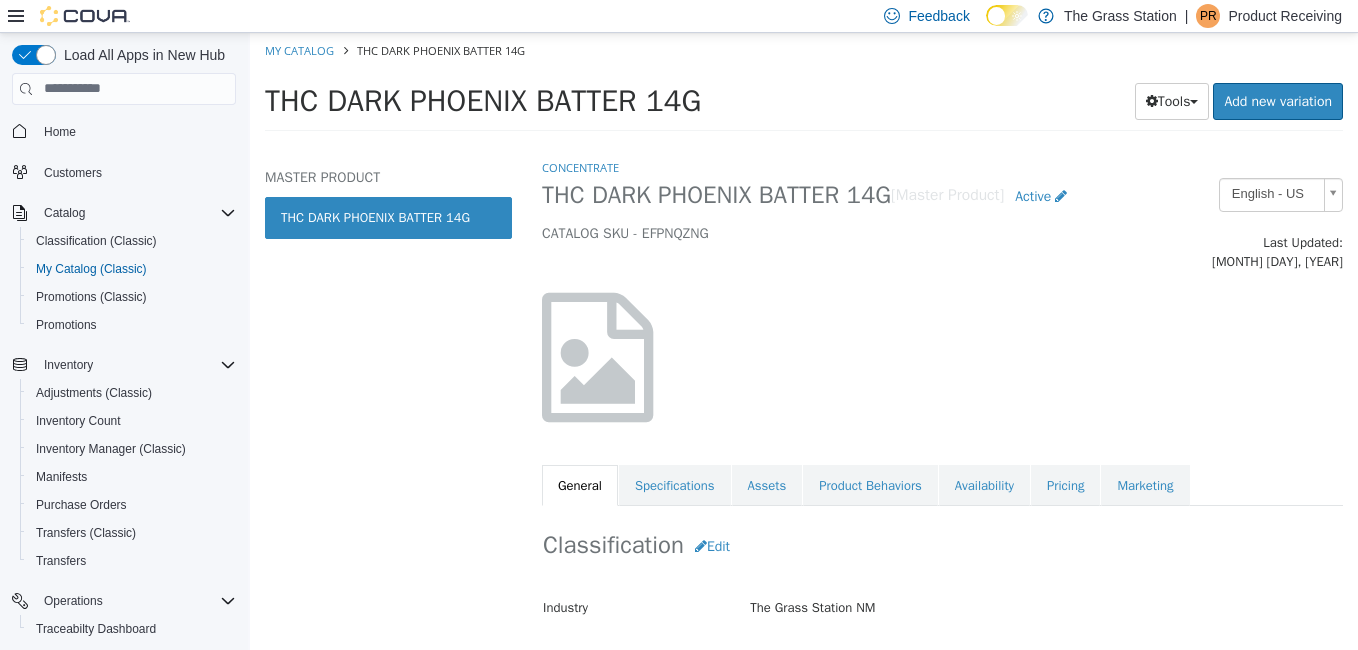 select on "**********" 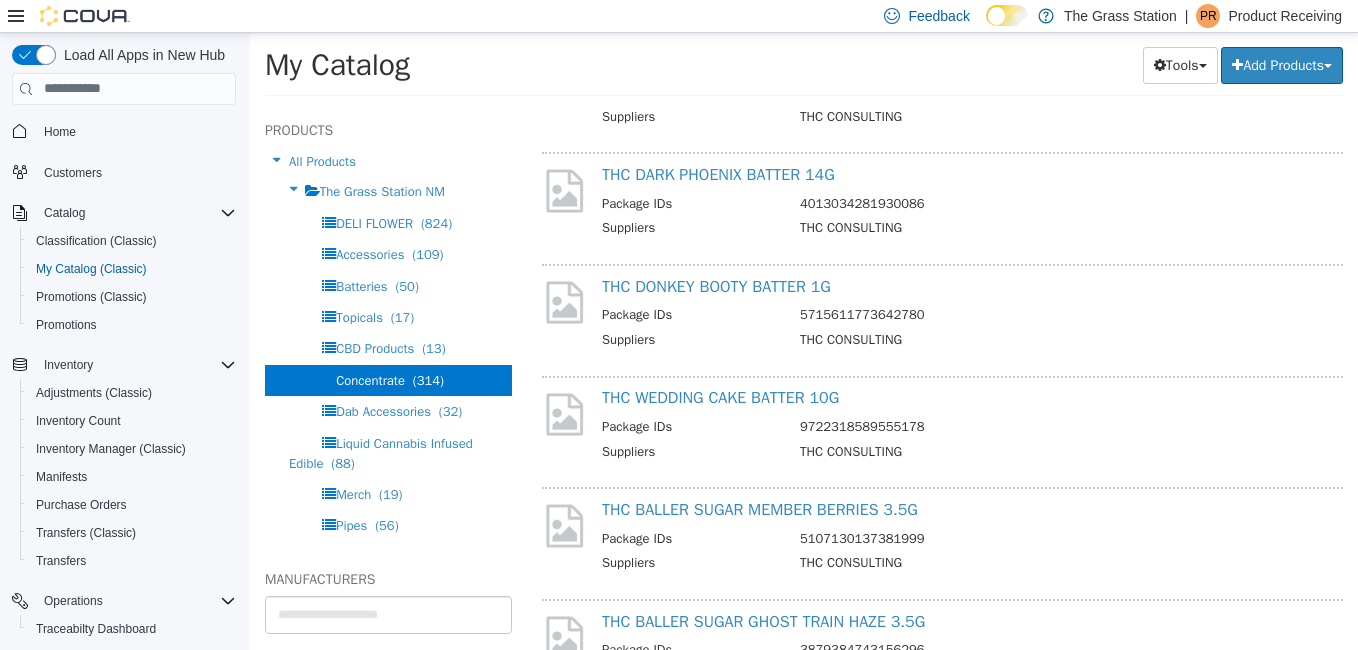 scroll, scrollTop: 3787, scrollLeft: 0, axis: vertical 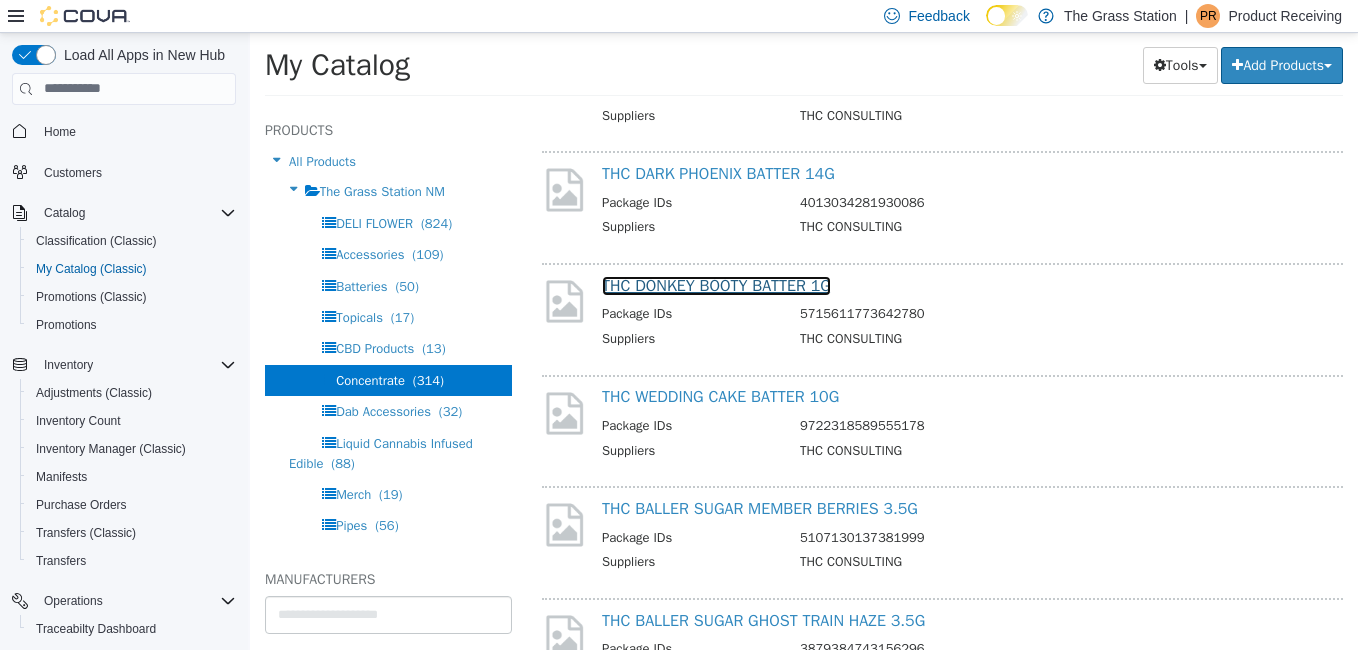 click on "THC DONKEY BOOTY BATTER 1G" at bounding box center (716, 285) 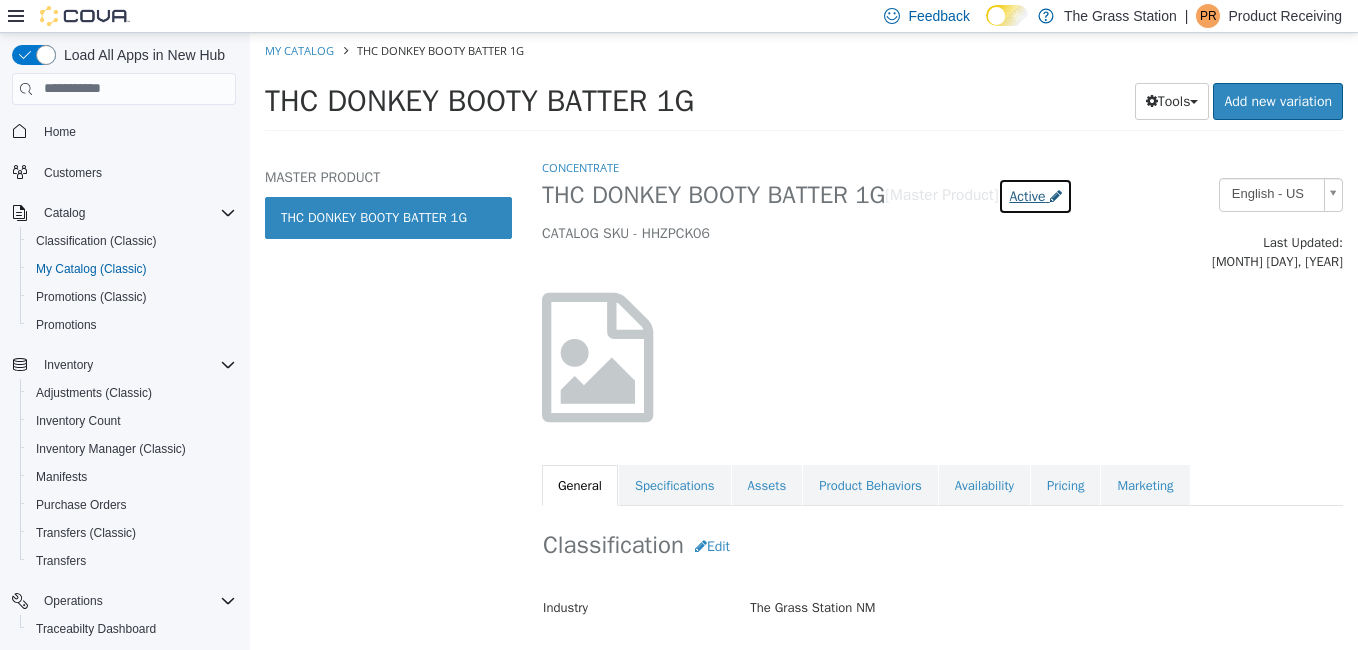 click on "Active" at bounding box center (1027, 195) 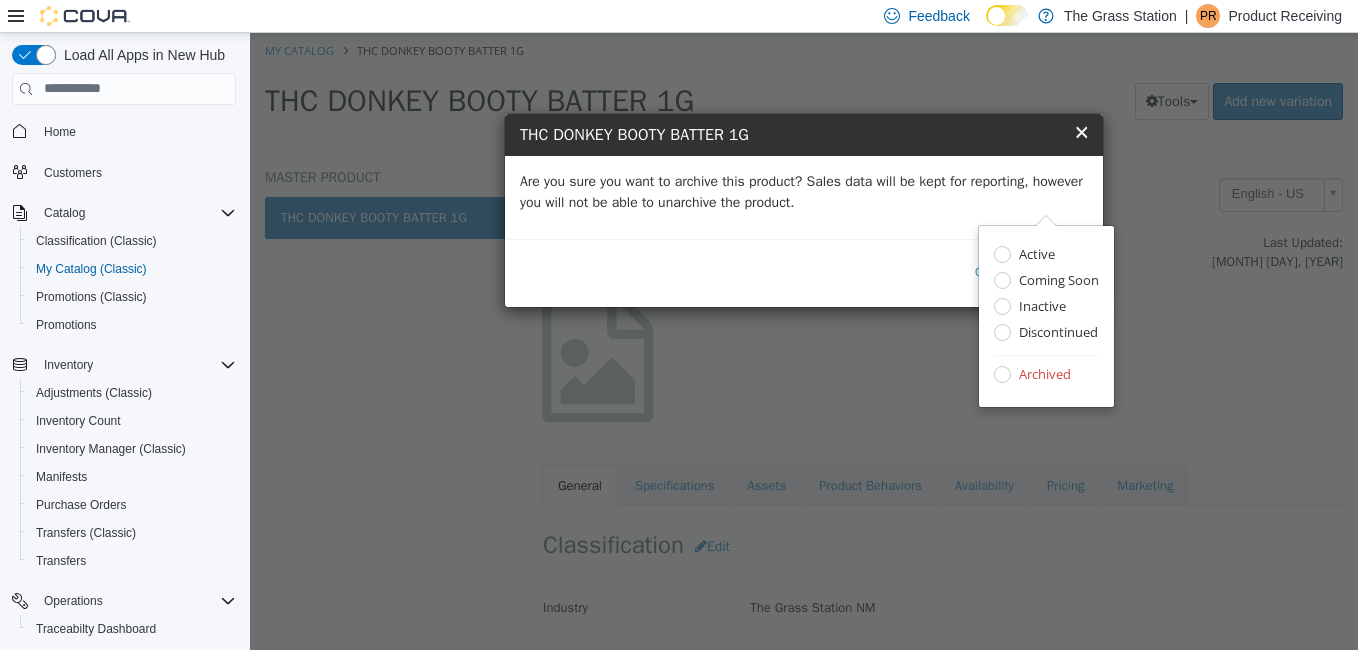 click on "Are you sure you want to archive this product? Sales data will be kept for reporting, however you will not be able to unarchive the product." at bounding box center [804, 196] 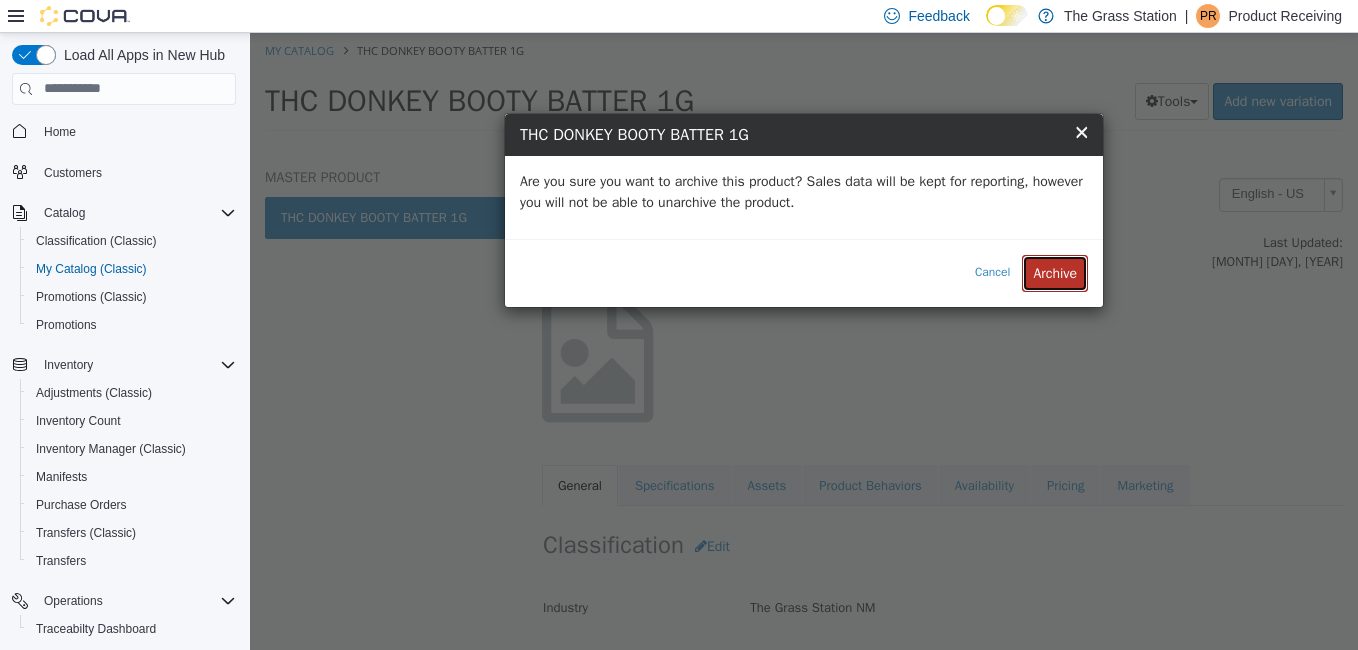 click on "Archive" at bounding box center (1055, 272) 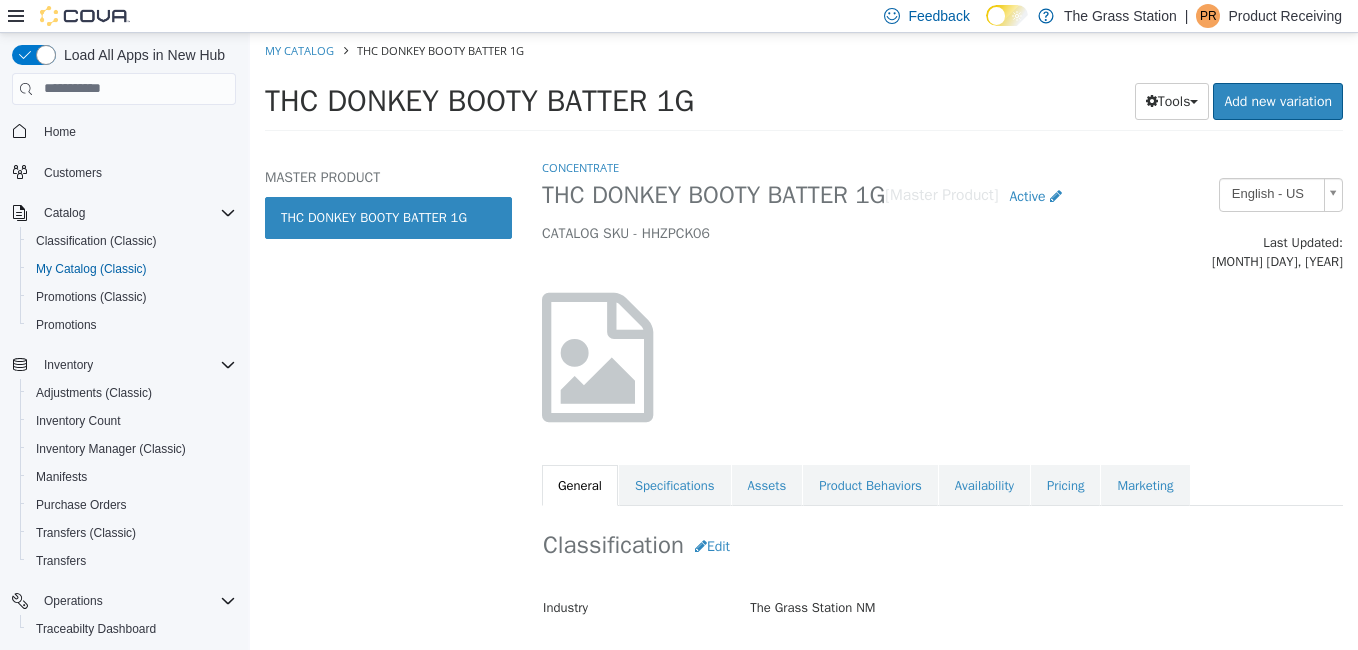 select on "**********" 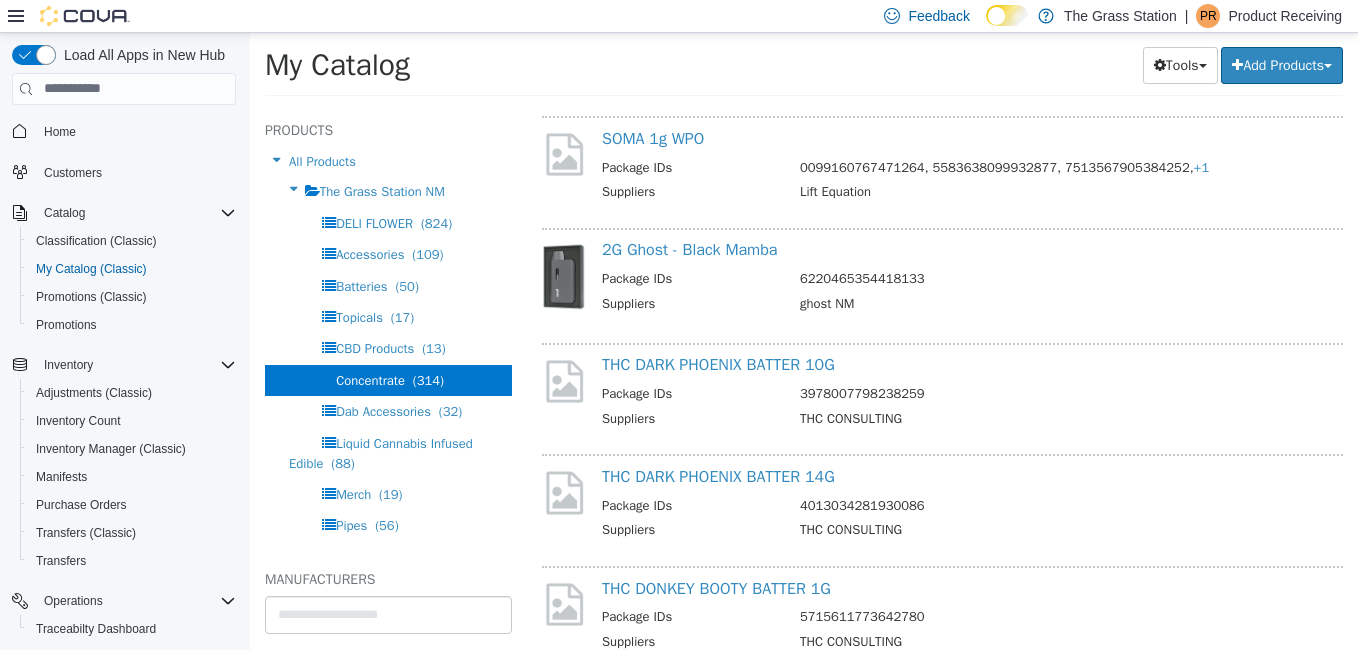 scroll, scrollTop: 3805, scrollLeft: 0, axis: vertical 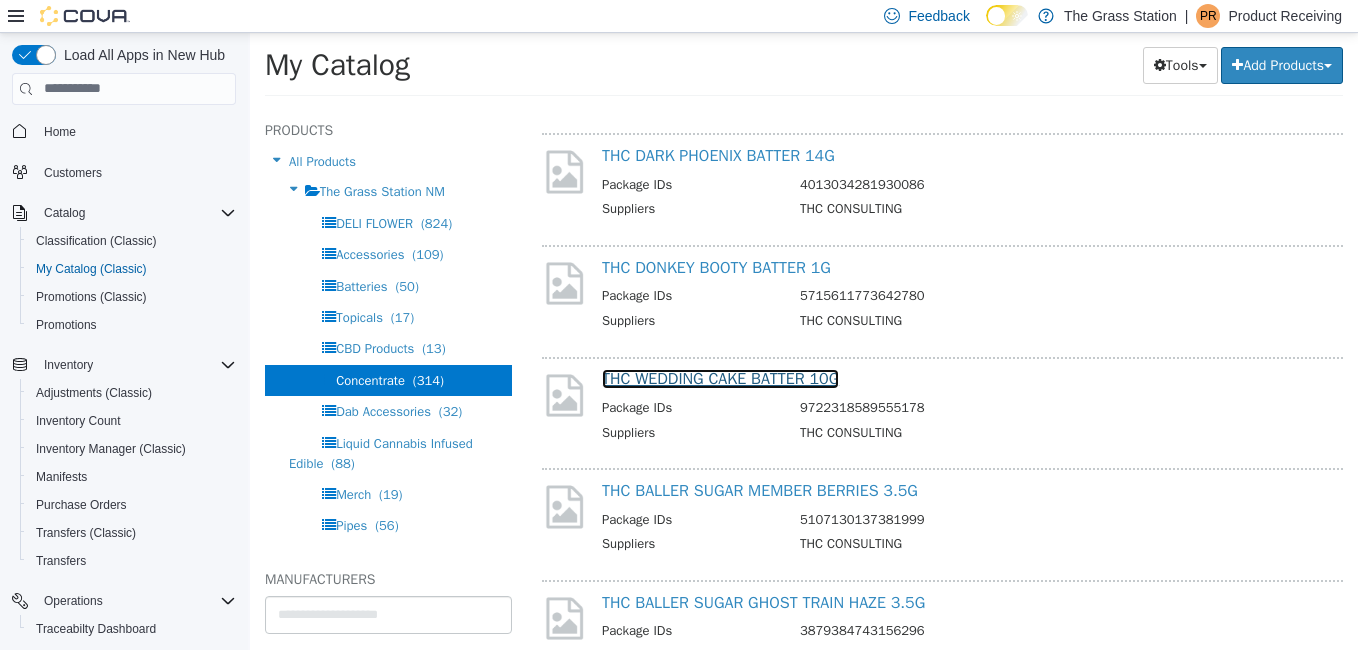 click on "THC WEDDING CAKE BATTER 10G" at bounding box center (720, 378) 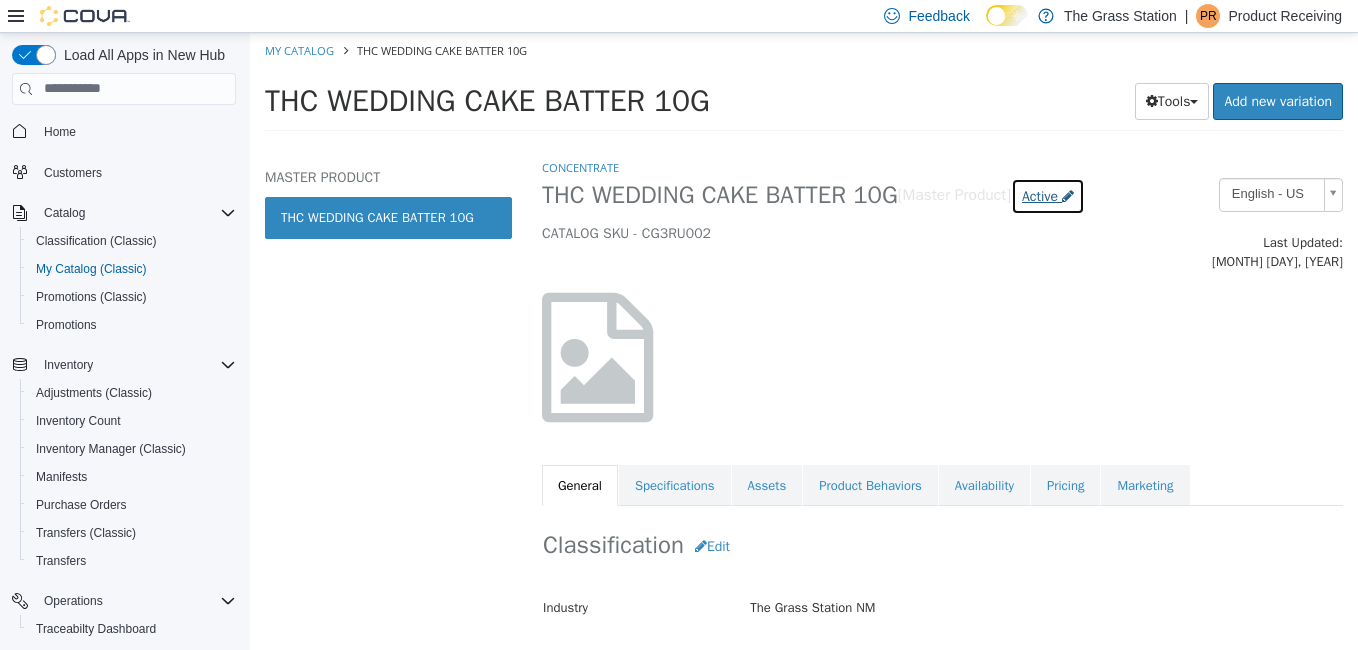 click on "Active" at bounding box center (1040, 195) 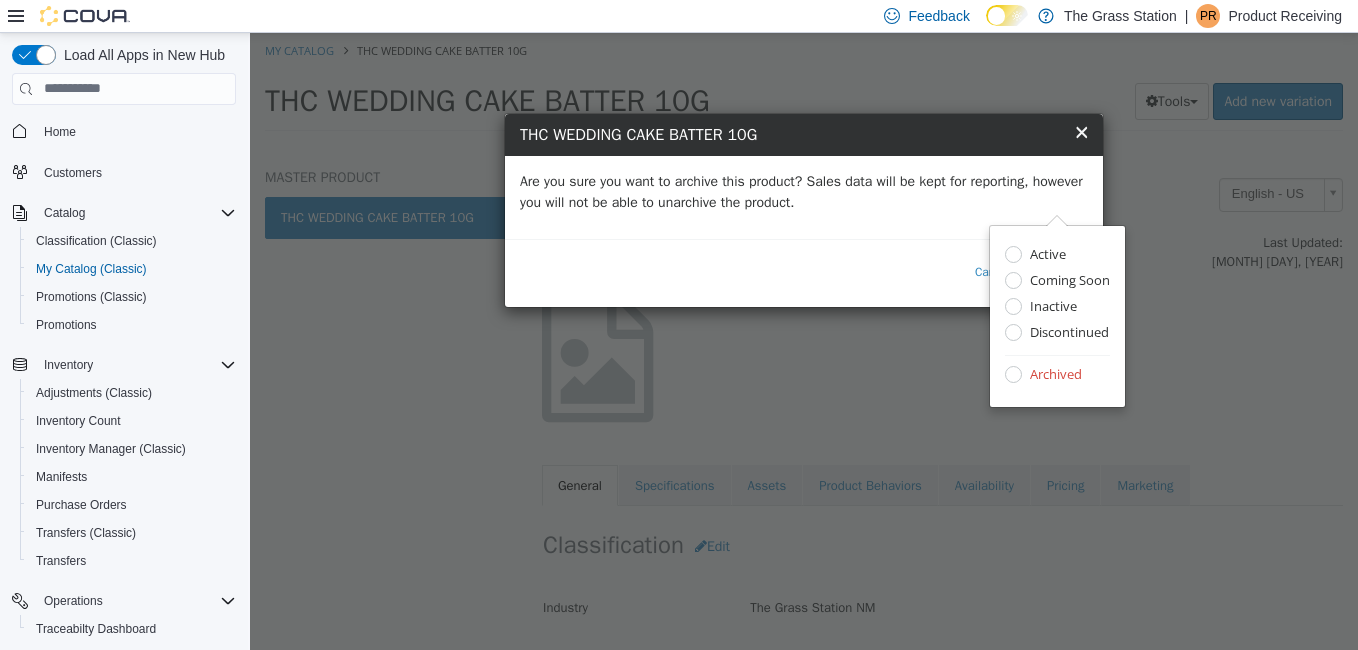click on "Are you sure you want to archive this product? Sales data will be kept for reporting, however you will not be able to unarchive the product." at bounding box center [804, 191] 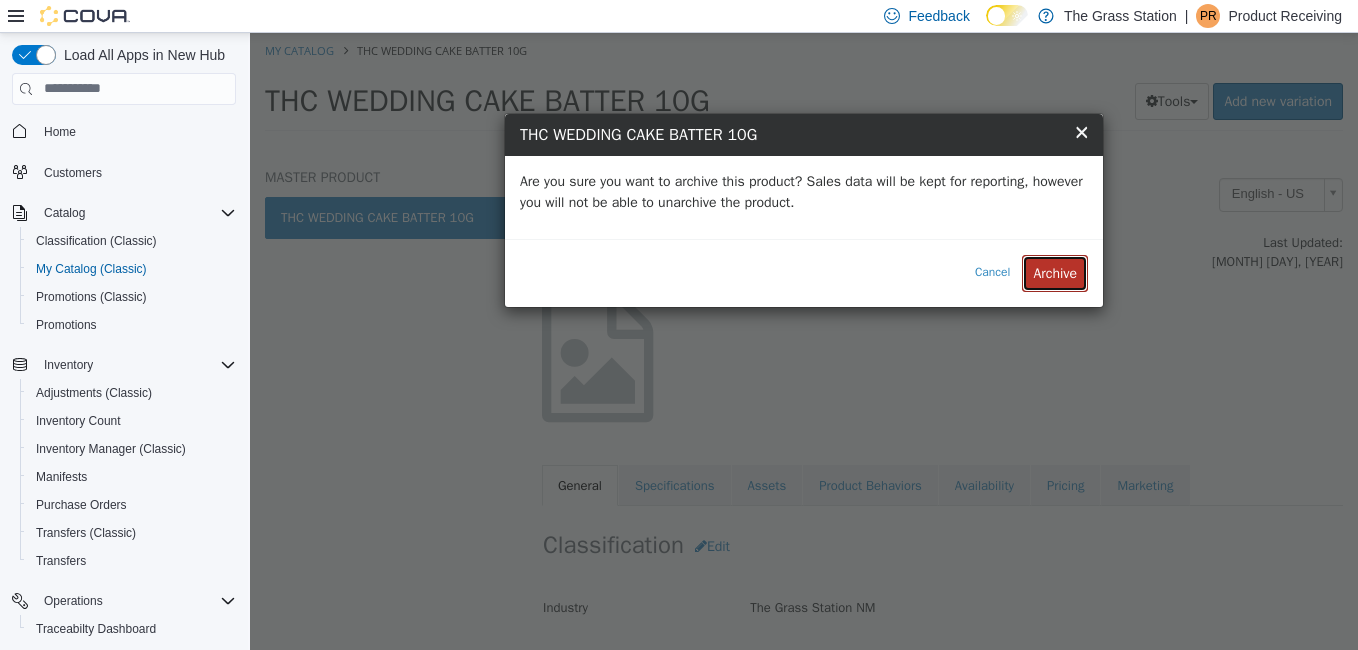 click on "Archive" at bounding box center [1055, 272] 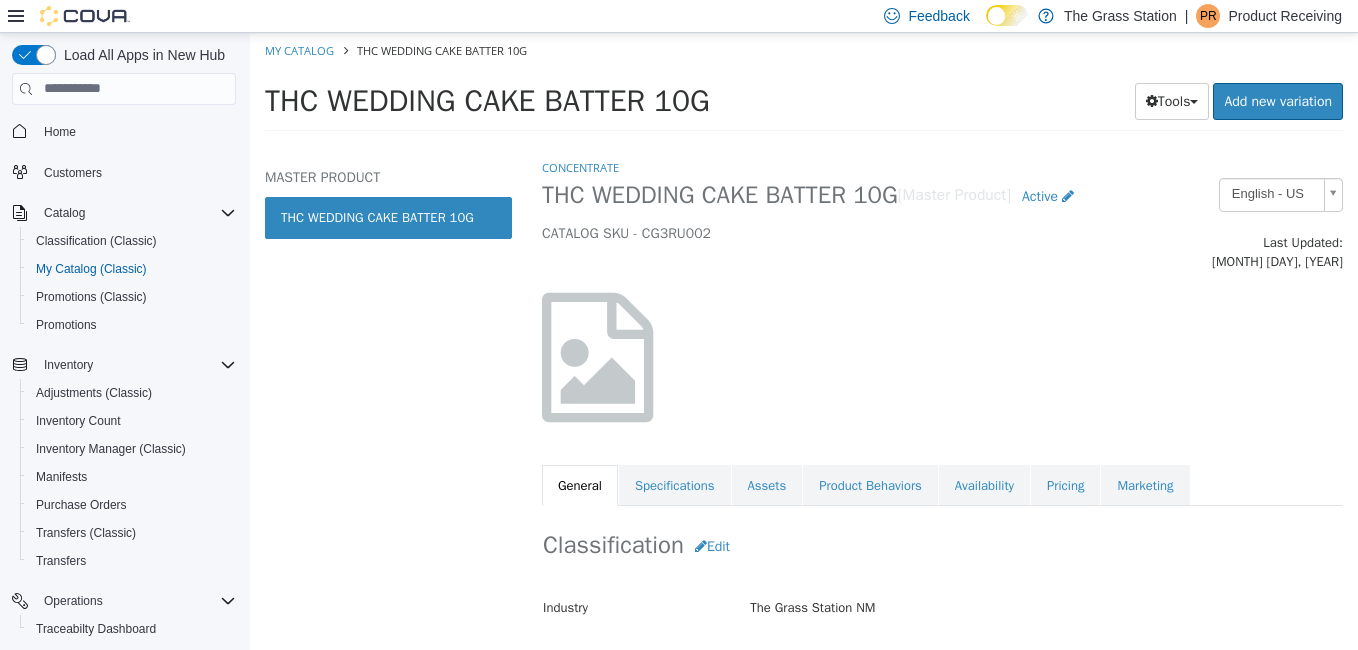 select on "**********" 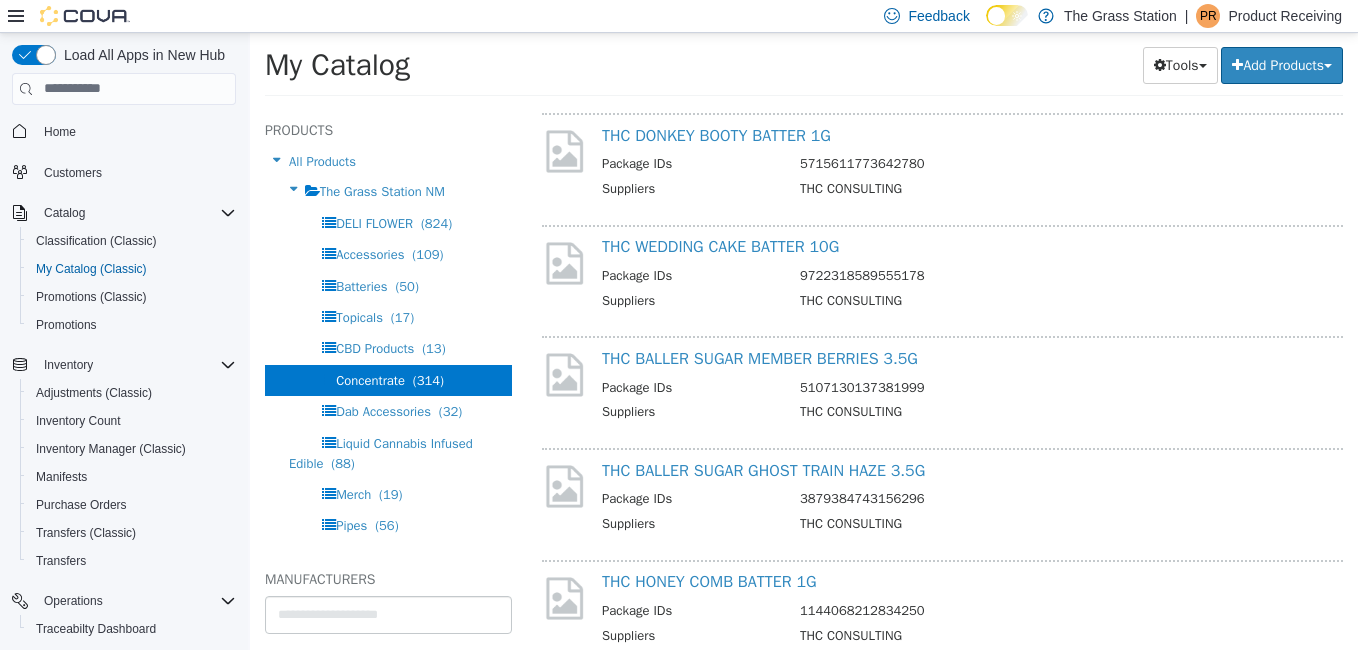 scroll, scrollTop: 3939, scrollLeft: 0, axis: vertical 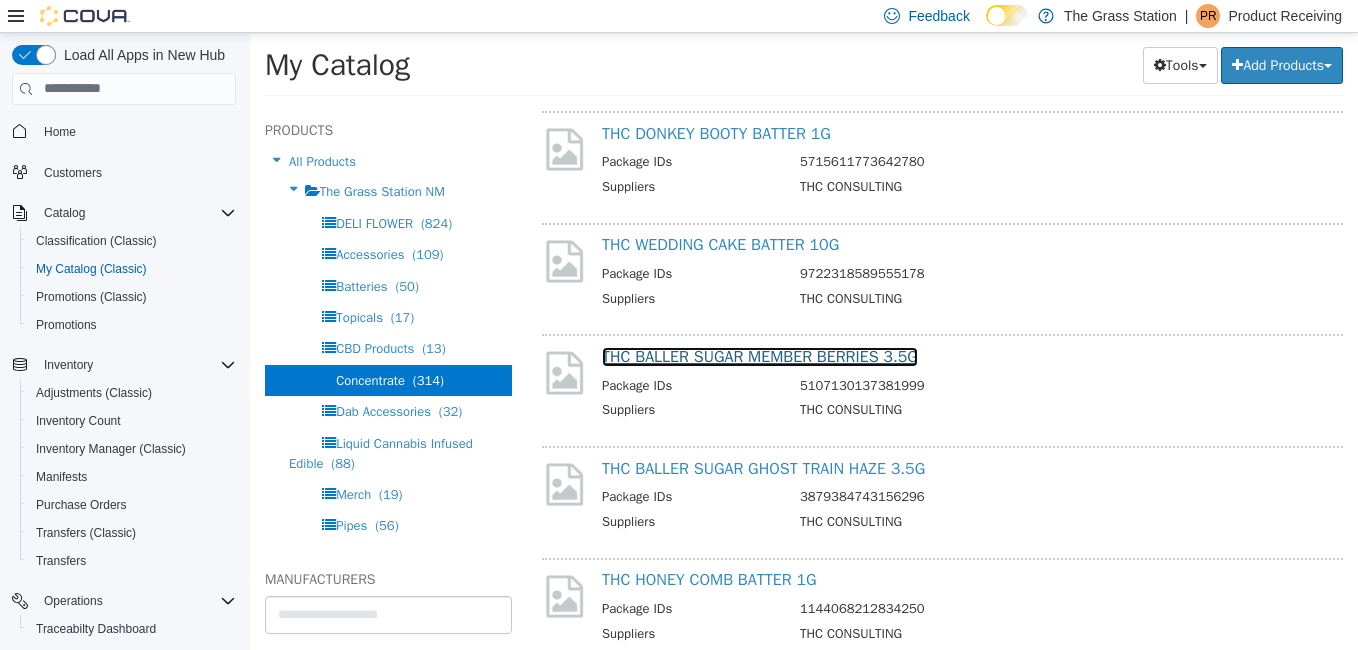 click on "THC BALLER SUGAR MEMBER BERRIES 3.5G" at bounding box center [760, 356] 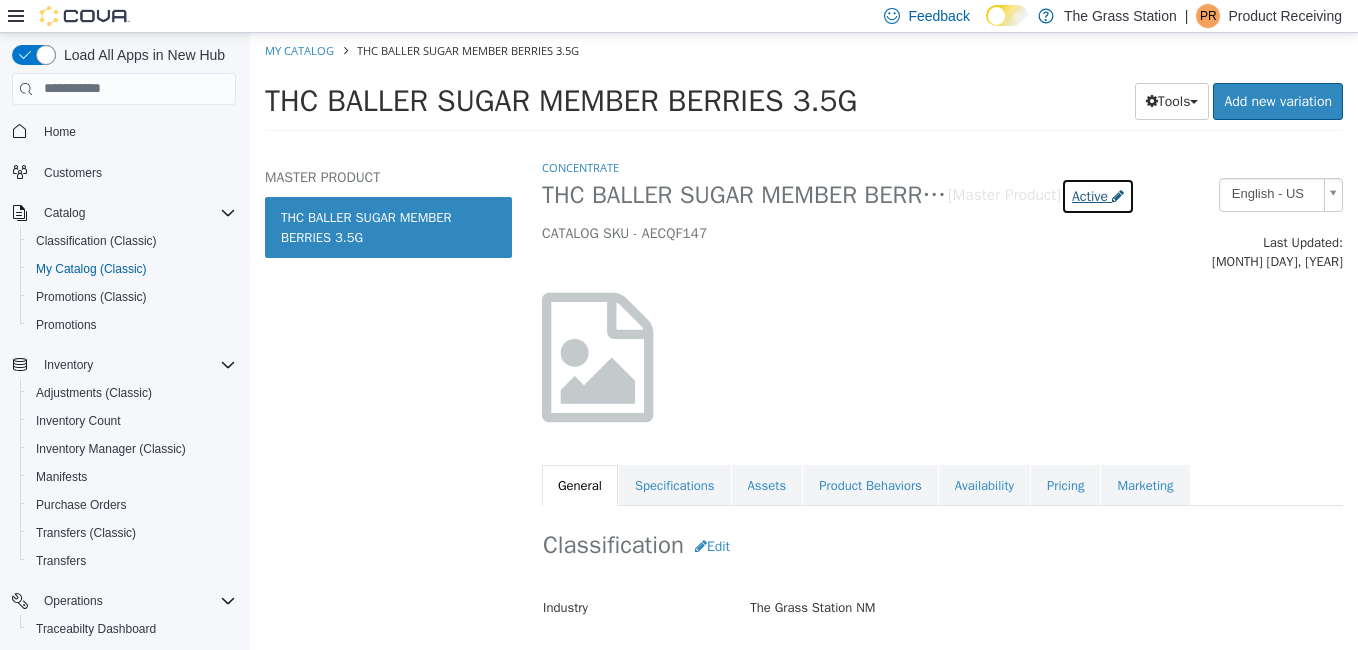 click on "Active" at bounding box center [1090, 195] 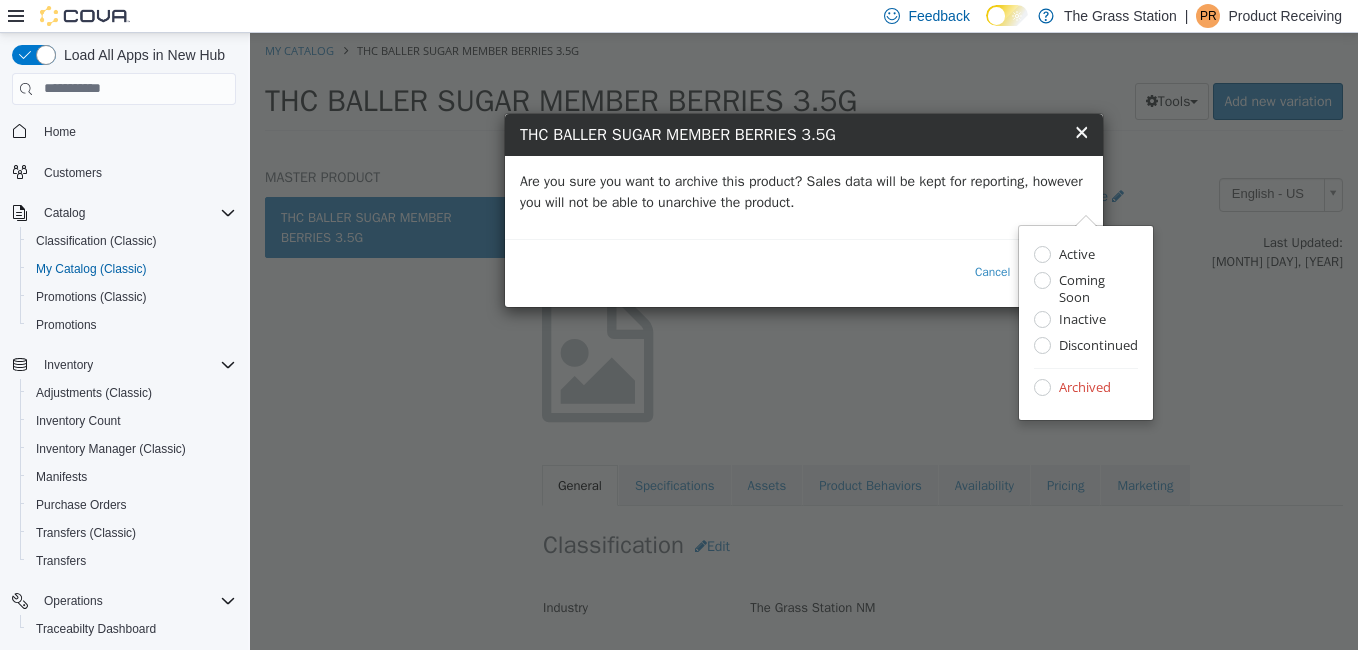 click on "Are you sure you want to archive this product? Sales data will be kept for reporting, however you will not be able to unarchive the product." at bounding box center (804, 191) 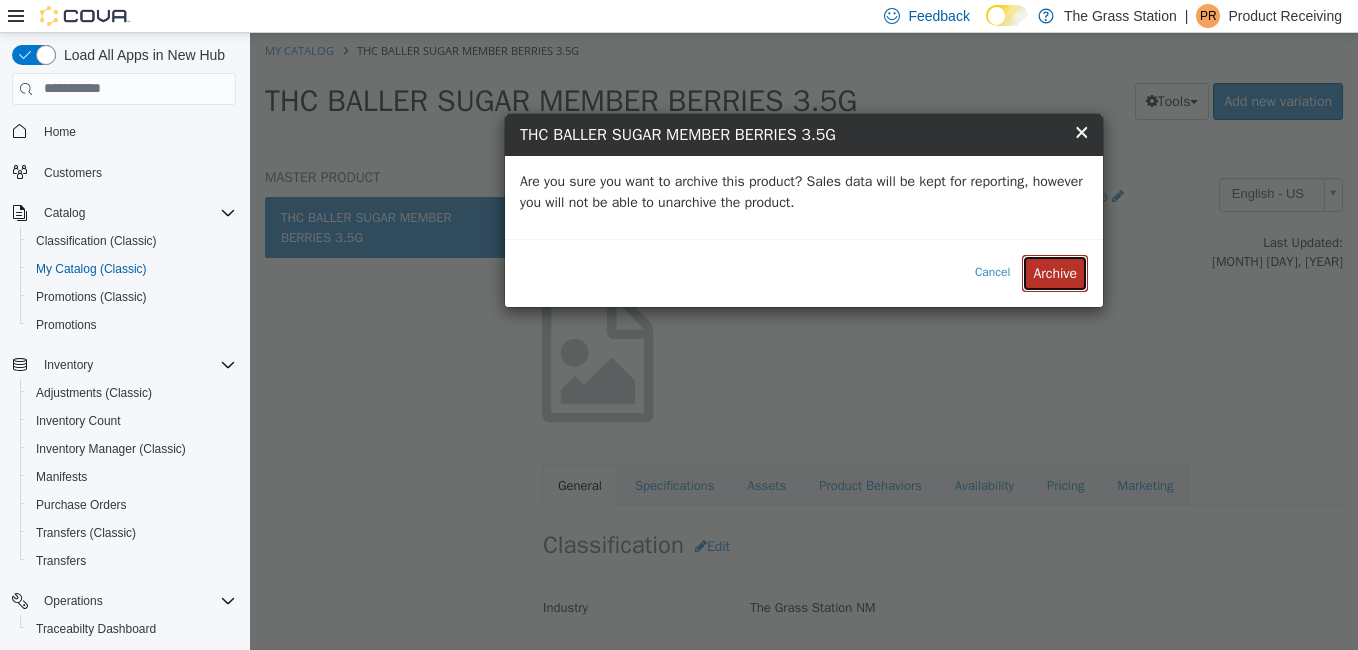 click on "Archive" at bounding box center (1055, 272) 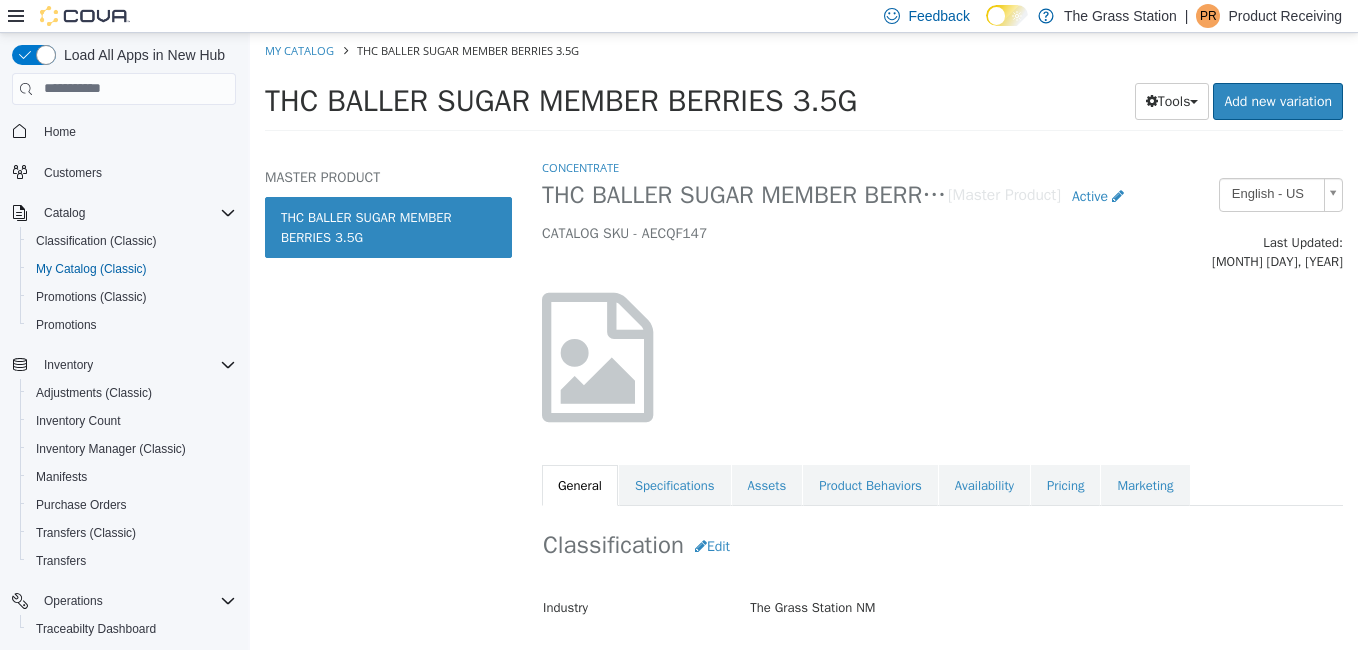 select on "**********" 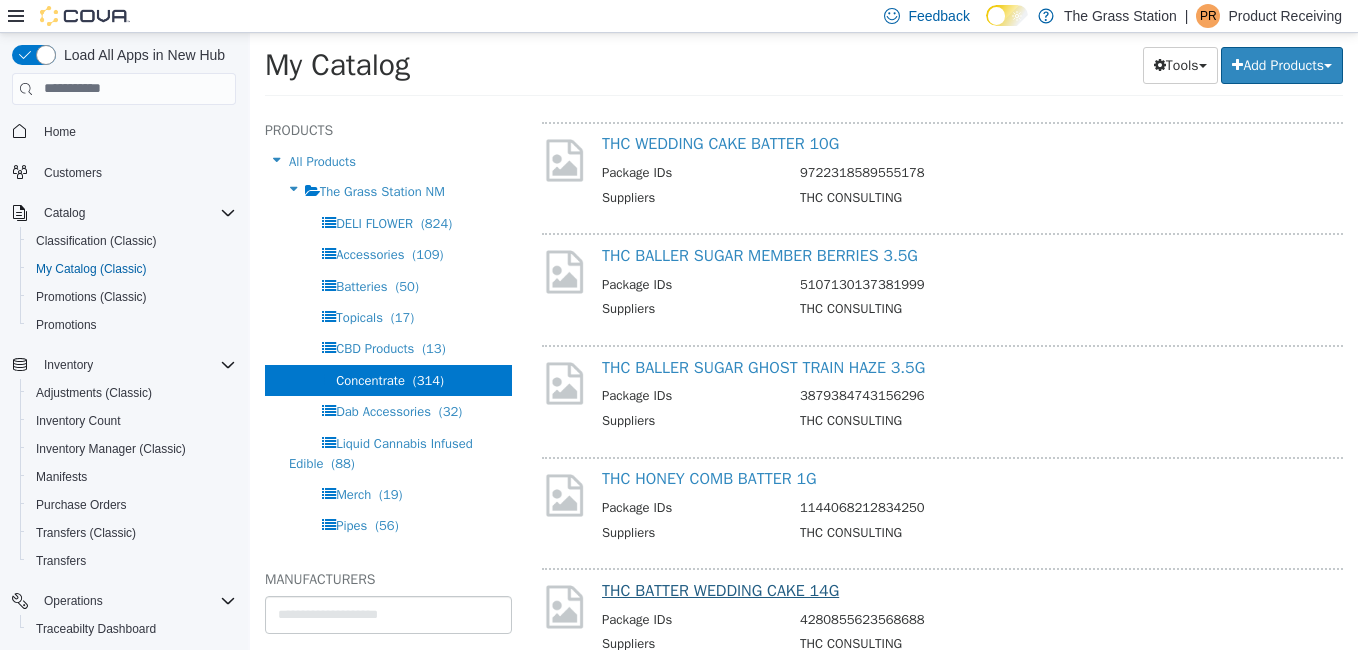 scroll, scrollTop: 4045, scrollLeft: 0, axis: vertical 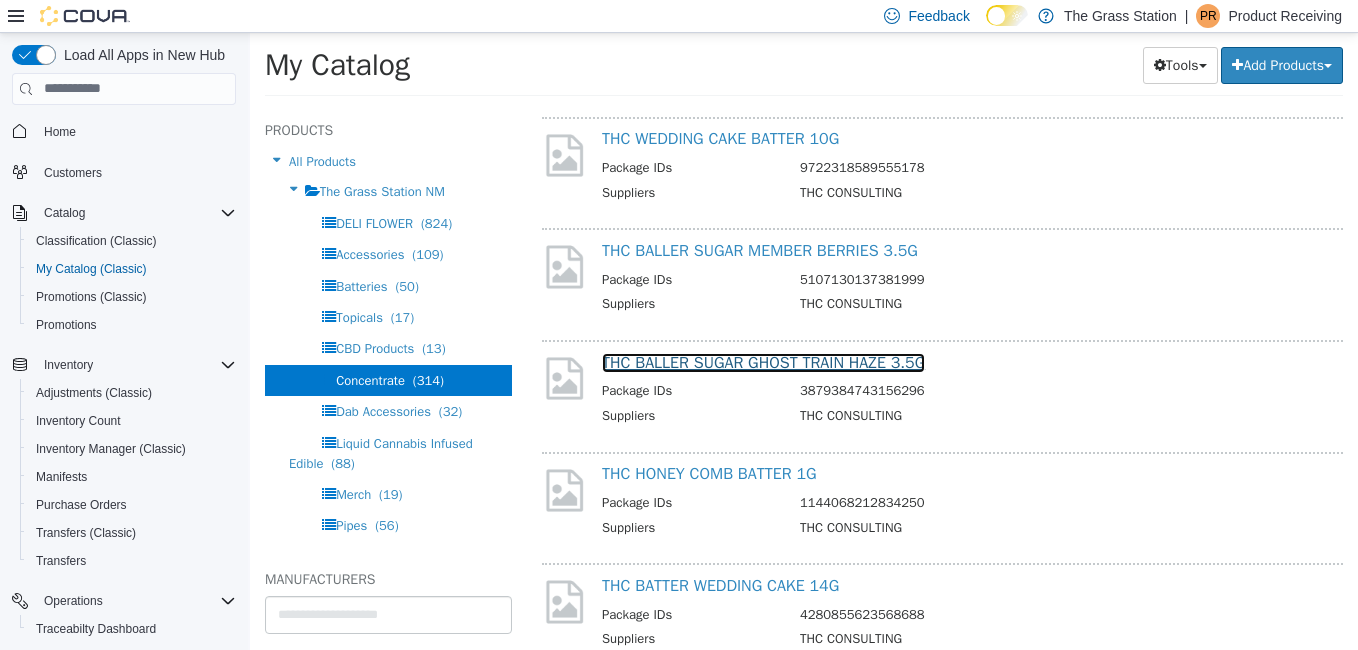 click on "THC BALLER SUGAR GHOST TRAIN HAZE 3.5G" at bounding box center (763, 362) 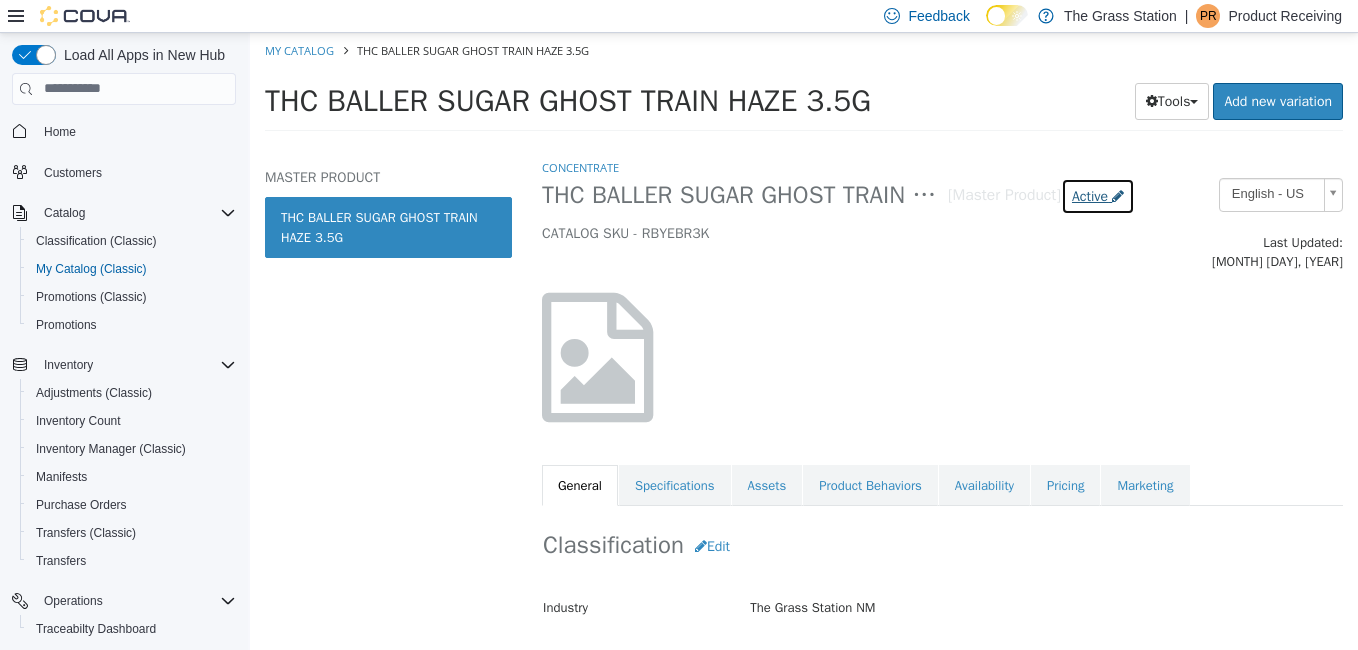 click on "Active" at bounding box center (1098, 195) 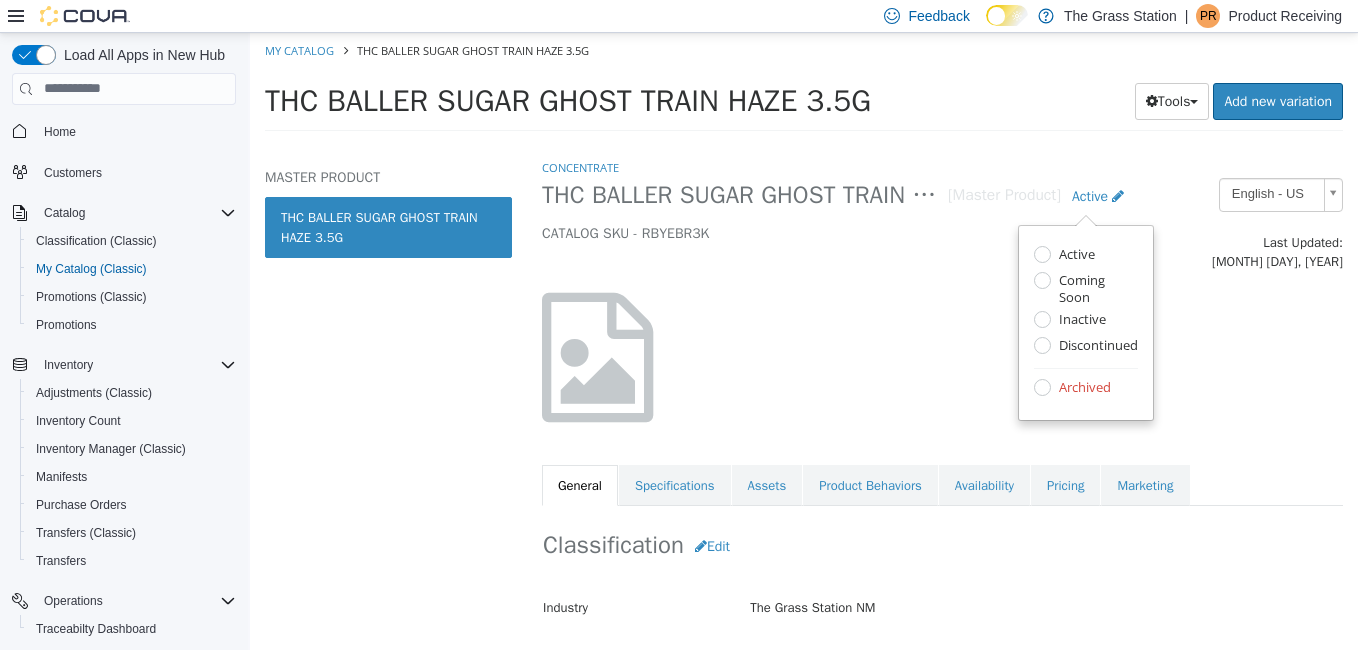 click on "Active
Coming Soon
Inactive
Discontinued
Archived" at bounding box center (1086, 322) 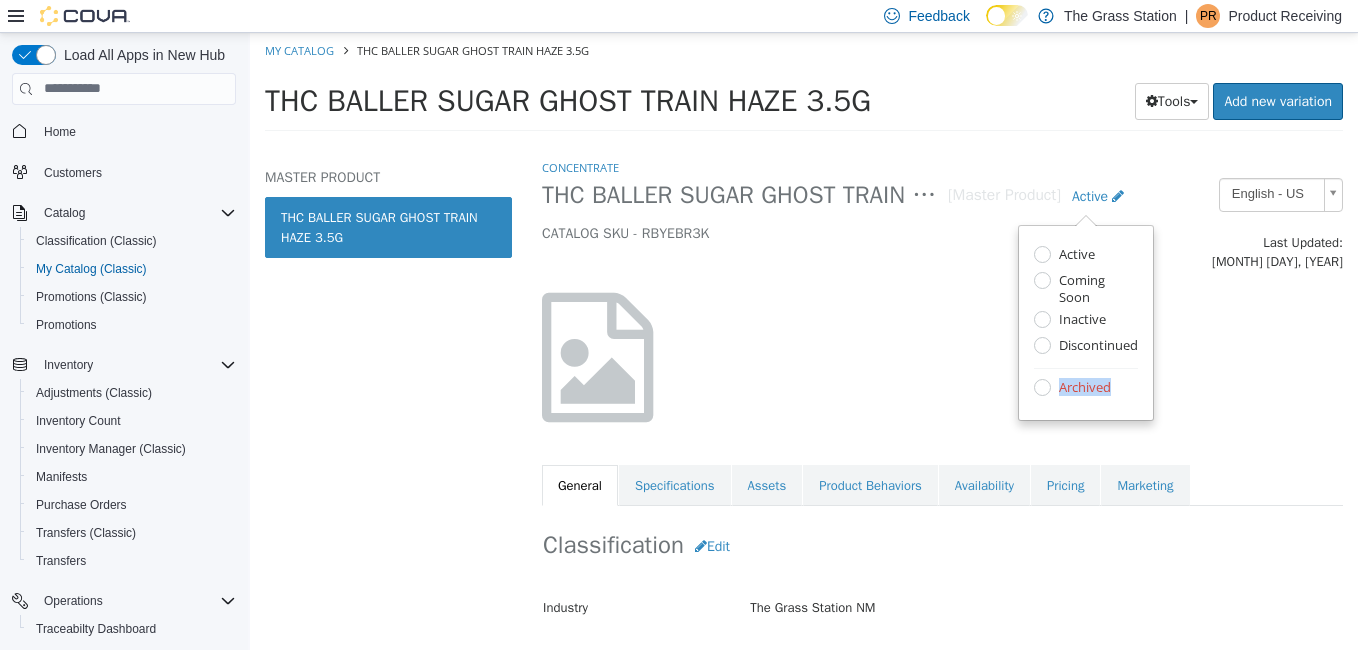 click on "Active
Coming Soon
Inactive
Discontinued
Archived" at bounding box center [1086, 322] 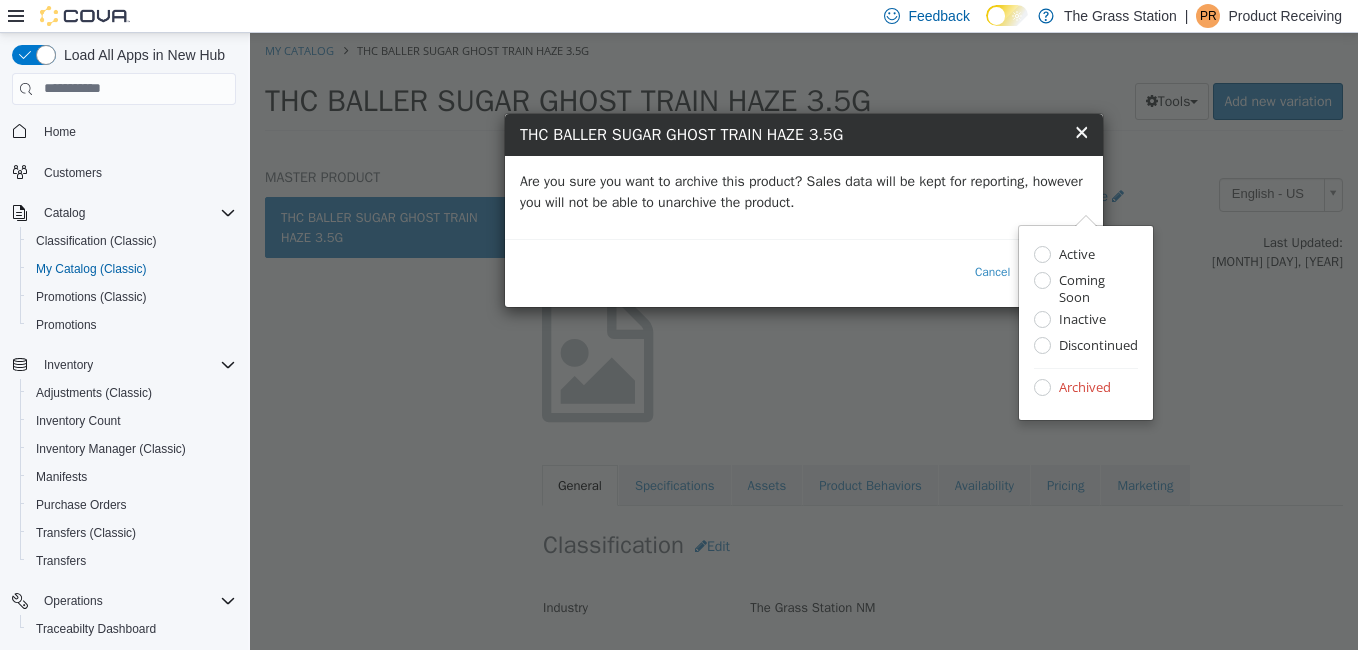 click on "Are you sure you want to archive this product? Sales data will be kept for reporting, however you will not be able to unarchive the product." at bounding box center [804, 191] 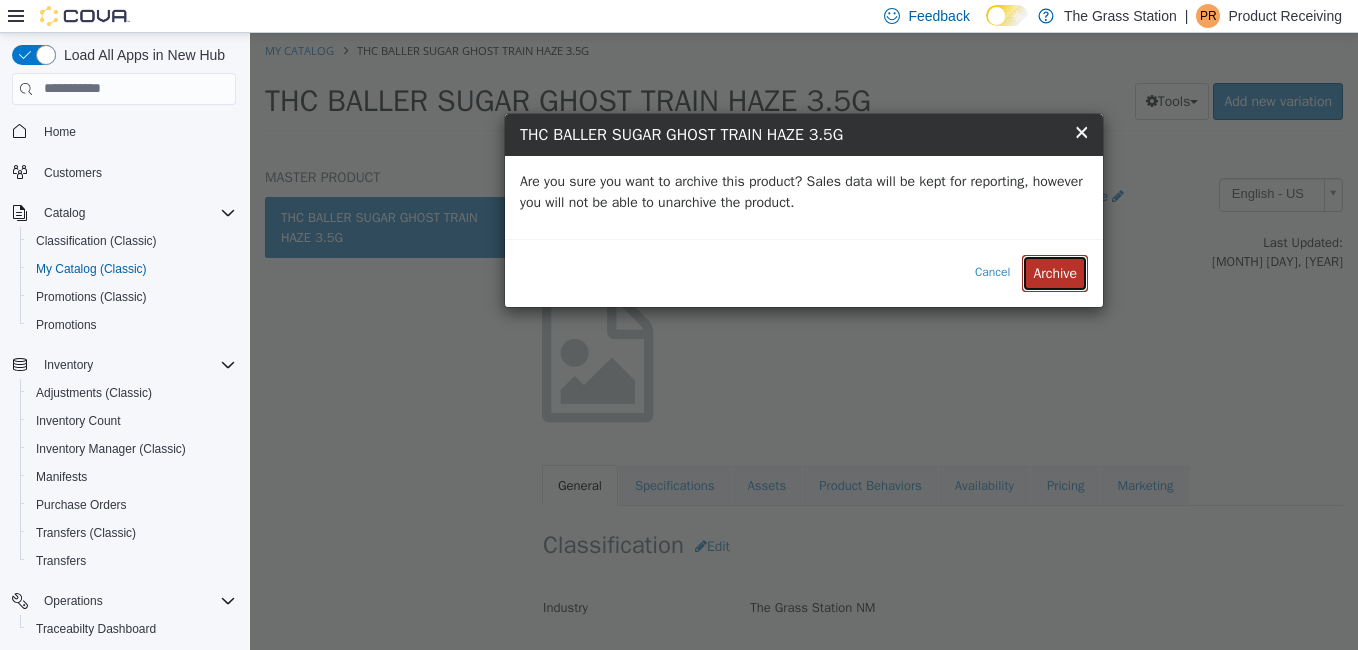 click on "Archive" at bounding box center [1055, 272] 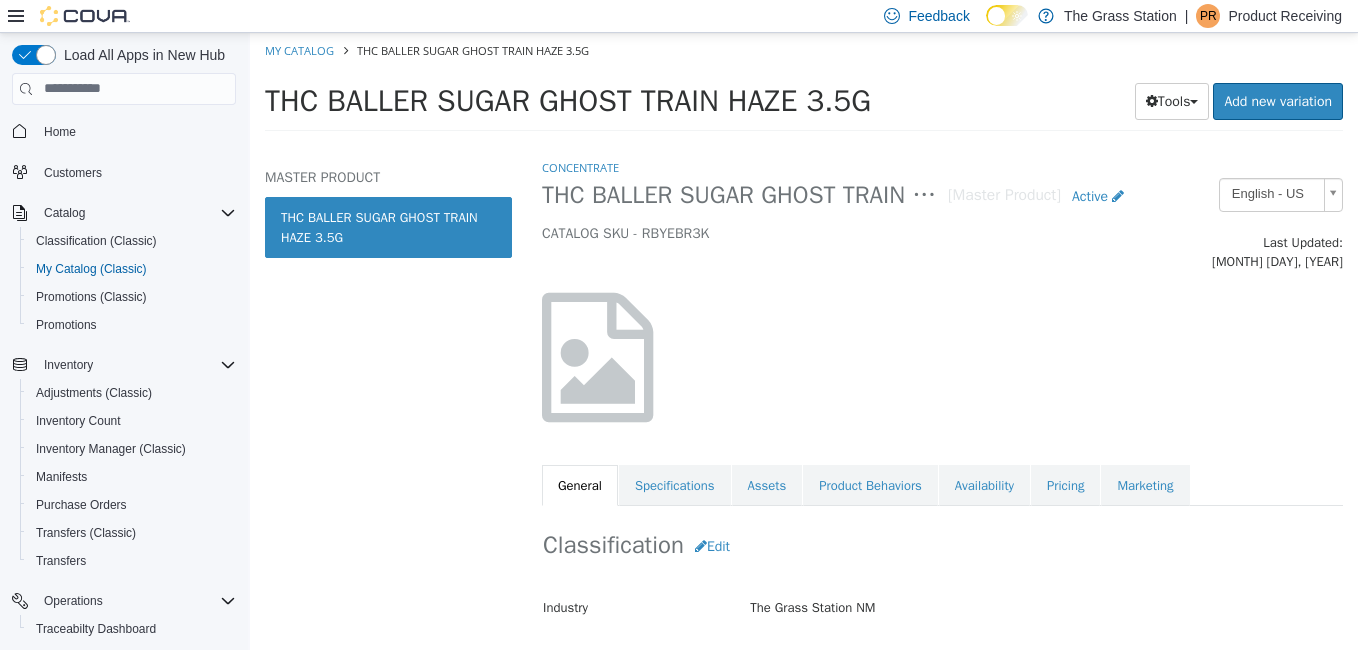 select on "**********" 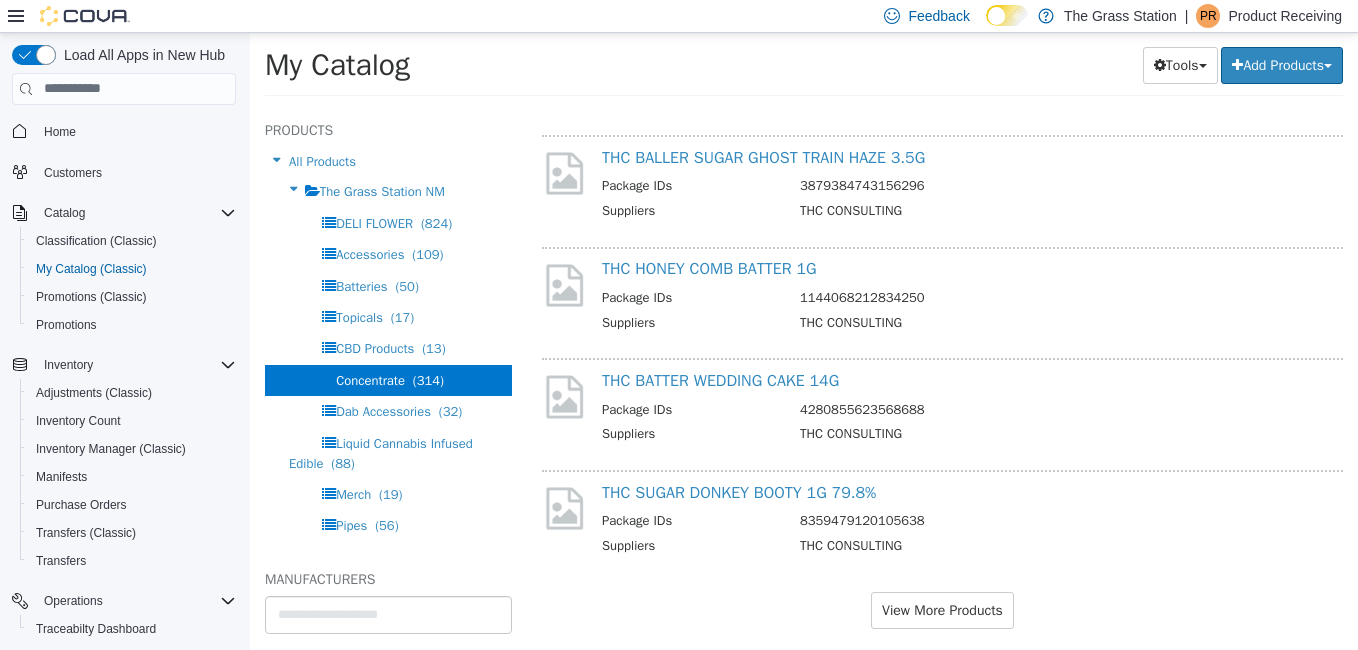 scroll, scrollTop: 4252, scrollLeft: 0, axis: vertical 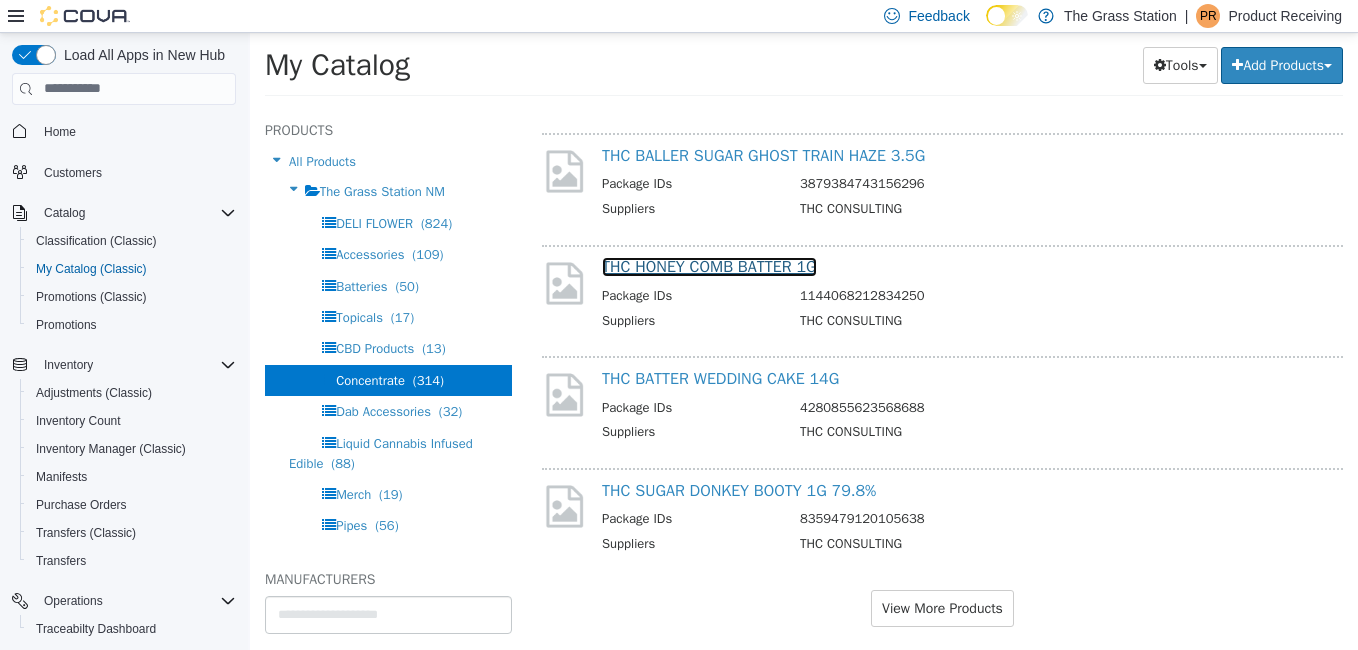 click on "THC HONEY COMB BATTER 1G" at bounding box center [709, 266] 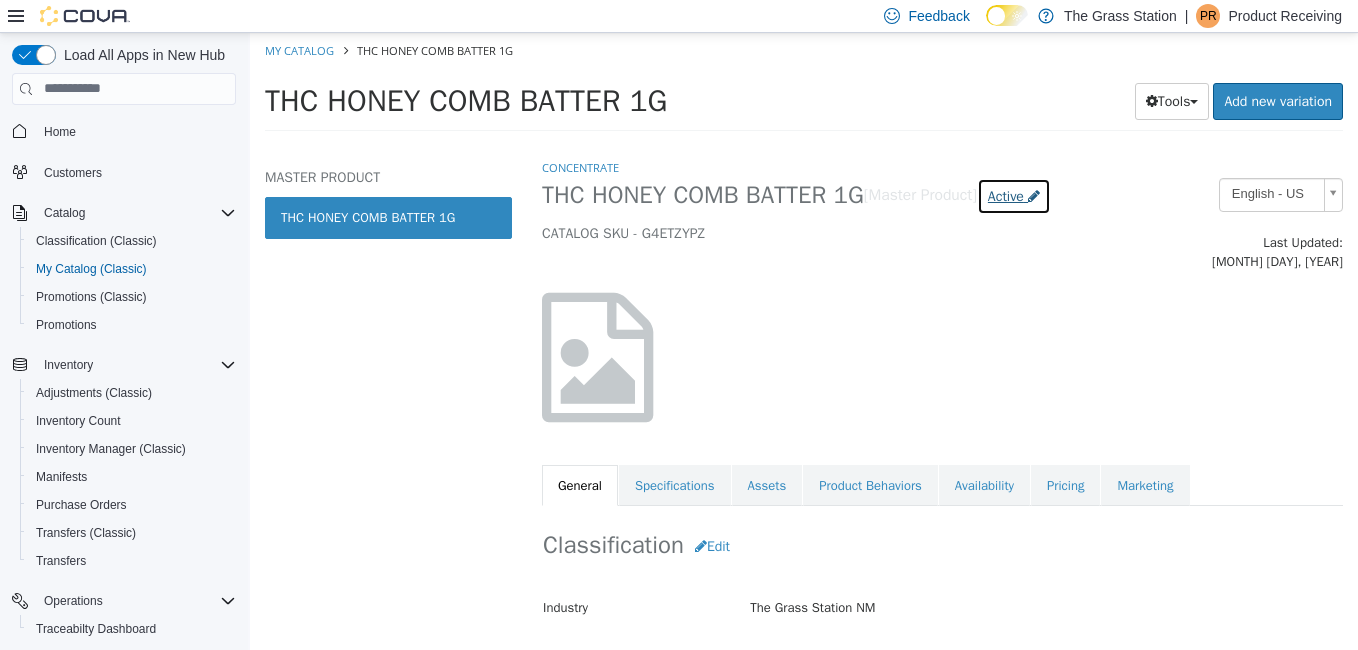 click on "Active" at bounding box center [1006, 195] 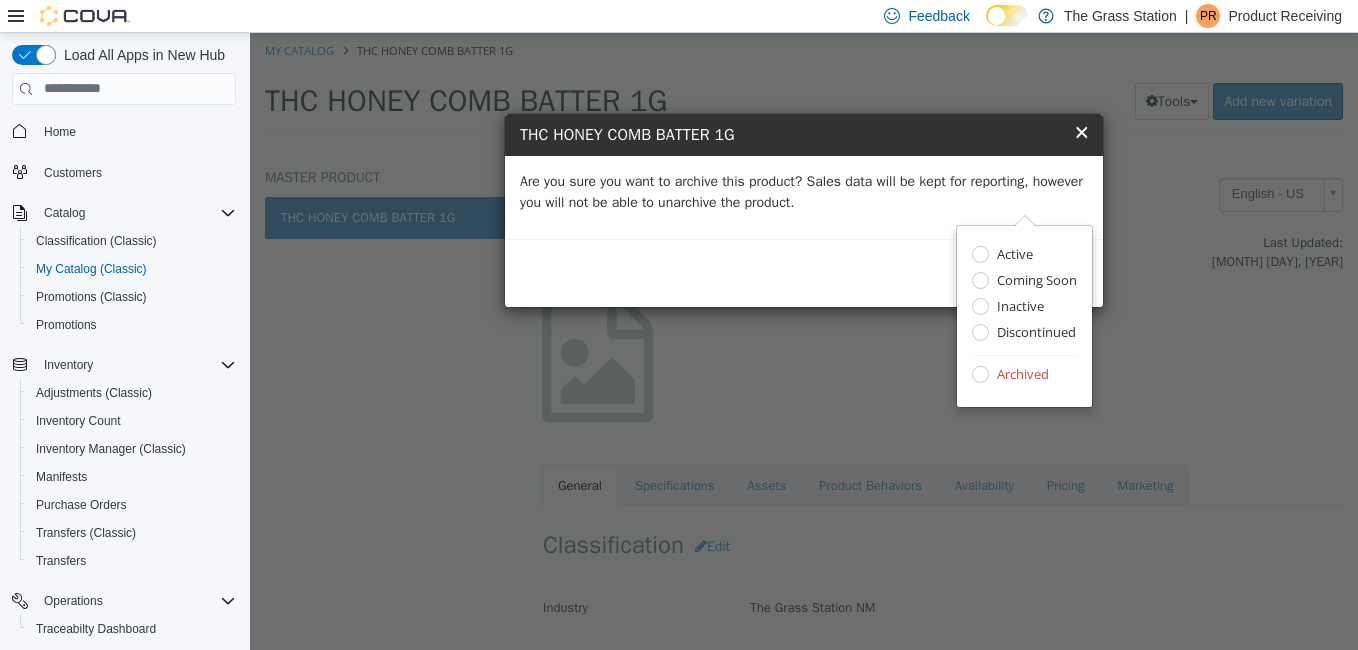 click on "Are you sure you want to archive this product? Sales data will be kept for reporting, however you will not be able to unarchive the product." at bounding box center [804, 191] 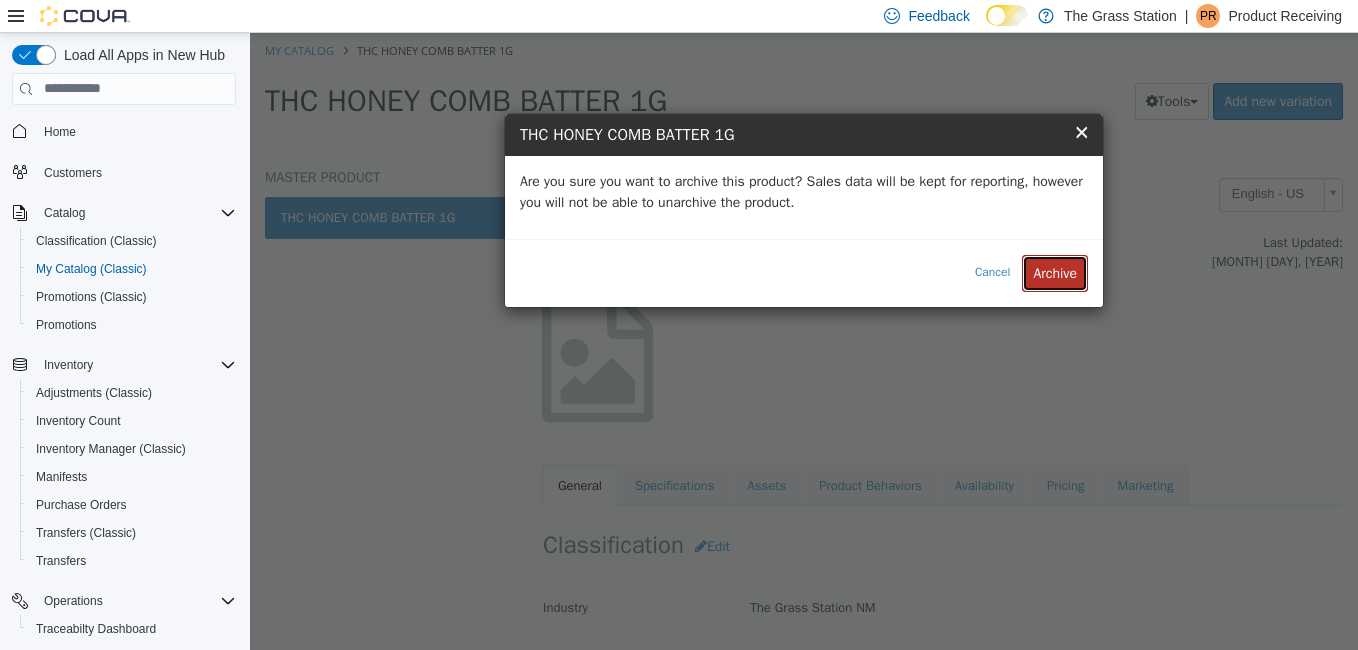 click on "Archive" at bounding box center [1055, 272] 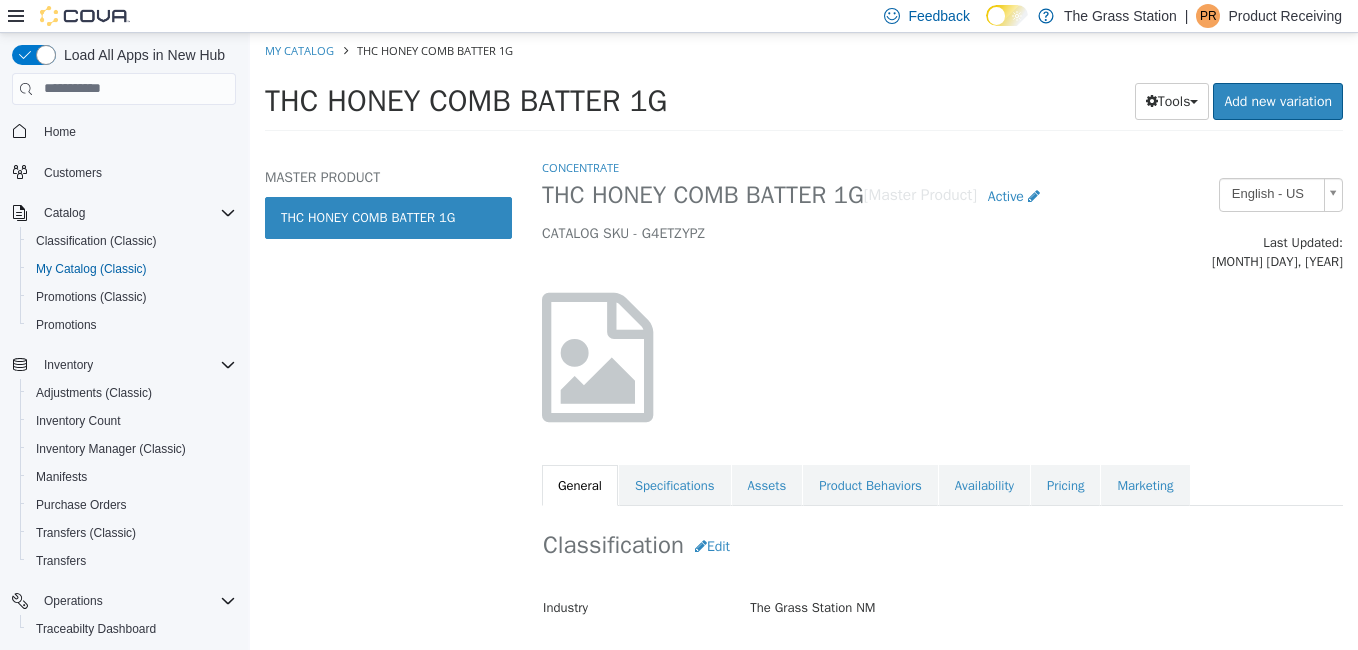 select on "**********" 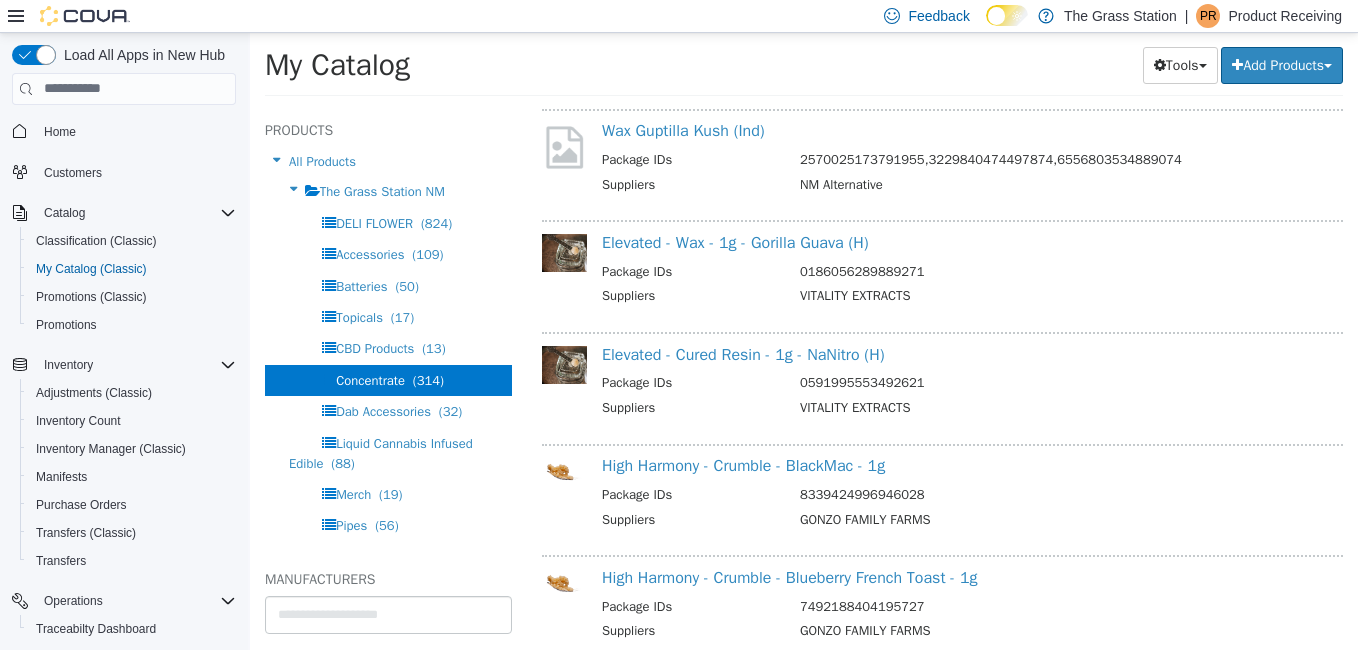 scroll, scrollTop: 4275, scrollLeft: 0, axis: vertical 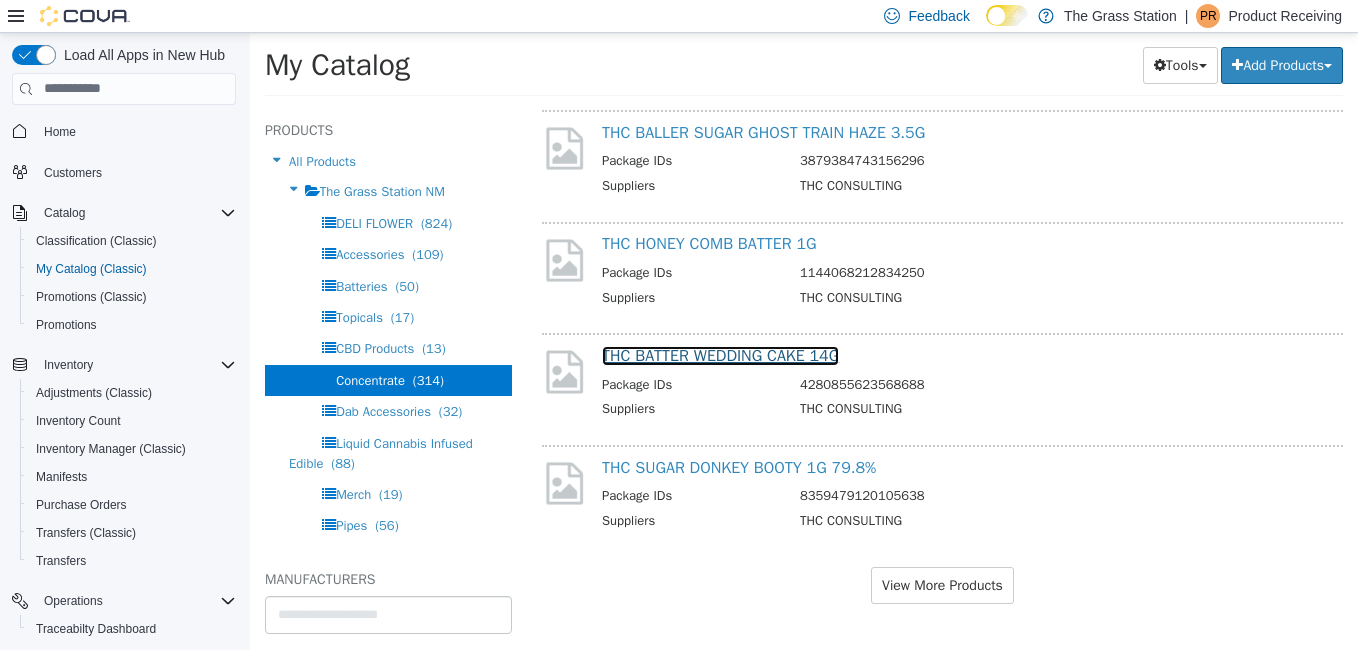 click on "THC BATTER WEDDING CAKE 14G" at bounding box center [720, 355] 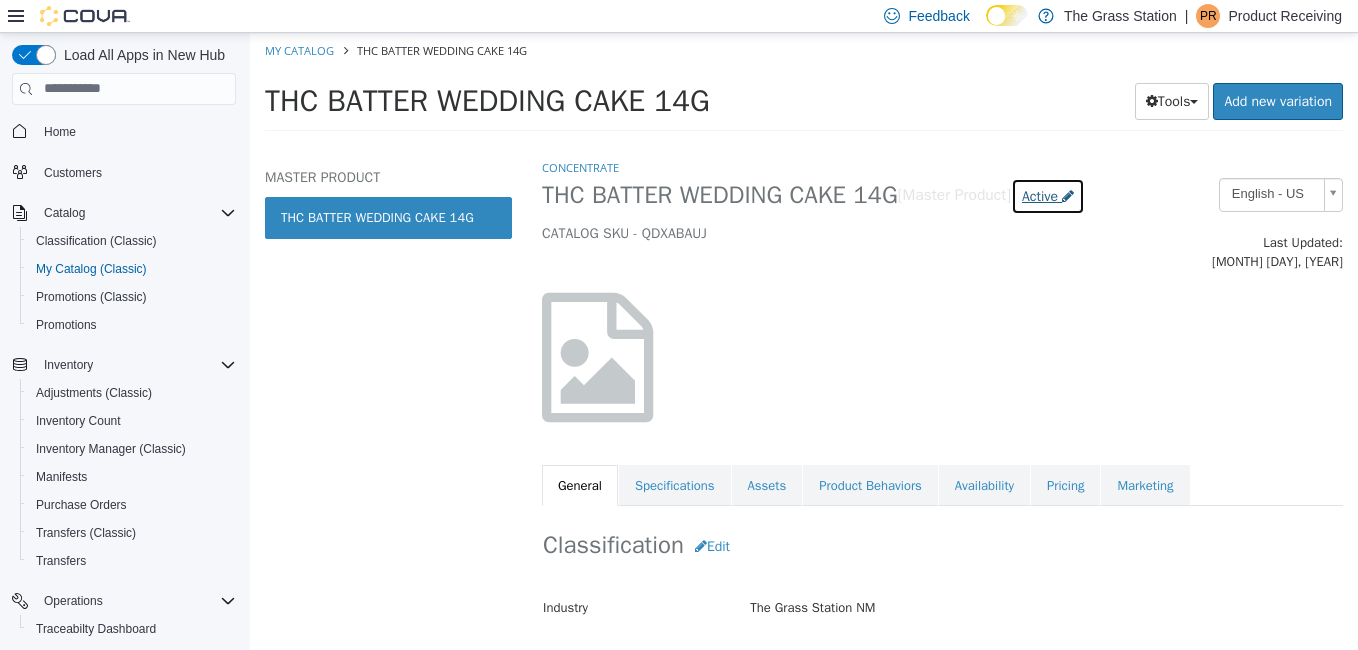 click on "Active" at bounding box center [1048, 195] 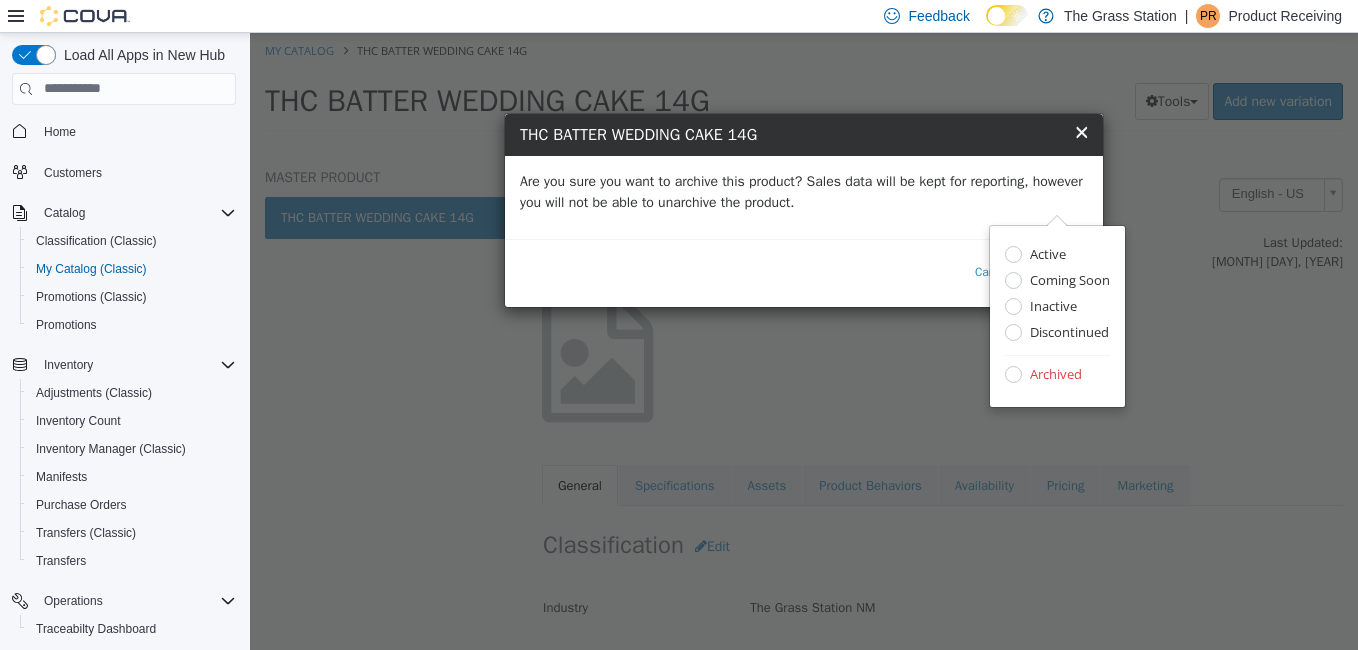 click on "Are you sure you want to archive this product? Sales data will be kept for reporting, however you will not be able to unarchive the product." at bounding box center (804, 196) 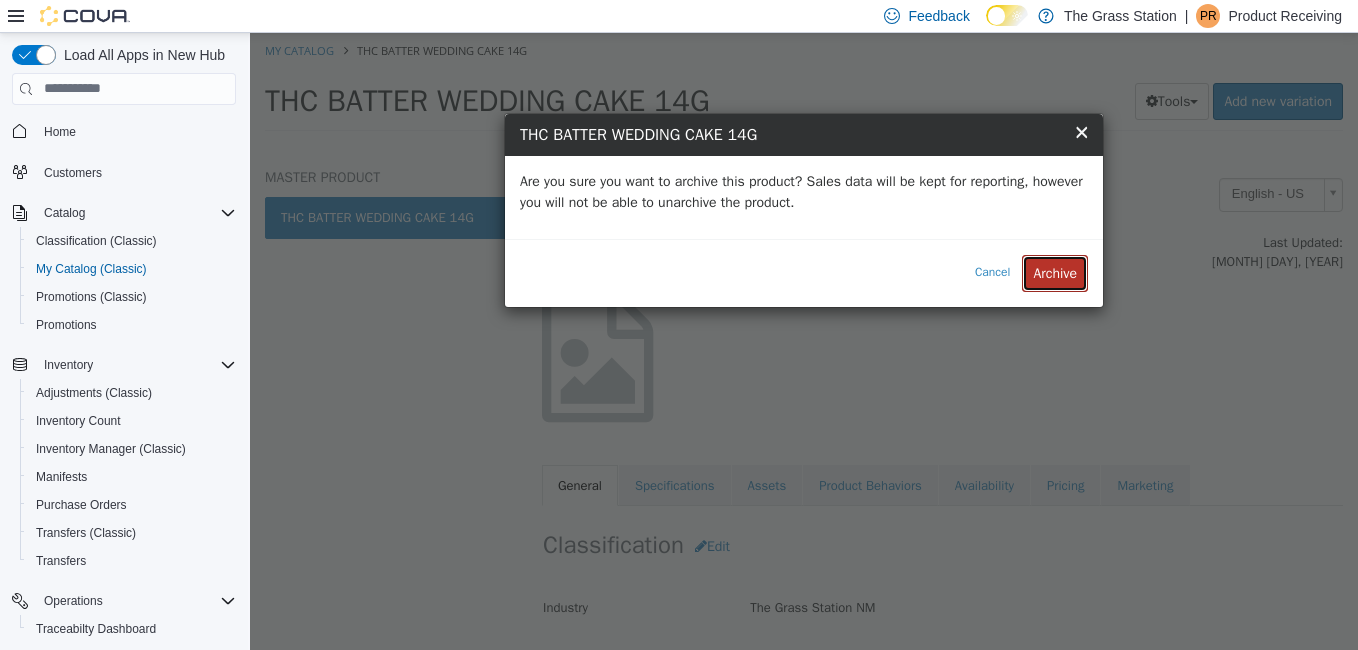 click on "Archive" at bounding box center [1055, 272] 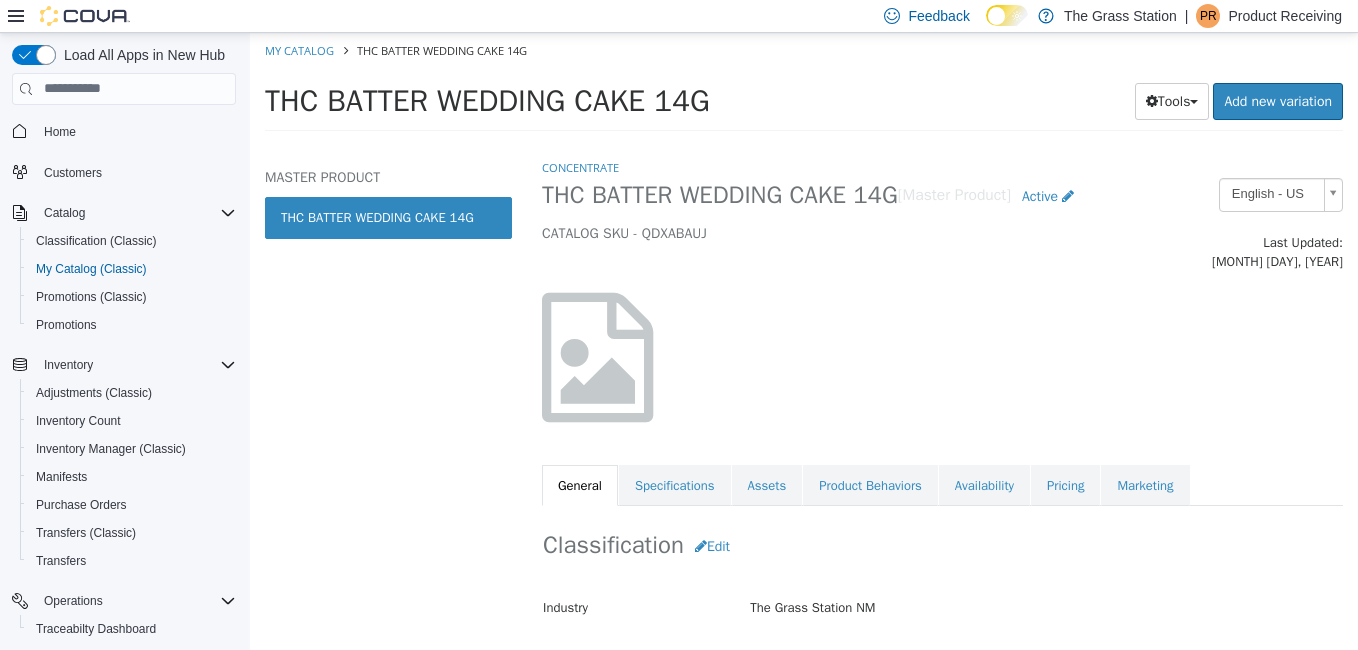 select on "**********" 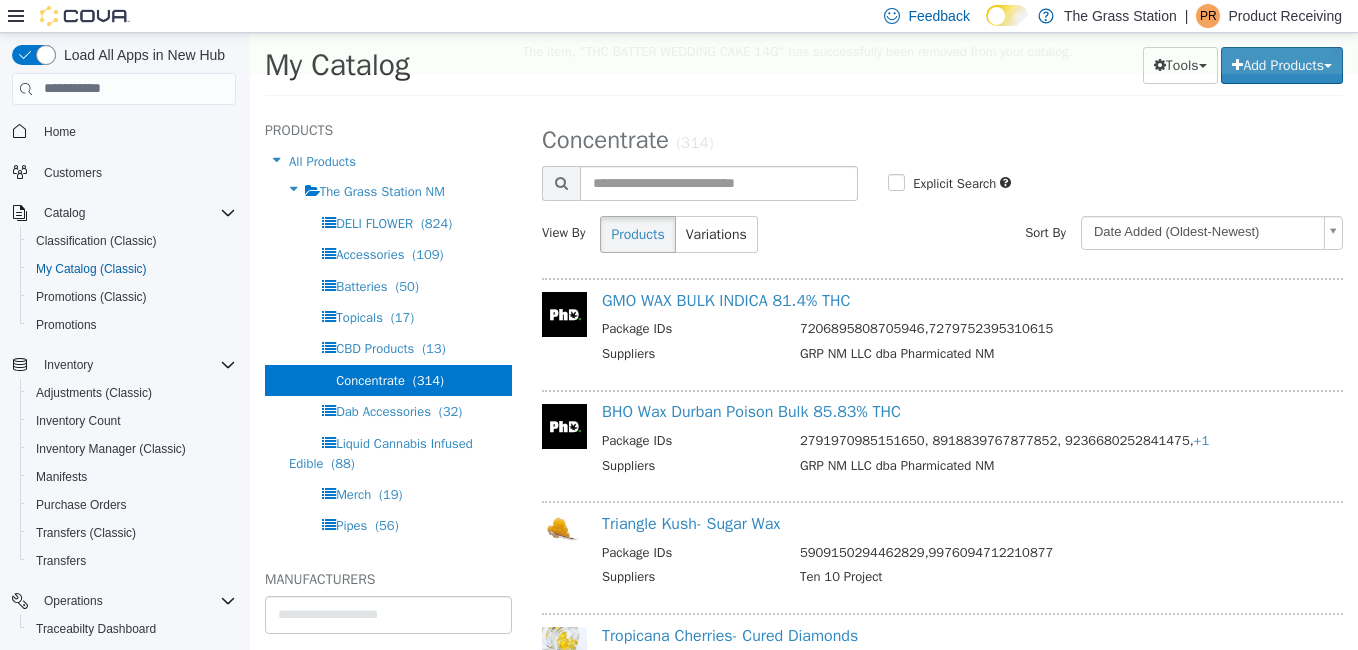 scroll, scrollTop: 4275, scrollLeft: 0, axis: vertical 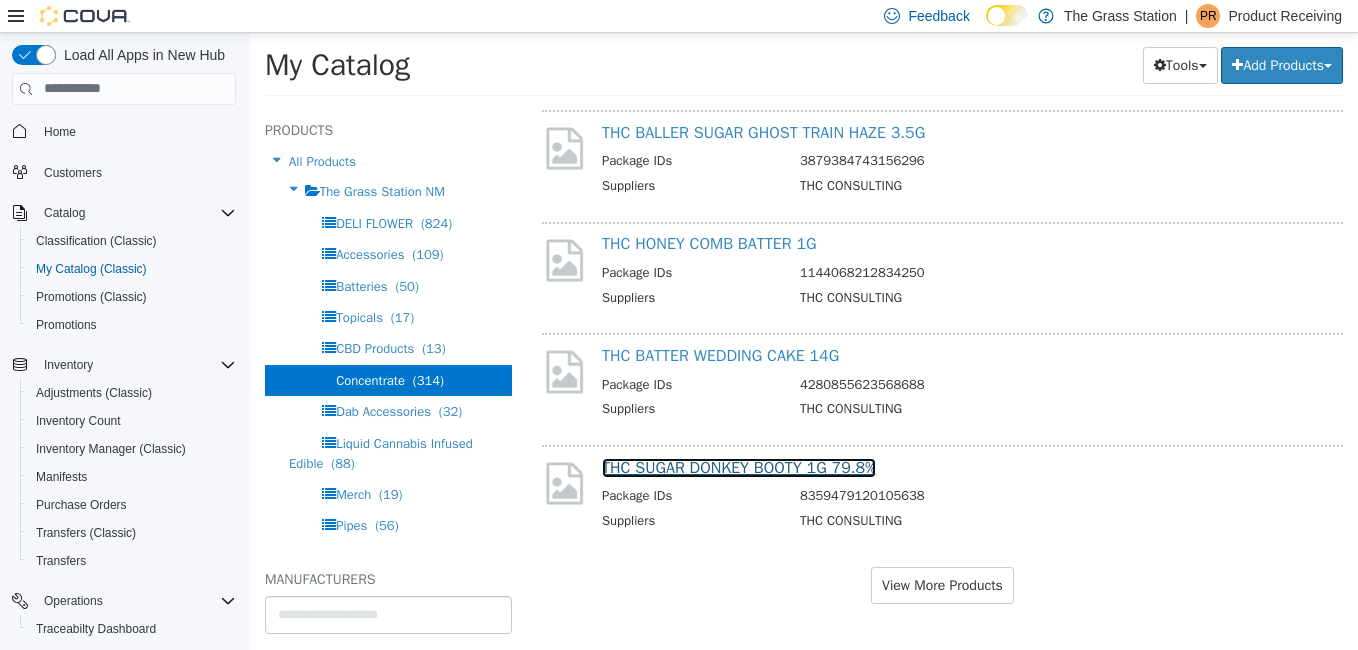 click on "THC SUGAR DONKEY BOOTY 1G 79.8%" at bounding box center (739, 467) 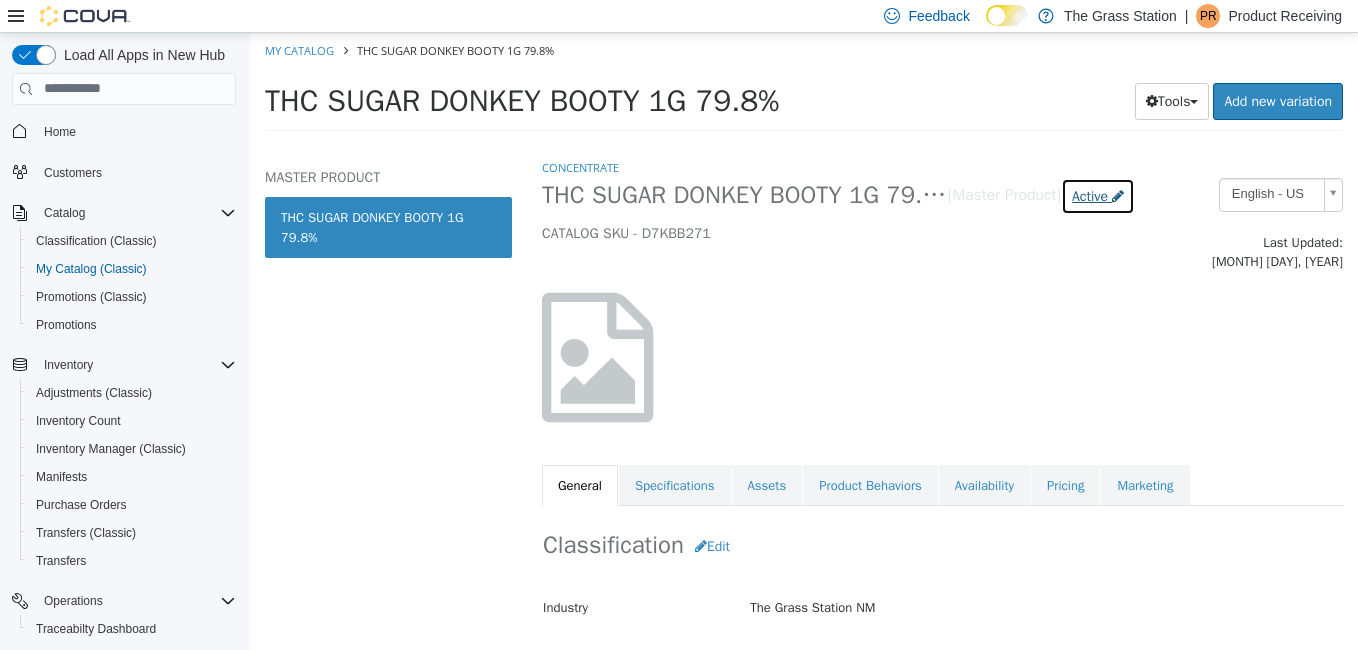 click on "Active" at bounding box center [1098, 195] 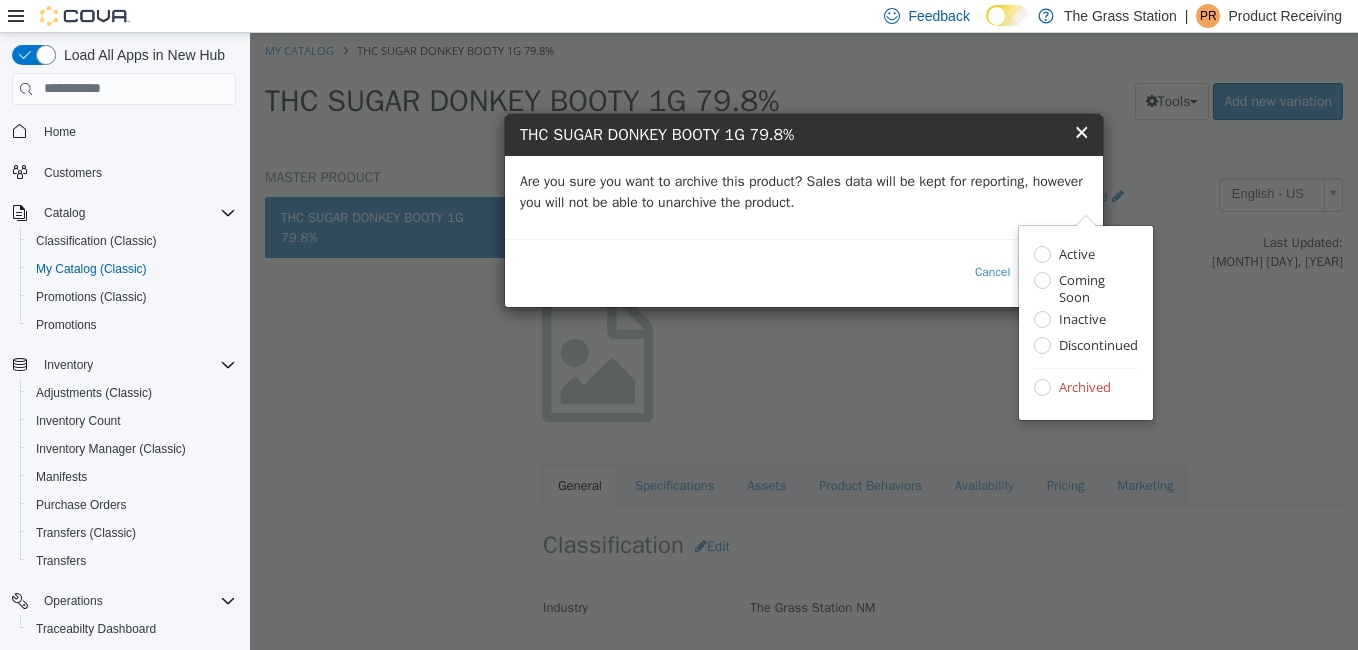 click on "Are you sure you want to archive this product? Sales data will be kept for reporting, however you will not be able to unarchive the product." at bounding box center (804, 191) 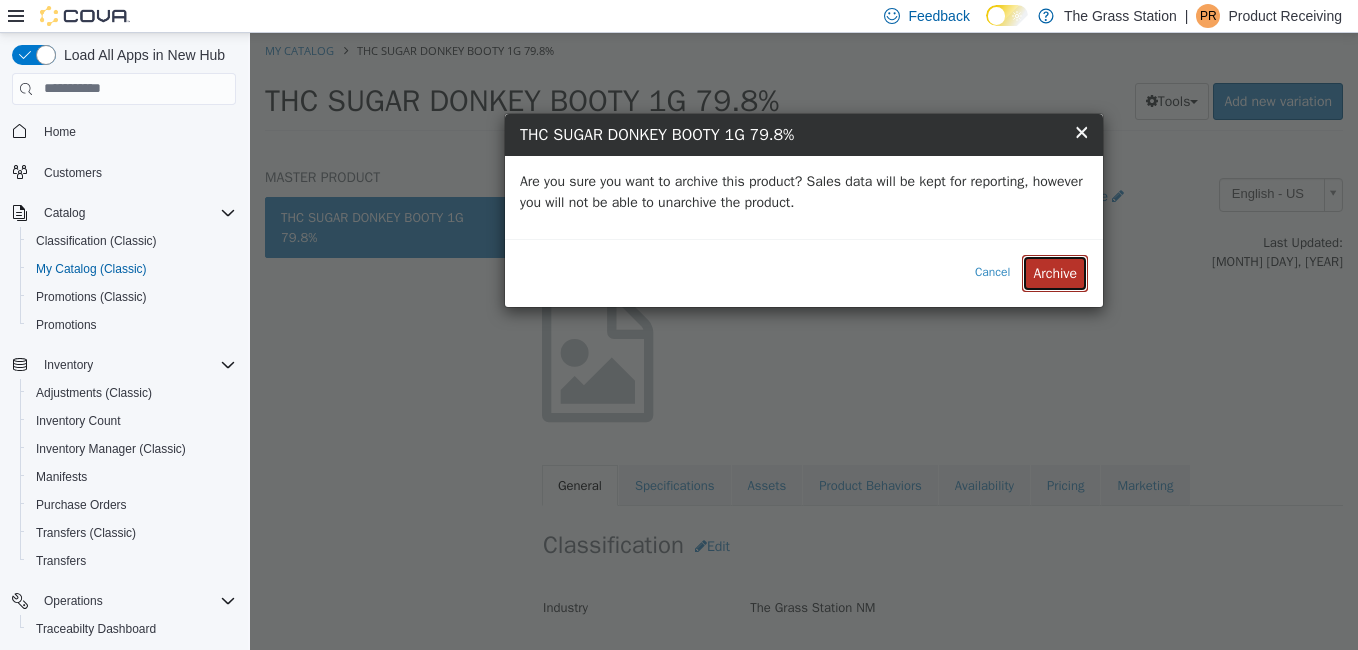 click on "Archive" at bounding box center (1055, 272) 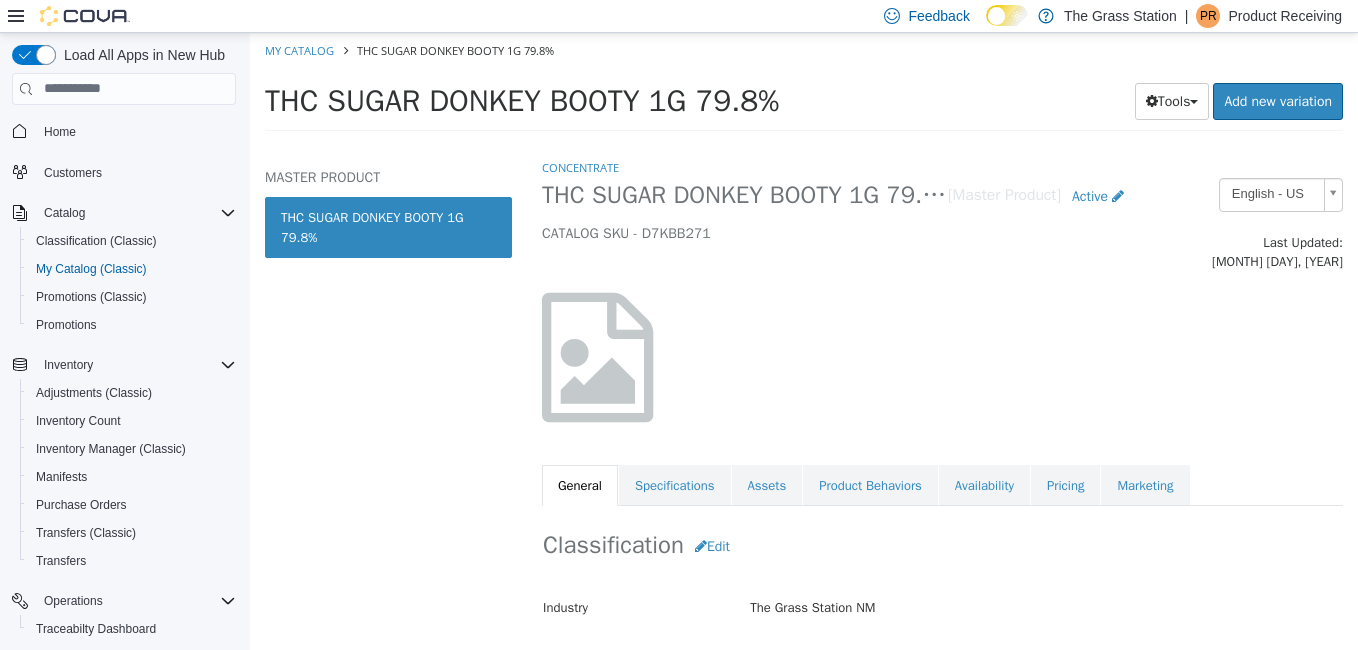 select on "**********" 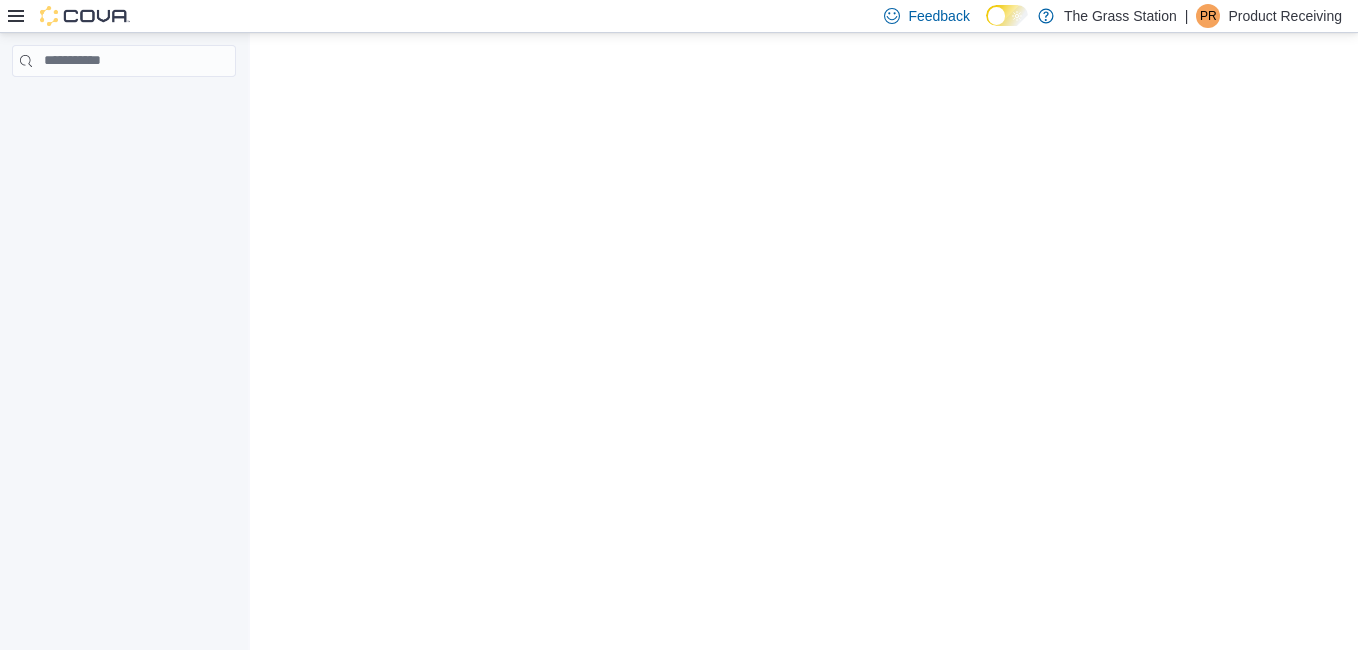 scroll, scrollTop: 0, scrollLeft: 0, axis: both 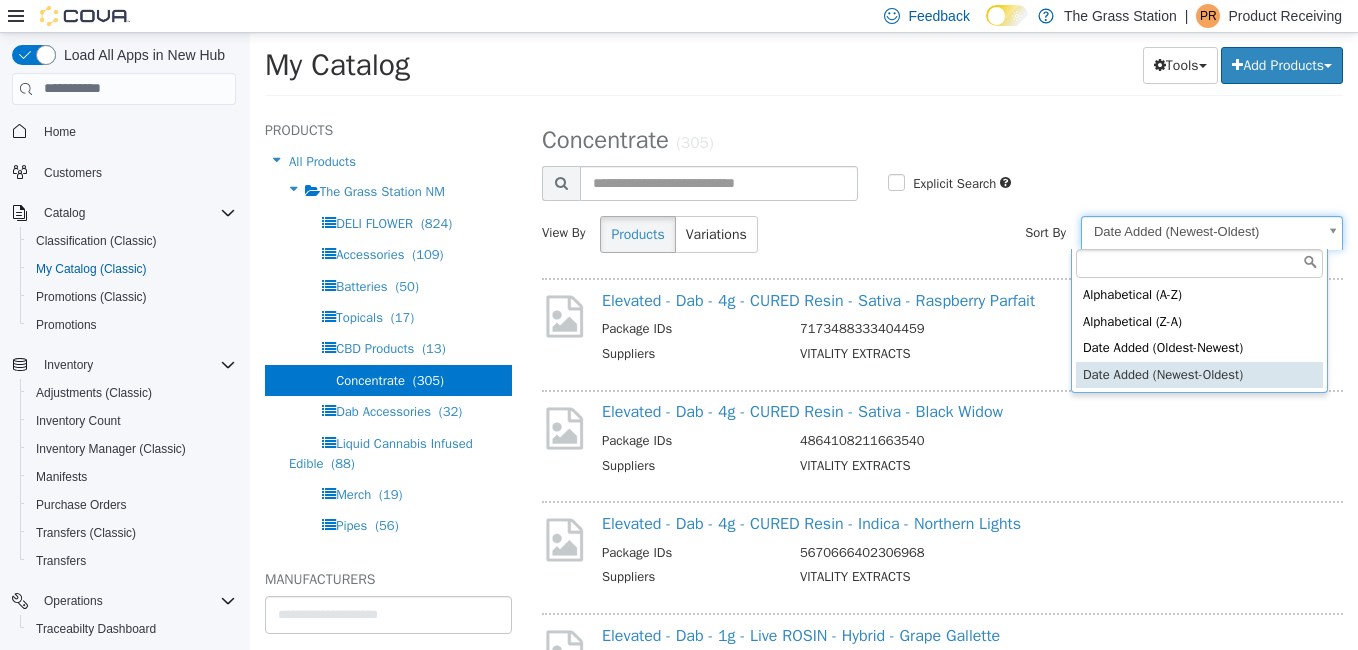 click on "**********" at bounding box center [804, 70] 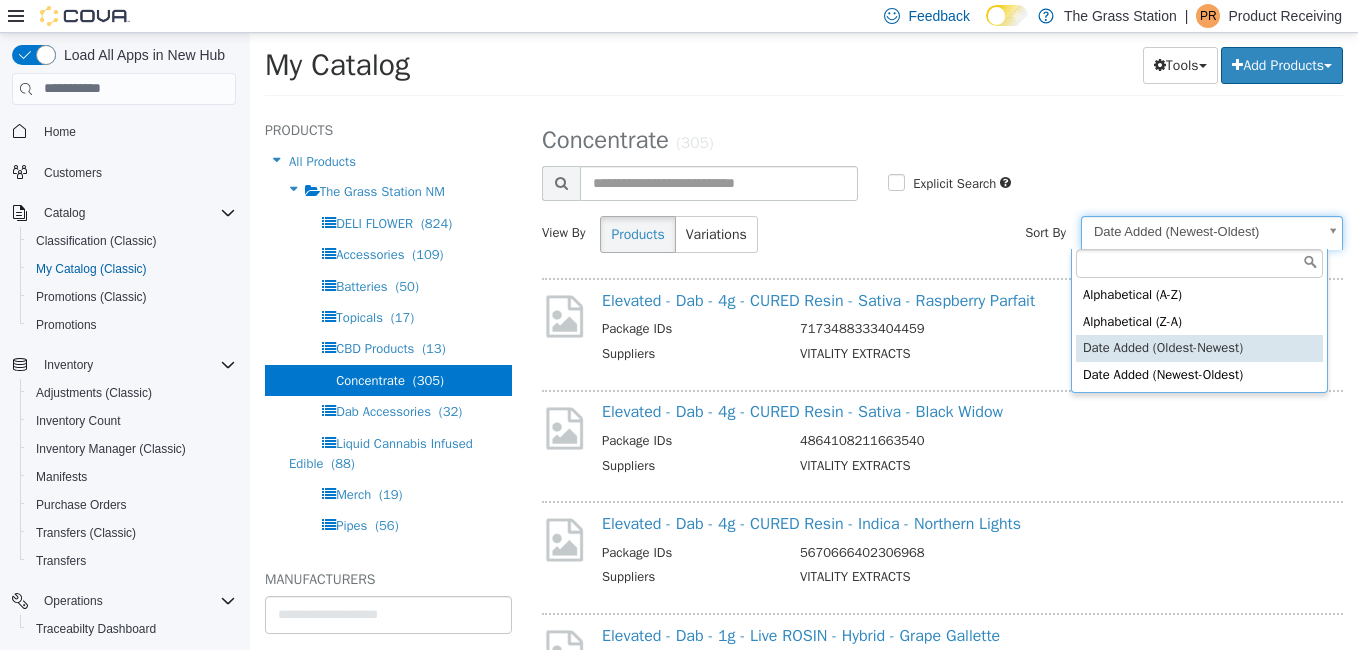 select on "**********" 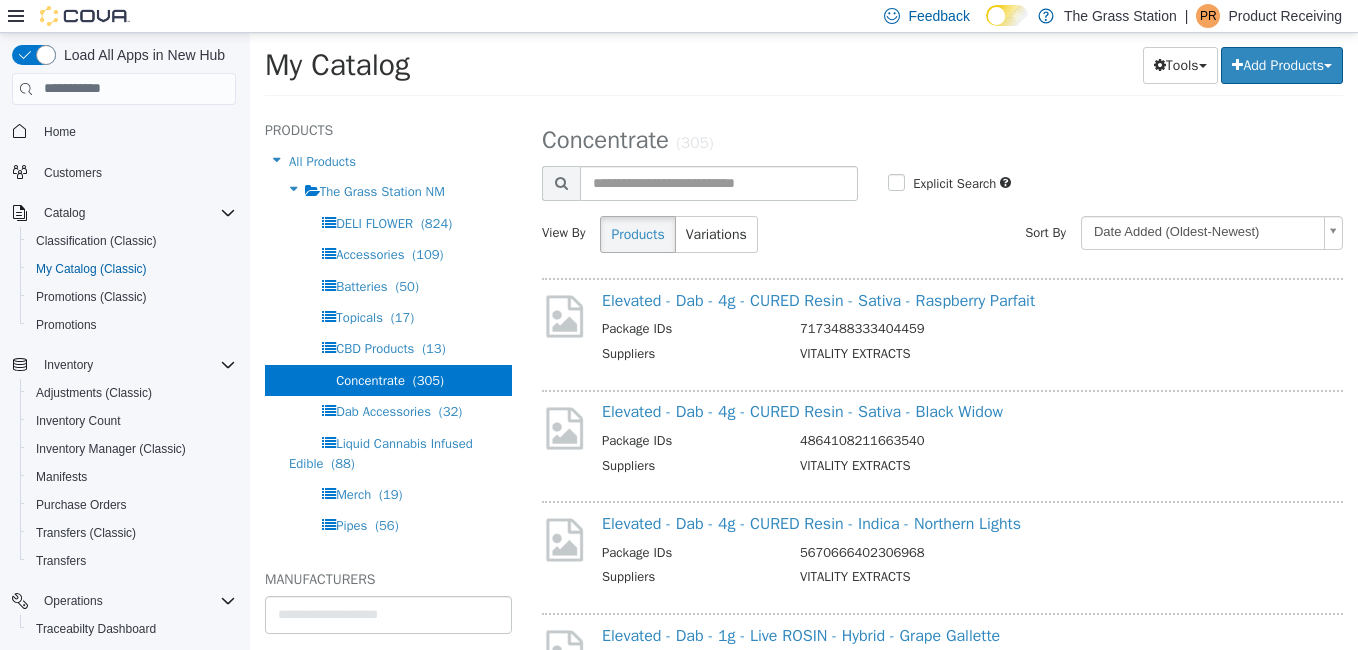 select on "**********" 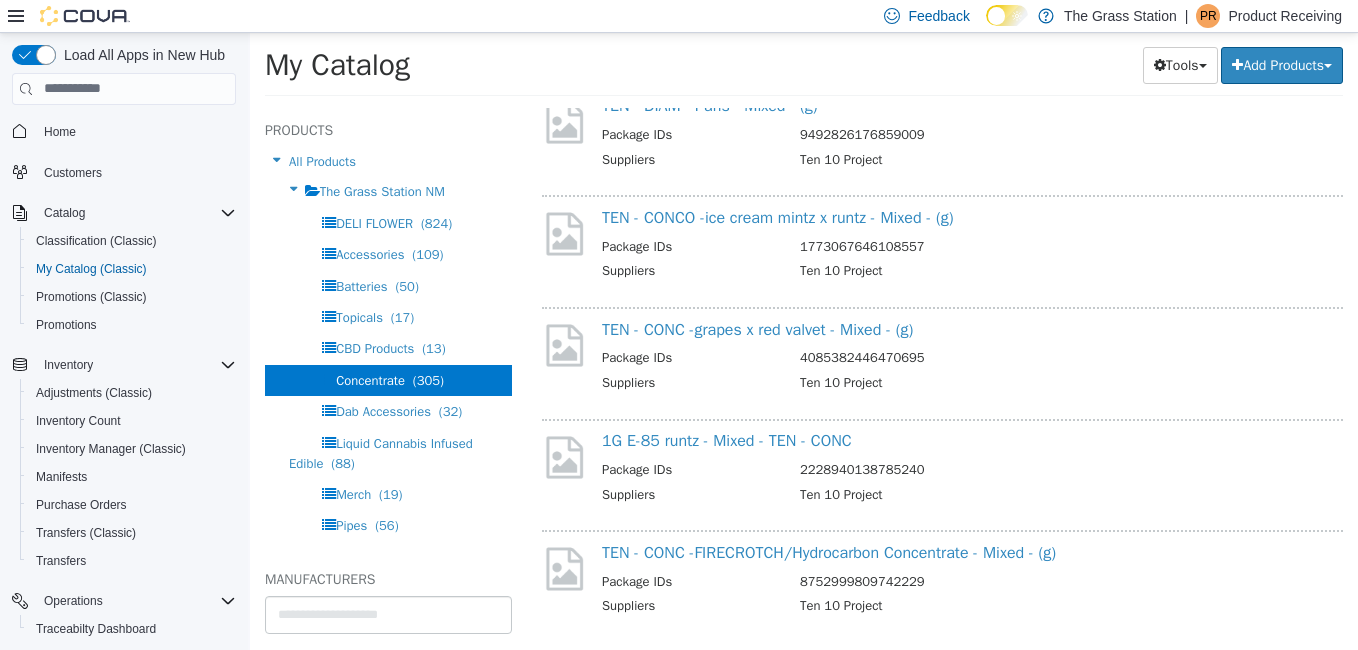 scroll, scrollTop: 2039, scrollLeft: 0, axis: vertical 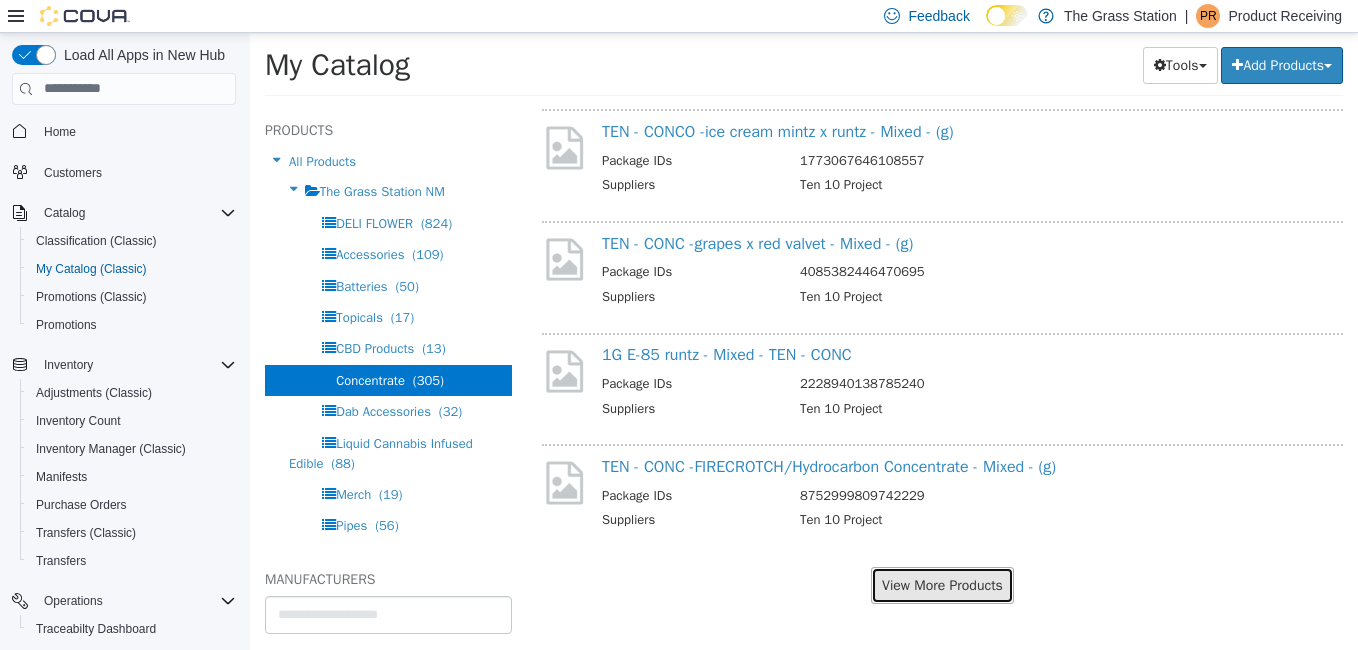 click on "View More Products" at bounding box center (942, 584) 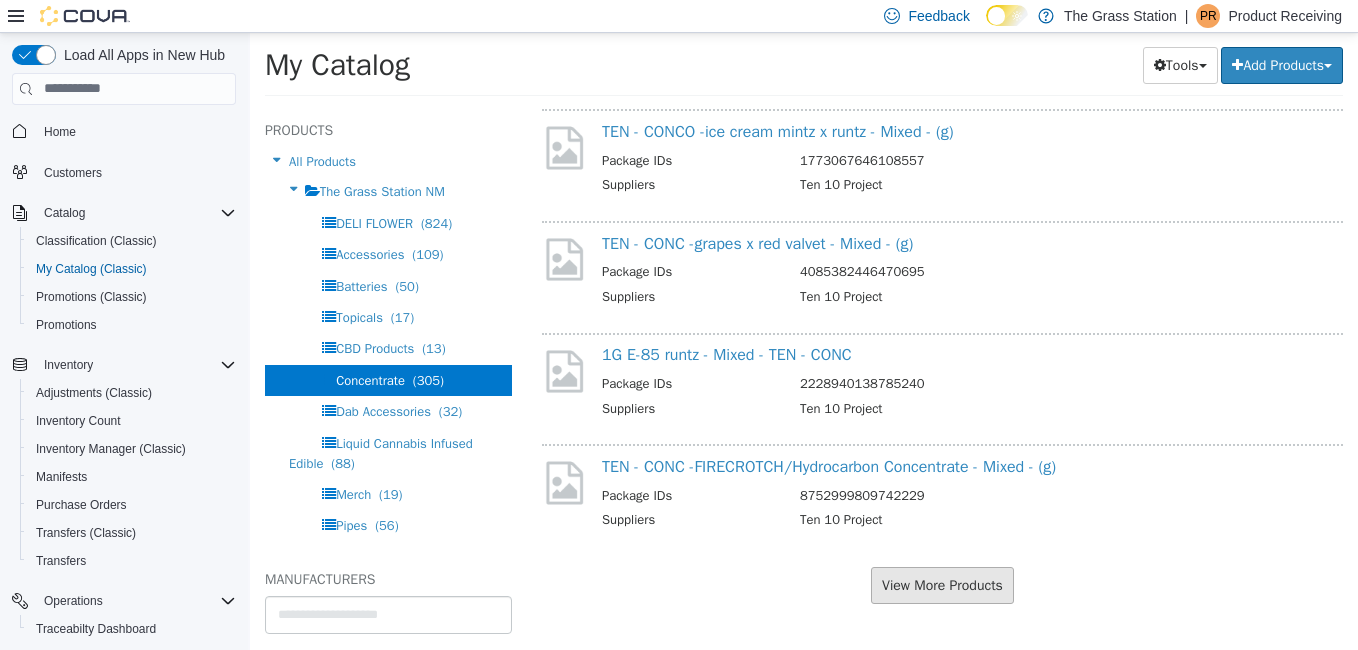 scroll, scrollTop: 1987, scrollLeft: 0, axis: vertical 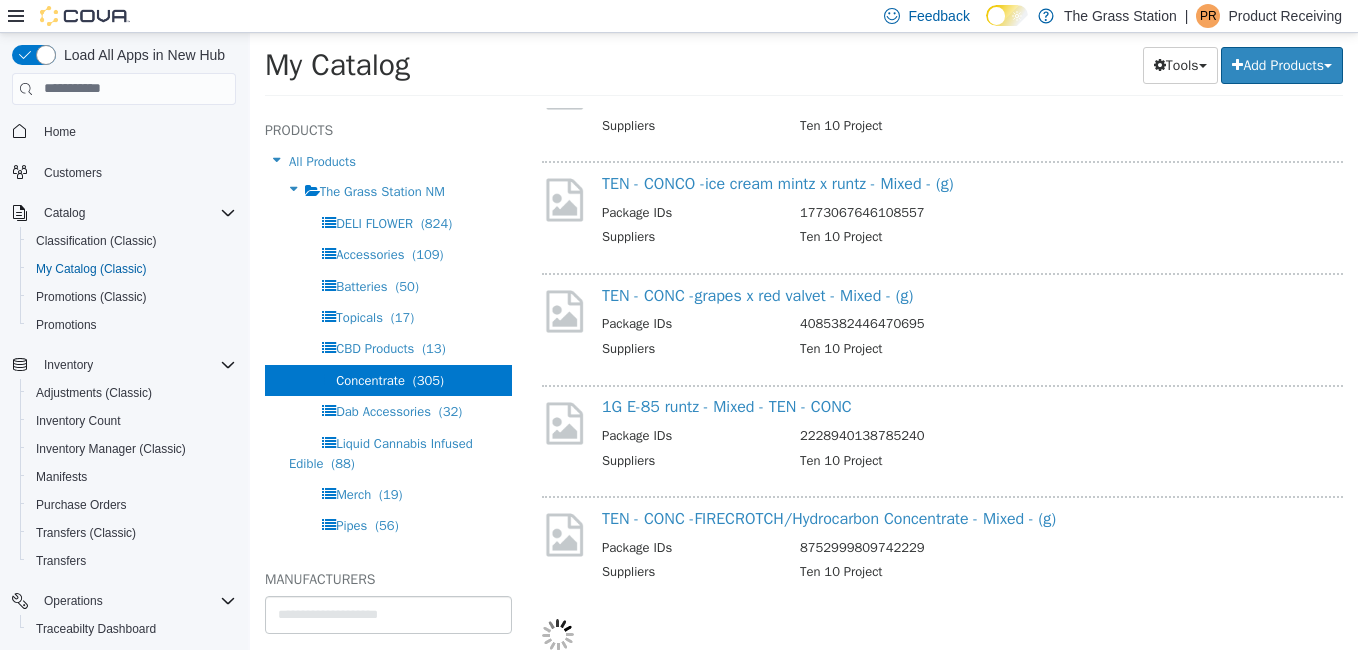 select on "**********" 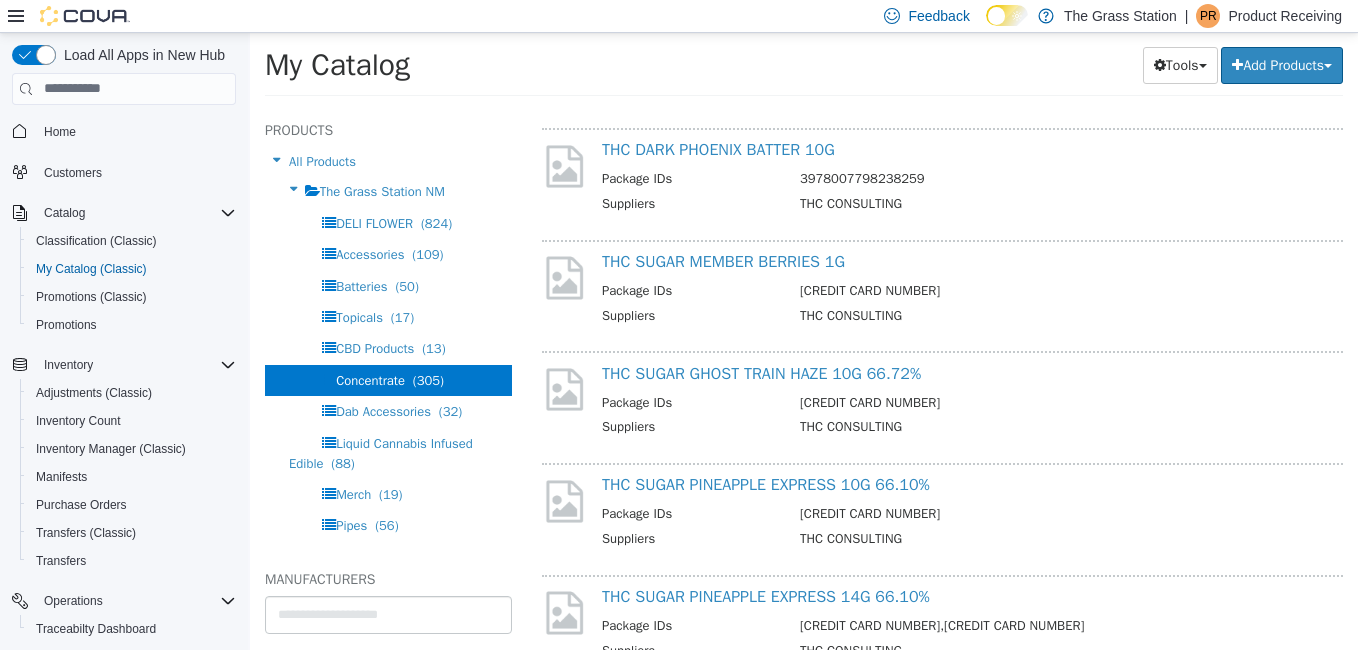 scroll, scrollTop: 3587, scrollLeft: 0, axis: vertical 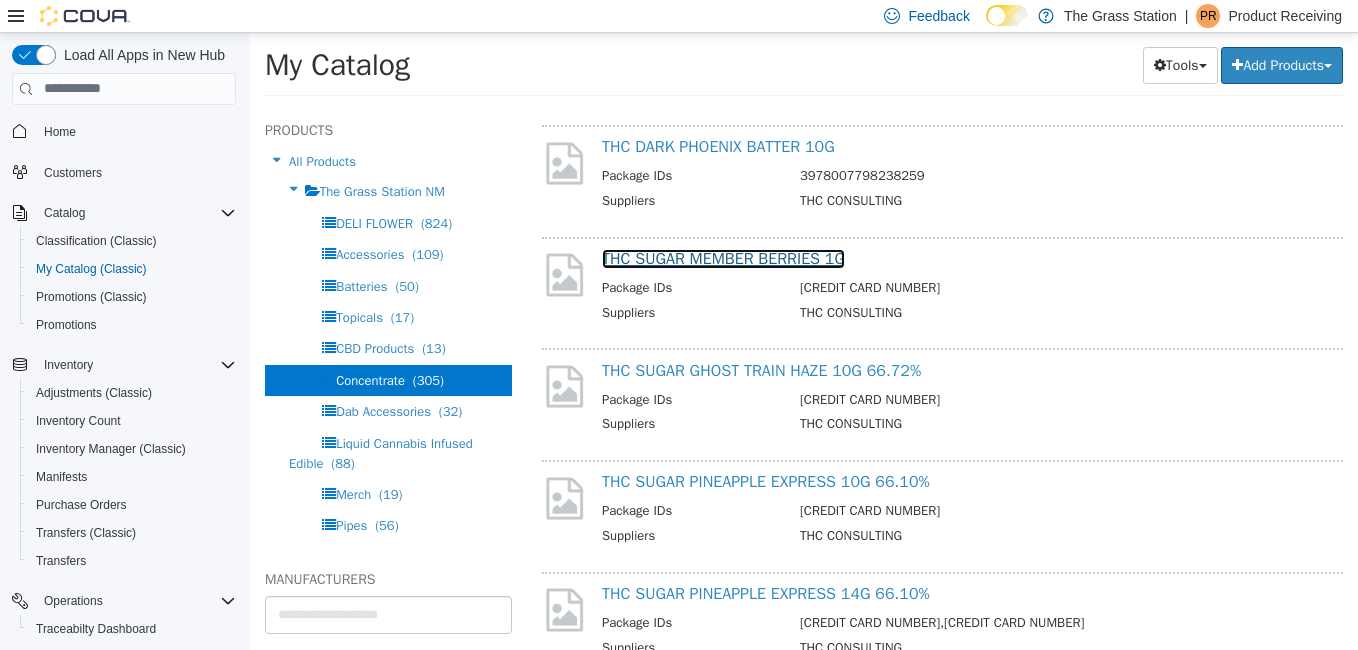 click on "THC SUGAR MEMBER BERRIES 1G" at bounding box center [723, 258] 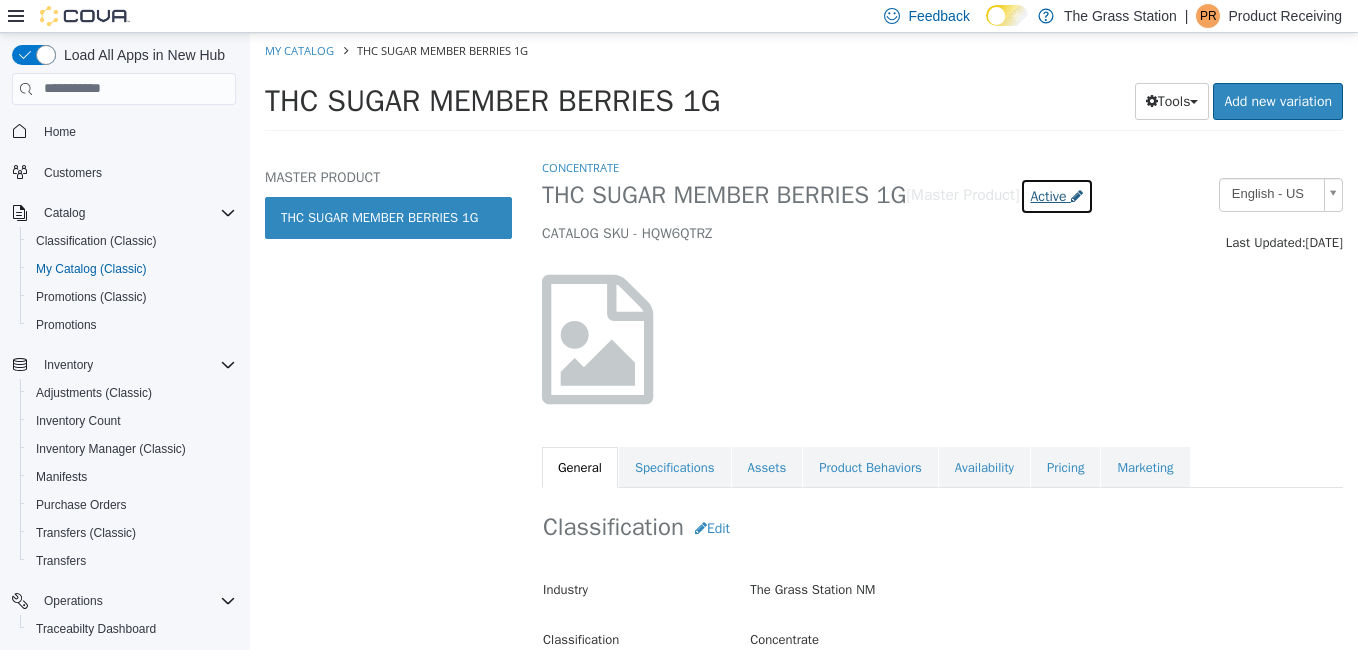 click on "Active" at bounding box center [1049, 195] 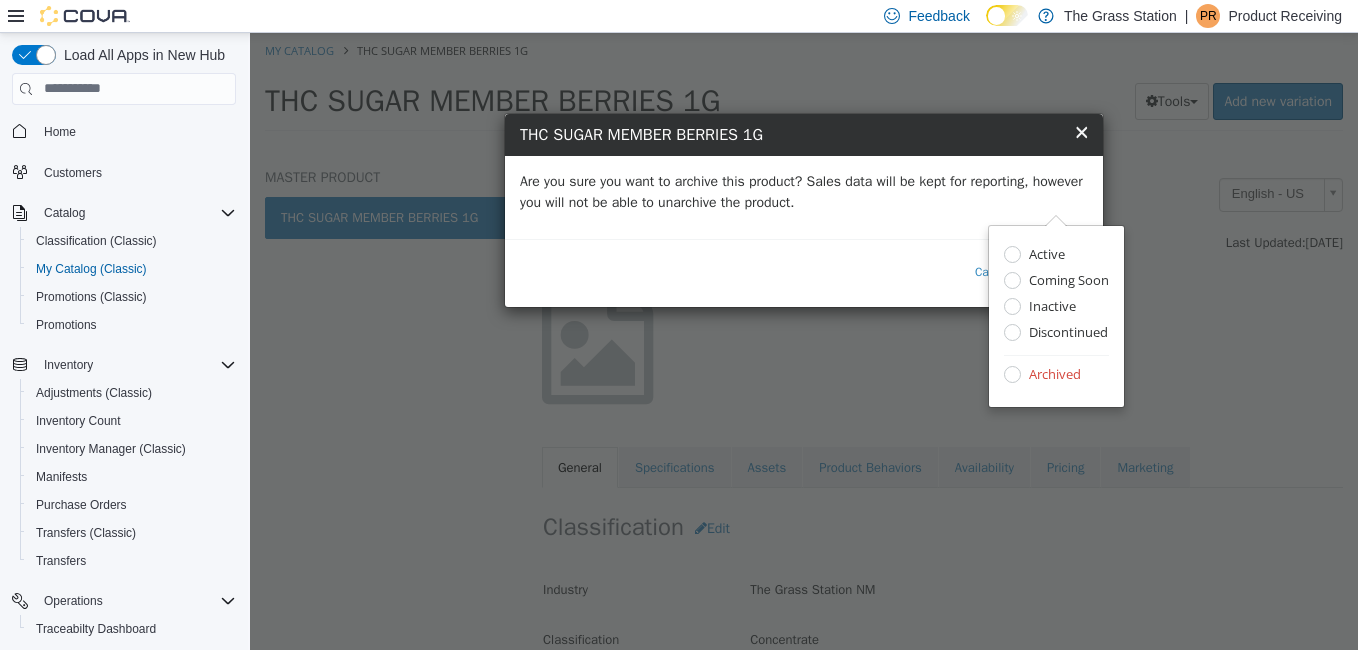 click on "Are you sure you want to archive this product? Sales data will be kept for reporting, however you will not be able to unarchive the product." at bounding box center (804, 191) 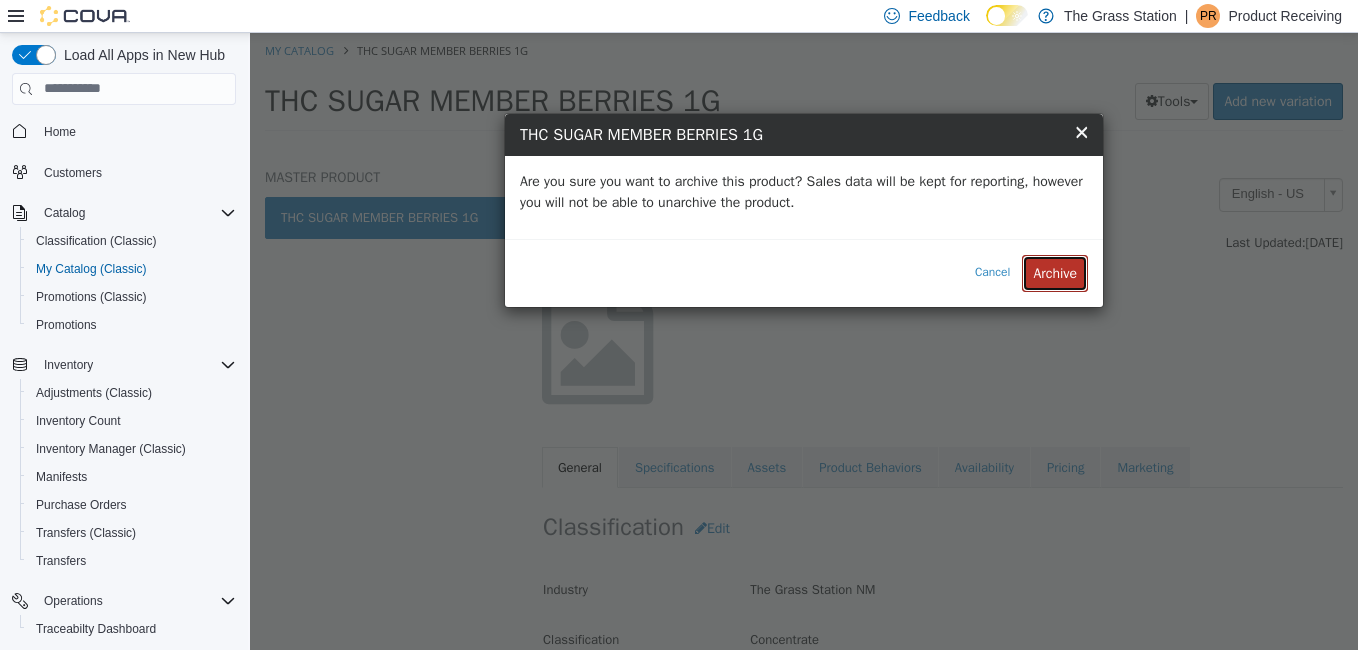 click on "Archive" at bounding box center (1055, 272) 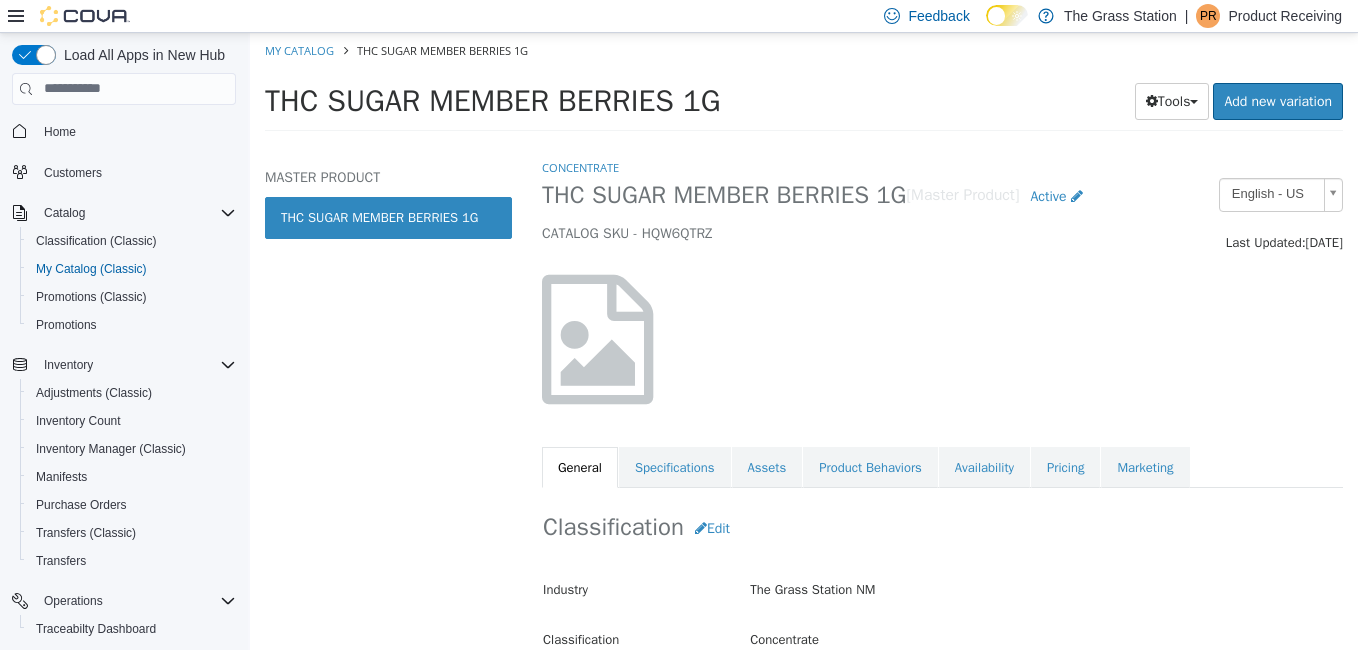 select on "**********" 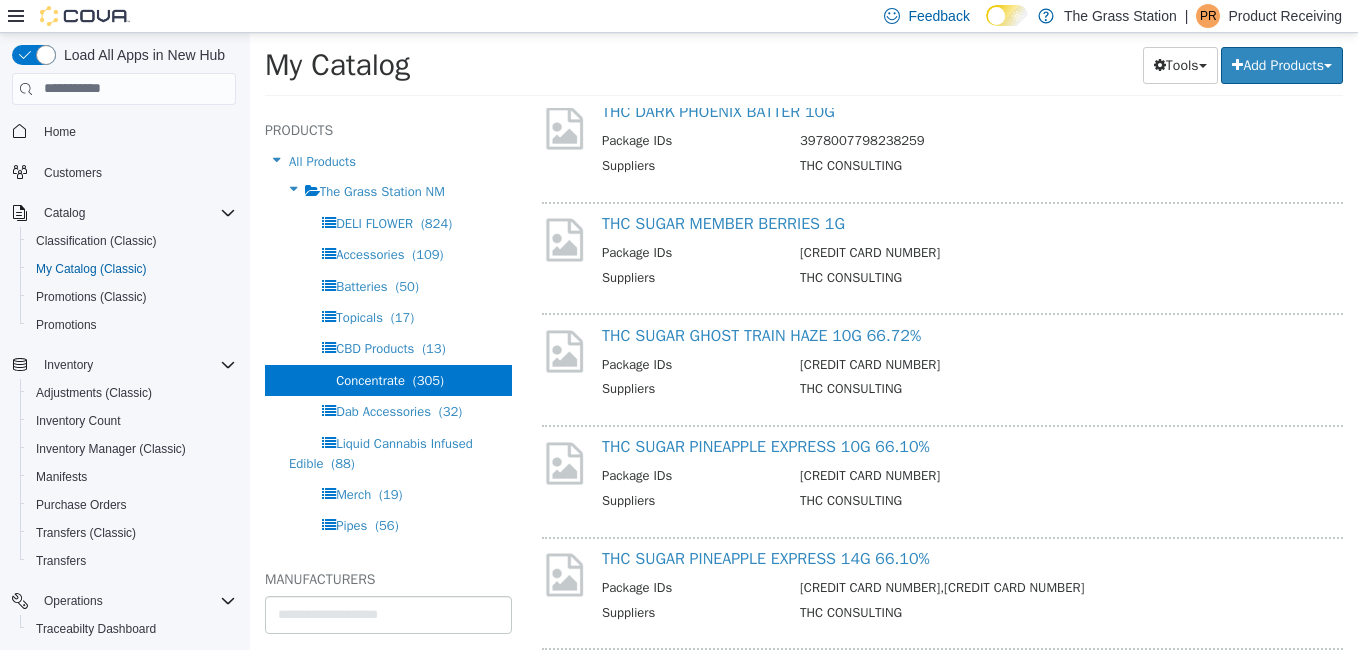 scroll, scrollTop: 3623, scrollLeft: 0, axis: vertical 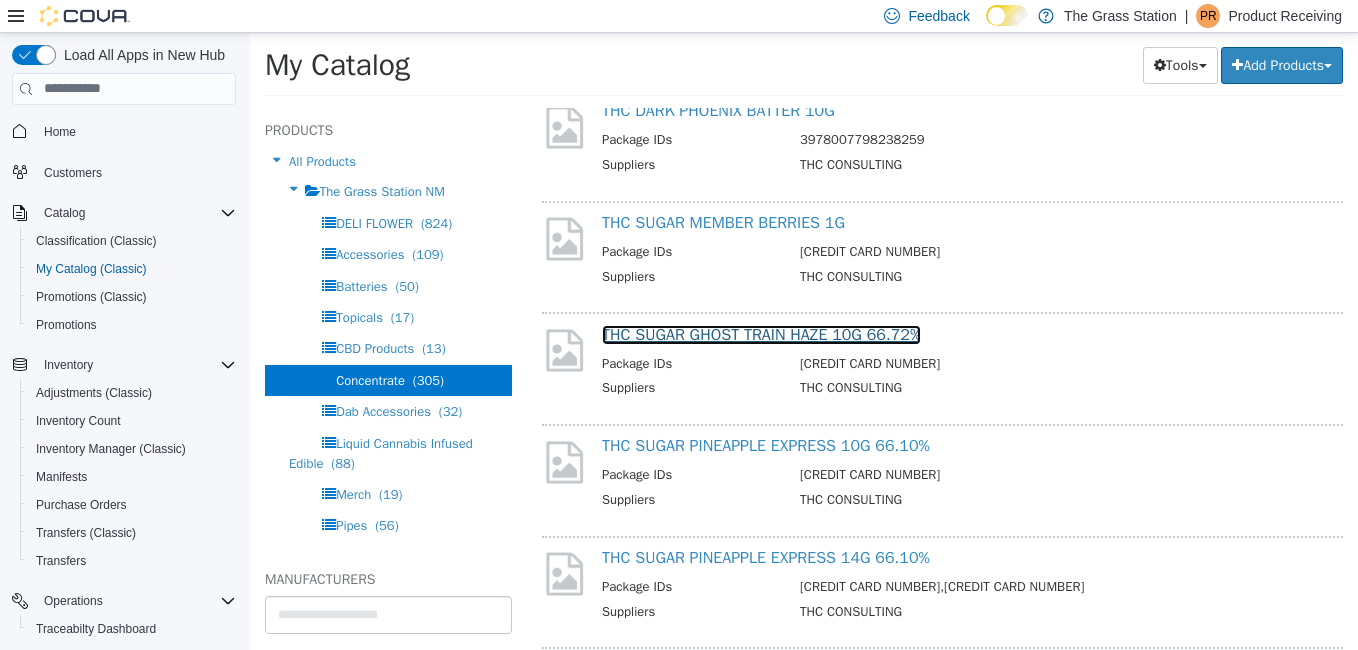 click on "THC SUGAR GHOST TRAIN HAZE 10G 66.72%" at bounding box center (761, 334) 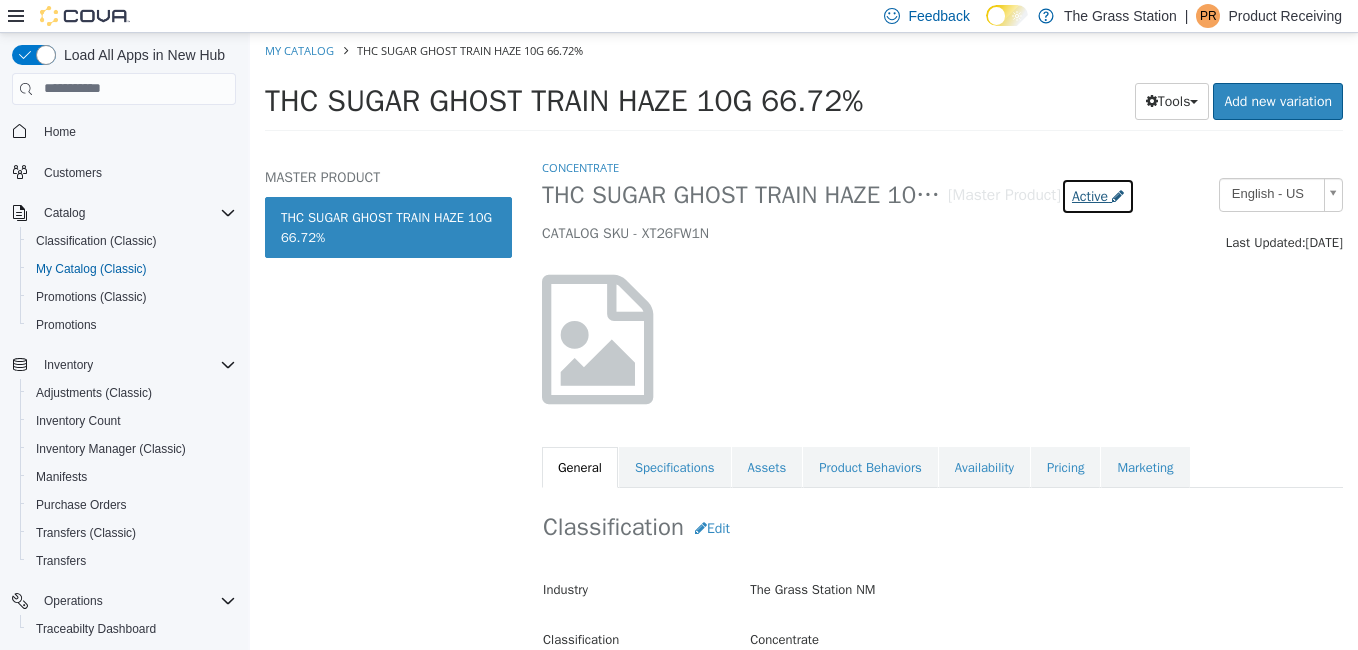 click on "Active" at bounding box center [1090, 195] 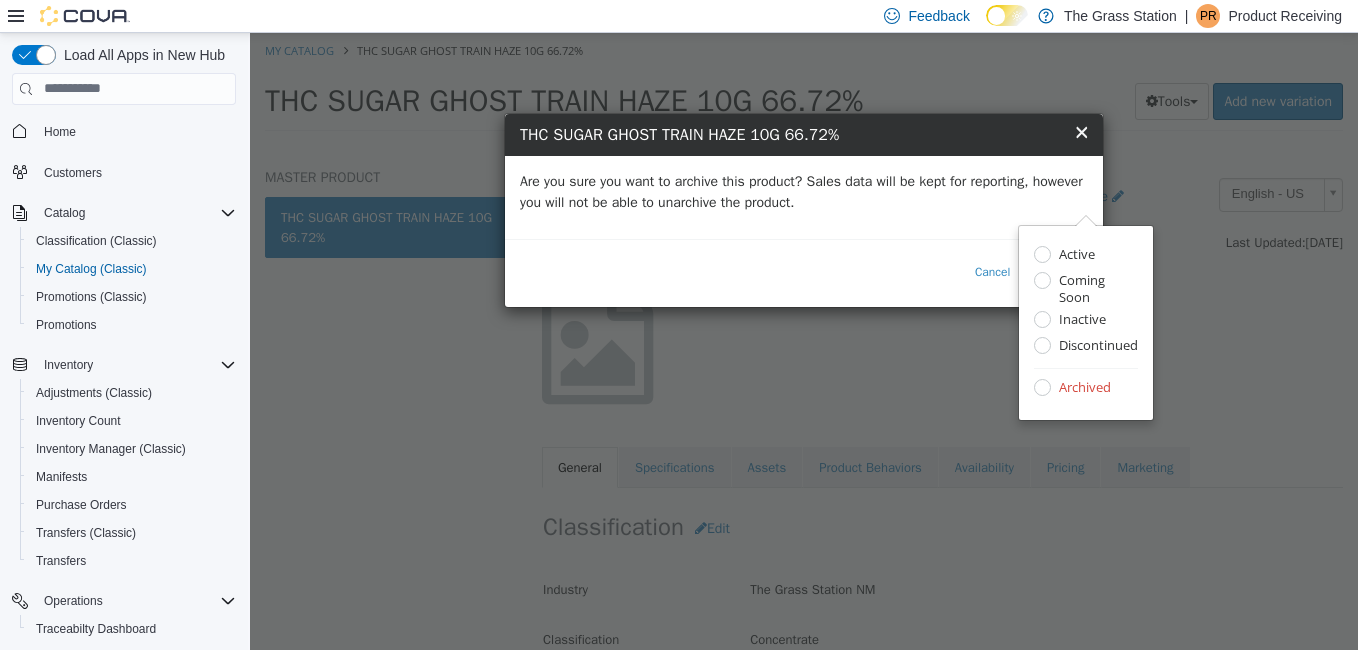 click on "Are you sure you want to archive this product? Sales data will be kept for reporting, however you will not be able to unarchive the product." at bounding box center [804, 191] 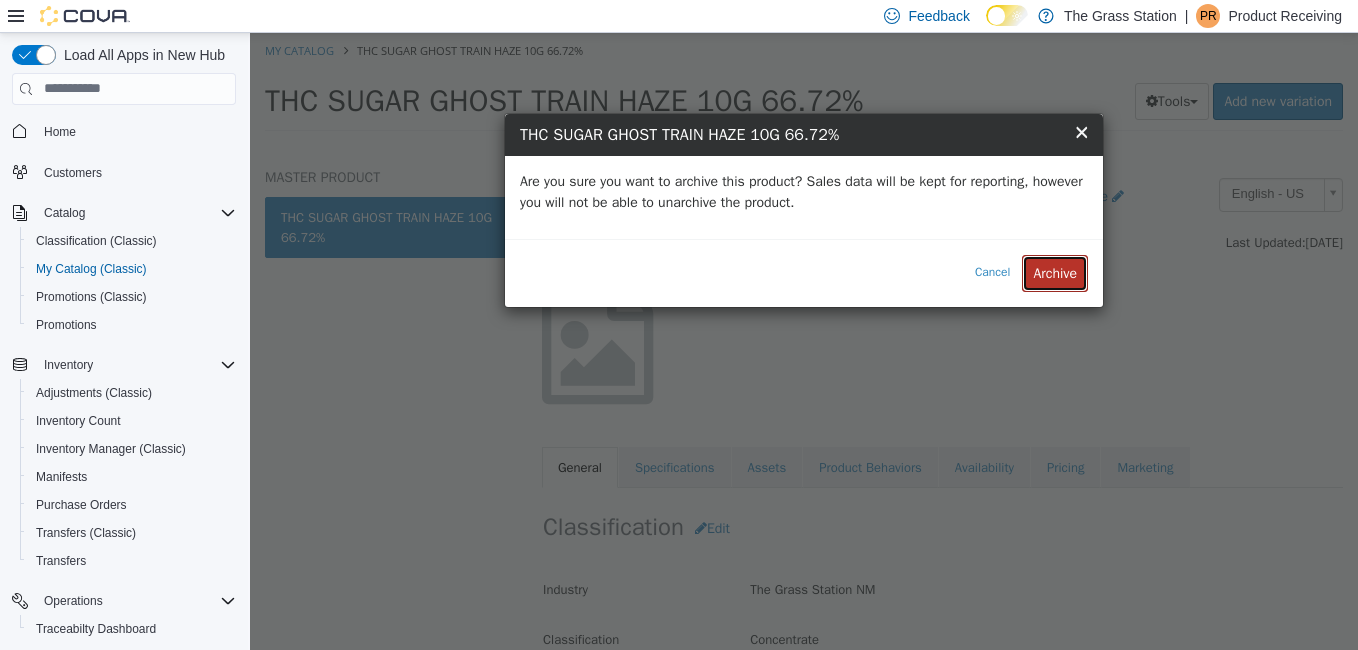 click on "Archive" at bounding box center [1055, 272] 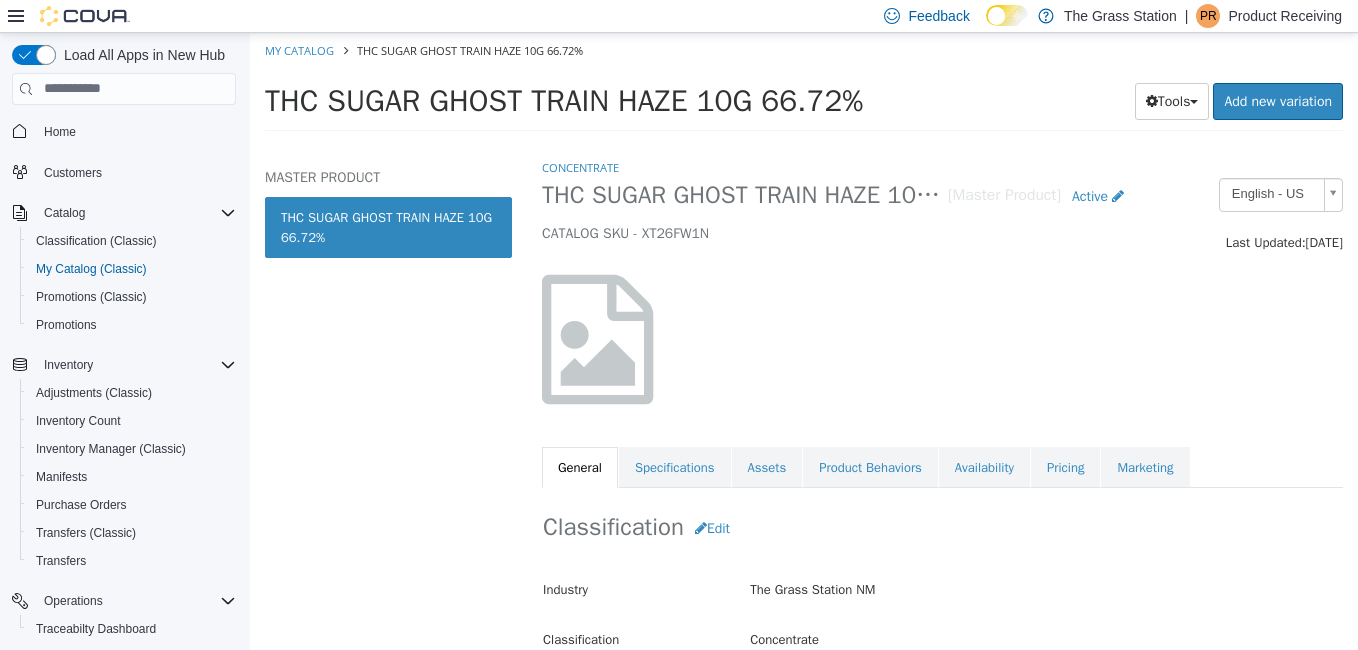 select on "**********" 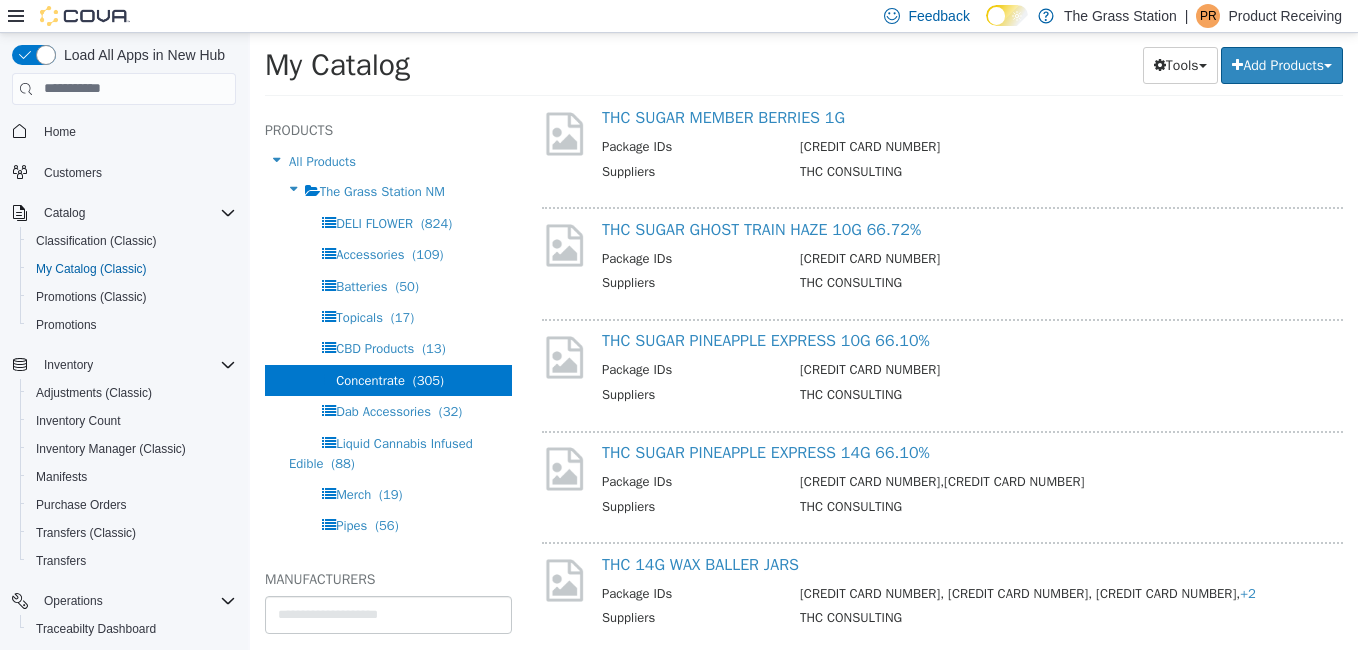 scroll, scrollTop: 3729, scrollLeft: 0, axis: vertical 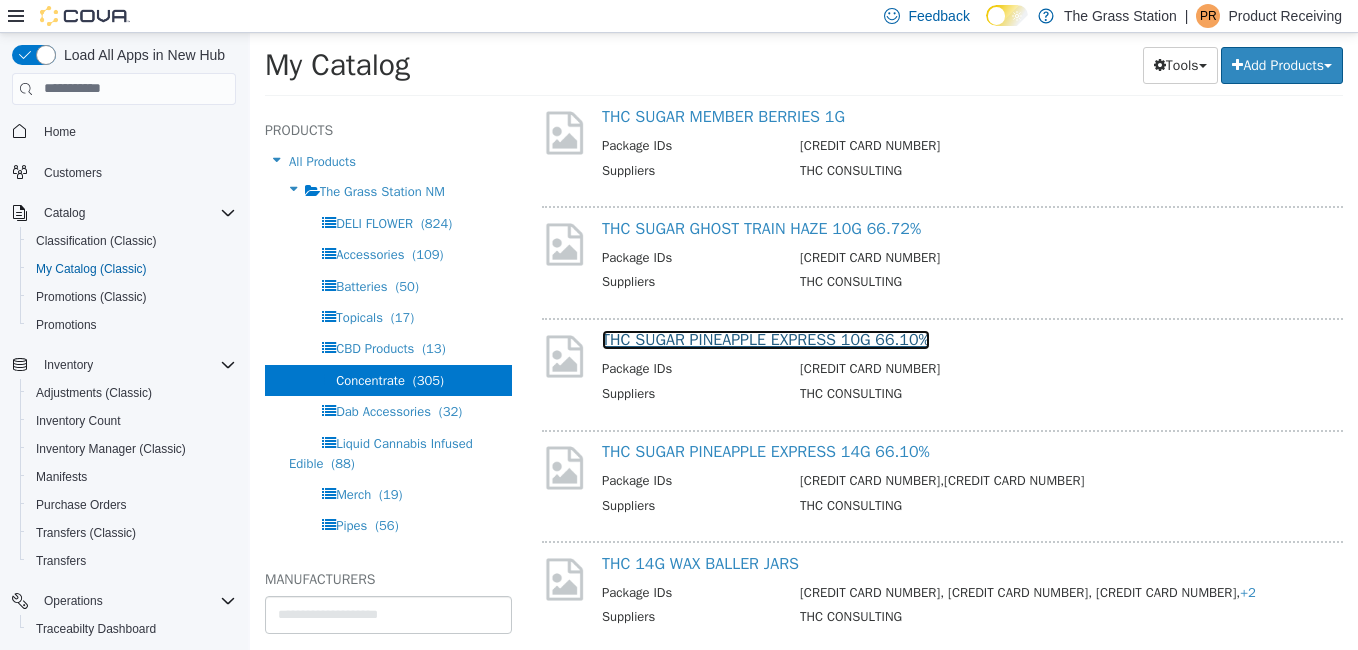 click on "THC SUGAR PINEAPPLE EXPRESS 10G 66.10%" at bounding box center (766, 339) 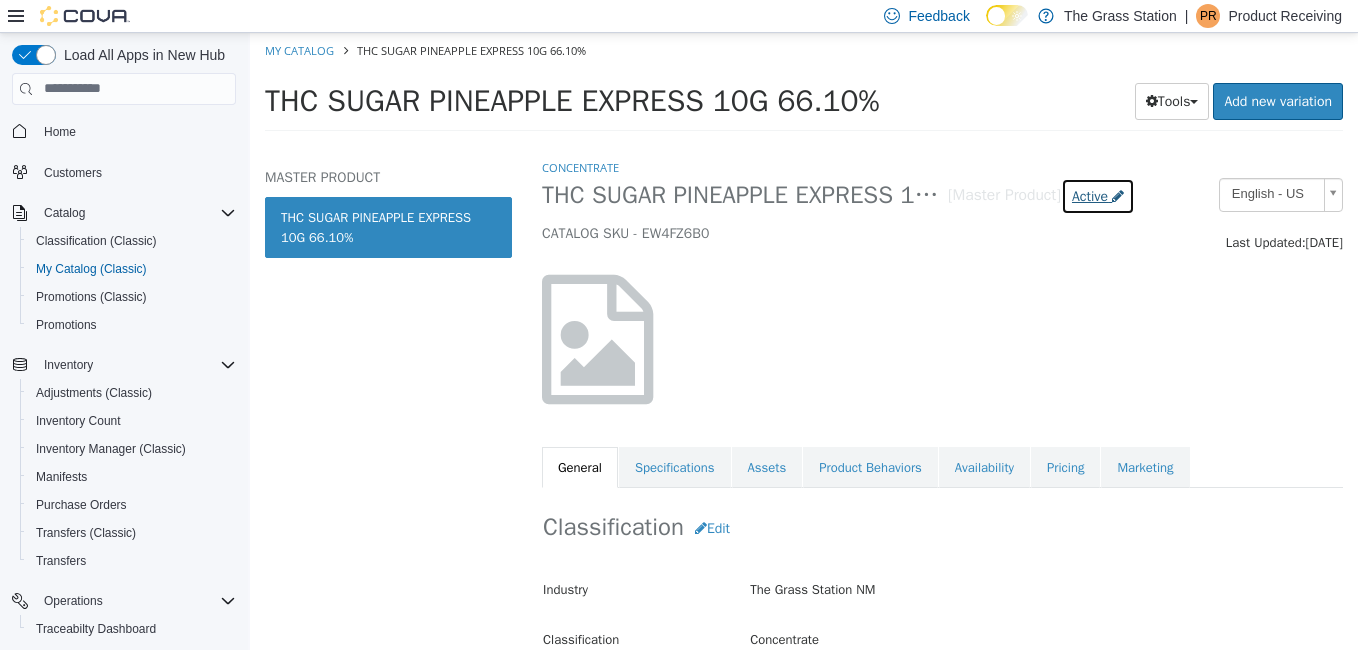 click on "Active" at bounding box center (1090, 195) 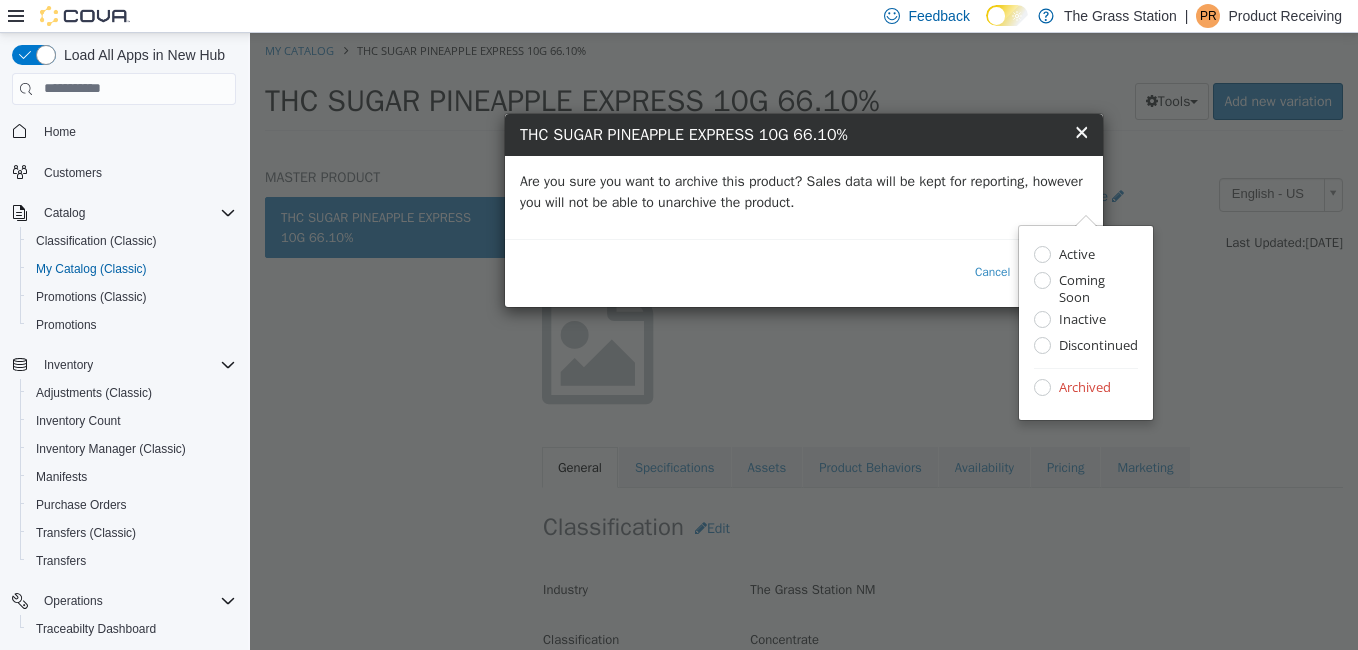 click on "Are you sure you want to archive this product? Sales data will be kept for reporting, however you will not be able to unarchive the product." at bounding box center (804, 196) 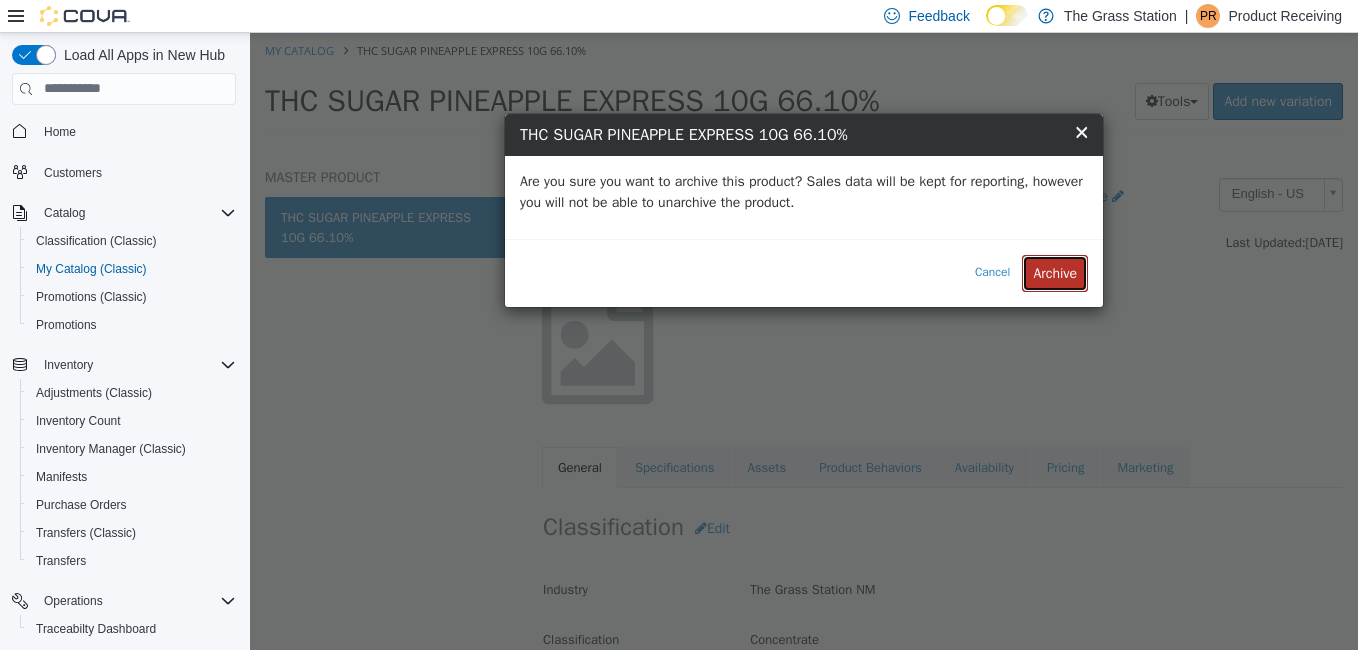 click on "Archive" at bounding box center (1055, 272) 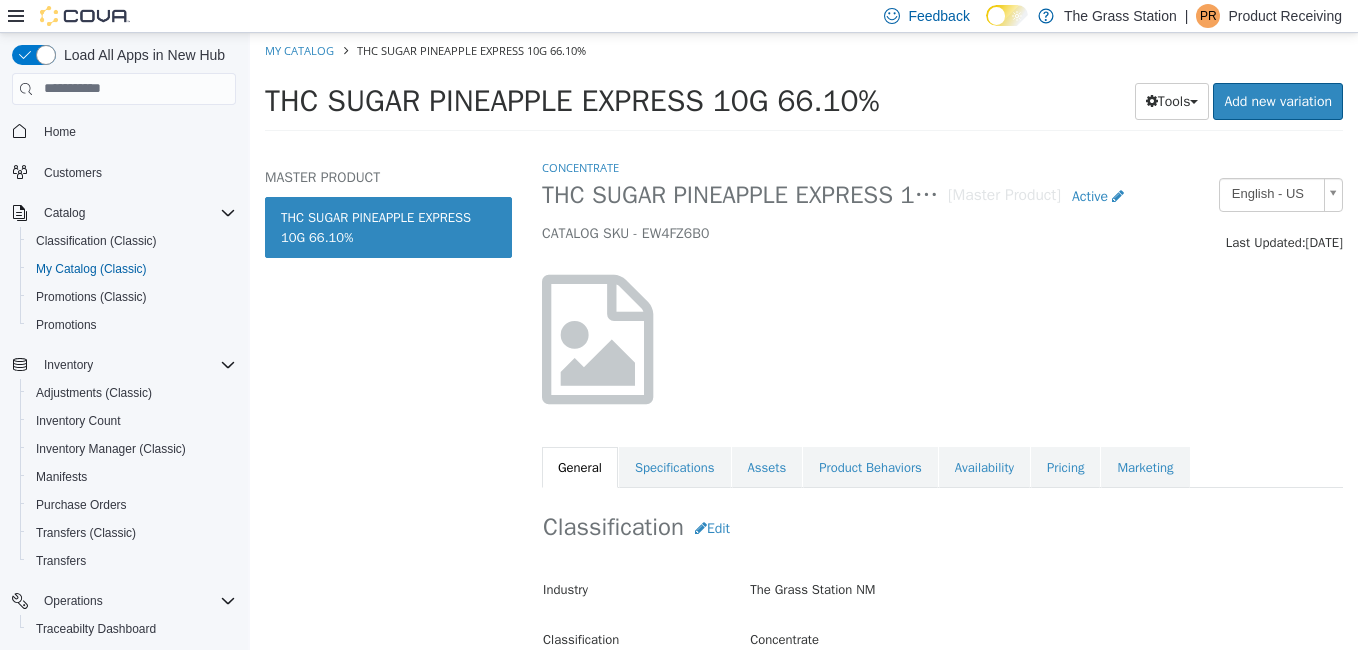 select on "**********" 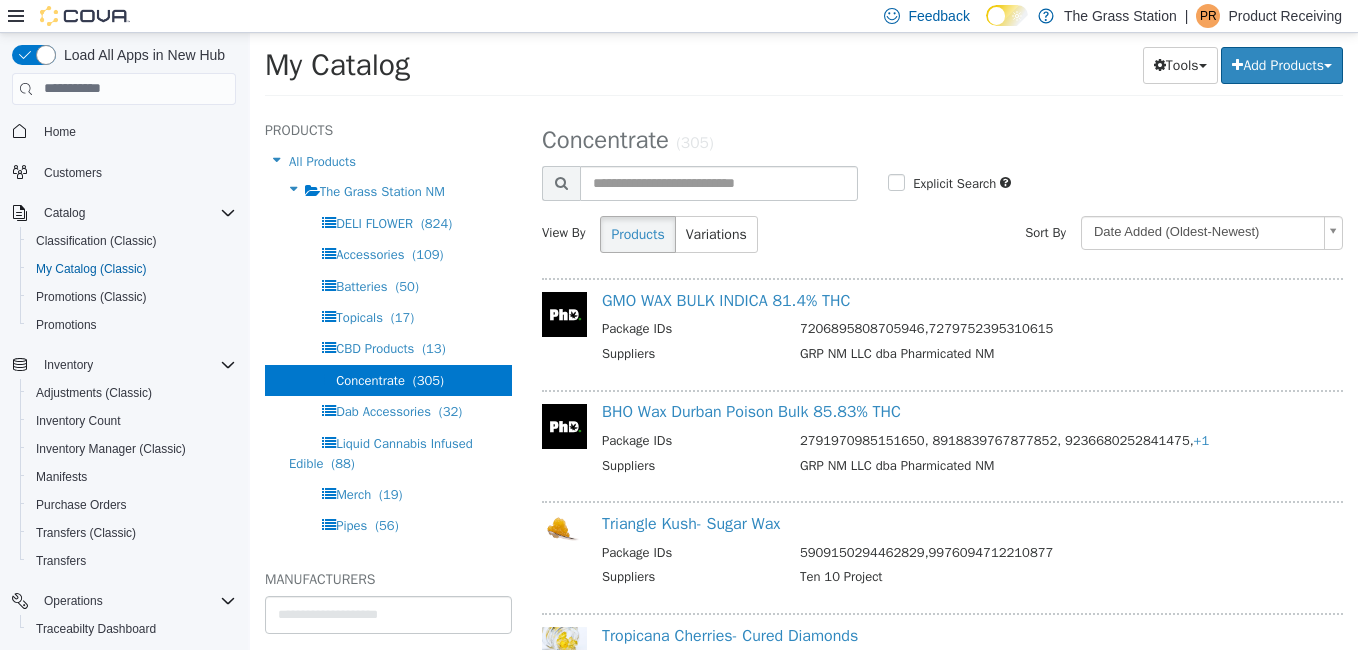 click on "BHO Wax Durban Poison Bulk 85.83% THC
Package IDs 2791970985151650, 8918839767877852, 9236680252841475,  +1
Suppliers GRP NM LLC dba Pharmicated NM" at bounding box center [968, 440] 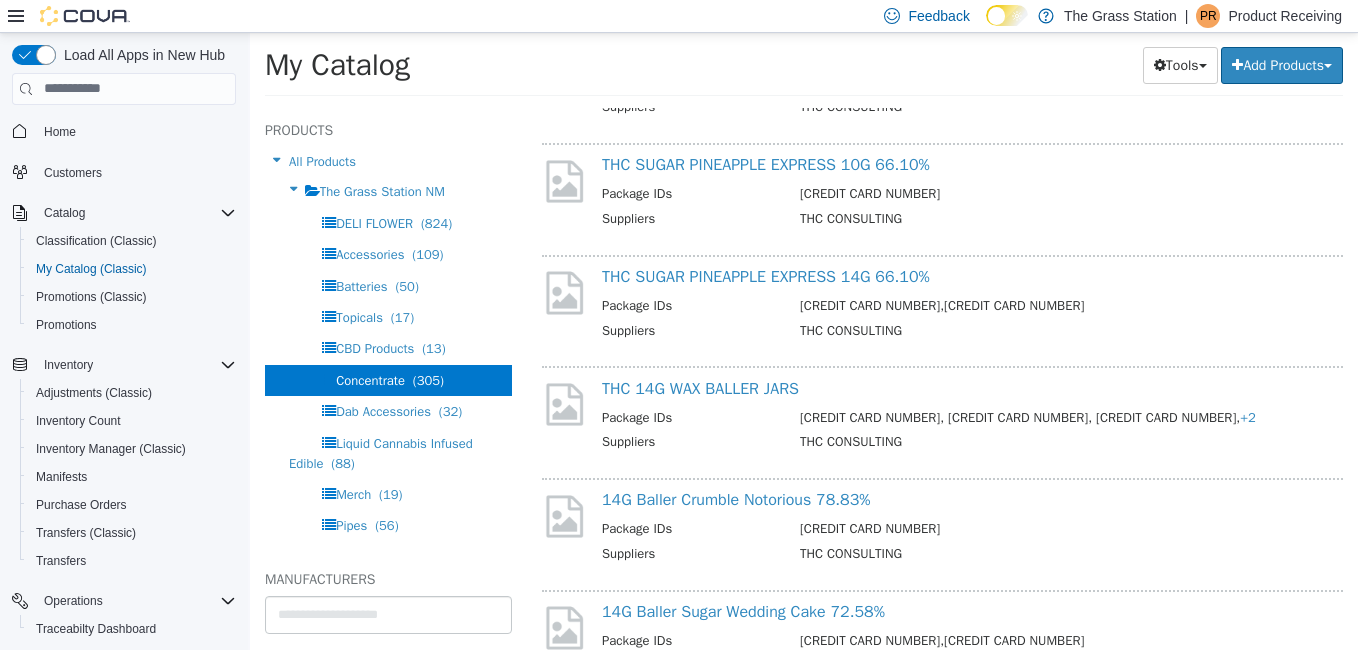 scroll, scrollTop: 3905, scrollLeft: 0, axis: vertical 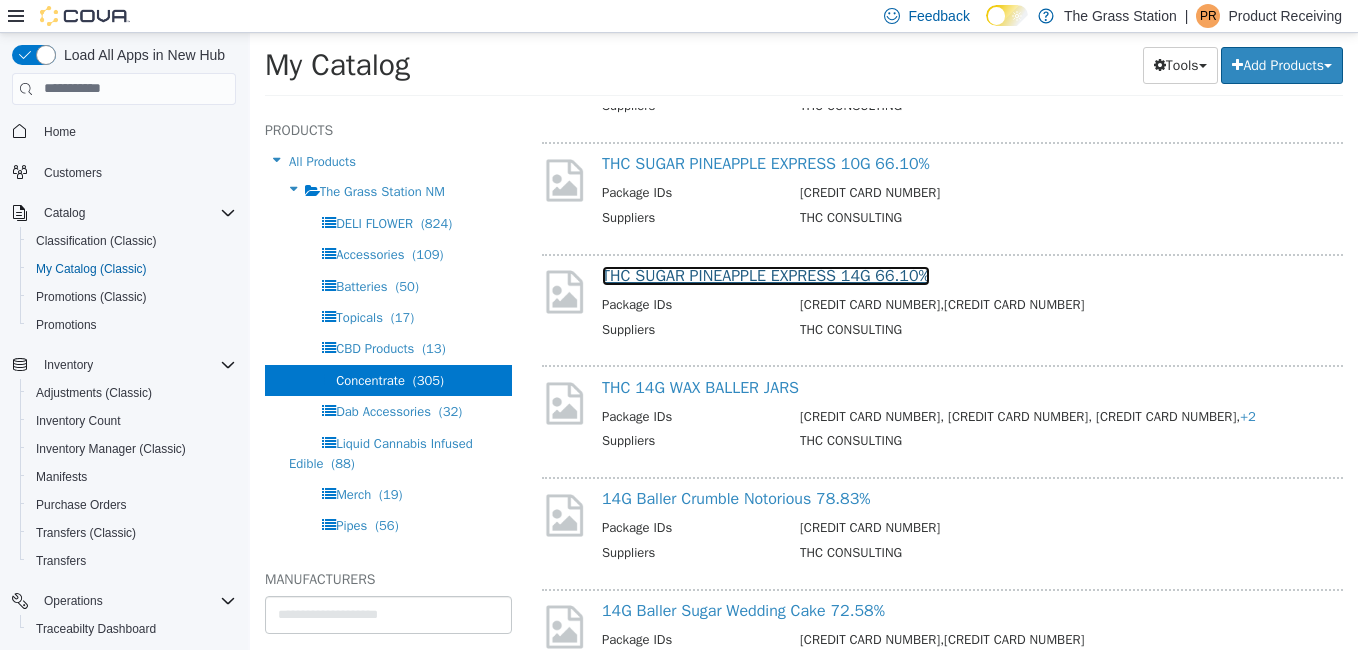 click on "THC SUGAR PINEAPPLE EXPRESS 14G 66.10%" at bounding box center [766, 275] 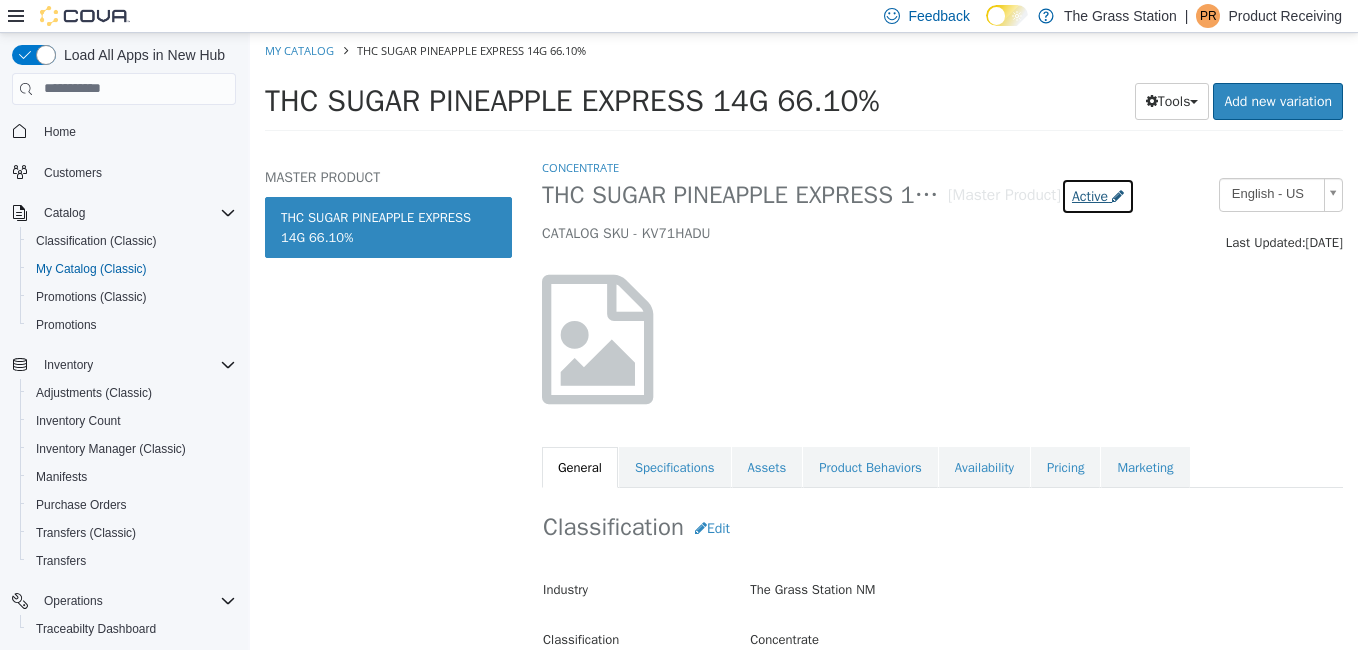 click on "Active" at bounding box center (1090, 195) 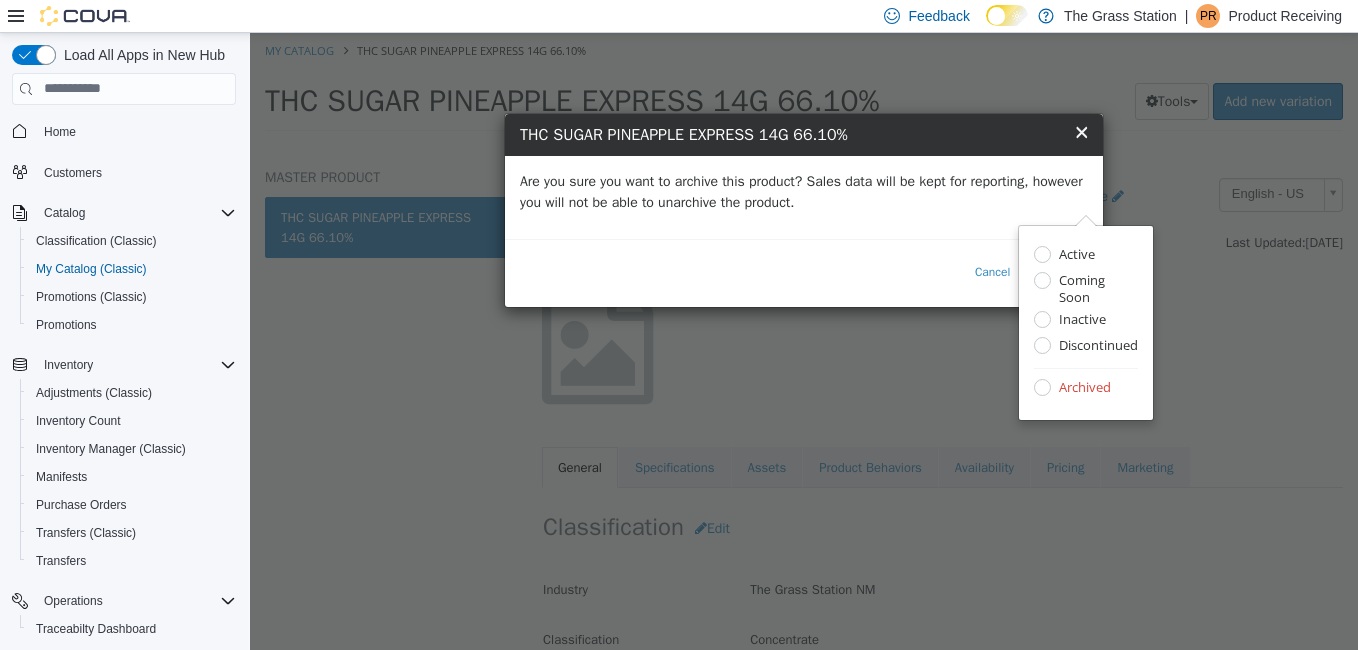 click on "Are you sure you want to archive this product? Sales data will be kept for reporting, however you will not be able to unarchive the product." at bounding box center [804, 191] 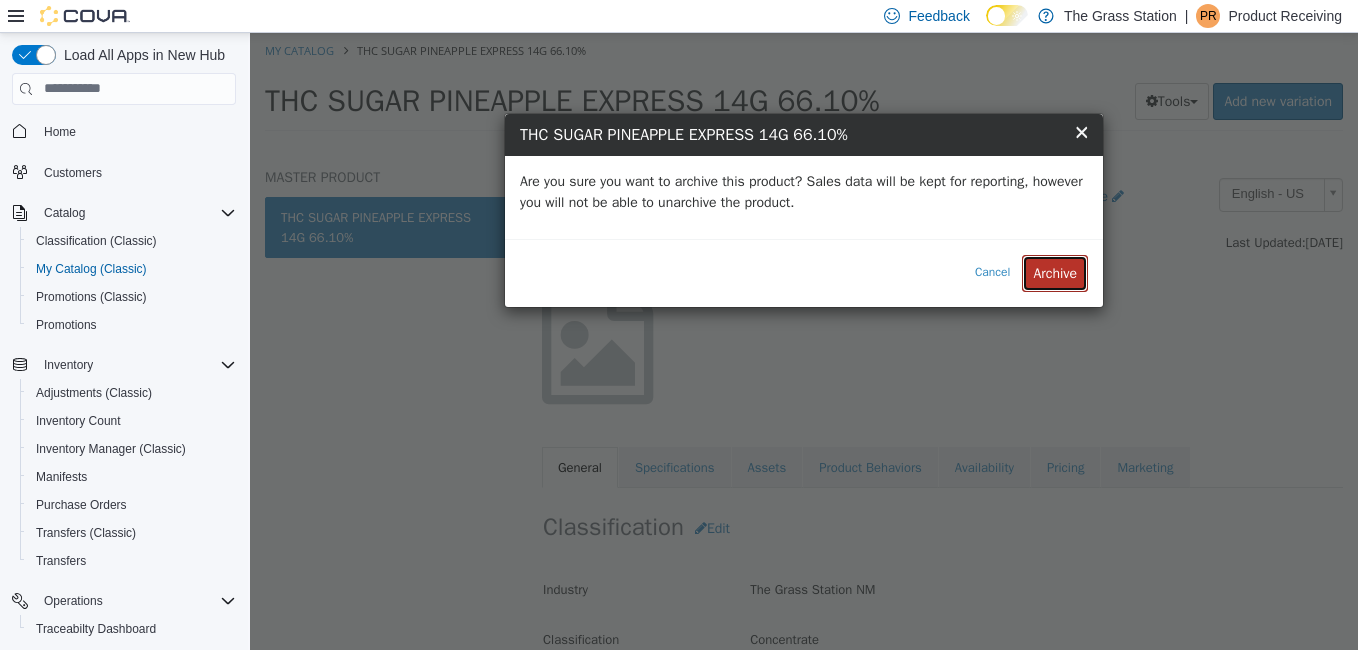 click on "Archive" at bounding box center [1055, 272] 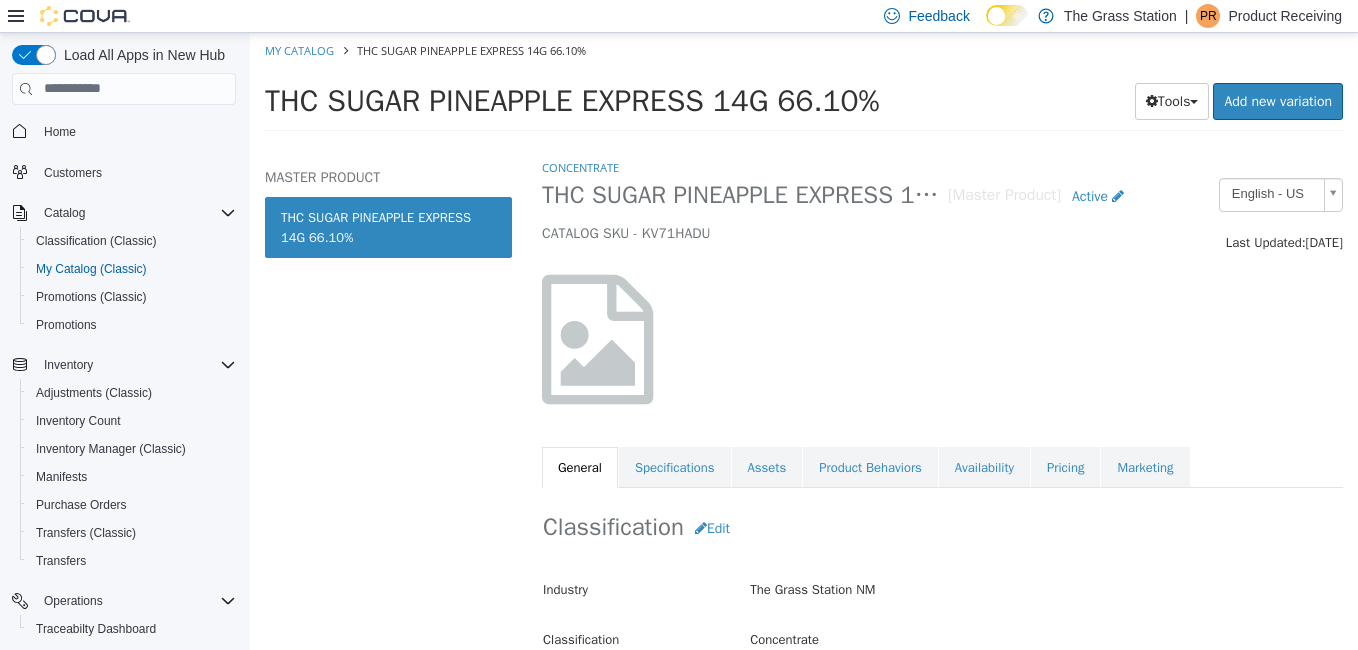 select on "**********" 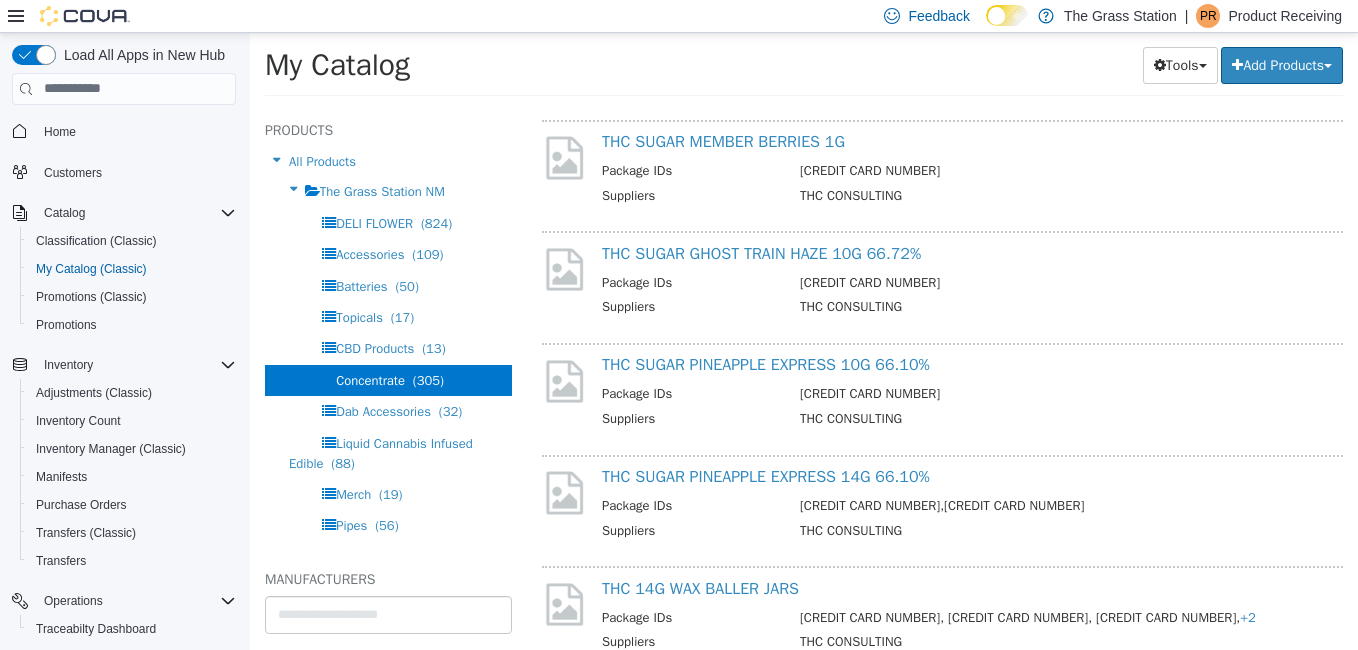scroll, scrollTop: 3706, scrollLeft: 0, axis: vertical 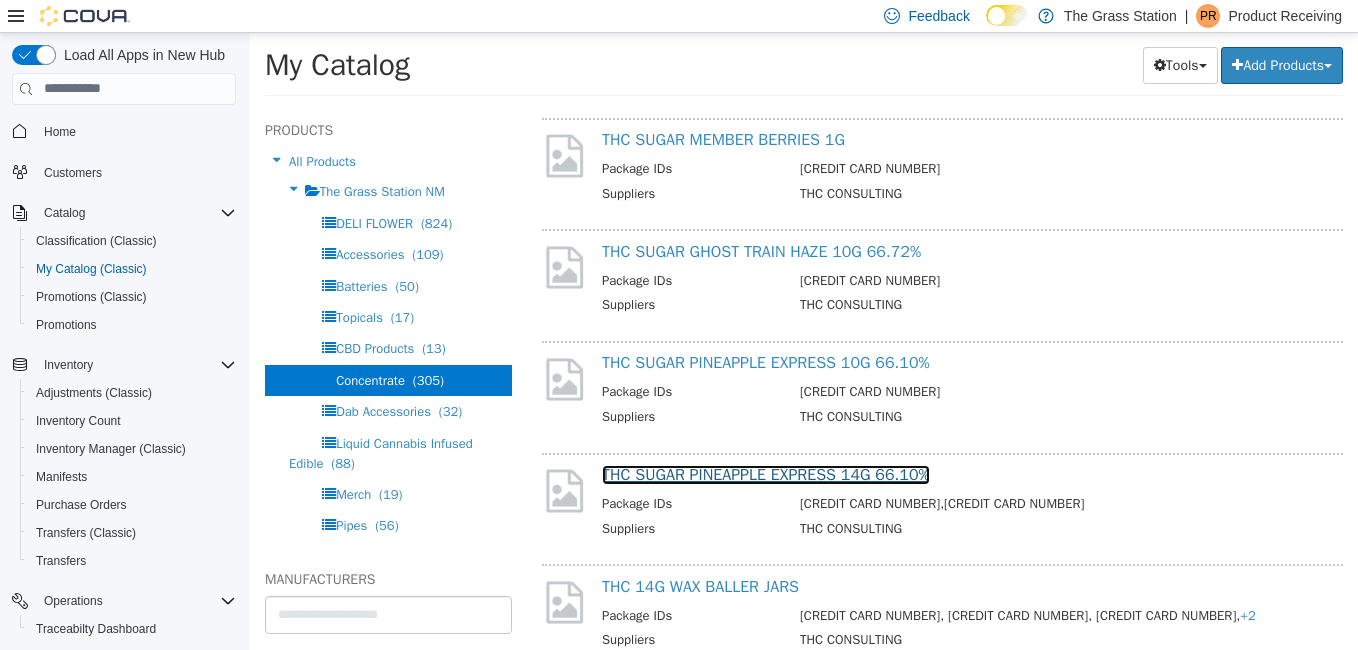 click on "THC SUGAR PINEAPPLE EXPRESS 14G 66.10%" at bounding box center [766, 474] 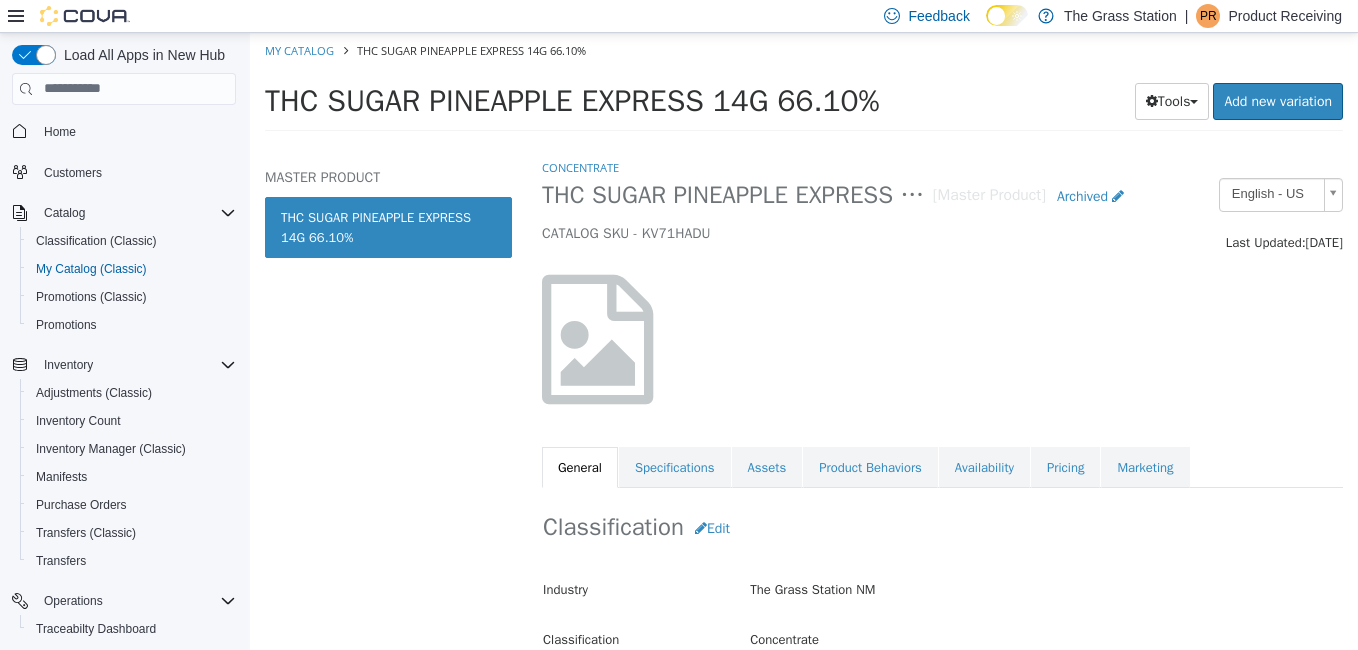 select on "**********" 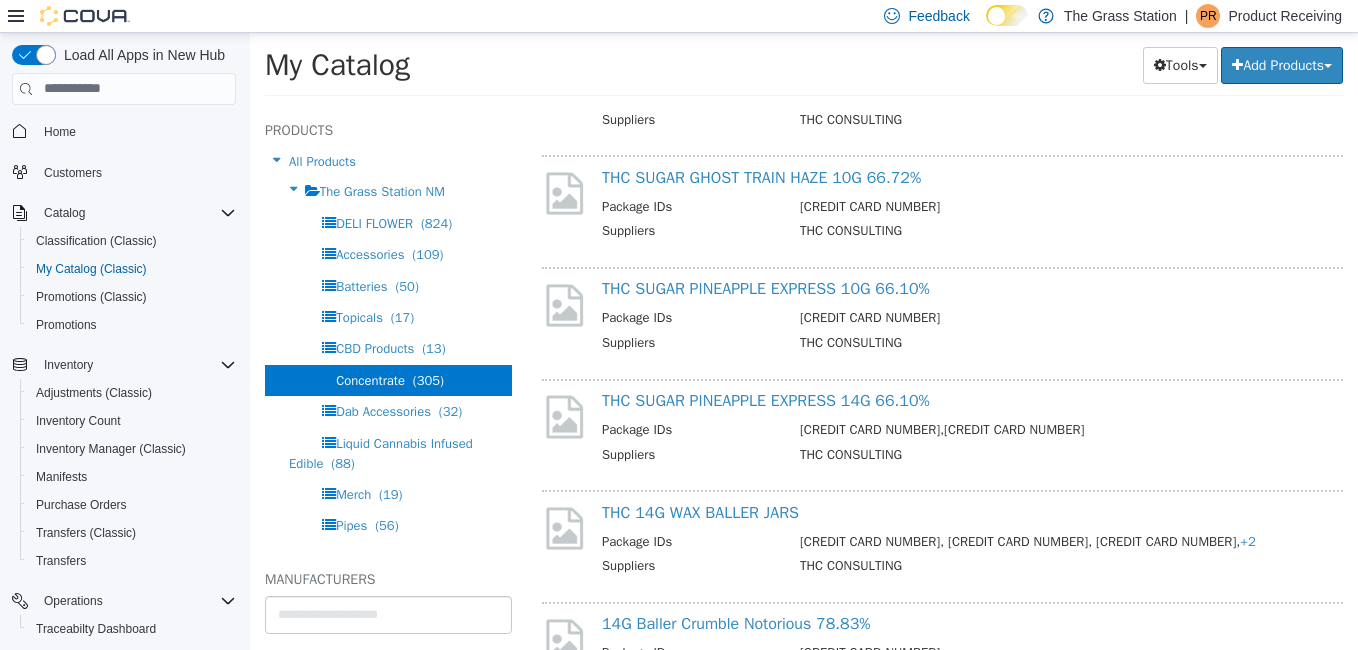 scroll, scrollTop: 3786, scrollLeft: 0, axis: vertical 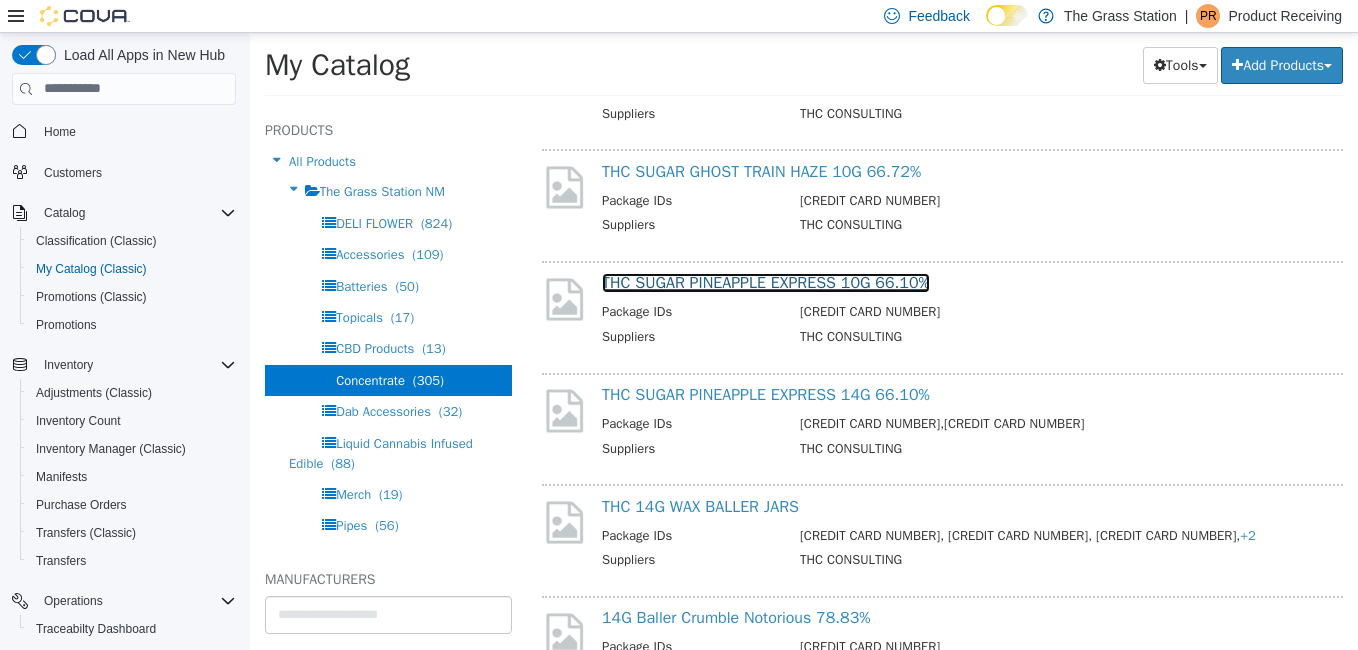 click on "THC SUGAR PINEAPPLE EXPRESS 10G 66.10%" at bounding box center (766, 282) 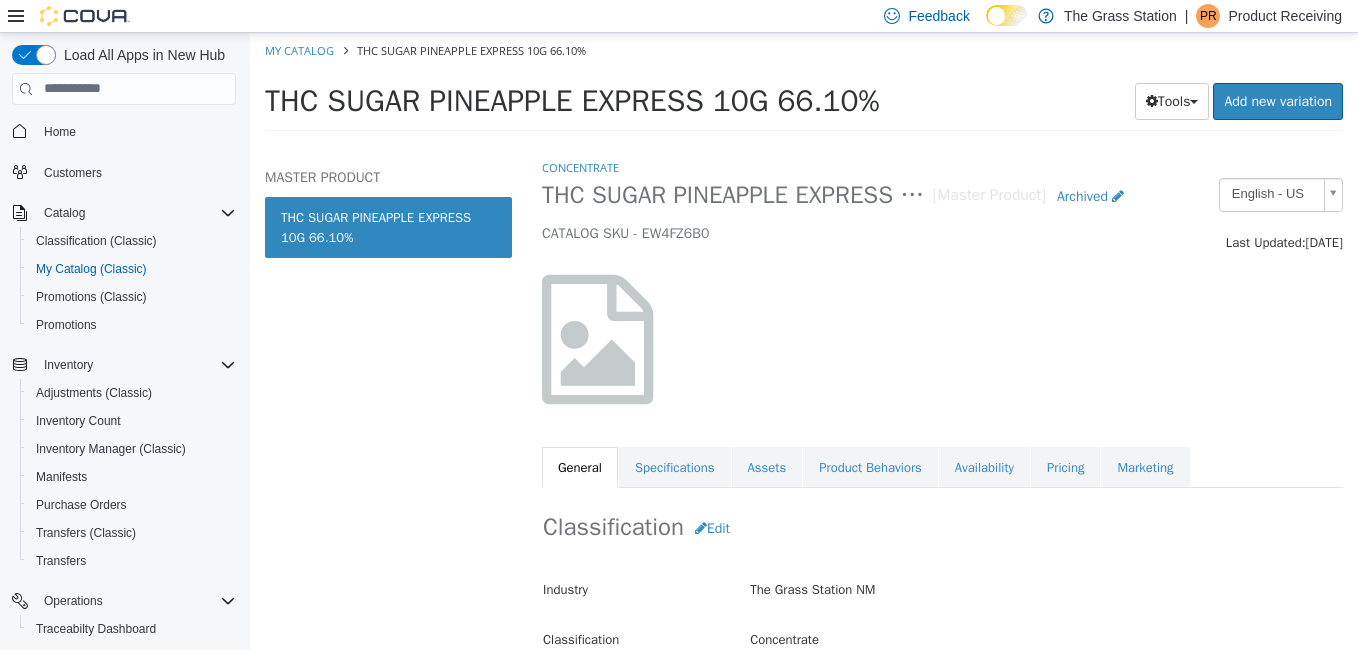 select on "**********" 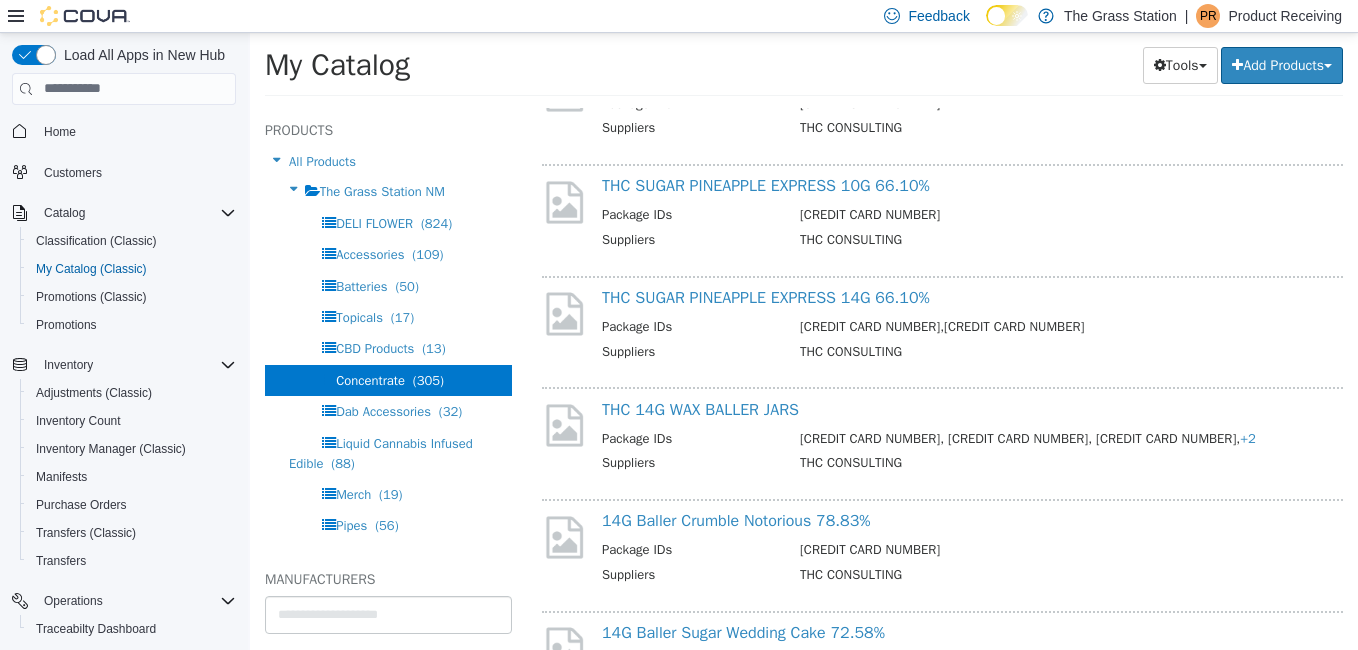 scroll, scrollTop: 3886, scrollLeft: 0, axis: vertical 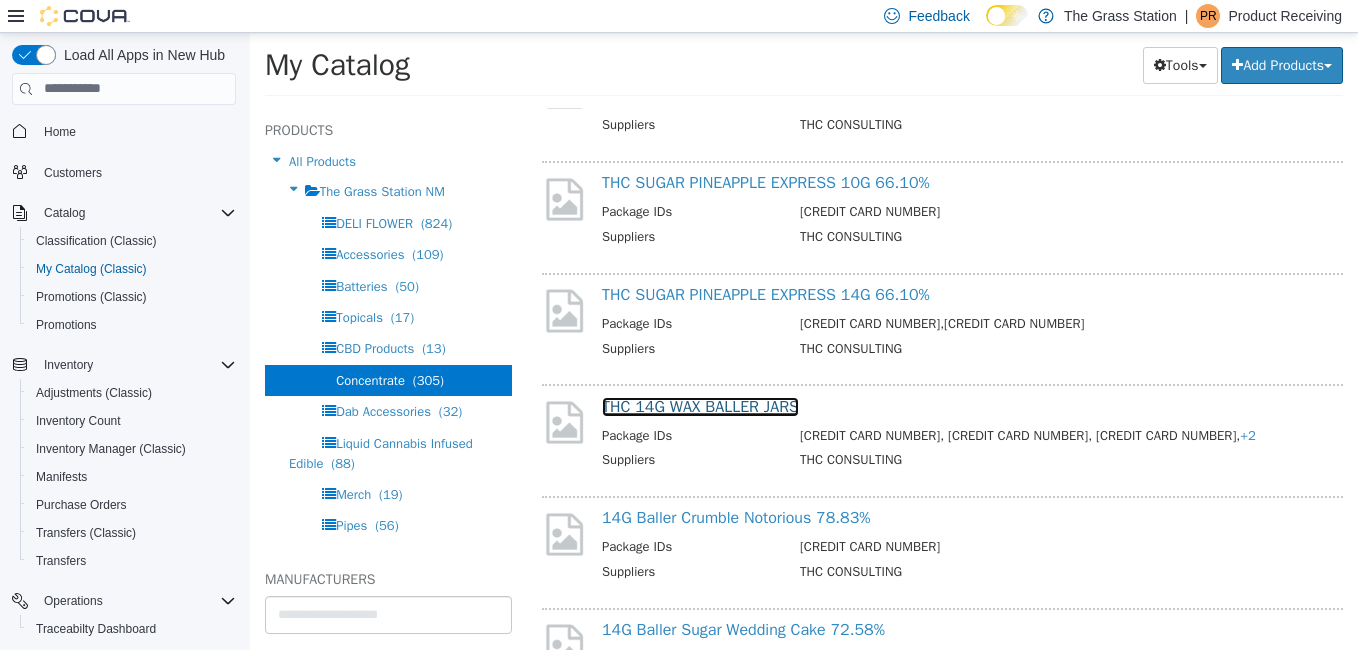 click on "THC 14G WAX BALLER JARS" at bounding box center [700, 406] 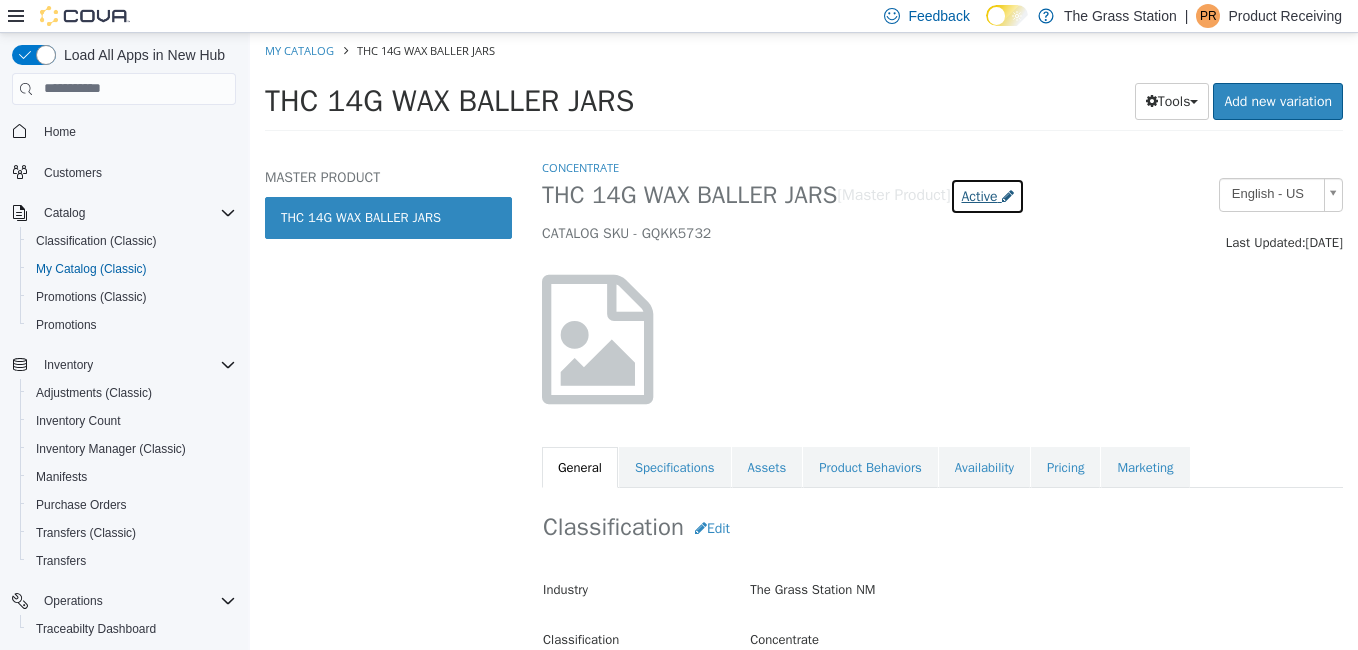 click on "Active" at bounding box center [979, 195] 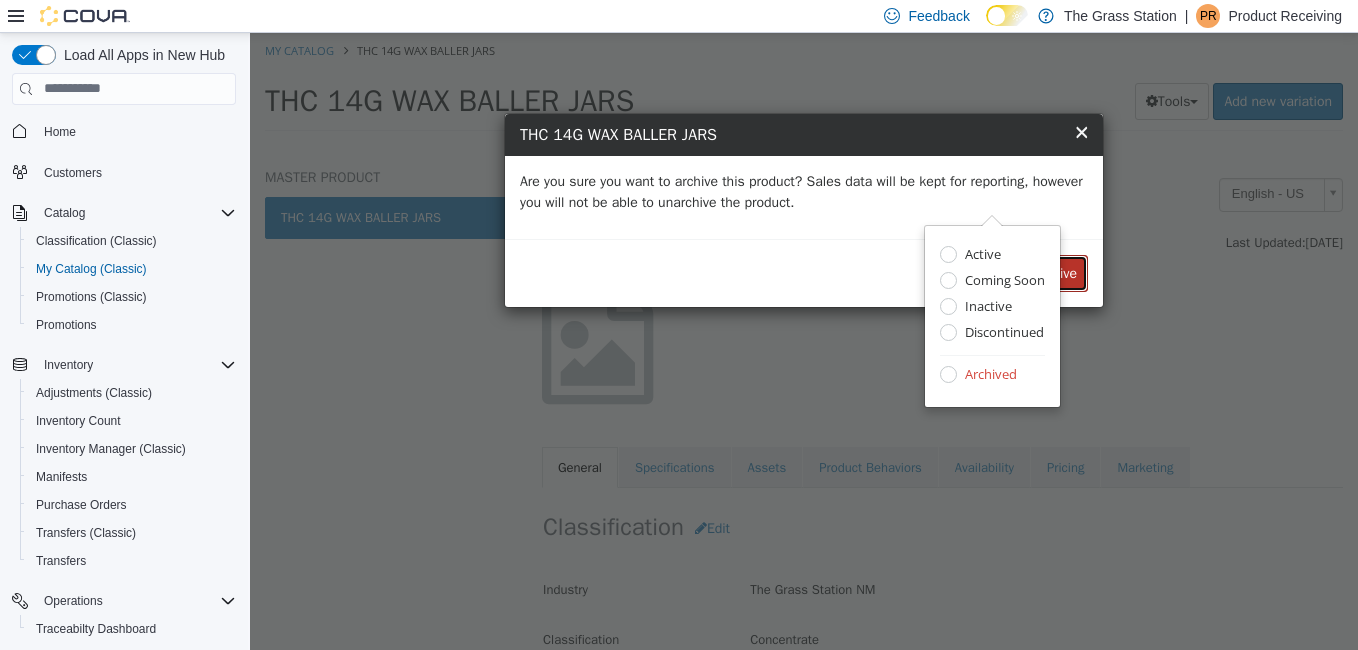 click on "Archive" at bounding box center [1055, 272] 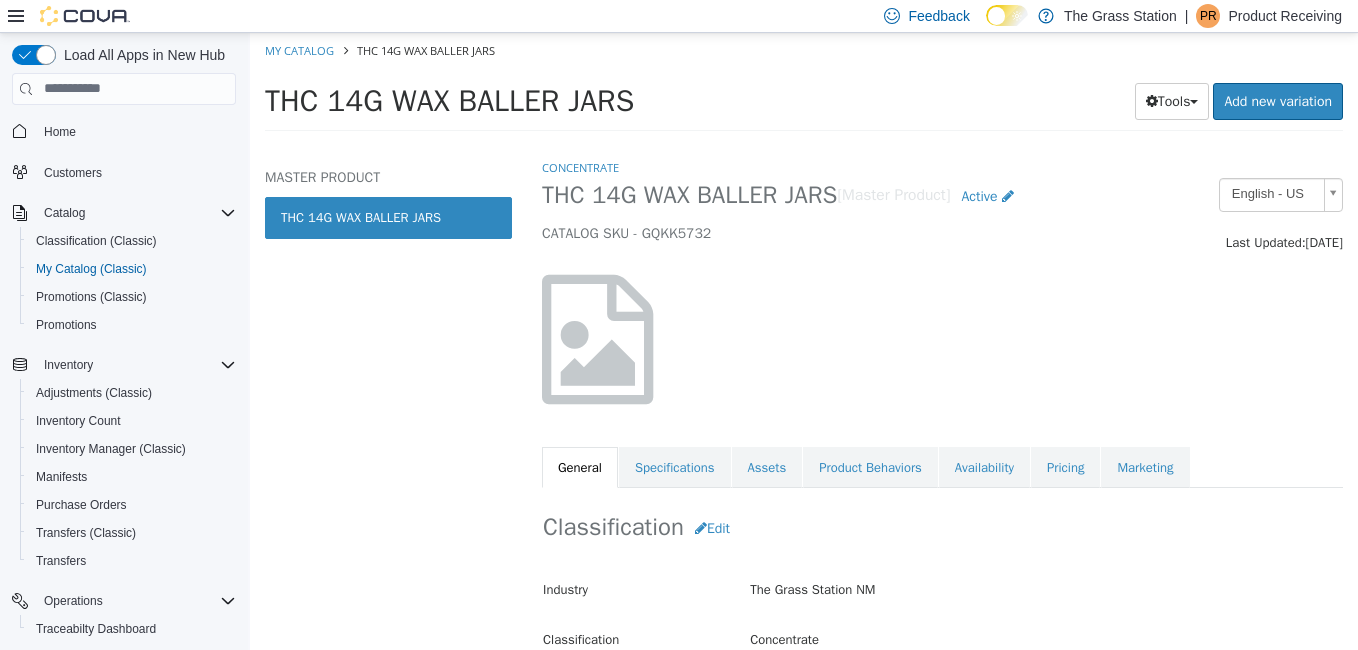 select on "**********" 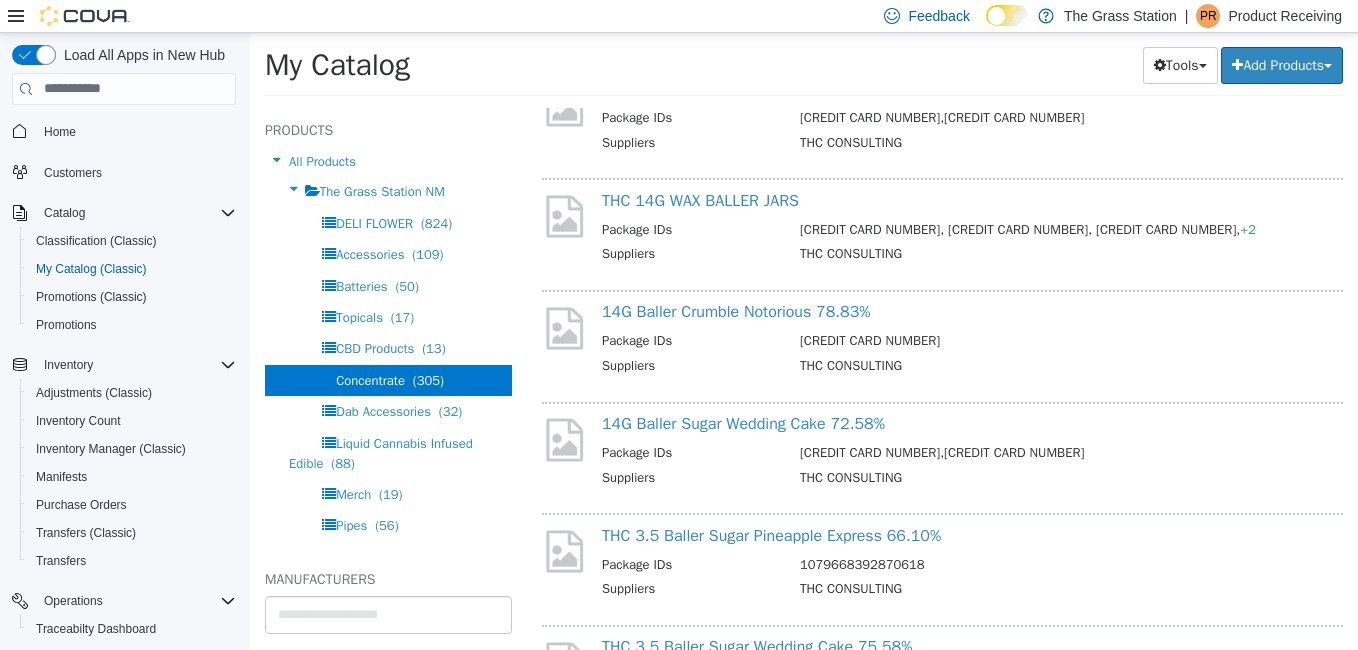 scroll, scrollTop: 4093, scrollLeft: 0, axis: vertical 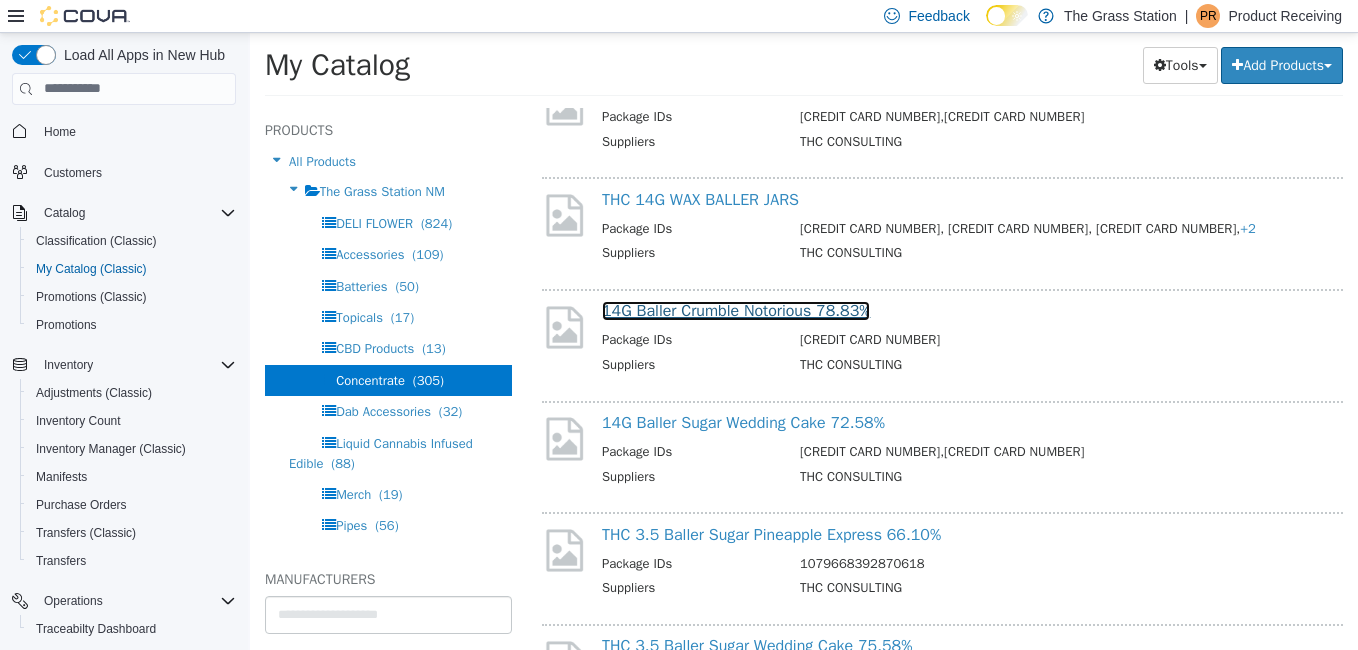 click on "14G Baller Crumble Notorious 78.83%" at bounding box center [736, 310] 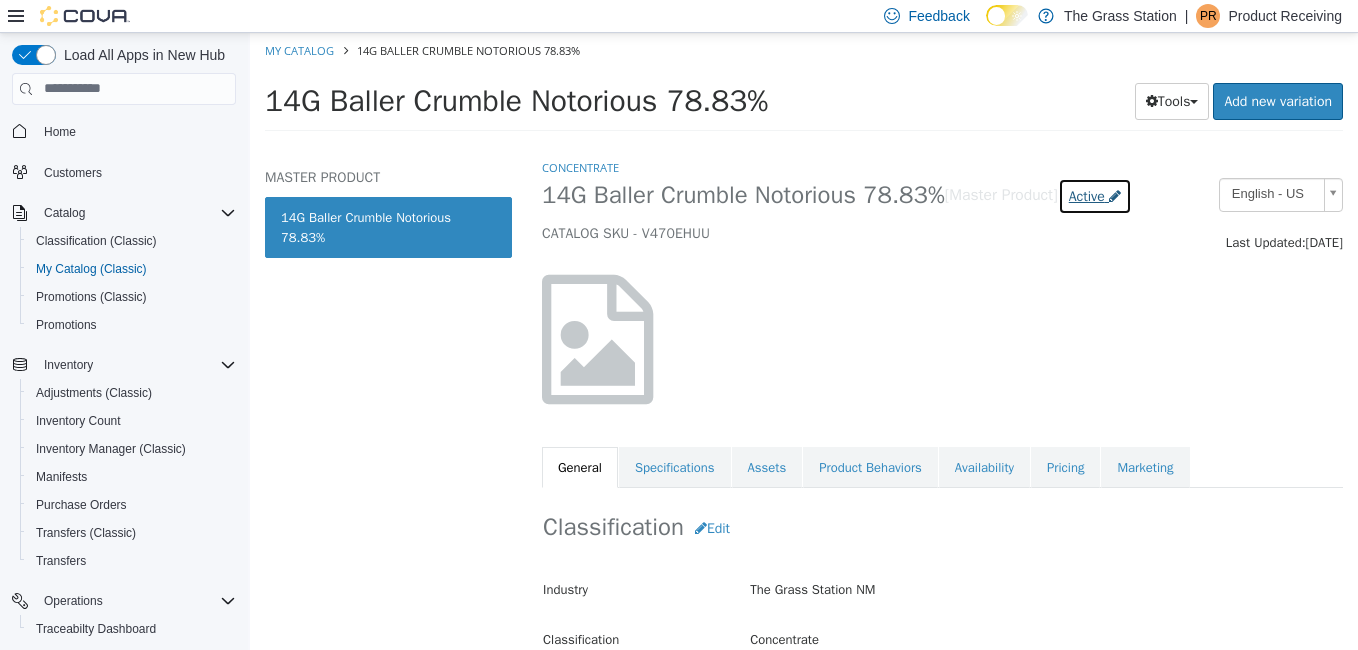 click on "Active" at bounding box center (1087, 195) 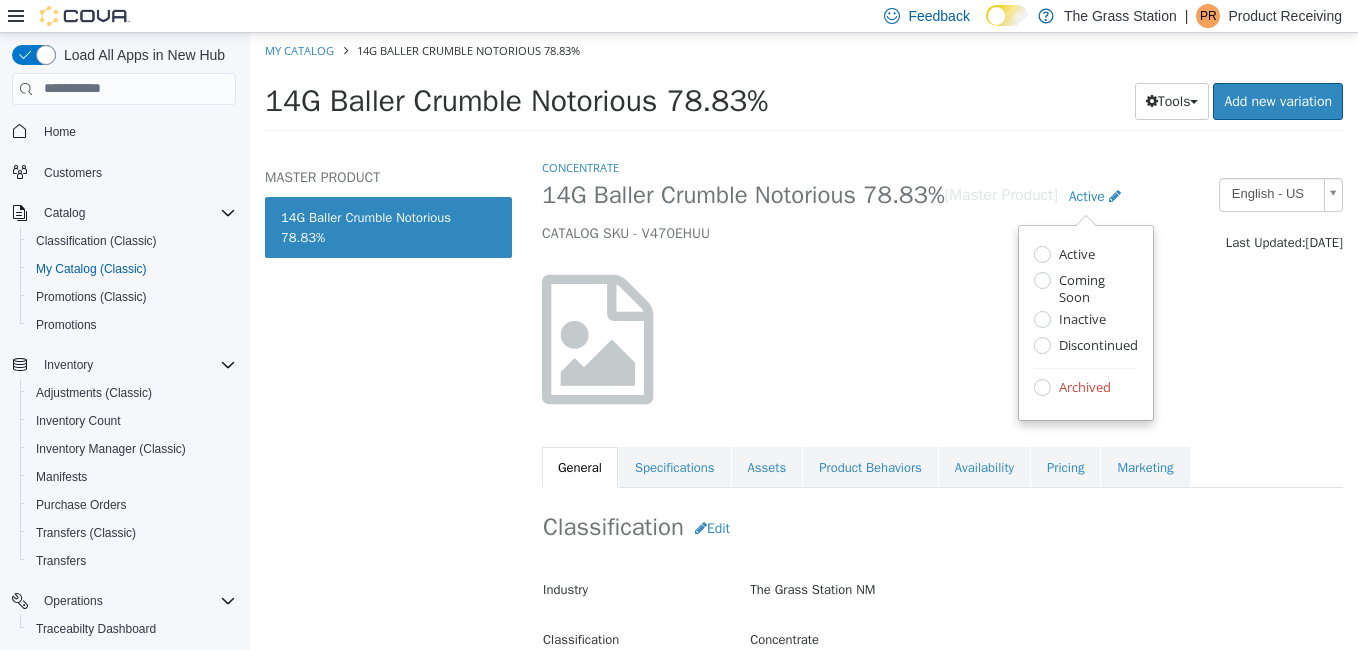 click on "Archived" at bounding box center (1082, 388) 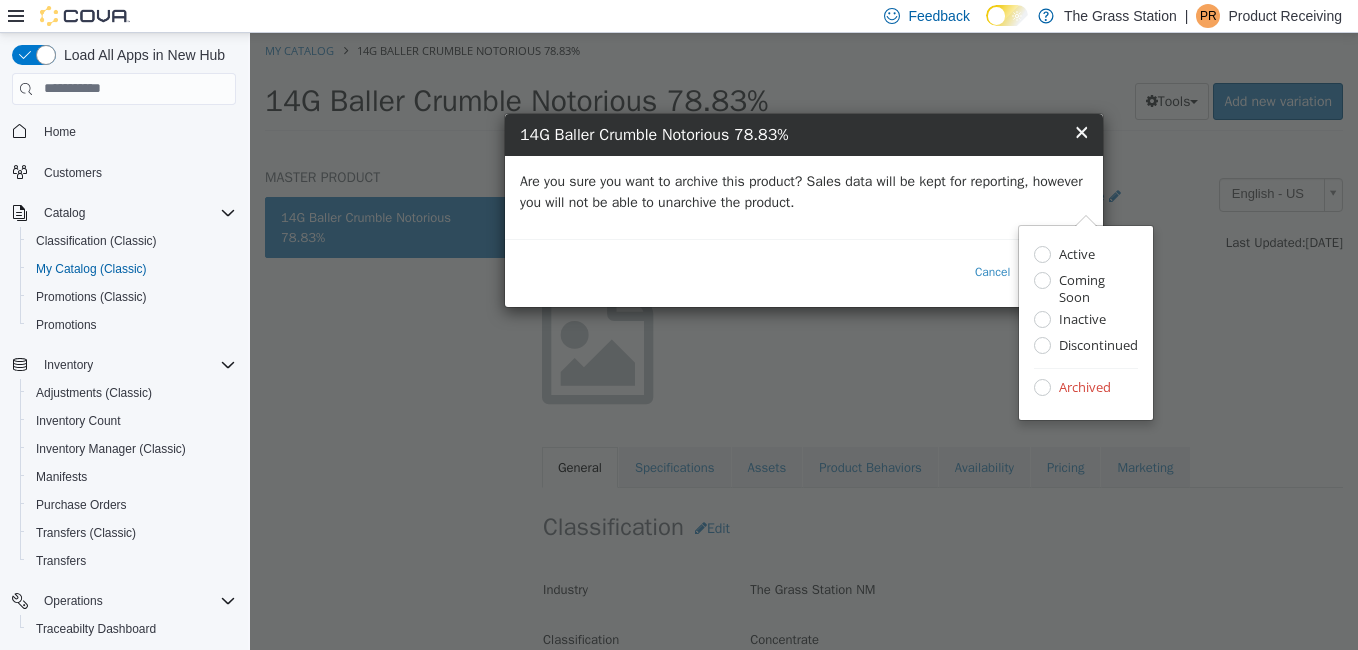 click on "Are you sure you want to archive this product? Sales data will be kept for reporting, however you will not be able to unarchive the product." at bounding box center [804, 191] 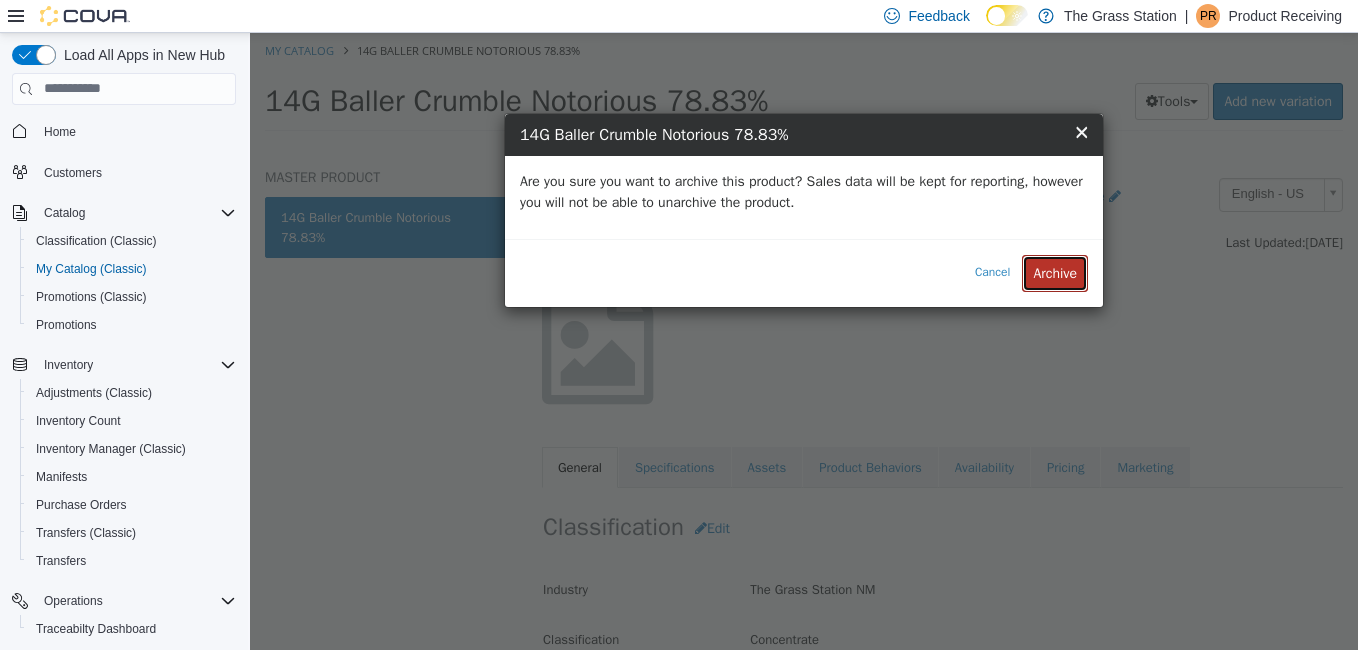 click on "Archive" at bounding box center (1055, 272) 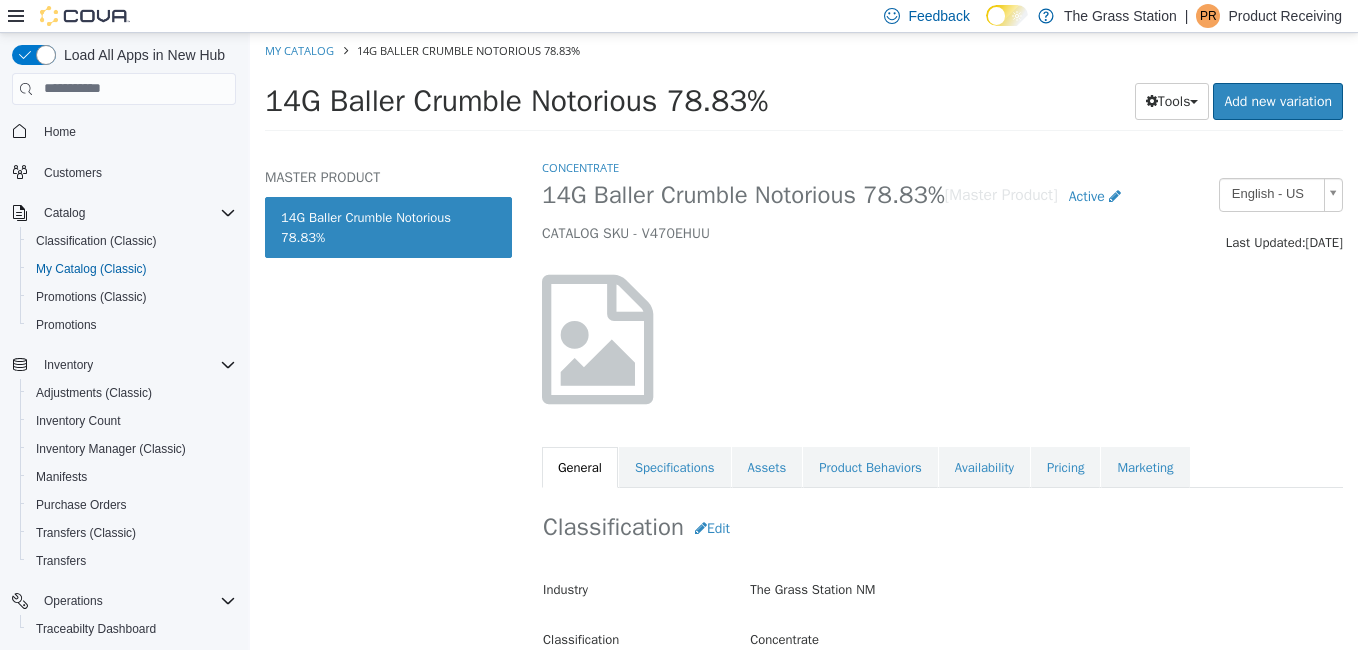select on "**********" 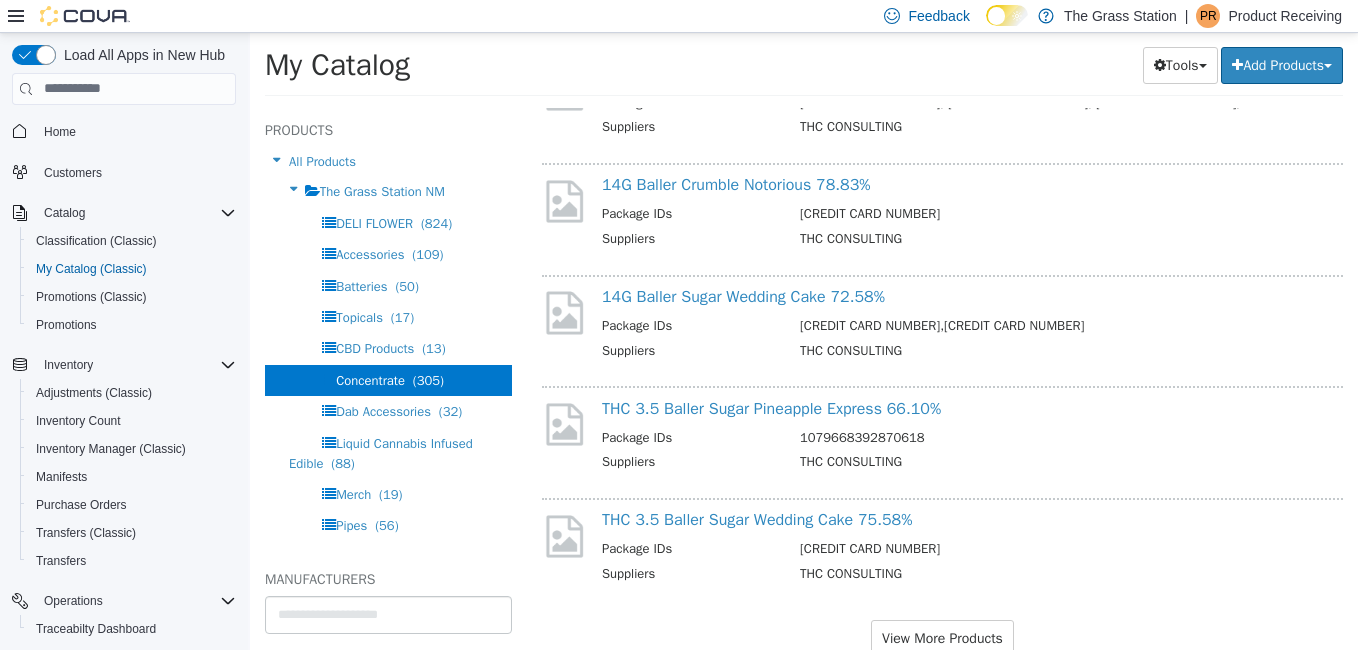 scroll, scrollTop: 4198, scrollLeft: 0, axis: vertical 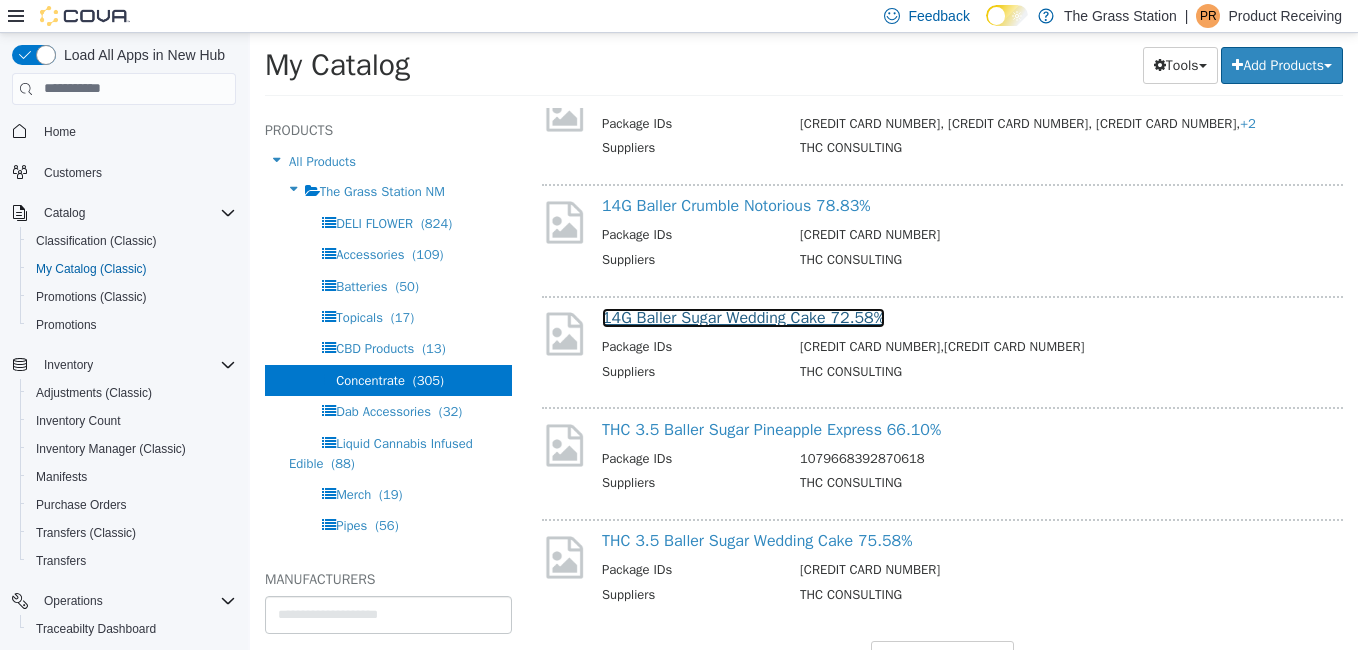 click on "14G Baller Sugar Wedding Cake 72.58%" at bounding box center (743, 317) 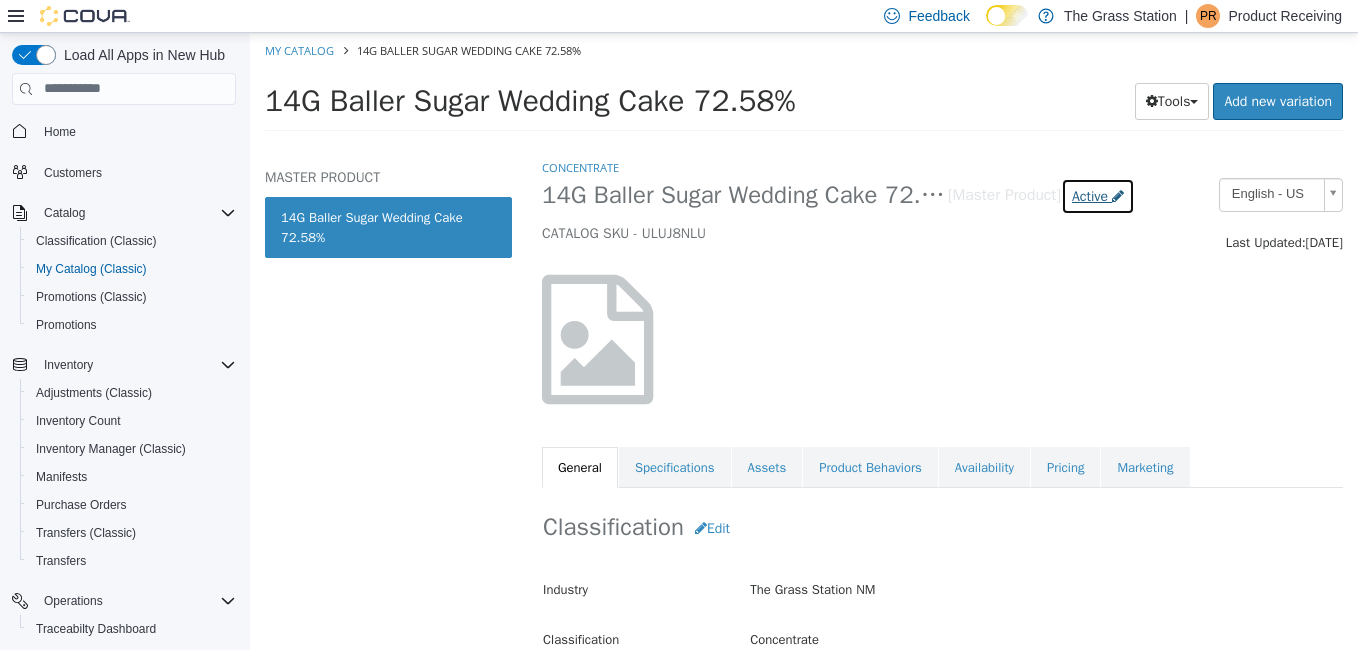 click on "Active" at bounding box center (1098, 195) 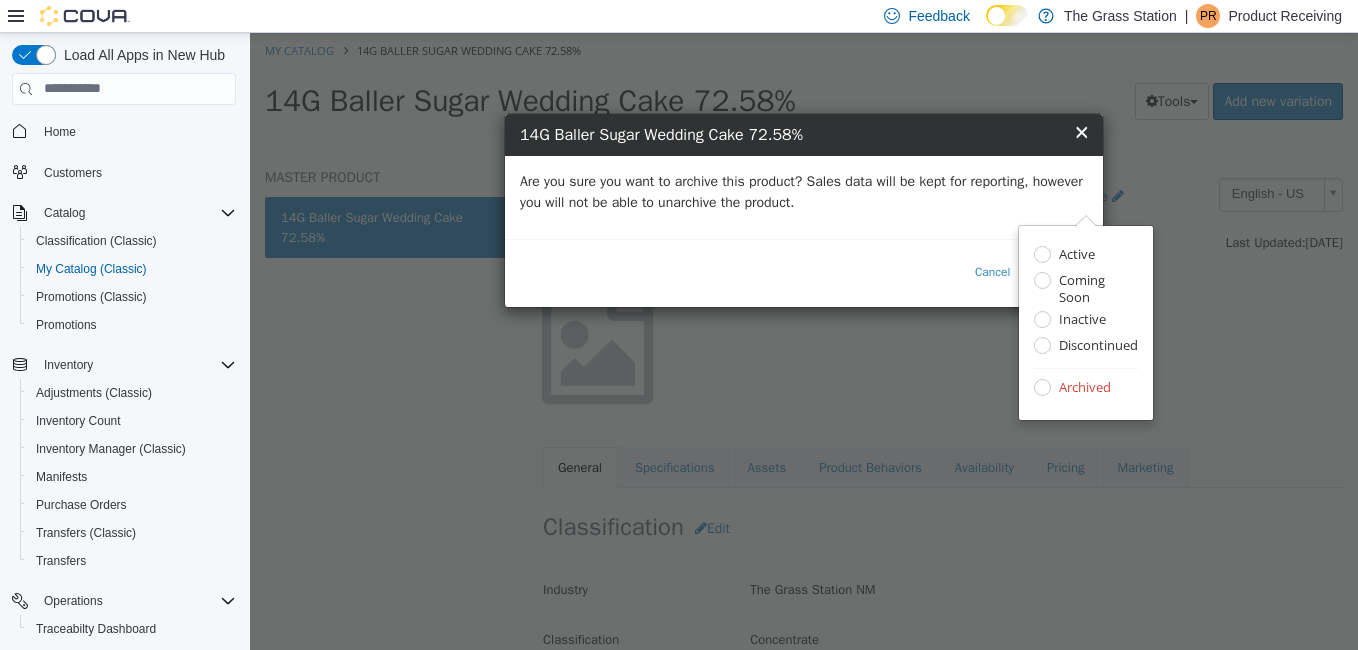 click on "Are you sure you want to archive this product? Sales data will be kept for reporting, however you will not be able to unarchive the product." at bounding box center [804, 191] 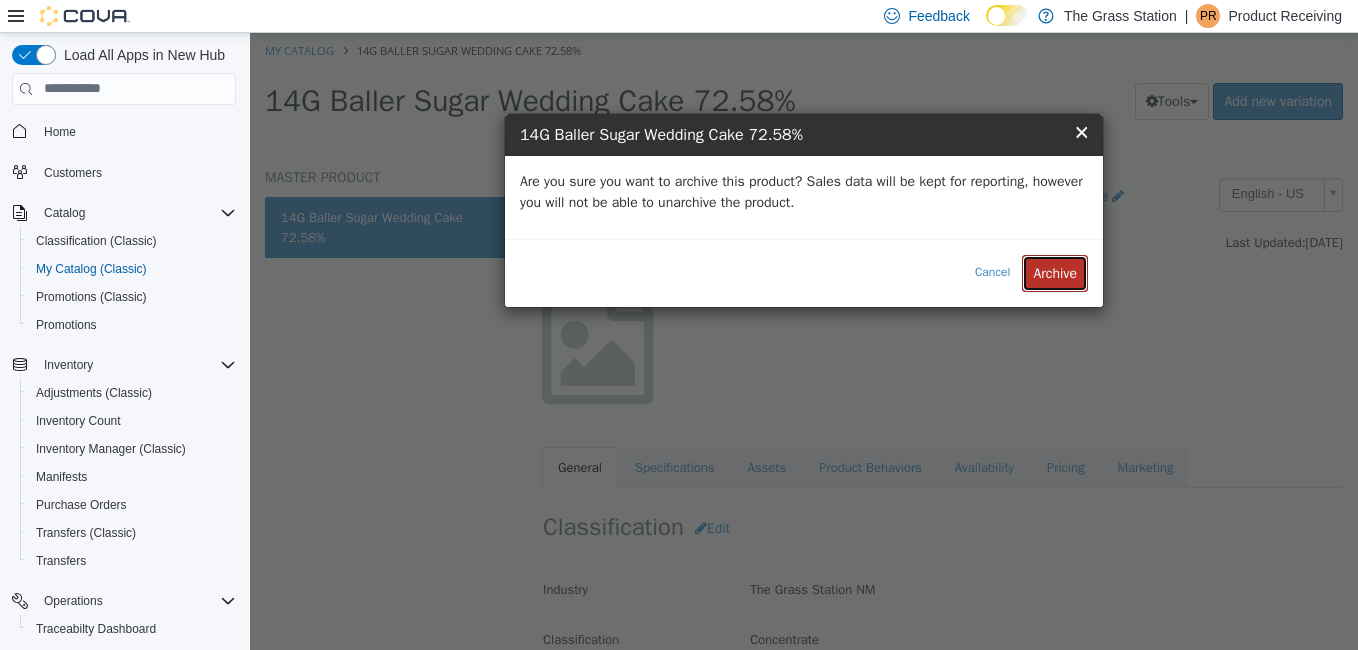click on "Archive" at bounding box center [1055, 272] 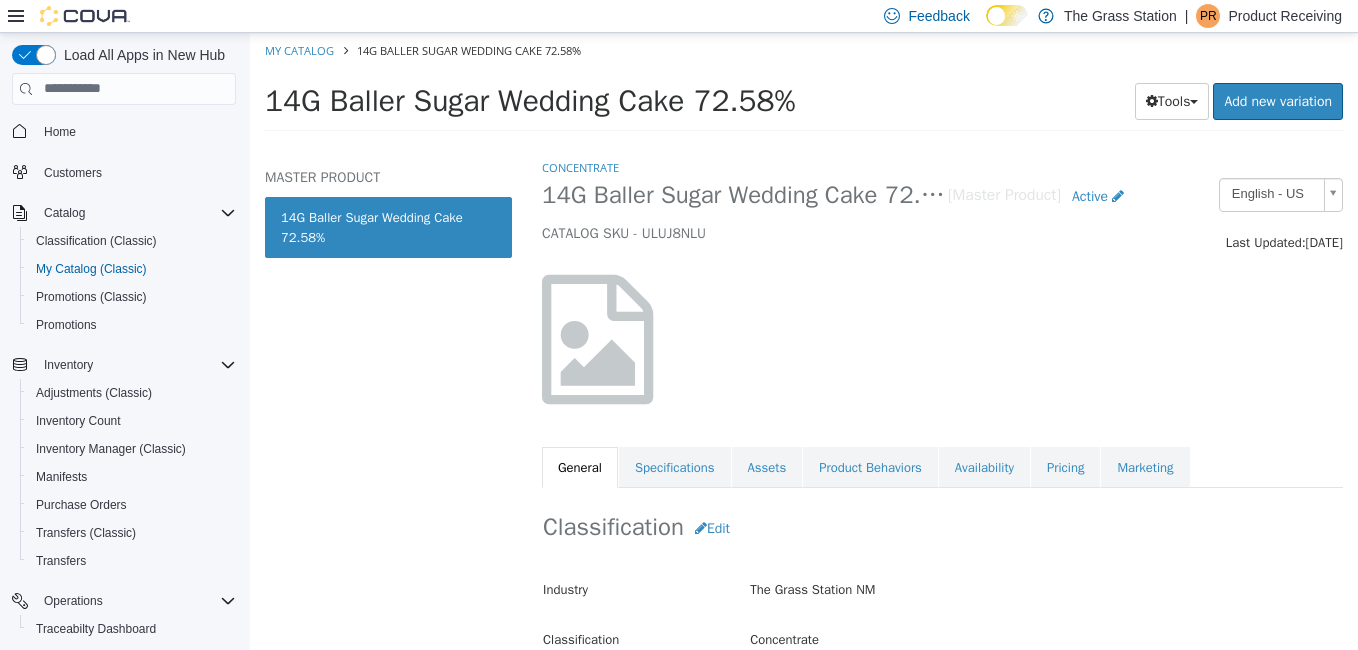 select on "**********" 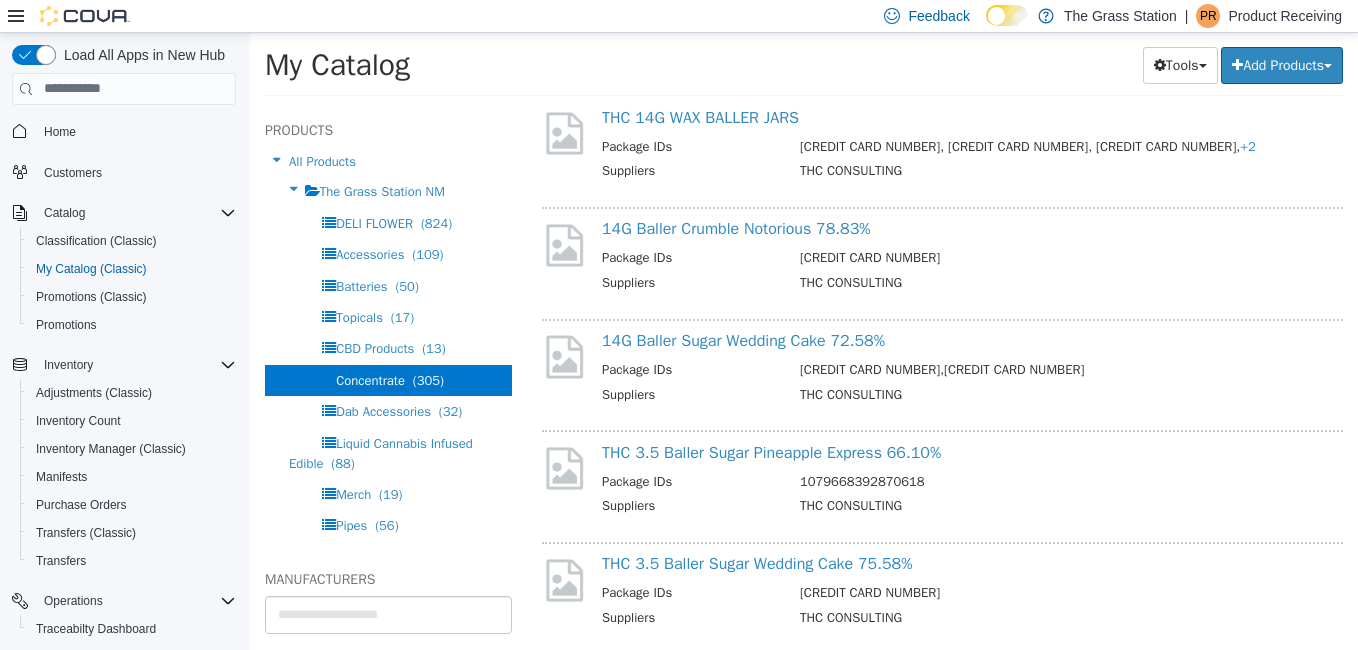 scroll, scrollTop: 4272, scrollLeft: 0, axis: vertical 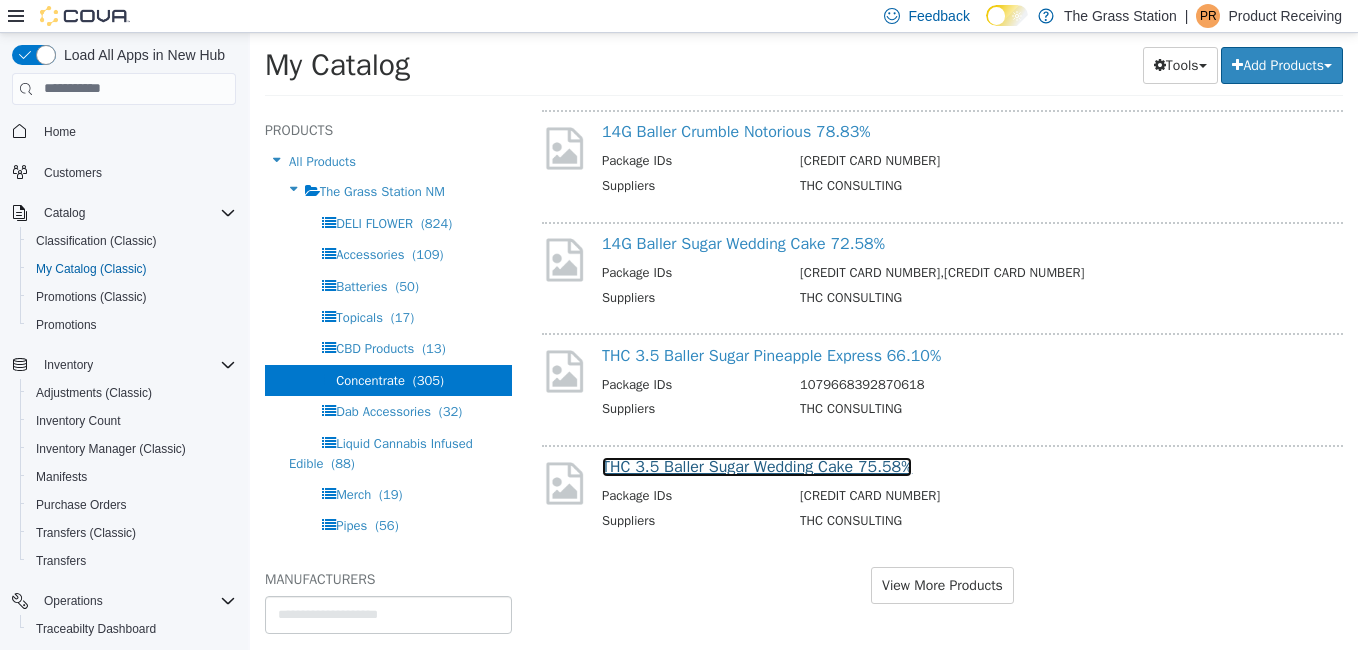 click on "THC 3.5 Baller Sugar Wedding Cake 75.58%" at bounding box center [757, 466] 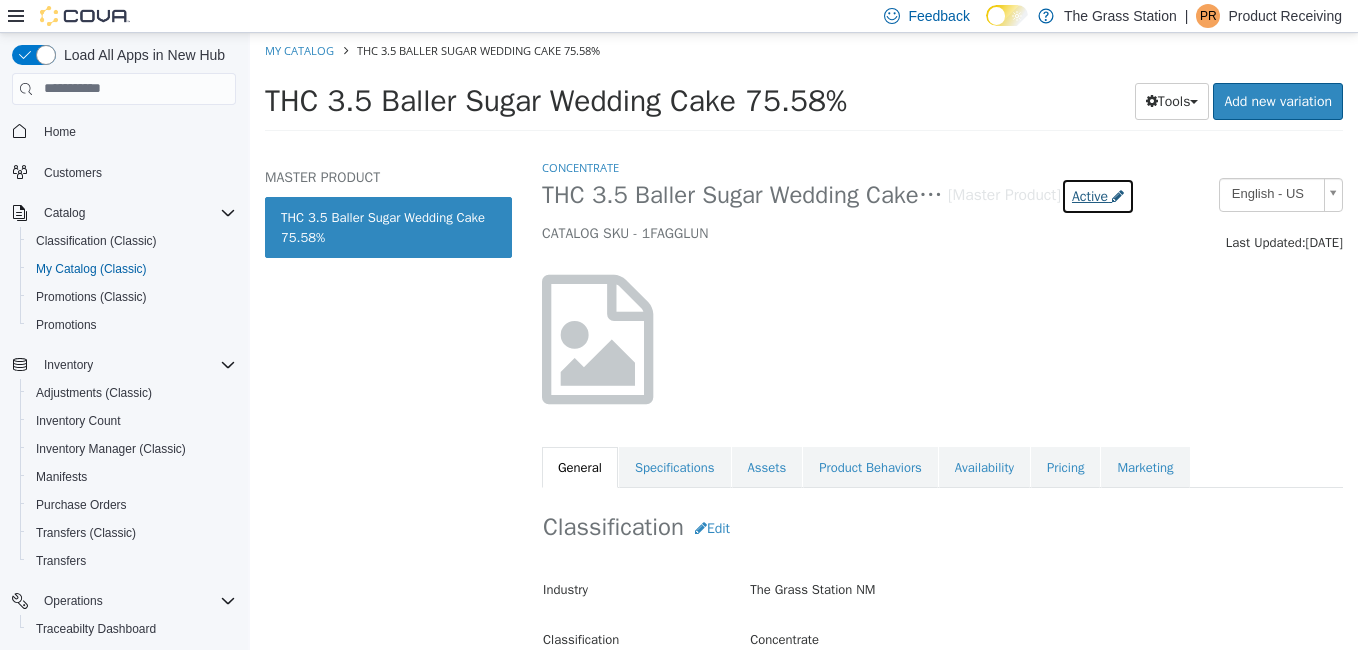 click on "Active" at bounding box center [1090, 195] 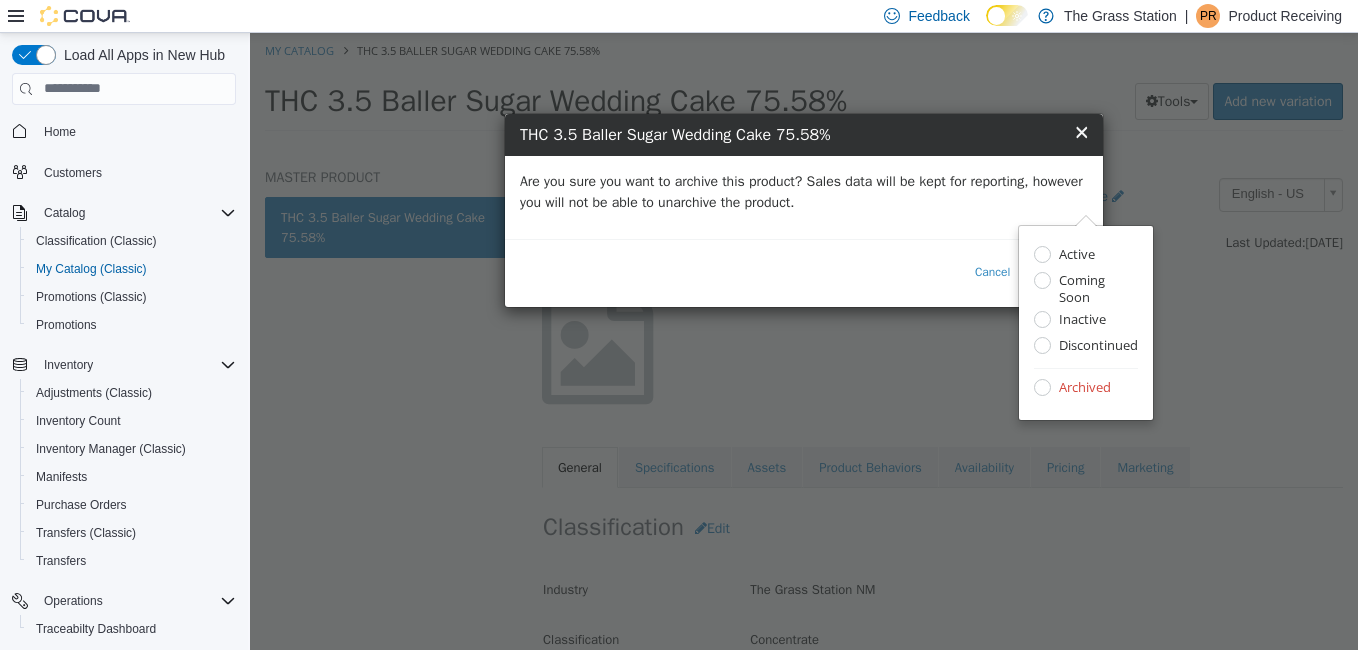 click on "Are you sure you want to archive this product? Sales data will be kept for reporting, however you will not be able to unarchive the product." at bounding box center (804, 196) 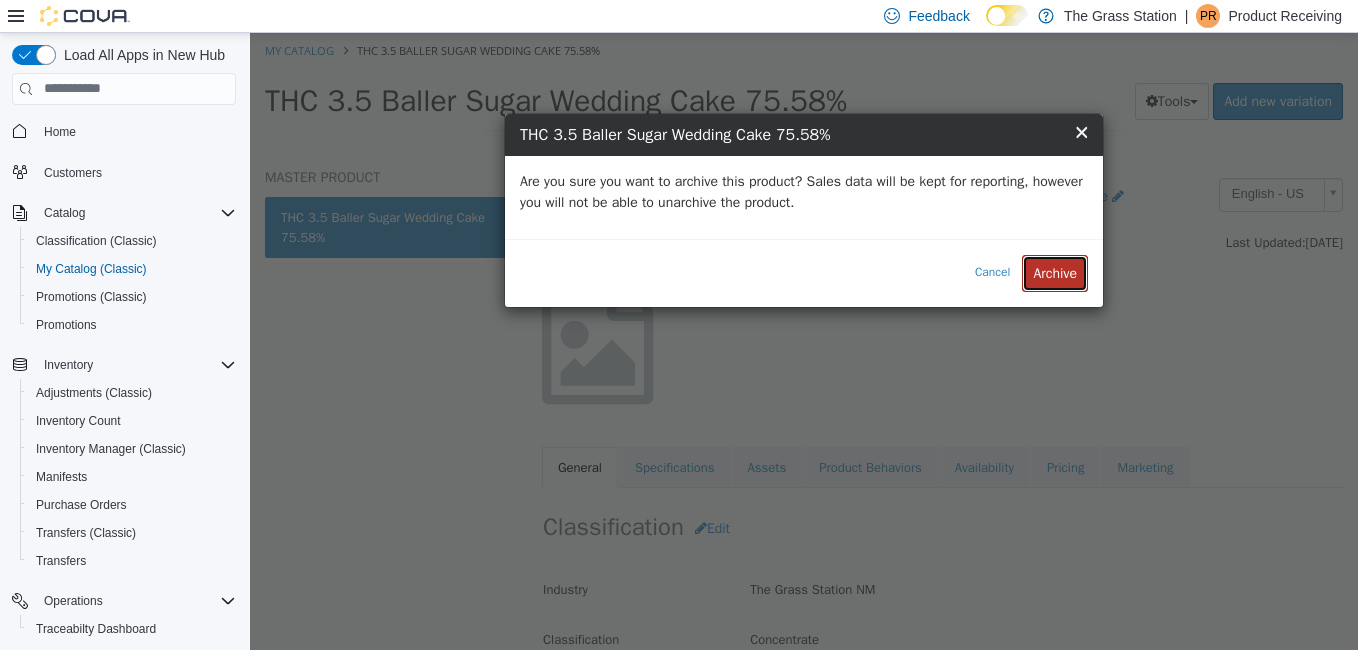 click on "Archive" at bounding box center (1055, 272) 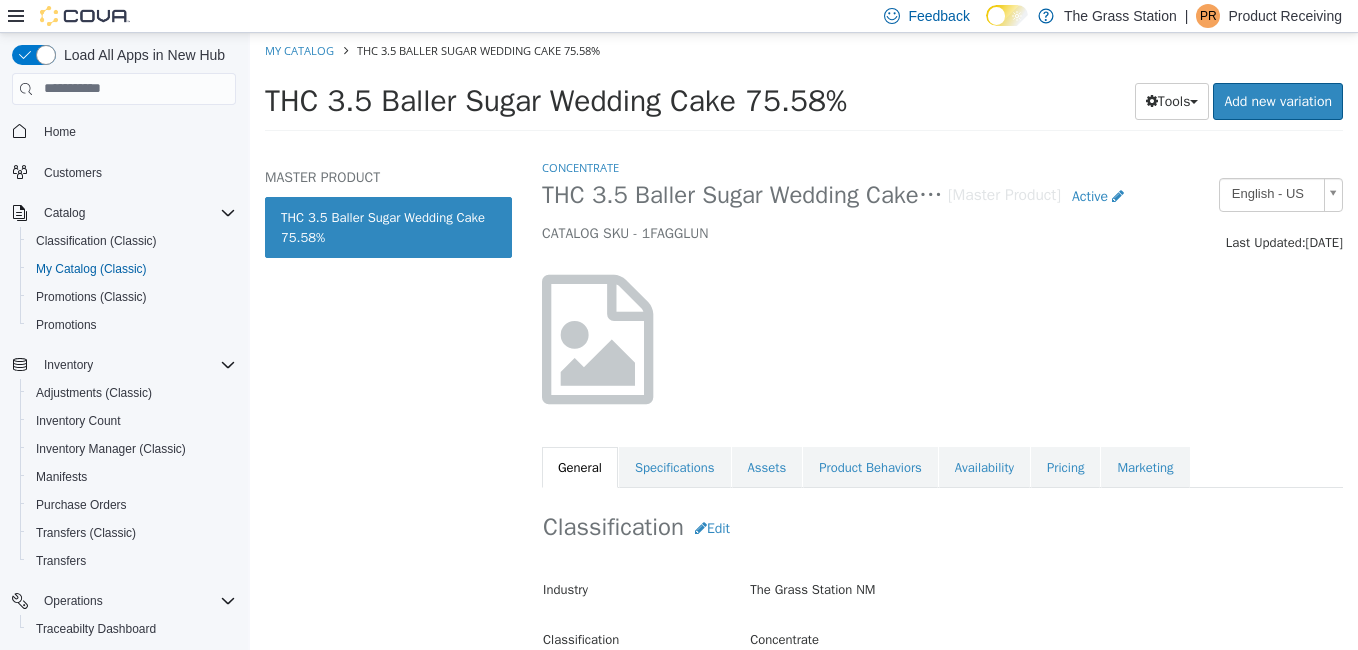 select on "**********" 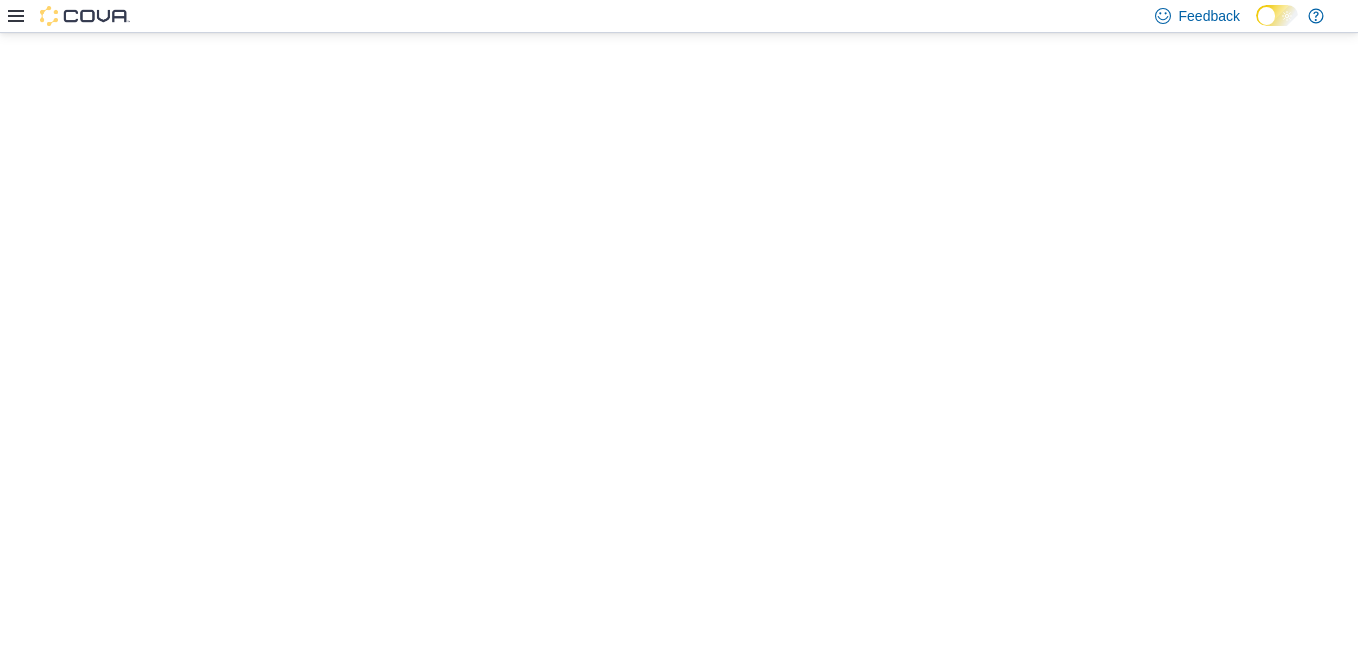 scroll, scrollTop: 0, scrollLeft: 0, axis: both 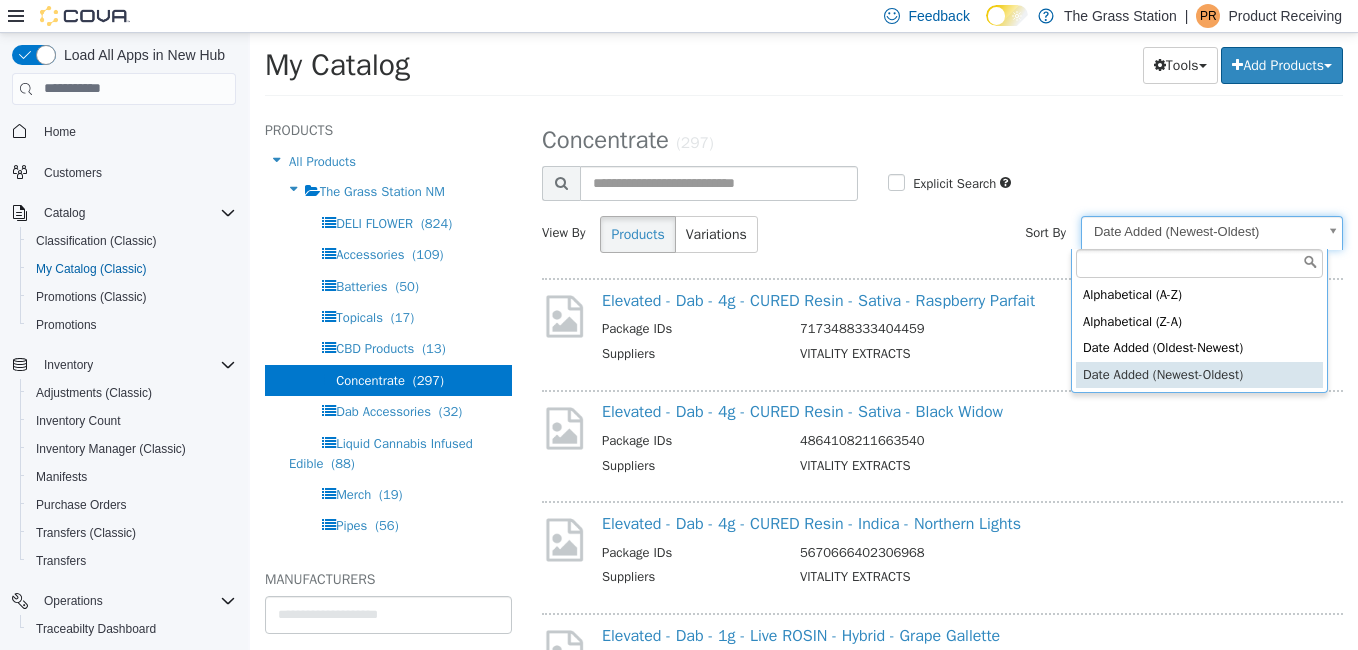 click on "**********" at bounding box center (804, 70) 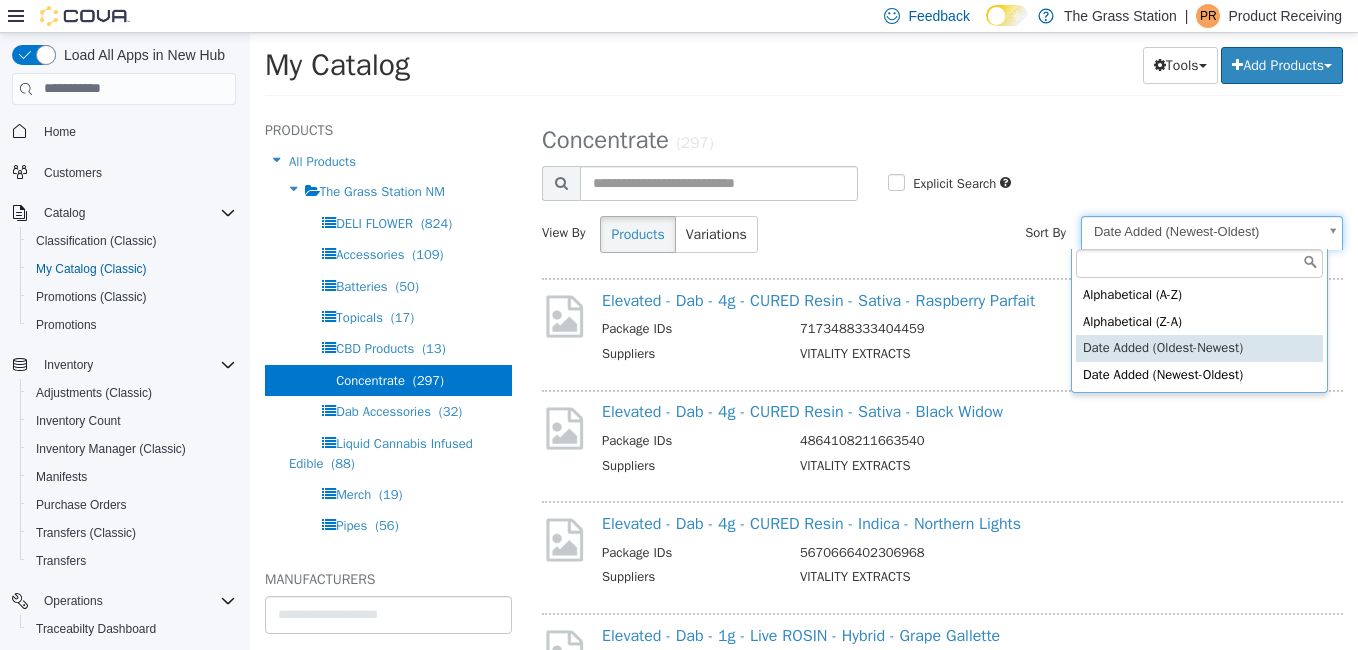select on "**********" 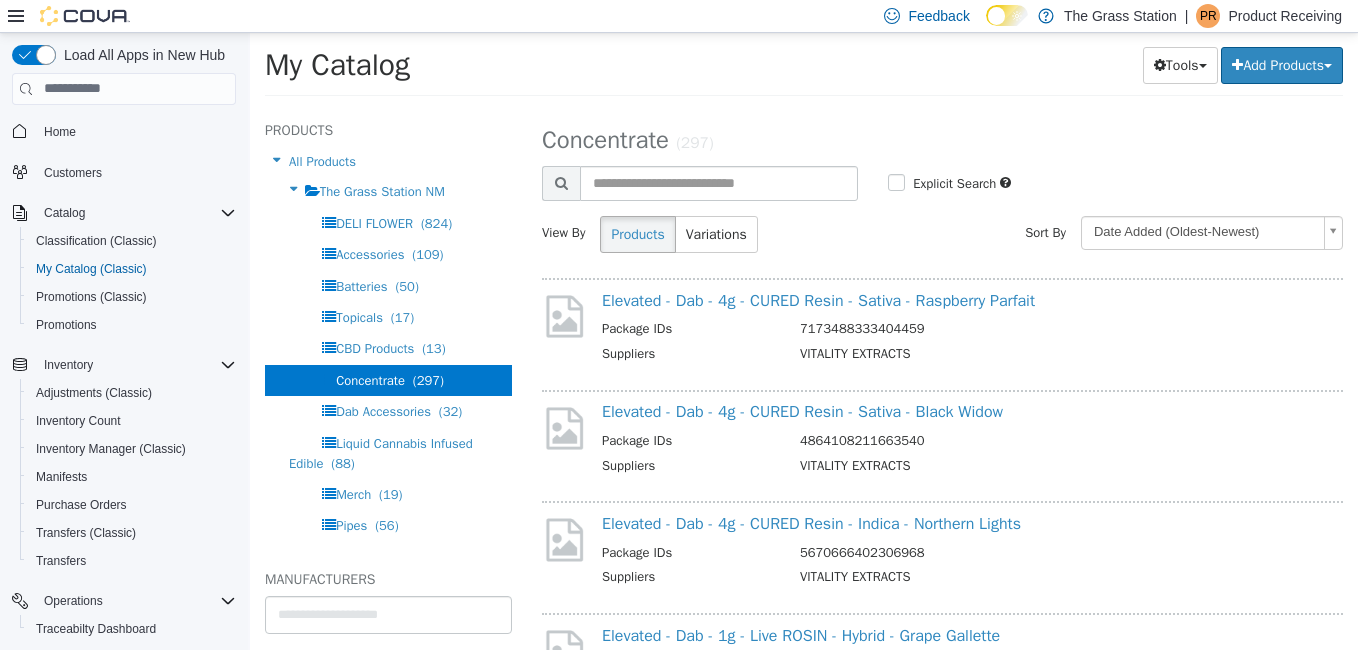 select on "**********" 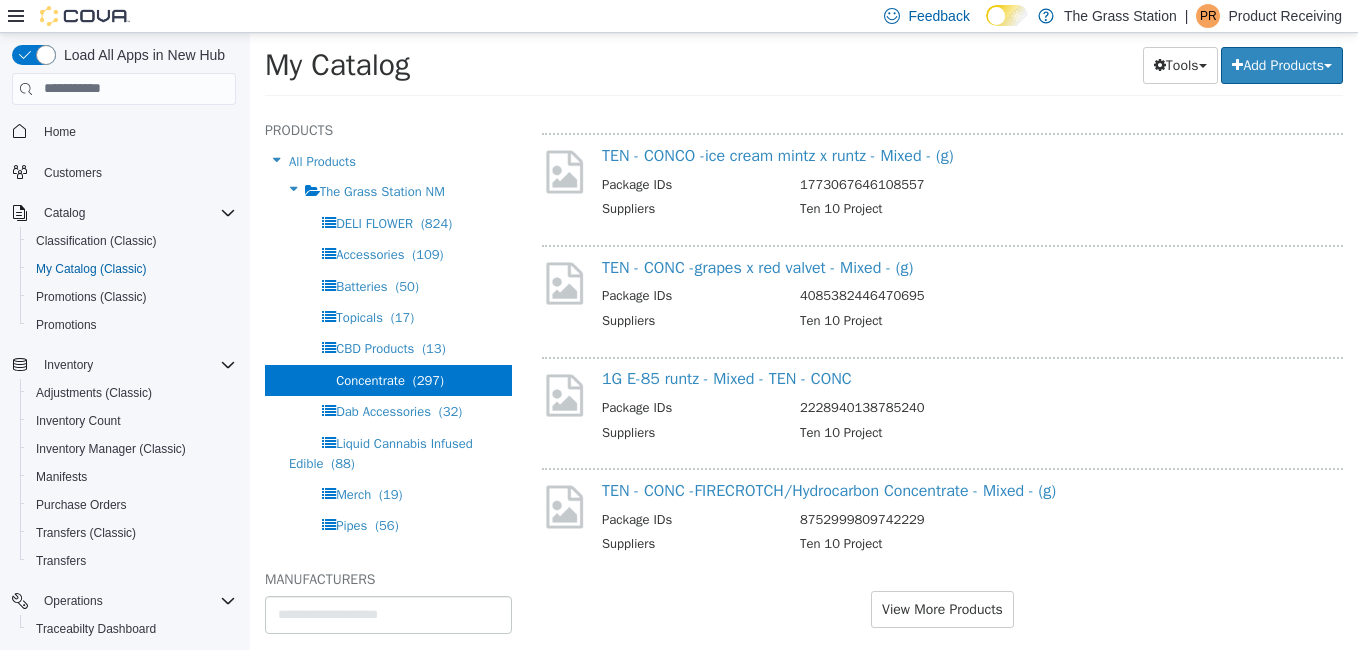 scroll, scrollTop: 2039, scrollLeft: 0, axis: vertical 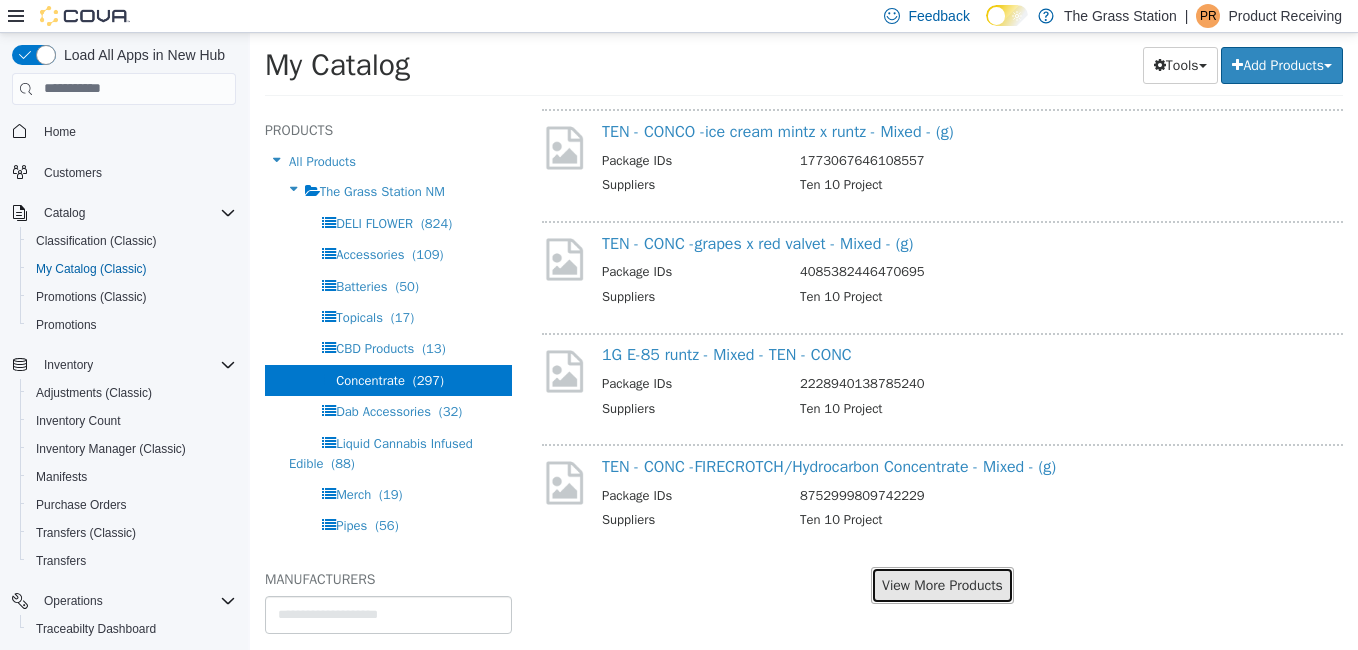 click on "View More Products" at bounding box center [942, 584] 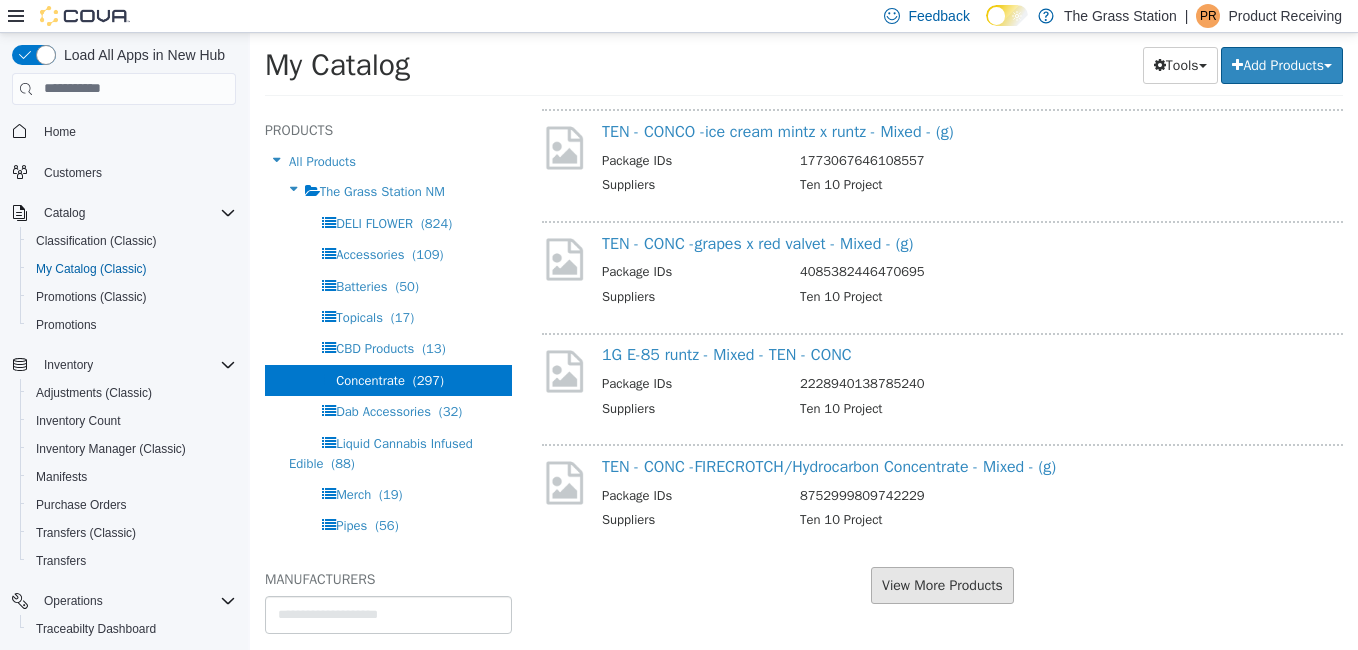 scroll, scrollTop: 1987, scrollLeft: 0, axis: vertical 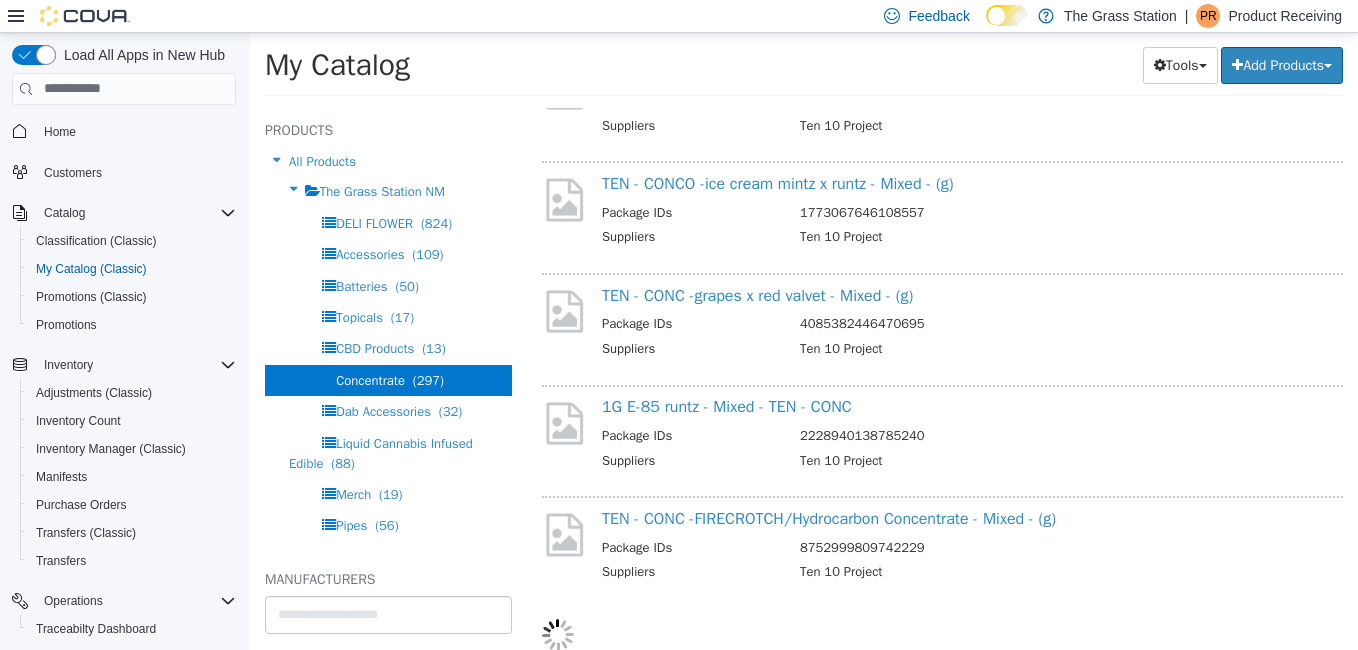 select on "**********" 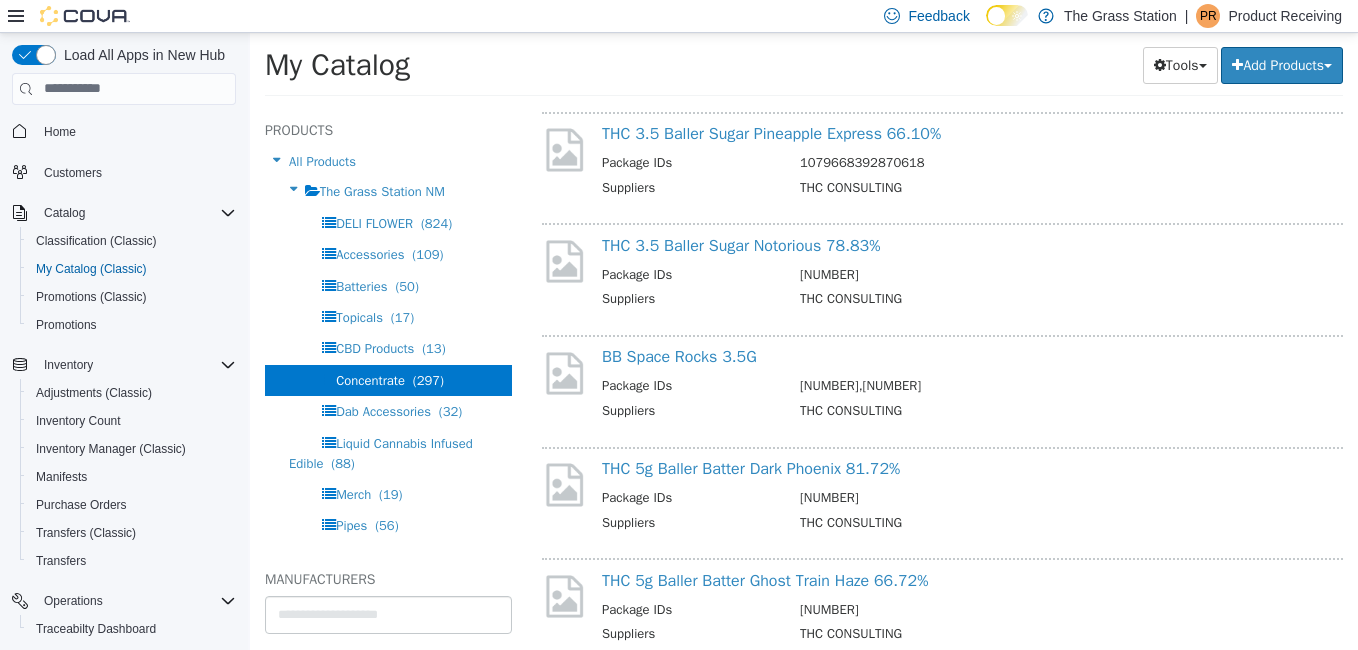 scroll, scrollTop: 3716, scrollLeft: 0, axis: vertical 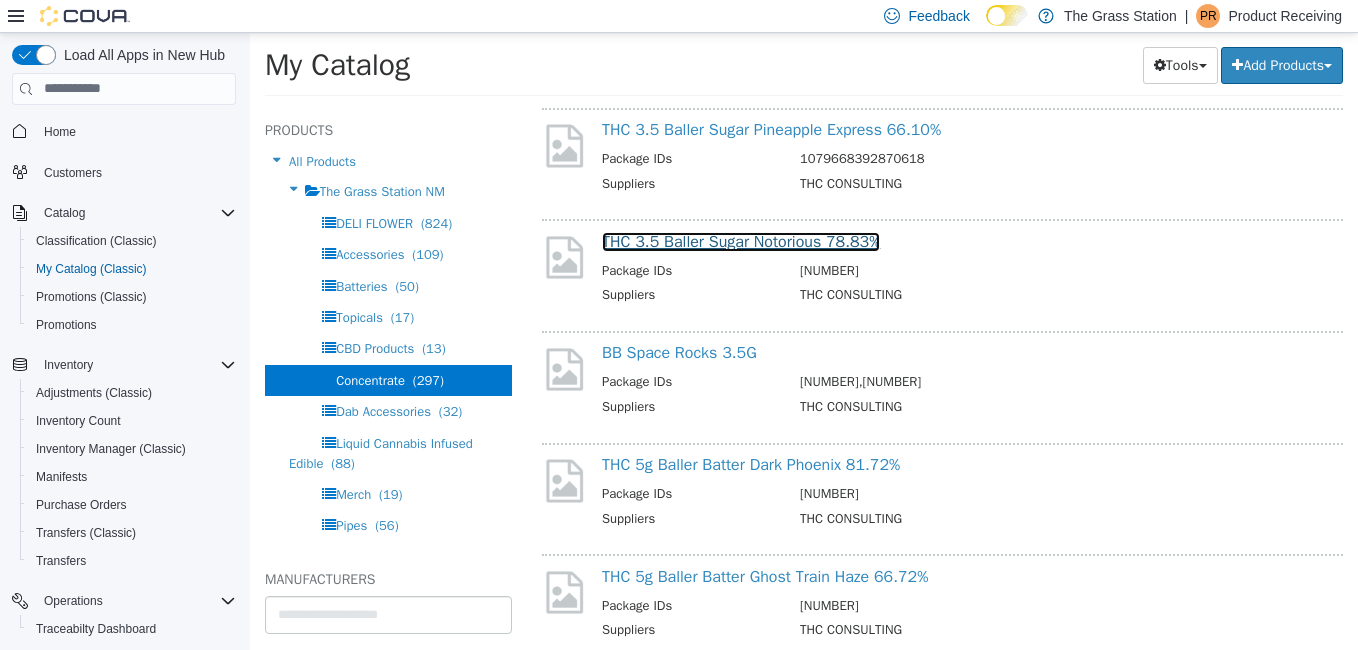 click on "THC 3.5 Baller Sugar Notorious 78.83%" at bounding box center (741, 241) 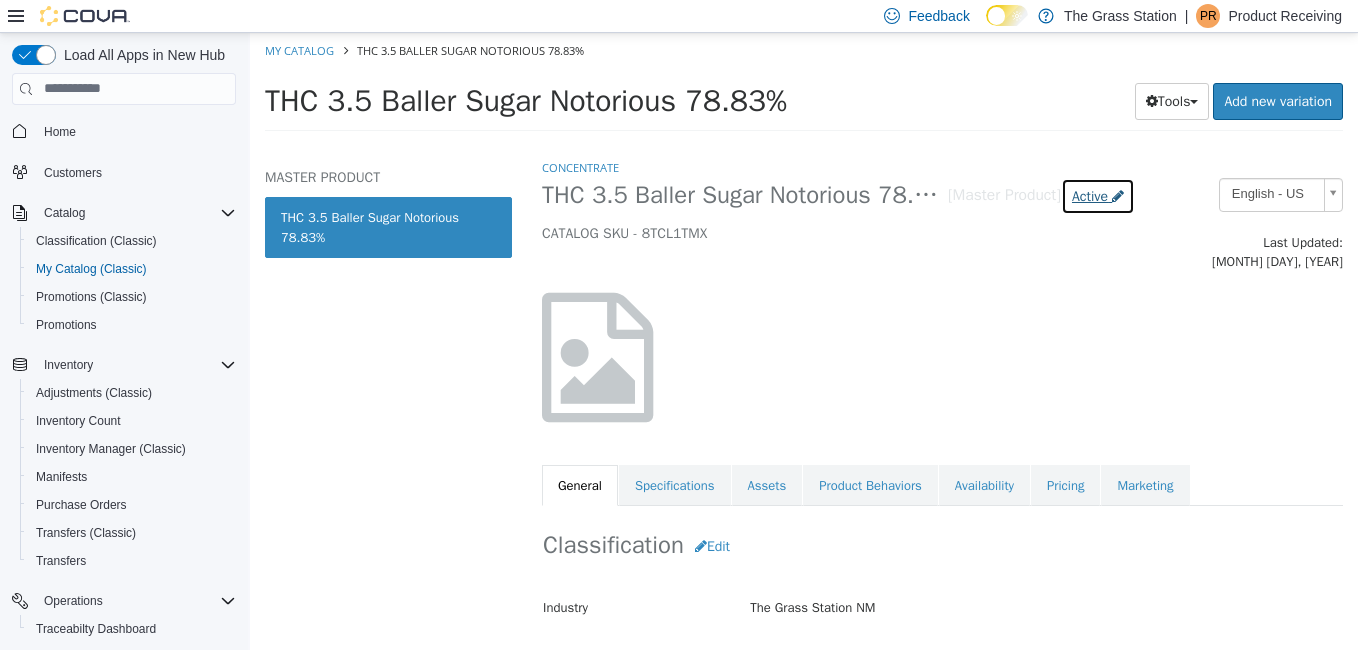 click on "Active" at bounding box center [1090, 195] 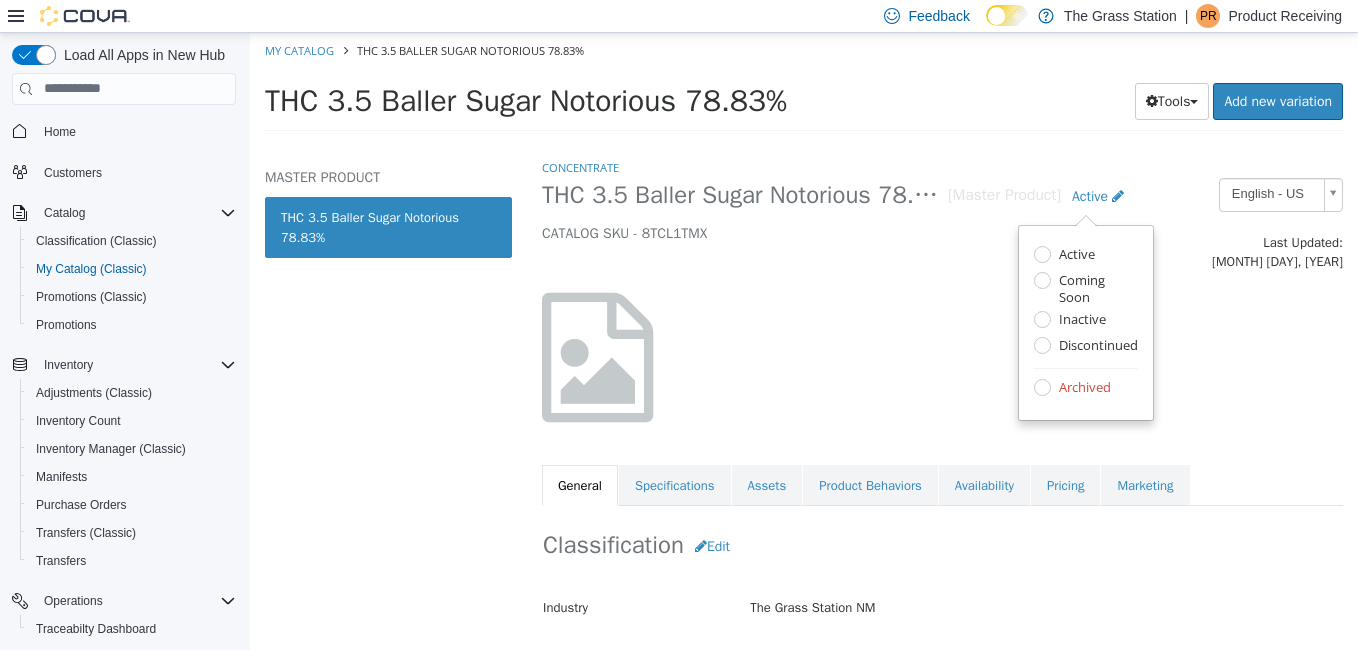click on "Archived" at bounding box center [1082, 388] 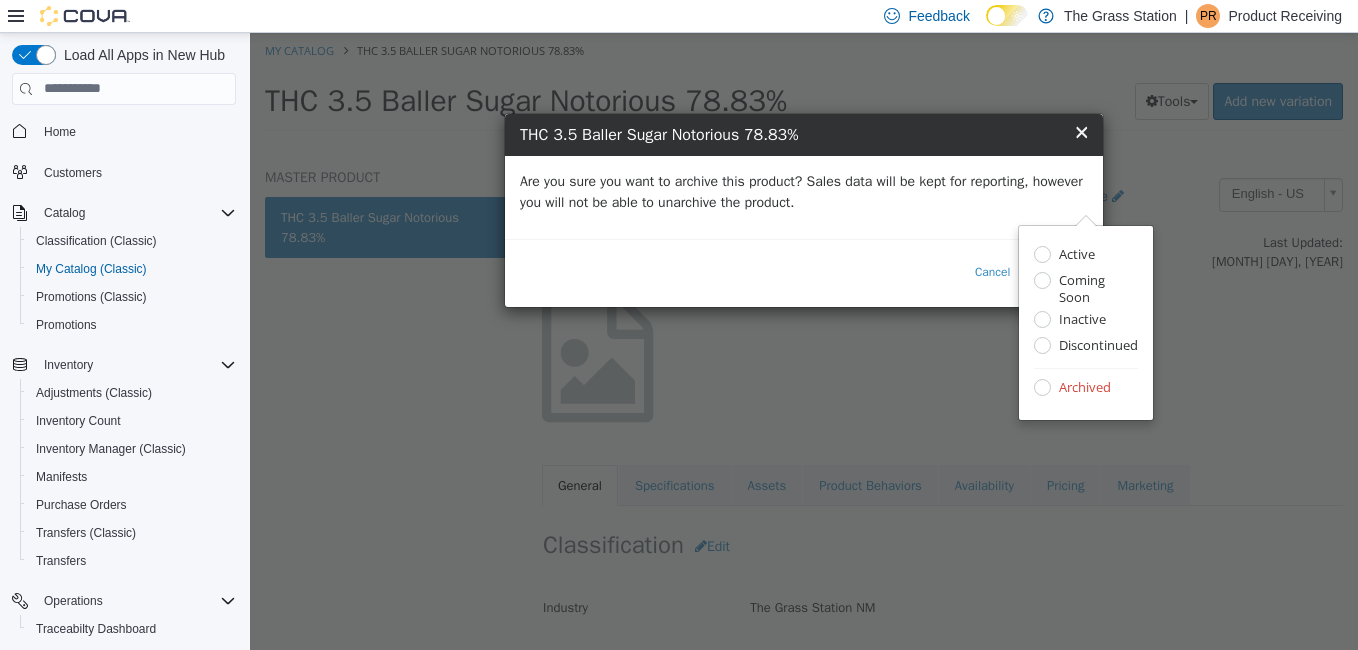 click on "Are you sure you want to archive this product? Sales data will be kept for reporting, however you will not be able to unarchive the product." at bounding box center [804, 196] 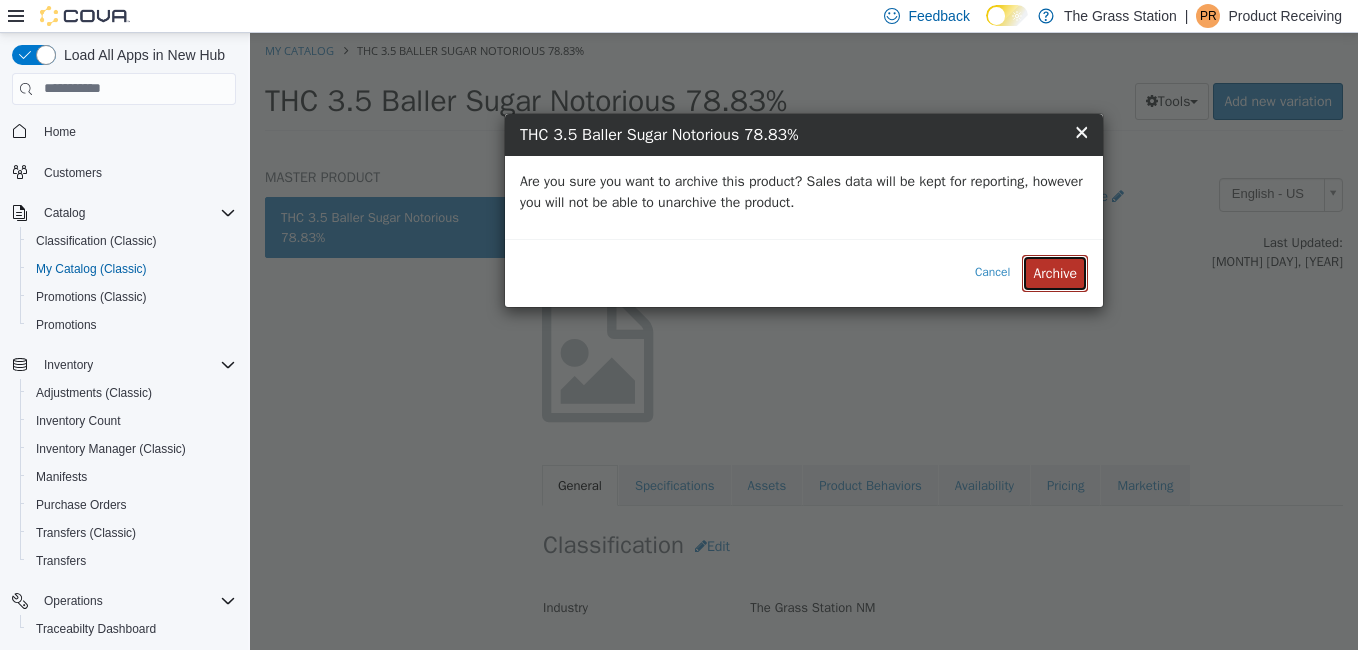 click on "Archive" at bounding box center [1055, 272] 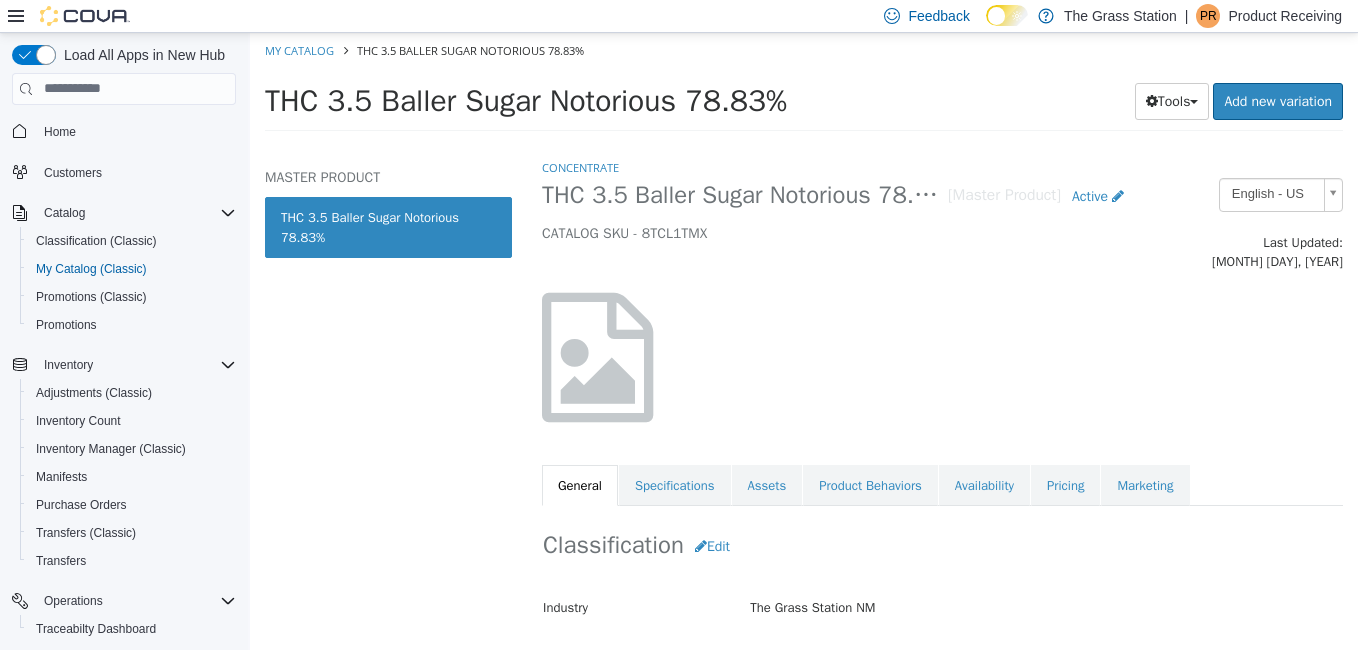 select on "**********" 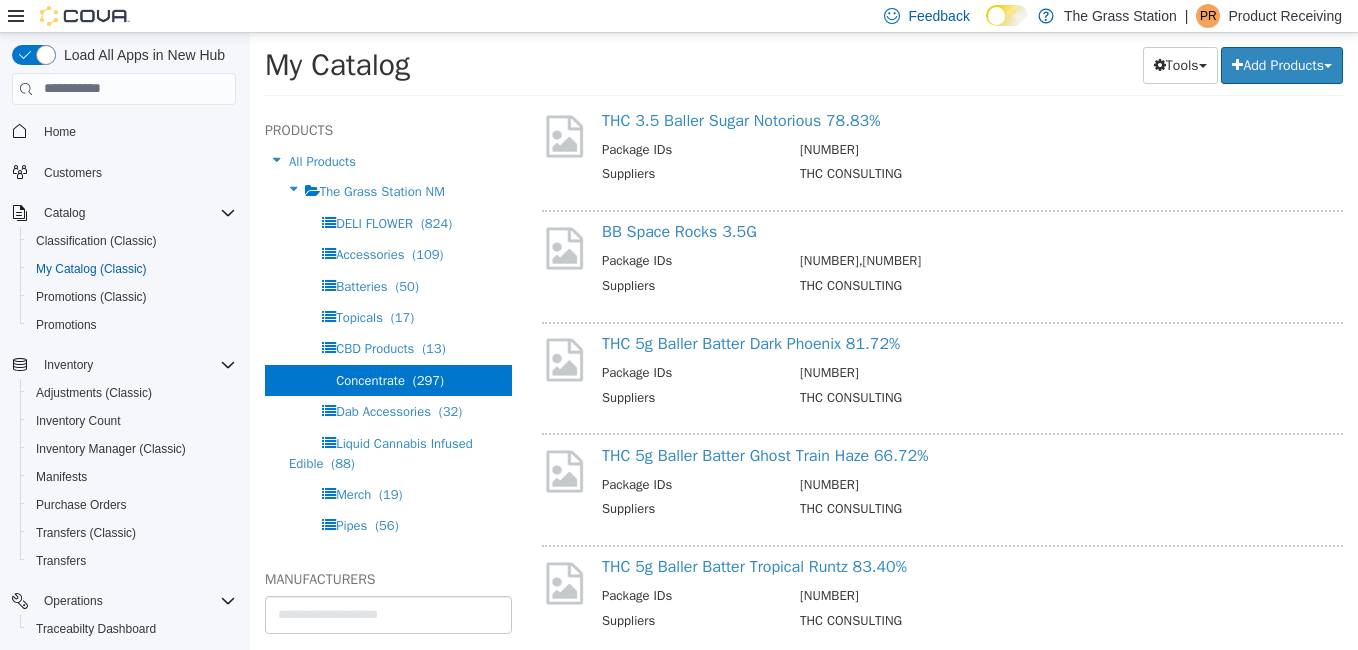 scroll, scrollTop: 3832, scrollLeft: 0, axis: vertical 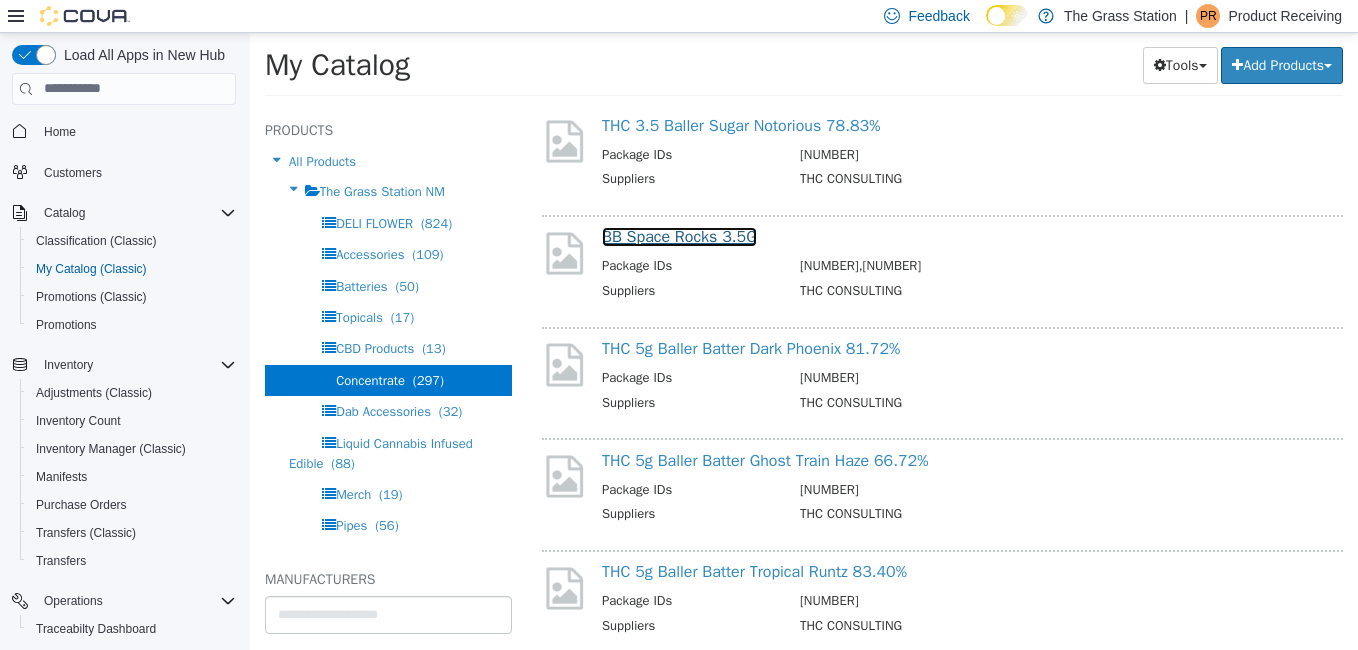 click on "BB Space Rocks 3.5G" at bounding box center (679, 236) 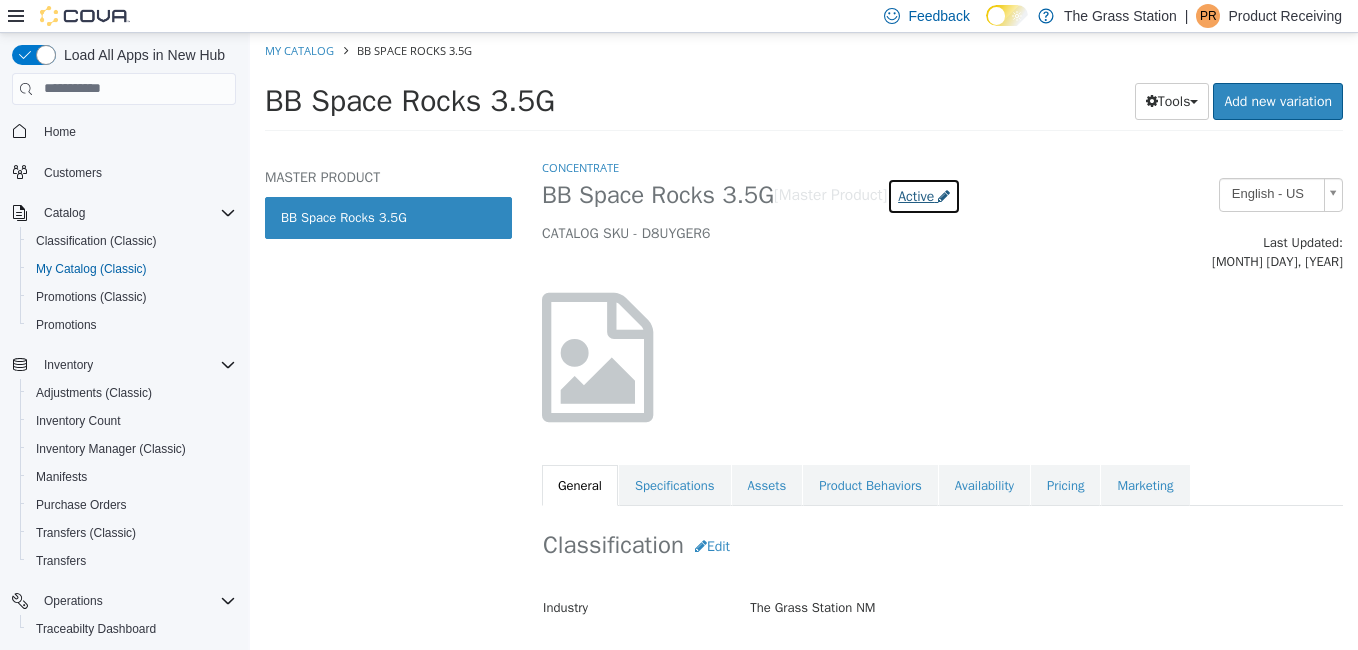 click at bounding box center (944, 195) 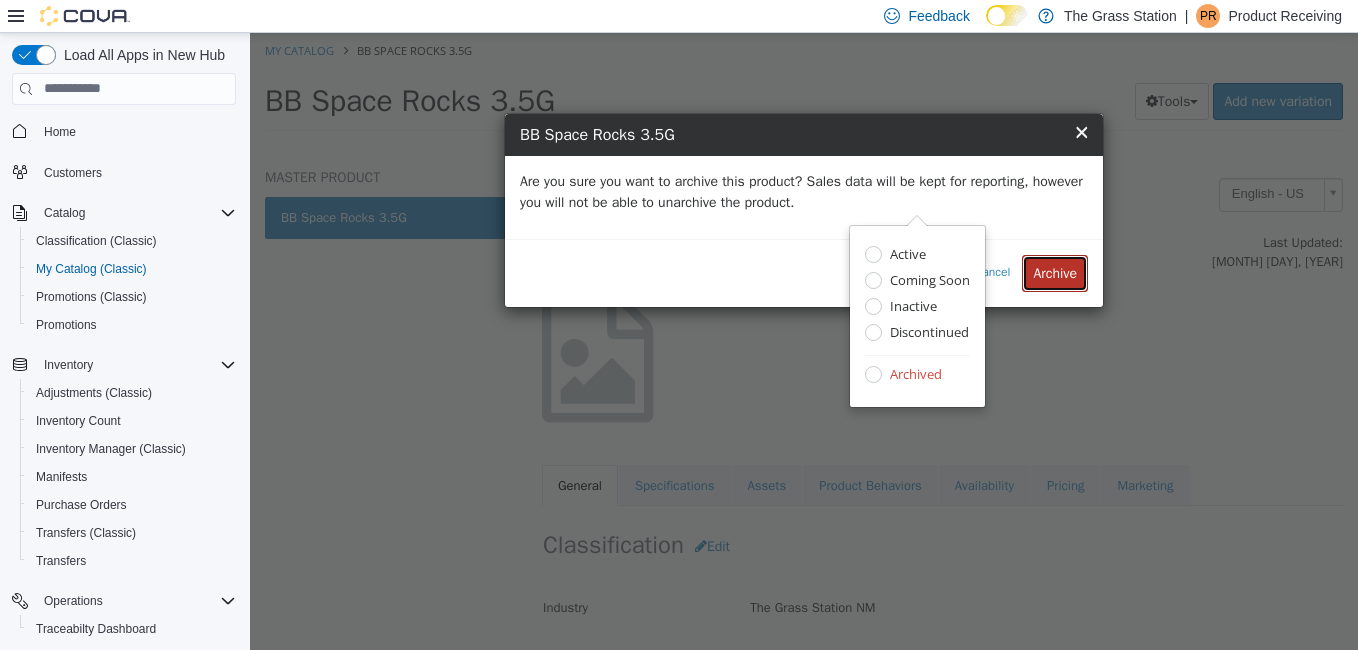 click on "Archive" at bounding box center (1055, 272) 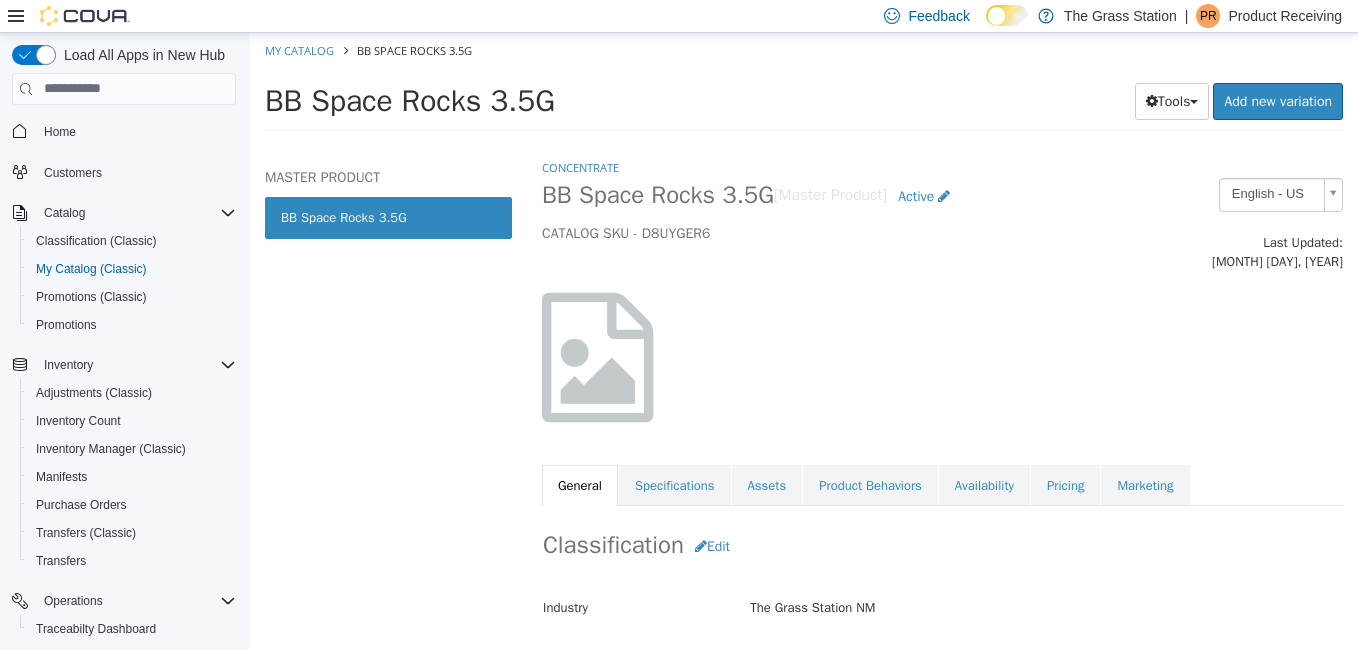 select on "**********" 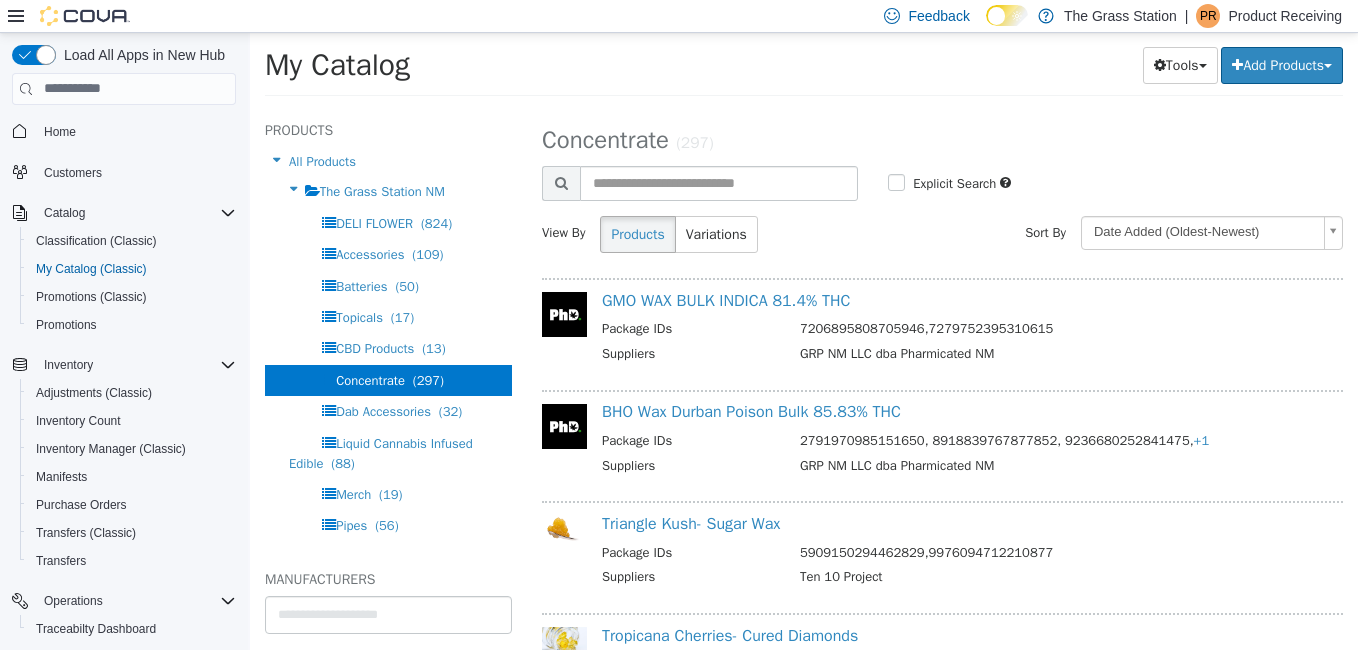 click on "7206895808705946,7279752395310615" at bounding box center (1059, 330) 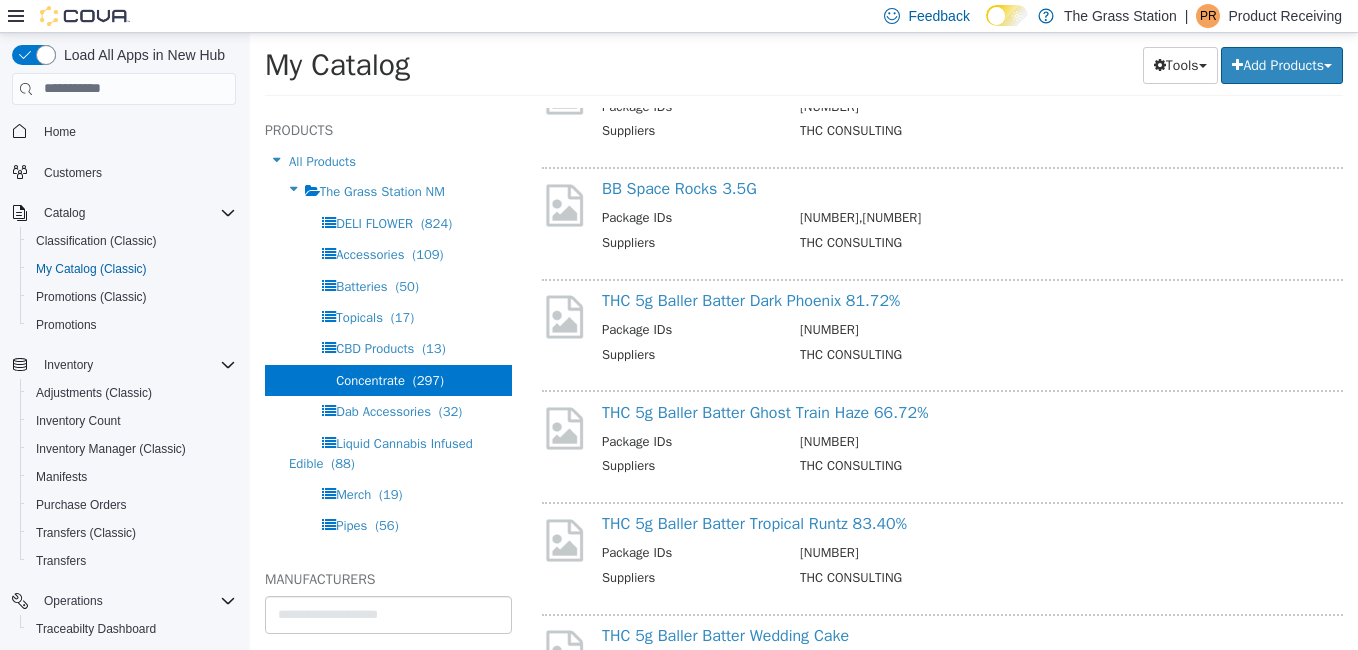 scroll, scrollTop: 3906, scrollLeft: 0, axis: vertical 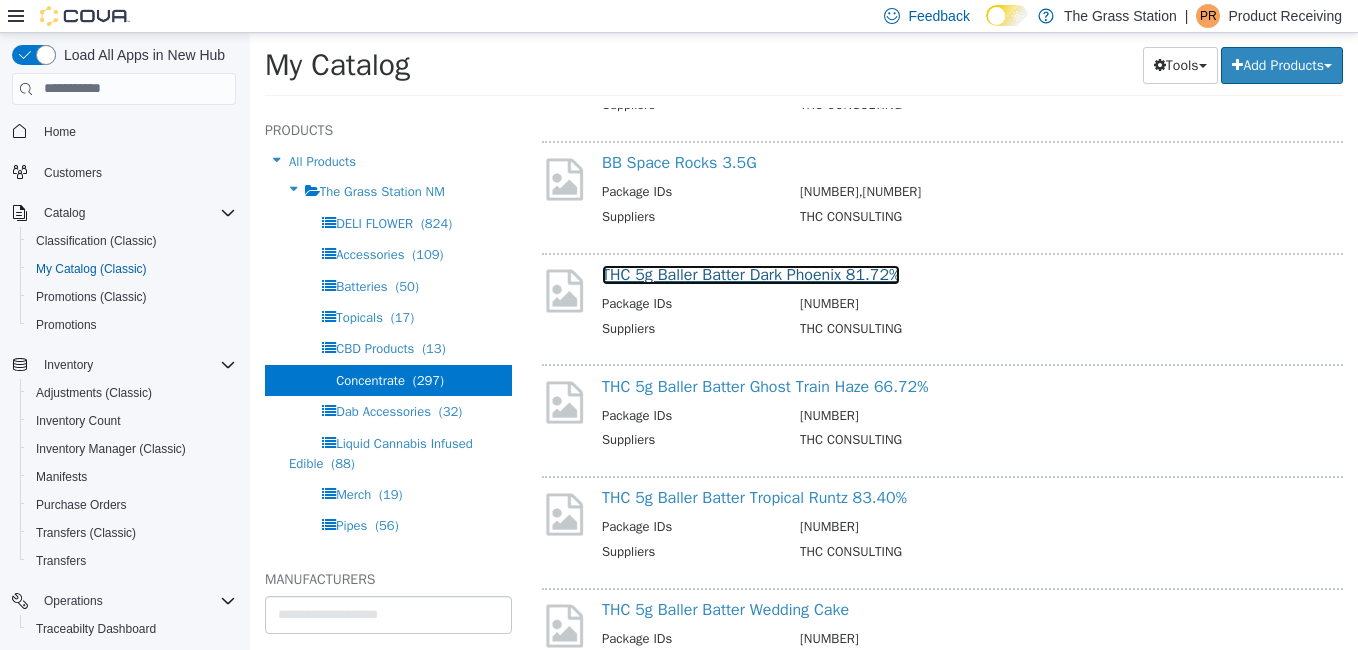 click on "THC 5g Baller Batter Dark Phoenix 81.72%" at bounding box center [751, 274] 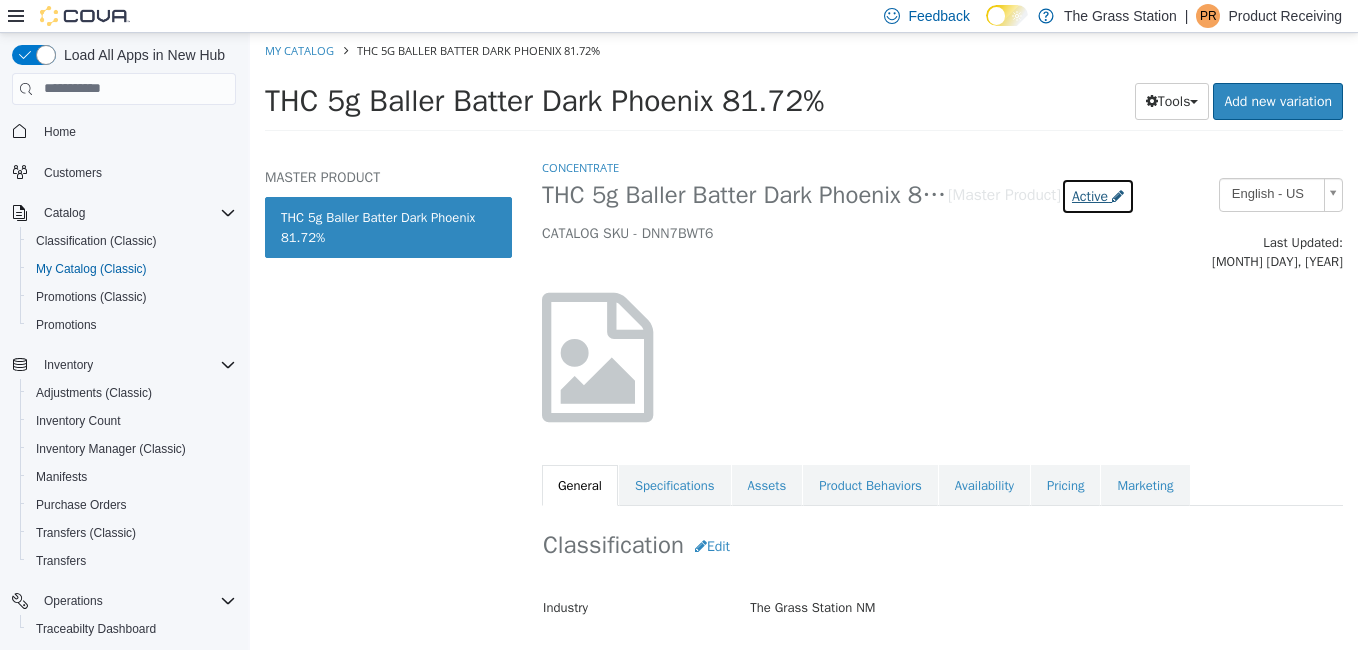 click on "Active" at bounding box center (1090, 195) 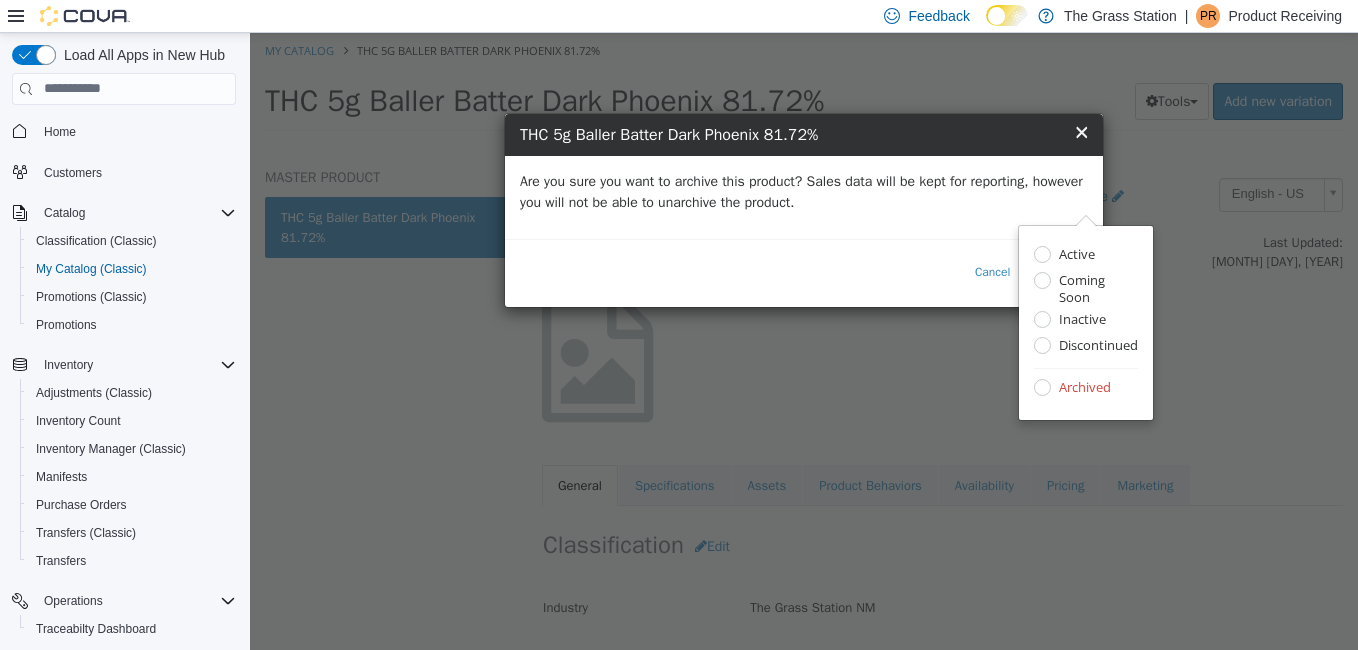 click on "Are you sure you want to archive this product? Sales data will be kept for reporting, however you will not be able to unarchive the product." at bounding box center (804, 191) 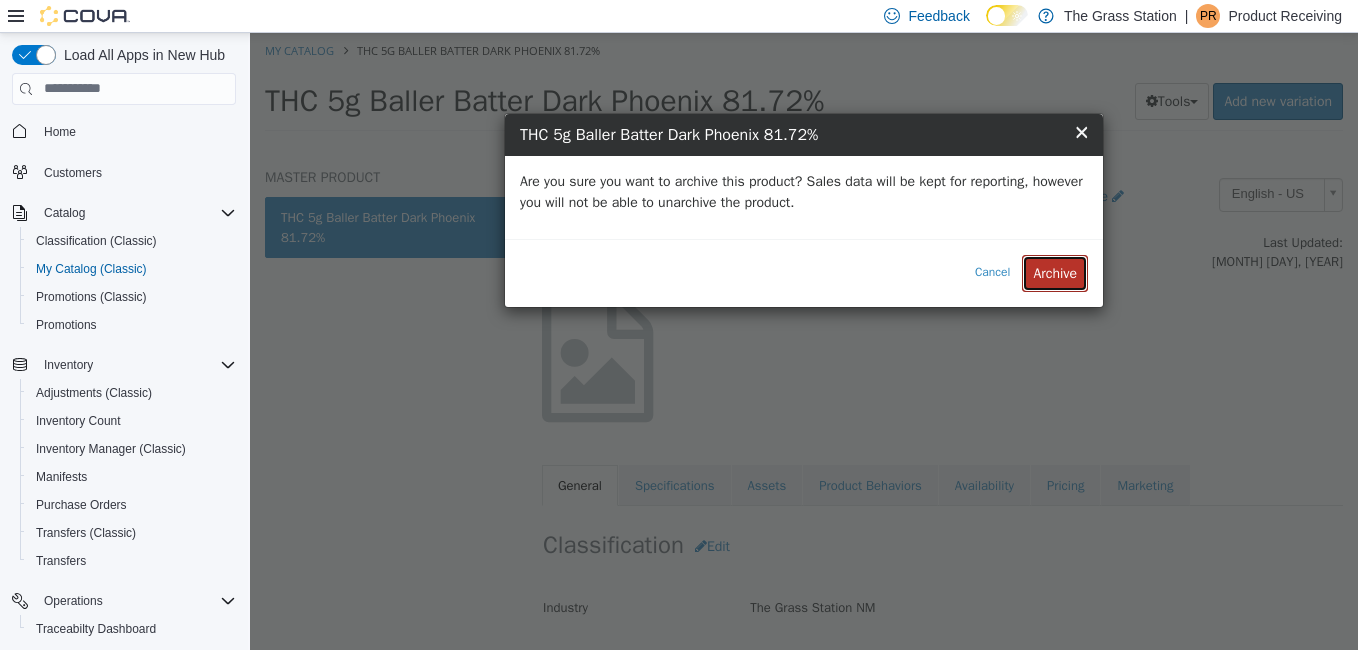 click on "Archive" at bounding box center (1055, 272) 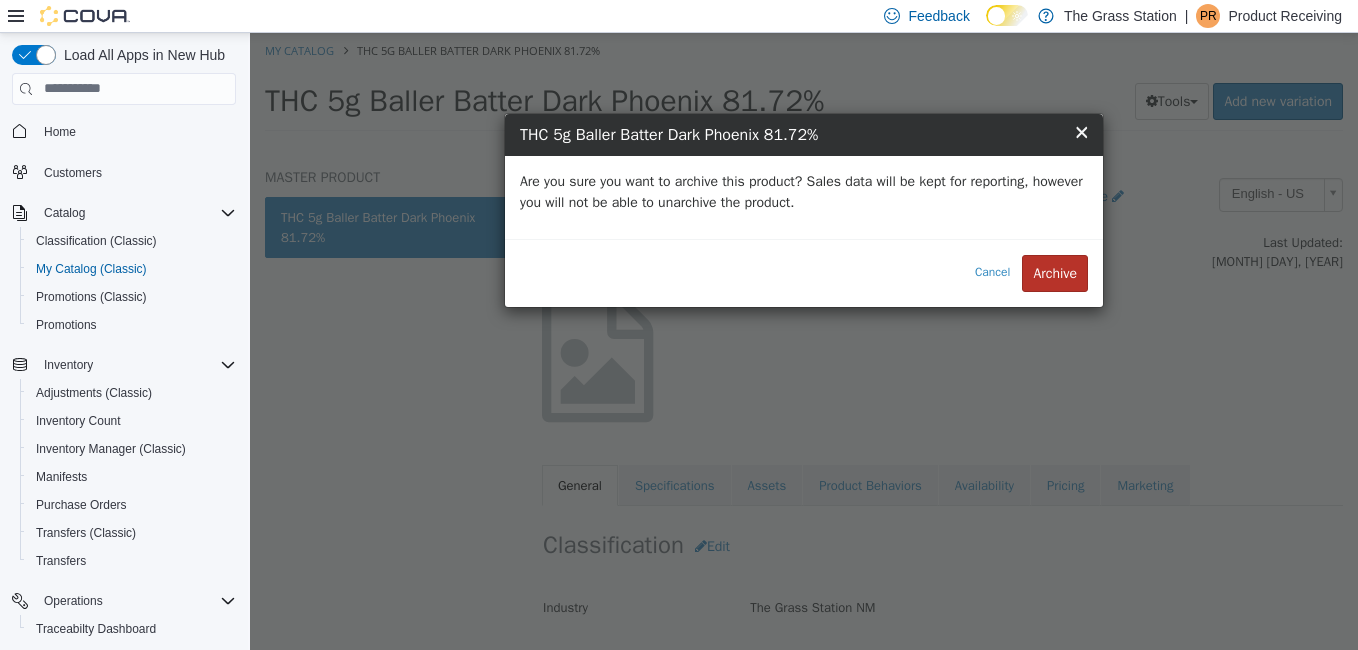 select on "**********" 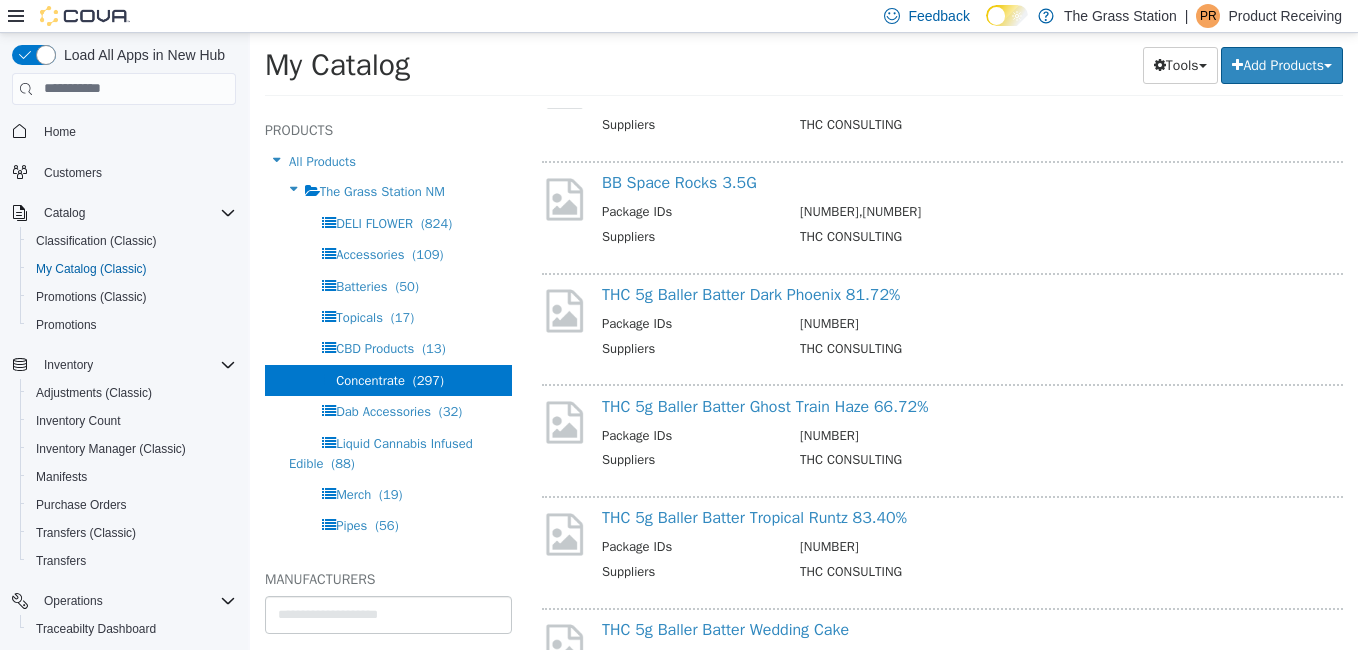 scroll, scrollTop: 3893, scrollLeft: 0, axis: vertical 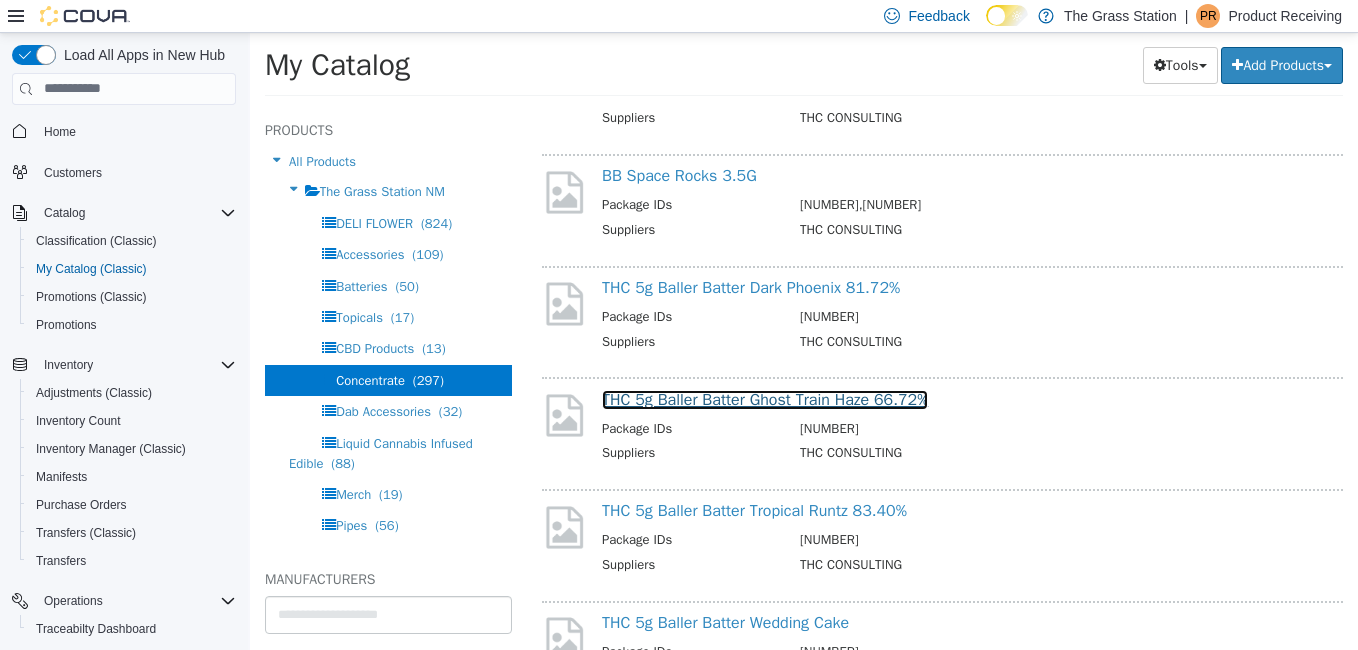 click on "THC 5g Baller Batter Ghost Train Haze 66.72%" at bounding box center [765, 399] 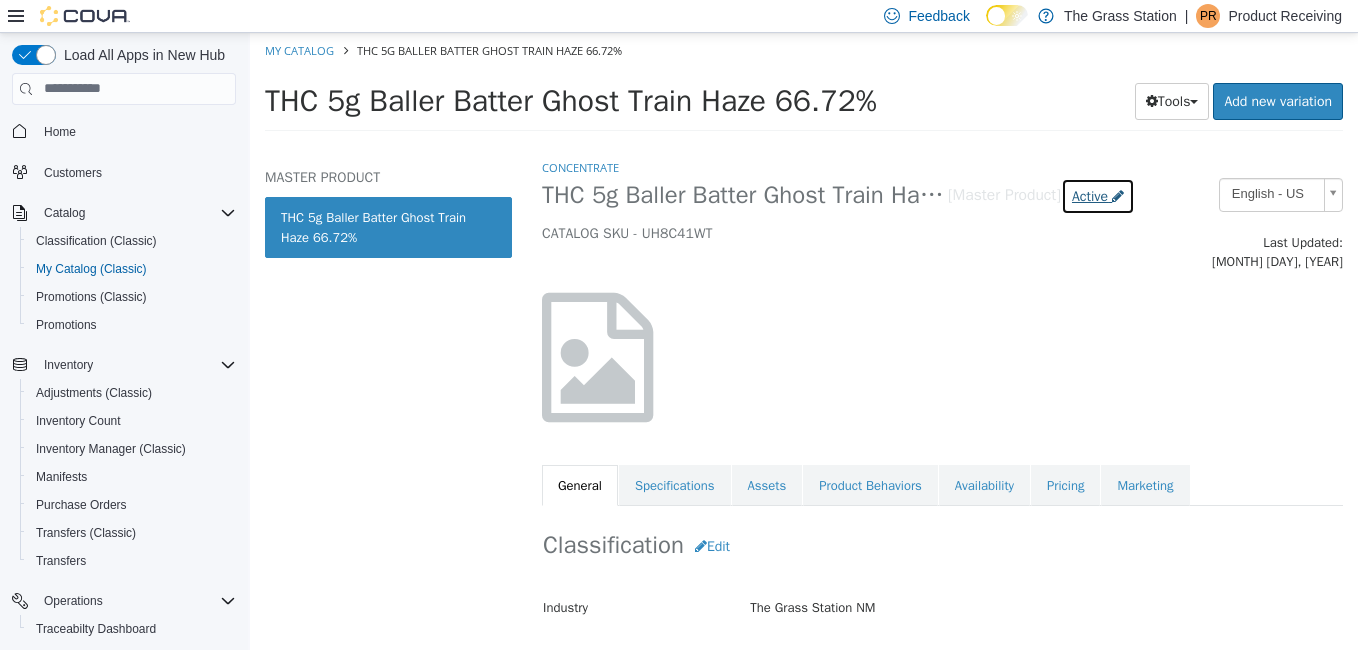 click on "Active" at bounding box center (1090, 195) 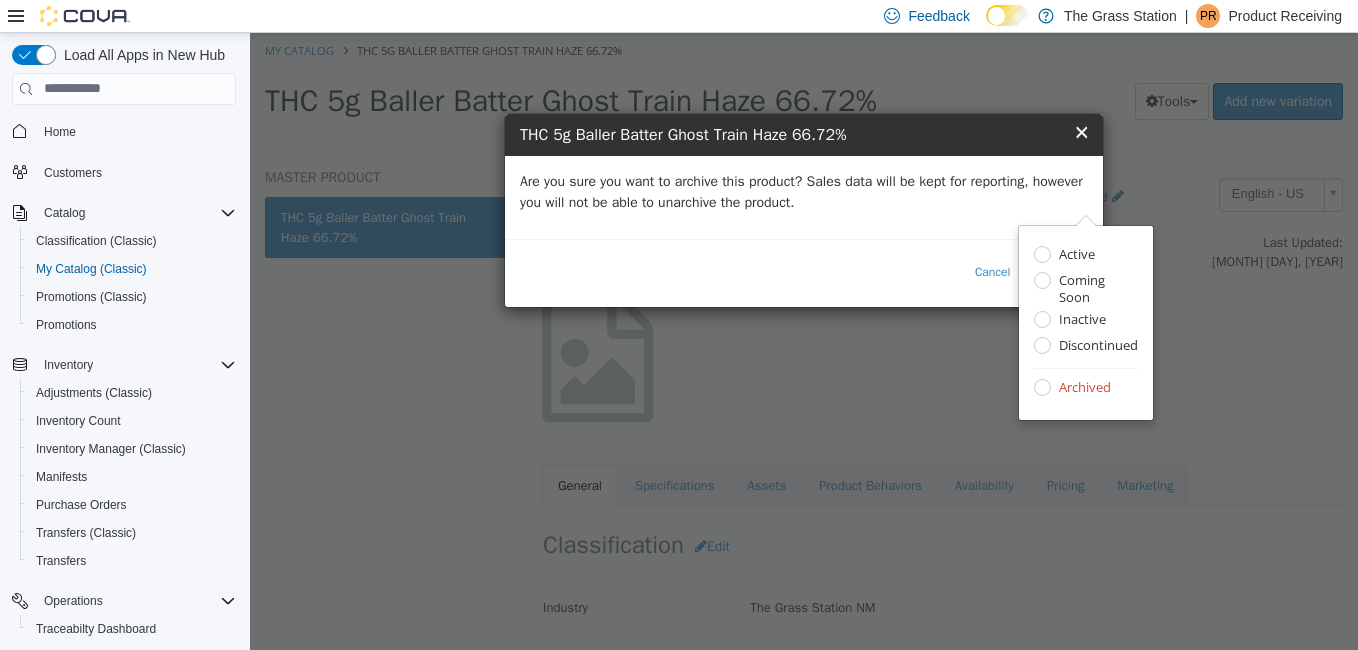 click on "Are you sure you want to archive this product? Sales data will be kept for reporting, however you will not be able to unarchive the product." at bounding box center [804, 191] 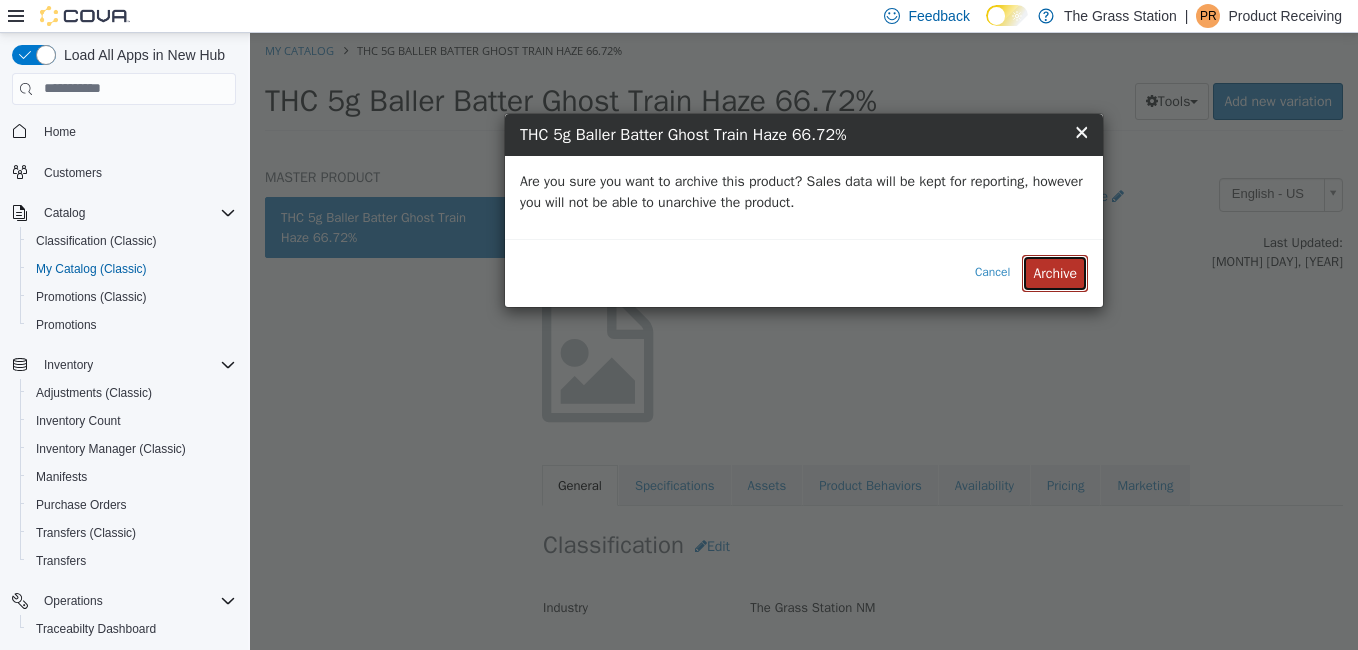click on "Archive" at bounding box center [1055, 272] 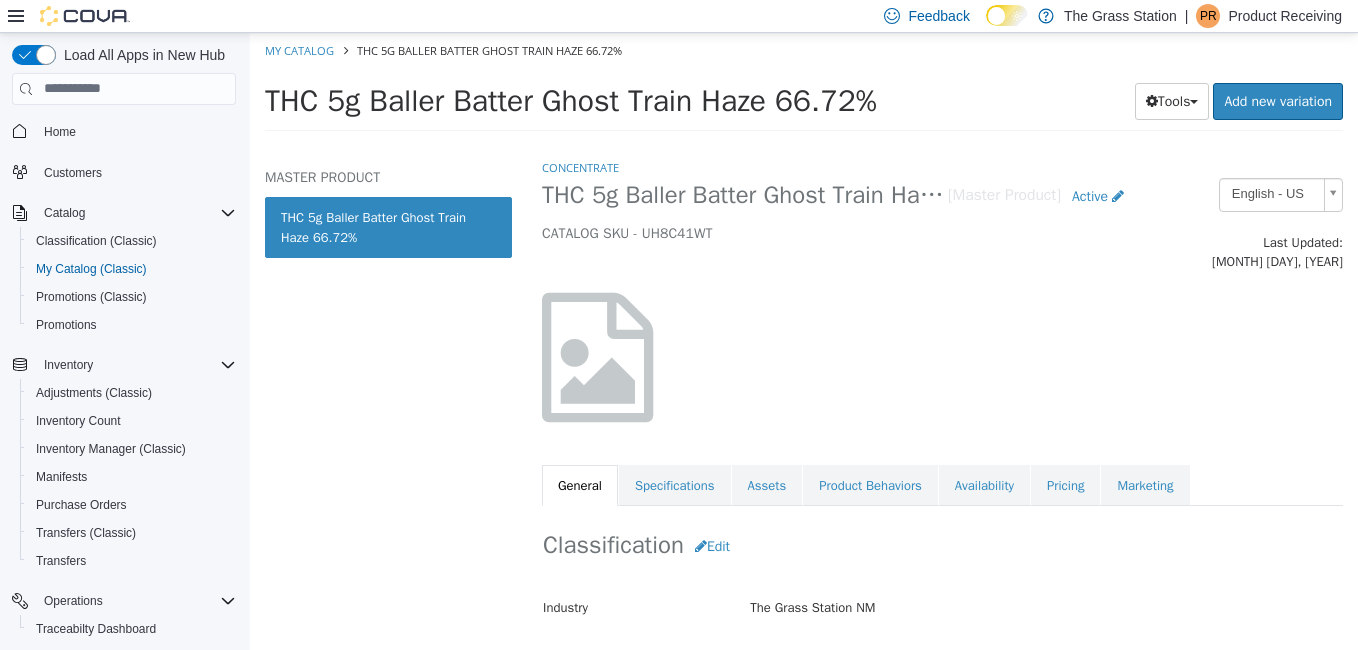 select on "**********" 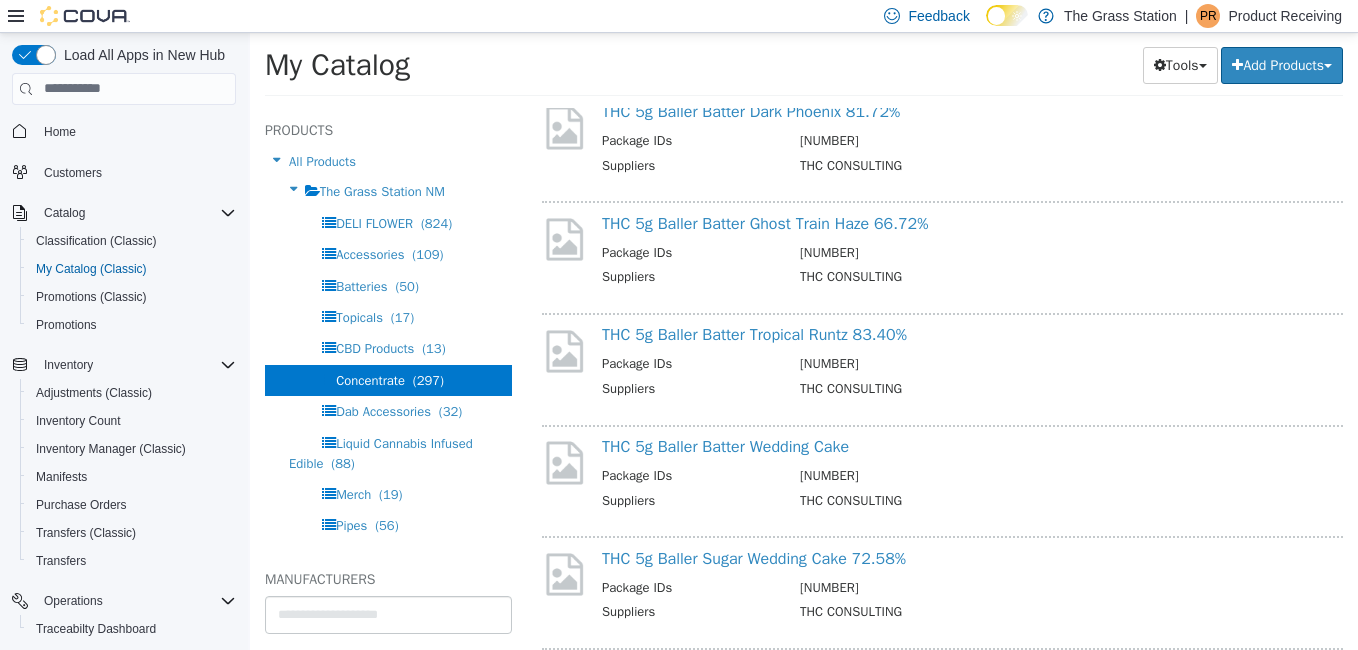 scroll, scrollTop: 4075, scrollLeft: 0, axis: vertical 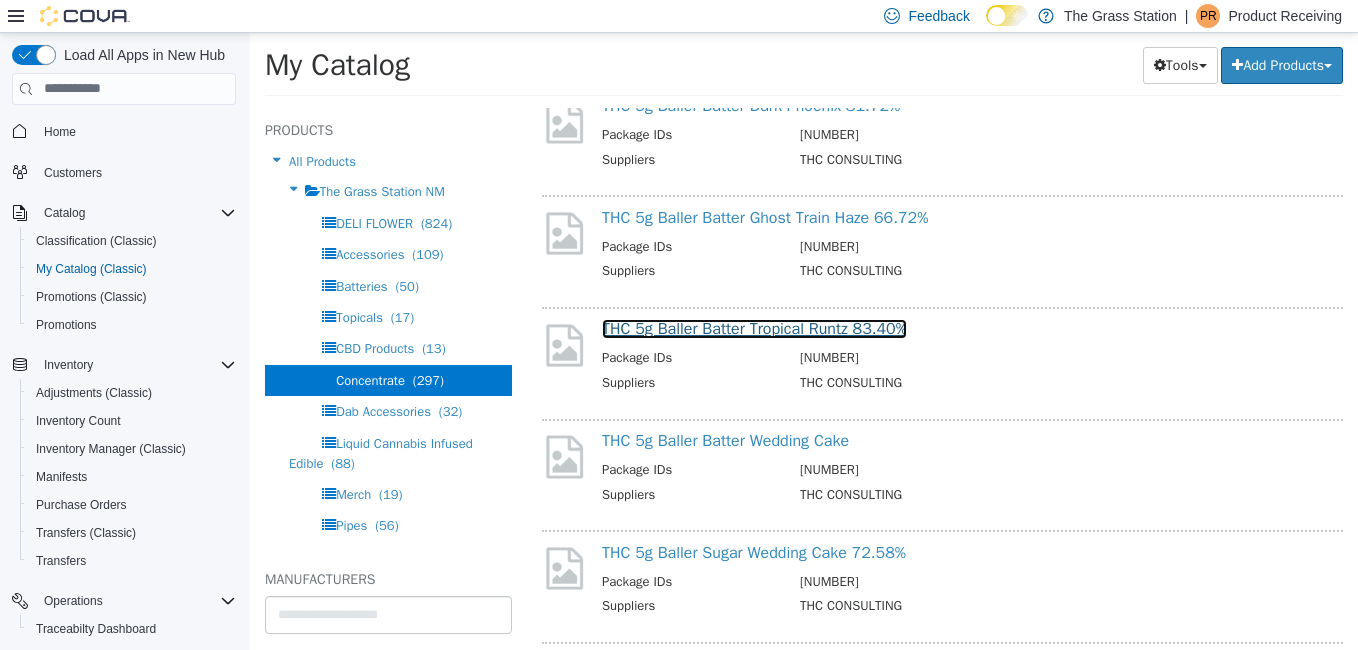 click on "THC 5g Baller Batter Tropical Runtz 83.40%" at bounding box center [754, 328] 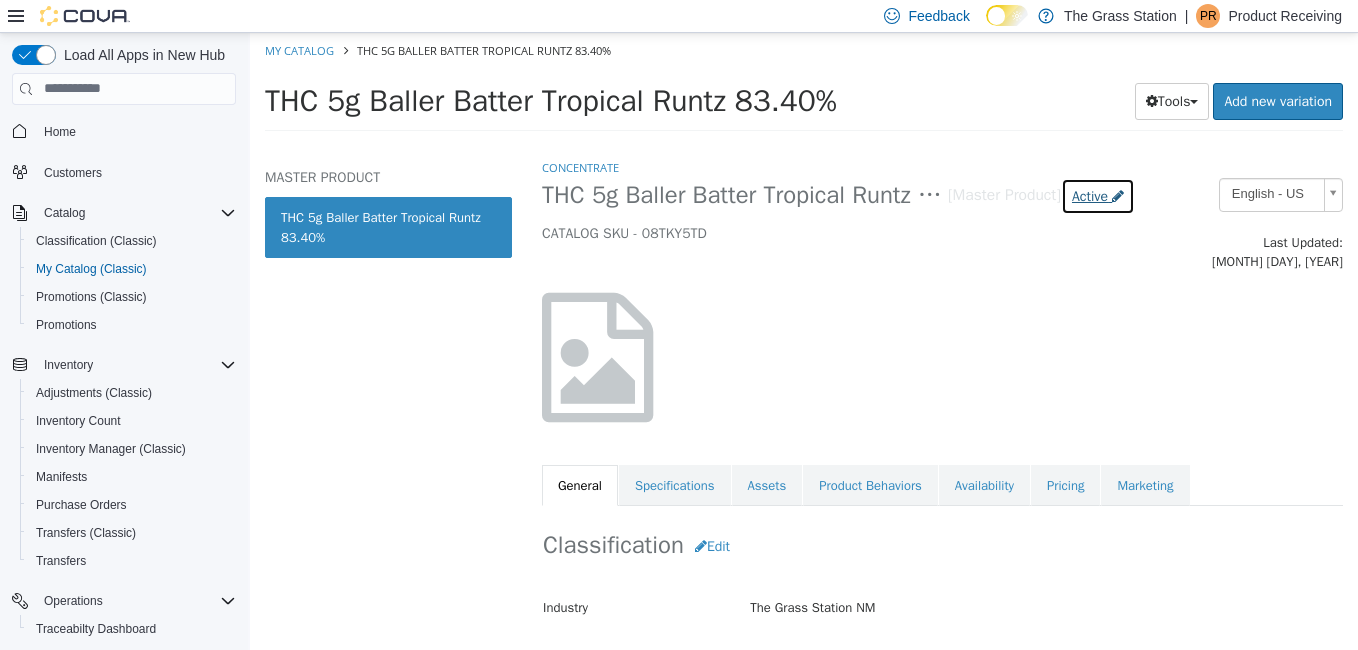 click on "Active" at bounding box center (1090, 195) 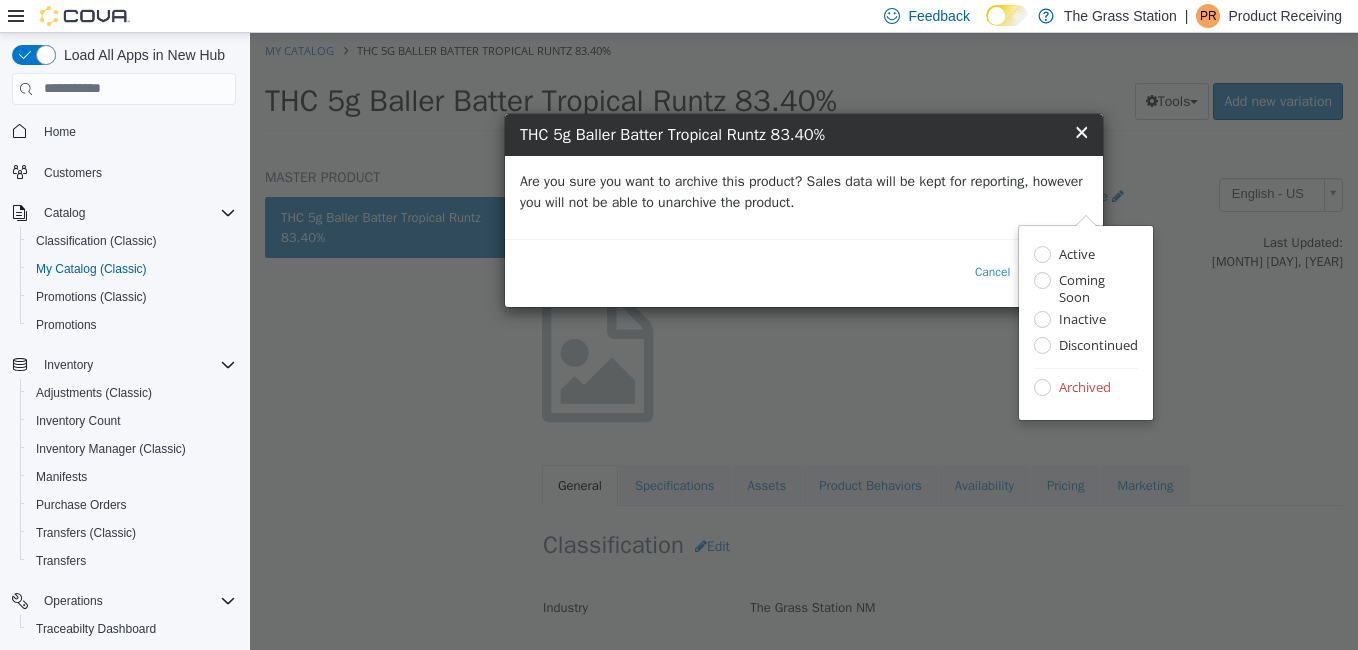 click on "Are you sure you want to archive this product? Sales data will be kept for reporting, however you will not be able to unarchive the product." at bounding box center [804, 191] 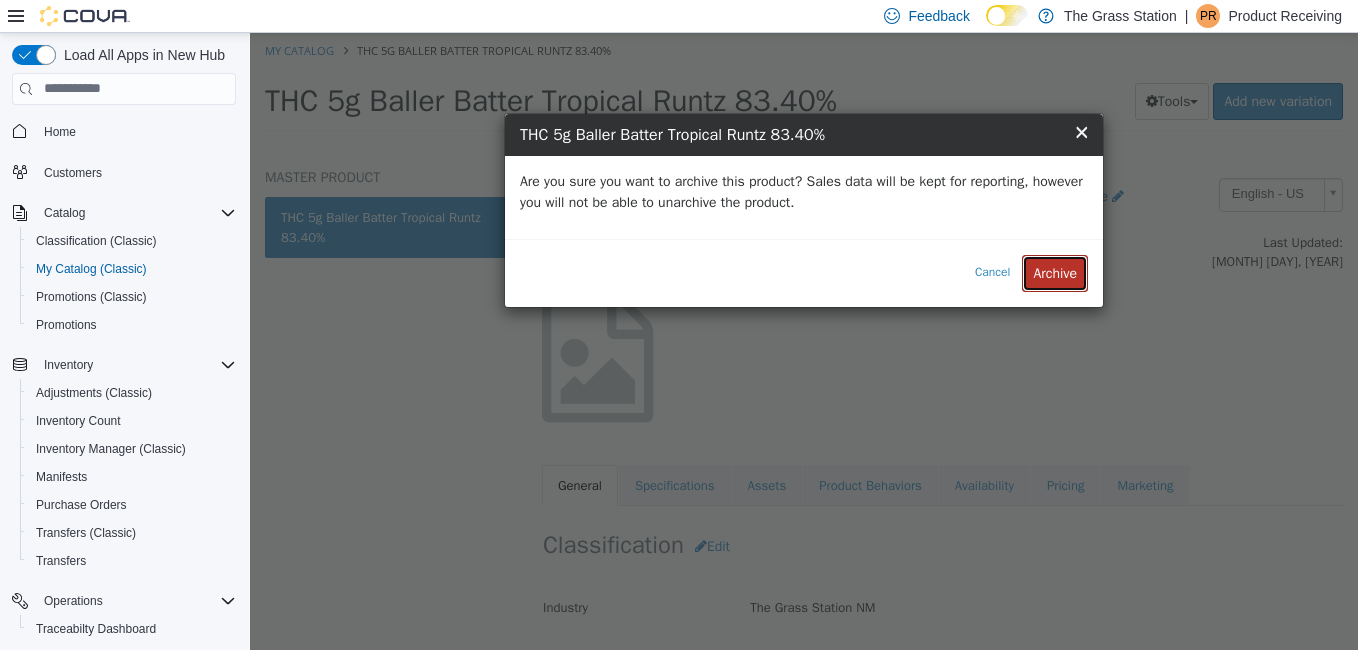 click on "Archive" at bounding box center (1055, 272) 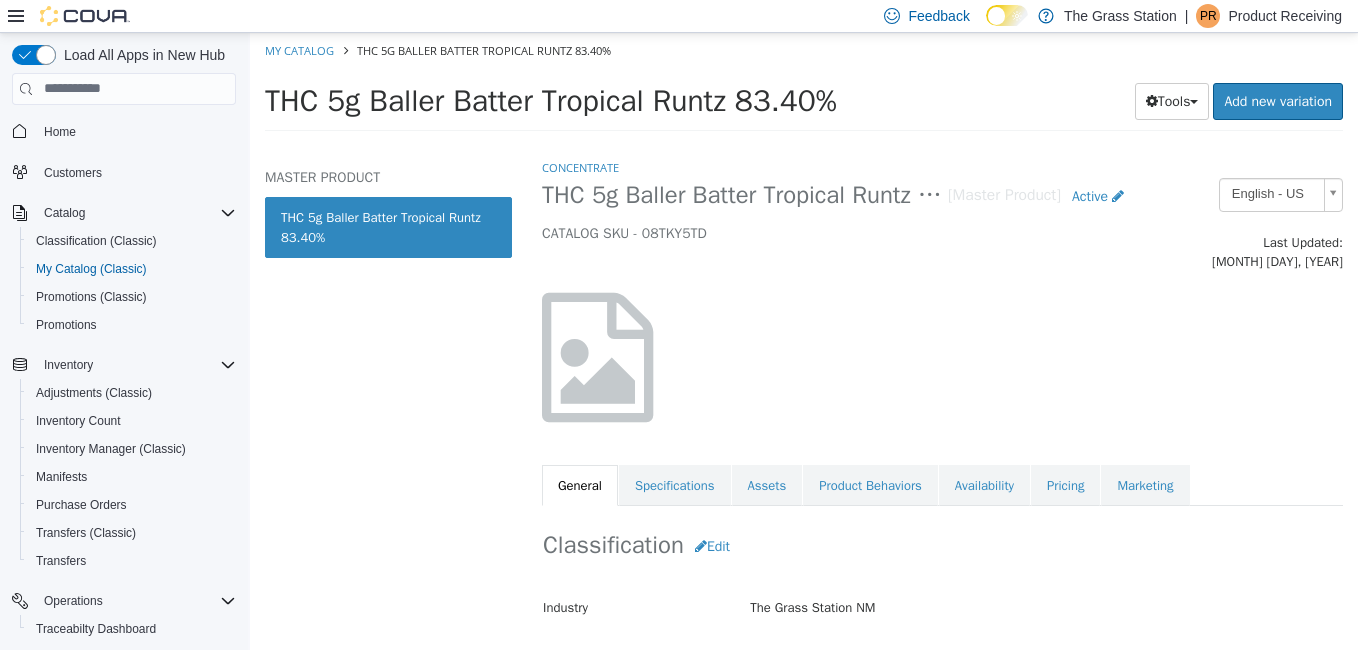 select on "**********" 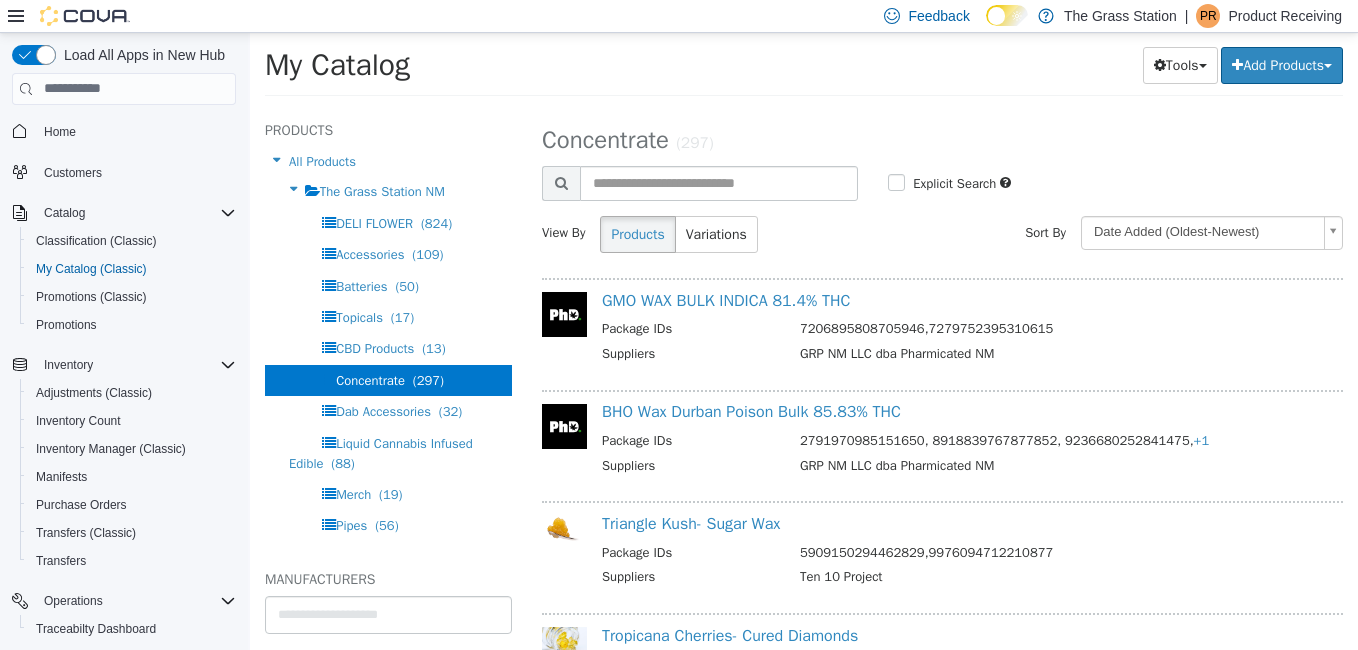 click on "BHO Wax Durban Poison Bulk 85.83% THC
Package IDs 2791970985151650, 8918839767877852, 9236680252841475,  +1
Suppliers GRP NM LLC dba Pharmicated NM" at bounding box center (942, 439) 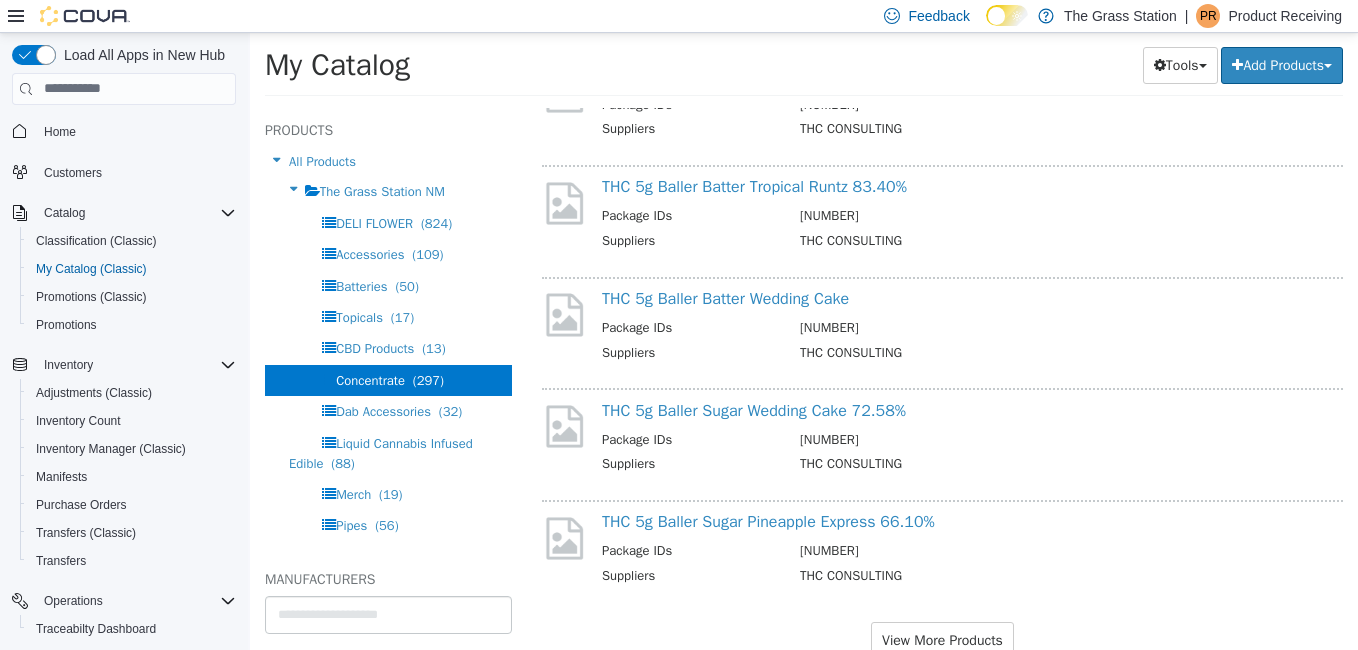 scroll, scrollTop: 4272, scrollLeft: 0, axis: vertical 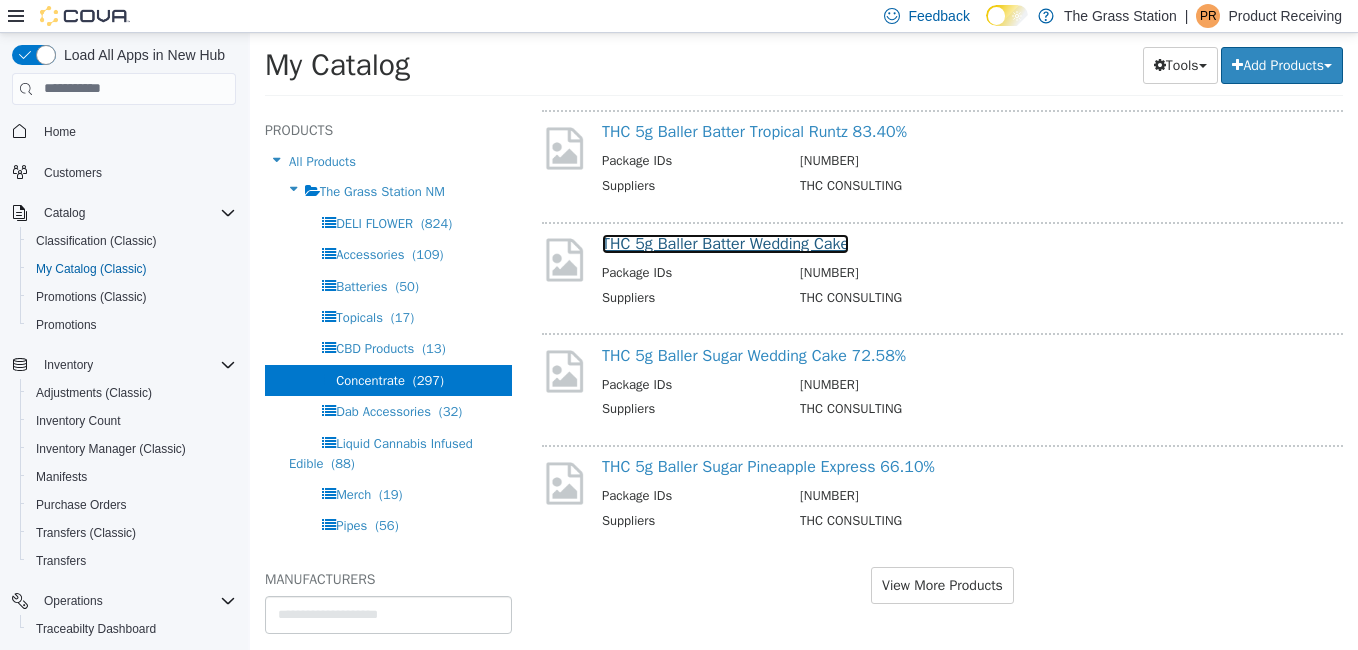 click on "THC 5g Baller Batter Wedding Cake" at bounding box center [725, 243] 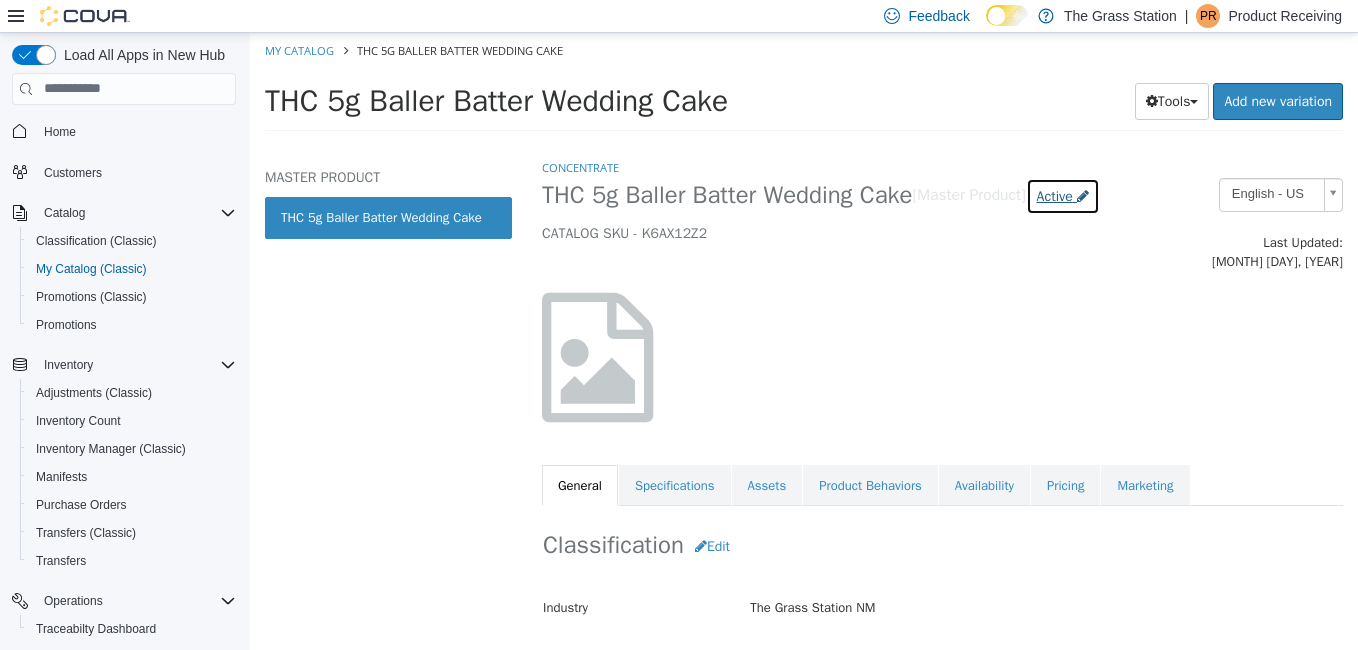 click on "Active" at bounding box center (1055, 195) 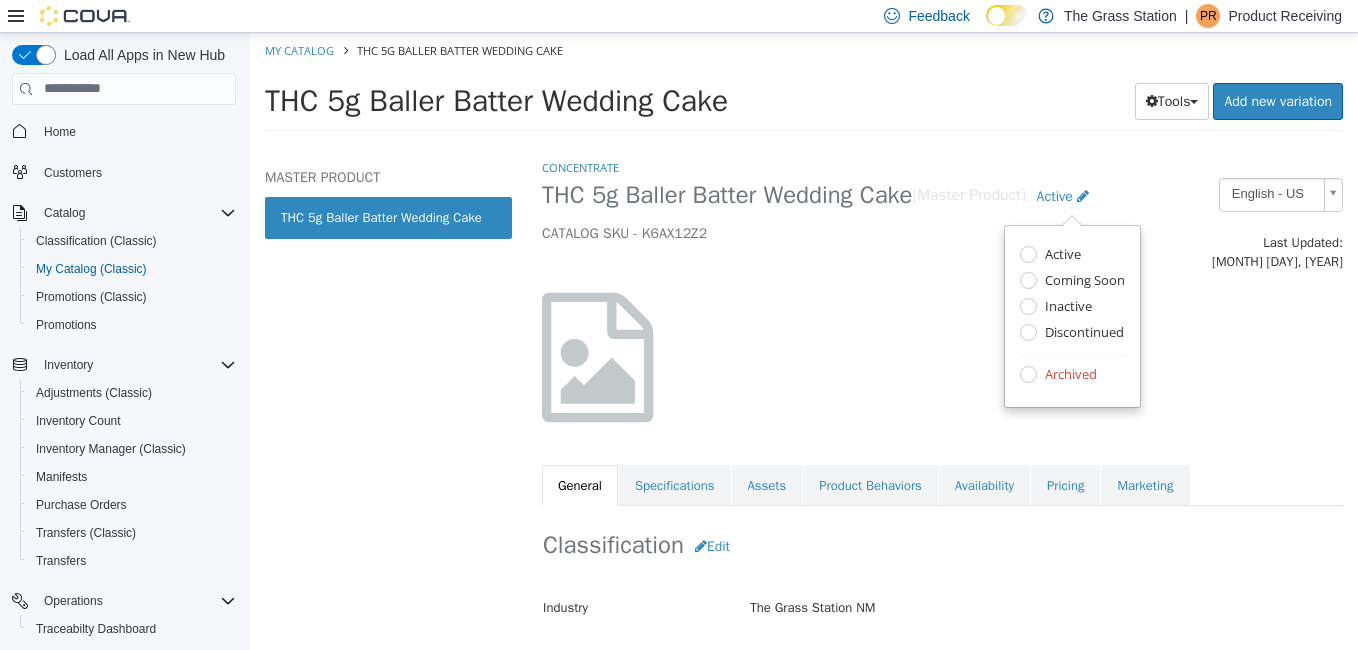 click on "Archived" at bounding box center (1068, 375) 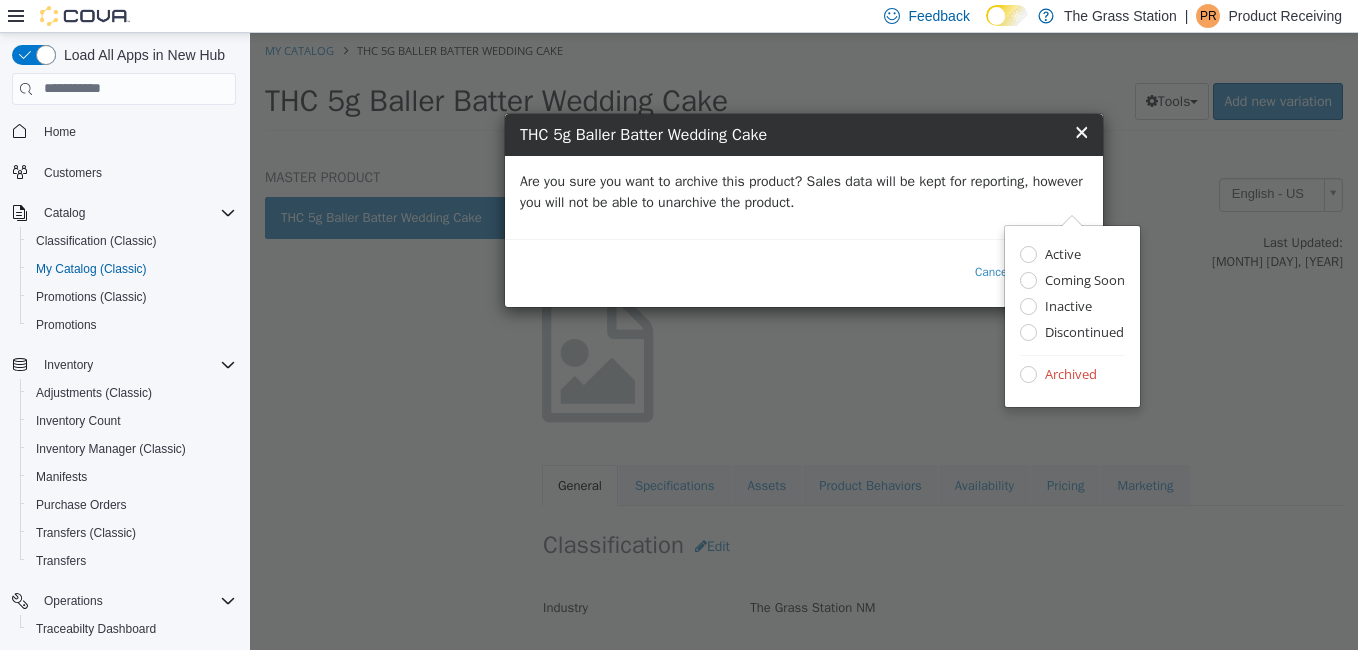 click on "Are you sure you want to archive this product? Sales data will be kept for reporting, however you will not be able to unarchive the product." at bounding box center (804, 191) 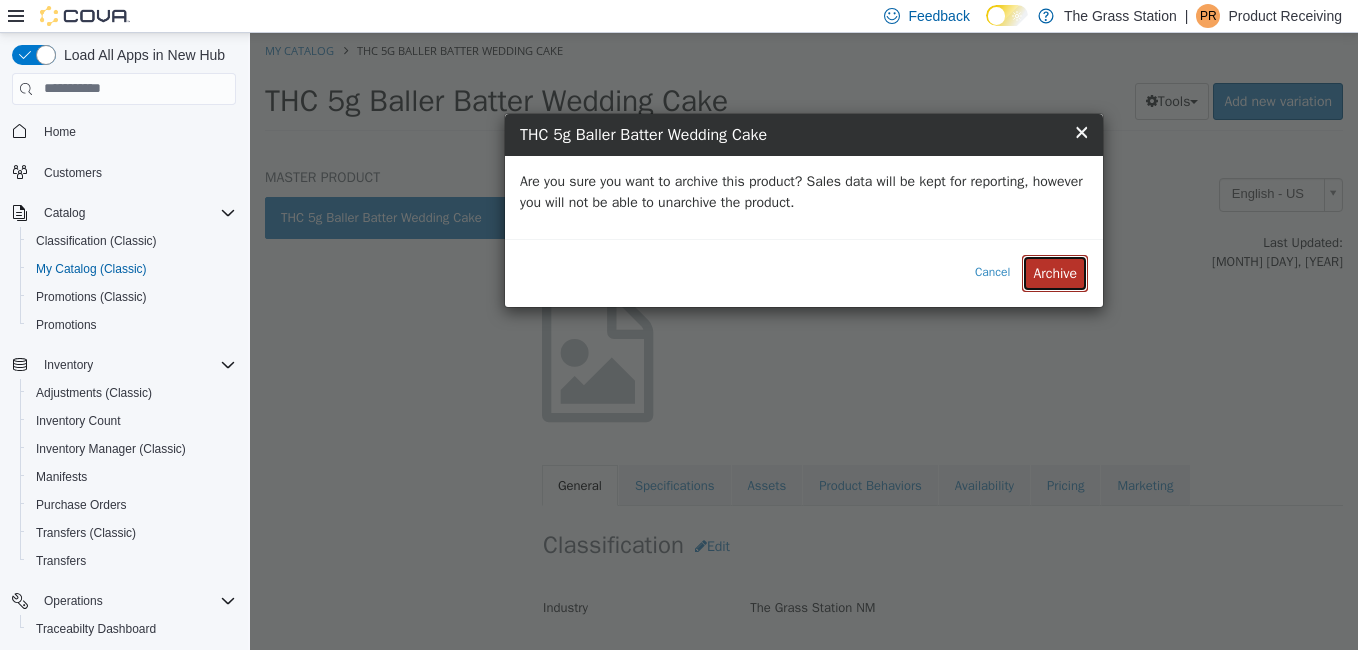 click on "Archive" at bounding box center (1055, 272) 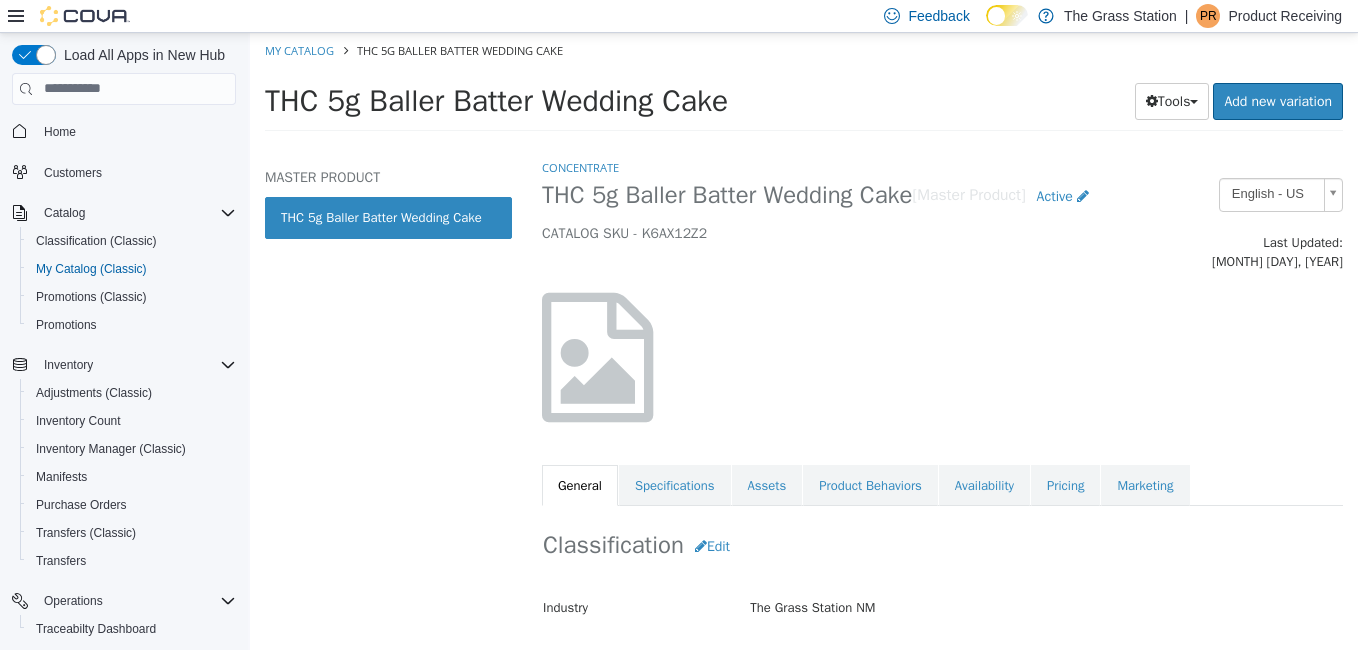 select on "**********" 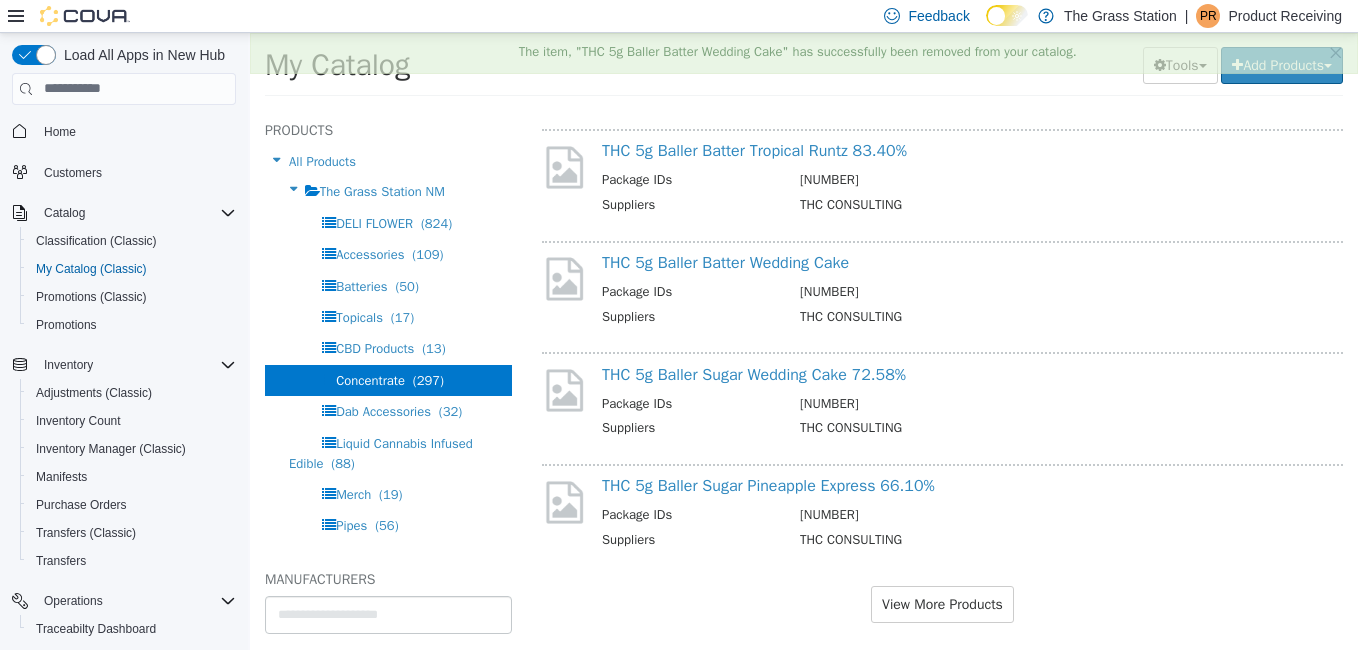 scroll, scrollTop: 4272, scrollLeft: 0, axis: vertical 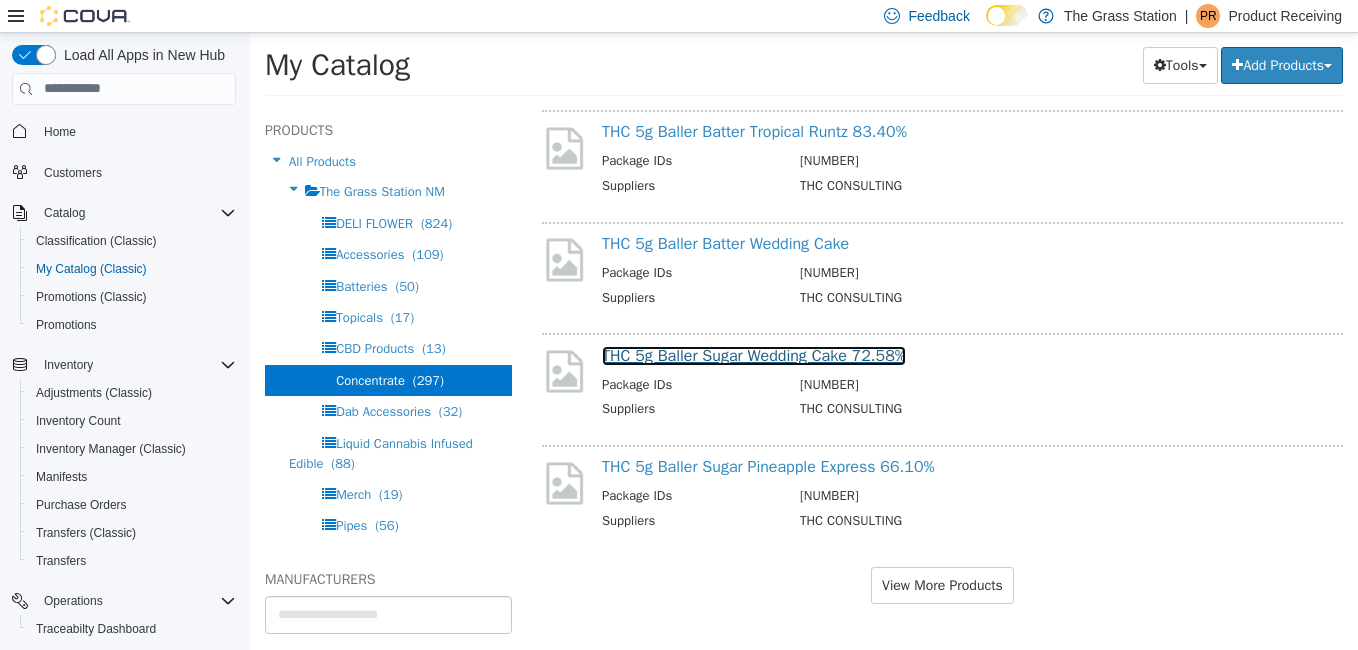click on "THC 5g Baller Sugar Wedding Cake 72.58%" at bounding box center (754, 355) 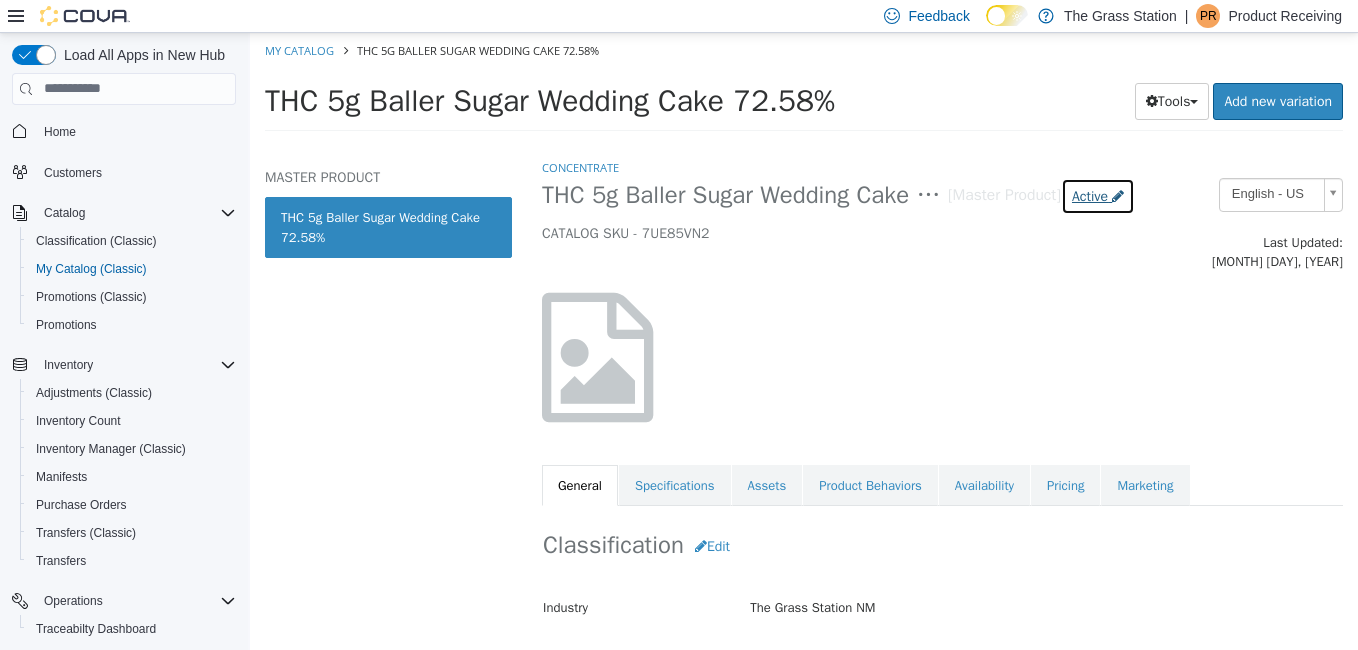 click on "Active" at bounding box center (1090, 195) 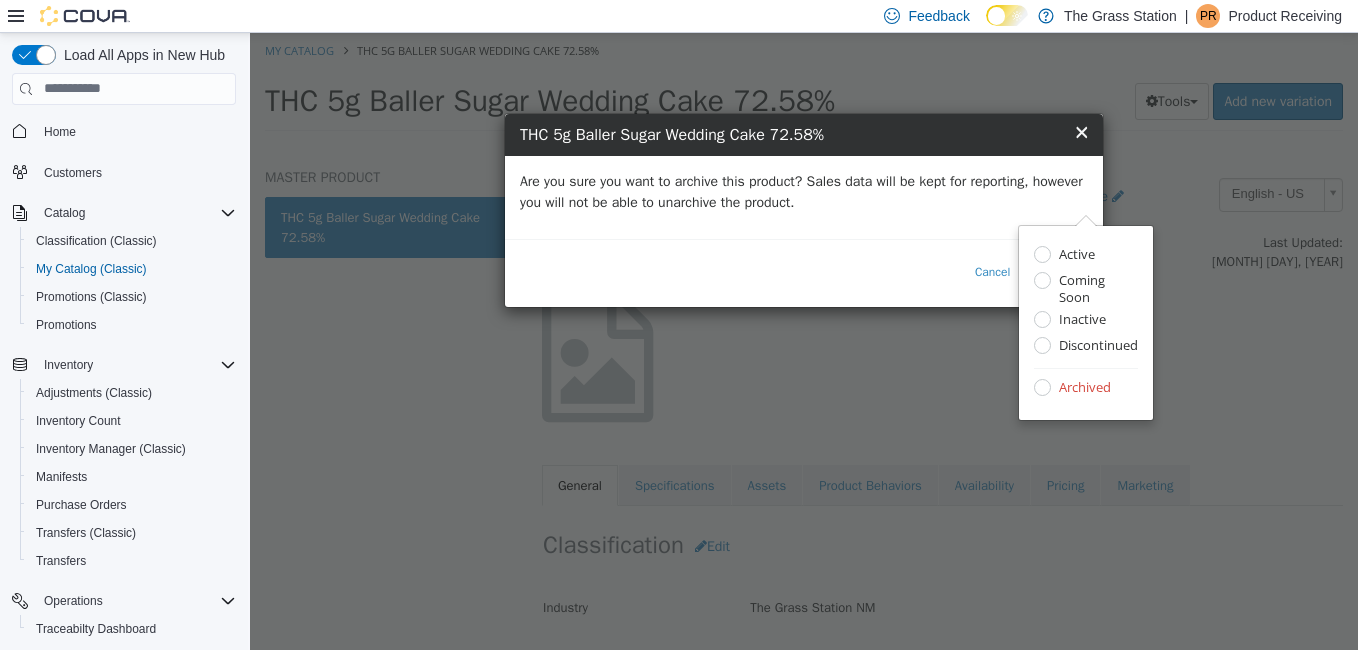 click on "Are you sure you want to archive this product? Sales data will be kept for reporting, however you will not be able to unarchive the product." at bounding box center (804, 196) 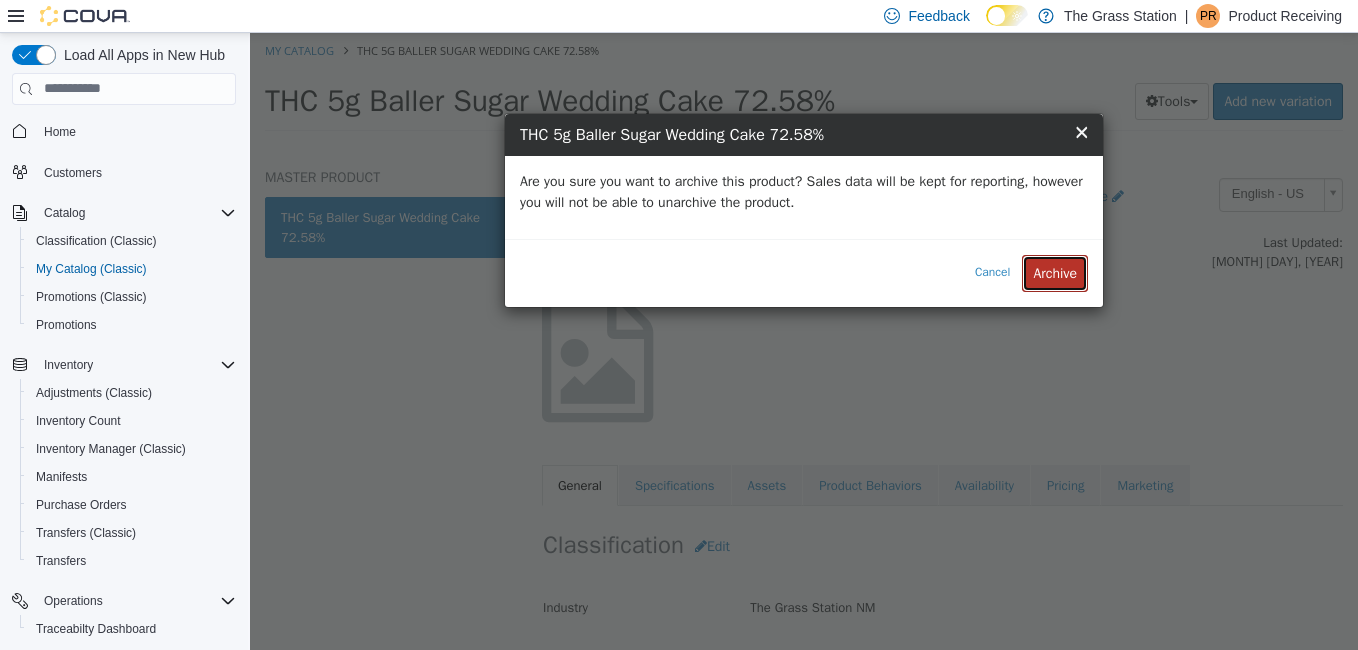 click on "Archive" at bounding box center [1055, 272] 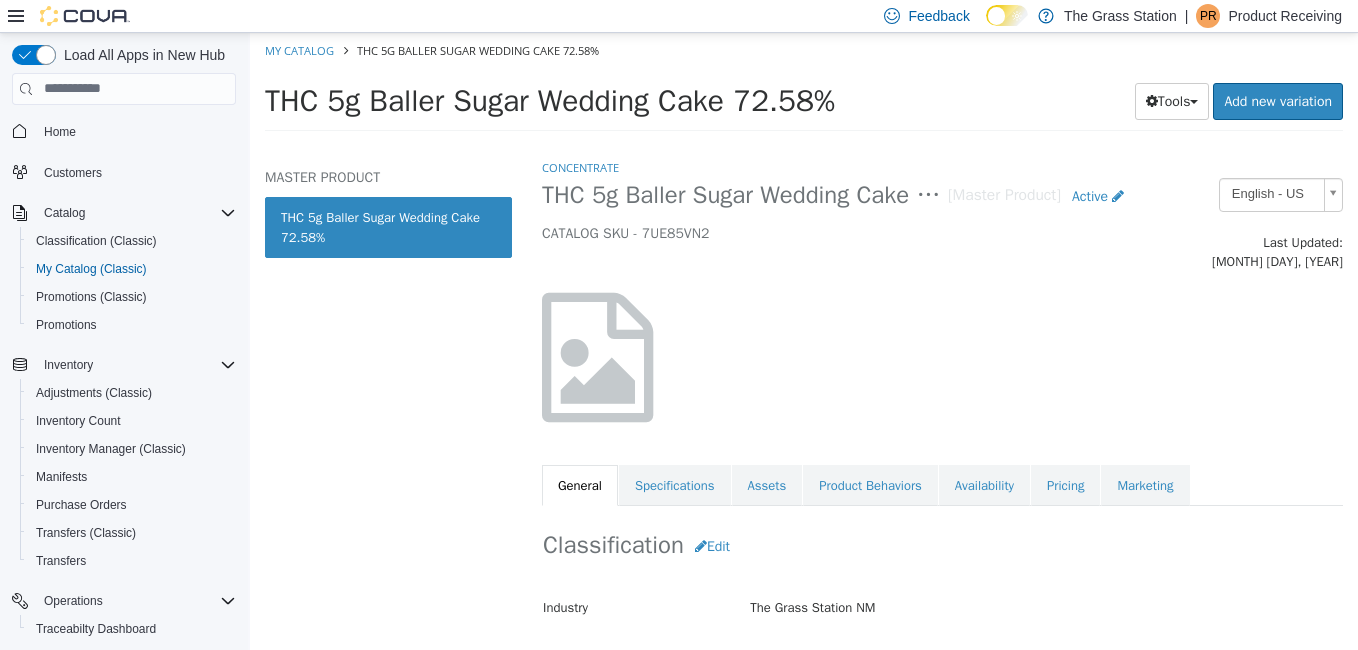 select on "**********" 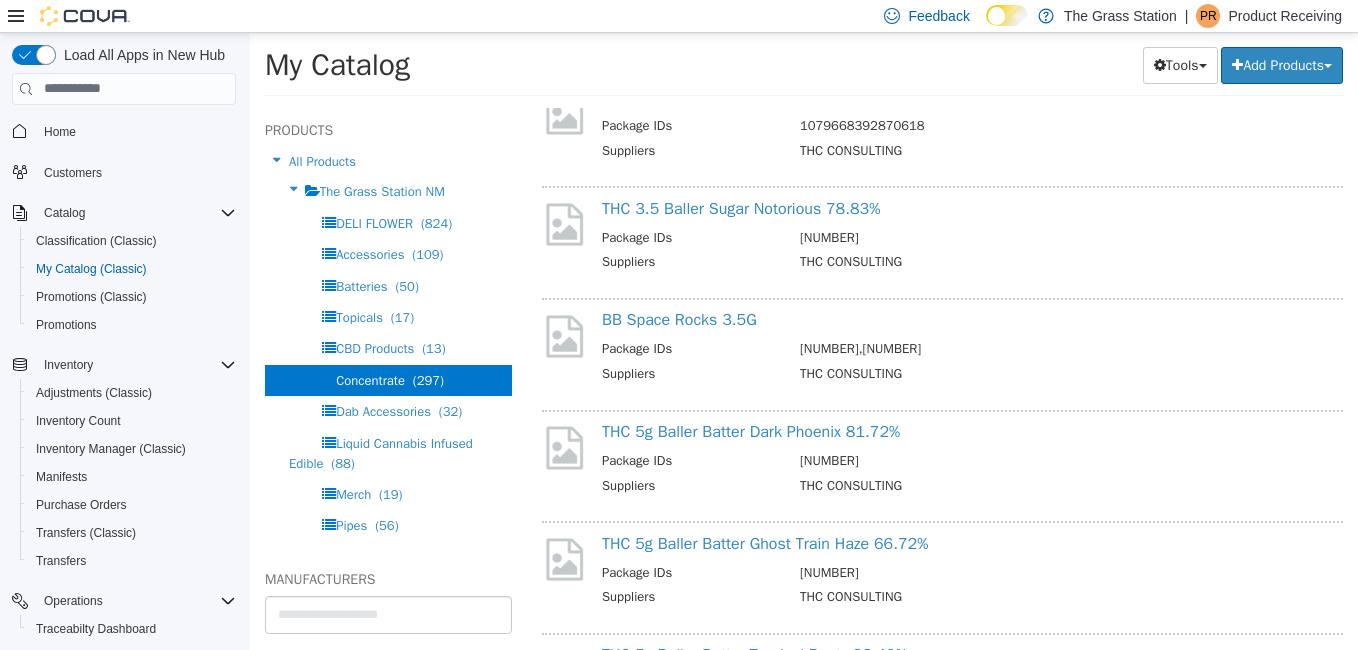 scroll, scrollTop: 4272, scrollLeft: 0, axis: vertical 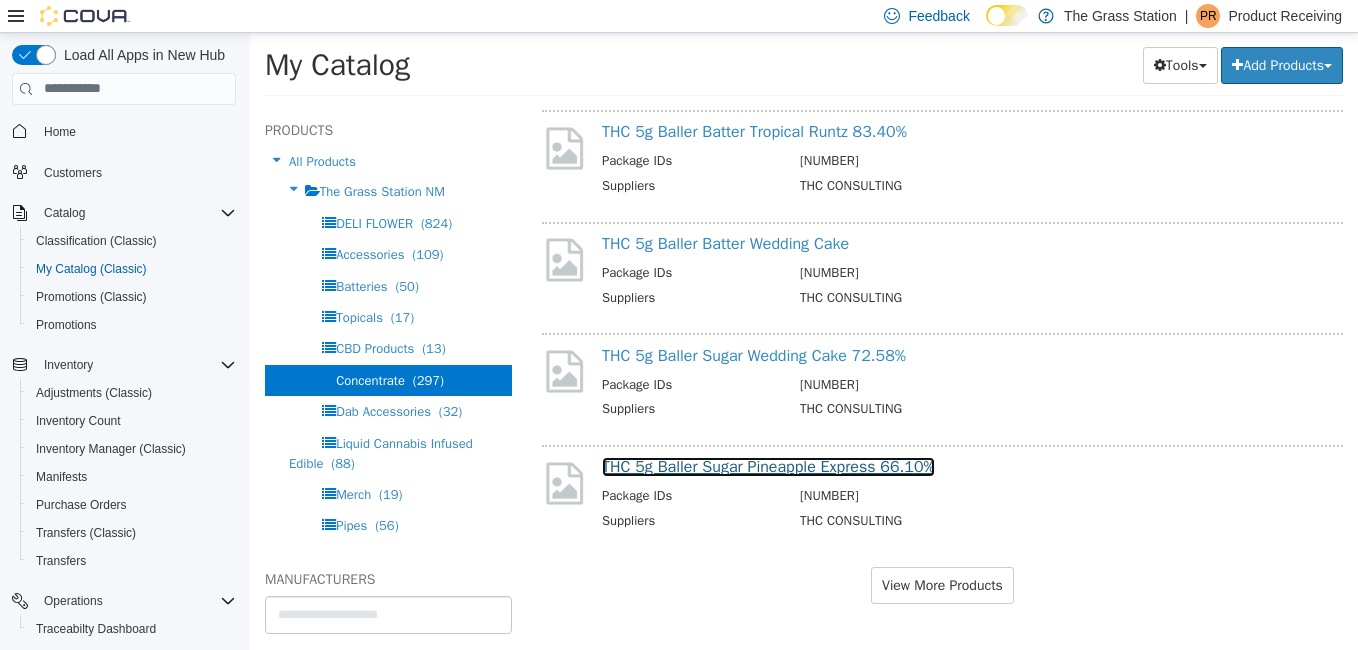 click on "THC 5g Baller Sugar Pineapple Express 66.10%" at bounding box center [768, 466] 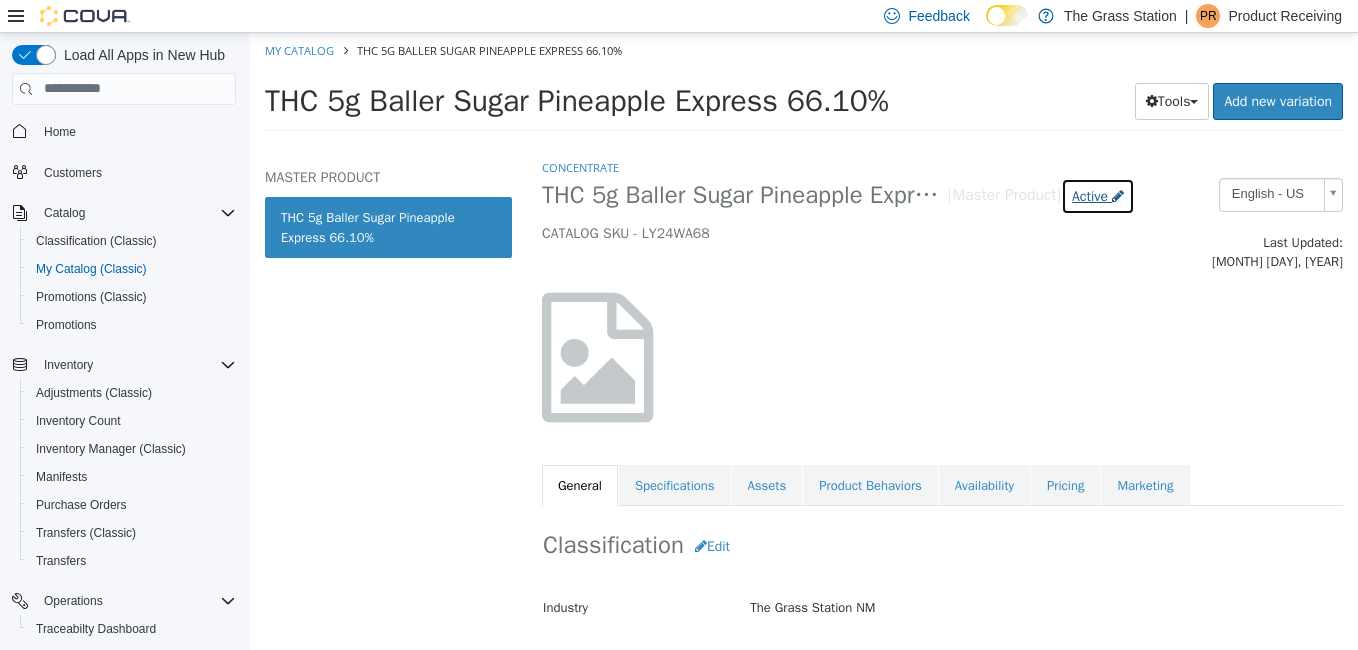 click on "Active" at bounding box center (1090, 195) 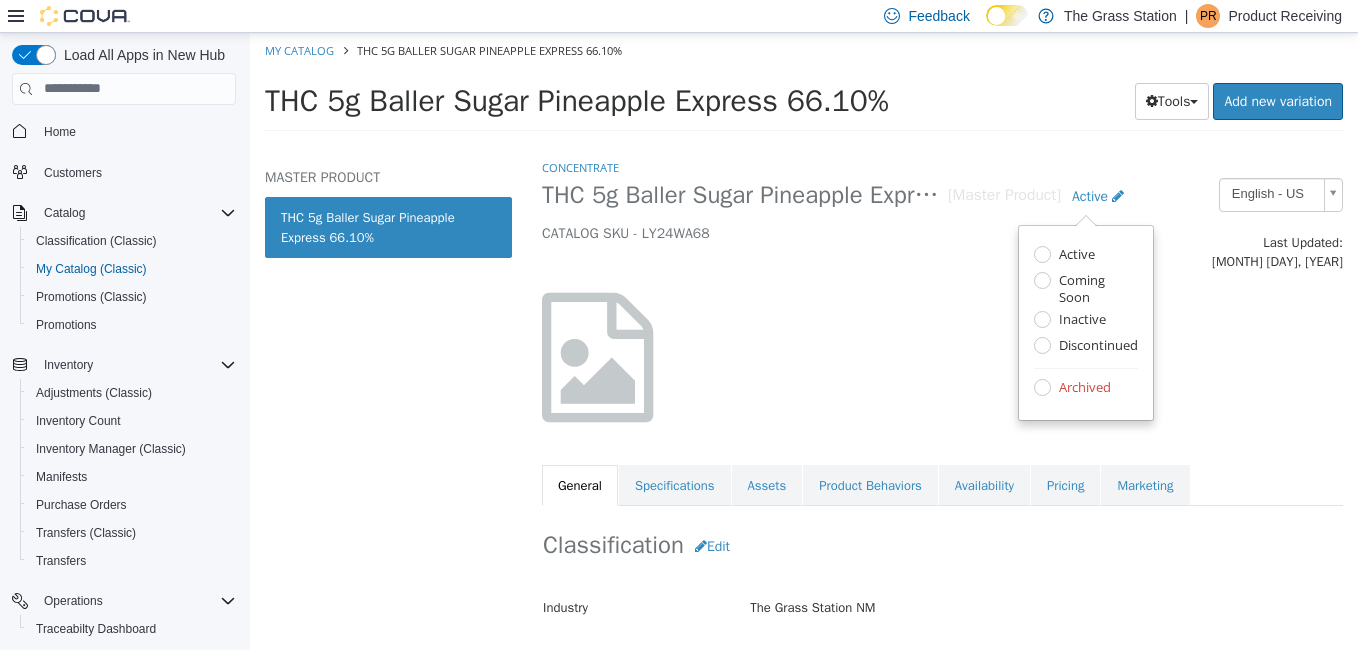 click on "Archived" at bounding box center [1082, 388] 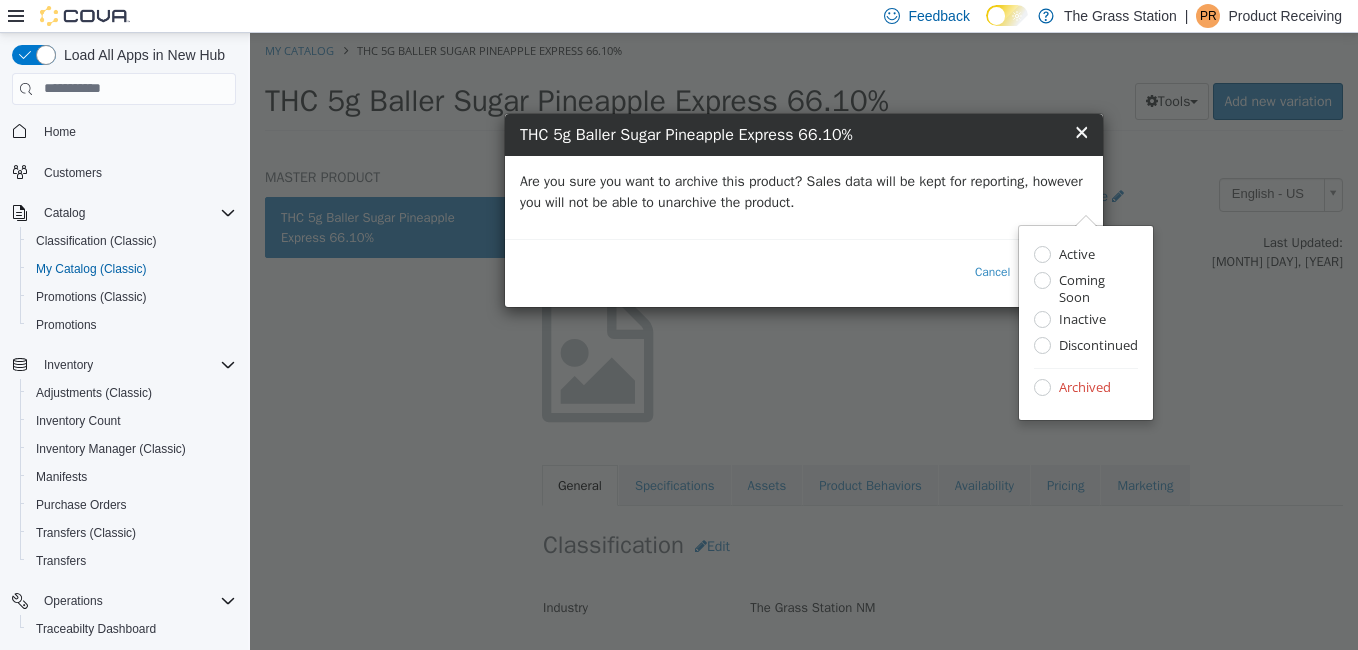 click on "Are you sure you want to archive this product? Sales data will be kept for reporting, however you will not be able to unarchive the product." at bounding box center [804, 191] 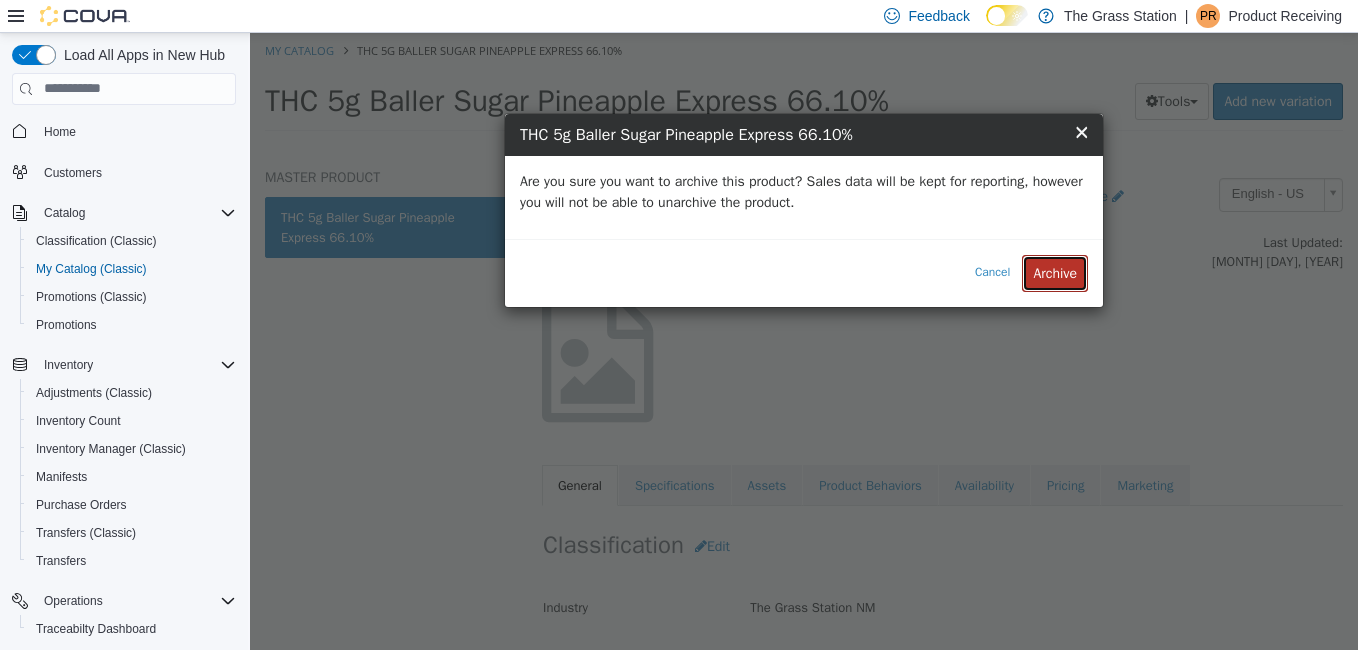 click on "Archive" at bounding box center (1055, 272) 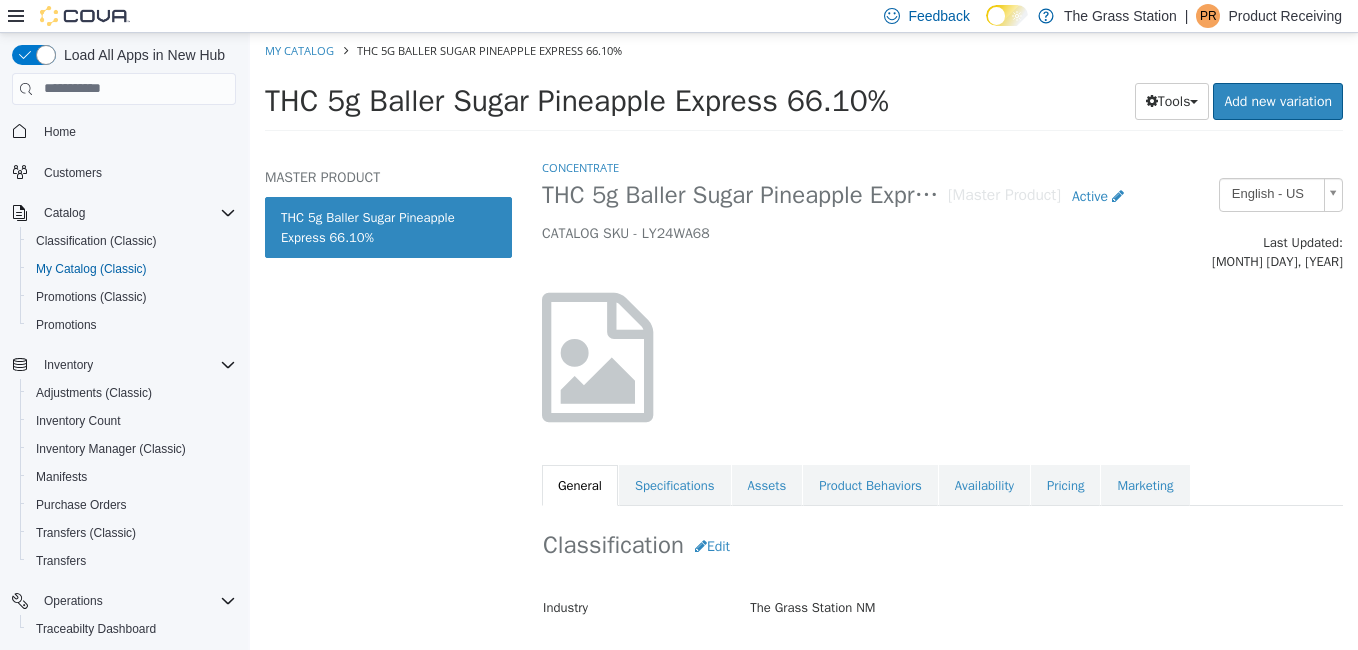 select on "**********" 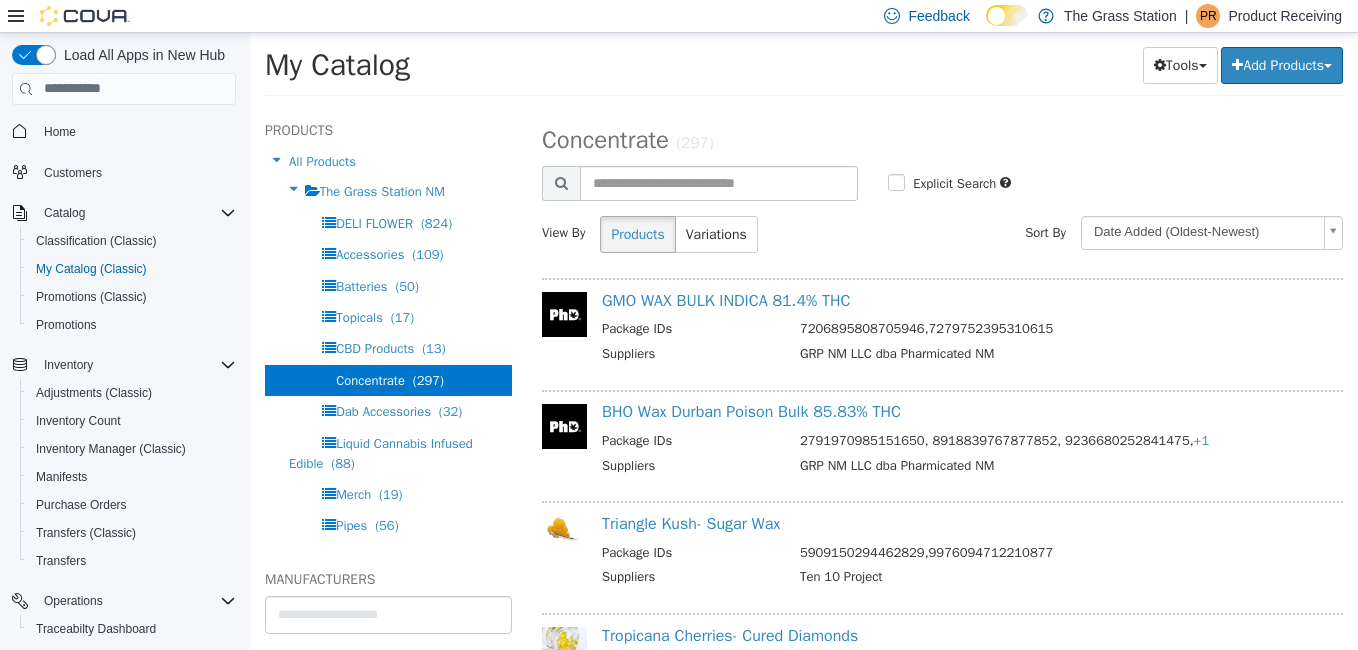 click on "GRP NM LLC dba Pharmicated NM" at bounding box center (1059, 355) 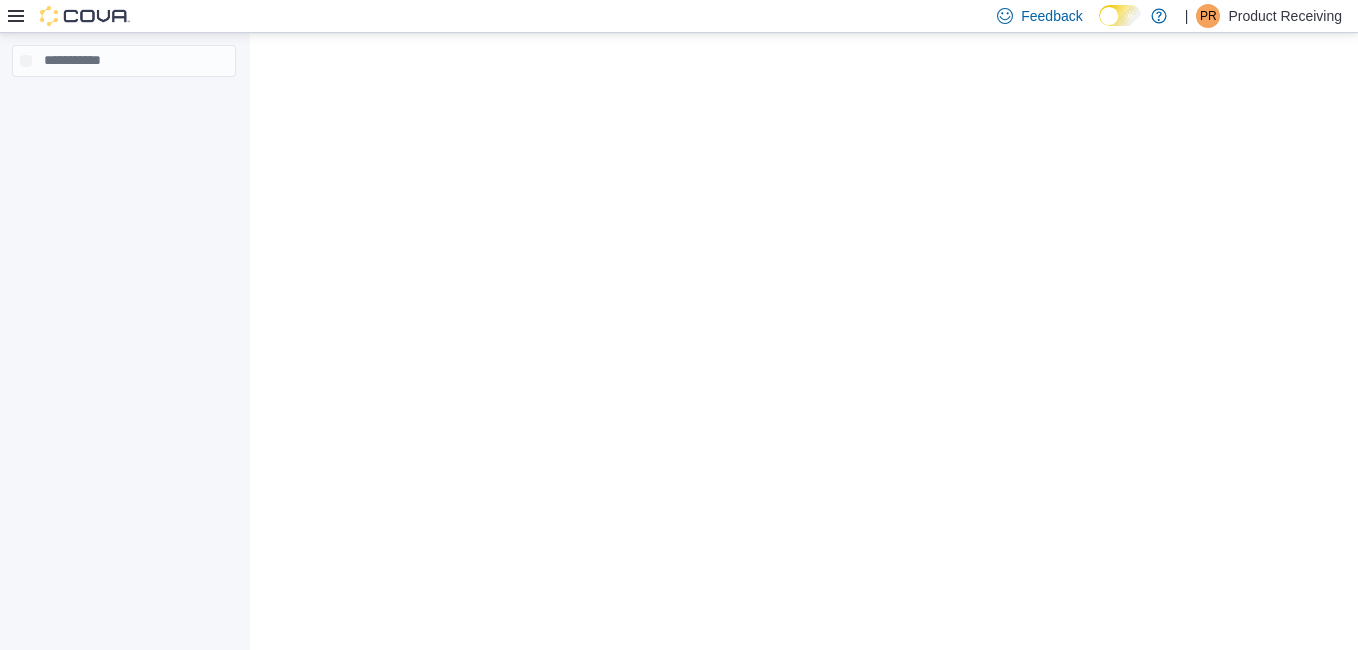 scroll, scrollTop: 0, scrollLeft: 0, axis: both 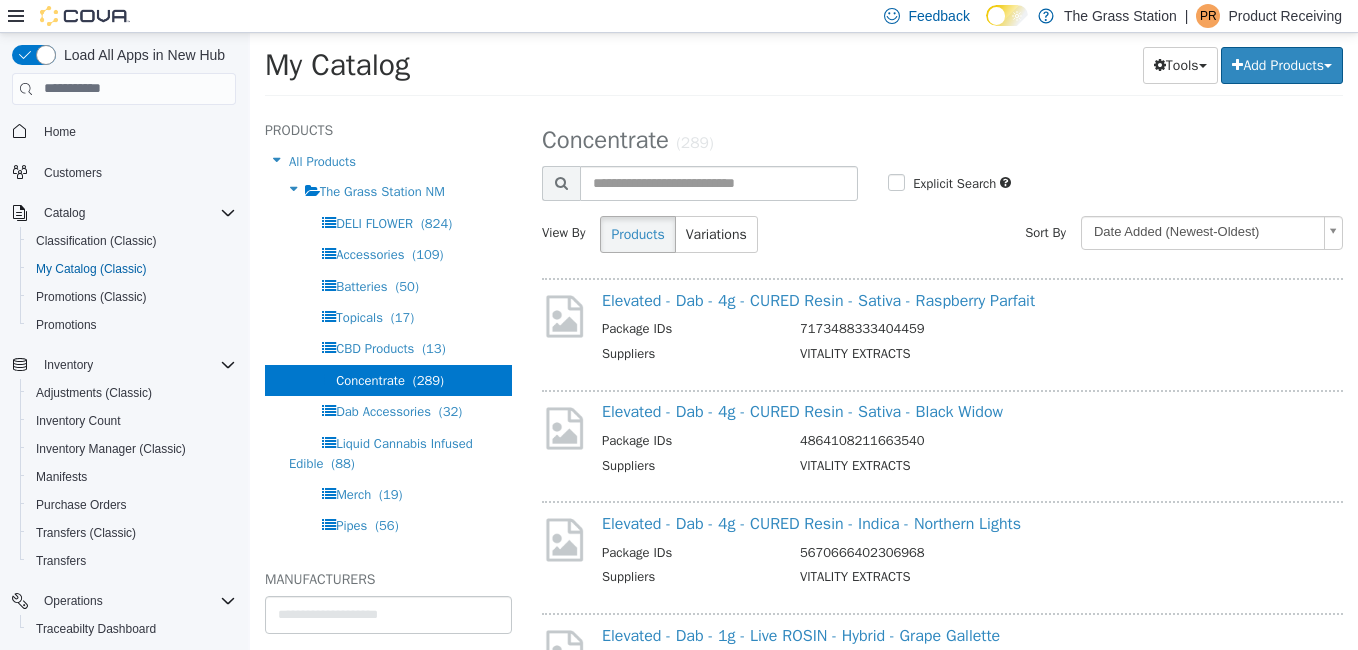 click on "VITALITY EXTRACTS" at bounding box center [1059, 355] 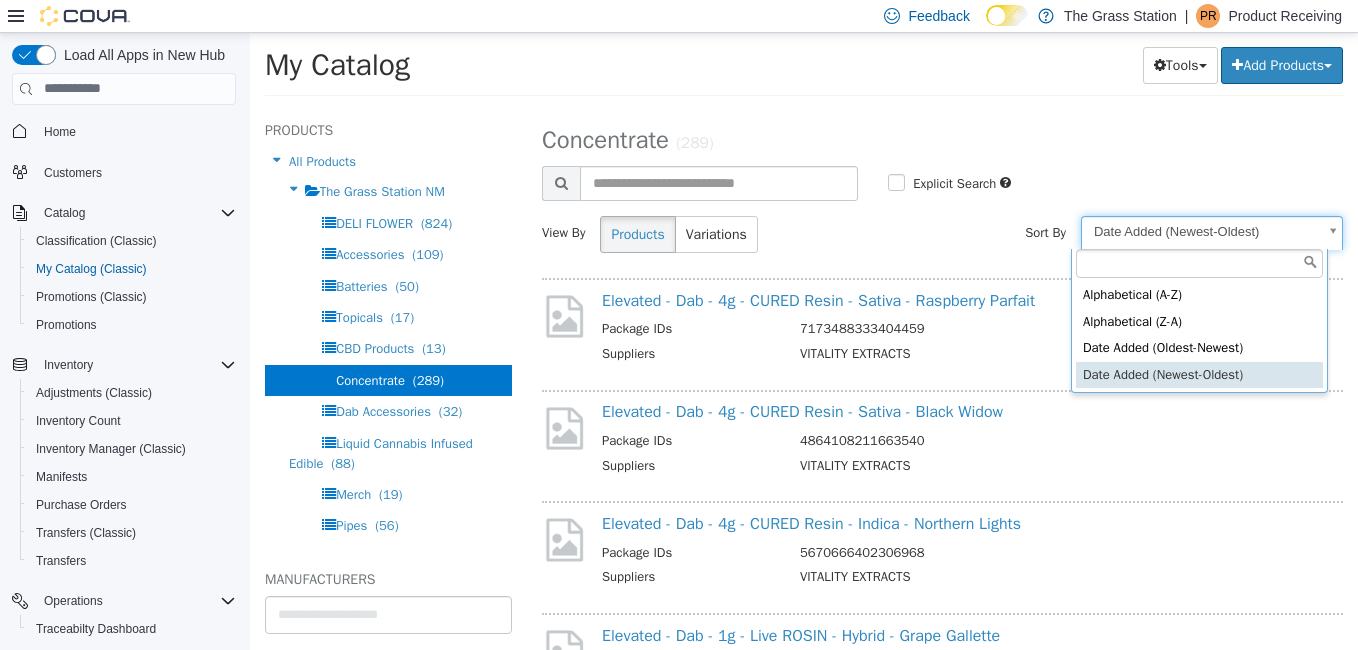 click on "**********" at bounding box center (804, 70) 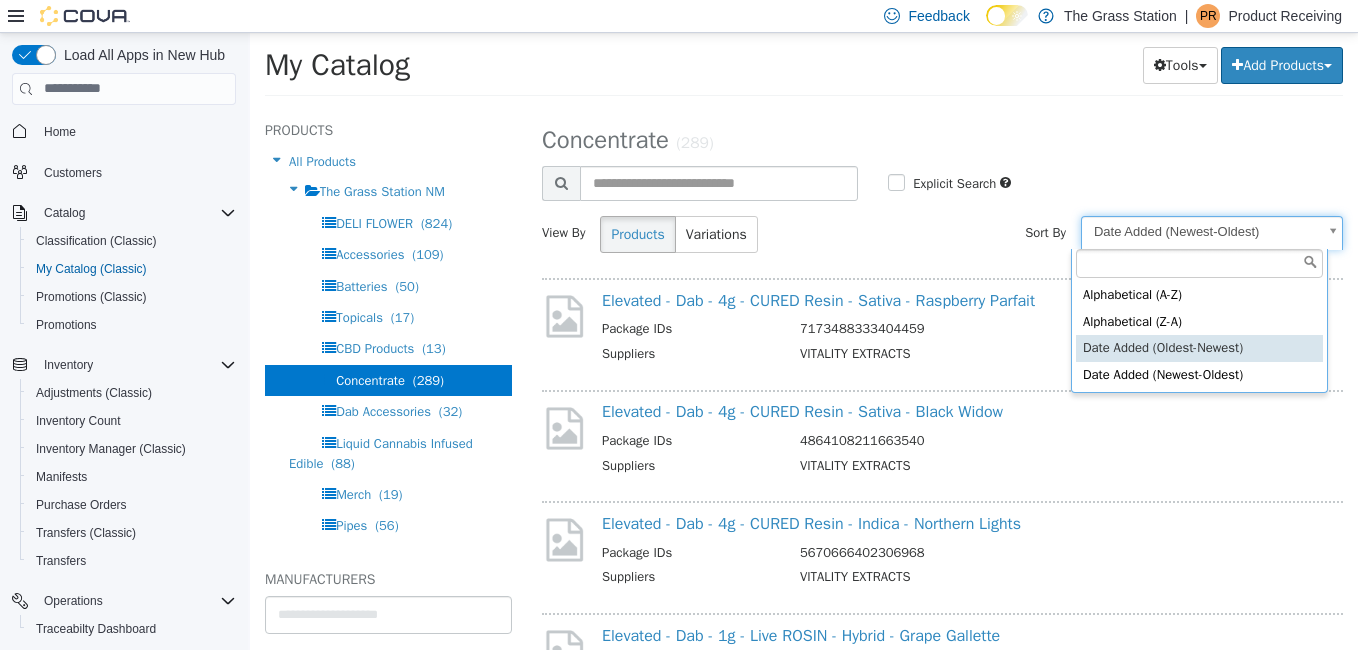 select on "**********" 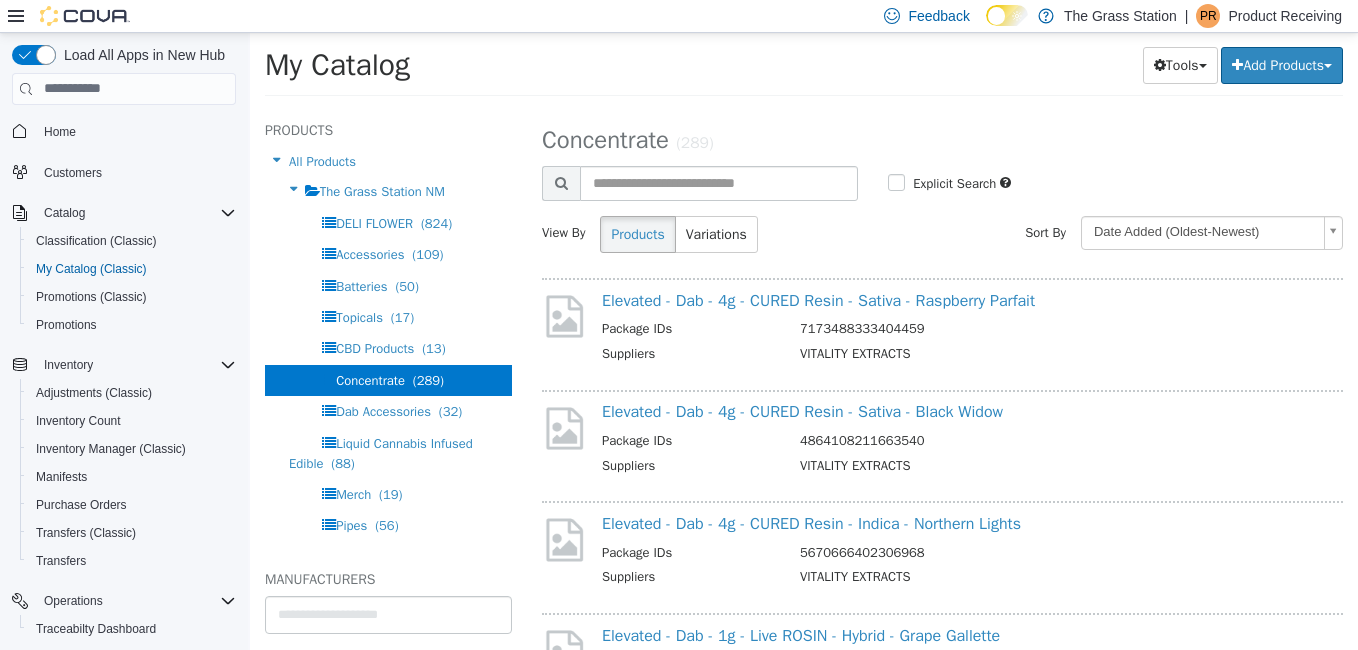 select on "**********" 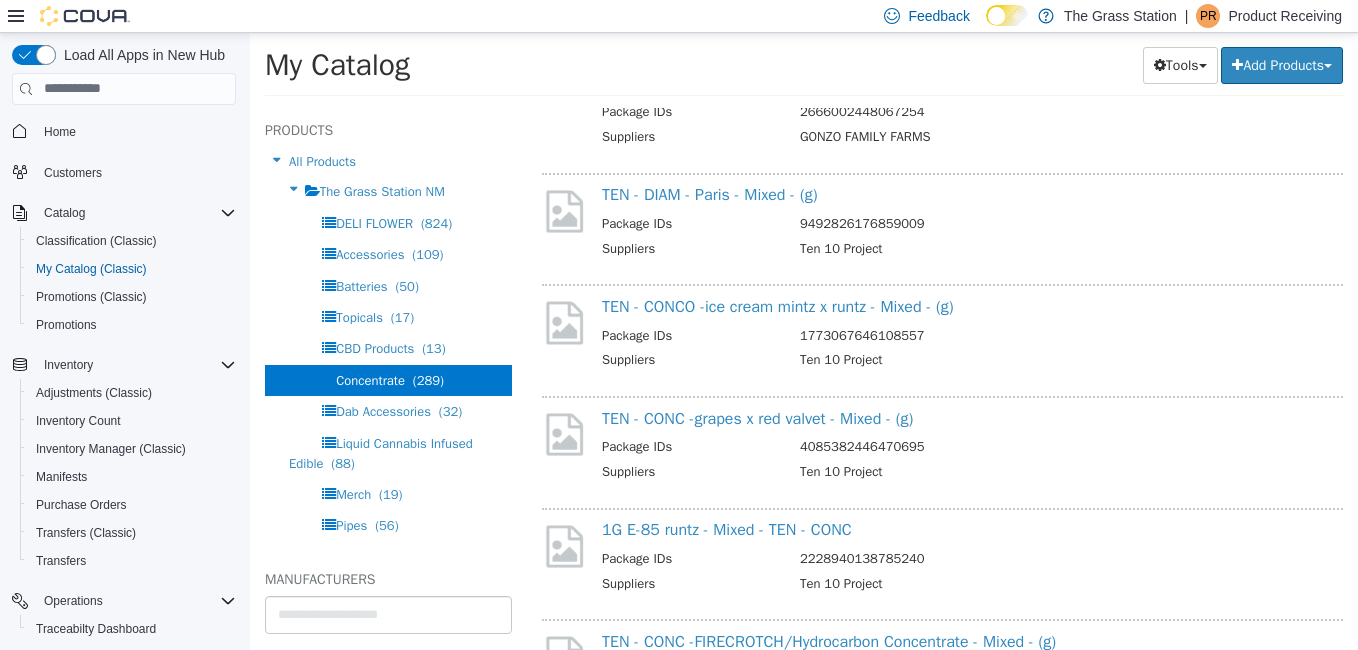 scroll, scrollTop: 2039, scrollLeft: 0, axis: vertical 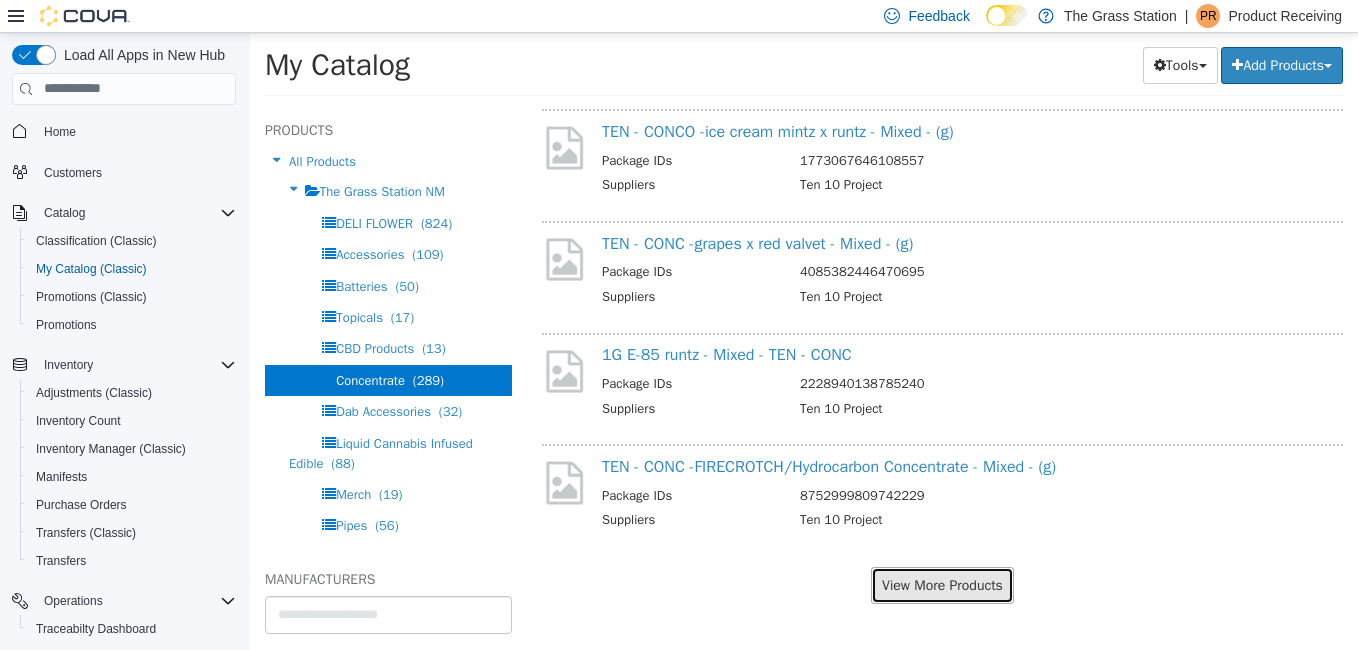 click on "View More Products" at bounding box center (942, 584) 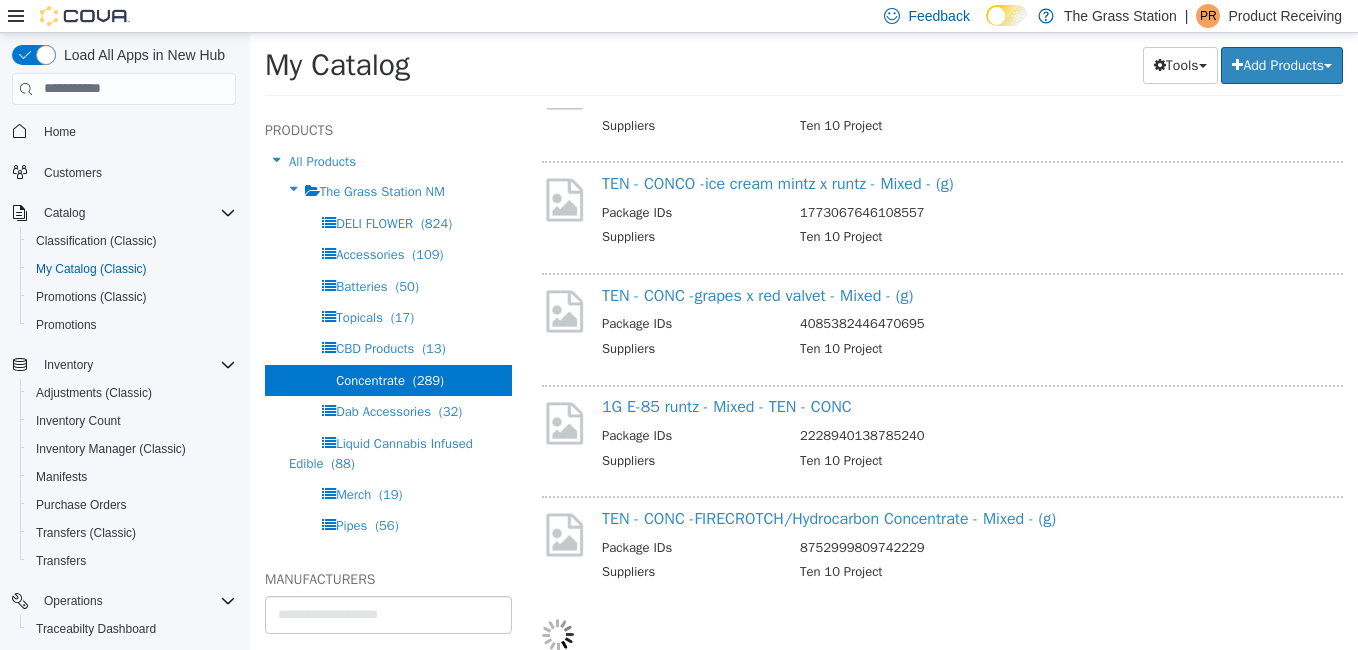 scroll, scrollTop: 1987, scrollLeft: 0, axis: vertical 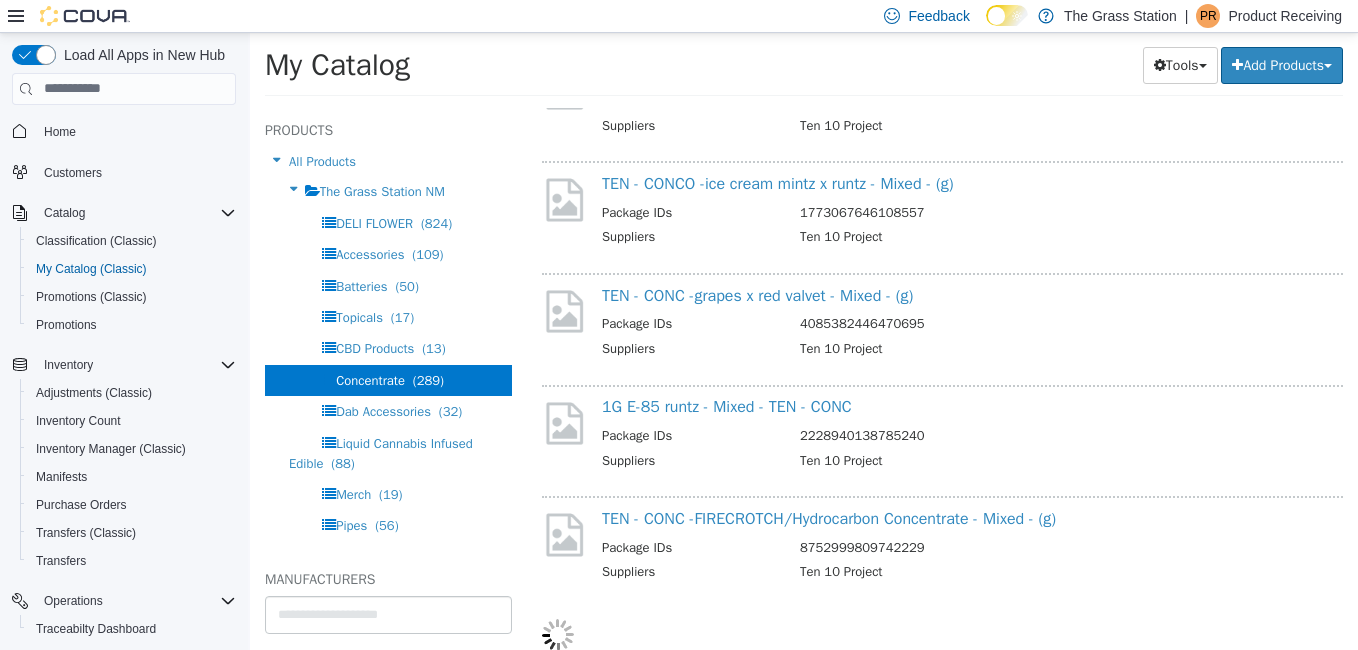 select on "**********" 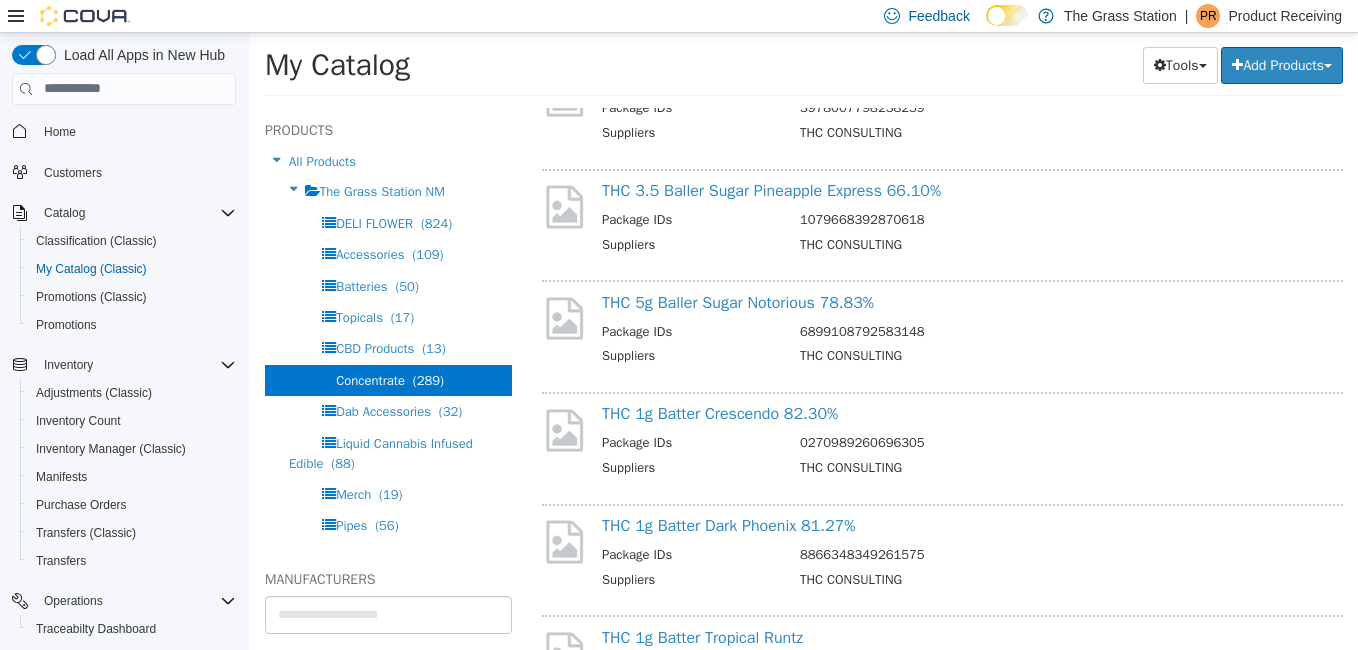 scroll, scrollTop: 3657, scrollLeft: 0, axis: vertical 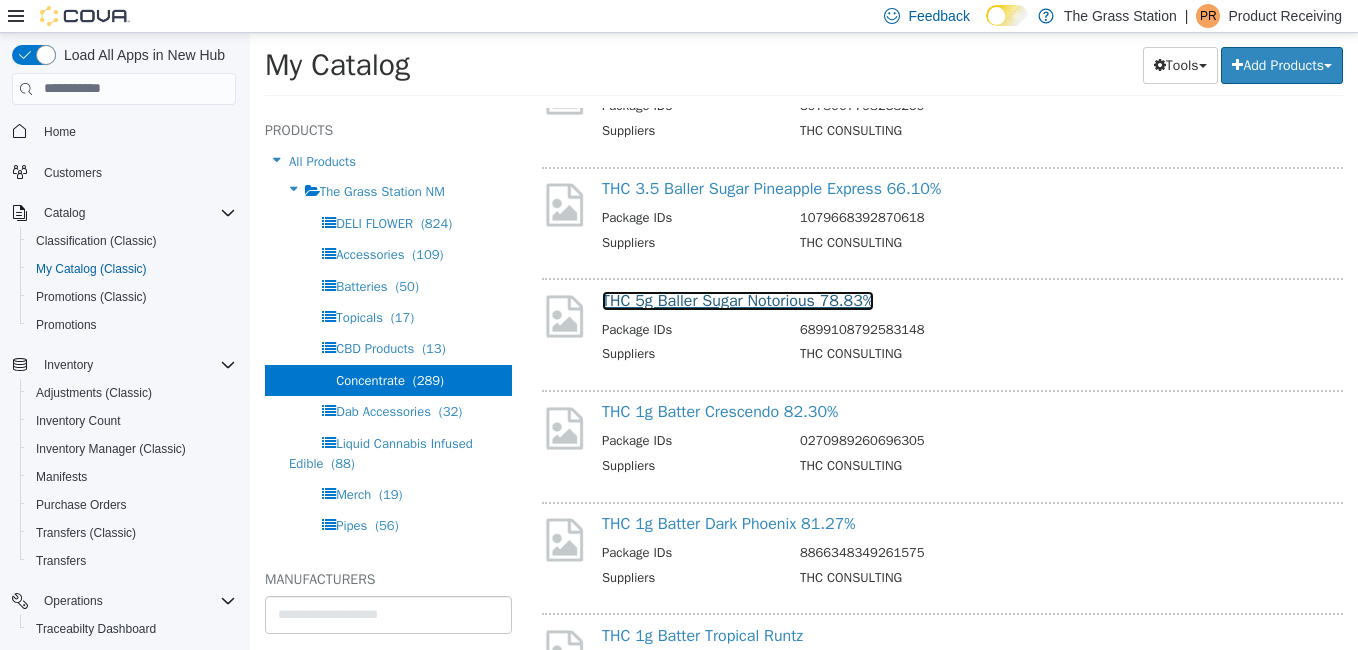 click on "THC 5g Baller Sugar Notorious 78.83%" at bounding box center [738, 300] 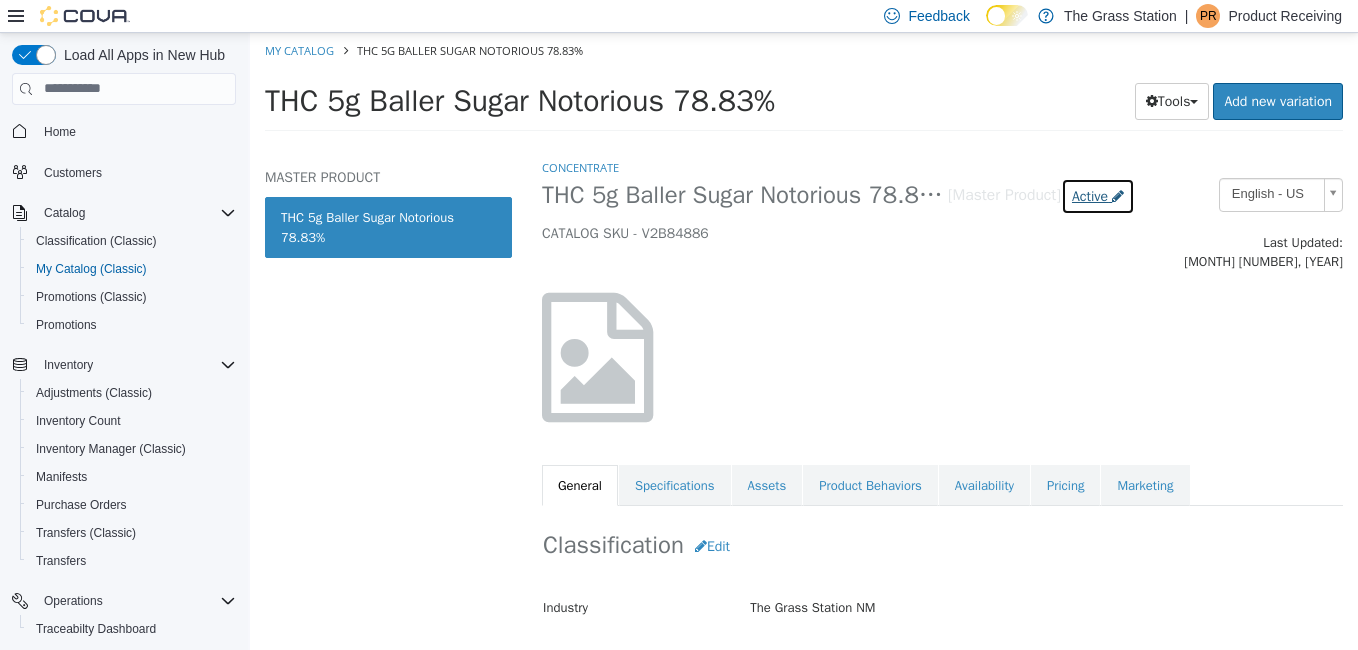 click on "Active" at bounding box center (1090, 195) 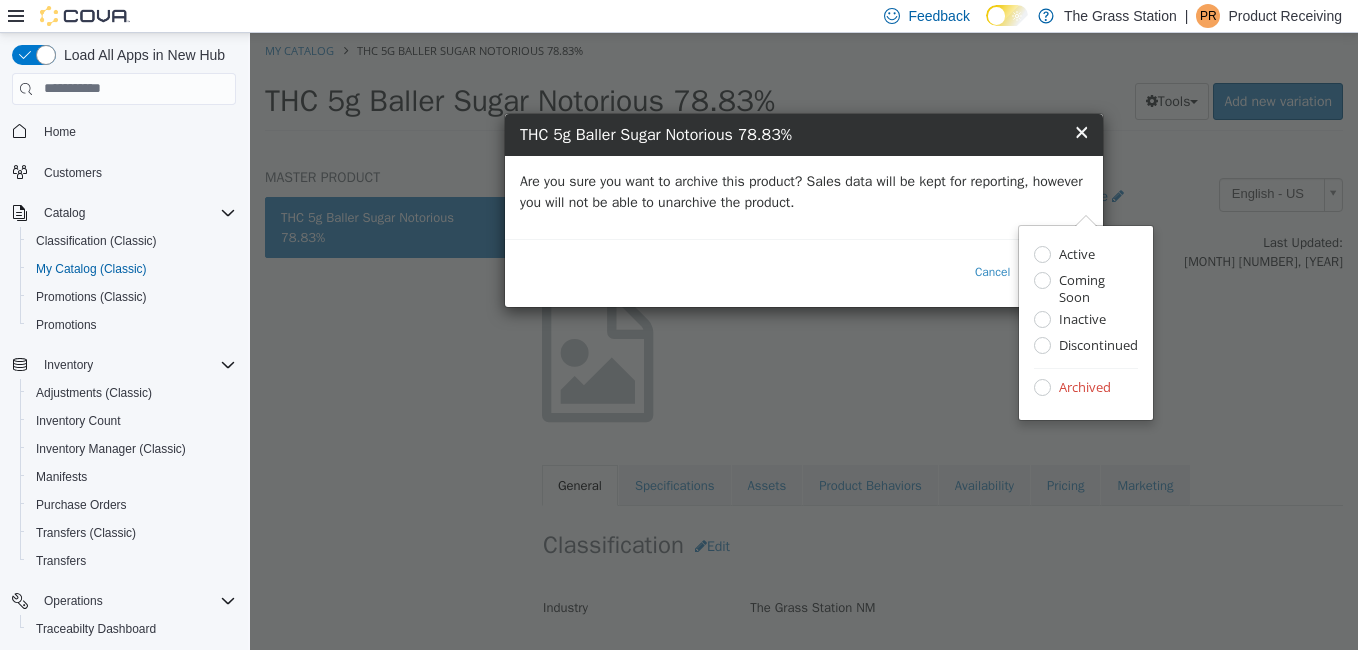 click on "Are you sure you want to archive this product? Sales data will be kept for reporting, however you will not be able to unarchive the product." at bounding box center (804, 191) 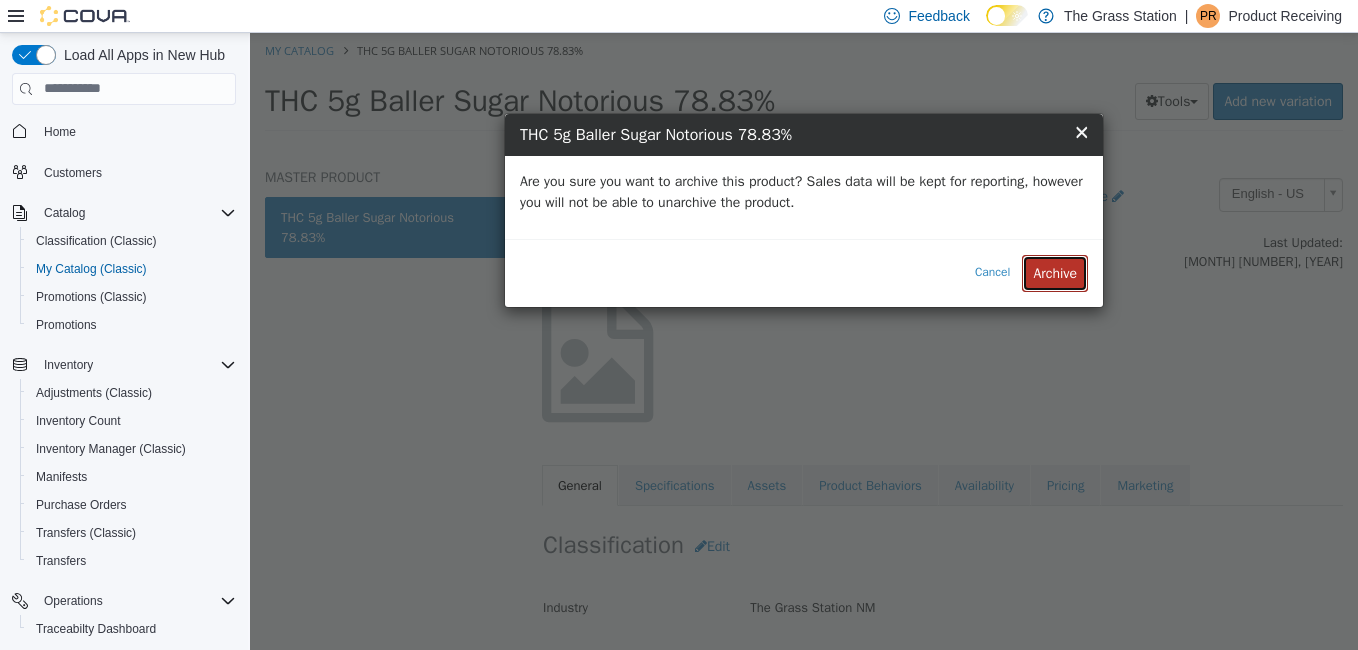 click on "Archive" at bounding box center [1055, 272] 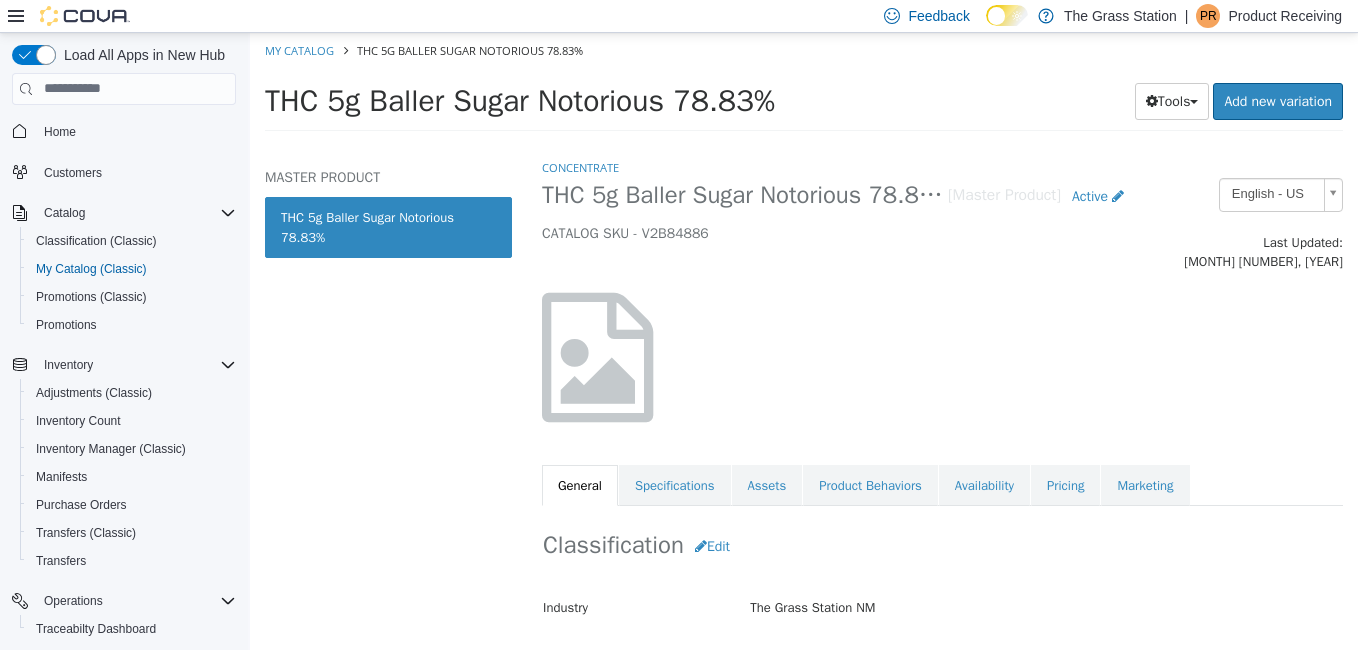 select on "**********" 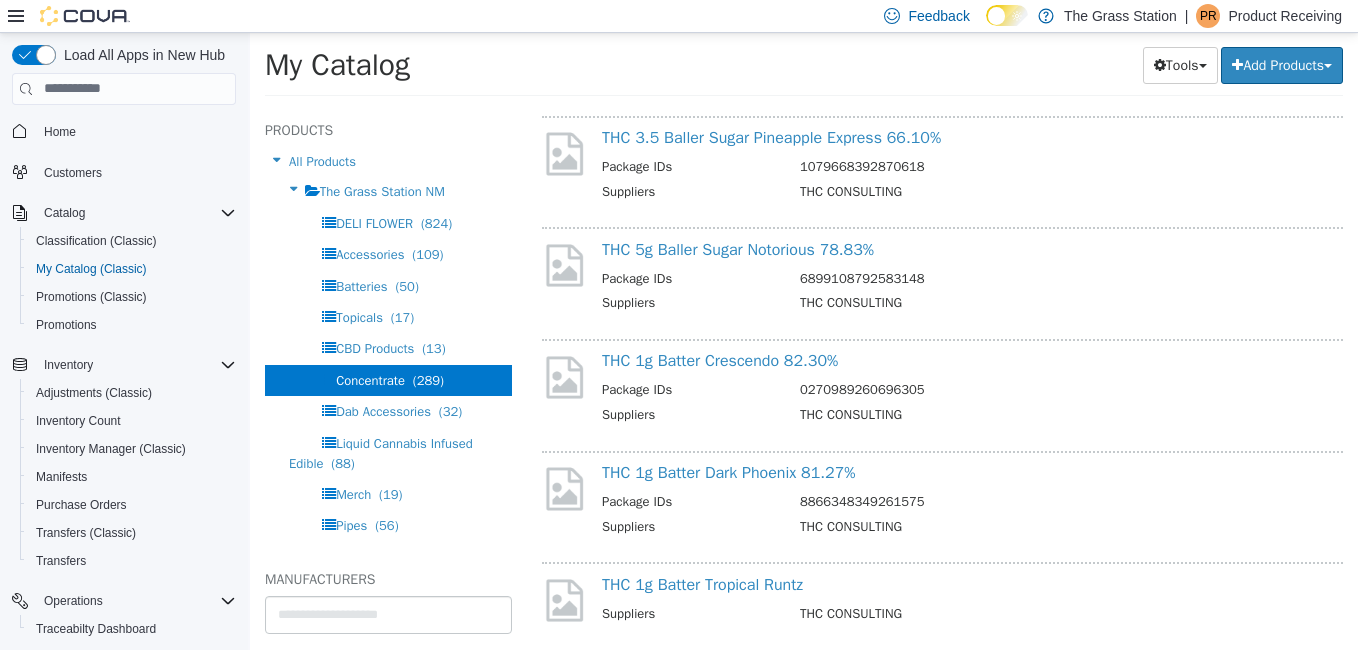 scroll, scrollTop: 3711, scrollLeft: 0, axis: vertical 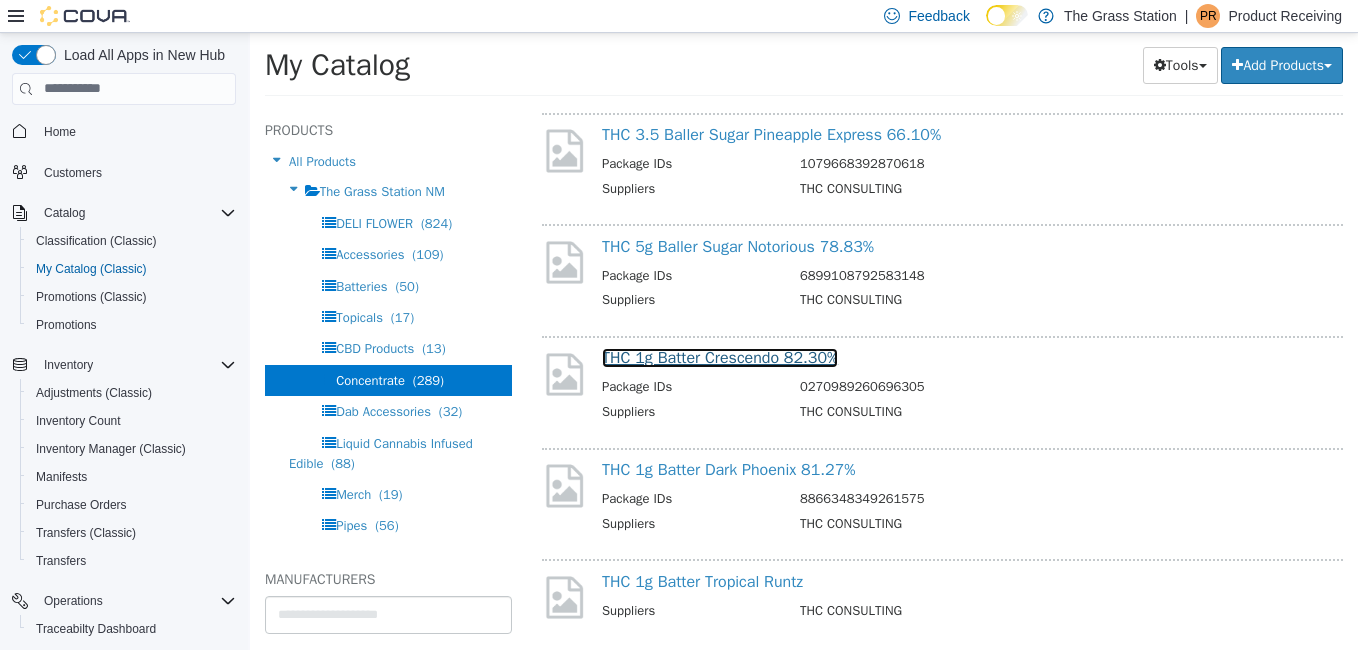 click on "THC 1g Batter Crescendo 82.30%" at bounding box center (720, 357) 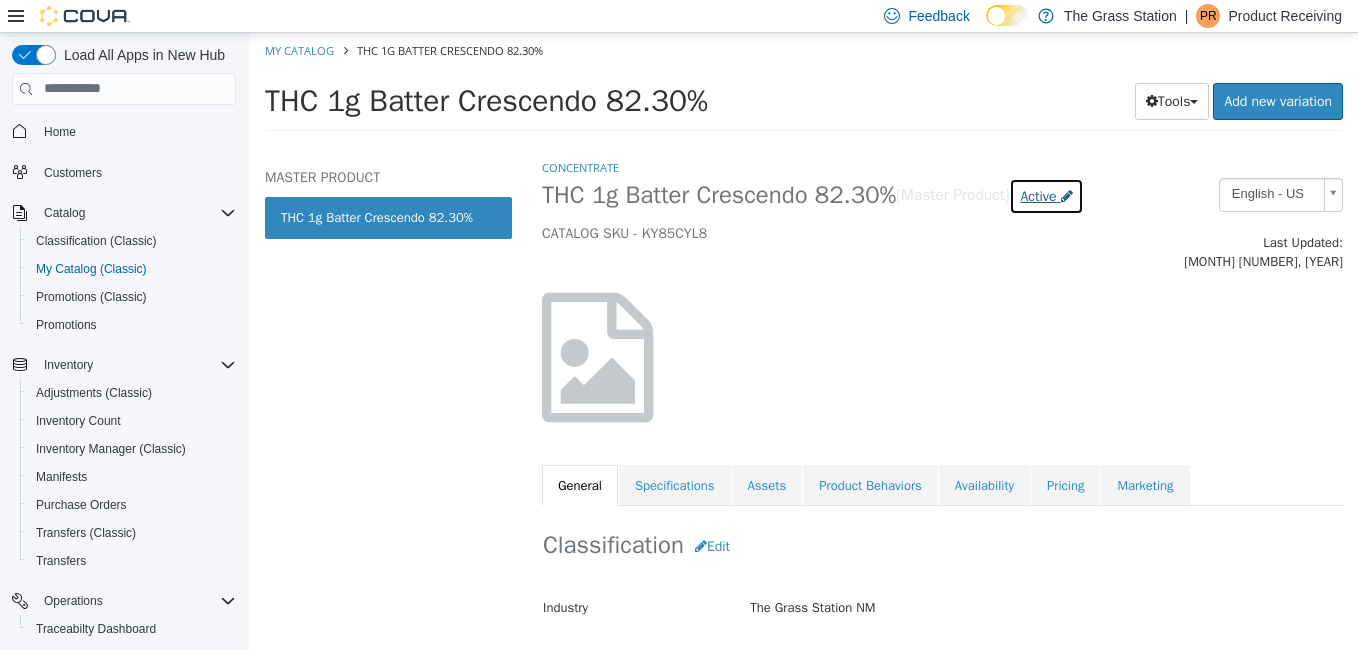 click on "Active" at bounding box center [1038, 195] 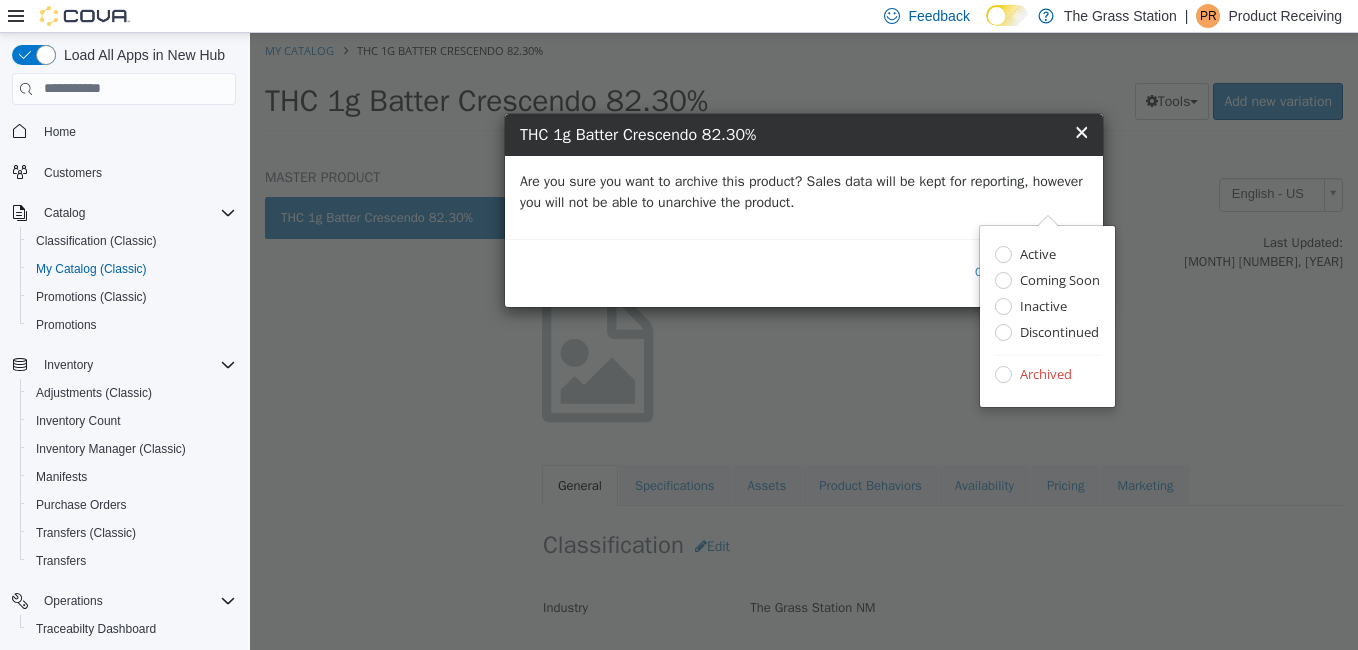 click on "Are you sure you want to archive this product? Sales data will be kept for reporting, however you will not be able to unarchive the product." at bounding box center [804, 191] 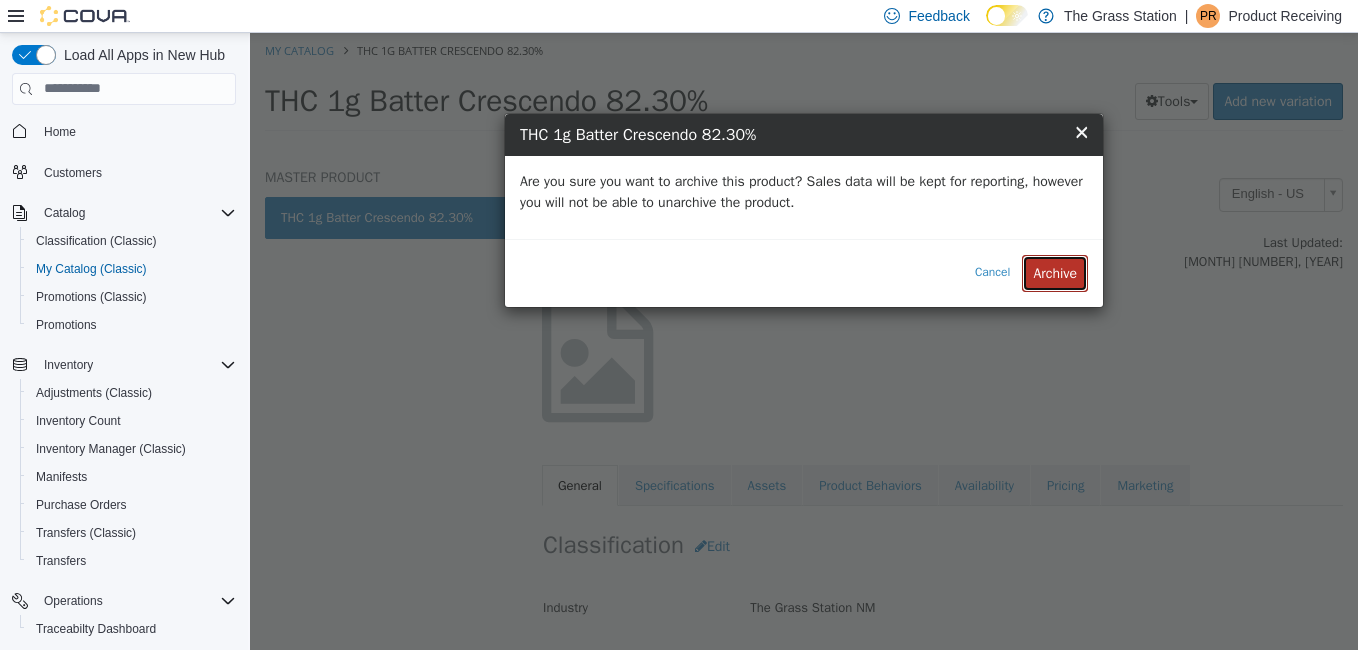 click on "Archive" at bounding box center (1055, 272) 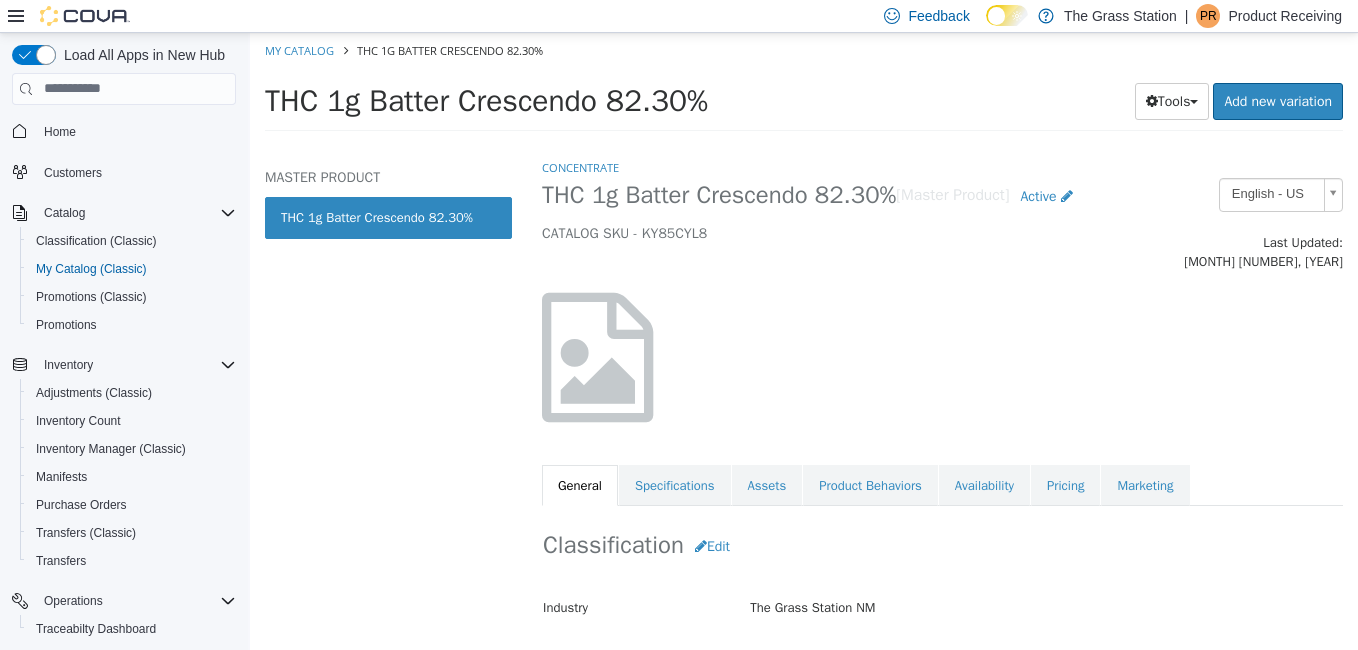 select on "**********" 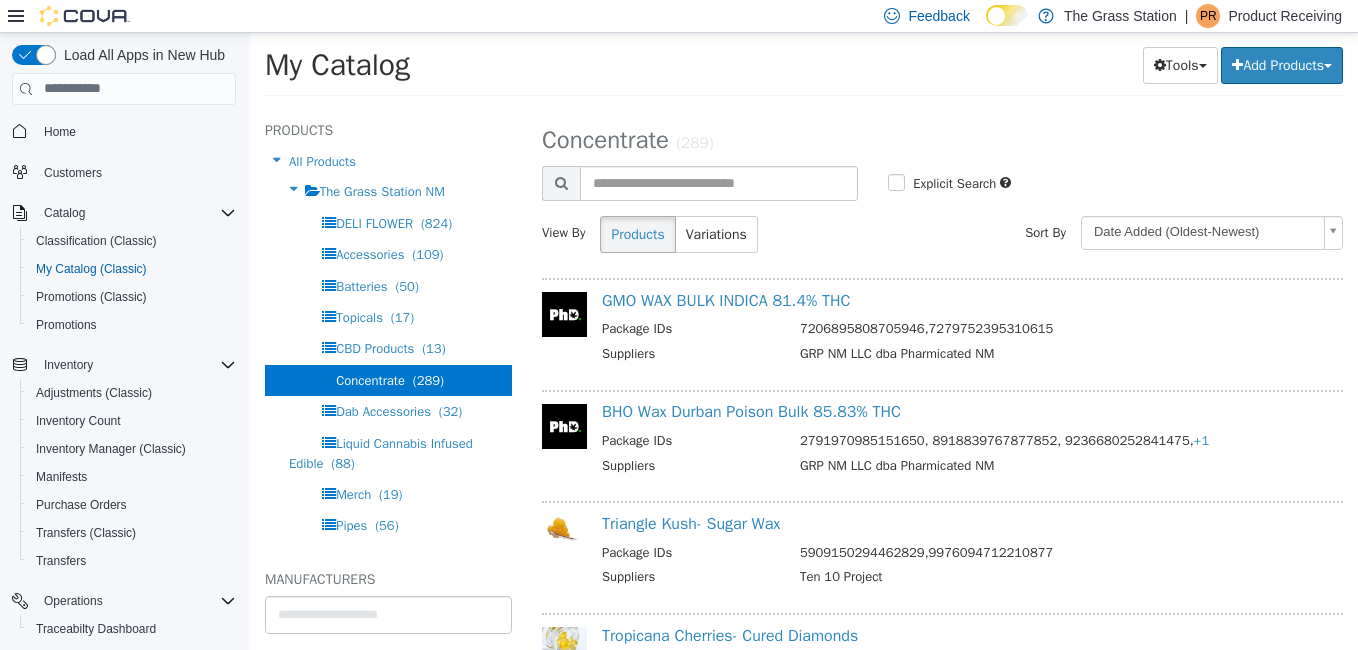 click on "[NUMBER], [NUMBER], [NUMBER], [PHONE]" at bounding box center (1059, 442) 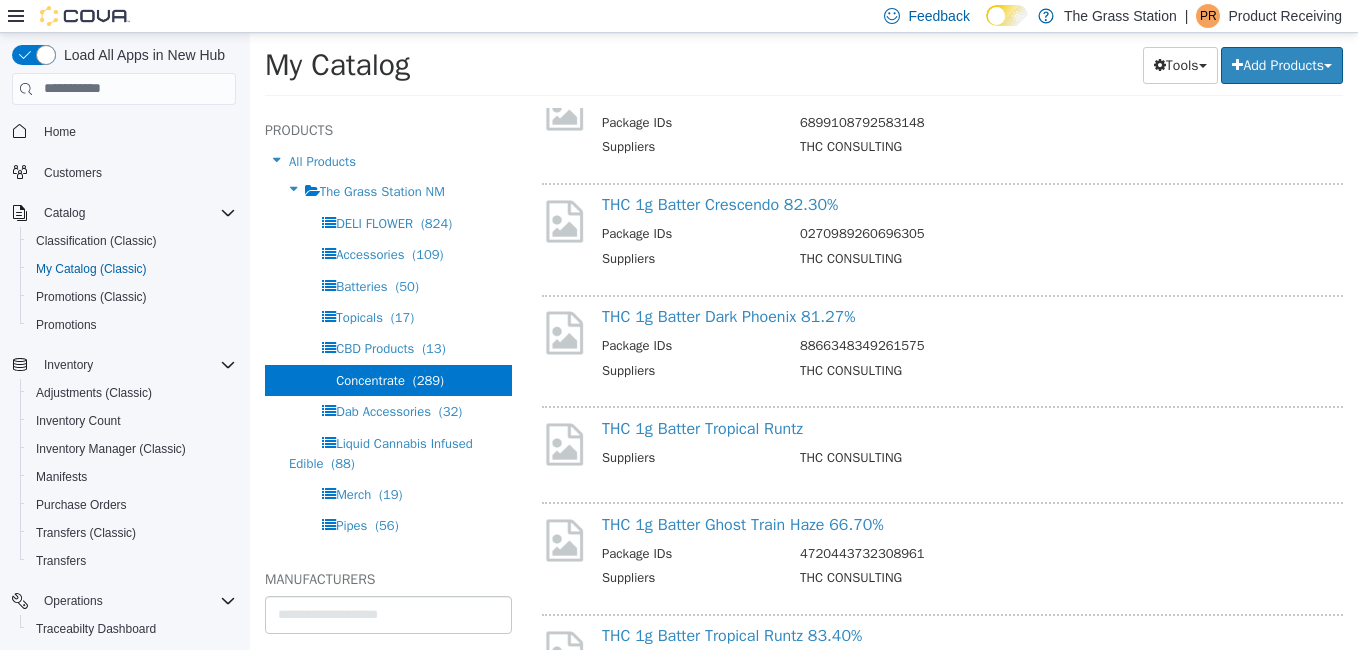 scroll, scrollTop: 3865, scrollLeft: 0, axis: vertical 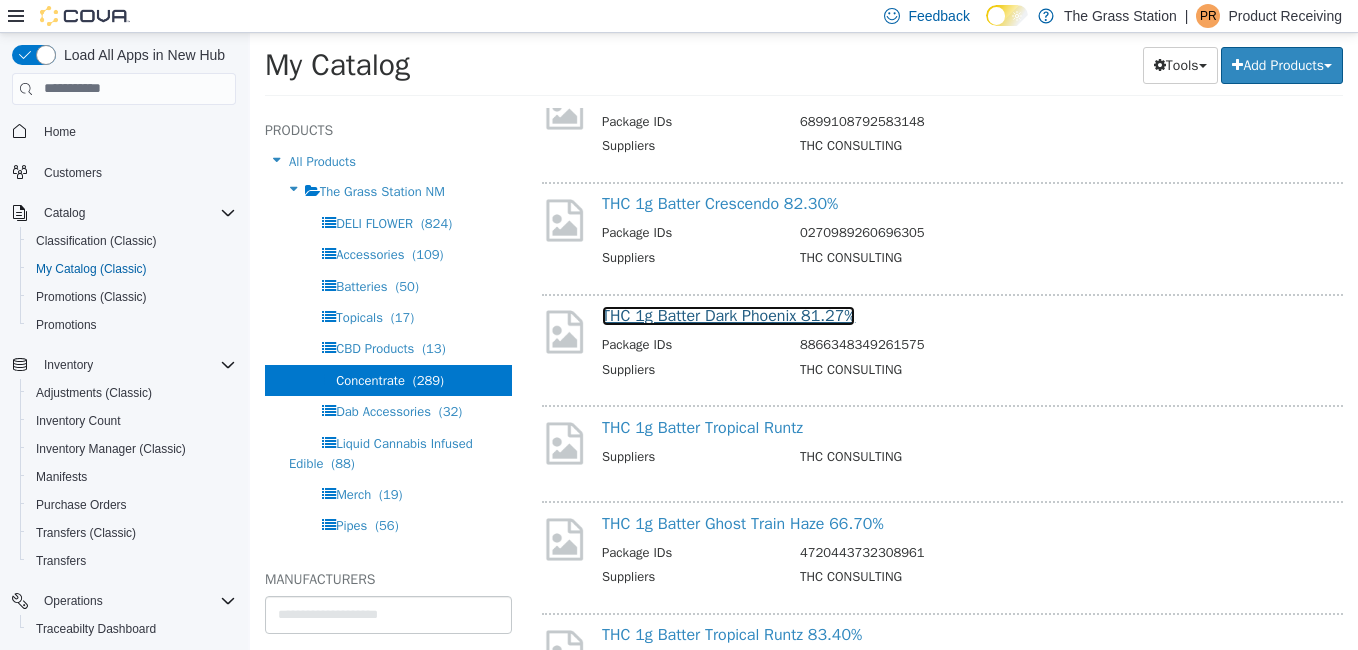 click on "THC 1g Batter Dark Phoenix 81.27%" at bounding box center [728, 315] 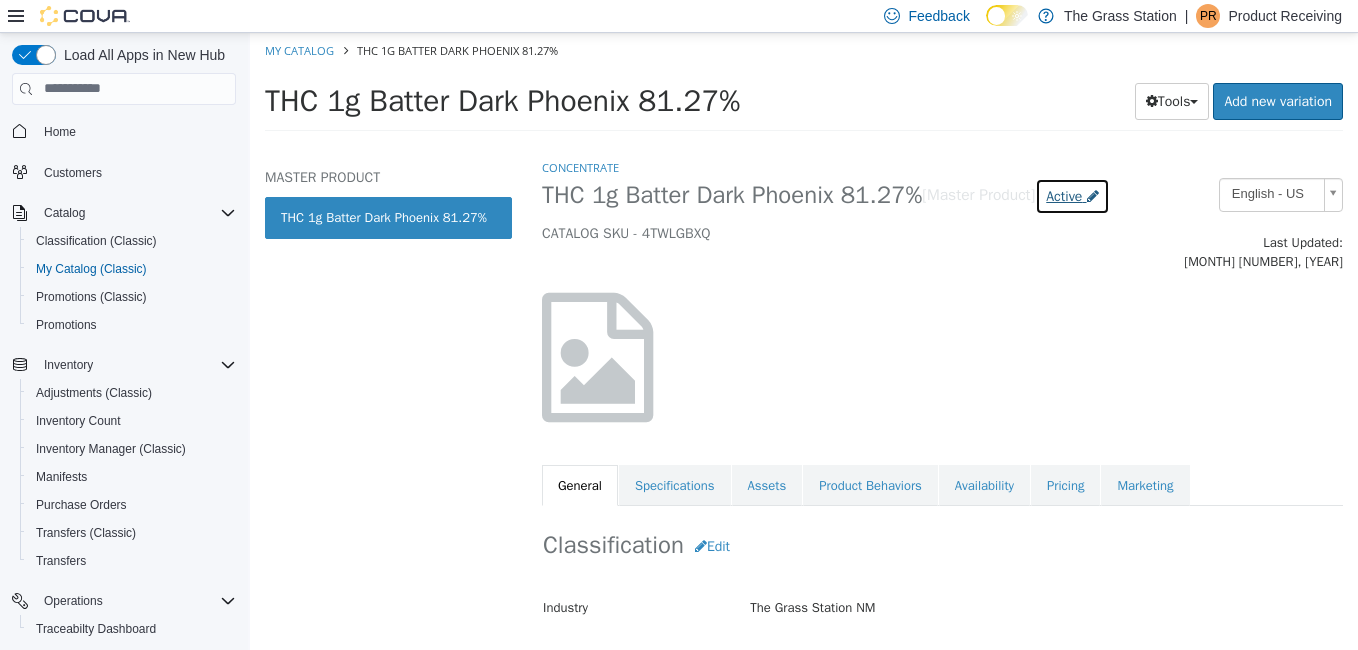 click on "Active" at bounding box center [1072, 195] 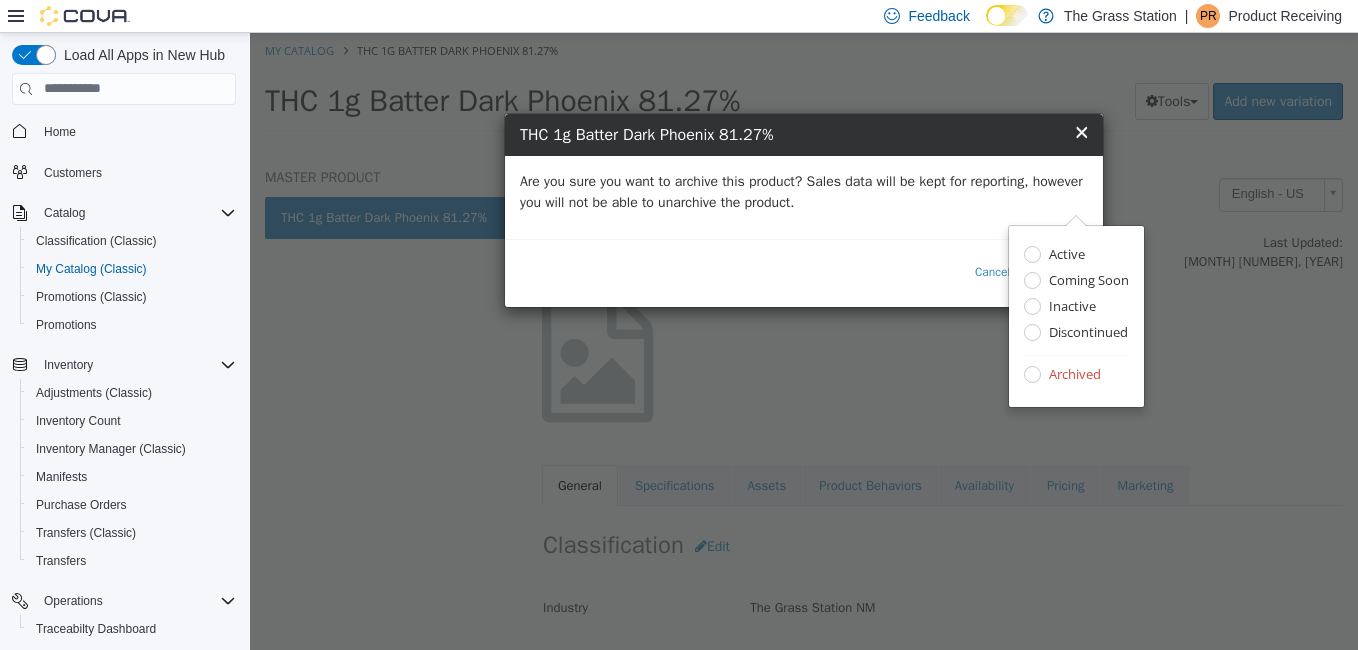 click on "Are you sure you want to archive this product? Sales data will be kept for reporting, however you will not be able to unarchive the product." at bounding box center [804, 191] 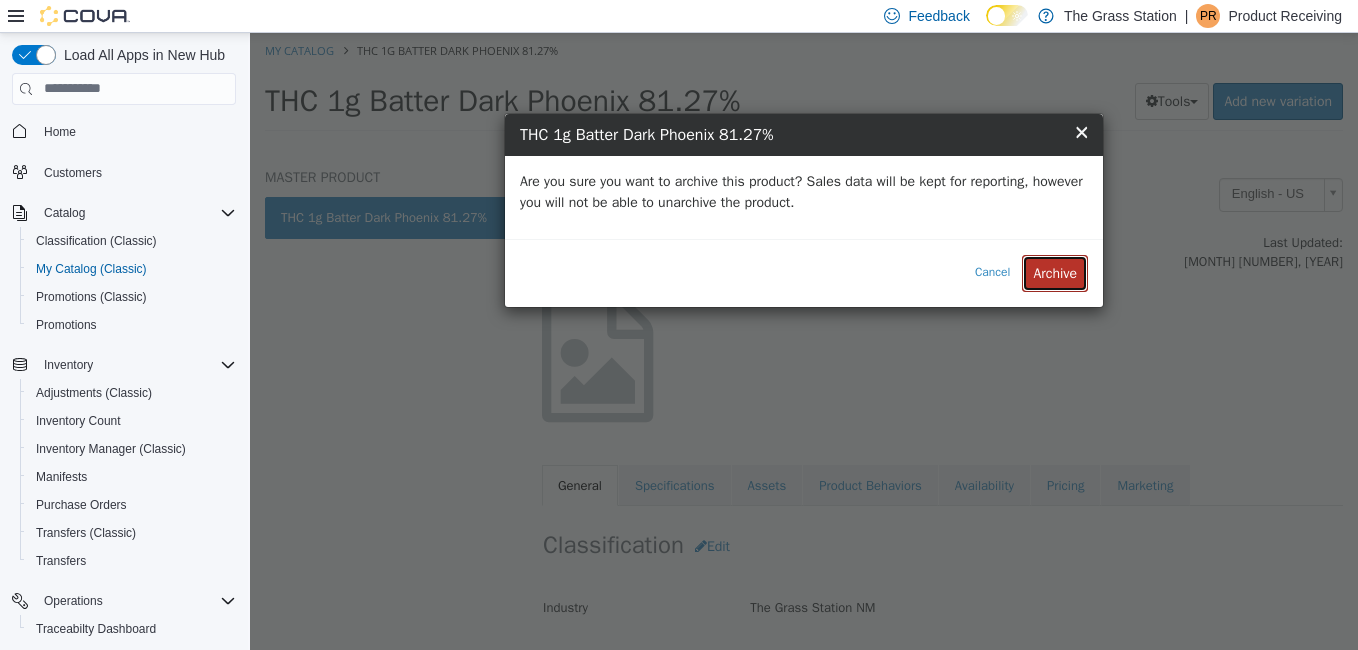 click on "Archive" at bounding box center (1055, 272) 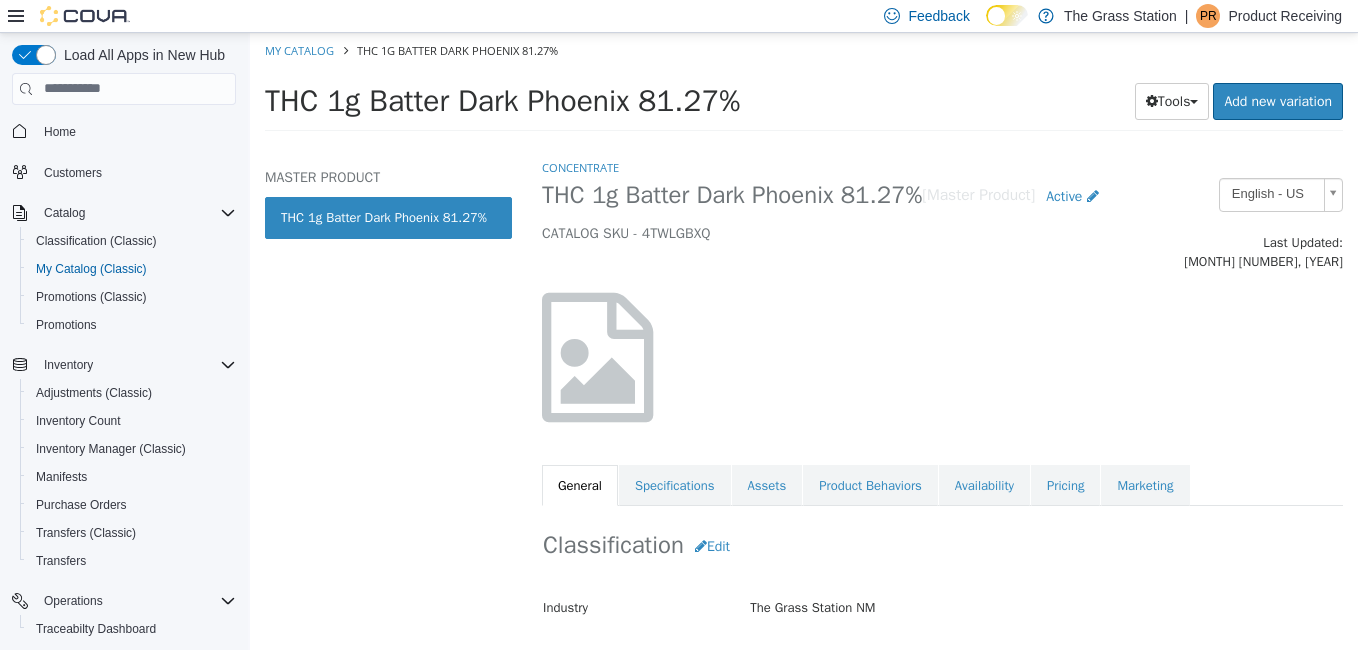 select on "**********" 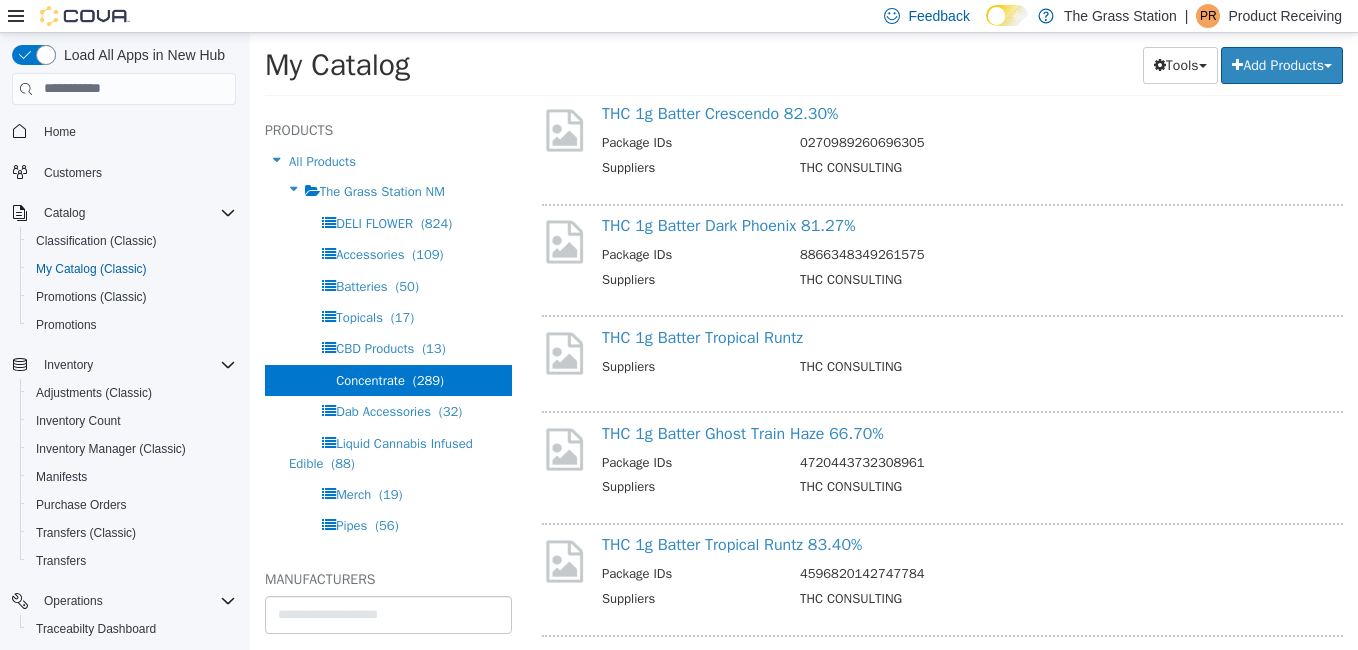 scroll, scrollTop: 3957, scrollLeft: 0, axis: vertical 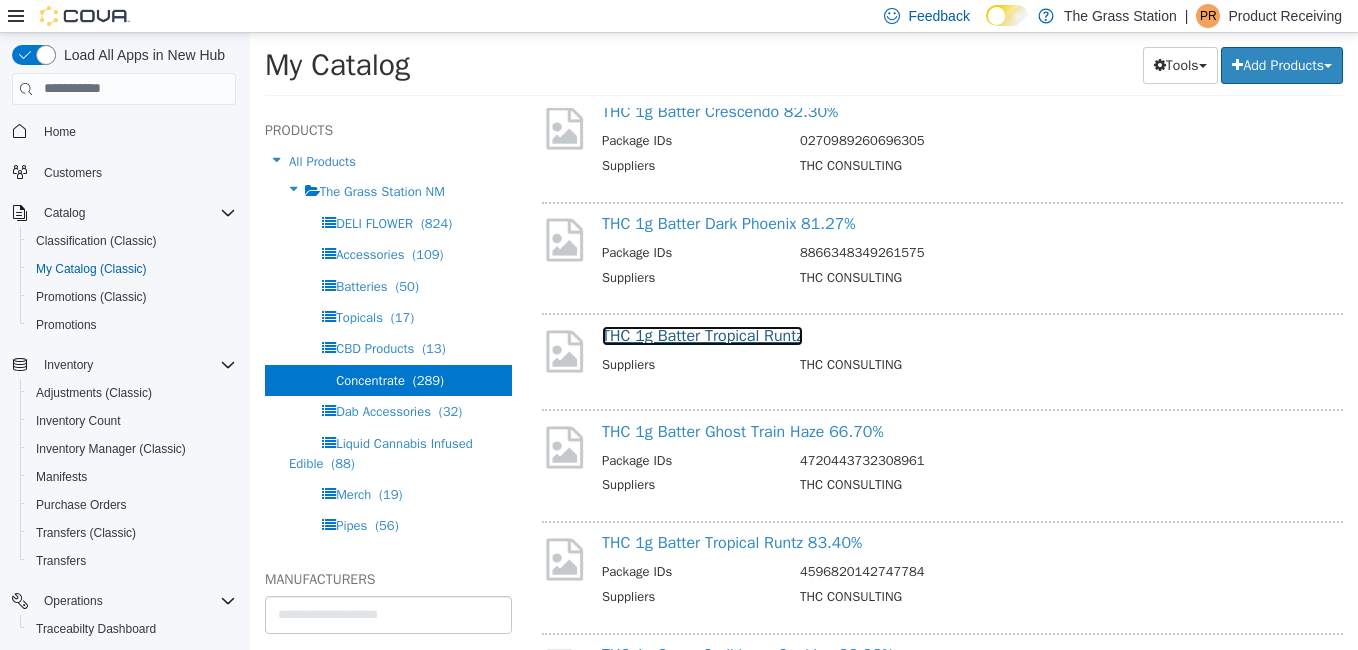 click on "THC 1g Batter Tropical Runtz" at bounding box center [702, 335] 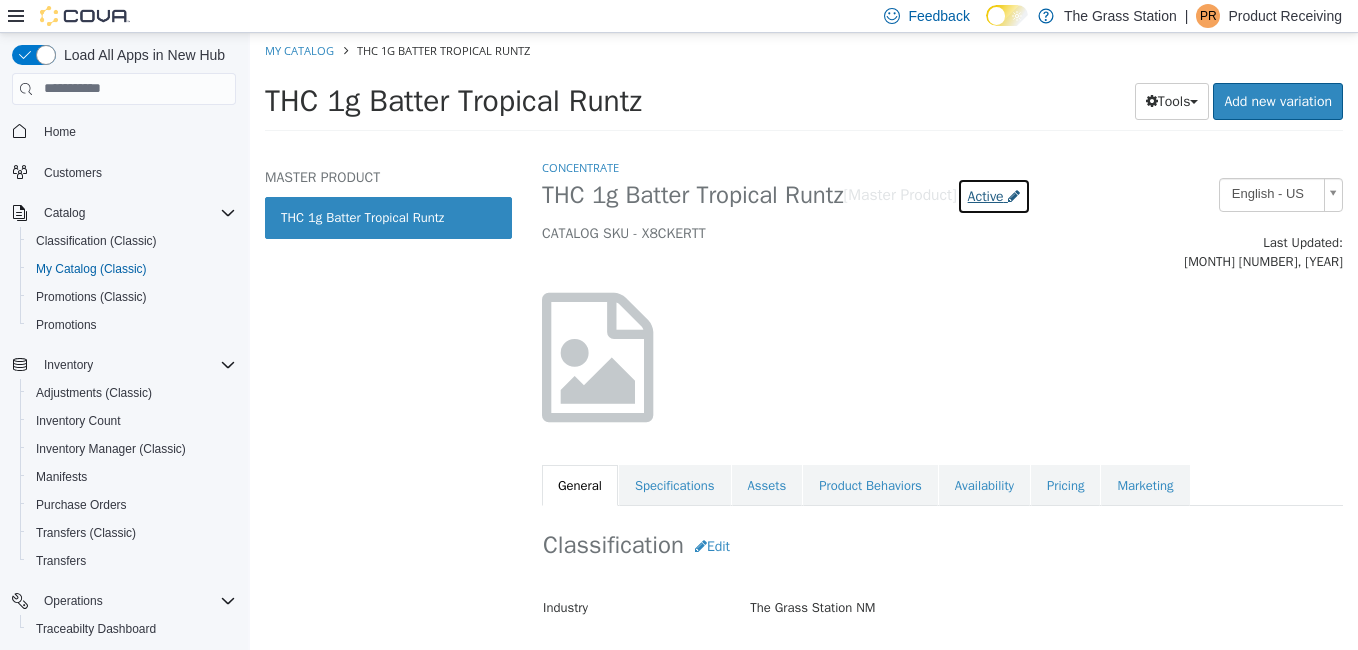 click on "Active" at bounding box center (986, 195) 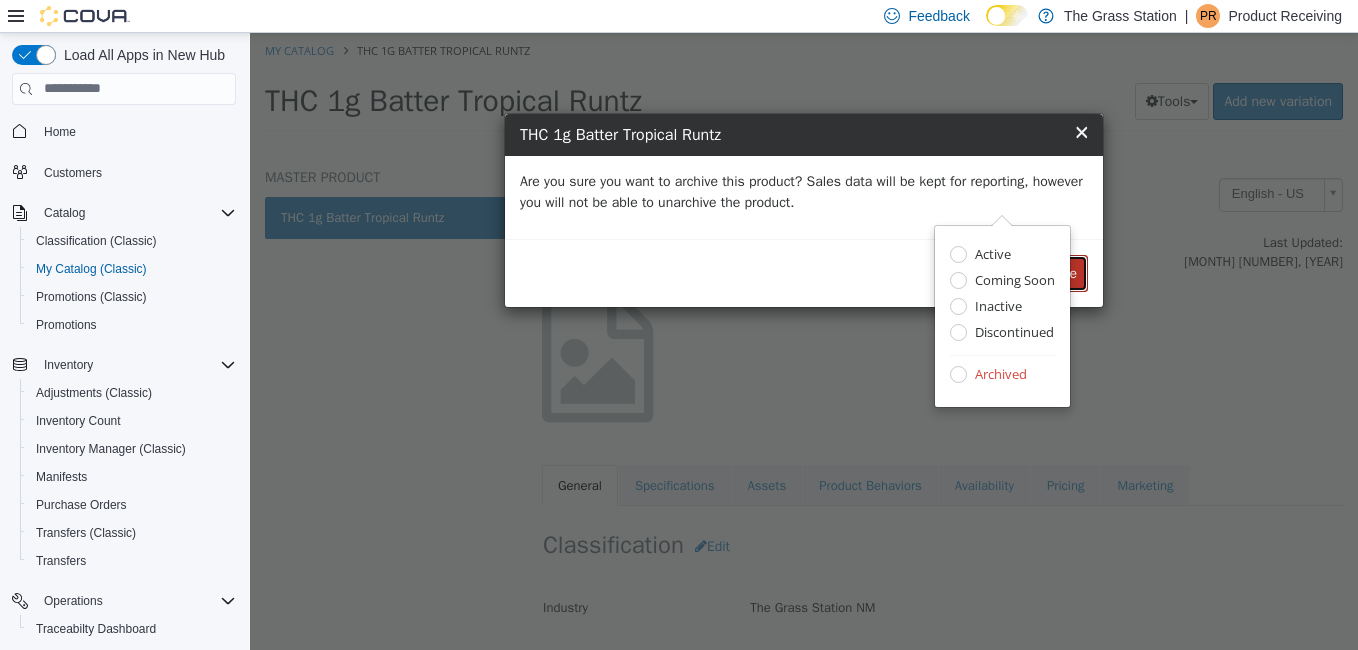 click on "Archive" at bounding box center [1055, 272] 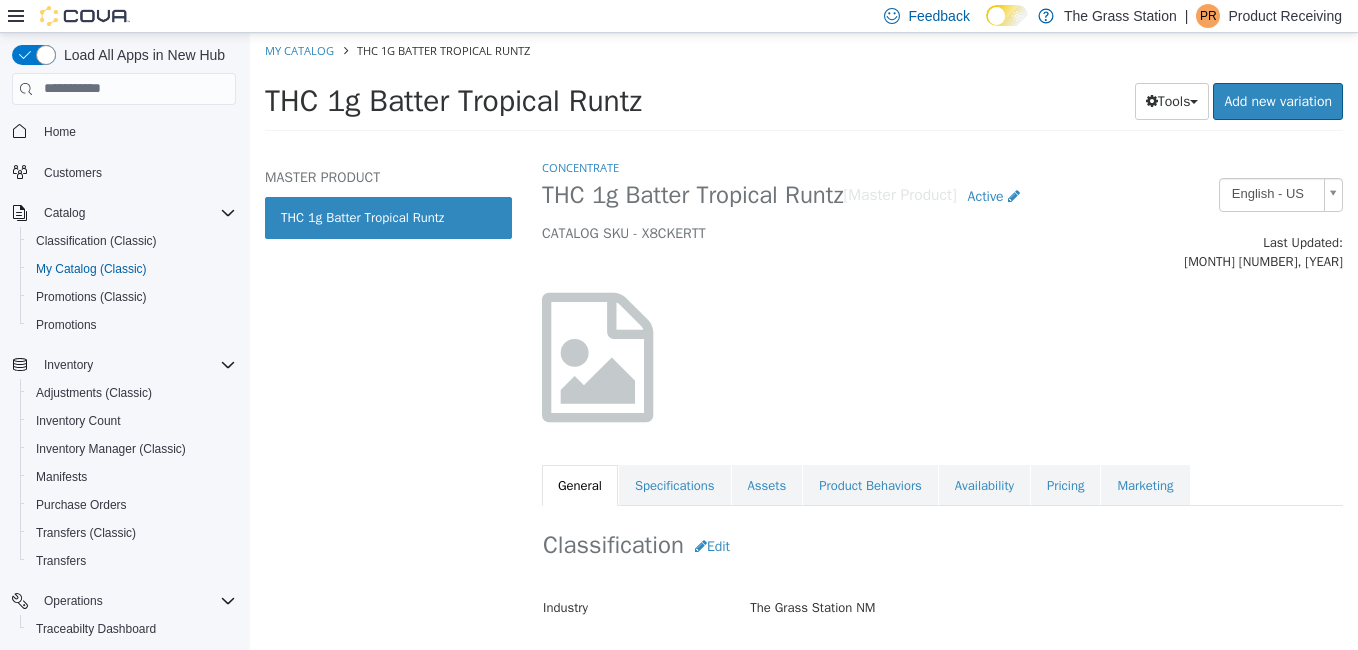 select on "**********" 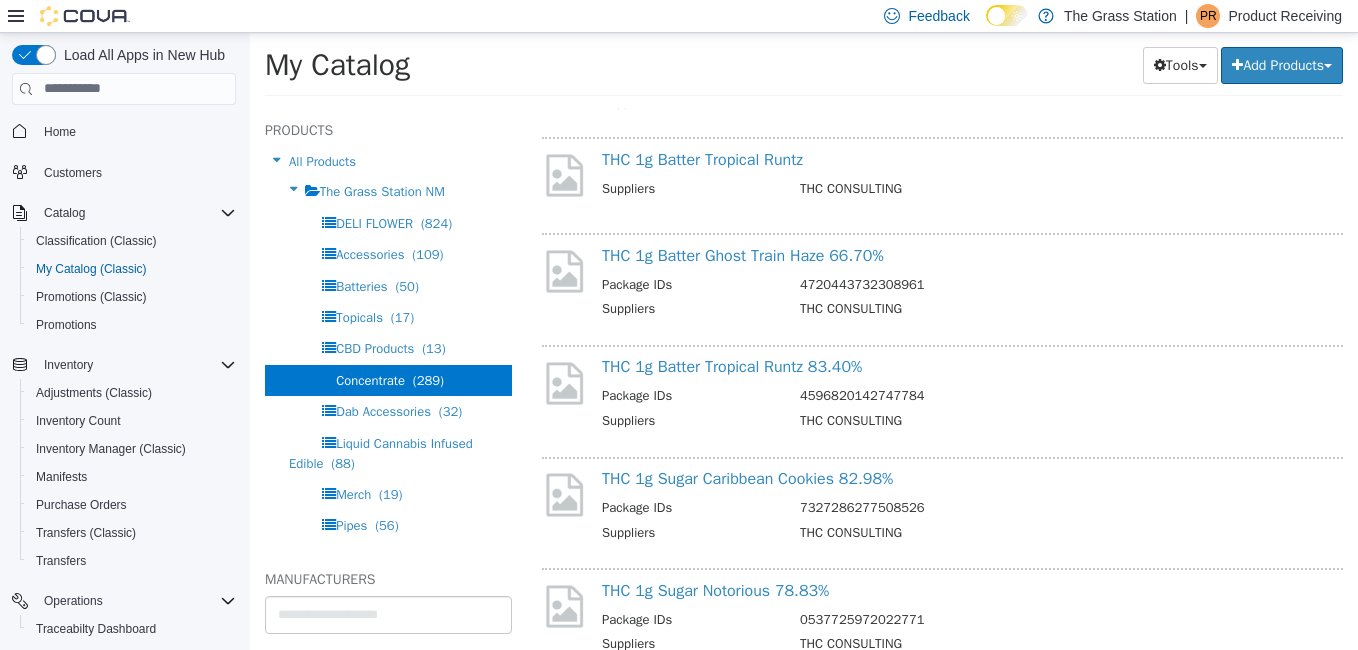 scroll, scrollTop: 4256, scrollLeft: 0, axis: vertical 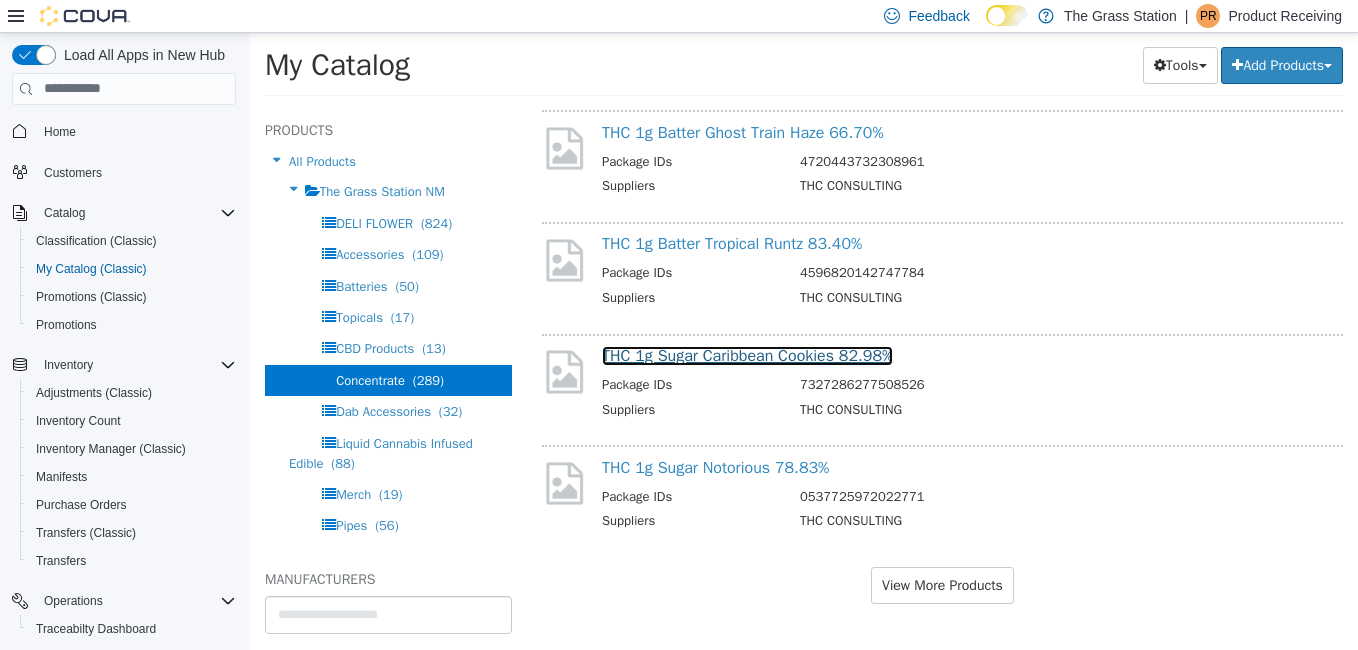click on "THC 1g Sugar Caribbean Cookies 82.98%" at bounding box center [747, 355] 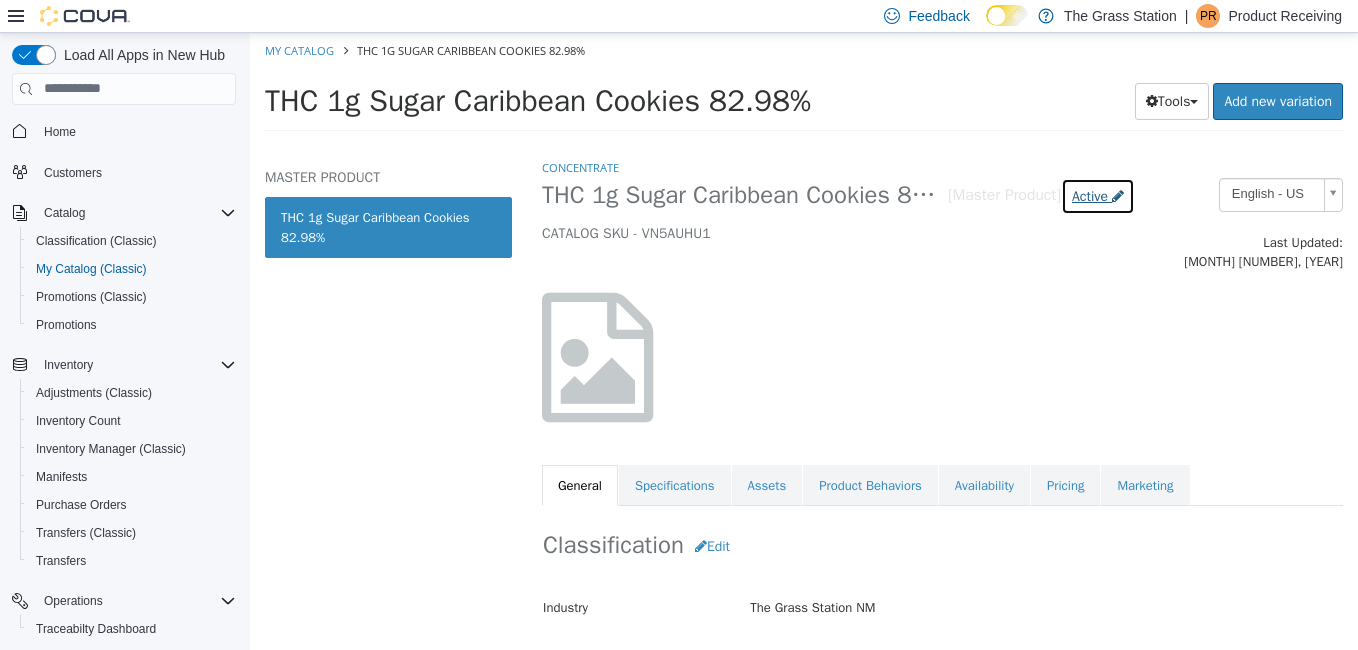 click on "Active" at bounding box center (1090, 195) 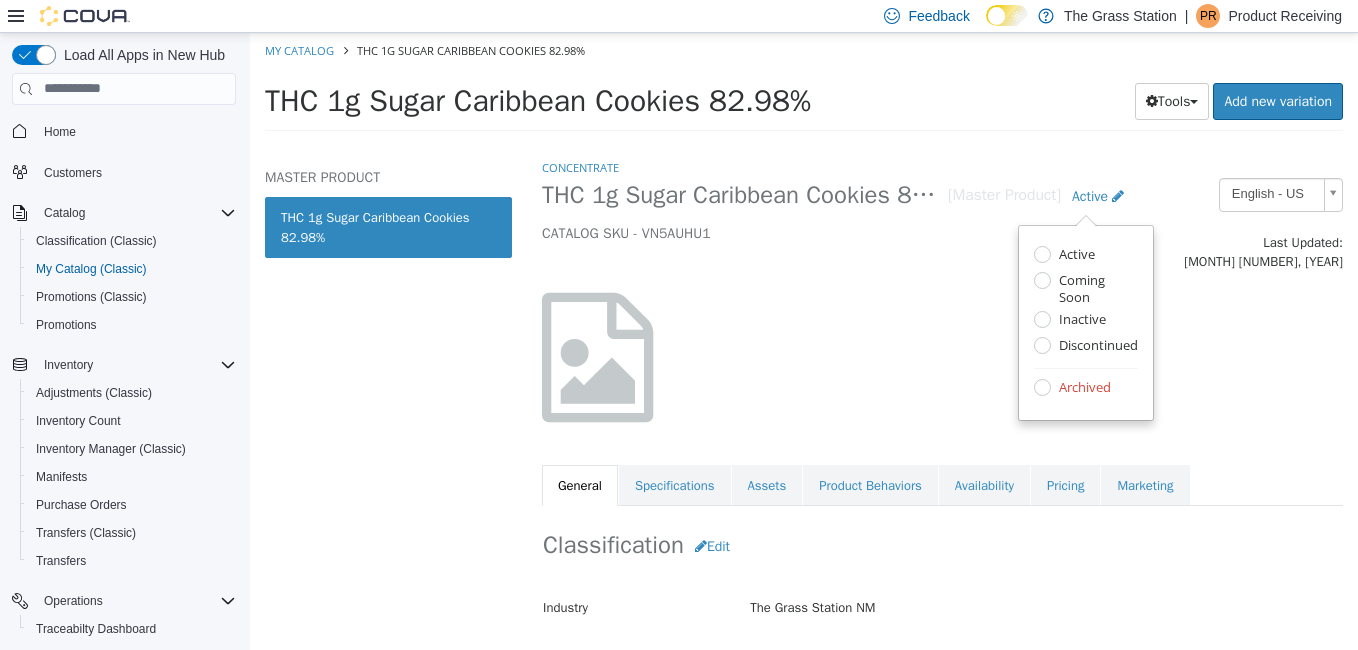 click on "Archived" at bounding box center (1082, 388) 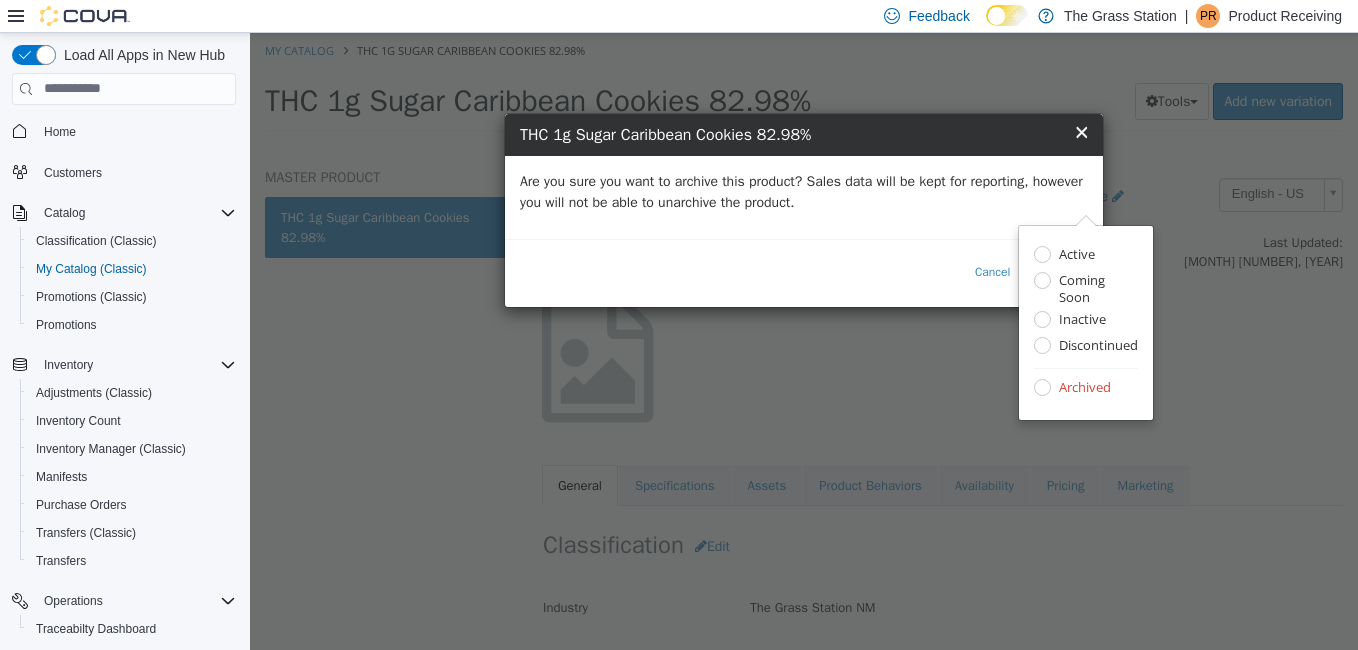 click on "Are you sure you want to archive this product? Sales data will be kept for reporting, however you will not be able to unarchive the product." at bounding box center [804, 191] 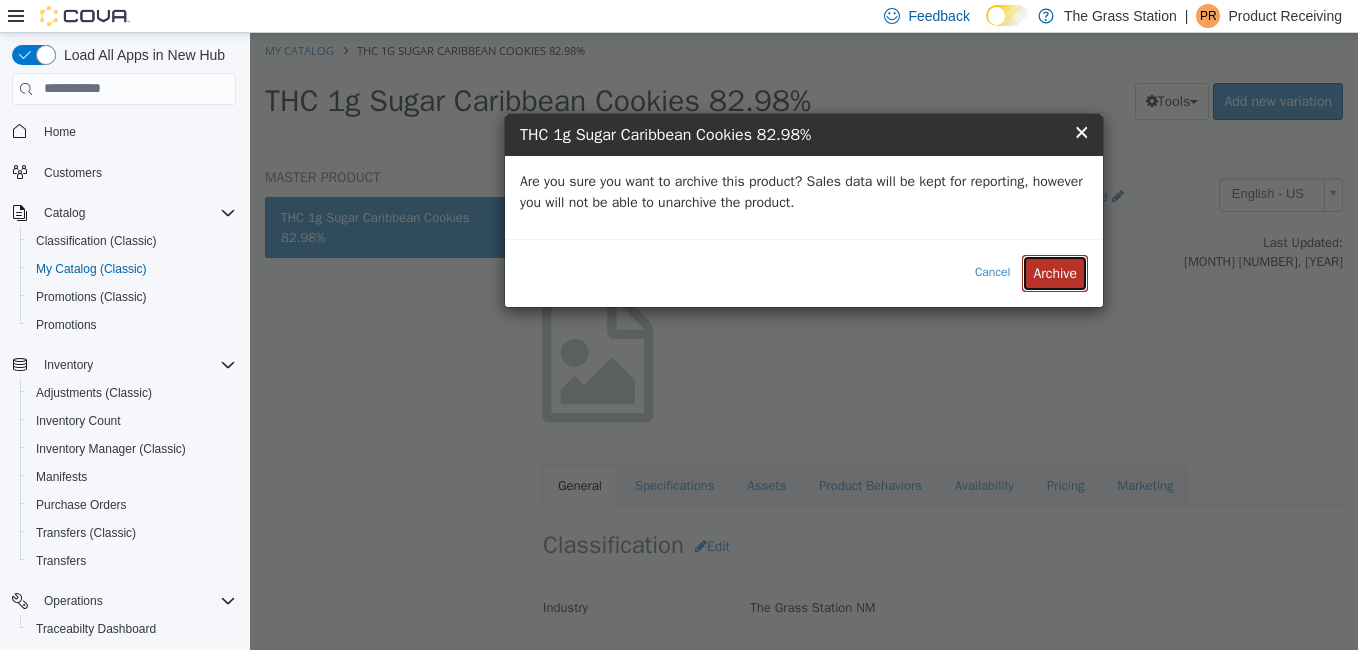 click on "Archive" at bounding box center (1055, 272) 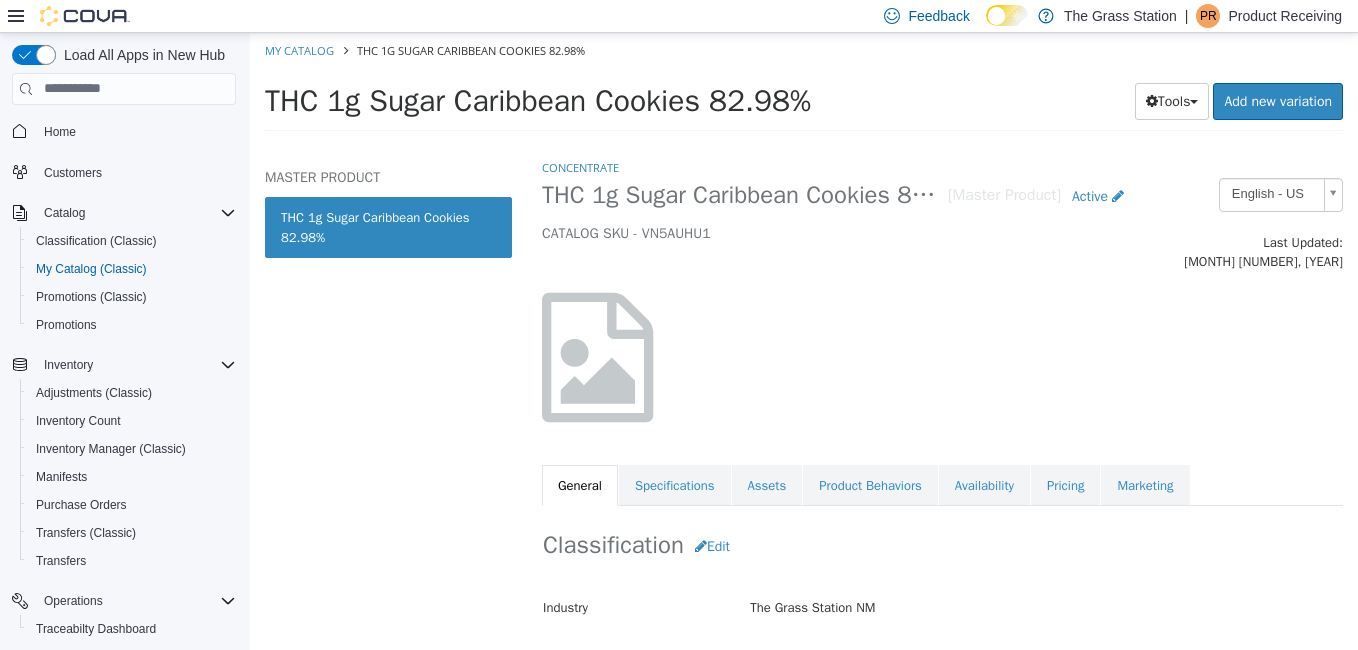 select on "**********" 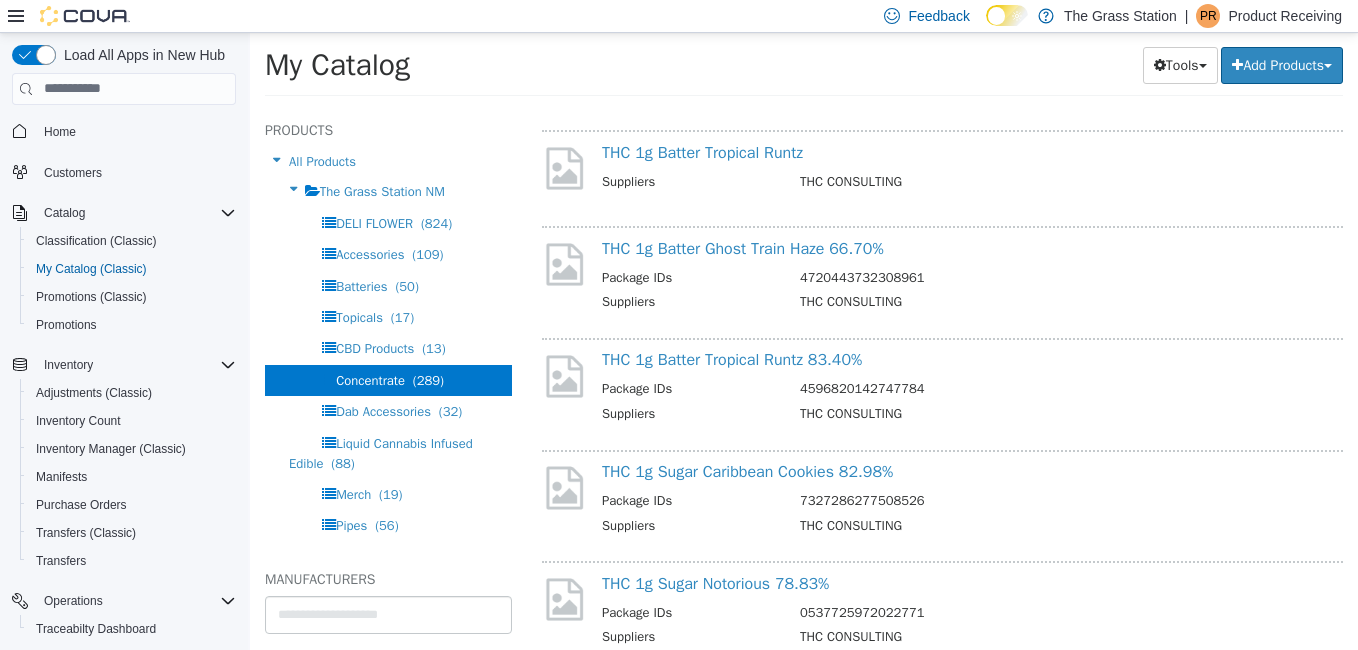 scroll, scrollTop: 4256, scrollLeft: 0, axis: vertical 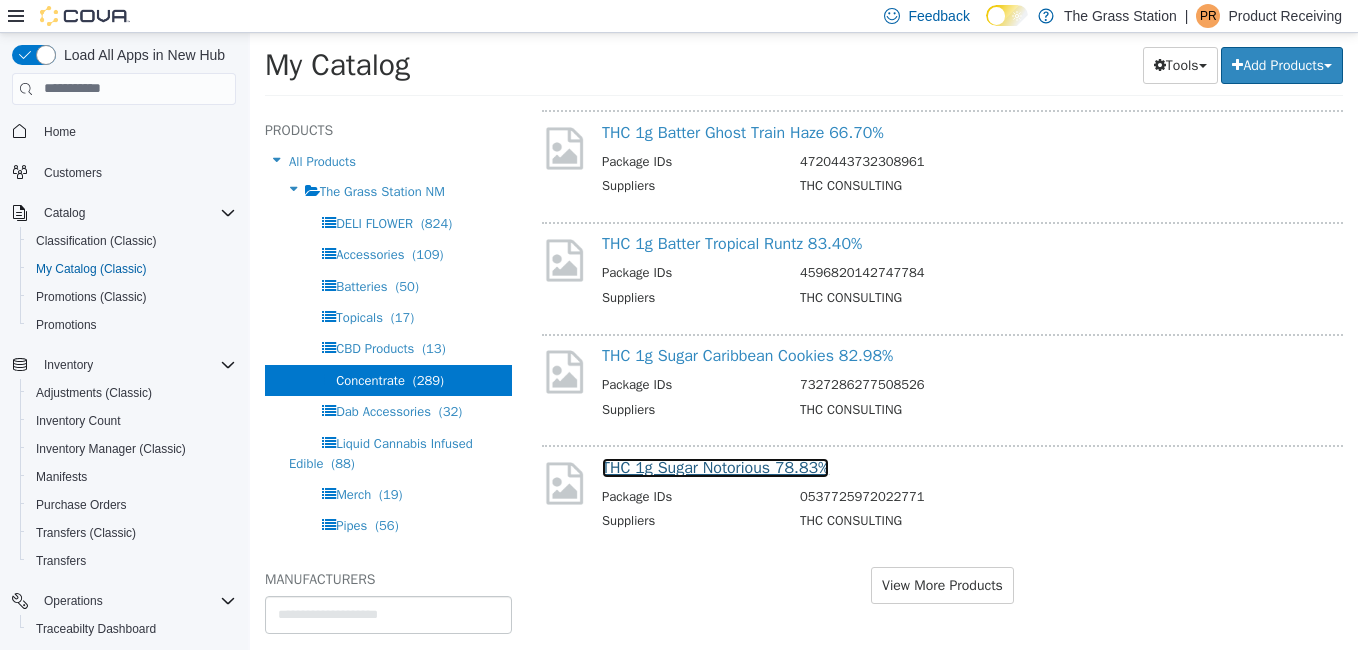 click on "THC 1g Sugar Notorious 78.83%" at bounding box center [715, 467] 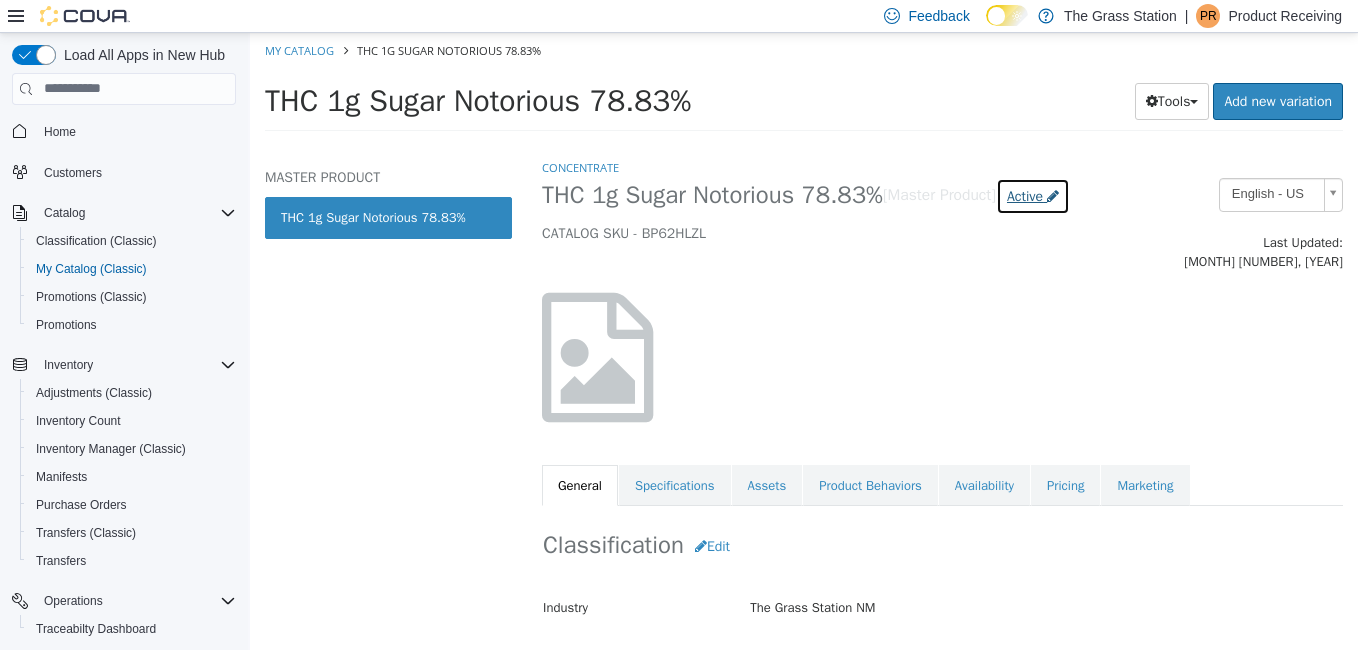 click on "Active" at bounding box center (1025, 195) 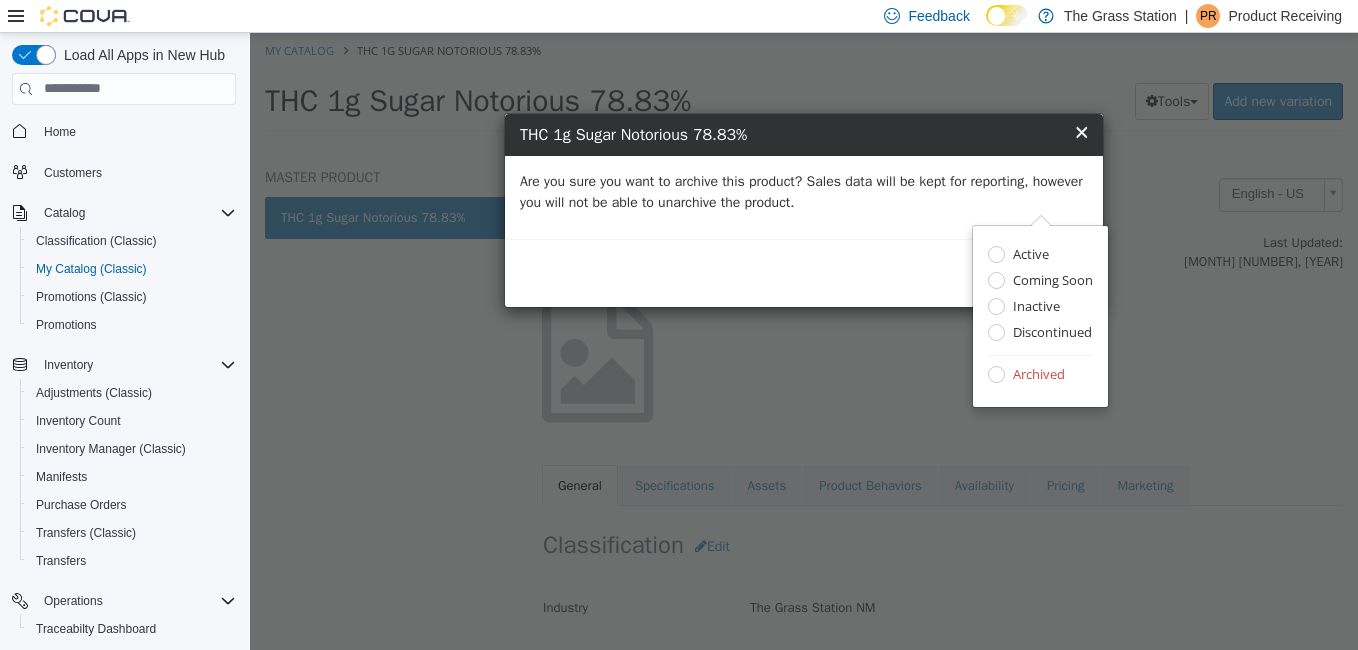 click on "Are you sure you want to archive this product? Sales data will be kept for reporting, however you will not be able to unarchive the product." at bounding box center (804, 191) 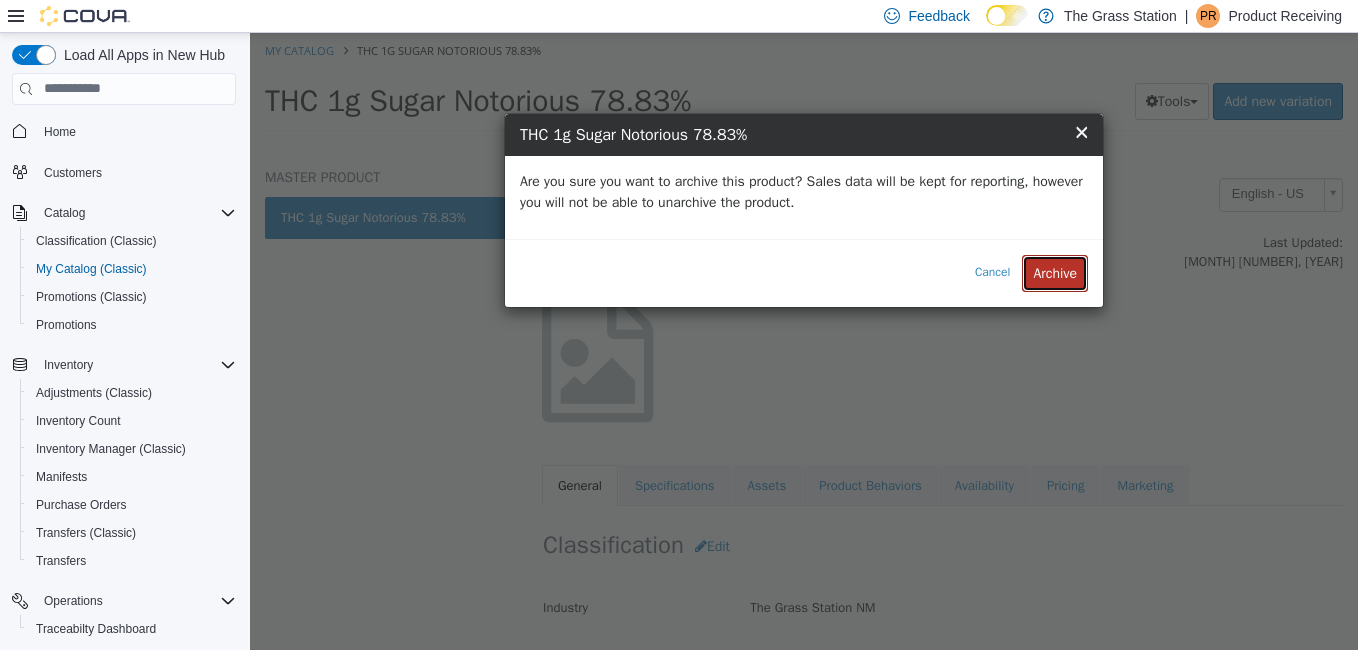 click on "Archive" at bounding box center (1055, 272) 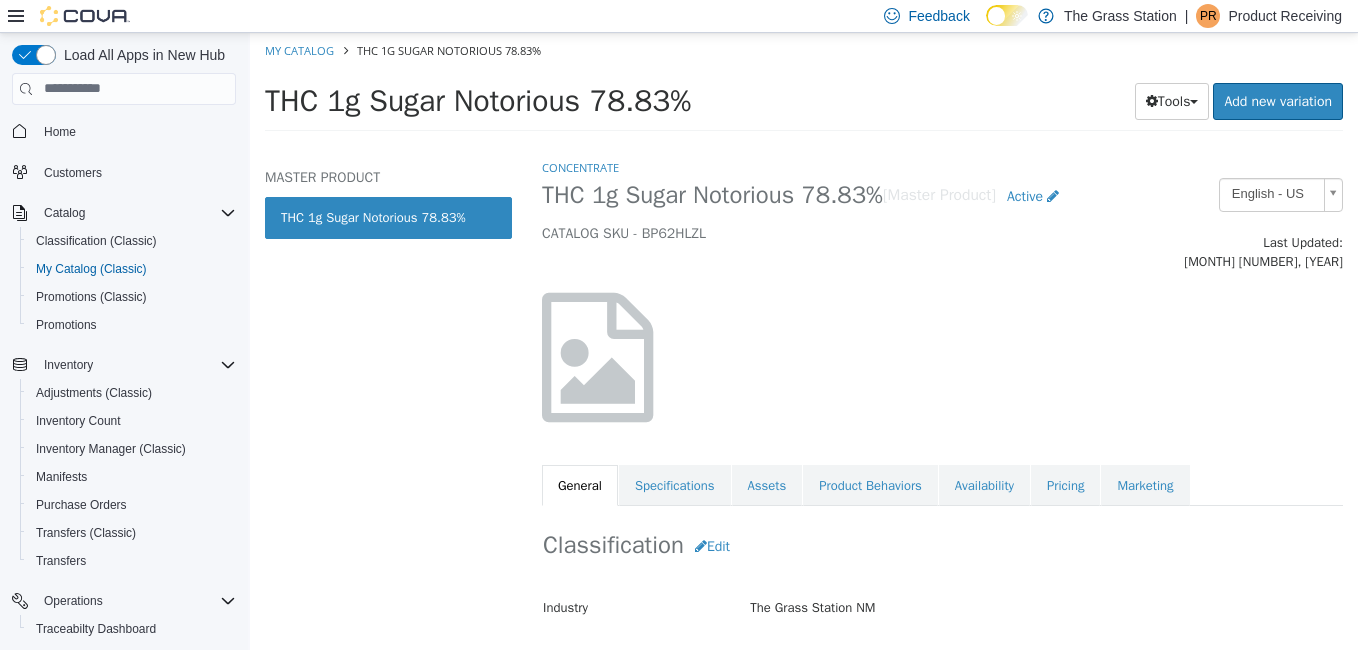 select on "**********" 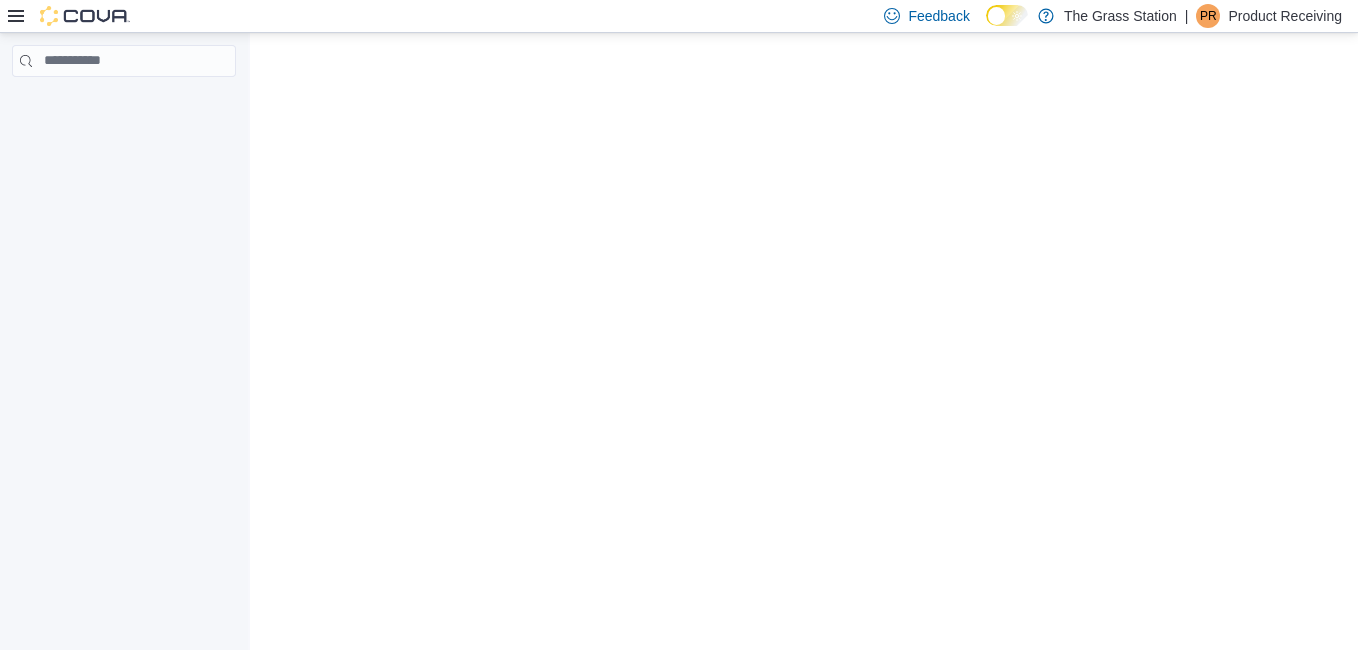 scroll, scrollTop: 0, scrollLeft: 0, axis: both 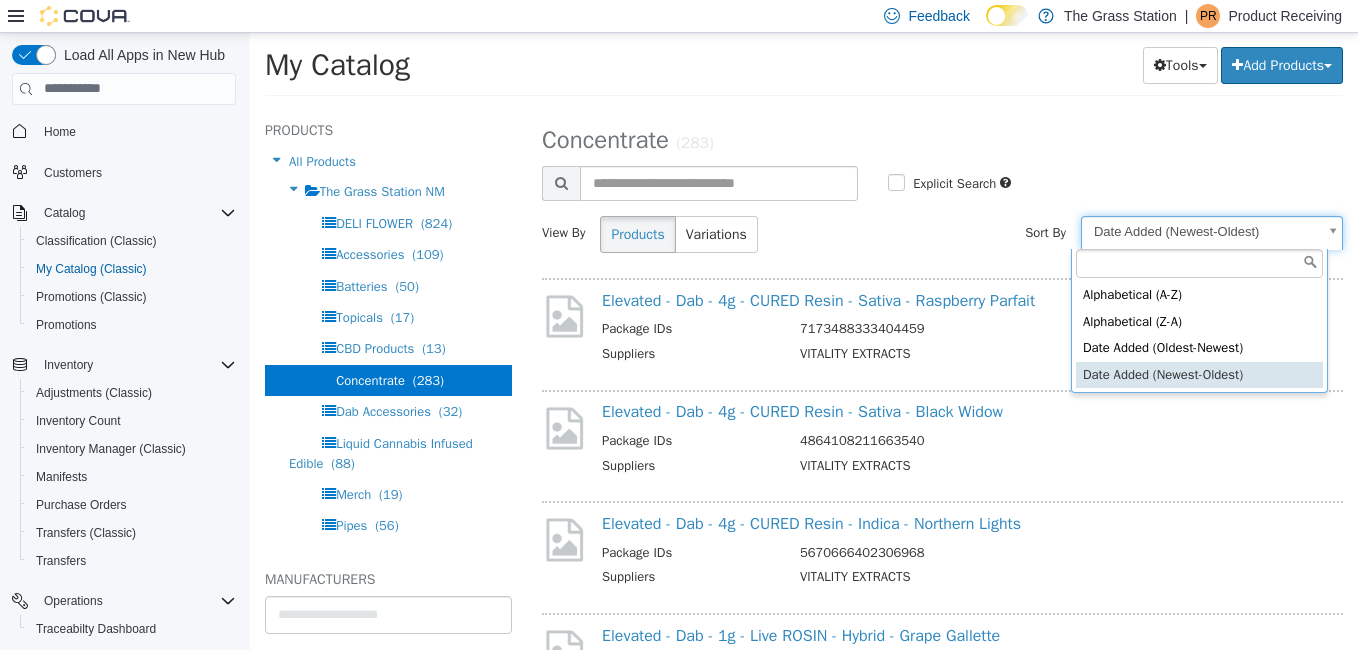 click on "**********" at bounding box center [804, 70] 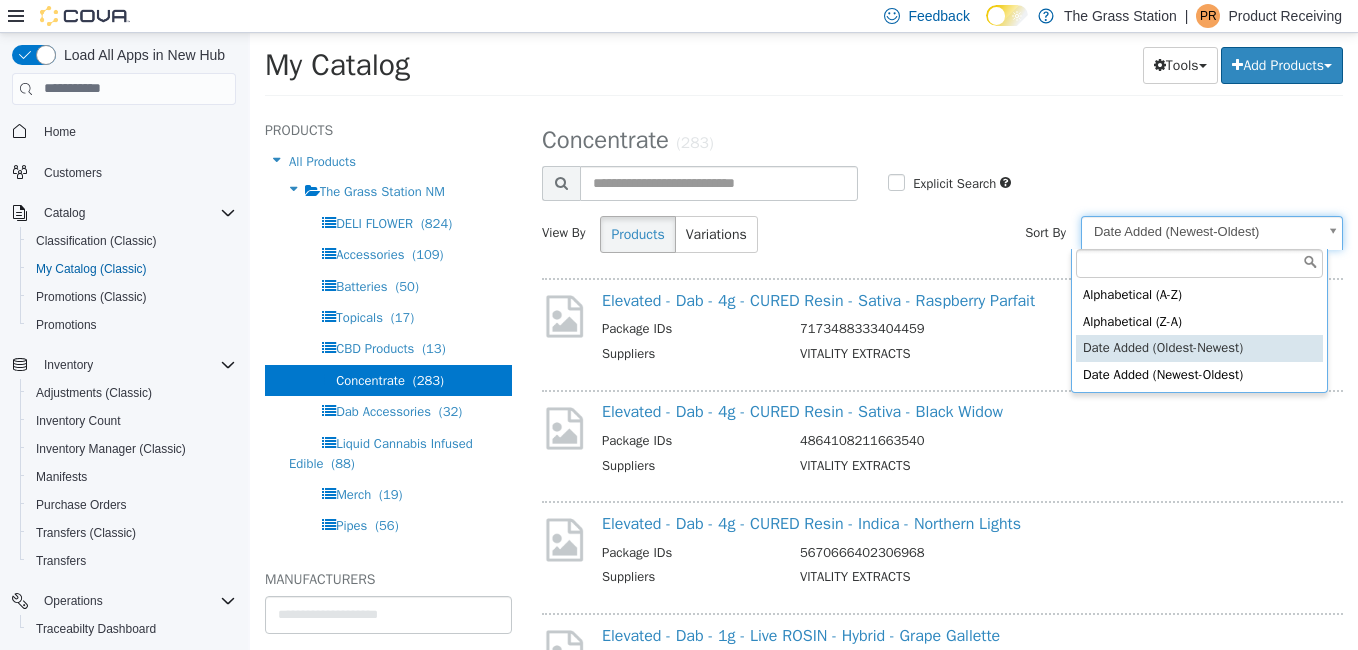 select on "**********" 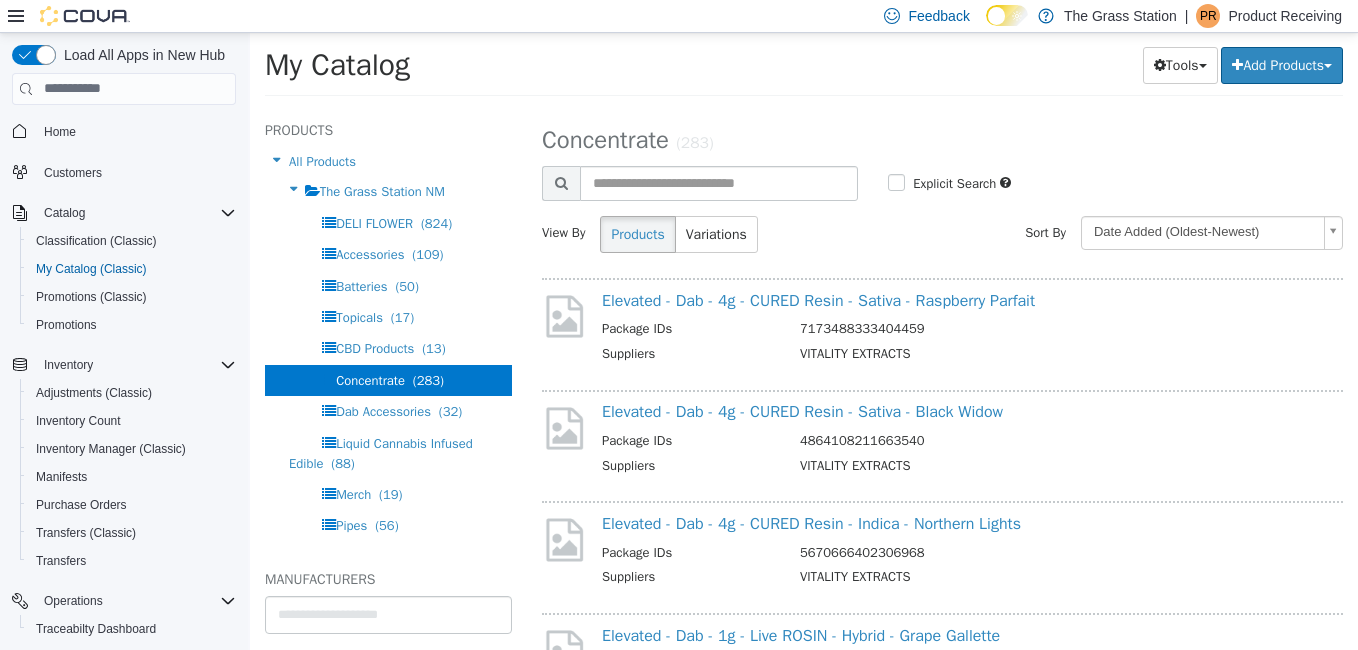 select on "**********" 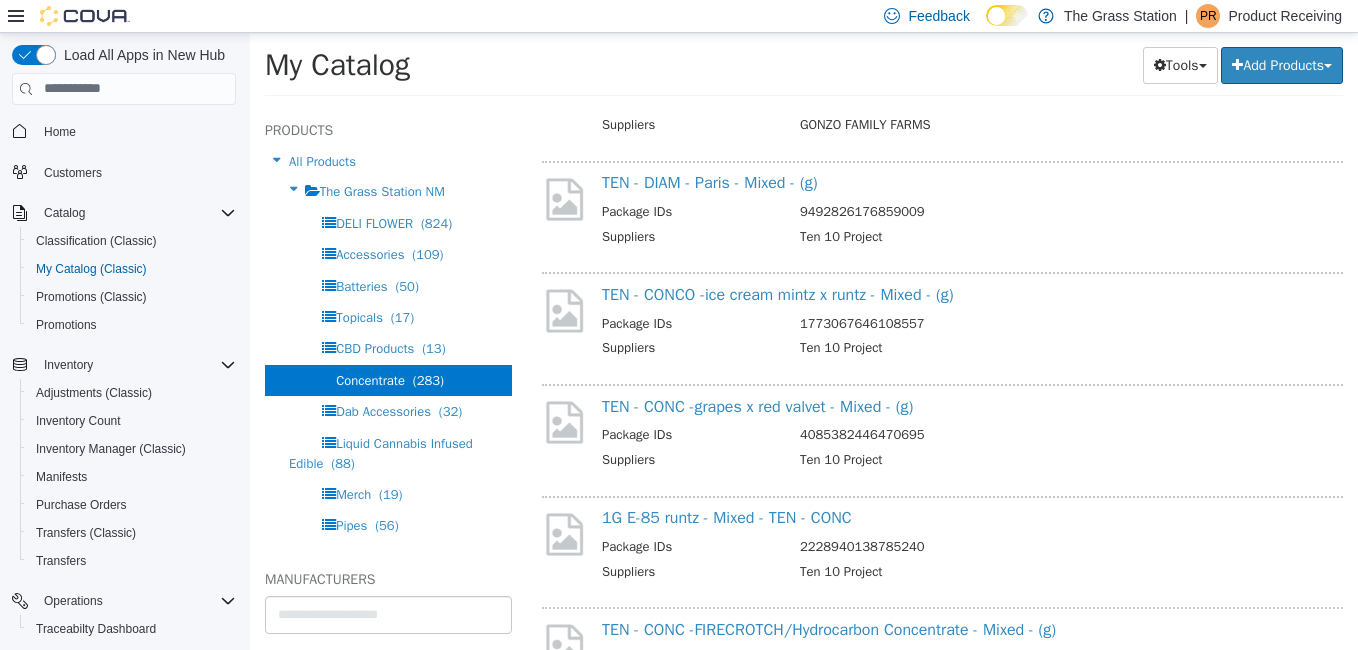scroll, scrollTop: 2039, scrollLeft: 0, axis: vertical 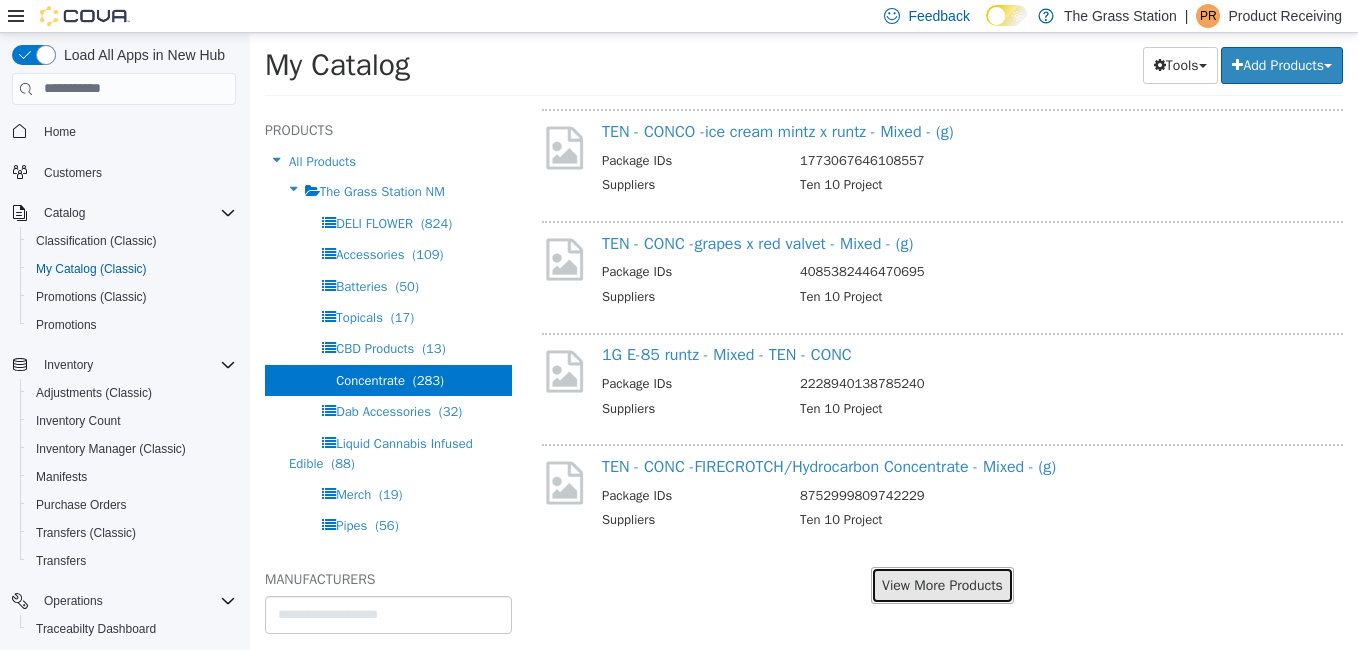 click on "View More Products" at bounding box center (942, 584) 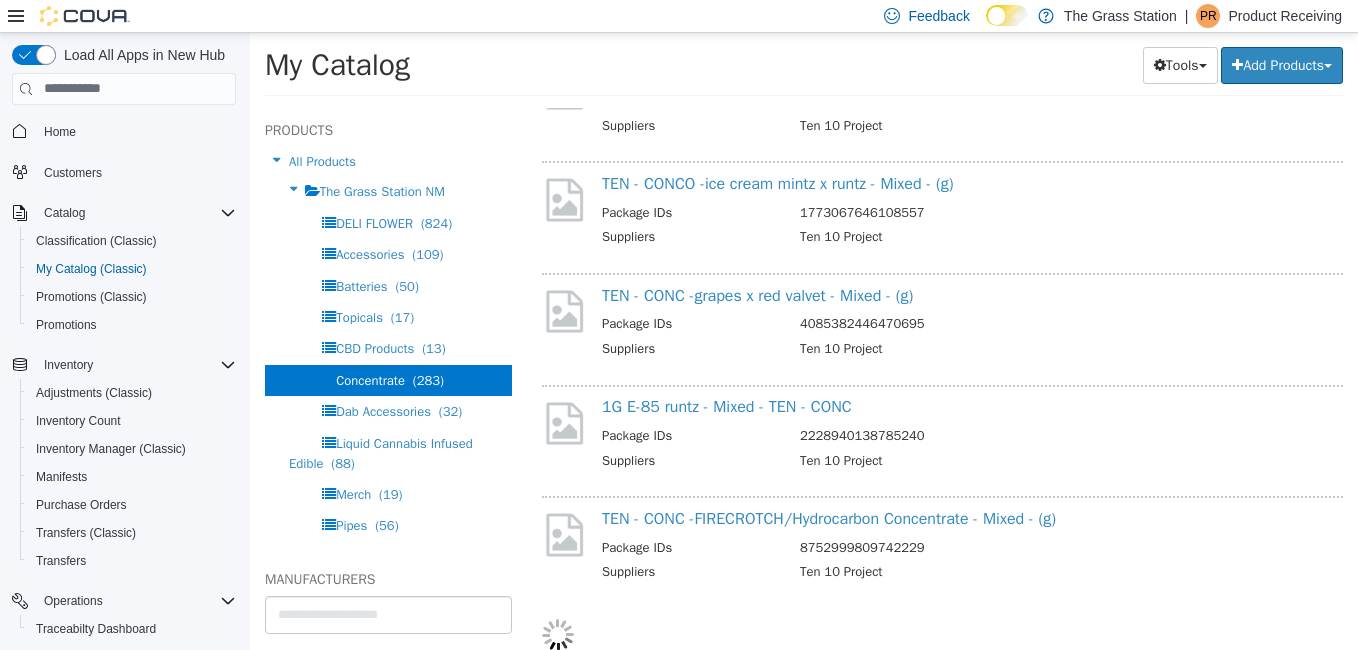 scroll, scrollTop: 1987, scrollLeft: 0, axis: vertical 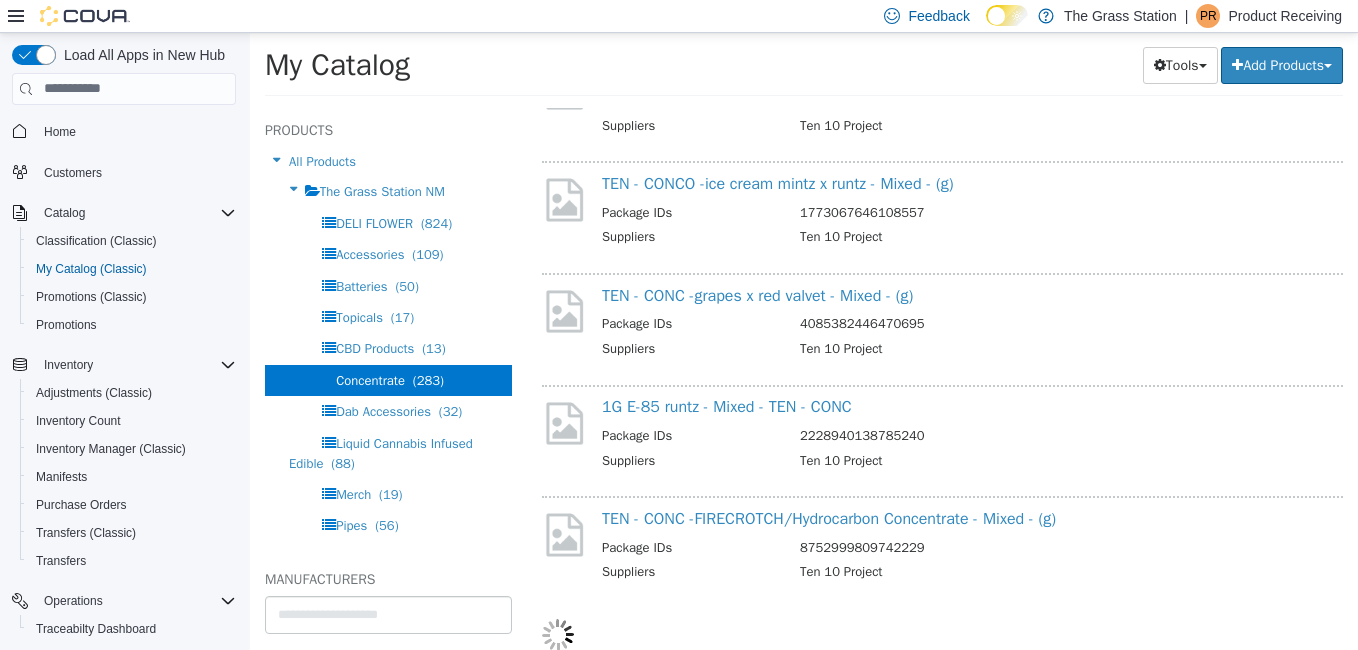 select on "**********" 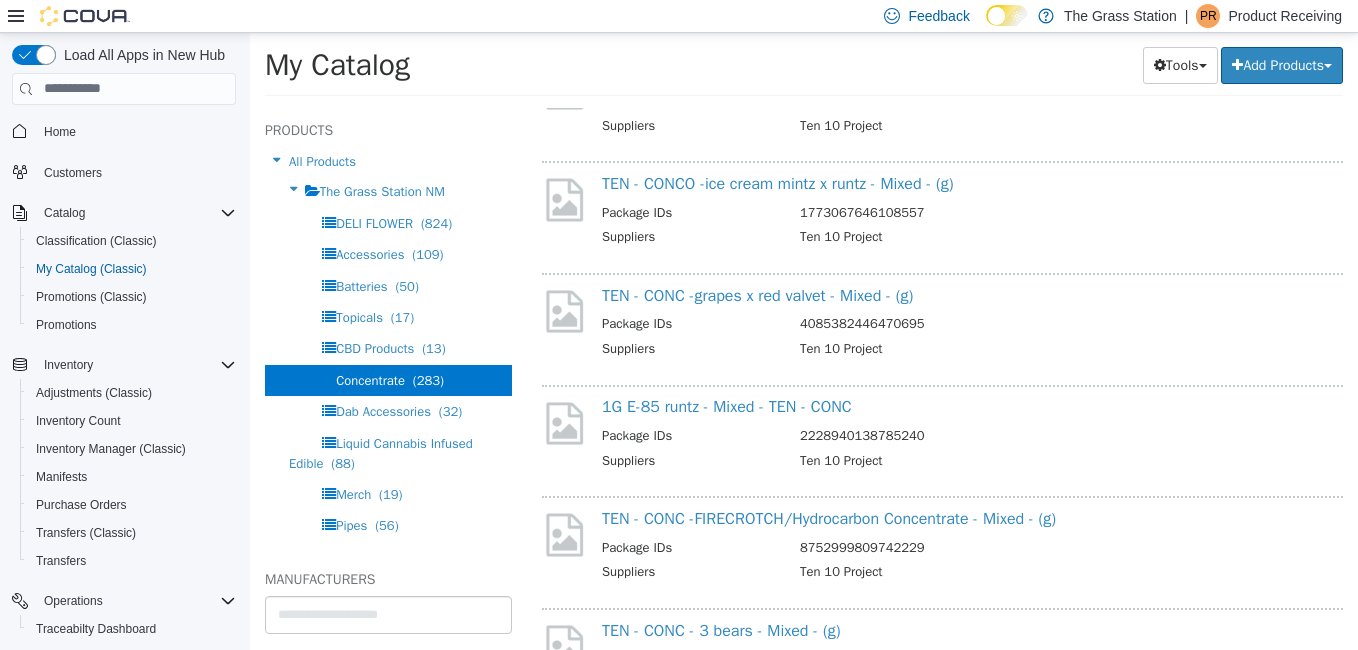 click on "Ten 10 Project" at bounding box center [1059, 350] 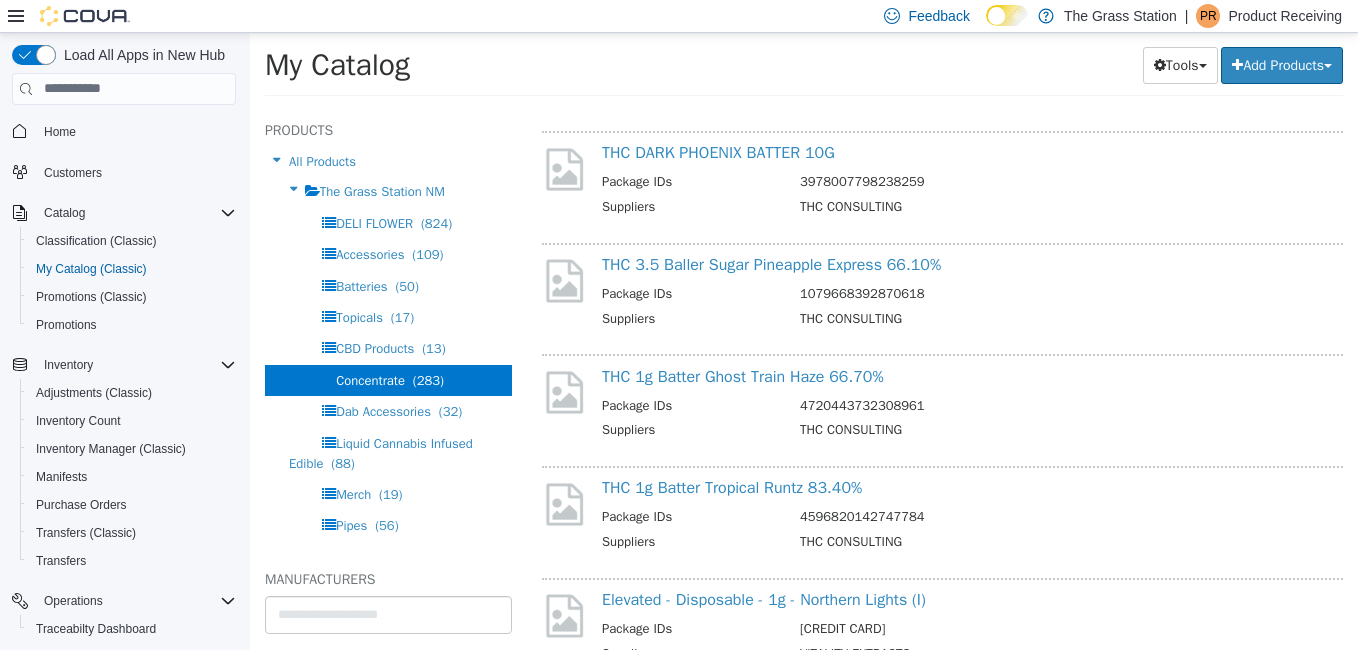 scroll, scrollTop: 3580, scrollLeft: 0, axis: vertical 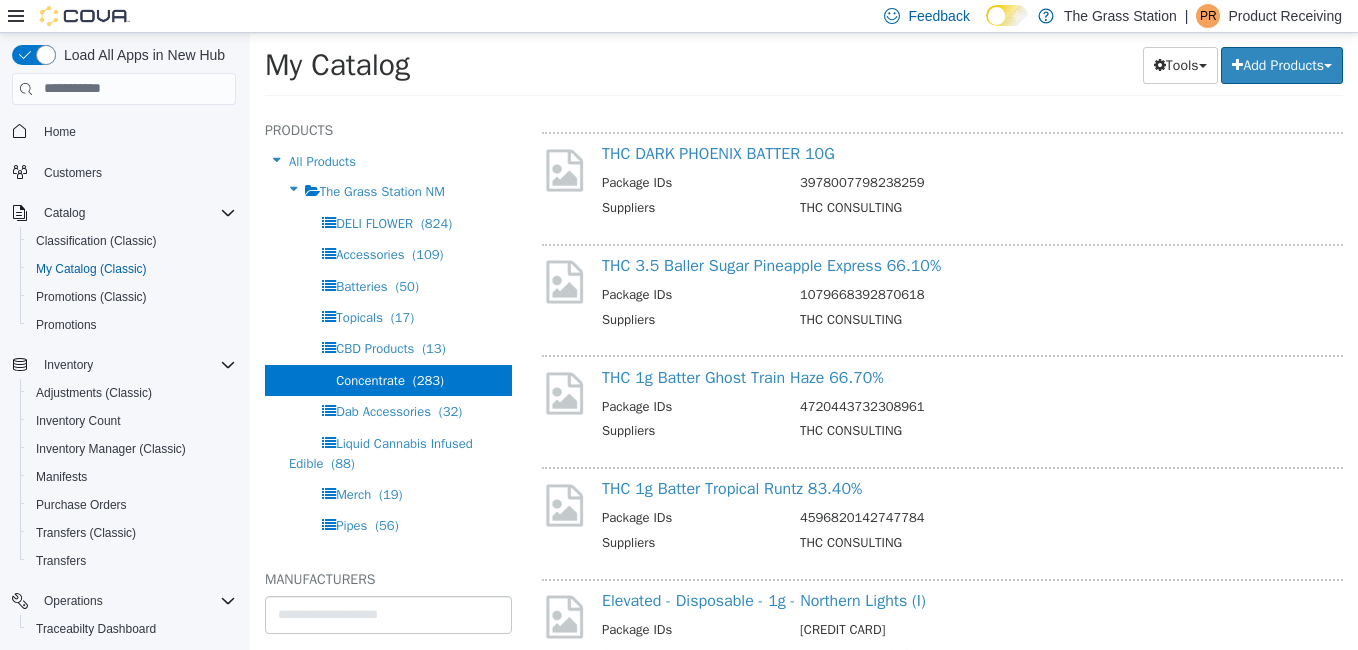 click on "THC 1g Batter Ghost Train Haze 66.70%
Package IDs 4720443732308961
Suppliers THC CONSULTING" at bounding box center (942, 404) 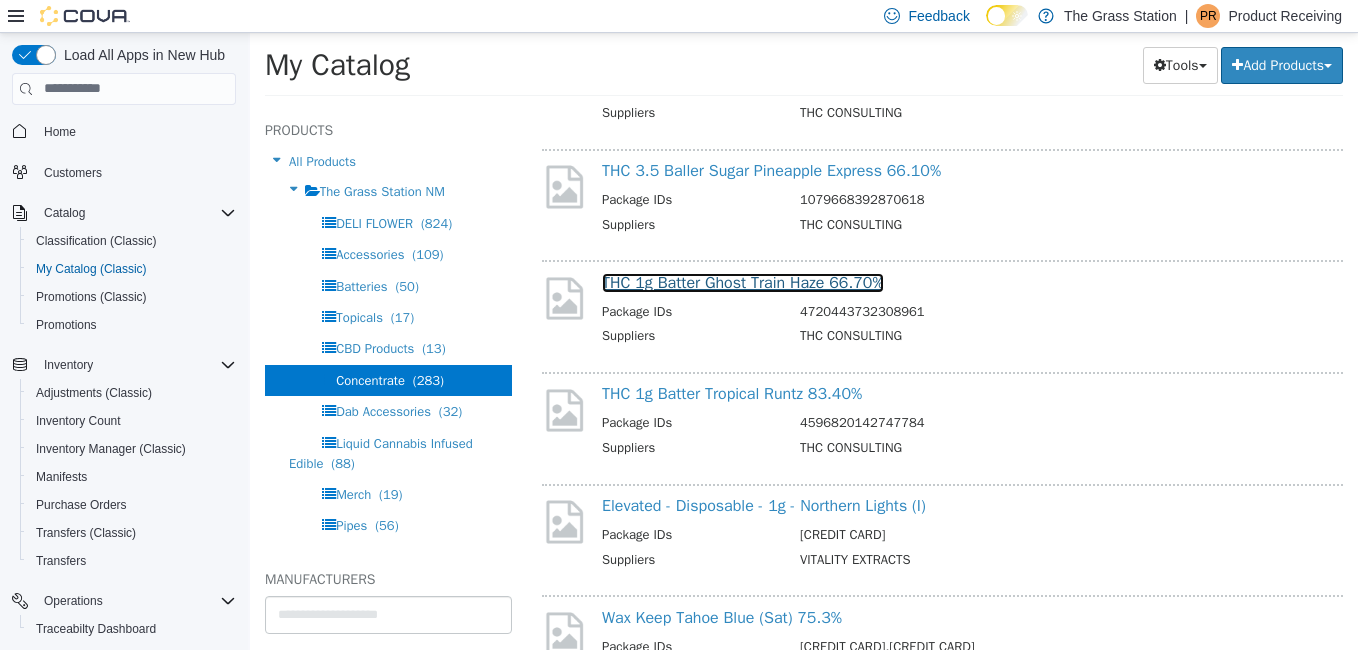 click on "THC 1g Batter Ghost Train Haze 66.70%" at bounding box center (743, 282) 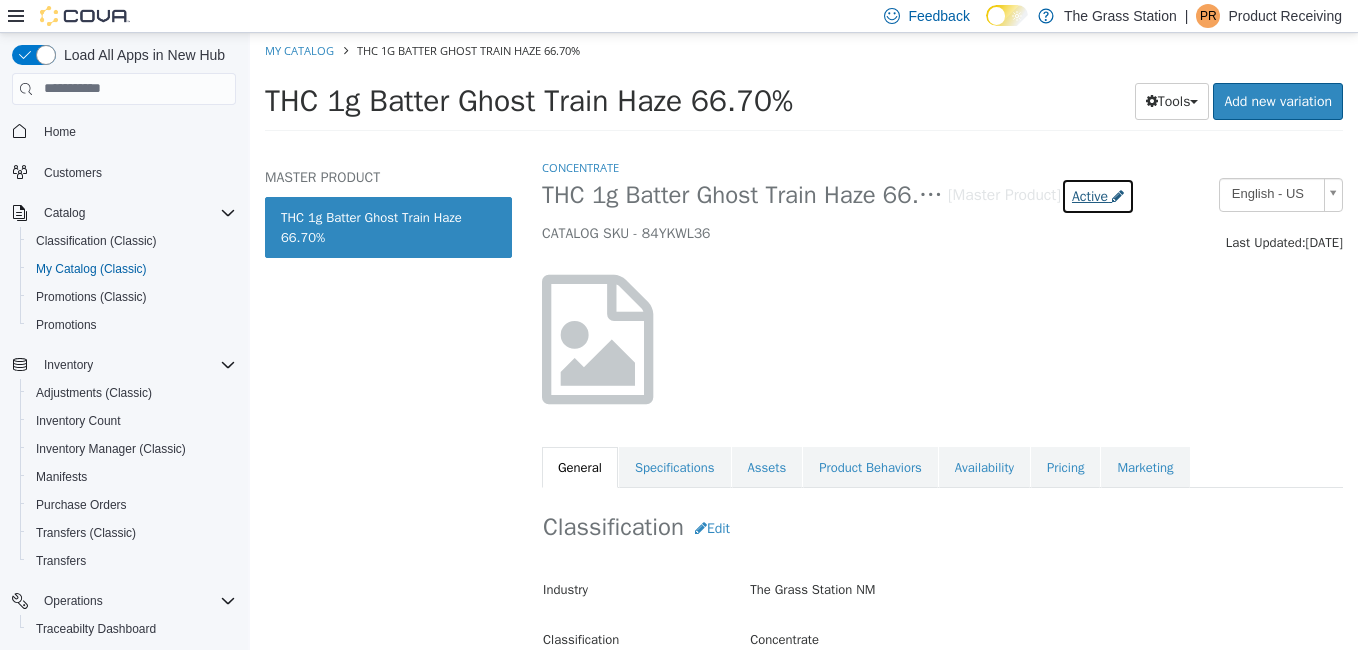 click on "Active" at bounding box center [1098, 195] 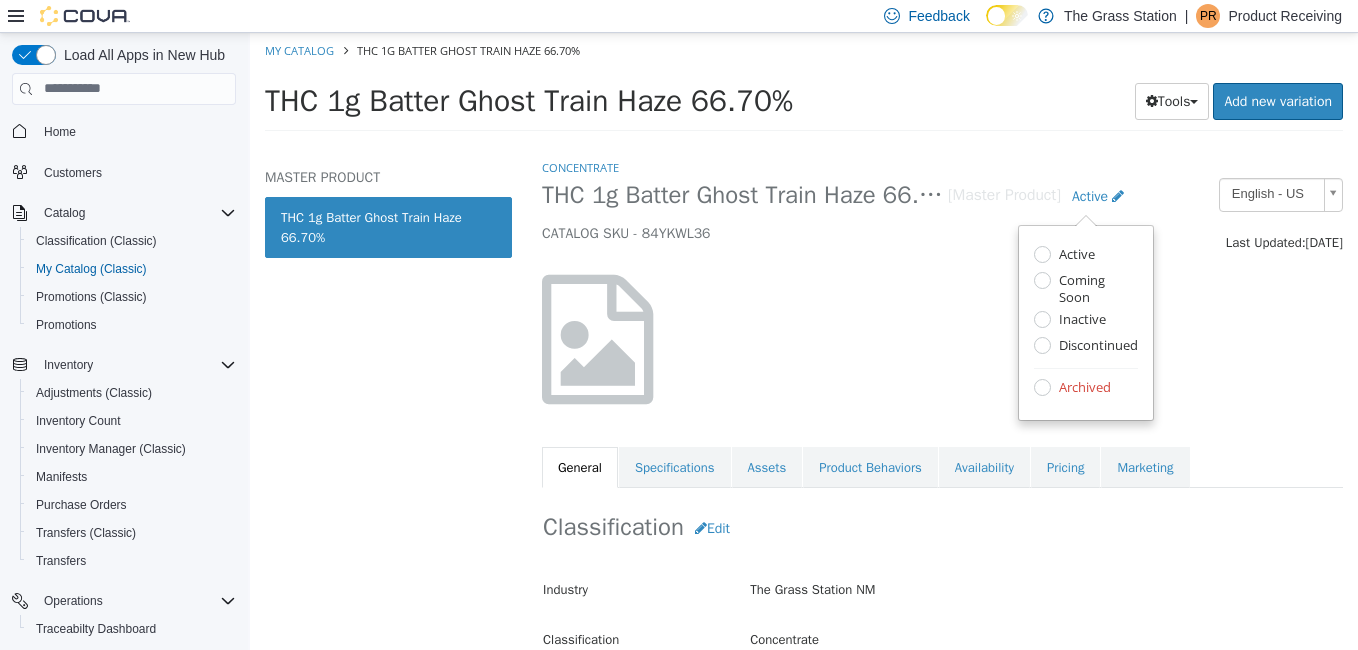 click on "Archived" at bounding box center [1082, 388] 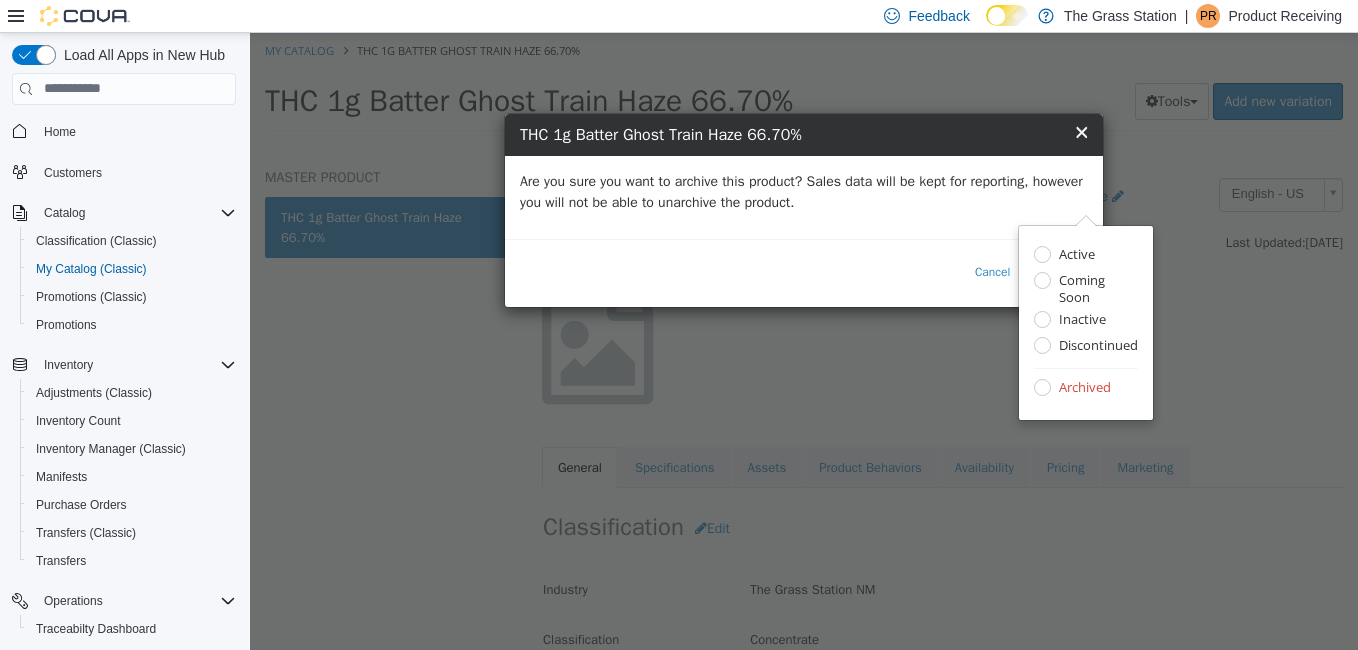 click on "Are you sure you want to archive this product? Sales data will be kept for reporting, however you will not be able to unarchive the product." at bounding box center [804, 196] 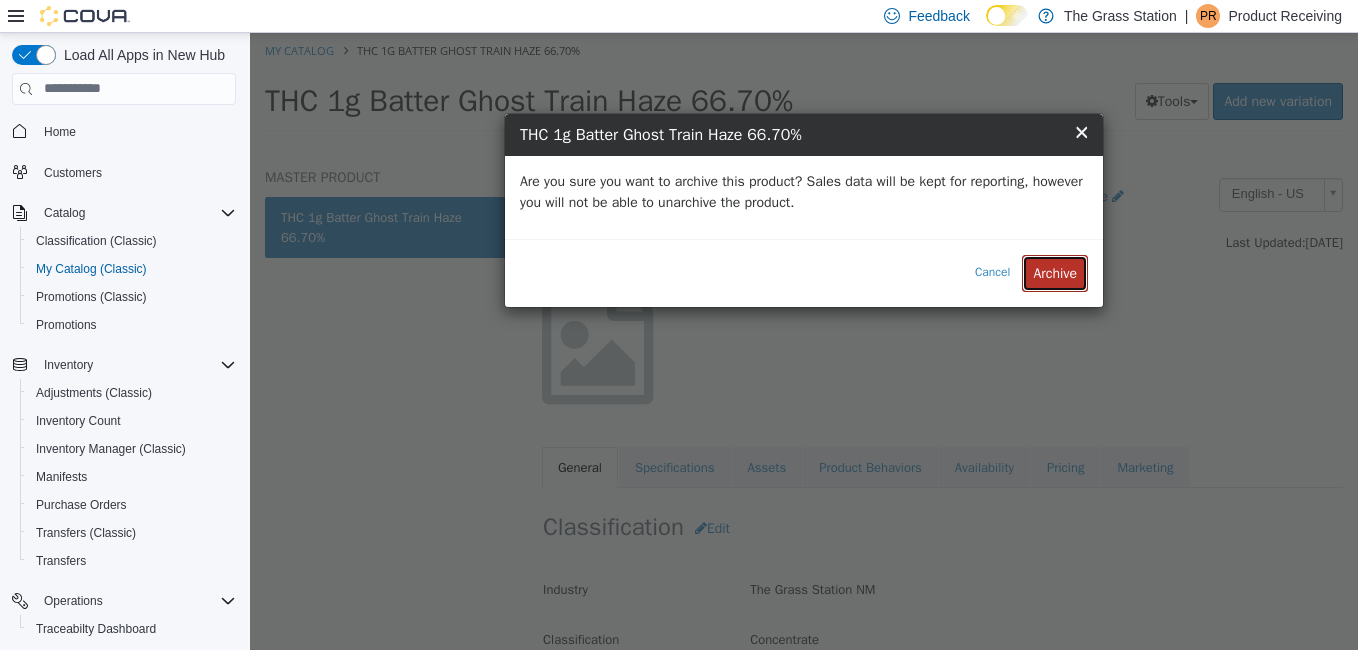 click on "Archive" at bounding box center (1055, 272) 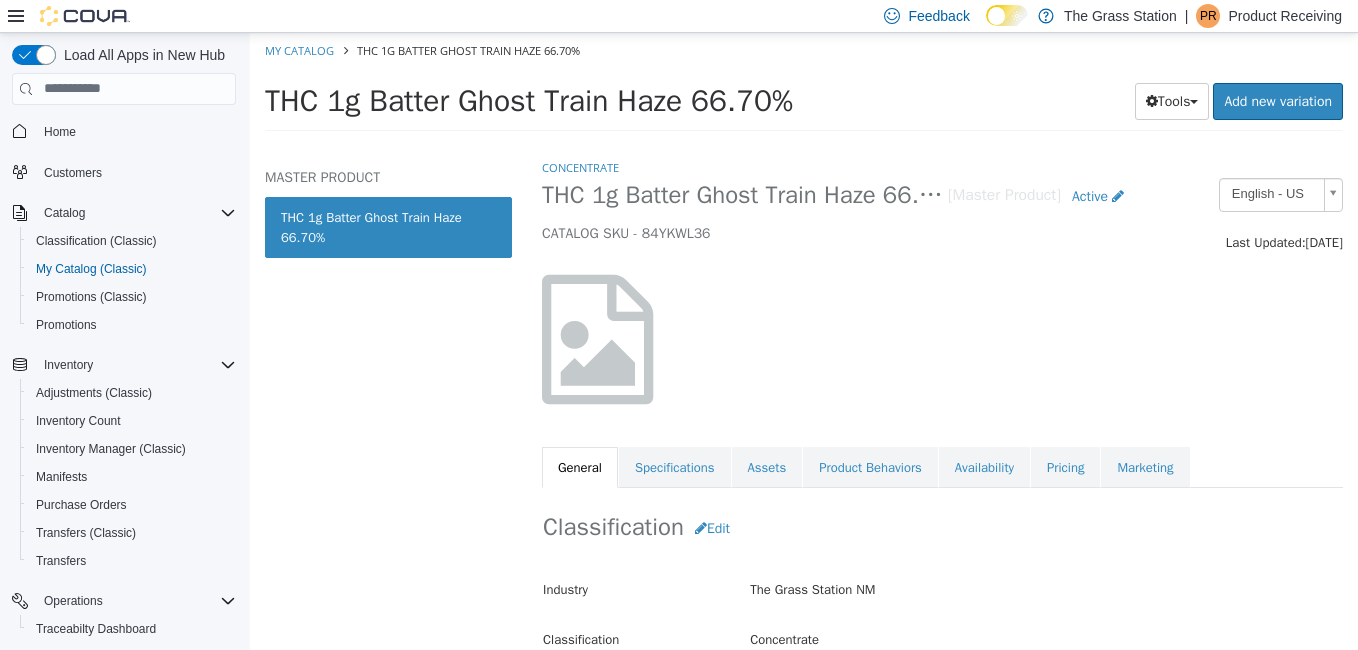 select on "**********" 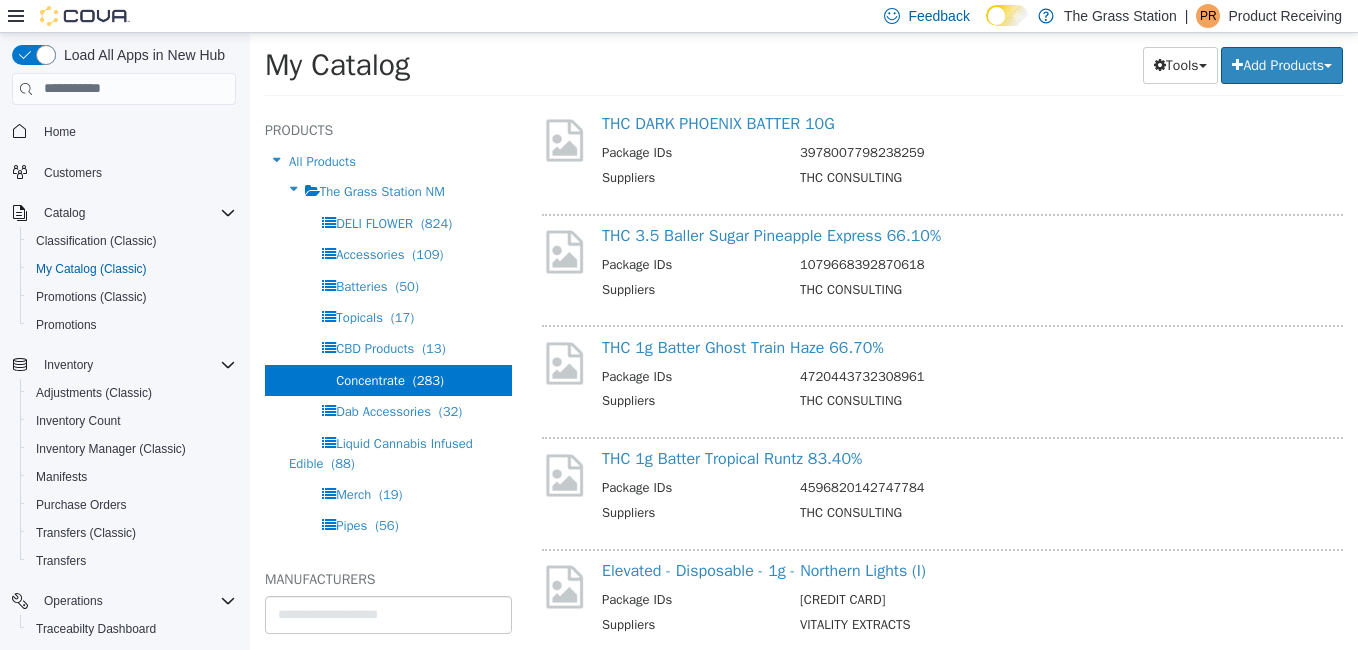 scroll, scrollTop: 3601, scrollLeft: 0, axis: vertical 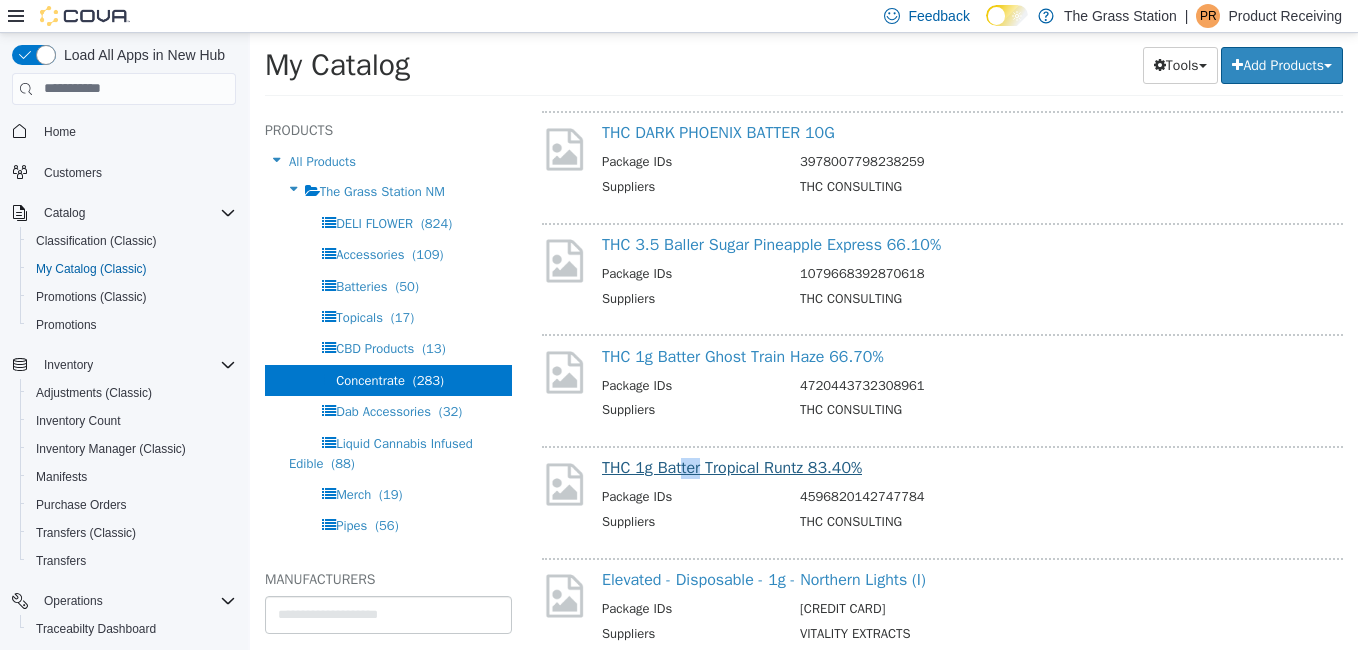 drag, startPoint x: 675, startPoint y: 481, endPoint x: 697, endPoint y: 470, distance: 24.596748 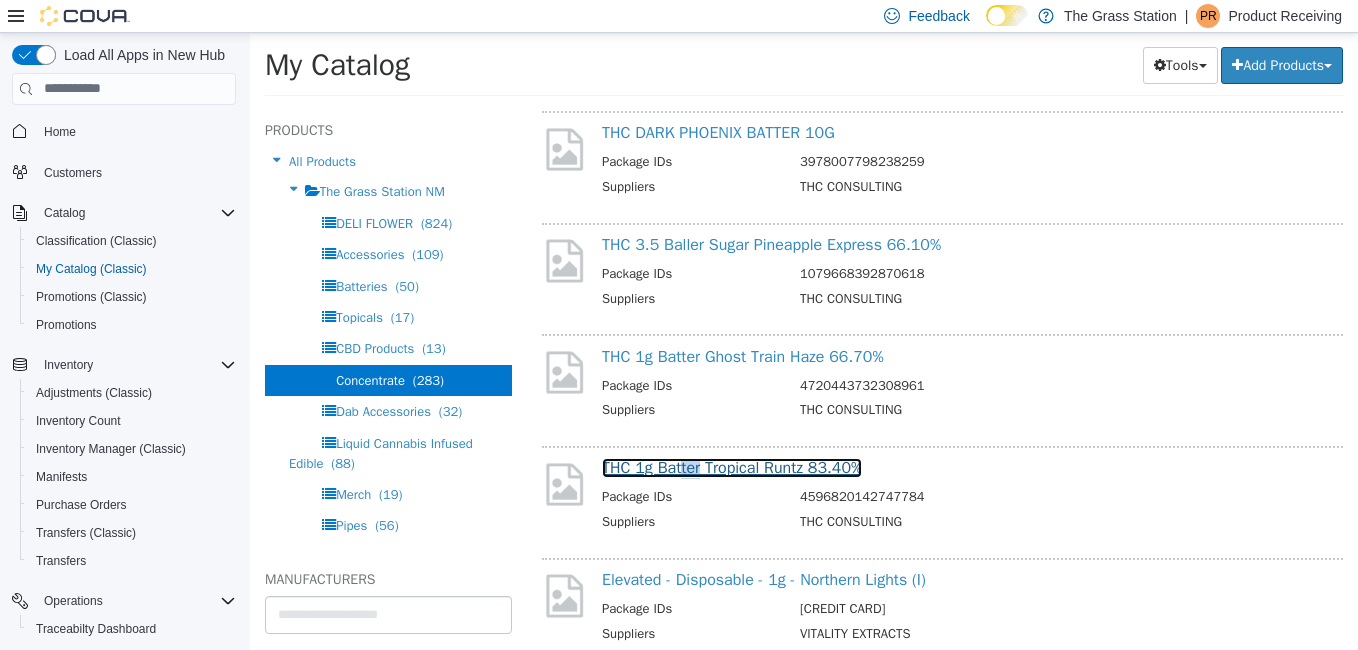 click on "THC 1g Batter Tropical Runtz 83.40%" at bounding box center (732, 467) 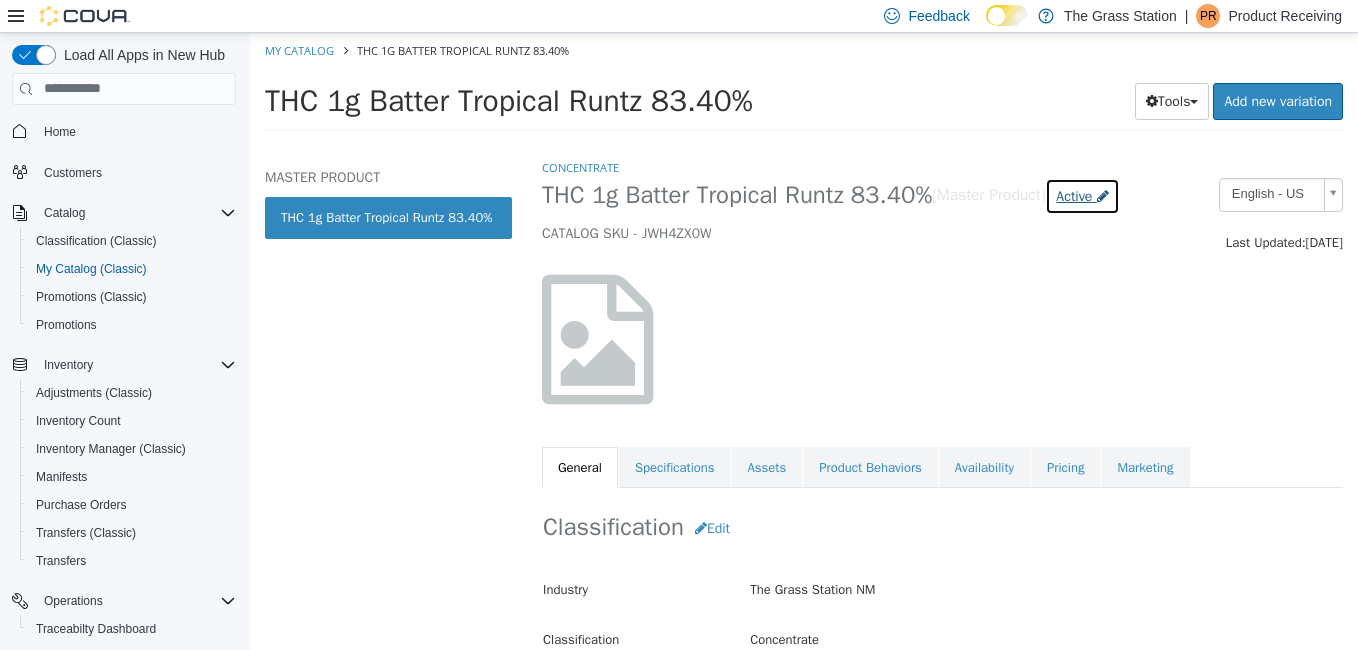 click on "Active" at bounding box center [1074, 195] 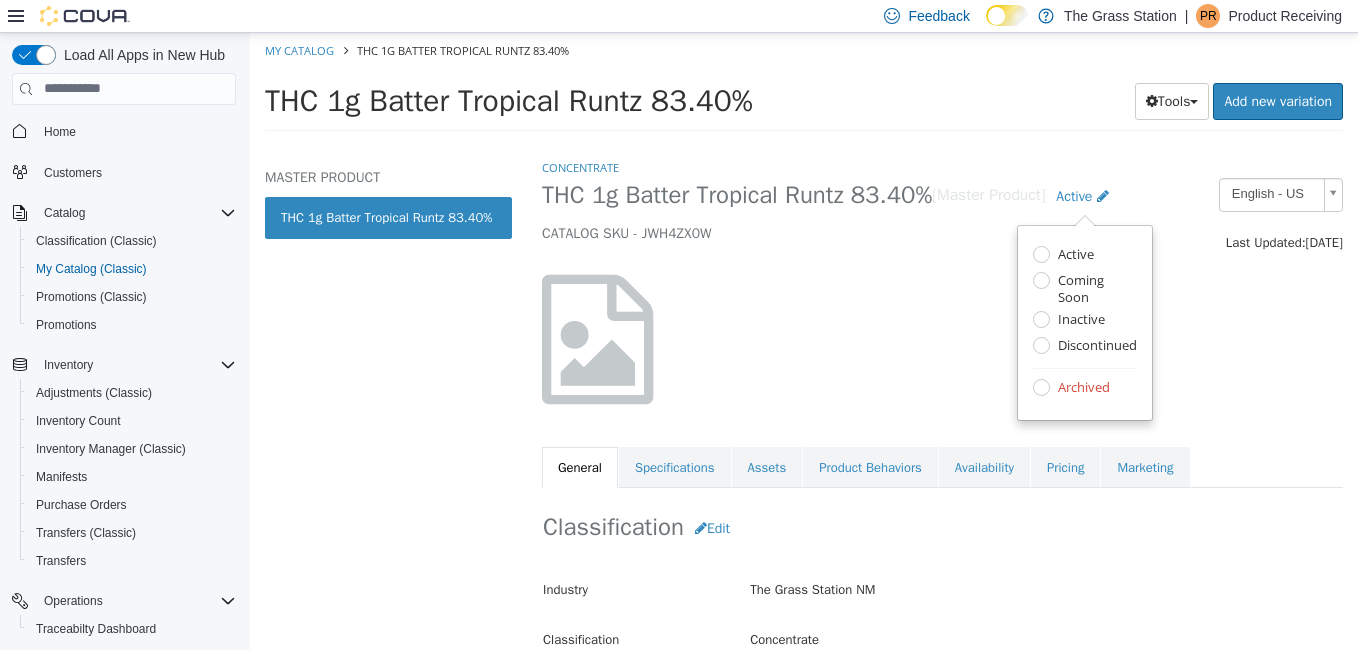 click on "Archived" at bounding box center [1085, 388] 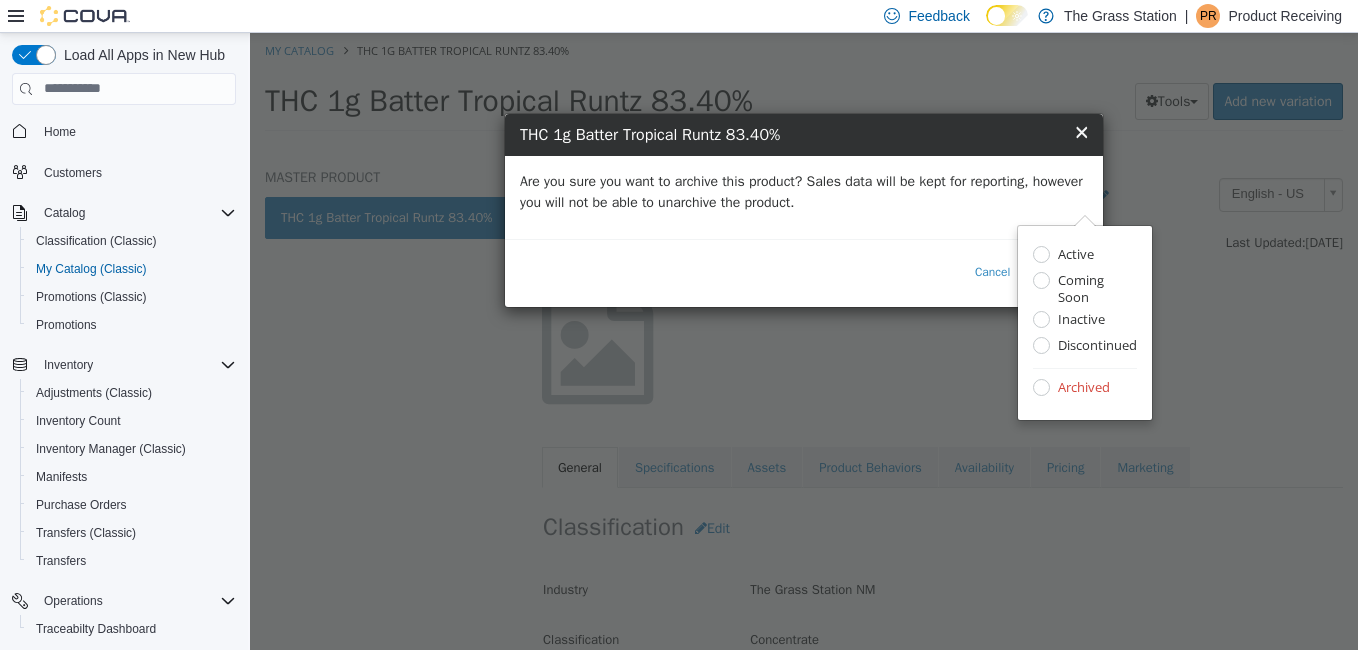 drag, startPoint x: 1069, startPoint y: 176, endPoint x: 1038, endPoint y: 160, distance: 34.88553 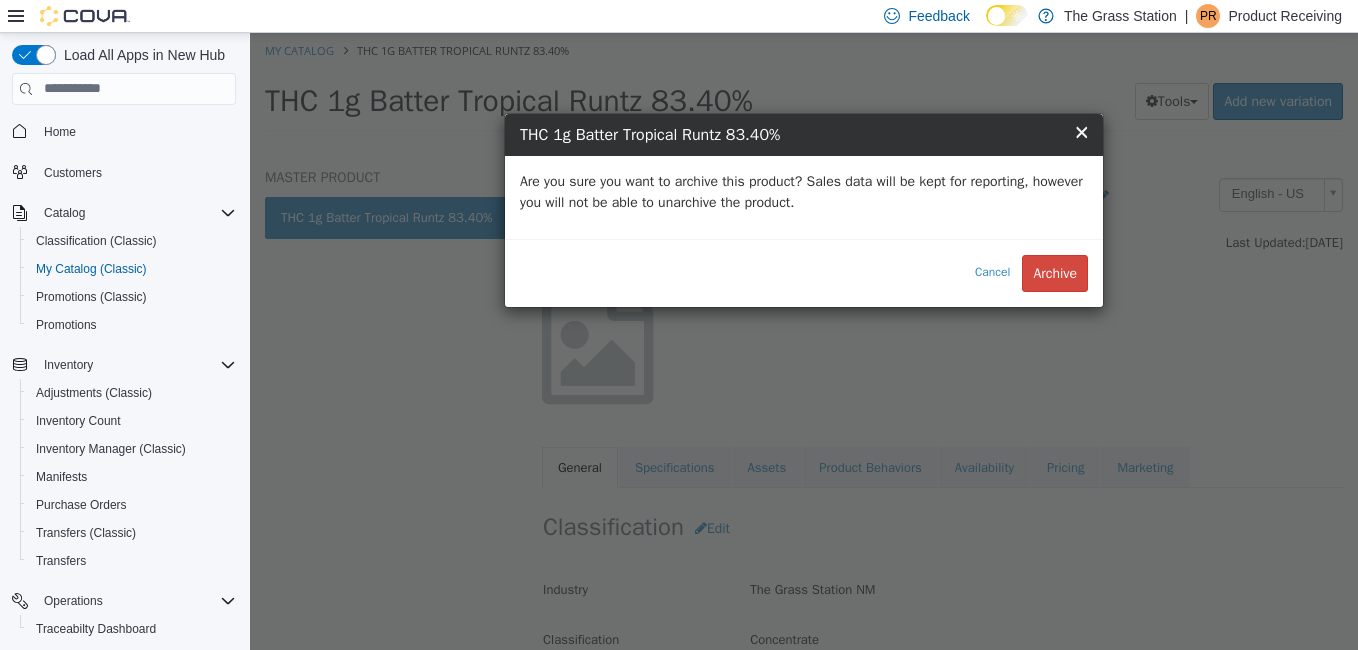 click on "Are you sure you want to archive this product? Sales data will be kept for reporting, however you will not be able to unarchive the product." at bounding box center [804, 196] 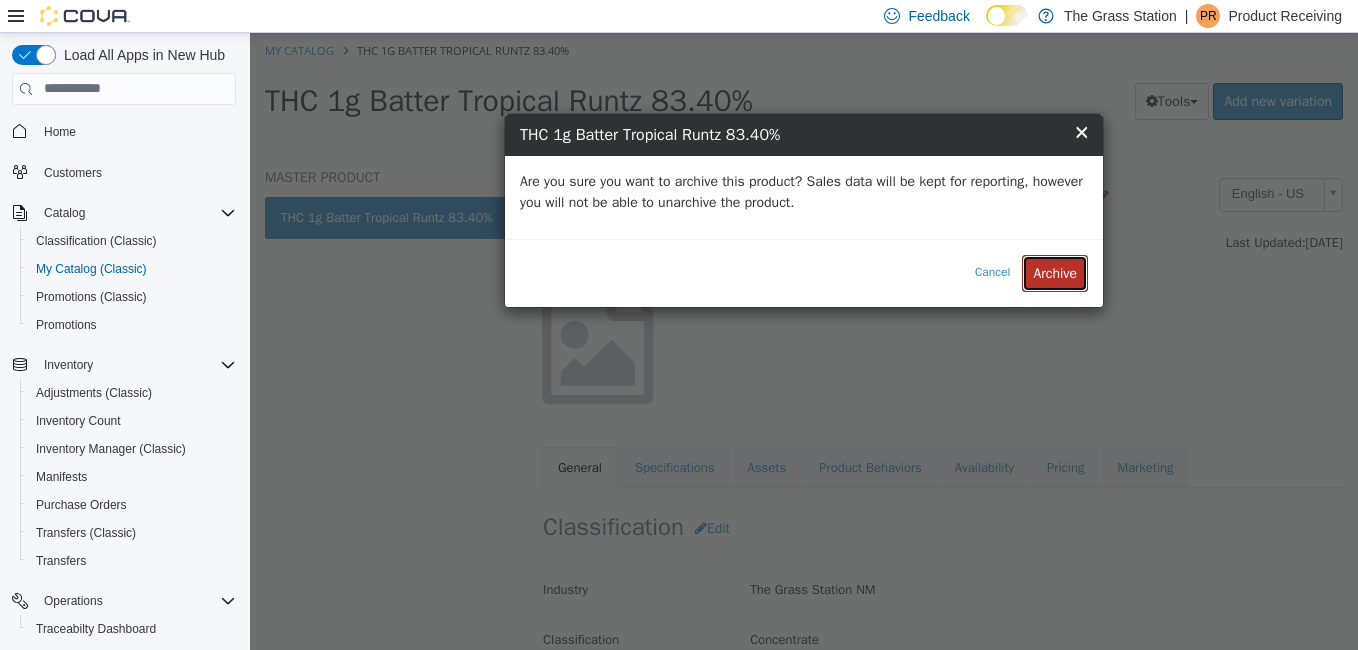 click on "Archive" at bounding box center [1055, 272] 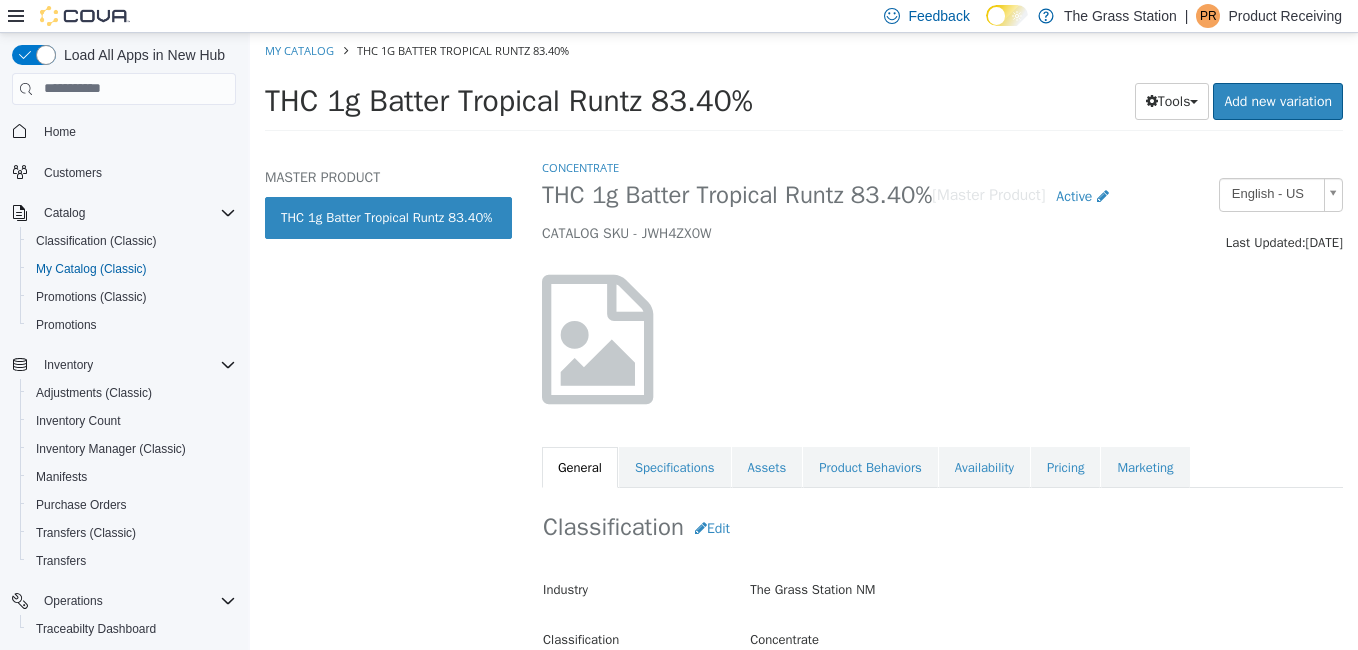 select on "**********" 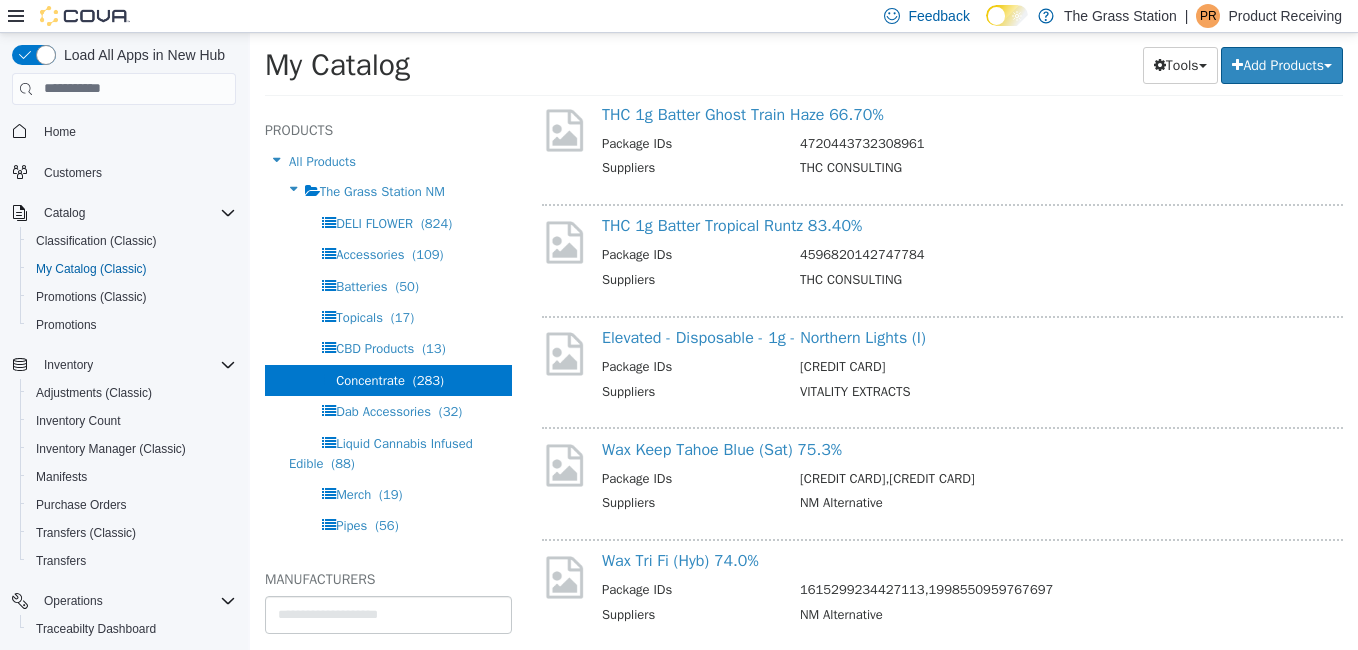 scroll, scrollTop: 3803, scrollLeft: 0, axis: vertical 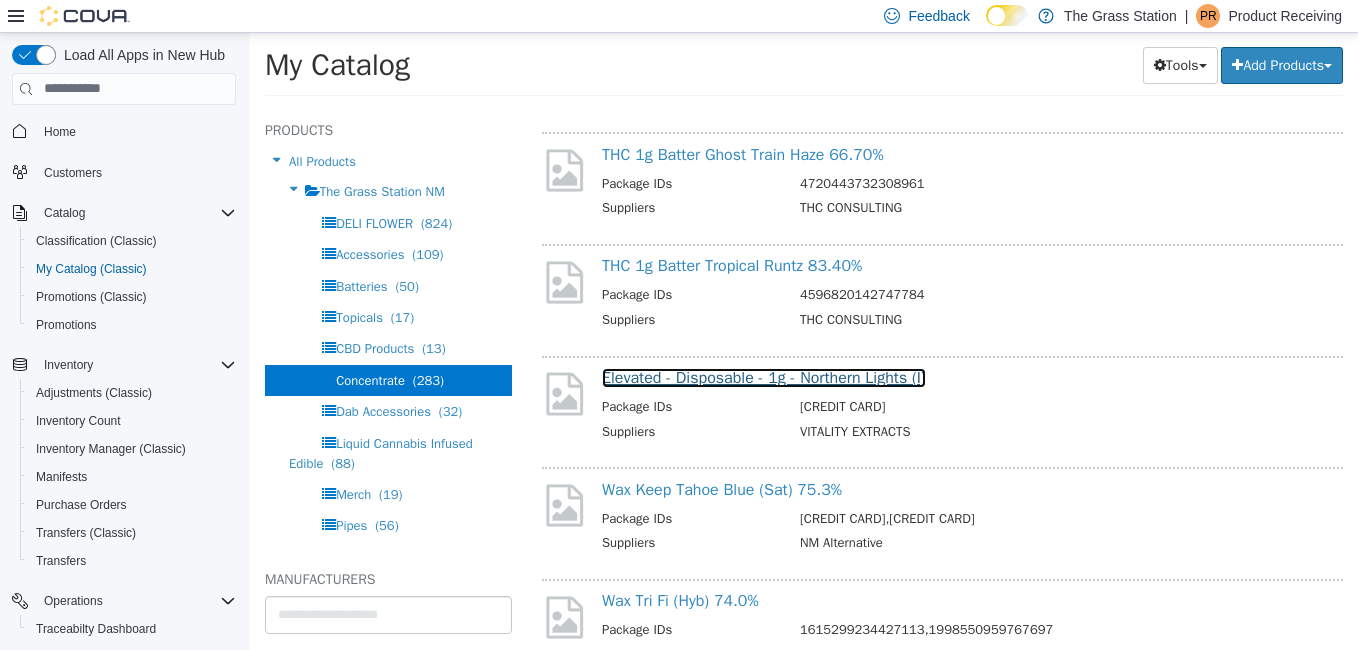 click on "Elevated - Disposable - 1g - Northern Lights (I)" at bounding box center (764, 377) 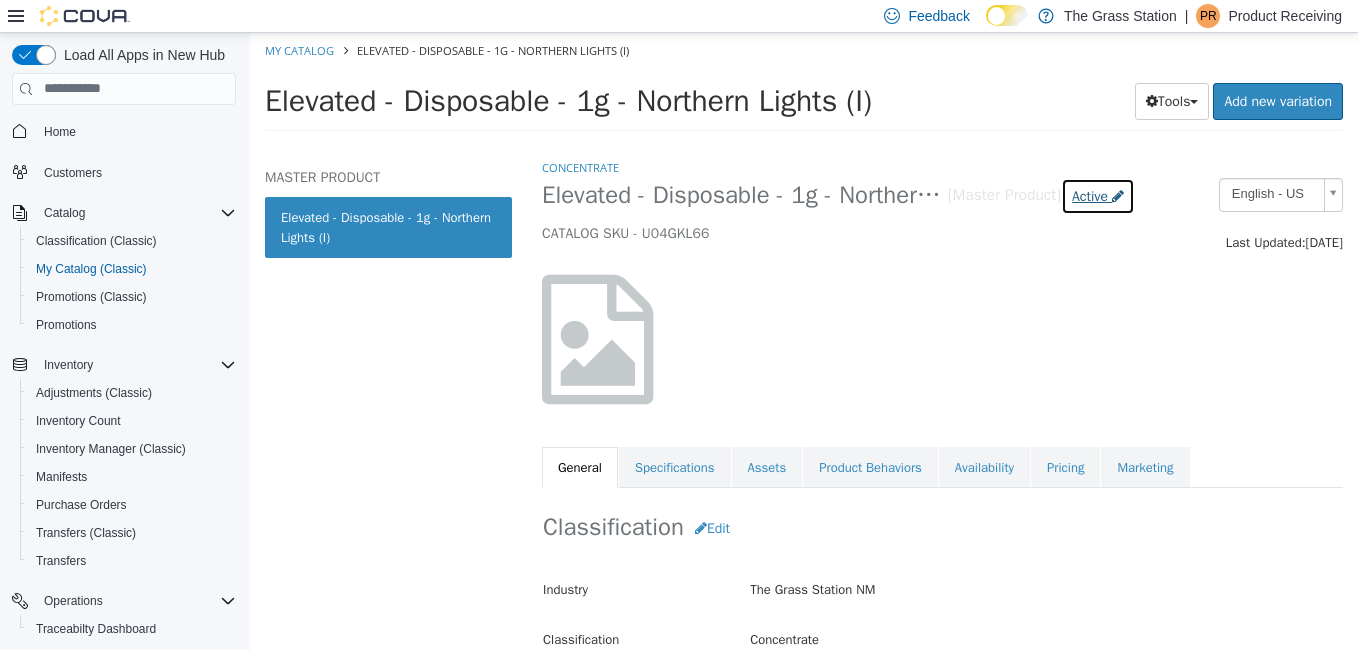 click on "Active" at bounding box center (1090, 195) 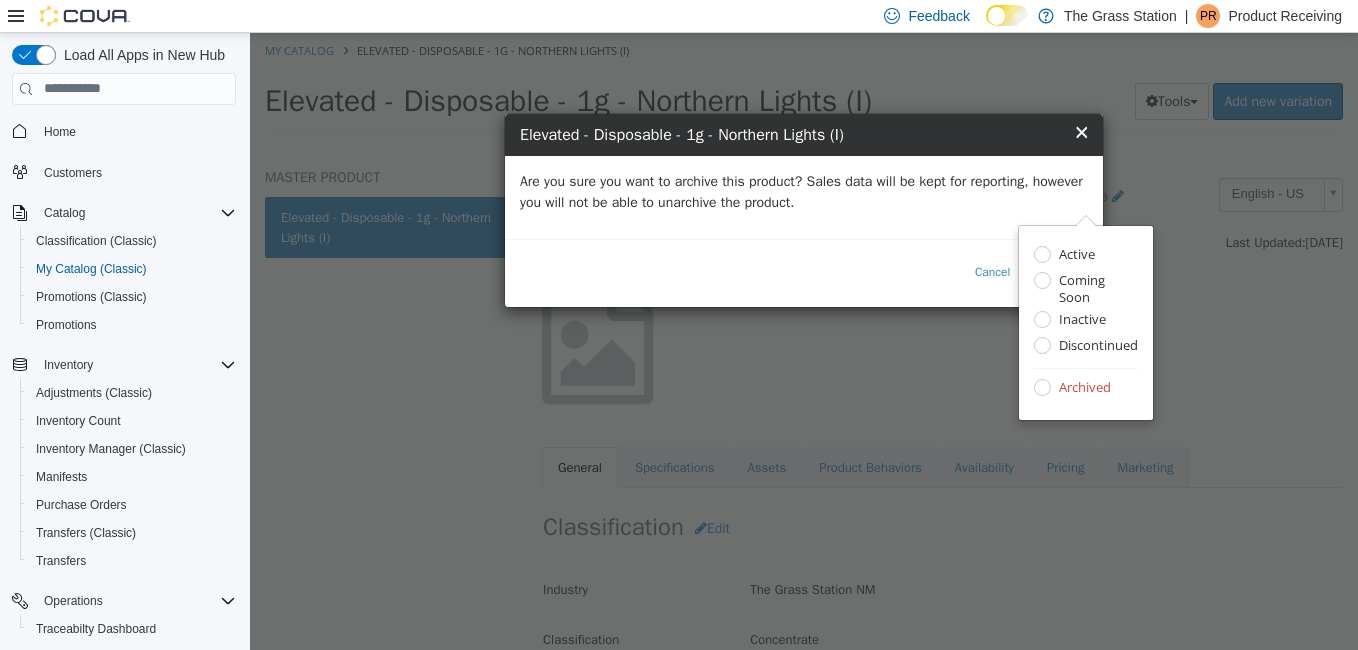 click on "Are you sure you want to archive this product? Sales data will be kept for reporting, however you will not be able to unarchive the product." at bounding box center [804, 191] 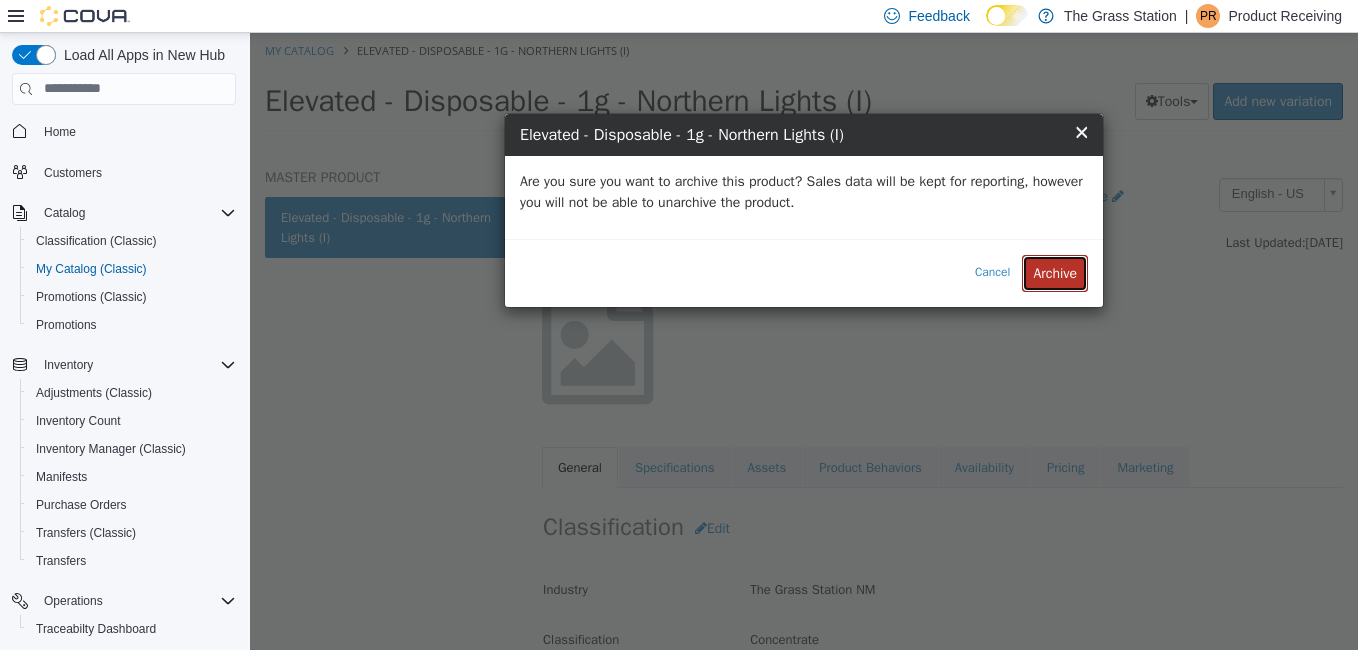click on "Archive" at bounding box center [1055, 272] 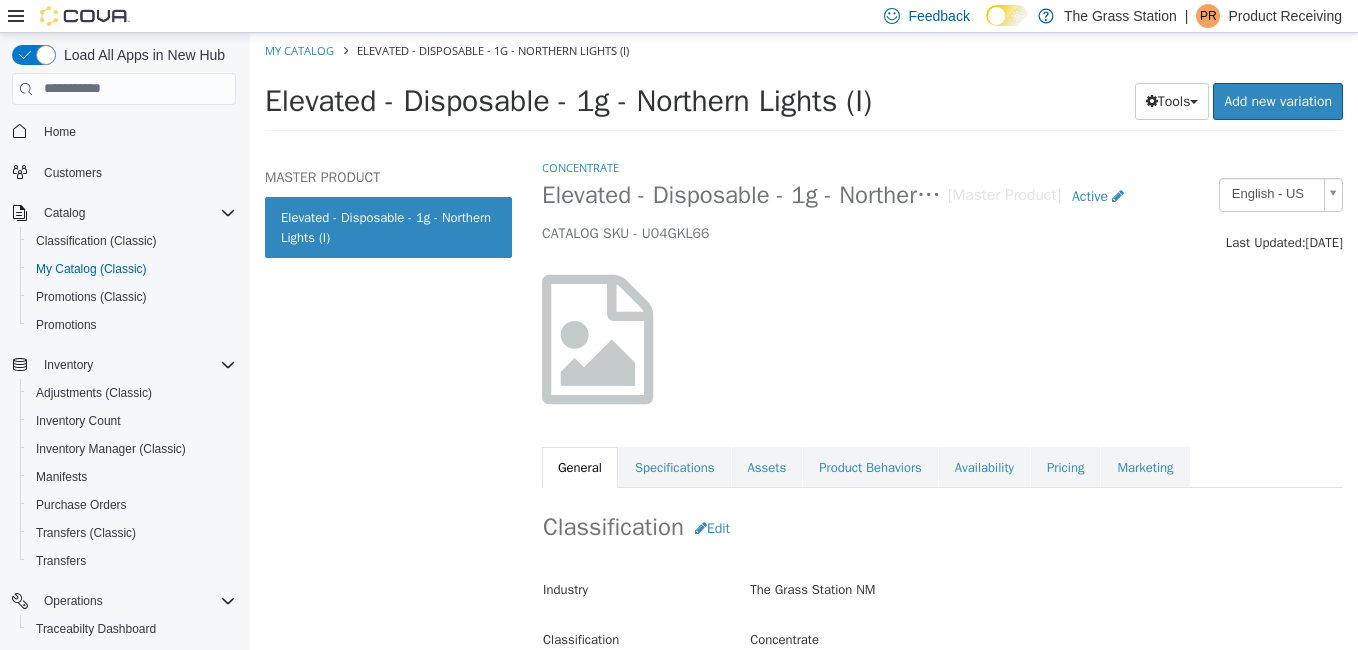 select on "**********" 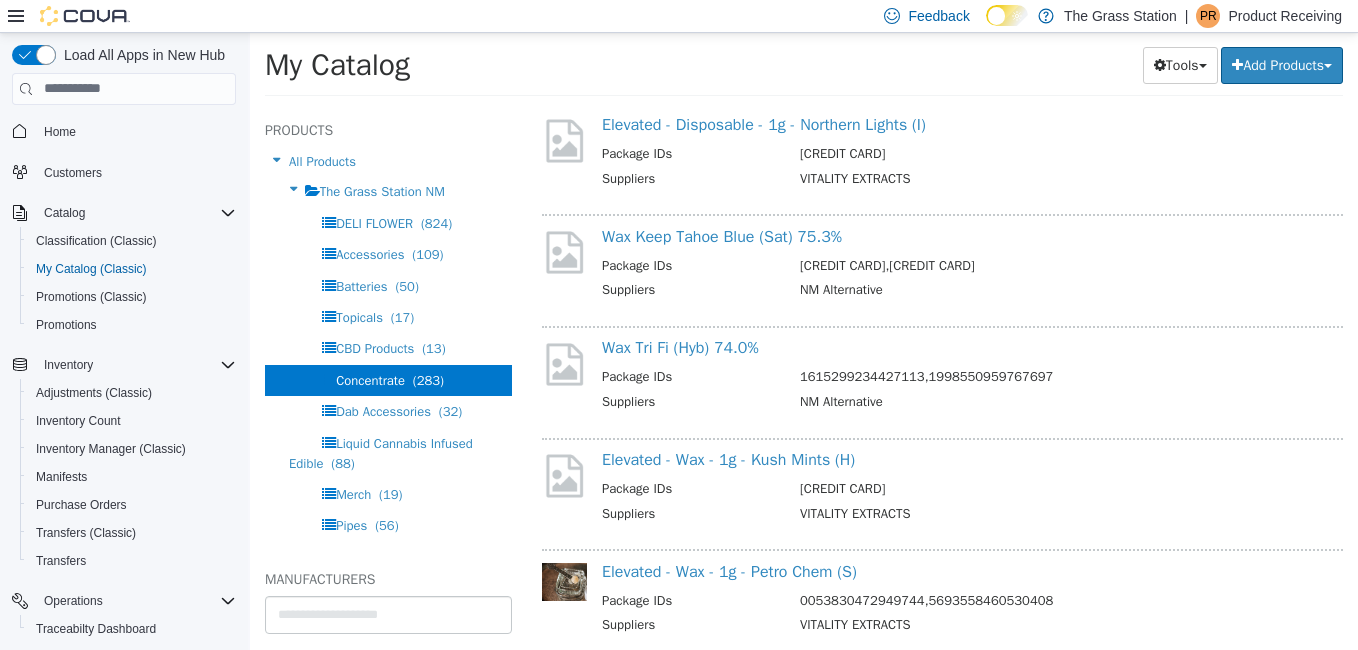 scroll, scrollTop: 4057, scrollLeft: 0, axis: vertical 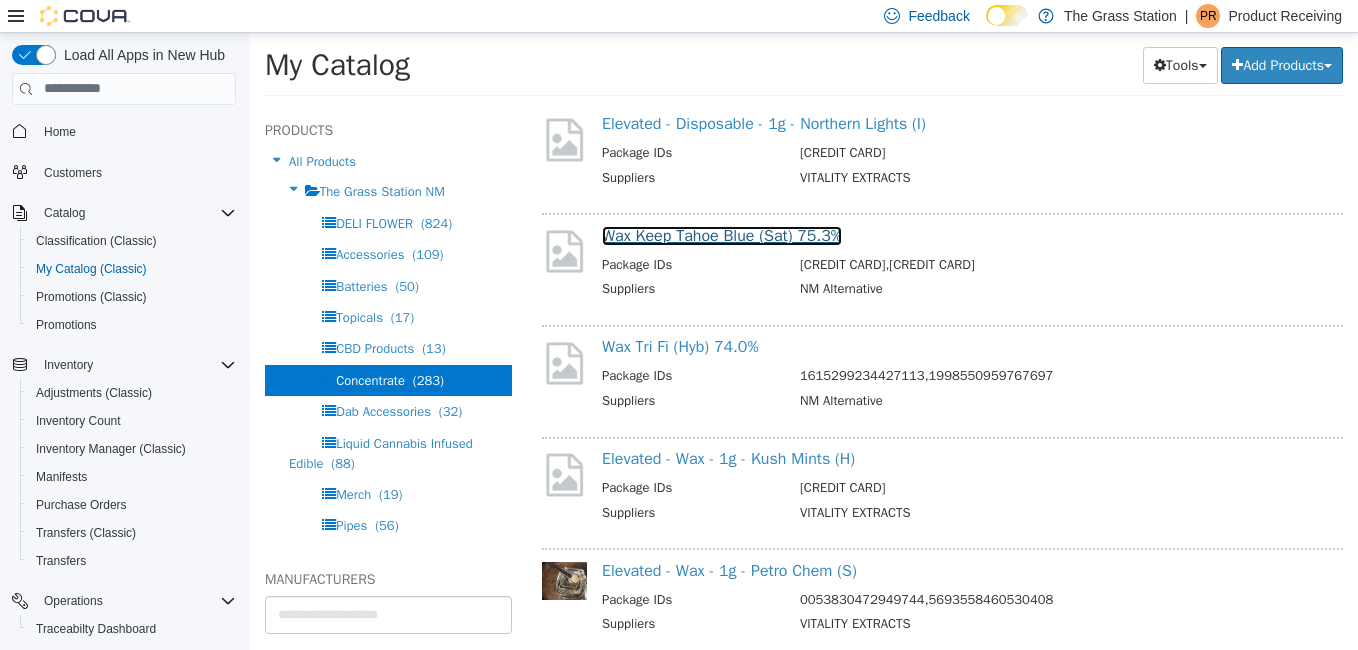 click on "Wax Keep Tahoe Blue (Sat) 75.3%" at bounding box center [722, 235] 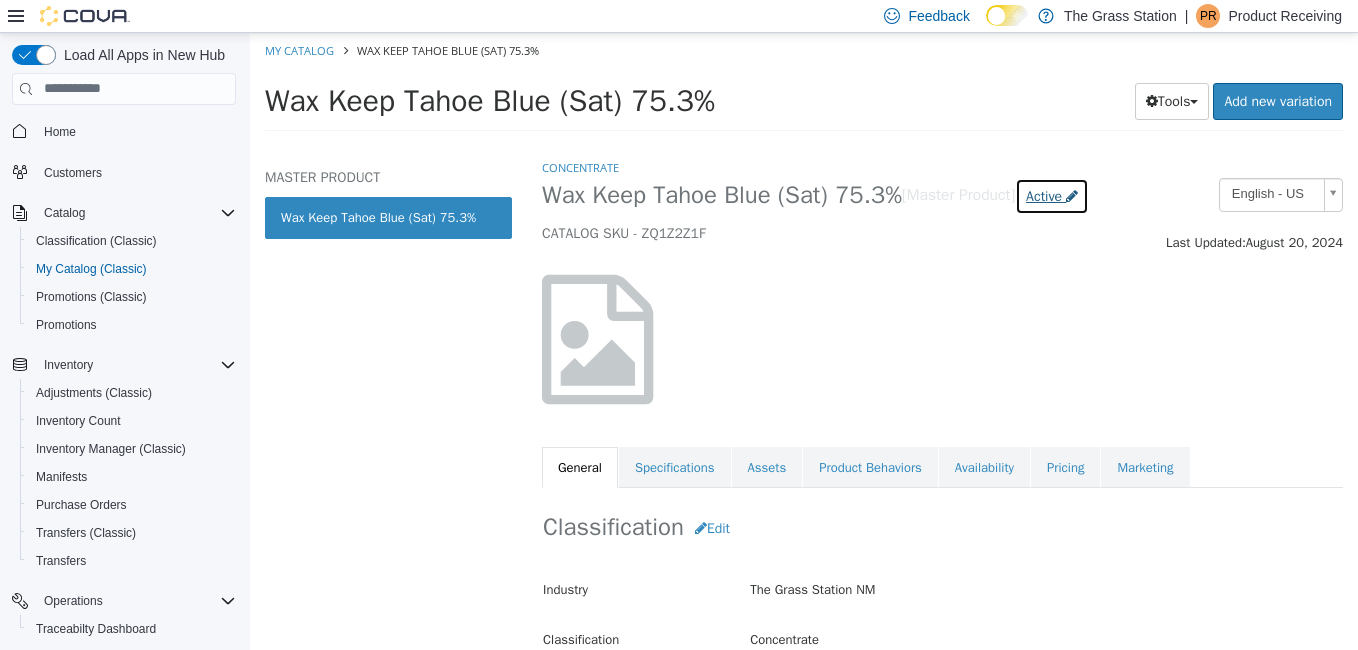 click on "Active" at bounding box center (1044, 195) 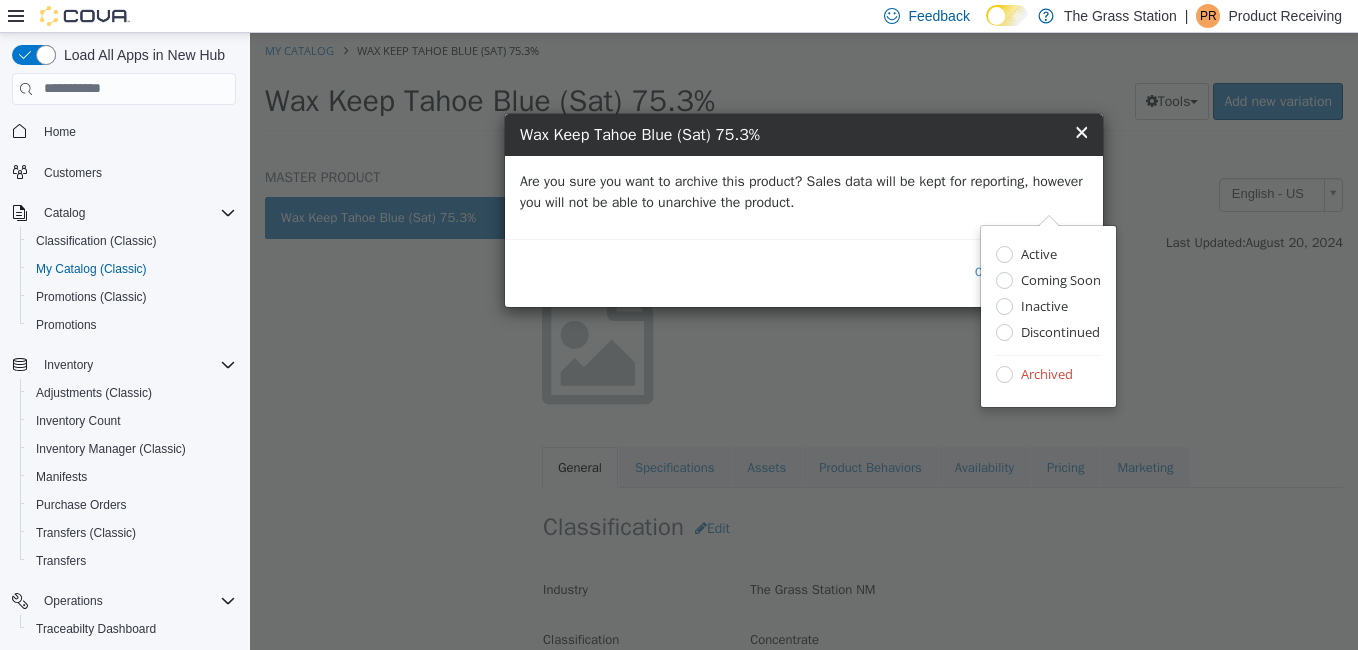 click on "Are you sure you want to archive this product? Sales data will be kept for reporting, however you will not be able to unarchive the product." at bounding box center [804, 191] 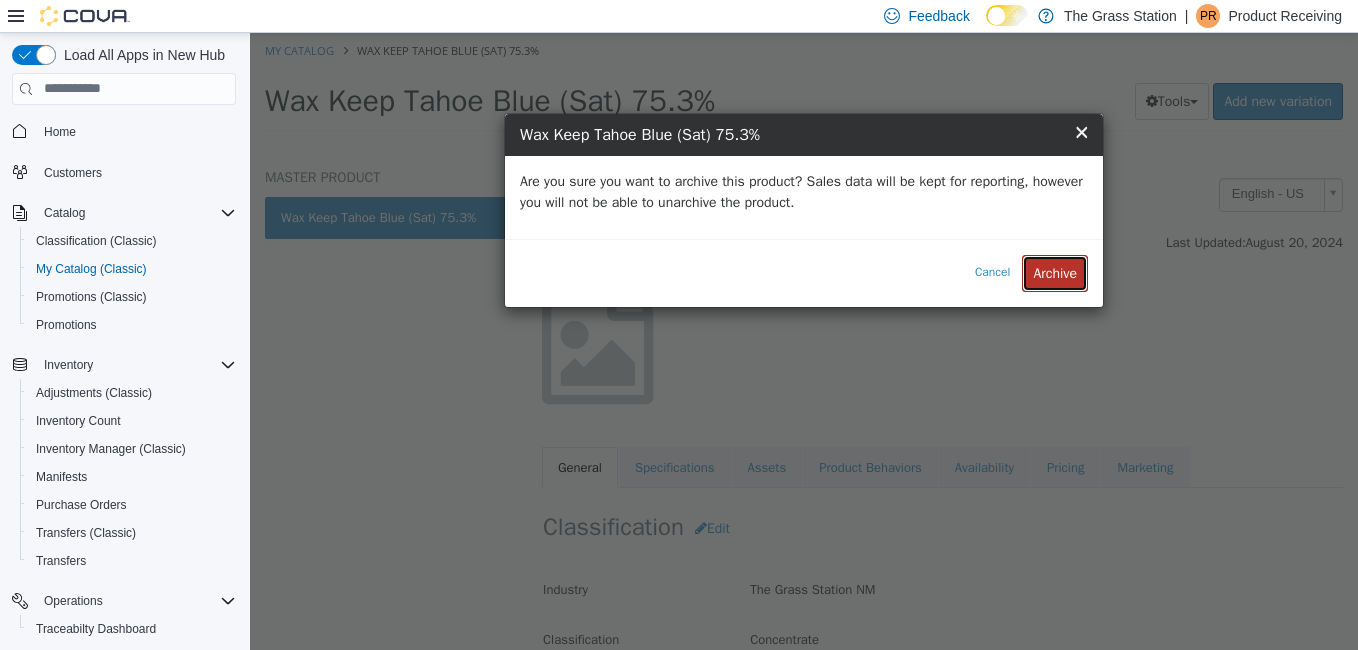 click on "Archive" at bounding box center (1055, 272) 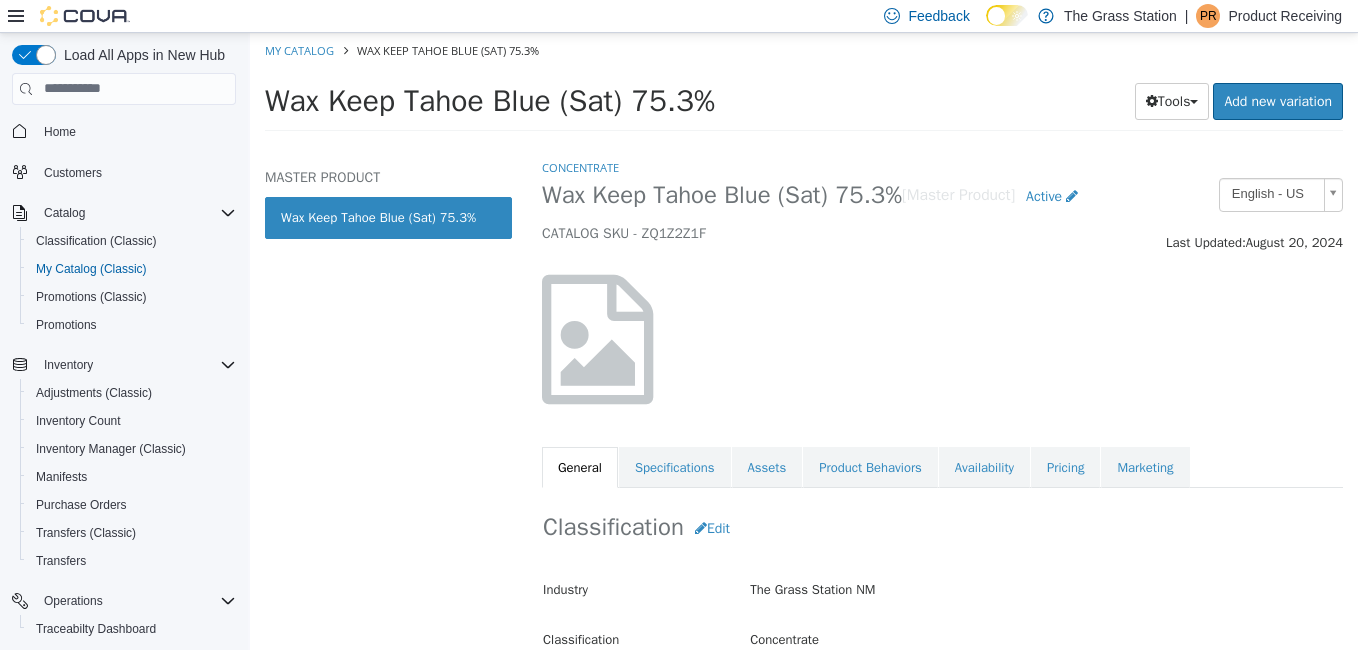 select on "**********" 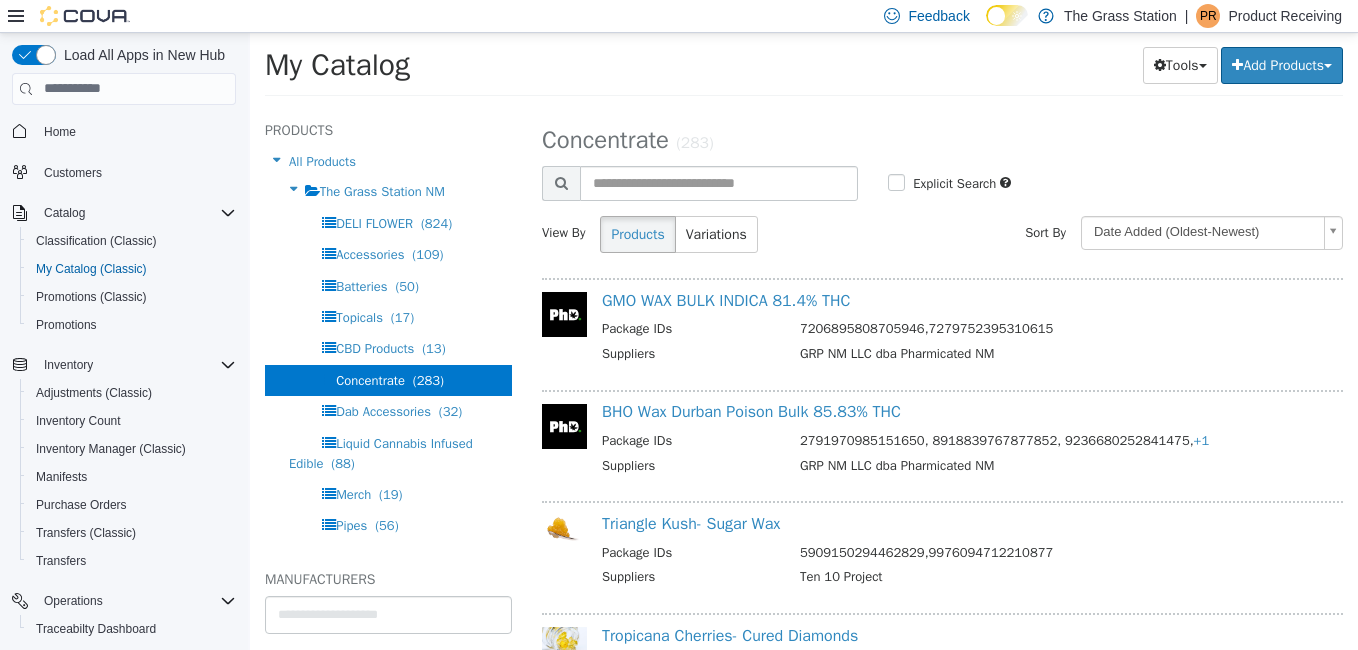 click on "BHO Wax Durban Poison Bulk 85.83% THC" at bounding box center [968, 411] 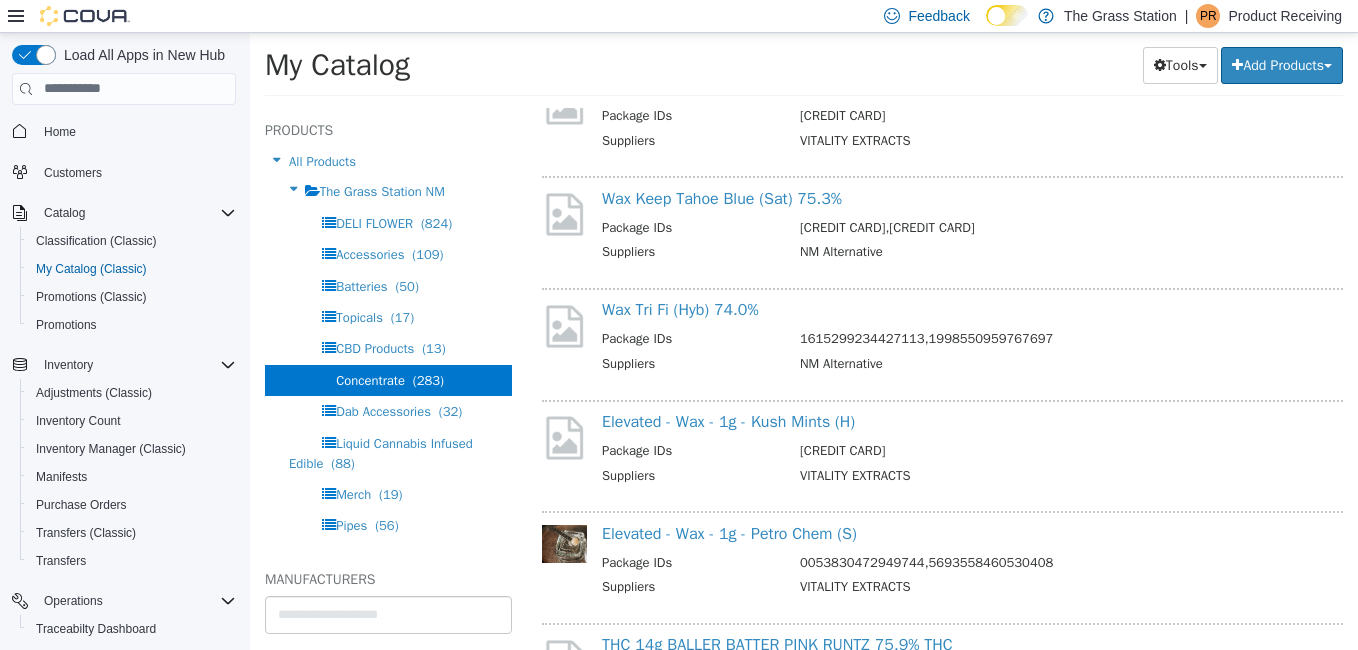 scroll, scrollTop: 4093, scrollLeft: 0, axis: vertical 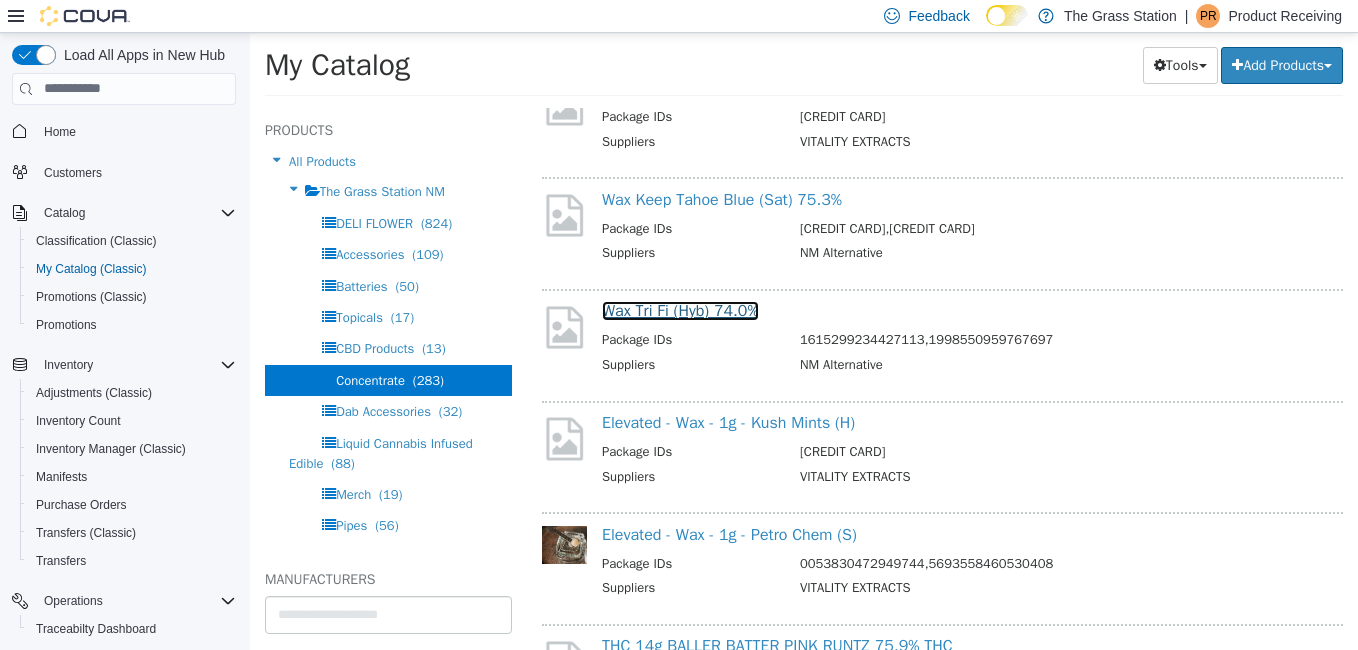 click on "Wax Tri Fi (Hyb) 74.0%" at bounding box center (680, 310) 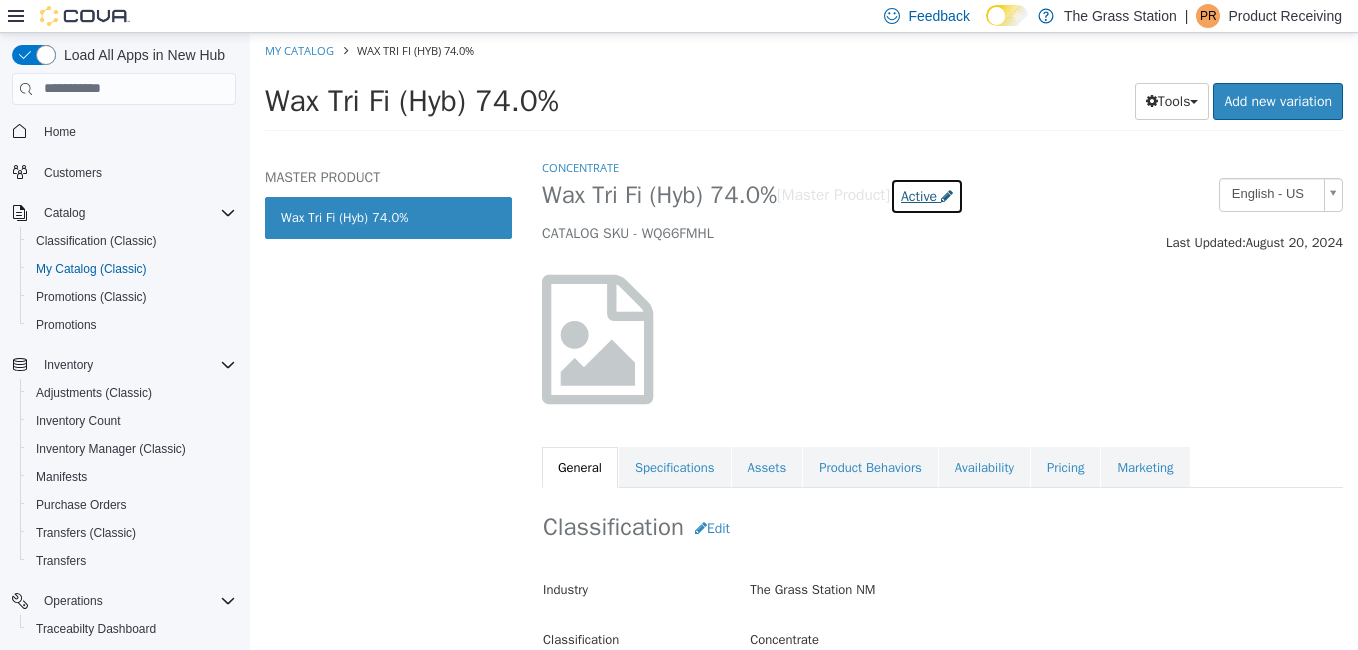 click on "Active" at bounding box center (919, 195) 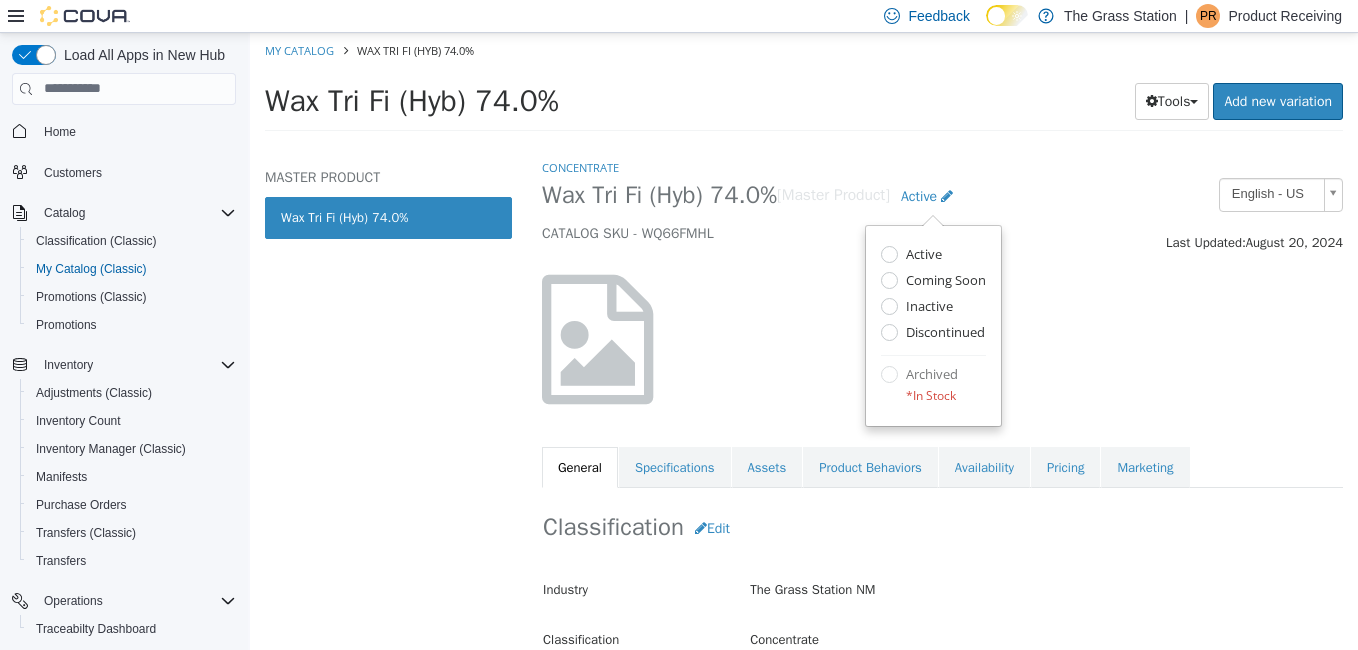 click at bounding box center [942, 338] 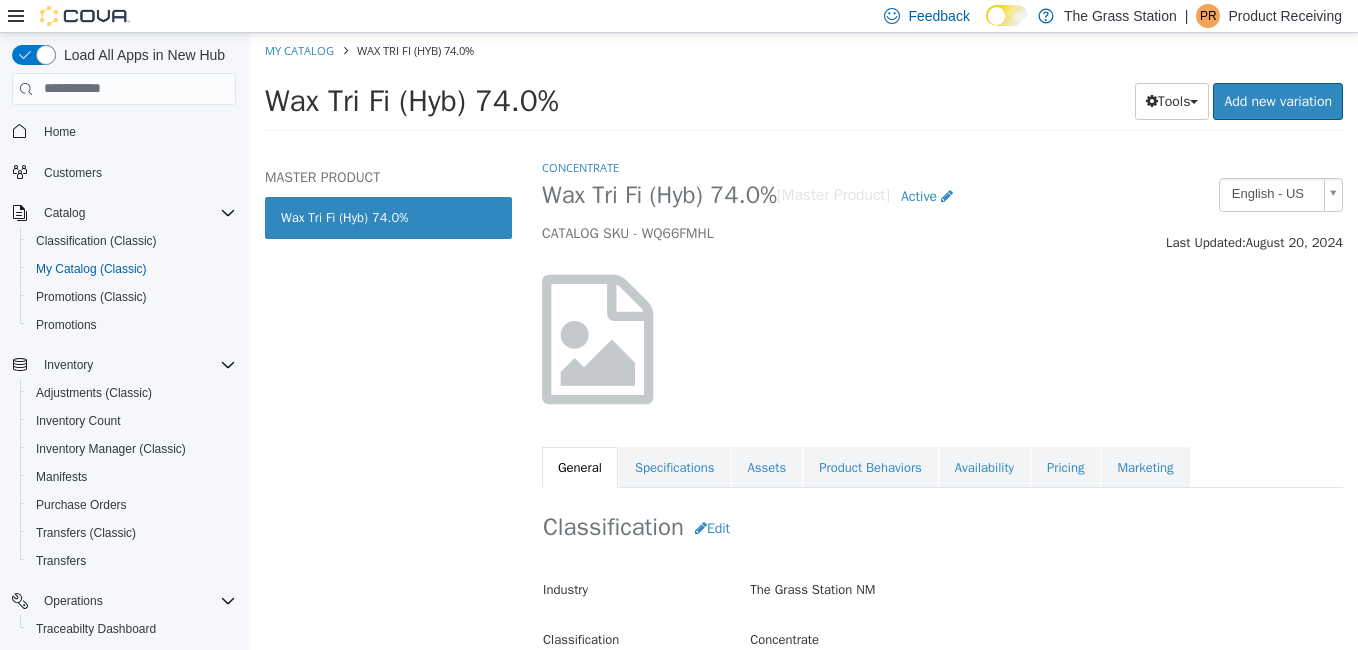 select on "**********" 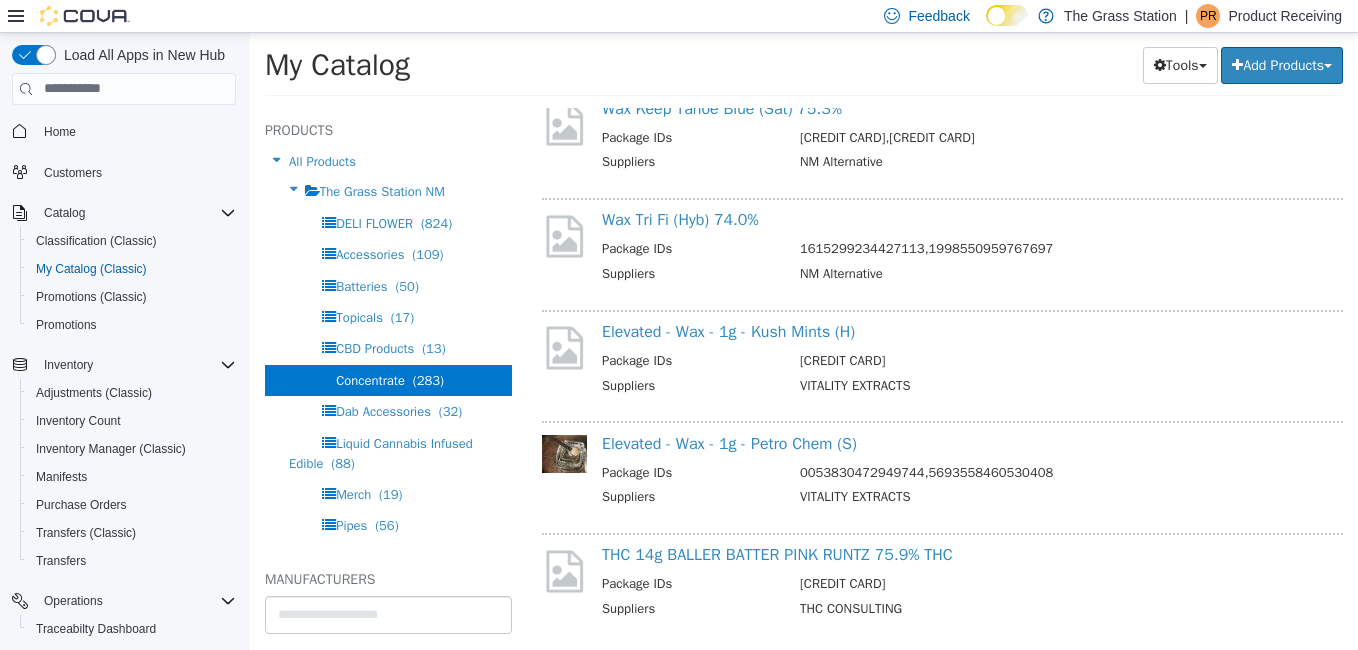 scroll, scrollTop: 4189, scrollLeft: 0, axis: vertical 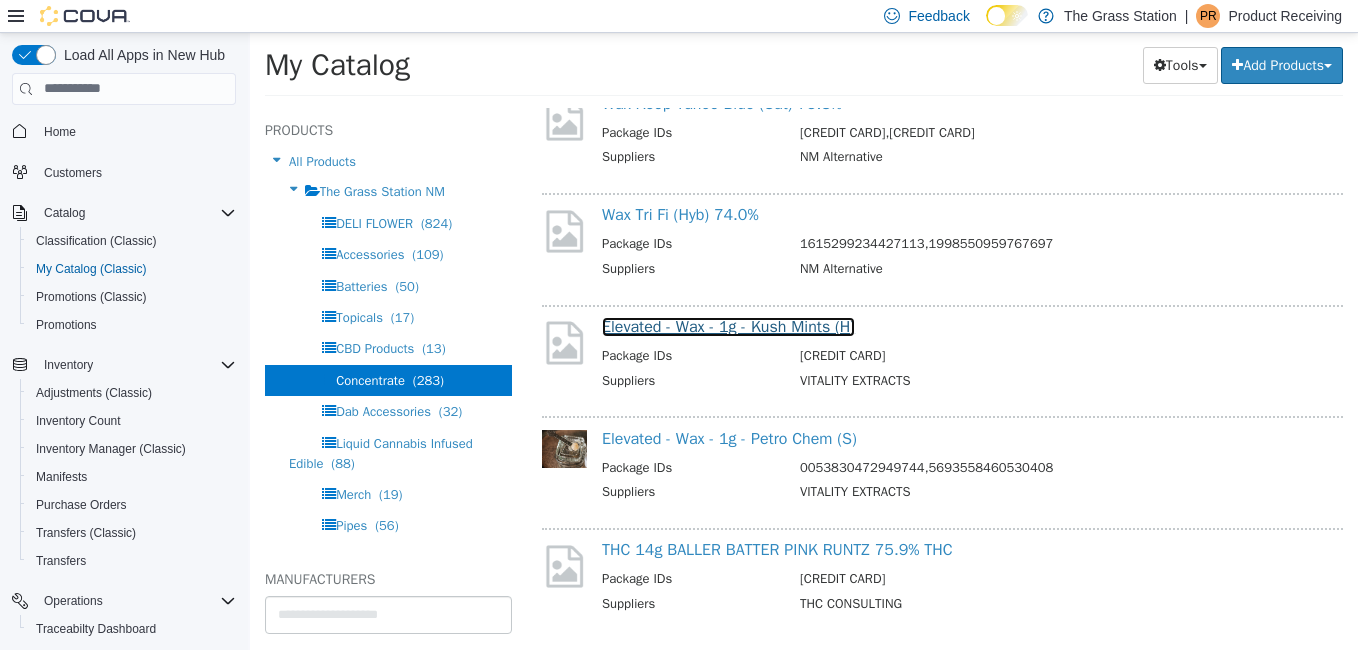 click on "Elevated - Wax - 1g - Kush Mints (H)" at bounding box center [728, 326] 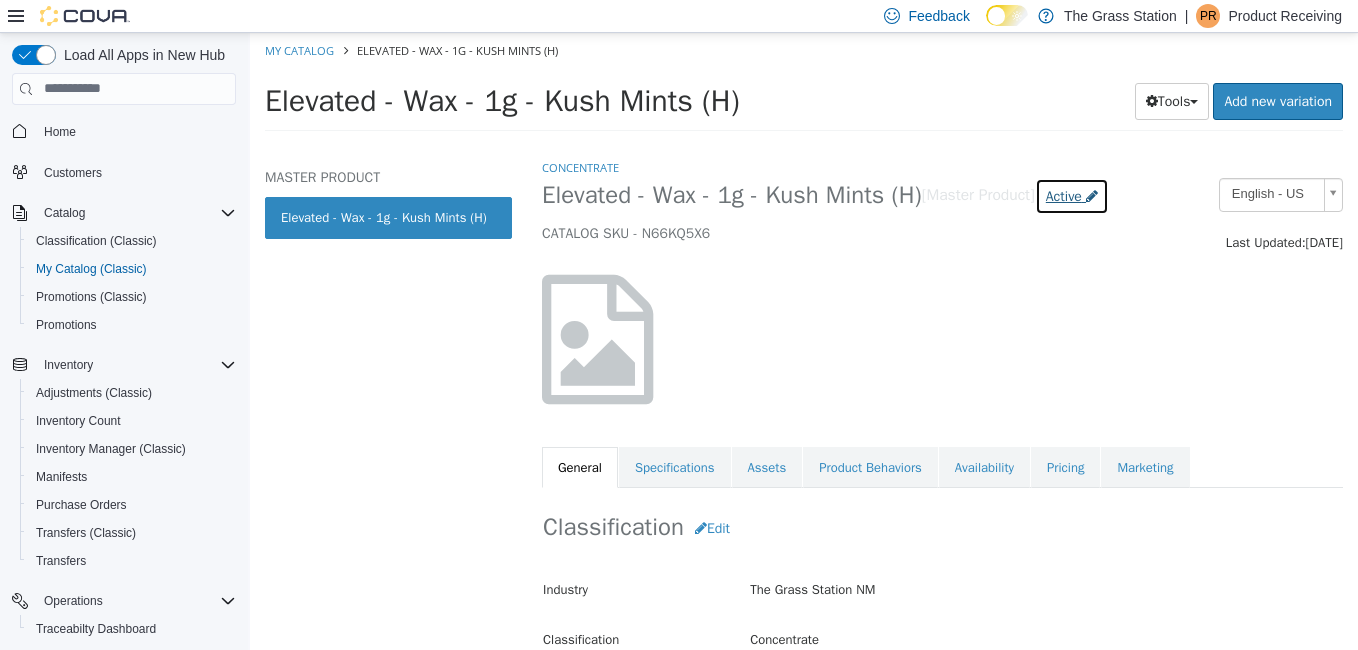 click on "Active" at bounding box center [1072, 195] 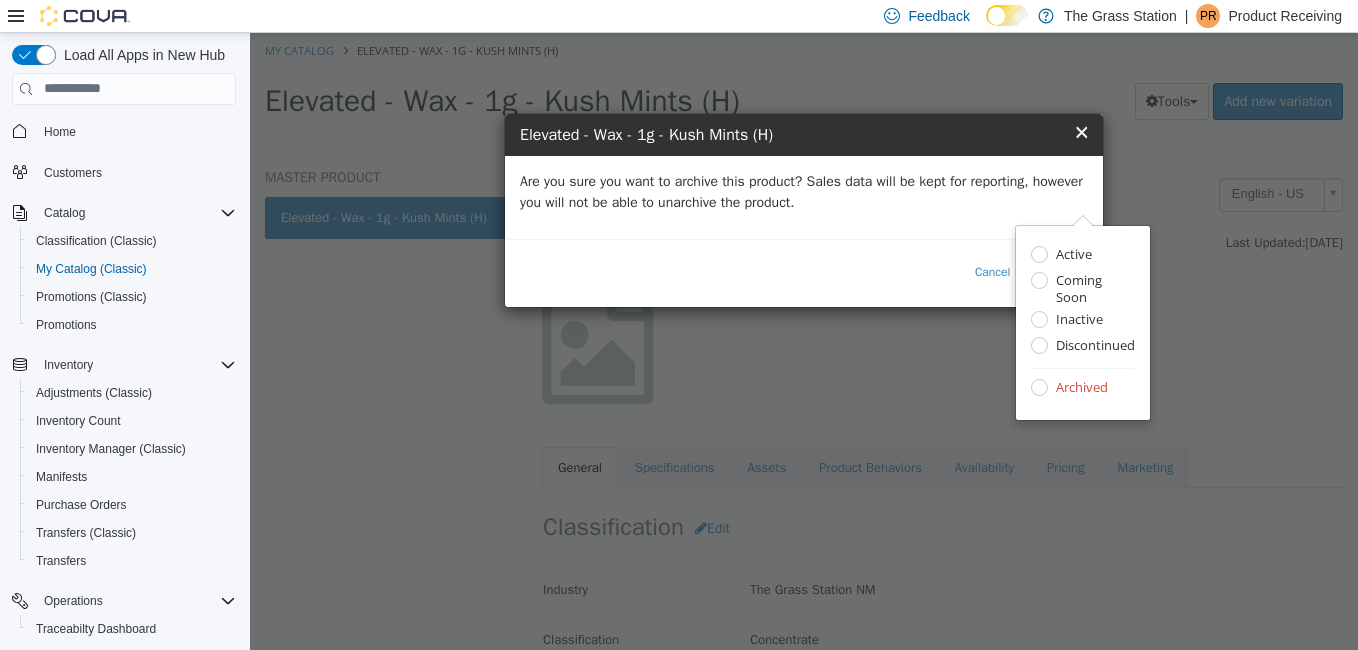 click on "Are you sure you want to archive this product? Sales data will be kept for reporting, however you will not be able to unarchive the product." at bounding box center [804, 191] 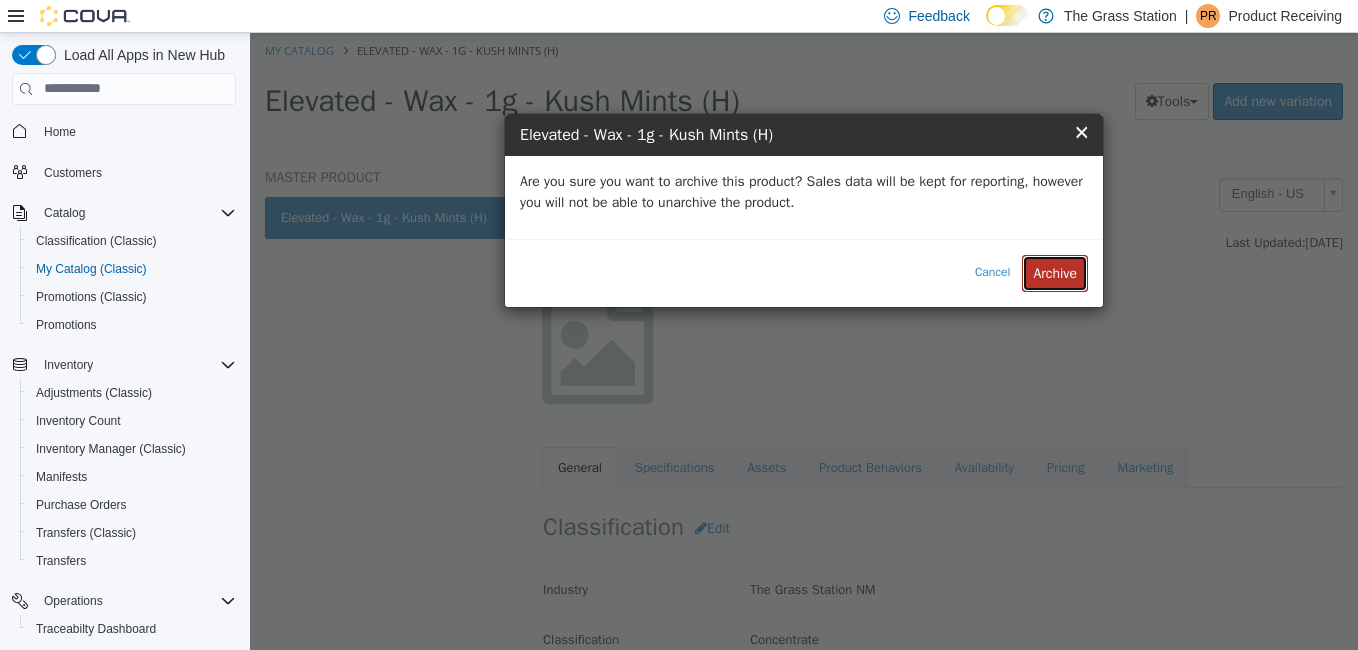 click on "Archive" at bounding box center [1055, 272] 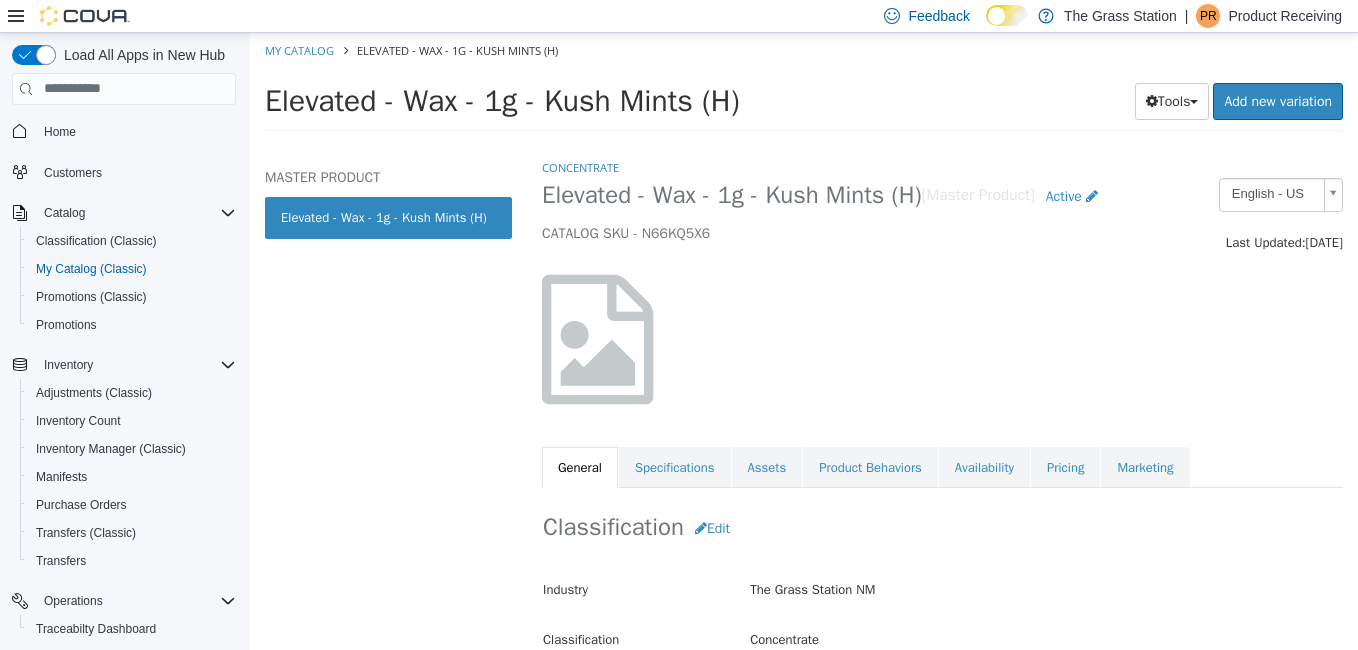 select on "**********" 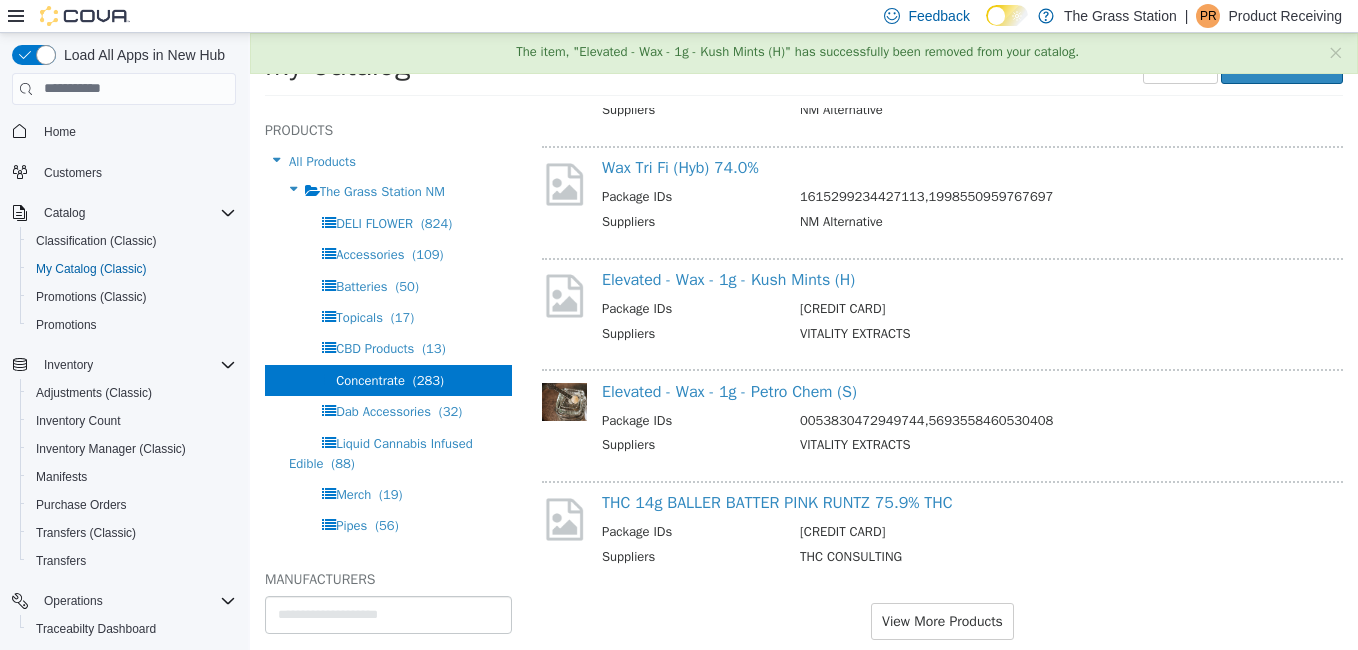 scroll, scrollTop: 4272, scrollLeft: 0, axis: vertical 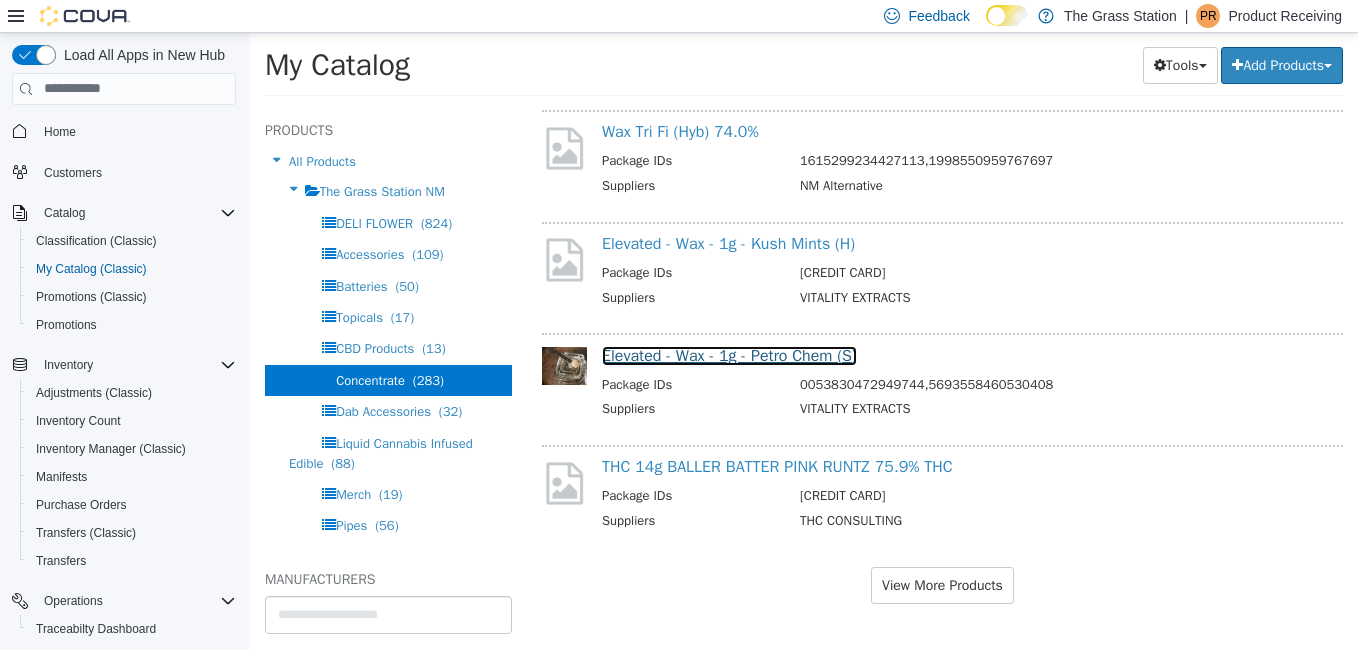 click on "Elevated - Wax - 1g - Petro Chem (S)" at bounding box center (729, 355) 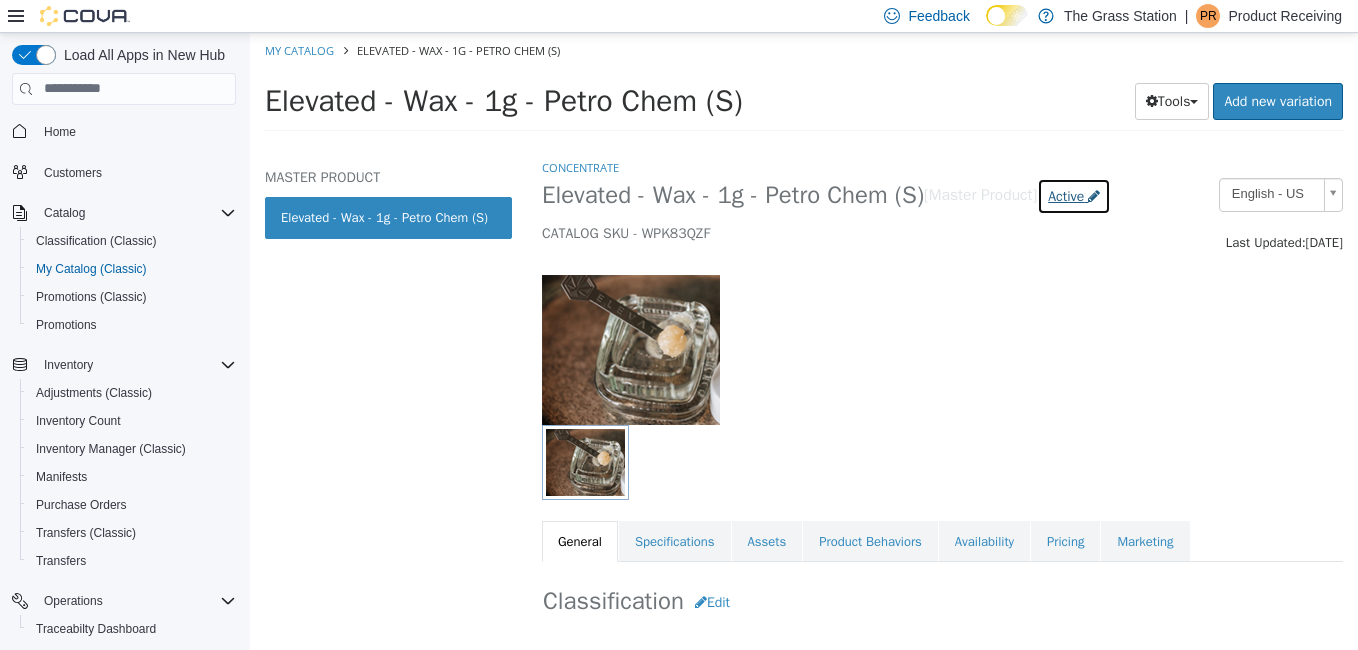 click on "Active" at bounding box center (1074, 195) 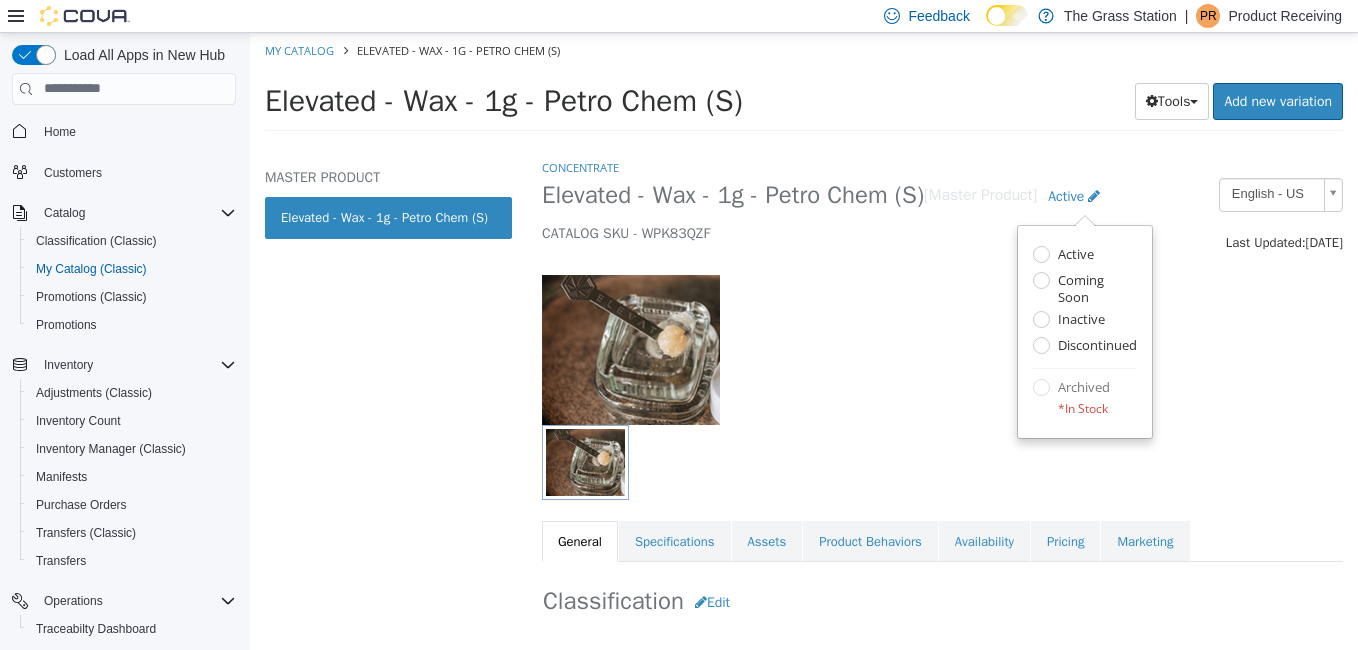 click at bounding box center (942, 338) 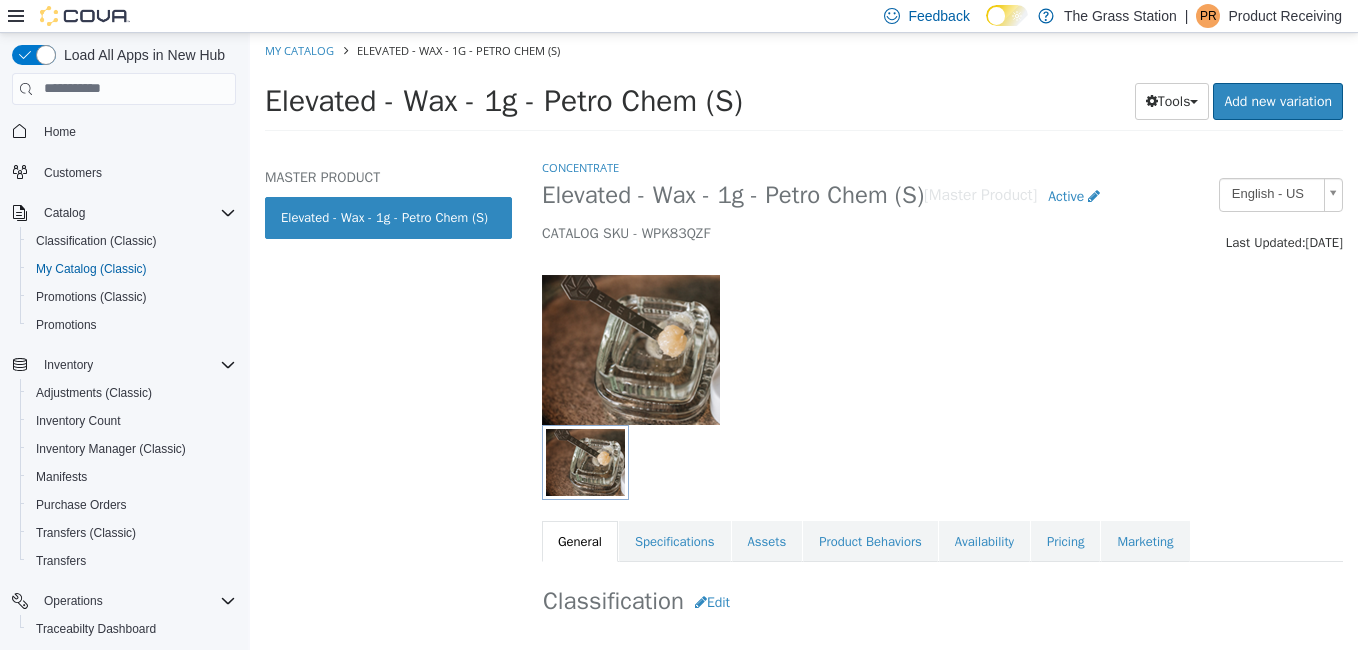 select on "**********" 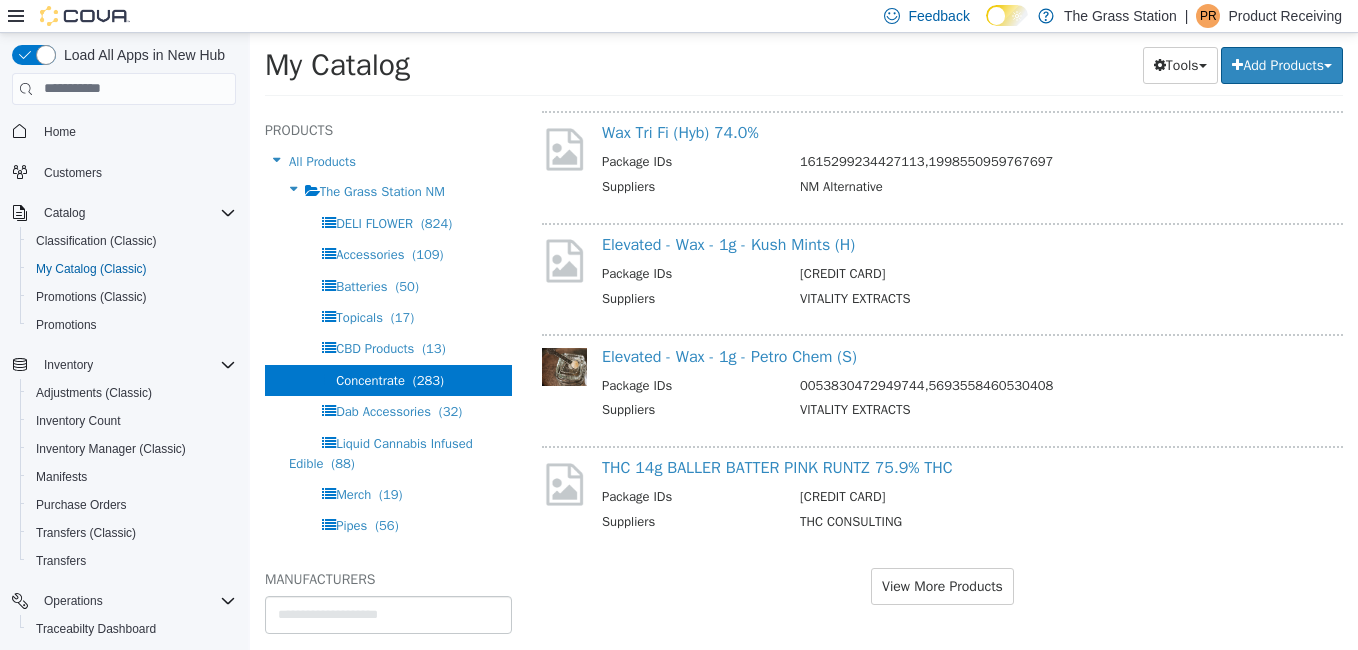 scroll, scrollTop: 4272, scrollLeft: 0, axis: vertical 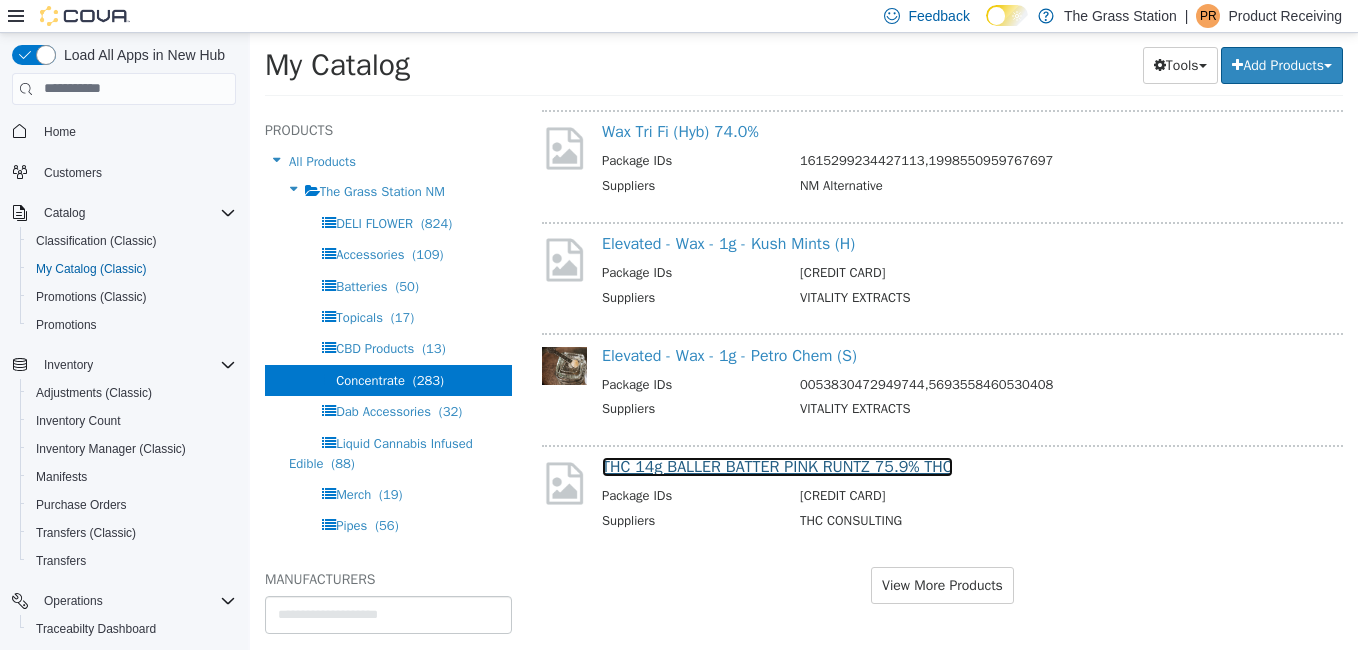 click on "THC 14g BALLER BATTER PINK RUNTZ 75.9% THC" at bounding box center (777, 466) 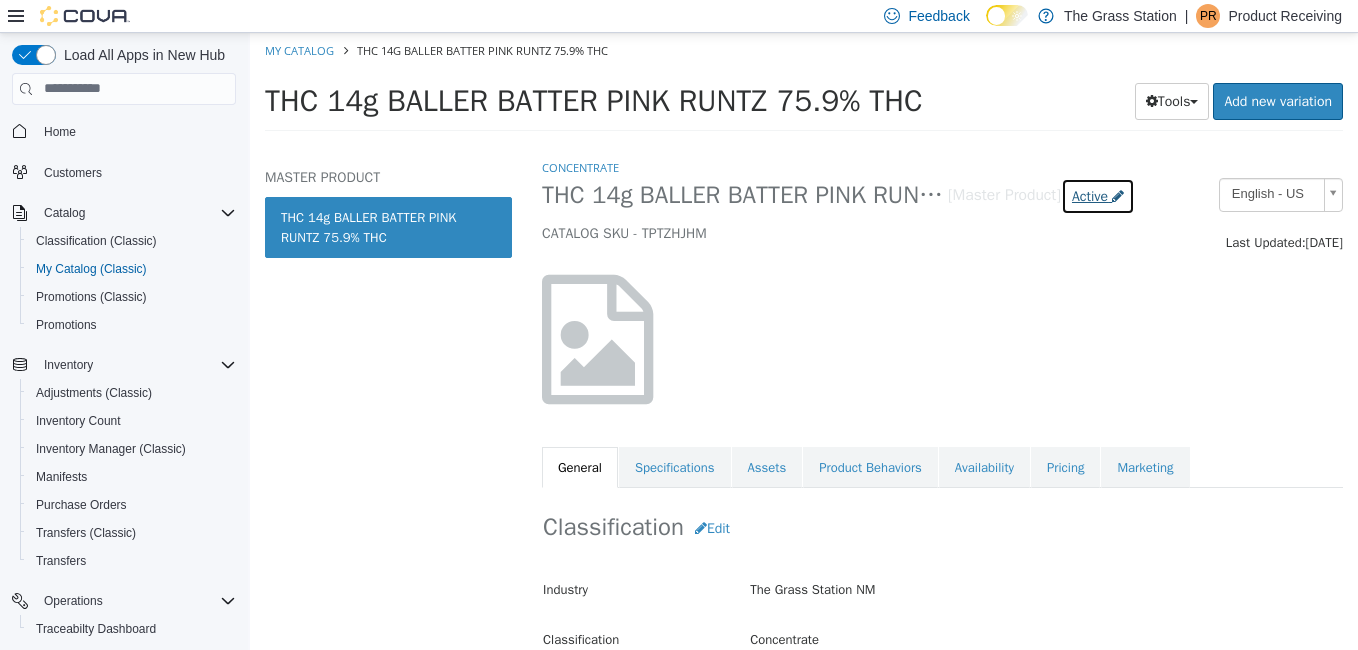 click on "Active" at bounding box center (1090, 195) 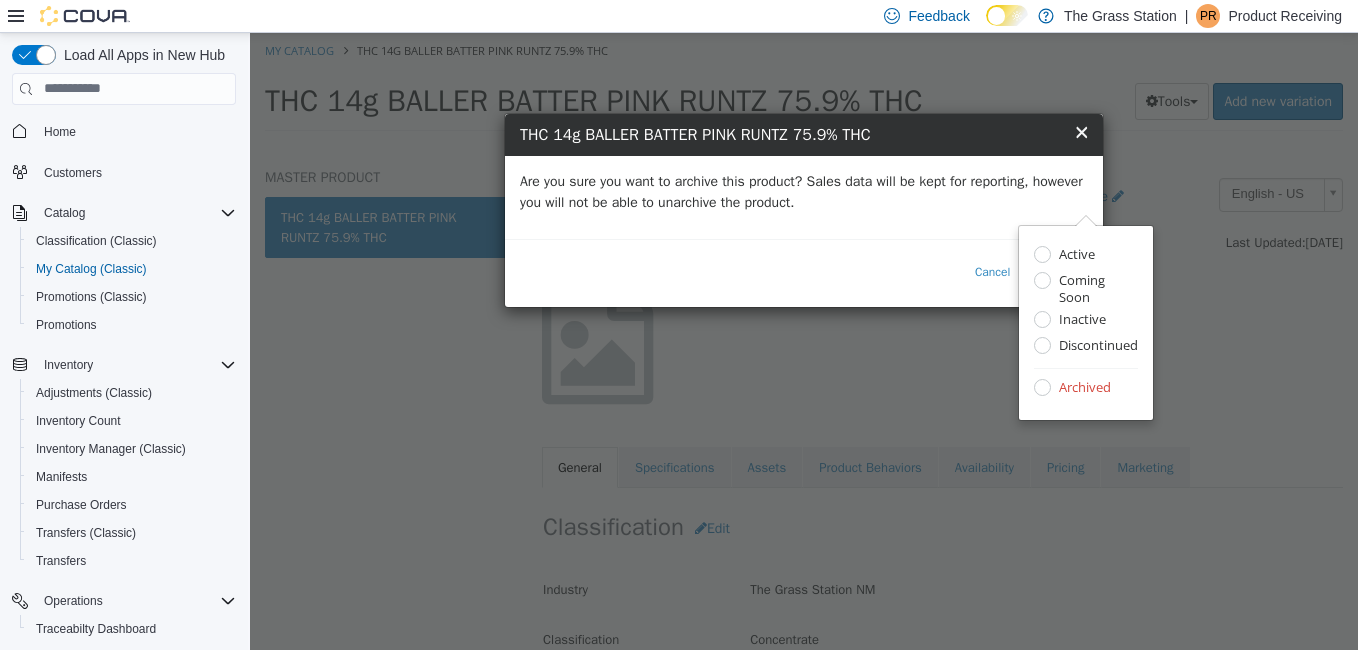 click on "Are you sure you want to archive this product? Sales data will be kept for reporting, however you will not be able to unarchive the product." at bounding box center (804, 191) 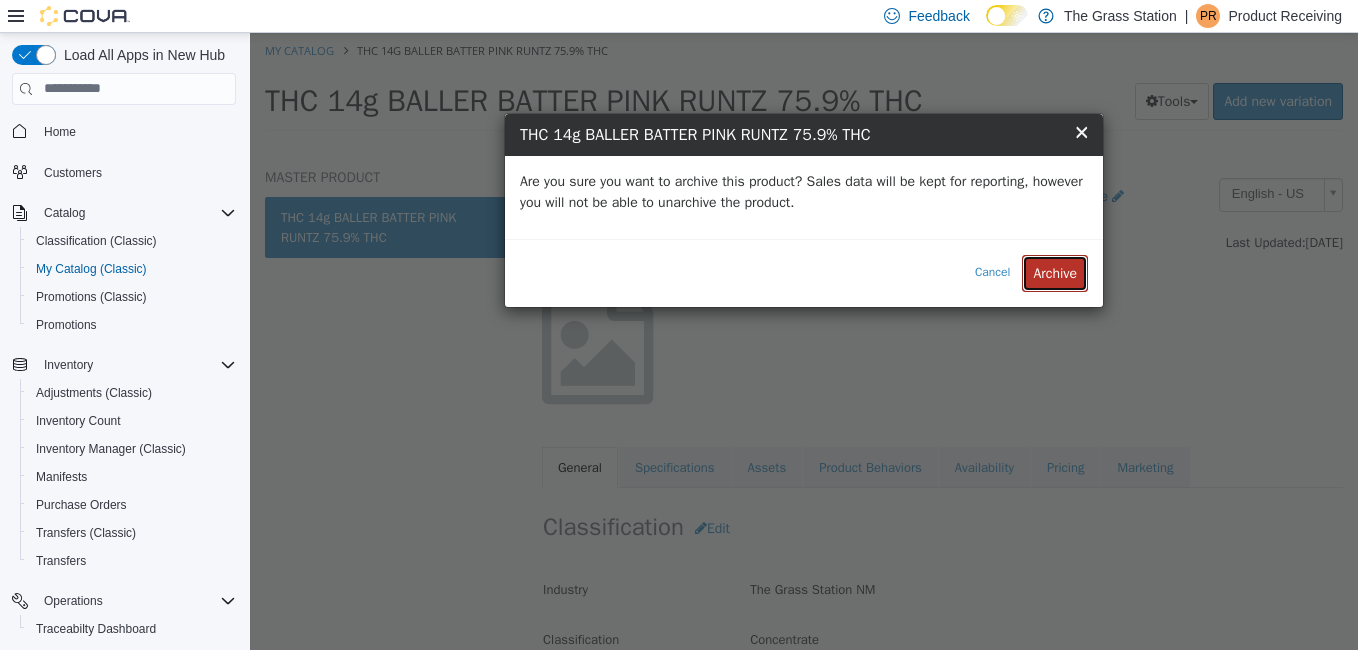 click on "Archive" at bounding box center (1055, 272) 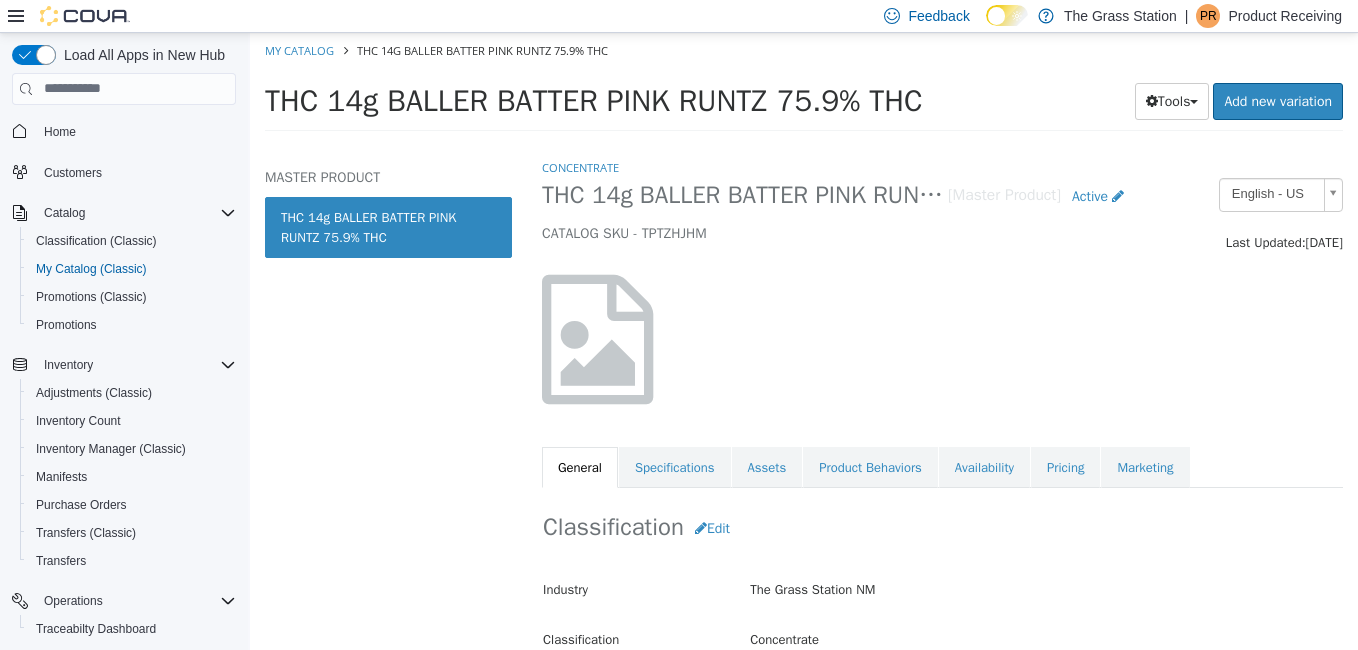 select on "**********" 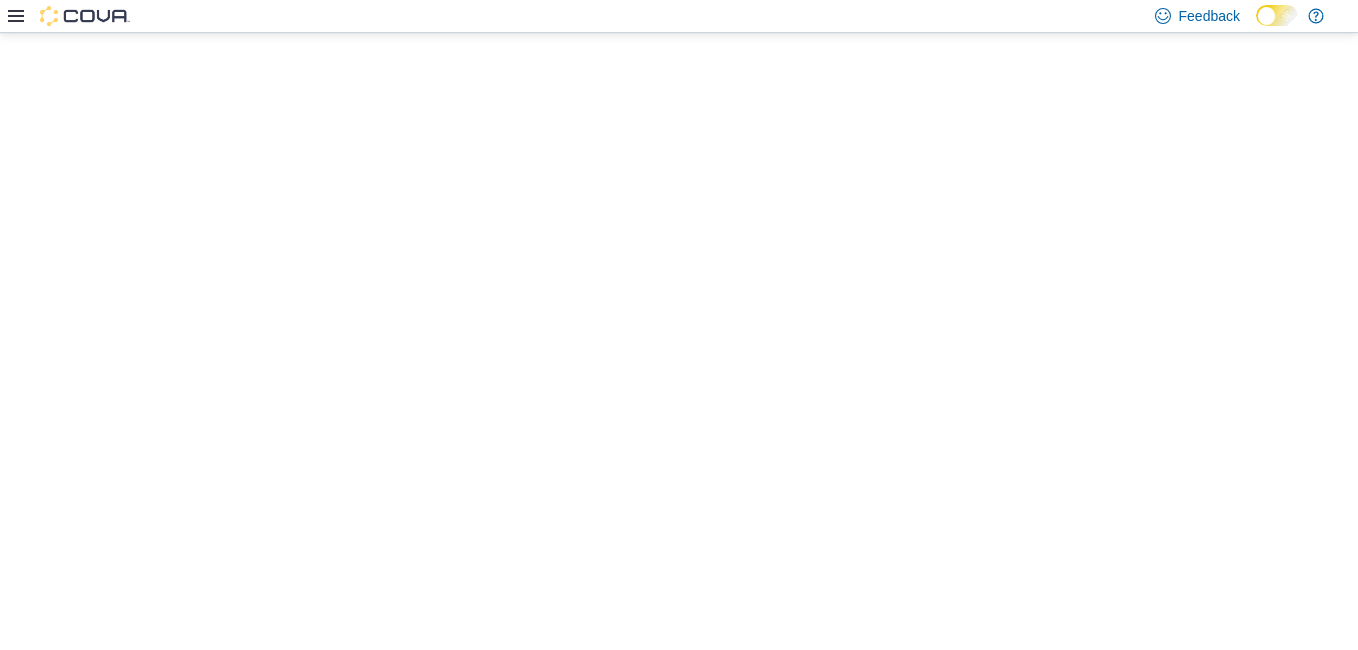 scroll, scrollTop: 0, scrollLeft: 0, axis: both 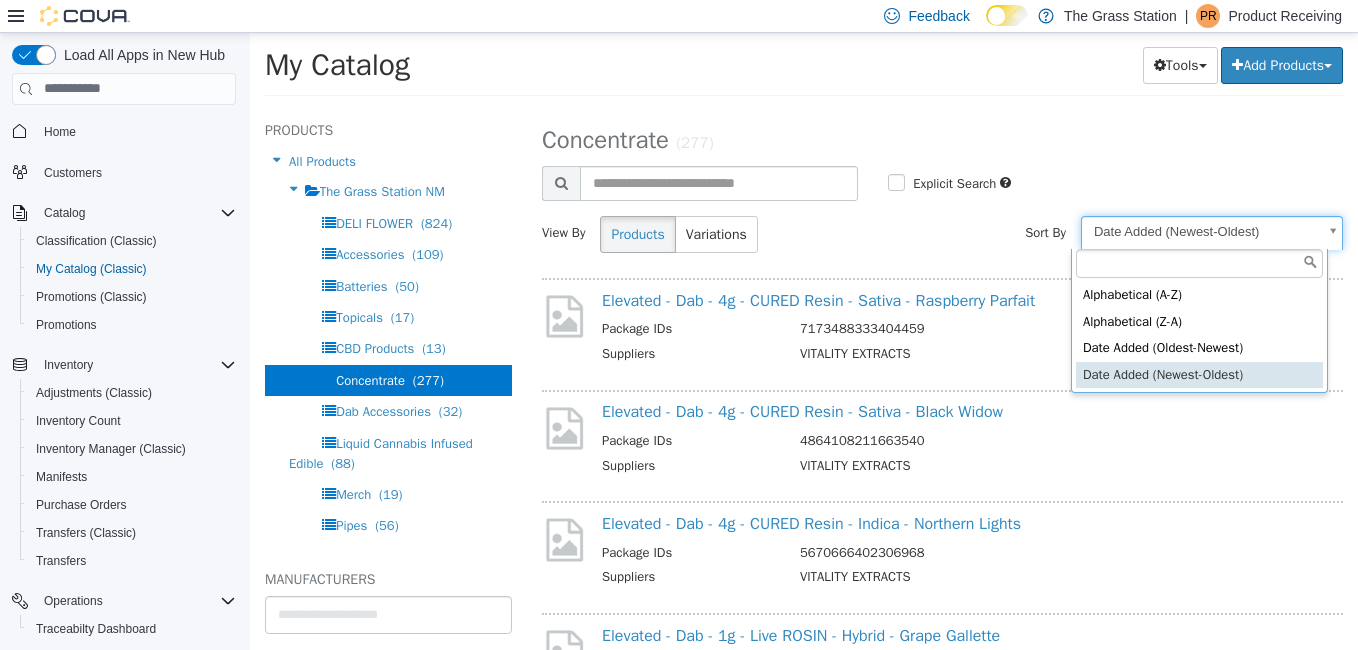 click on "**********" at bounding box center [804, 70] 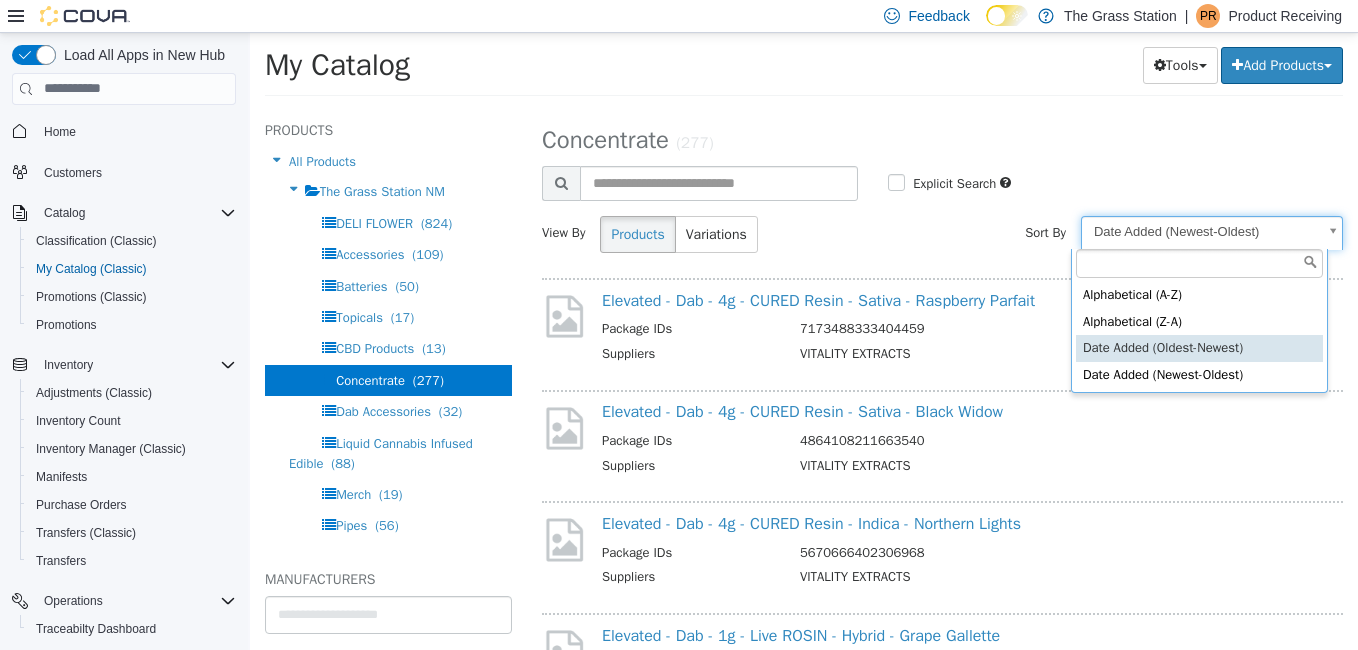 select on "**********" 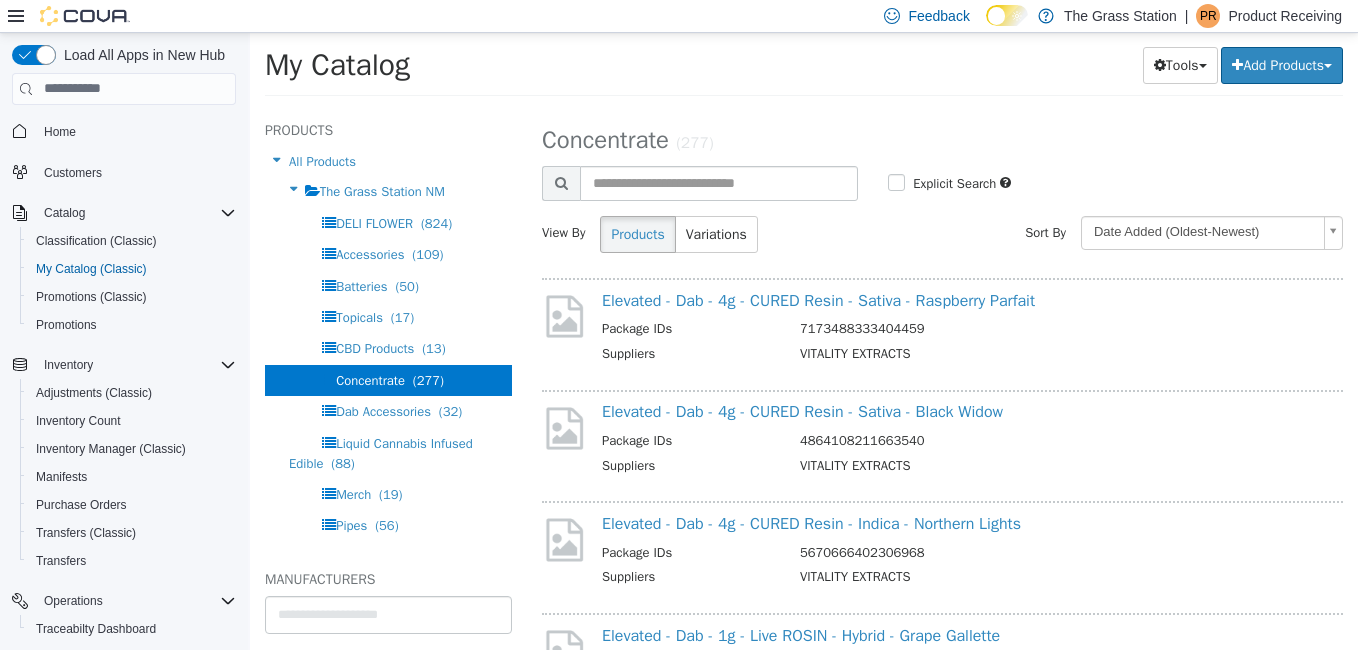select on "**********" 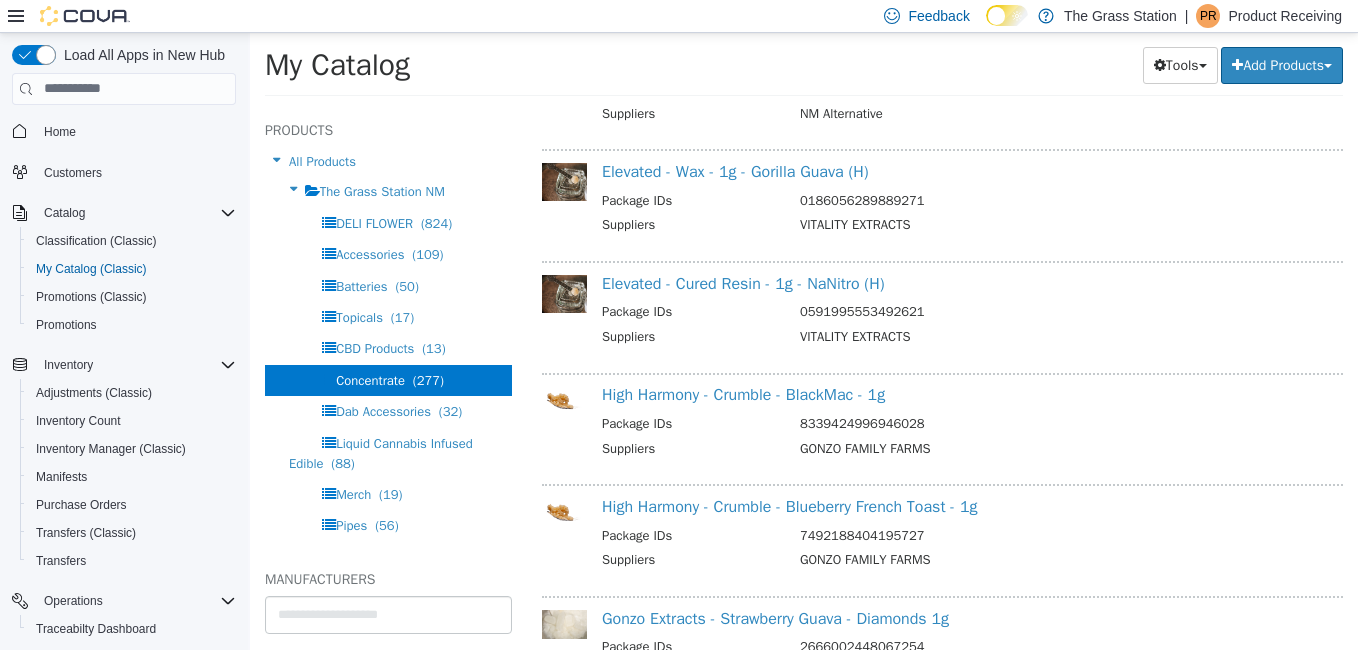 scroll, scrollTop: 2039, scrollLeft: 0, axis: vertical 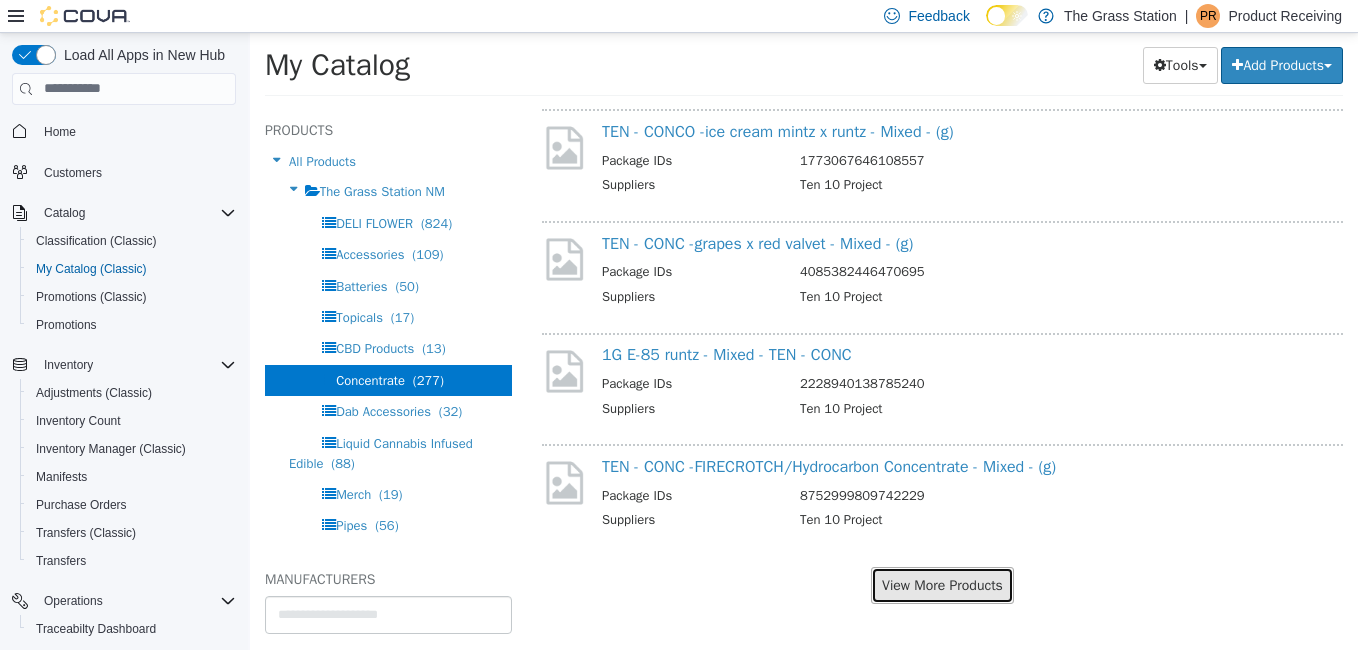 click on "View More Products" at bounding box center [942, 584] 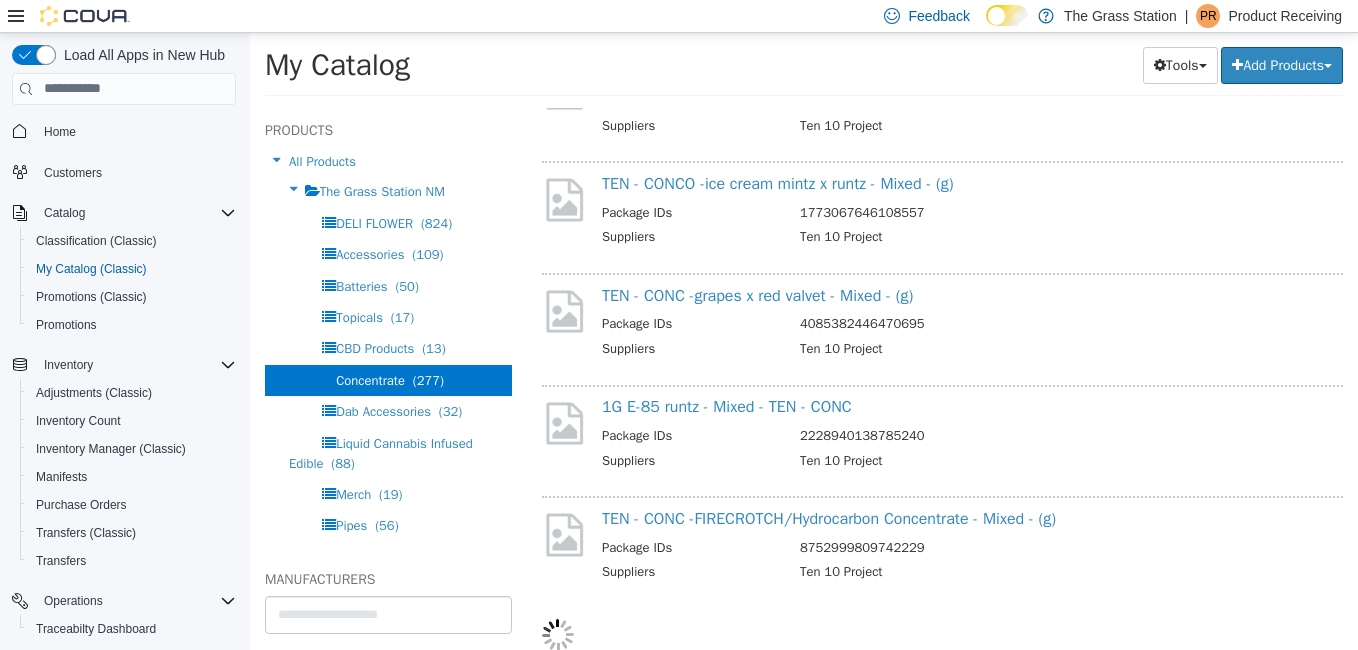 scroll, scrollTop: 1987, scrollLeft: 0, axis: vertical 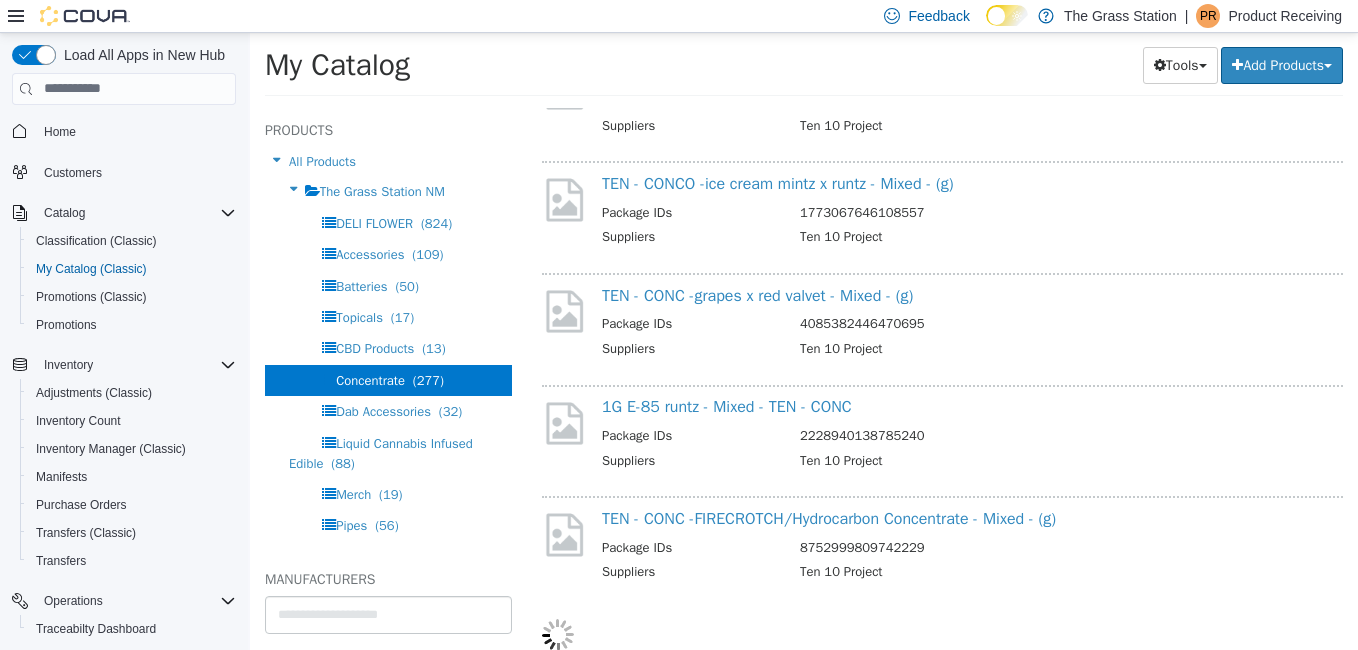 select on "**********" 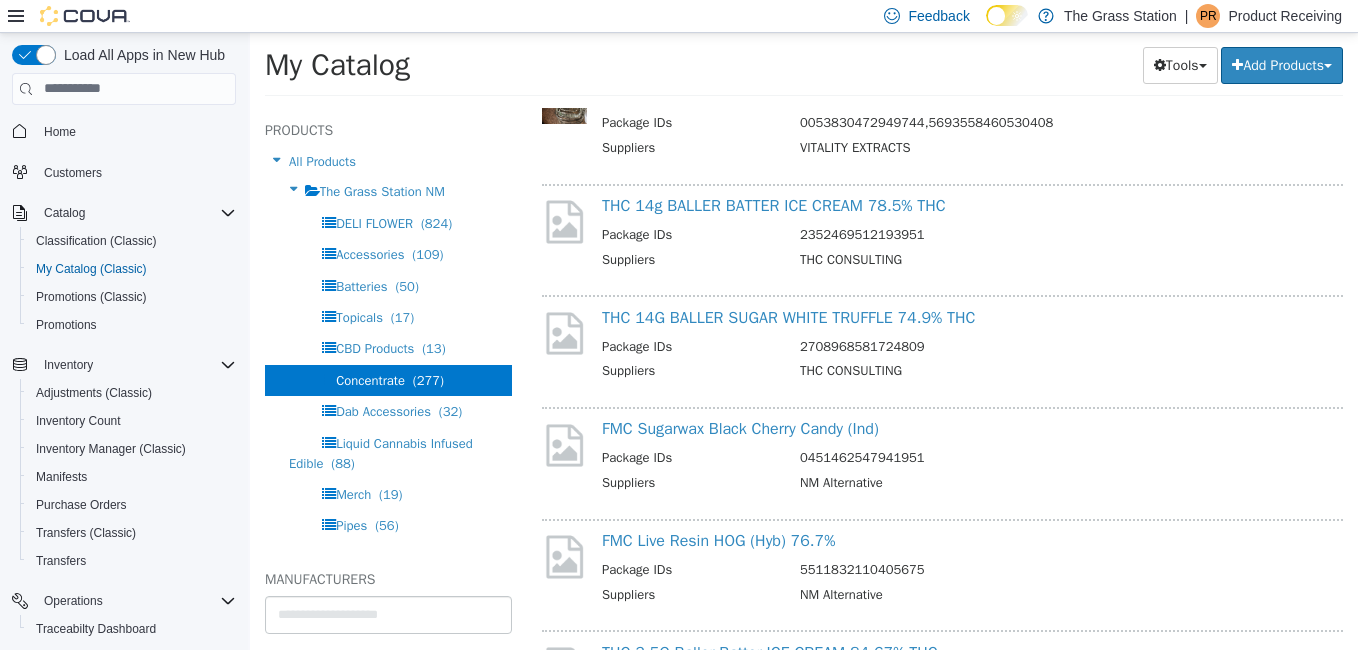 scroll, scrollTop: 4272, scrollLeft: 0, axis: vertical 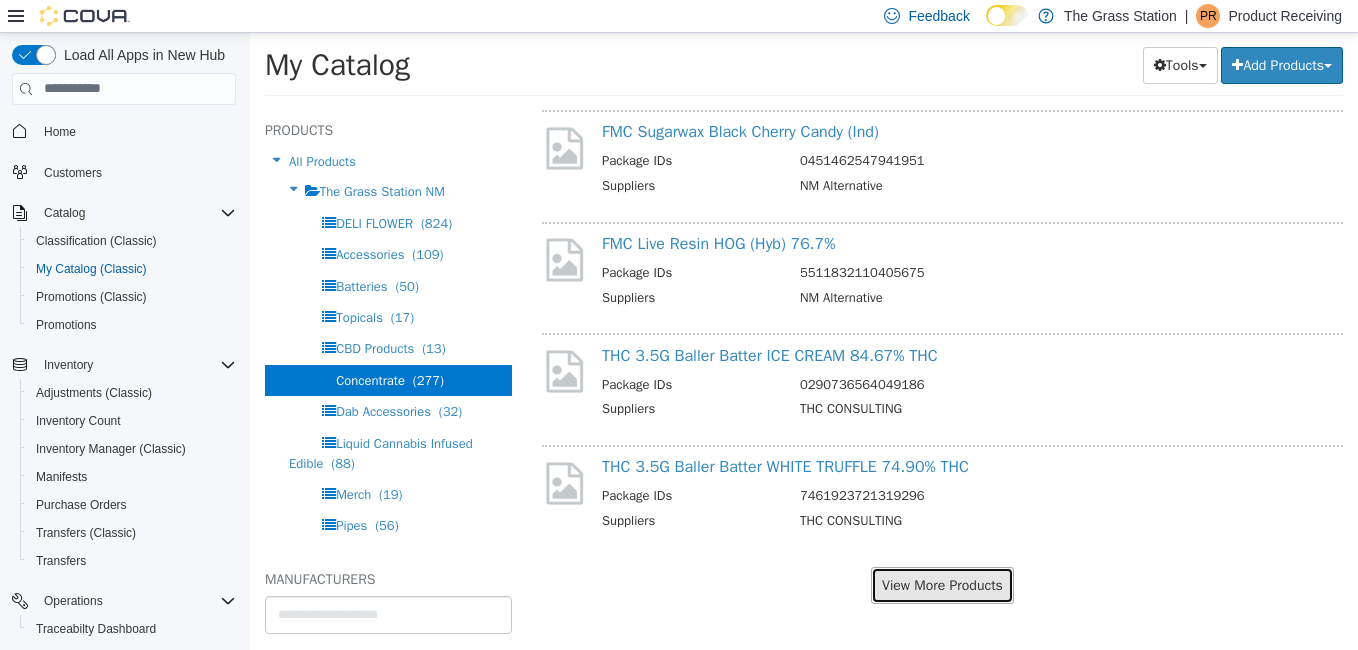 click on "View More Products" at bounding box center [942, 584] 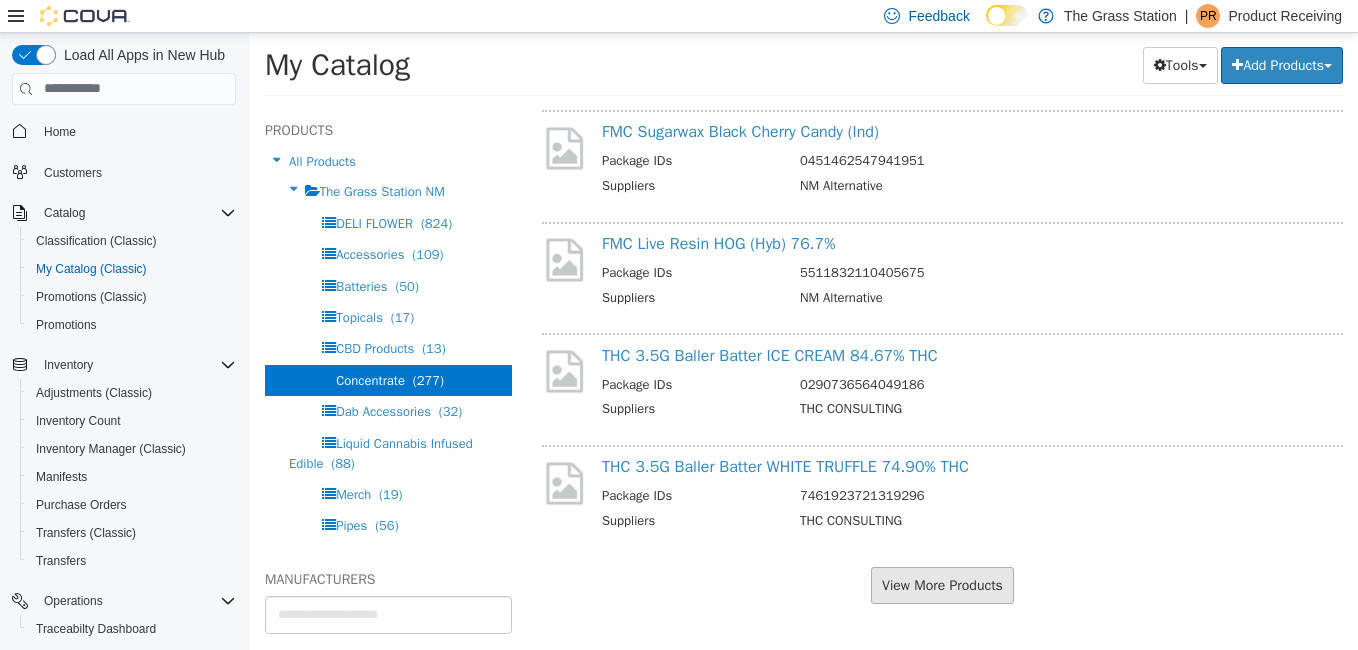 scroll, scrollTop: 4220, scrollLeft: 0, axis: vertical 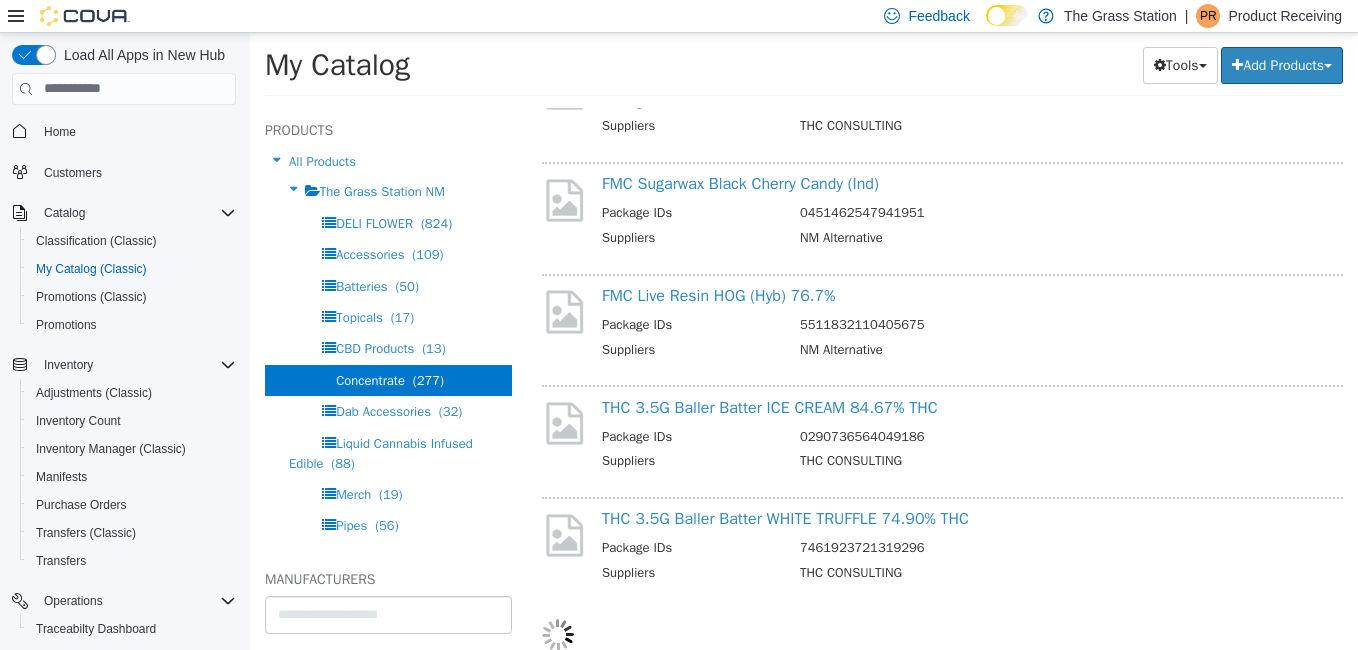 select on "**********" 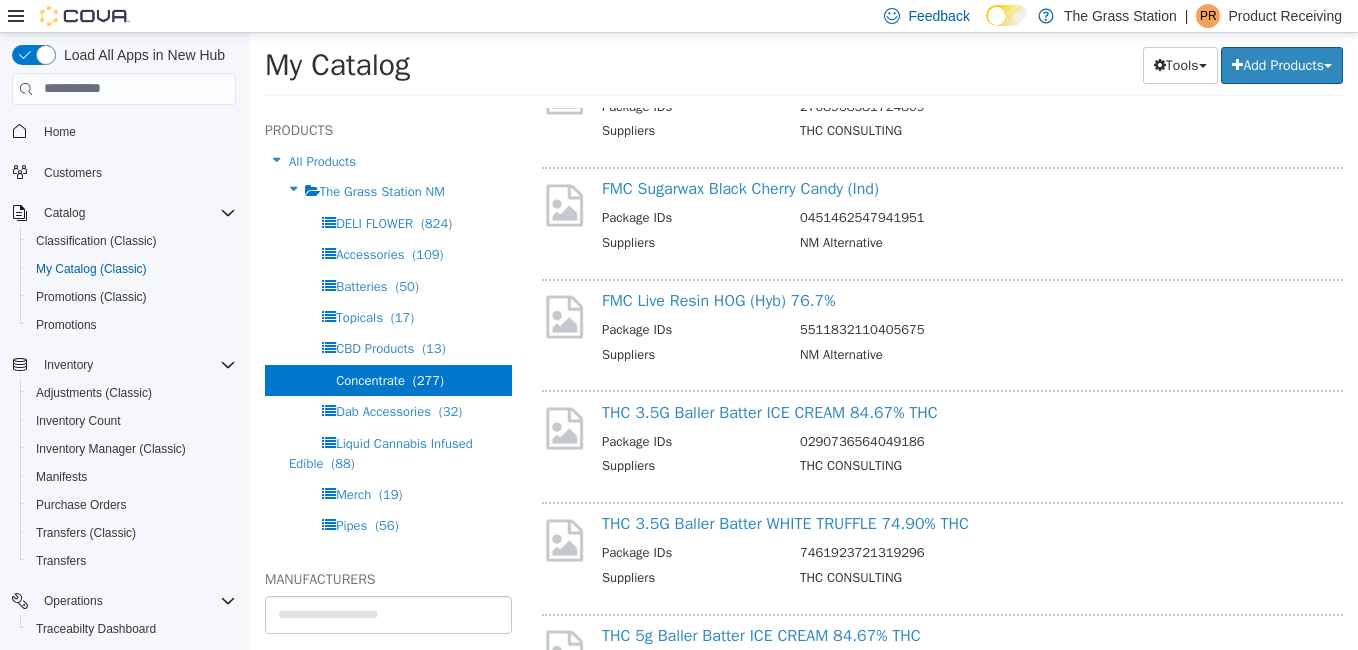 scroll, scrollTop: 4054, scrollLeft: 0, axis: vertical 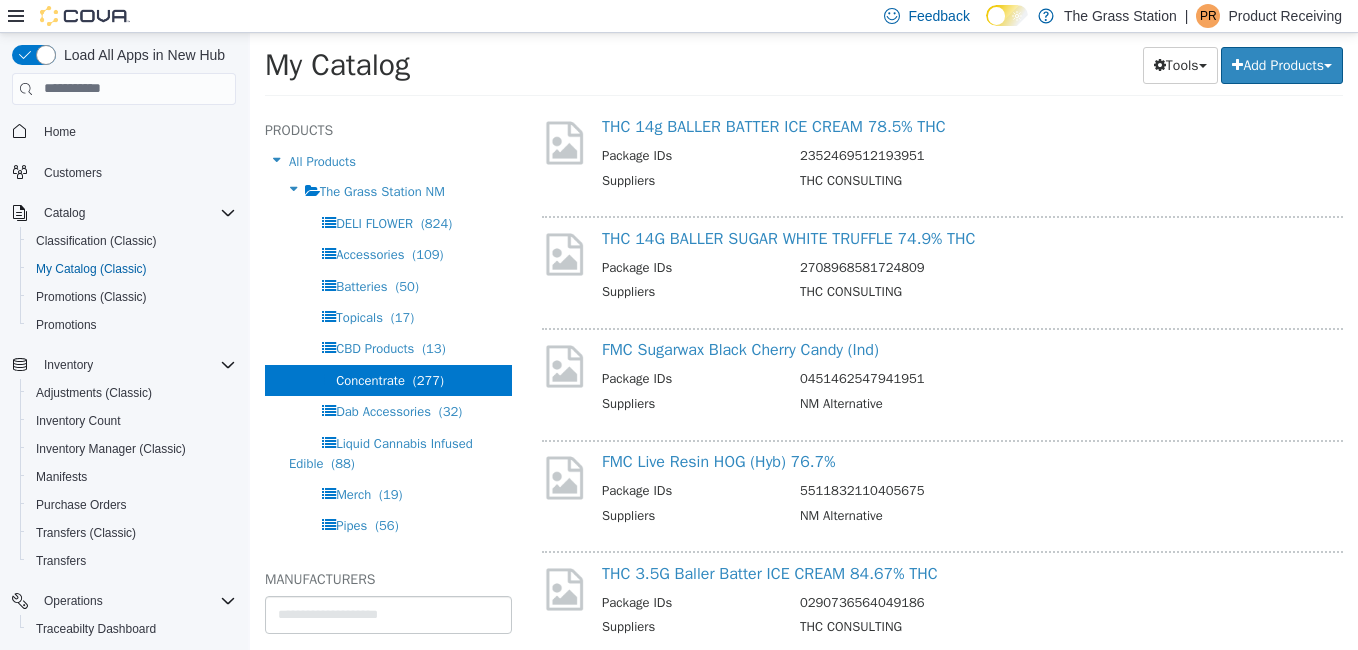 click on "FMC Sugarwax Black Cherry Candy (Ind)" at bounding box center (968, 349) 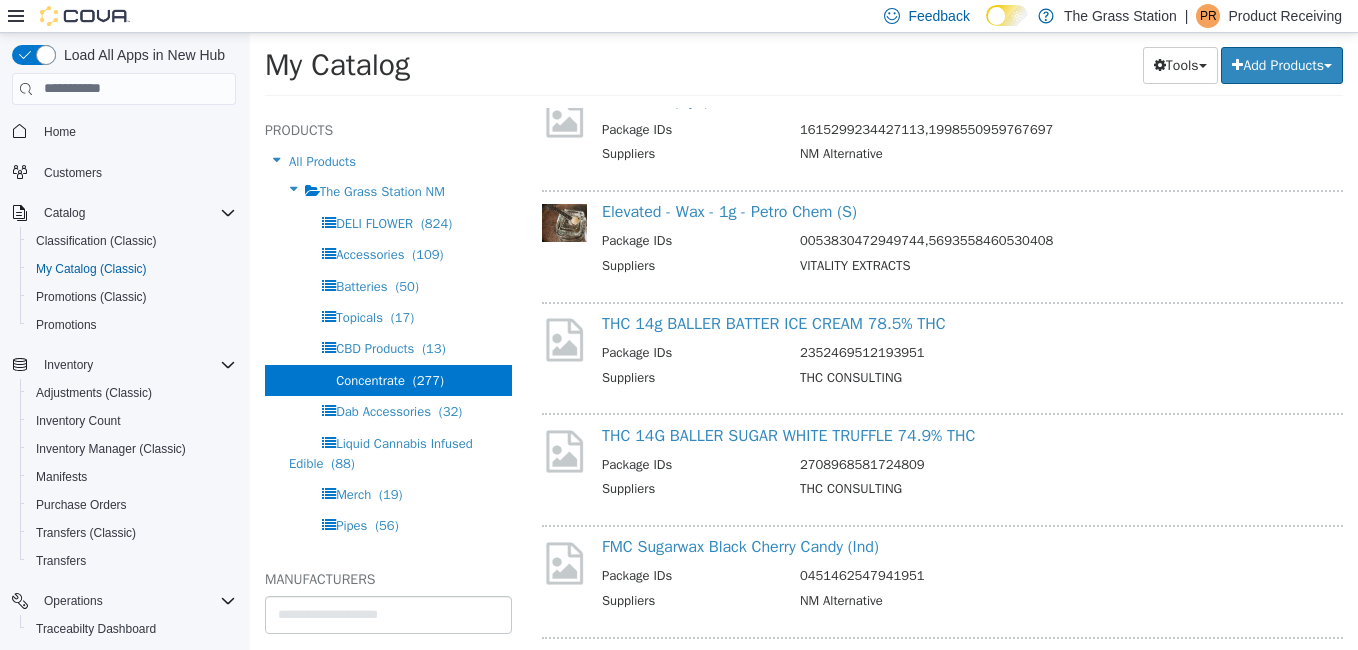 scroll, scrollTop: 3858, scrollLeft: 0, axis: vertical 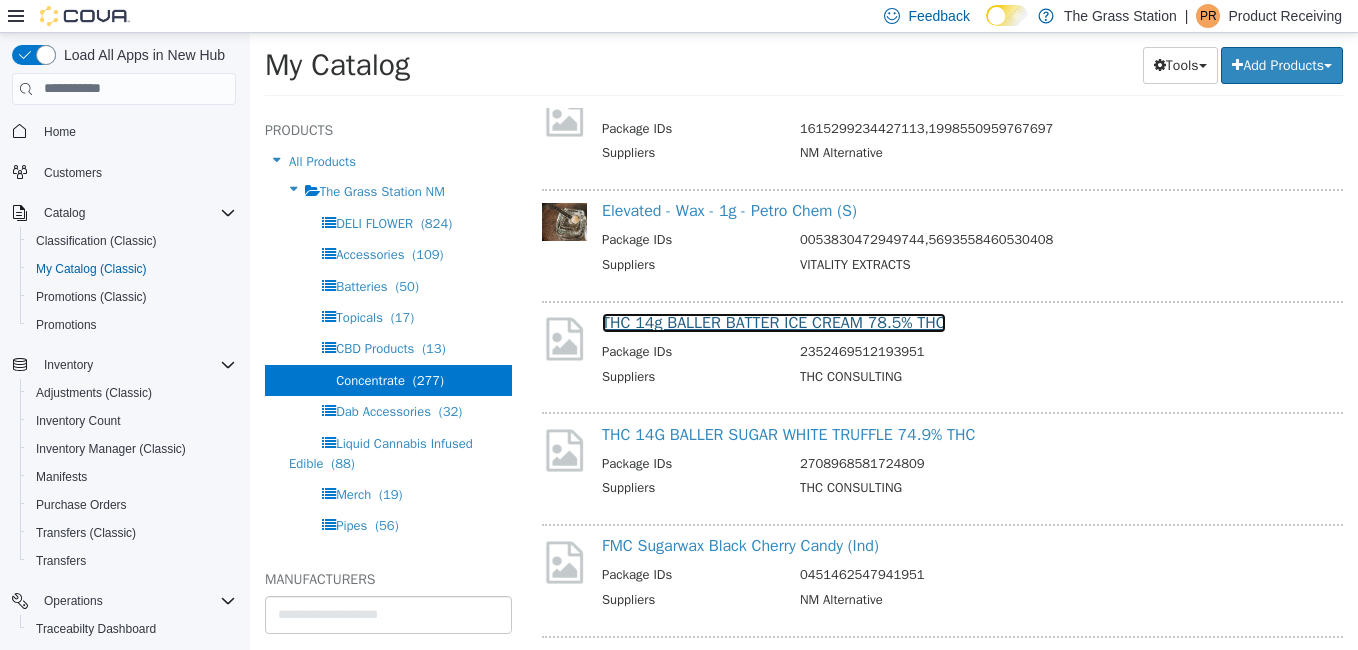 click on "THC 14g BALLER BATTER ICE CREAM 78.5% THC" at bounding box center (774, 322) 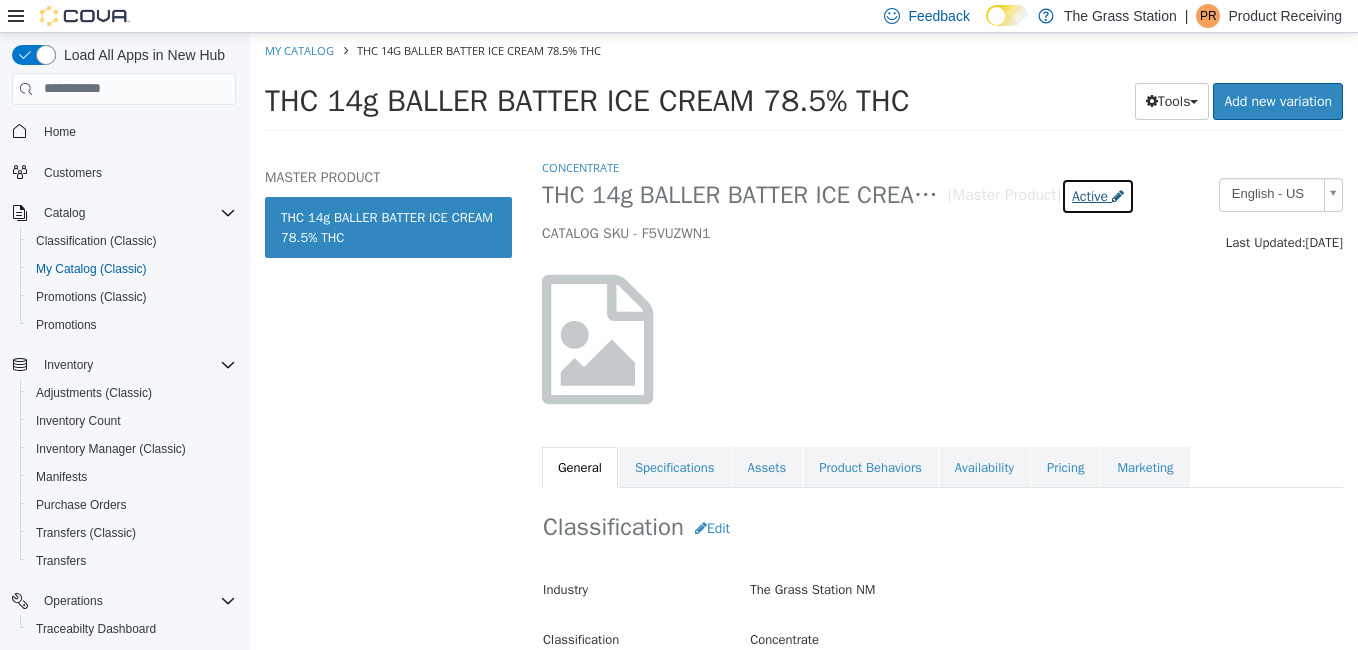 click on "Active" at bounding box center [1090, 195] 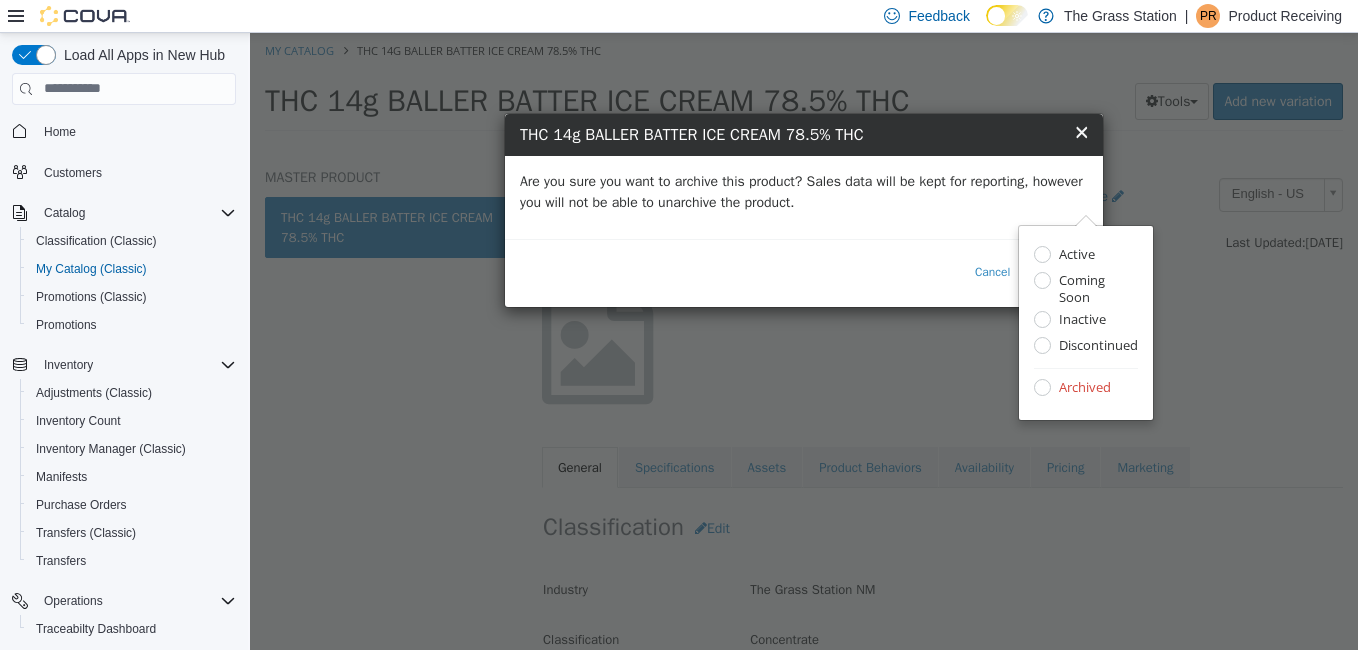 click on "Are you sure you want to archive this product? Sales data will be kept for reporting, however you will not be able to unarchive the product." at bounding box center [804, 191] 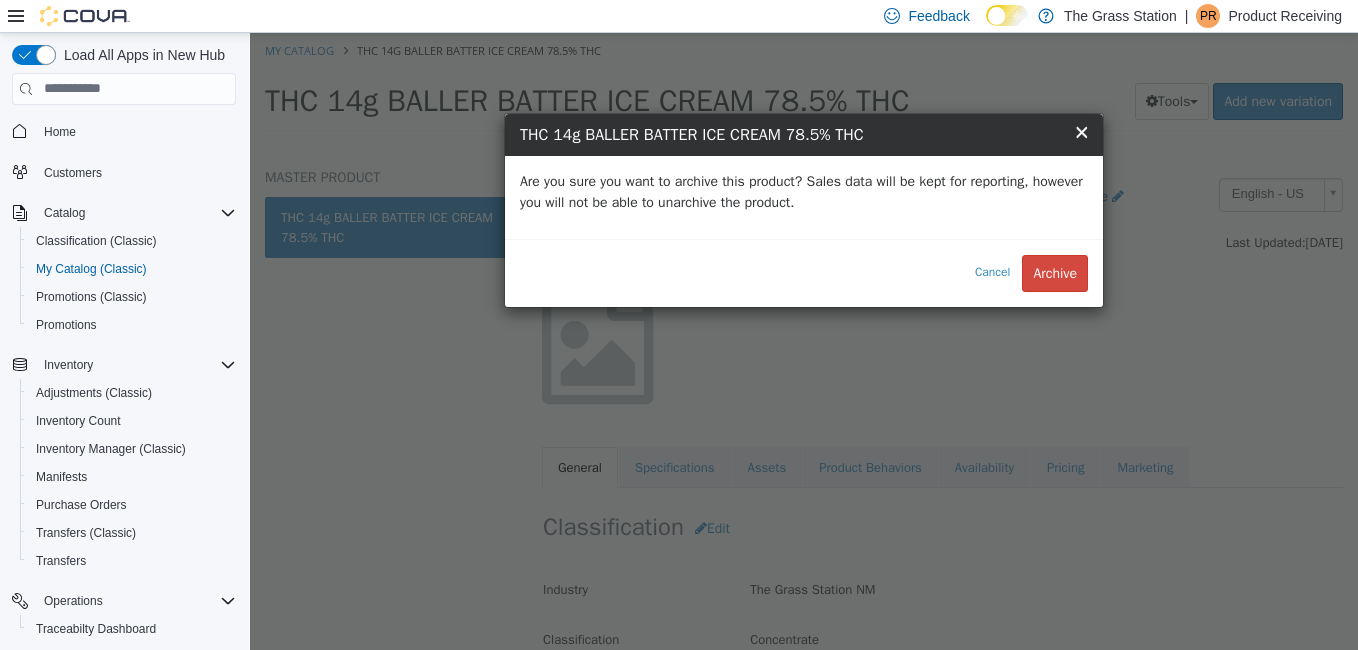 click on "Cancel Archive" at bounding box center (804, 272) 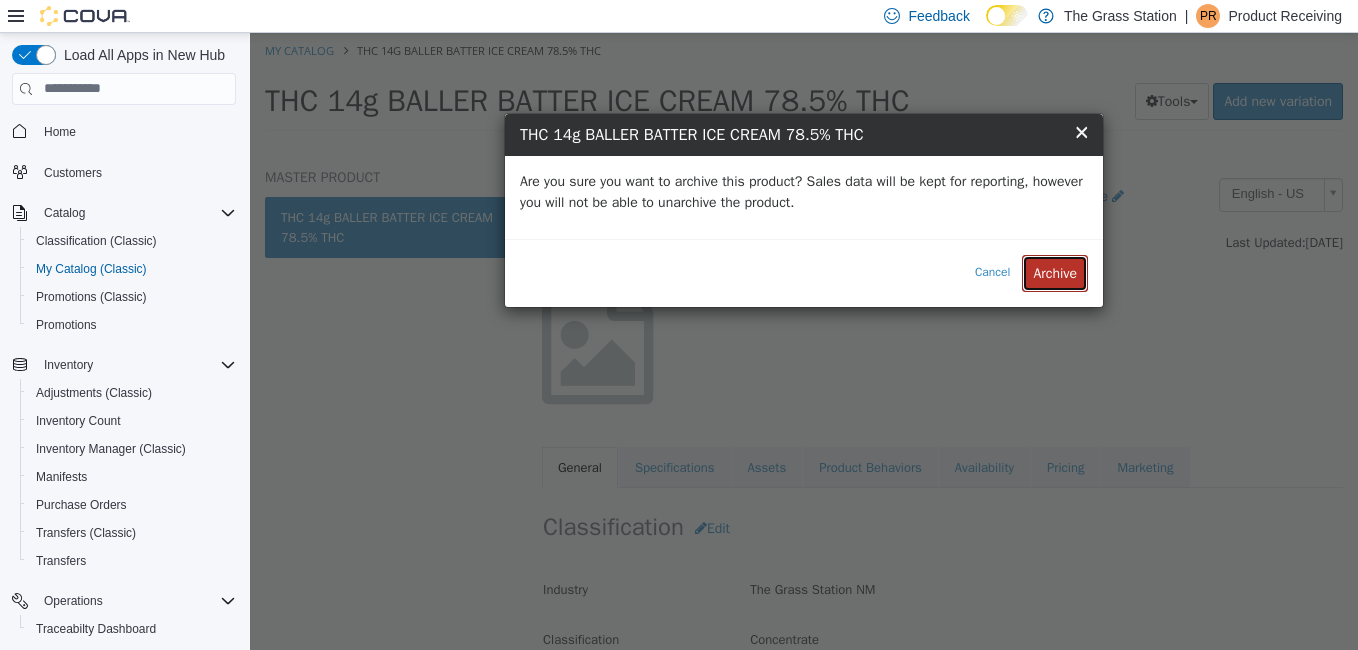 click on "Archive" at bounding box center (1055, 272) 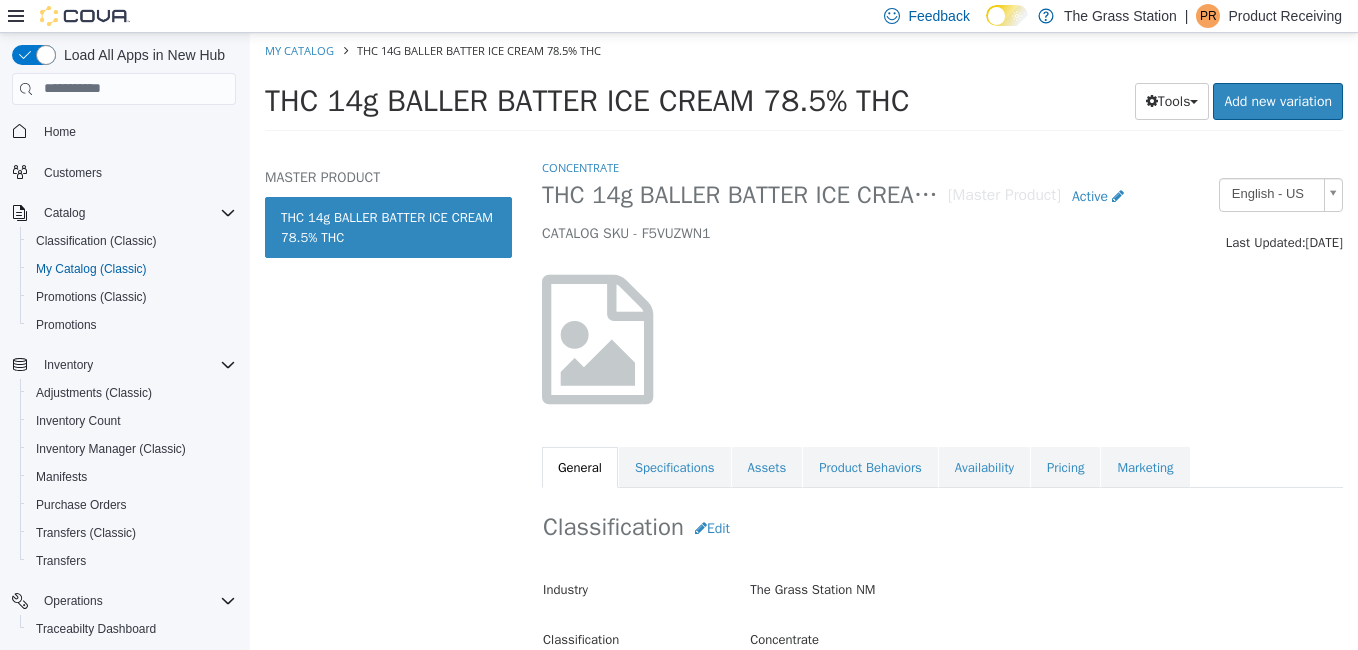 select on "**********" 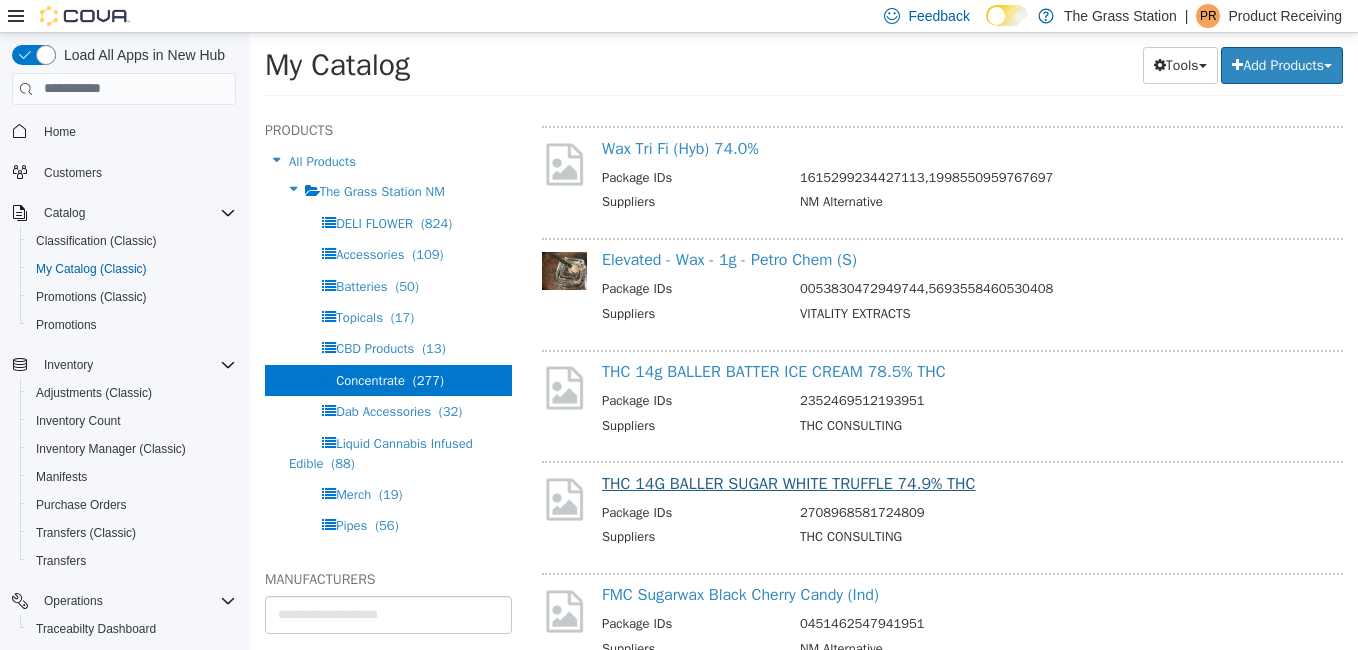 scroll, scrollTop: 3810, scrollLeft: 0, axis: vertical 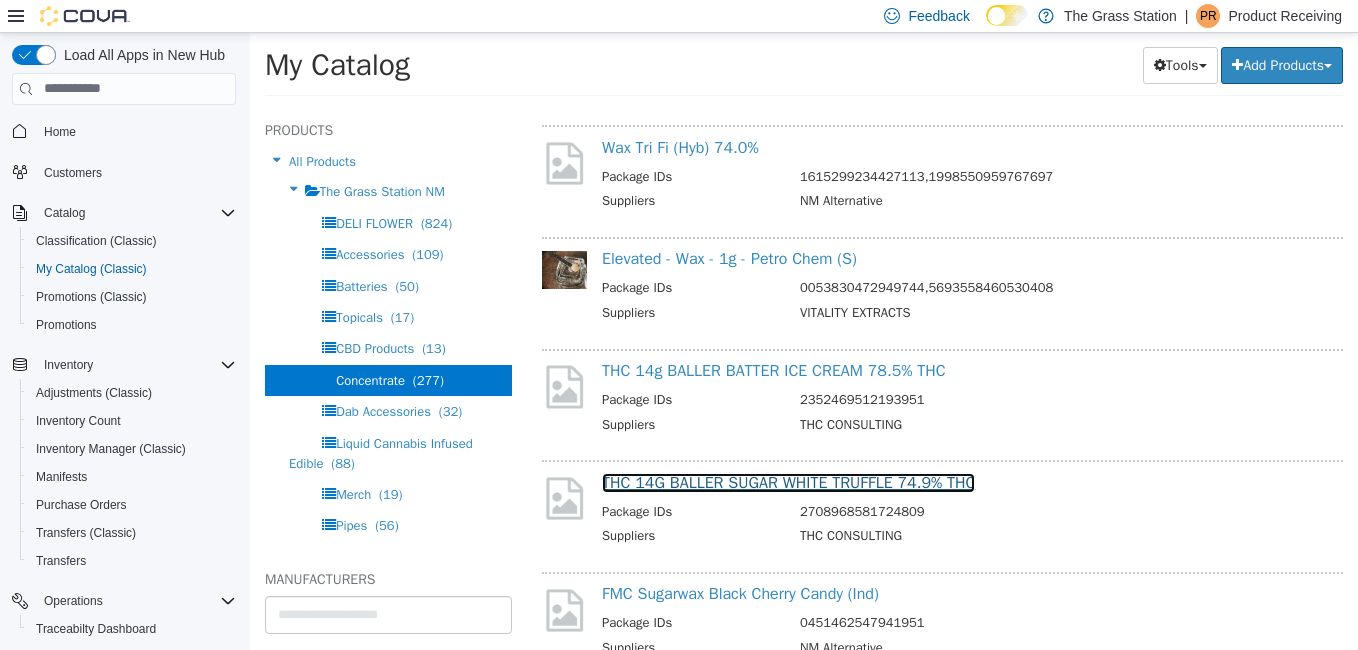 click on "THC 14G BALLER SUGAR WHITE TRUFFLE 74.9% THC" at bounding box center (788, 482) 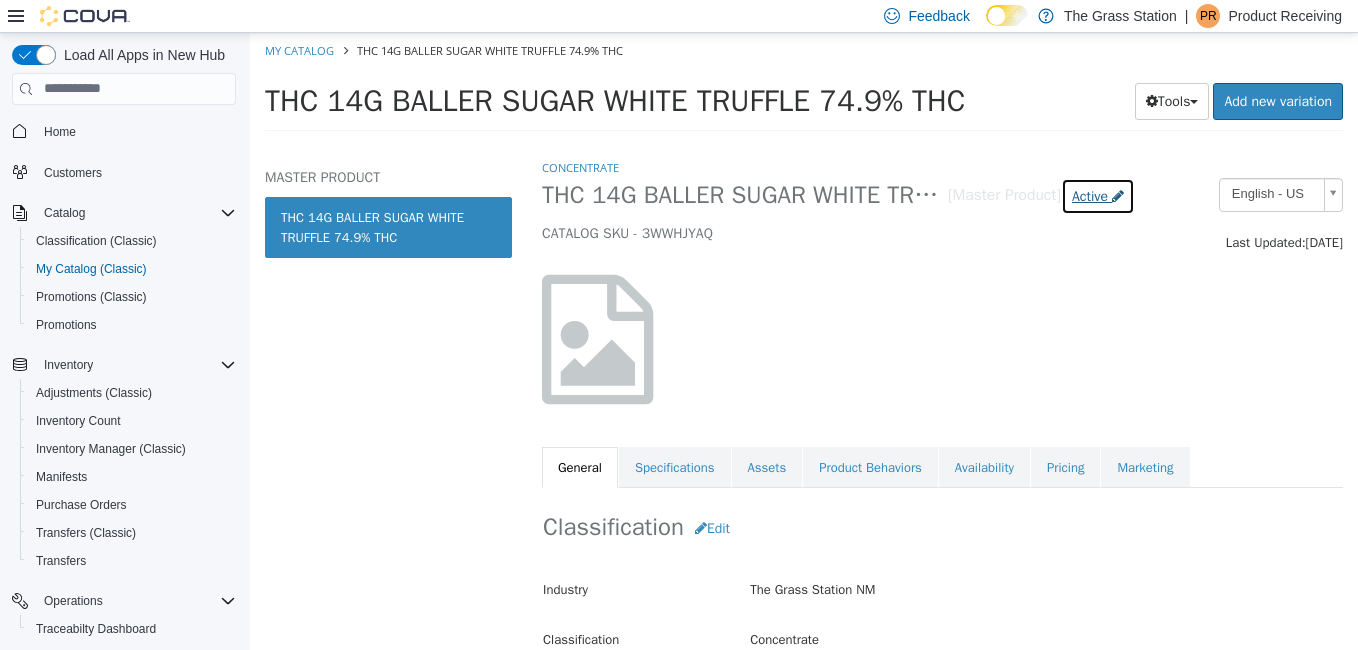 click on "Active" at bounding box center [1090, 195] 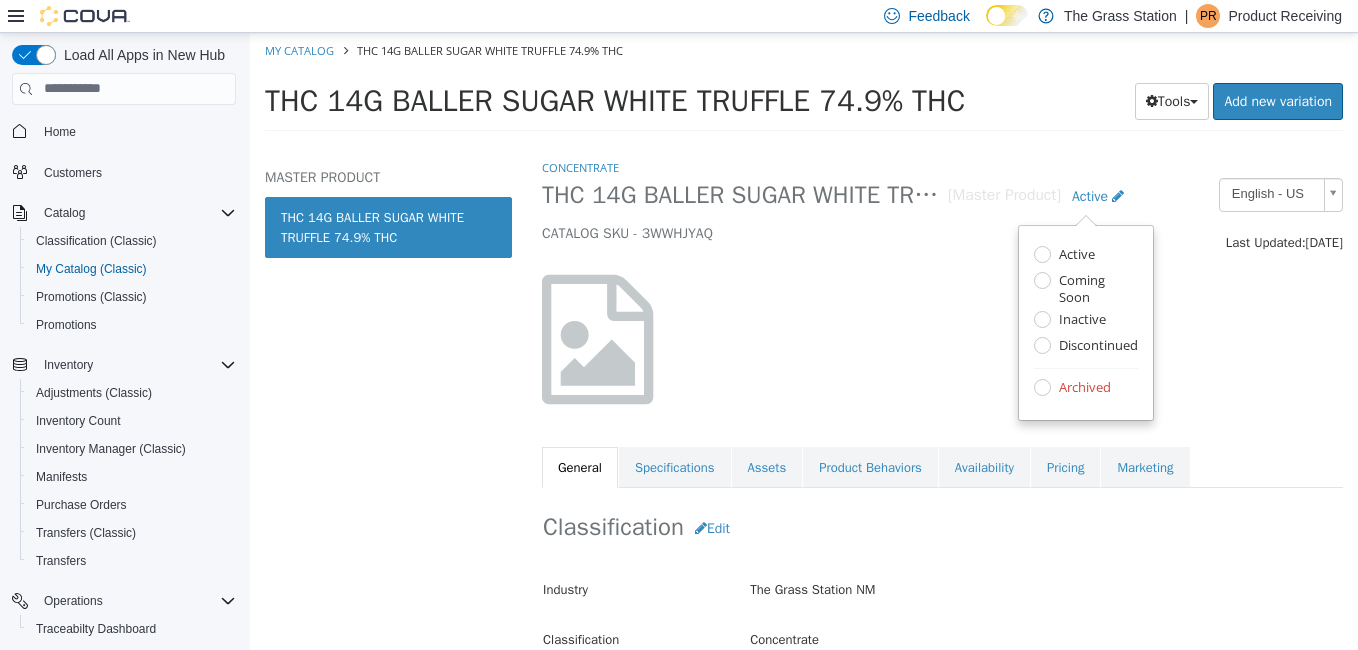 click on "Archived" at bounding box center (1082, 388) 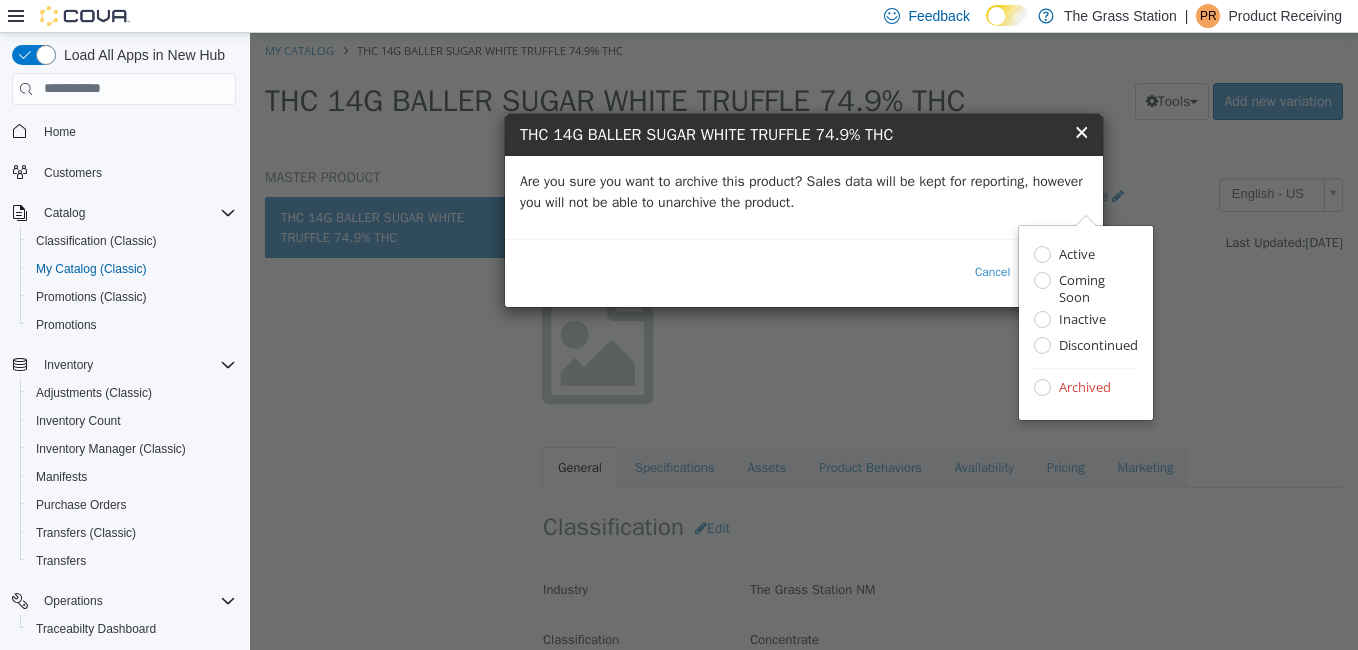 click at bounding box center [1086, 219] 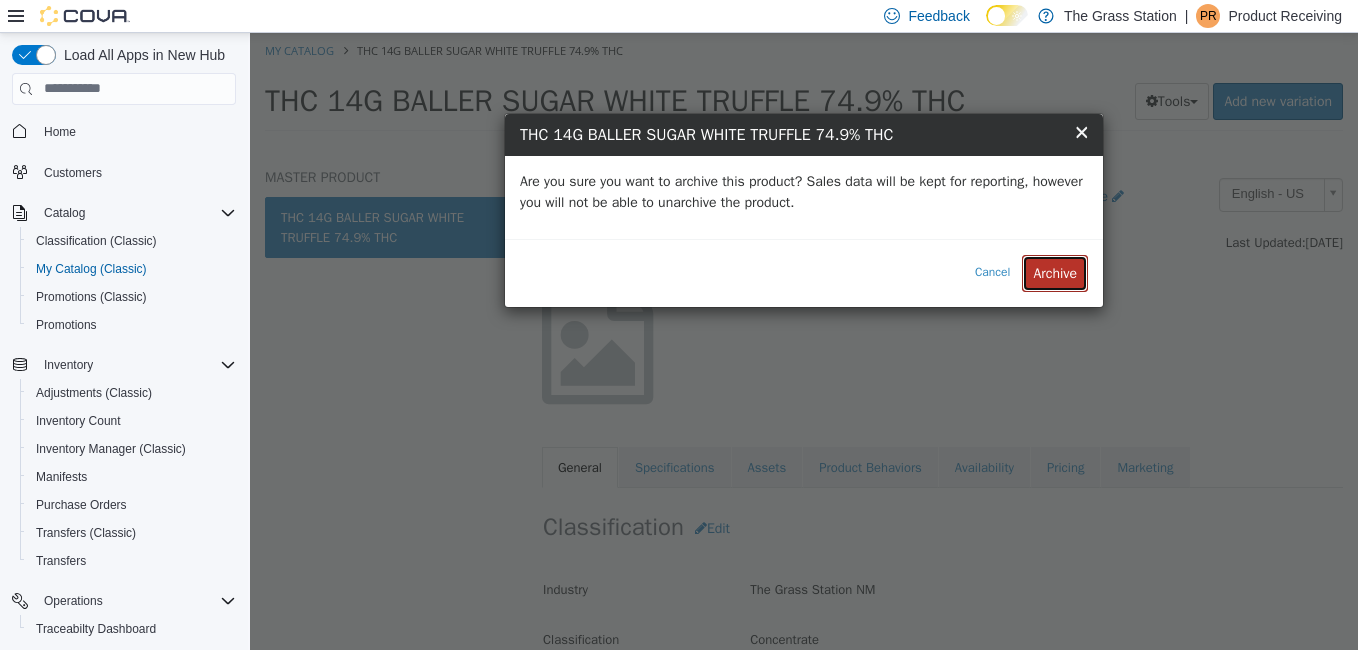 click on "Archive" at bounding box center [1055, 272] 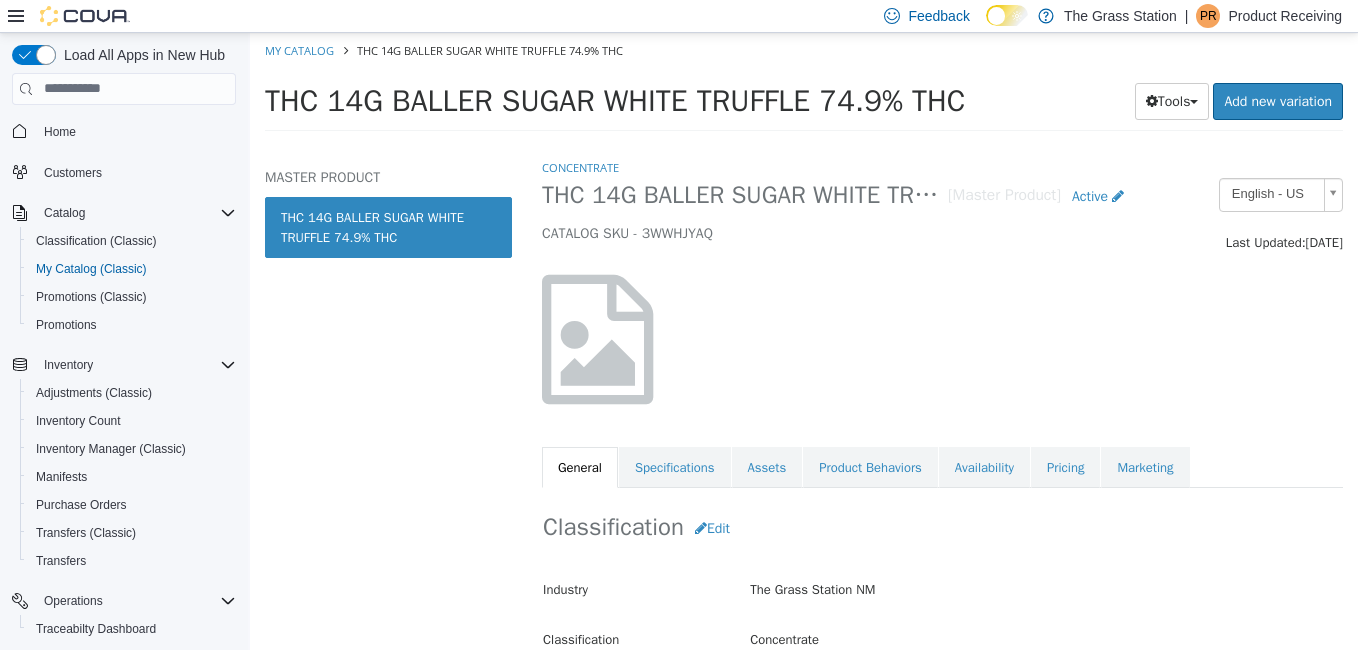 select on "**********" 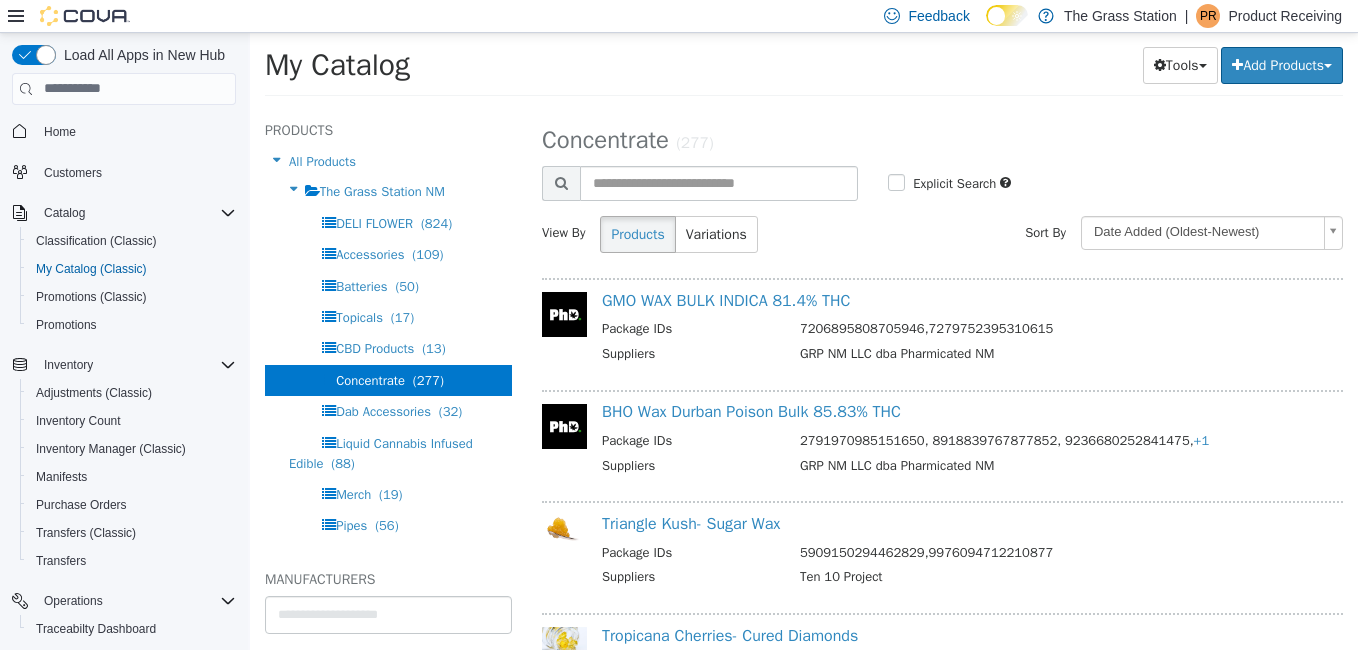 click on "GRP NM LLC dba Pharmicated NM" at bounding box center [1059, 355] 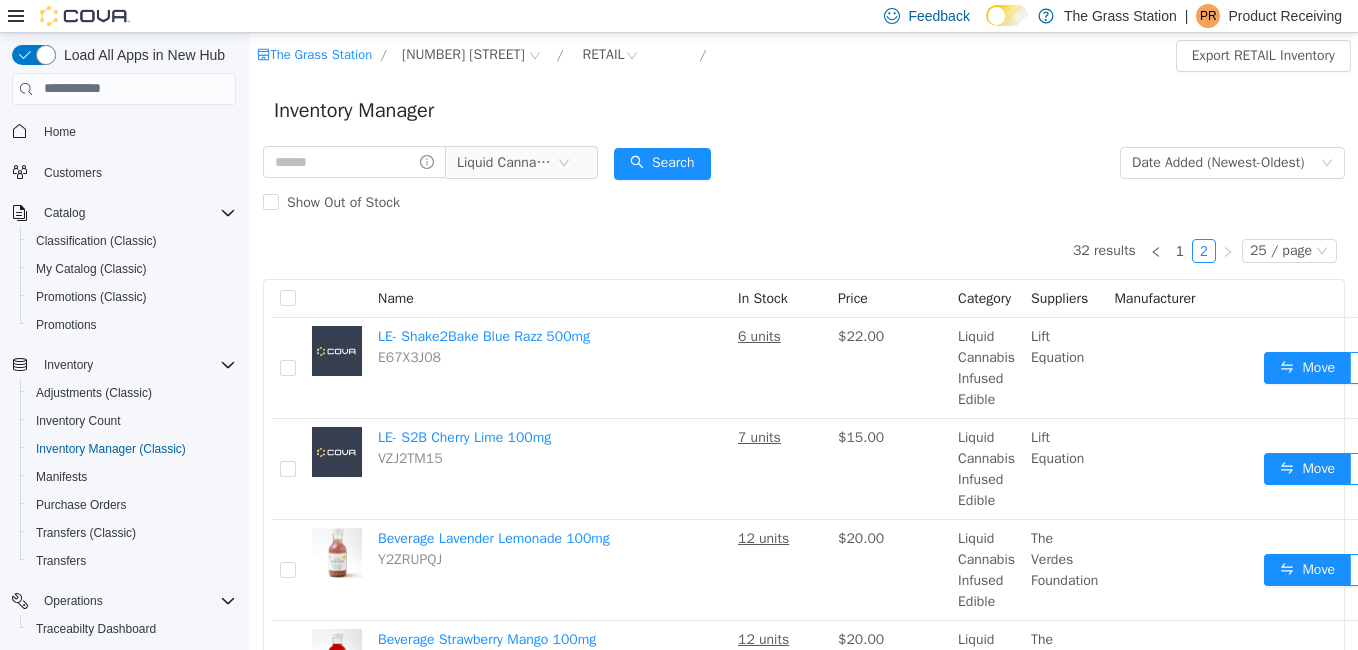 scroll, scrollTop: 0, scrollLeft: 0, axis: both 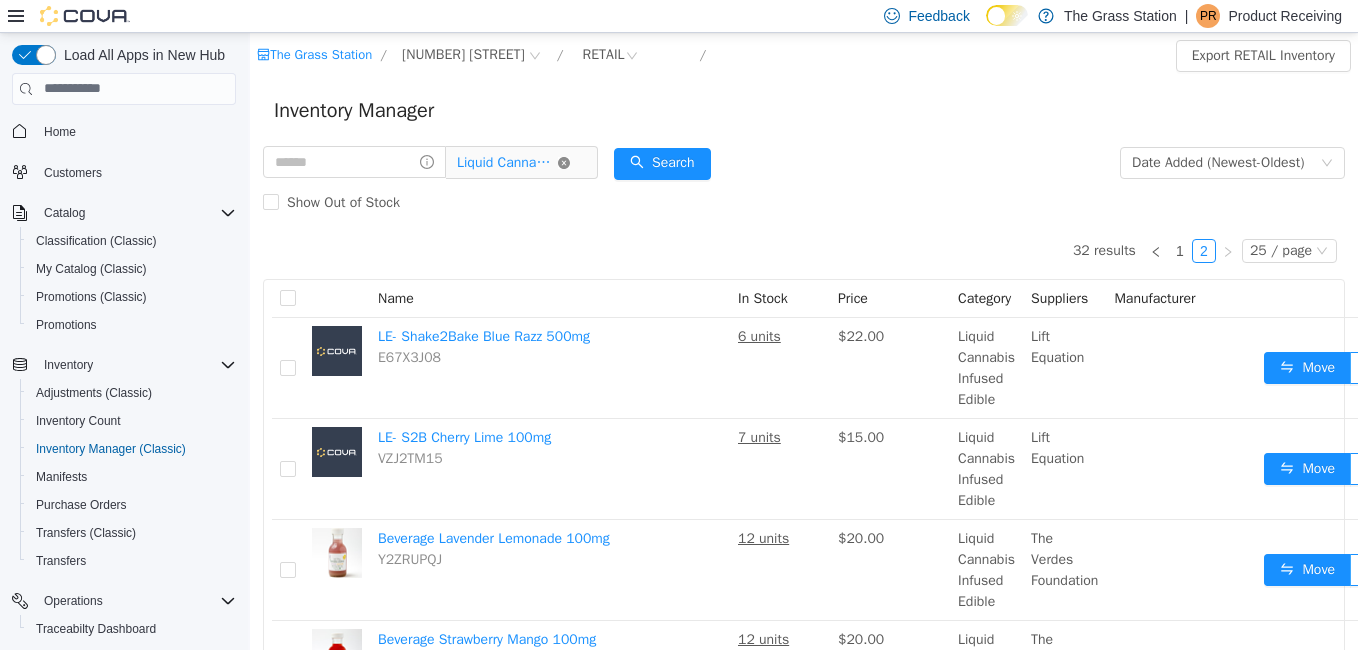 click 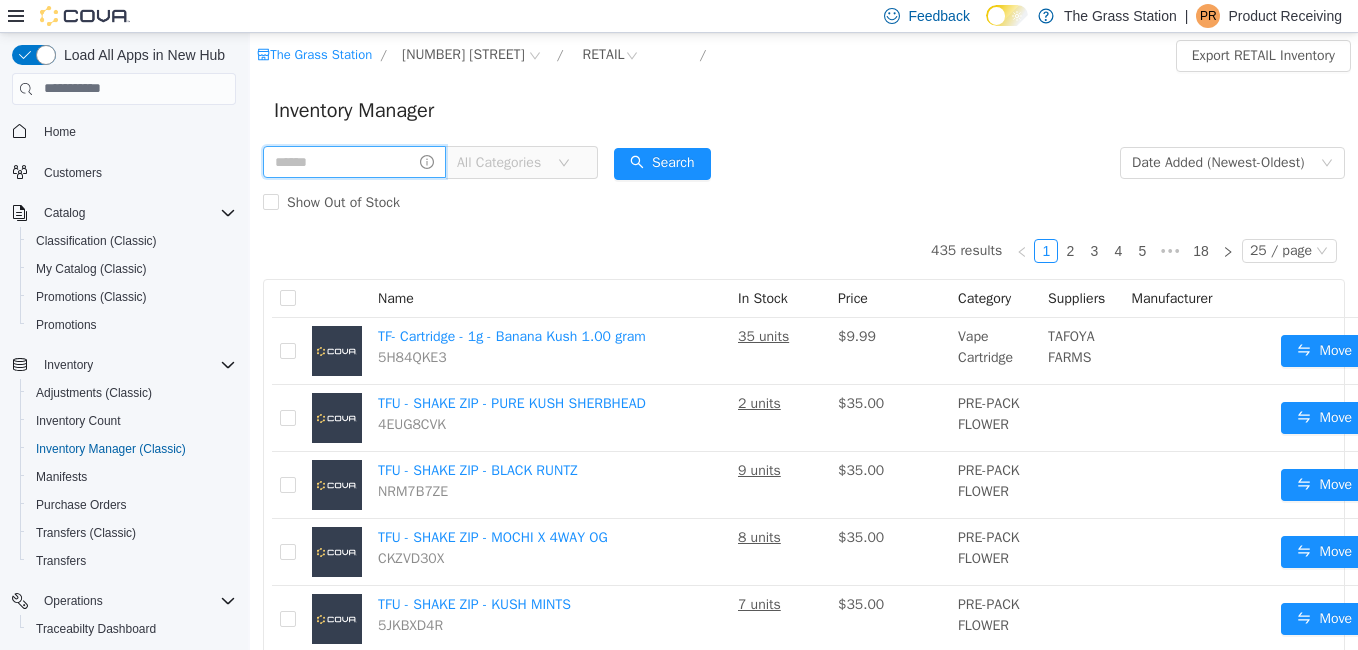 click at bounding box center [354, 161] 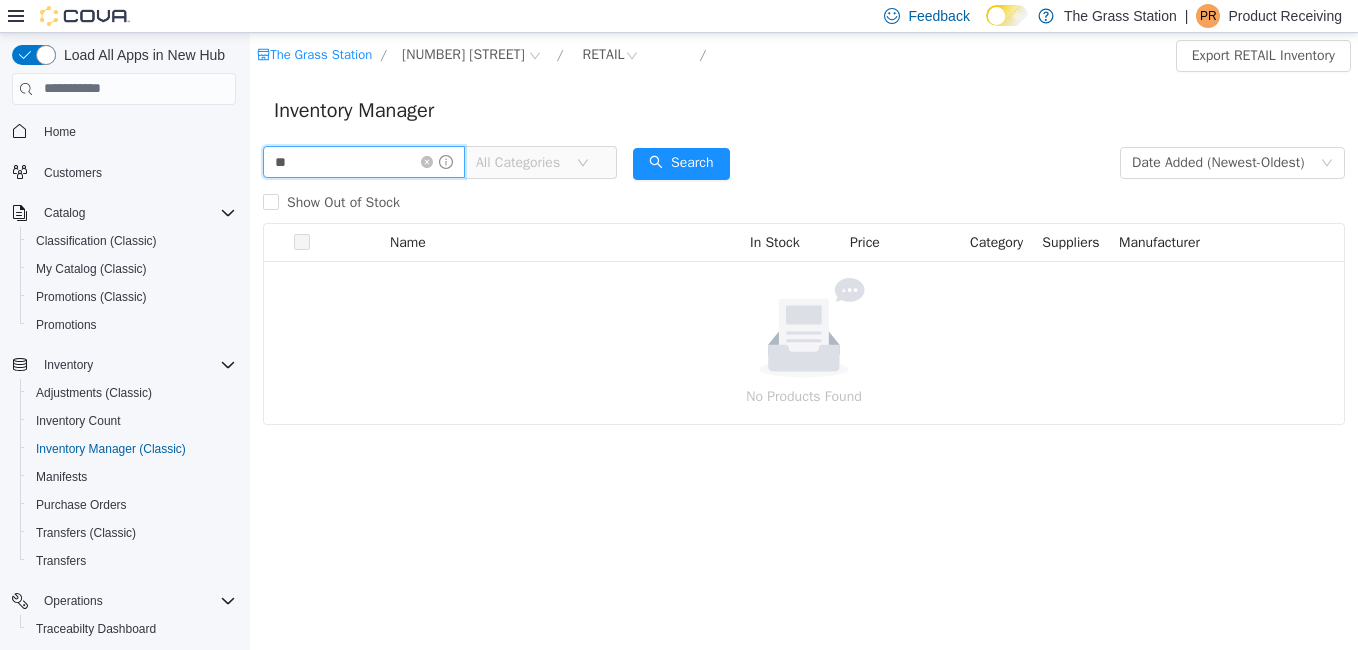 type on "*" 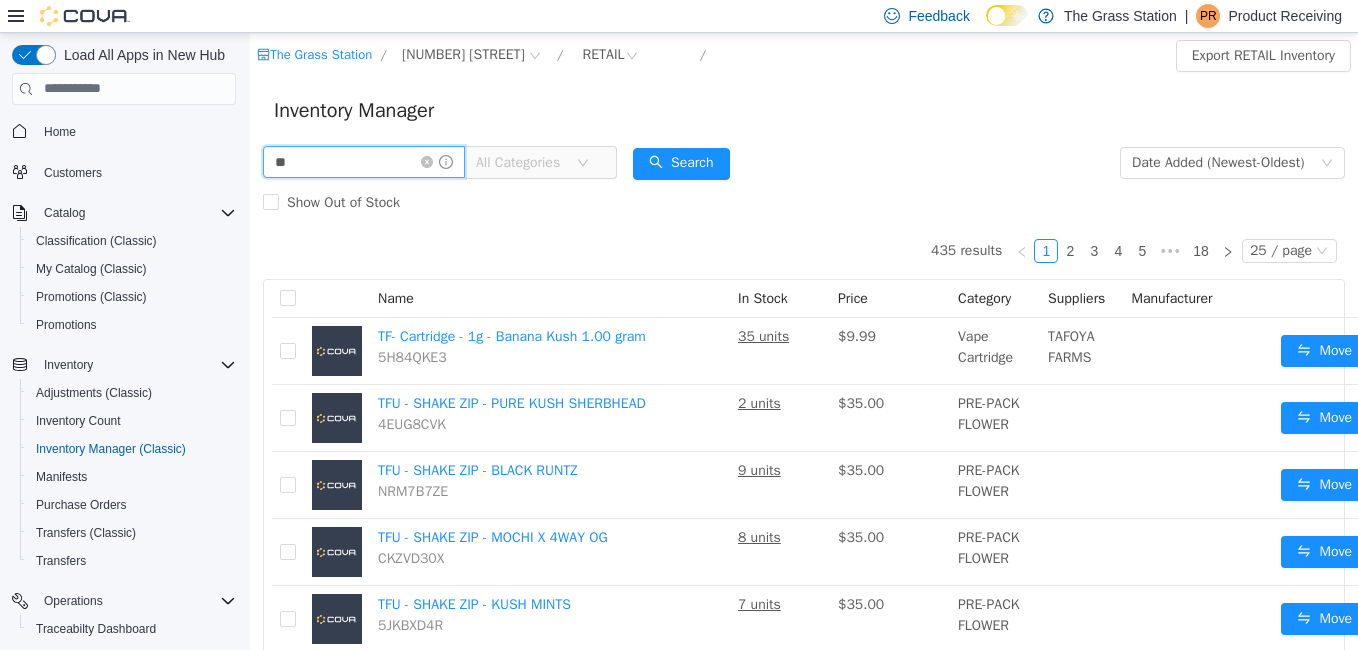 type on "**" 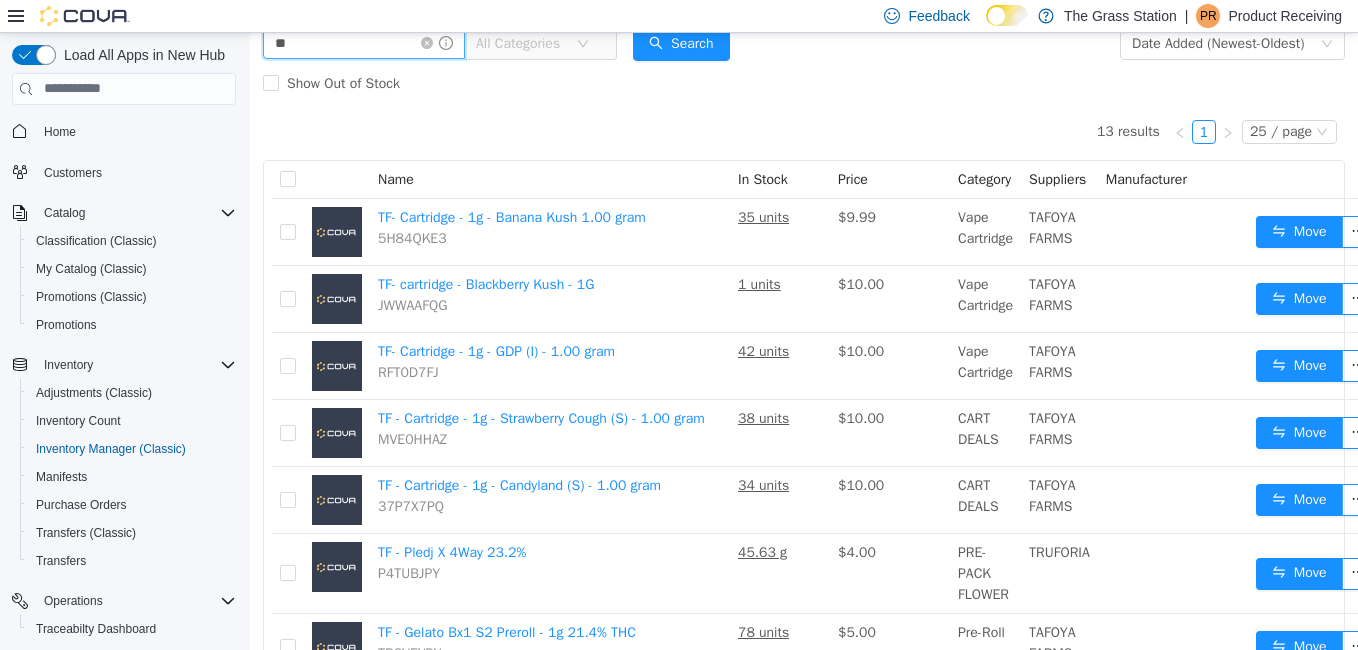 scroll, scrollTop: 0, scrollLeft: 0, axis: both 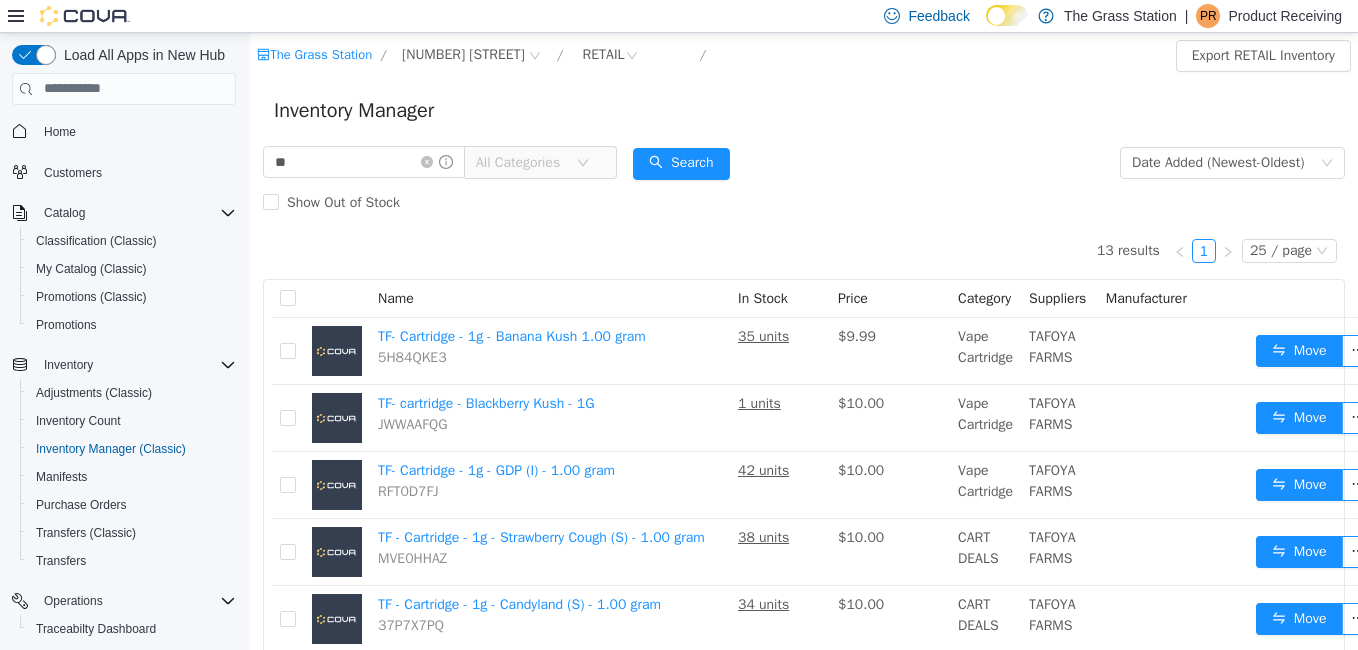 drag, startPoint x: 447, startPoint y: 163, endPoint x: 556, endPoint y: 148, distance: 110.02727 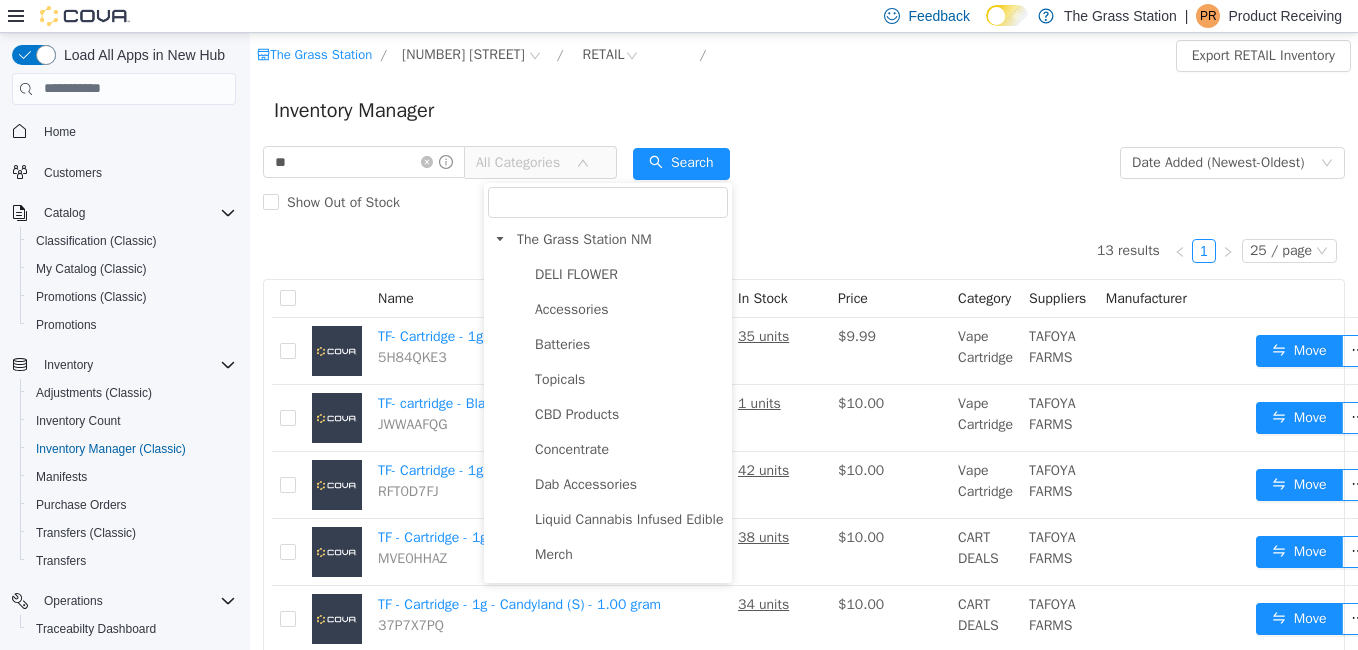 click on "Pre-Roll" at bounding box center (558, 623) 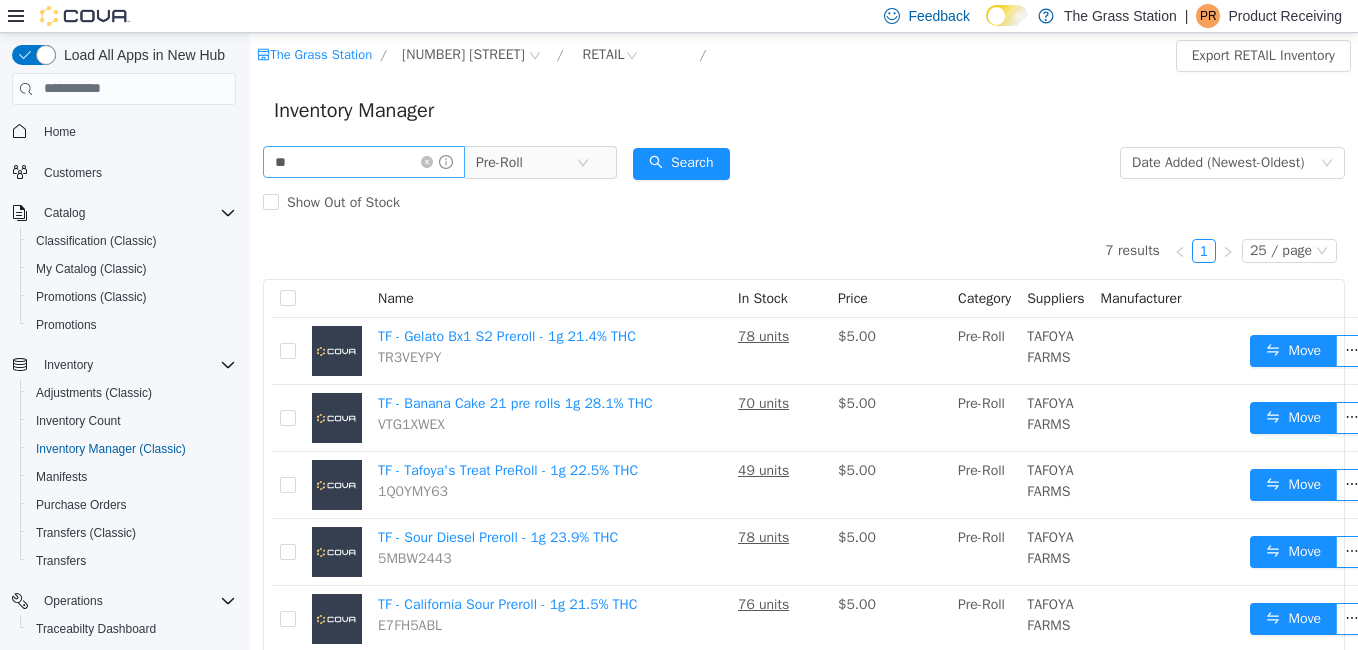 click at bounding box center [437, 161] 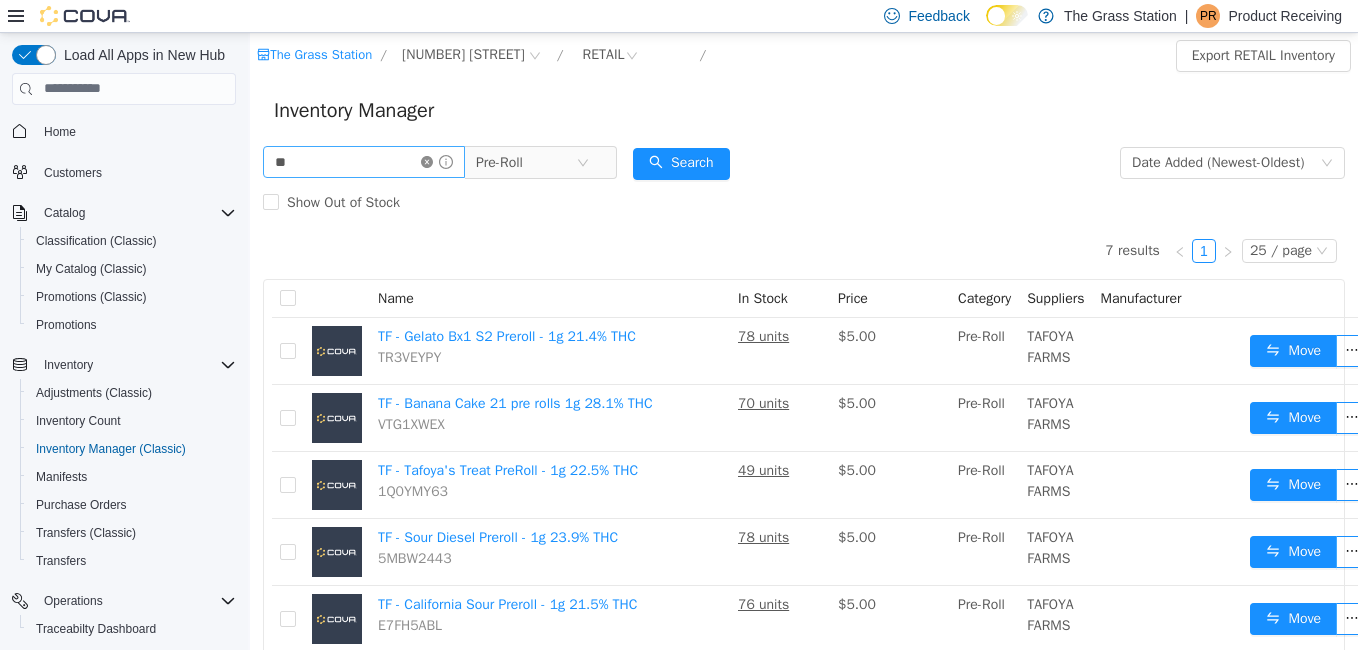 click 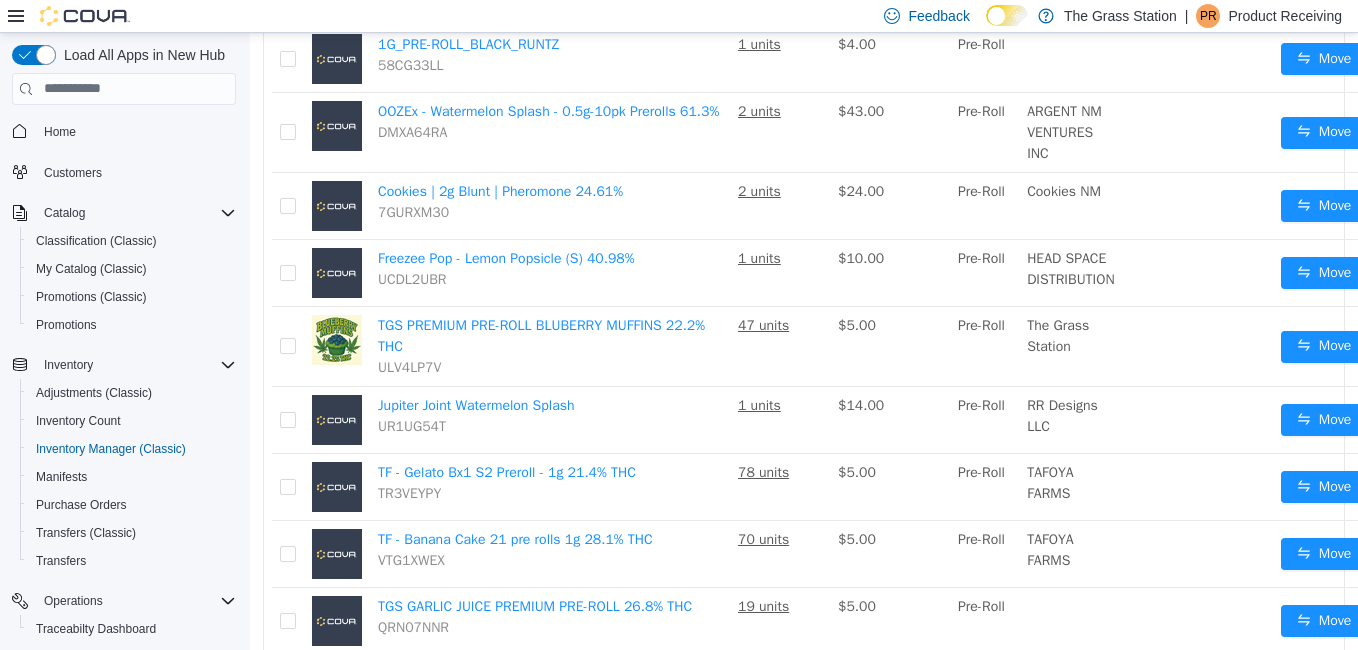 scroll, scrollTop: 833, scrollLeft: 0, axis: vertical 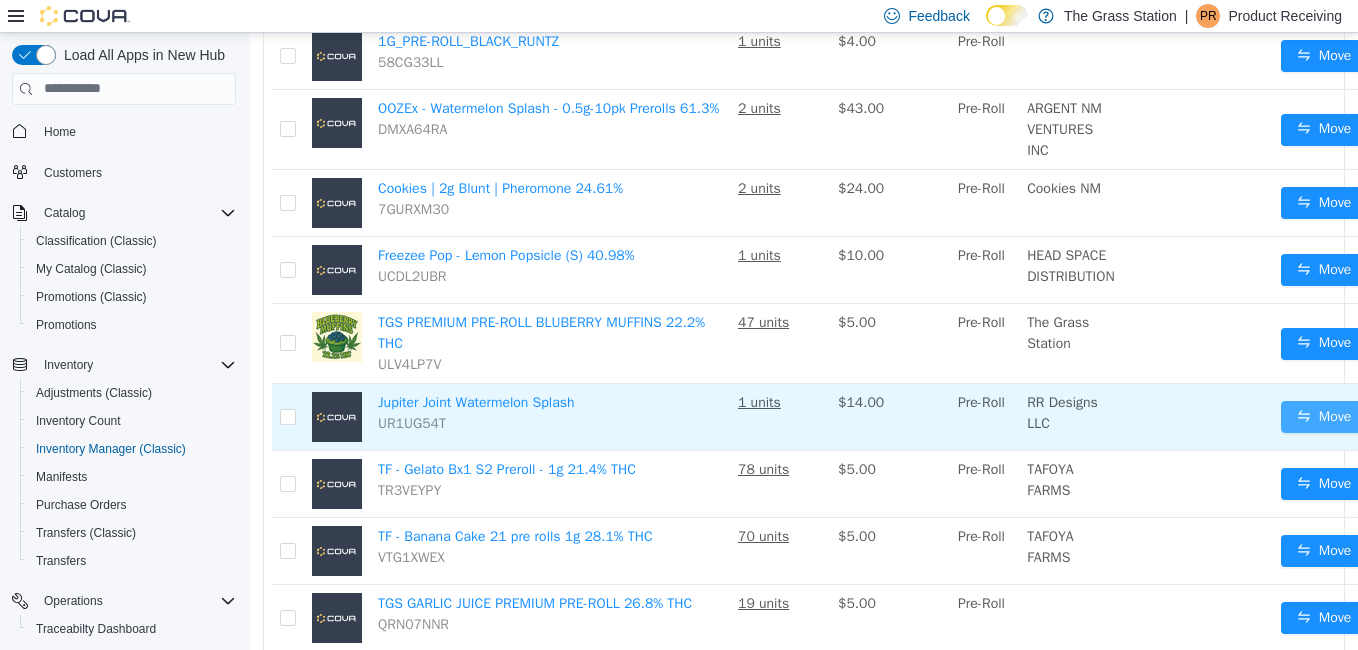 click on "Move" at bounding box center [1324, 416] 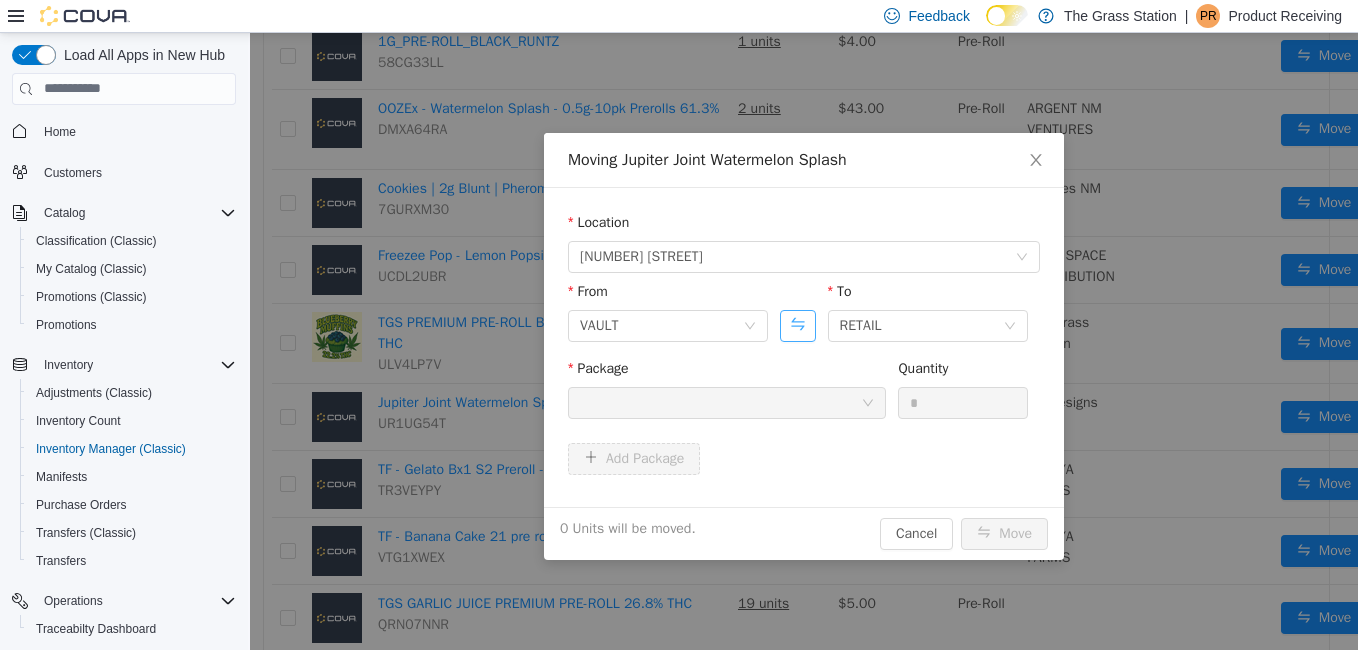 click at bounding box center [797, 325] 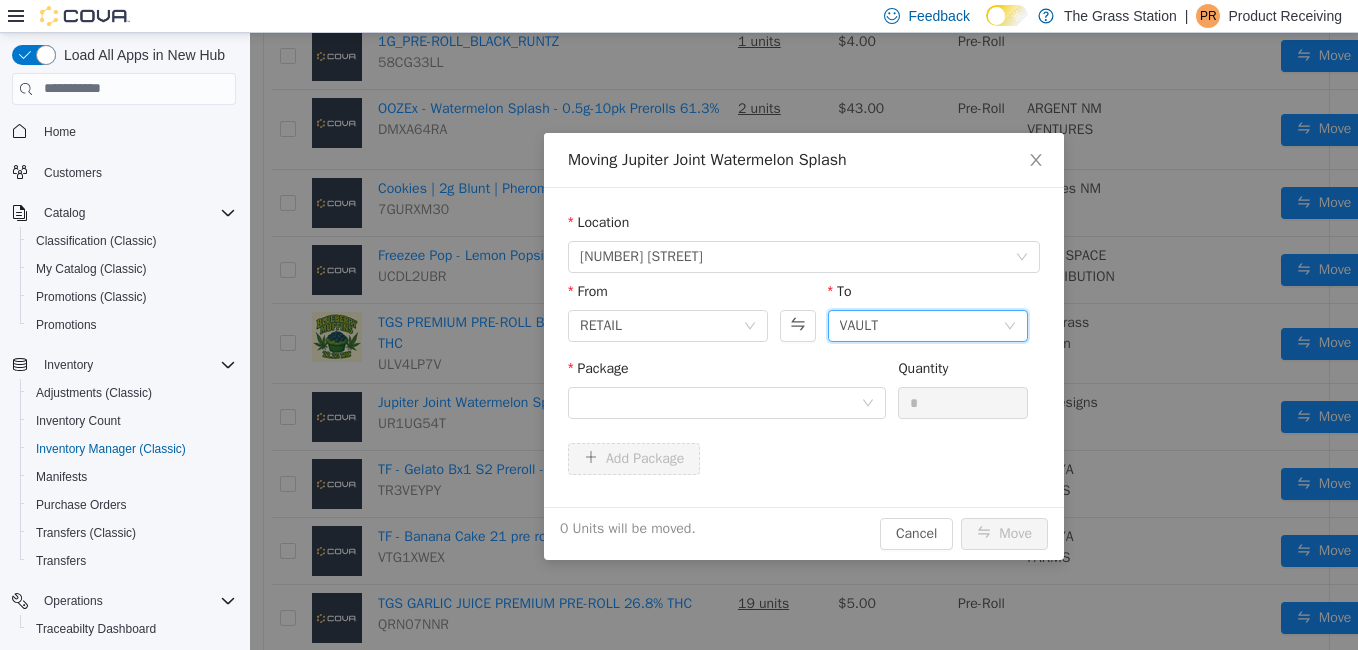 click on "VAULT" at bounding box center [859, 325] 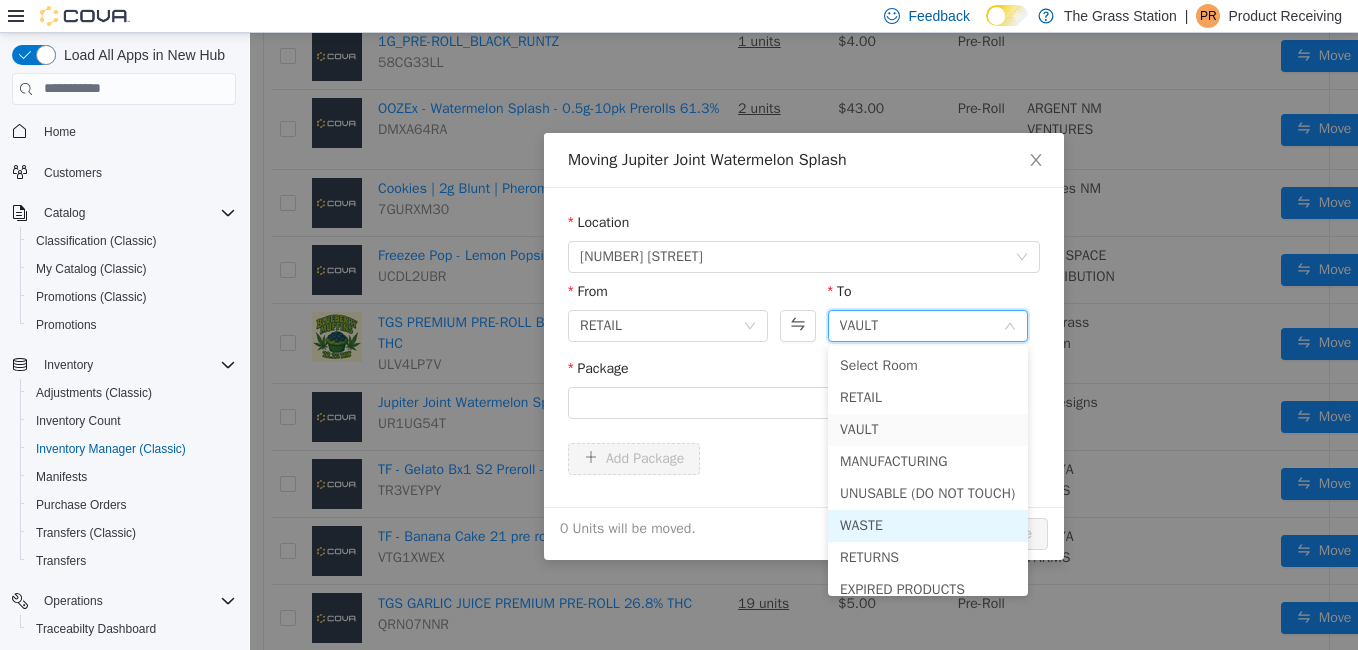 scroll, scrollTop: 46, scrollLeft: 0, axis: vertical 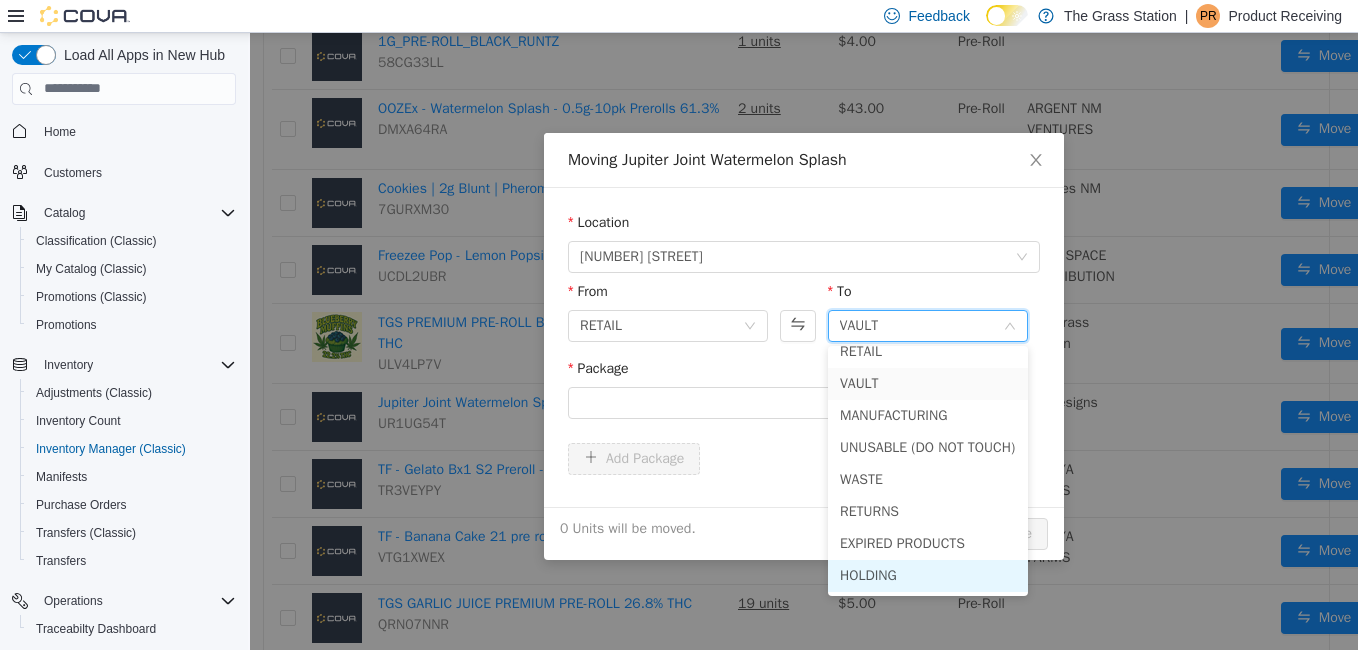 click on "HOLDING" at bounding box center [928, 575] 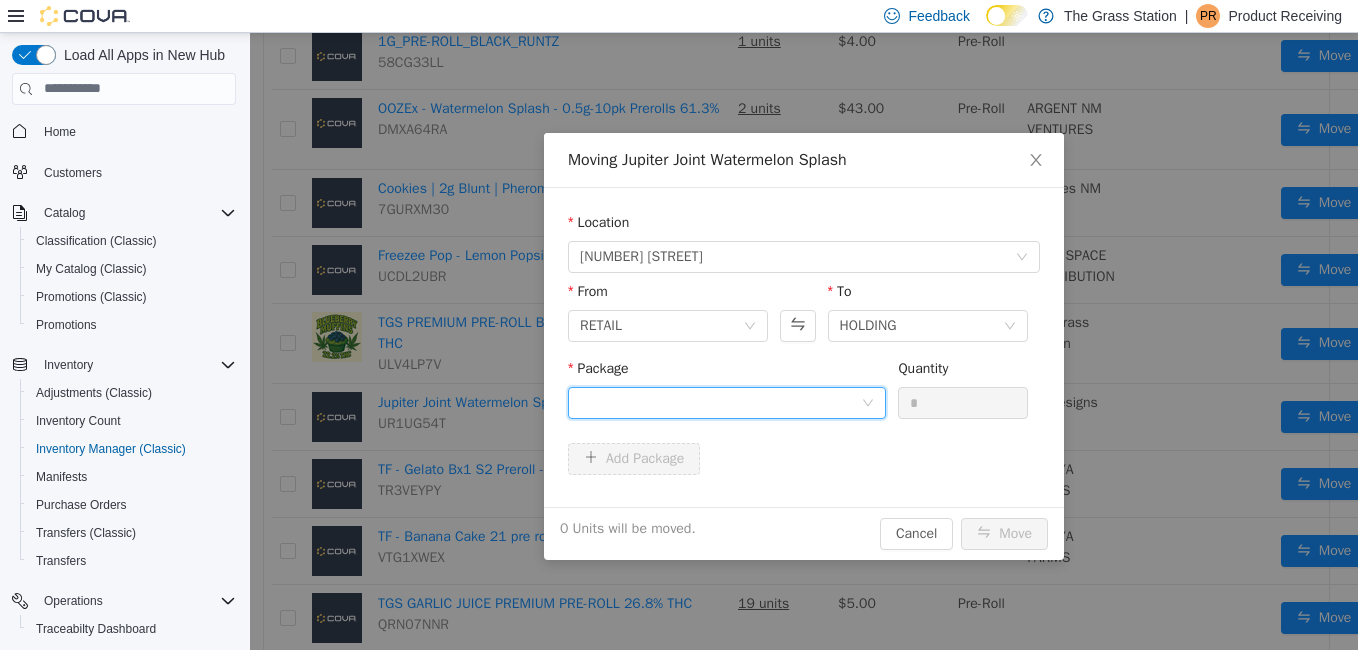 click at bounding box center (720, 402) 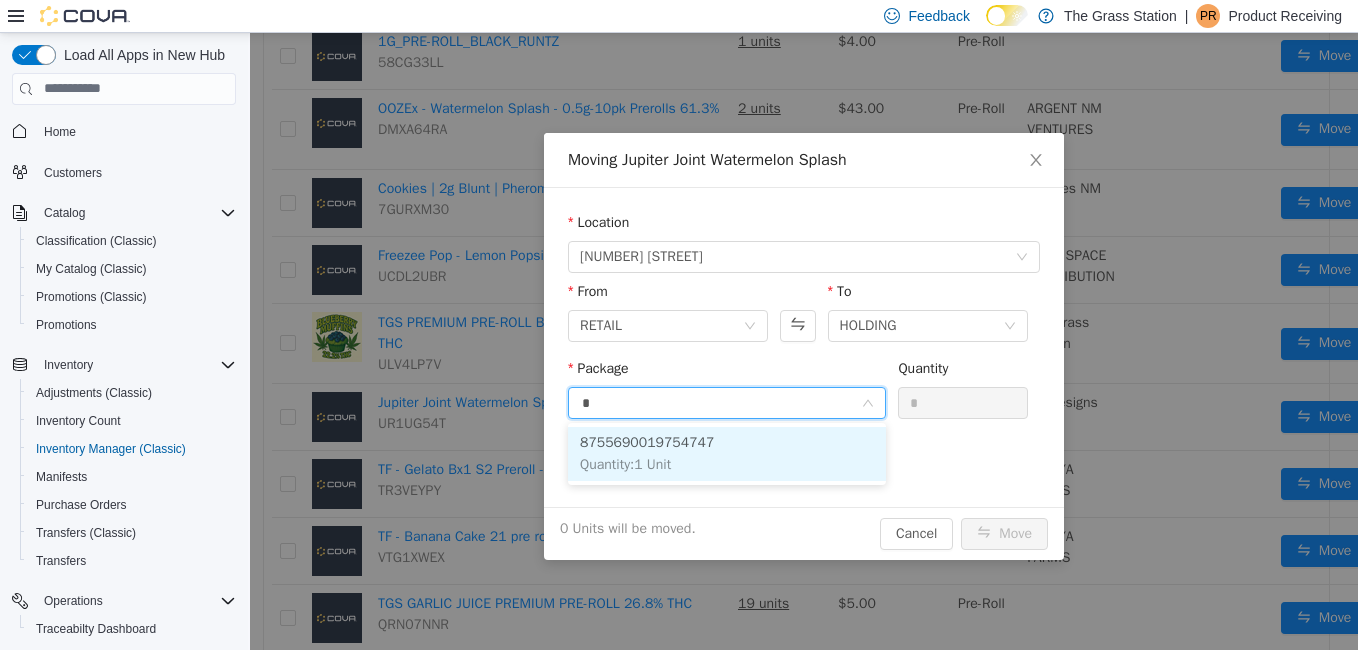 click on "8755690019754747 Quantity :  1 Unit" at bounding box center [727, 453] 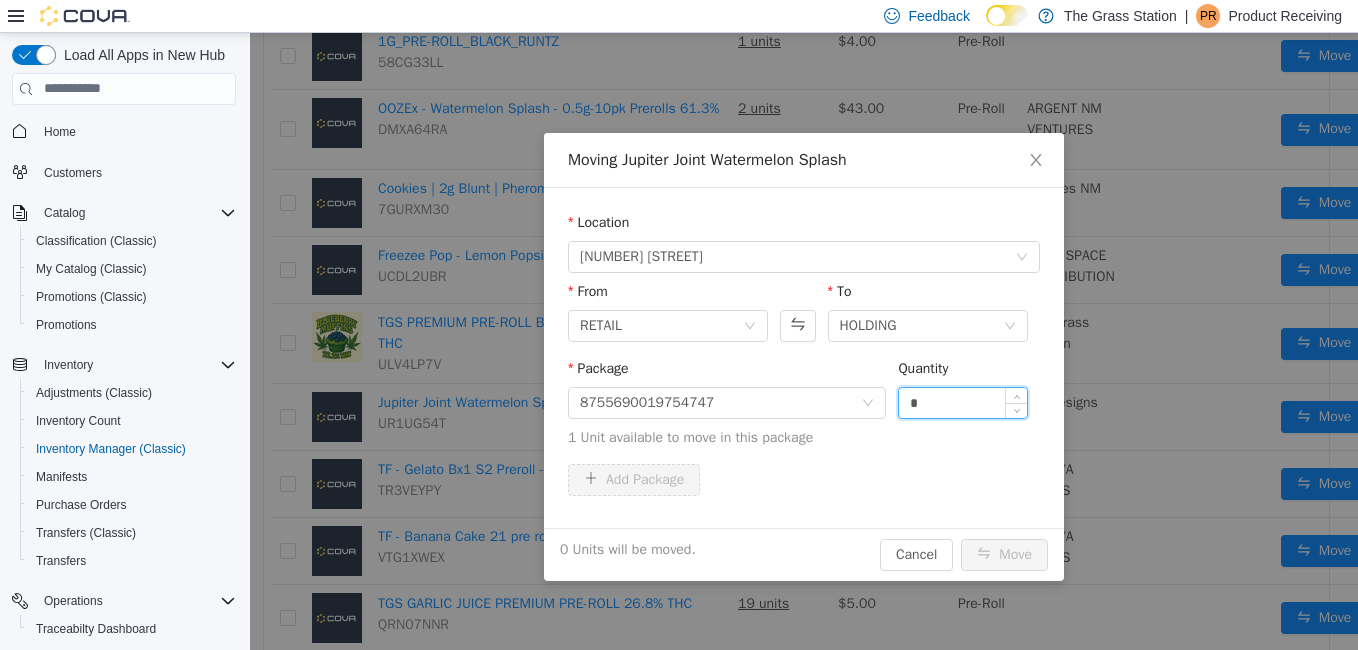 click on "*" at bounding box center (963, 402) 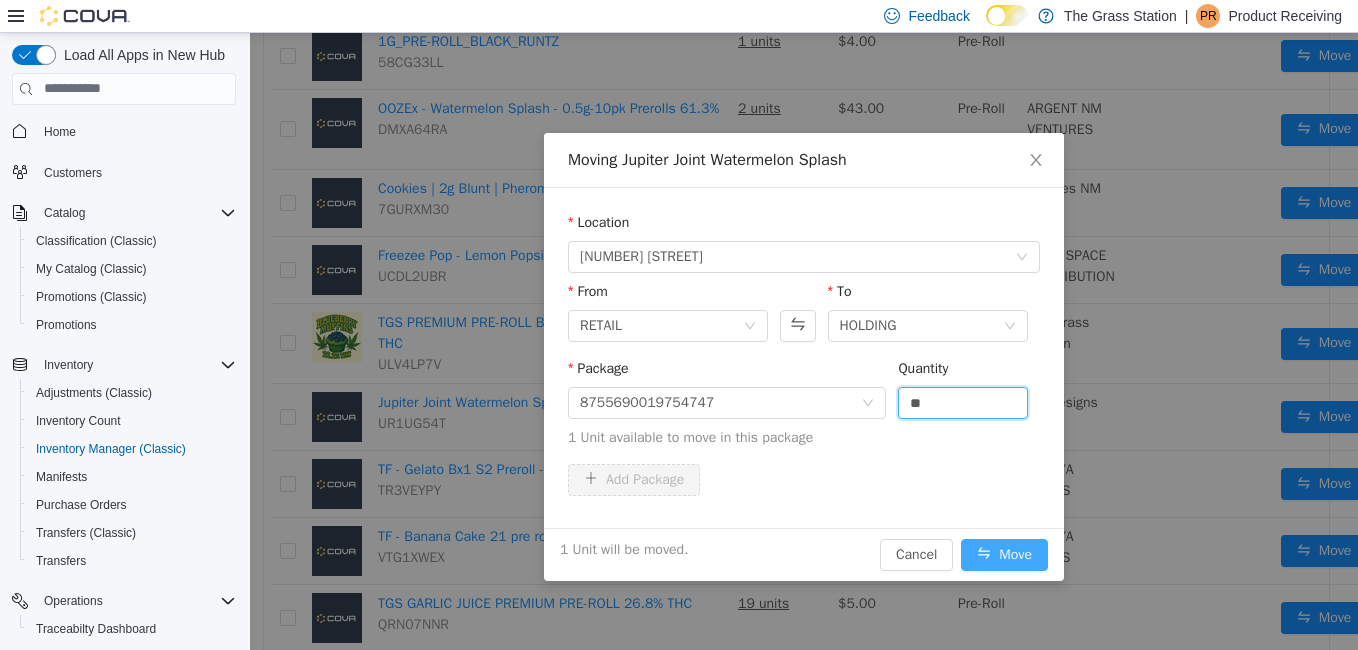 type on "*" 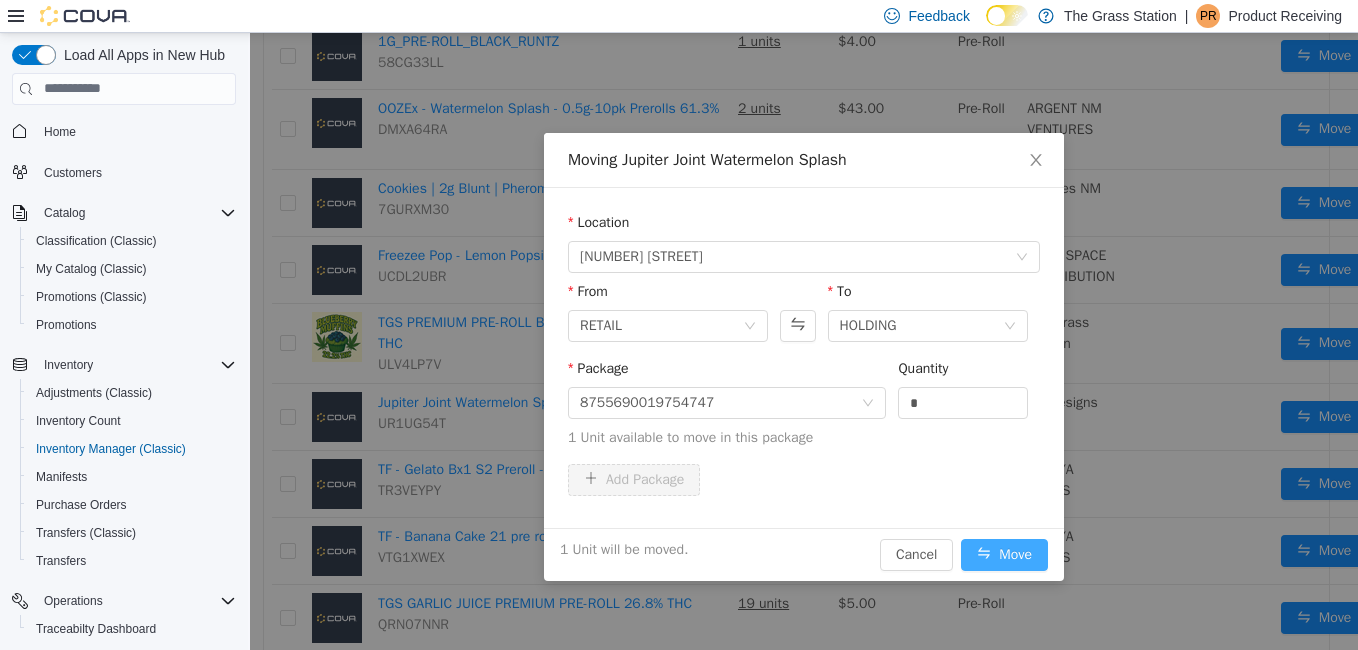 click on "Move" at bounding box center [1004, 554] 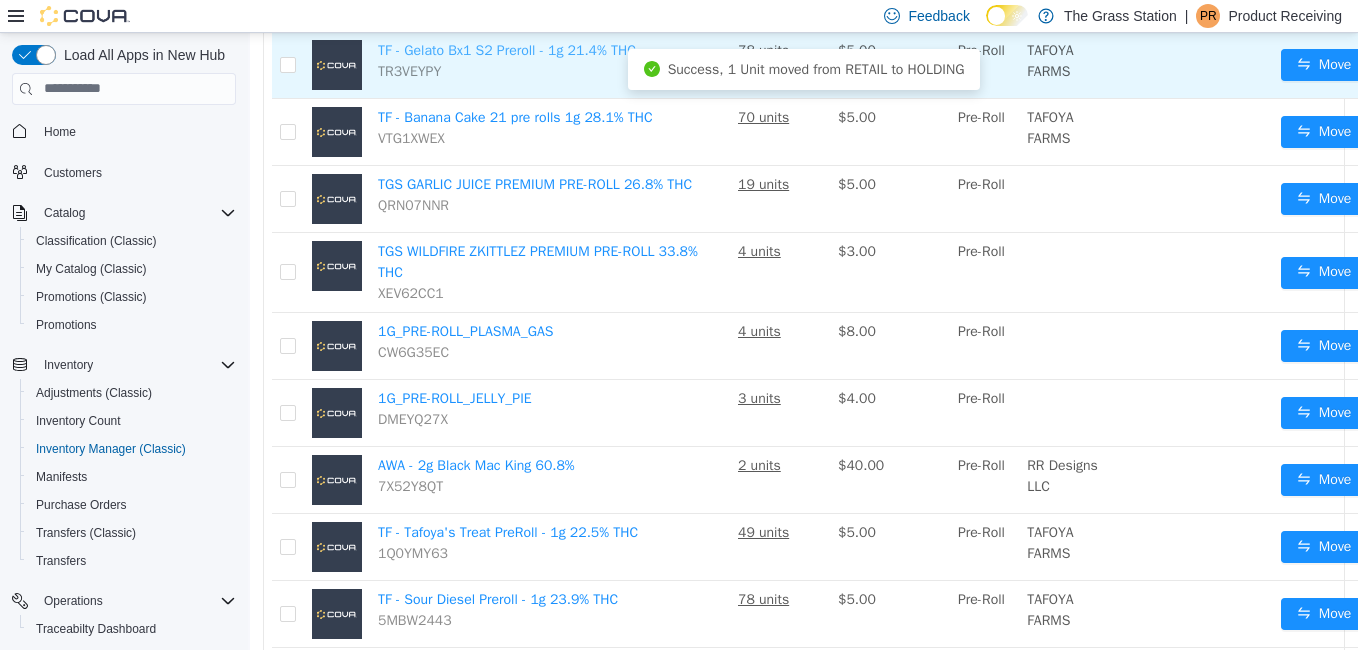 scroll, scrollTop: 1253, scrollLeft: 0, axis: vertical 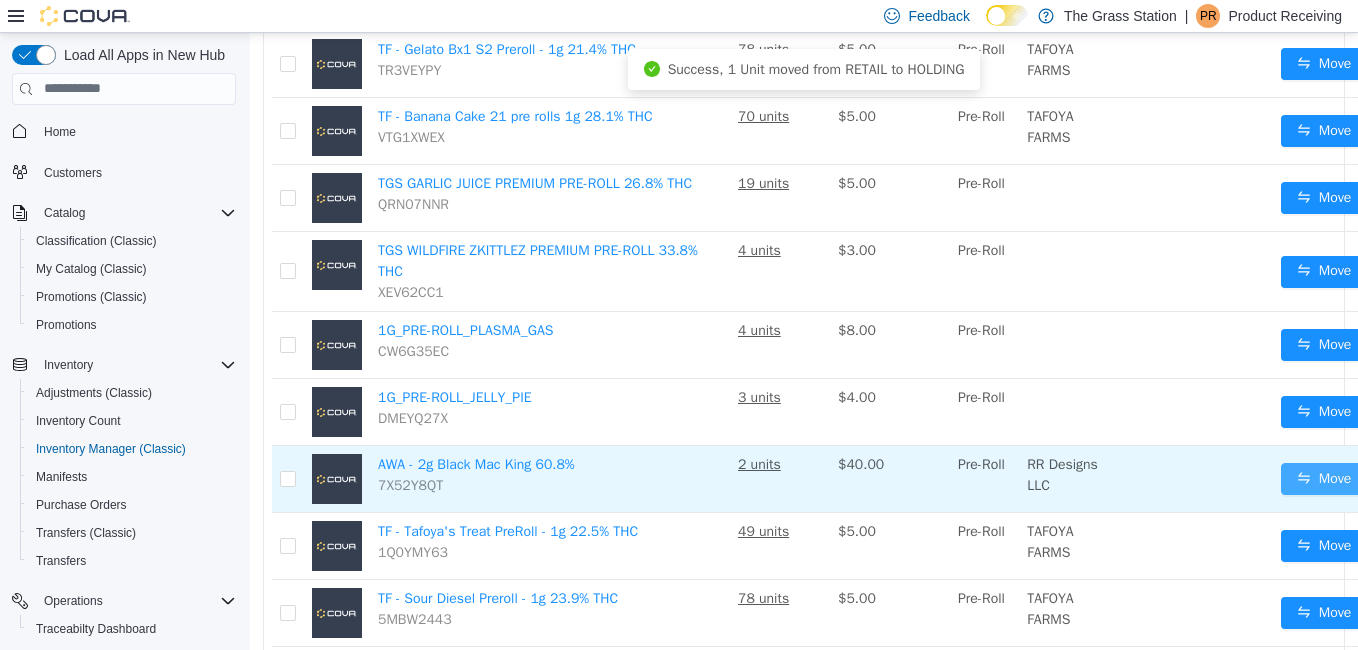 click on "Move" at bounding box center [1324, 478] 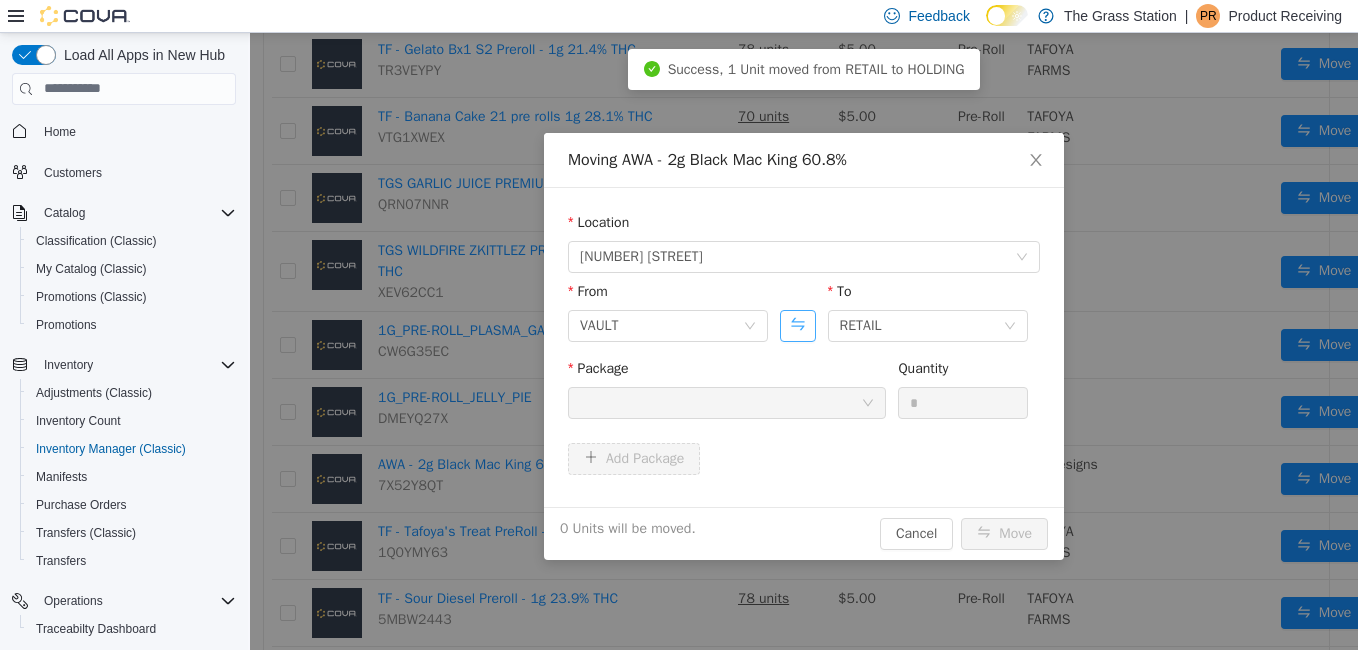 click at bounding box center [797, 325] 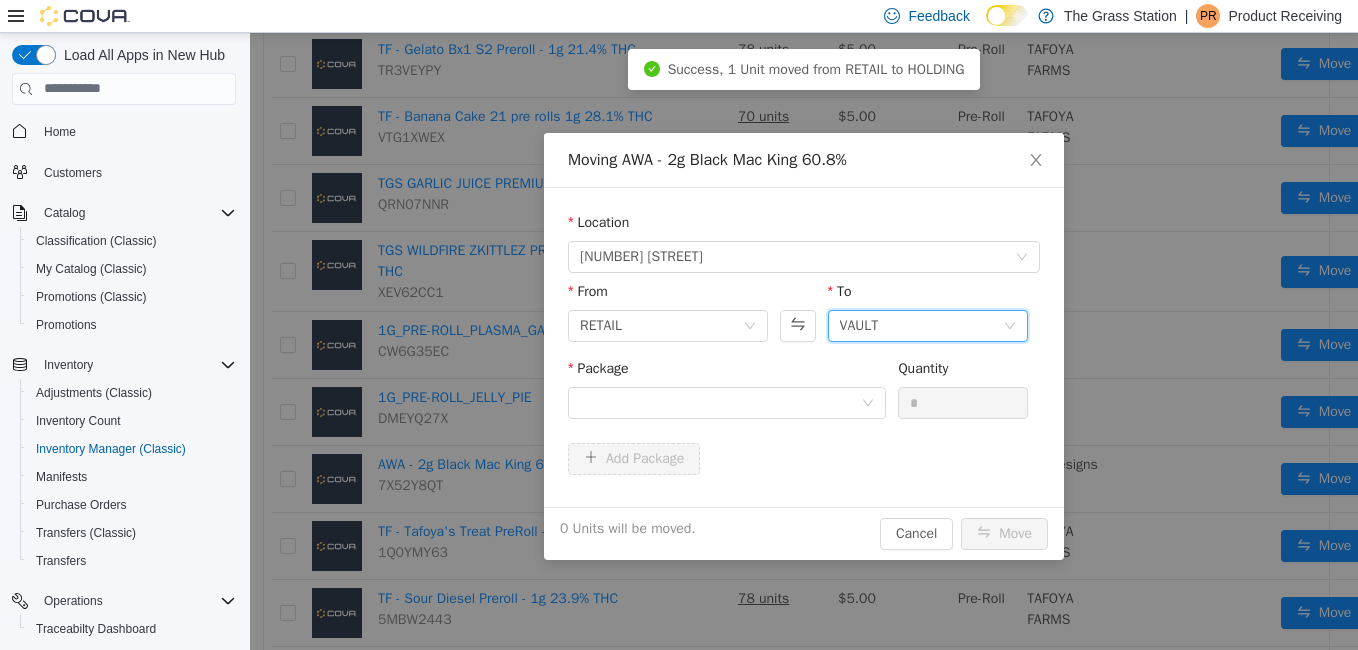click on "VAULT" at bounding box center (921, 325) 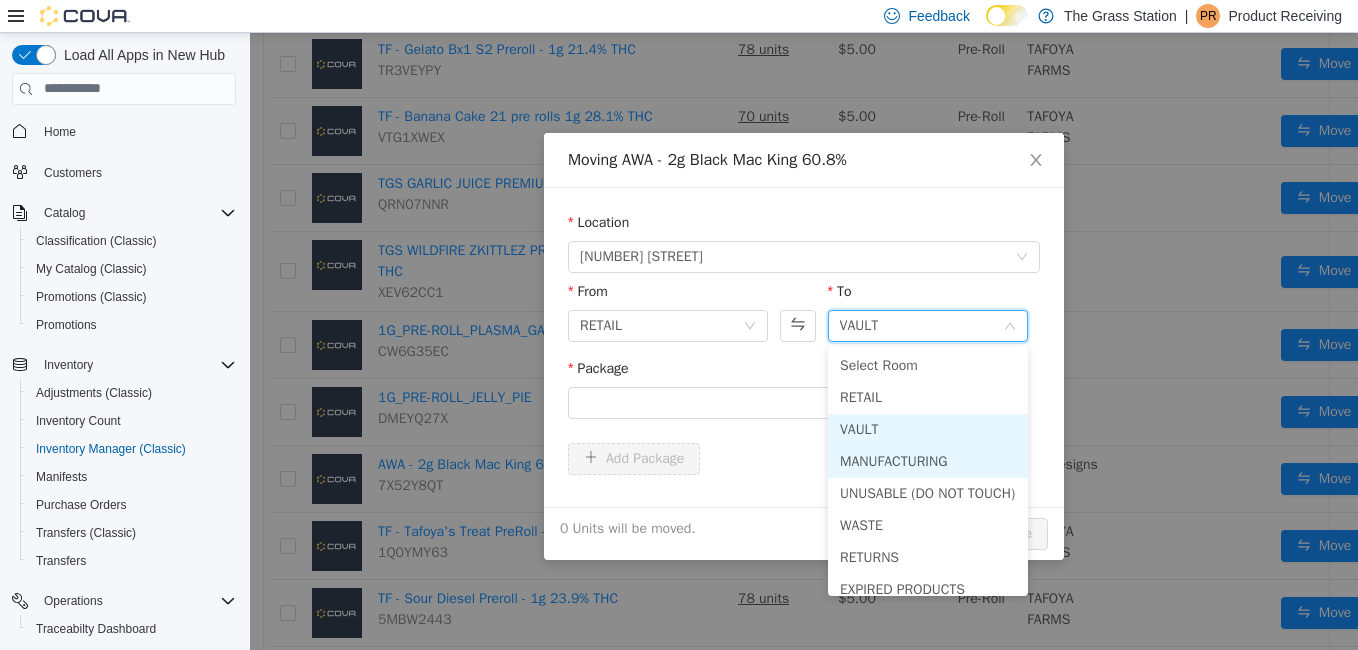scroll, scrollTop: 46, scrollLeft: 0, axis: vertical 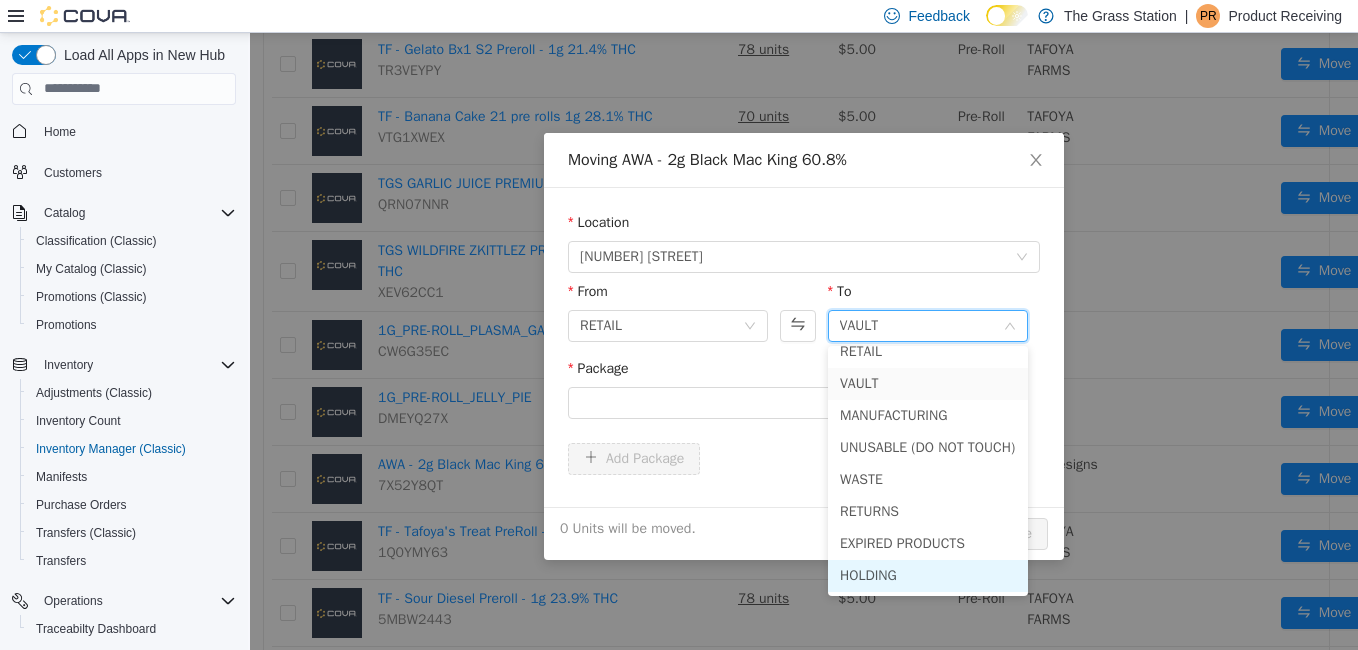click on "HOLDING" at bounding box center (928, 575) 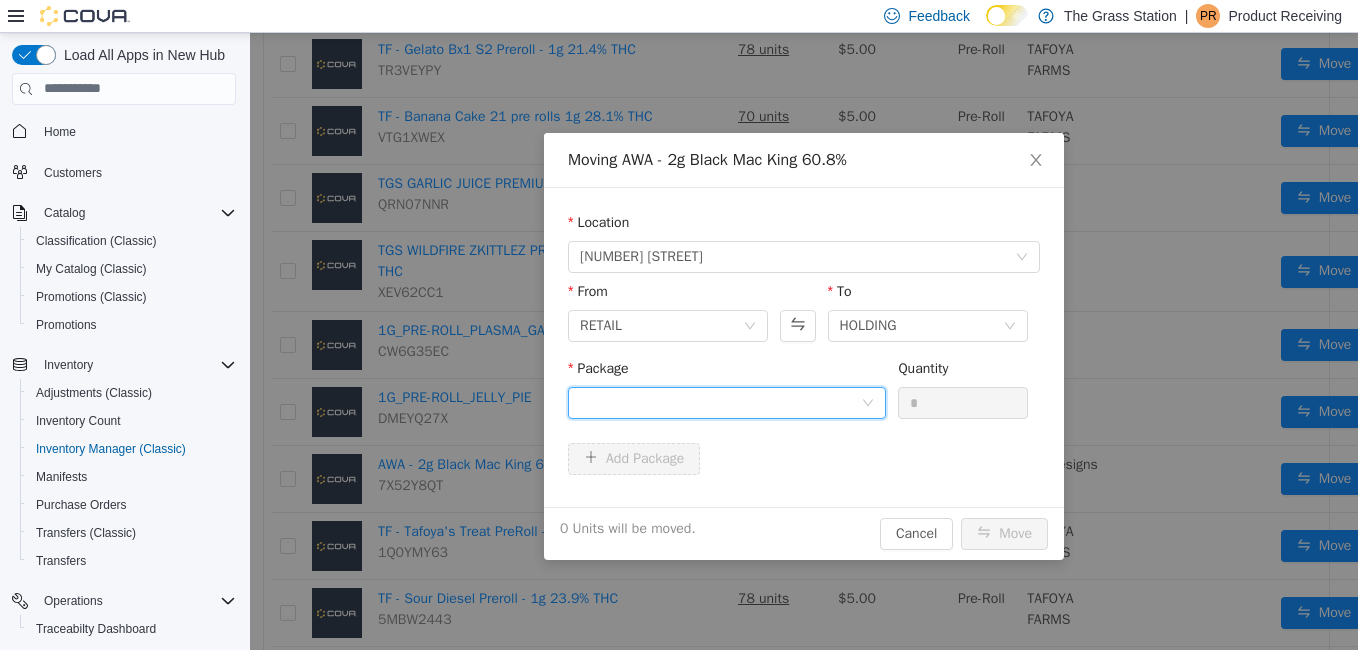 click at bounding box center [720, 402] 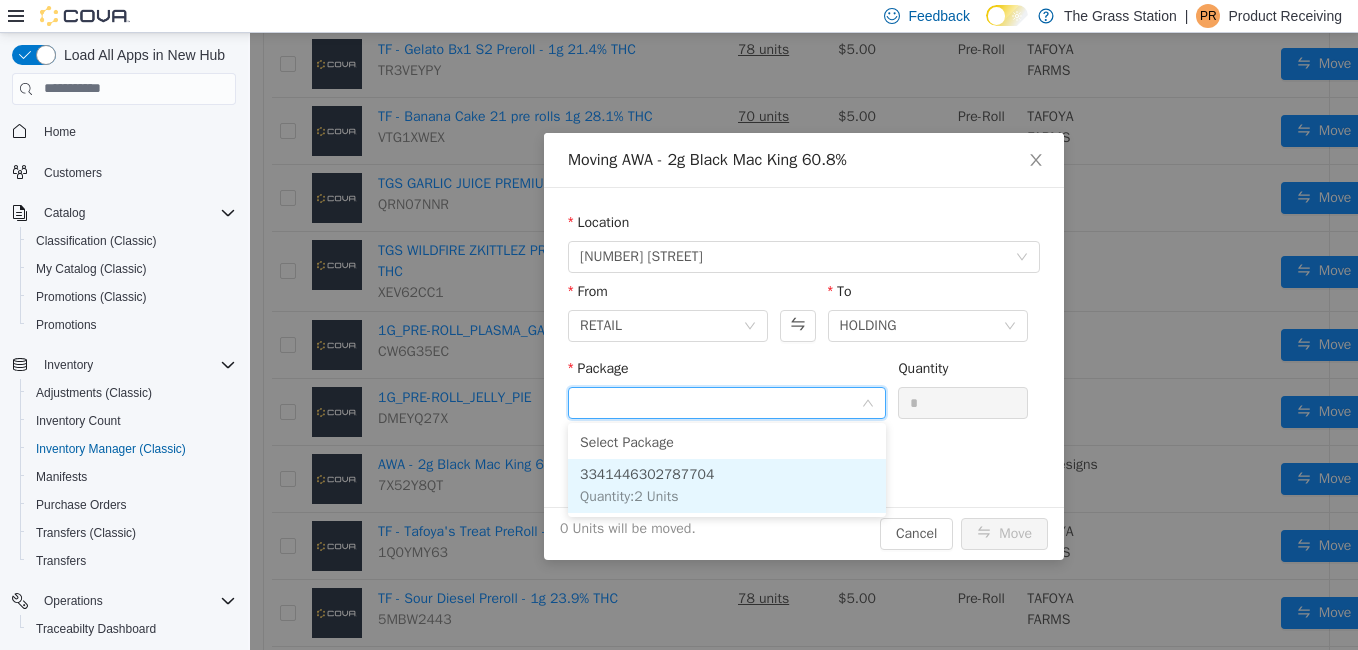 click on "3341446302787704 Quantity :  2 Units" at bounding box center (727, 485) 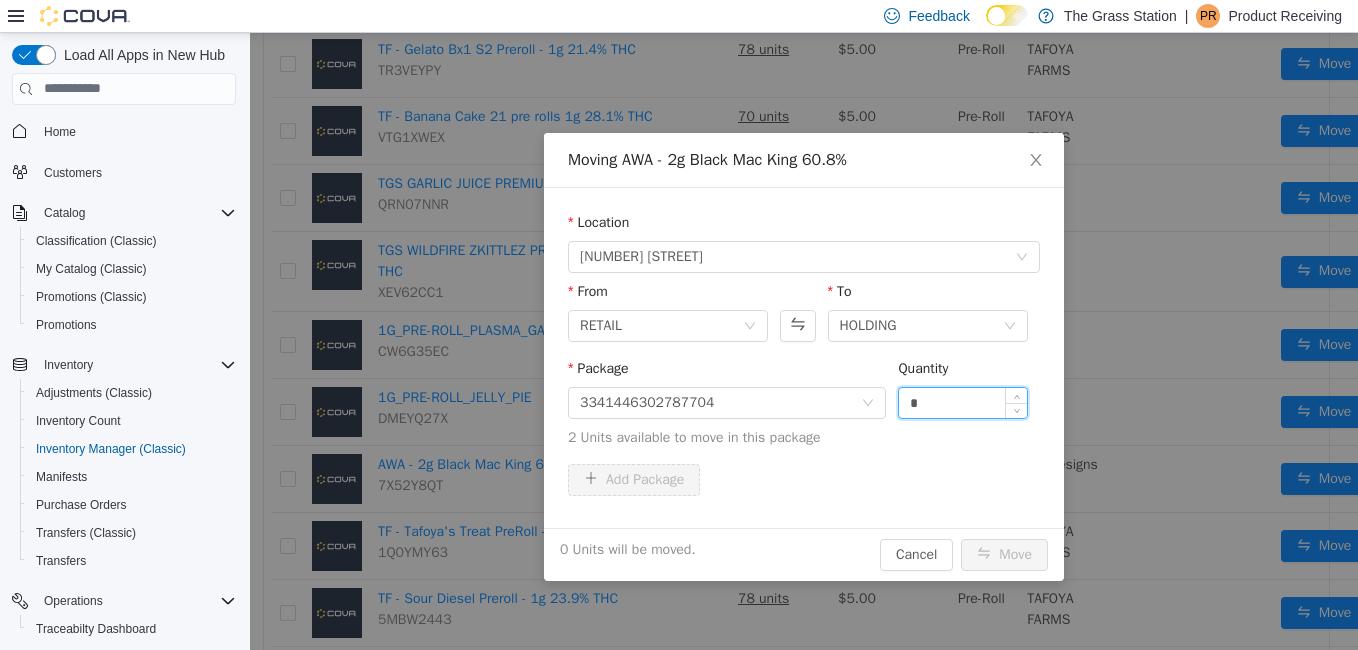 click on "*" at bounding box center (963, 402) 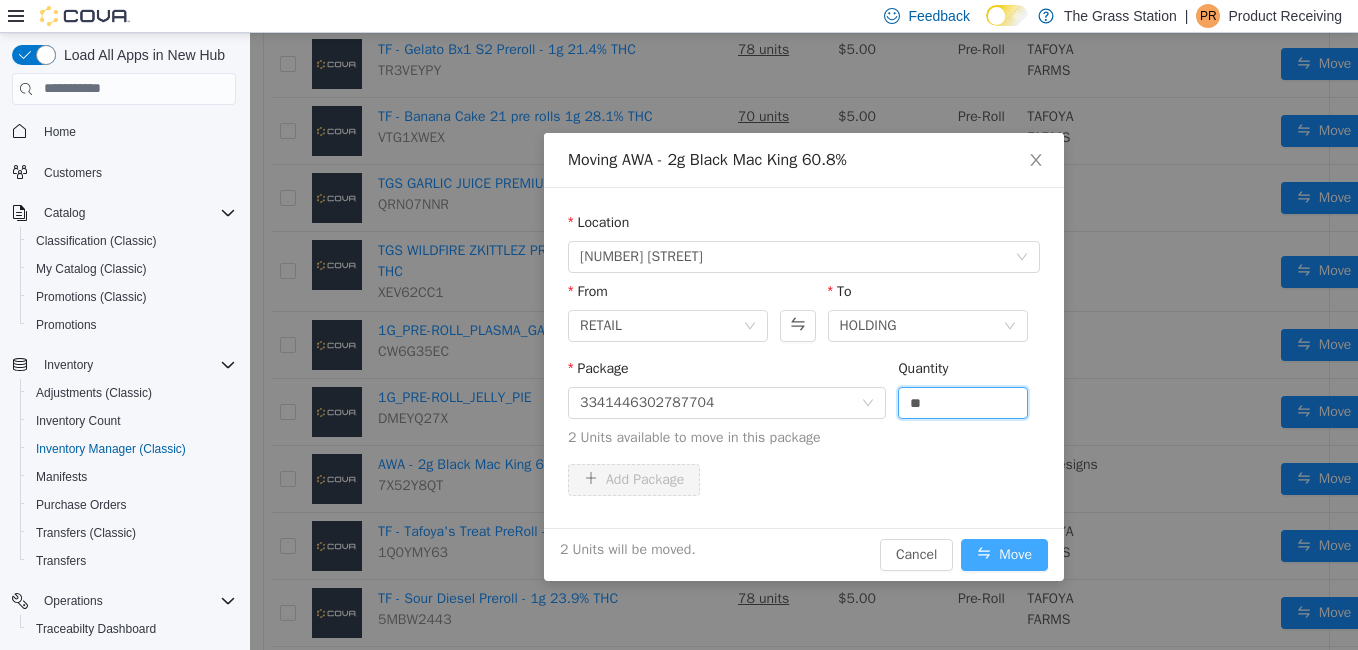 type on "*" 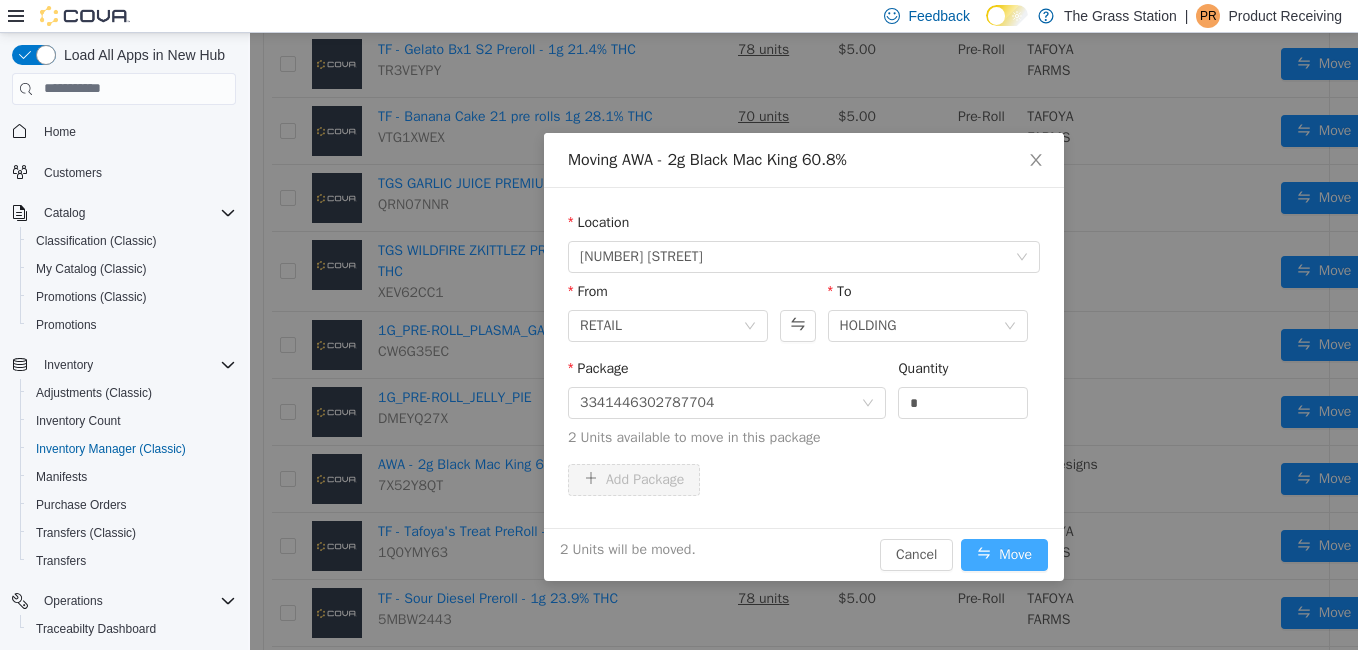 click on "Move" at bounding box center (1004, 554) 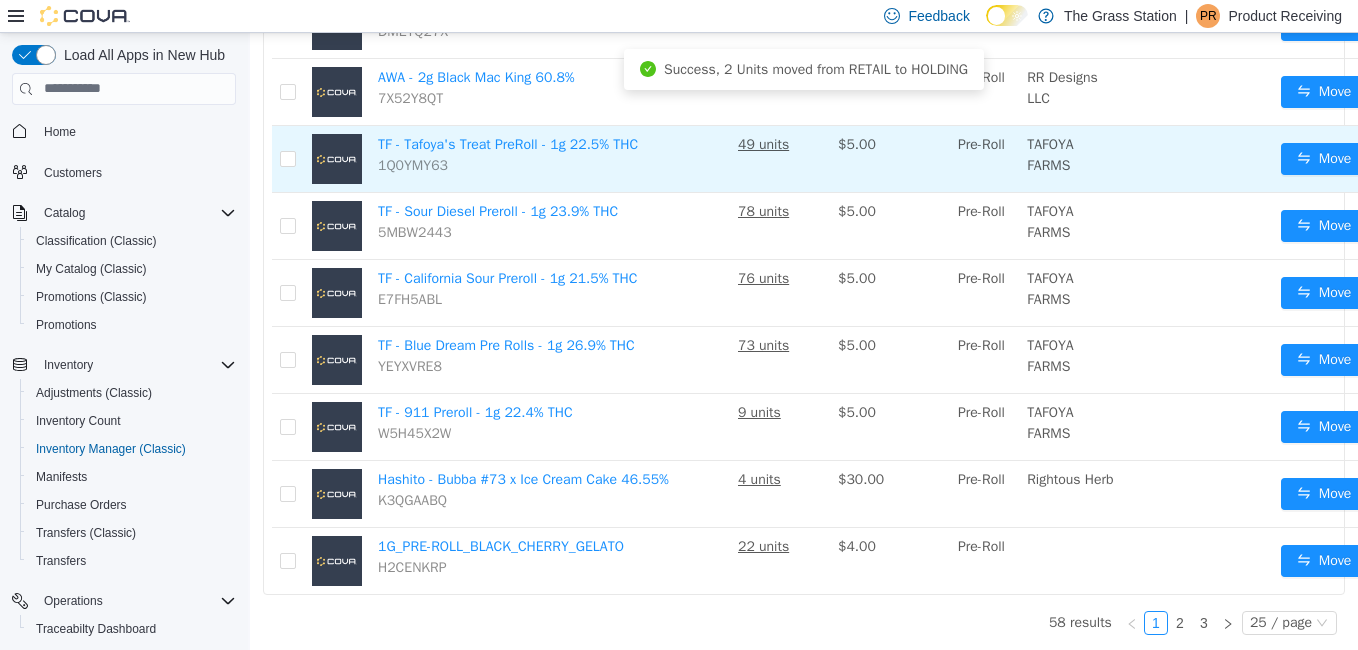 scroll, scrollTop: 1589, scrollLeft: 0, axis: vertical 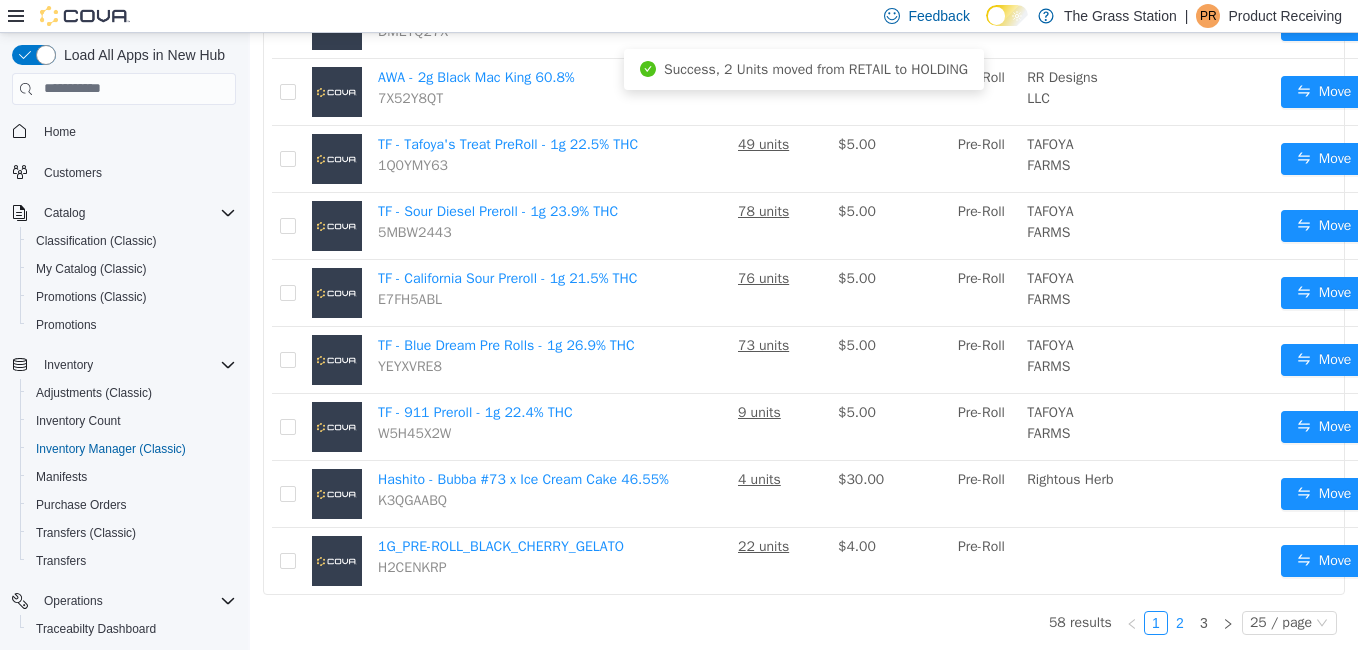 click on "2" at bounding box center (1180, 622) 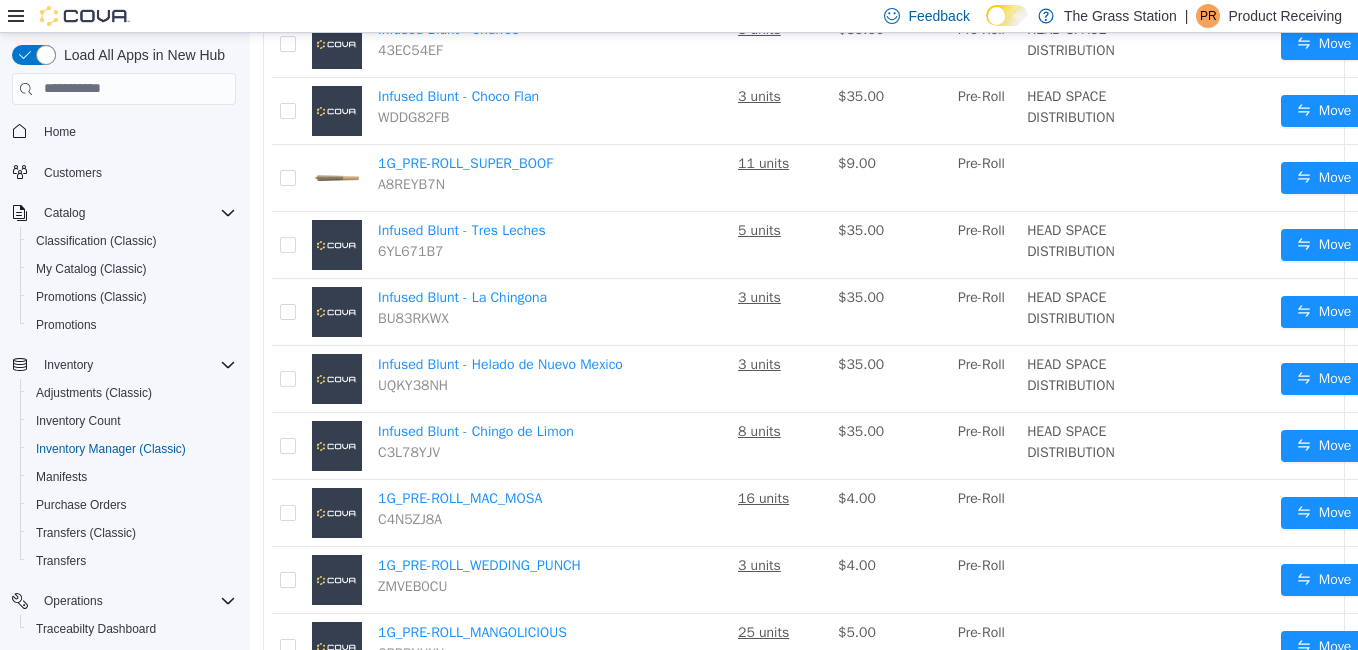 scroll, scrollTop: 1440, scrollLeft: 0, axis: vertical 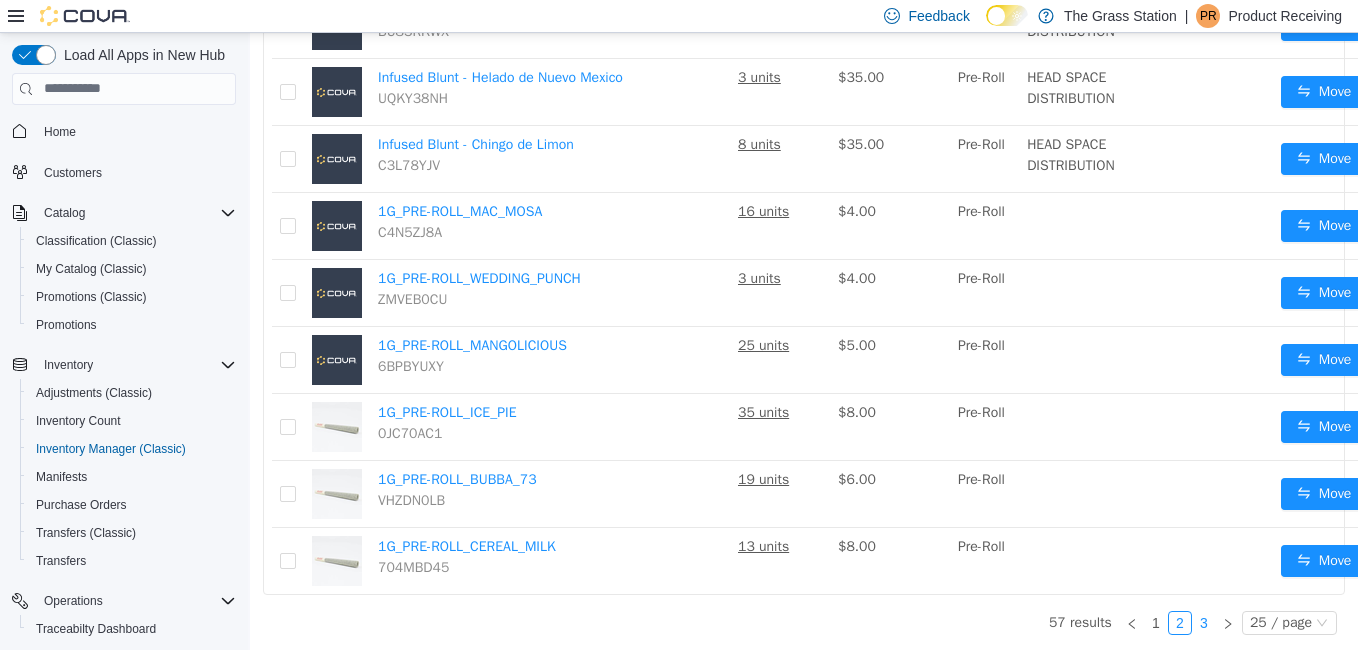 click on "3" at bounding box center (1204, 622) 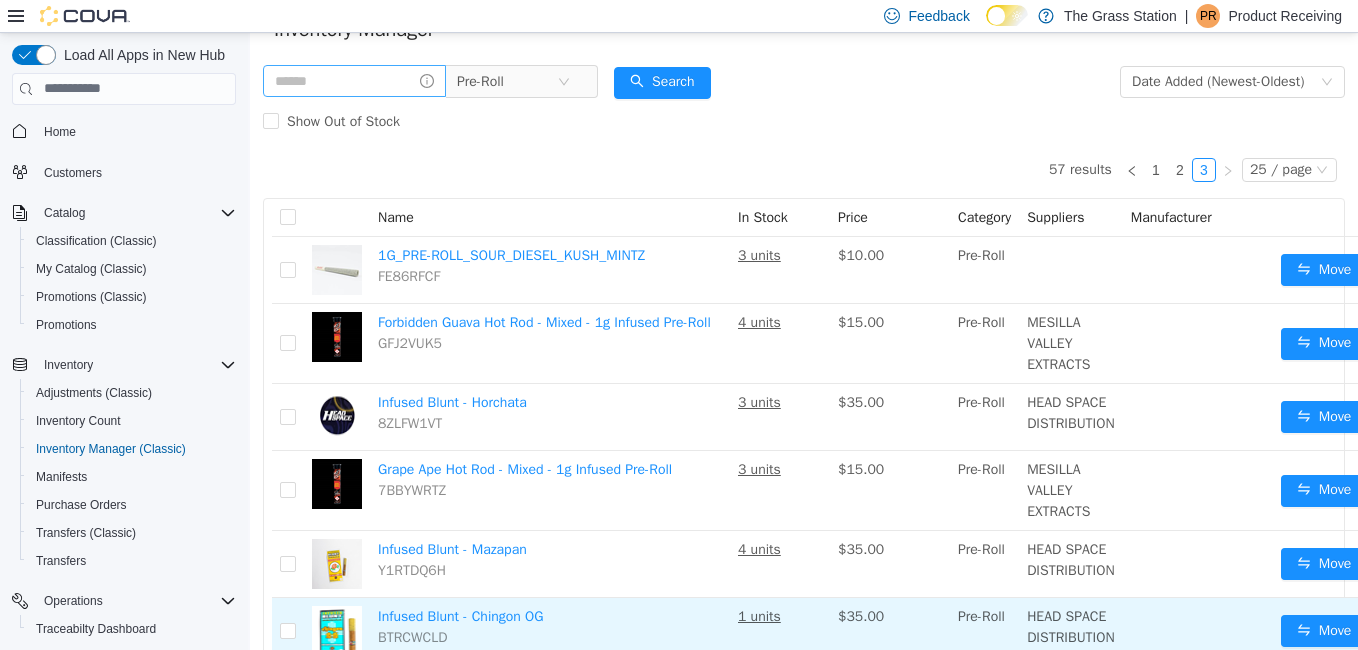scroll, scrollTop: 0, scrollLeft: 0, axis: both 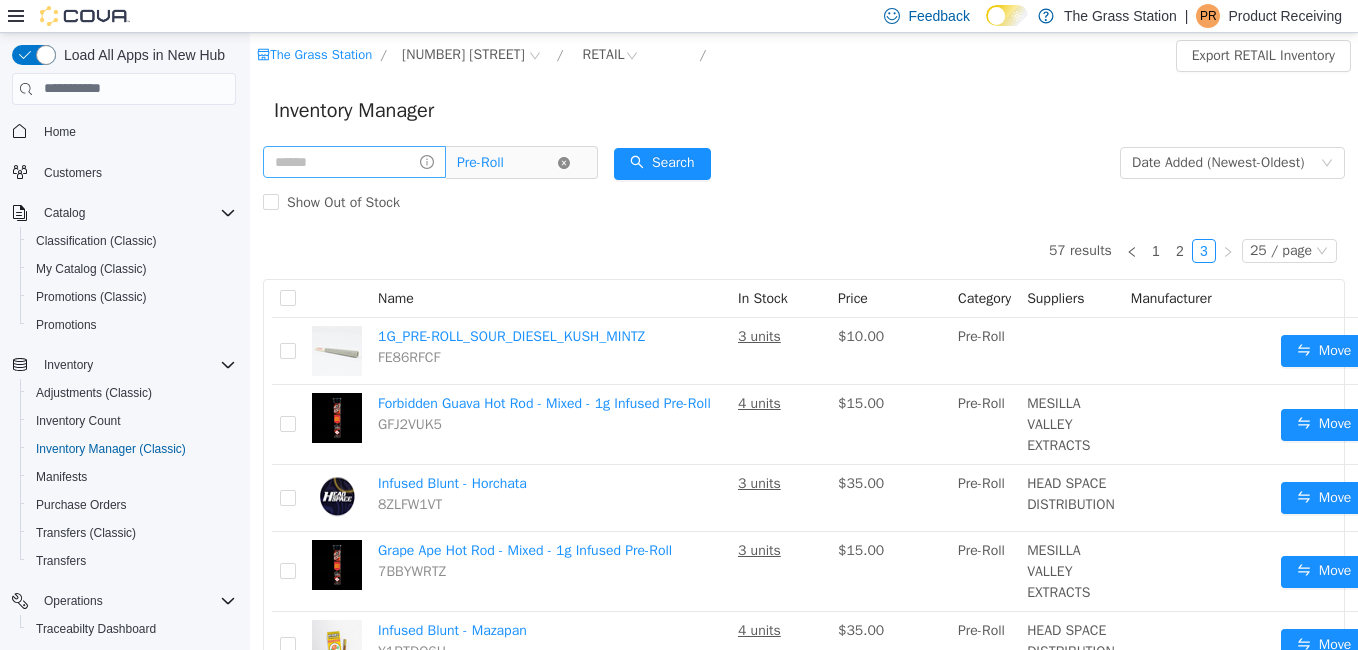 click 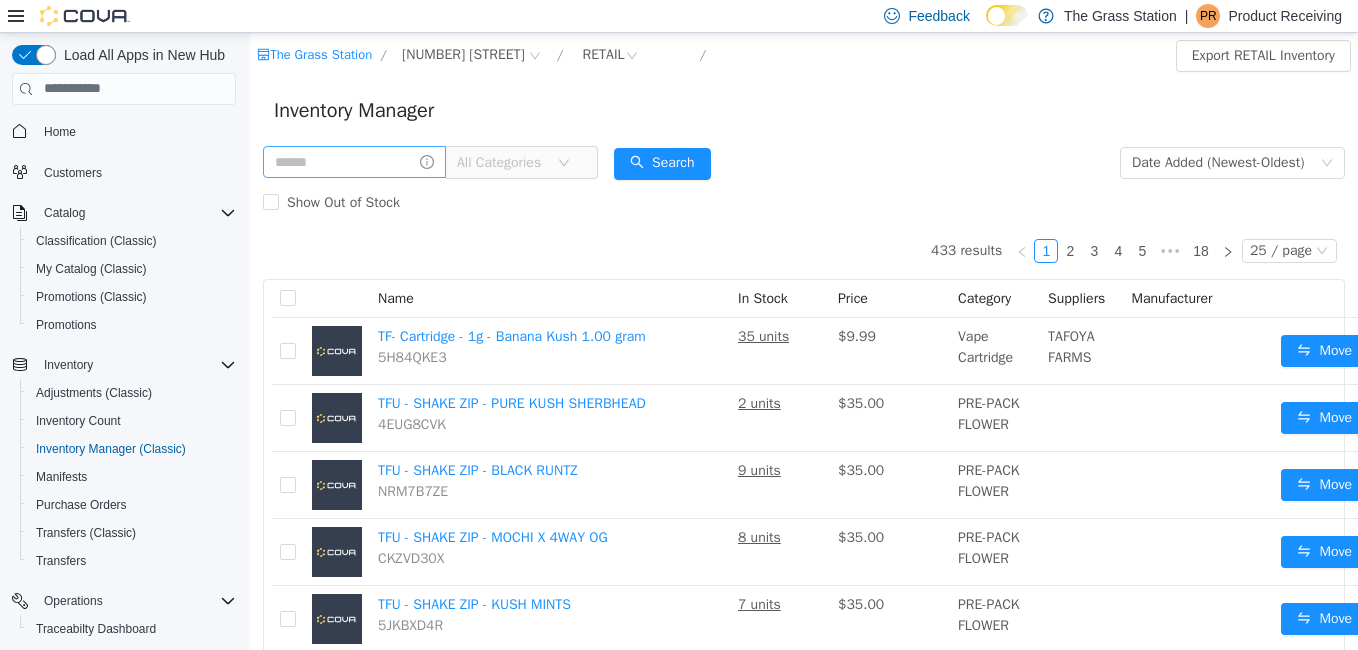 click on "All Categories" at bounding box center [502, 162] 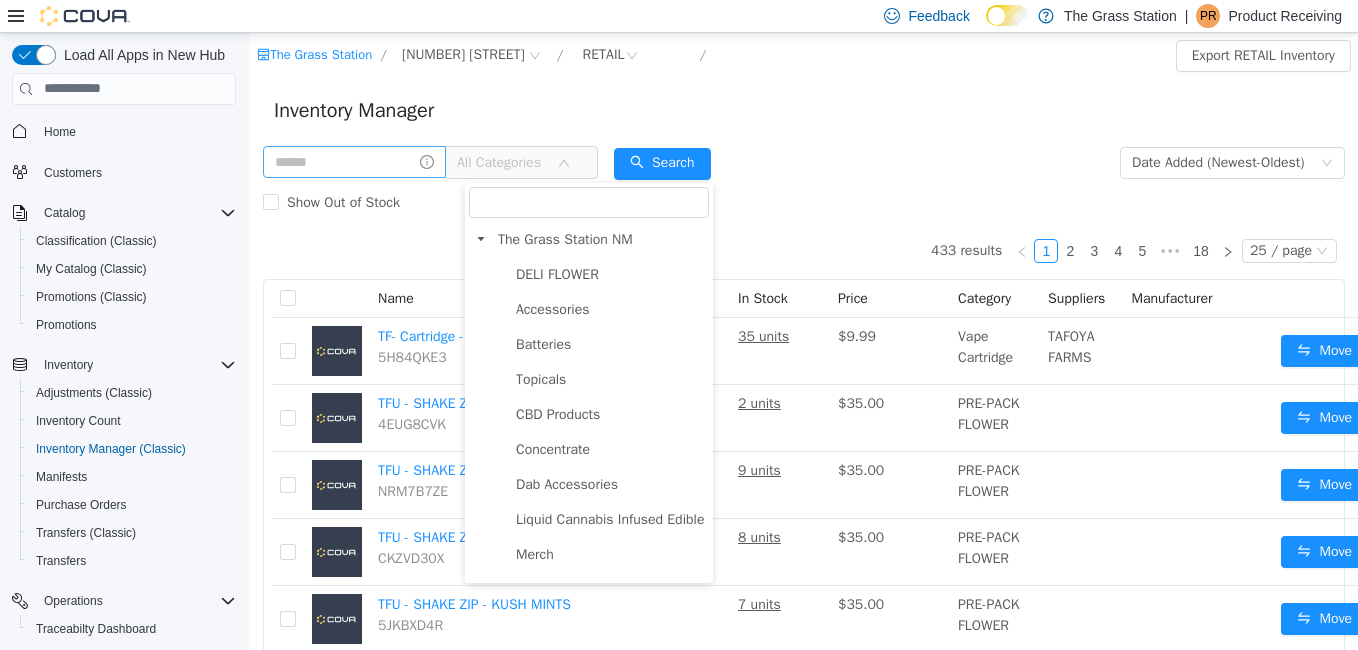 click on "Pre-Roll" at bounding box center [539, 623] 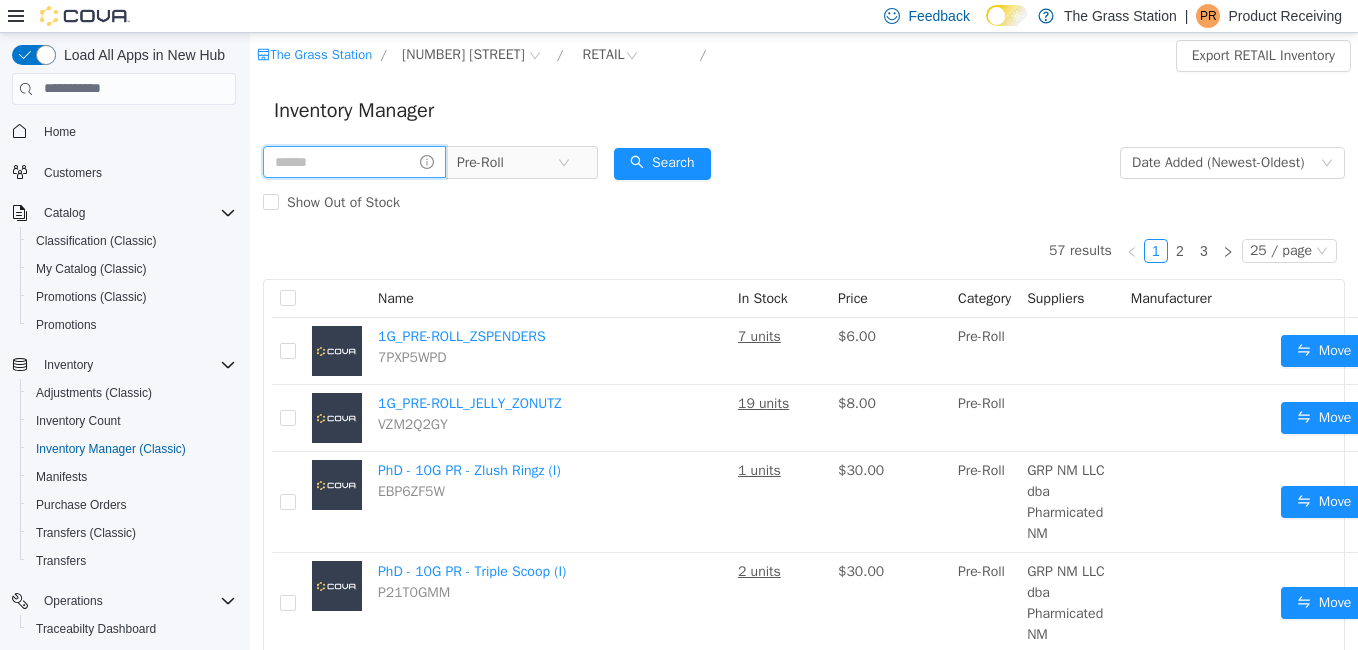 click at bounding box center (354, 161) 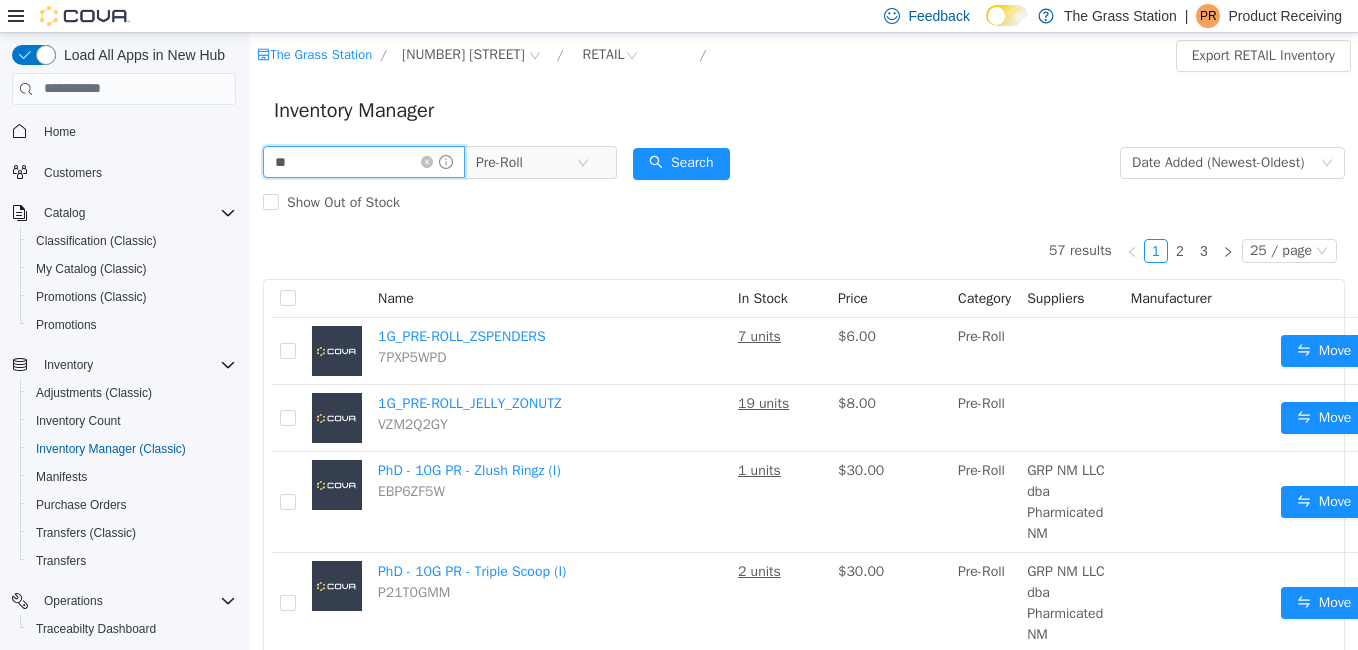 type on "**" 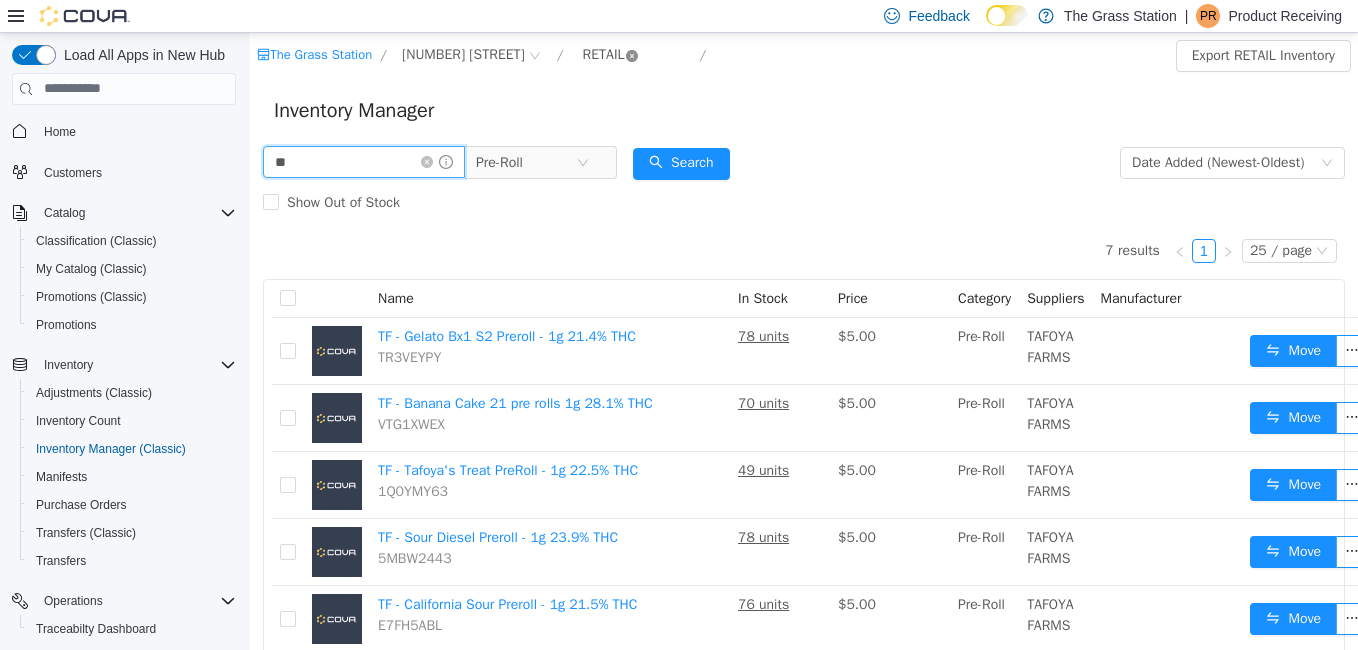click 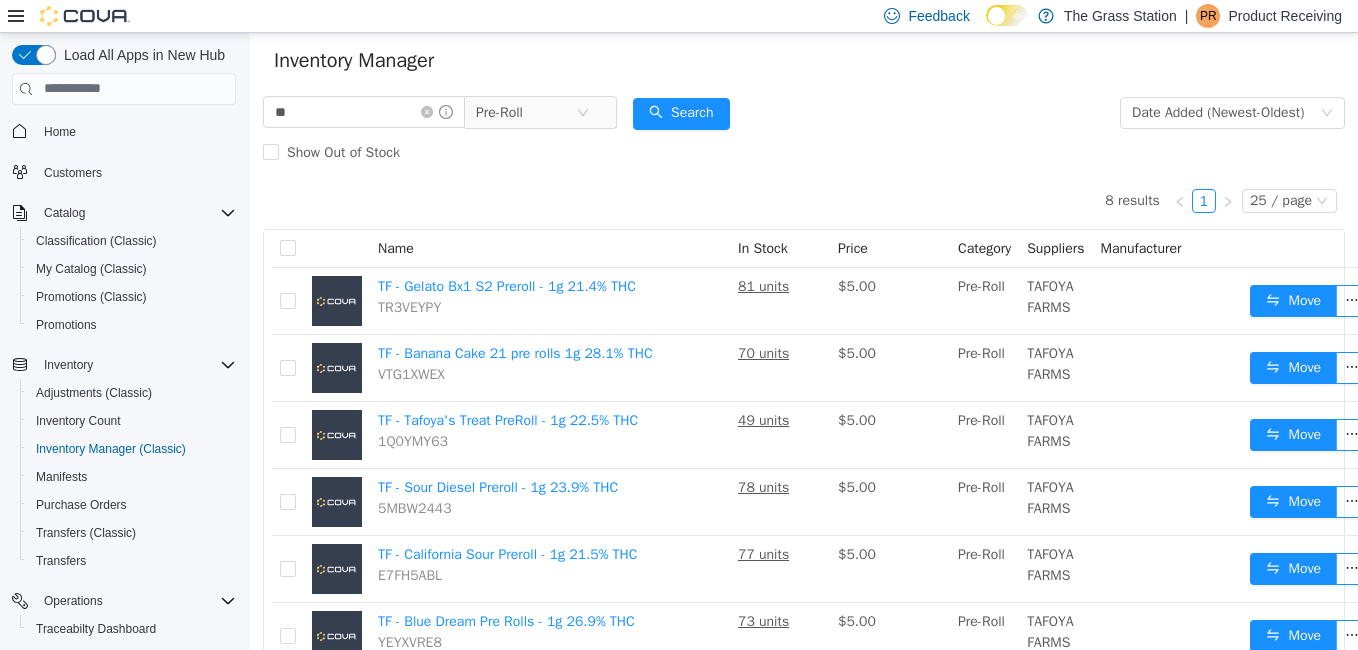 scroll, scrollTop: 0, scrollLeft: 0, axis: both 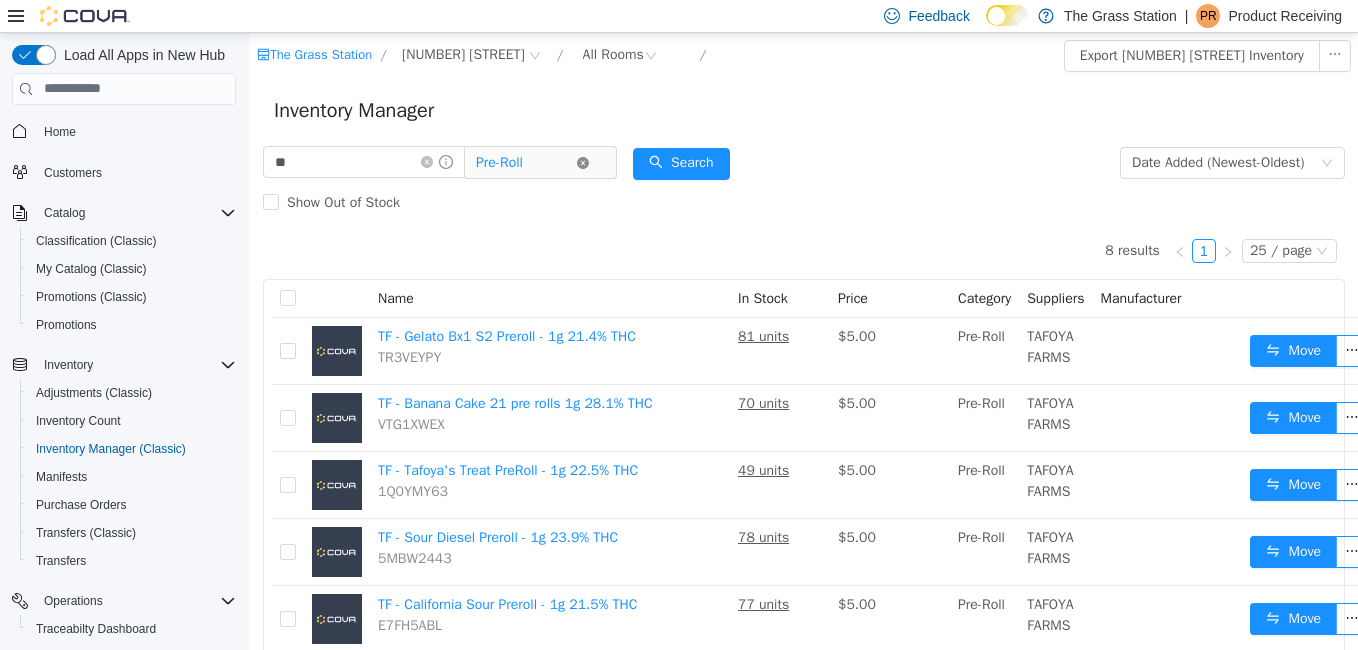 click 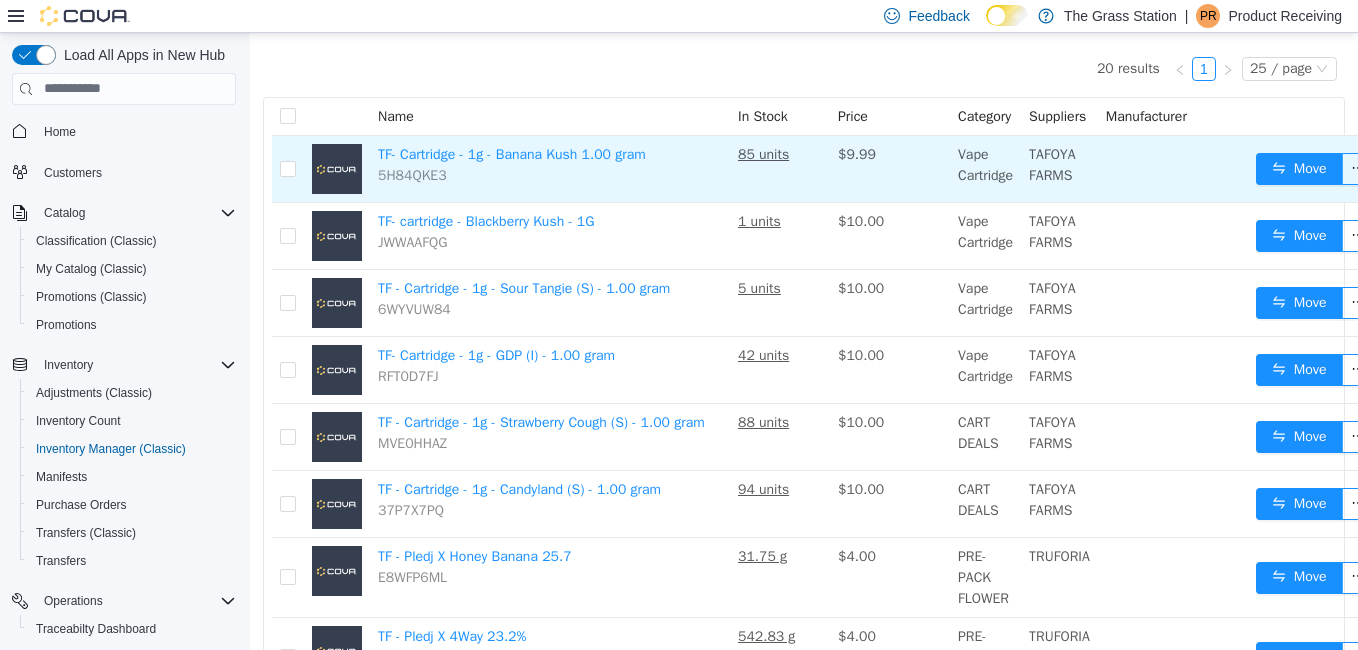 scroll, scrollTop: 0, scrollLeft: 0, axis: both 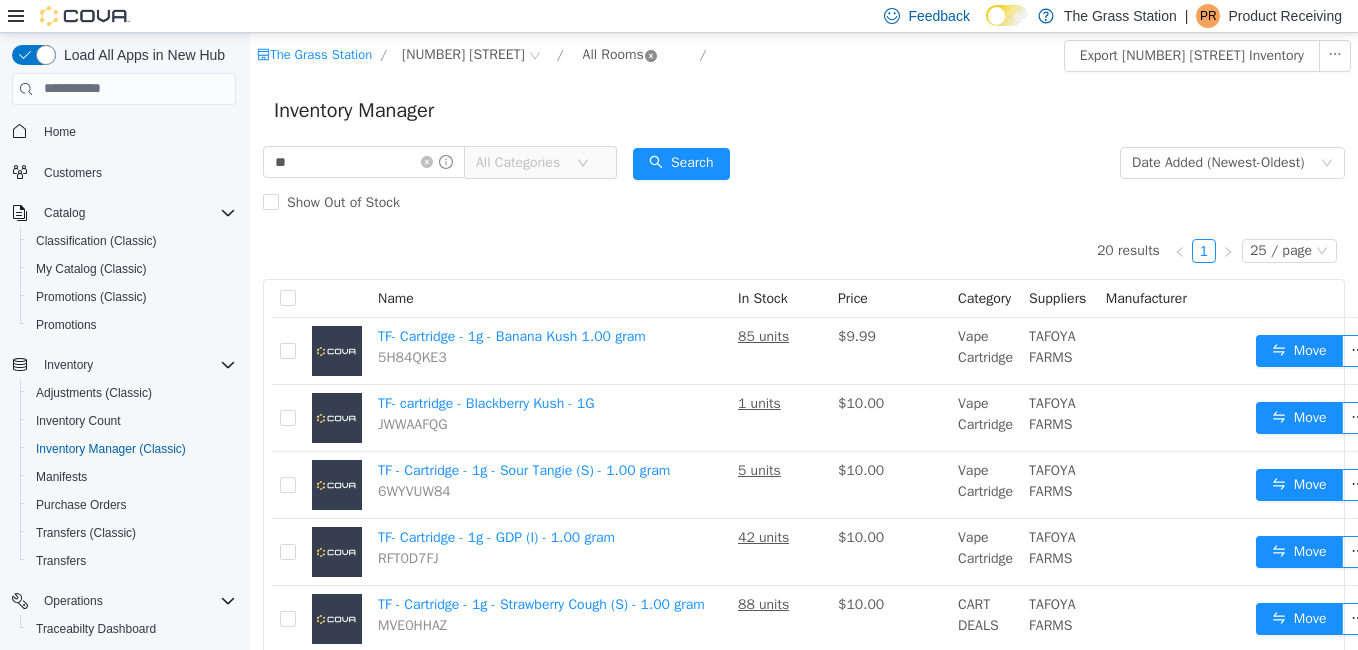 click 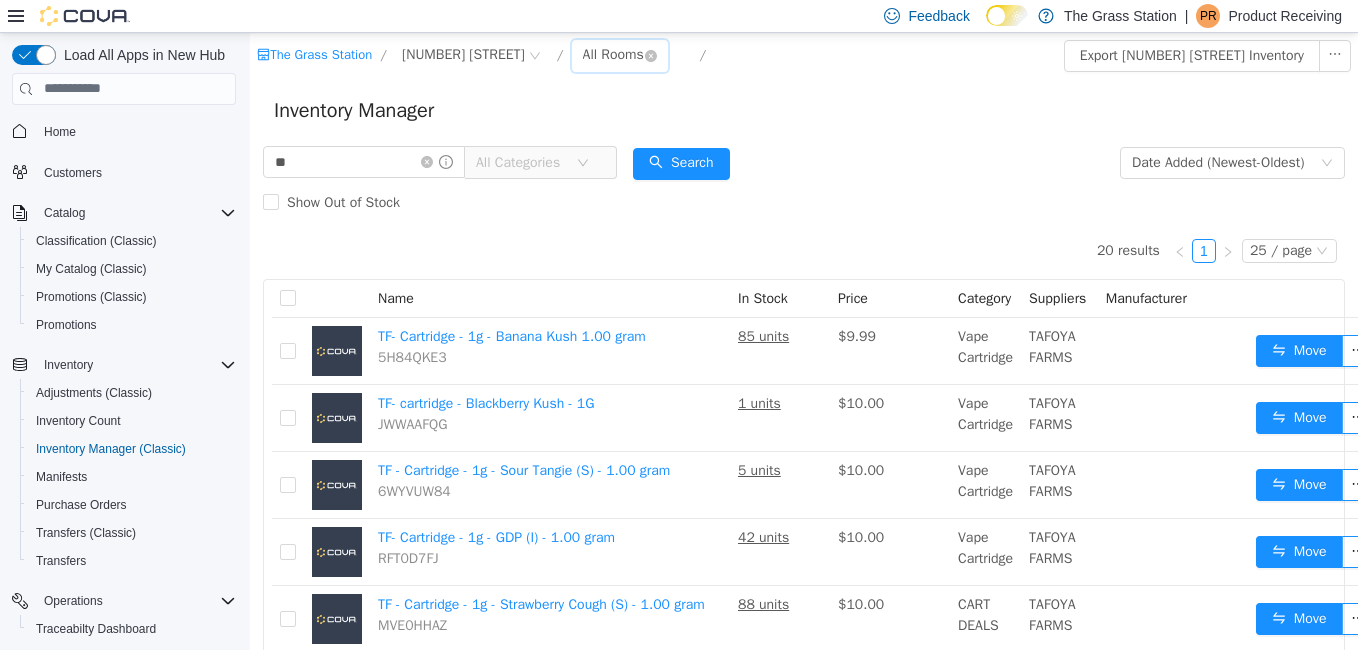 click on "All Rooms" at bounding box center [613, 54] 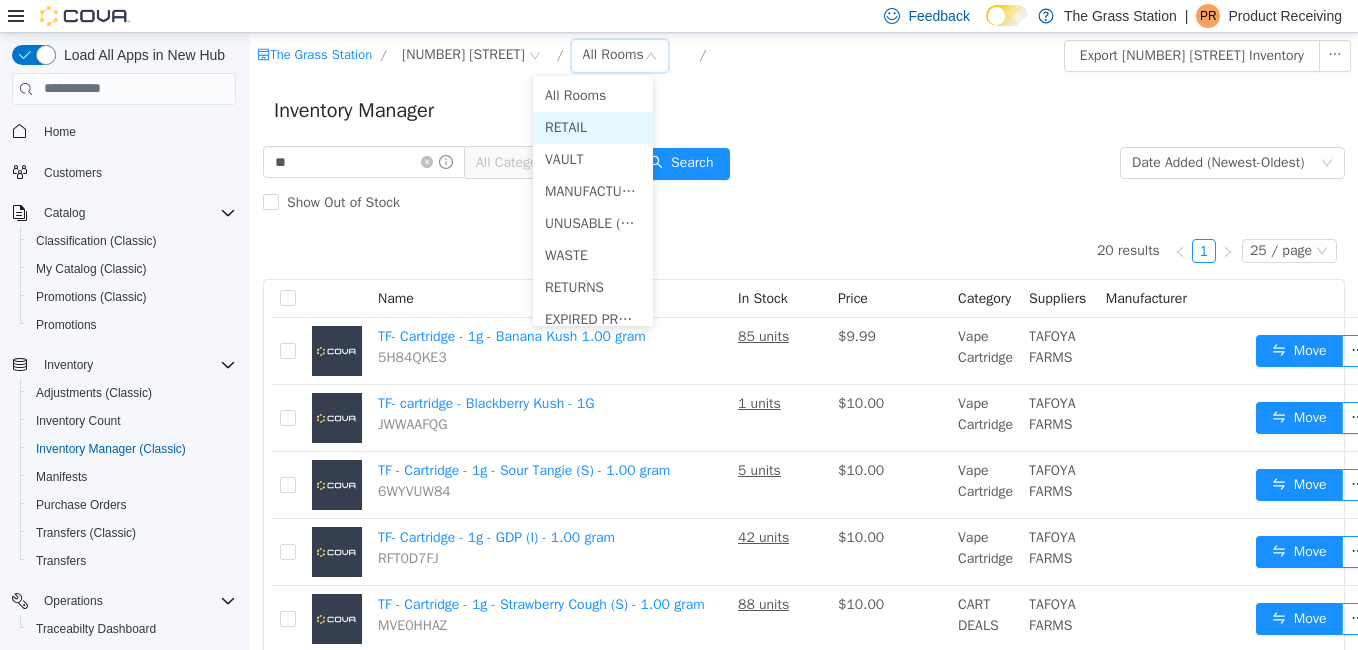 click on "RETAIL" at bounding box center (593, 127) 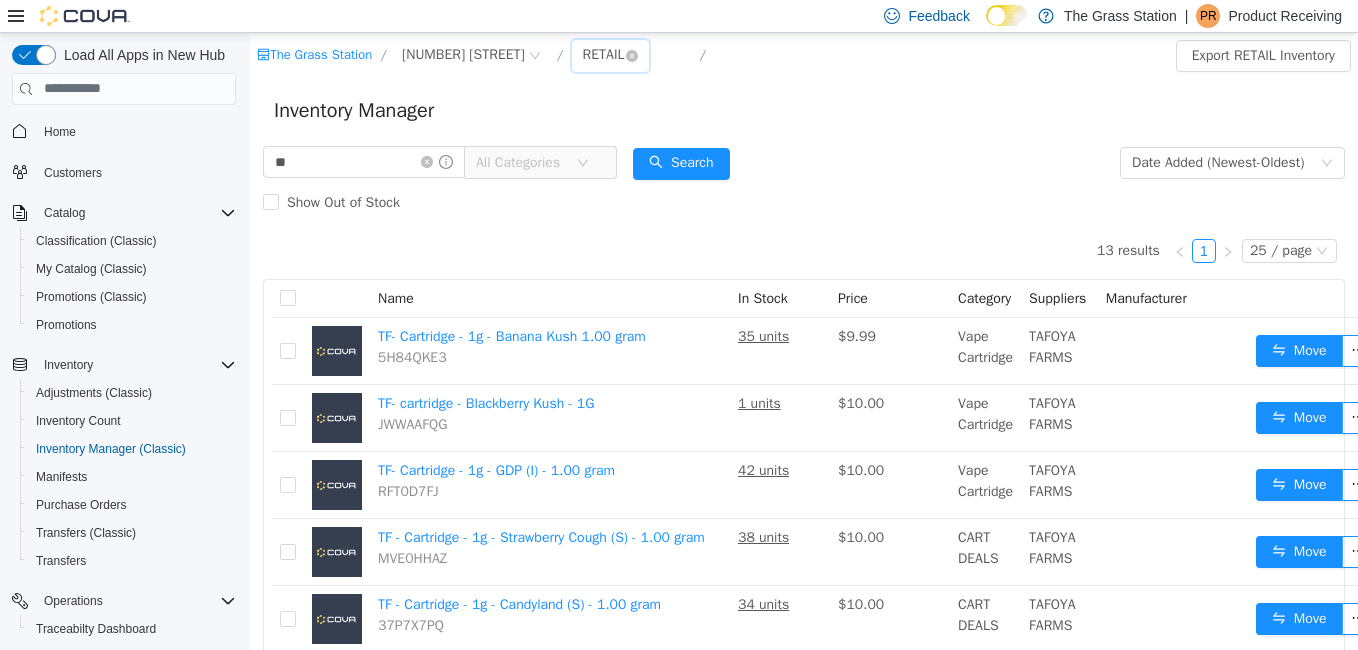 click on "RETAIL" at bounding box center (604, 54) 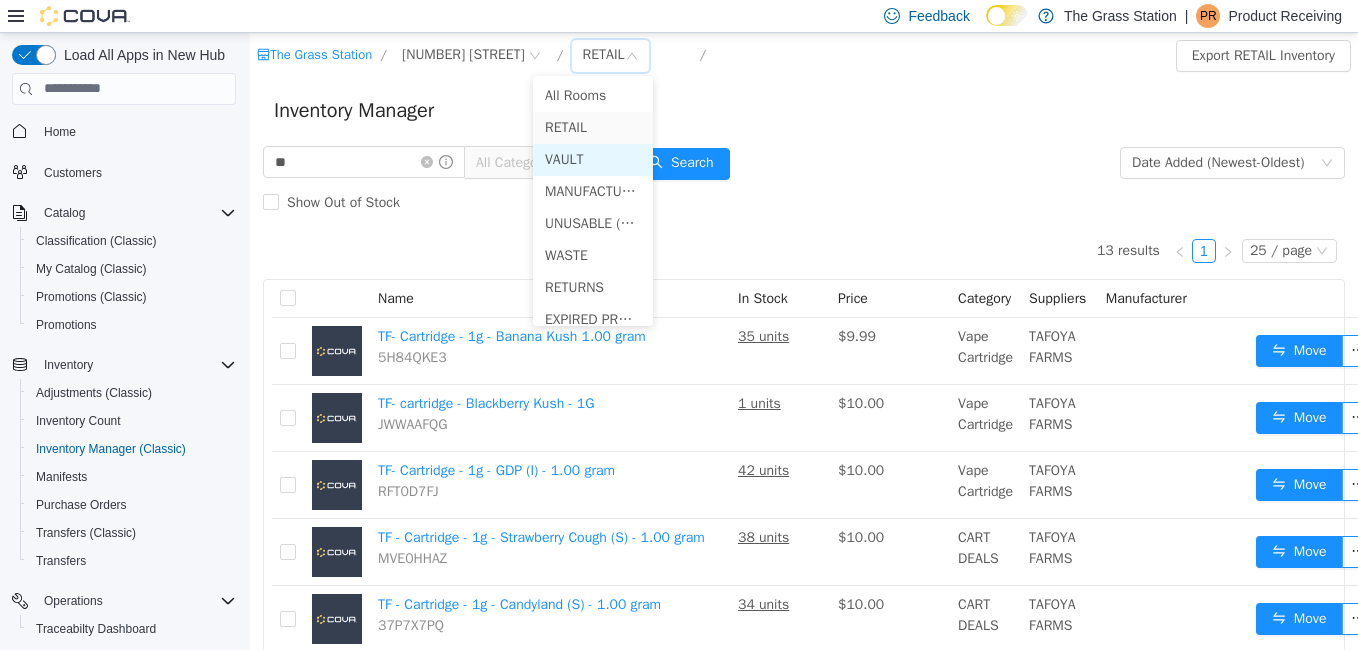 click on "VAULT" at bounding box center (593, 159) 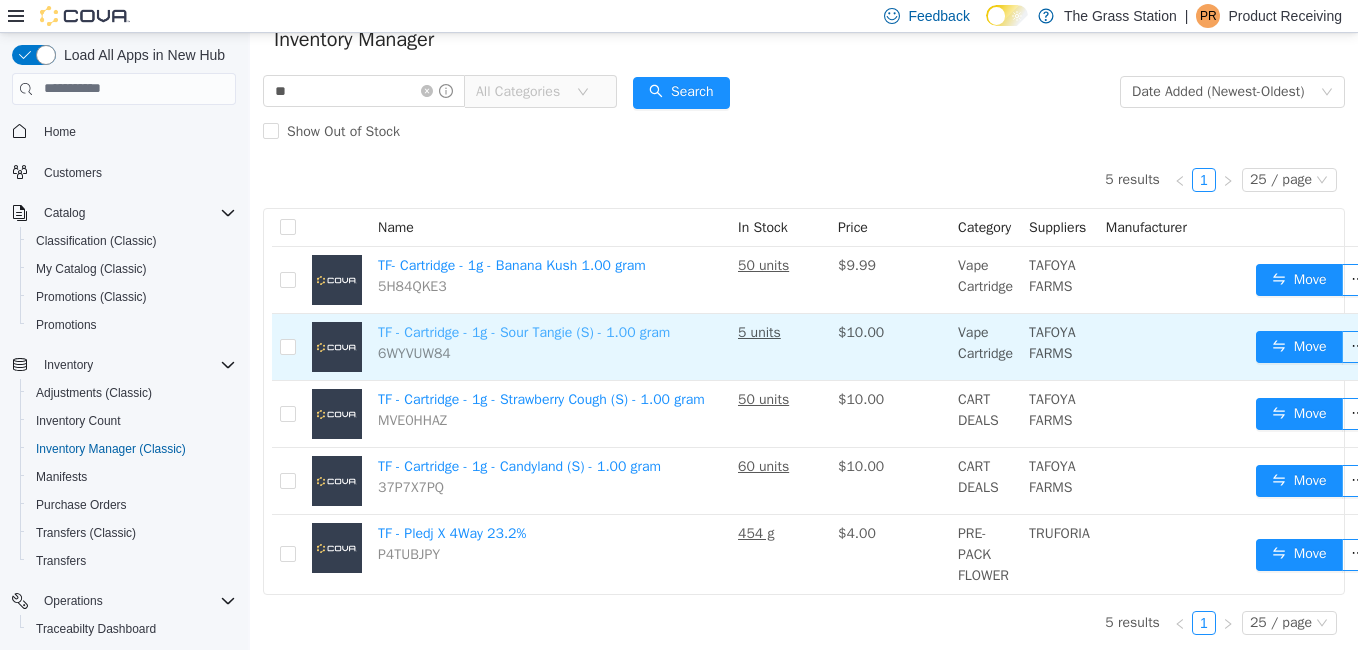 scroll, scrollTop: 0, scrollLeft: 0, axis: both 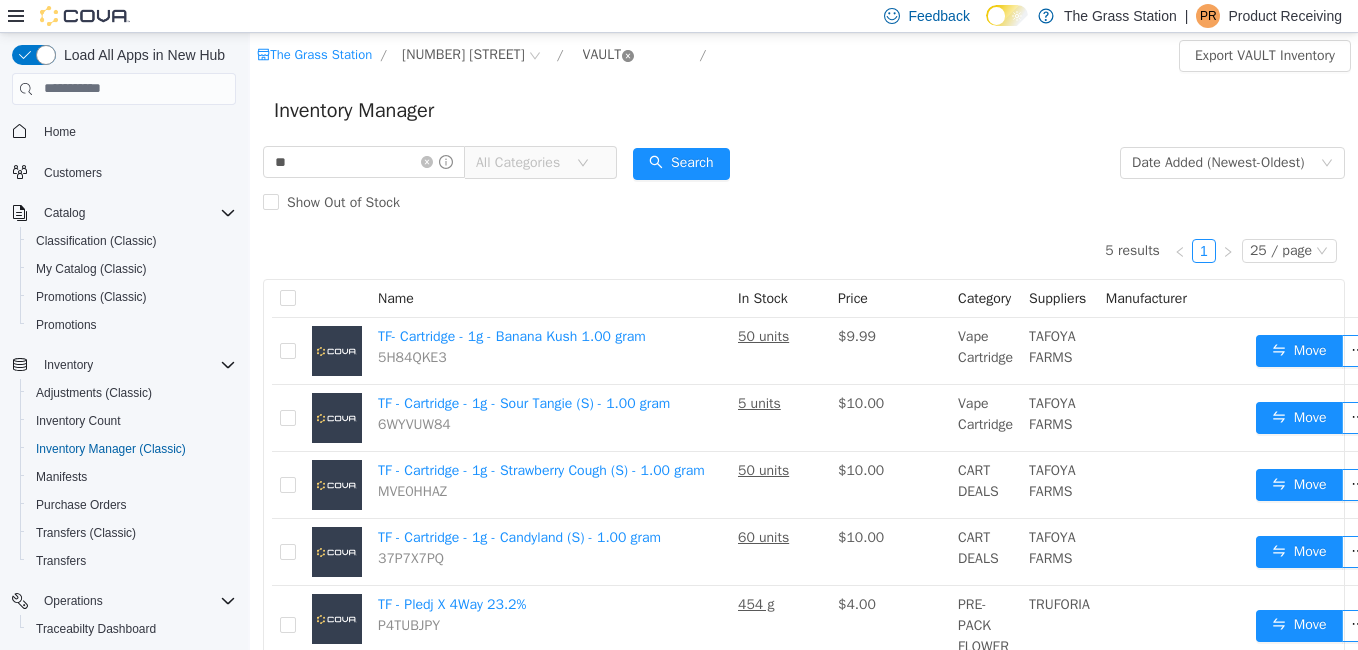 click 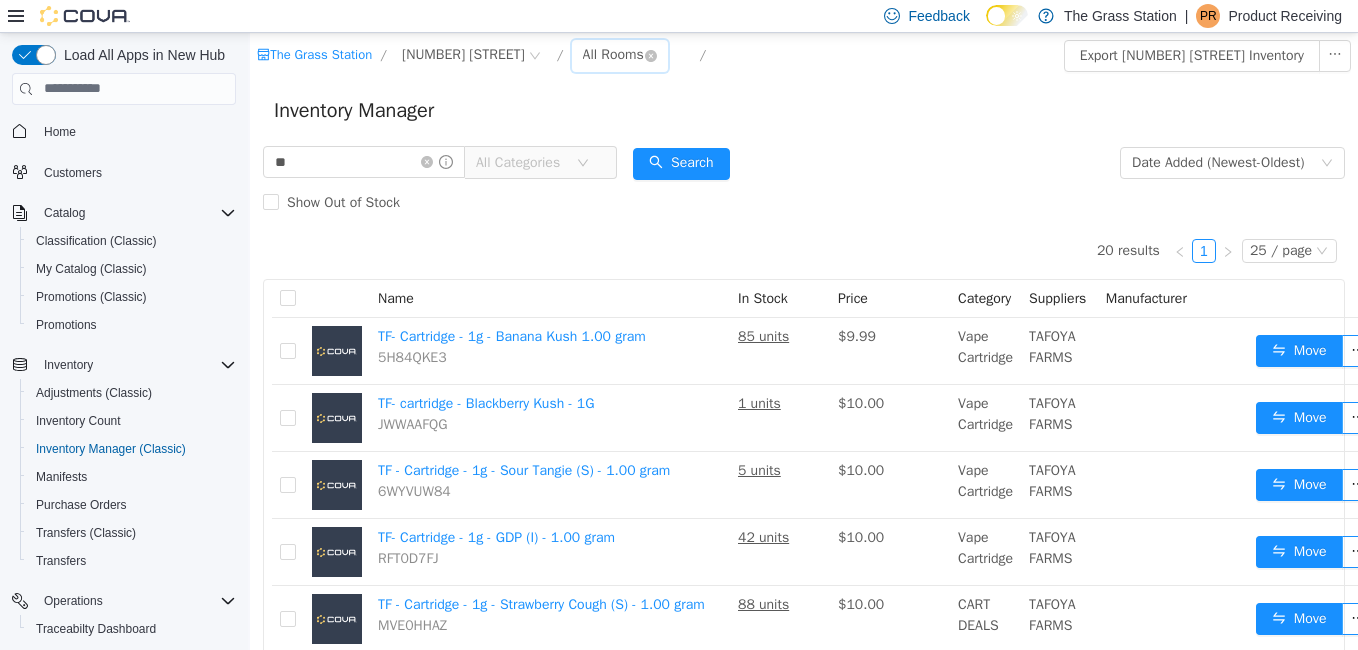 click on "All Rooms" at bounding box center [613, 54] 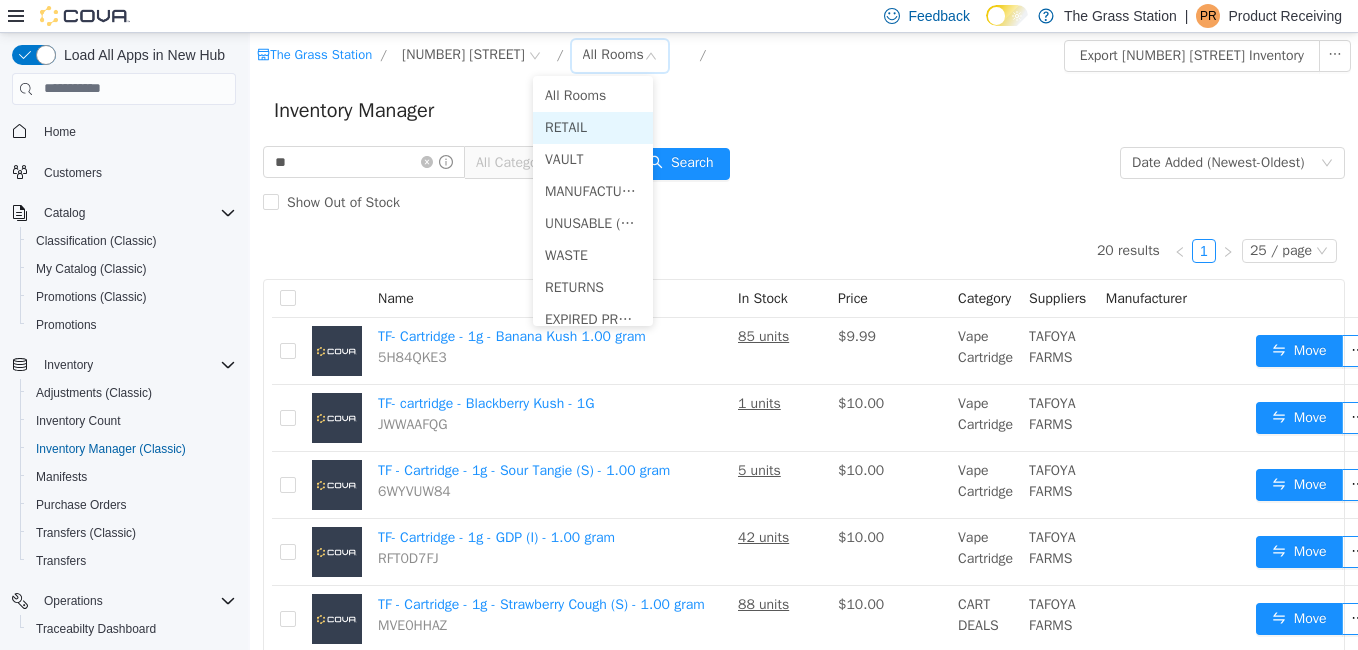 click on "RETAIL" at bounding box center [593, 127] 